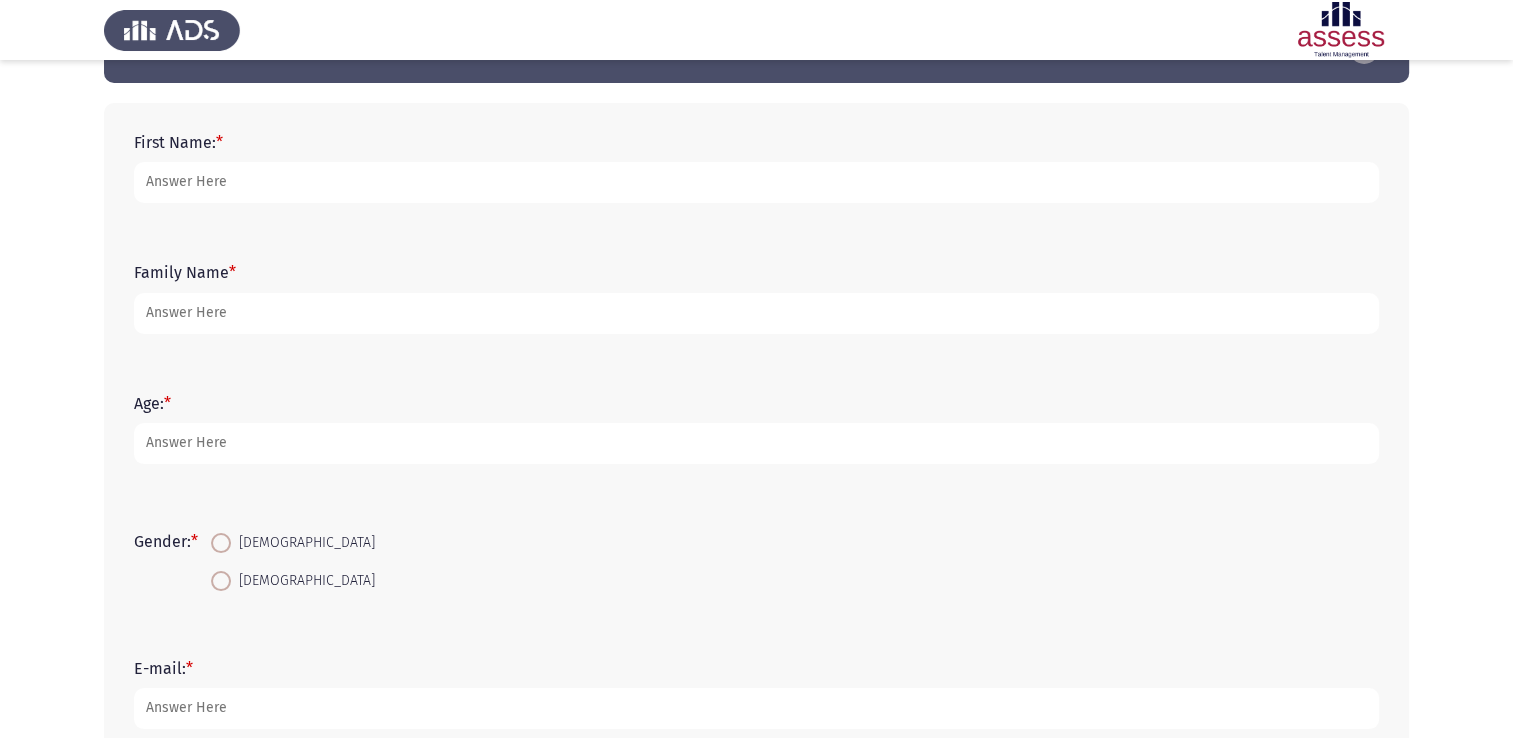 scroll, scrollTop: 0, scrollLeft: 0, axis: both 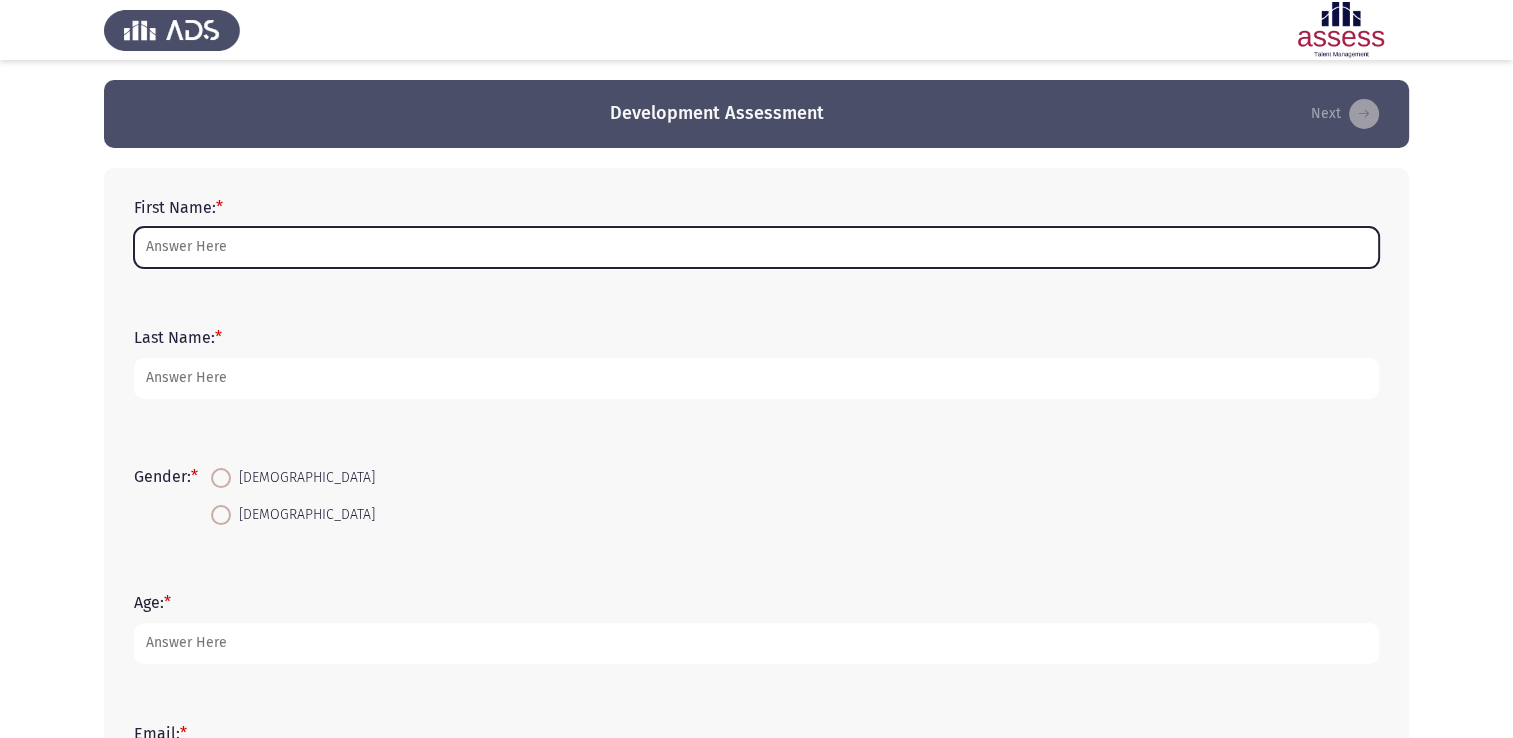 click on "First Name:   *" at bounding box center (756, 247) 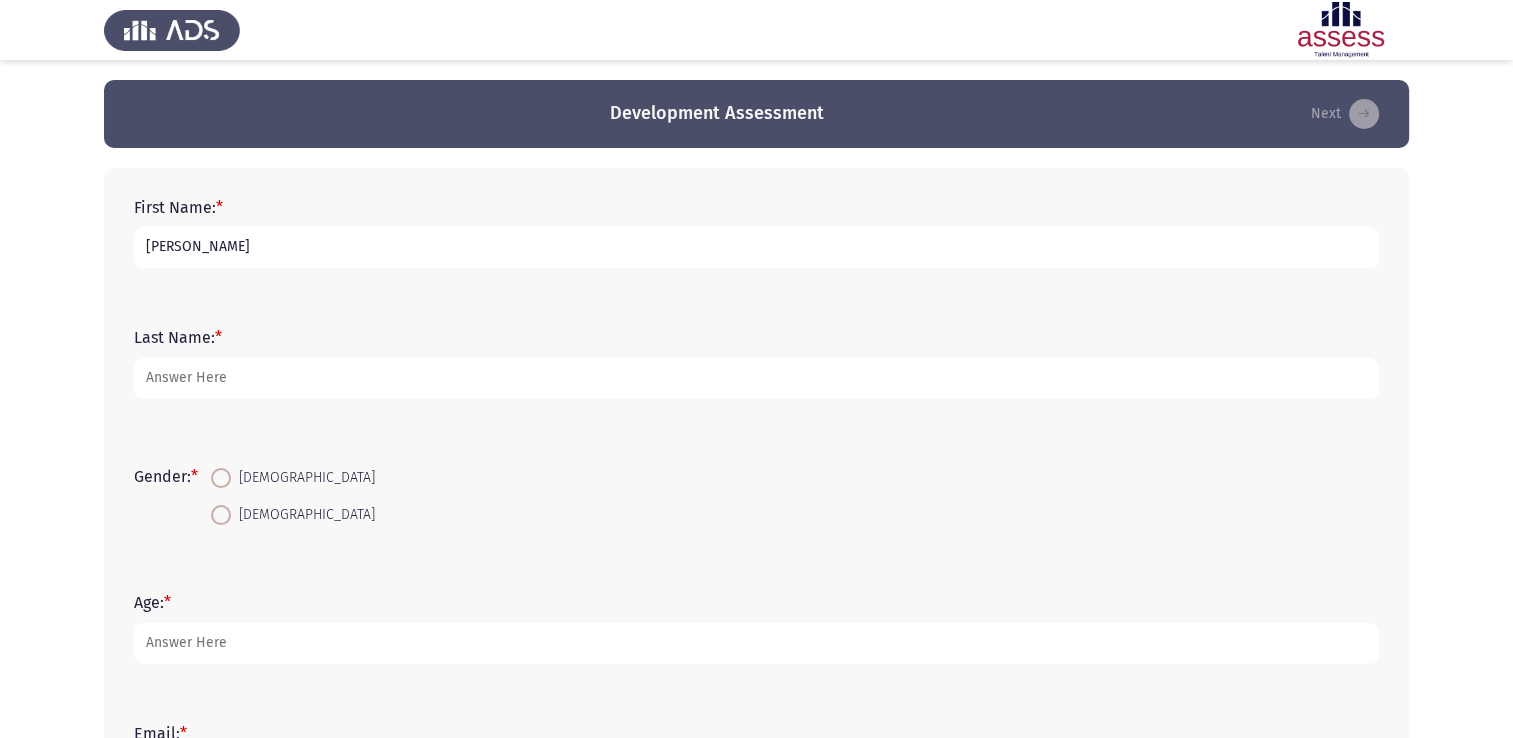 type on "[PERSON_NAME]" 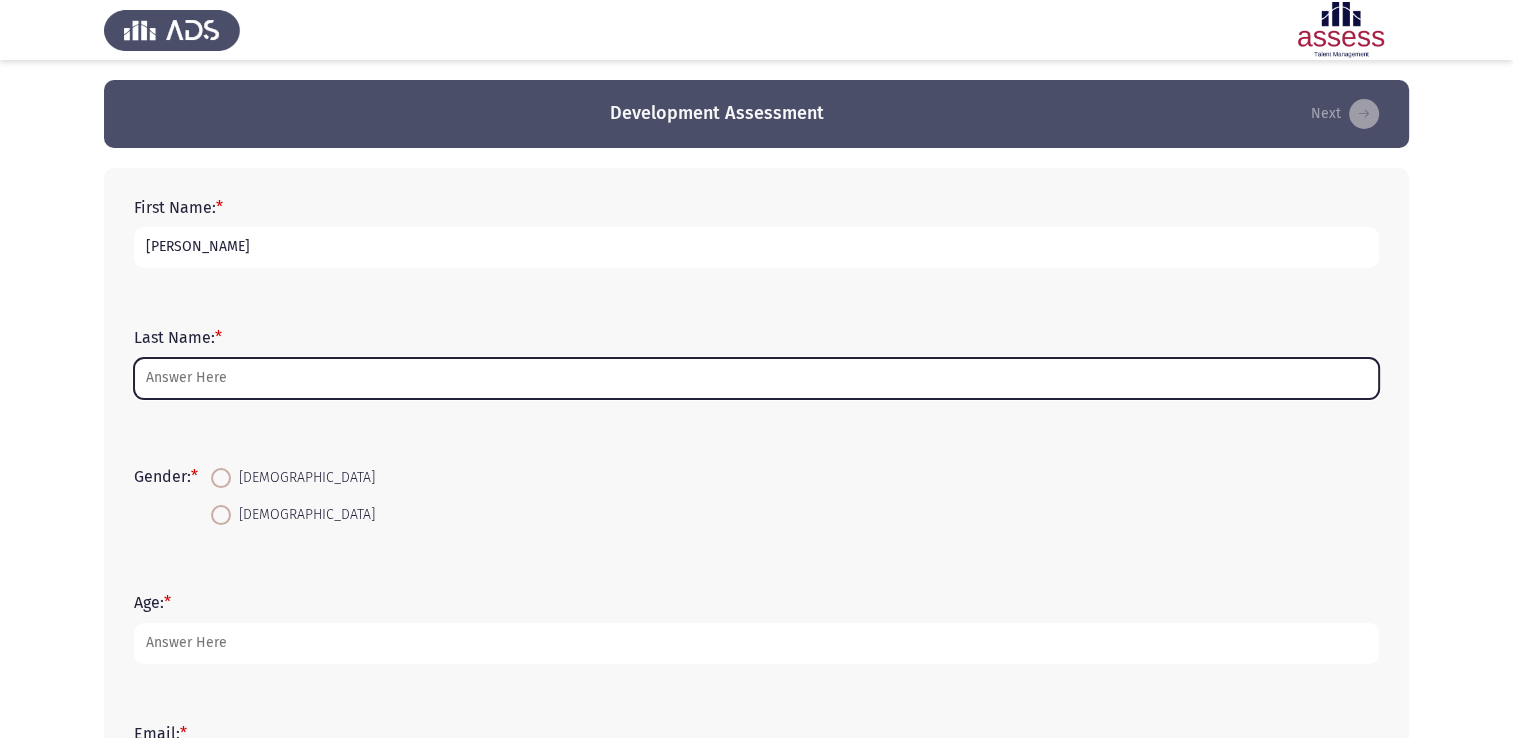 click on "Last Name:    *" at bounding box center (756, 378) 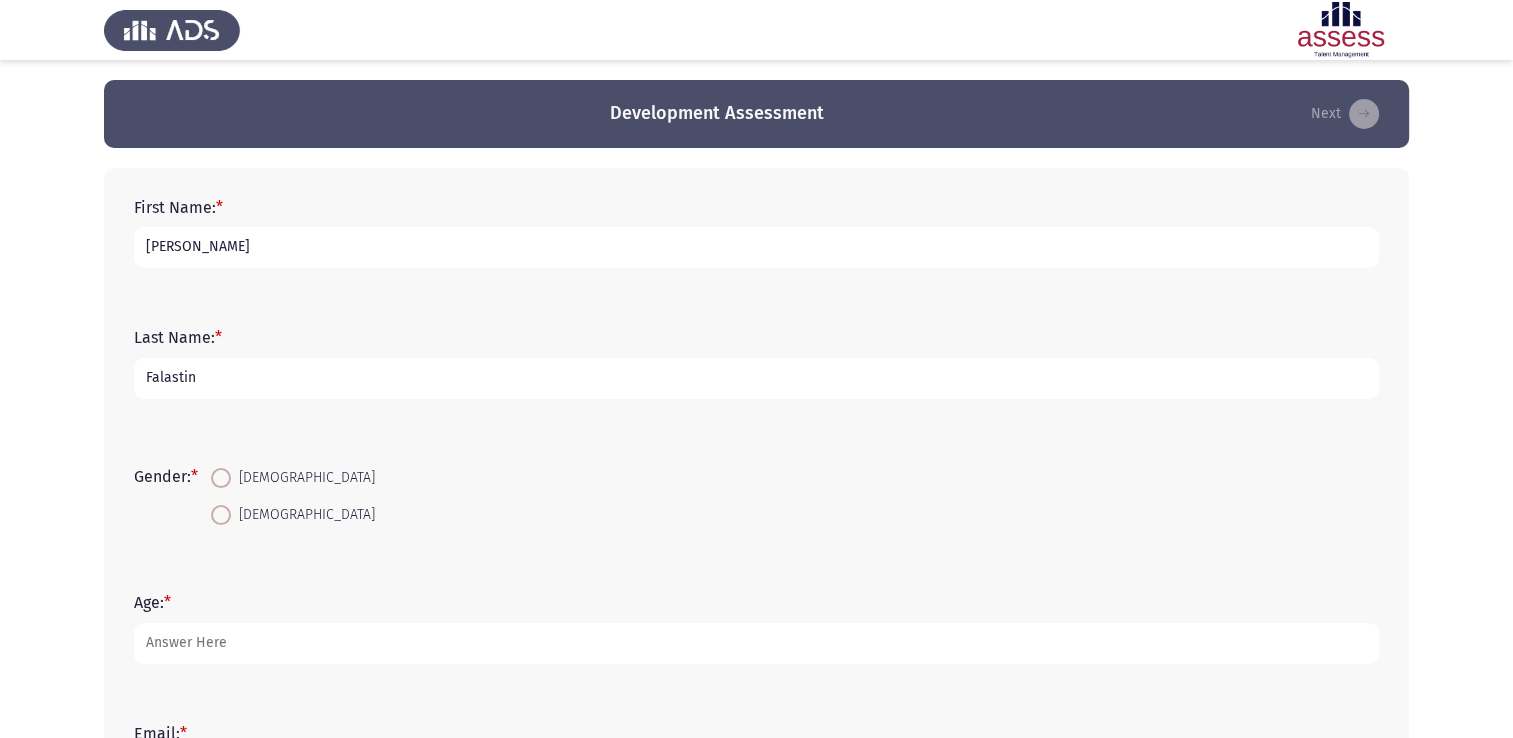 type on "Falastin" 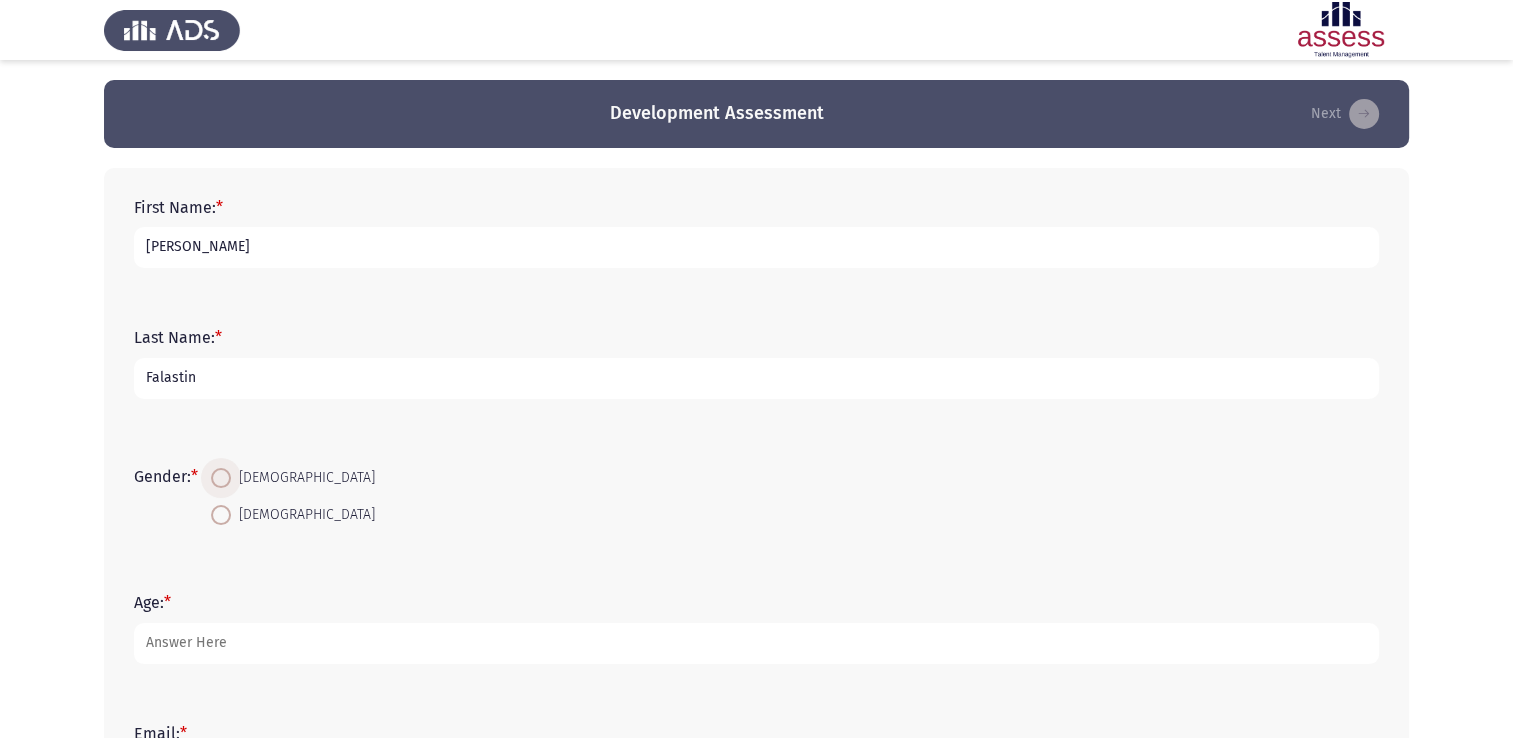 click at bounding box center (221, 478) 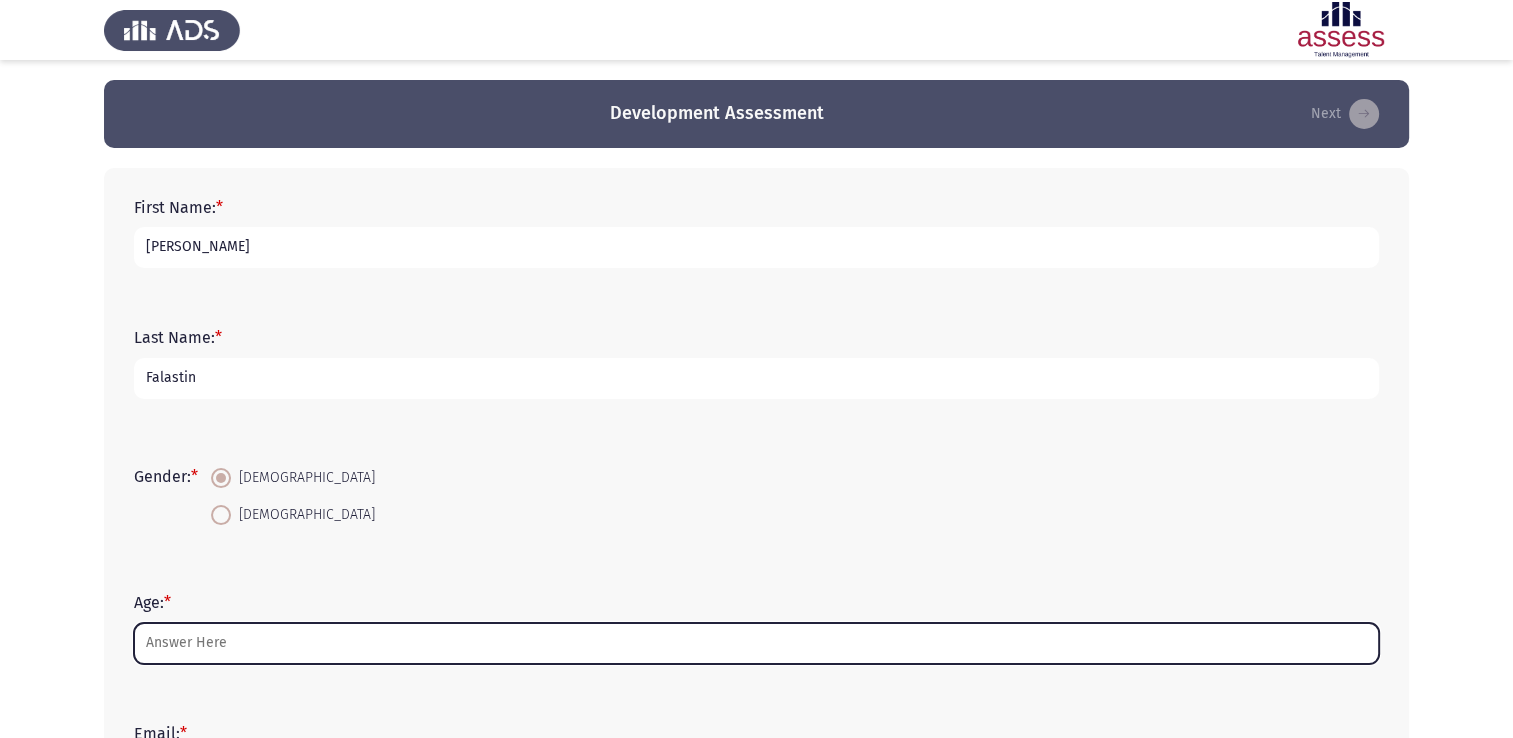 click on "Age:   *" at bounding box center (756, 643) 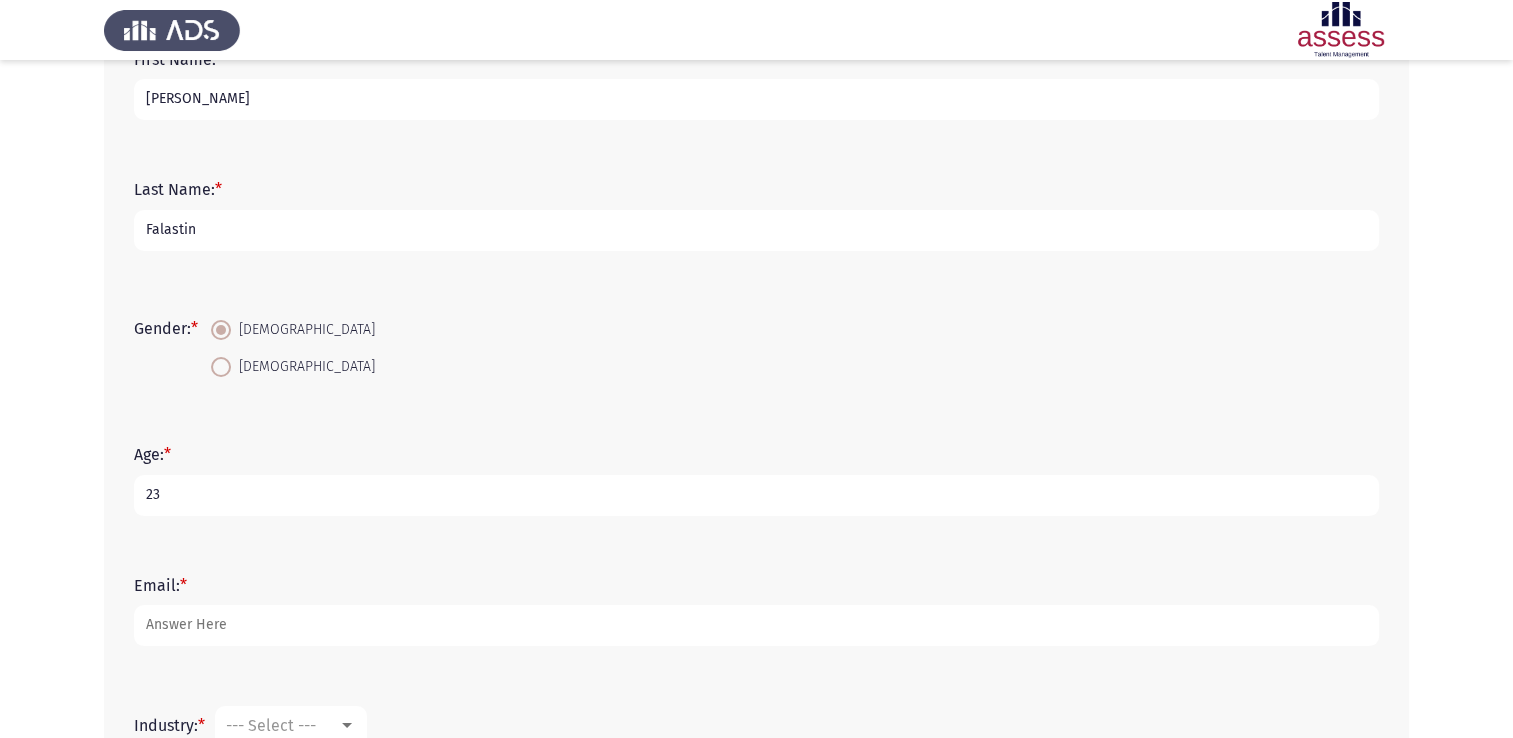 scroll, scrollTop: 164, scrollLeft: 0, axis: vertical 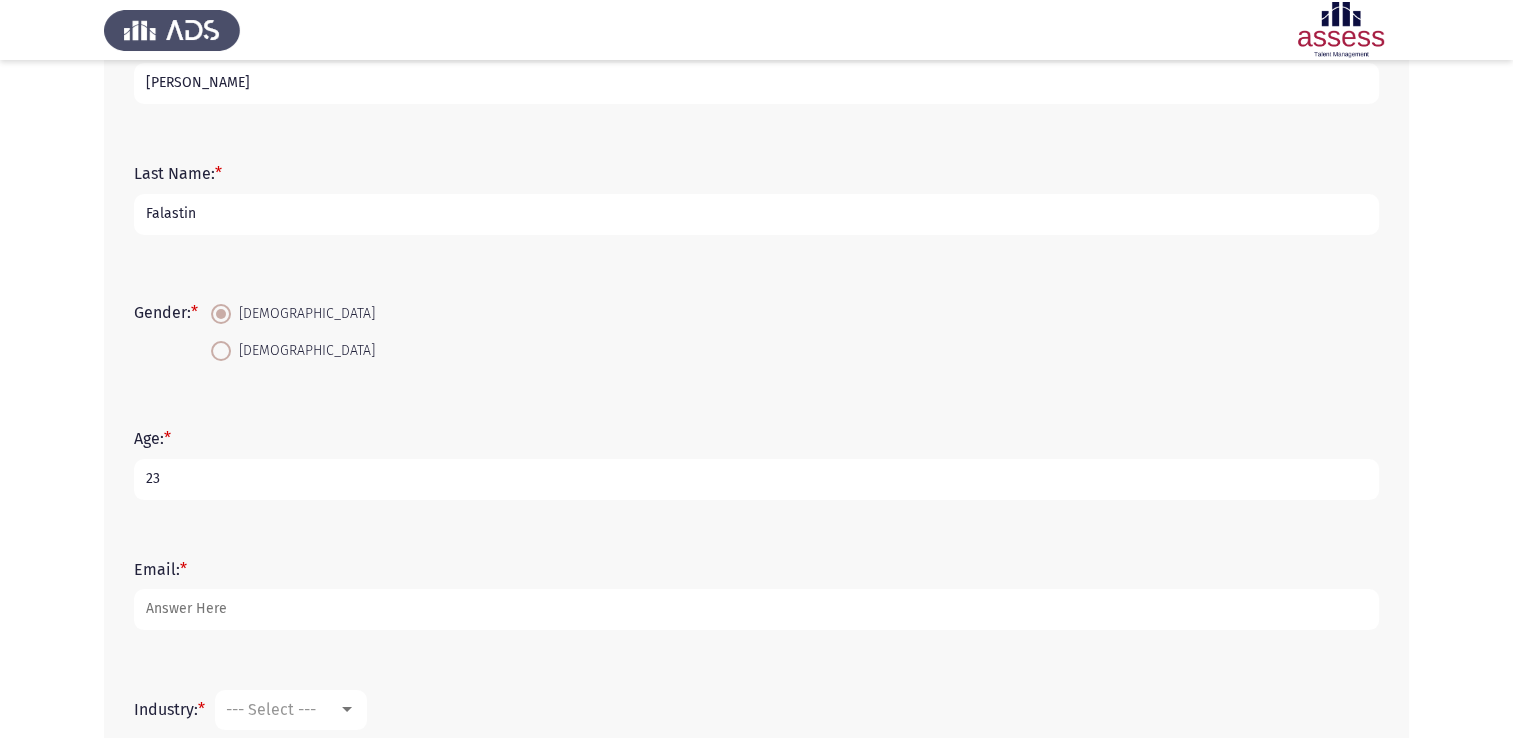 type on "23" 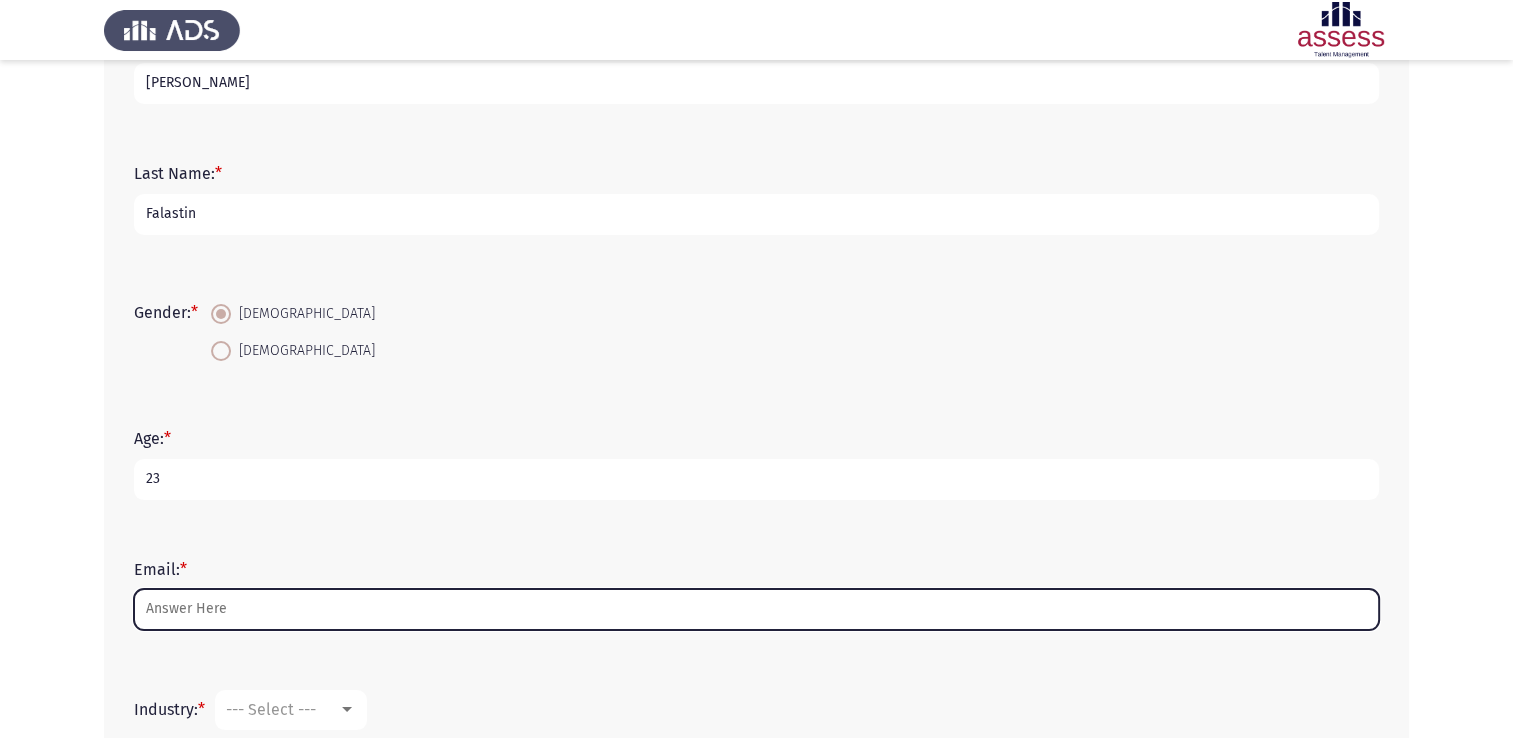 click on "Email:   *" at bounding box center [756, 609] 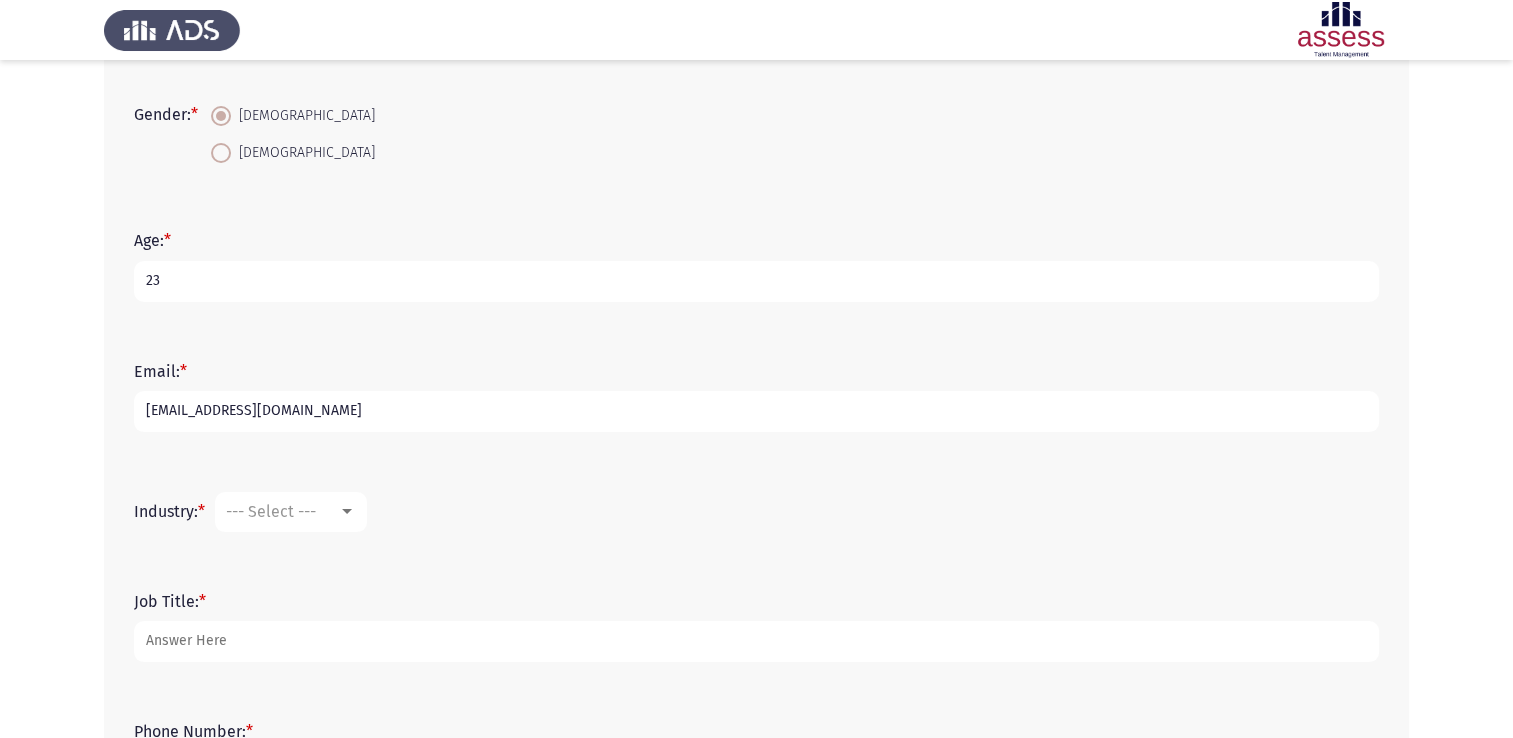 scroll, scrollTop: 364, scrollLeft: 0, axis: vertical 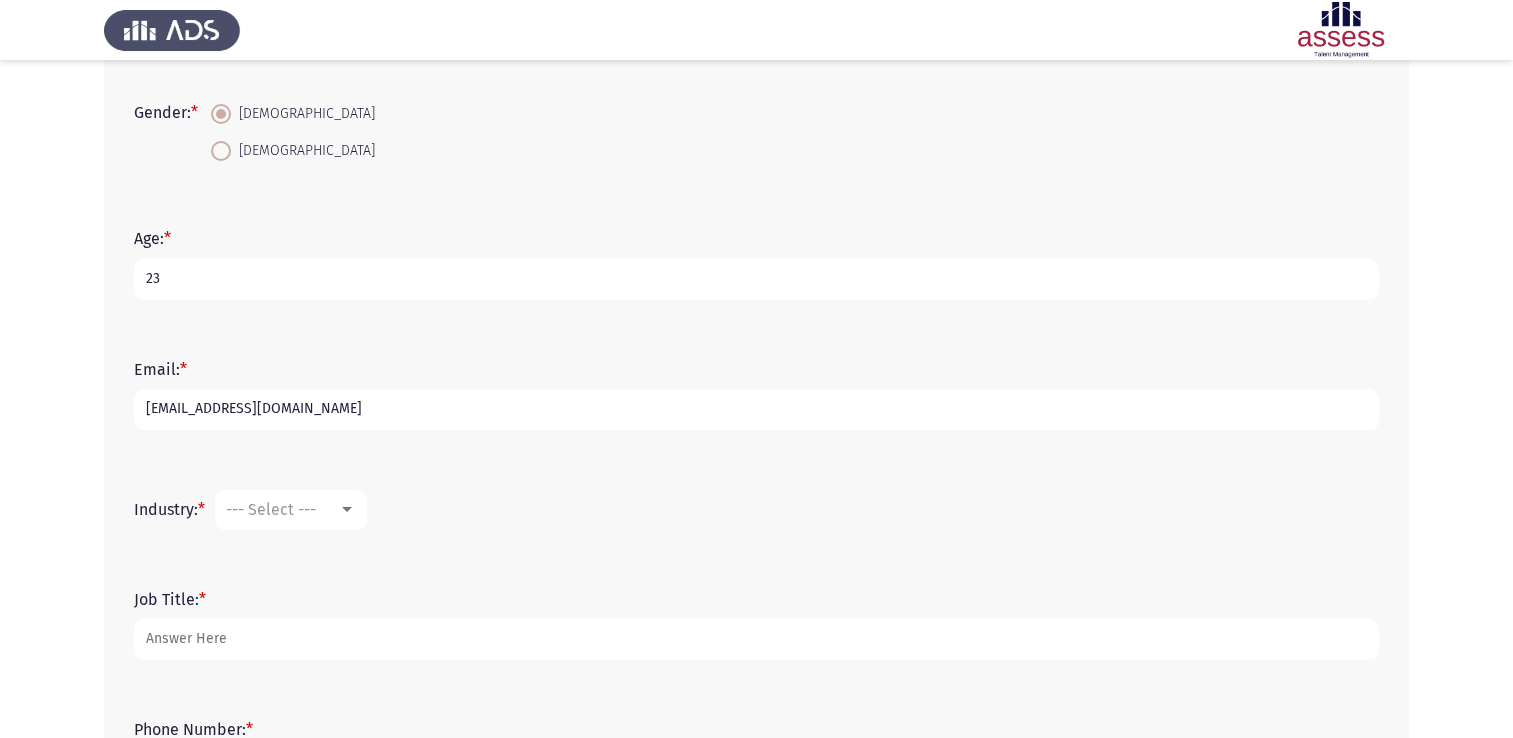 type on "[EMAIL_ADDRESS][DOMAIN_NAME]" 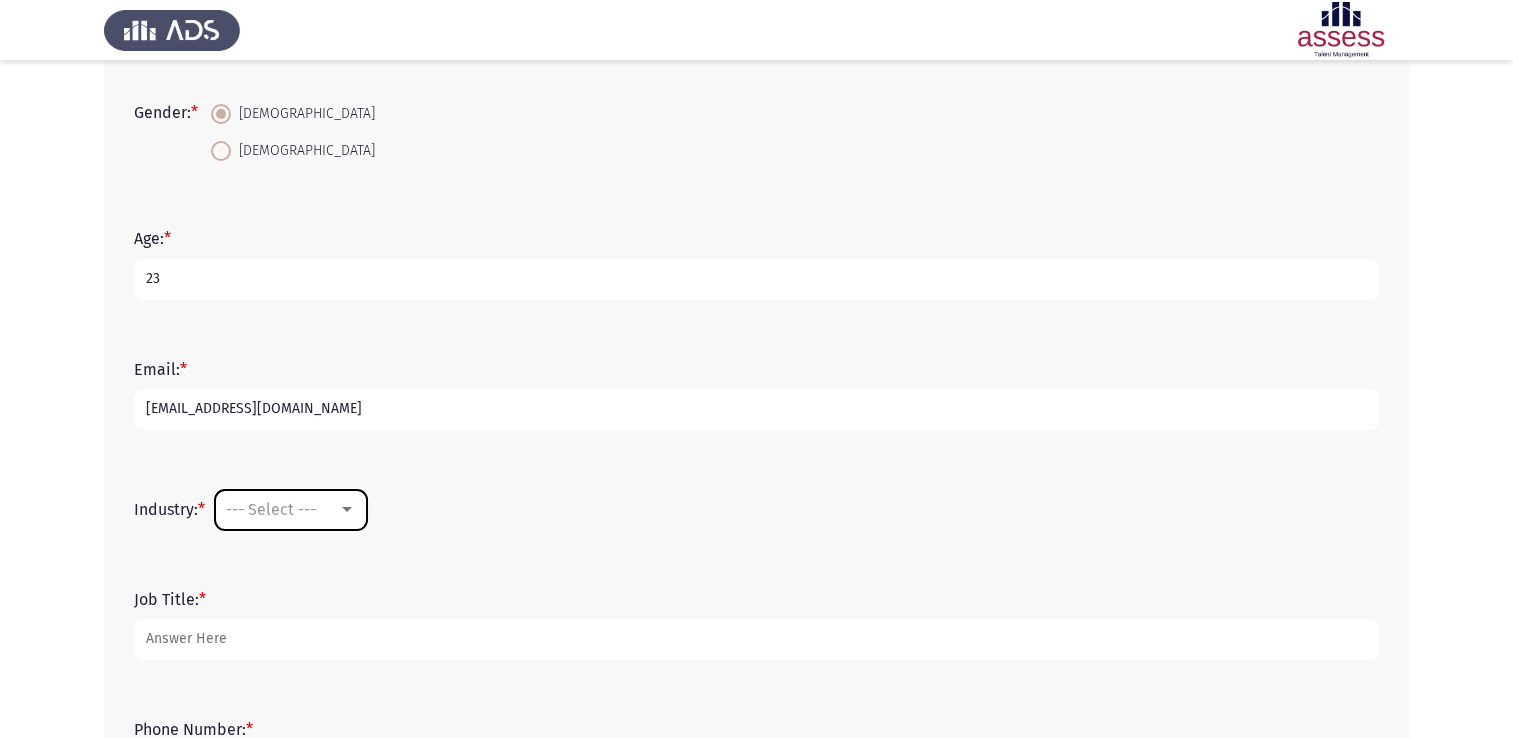 click on "--- Select ---" at bounding box center (271, 509) 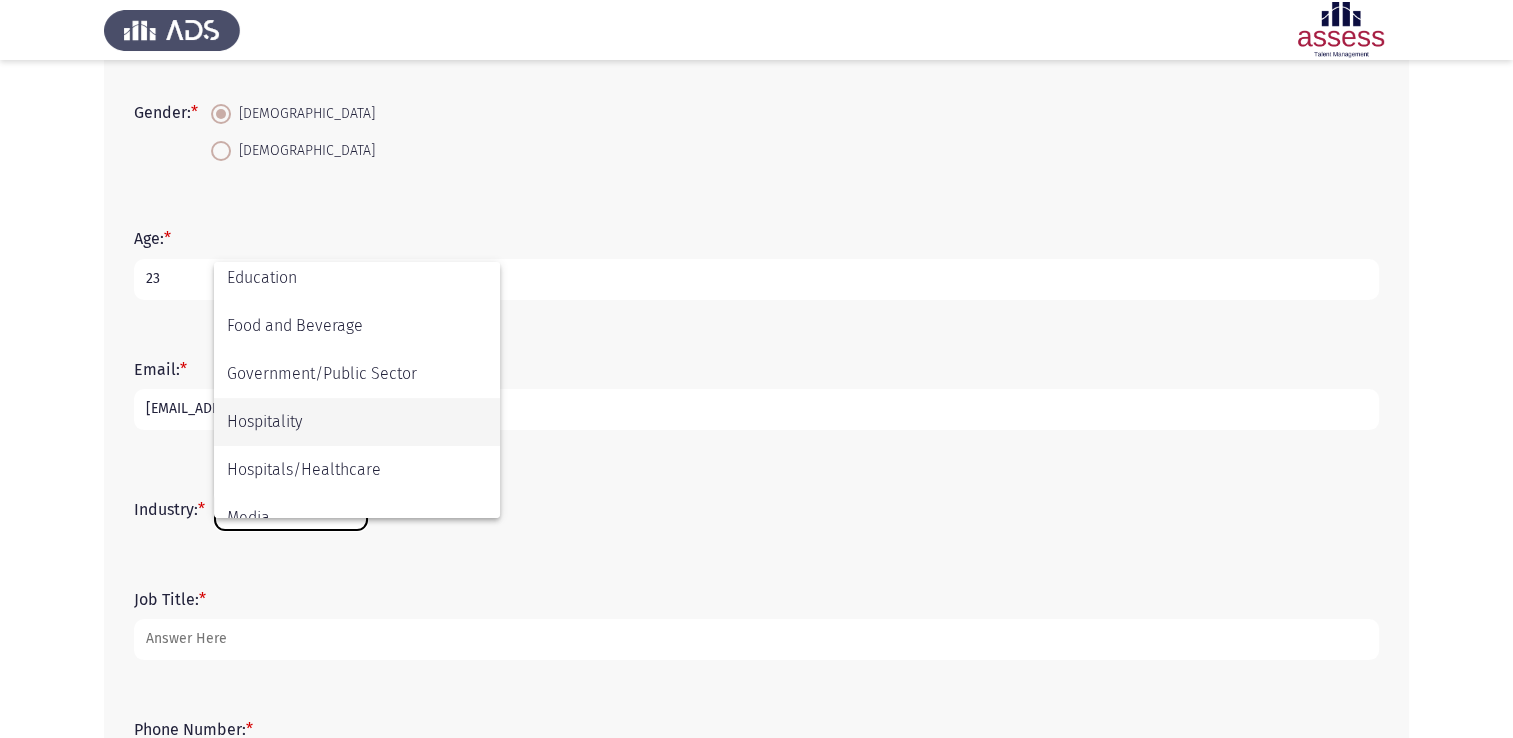 scroll, scrollTop: 444, scrollLeft: 0, axis: vertical 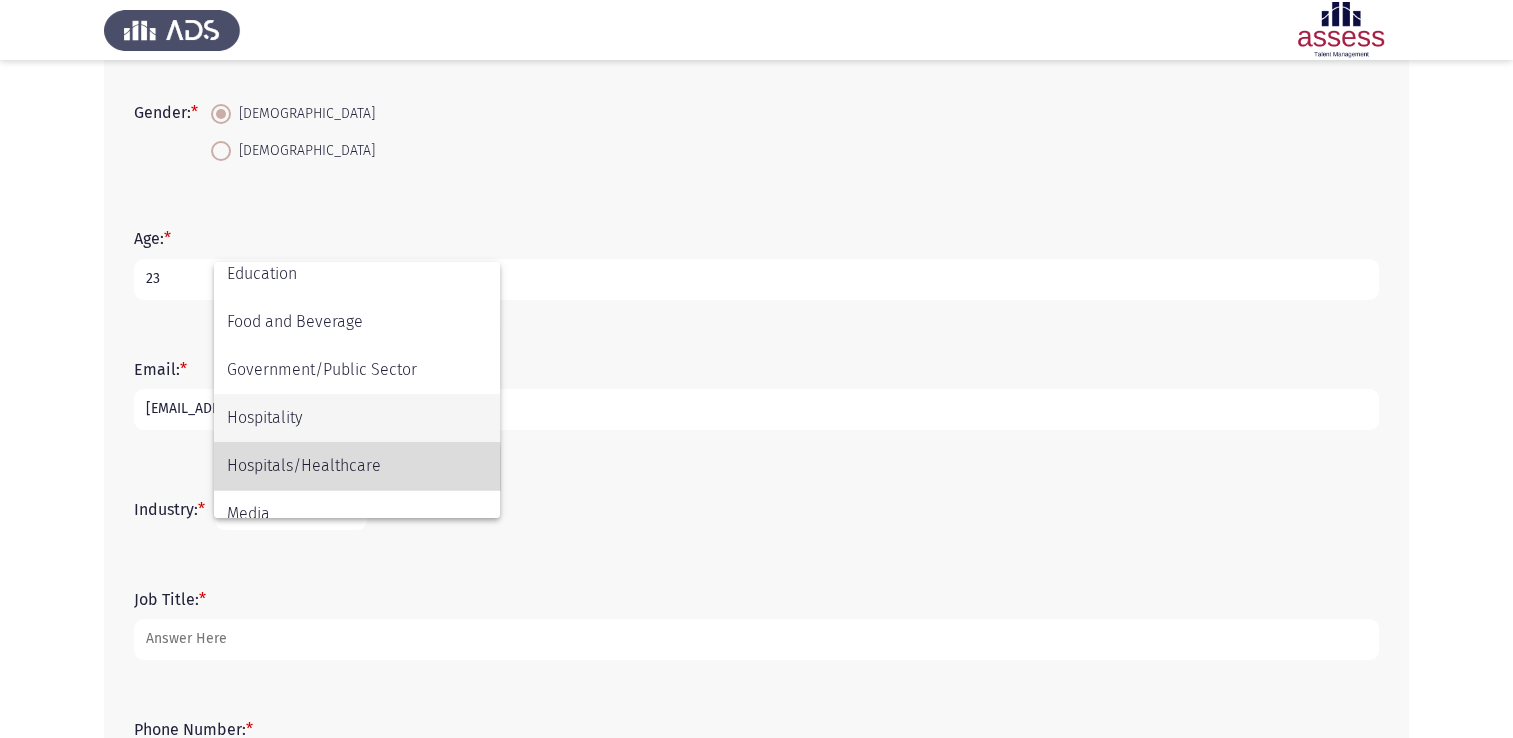 click on "Hospitals/Healthcare" at bounding box center (357, 466) 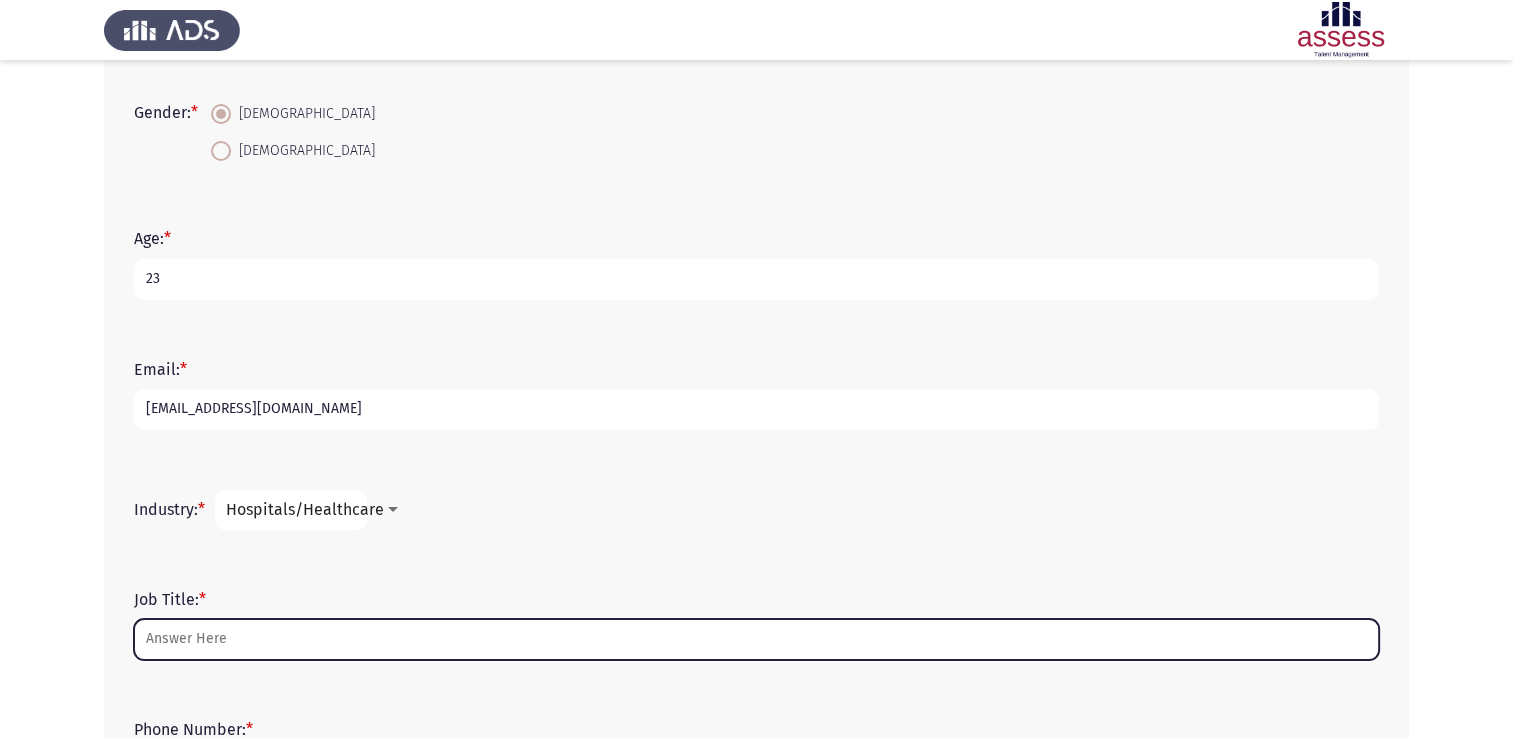 click on "Job Title:   *" at bounding box center [756, 639] 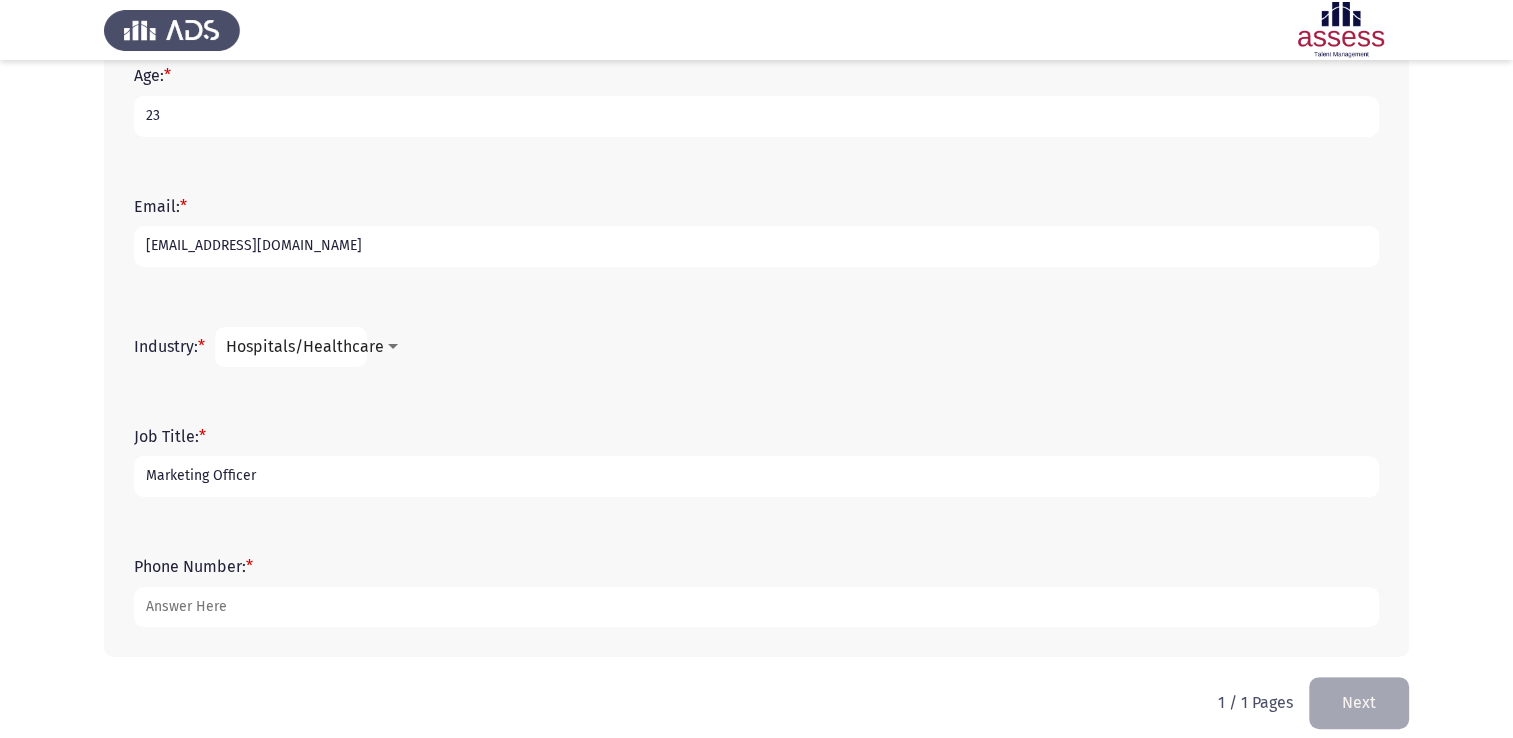 scroll, scrollTop: 532, scrollLeft: 0, axis: vertical 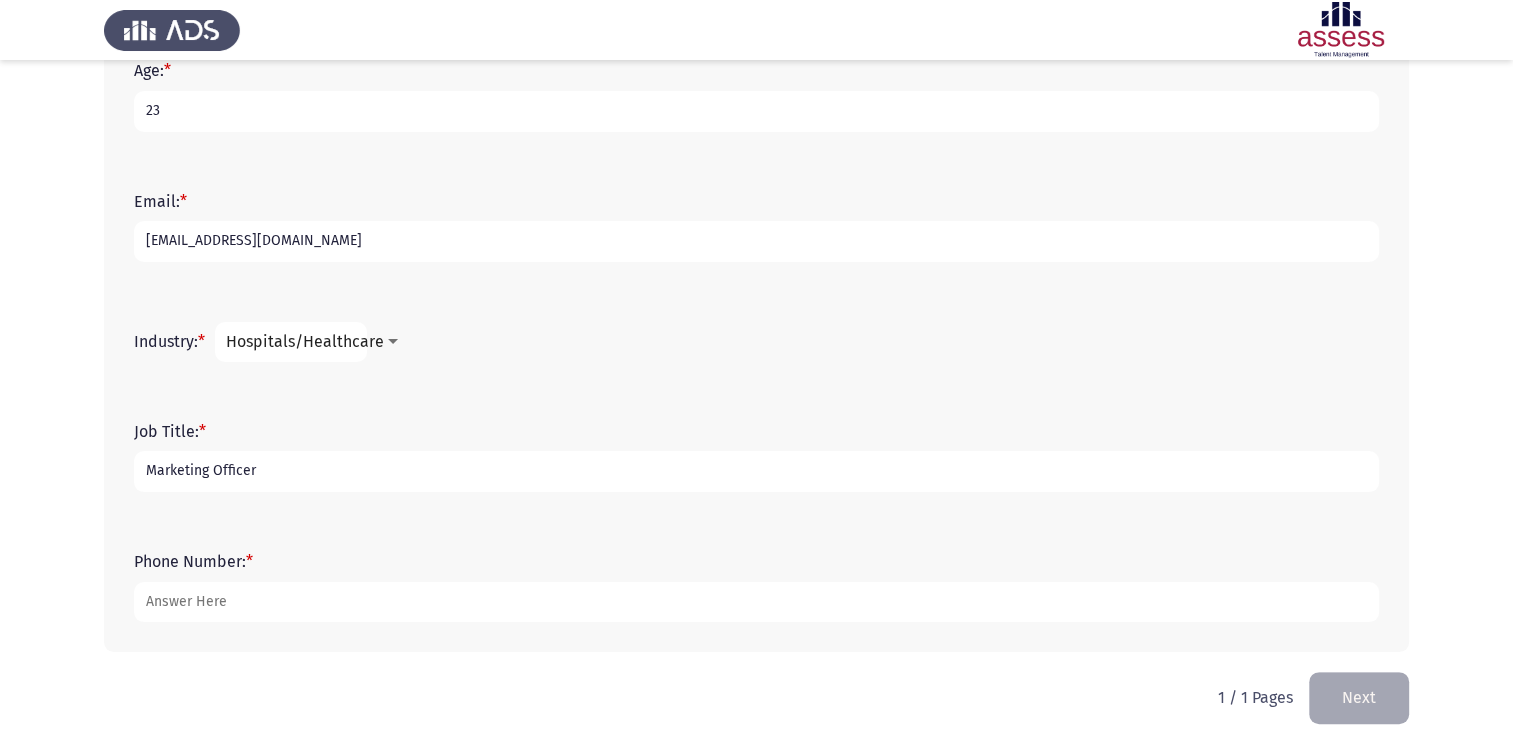type on "Marketing Officer" 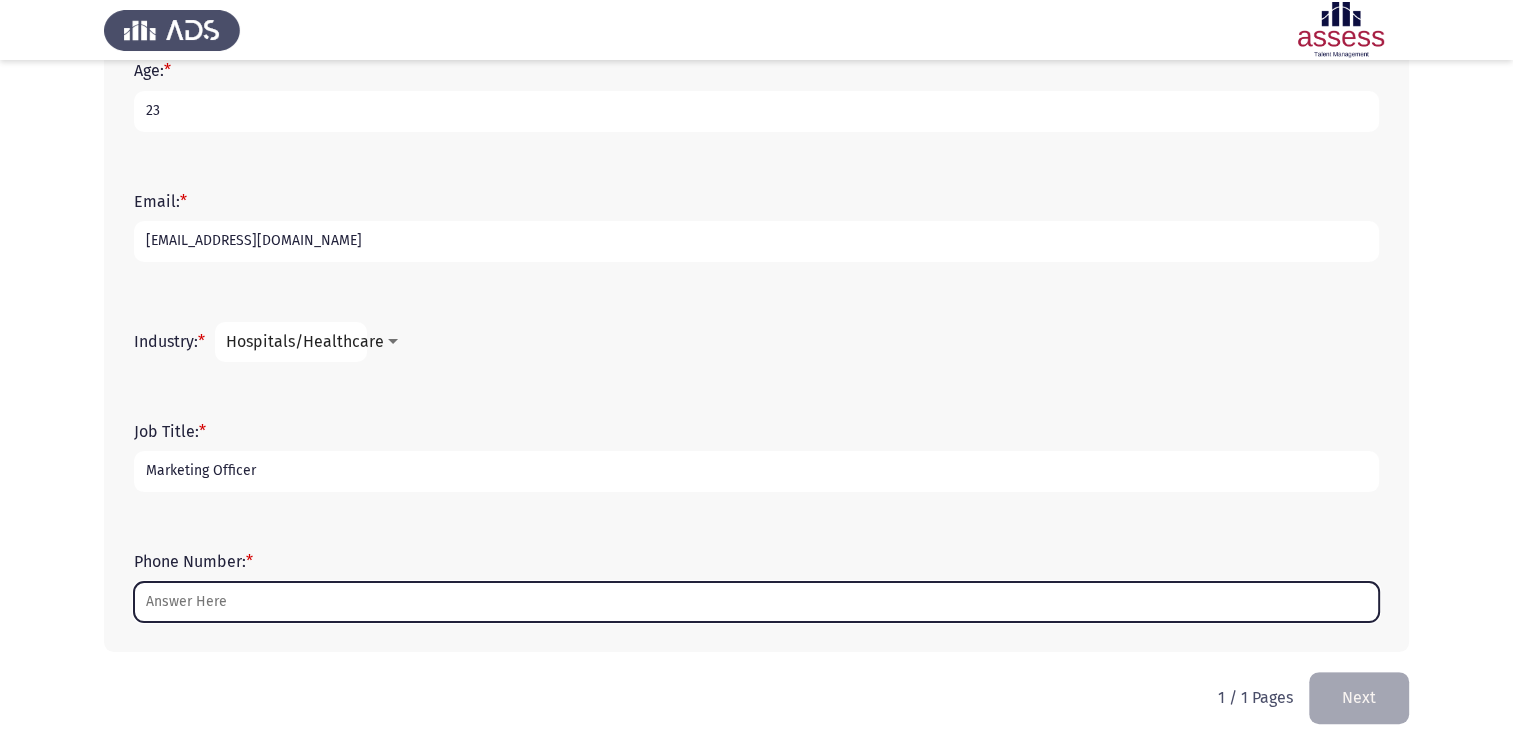 click on "Phone Number:   *" at bounding box center (756, 602) 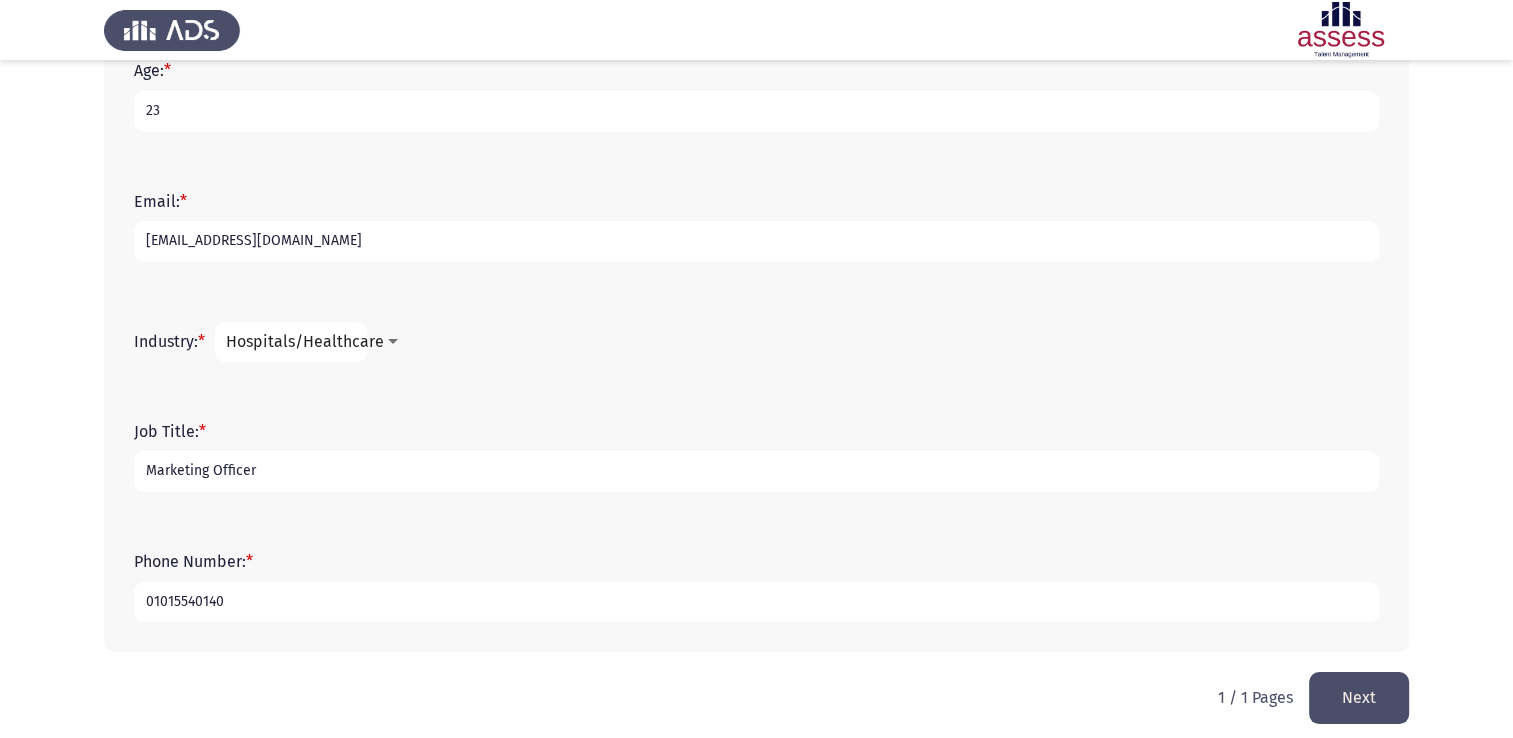 scroll, scrollTop: 545, scrollLeft: 0, axis: vertical 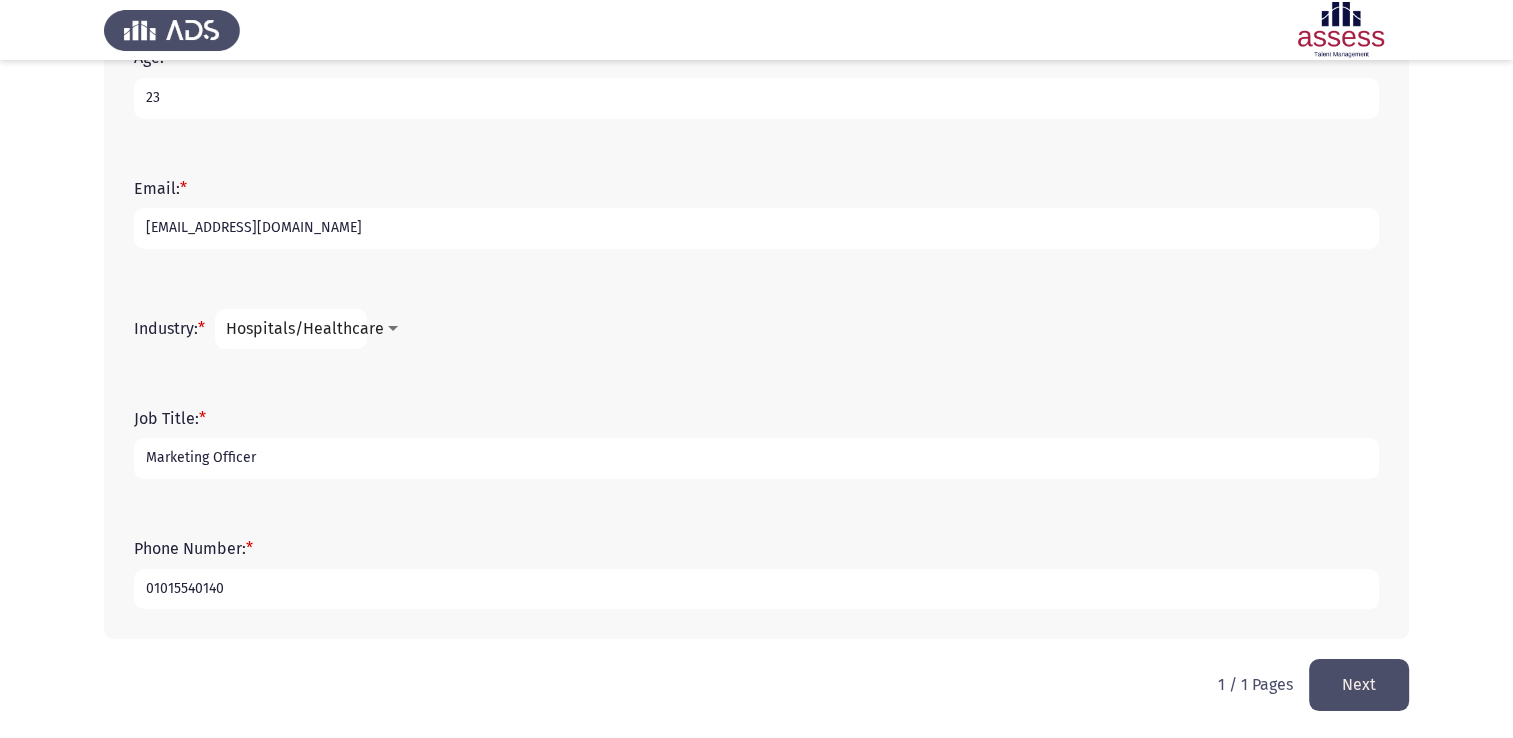 type on "01015540140" 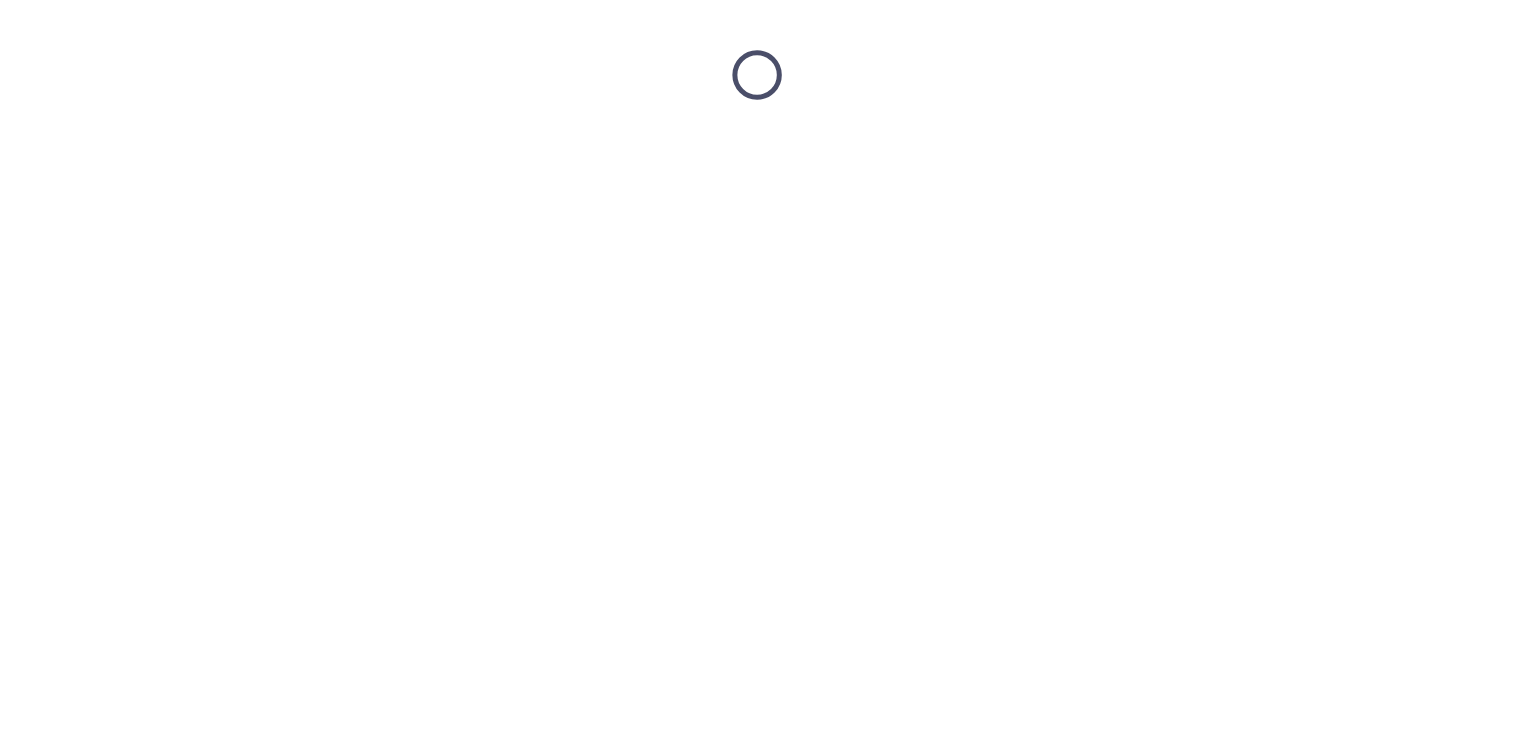 scroll, scrollTop: 0, scrollLeft: 0, axis: both 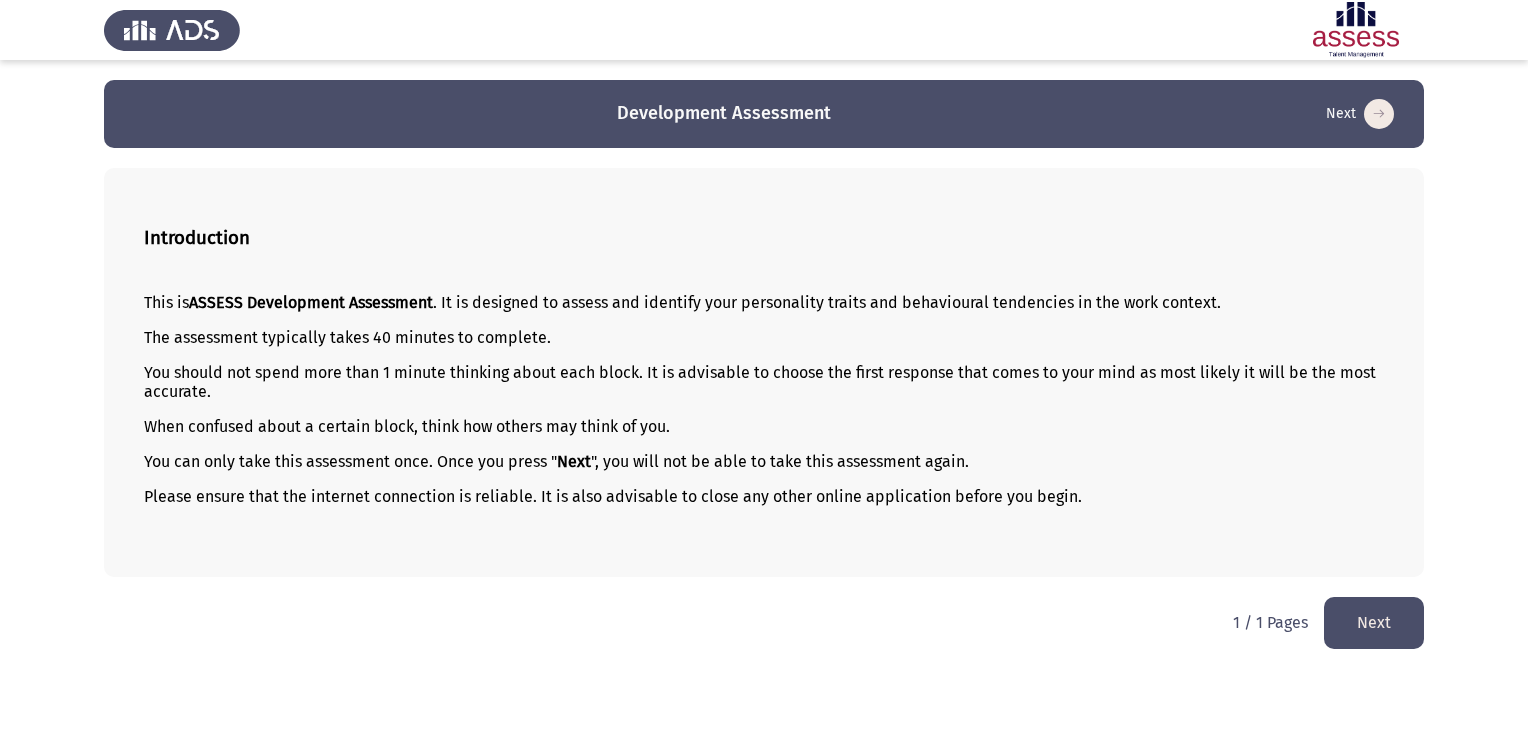 click on "Next" 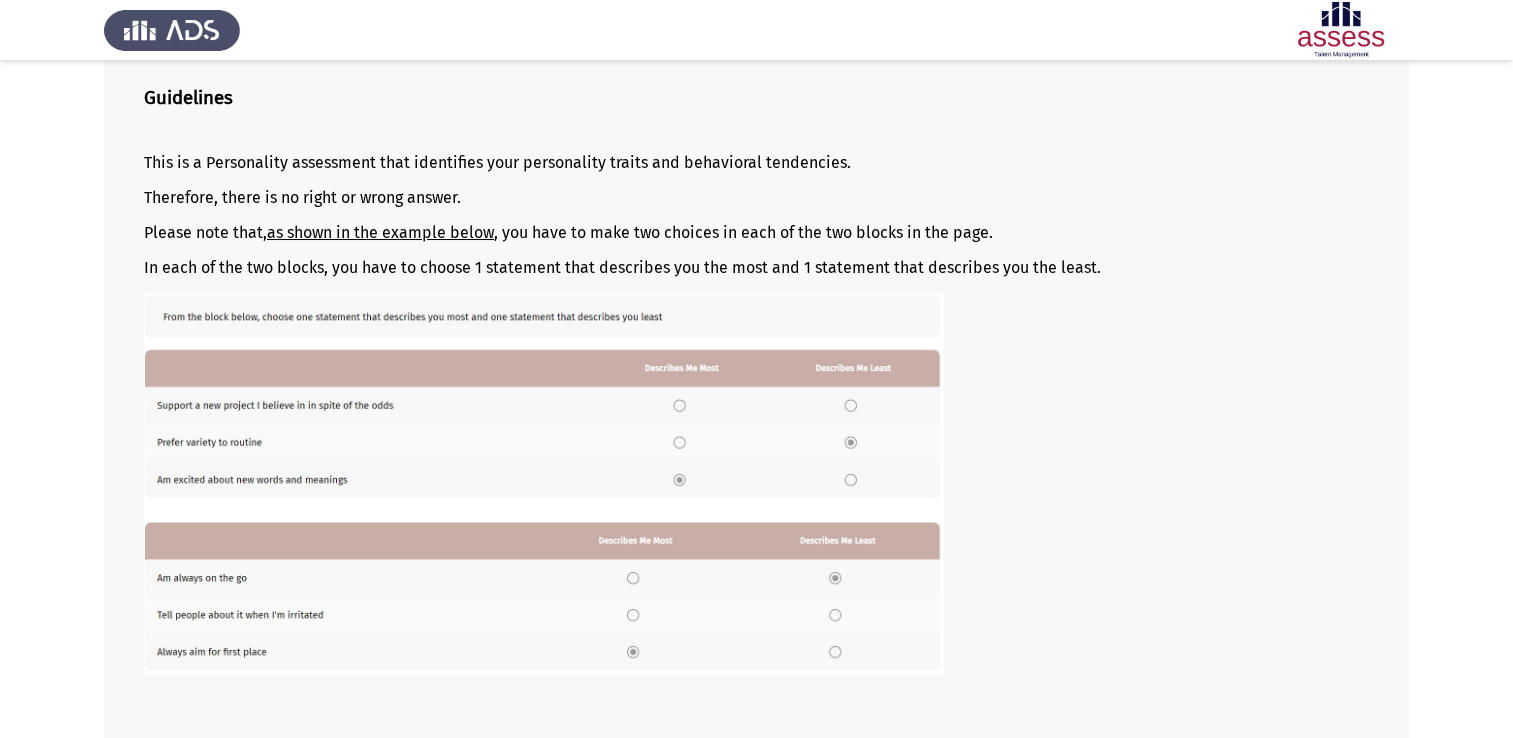 scroll, scrollTop: 244, scrollLeft: 0, axis: vertical 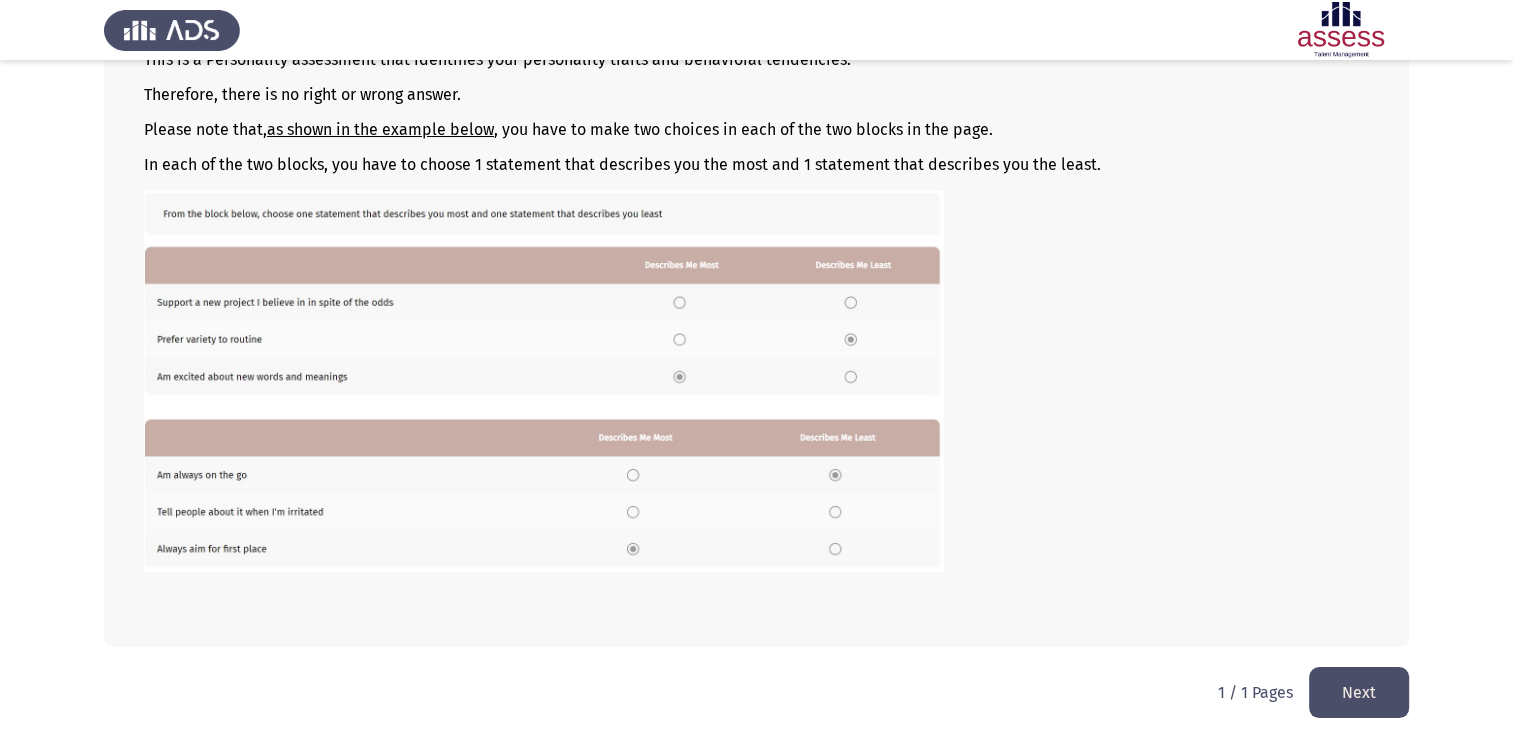 click on "Next" 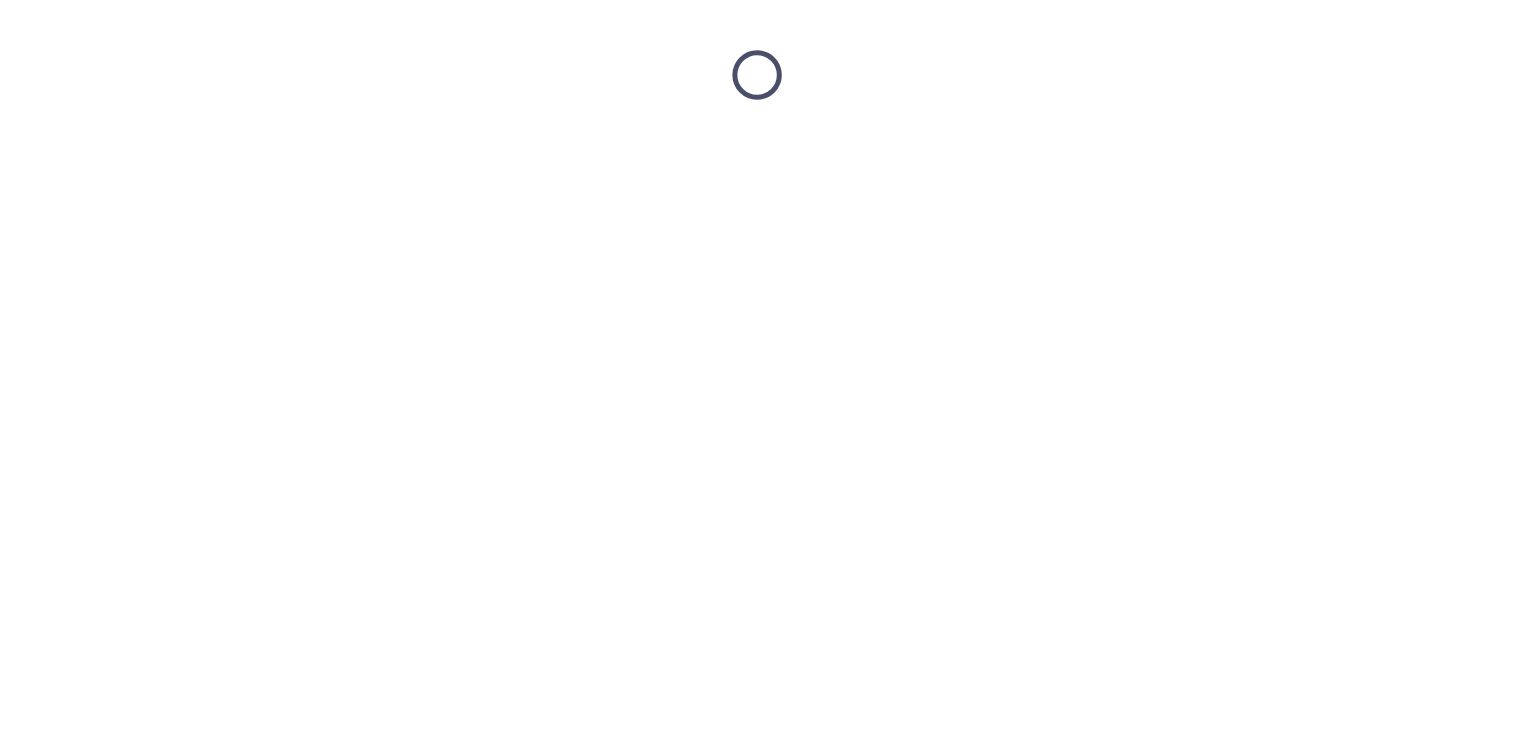 scroll, scrollTop: 0, scrollLeft: 0, axis: both 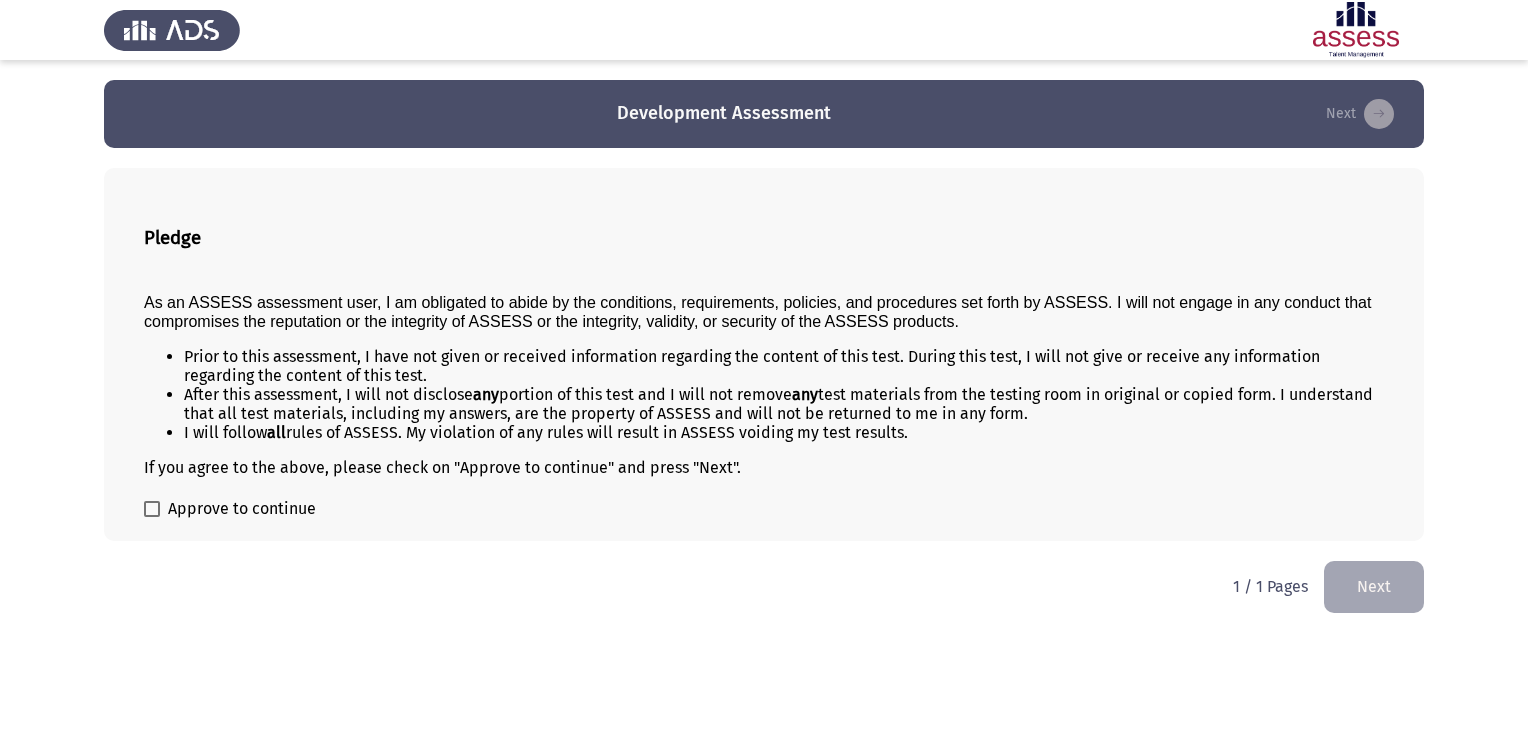 click on "Approve to continue" at bounding box center (230, 509) 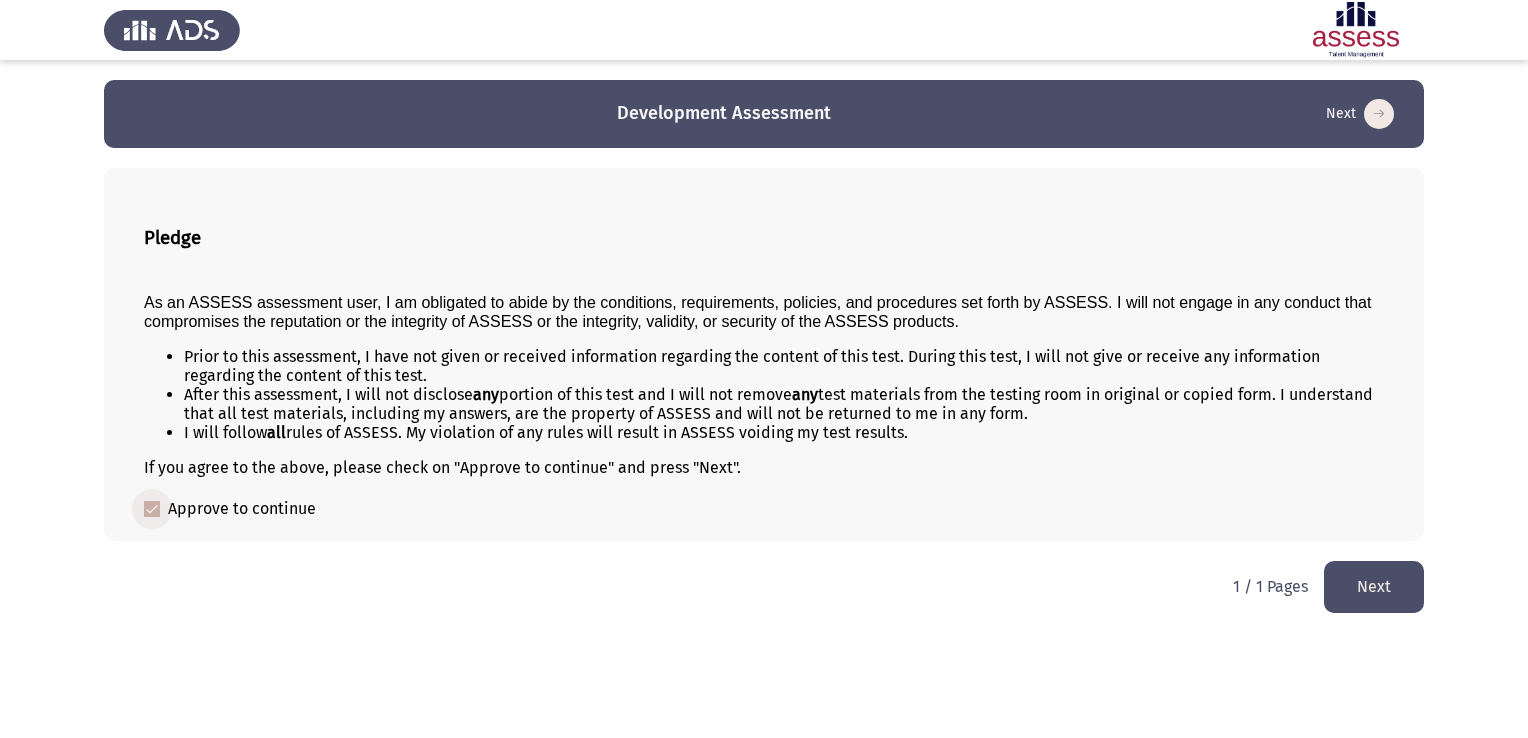 click at bounding box center [152, 509] 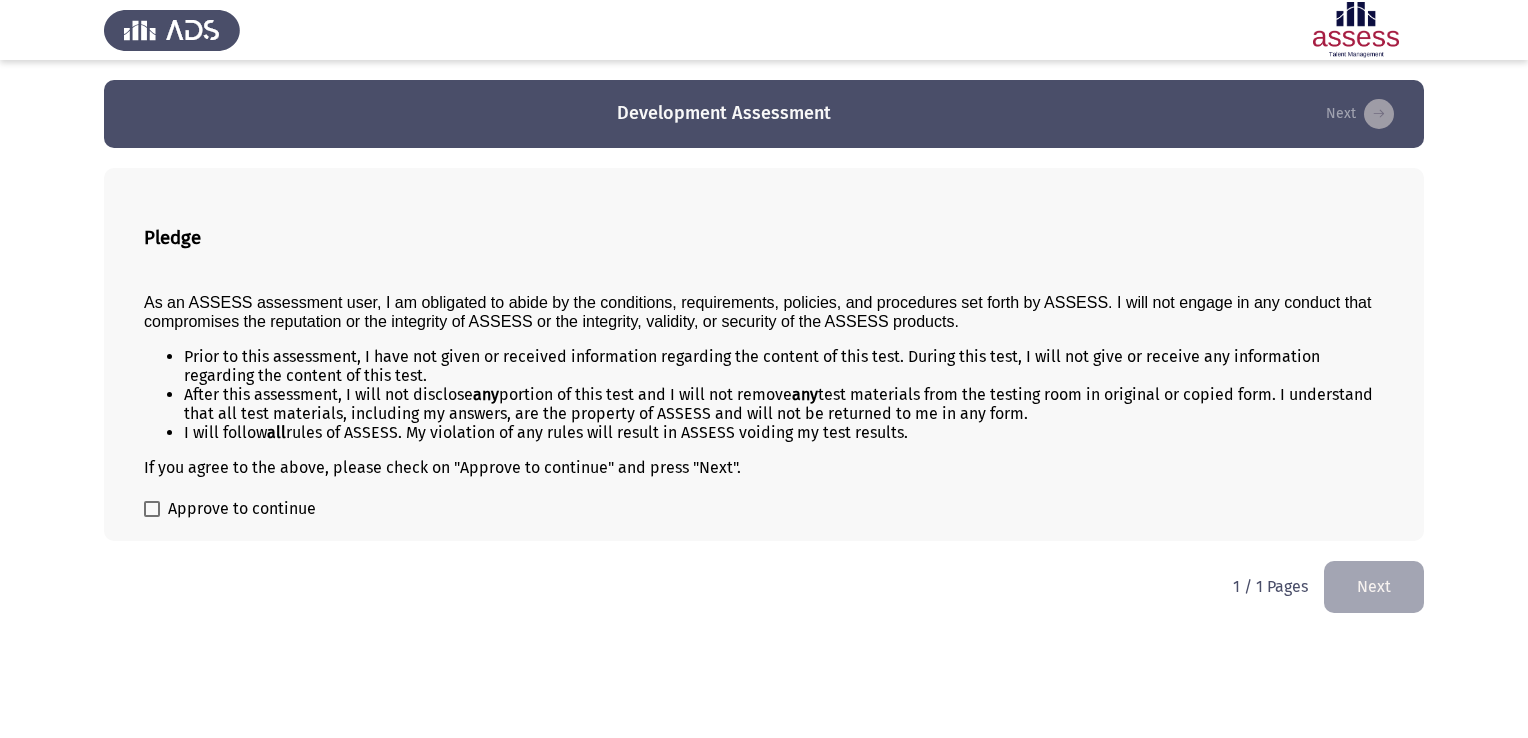 click at bounding box center [152, 509] 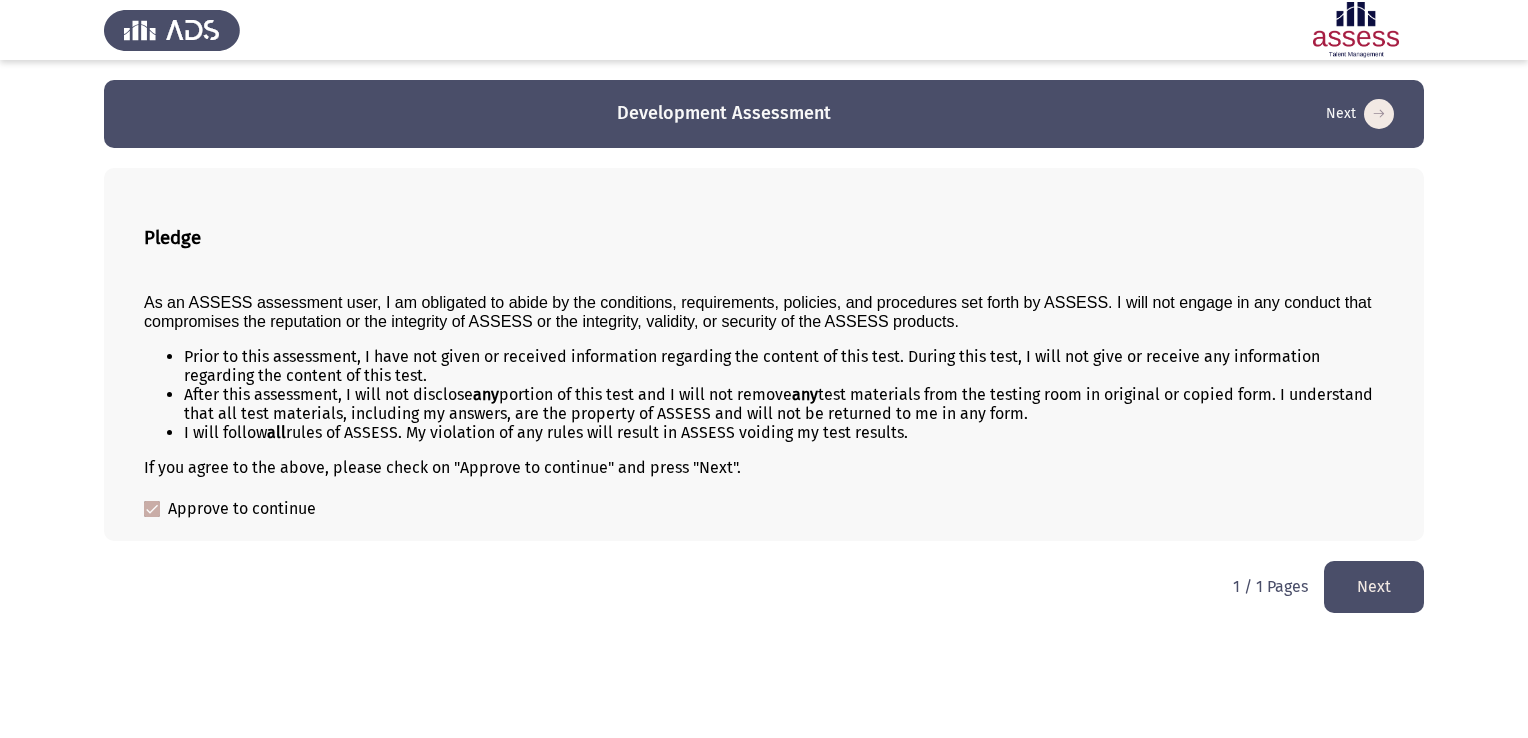 click on "Next" 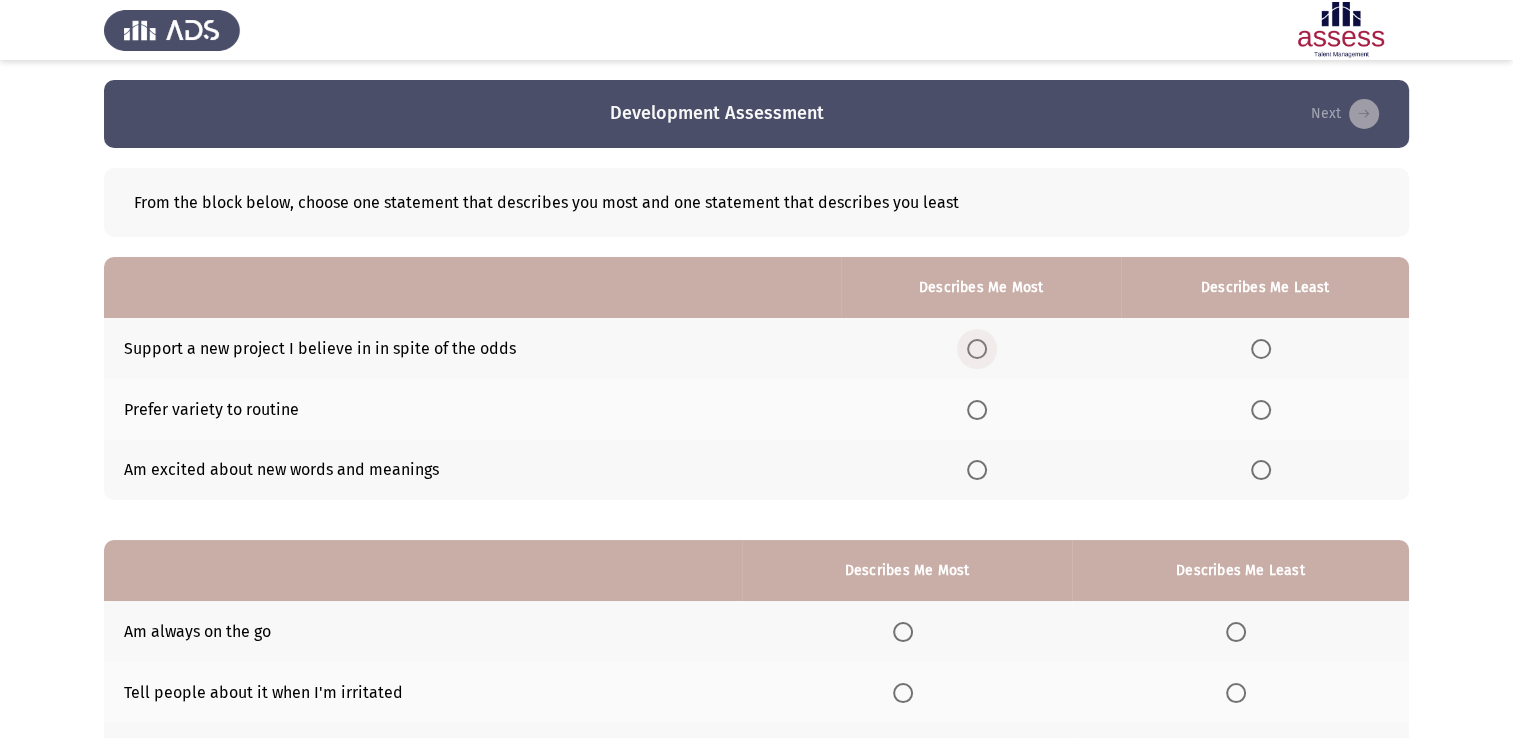 click at bounding box center [977, 349] 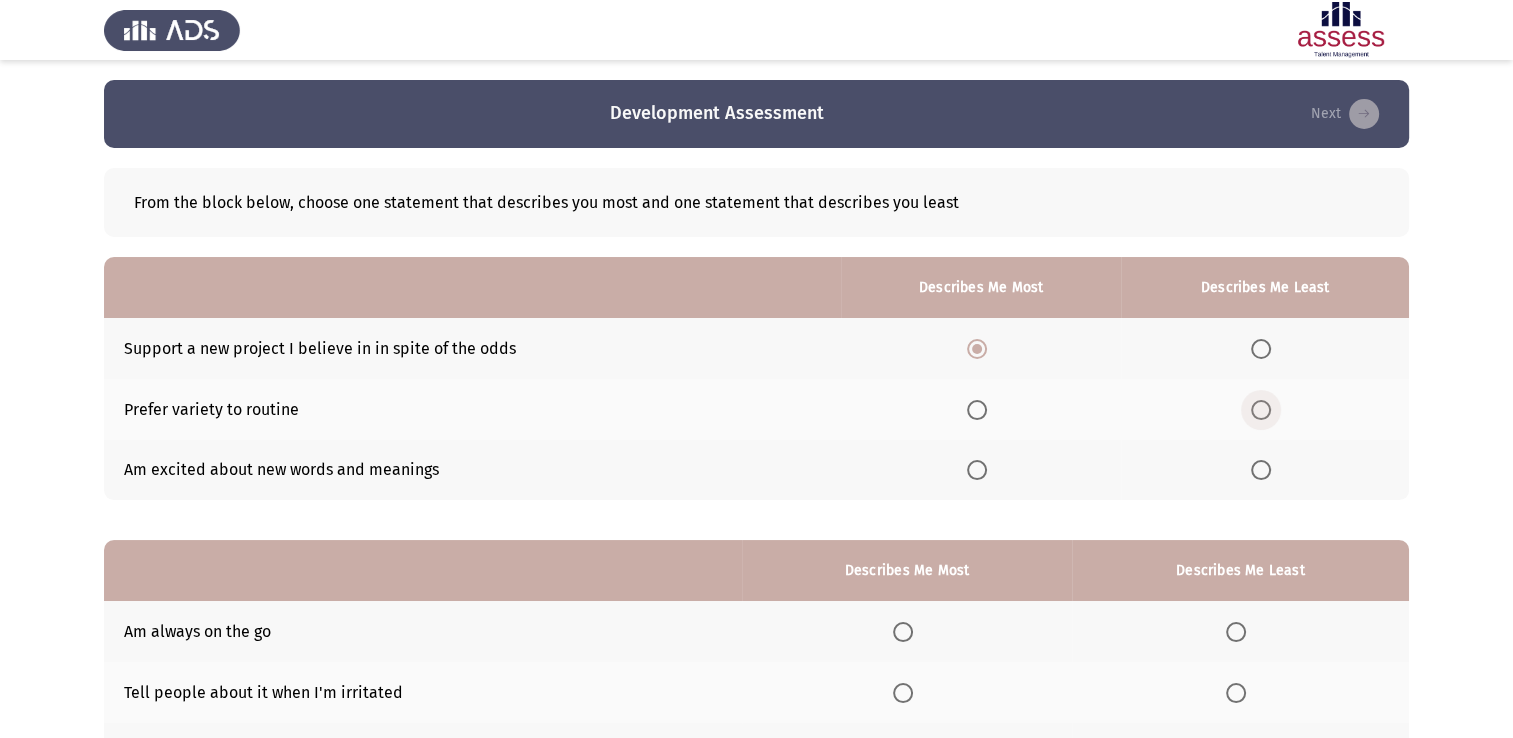click at bounding box center [1261, 410] 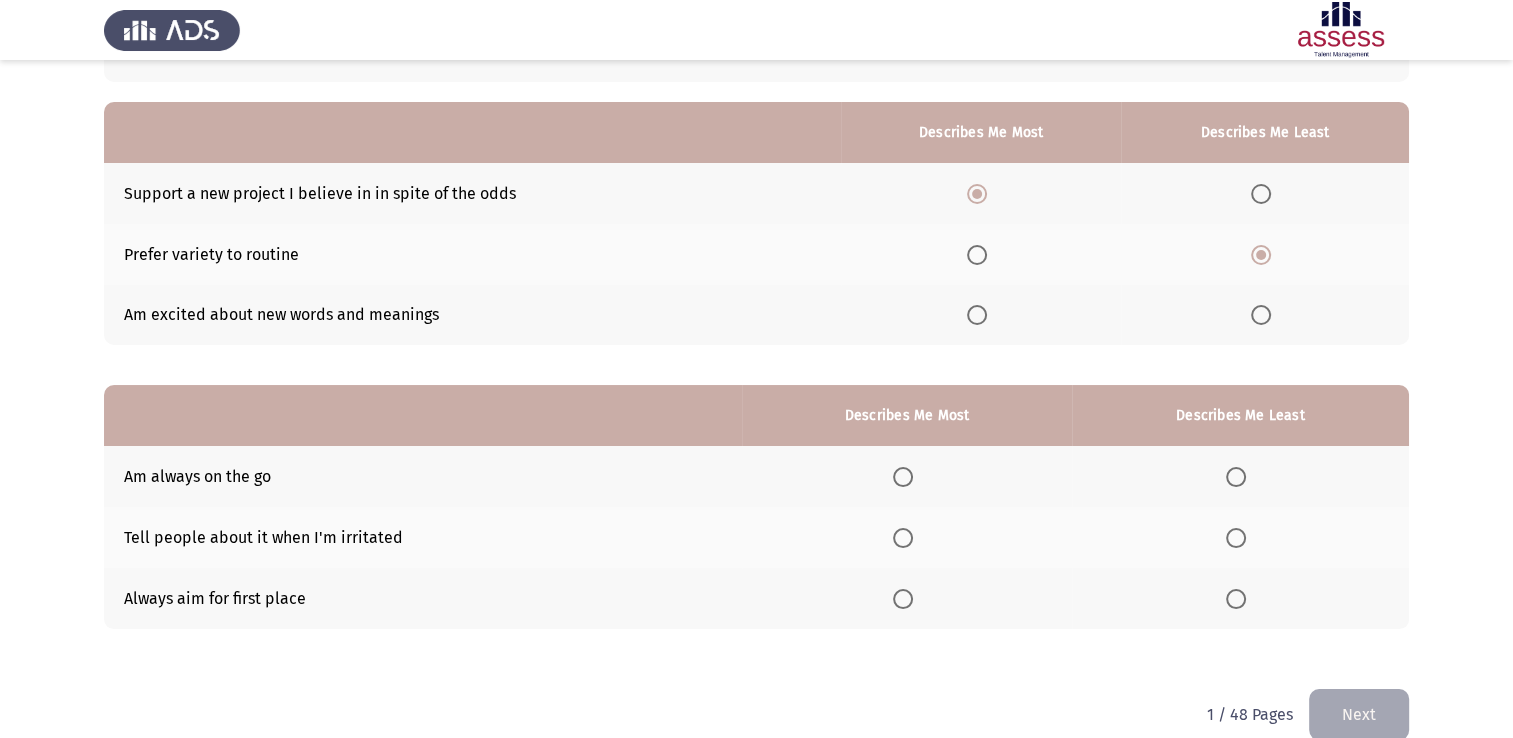 scroll, scrollTop: 162, scrollLeft: 0, axis: vertical 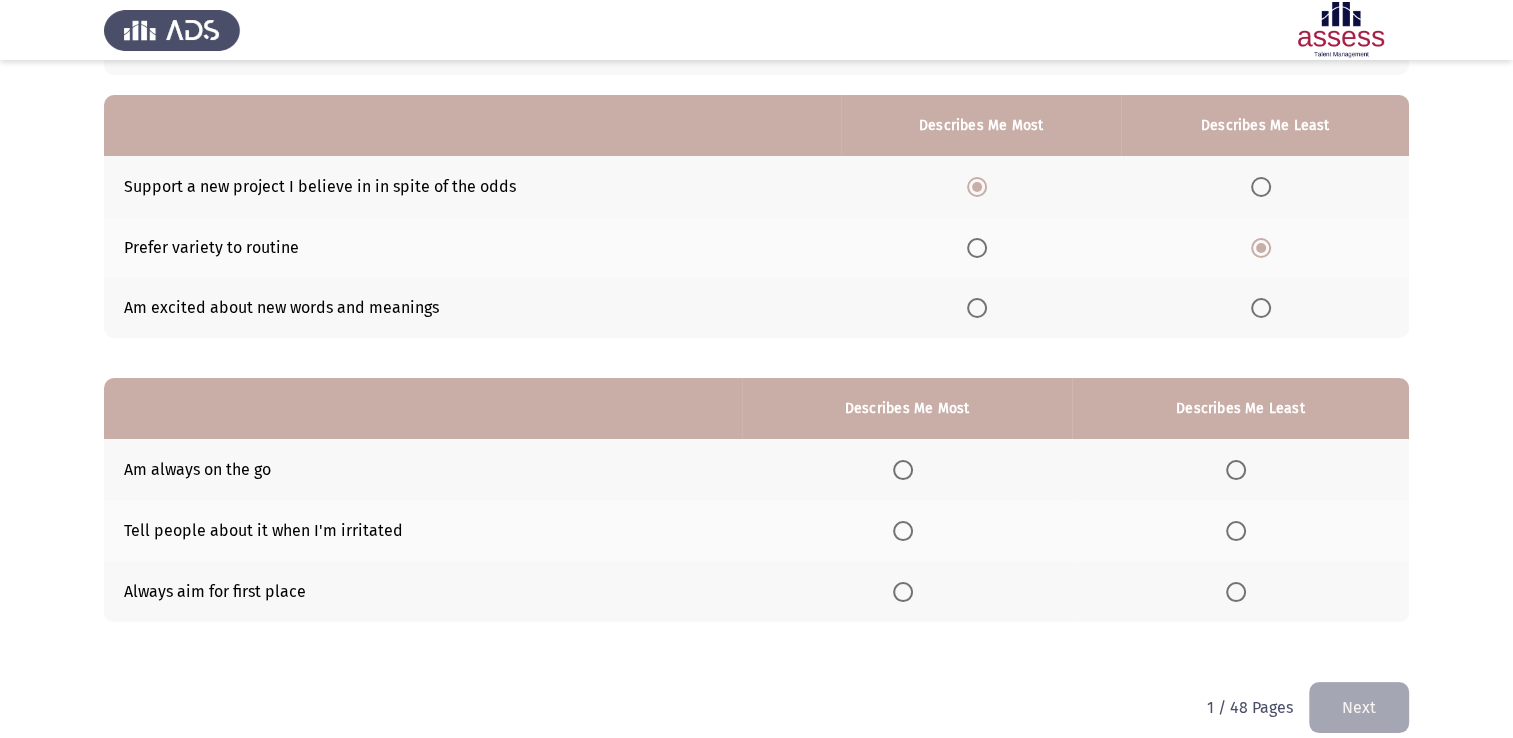 click at bounding box center [903, 470] 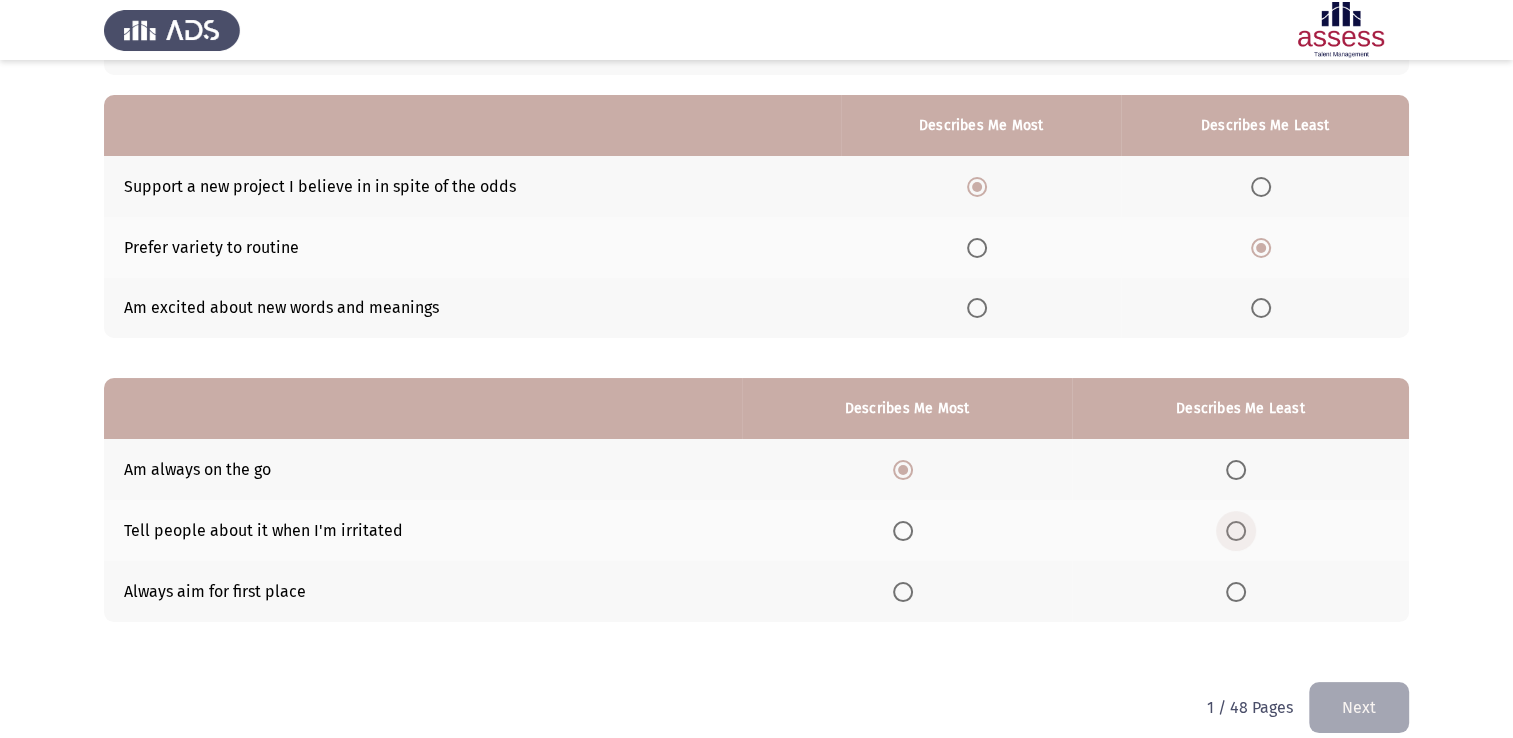 click at bounding box center [1236, 531] 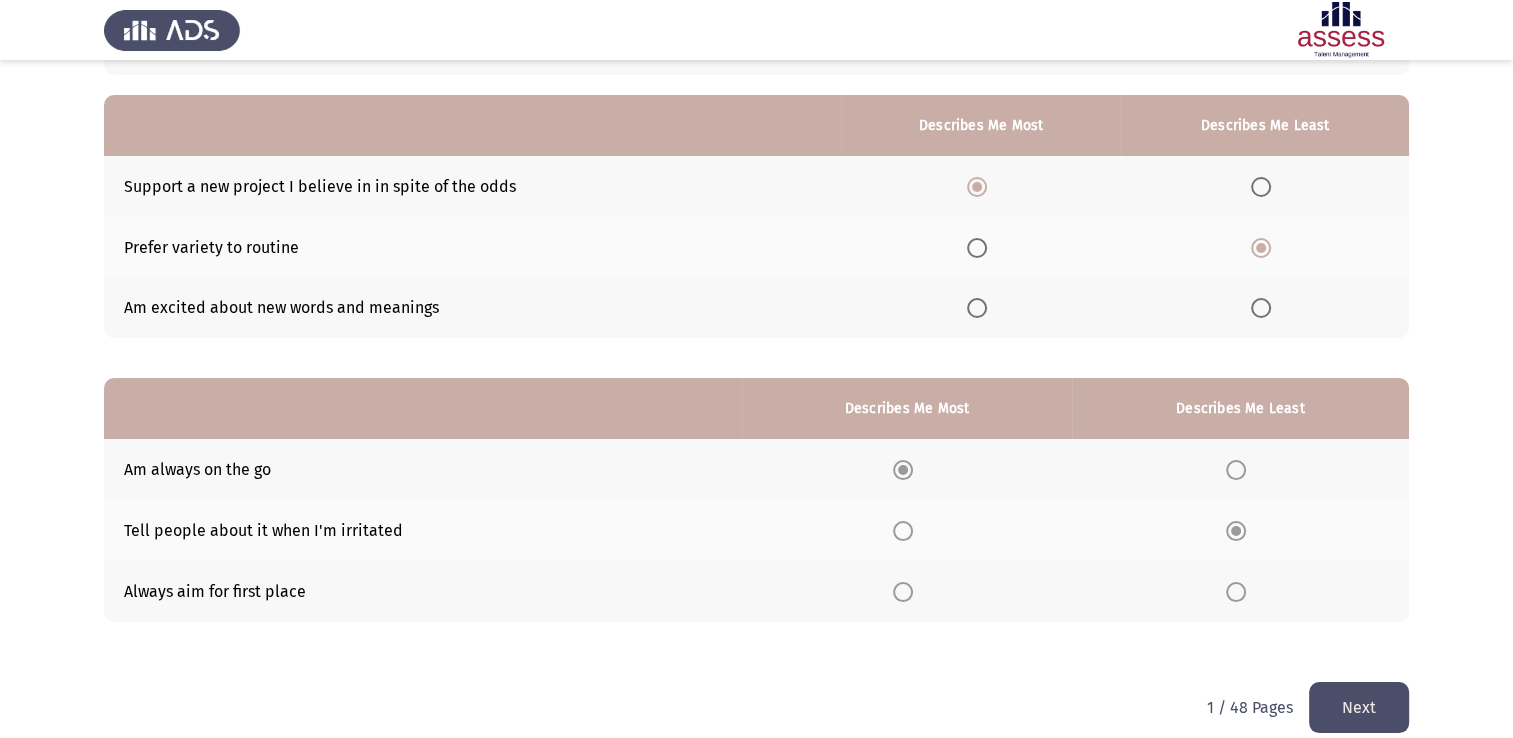 scroll, scrollTop: 186, scrollLeft: 0, axis: vertical 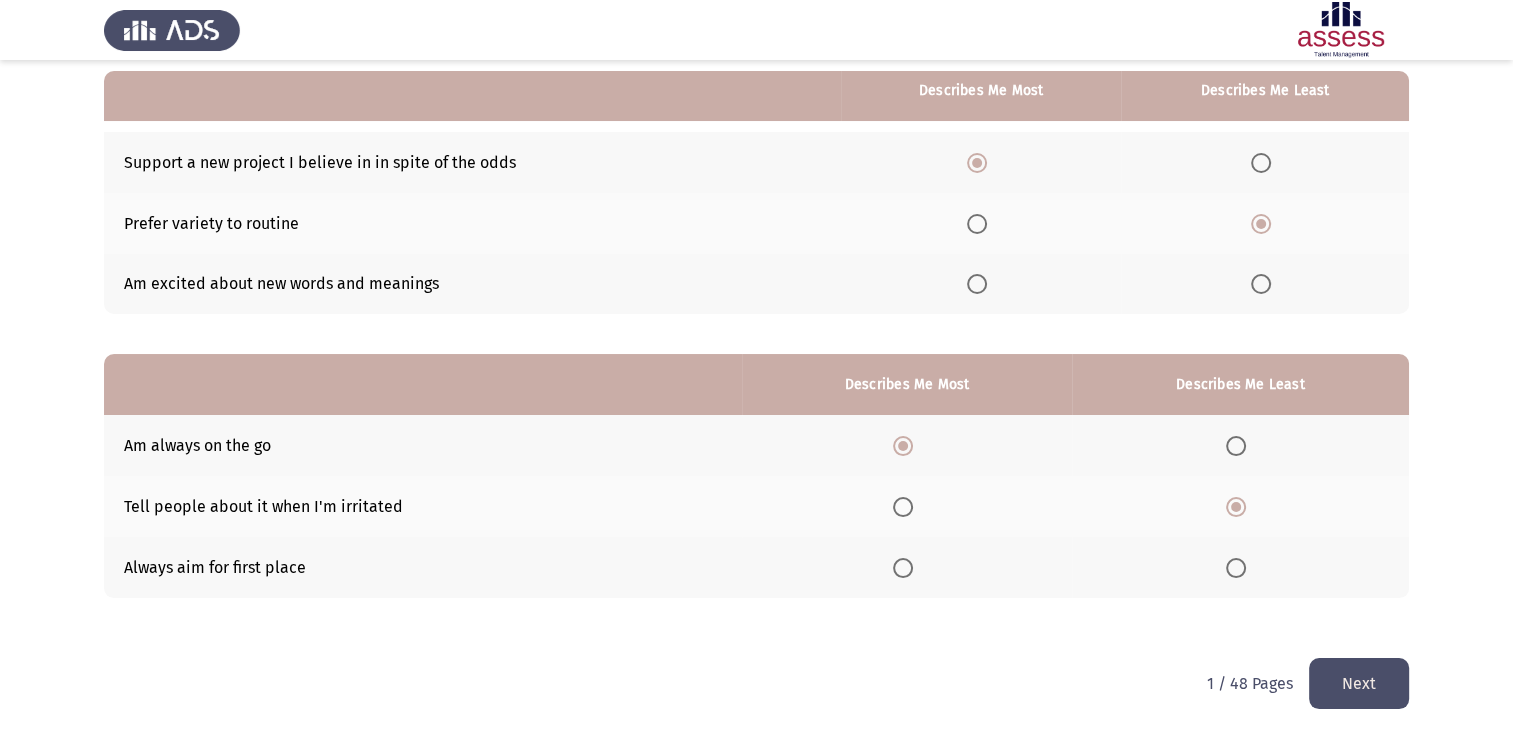 click on "Next" 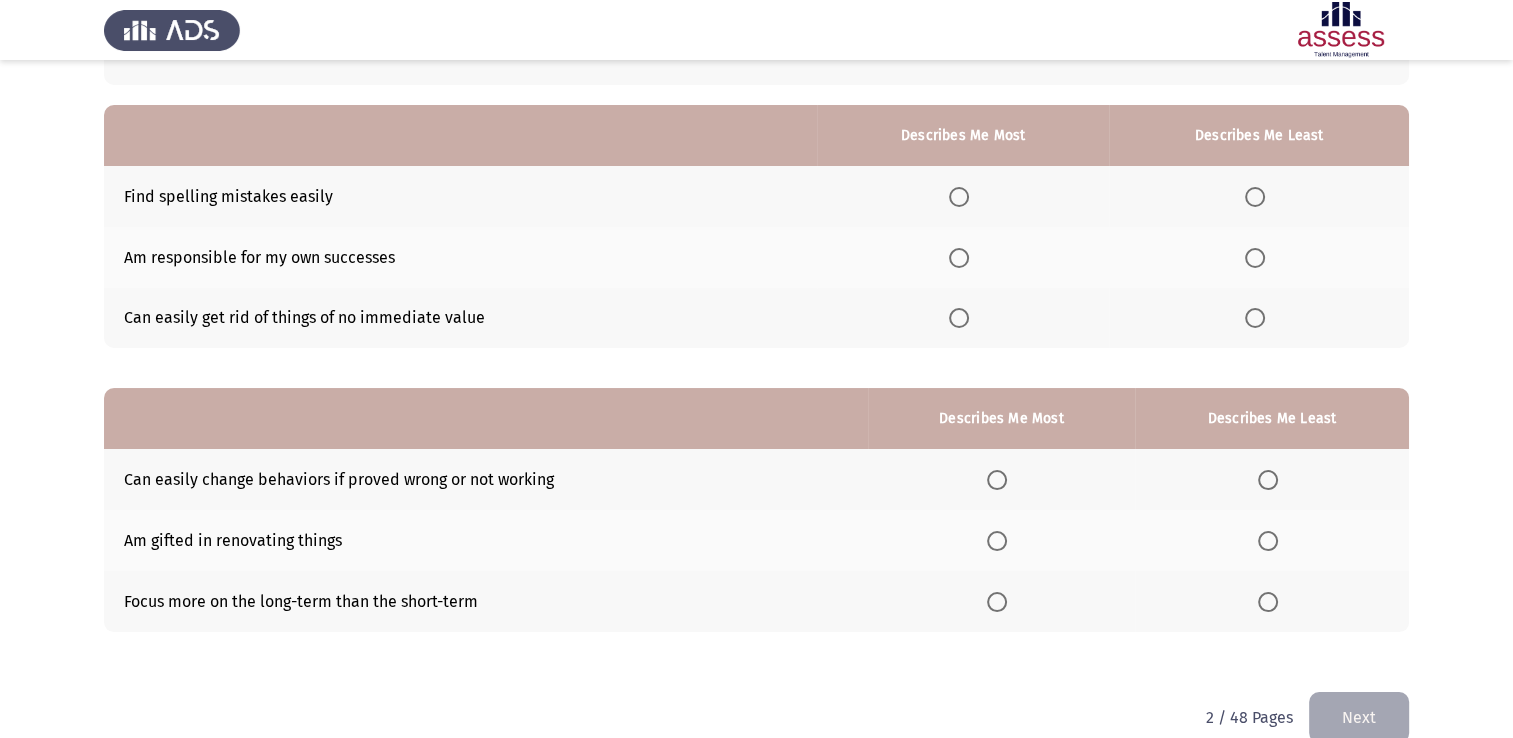 scroll, scrollTop: 114, scrollLeft: 0, axis: vertical 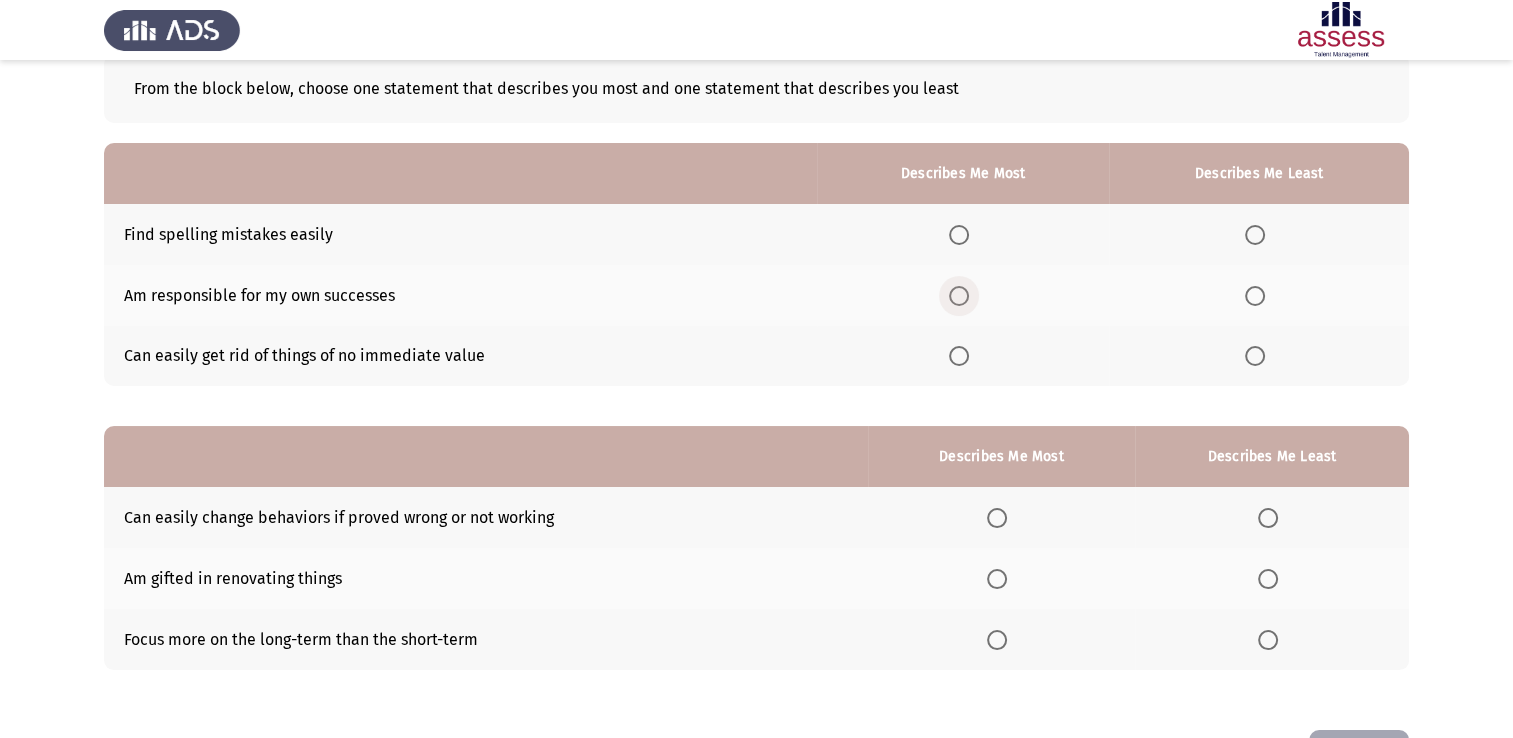 click at bounding box center (959, 296) 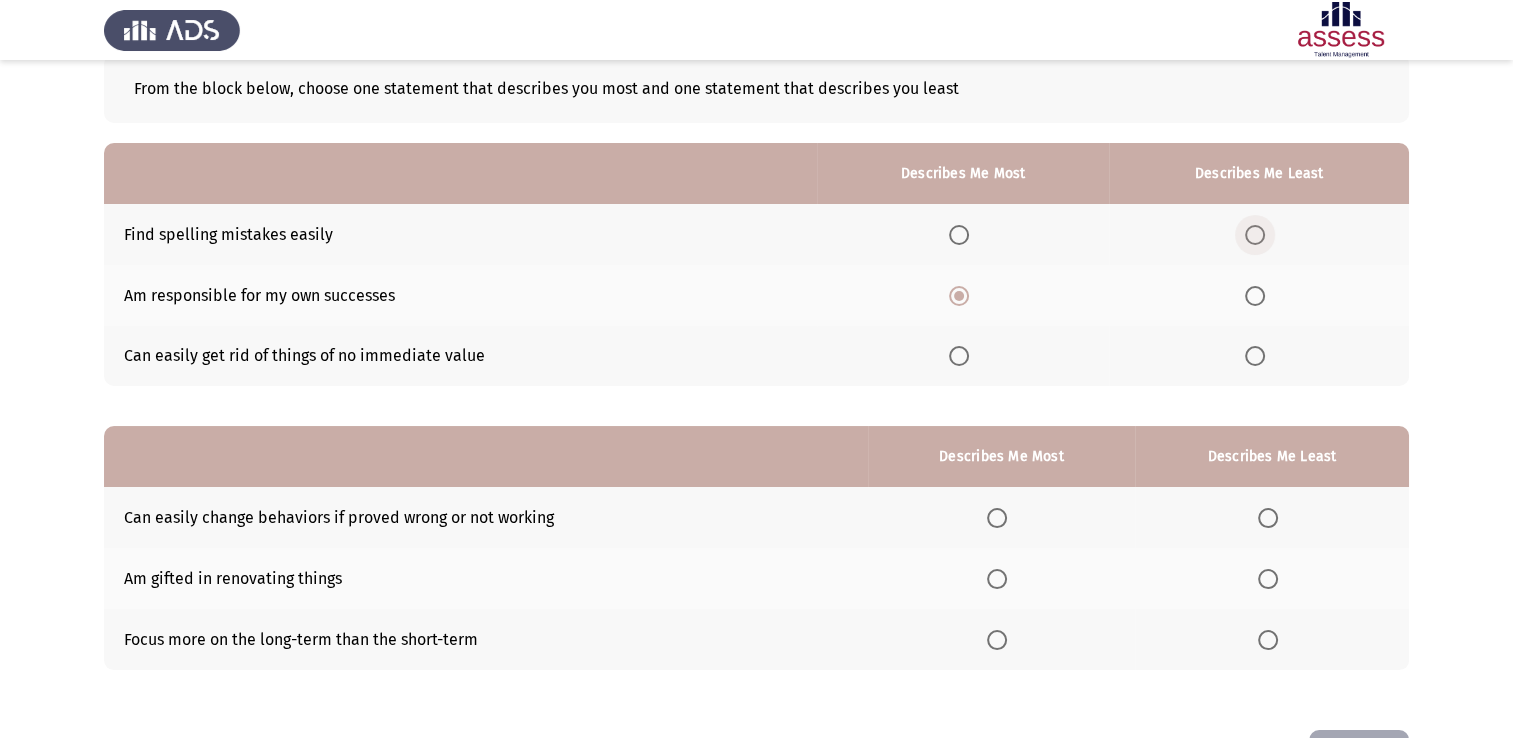 click at bounding box center (1255, 235) 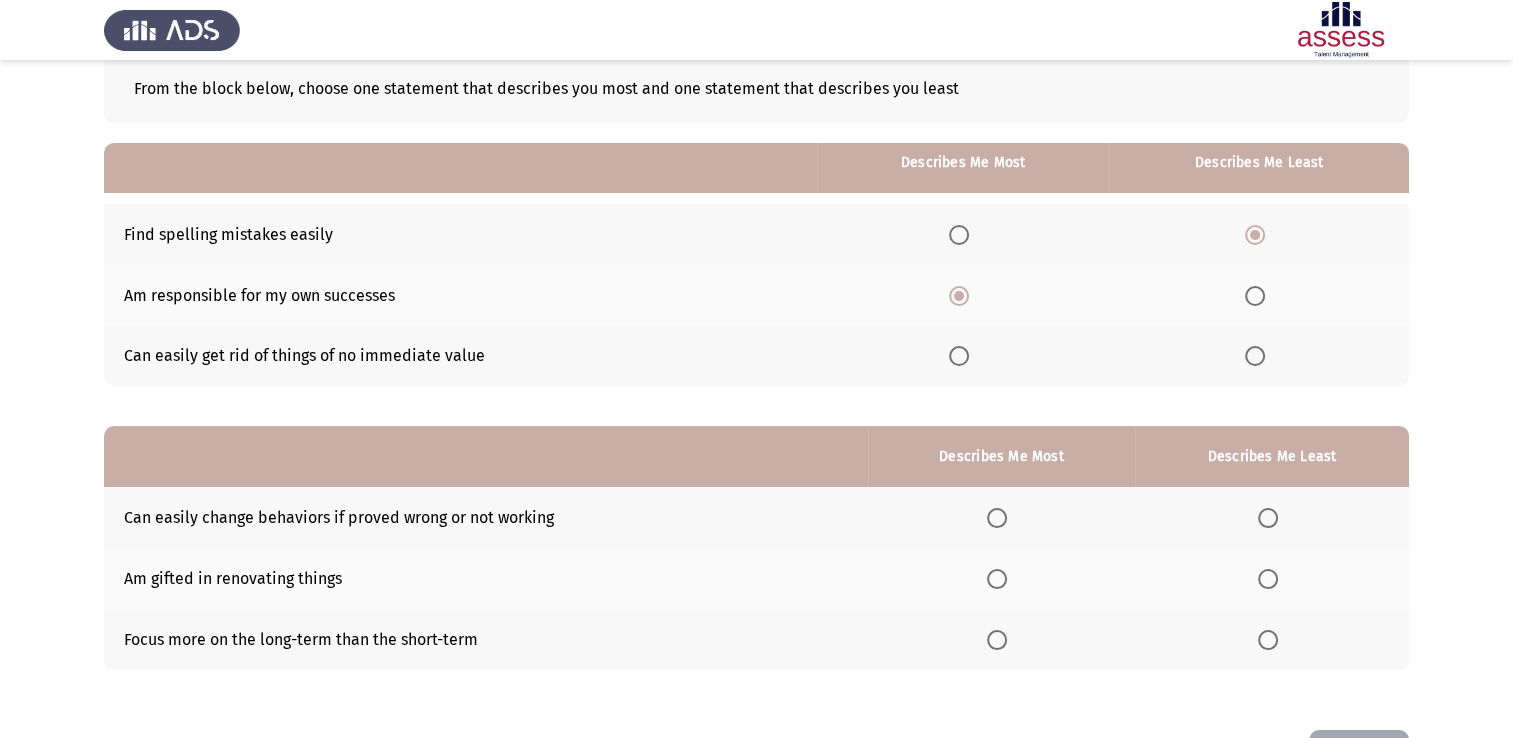scroll, scrollTop: 186, scrollLeft: 0, axis: vertical 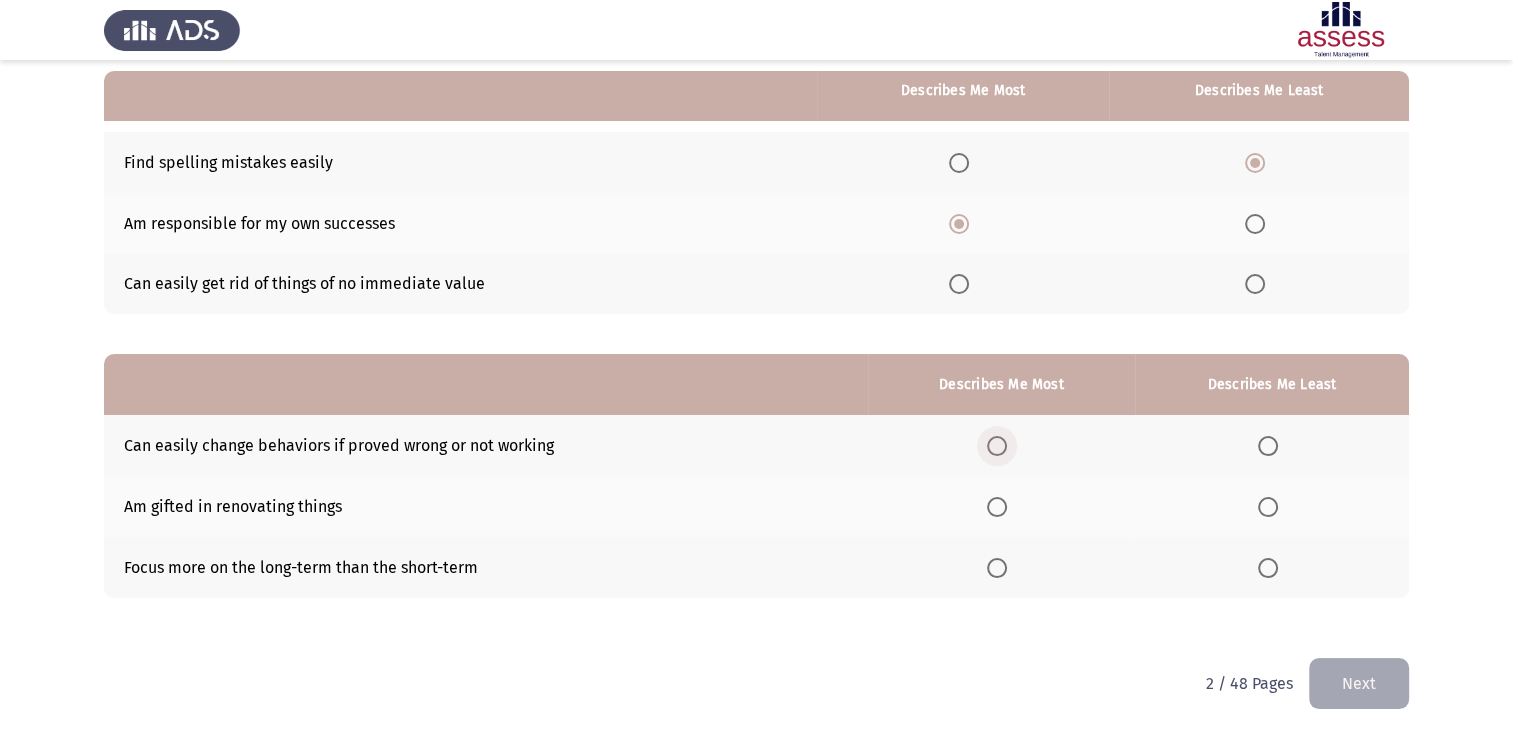 click at bounding box center (997, 446) 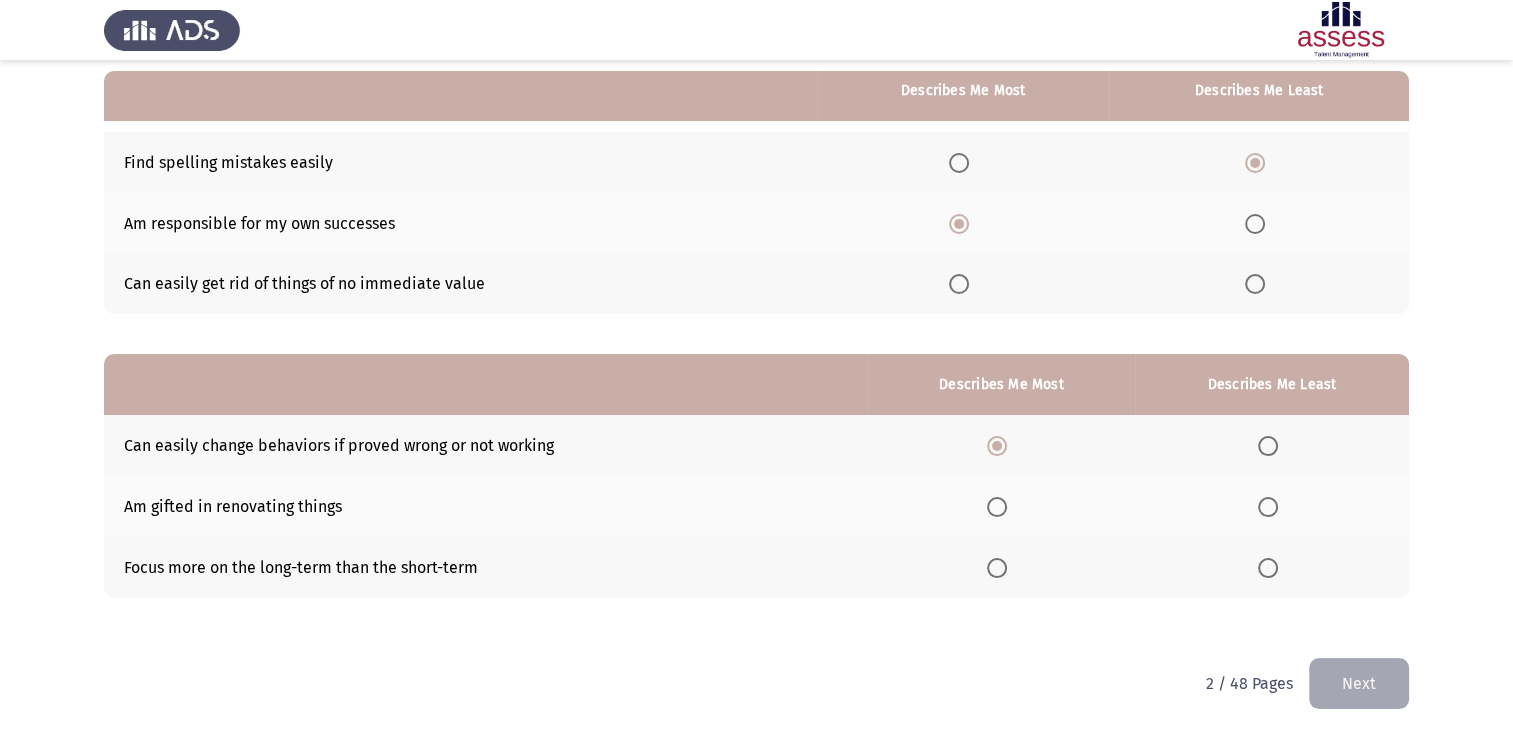 click at bounding box center (1272, 567) 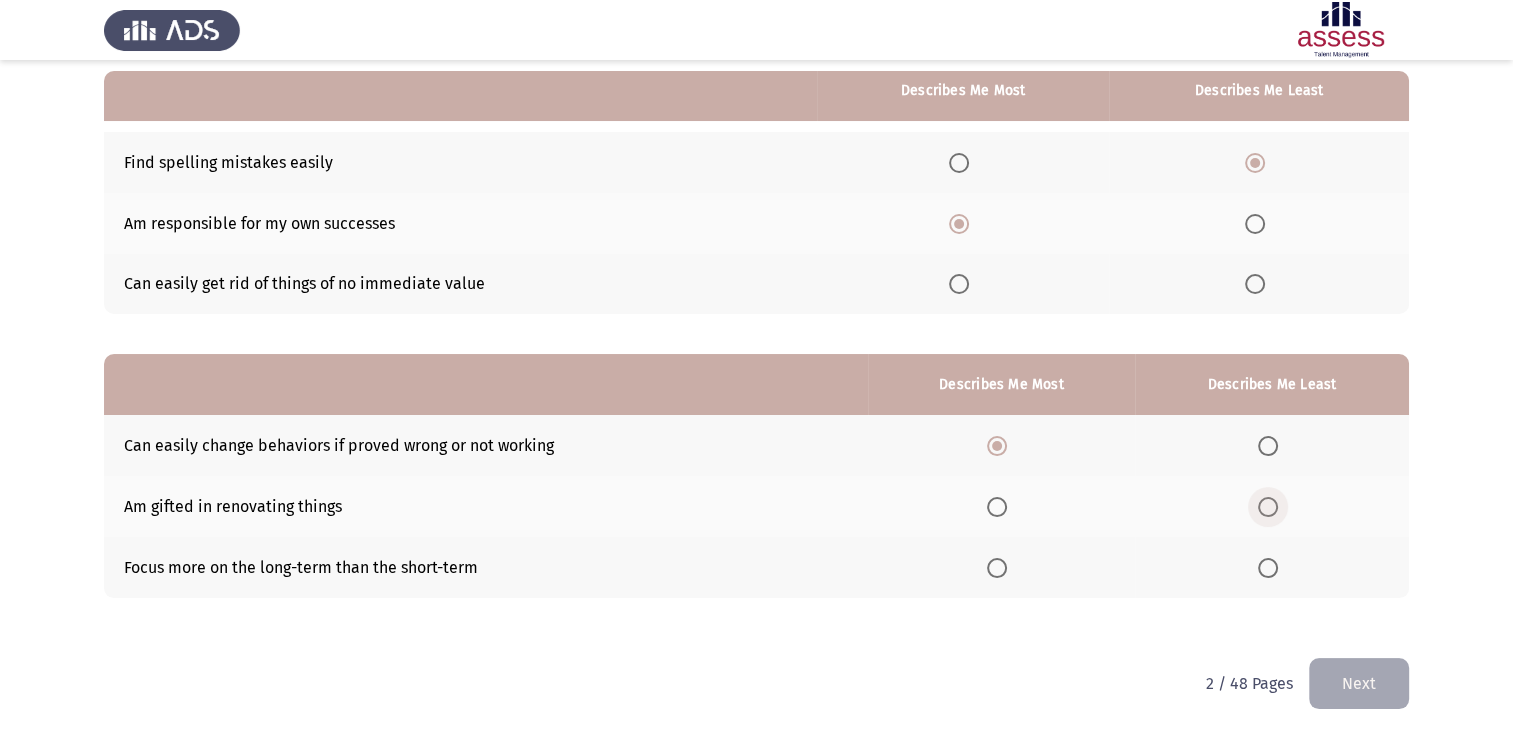 click at bounding box center [1268, 507] 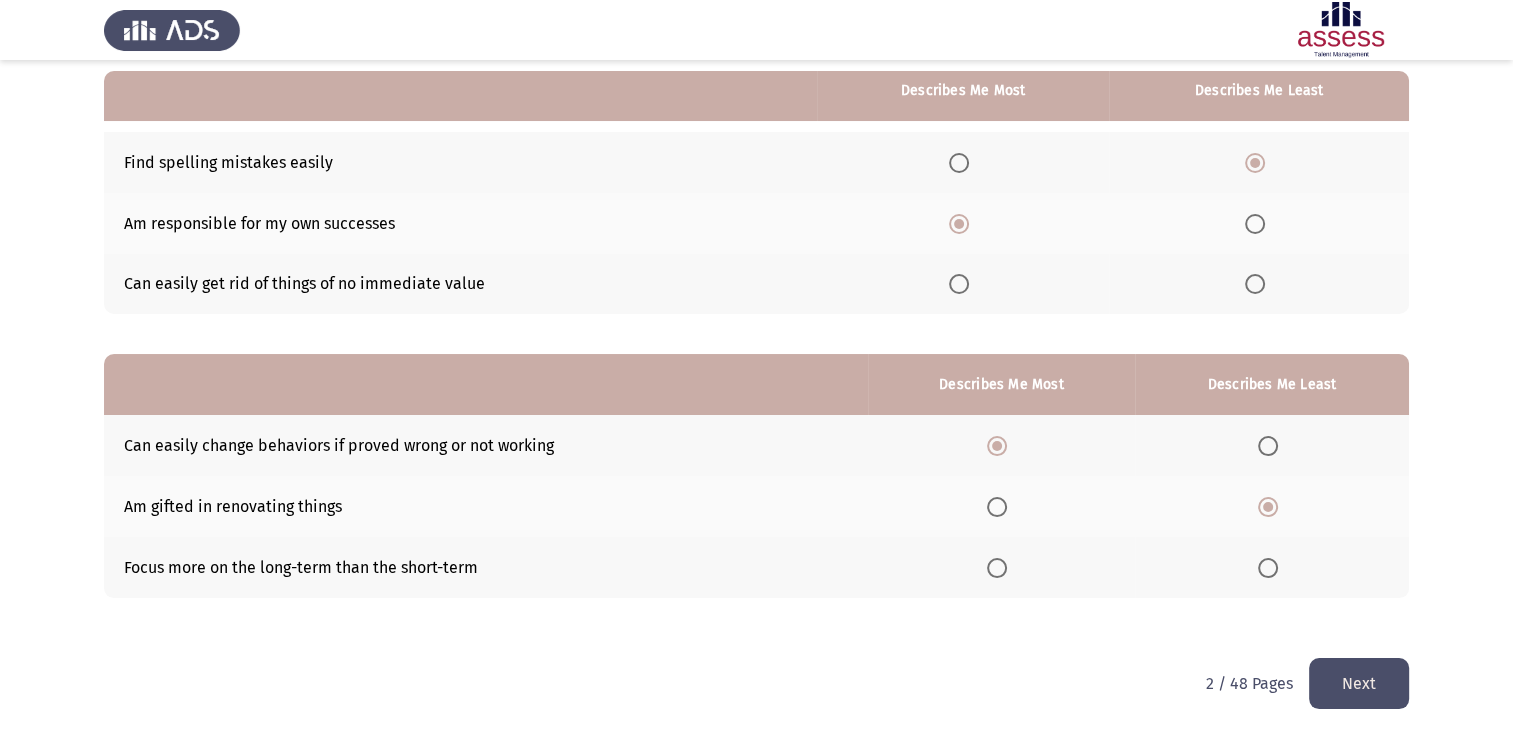 drag, startPoint x: 996, startPoint y: 487, endPoint x: 1000, endPoint y: 503, distance: 16.492422 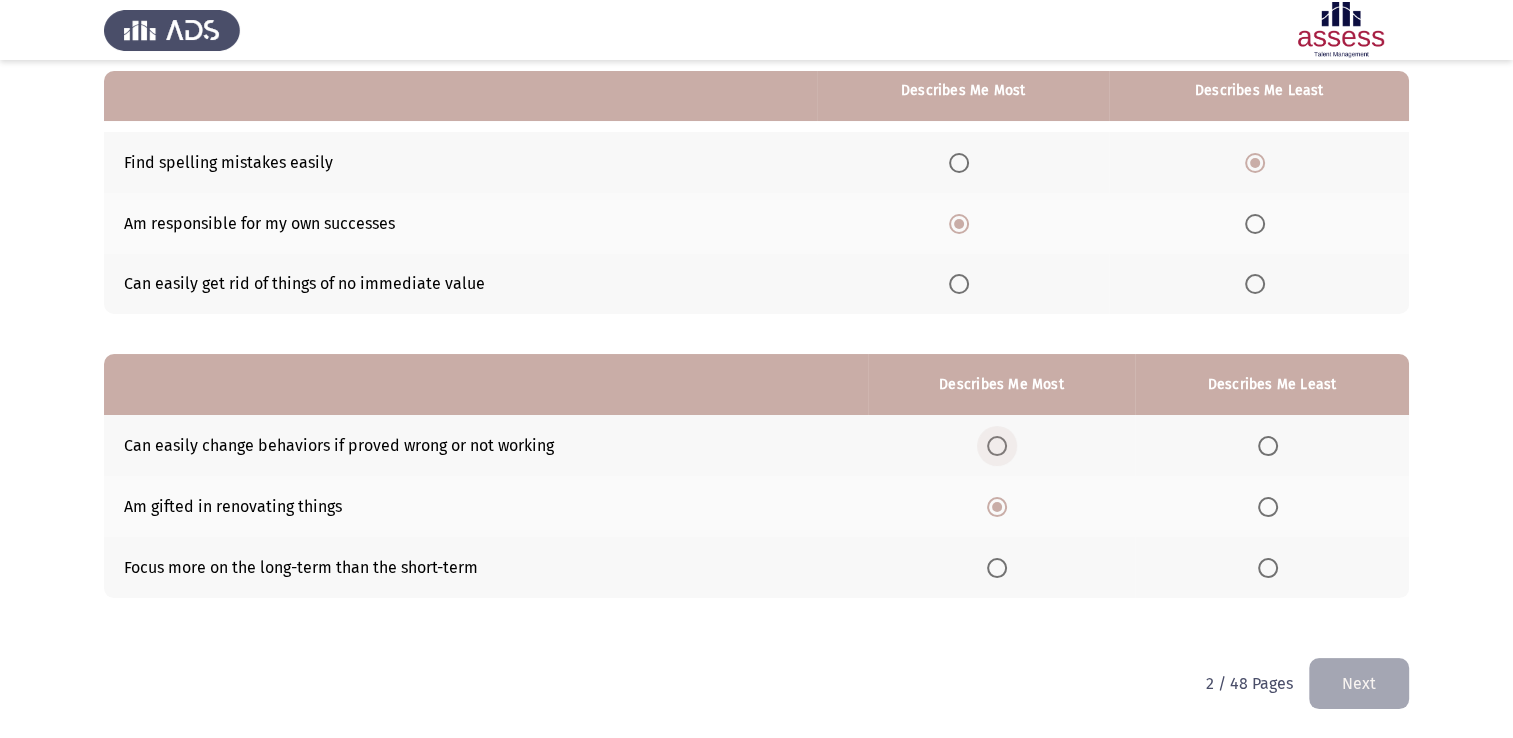 click at bounding box center [997, 446] 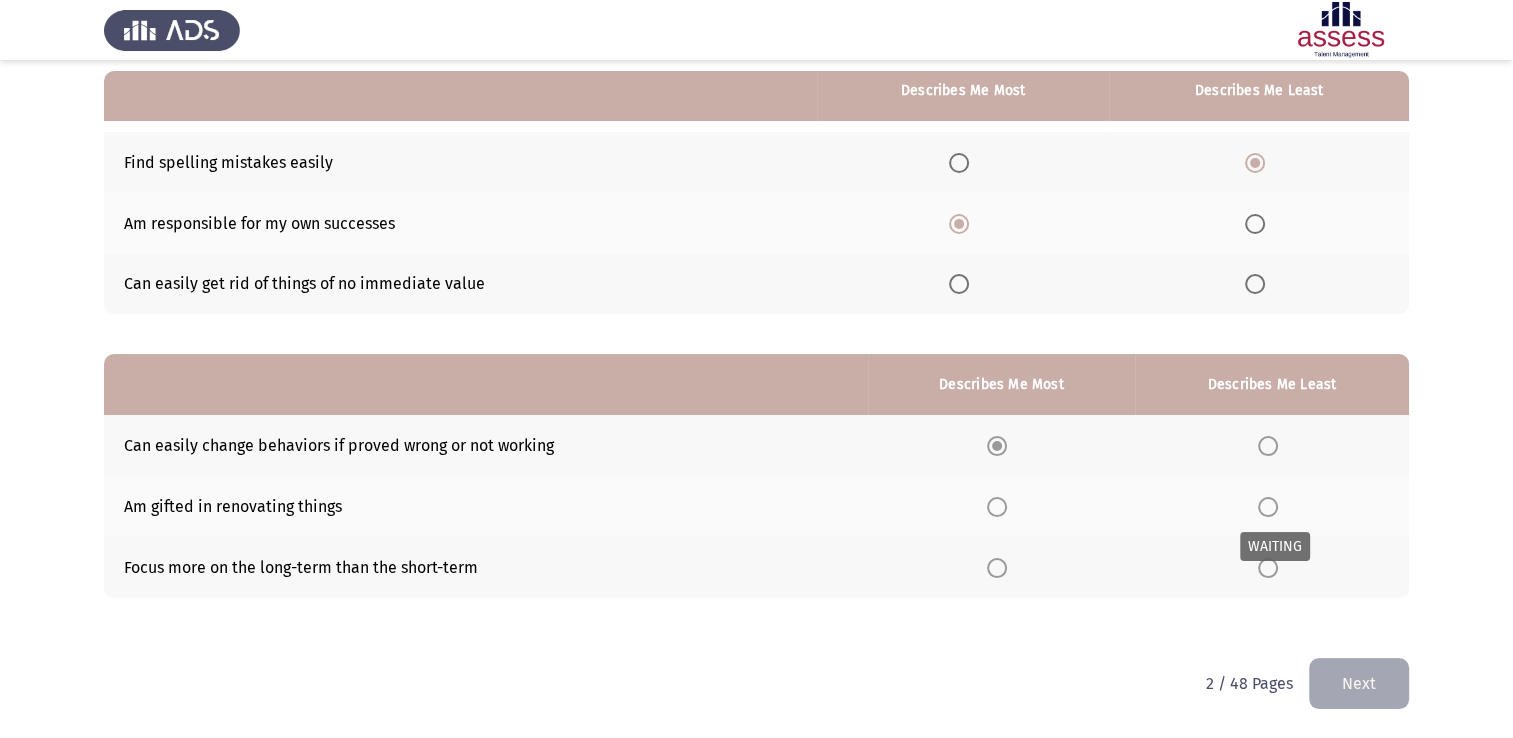 click at bounding box center [1268, 507] 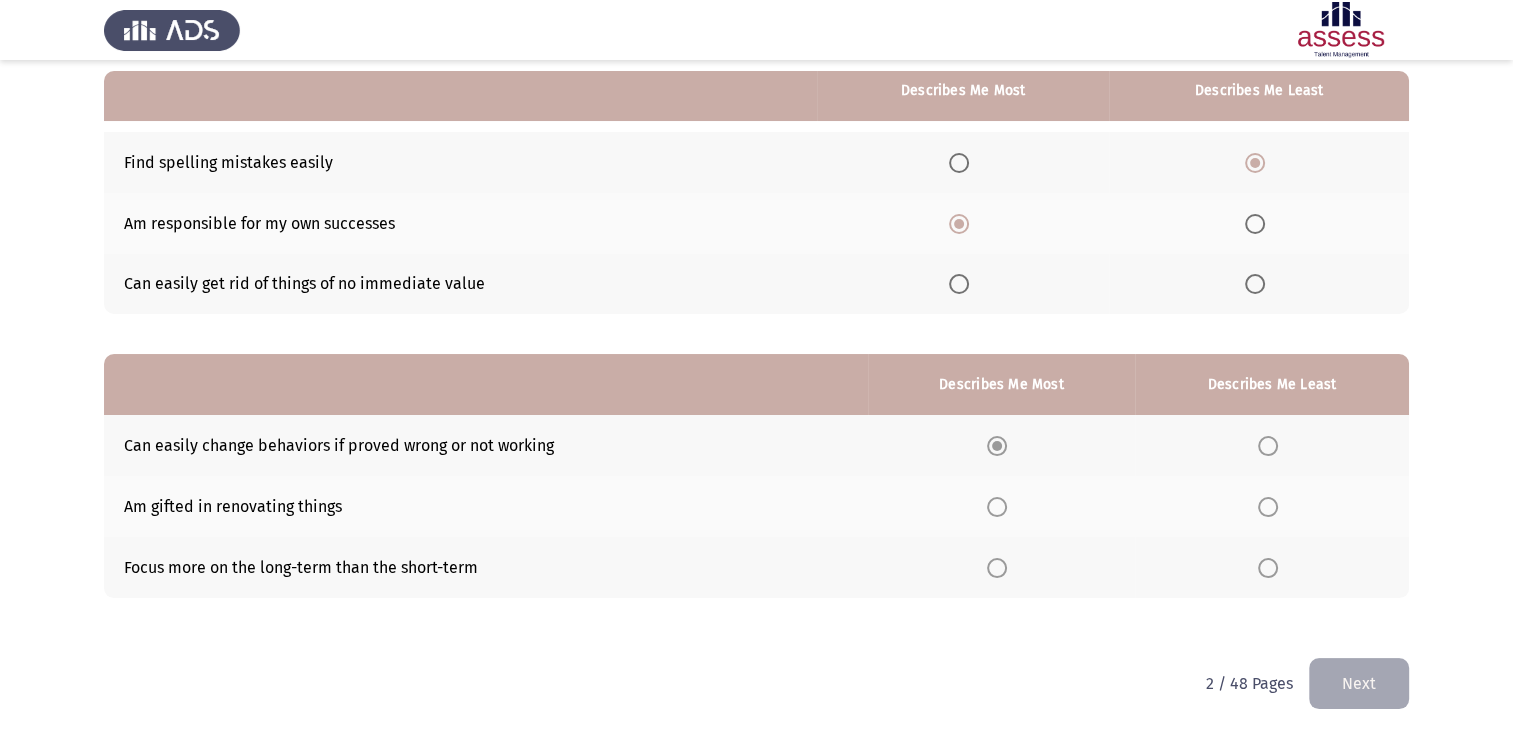 click at bounding box center (1268, 507) 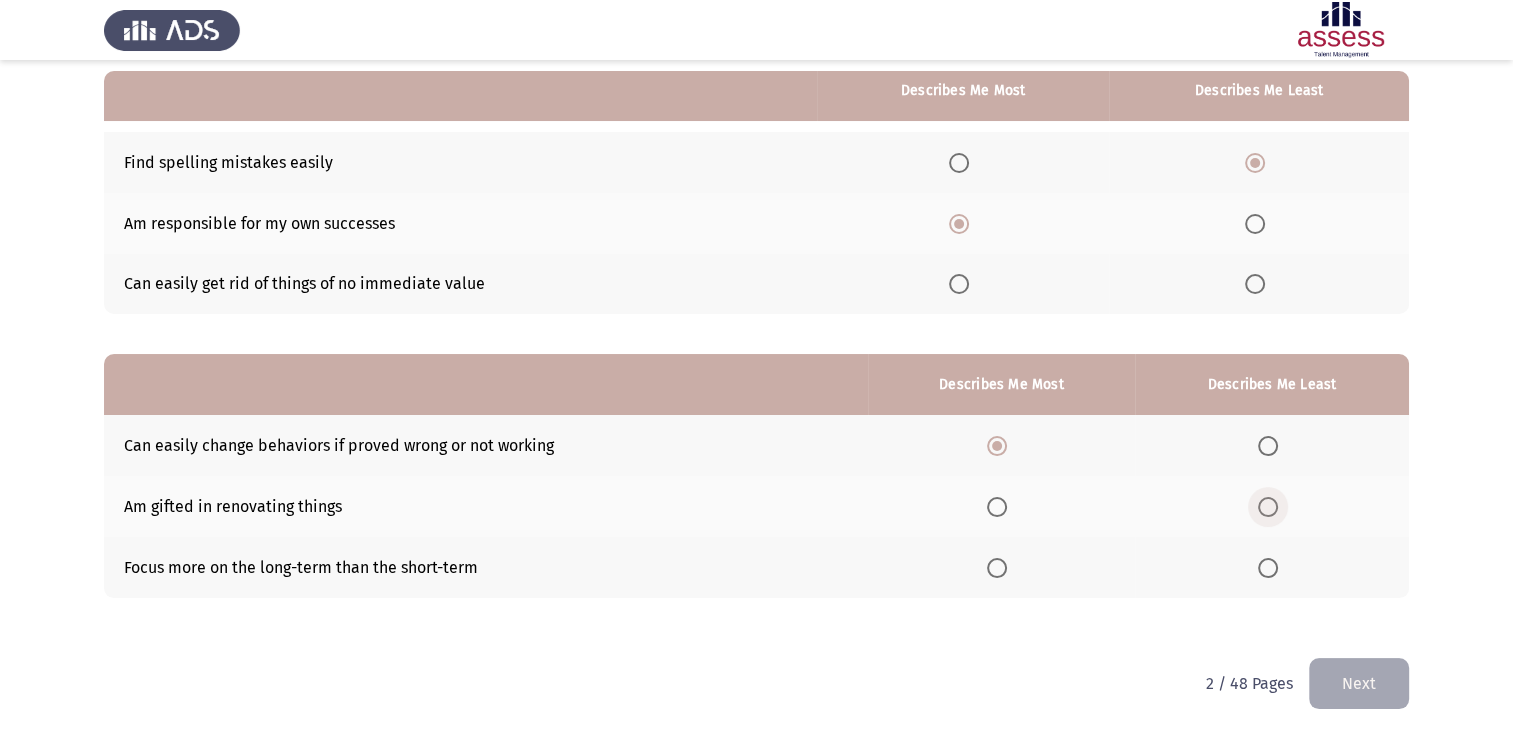 click at bounding box center [1268, 507] 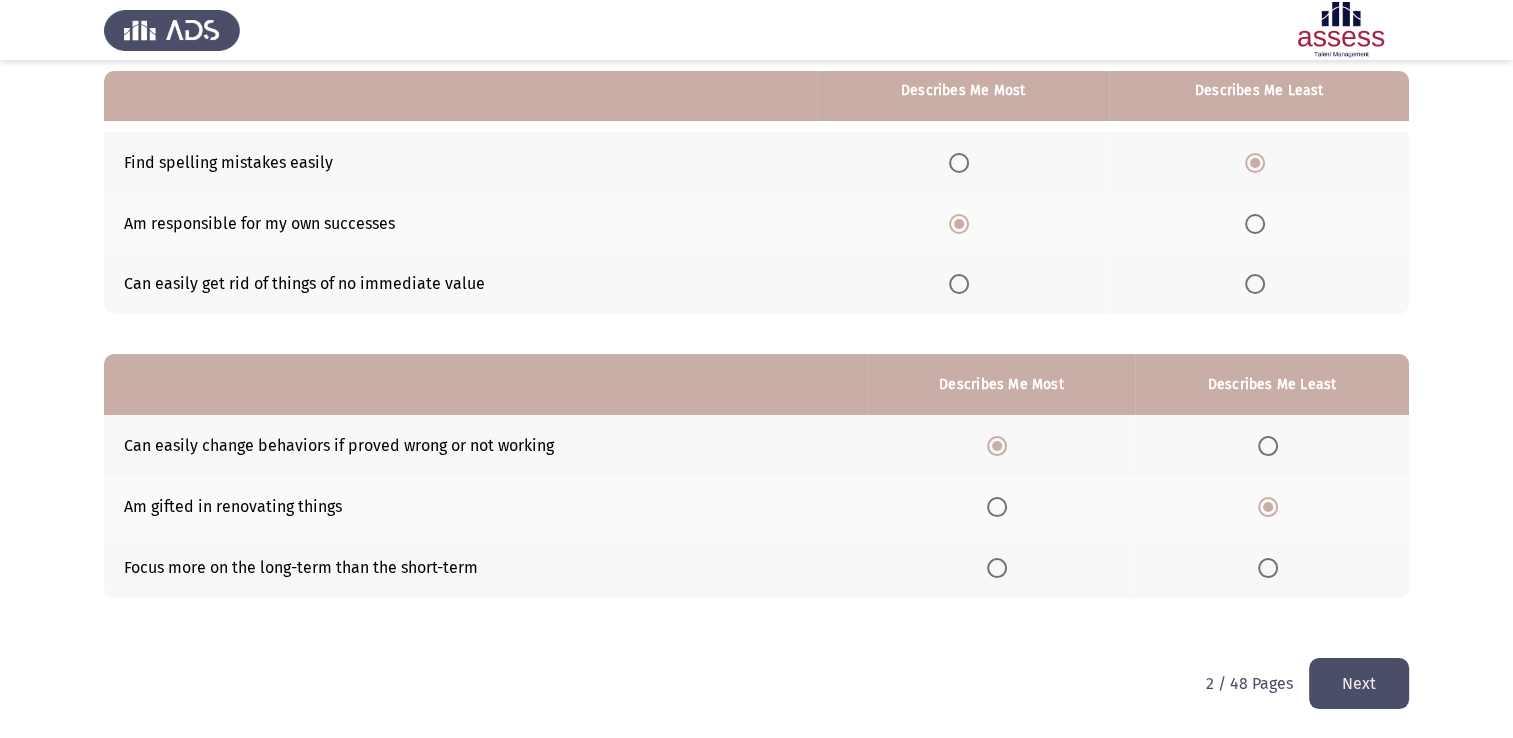 click on "Next" 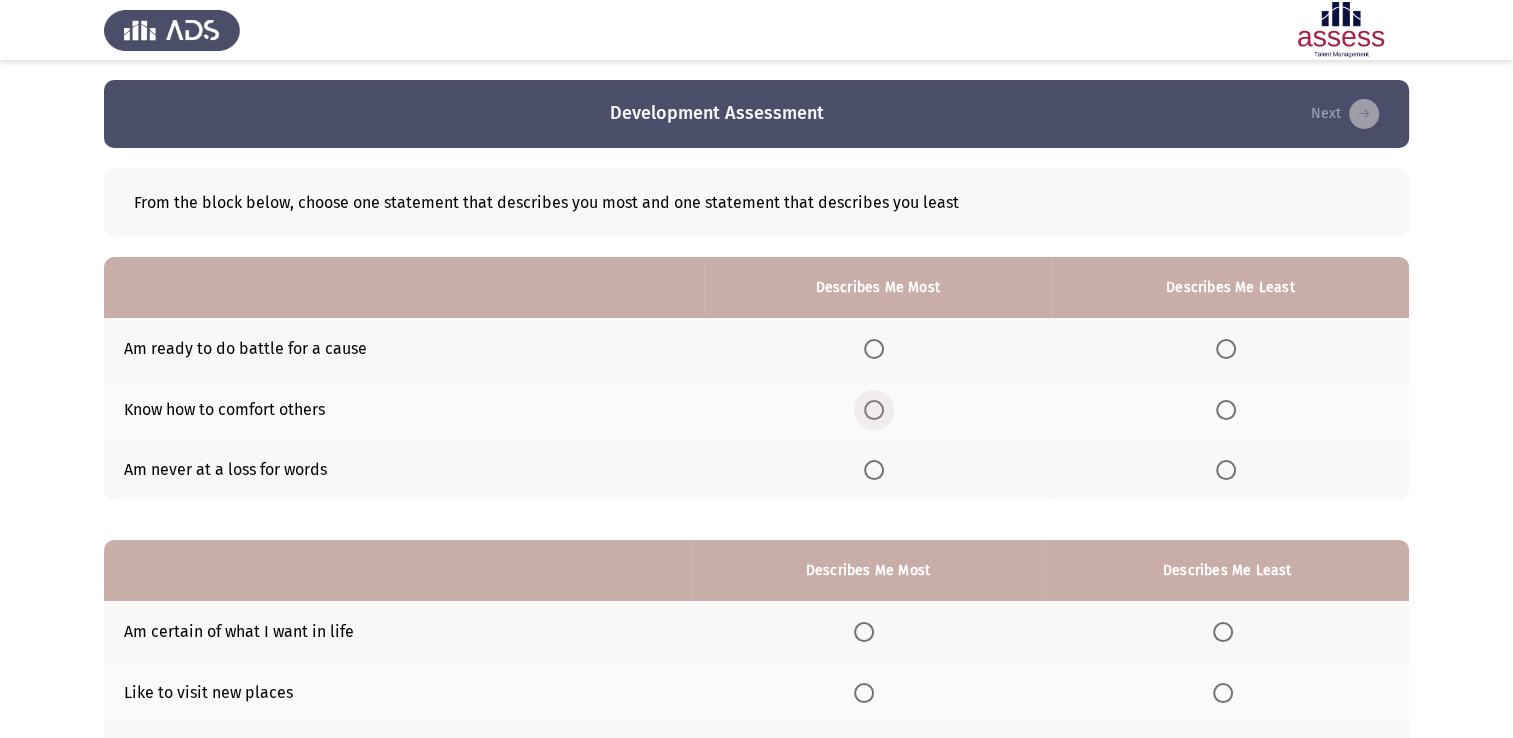 click at bounding box center (874, 410) 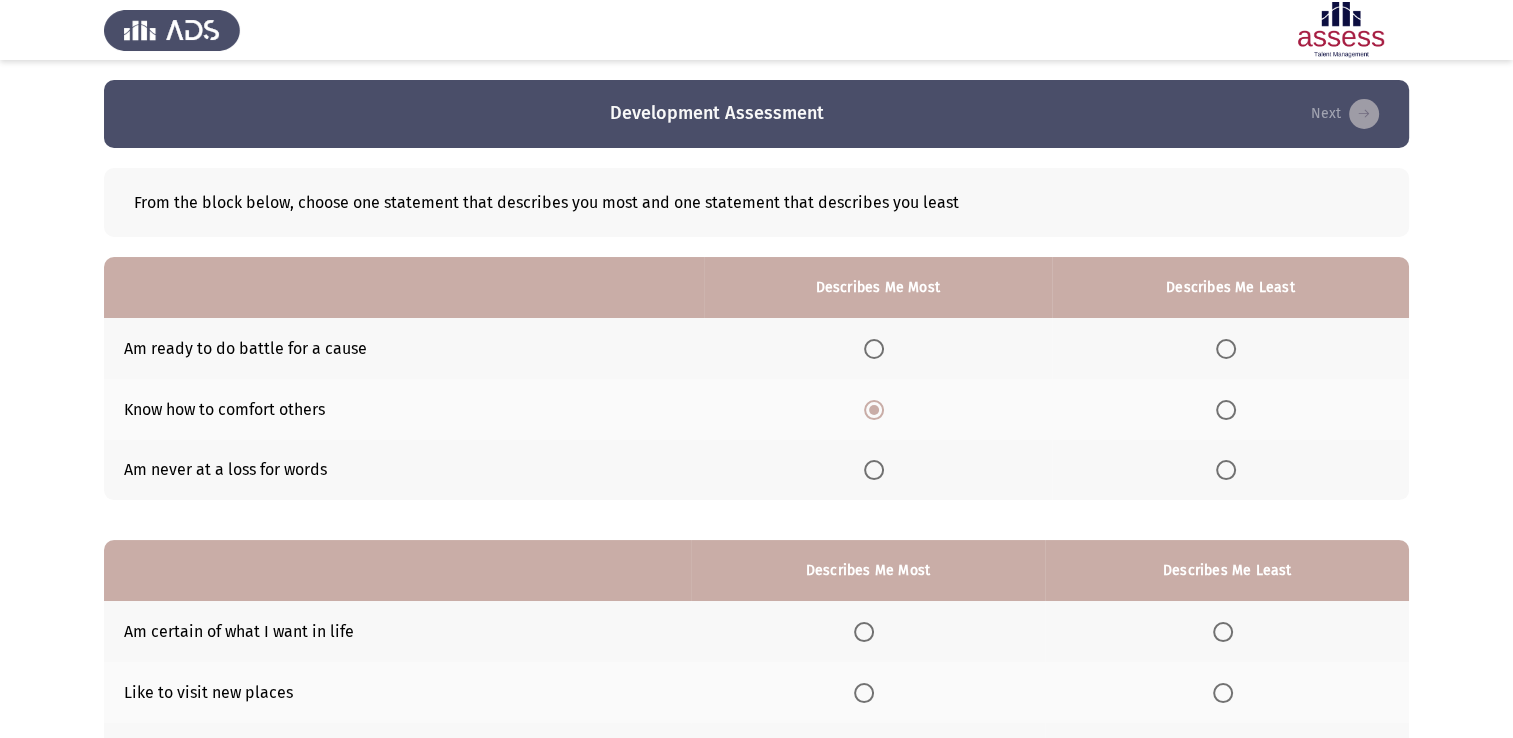 click at bounding box center [1226, 349] 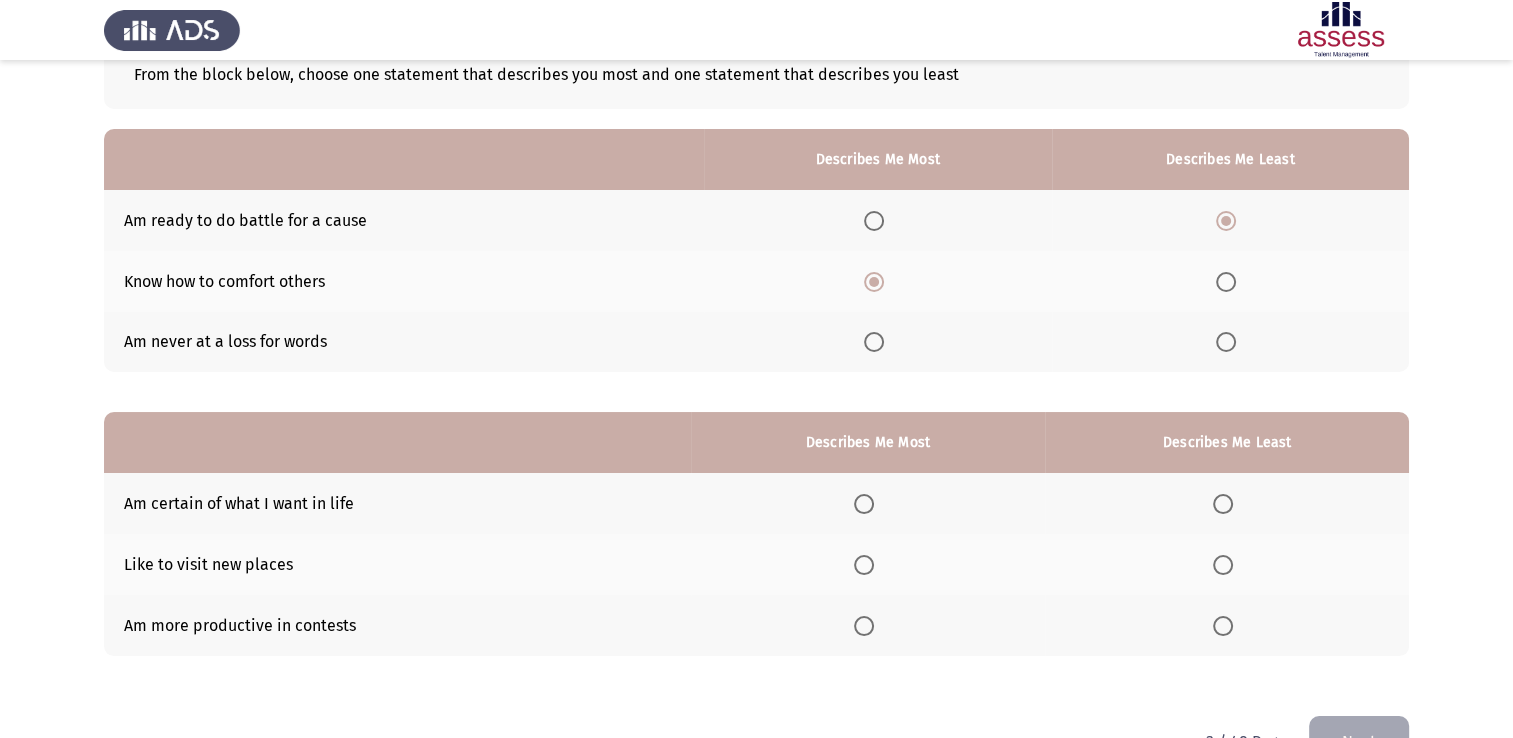 scroll, scrollTop: 131, scrollLeft: 0, axis: vertical 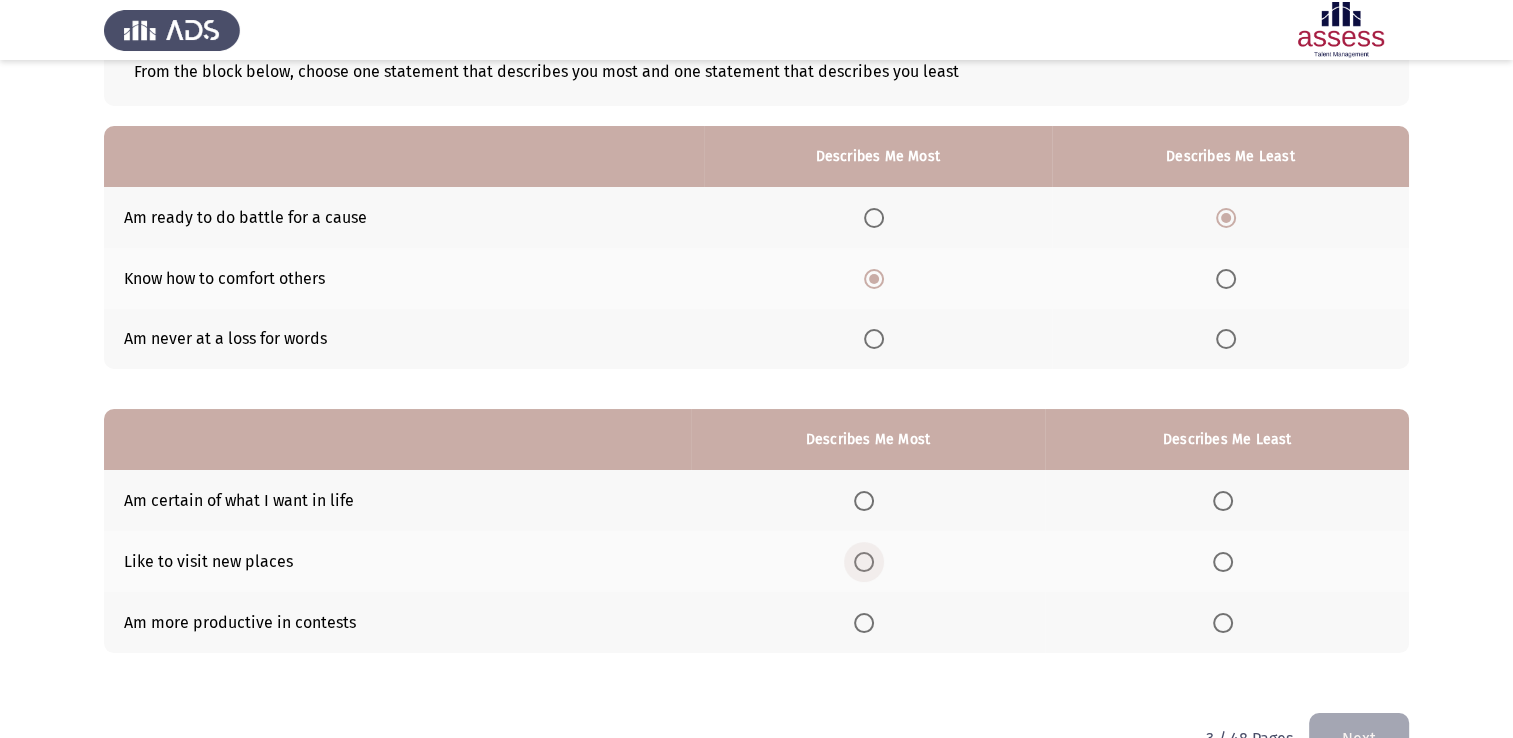 click at bounding box center [864, 562] 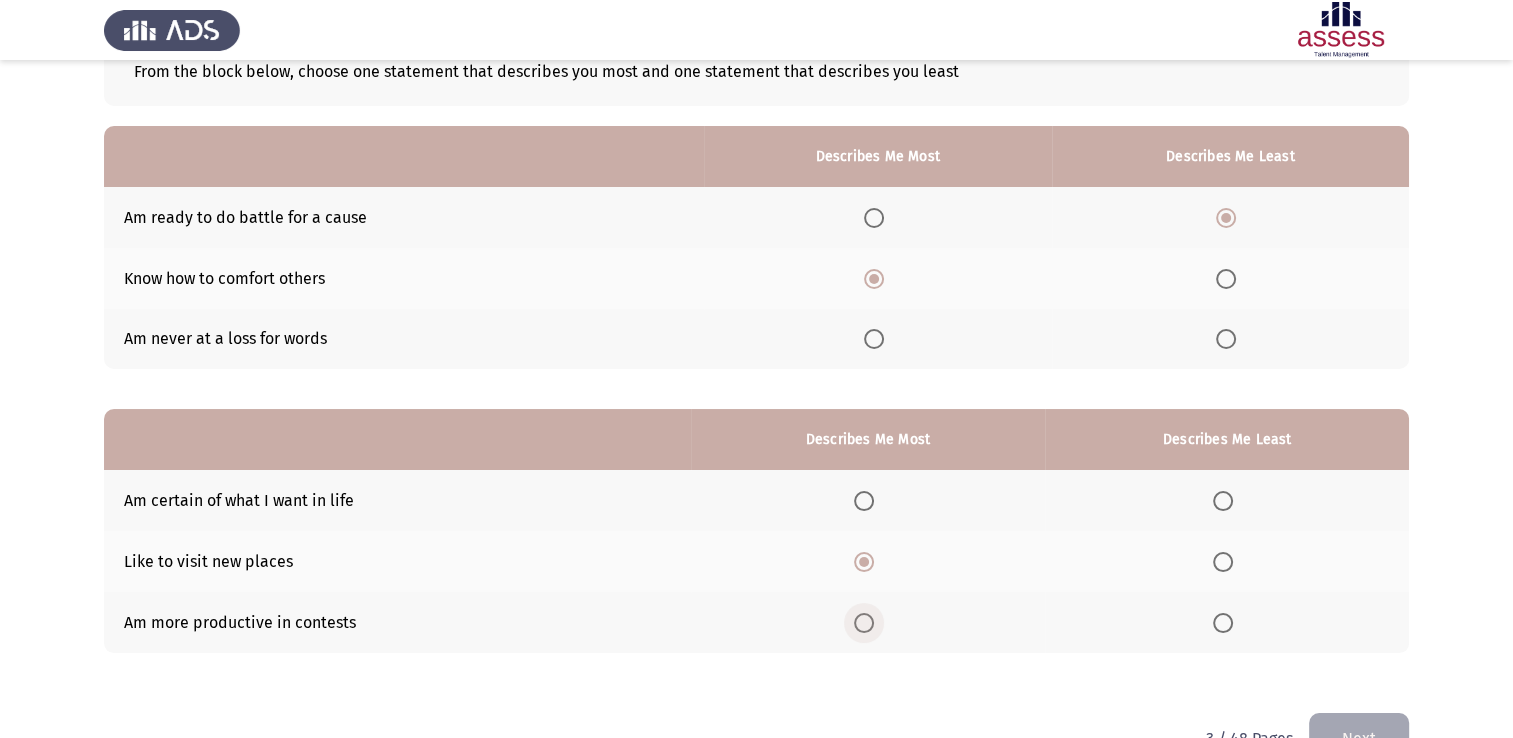 click at bounding box center (864, 623) 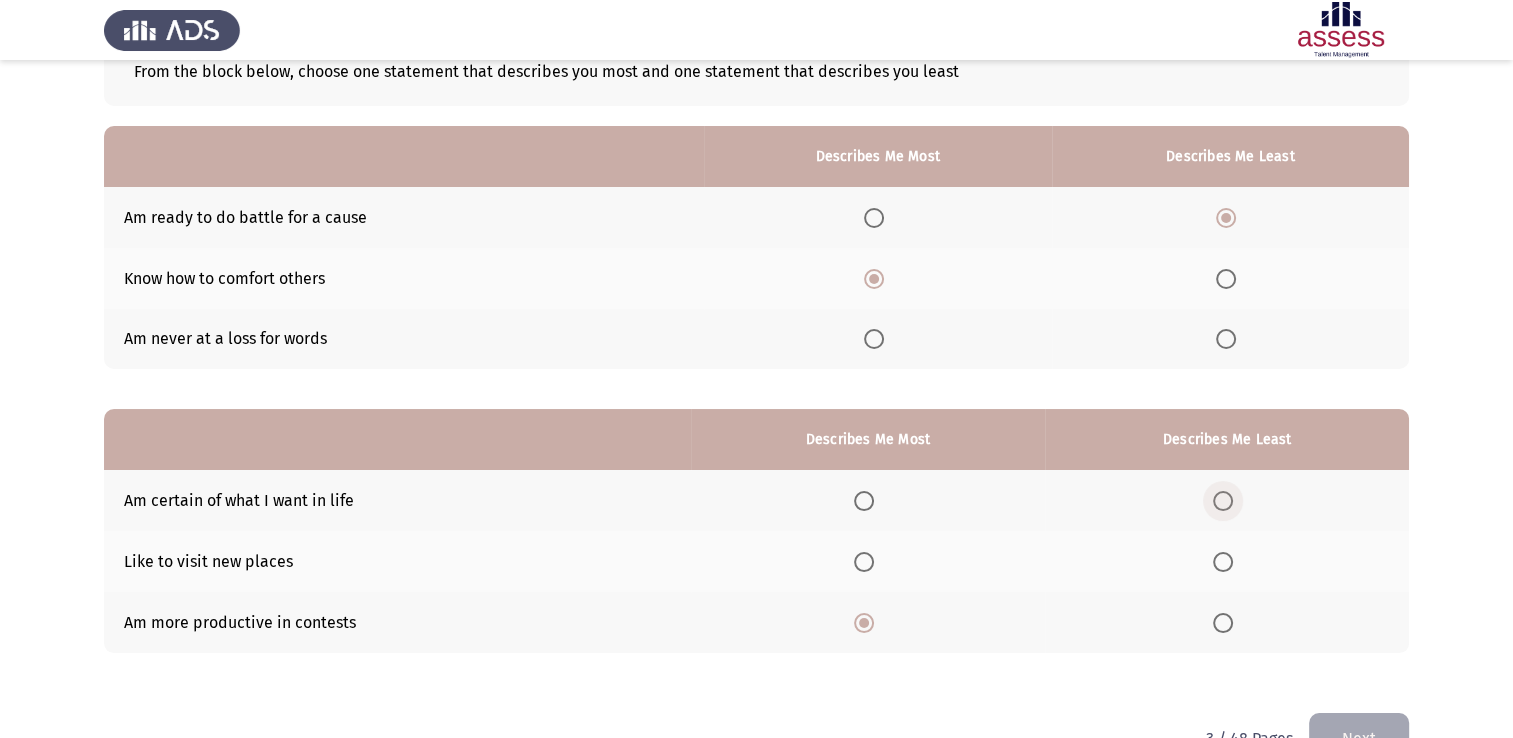 click at bounding box center [1223, 501] 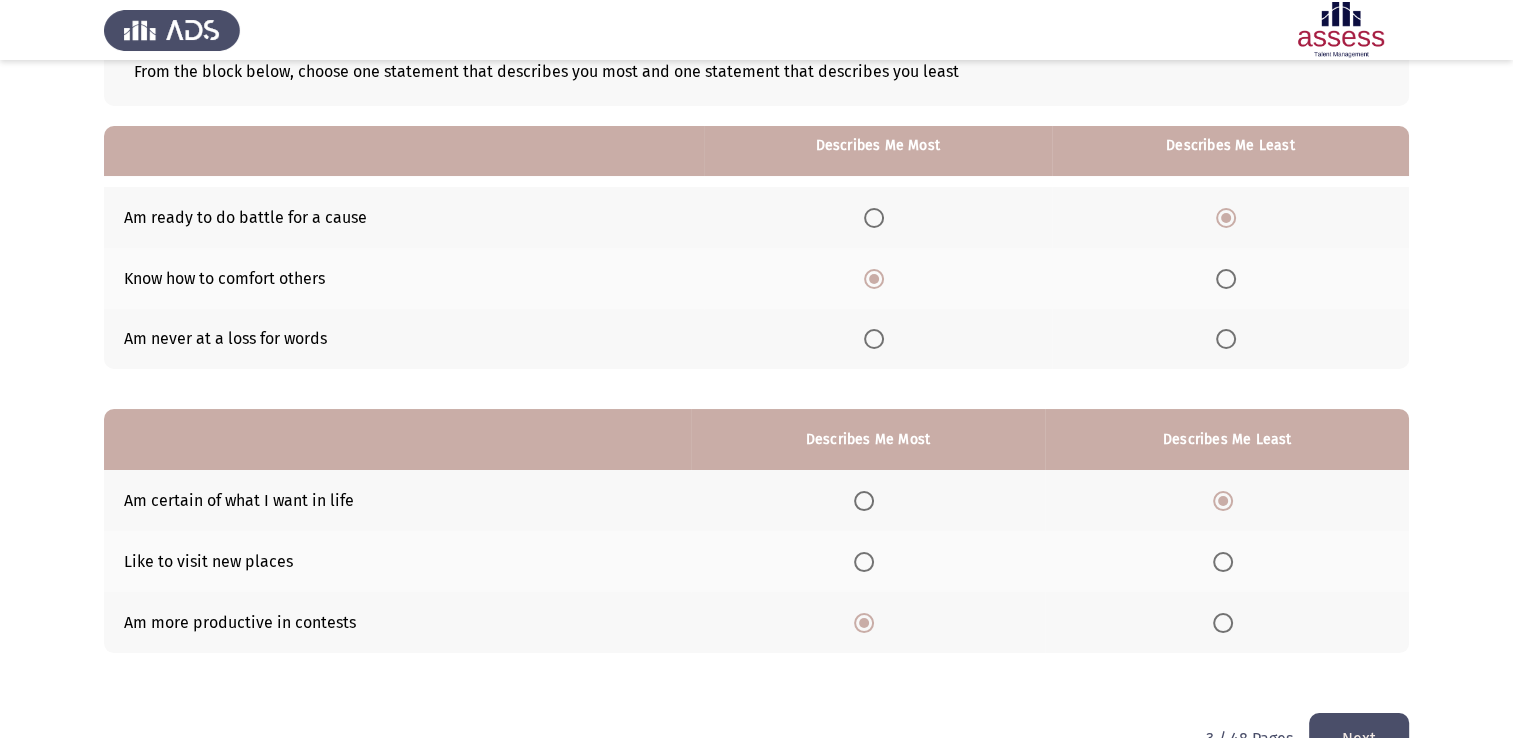 scroll, scrollTop: 186, scrollLeft: 0, axis: vertical 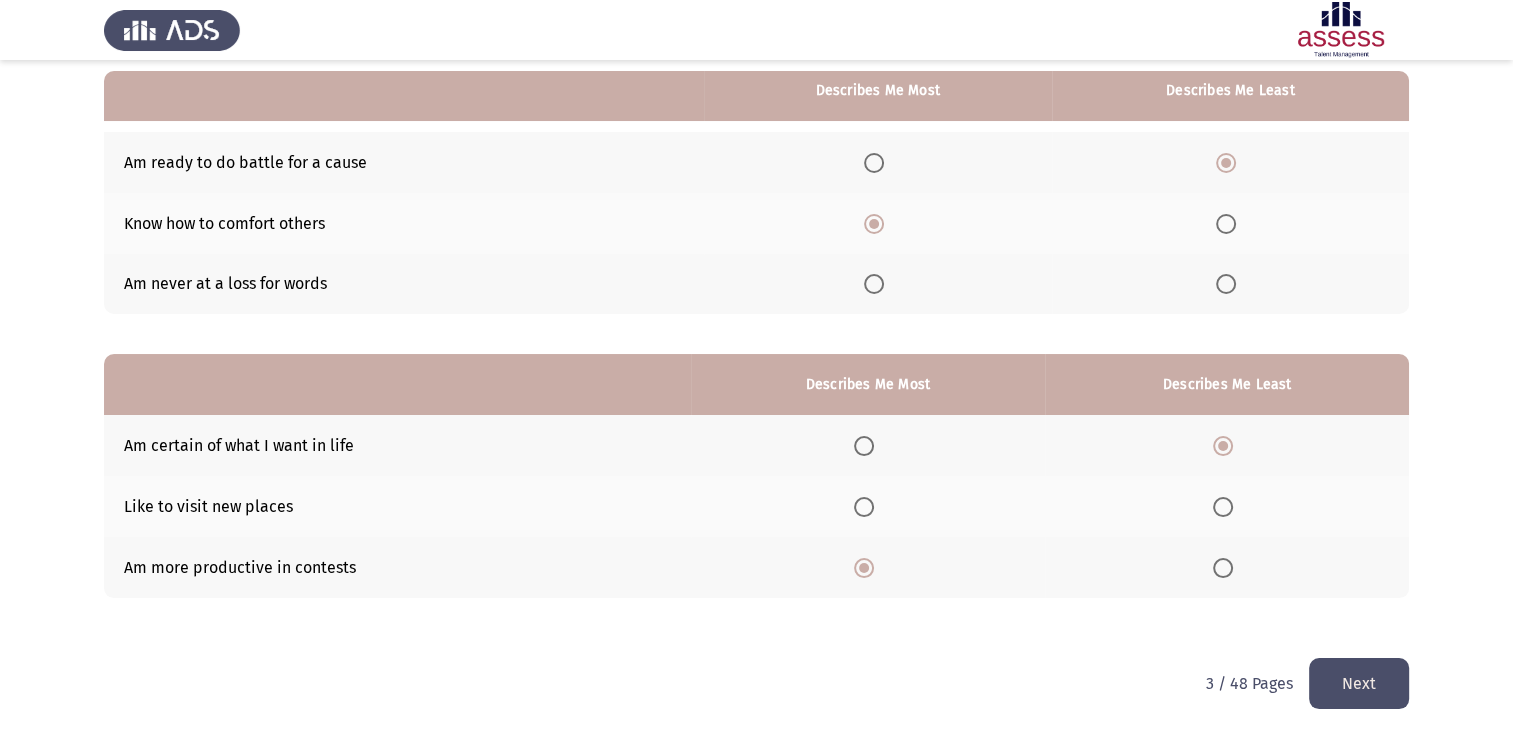 click on "Next" 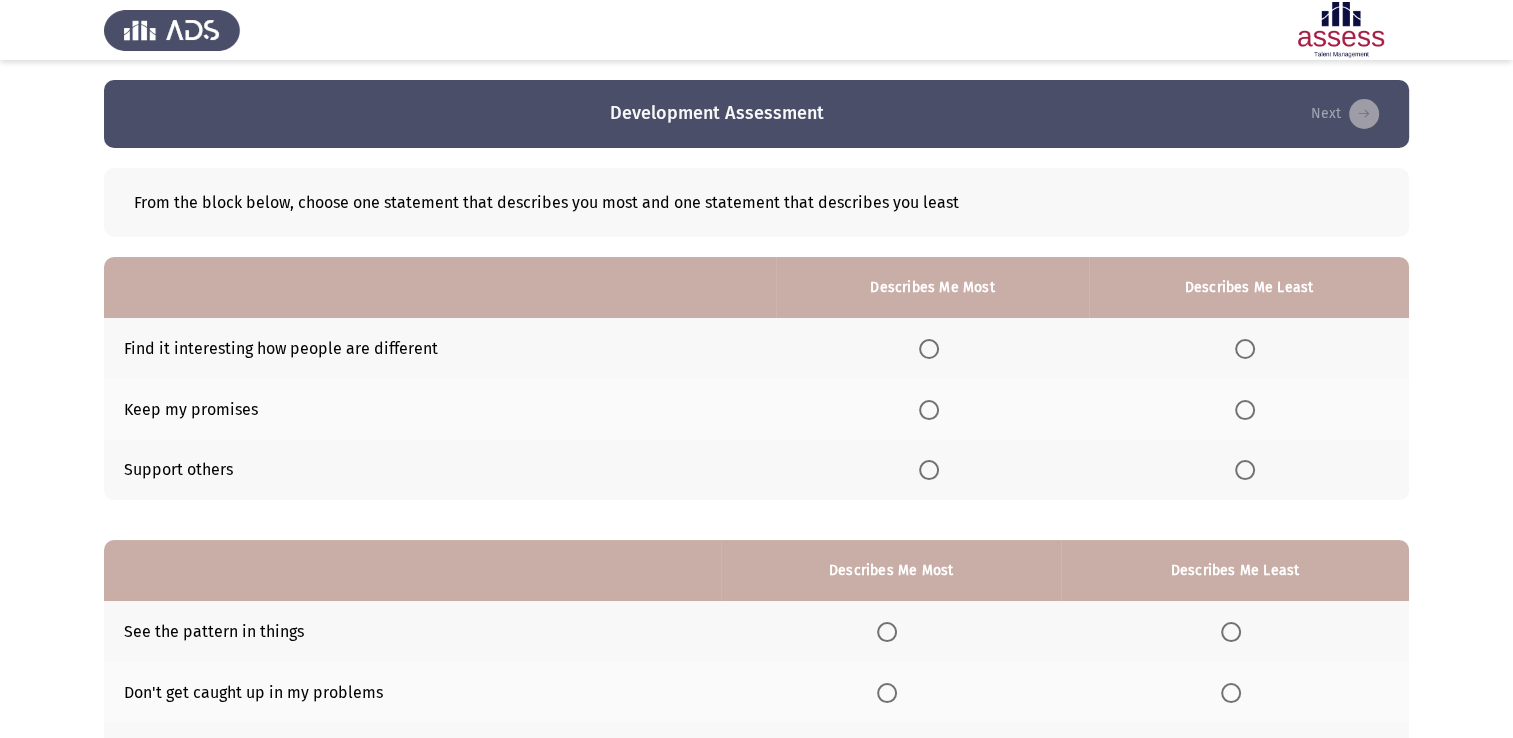 click at bounding box center [933, 349] 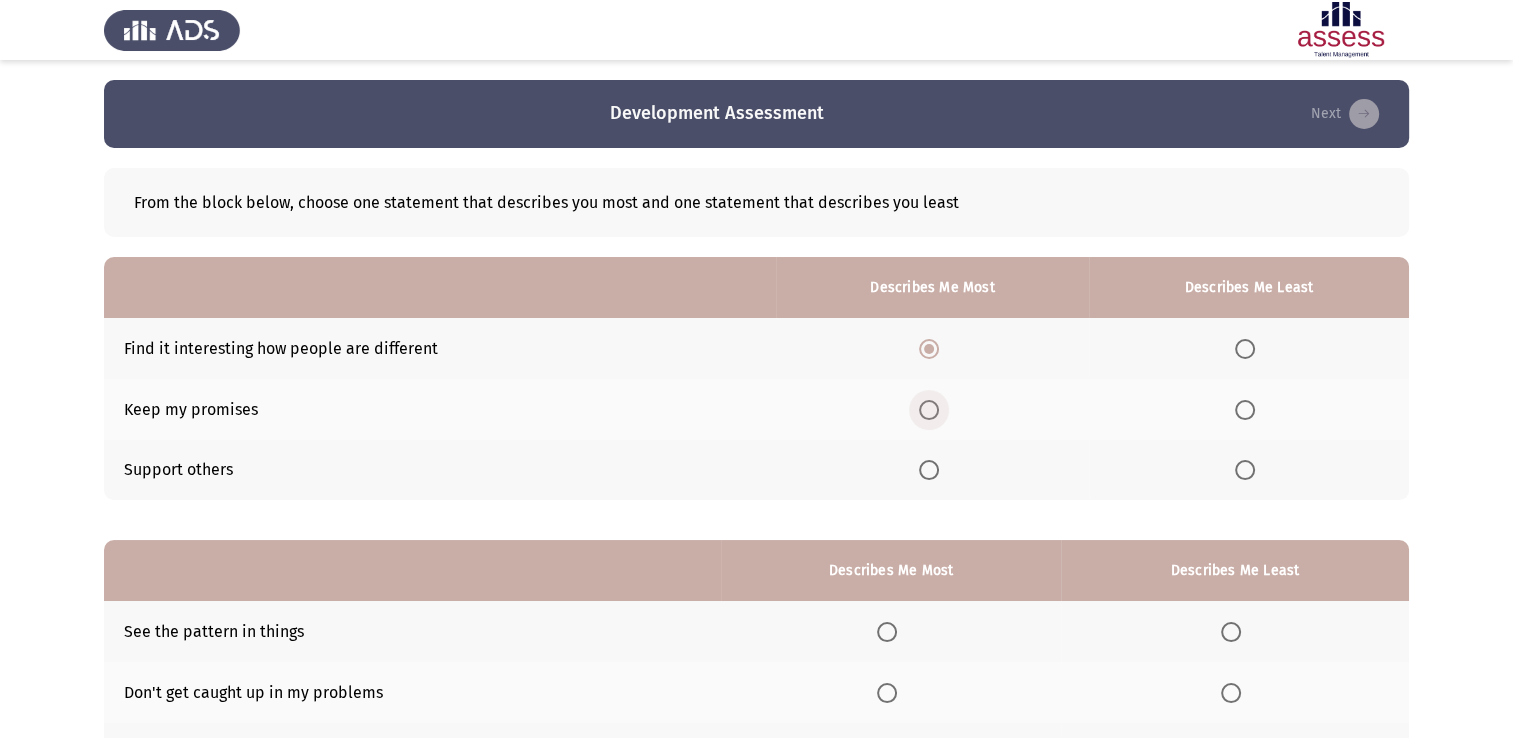 click at bounding box center (929, 410) 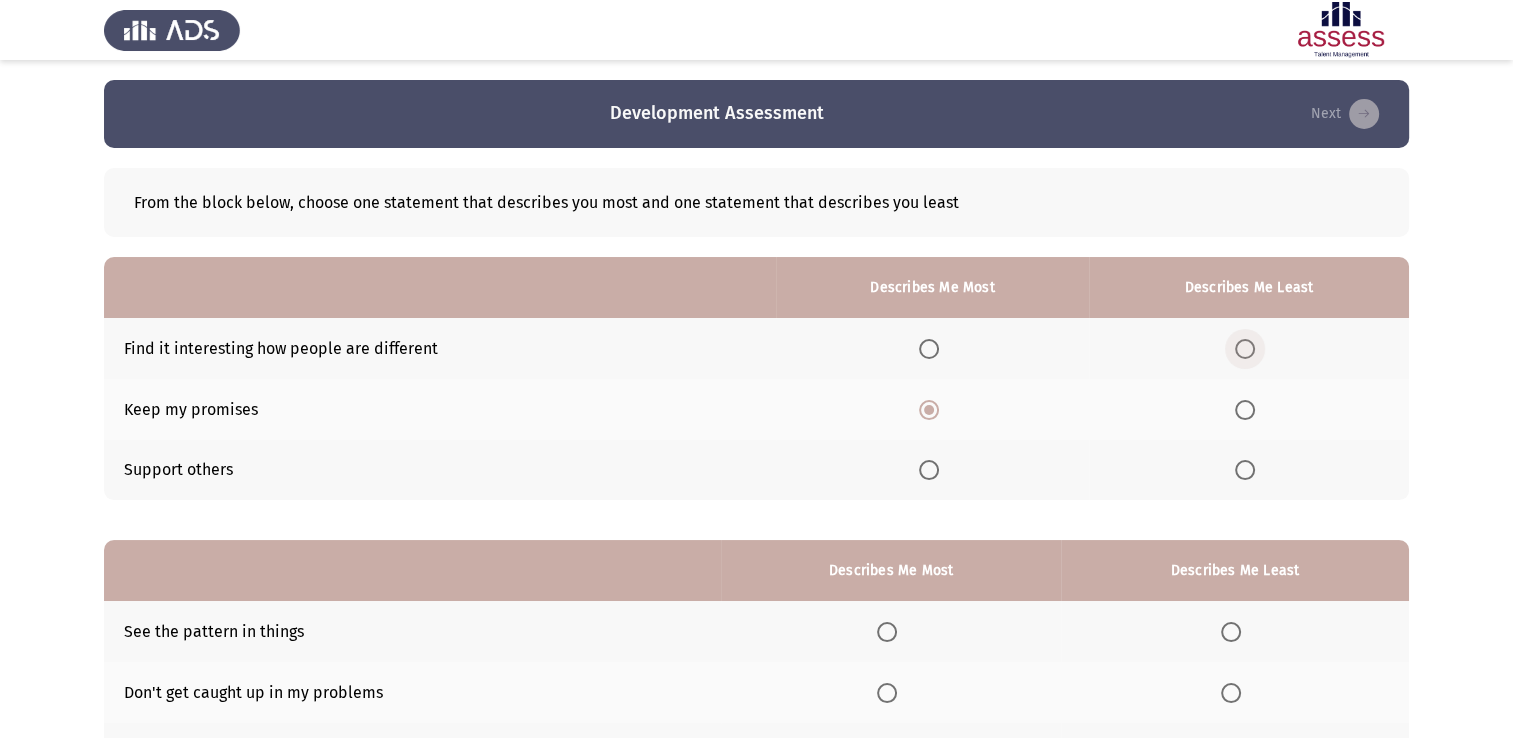 click at bounding box center (1245, 349) 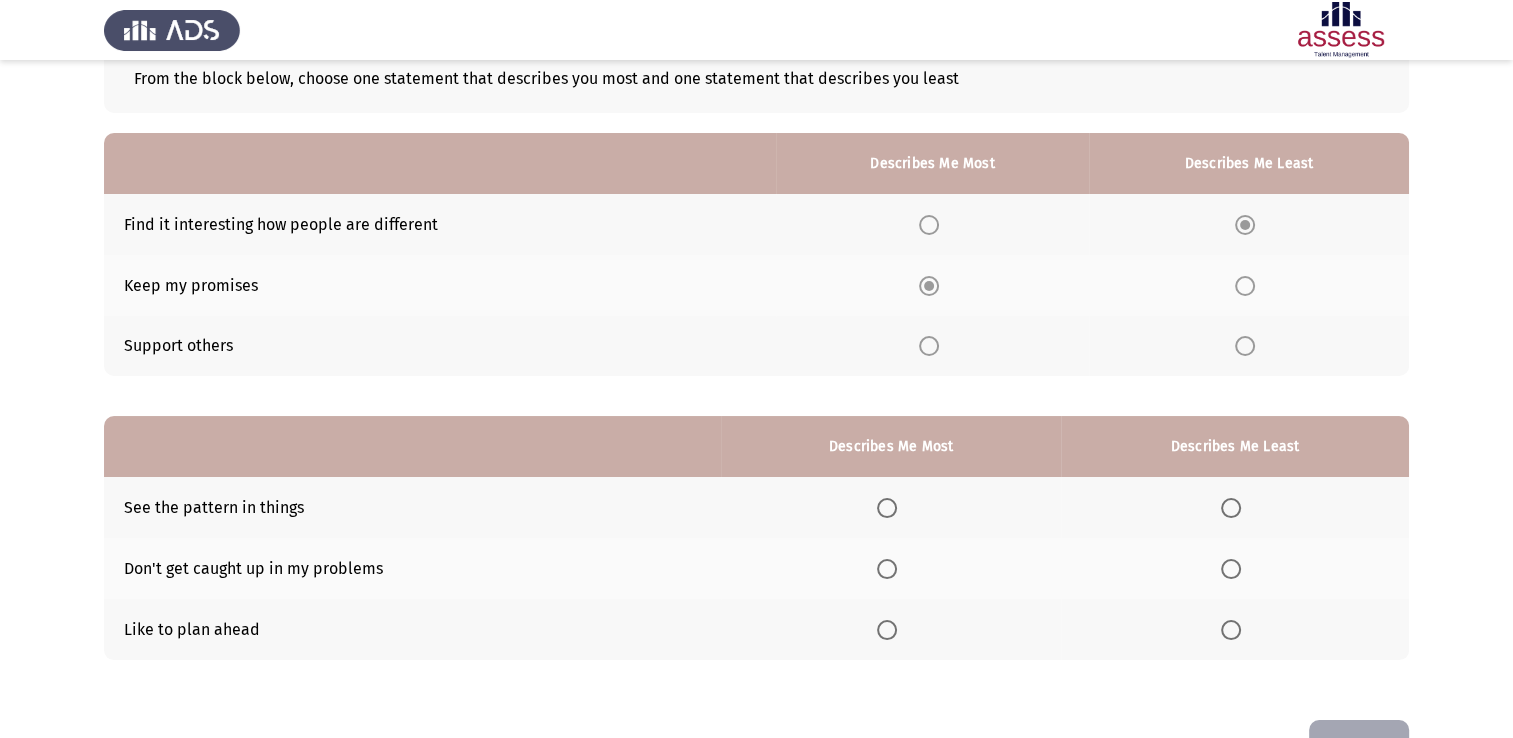 scroll, scrollTop: 128, scrollLeft: 0, axis: vertical 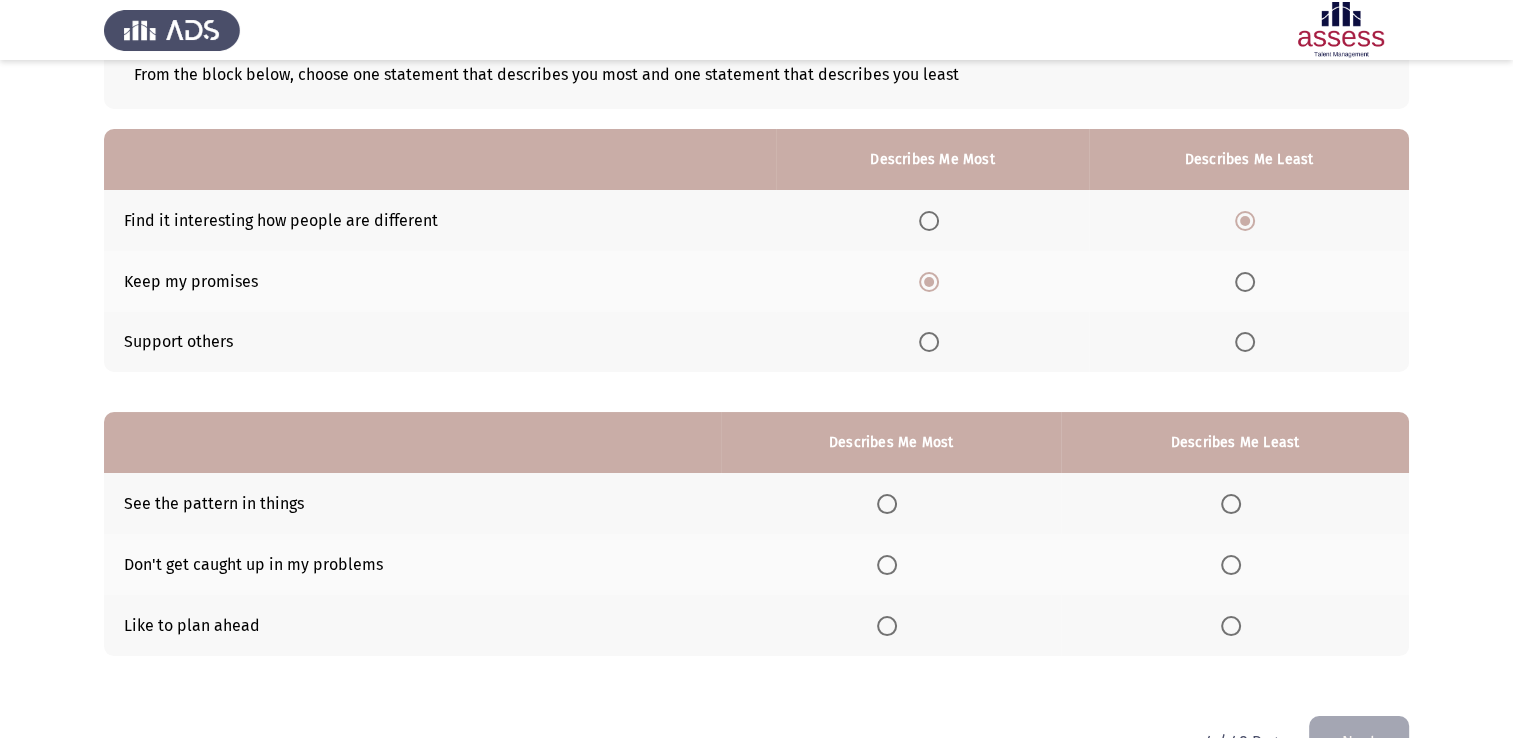click at bounding box center (1231, 565) 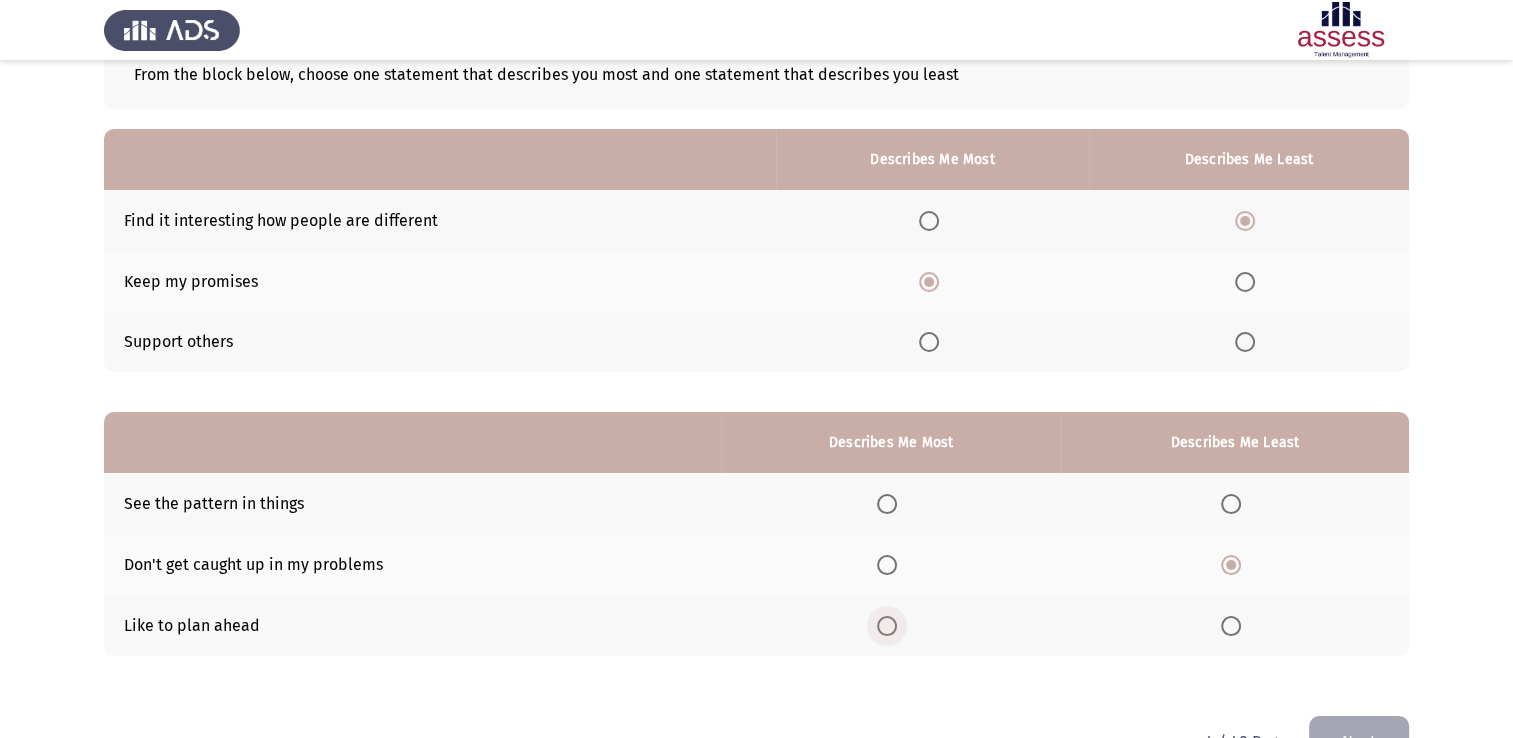 click at bounding box center (887, 626) 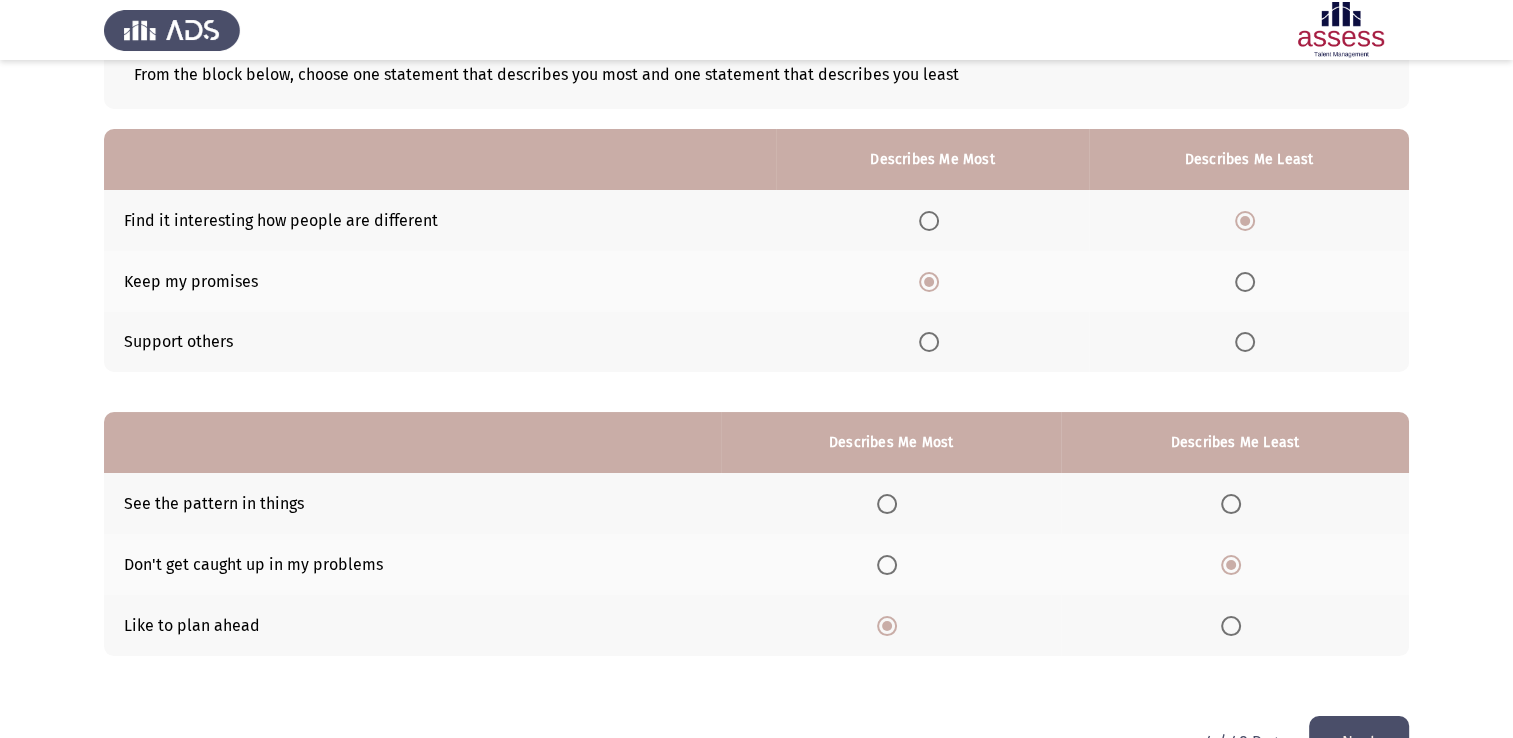 scroll, scrollTop: 186, scrollLeft: 0, axis: vertical 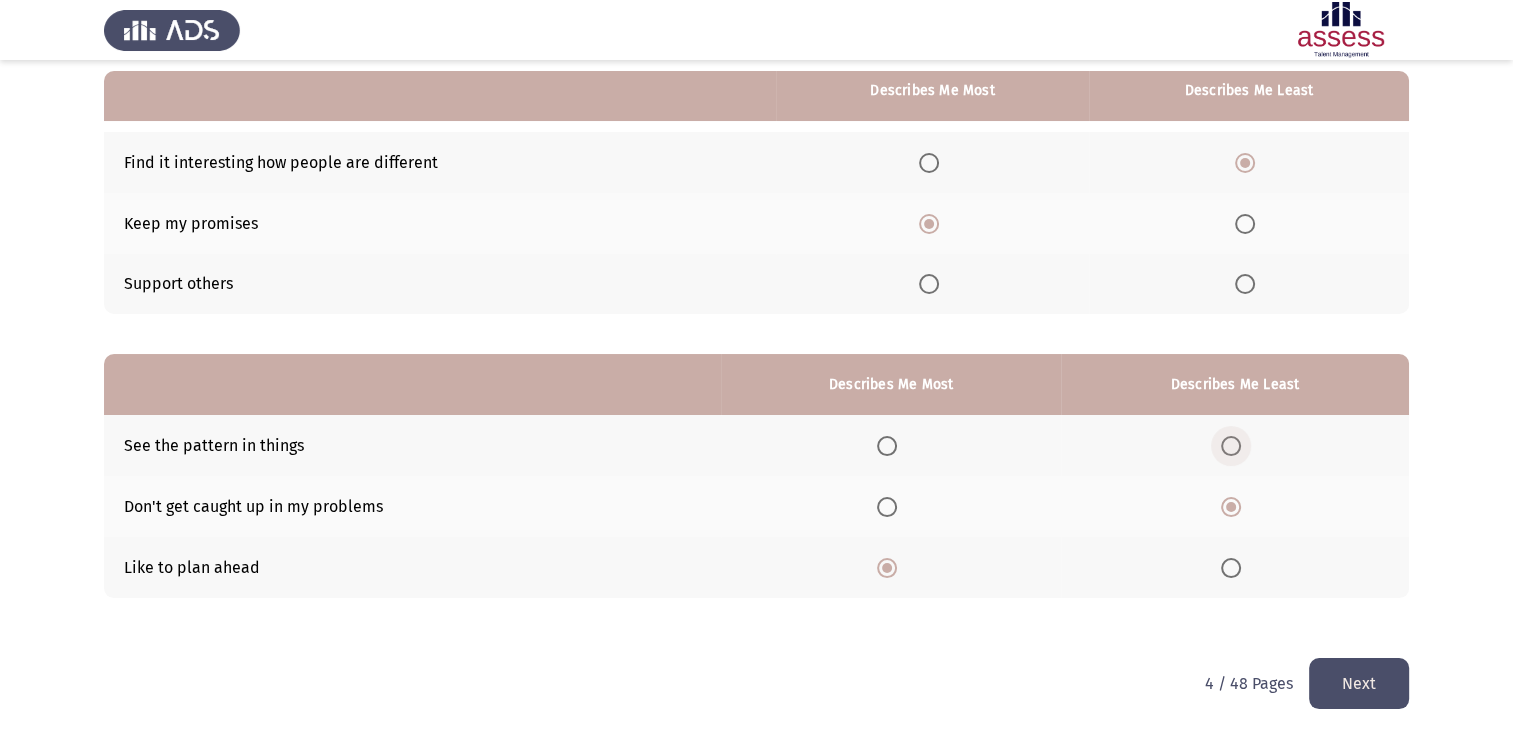 click at bounding box center (1231, 446) 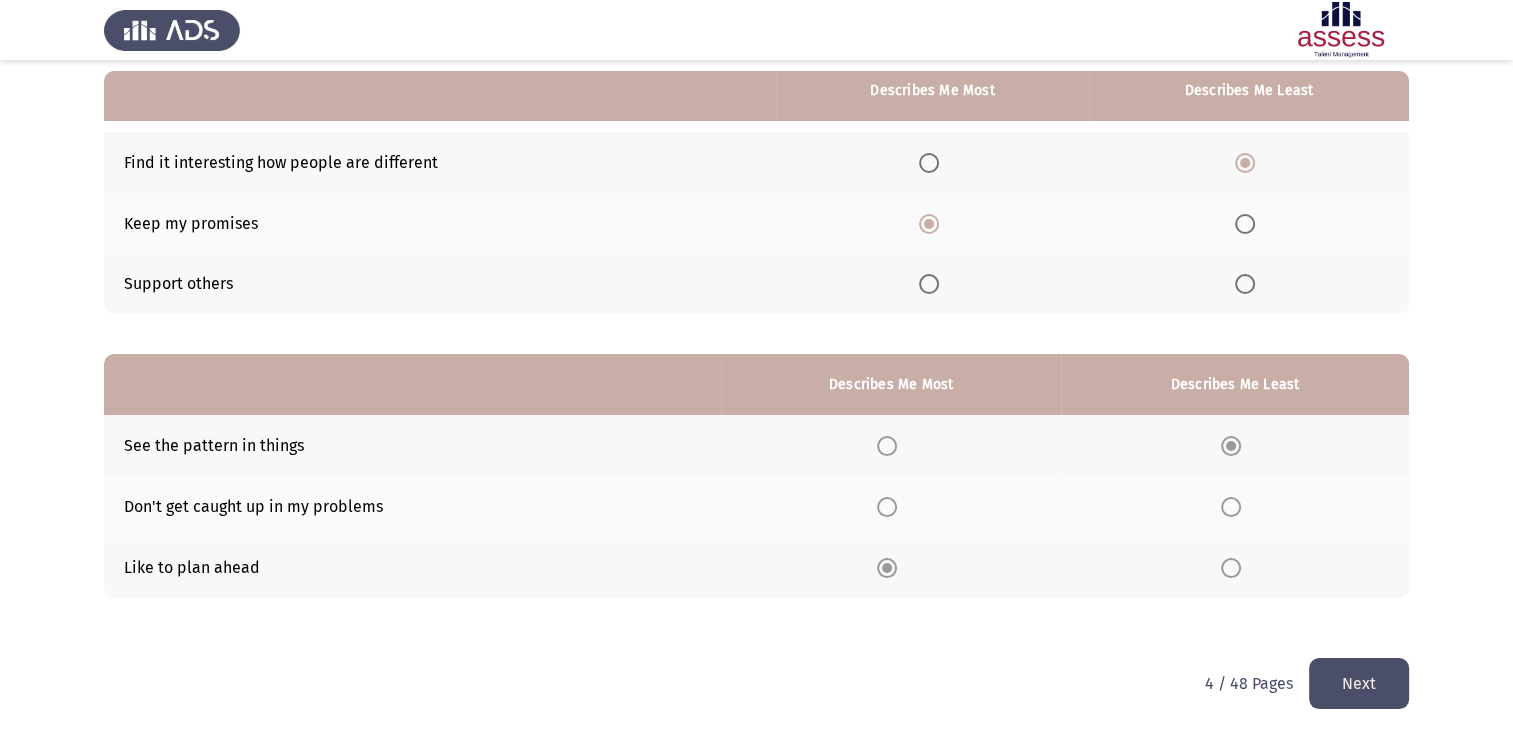 click on "Next" 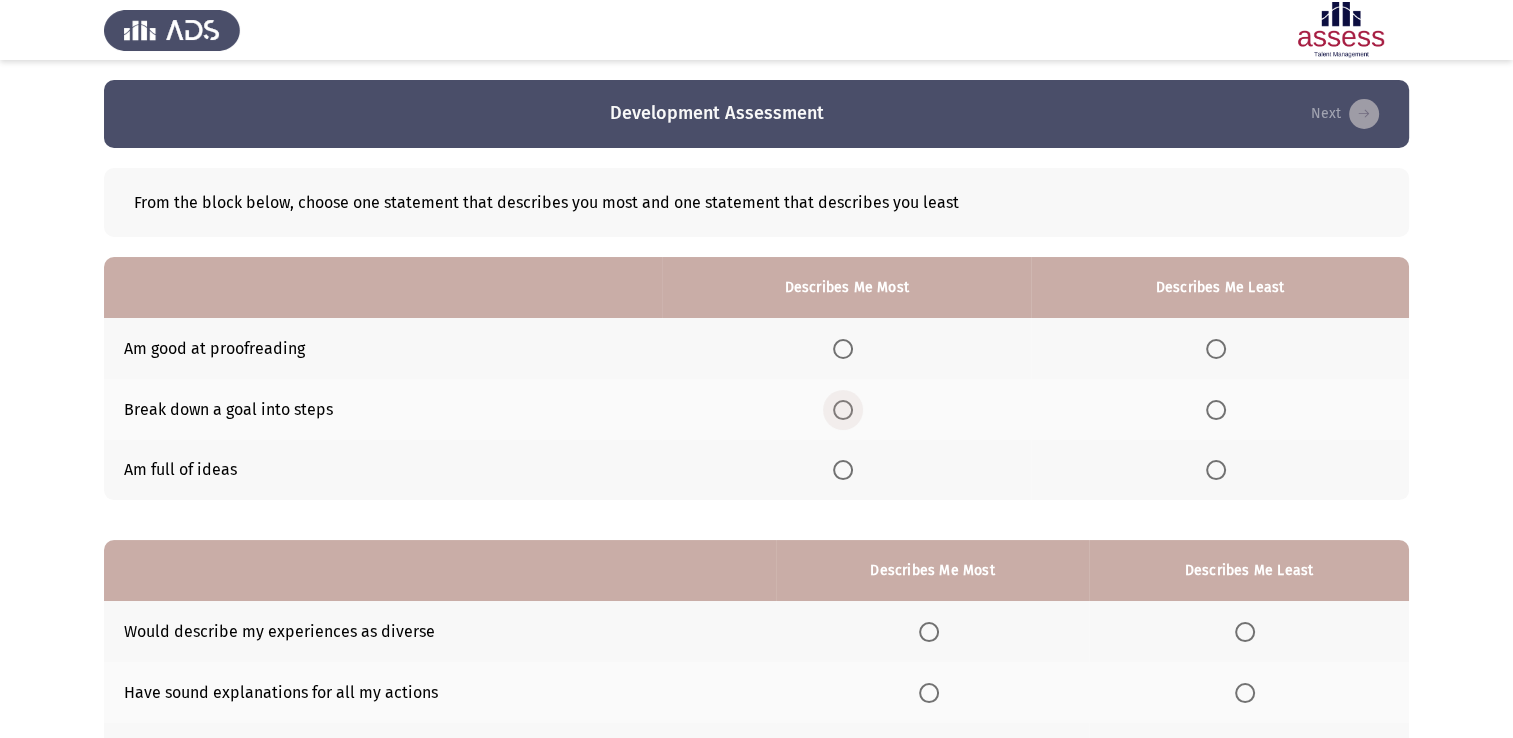 click at bounding box center [843, 410] 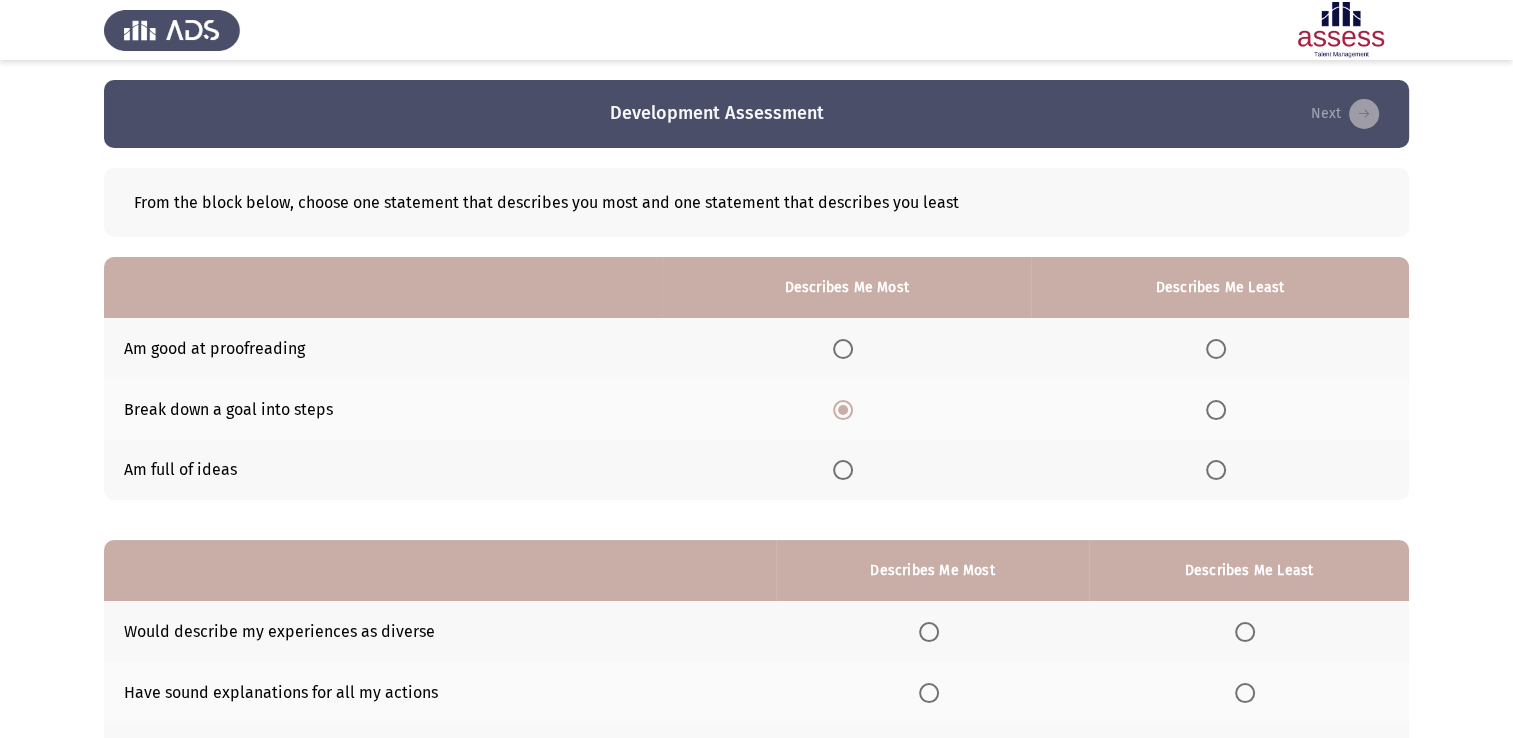 click 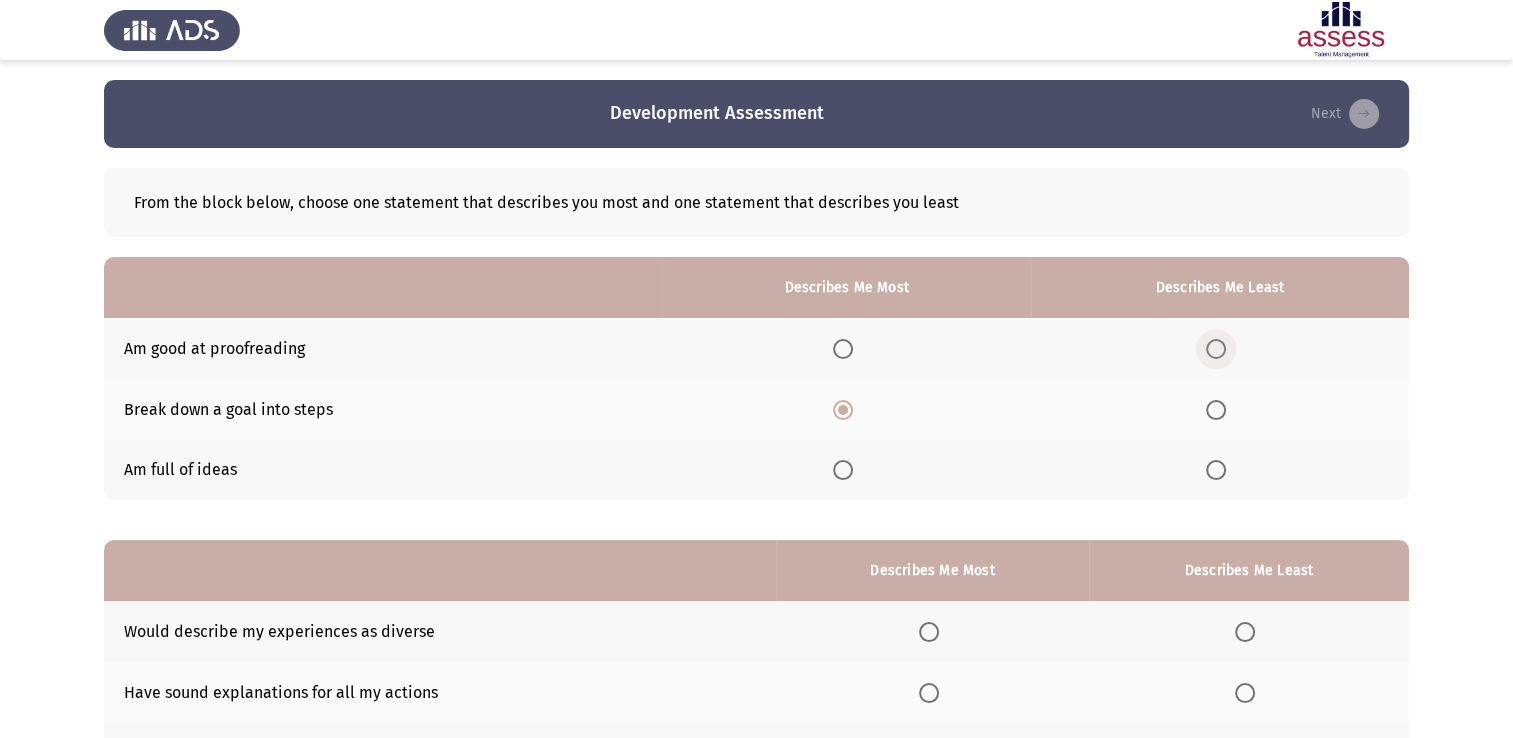 click at bounding box center [1216, 349] 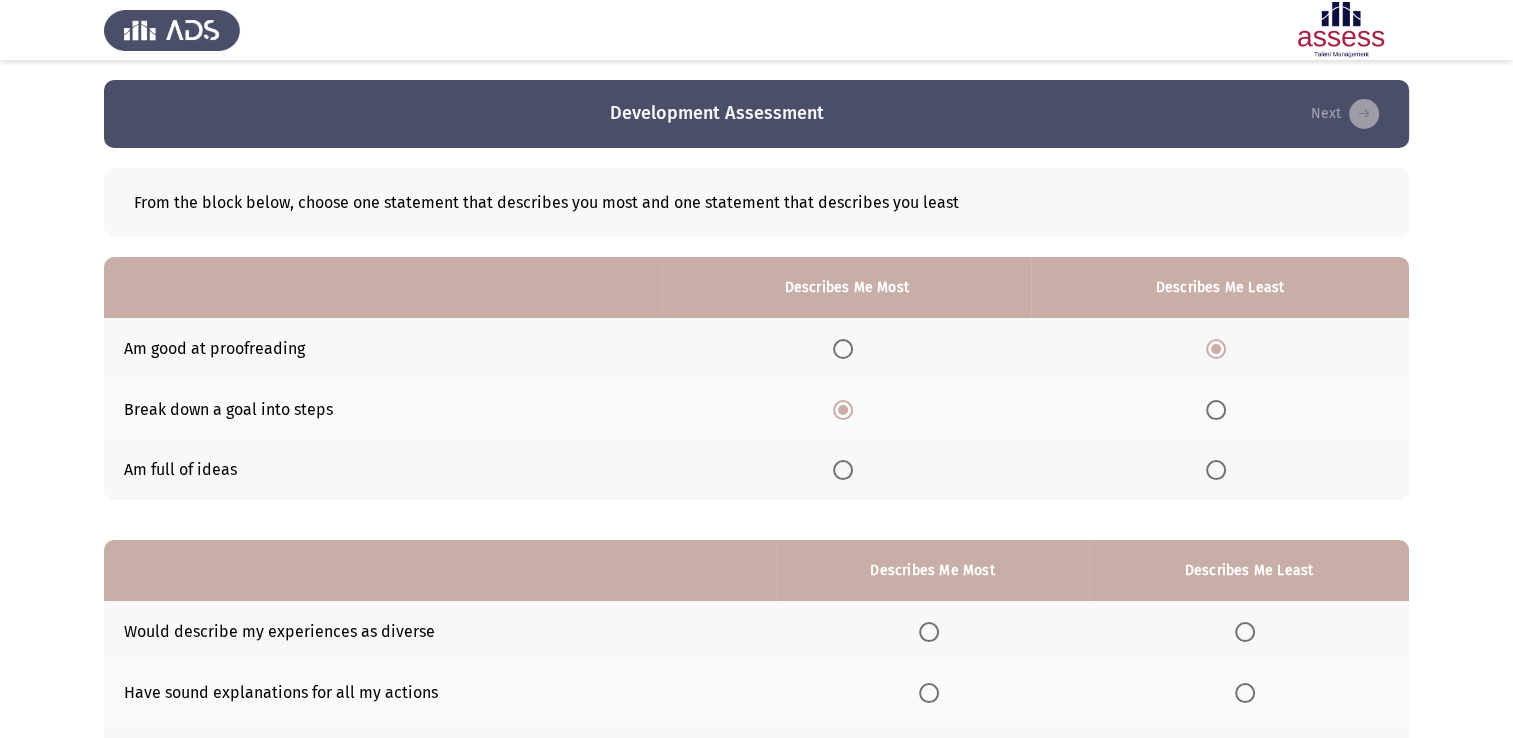 scroll, scrollTop: 186, scrollLeft: 0, axis: vertical 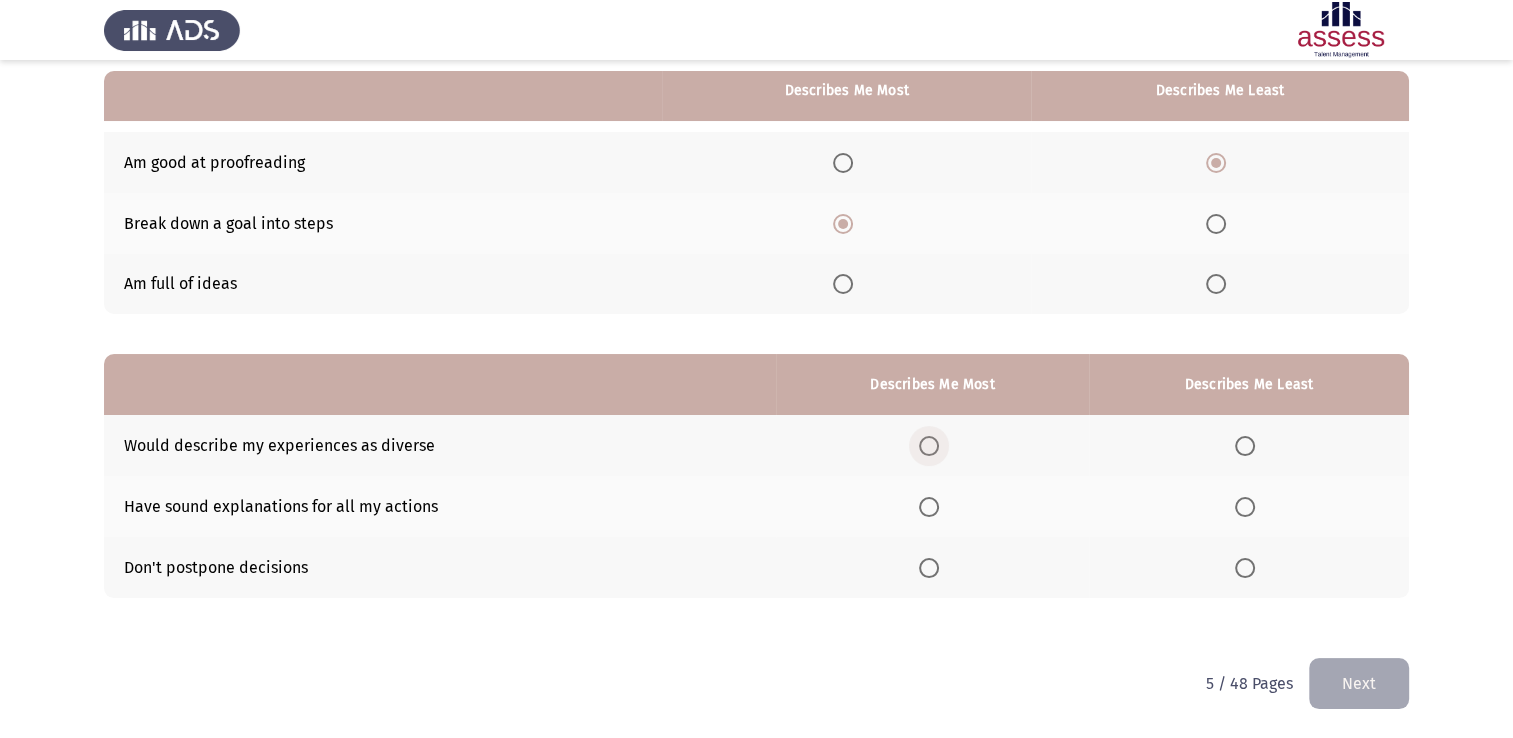 click at bounding box center [929, 446] 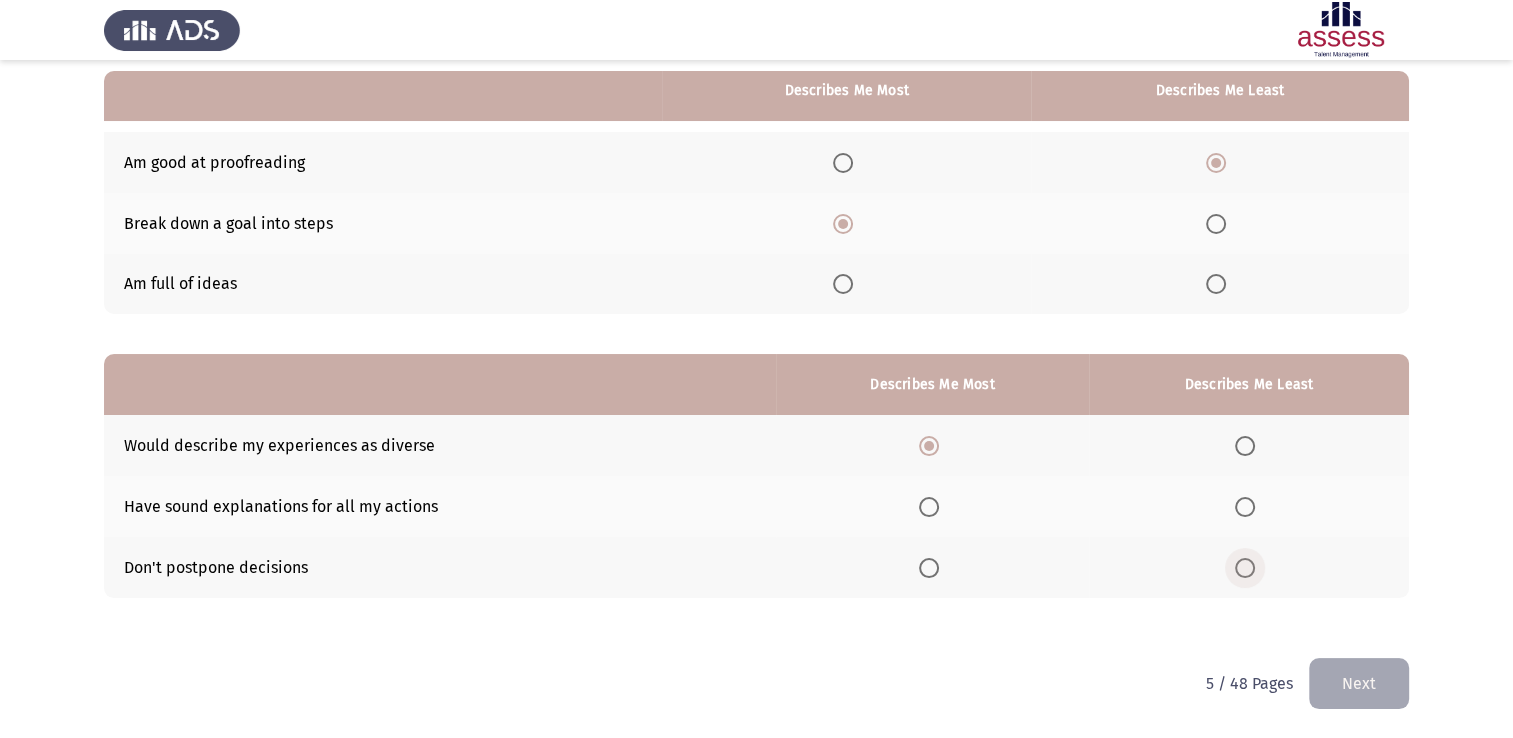 click at bounding box center (1245, 568) 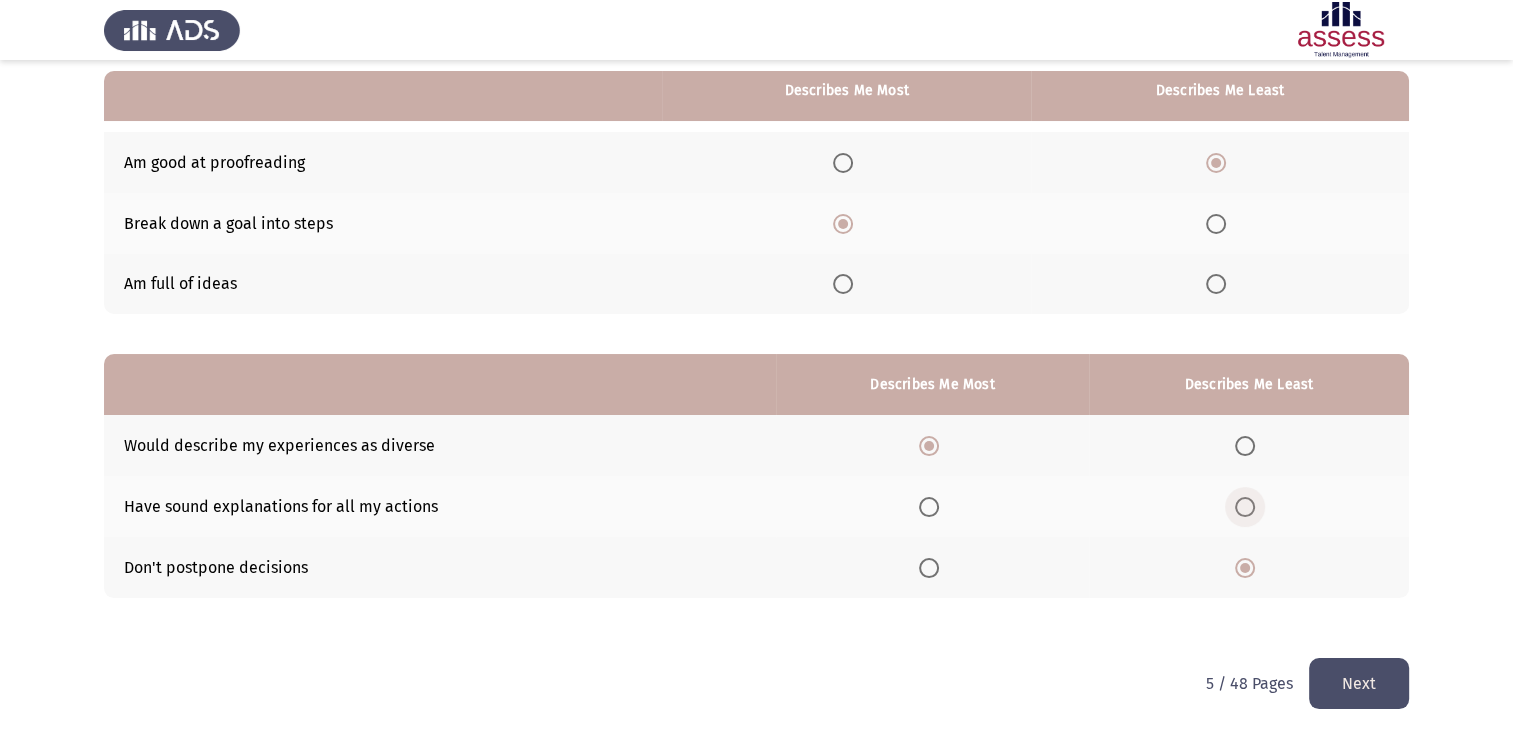click at bounding box center [1245, 507] 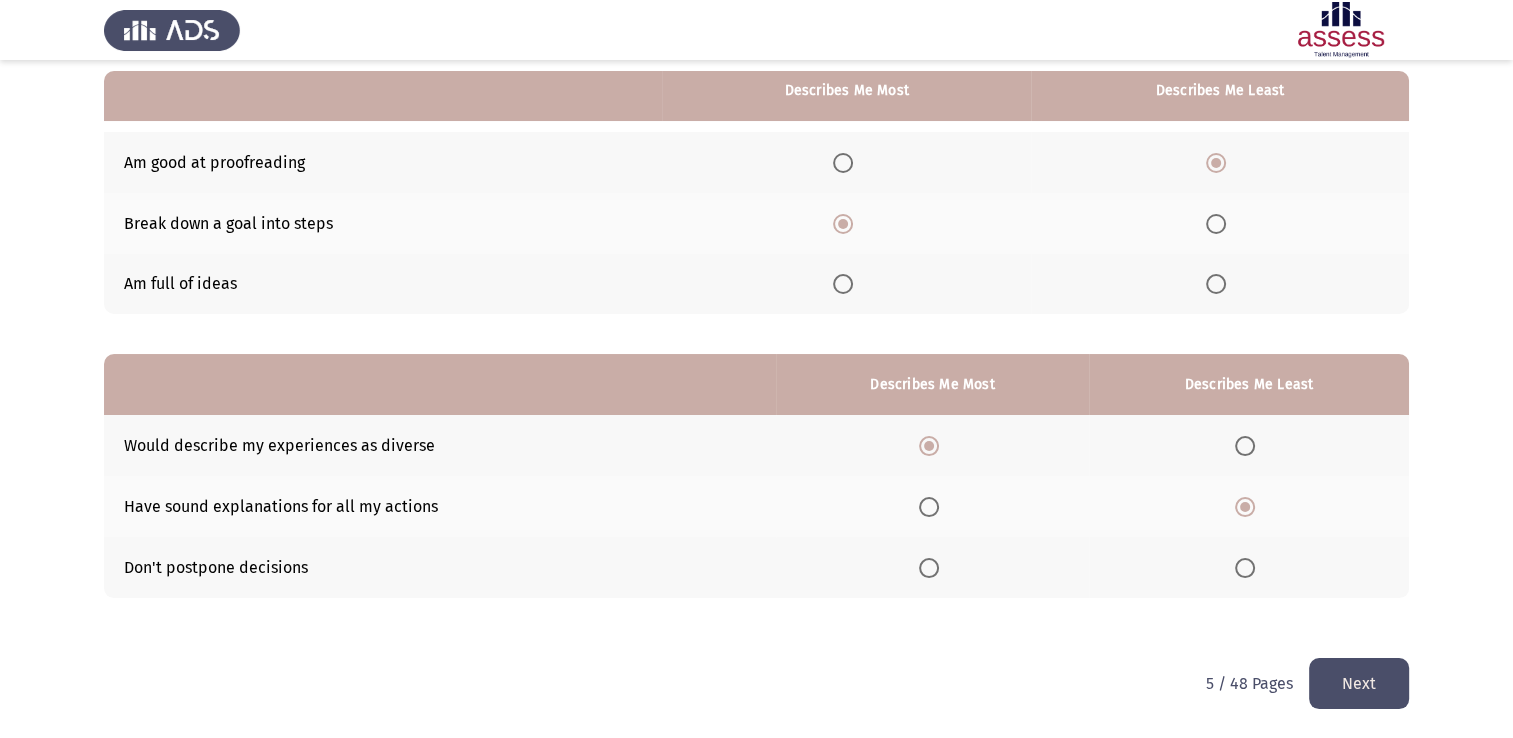 click on "Next" 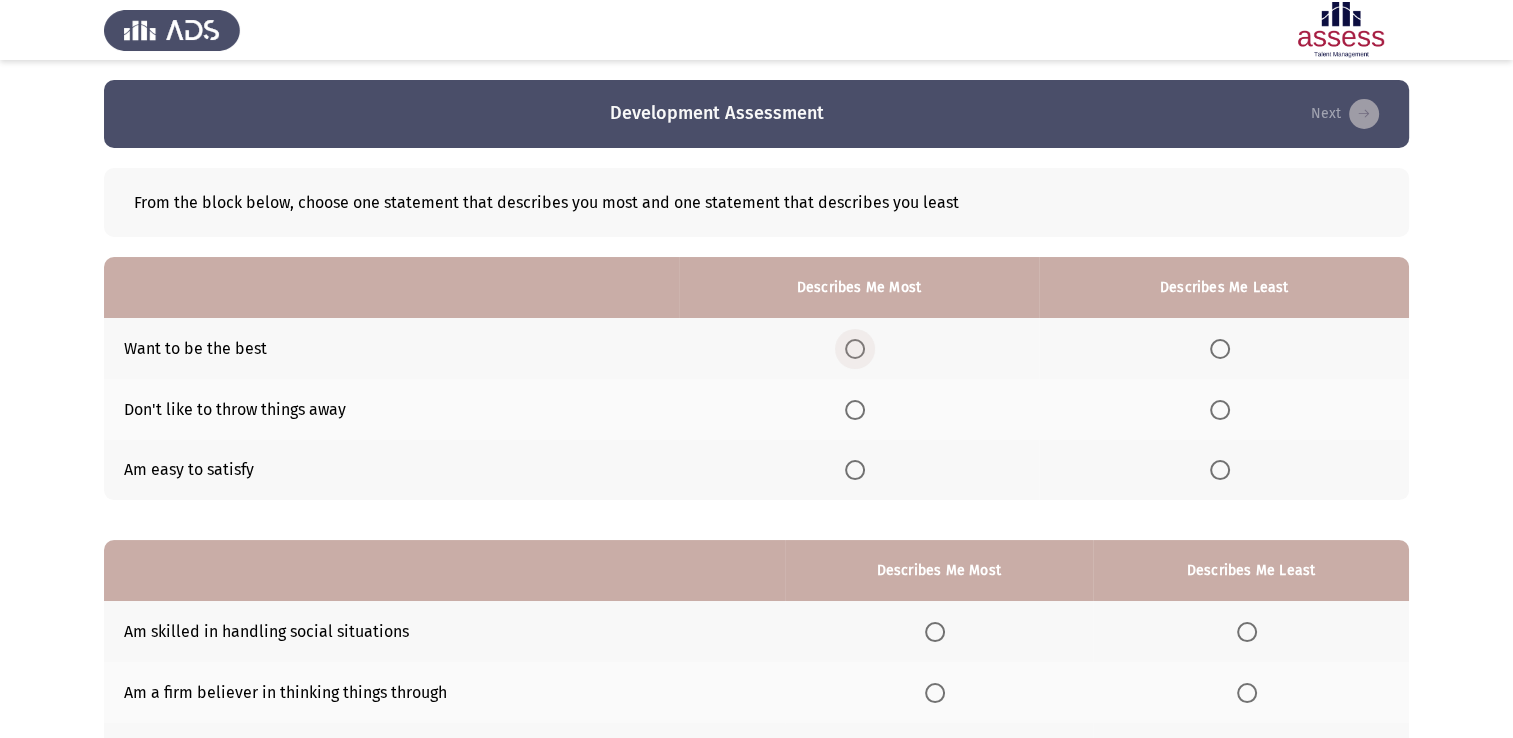 click at bounding box center [855, 349] 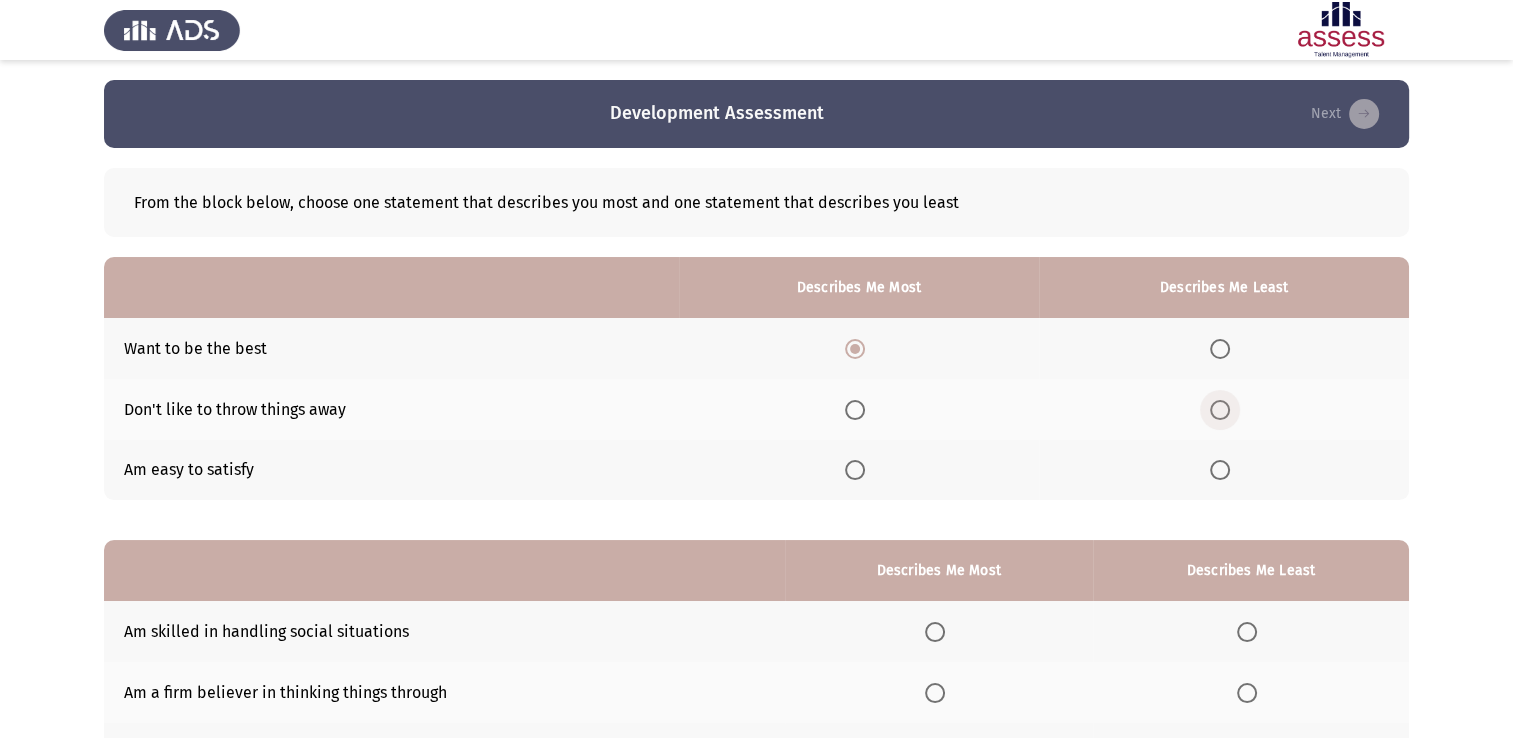click at bounding box center (1220, 410) 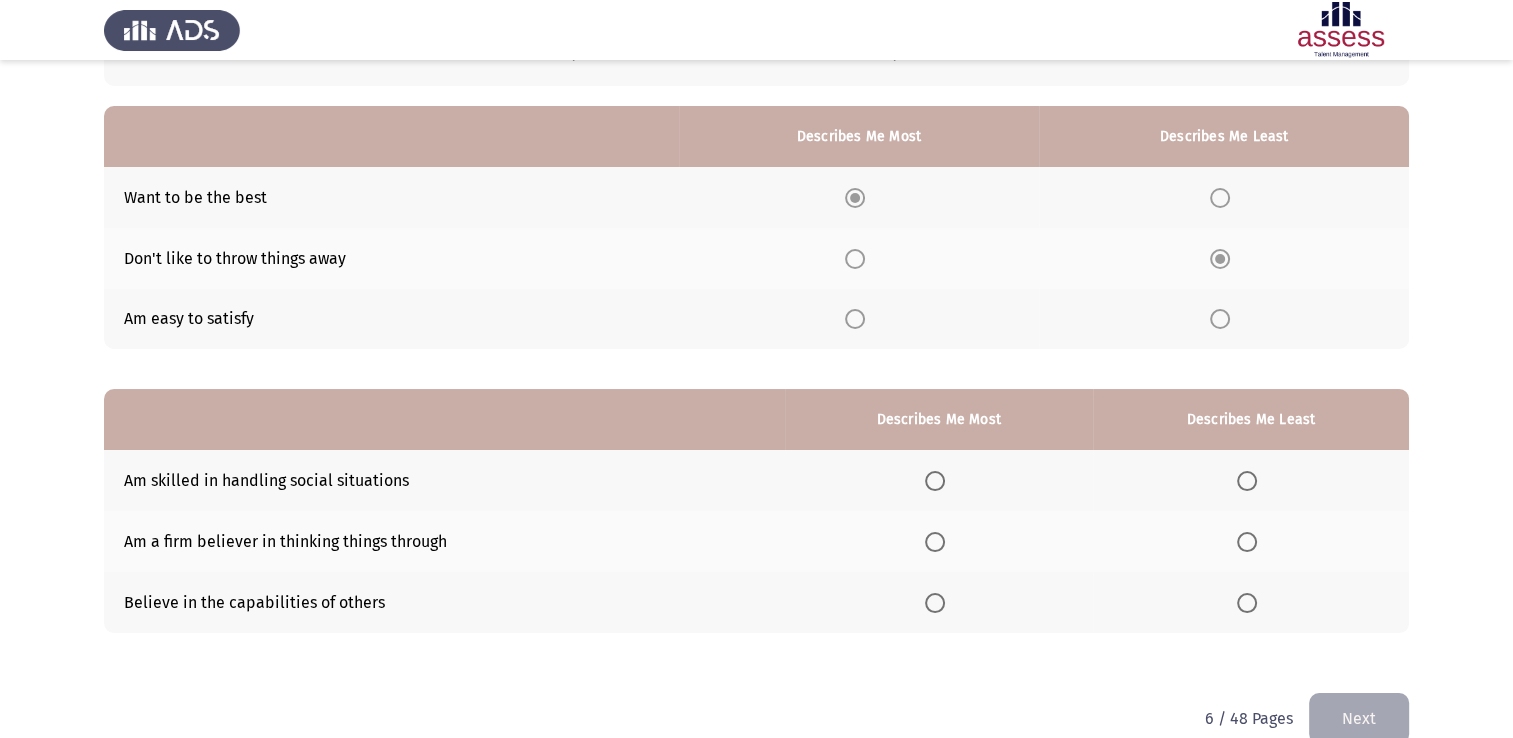scroll, scrollTop: 175, scrollLeft: 0, axis: vertical 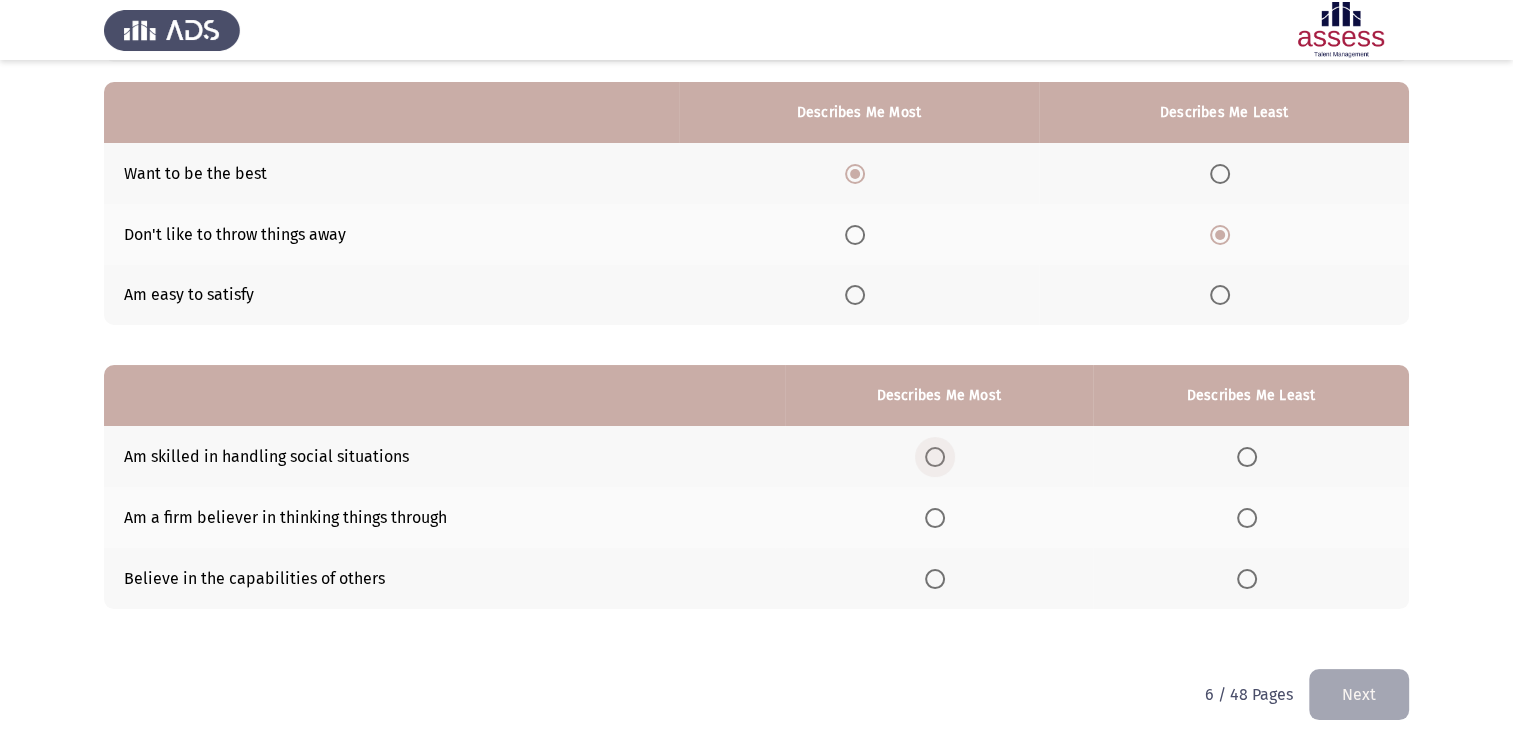 click at bounding box center (935, 457) 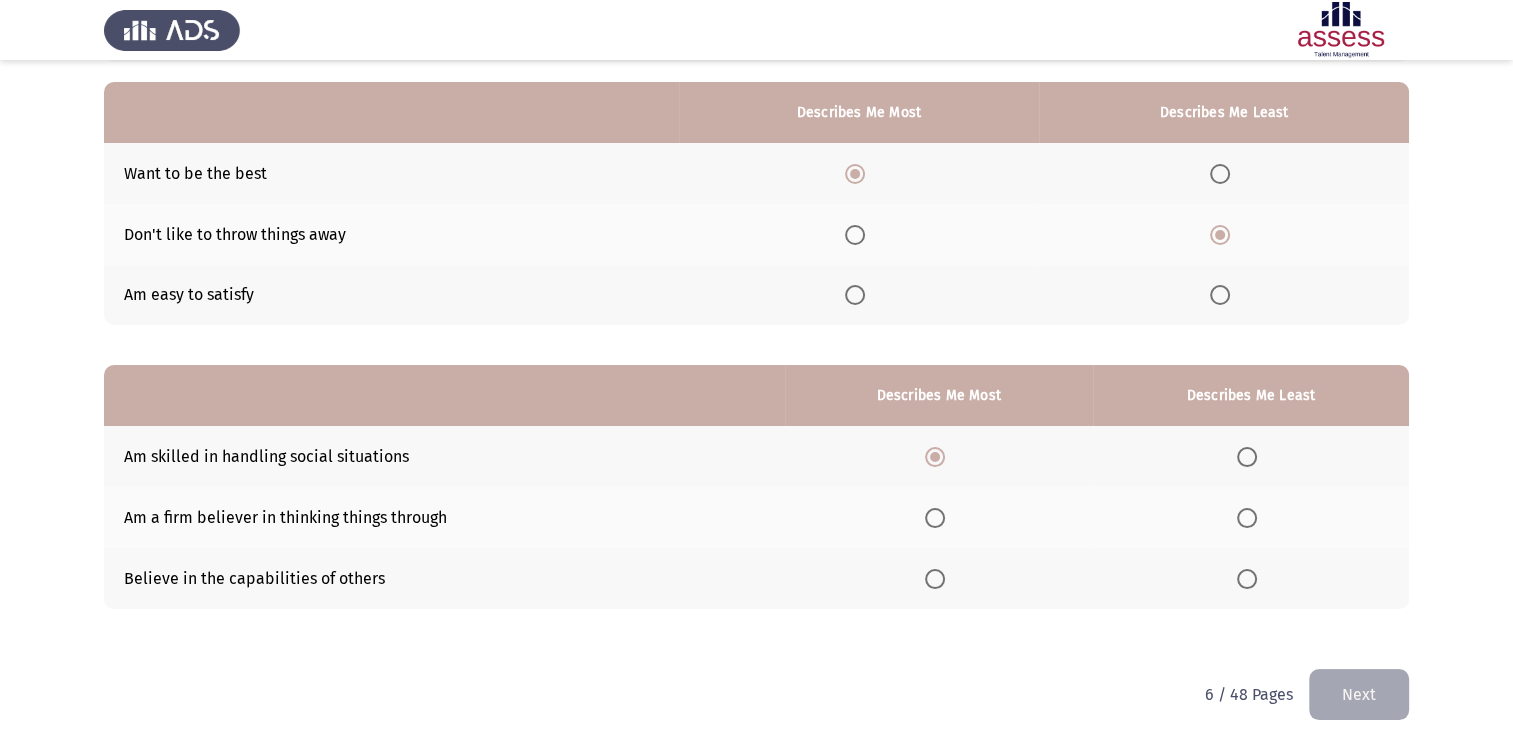 click at bounding box center (1247, 518) 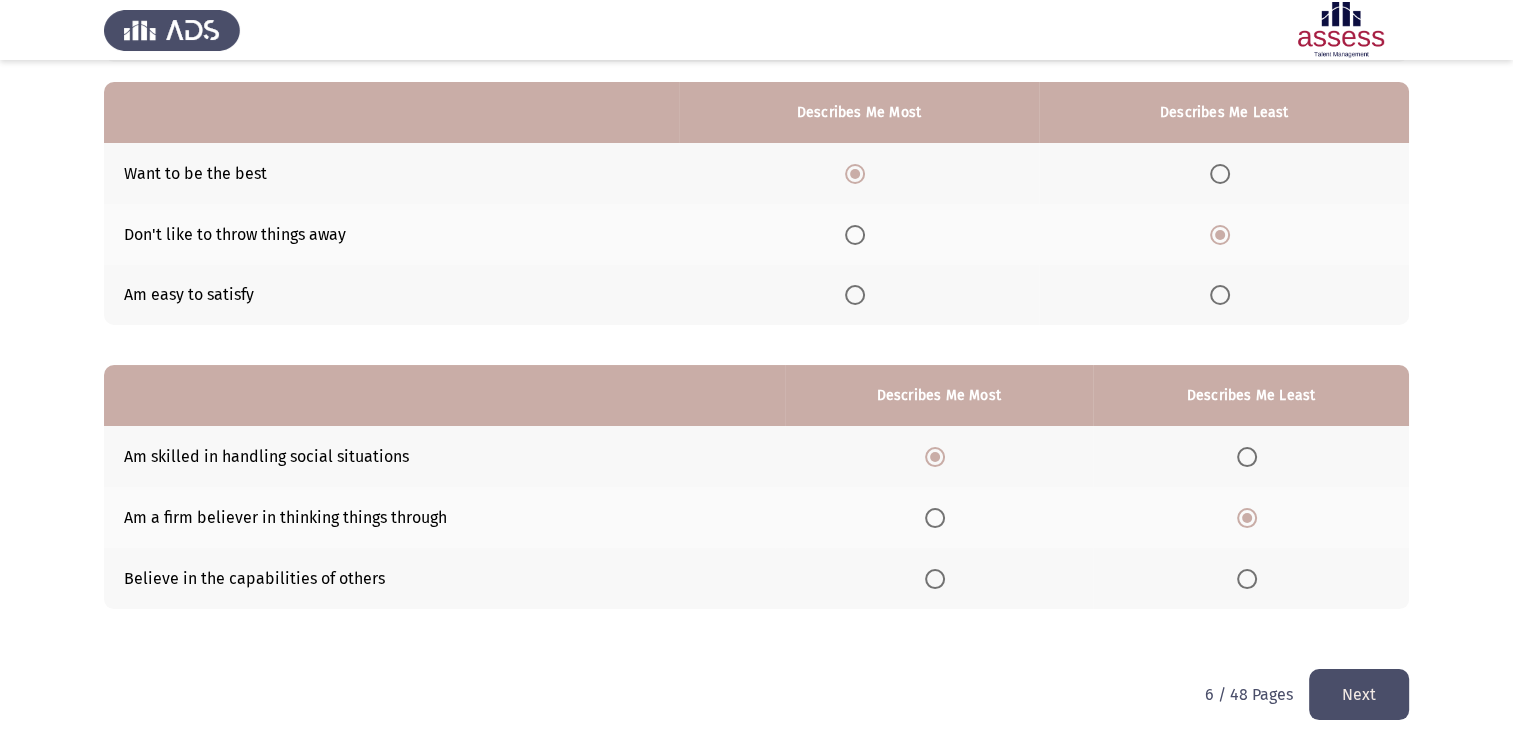 click on "Next" 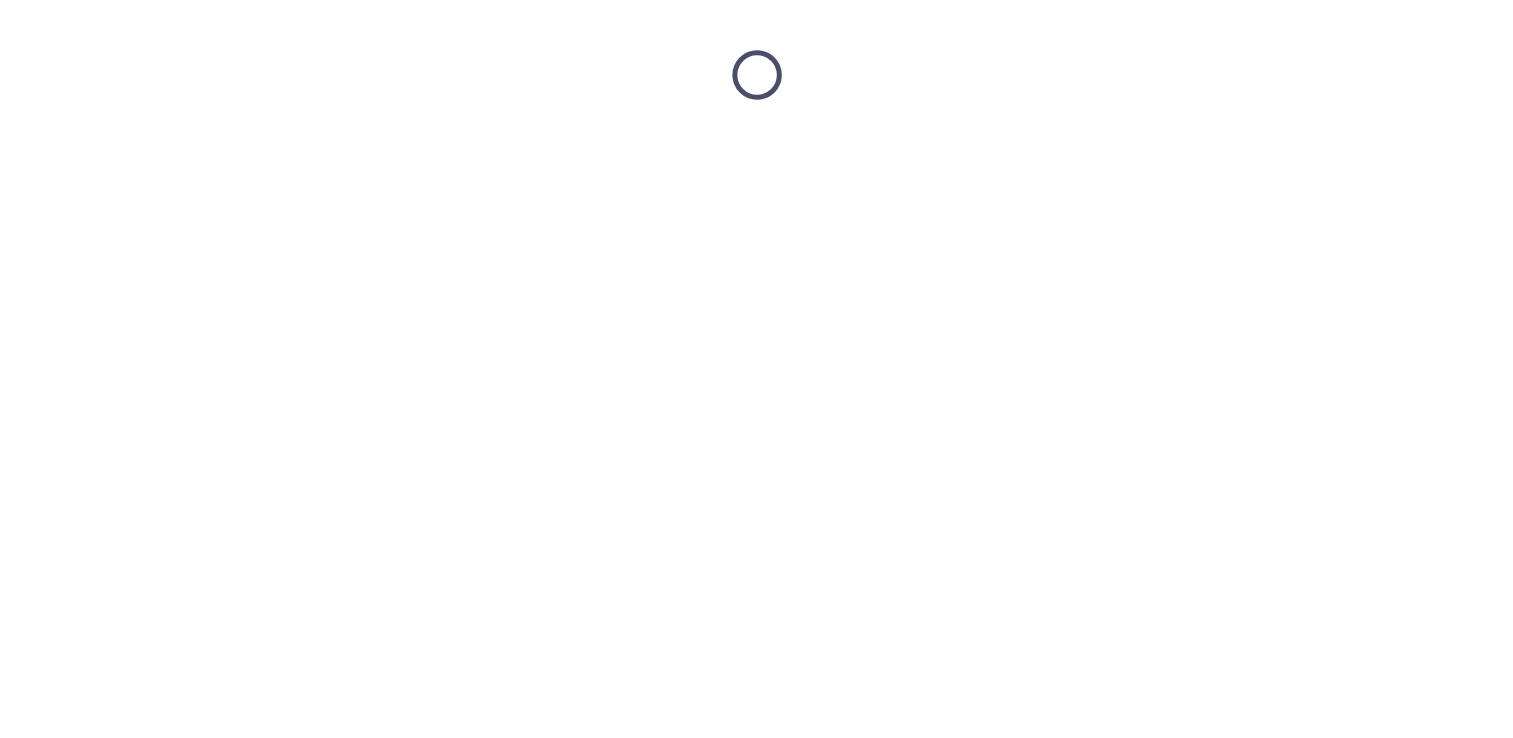 scroll, scrollTop: 0, scrollLeft: 0, axis: both 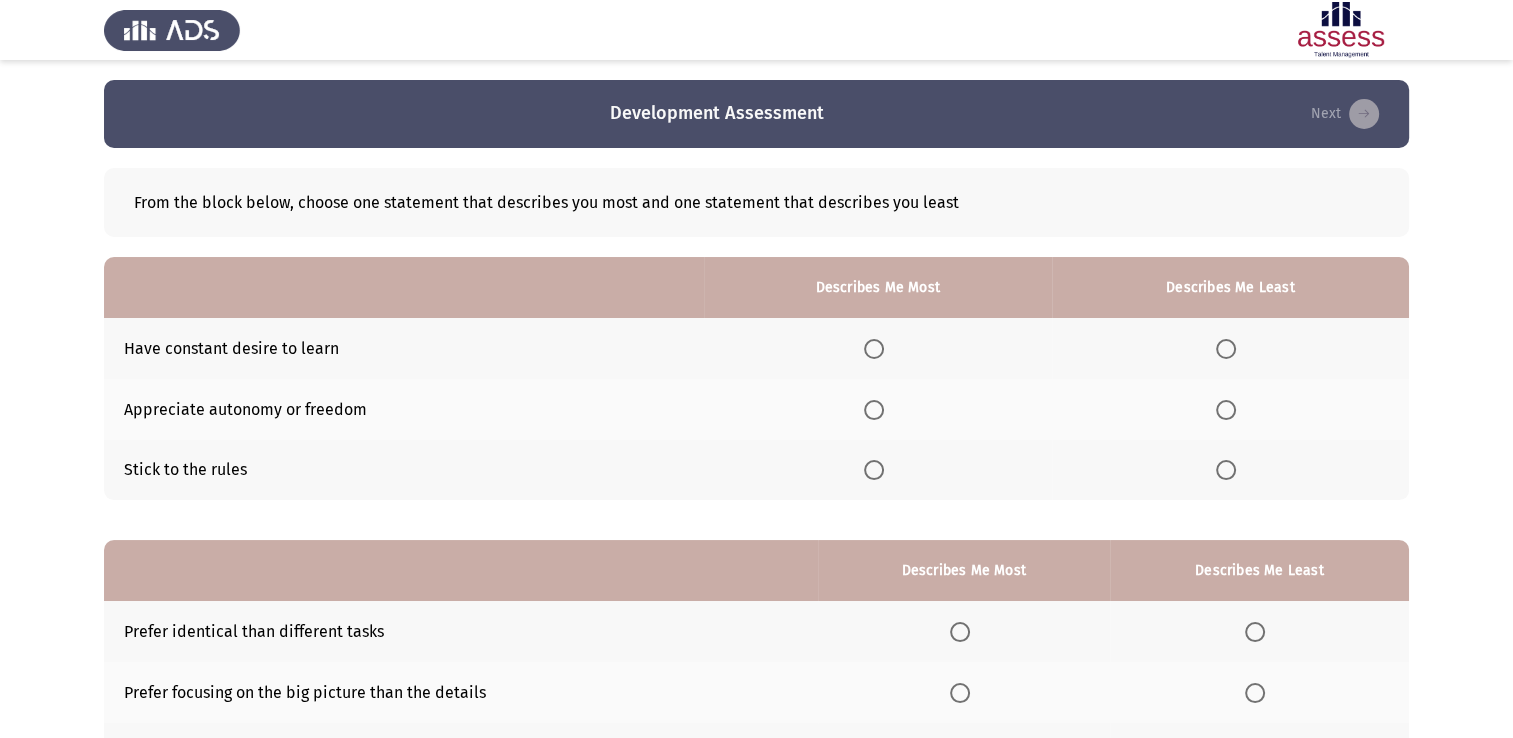 click at bounding box center [874, 349] 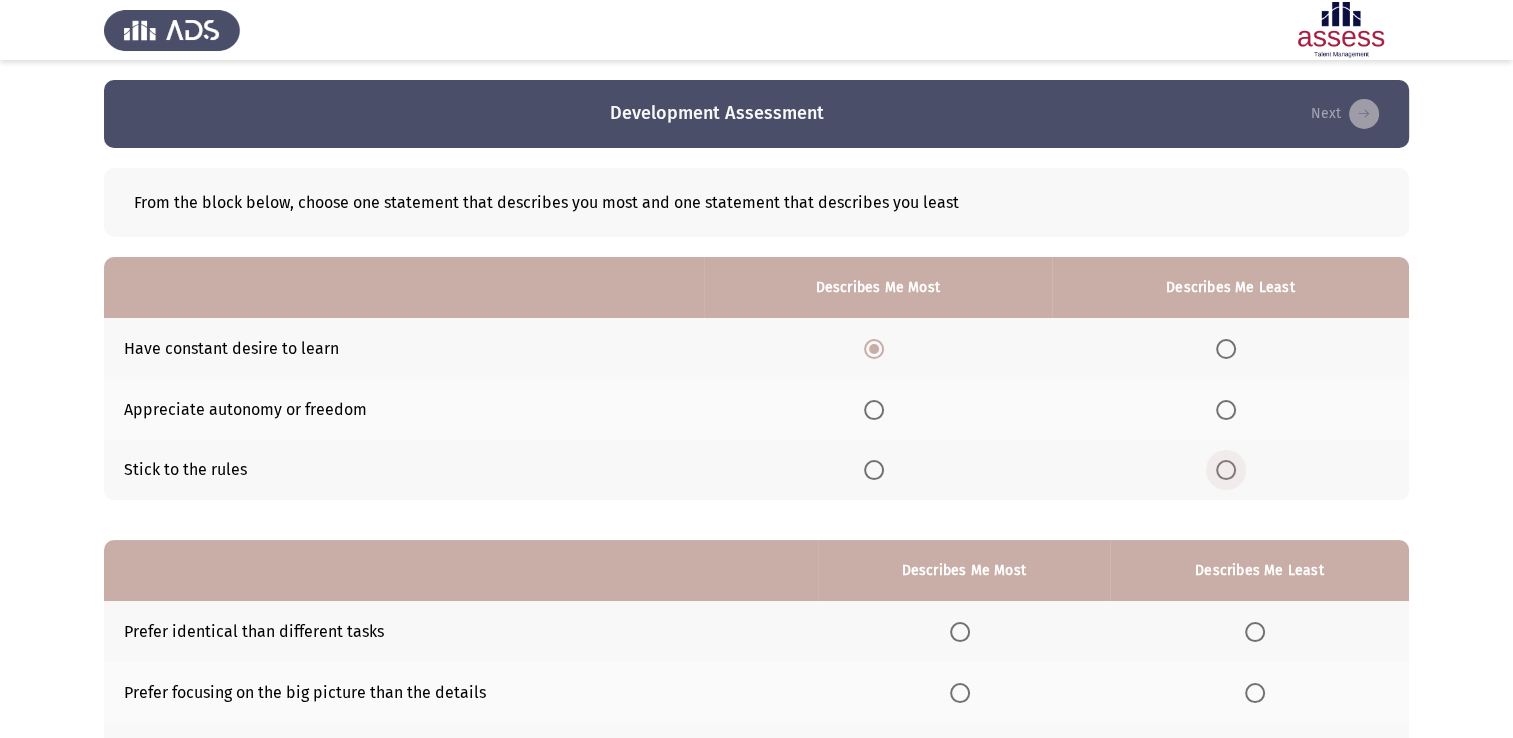 click at bounding box center [1226, 470] 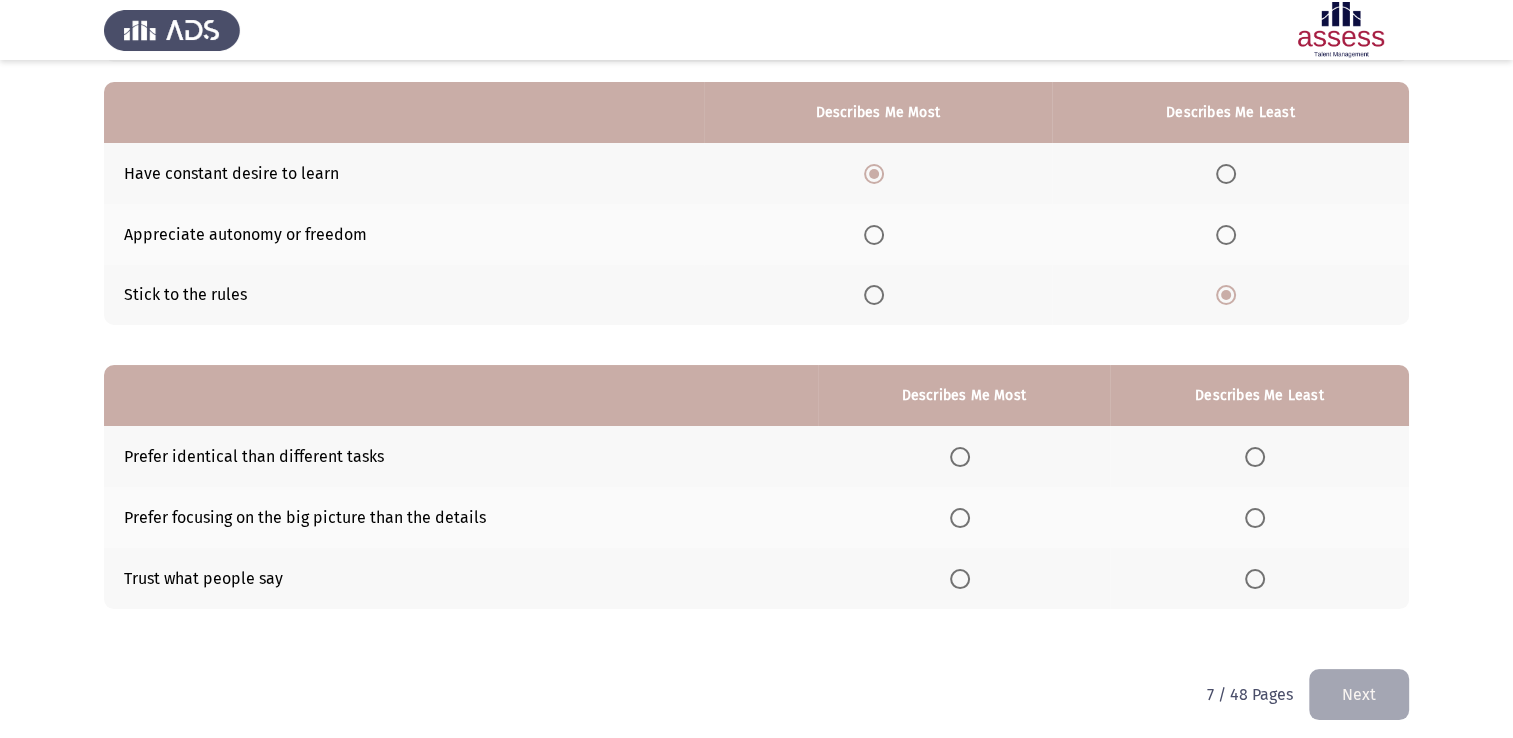 scroll, scrollTop: 176, scrollLeft: 0, axis: vertical 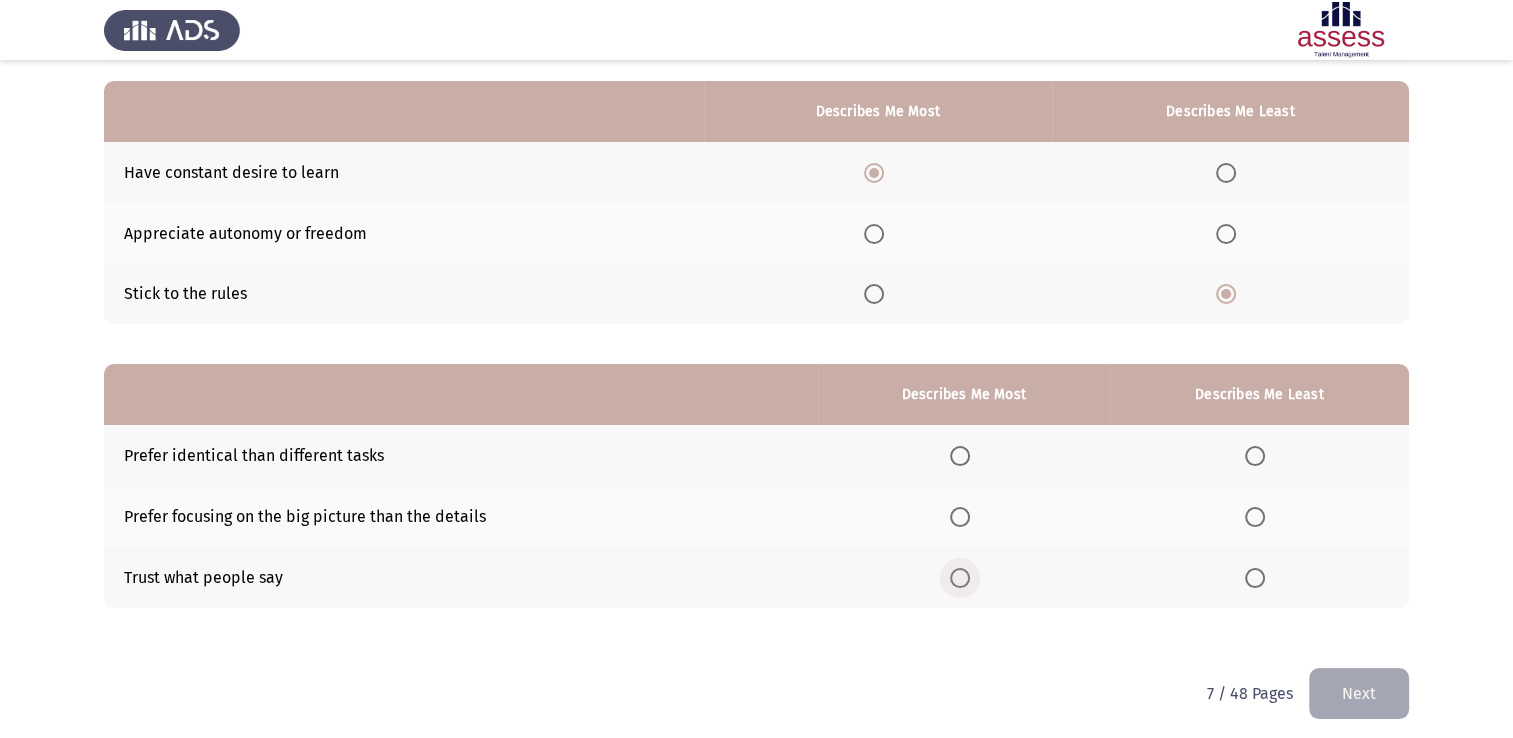 click at bounding box center [960, 578] 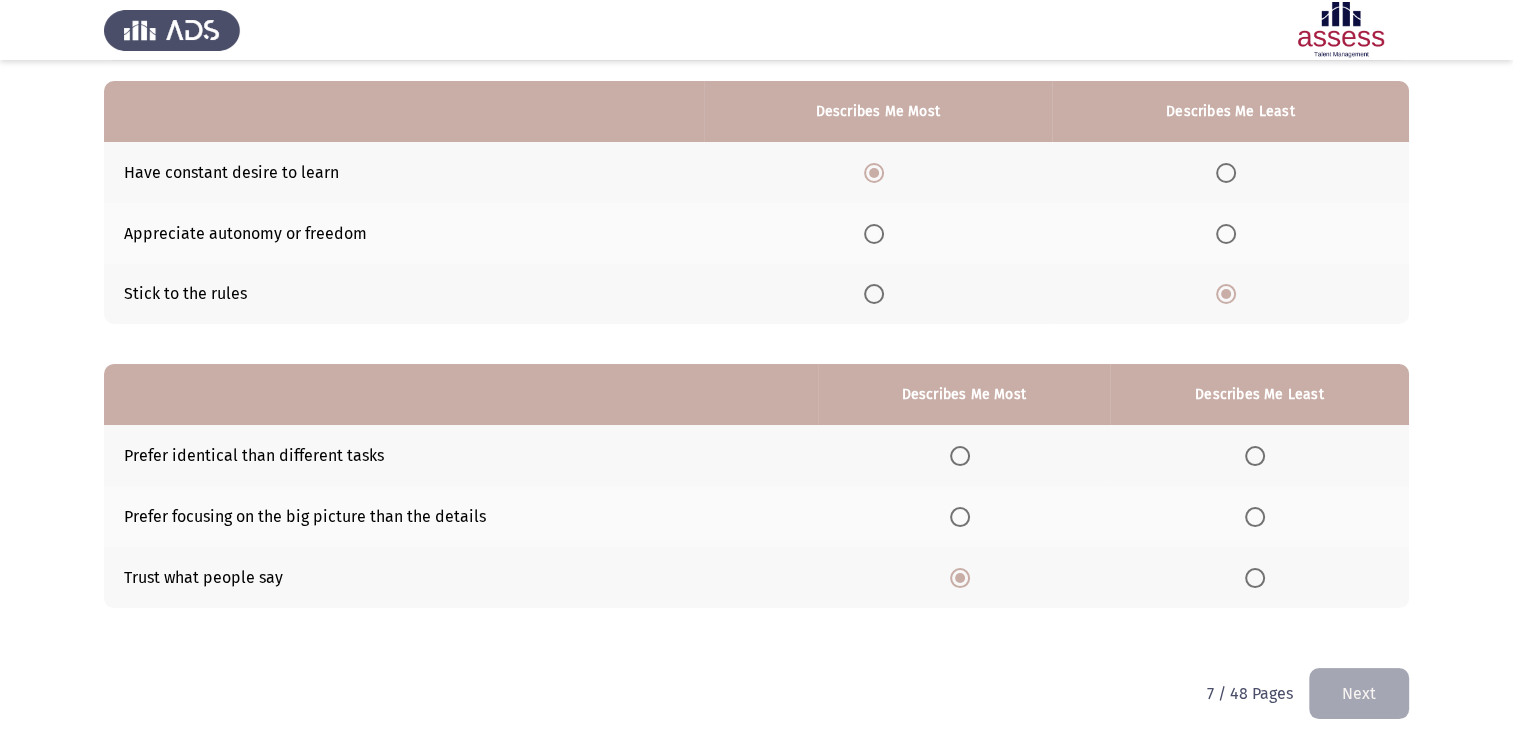 click 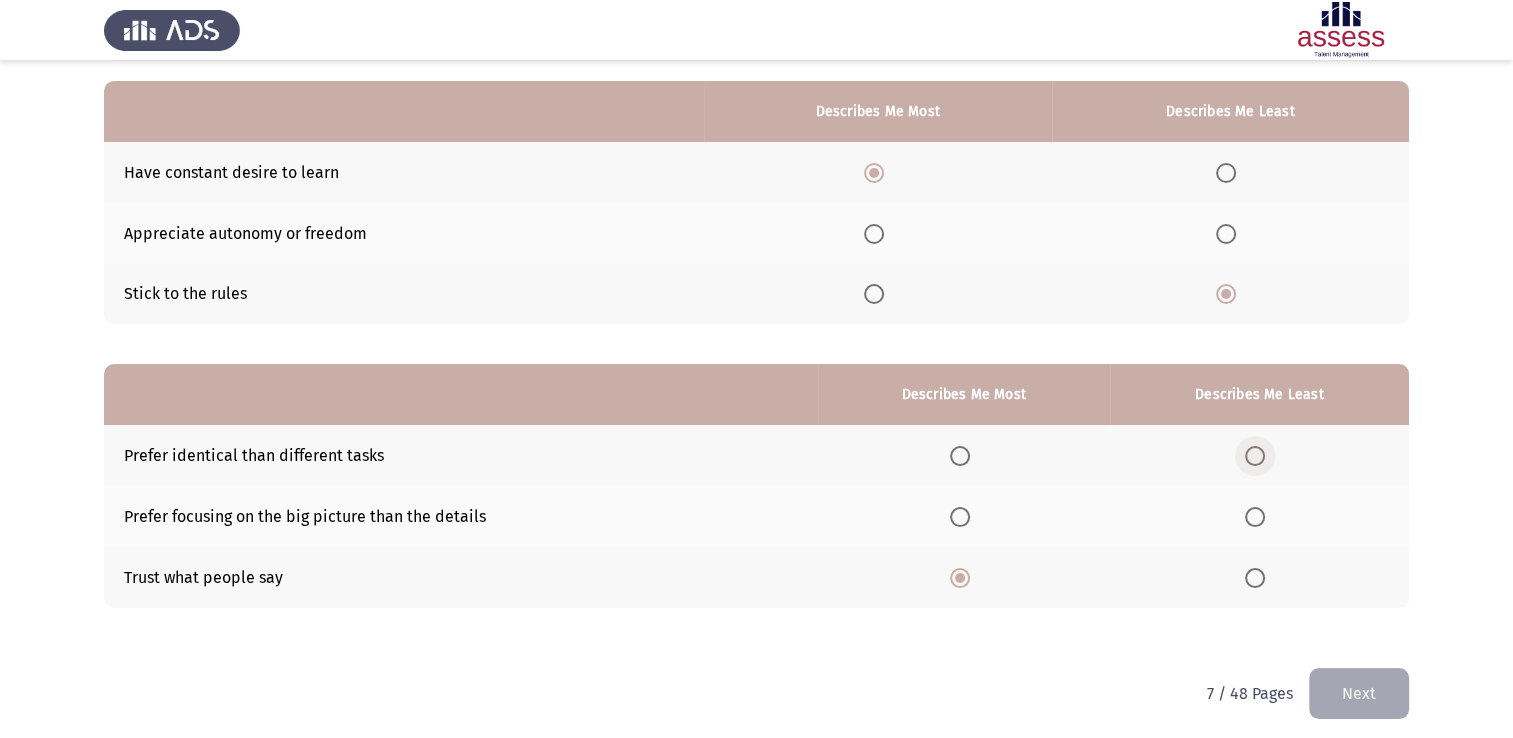 click at bounding box center (1255, 456) 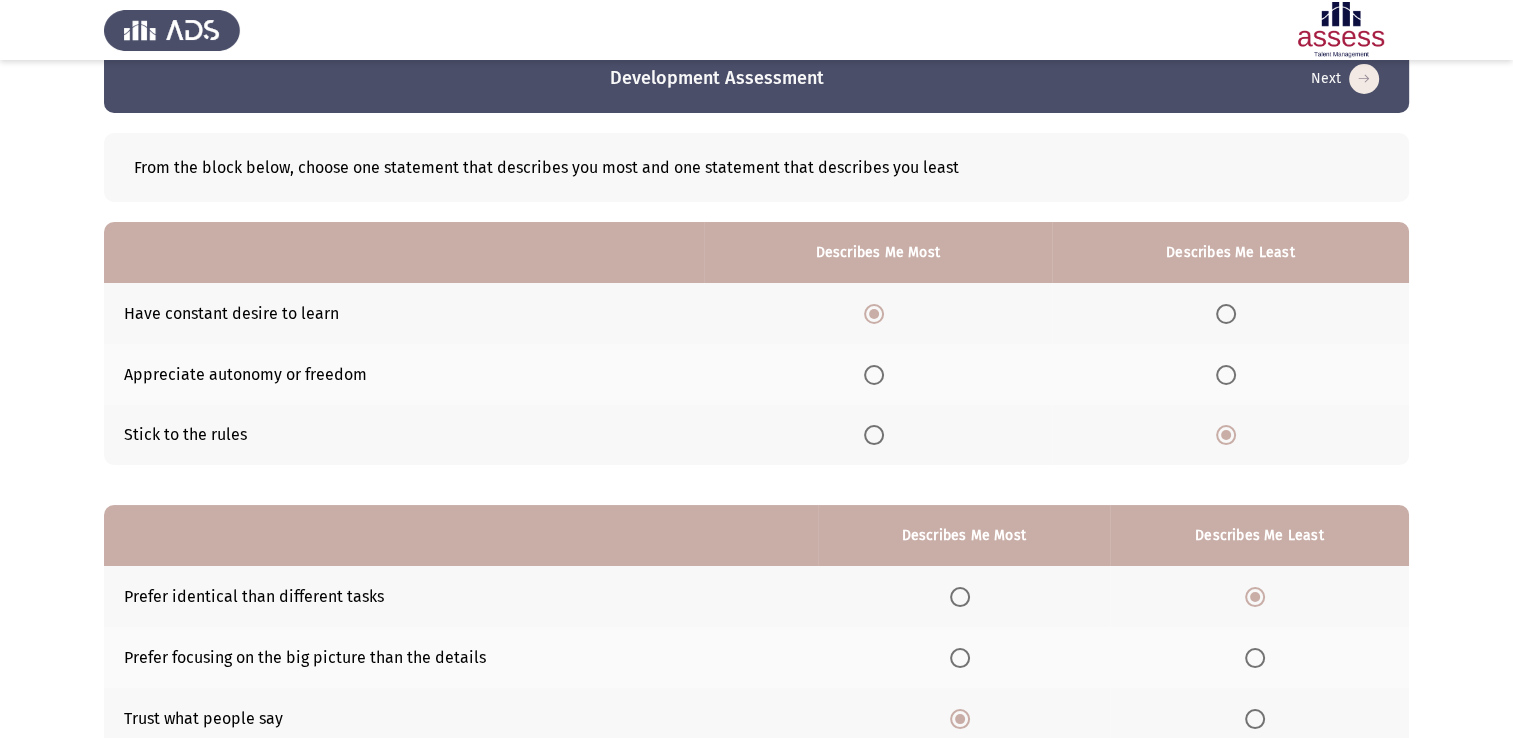 scroll, scrollTop: 186, scrollLeft: 0, axis: vertical 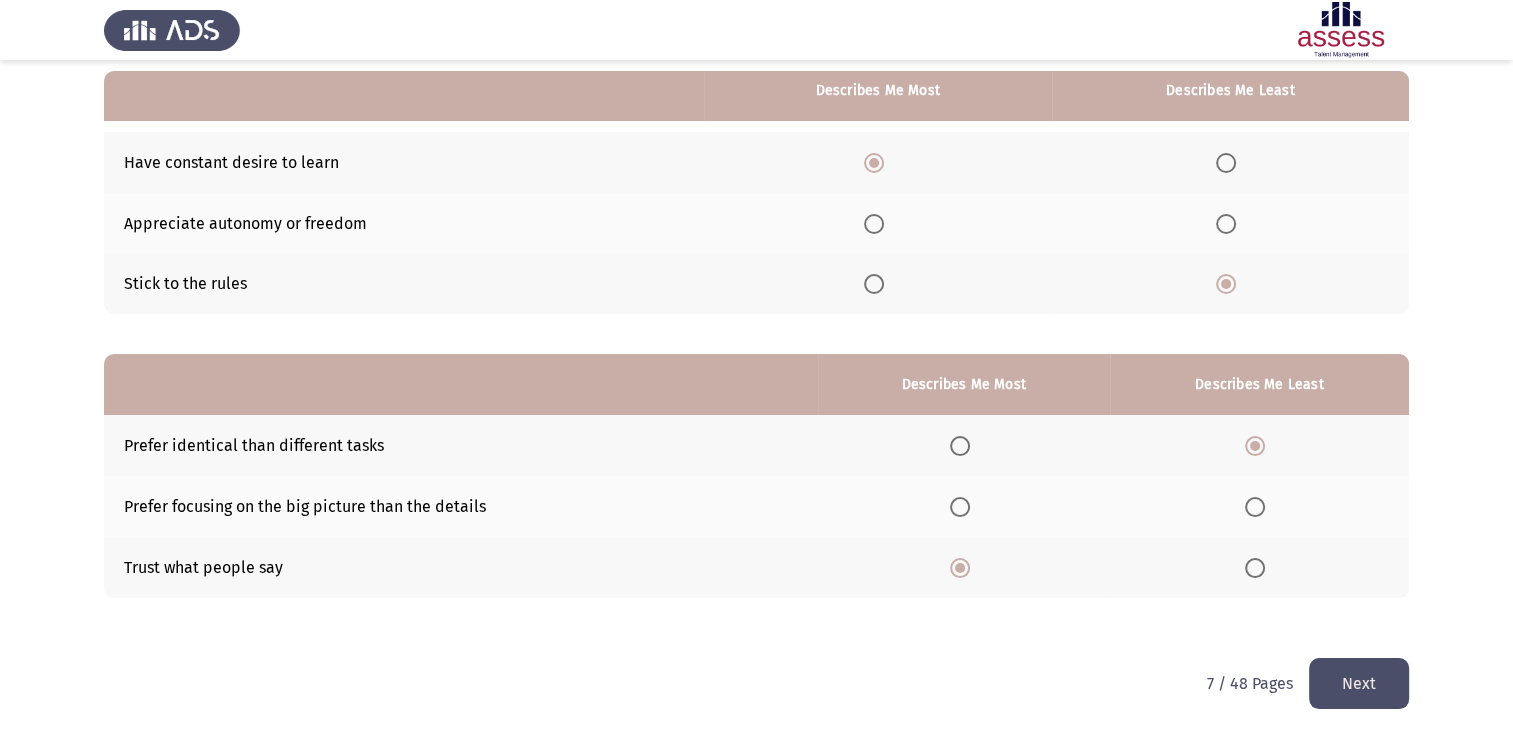 click on "Next" 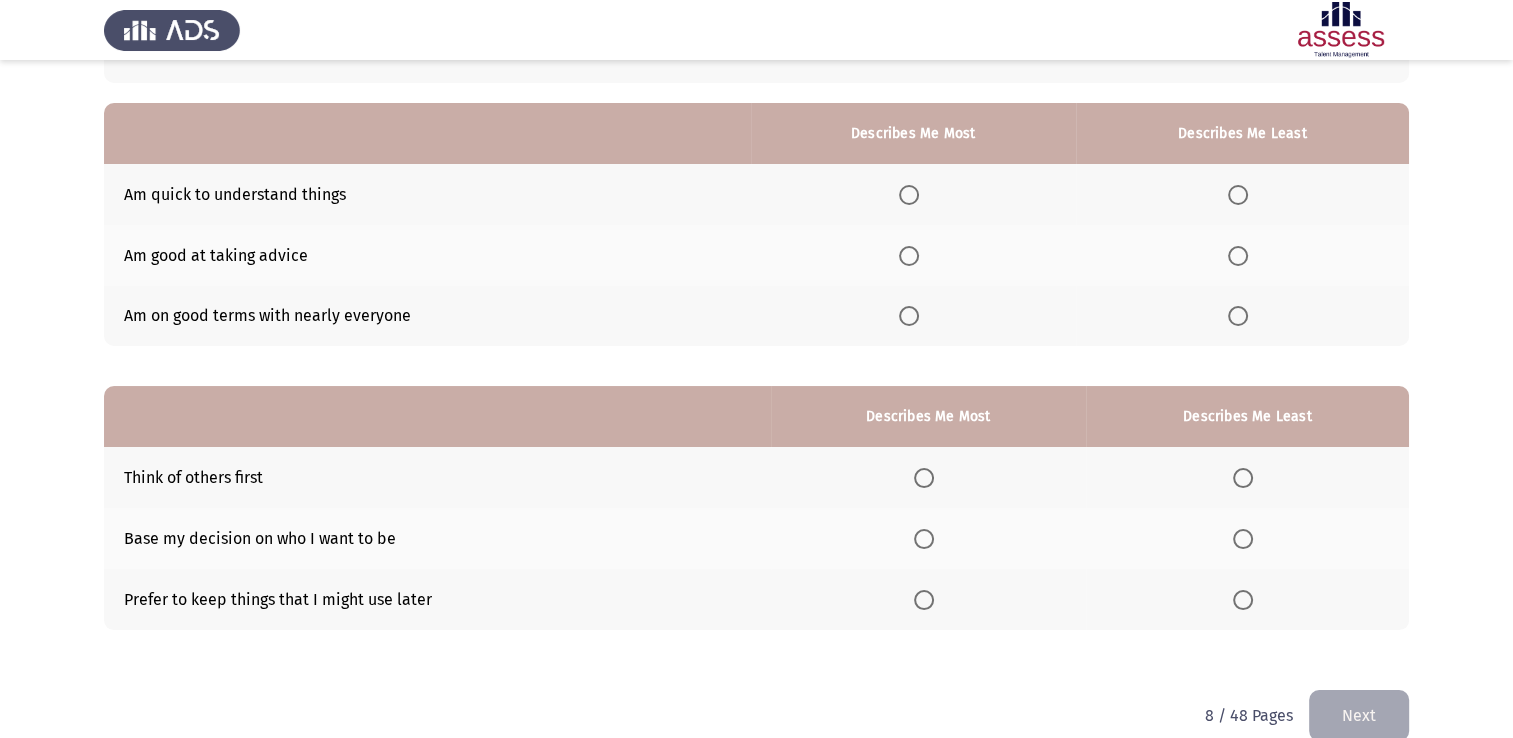 scroll, scrollTop: 0, scrollLeft: 0, axis: both 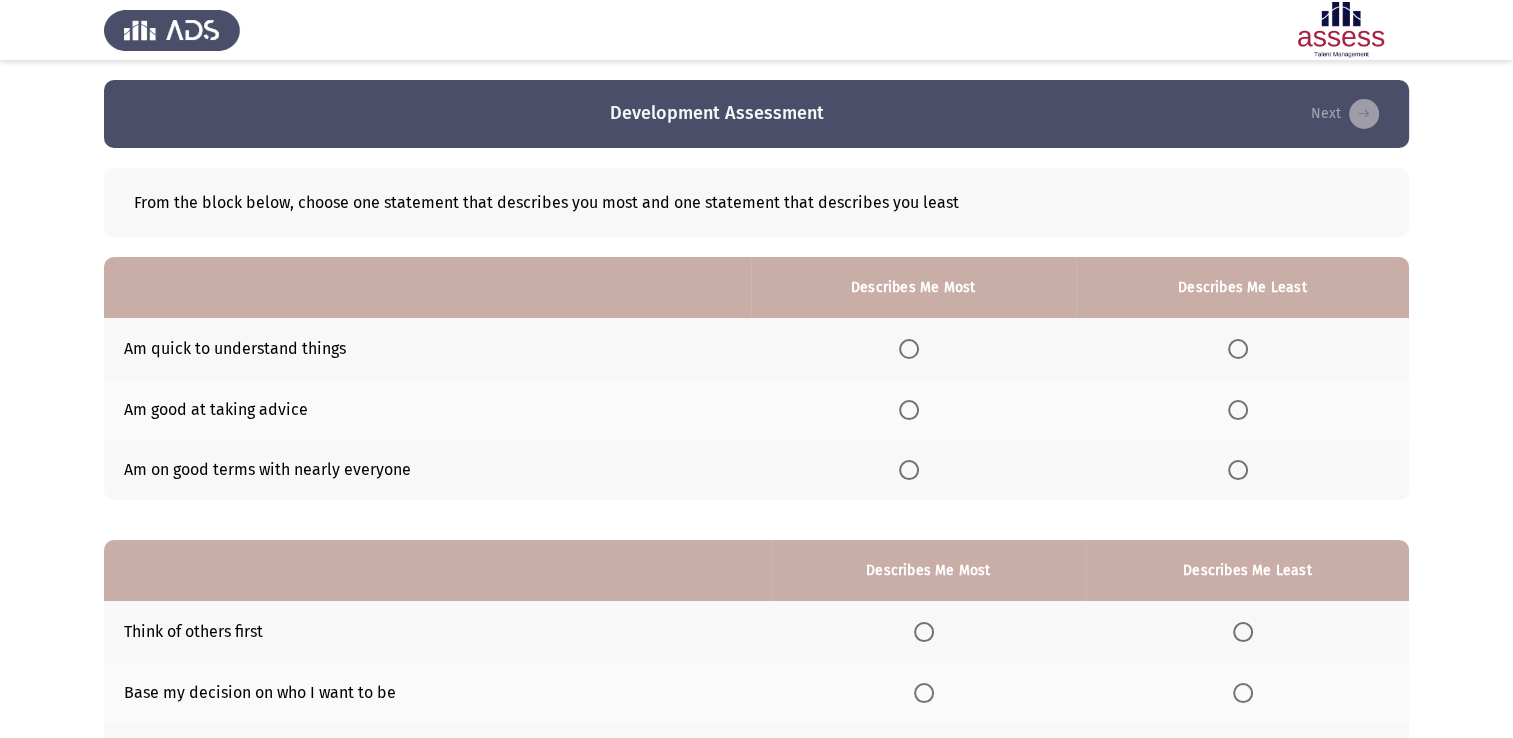 click at bounding box center (909, 470) 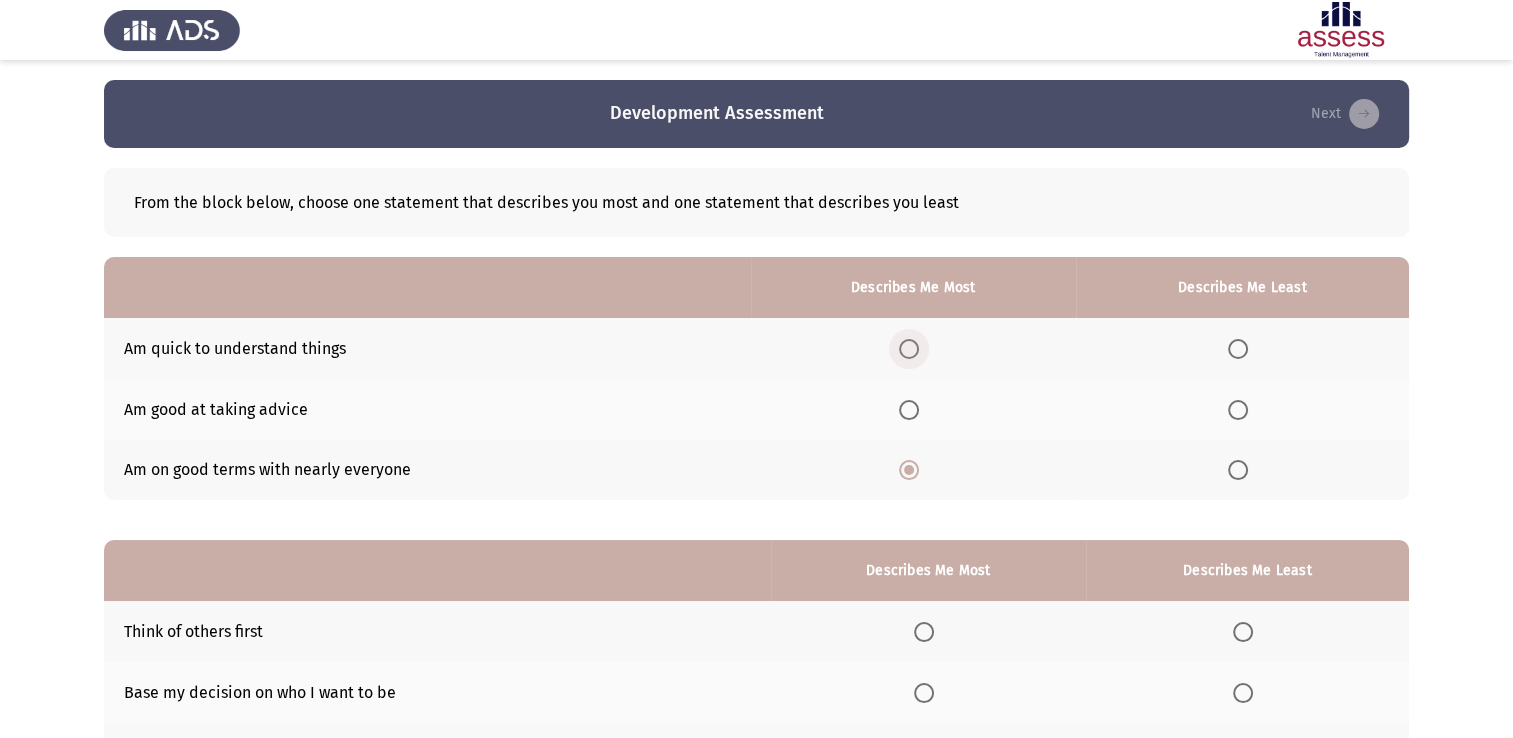 click at bounding box center (909, 349) 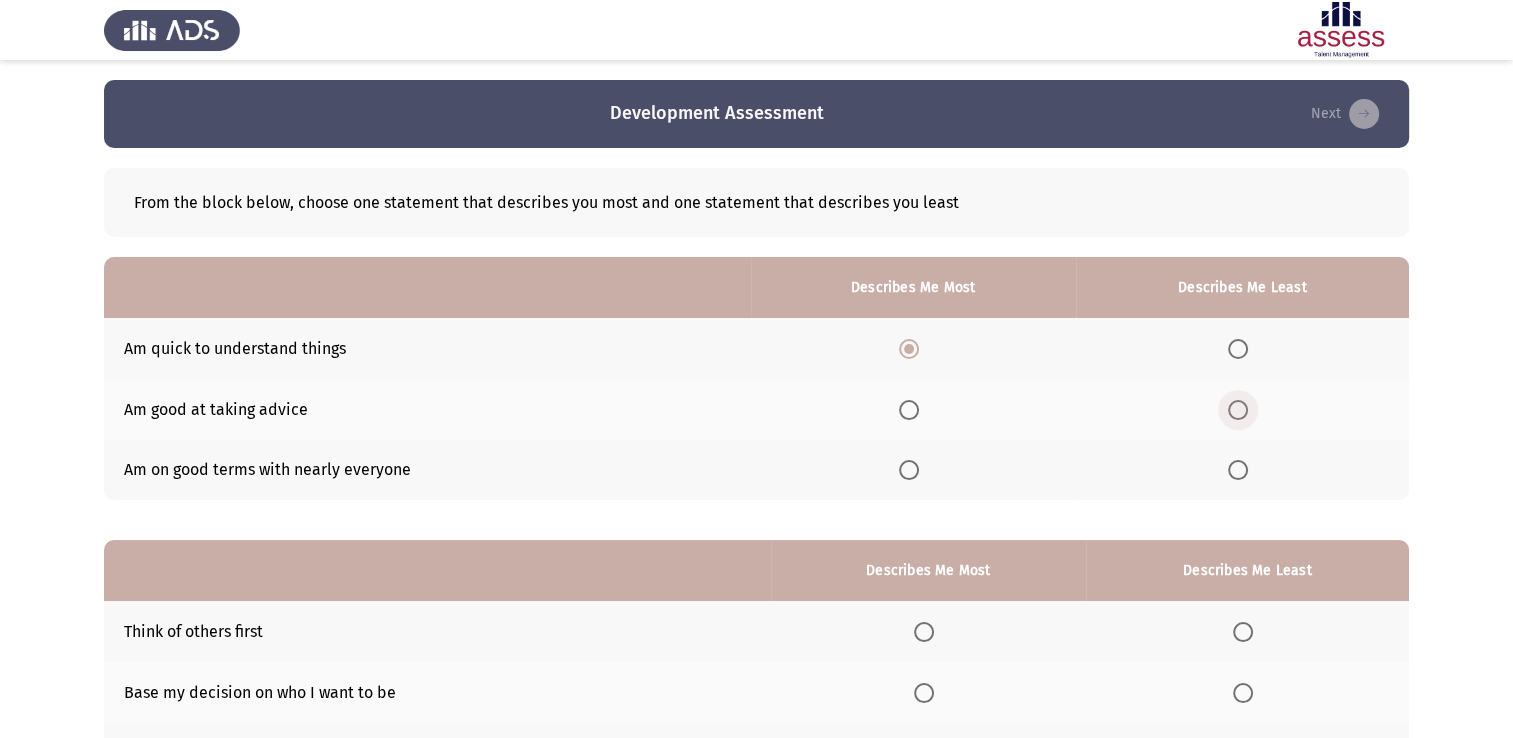 click at bounding box center (1238, 410) 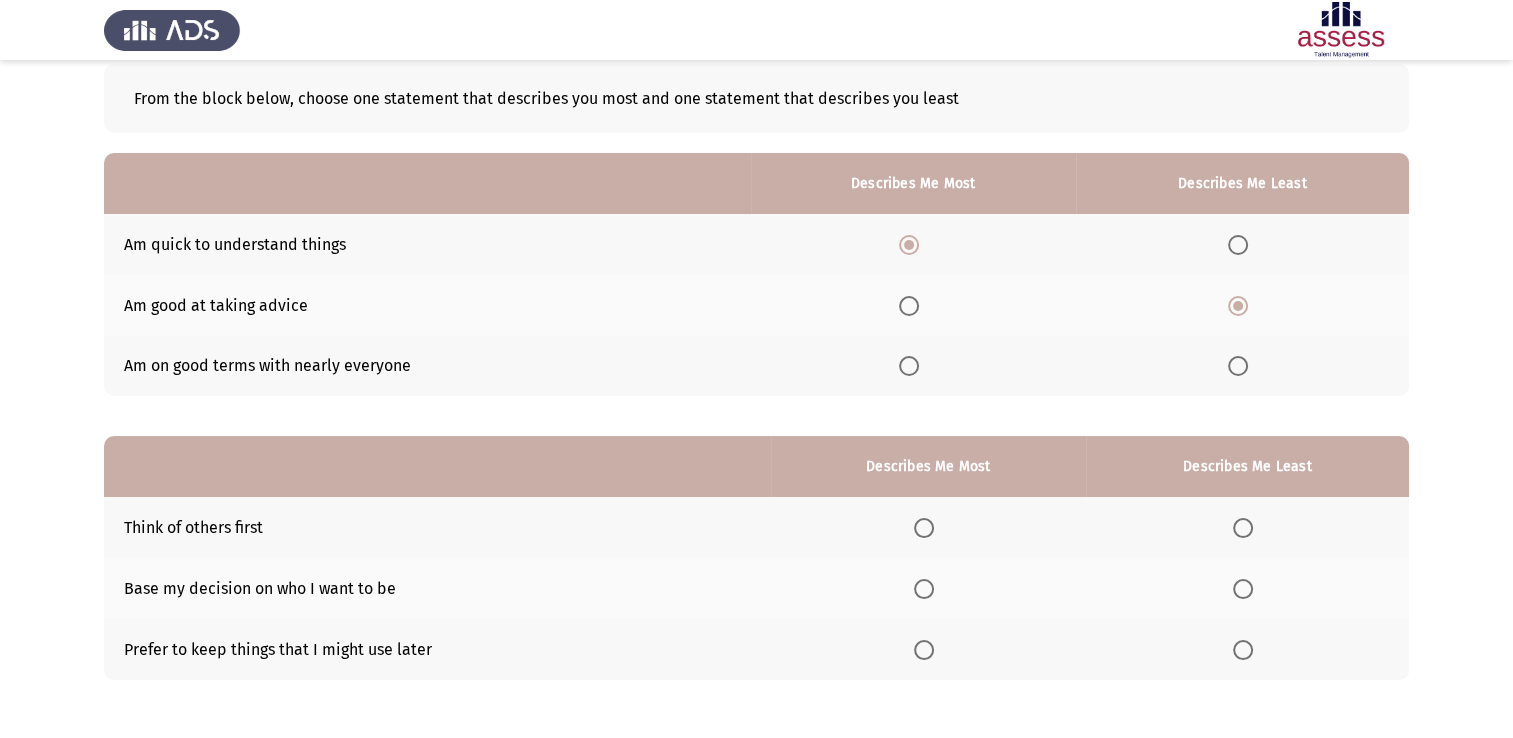 scroll, scrollTop: 126, scrollLeft: 0, axis: vertical 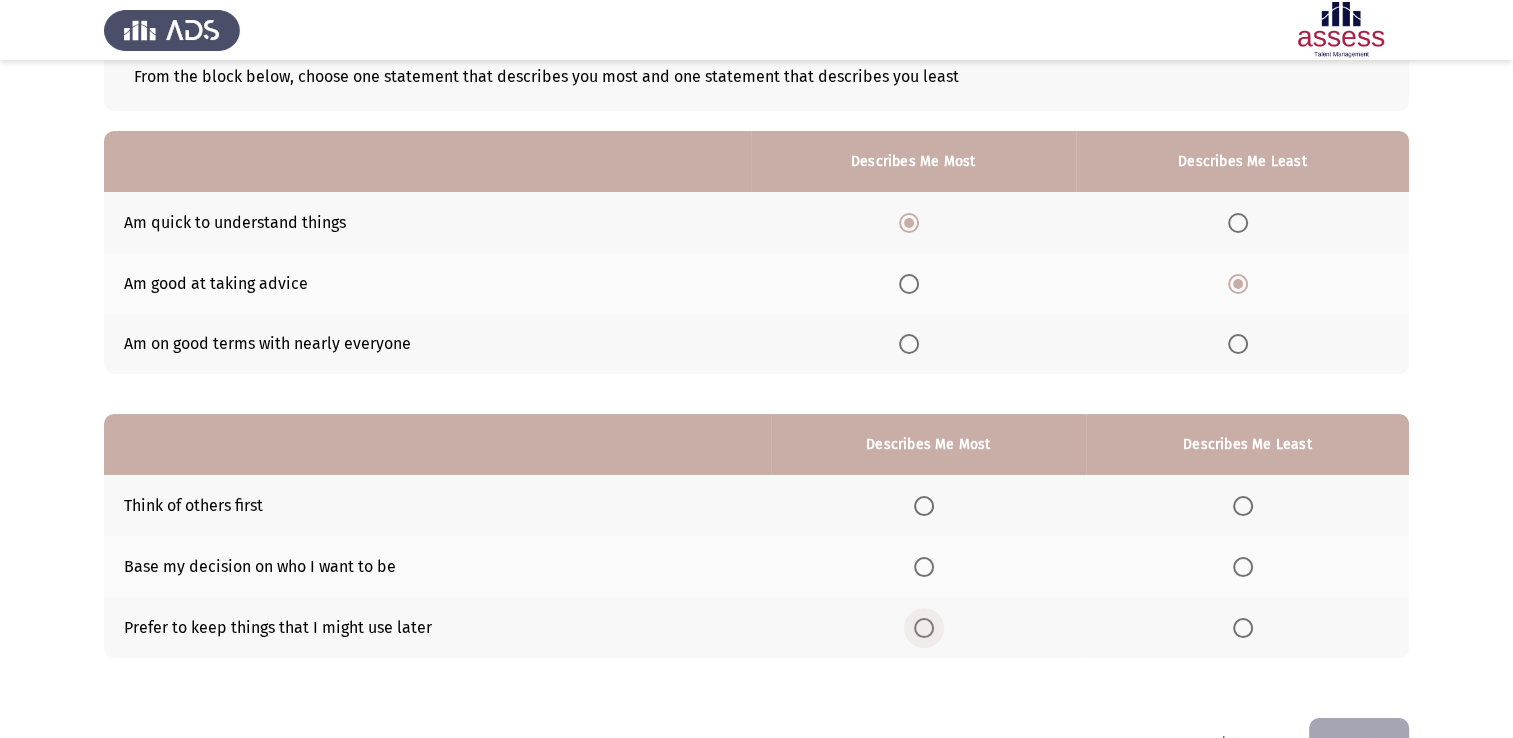 click at bounding box center (924, 628) 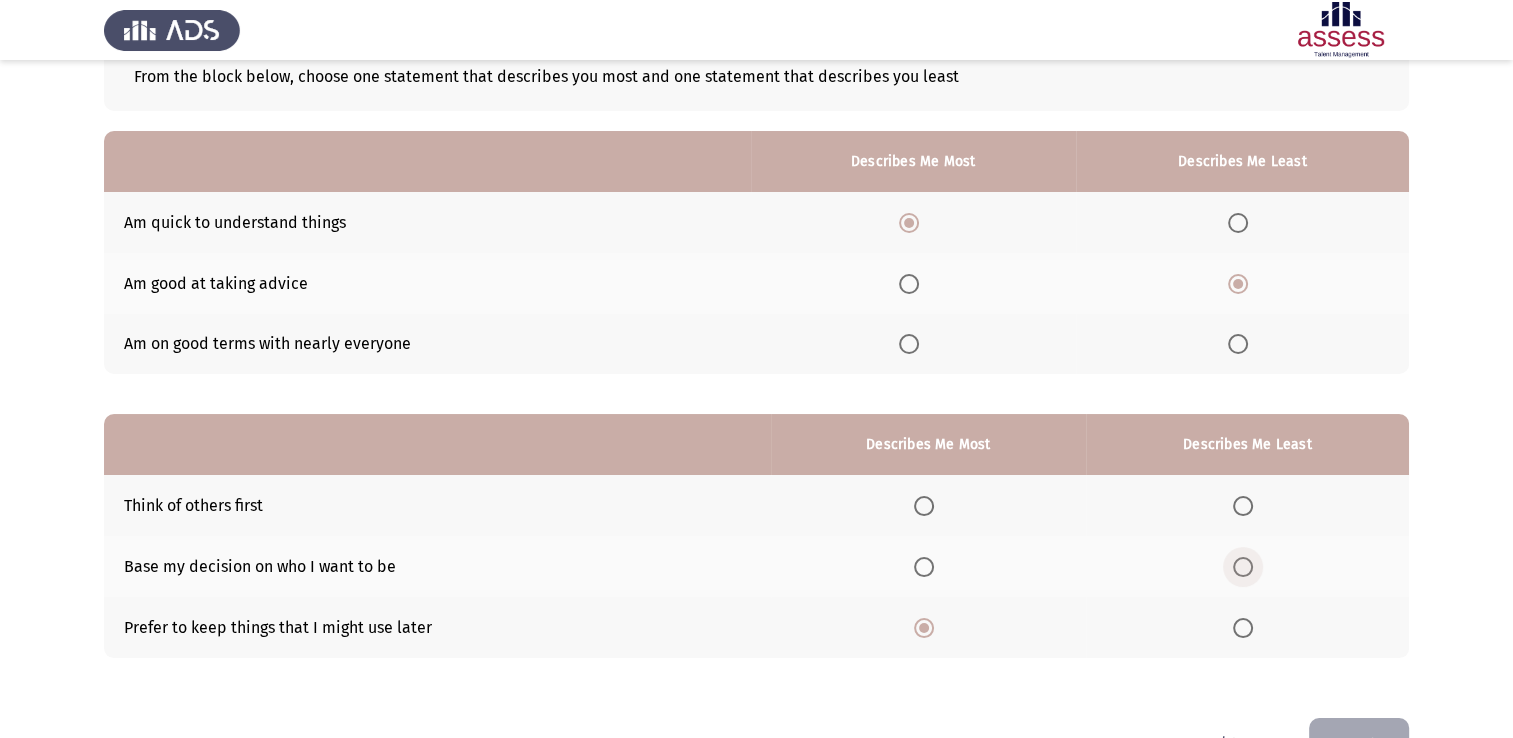 click at bounding box center (1243, 567) 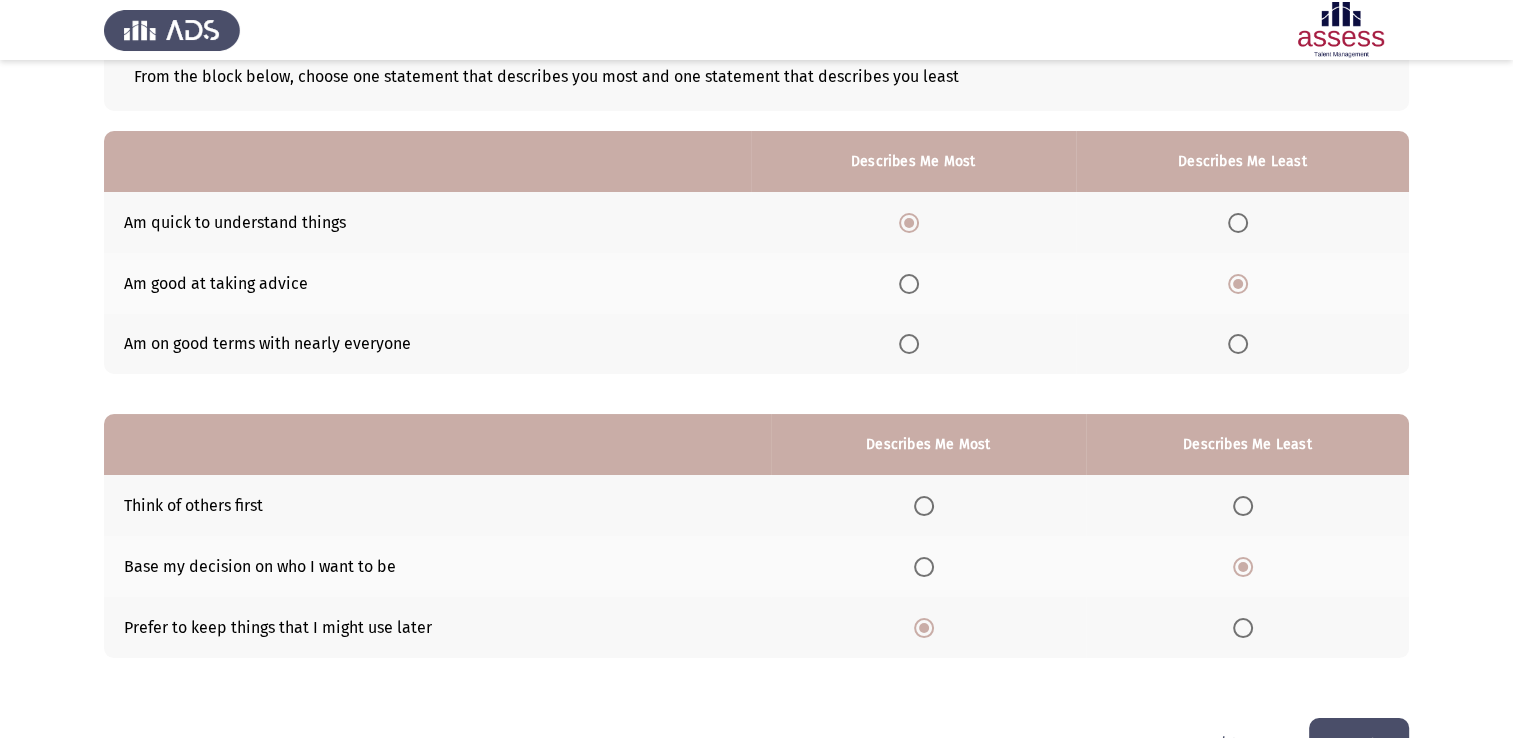 scroll, scrollTop: 186, scrollLeft: 0, axis: vertical 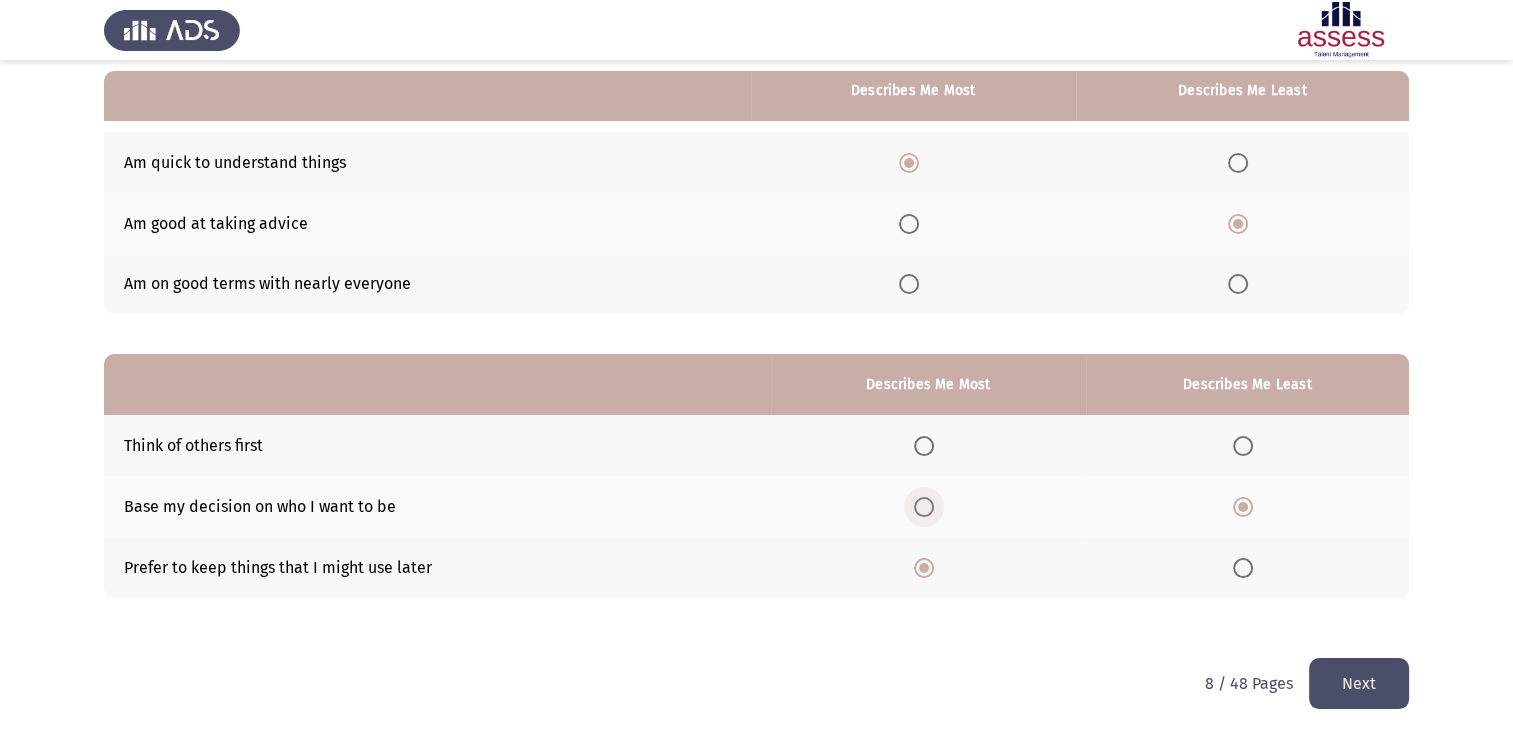 click at bounding box center [924, 507] 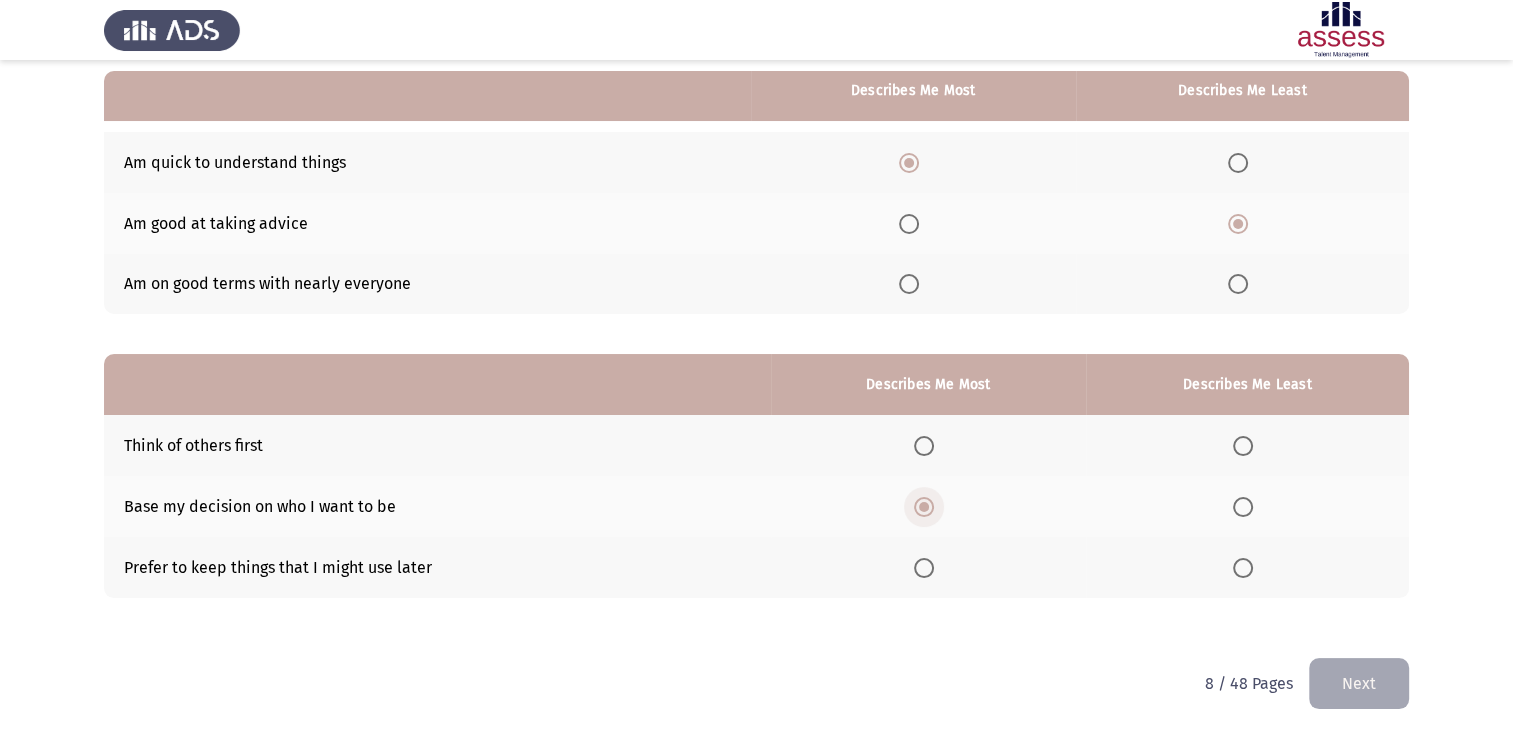 click at bounding box center [924, 507] 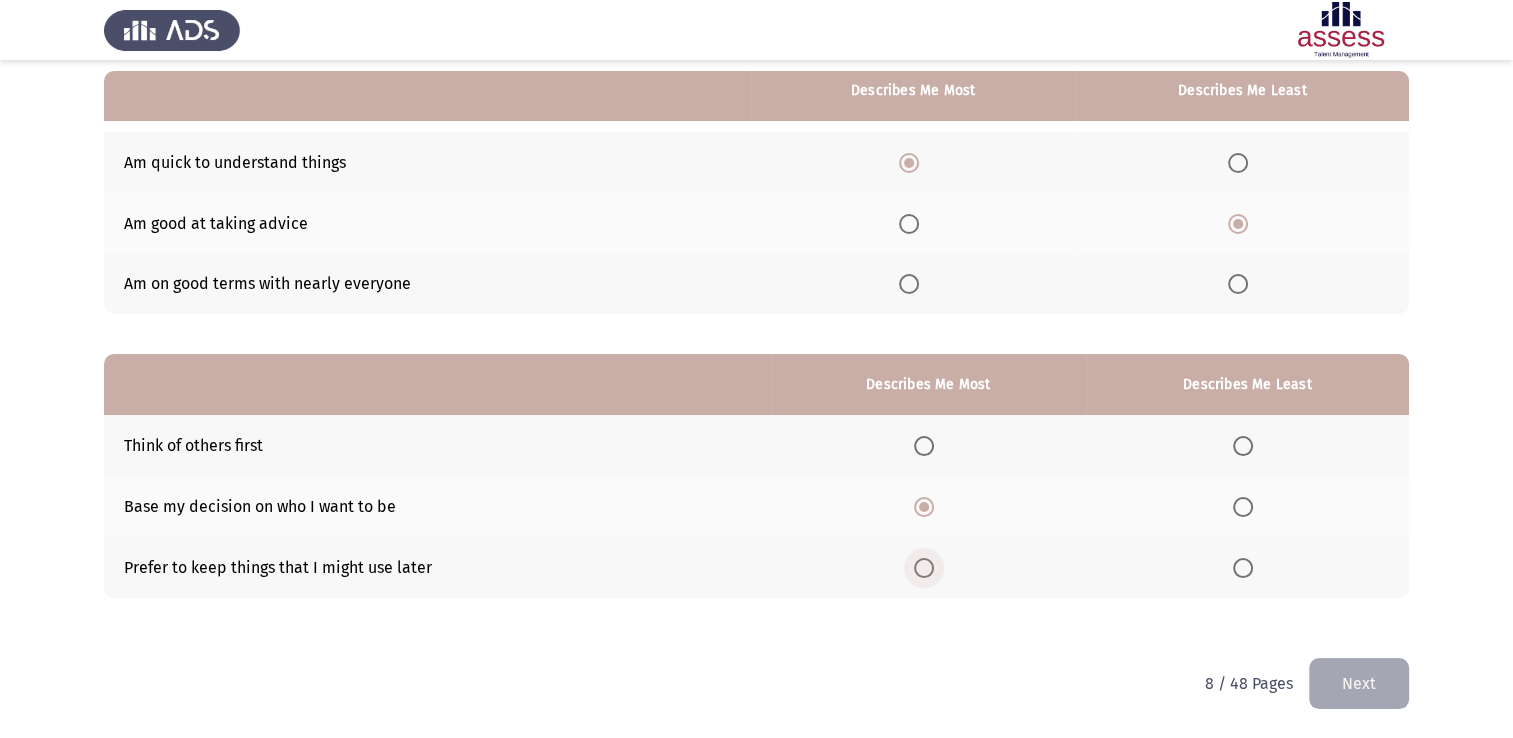 click at bounding box center [924, 568] 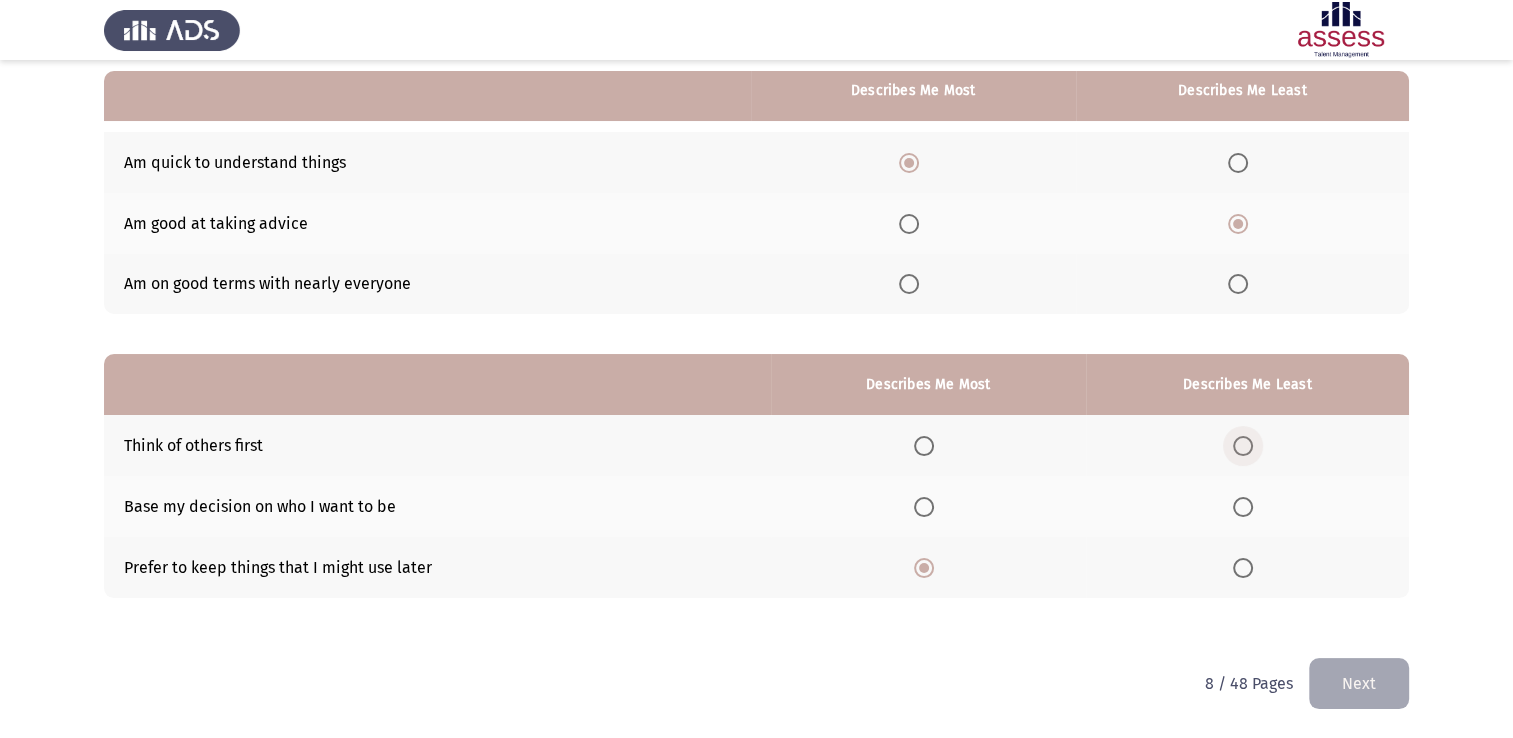 click at bounding box center [1243, 446] 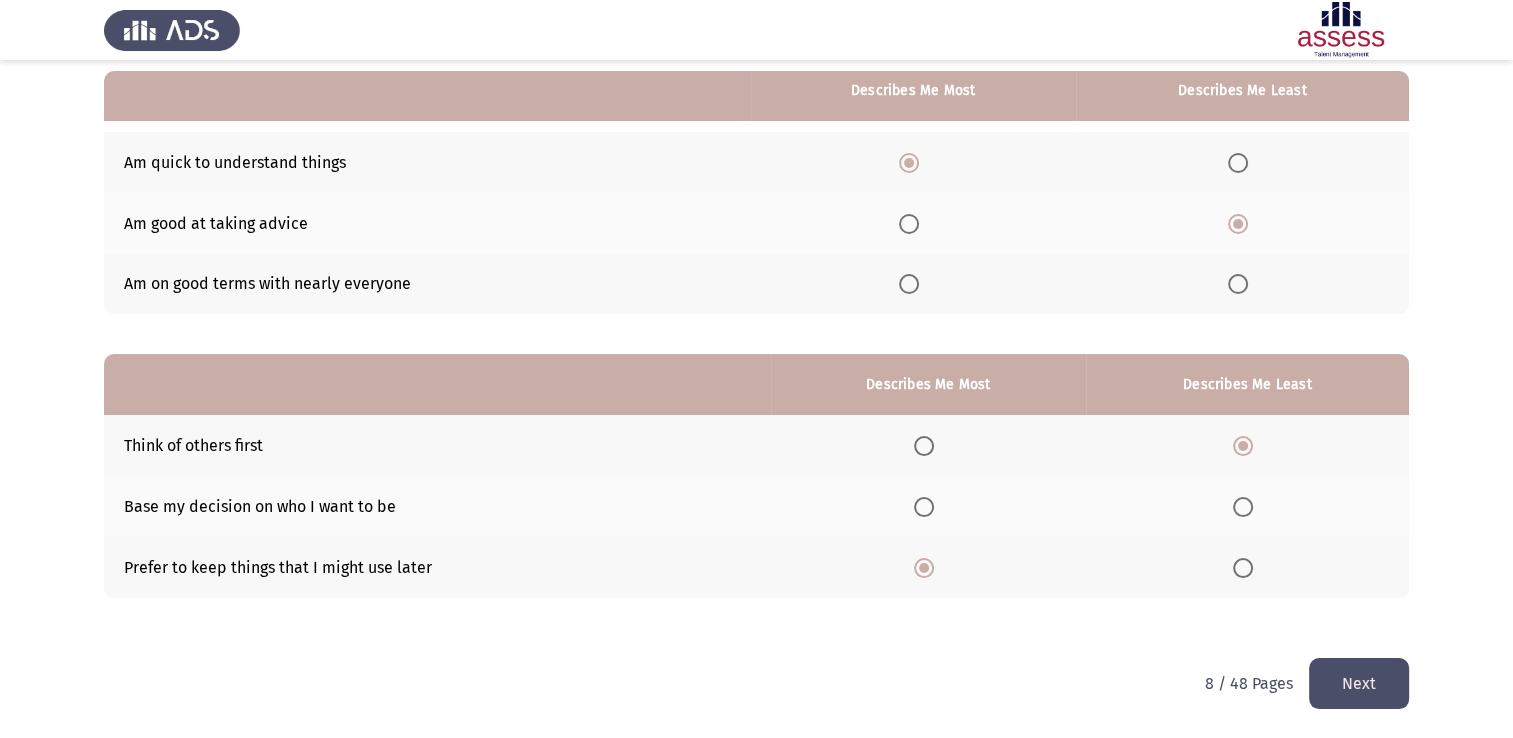 click on "Next" 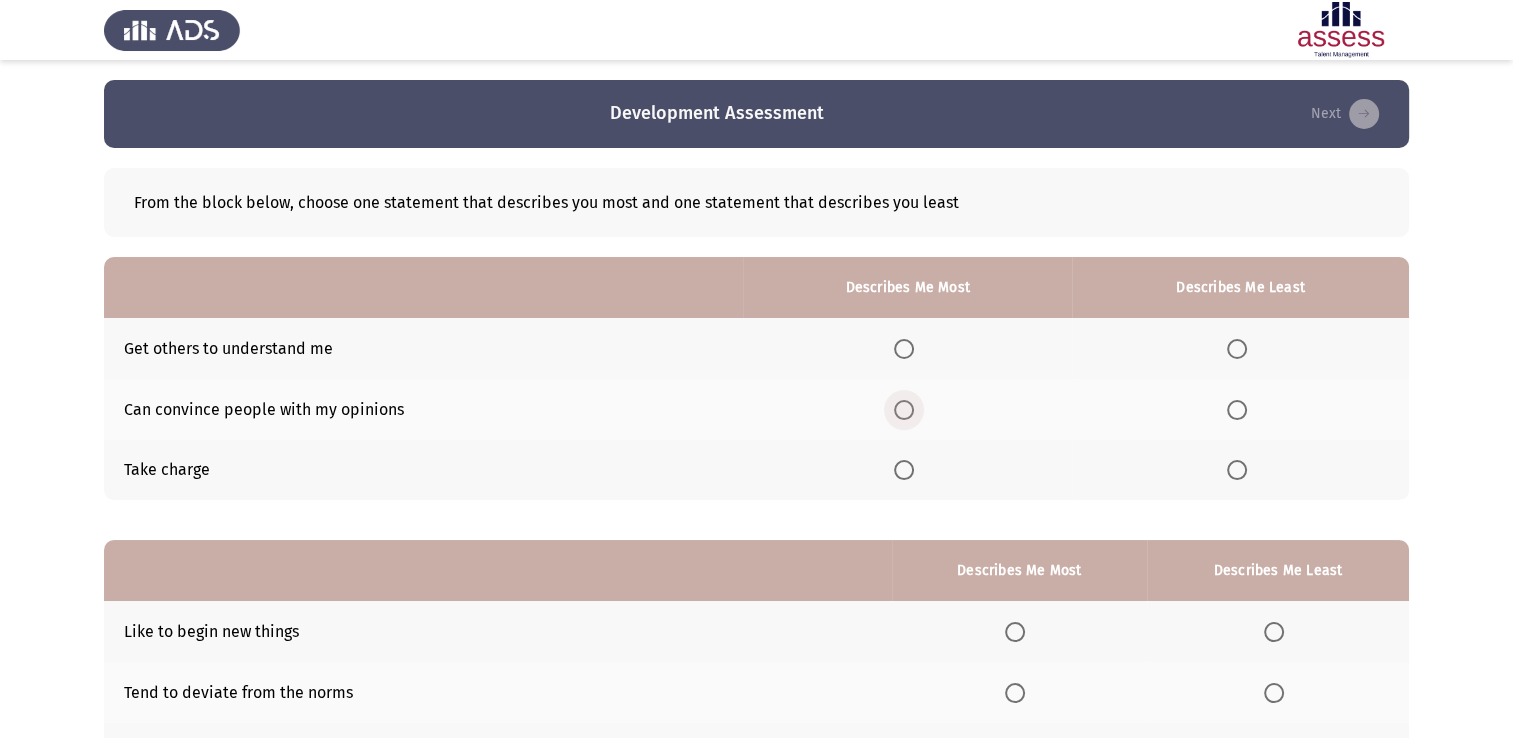 click at bounding box center [904, 410] 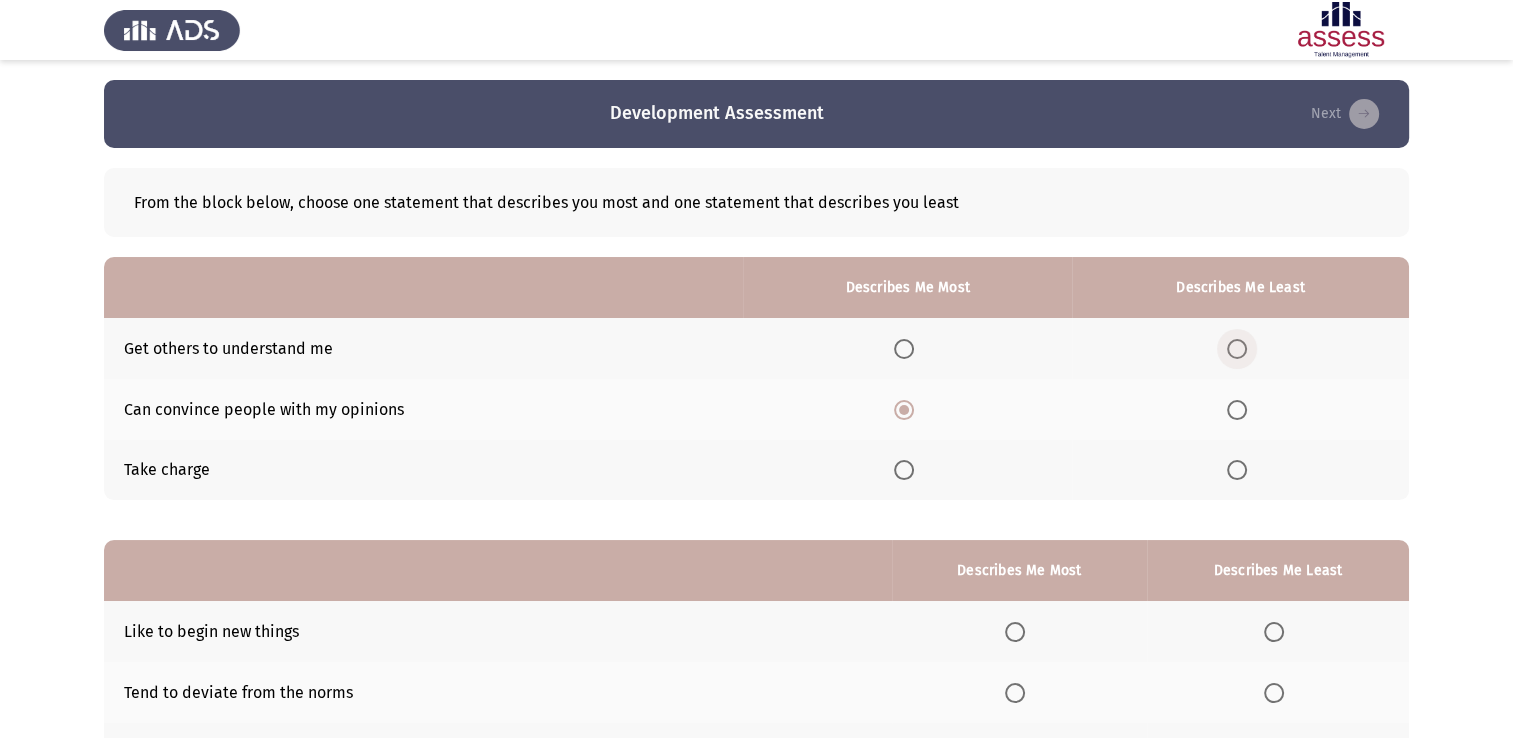 click at bounding box center (1237, 349) 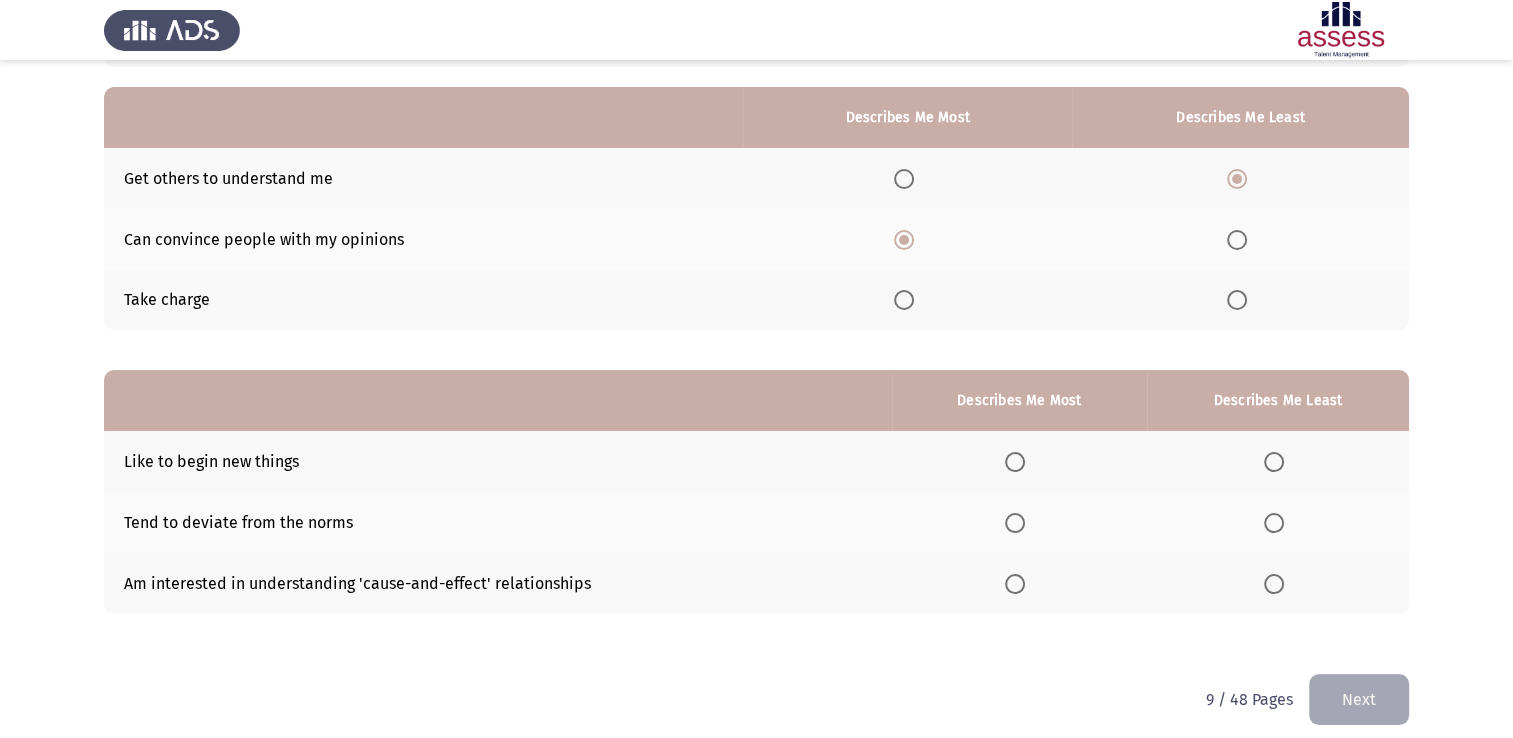 scroll, scrollTop: 171, scrollLeft: 0, axis: vertical 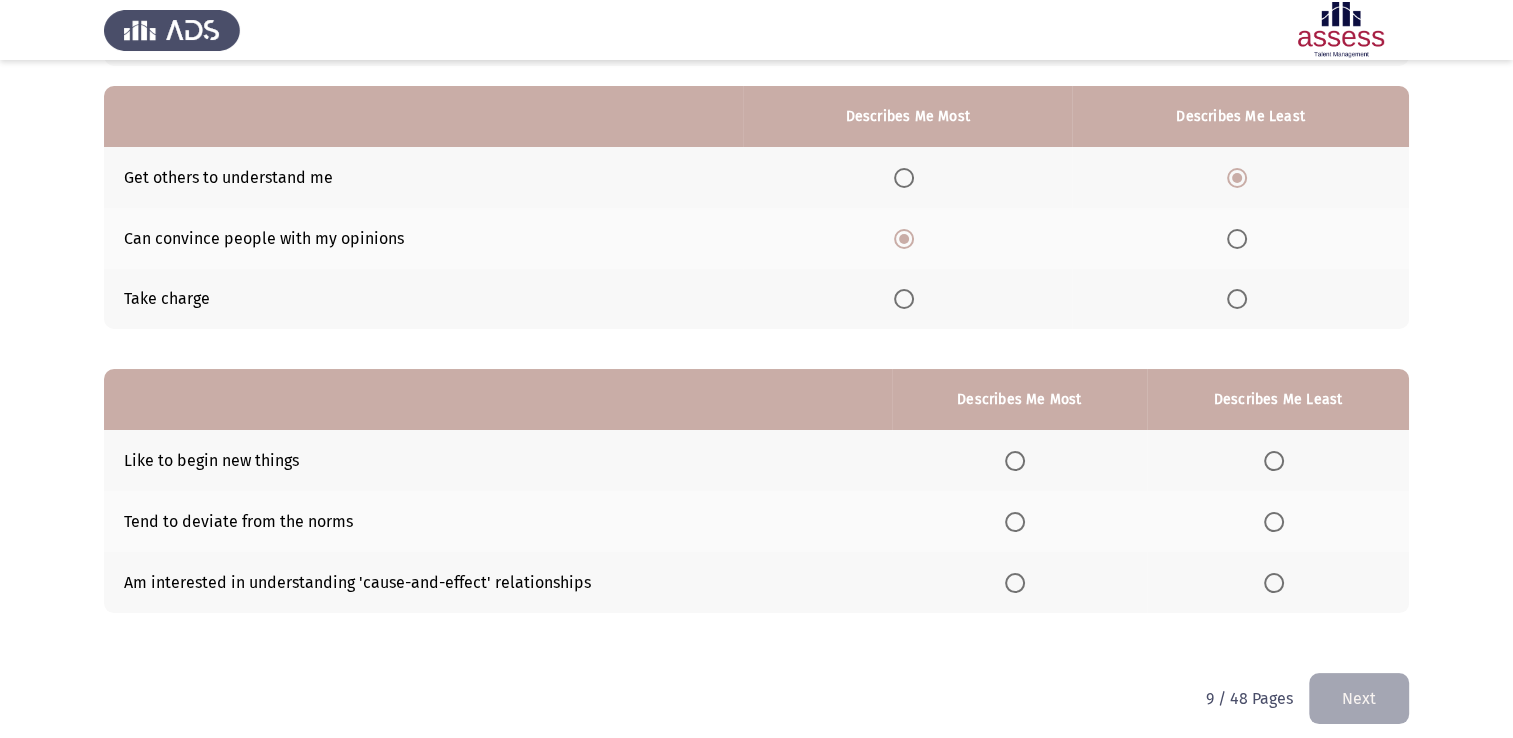 click 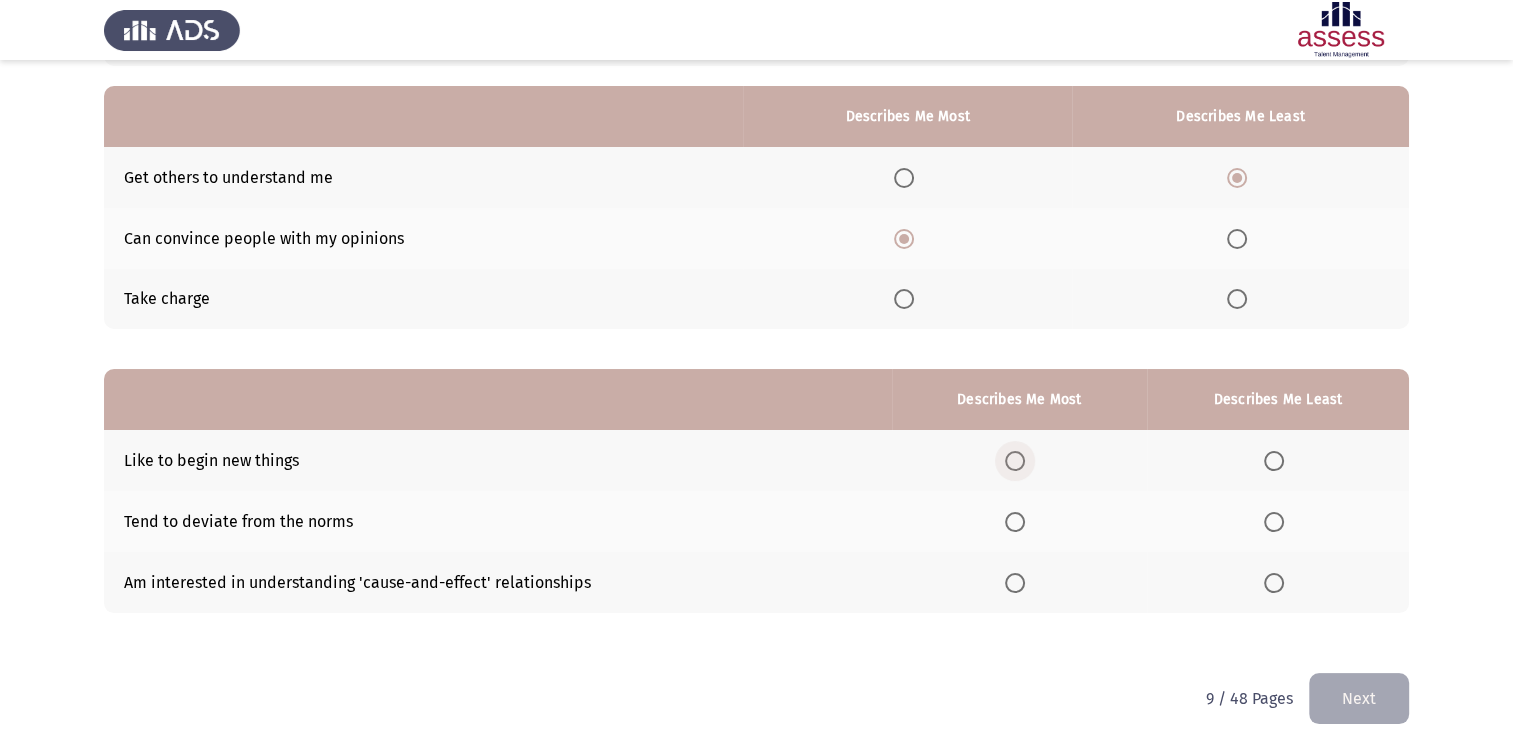 click at bounding box center [1015, 461] 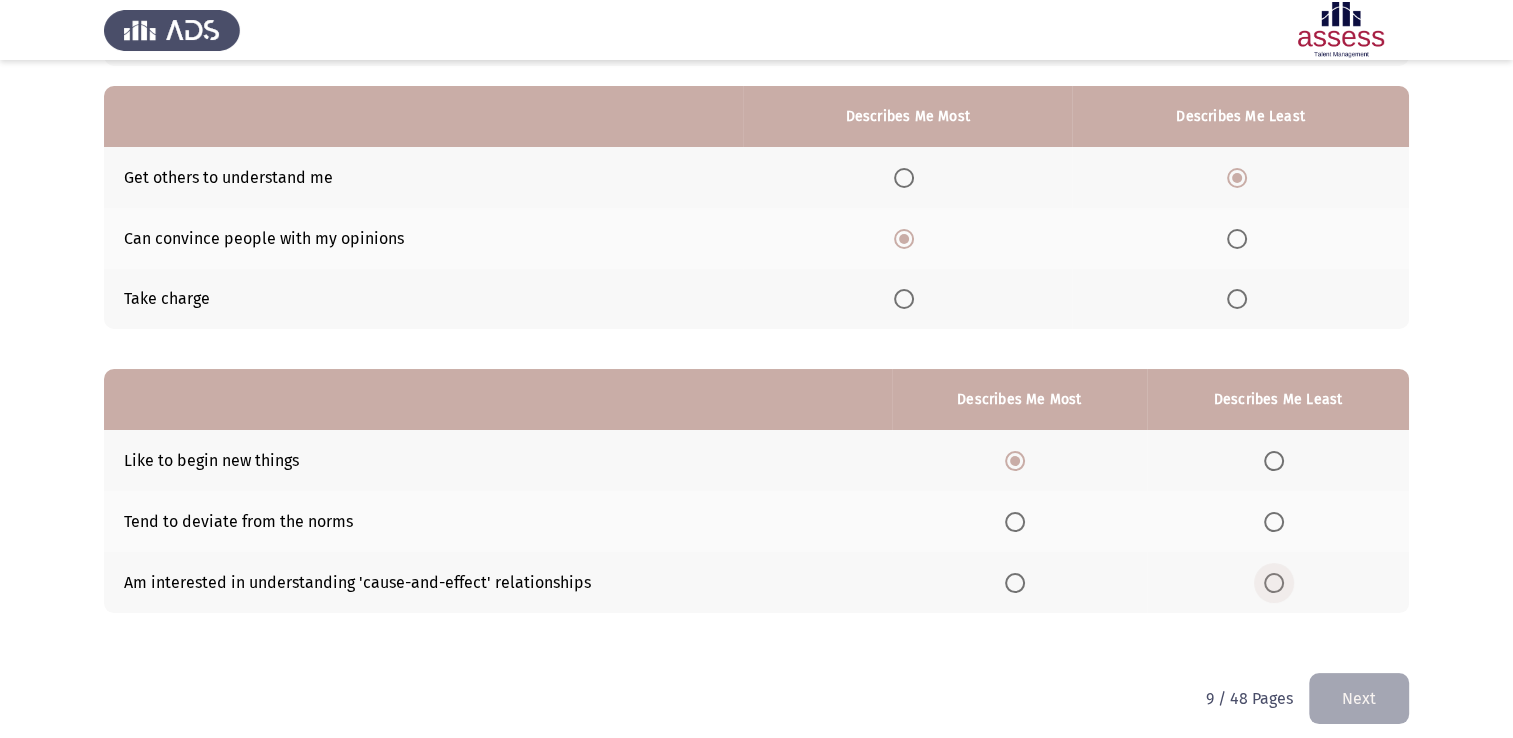 click at bounding box center [1274, 583] 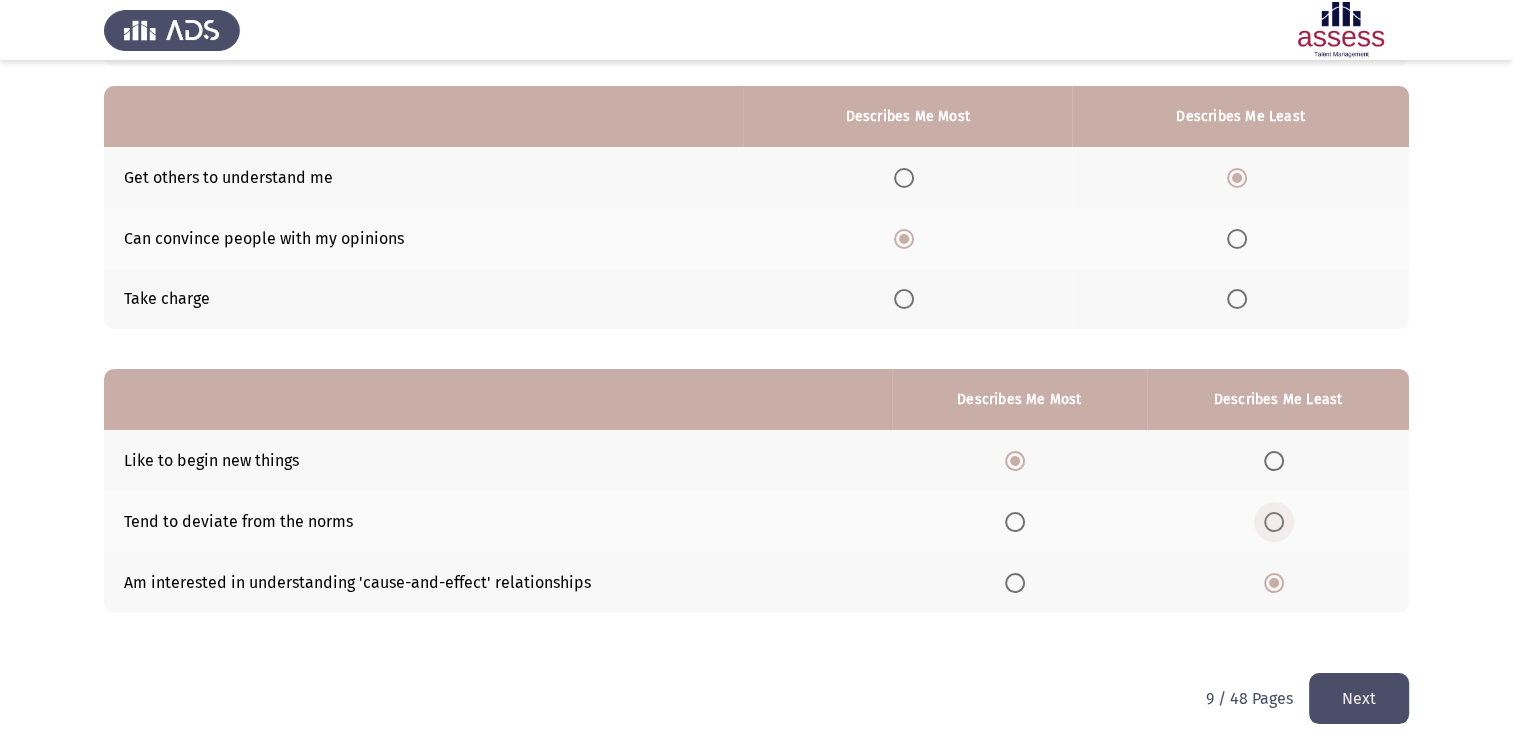 click at bounding box center [1278, 522] 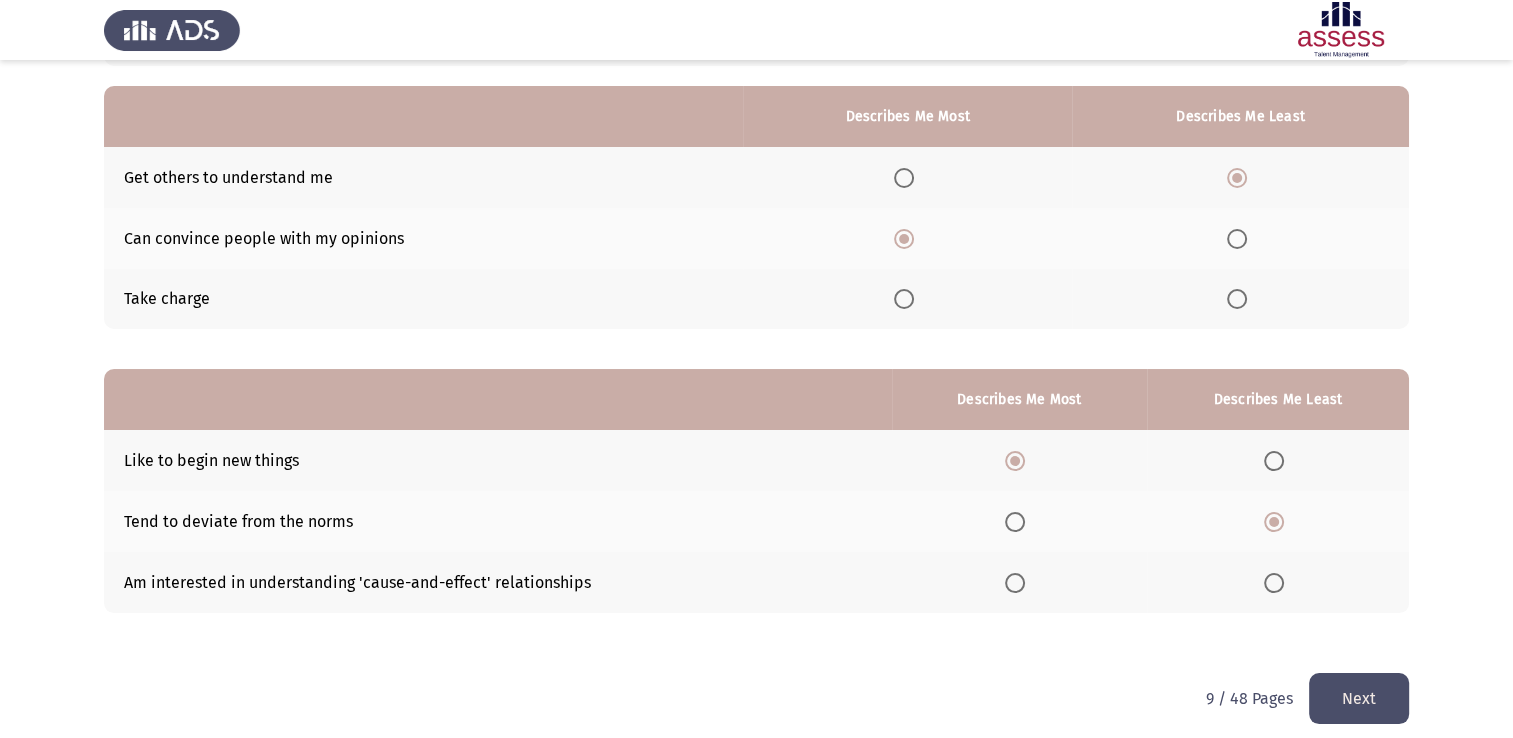 click on "Next" 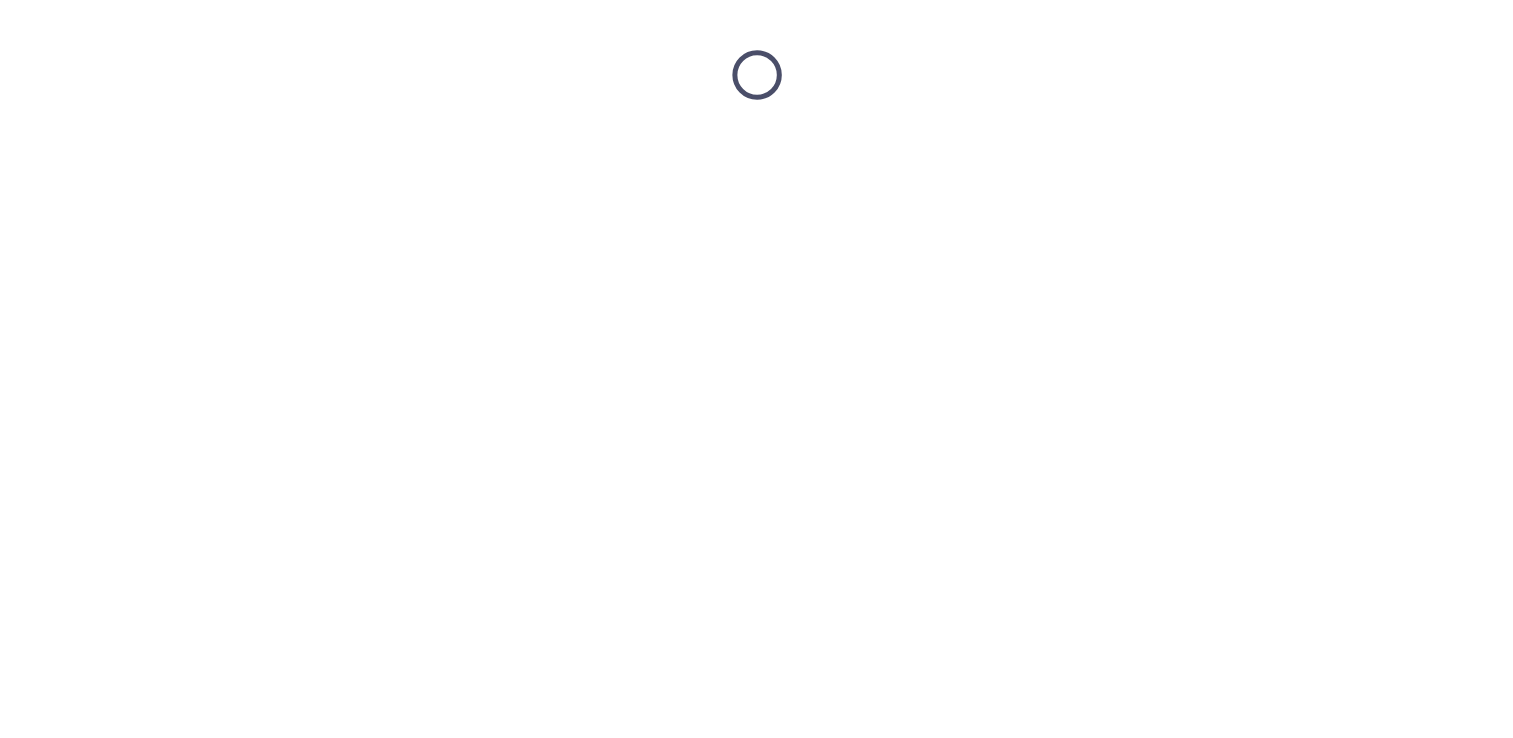 scroll, scrollTop: 0, scrollLeft: 0, axis: both 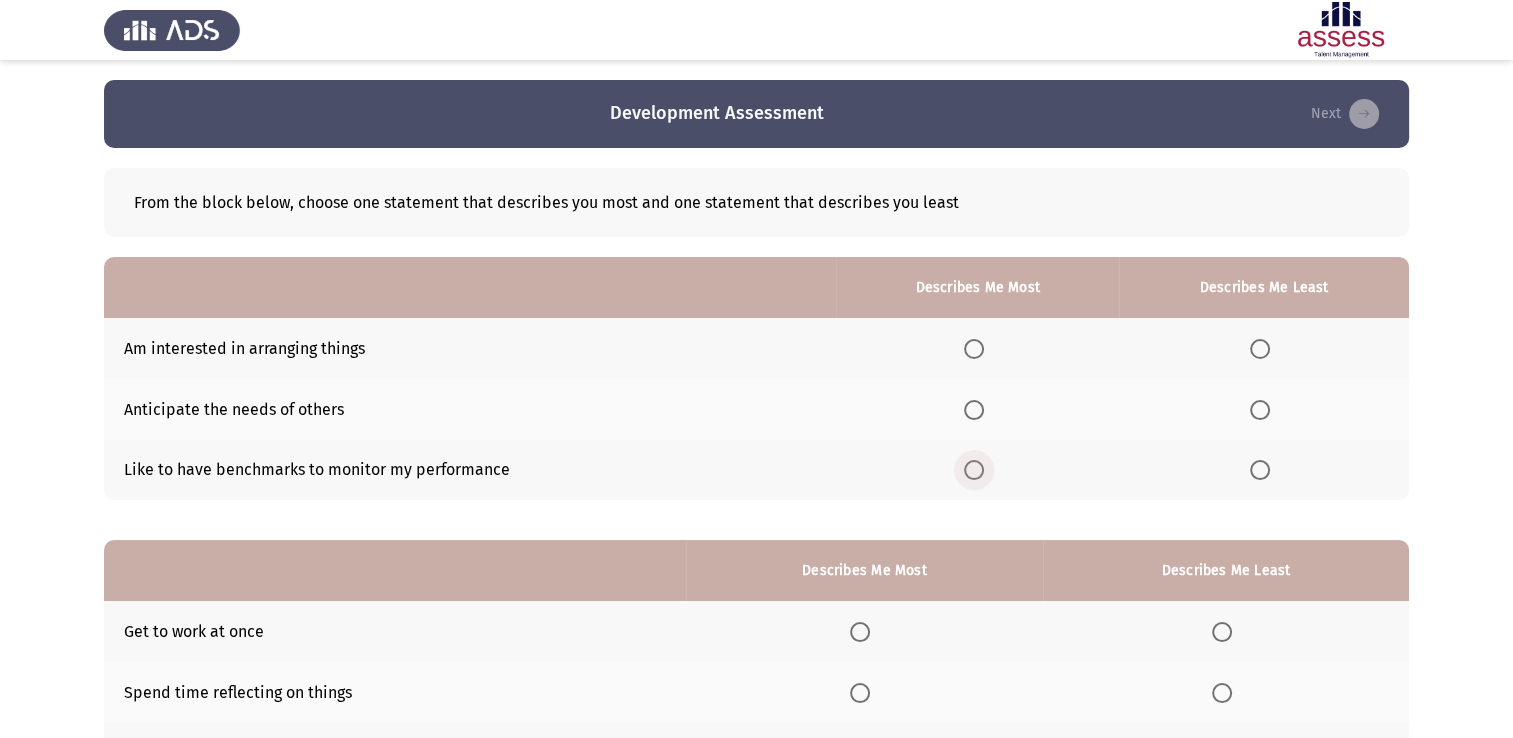 click at bounding box center [974, 470] 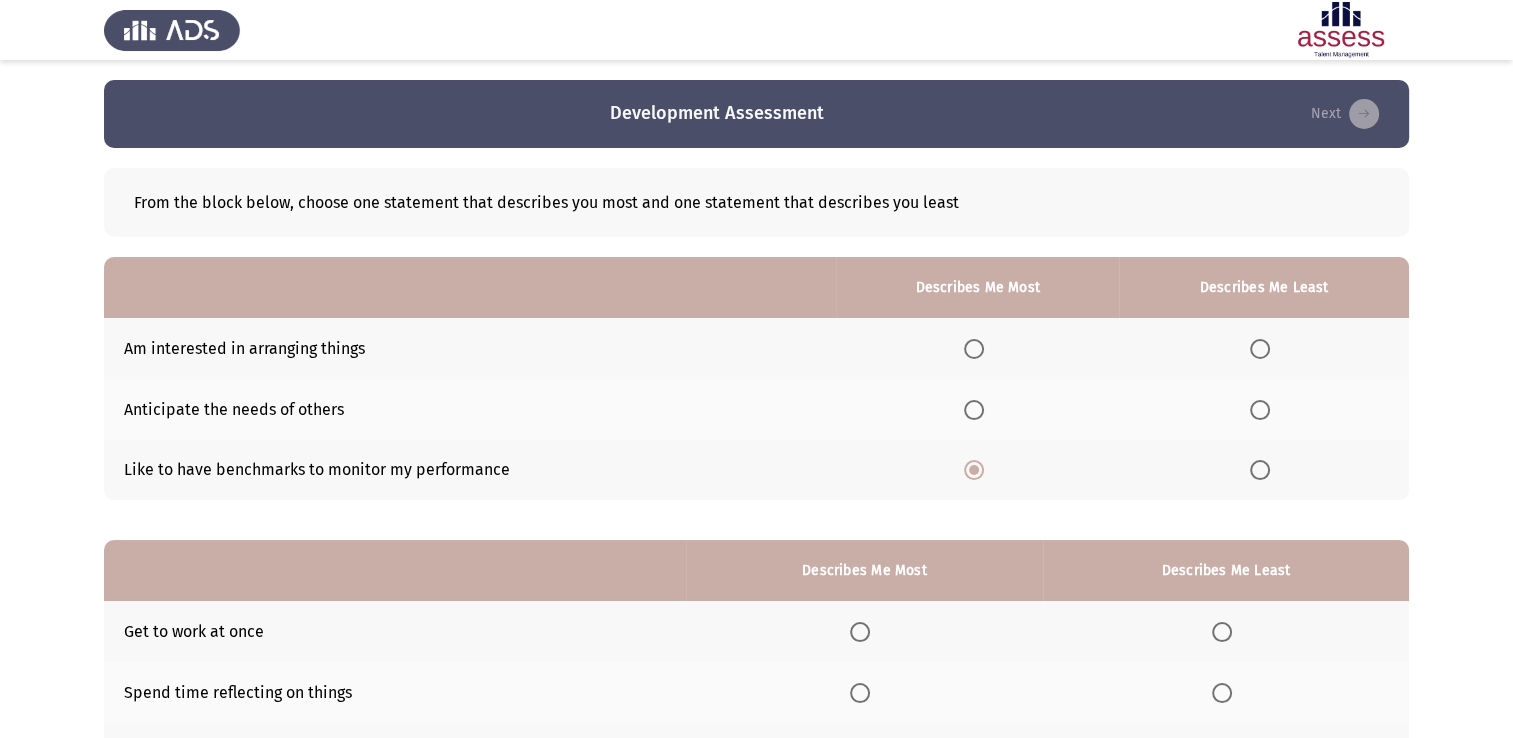 click at bounding box center [1264, 349] 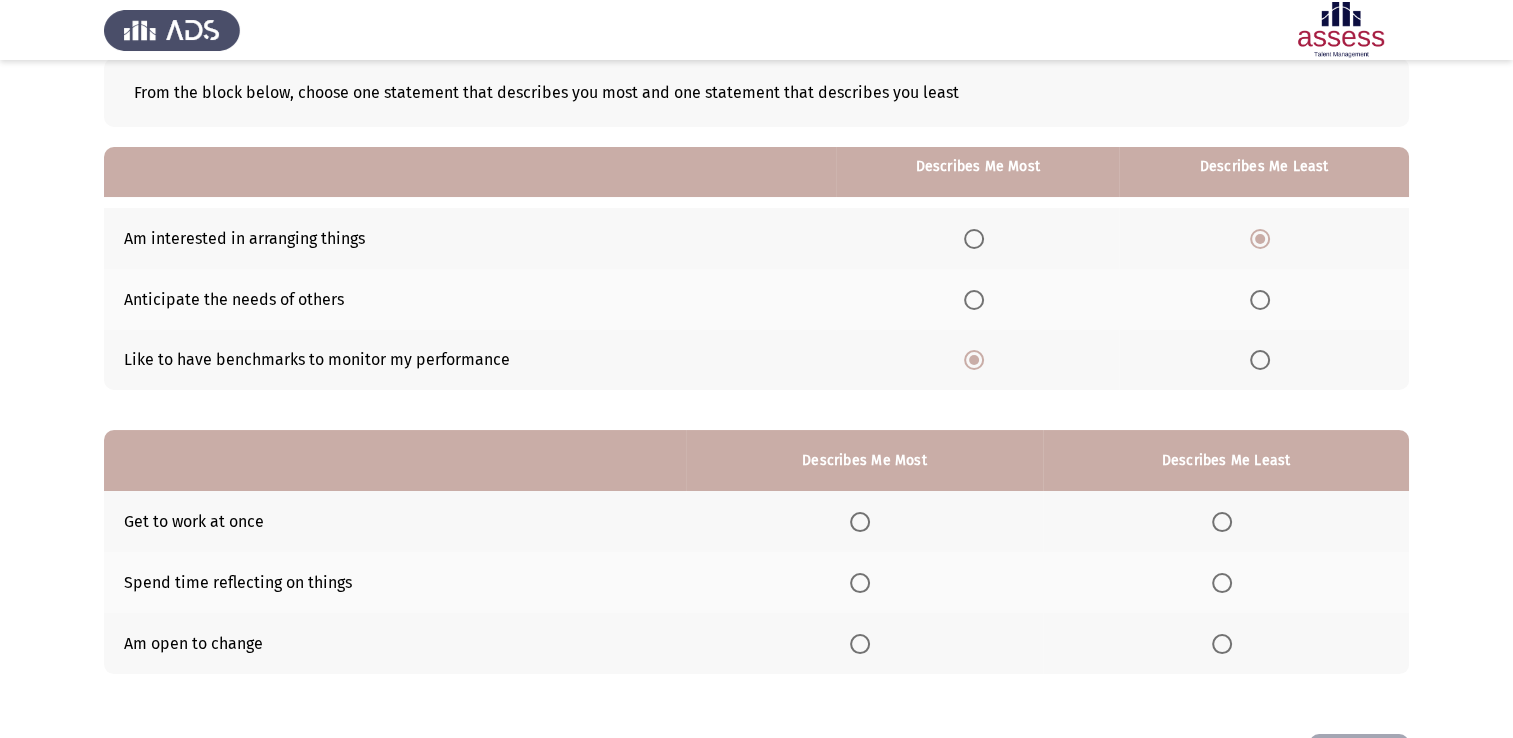 scroll, scrollTop: 186, scrollLeft: 0, axis: vertical 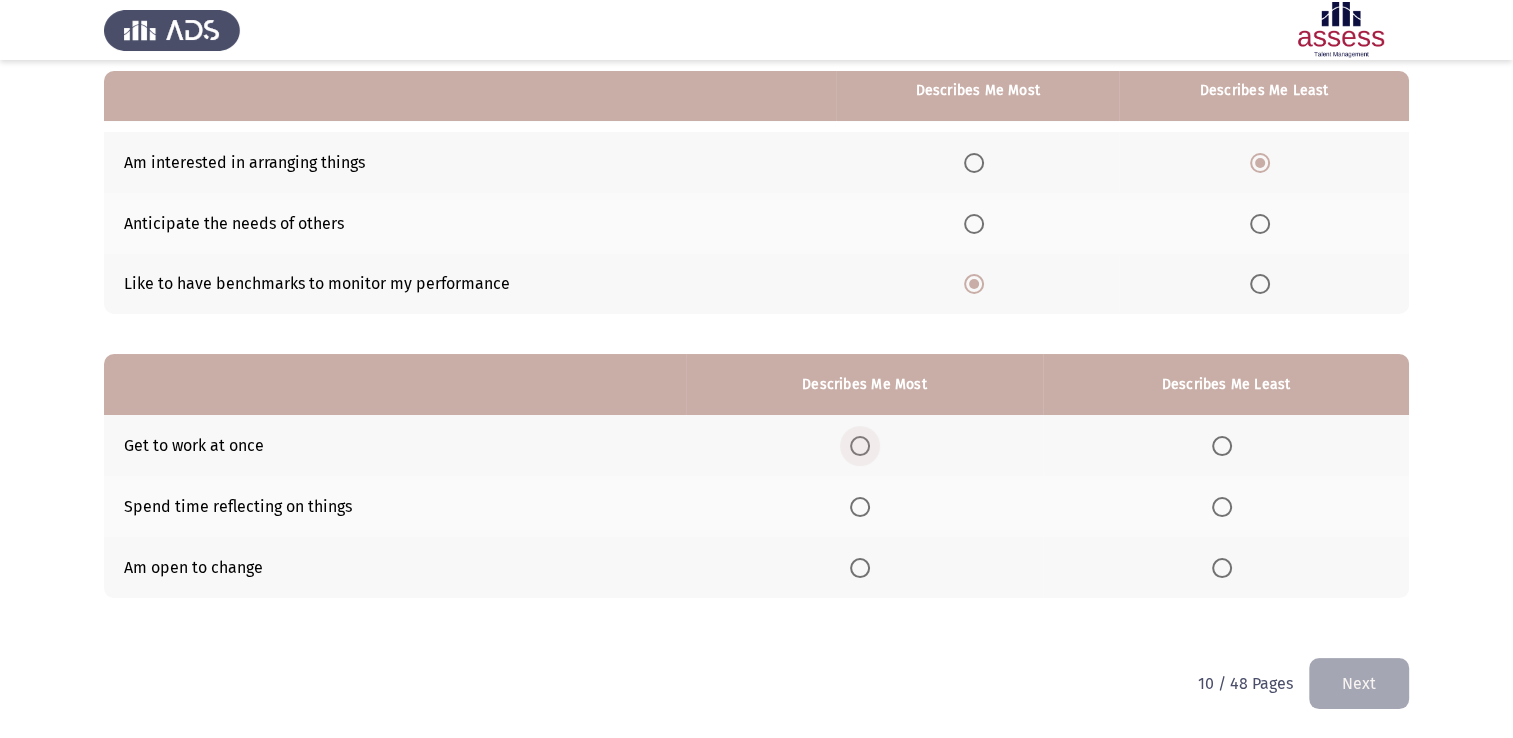 click at bounding box center (860, 446) 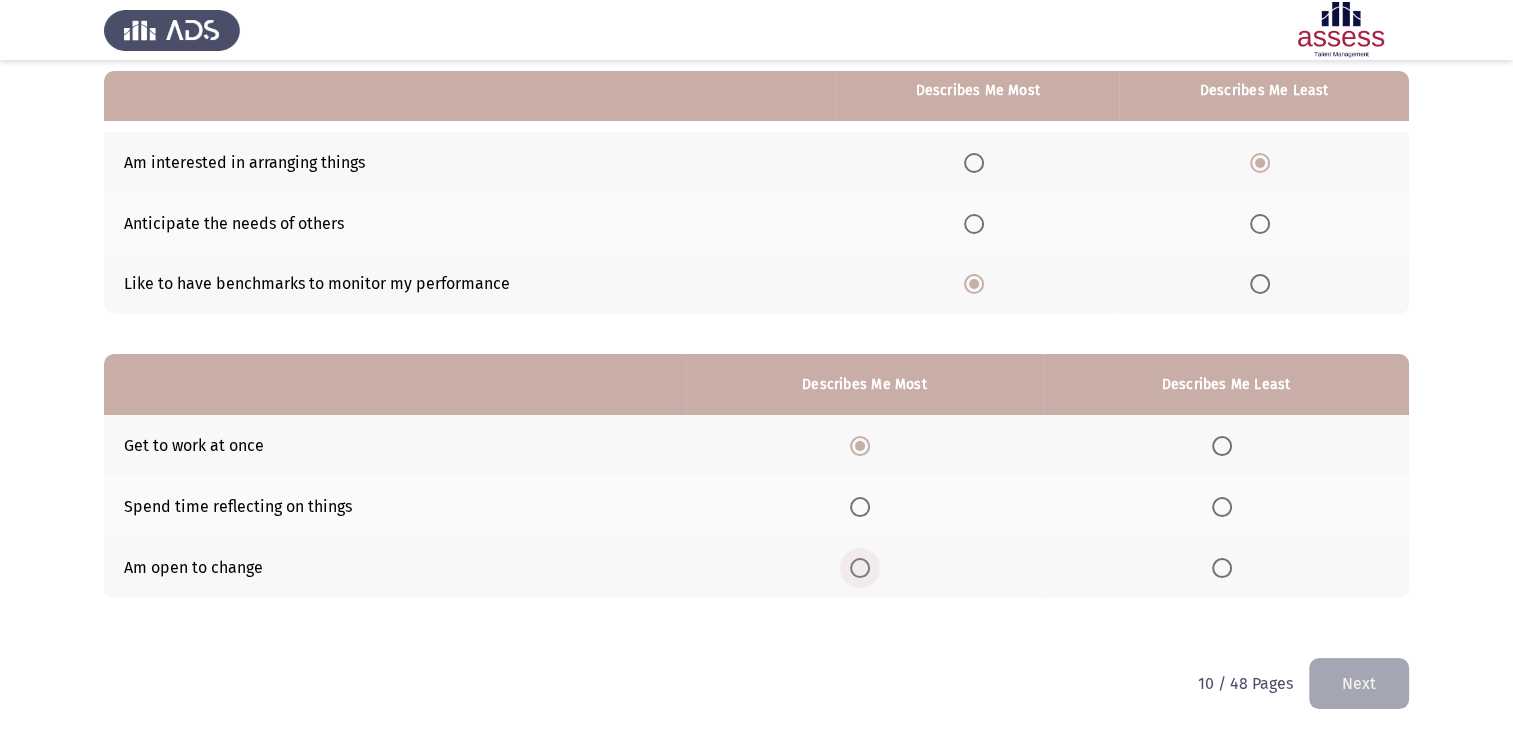 click at bounding box center [860, 568] 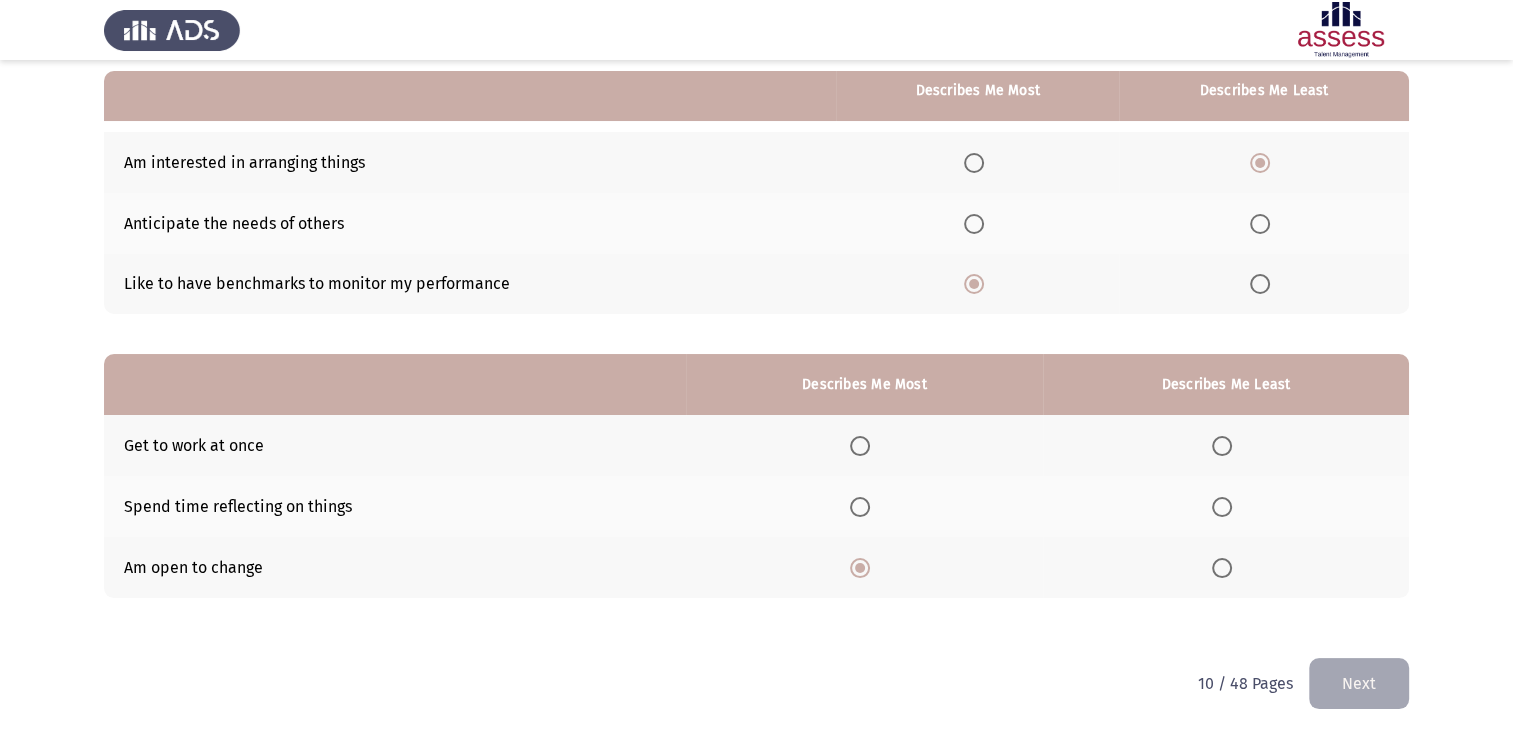click at bounding box center (1222, 507) 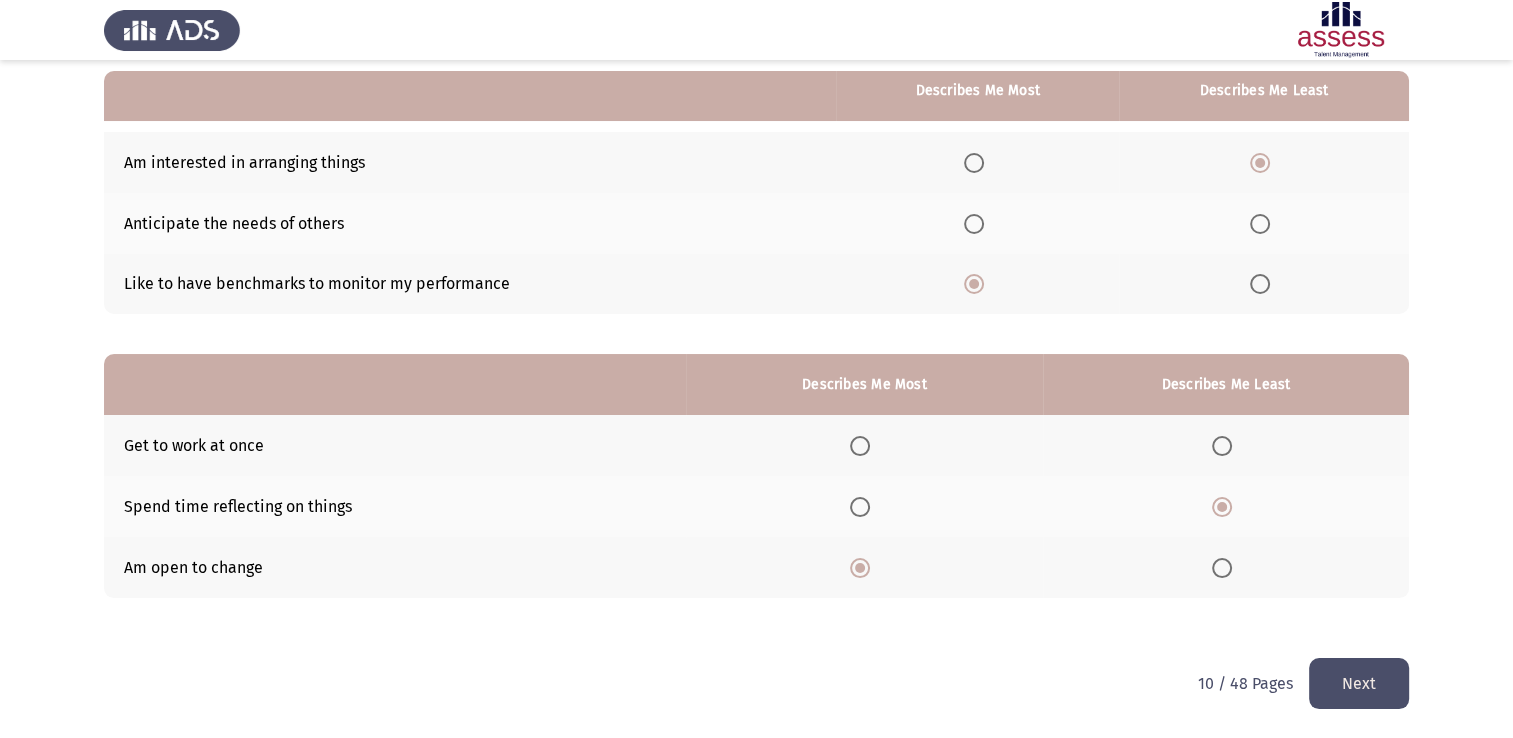 click on "Next" 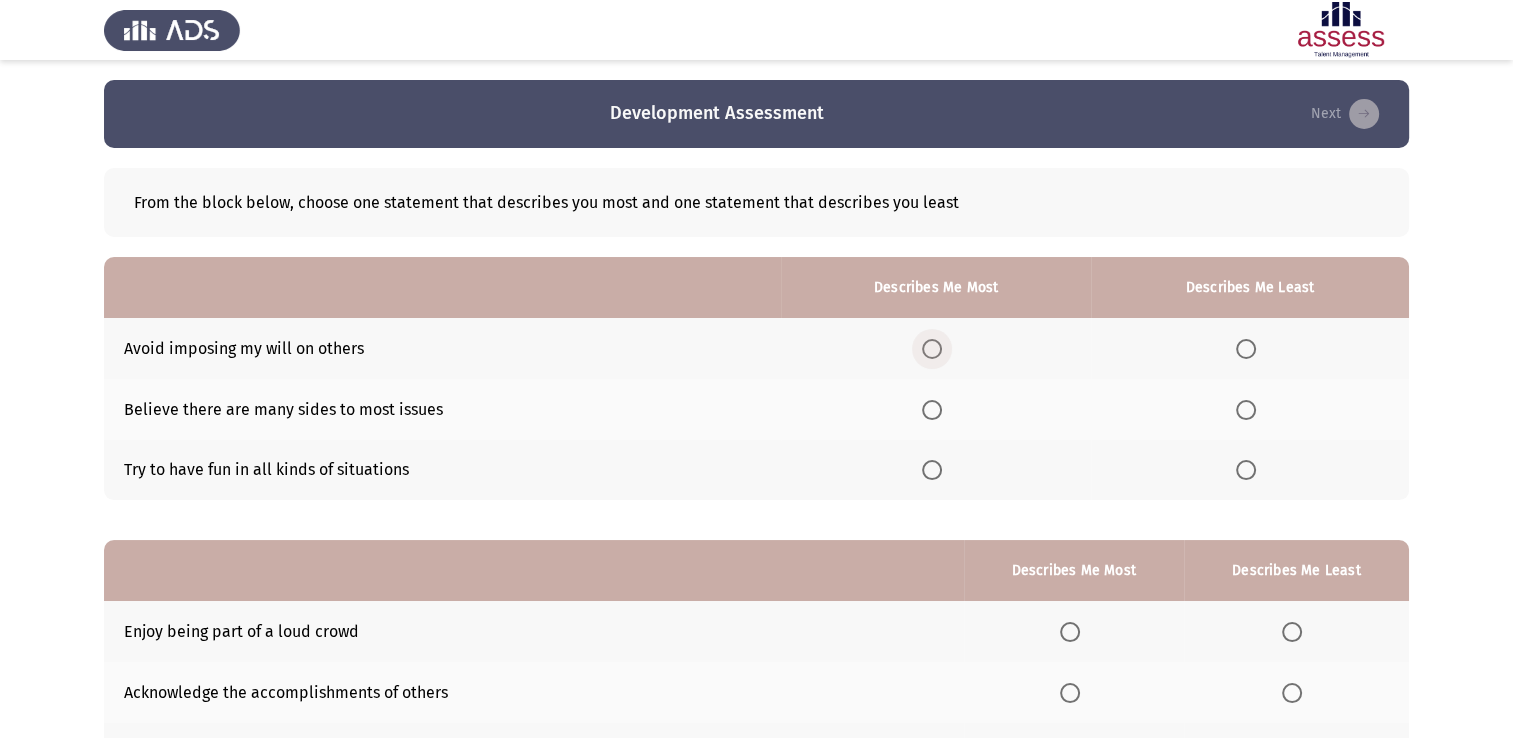 click at bounding box center [932, 349] 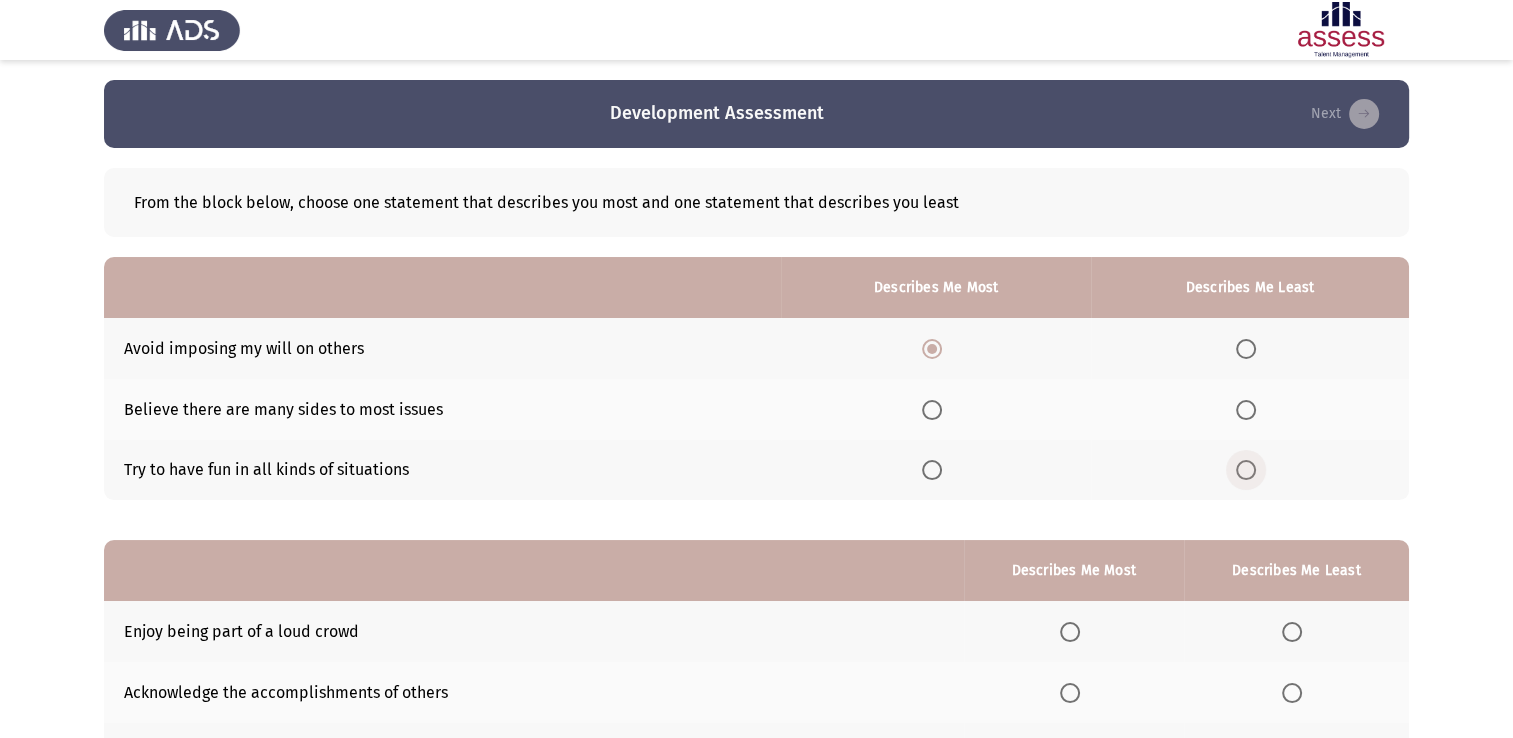click at bounding box center (1246, 470) 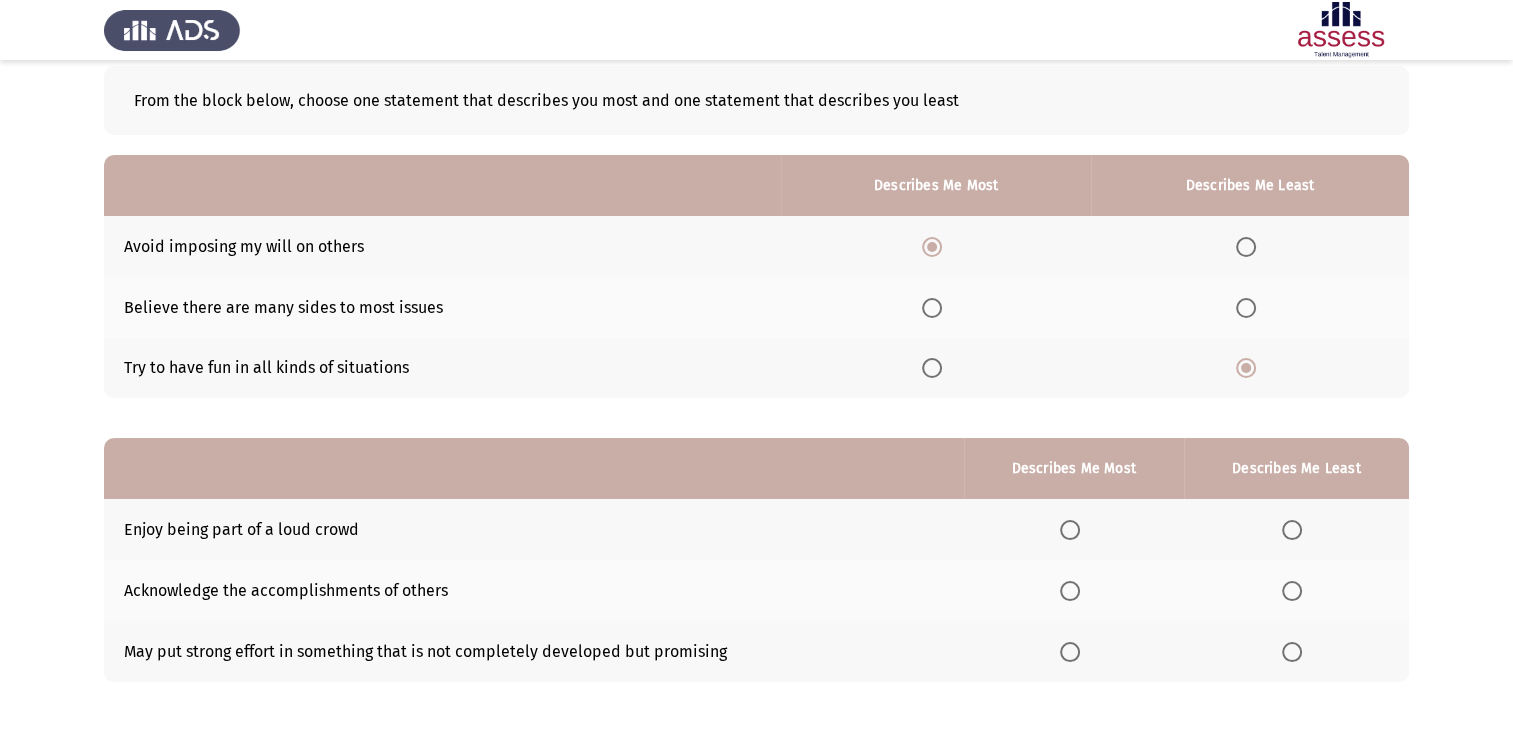 scroll, scrollTop: 103, scrollLeft: 0, axis: vertical 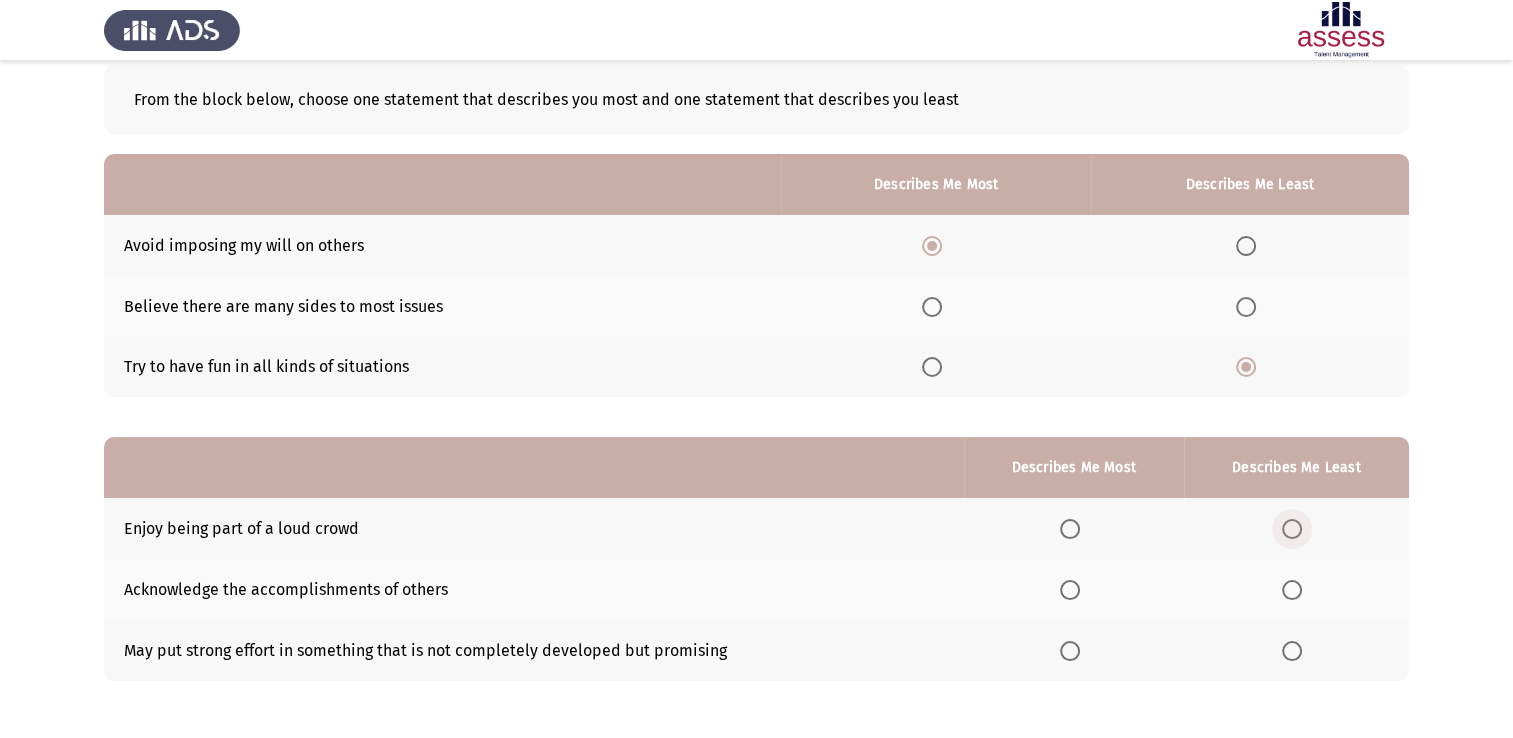 click at bounding box center (1292, 529) 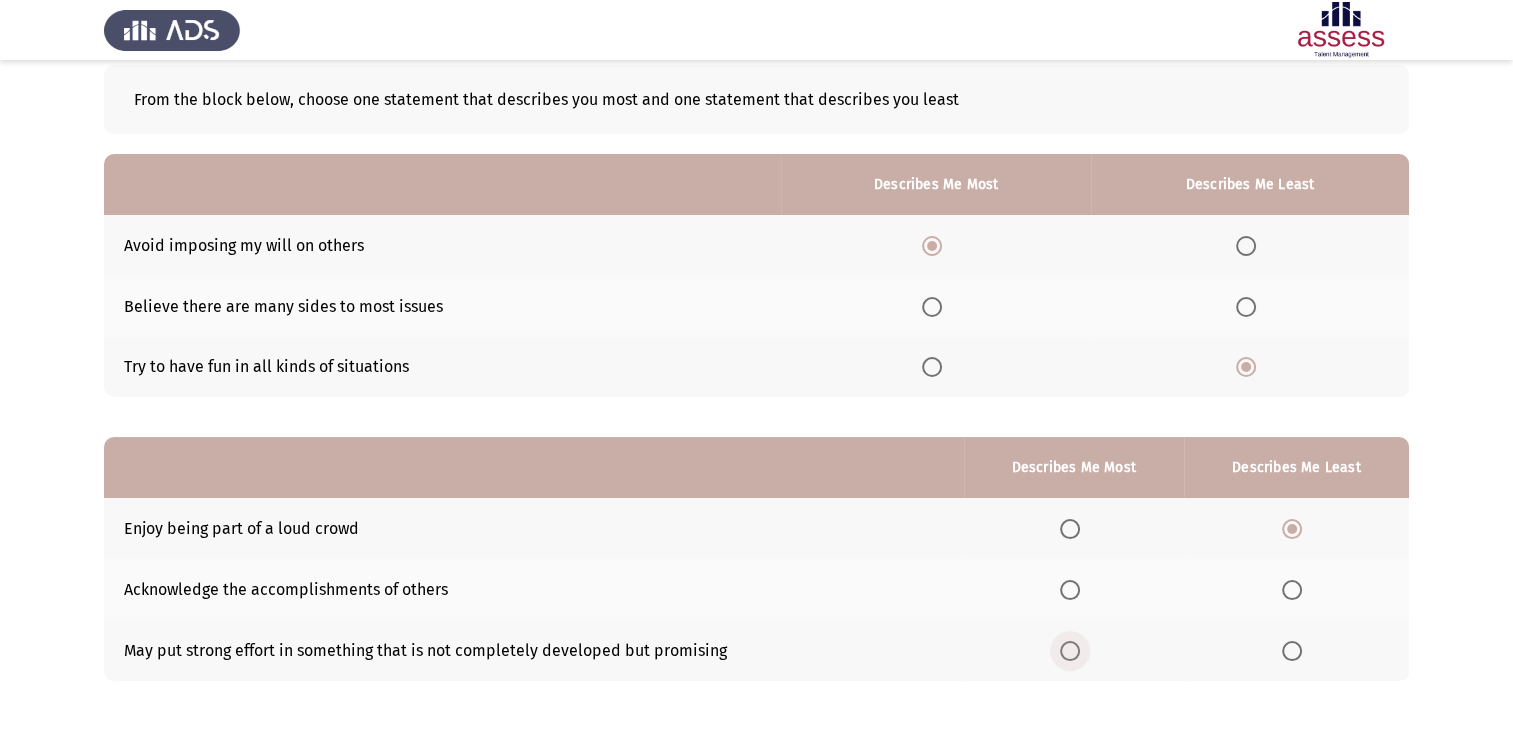 click at bounding box center [1070, 651] 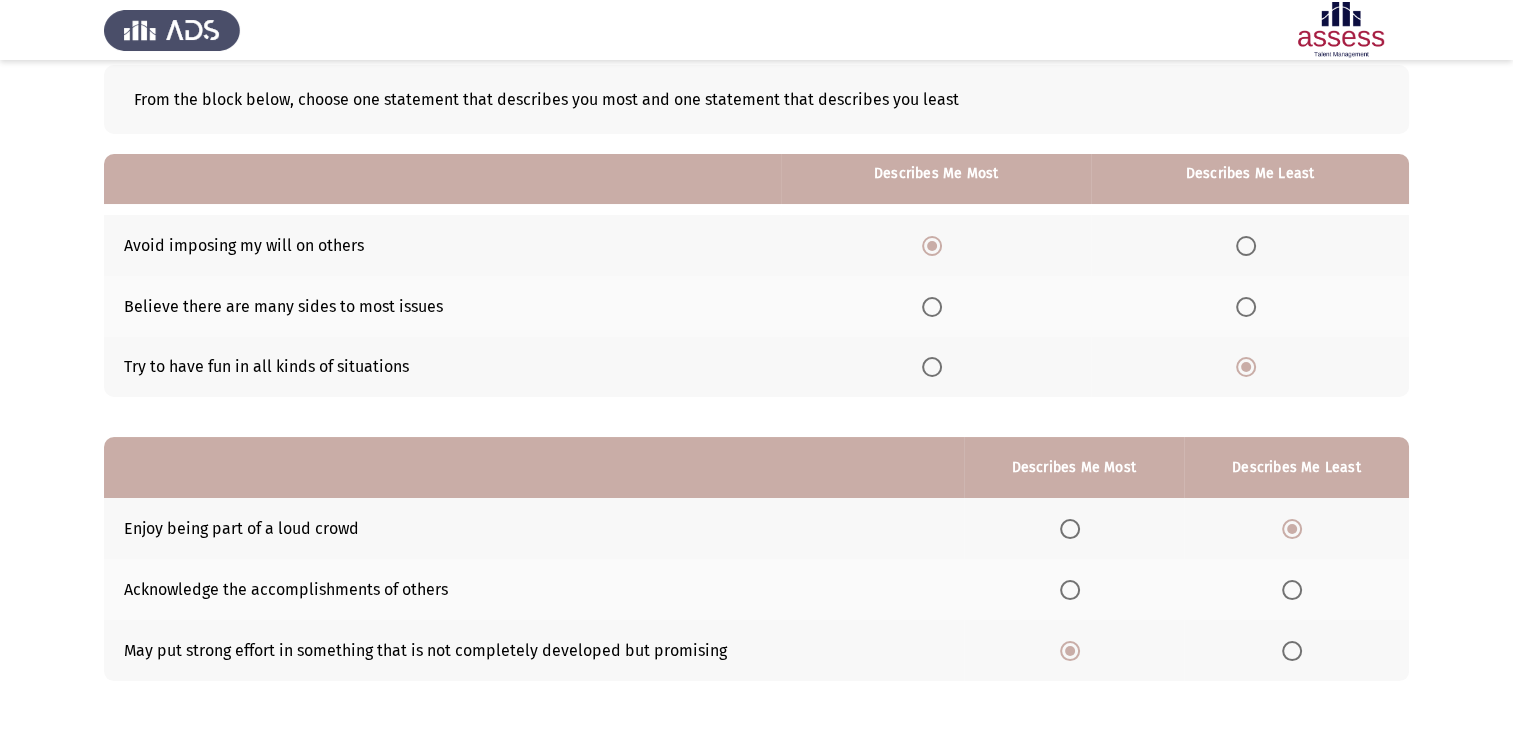 scroll, scrollTop: 186, scrollLeft: 0, axis: vertical 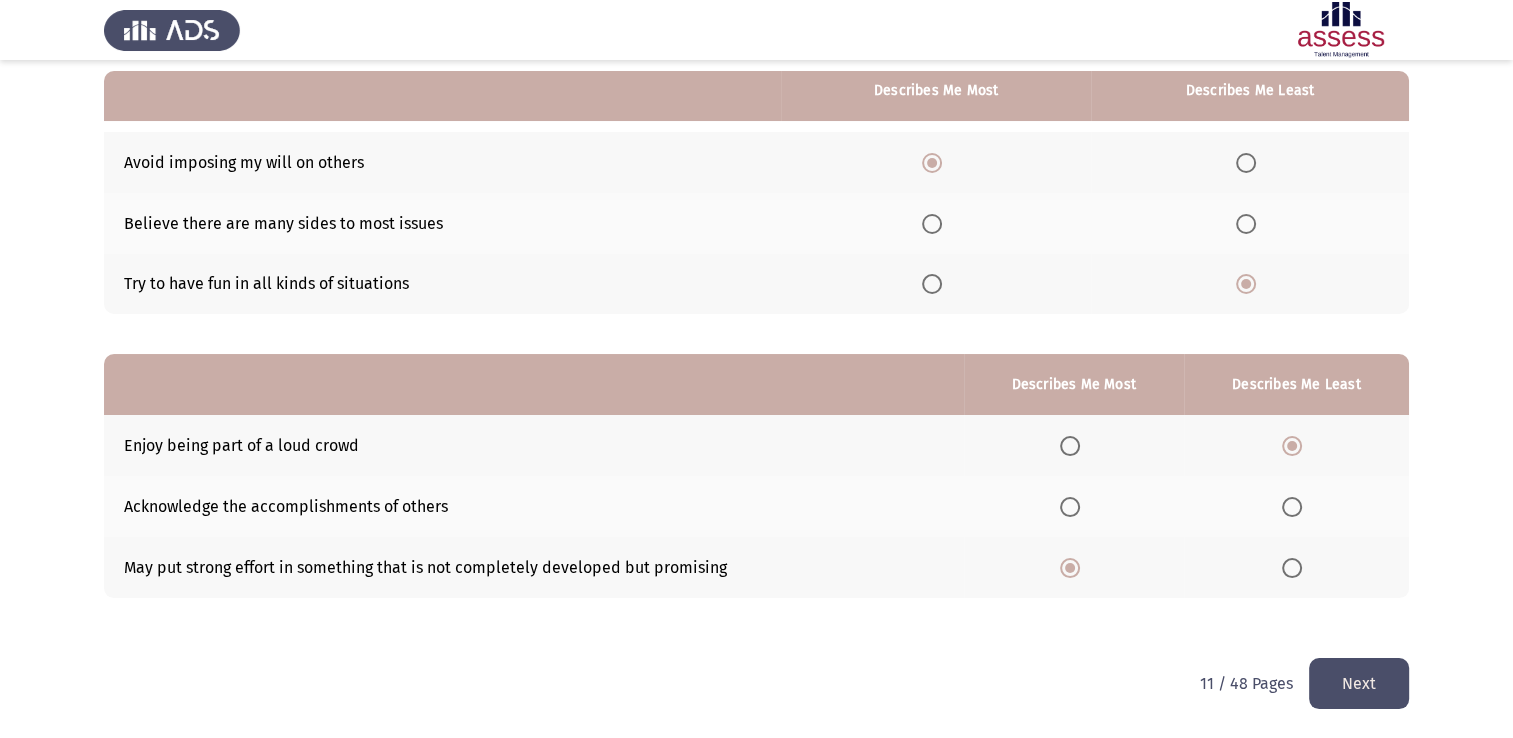click on "Next" 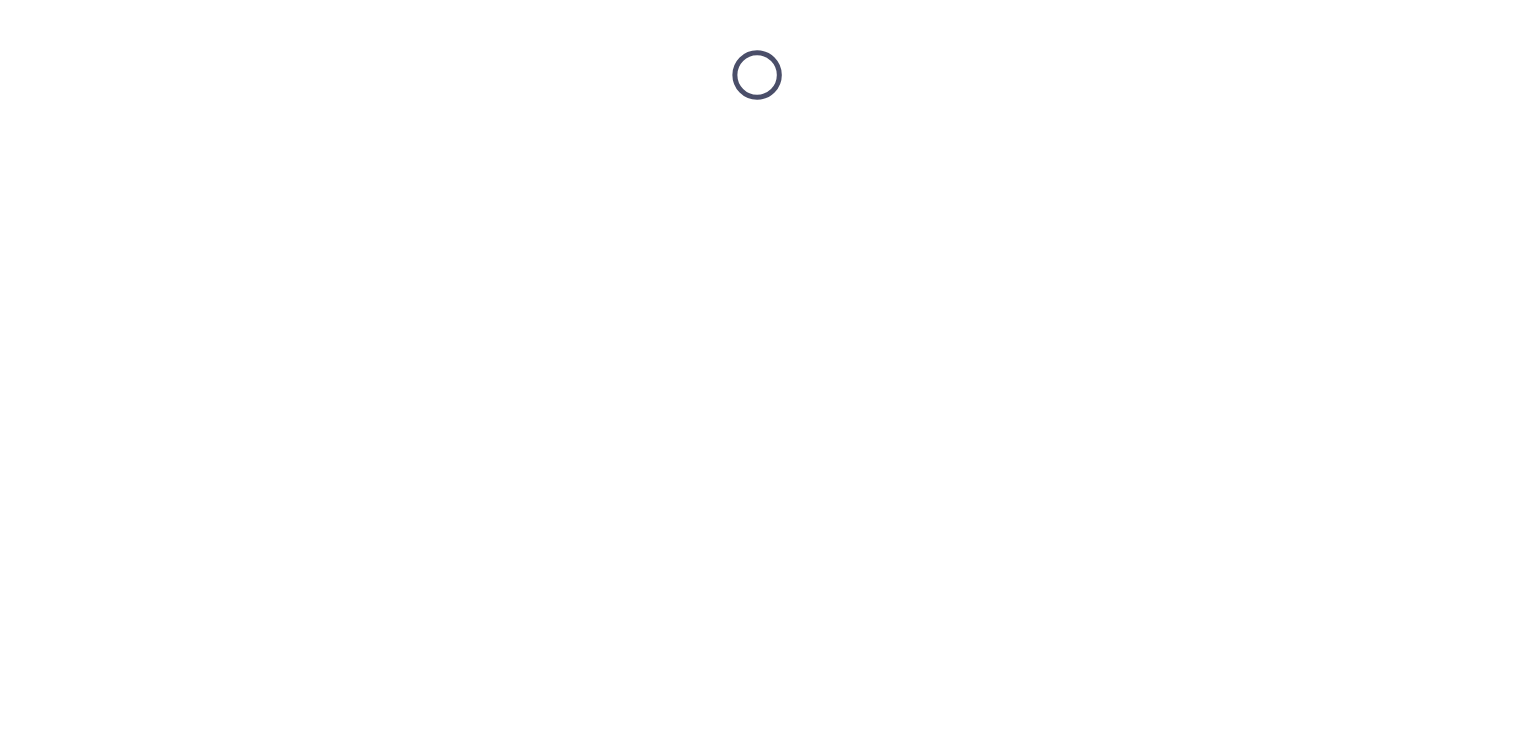 scroll, scrollTop: 0, scrollLeft: 0, axis: both 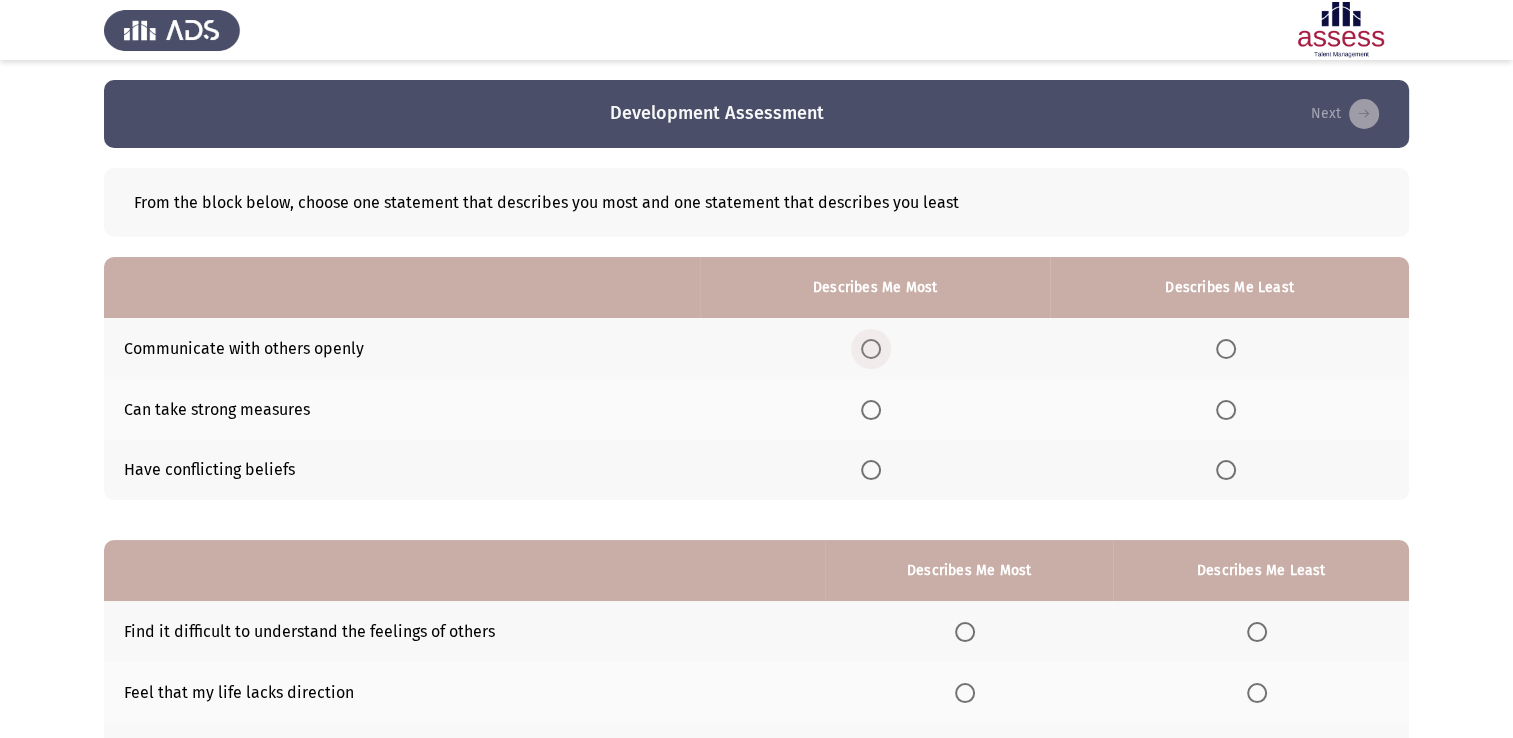 click at bounding box center [871, 349] 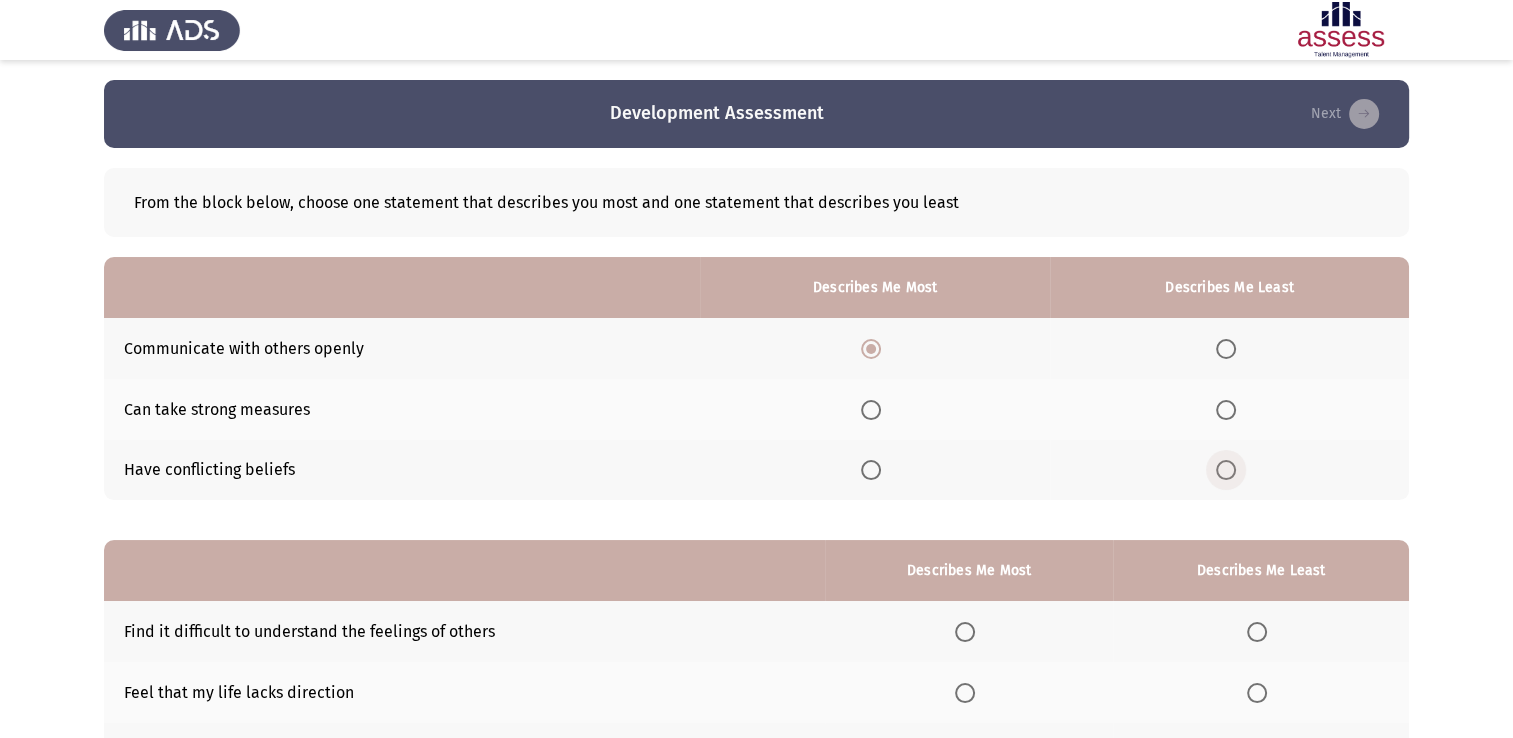 click at bounding box center (1226, 470) 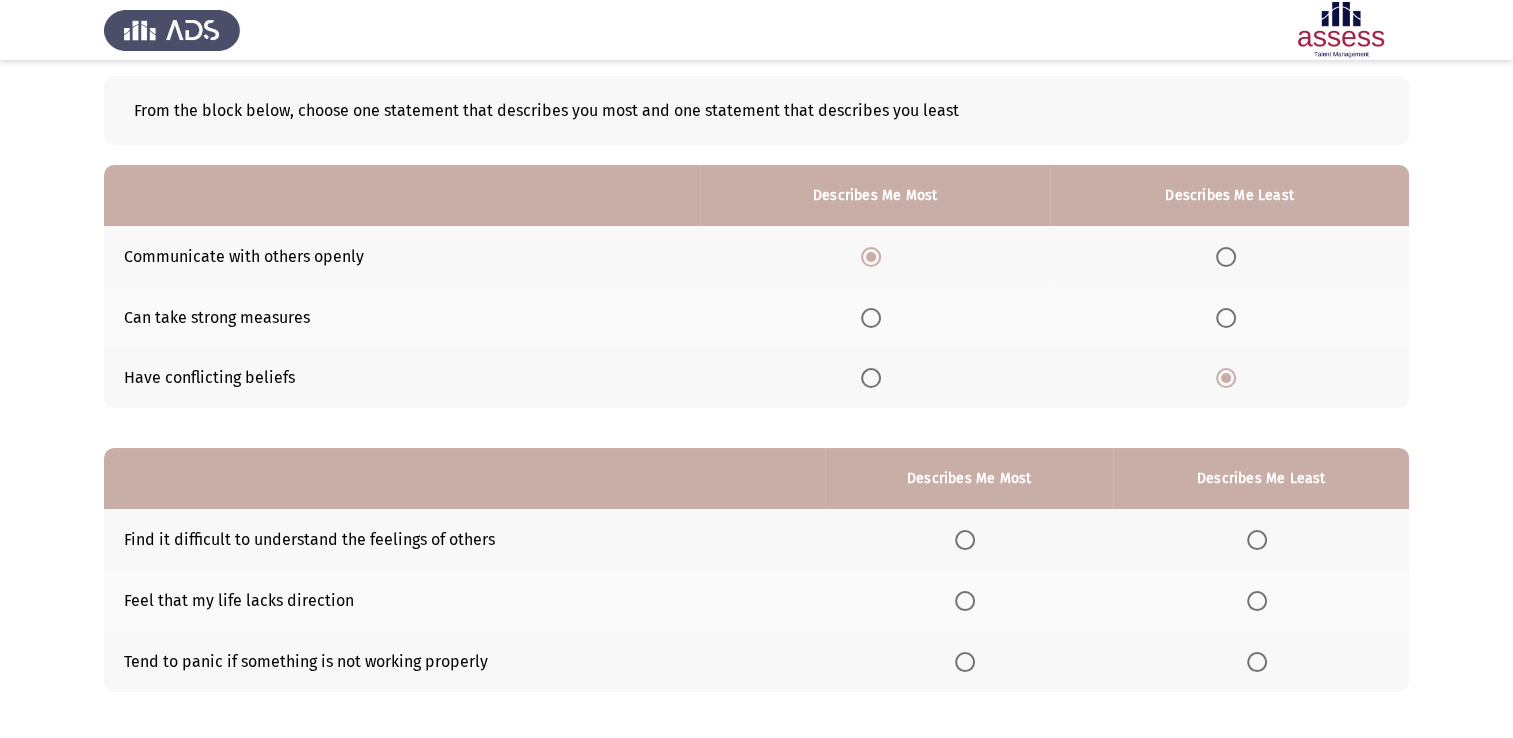 scroll, scrollTop: 96, scrollLeft: 0, axis: vertical 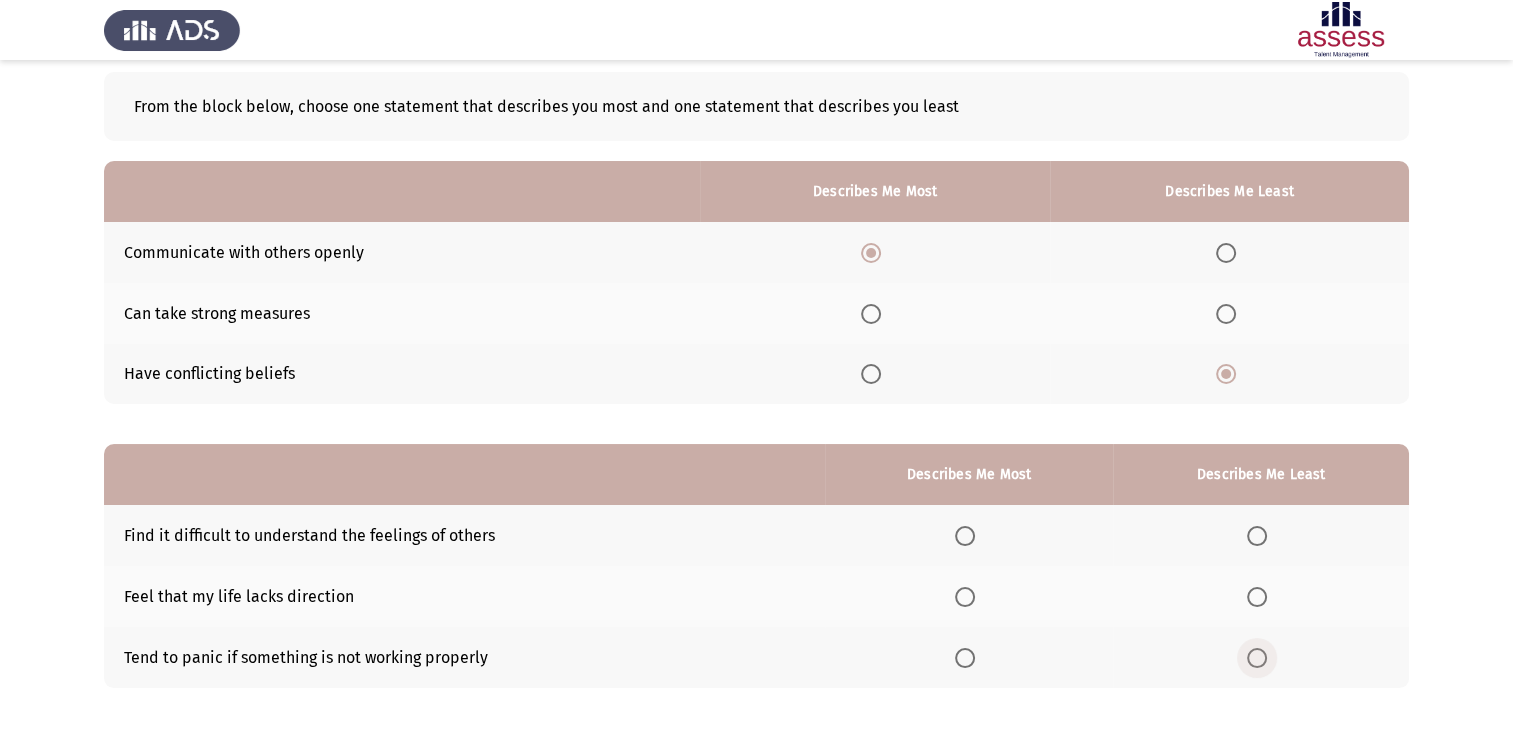 click at bounding box center (1257, 658) 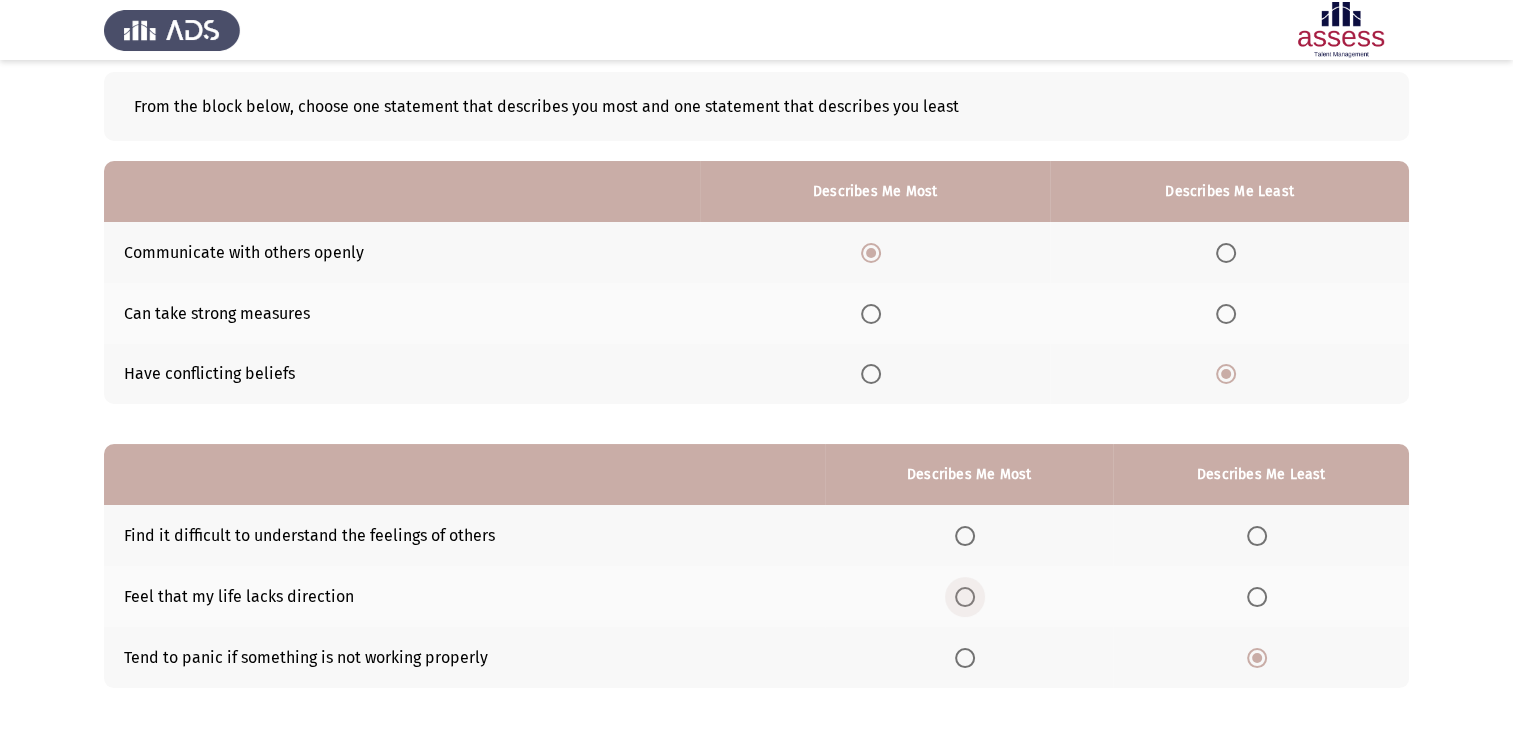 click at bounding box center (965, 597) 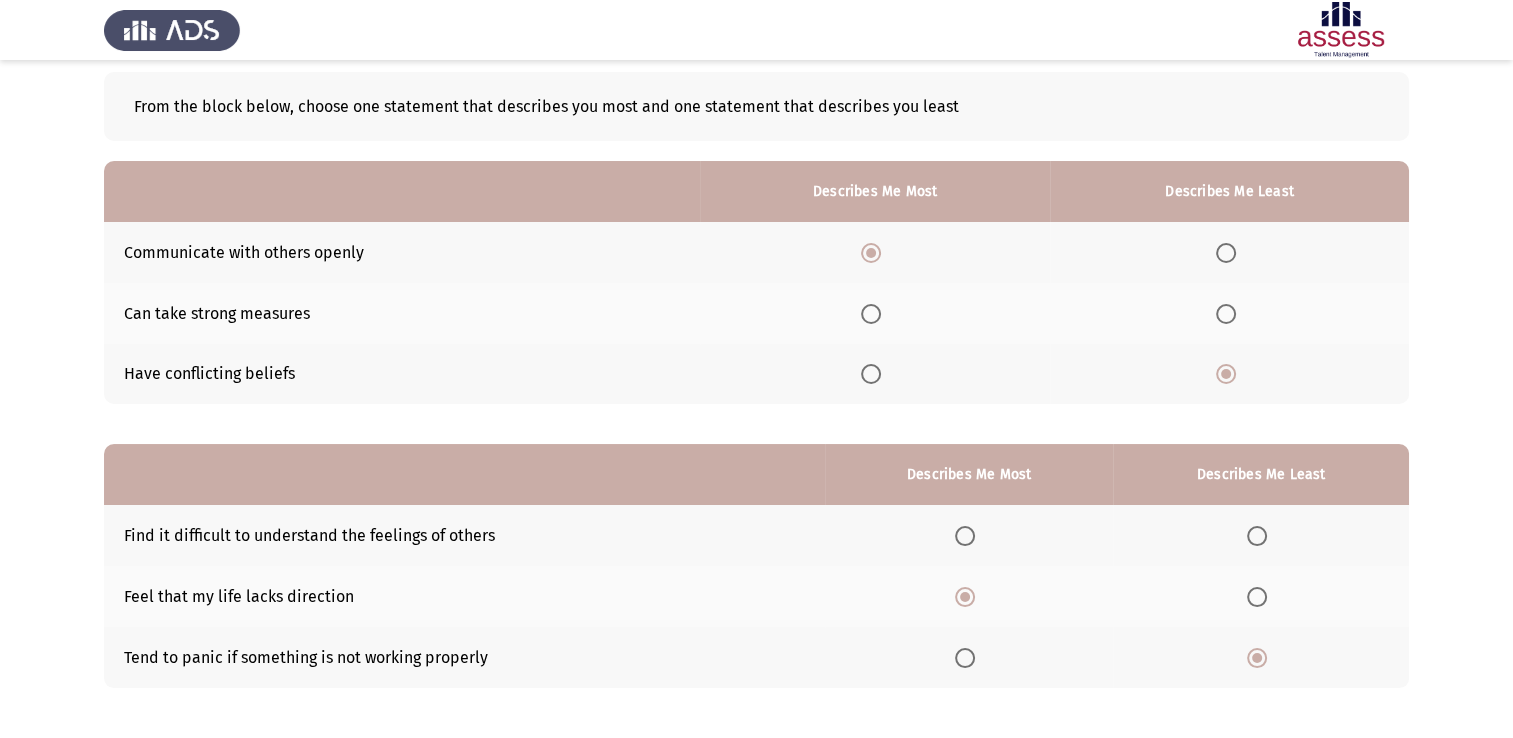 scroll, scrollTop: 186, scrollLeft: 0, axis: vertical 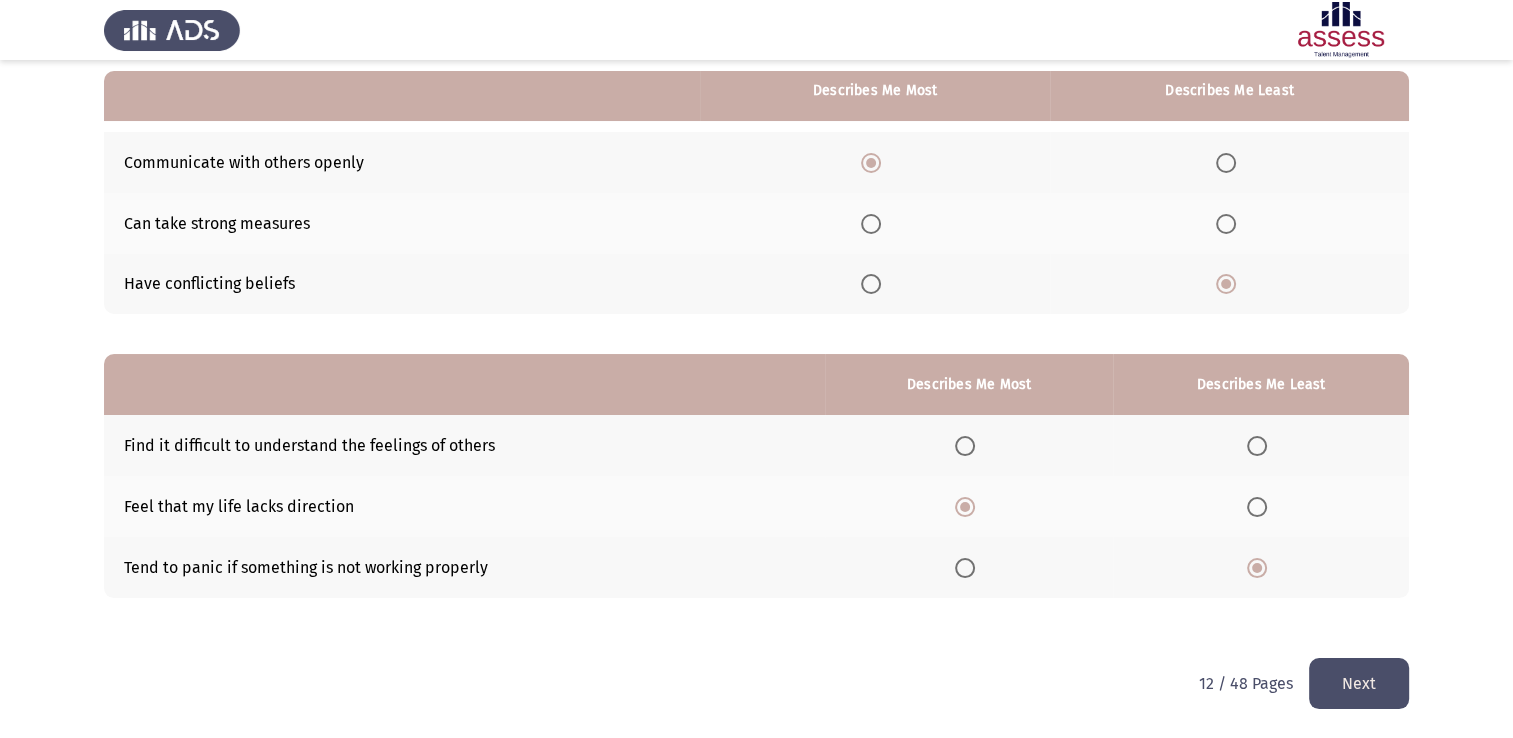 click on "Next" 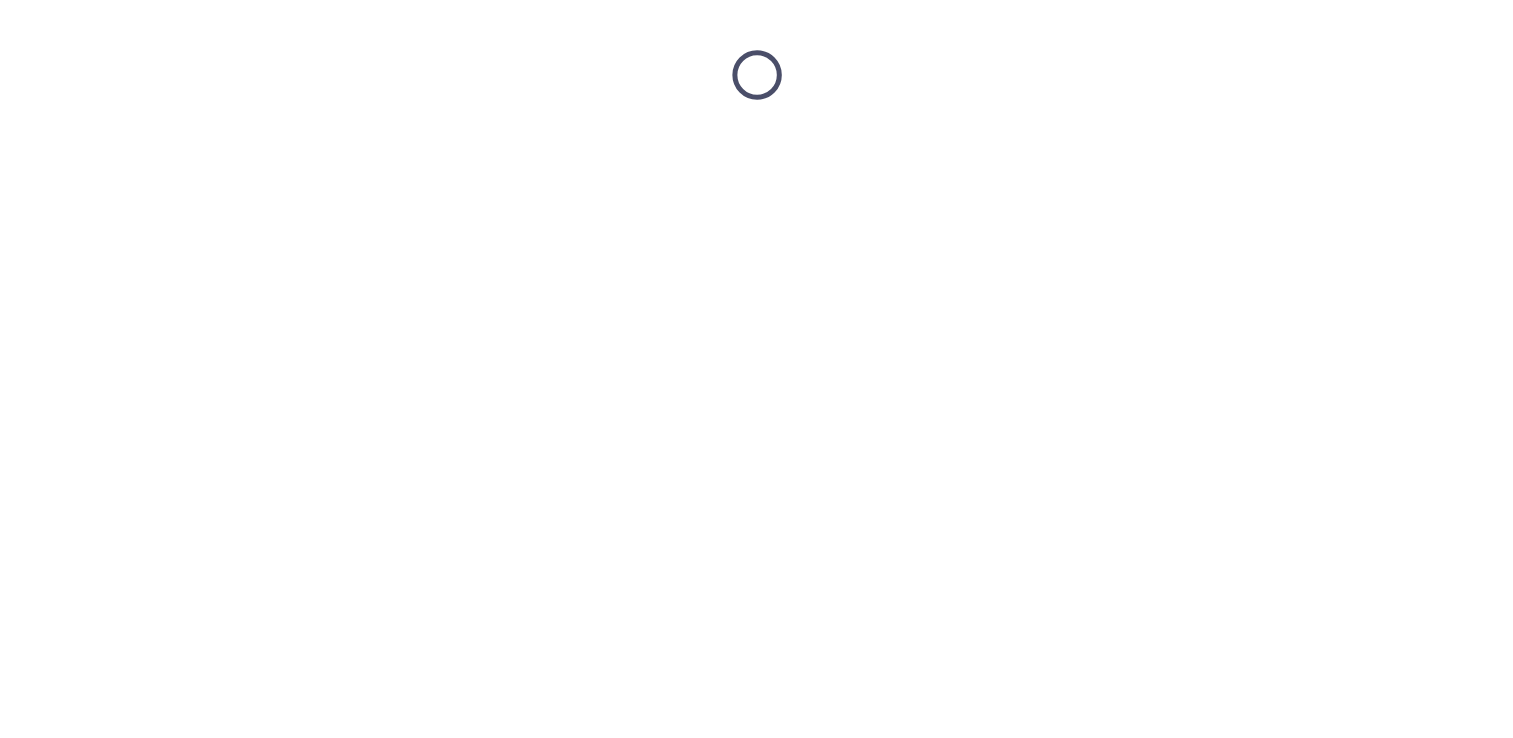 scroll, scrollTop: 0, scrollLeft: 0, axis: both 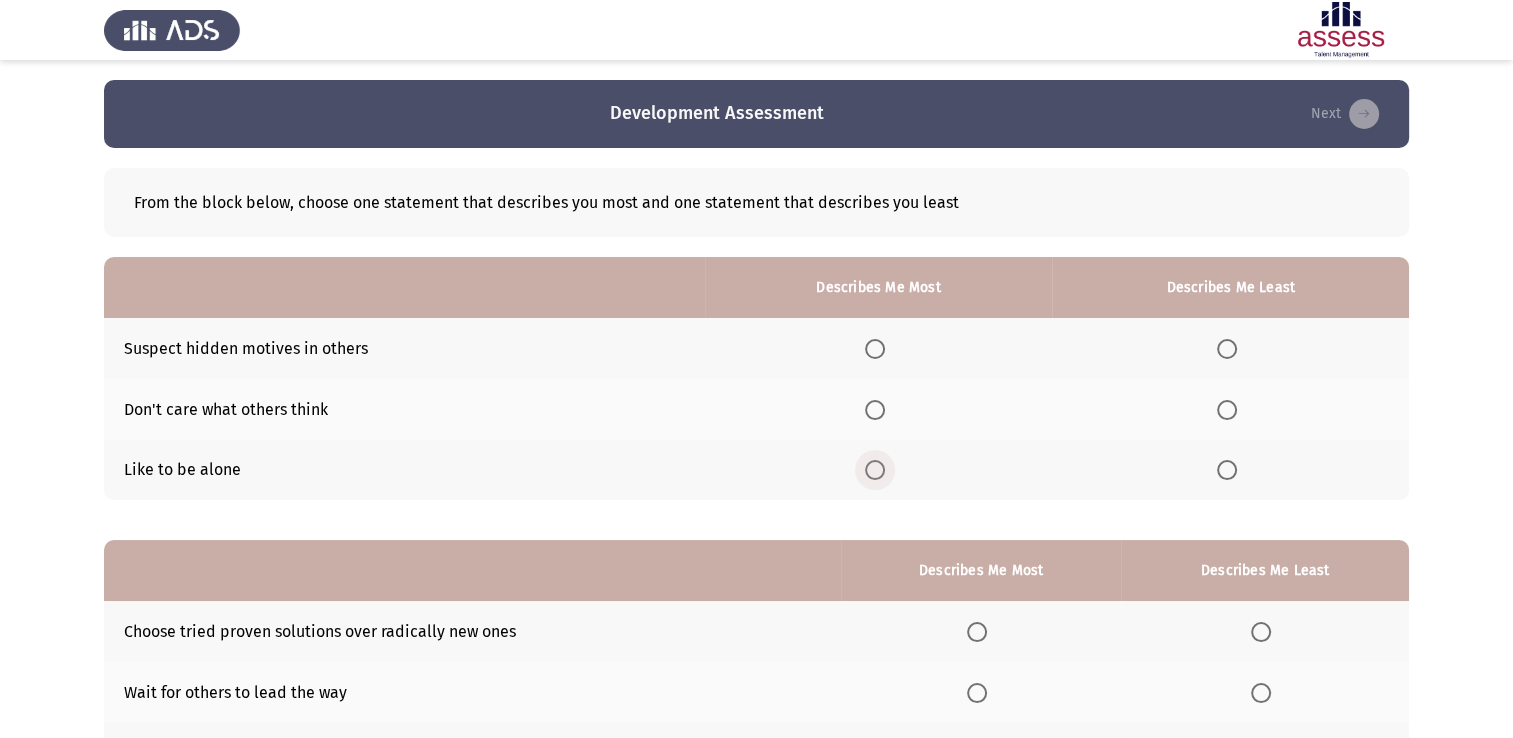 click at bounding box center [875, 470] 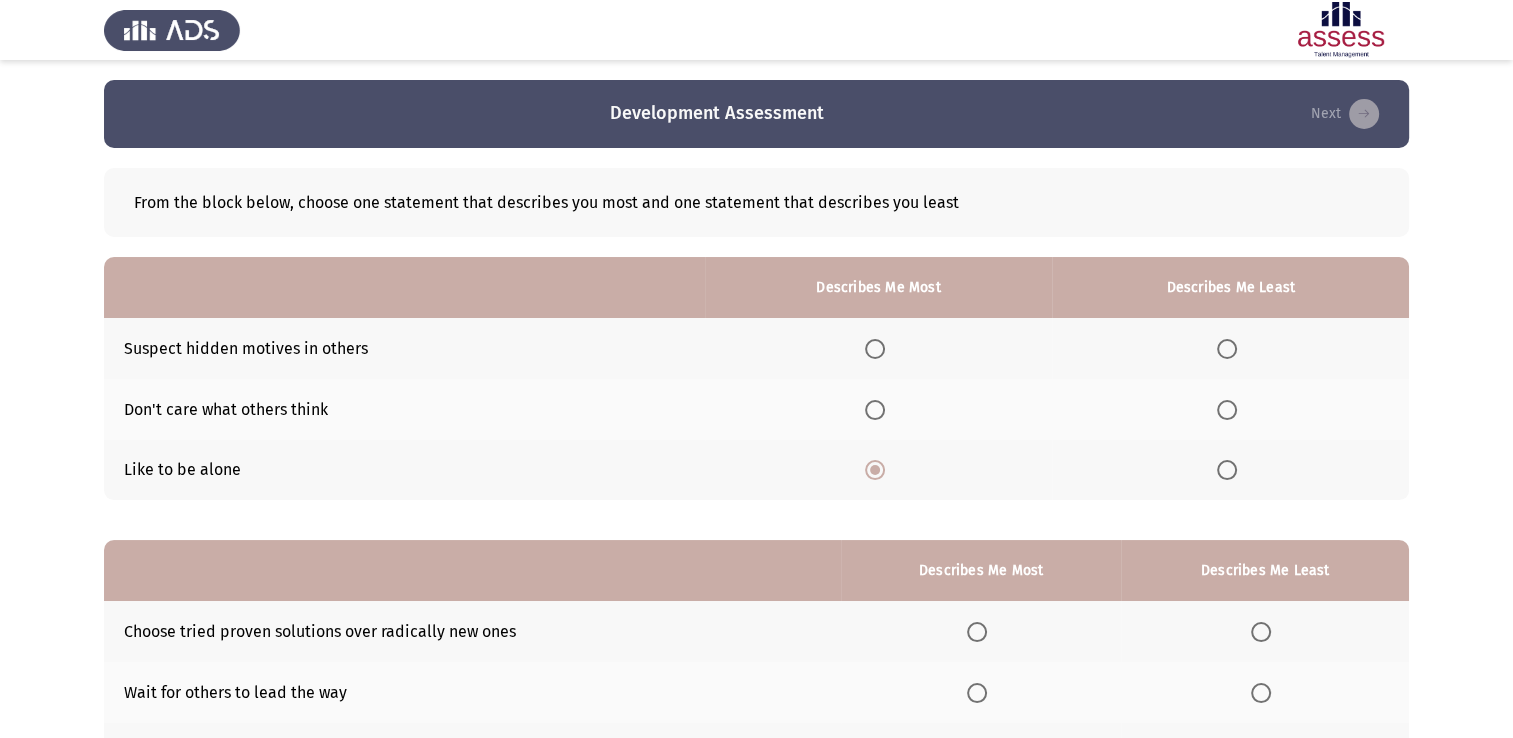 click at bounding box center (1227, 410) 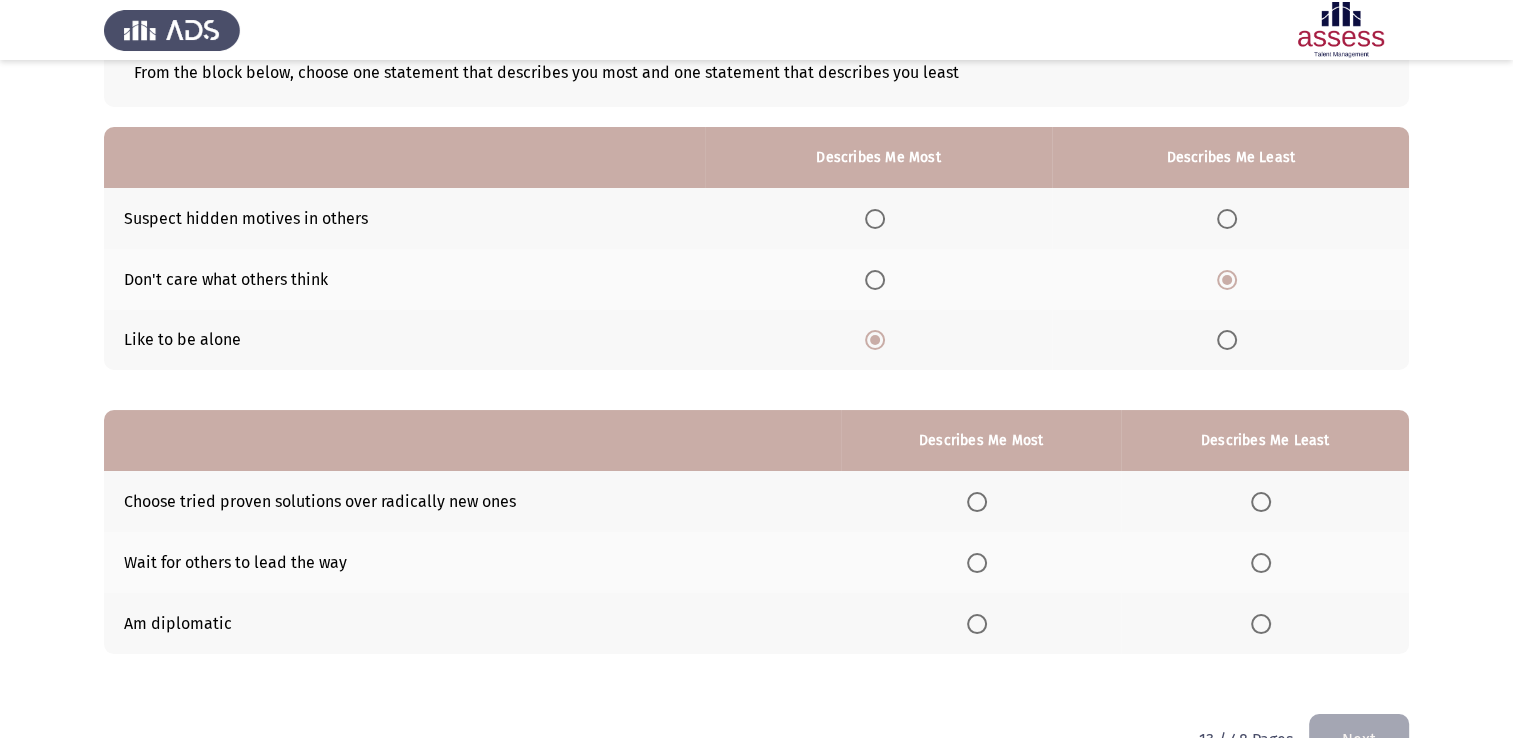 scroll, scrollTop: 143, scrollLeft: 0, axis: vertical 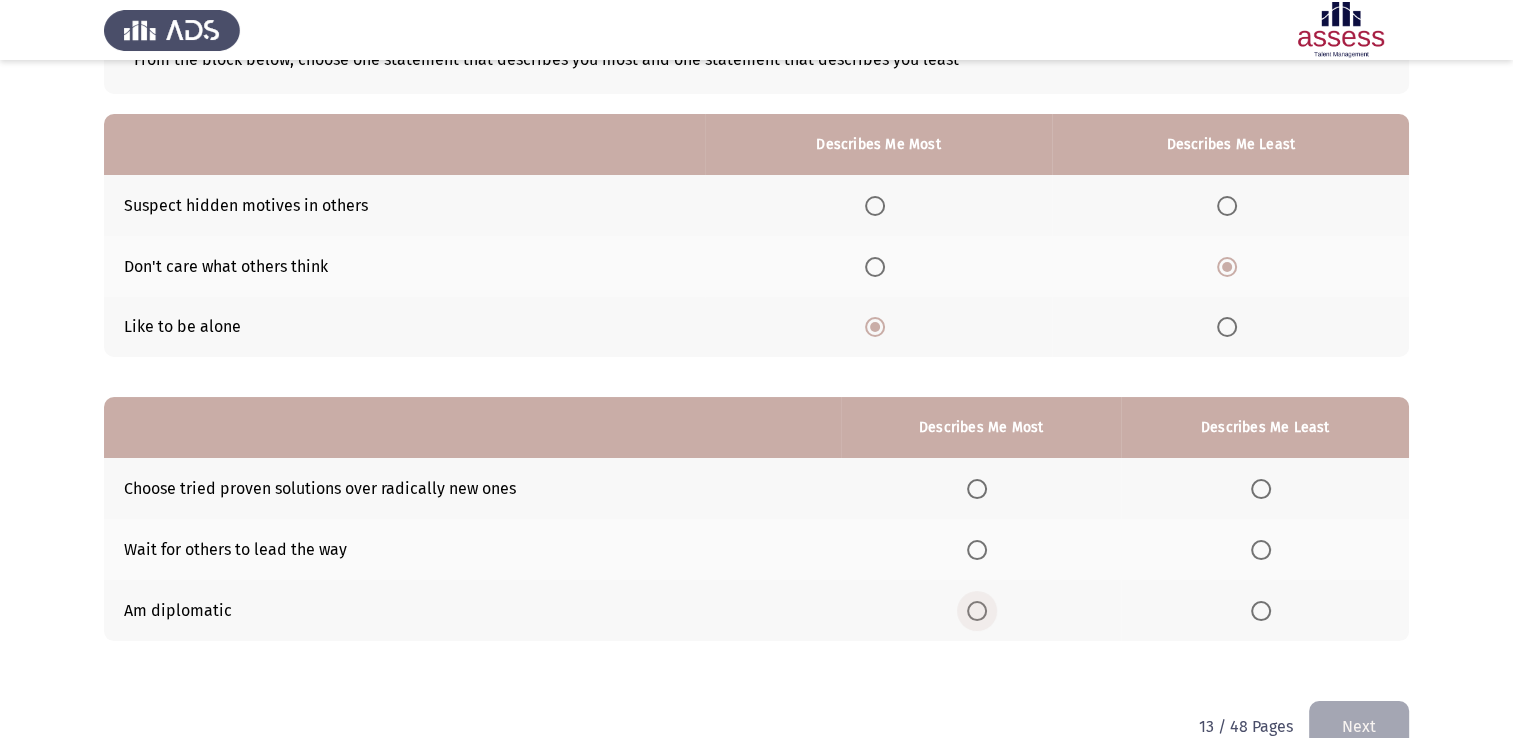 click at bounding box center [977, 611] 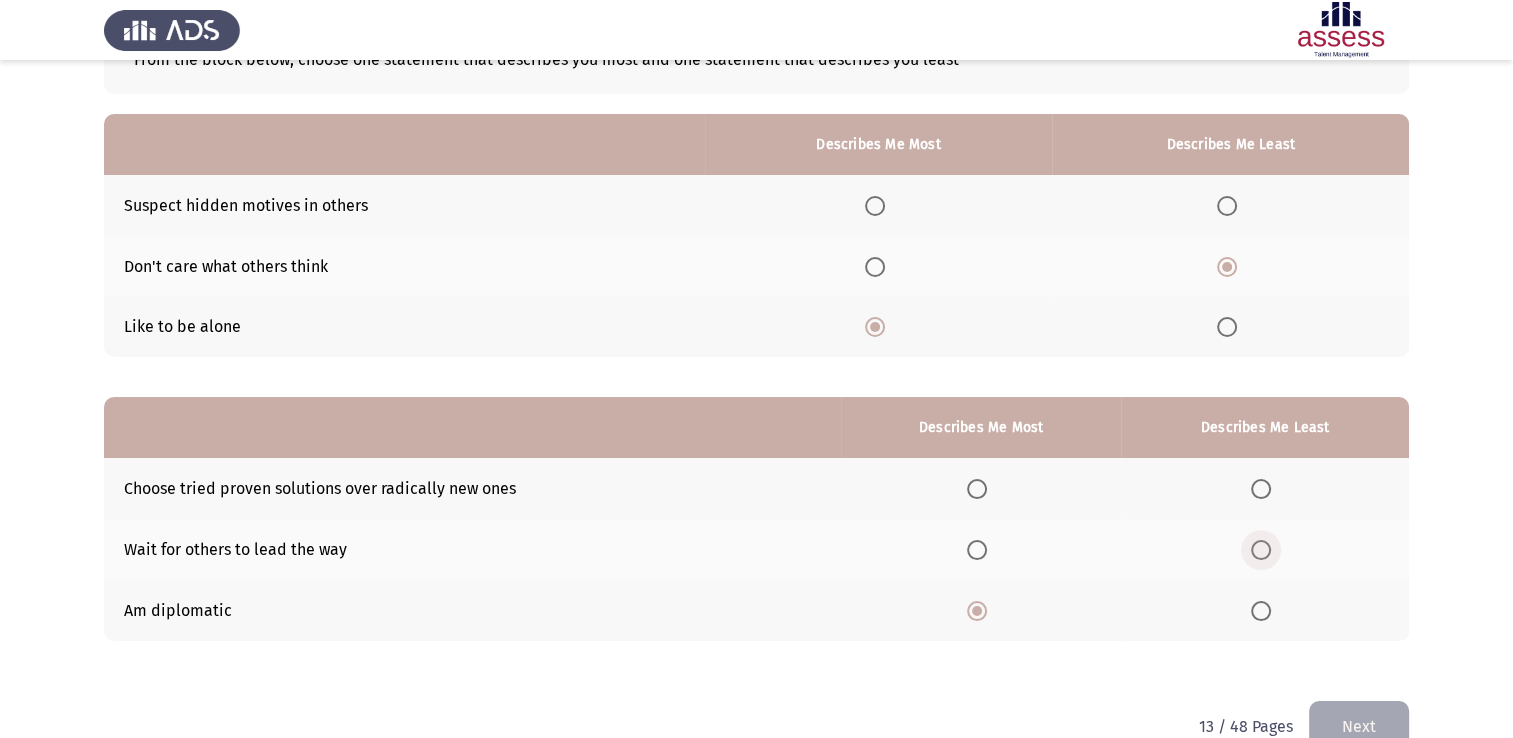 click at bounding box center (1261, 550) 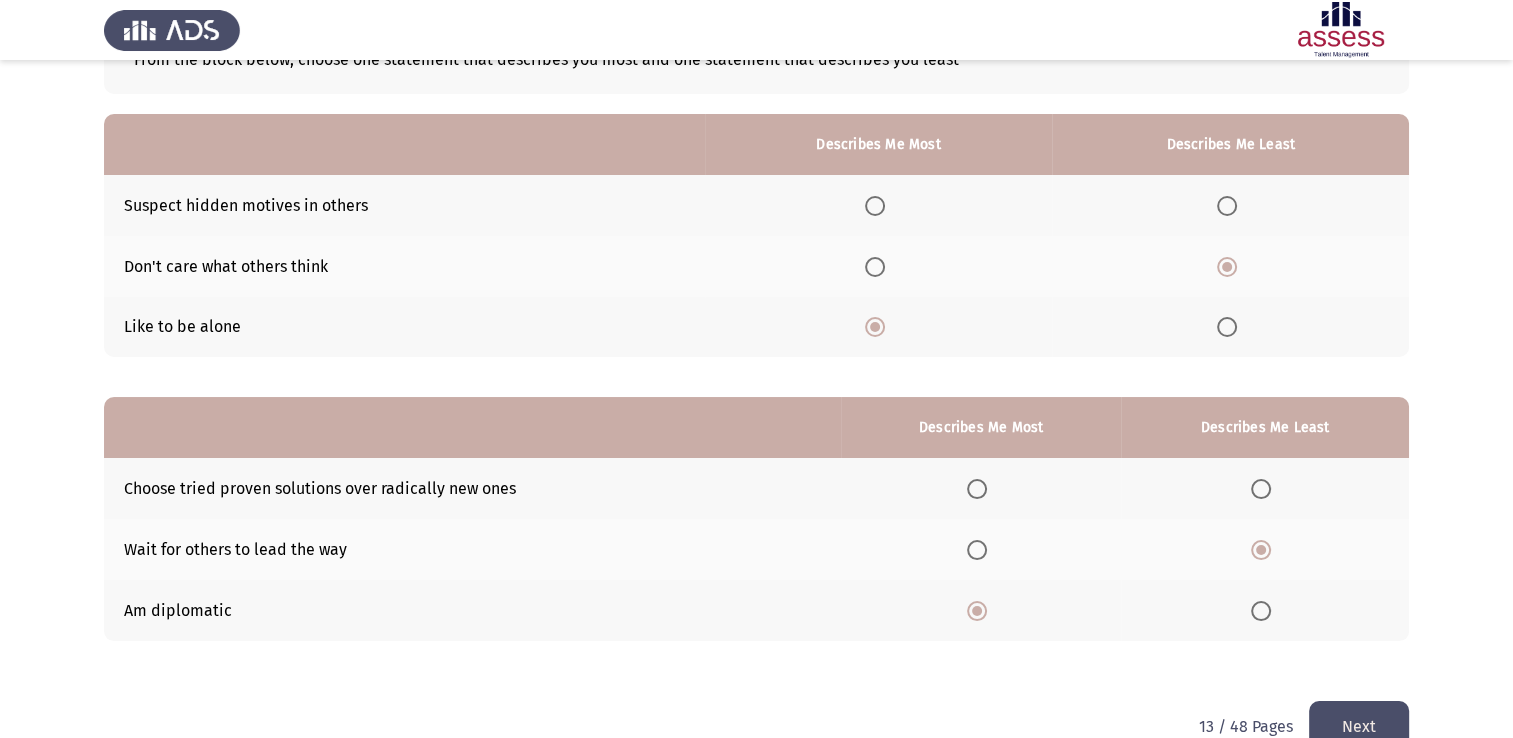 scroll, scrollTop: 186, scrollLeft: 0, axis: vertical 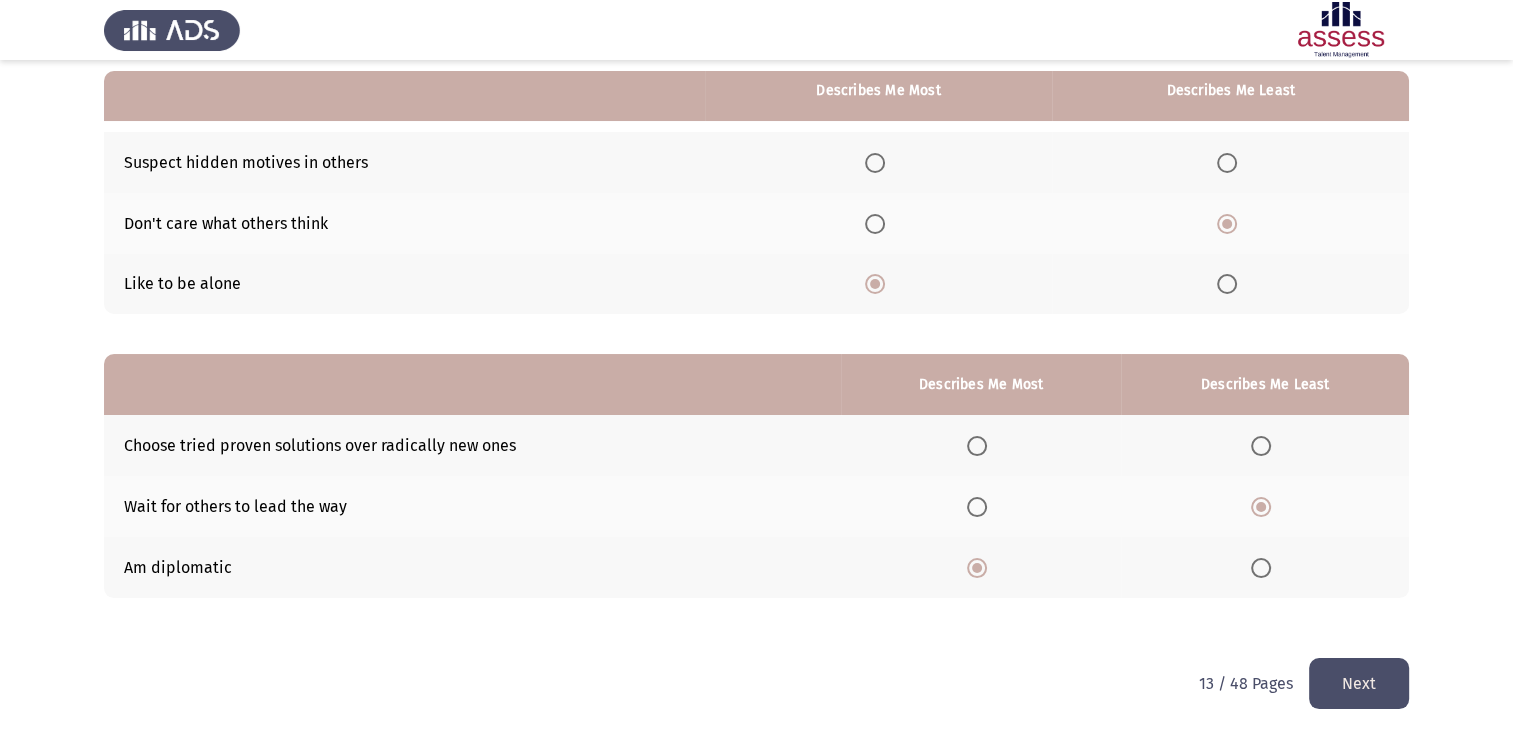 click on "Next" 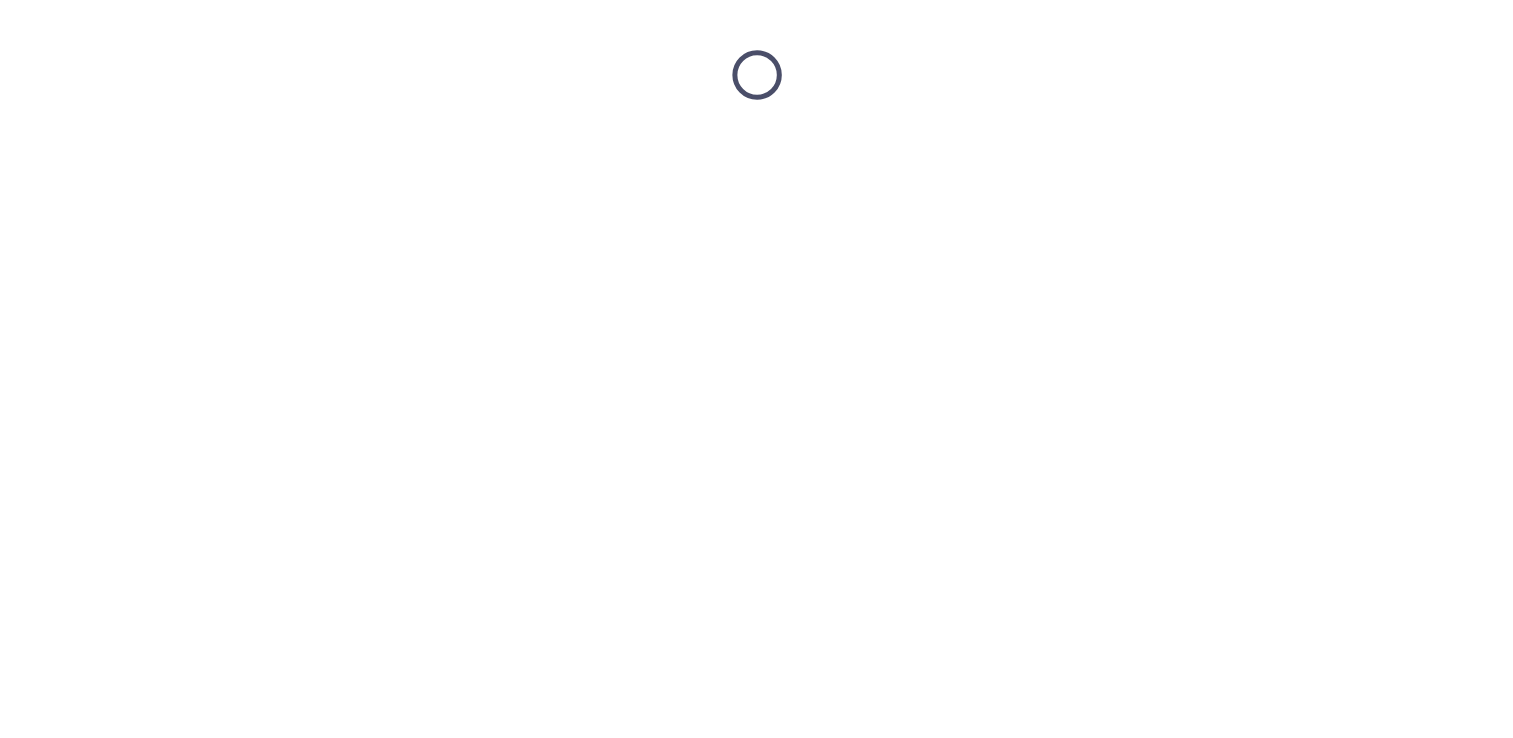 scroll, scrollTop: 0, scrollLeft: 0, axis: both 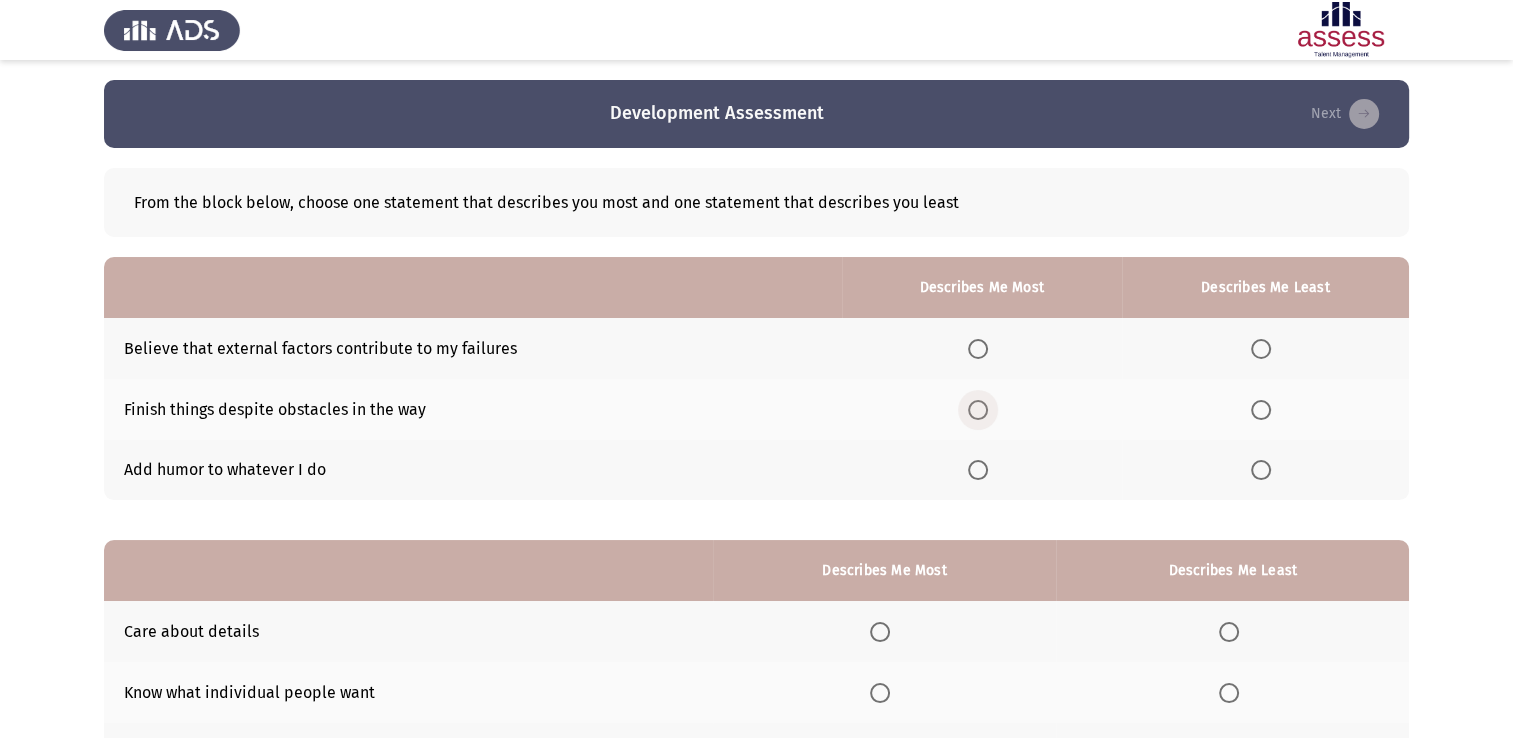 click at bounding box center (978, 410) 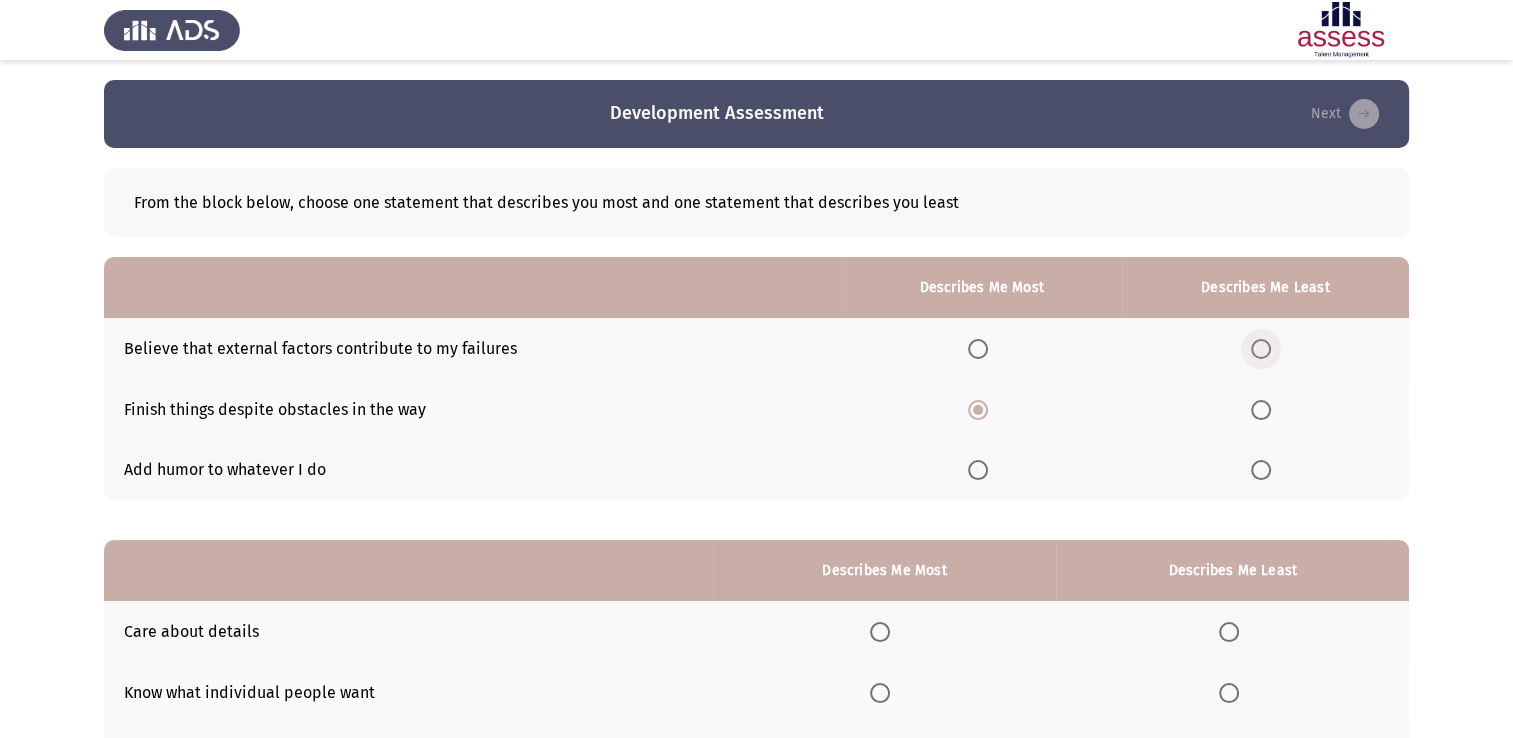 click at bounding box center (1261, 349) 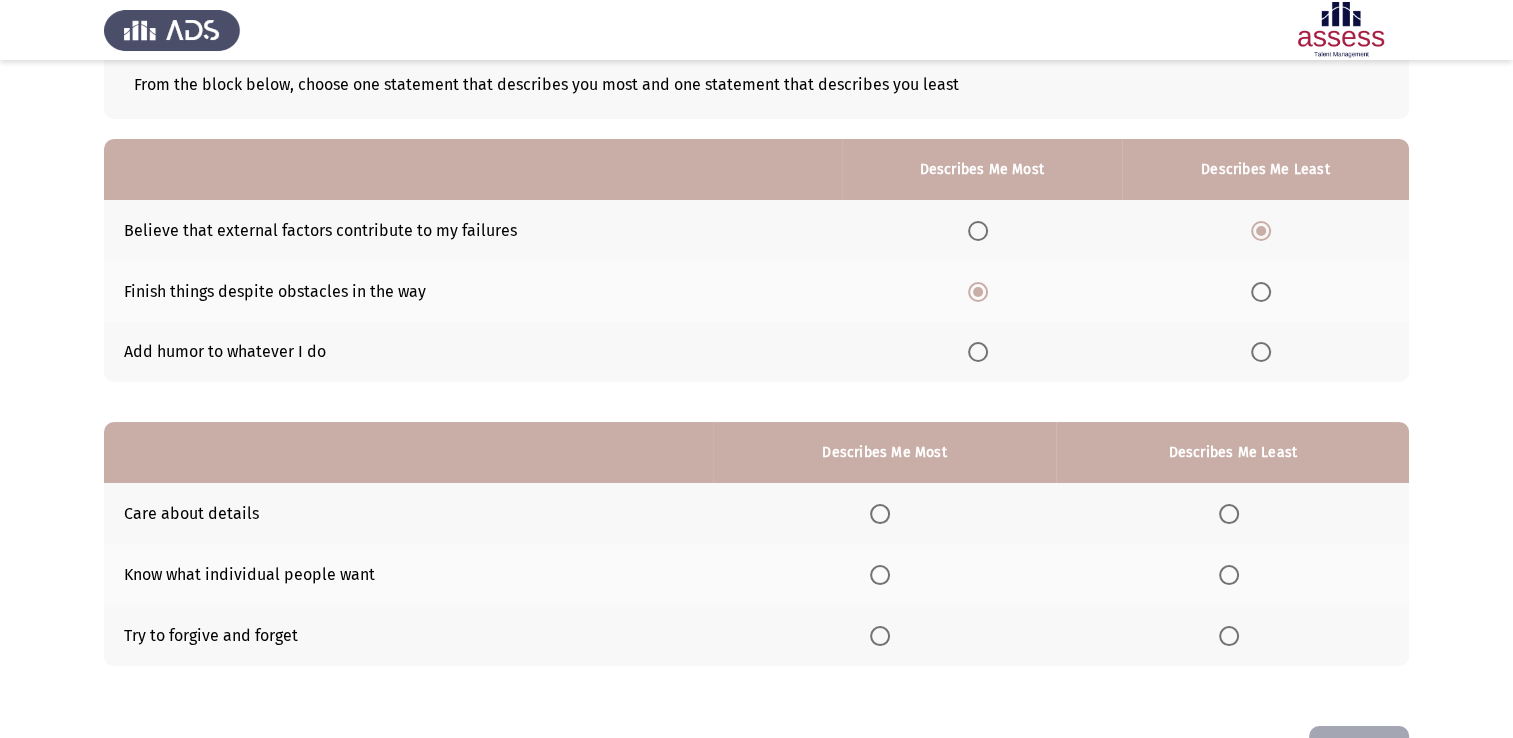 scroll, scrollTop: 126, scrollLeft: 0, axis: vertical 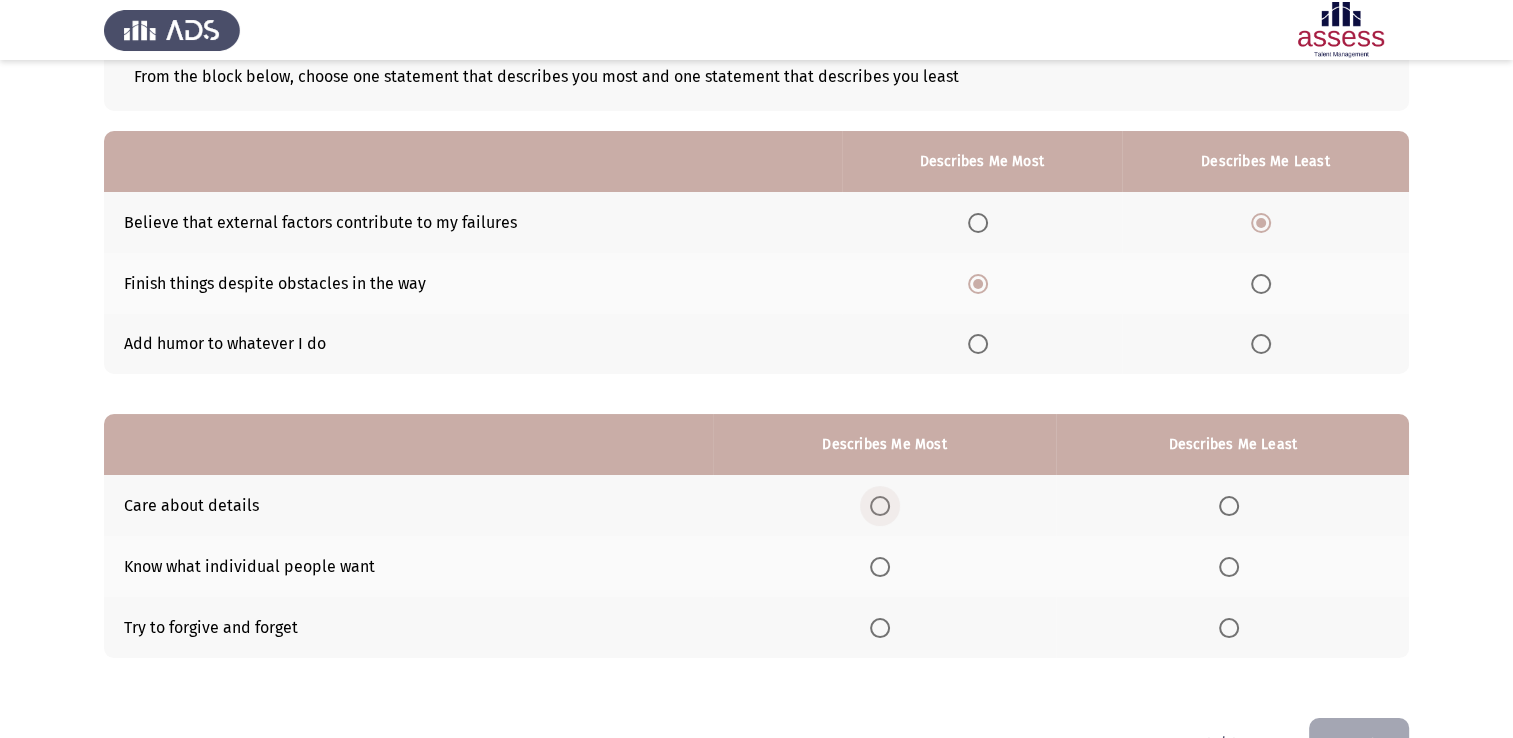 click at bounding box center [880, 506] 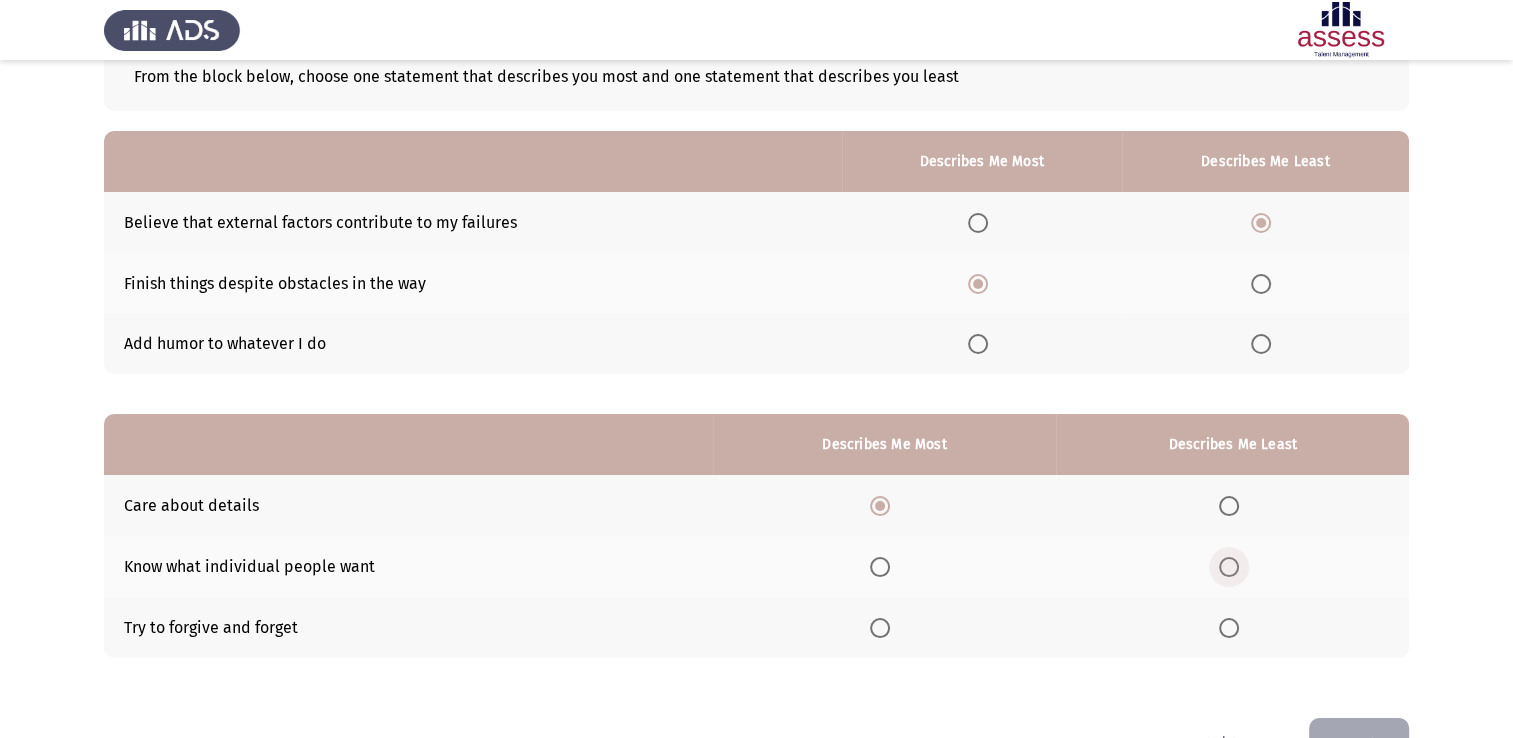 click at bounding box center [1229, 567] 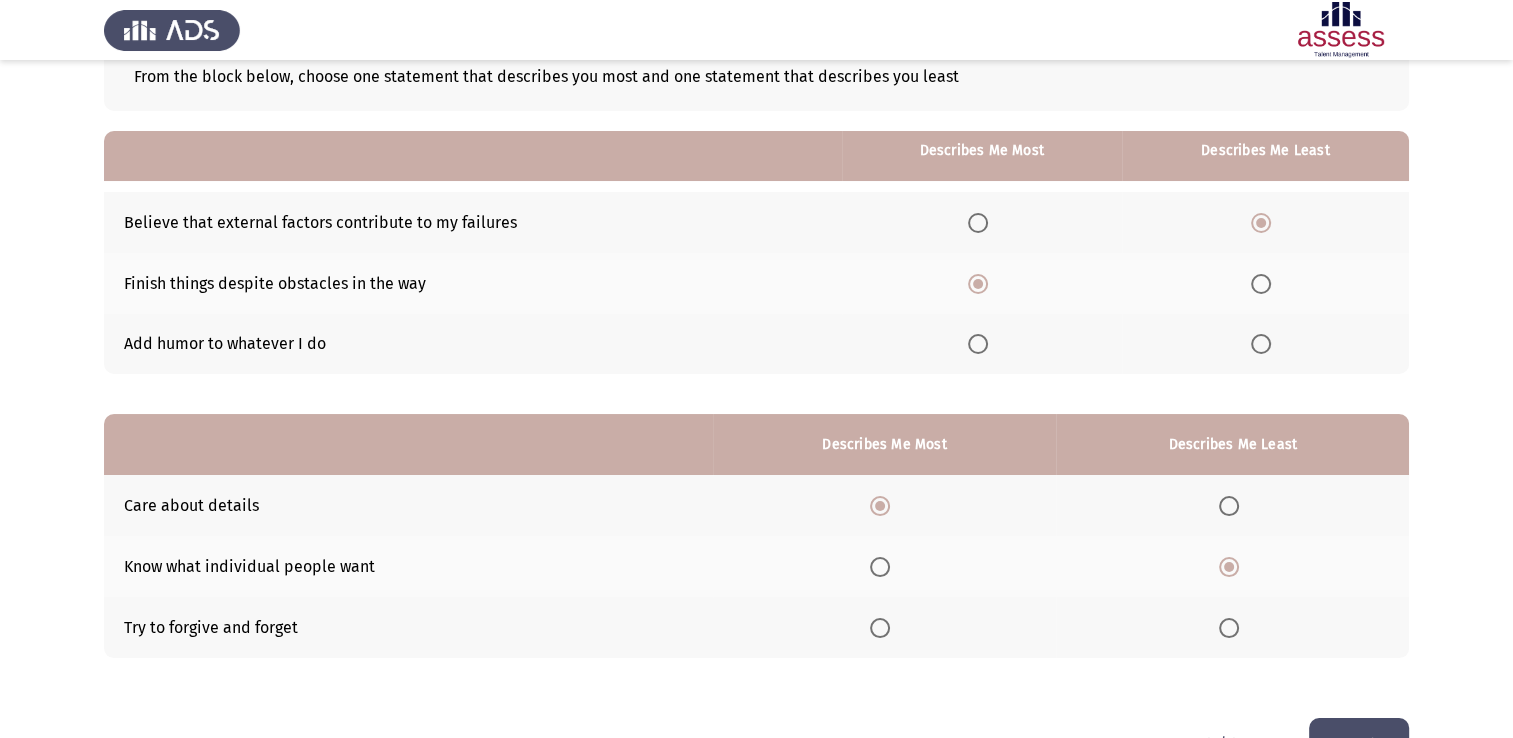 scroll, scrollTop: 186, scrollLeft: 0, axis: vertical 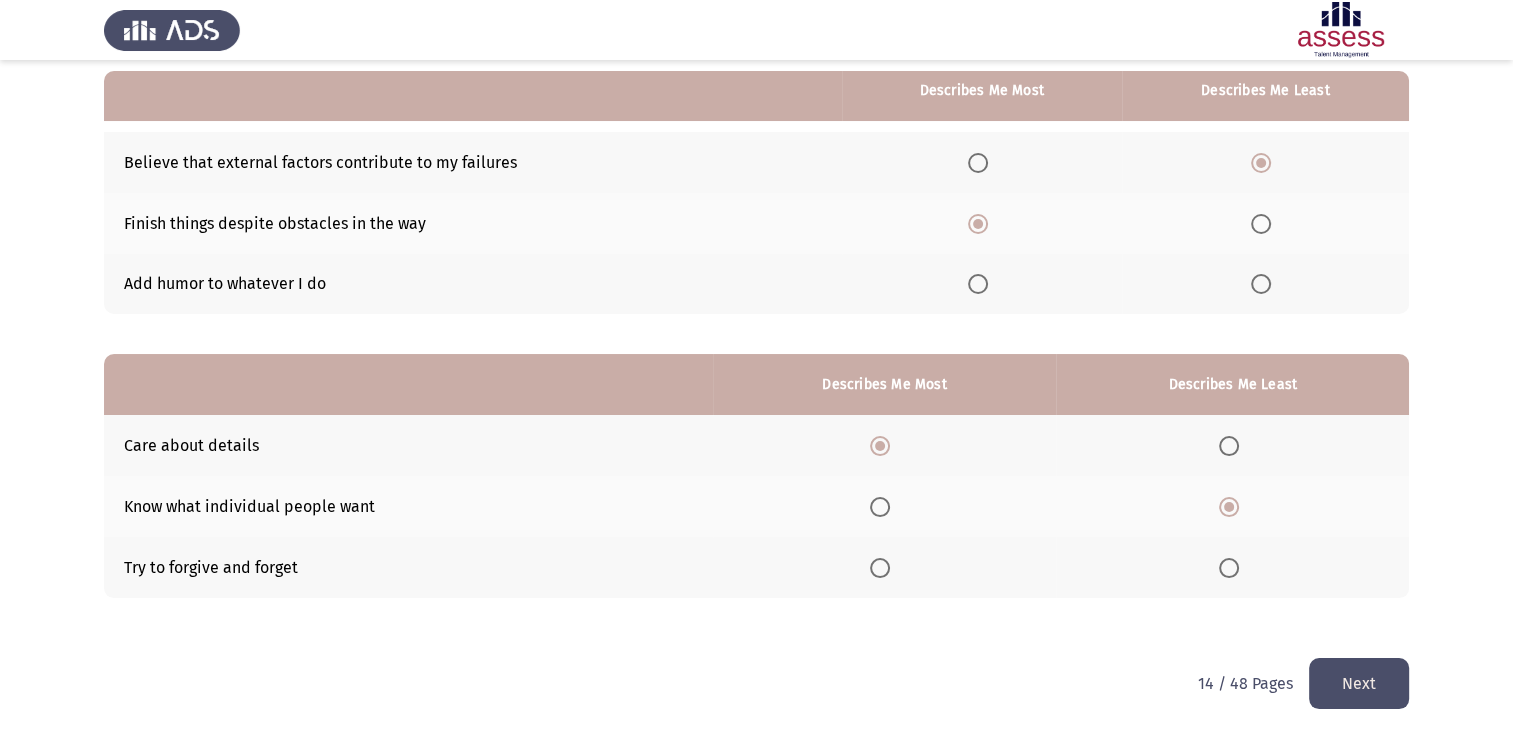 click on "Next" 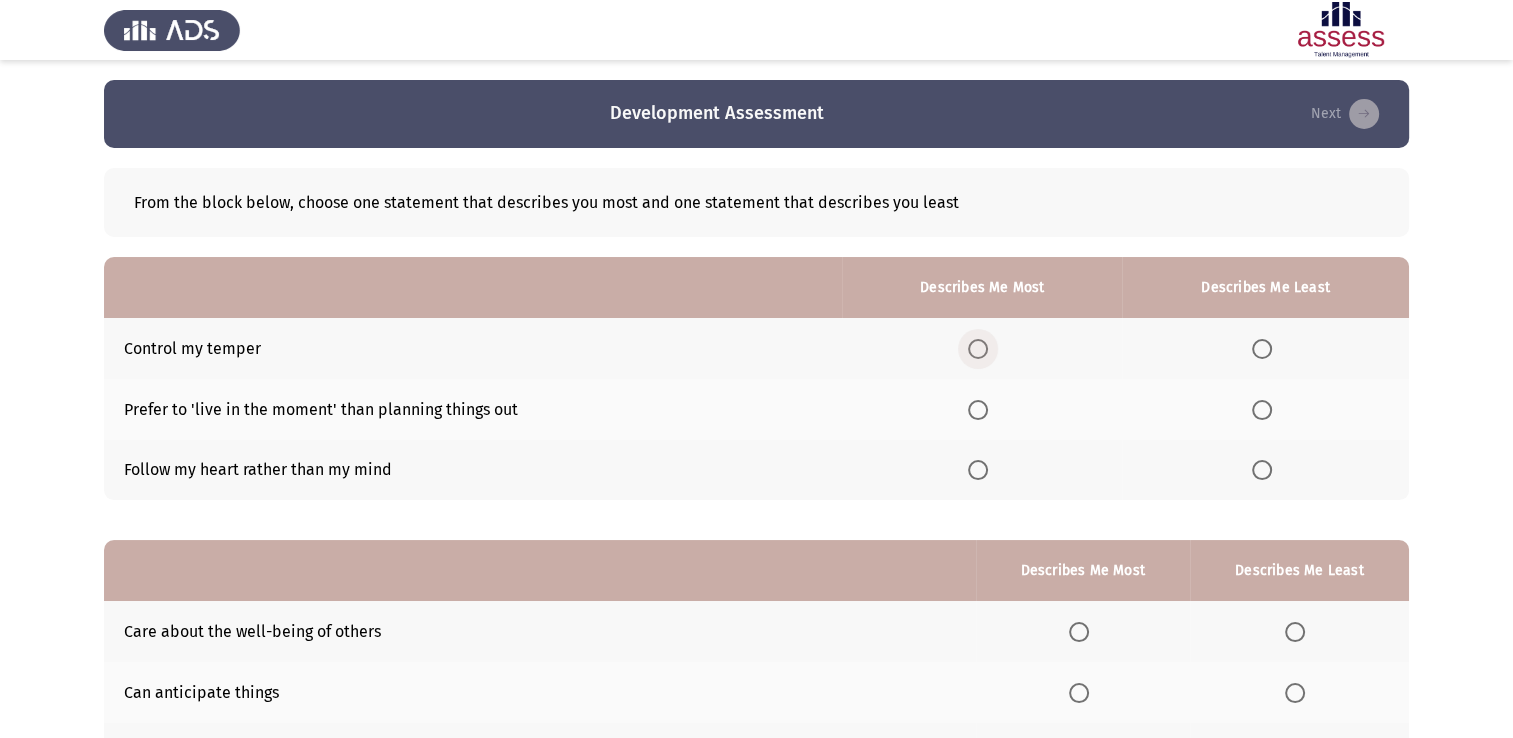 click at bounding box center (978, 349) 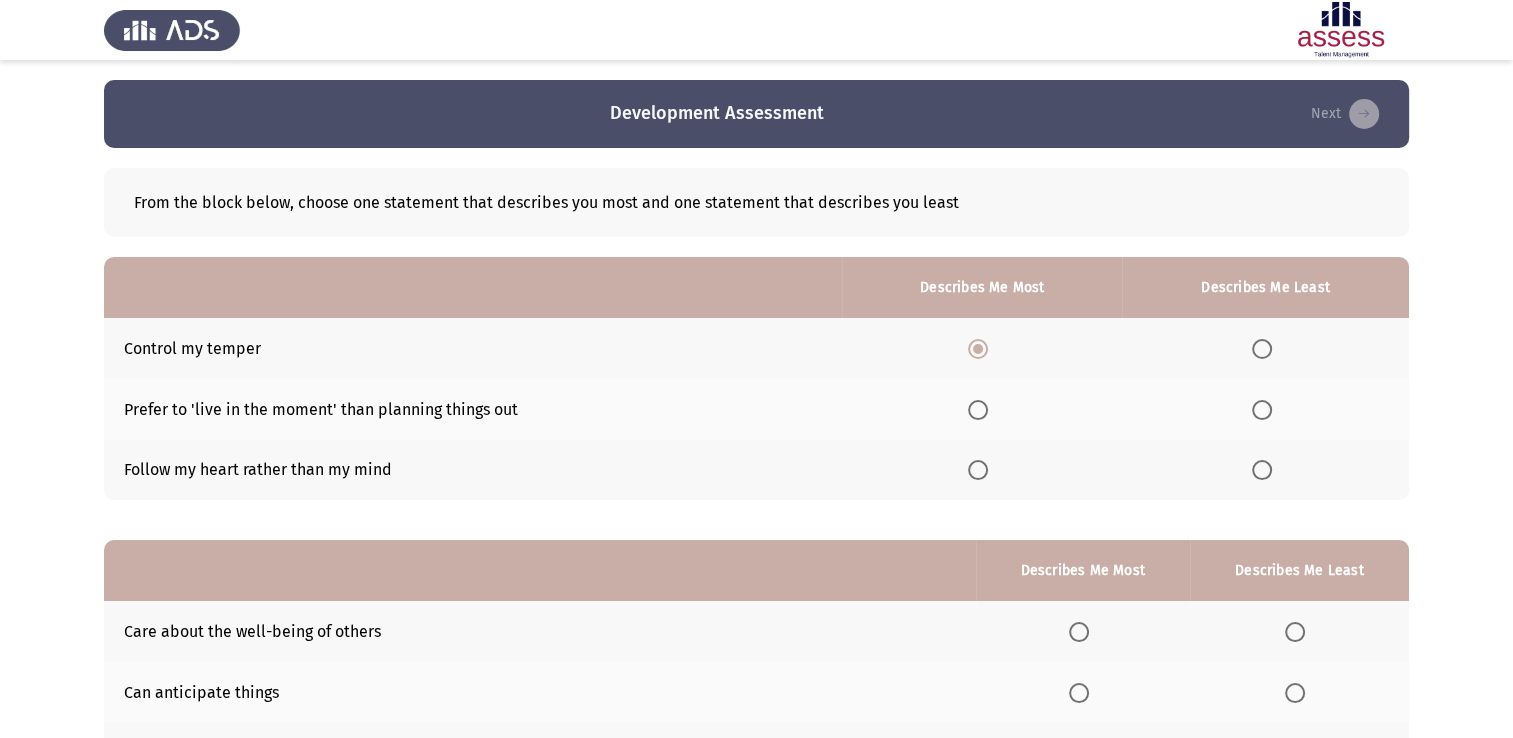 drag, startPoint x: 1262, startPoint y: 458, endPoint x: 1266, endPoint y: 473, distance: 15.524175 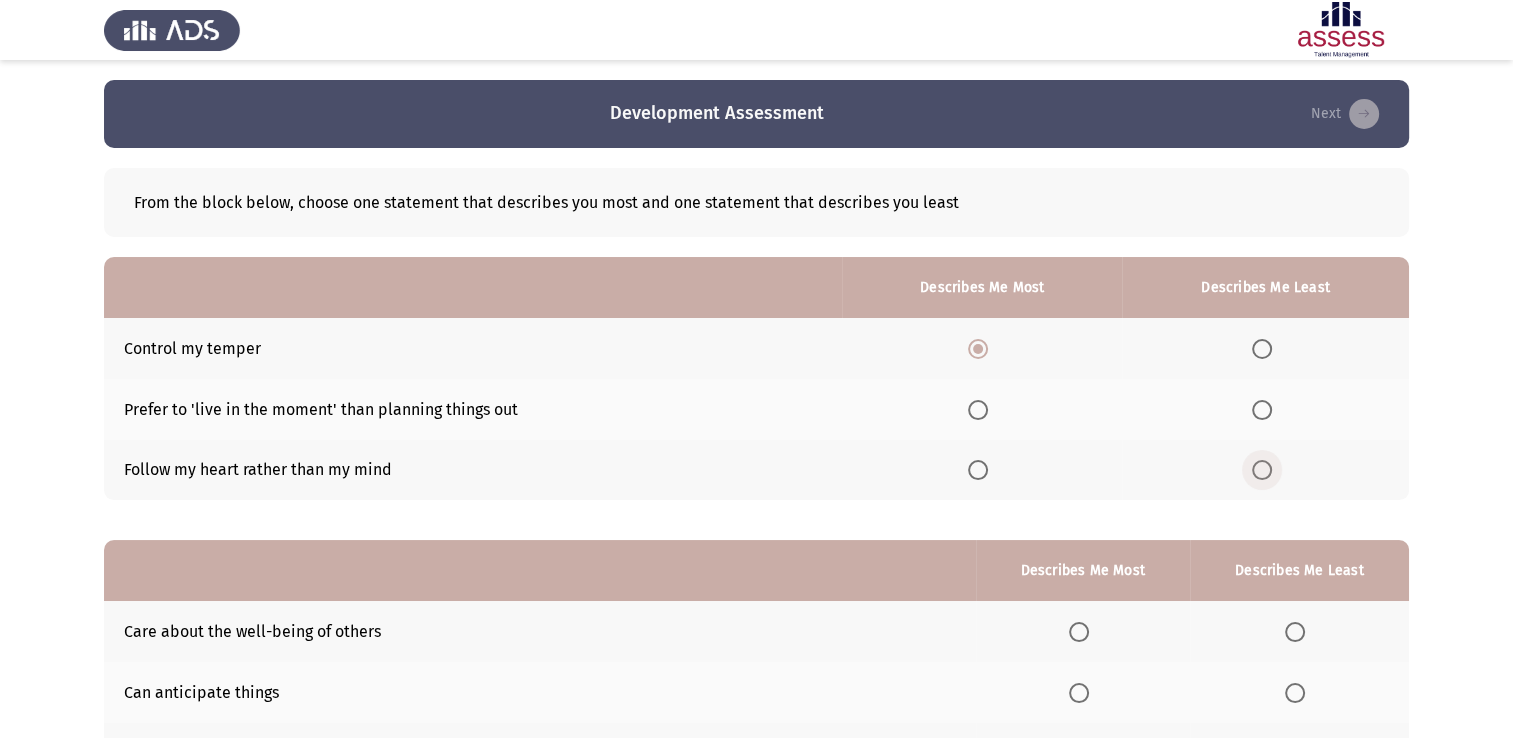 click at bounding box center (1262, 470) 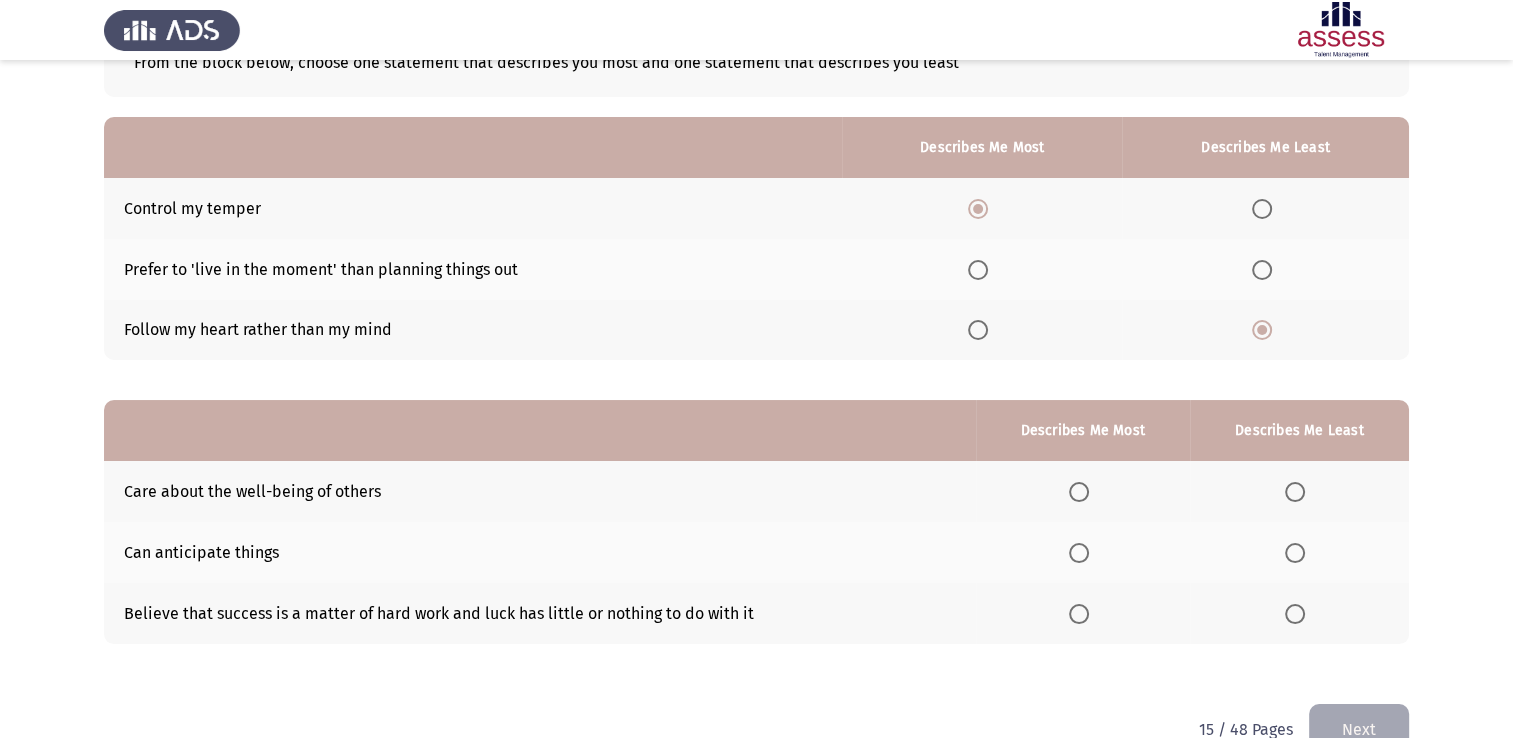 scroll, scrollTop: 170, scrollLeft: 0, axis: vertical 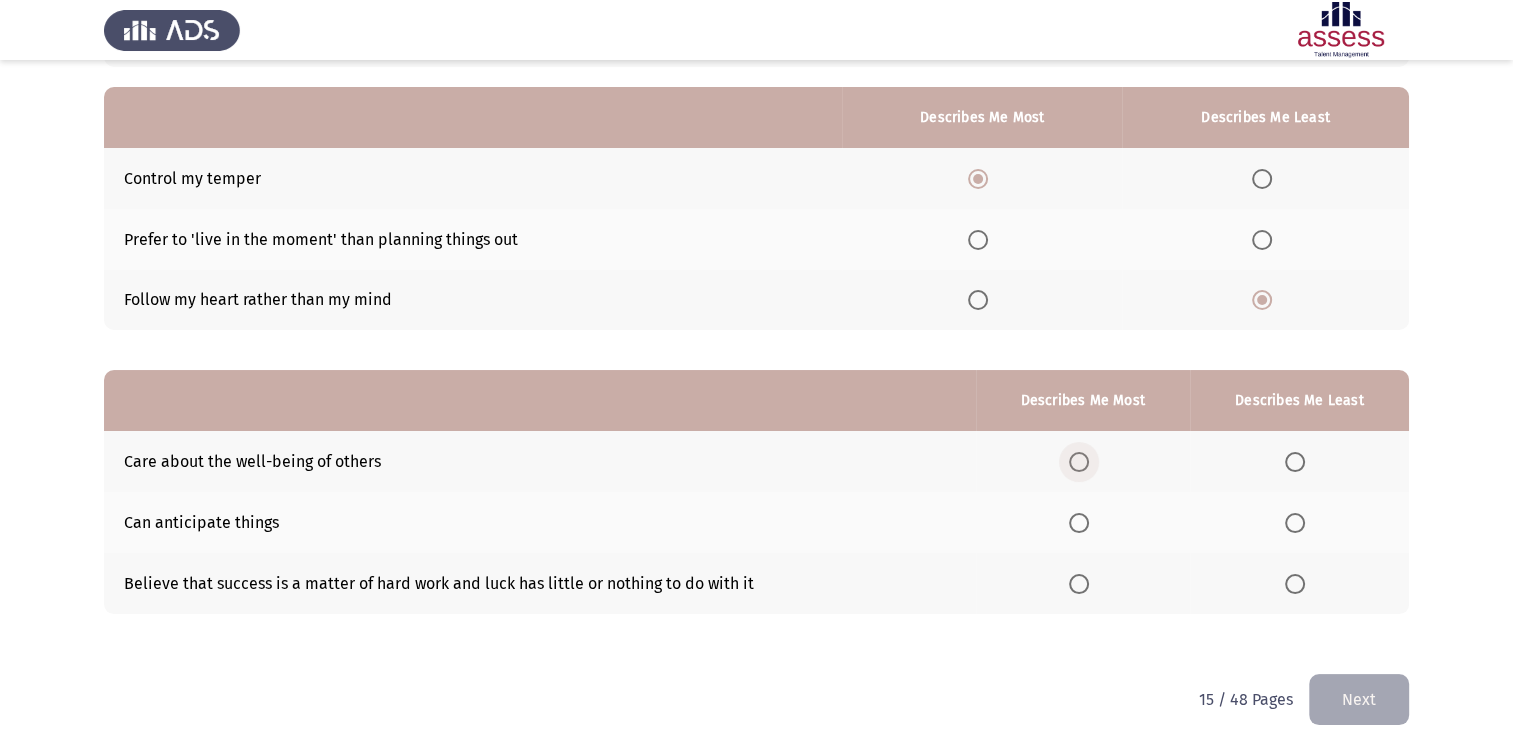 click at bounding box center [1079, 462] 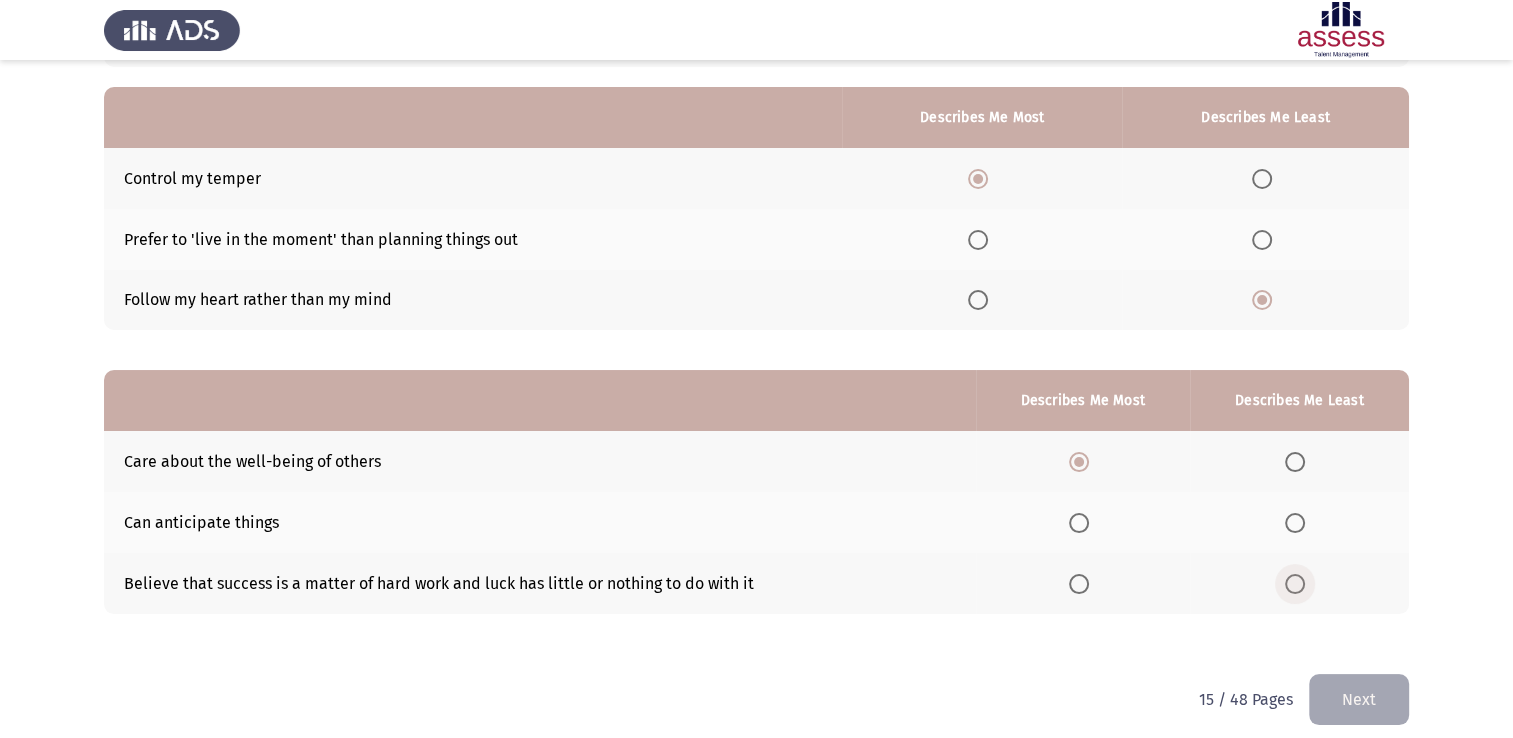 click at bounding box center [1295, 584] 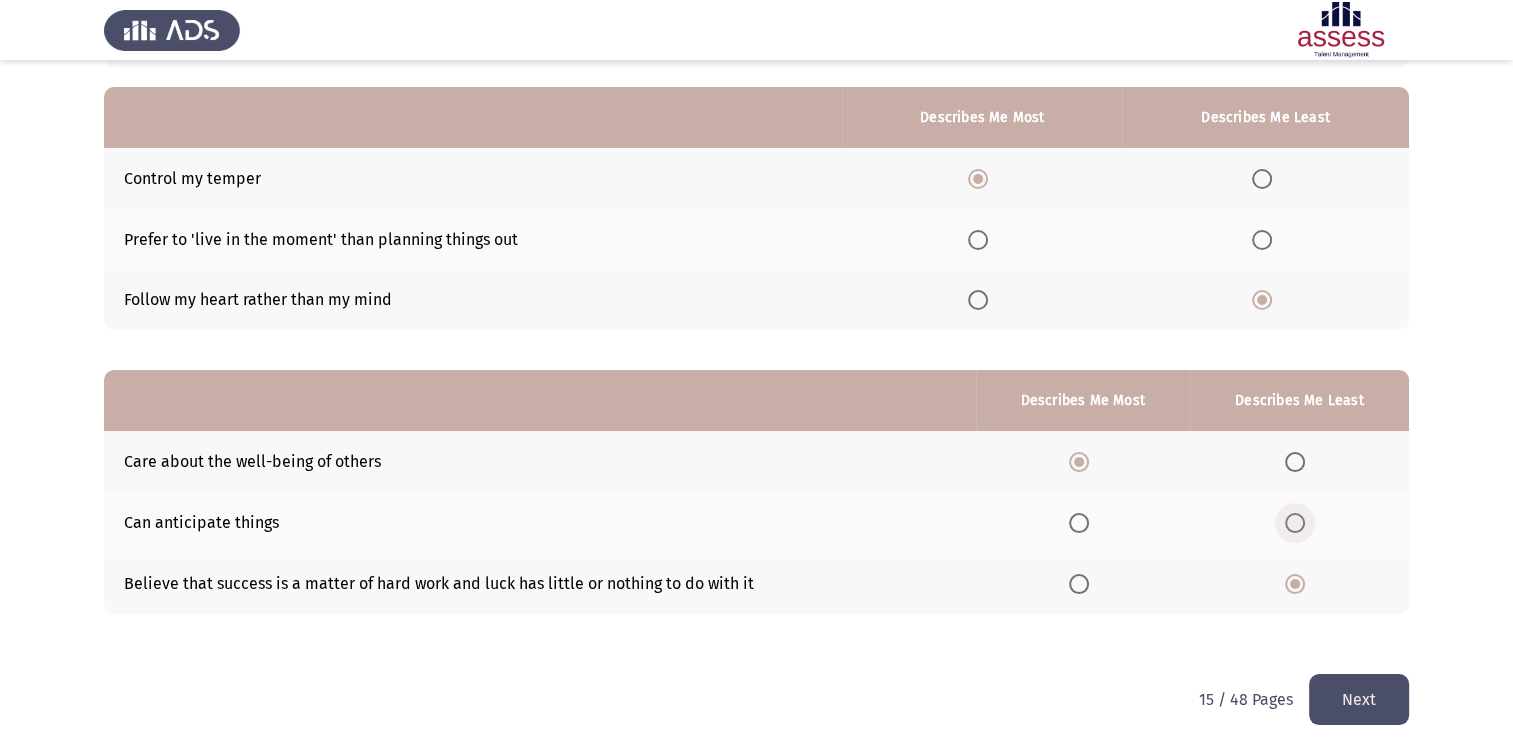 click at bounding box center (1295, 523) 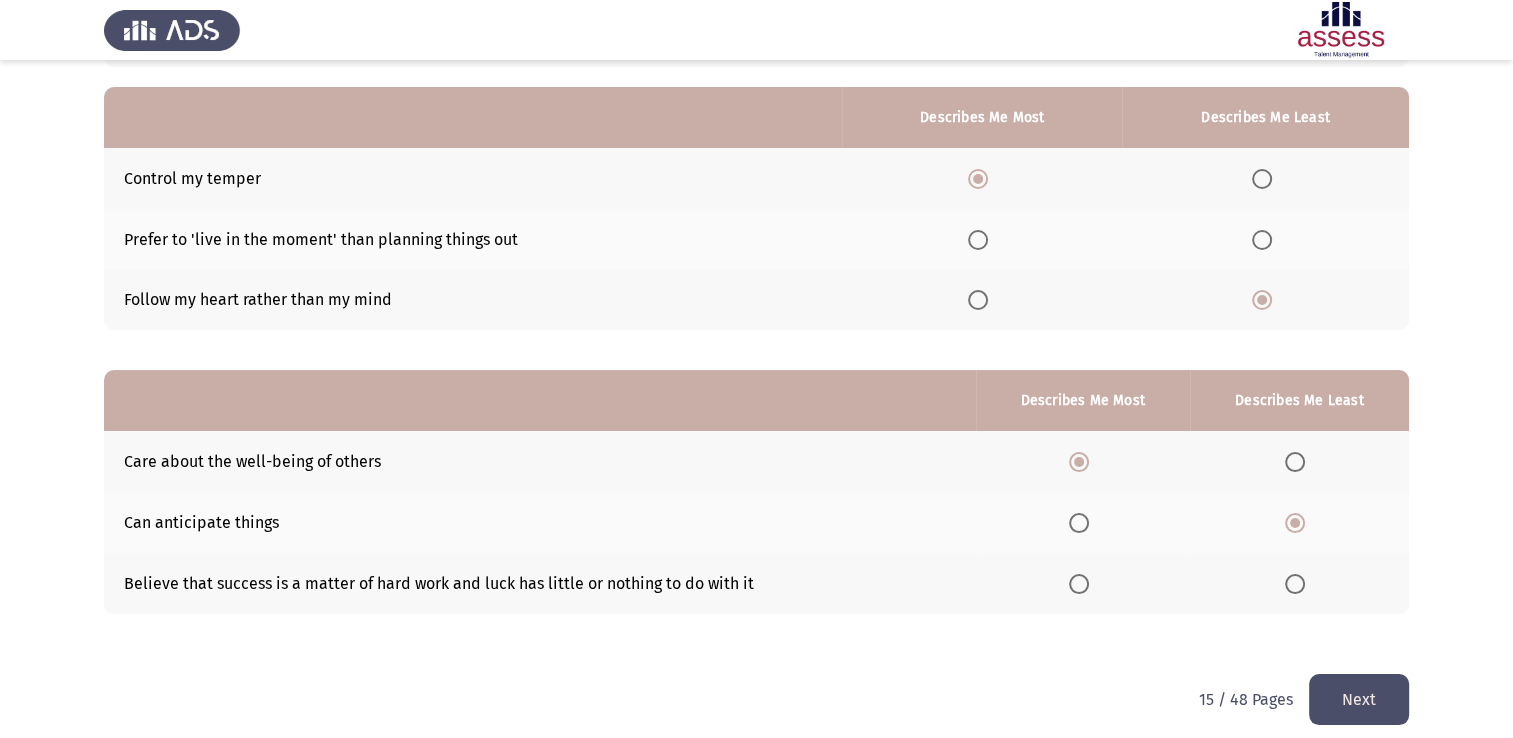 click on "Next" 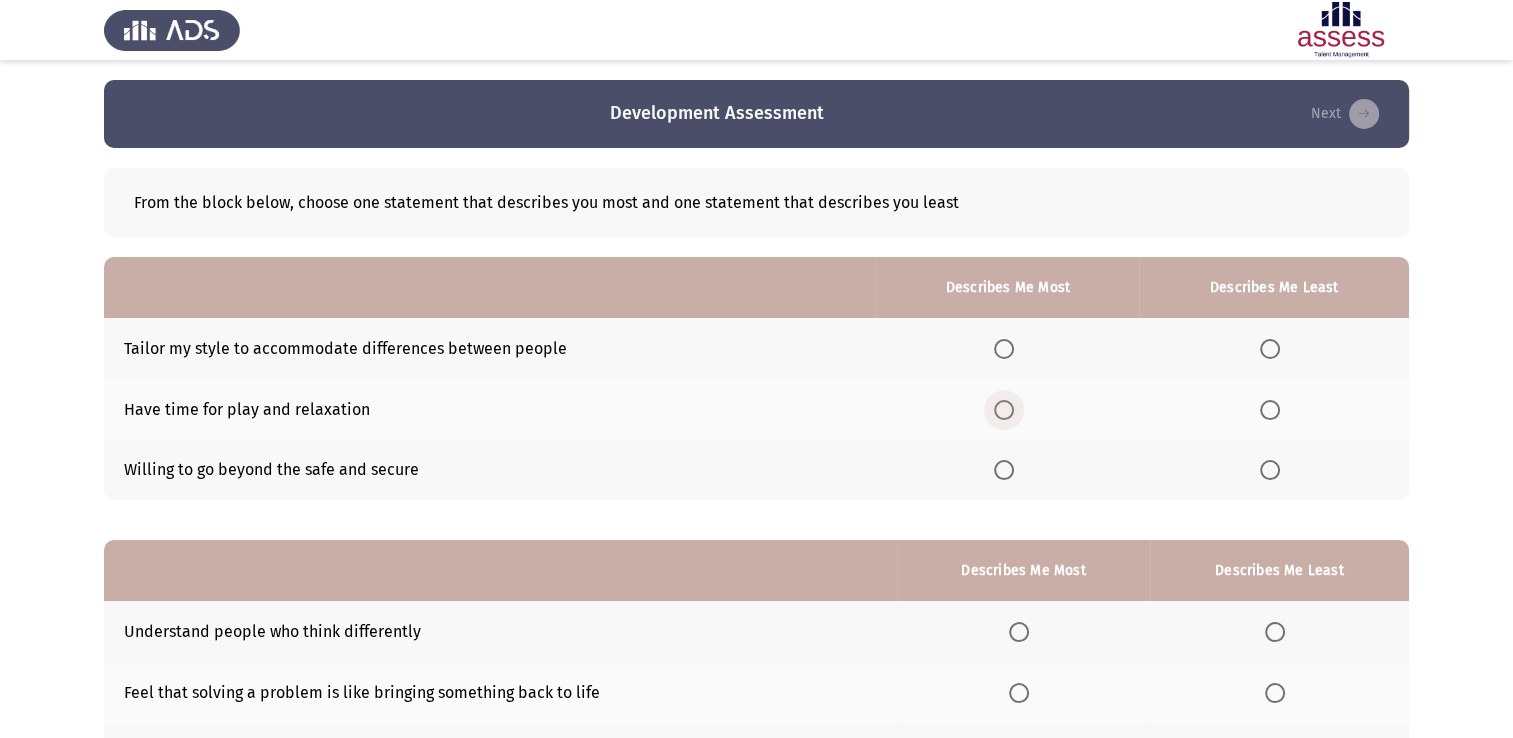click at bounding box center (1004, 410) 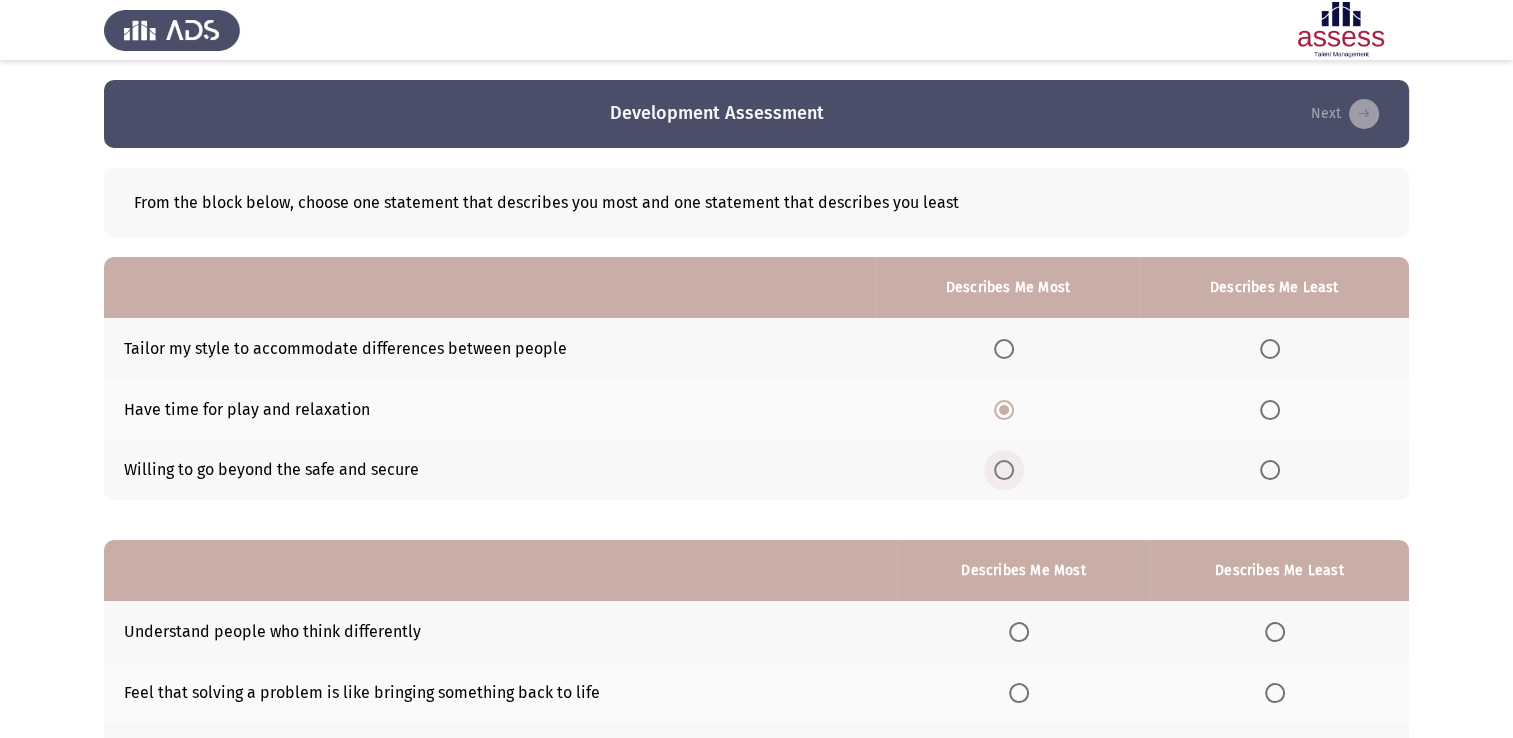 click at bounding box center (1004, 470) 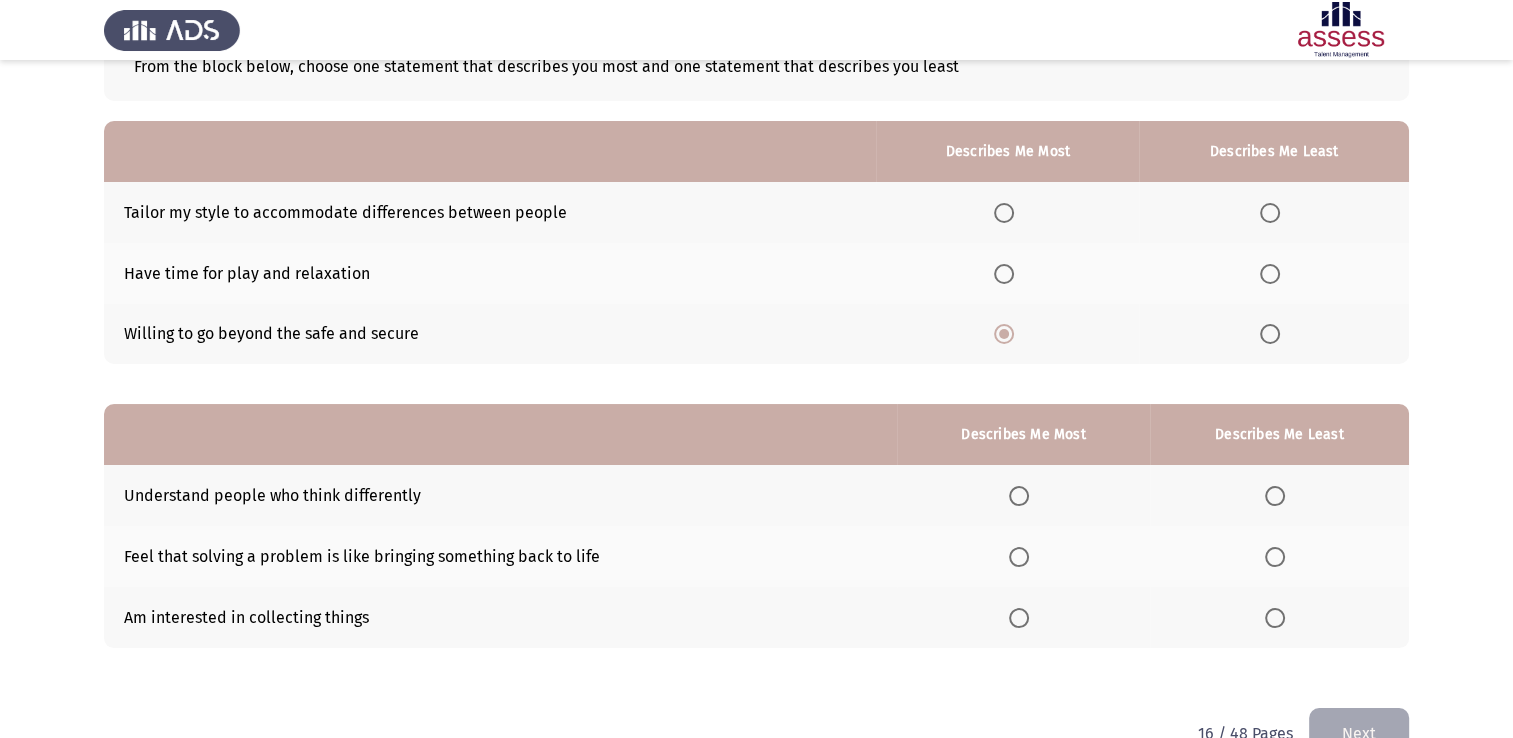 scroll, scrollTop: 186, scrollLeft: 0, axis: vertical 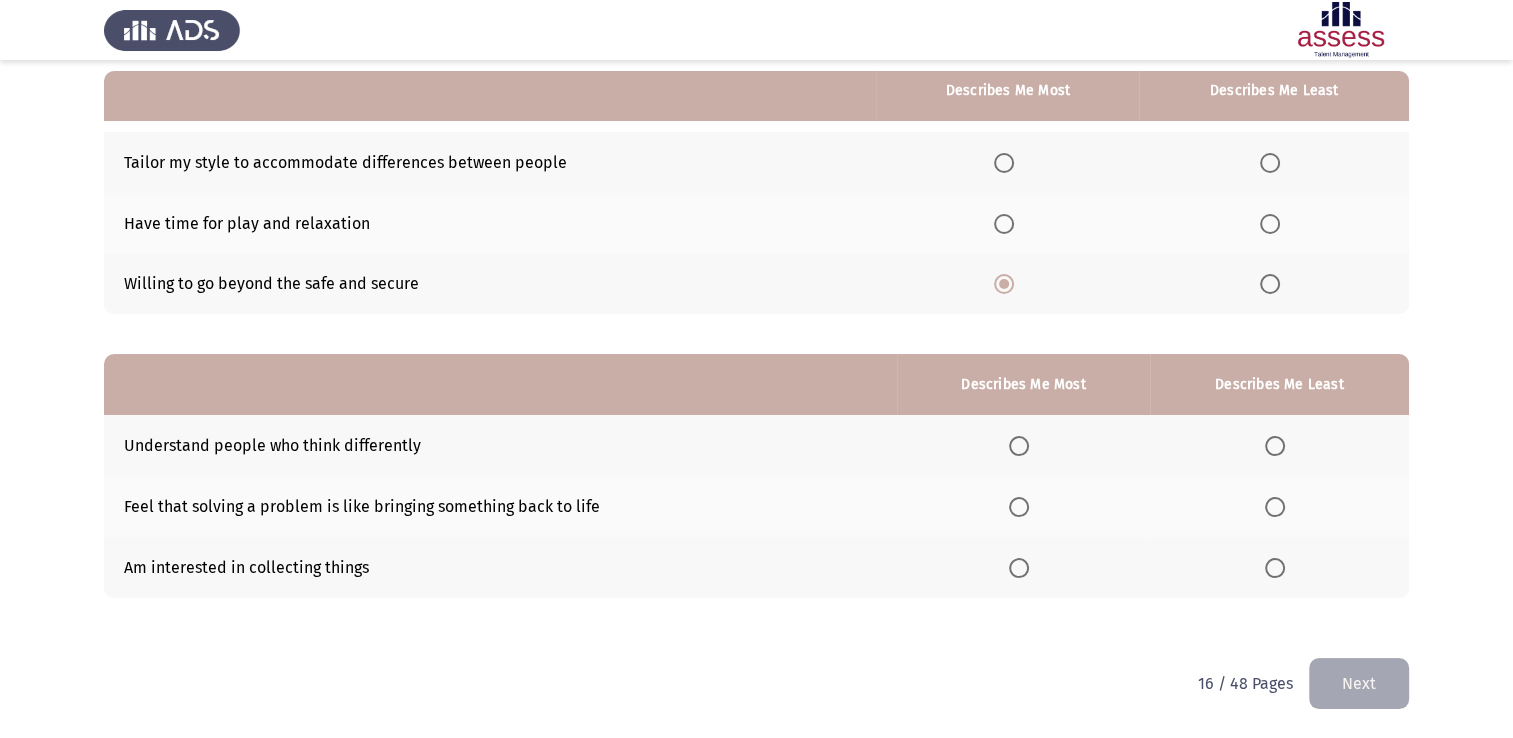 click at bounding box center [1019, 507] 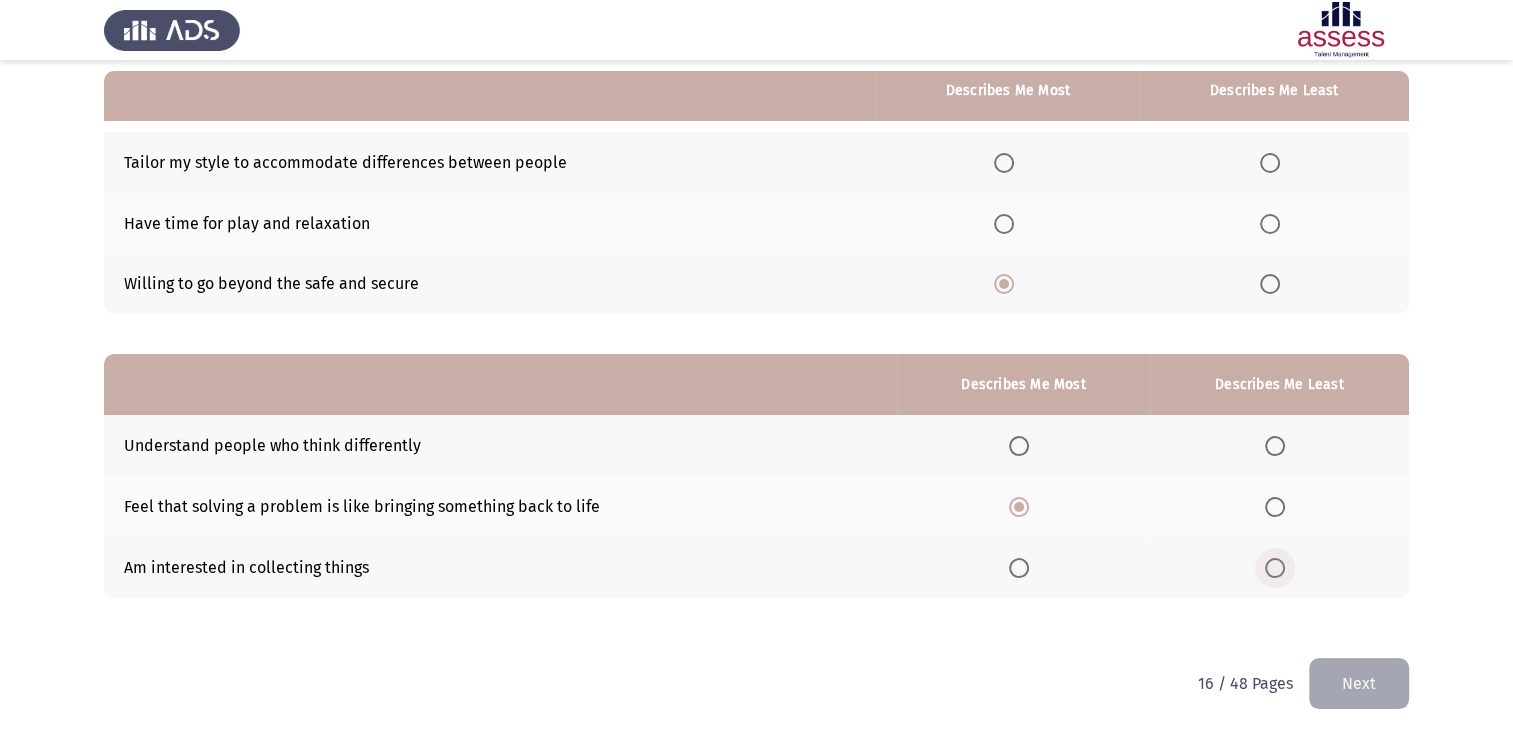 click at bounding box center (1275, 568) 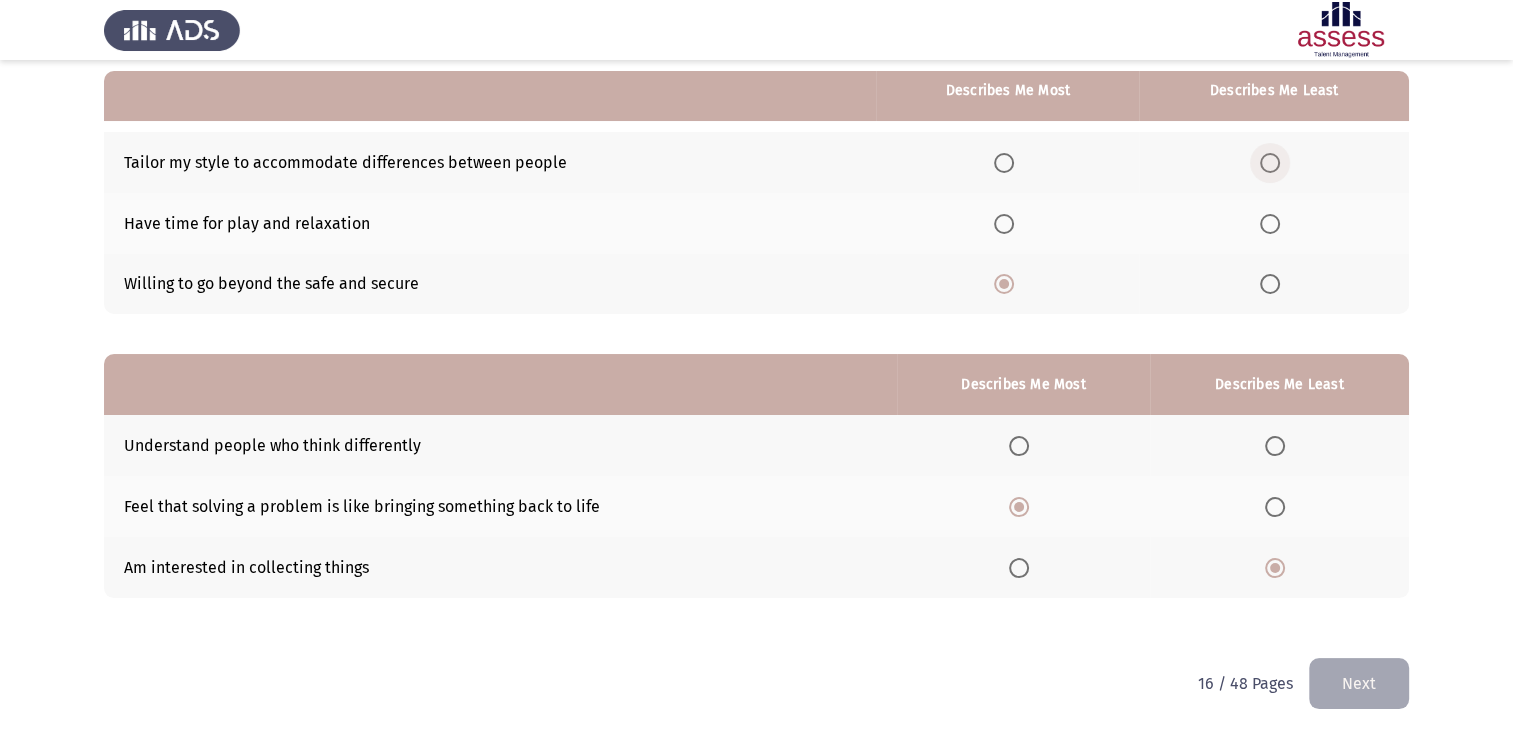 click at bounding box center [1270, 163] 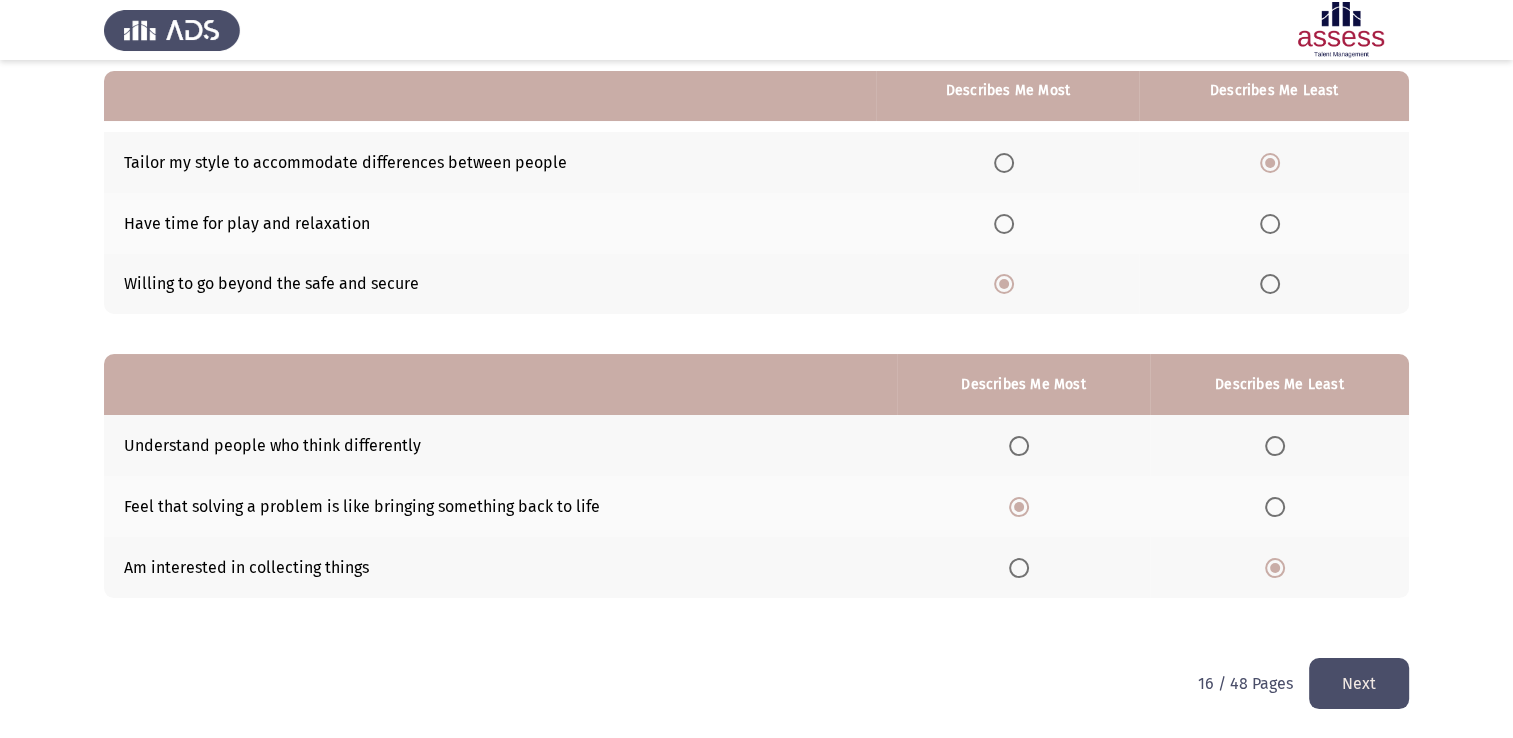 click on "Next" 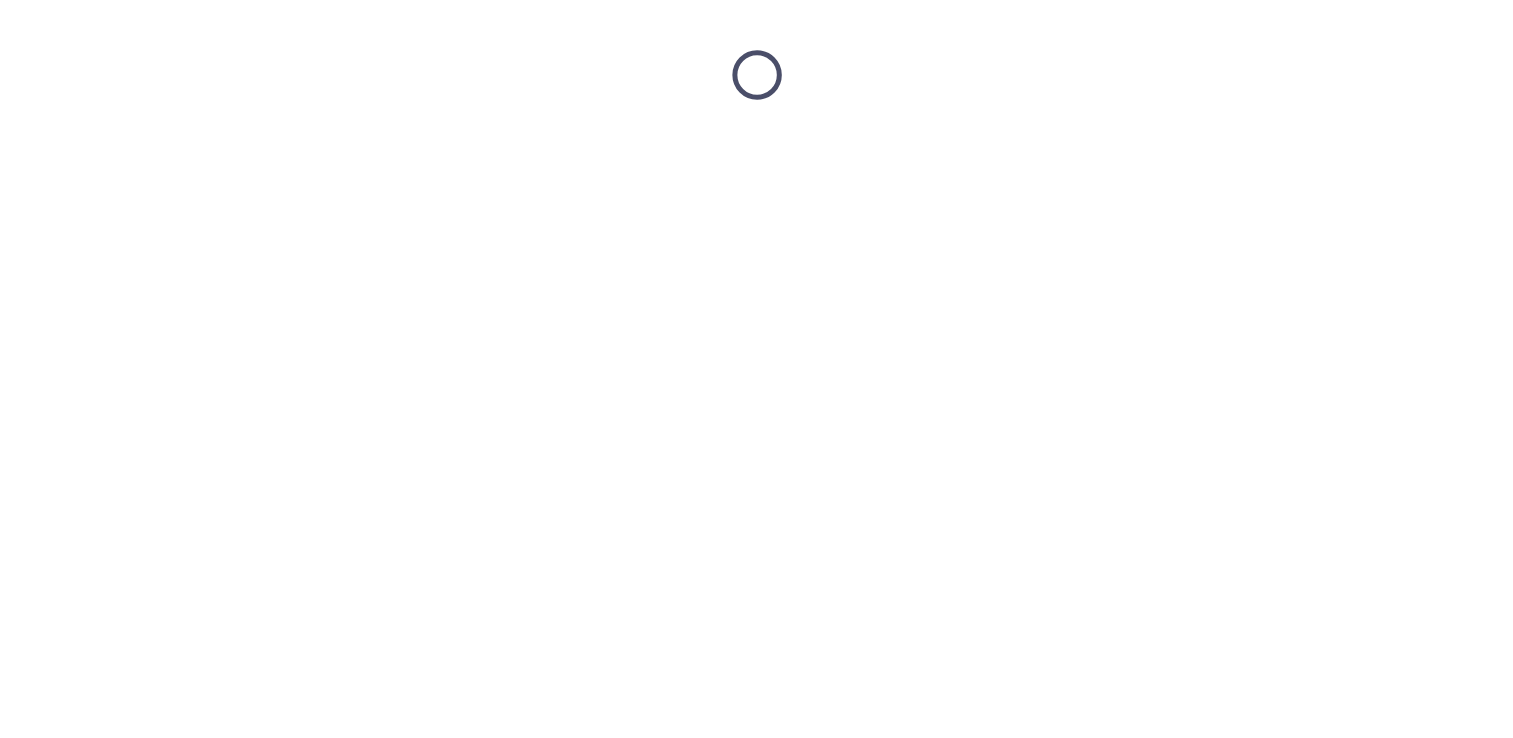 scroll, scrollTop: 0, scrollLeft: 0, axis: both 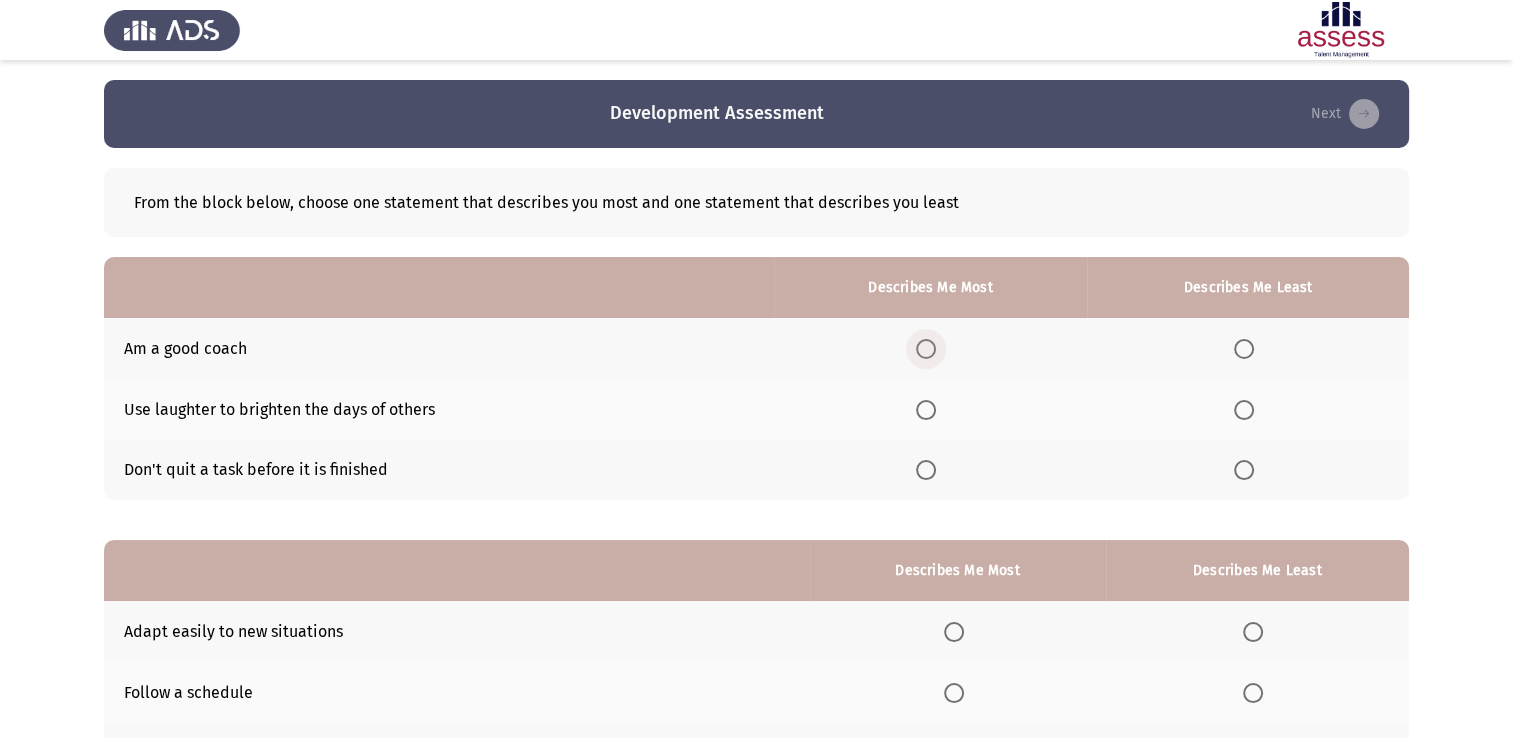 click at bounding box center (926, 349) 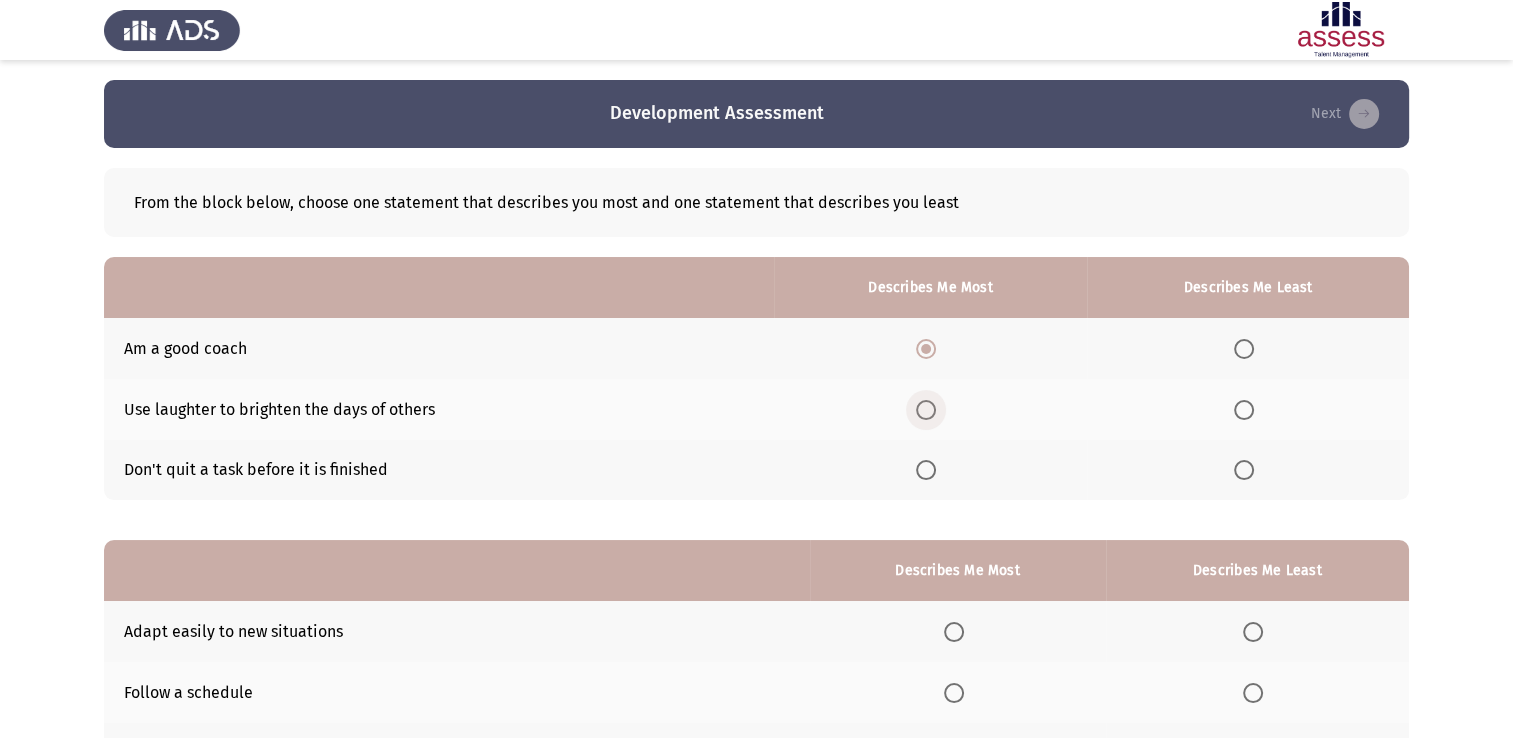 click at bounding box center (926, 410) 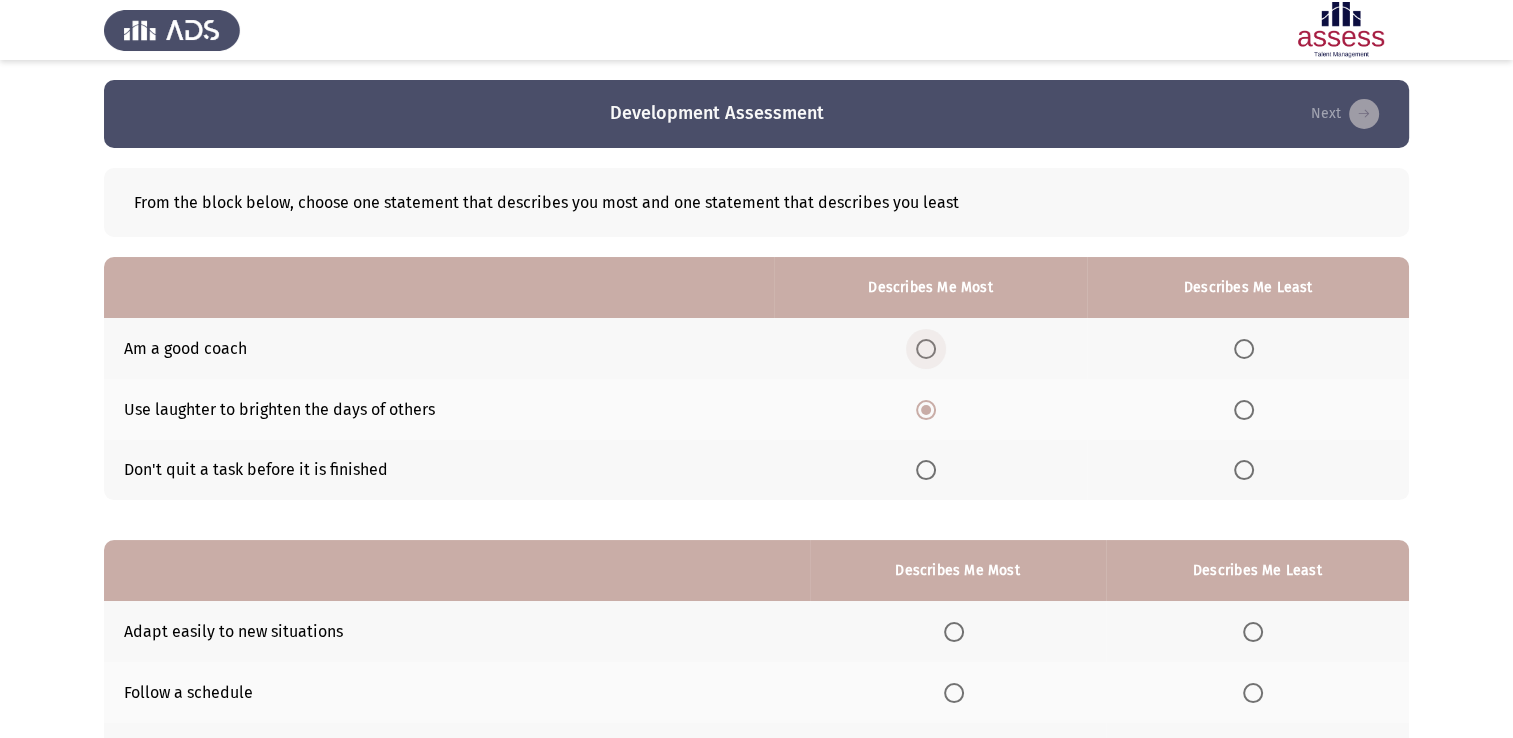 click at bounding box center (926, 349) 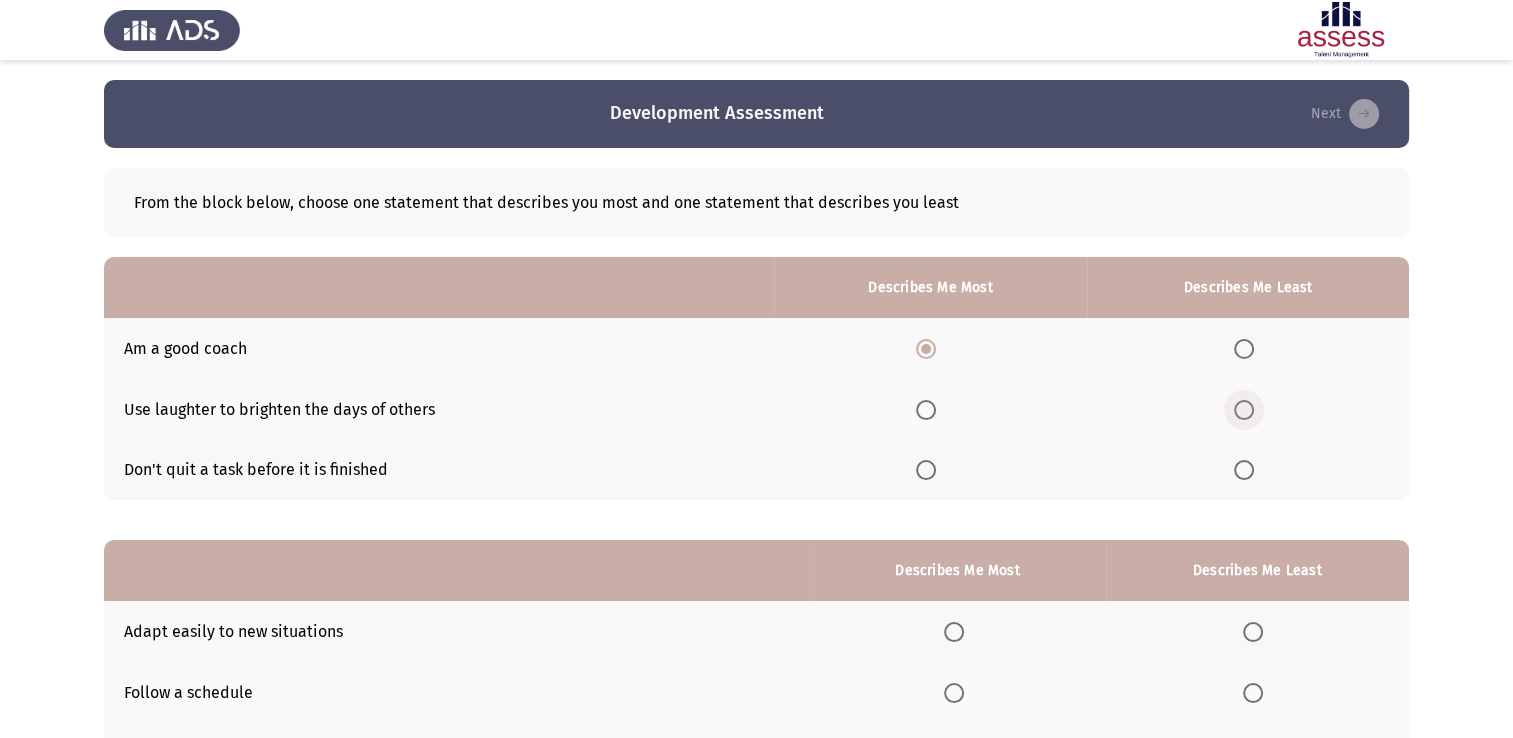 click at bounding box center [1244, 410] 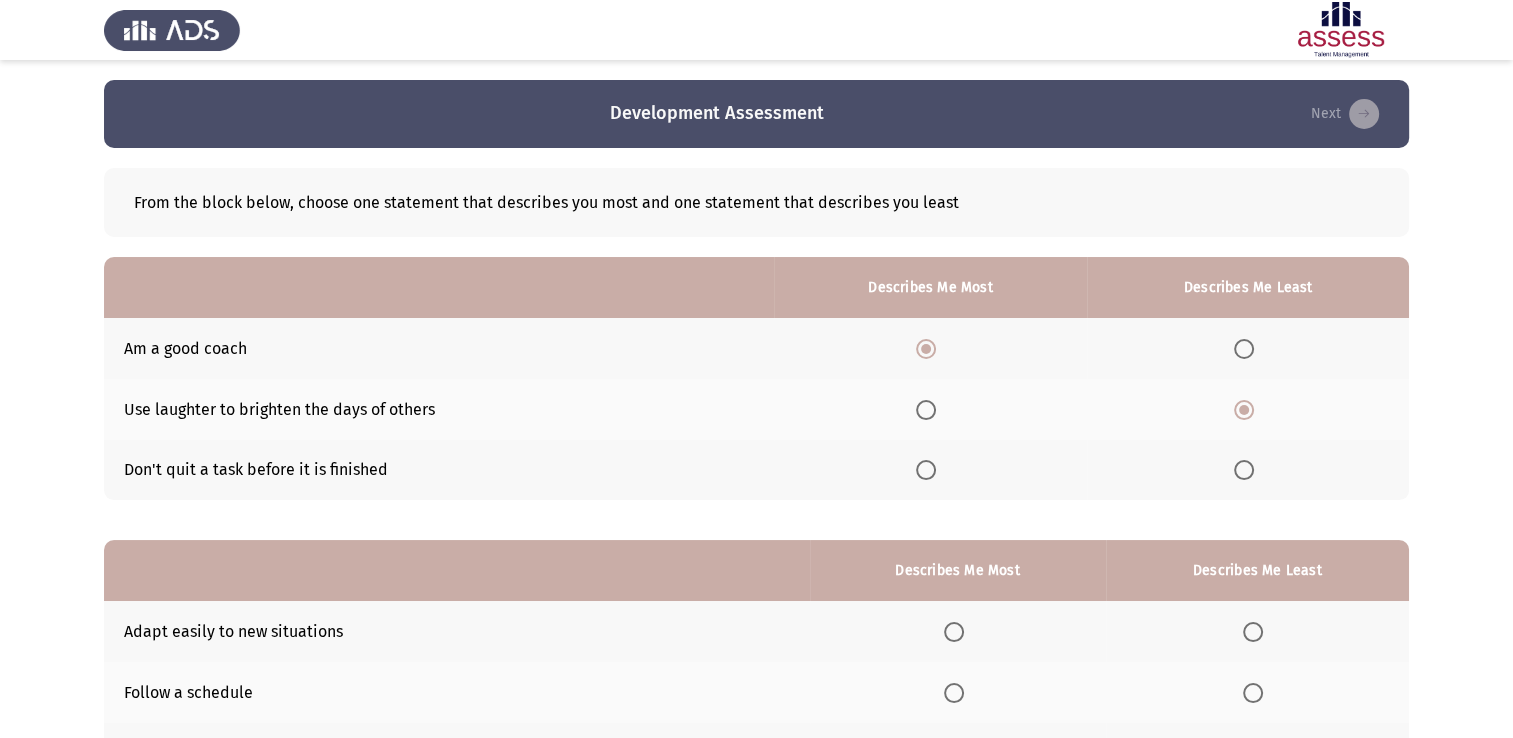 scroll, scrollTop: 92, scrollLeft: 0, axis: vertical 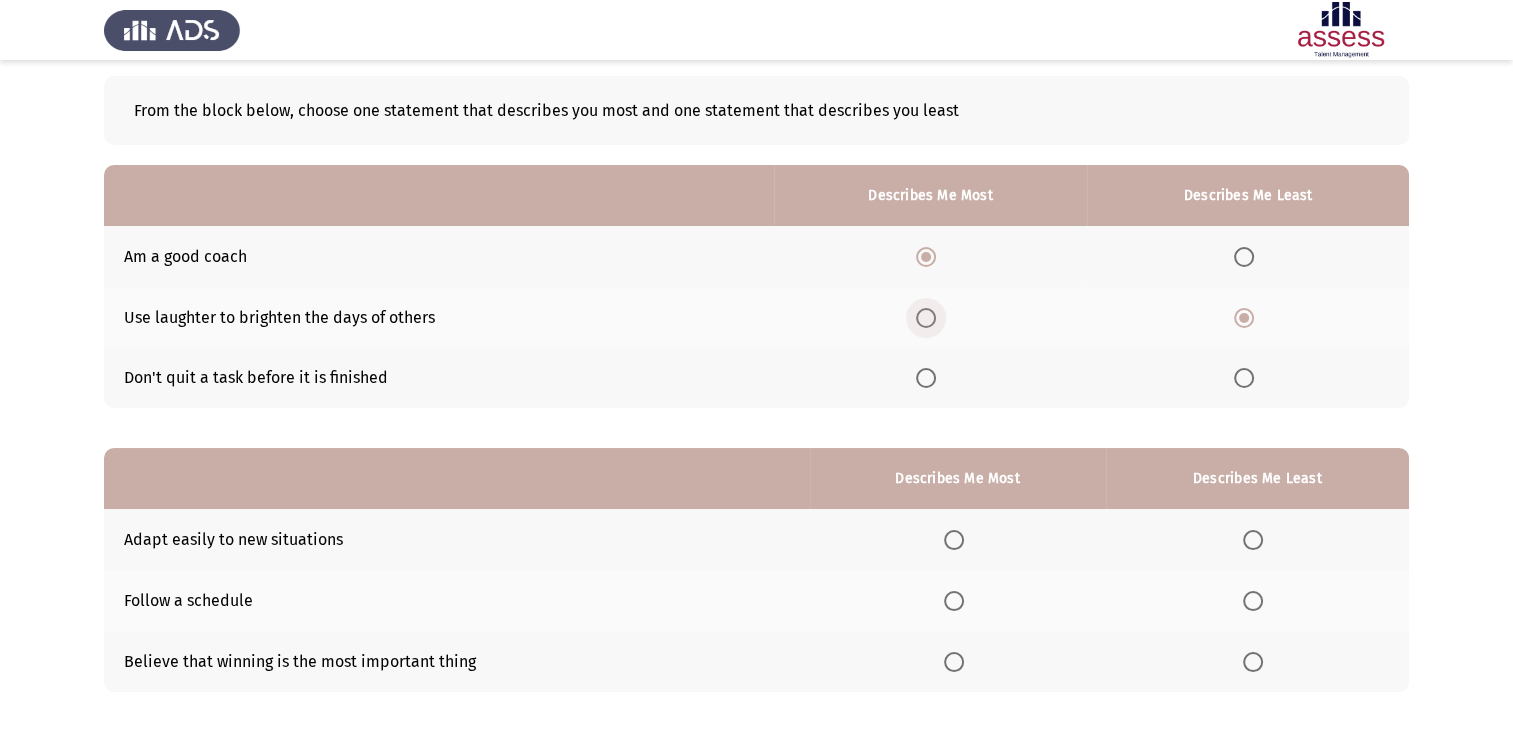 click at bounding box center [926, 318] 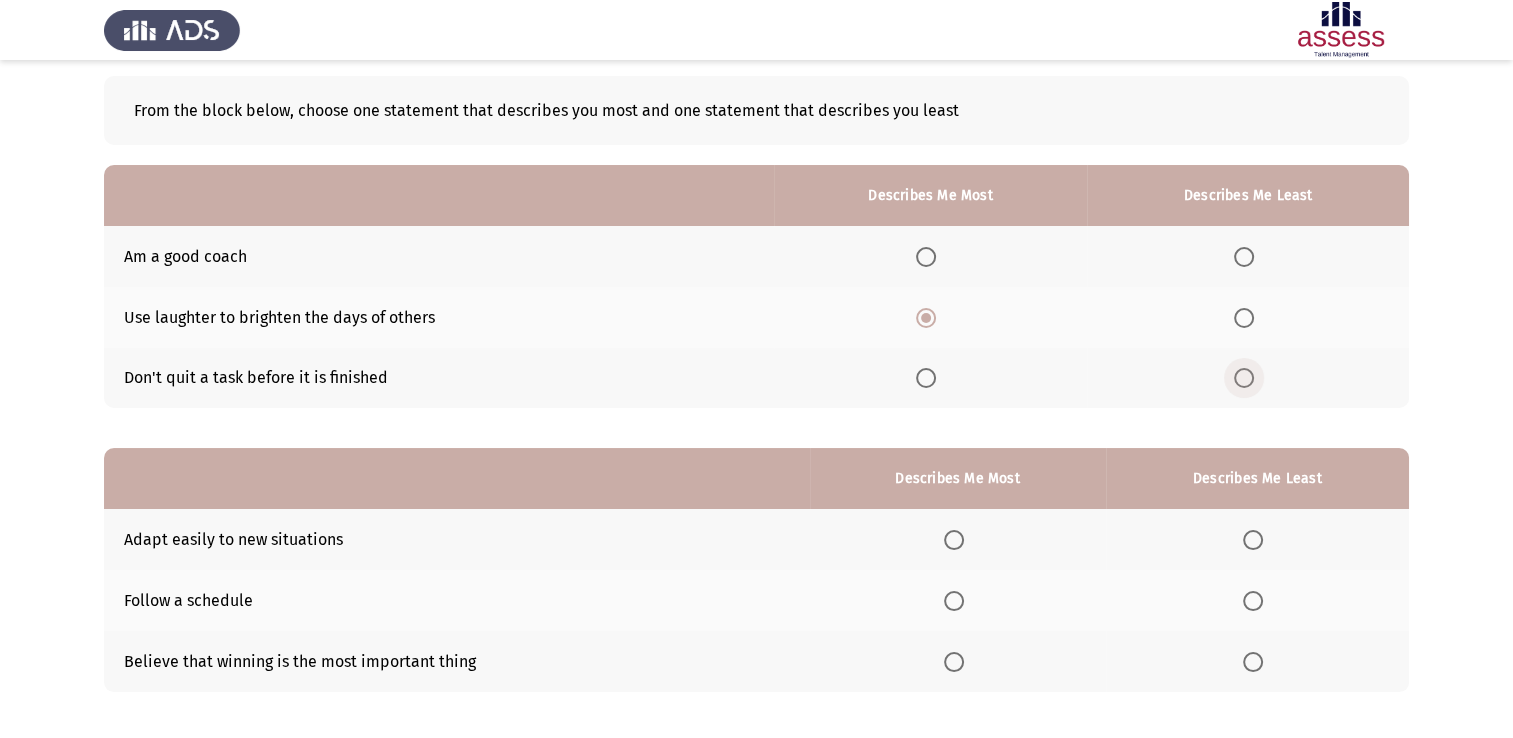 click at bounding box center (1248, 378) 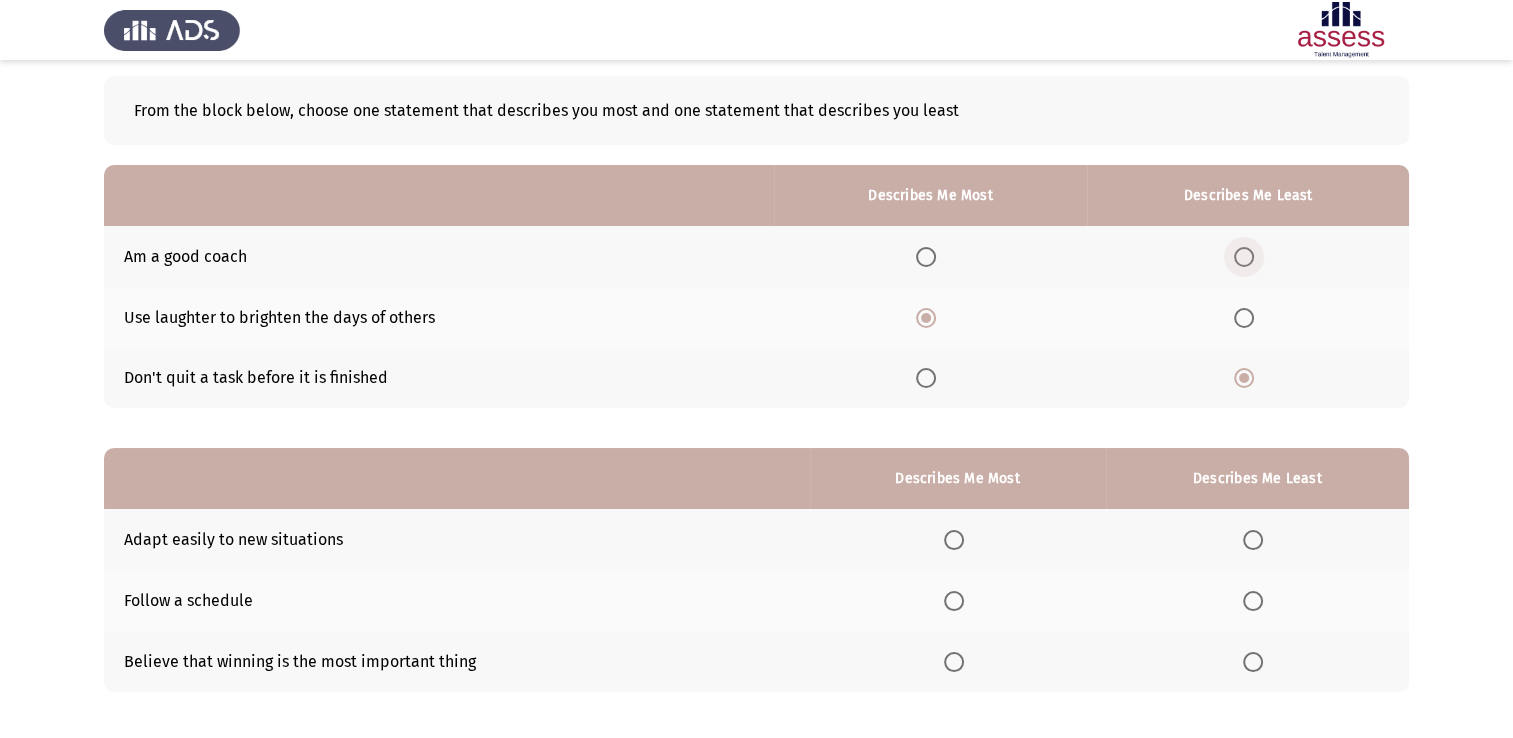 click at bounding box center (1244, 257) 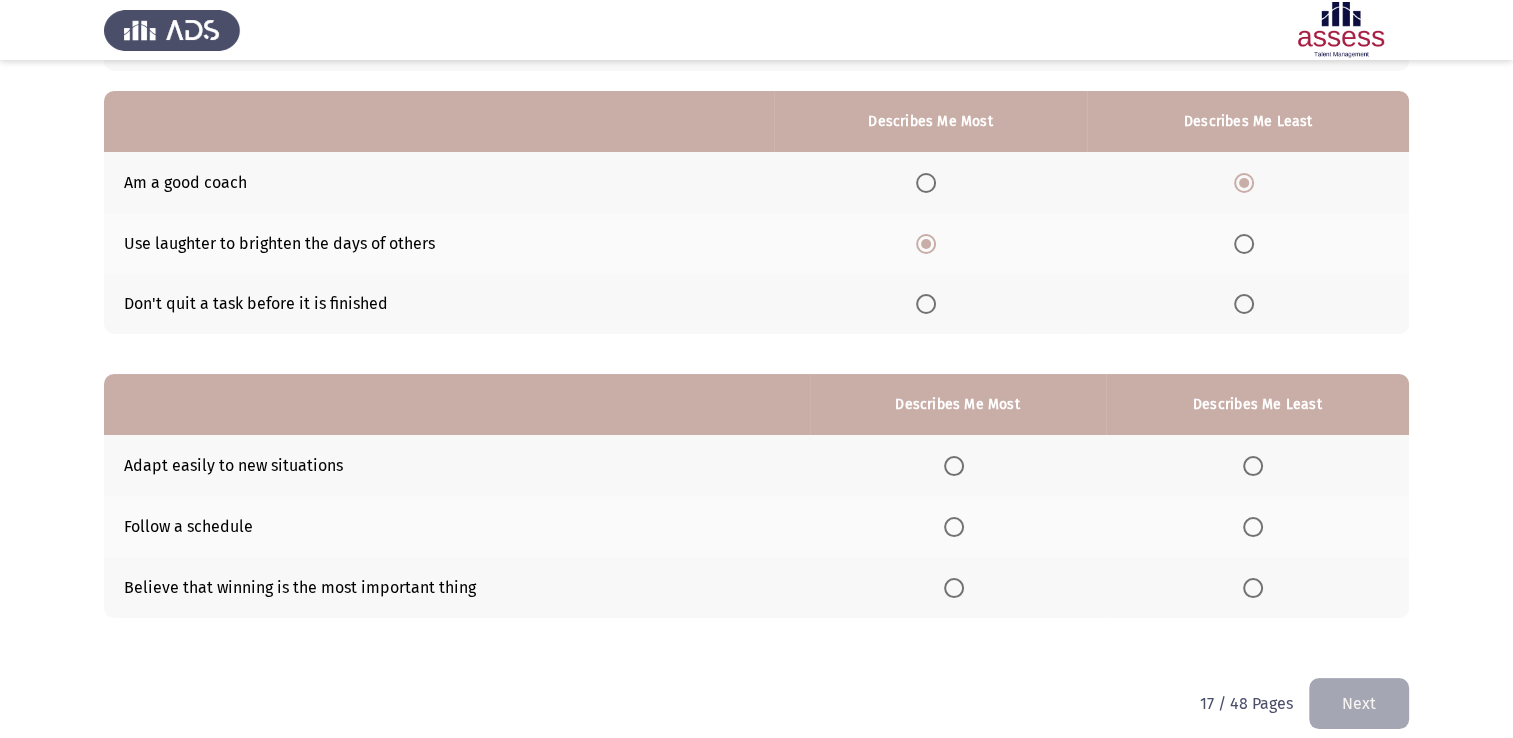 scroll, scrollTop: 167, scrollLeft: 0, axis: vertical 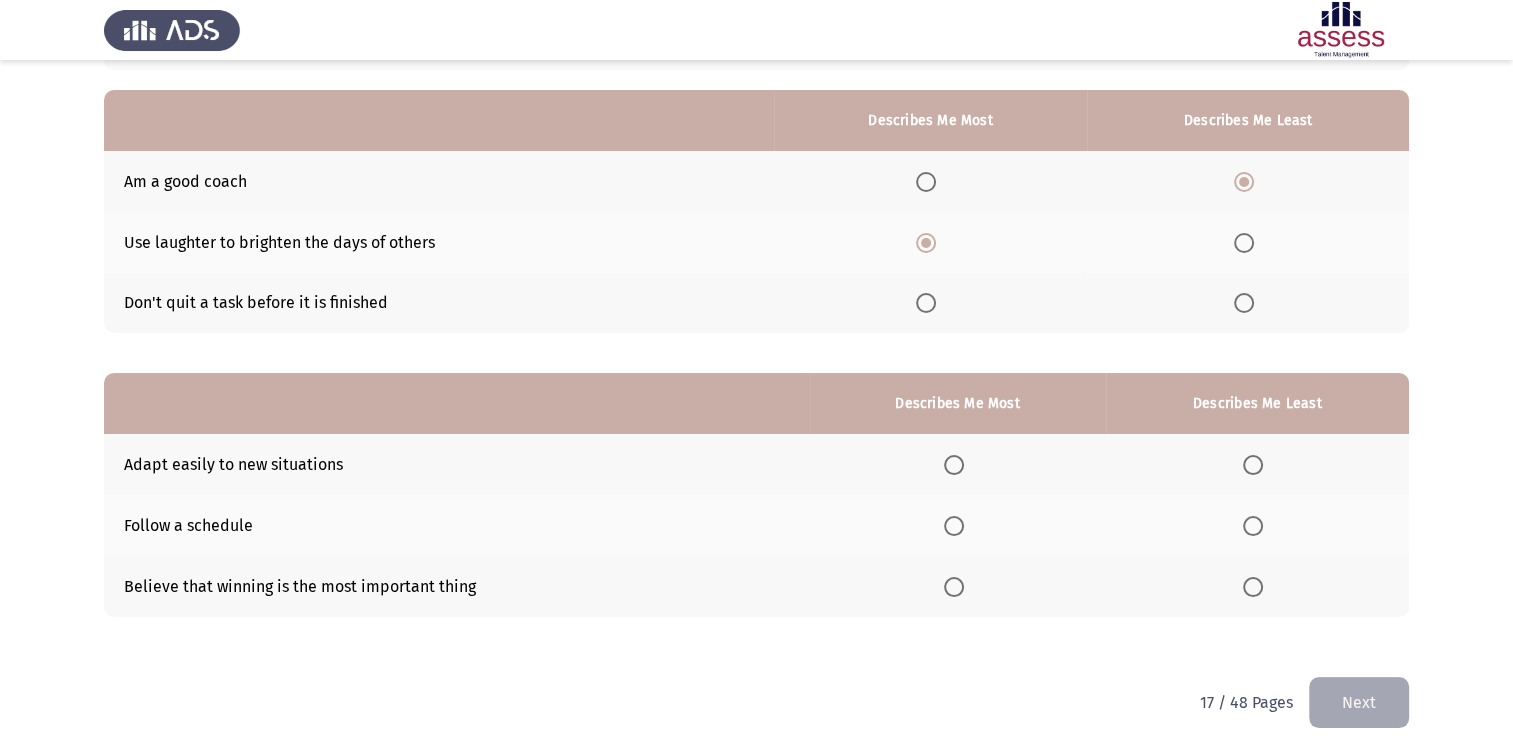 click at bounding box center (954, 465) 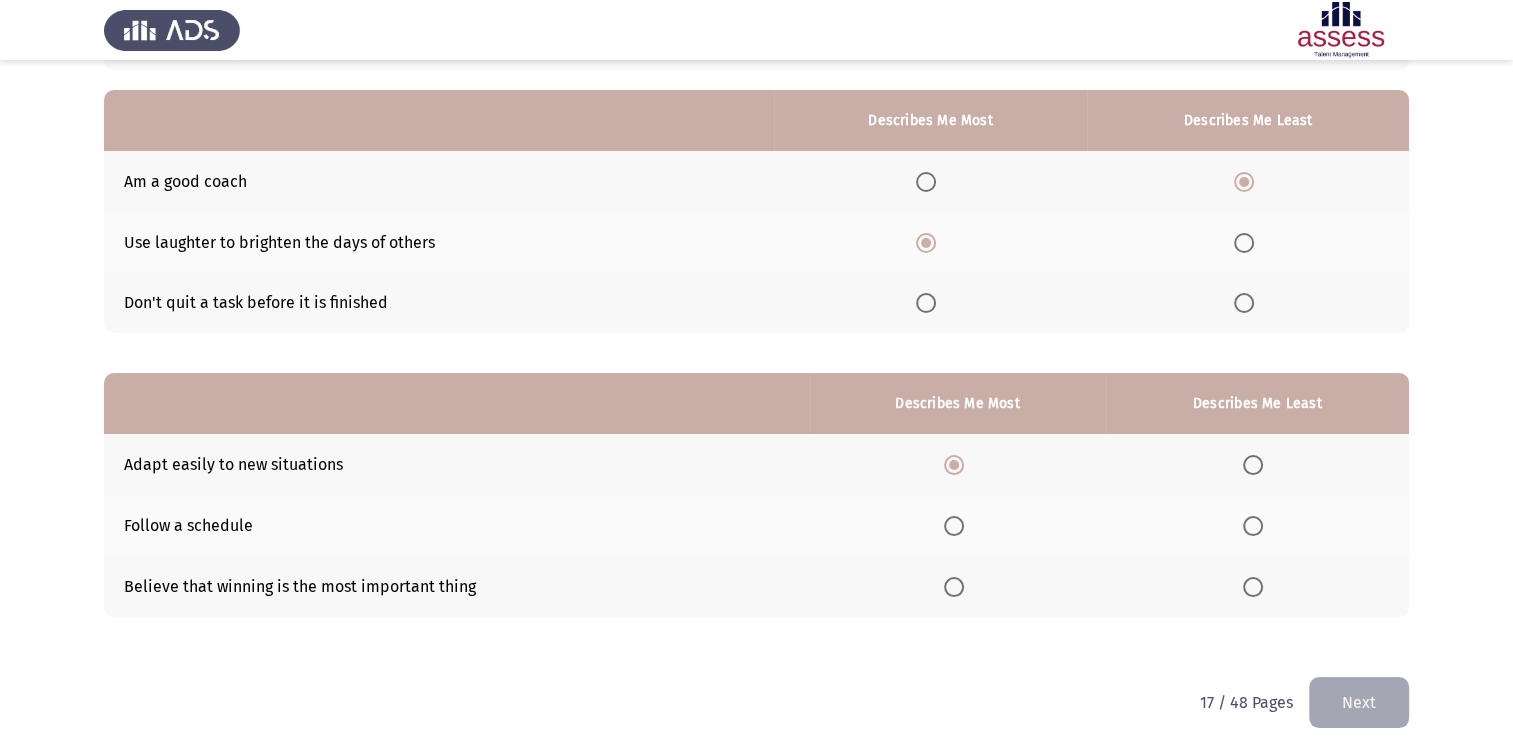 click at bounding box center (1253, 587) 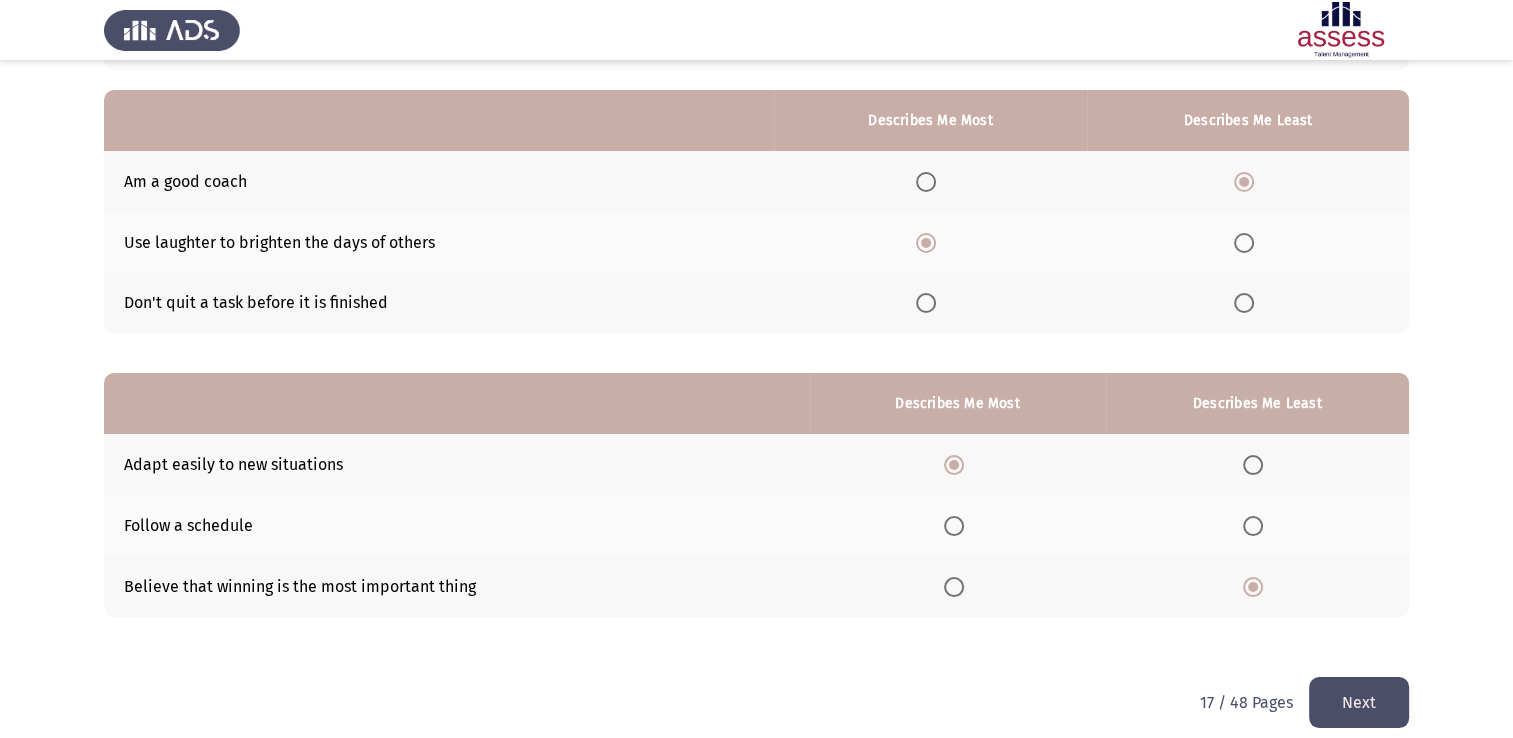 scroll, scrollTop: 186, scrollLeft: 0, axis: vertical 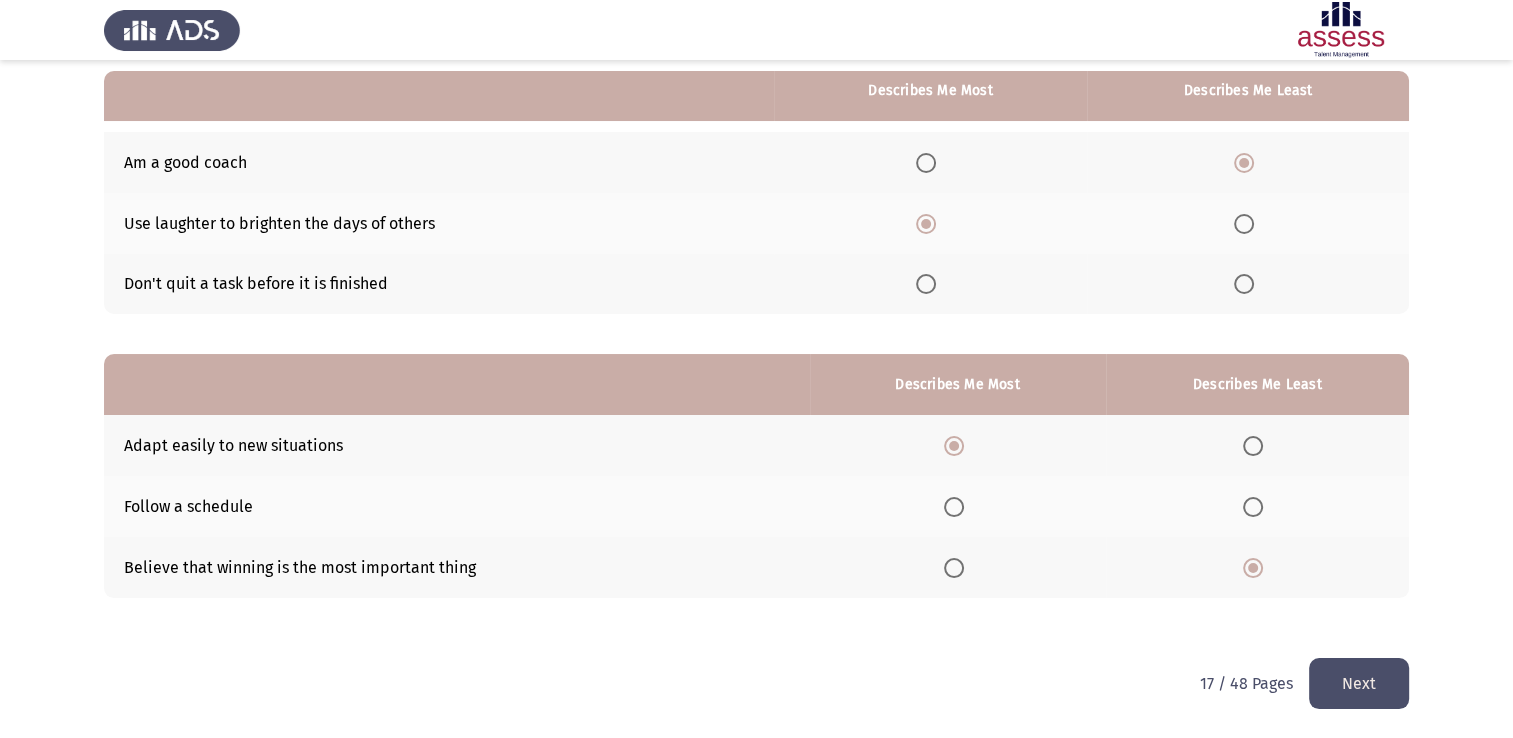 click on "Next" 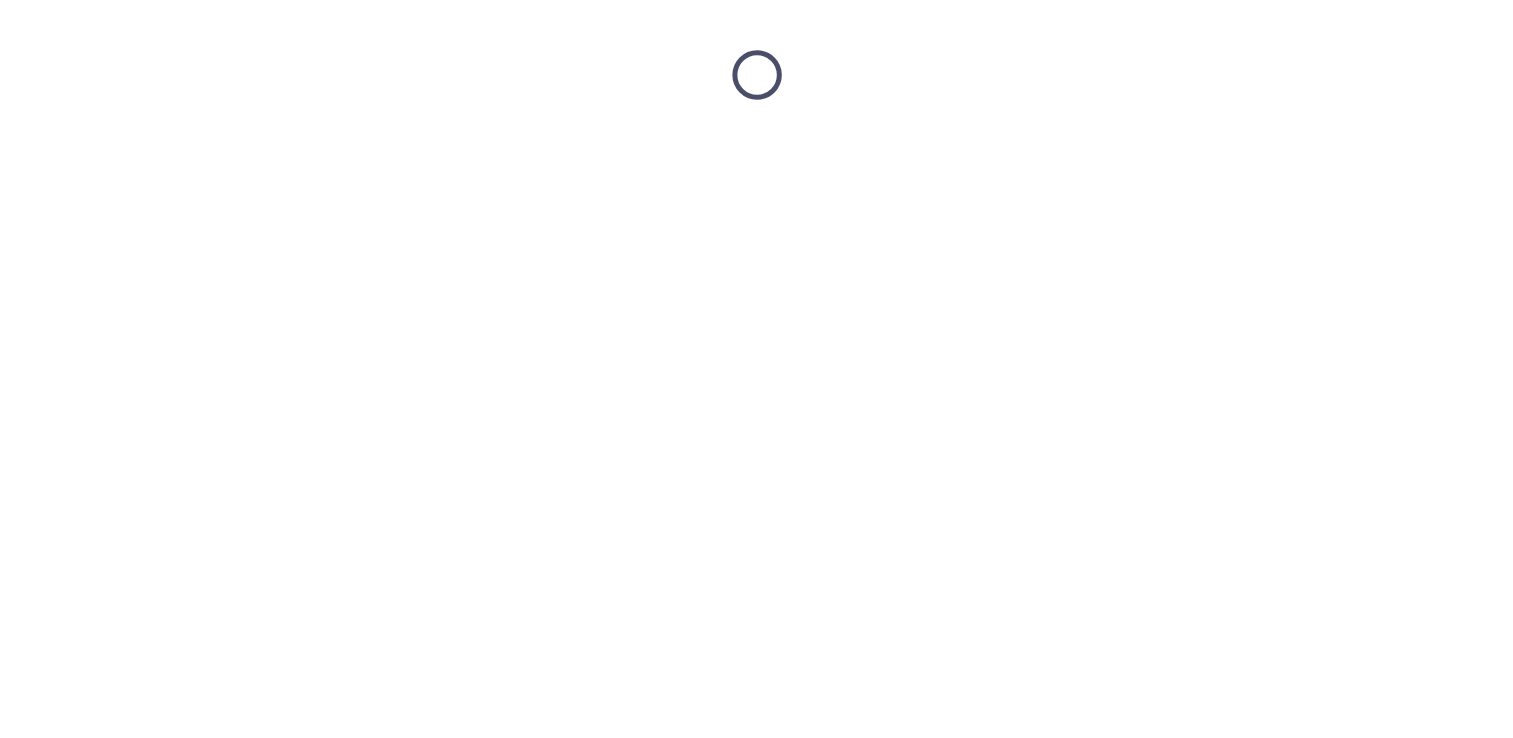 scroll, scrollTop: 0, scrollLeft: 0, axis: both 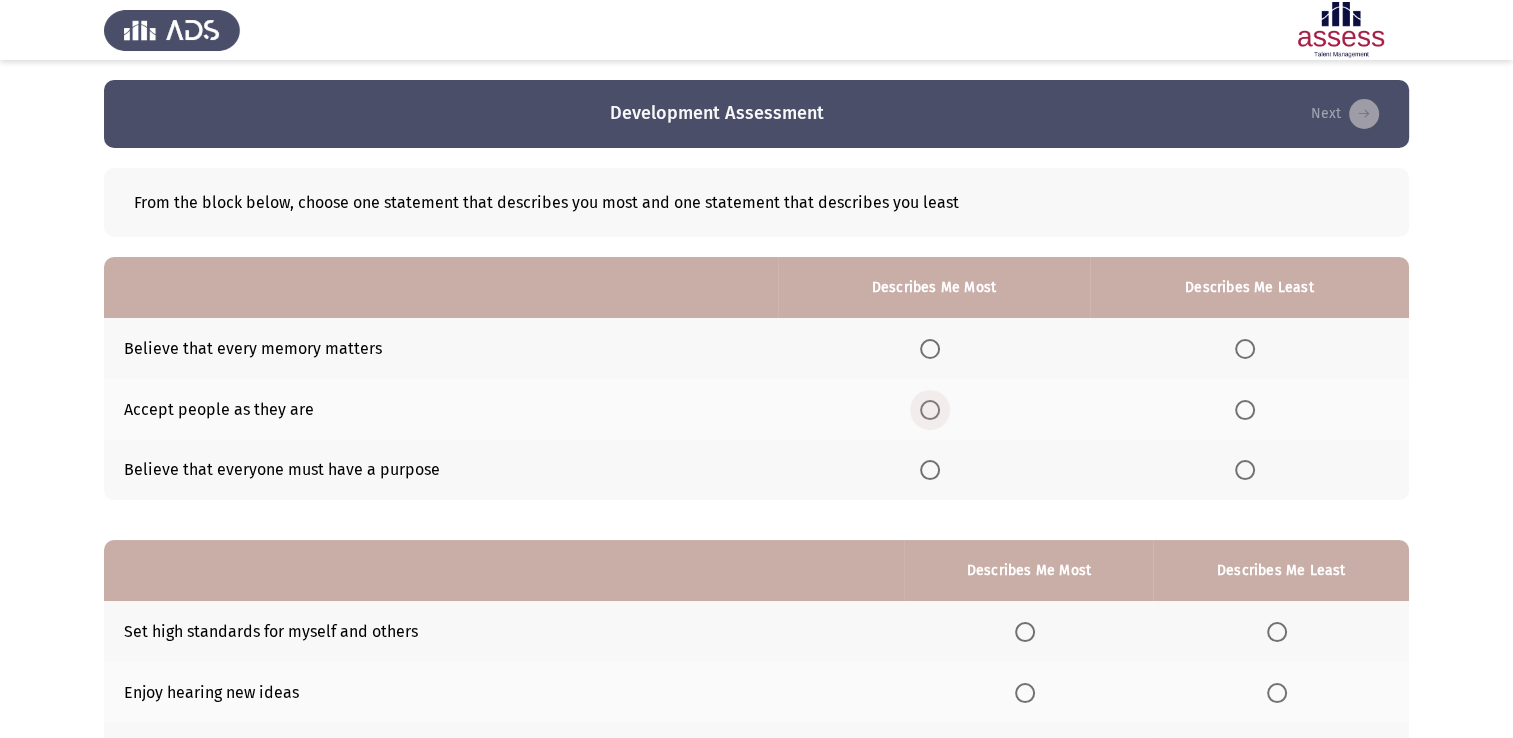 click at bounding box center [930, 410] 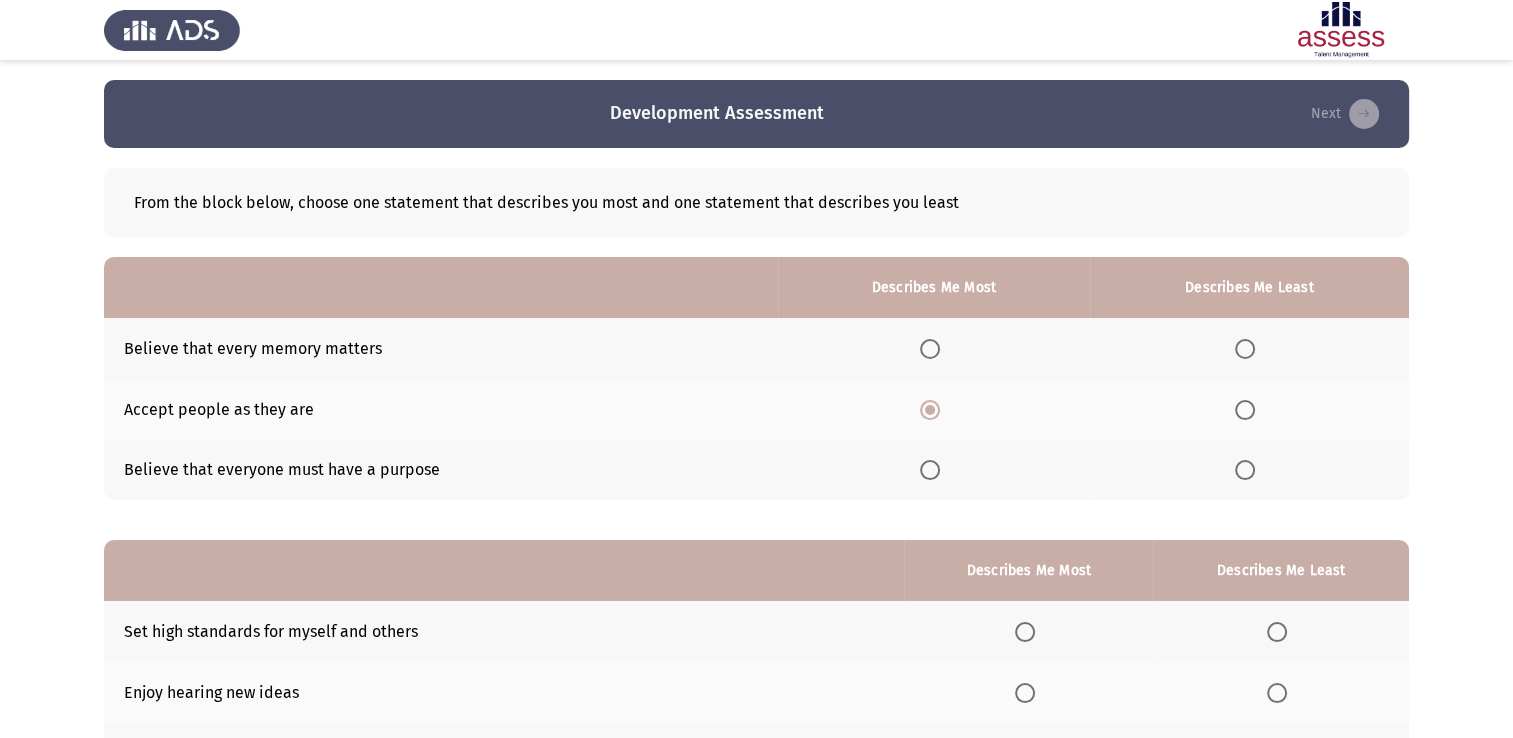 click at bounding box center (1245, 470) 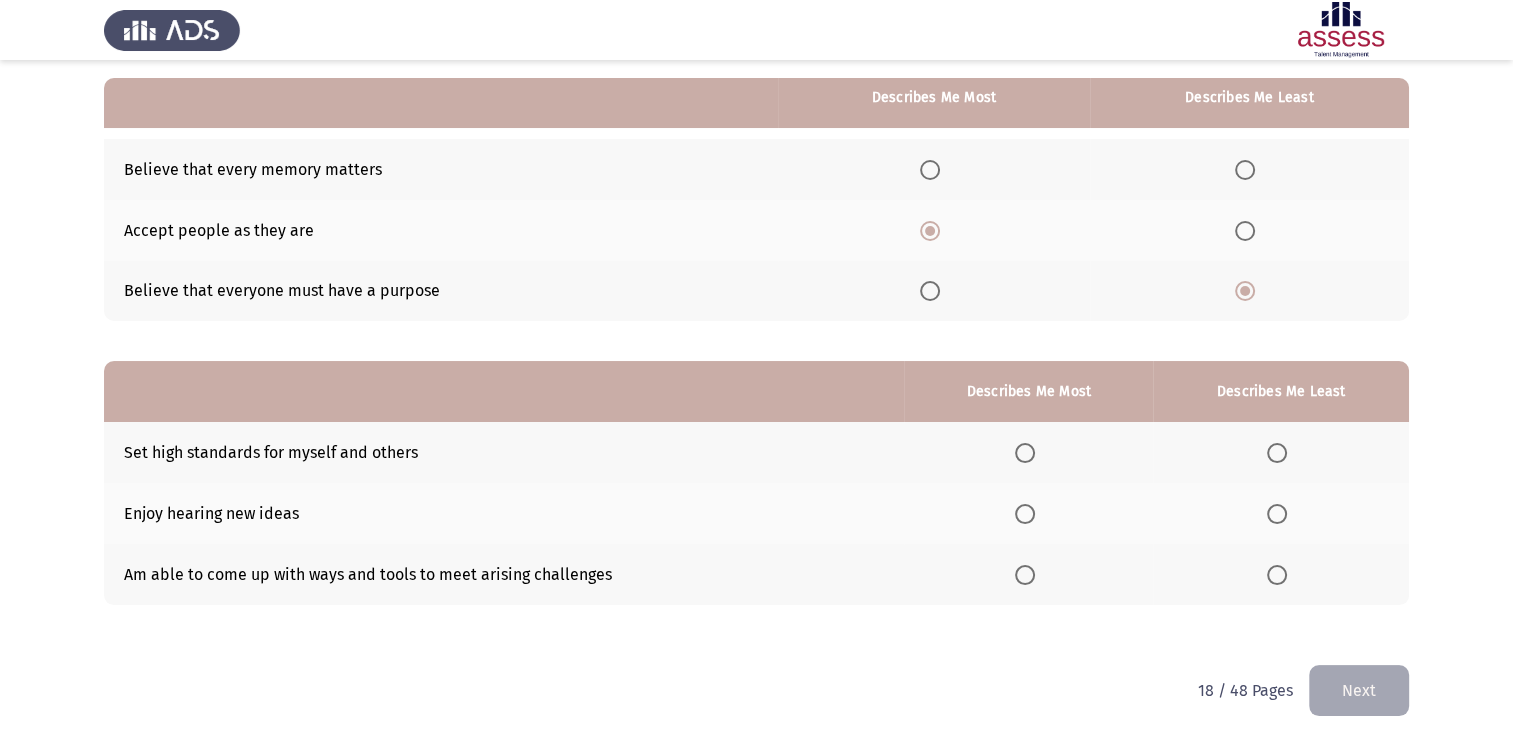 scroll, scrollTop: 186, scrollLeft: 0, axis: vertical 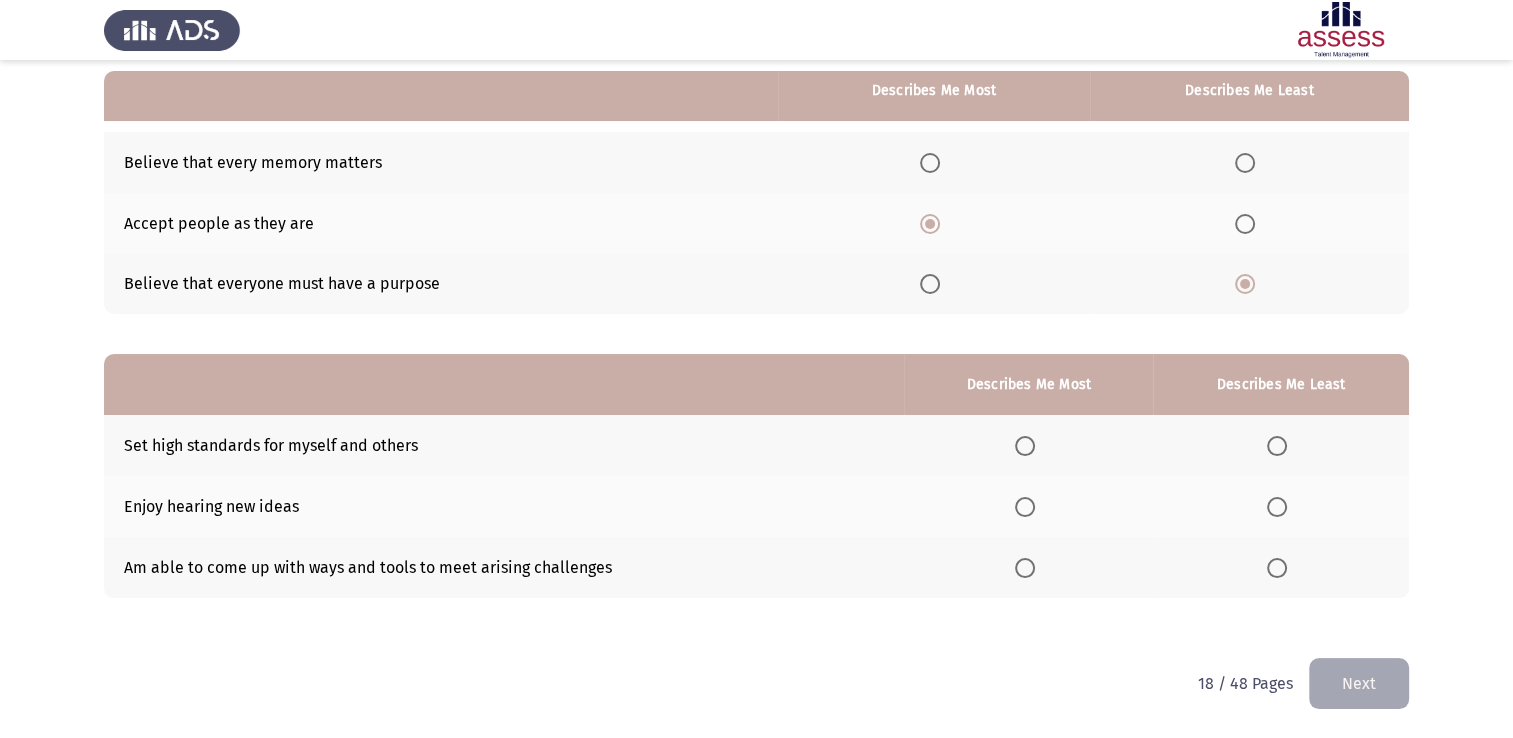 click 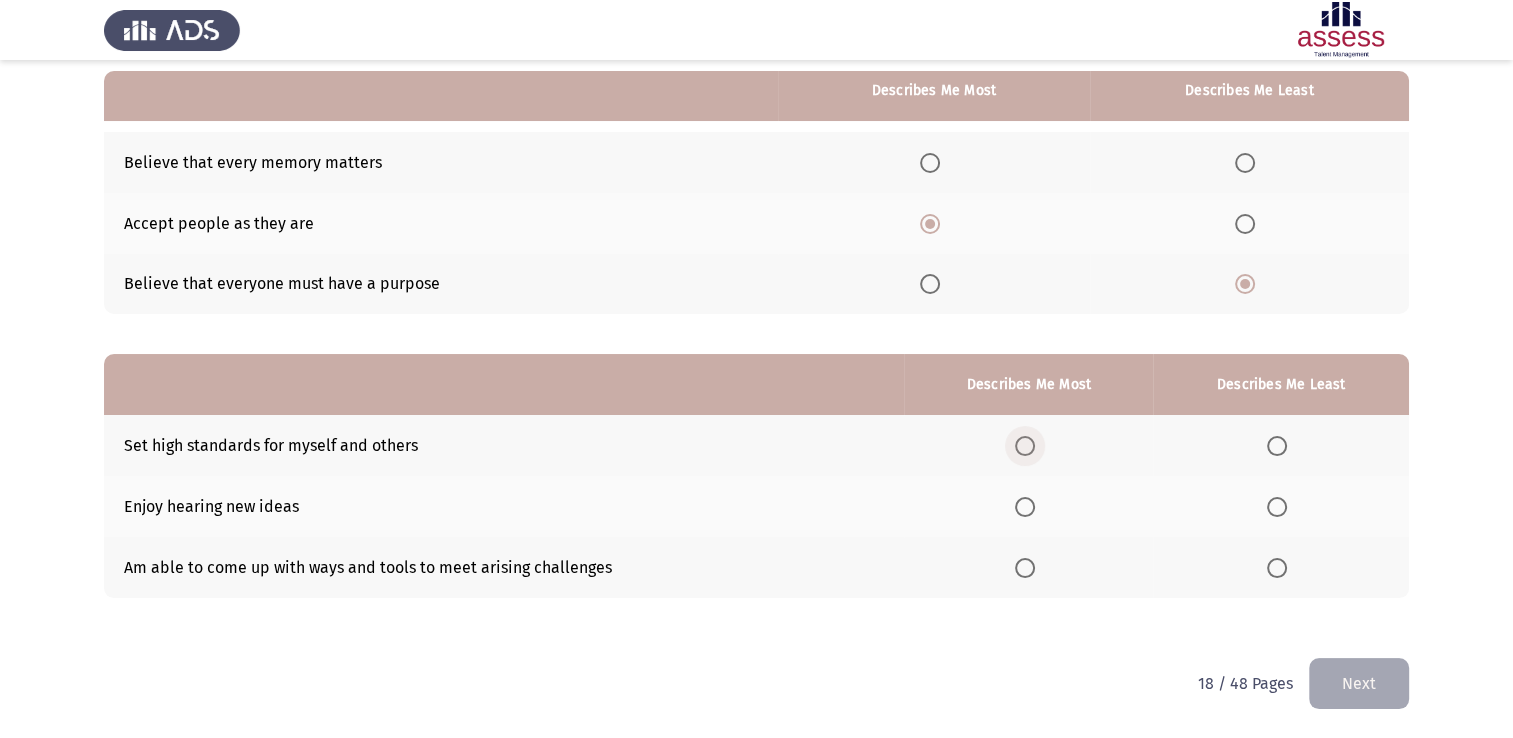click at bounding box center (1025, 446) 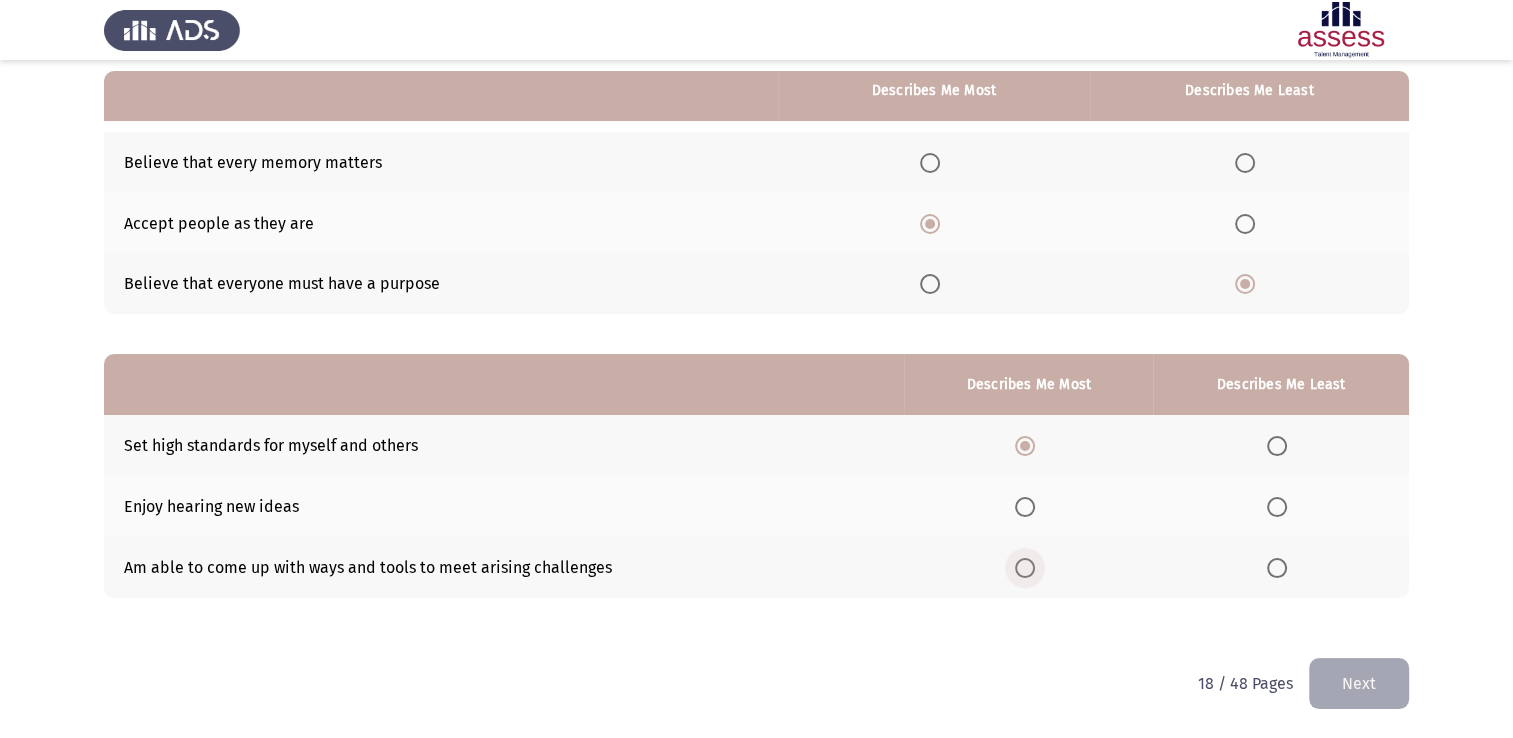 click at bounding box center (1025, 568) 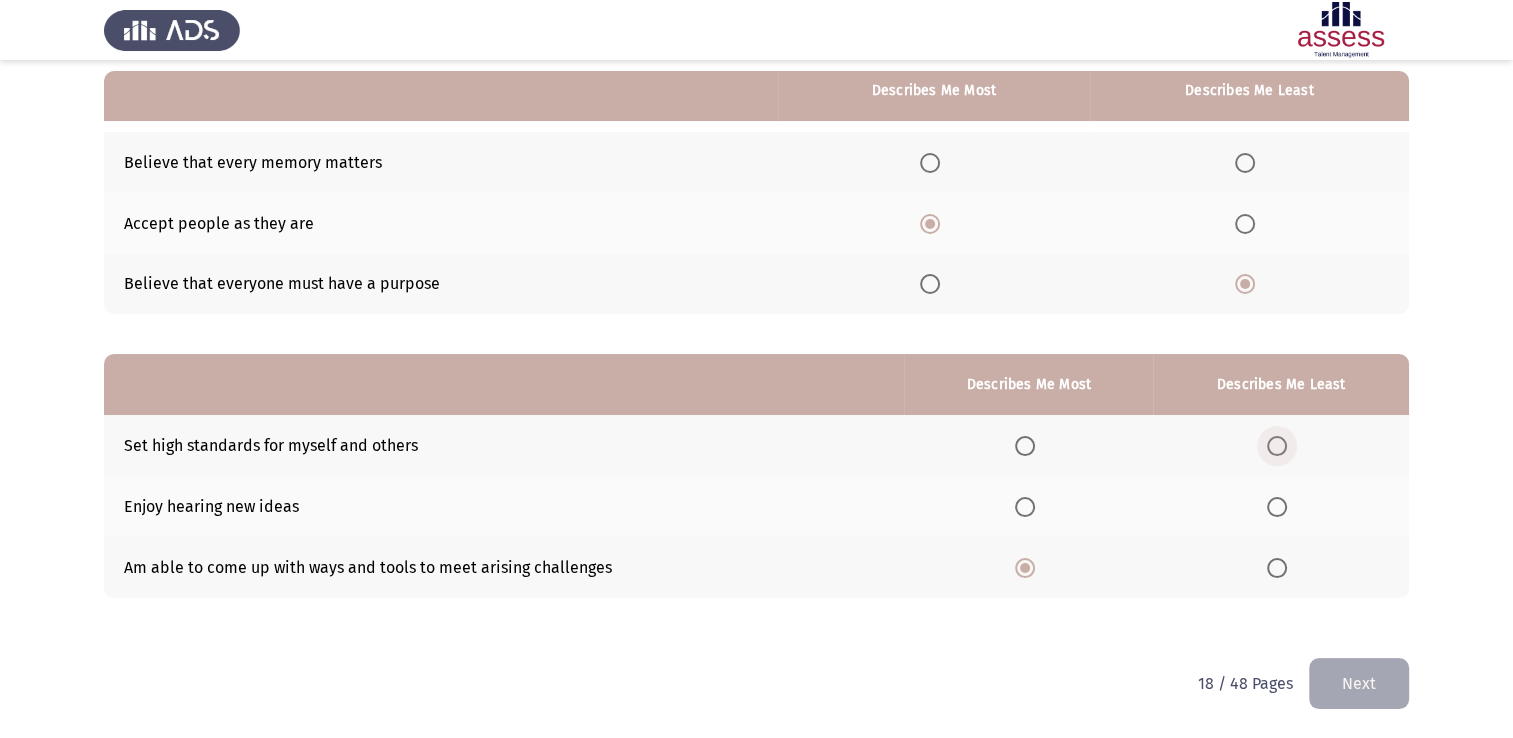 click at bounding box center (1277, 446) 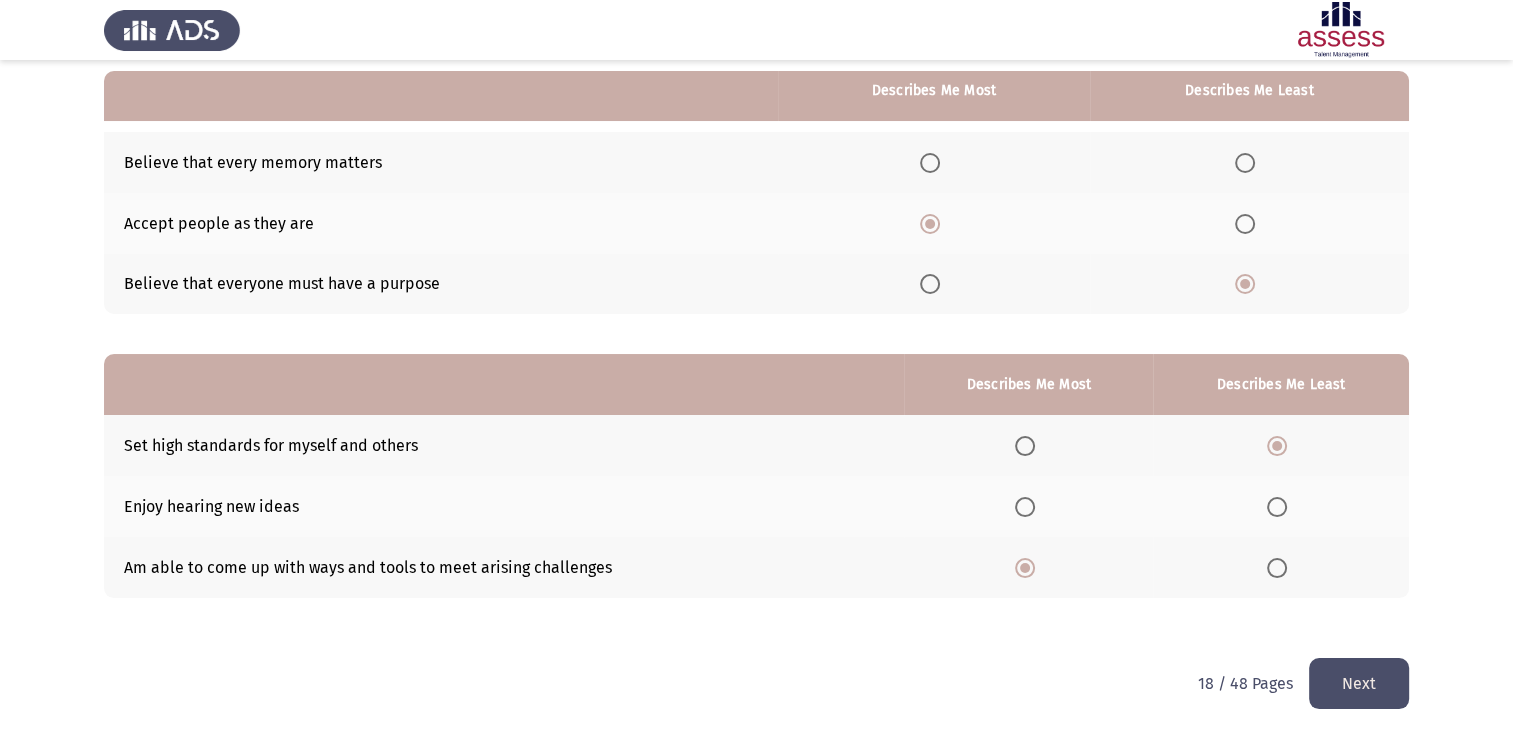 click on "Next" 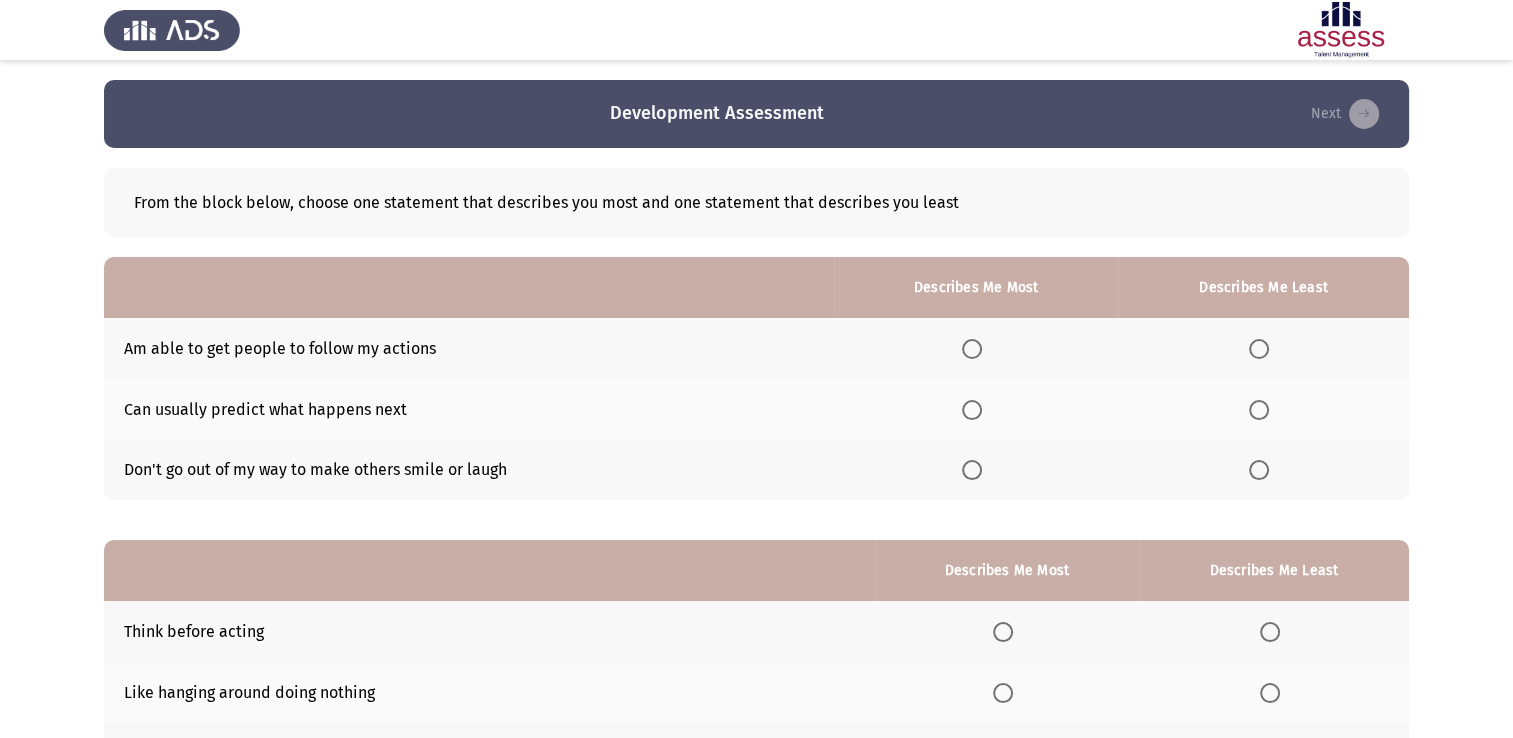 click 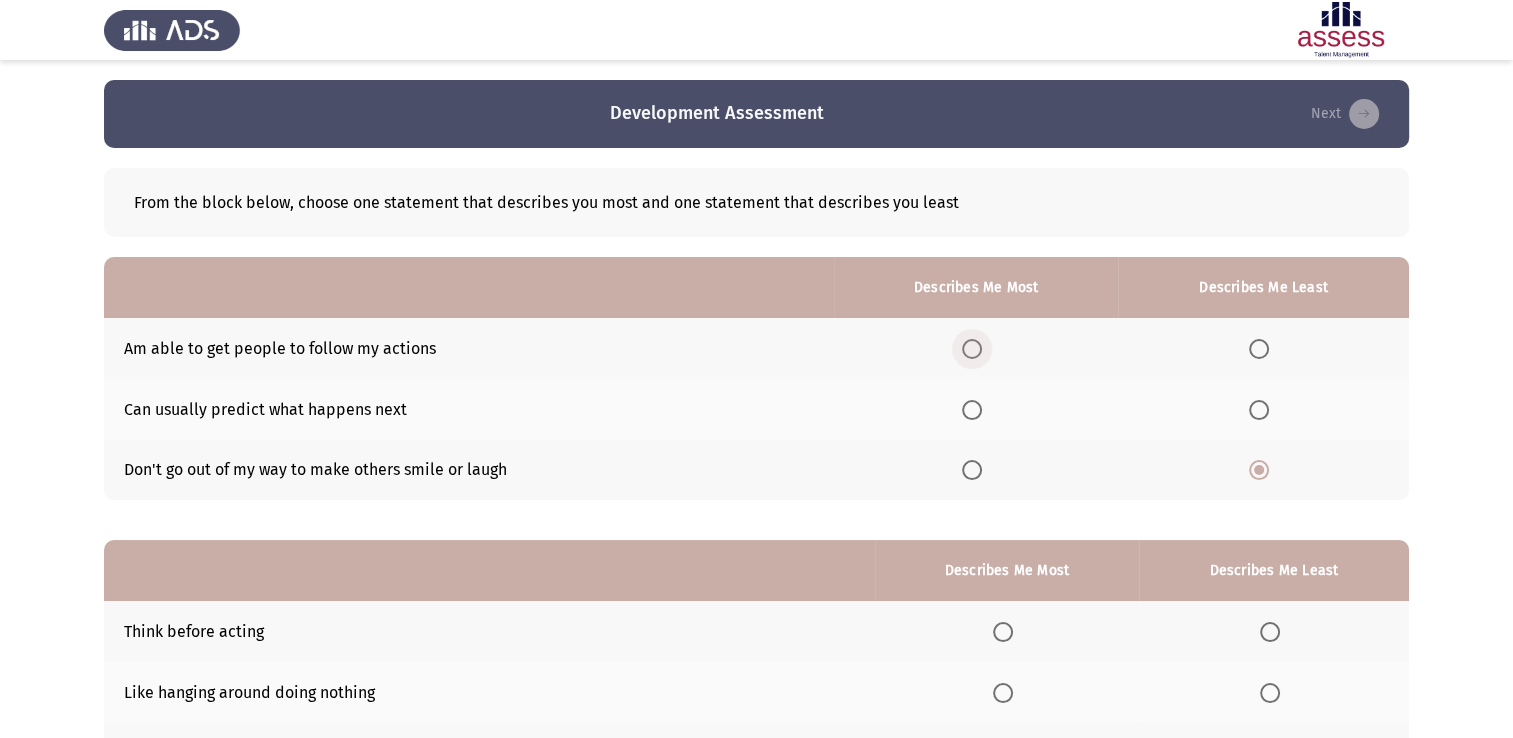 click at bounding box center [976, 349] 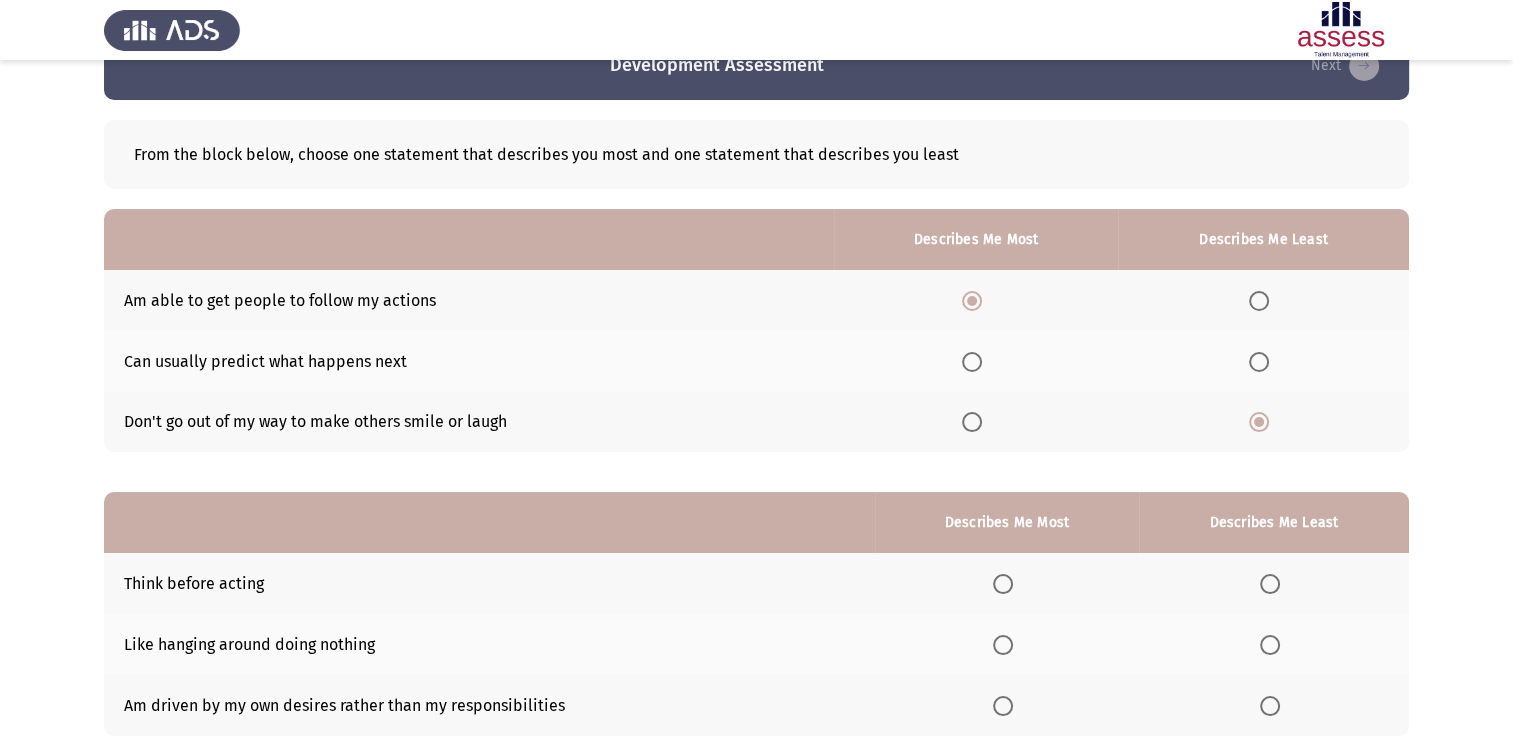 scroll, scrollTop: 186, scrollLeft: 0, axis: vertical 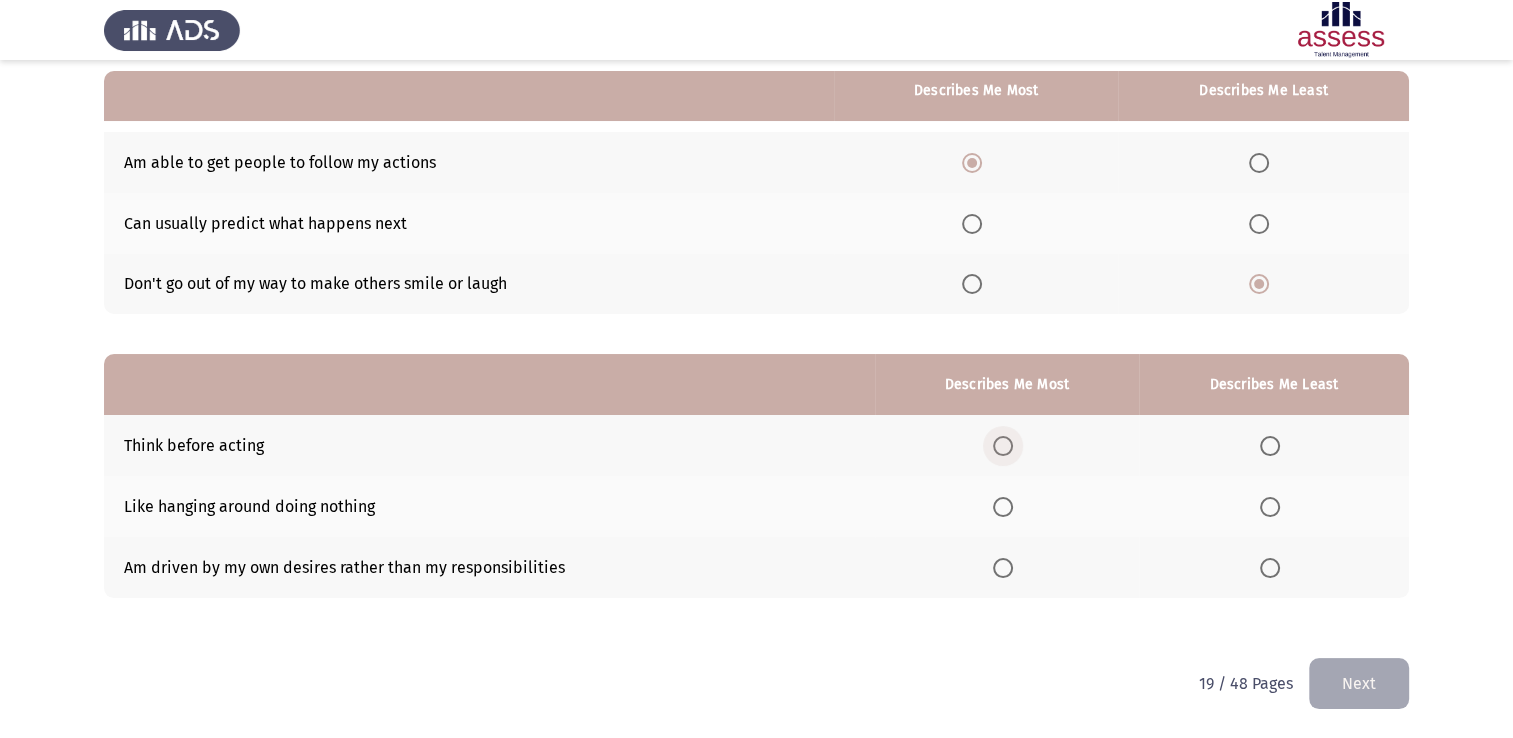 click at bounding box center [1003, 446] 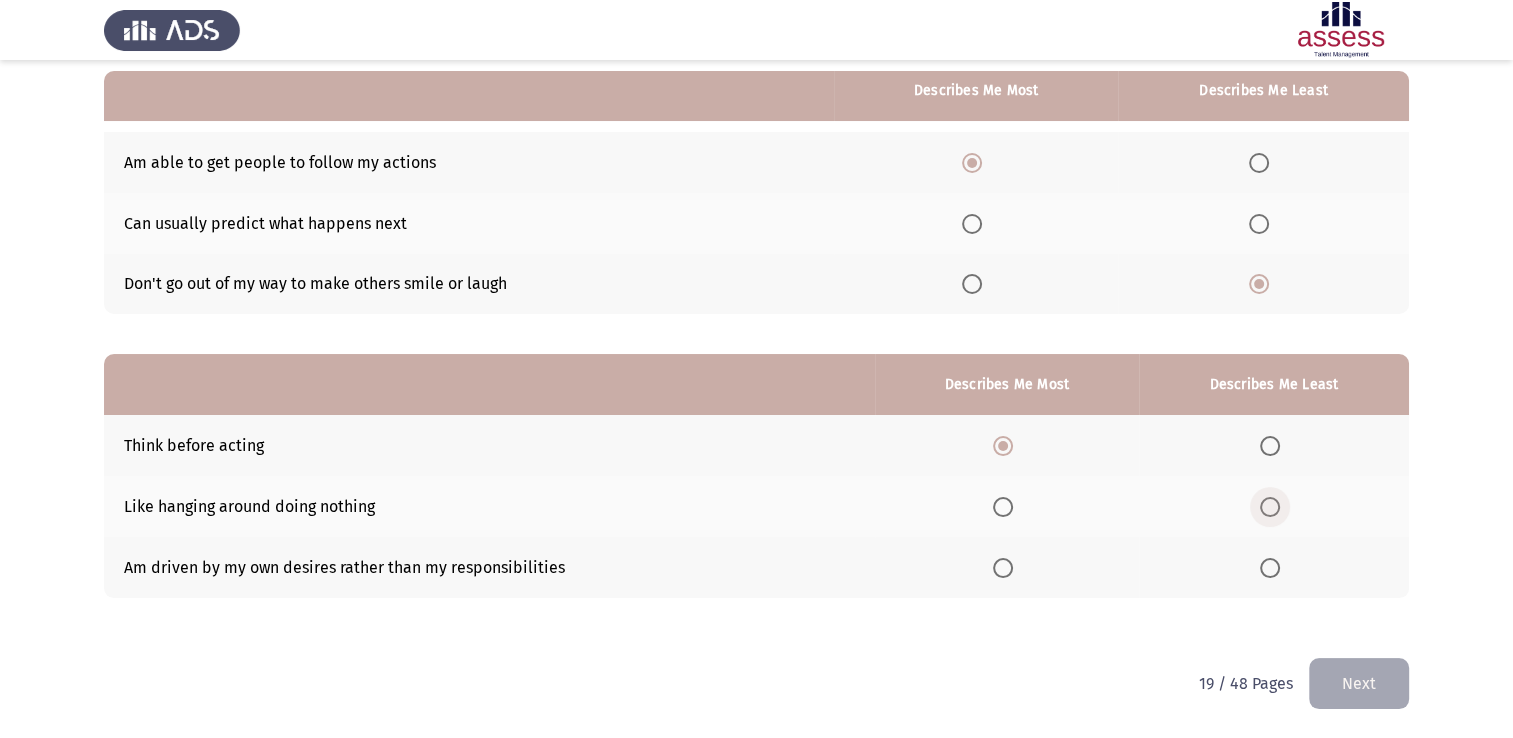 click at bounding box center [1274, 507] 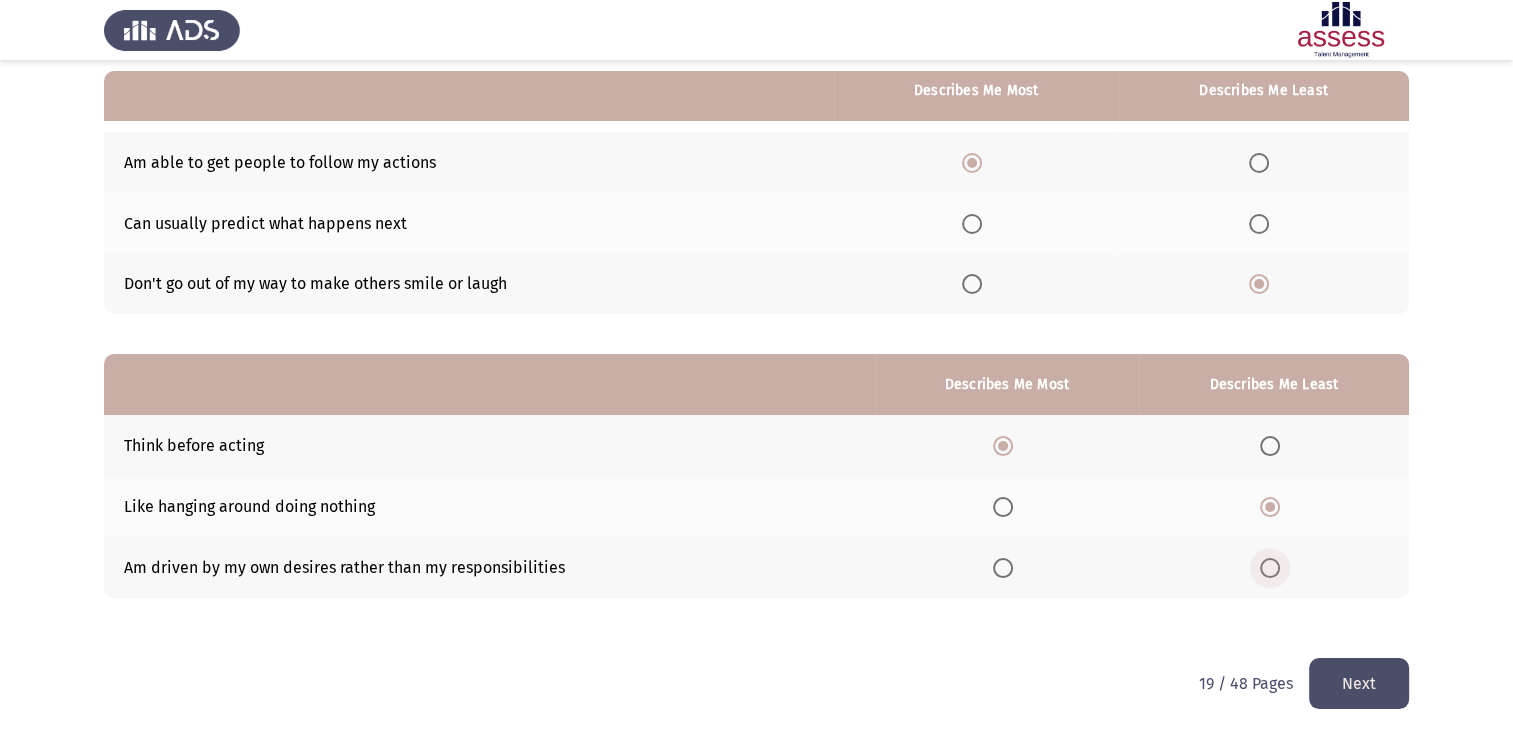 click at bounding box center [1270, 568] 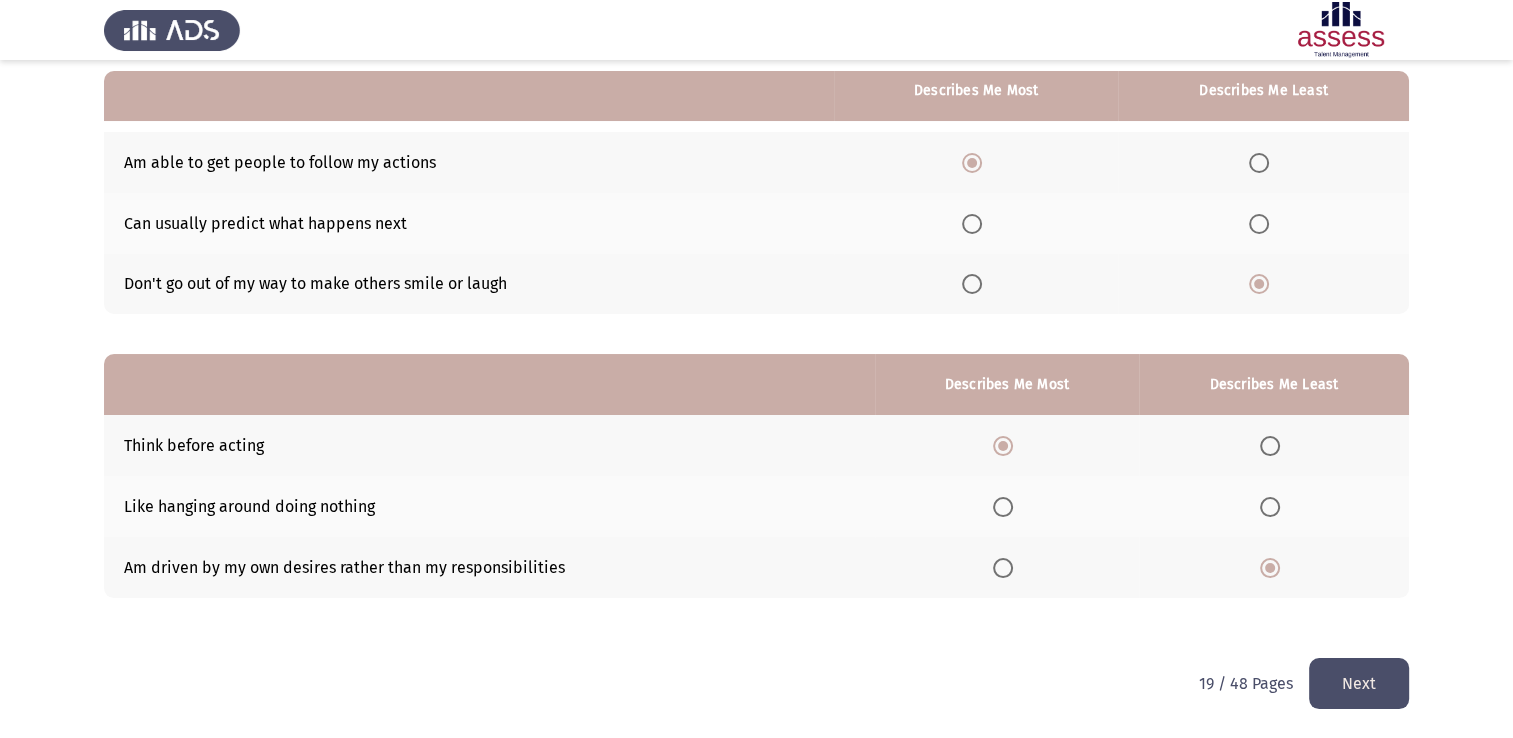 click on "Next" 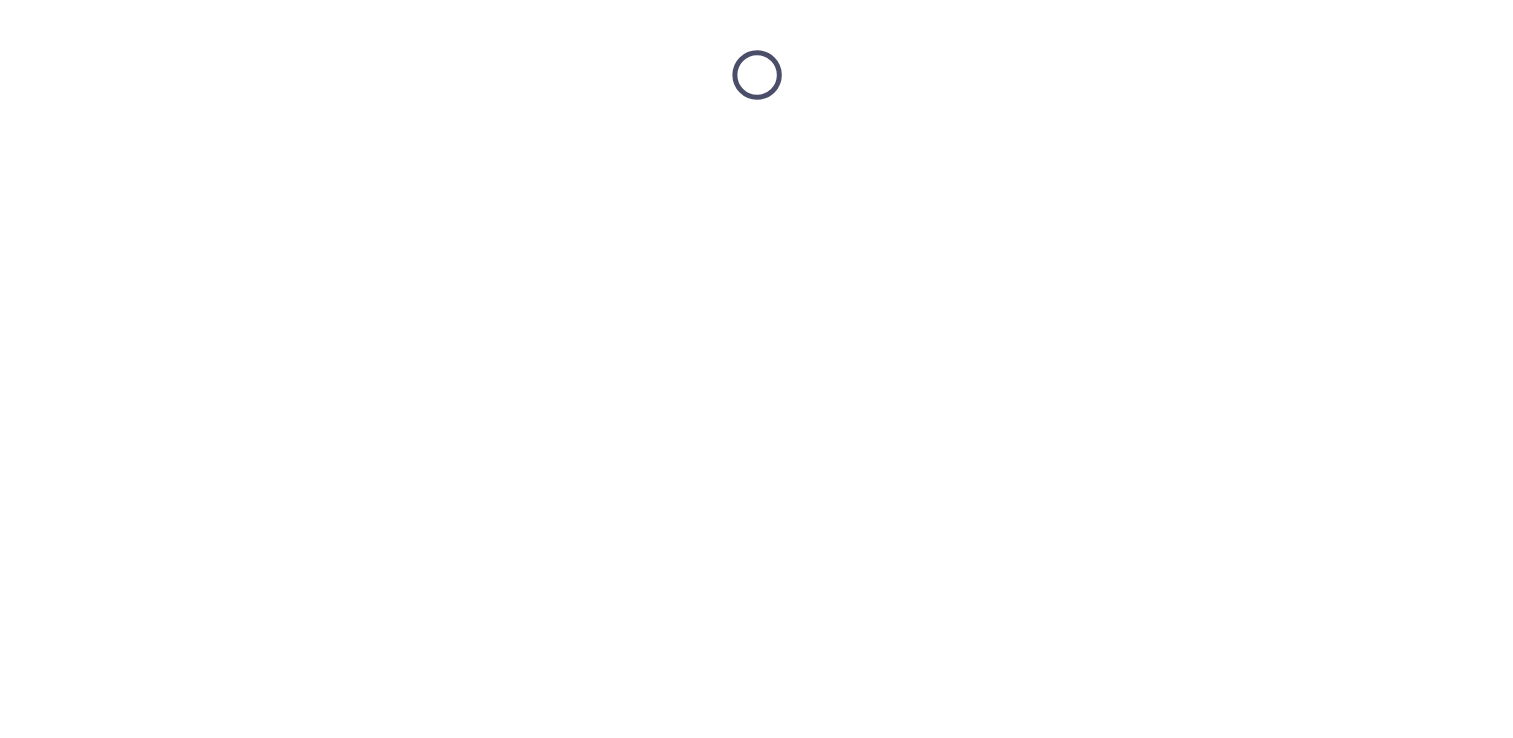 scroll, scrollTop: 0, scrollLeft: 0, axis: both 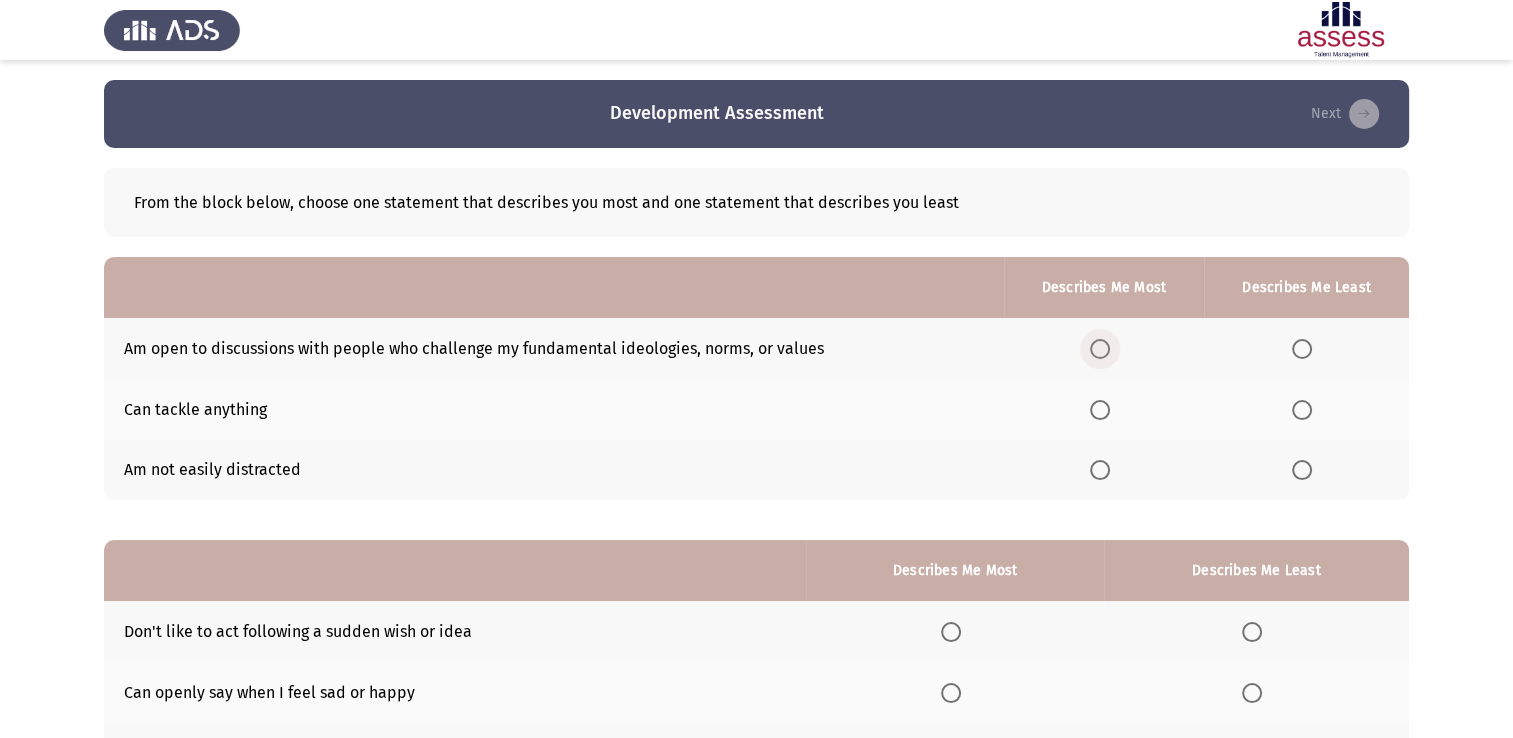 click at bounding box center (1100, 349) 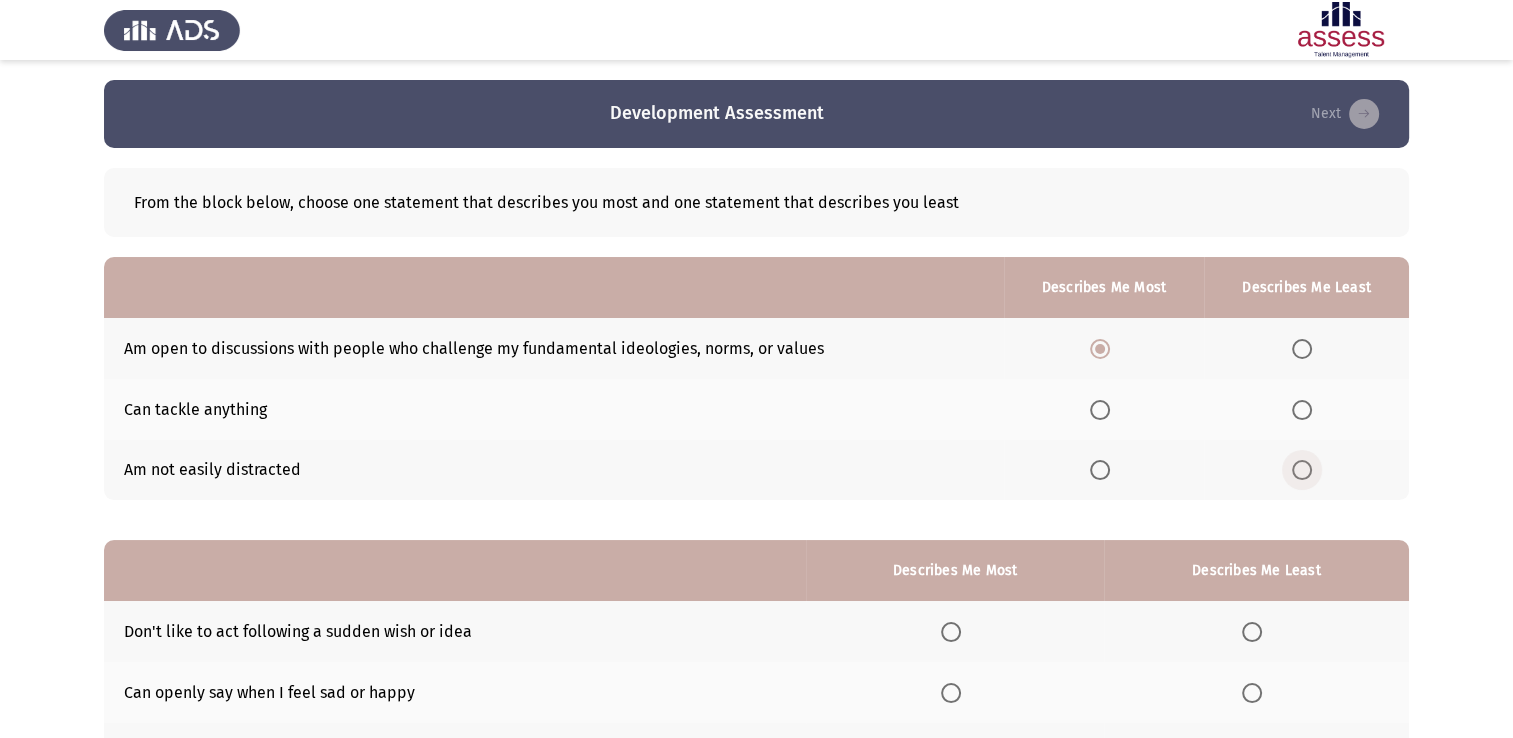 click at bounding box center [1302, 470] 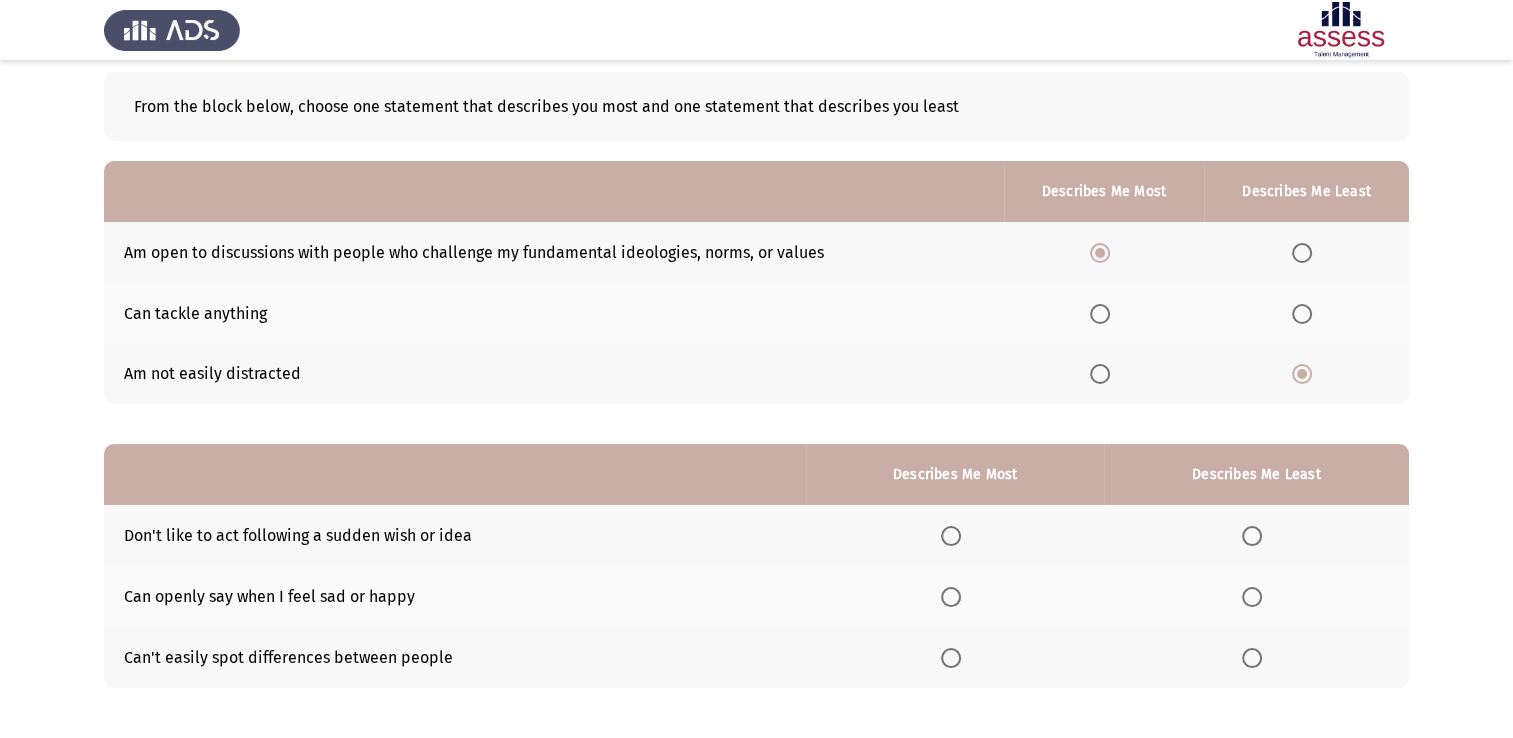 scroll, scrollTop: 106, scrollLeft: 0, axis: vertical 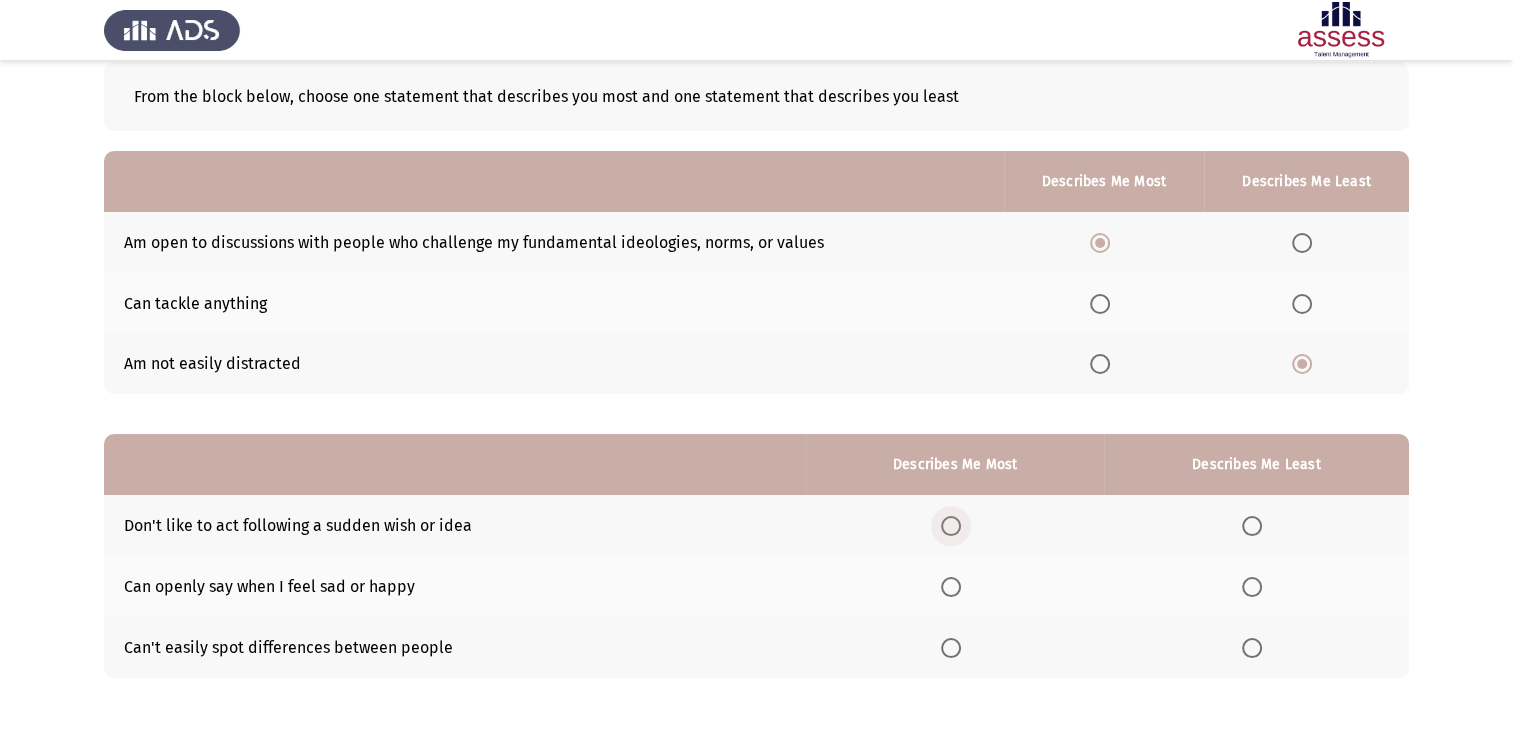 click at bounding box center [951, 526] 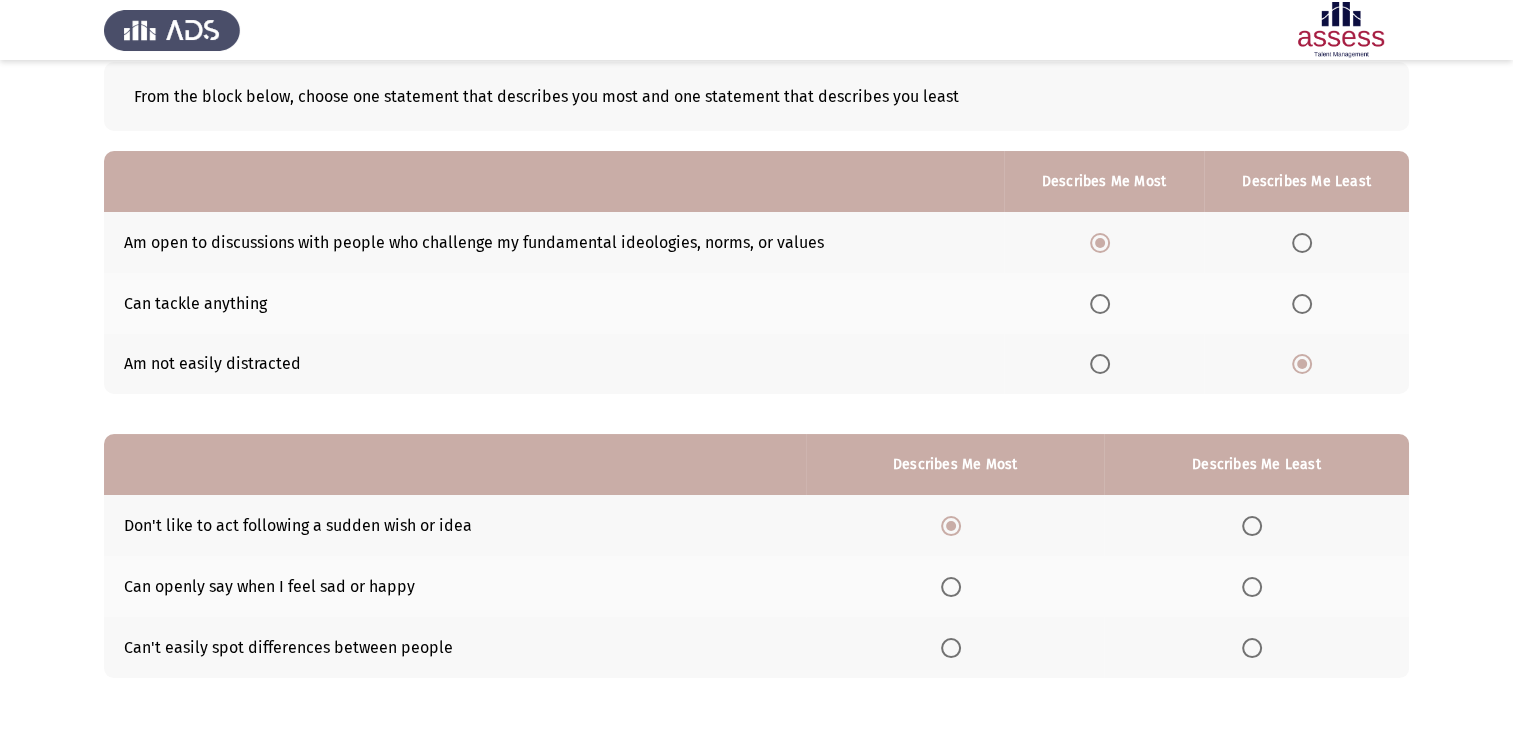 scroll, scrollTop: 186, scrollLeft: 0, axis: vertical 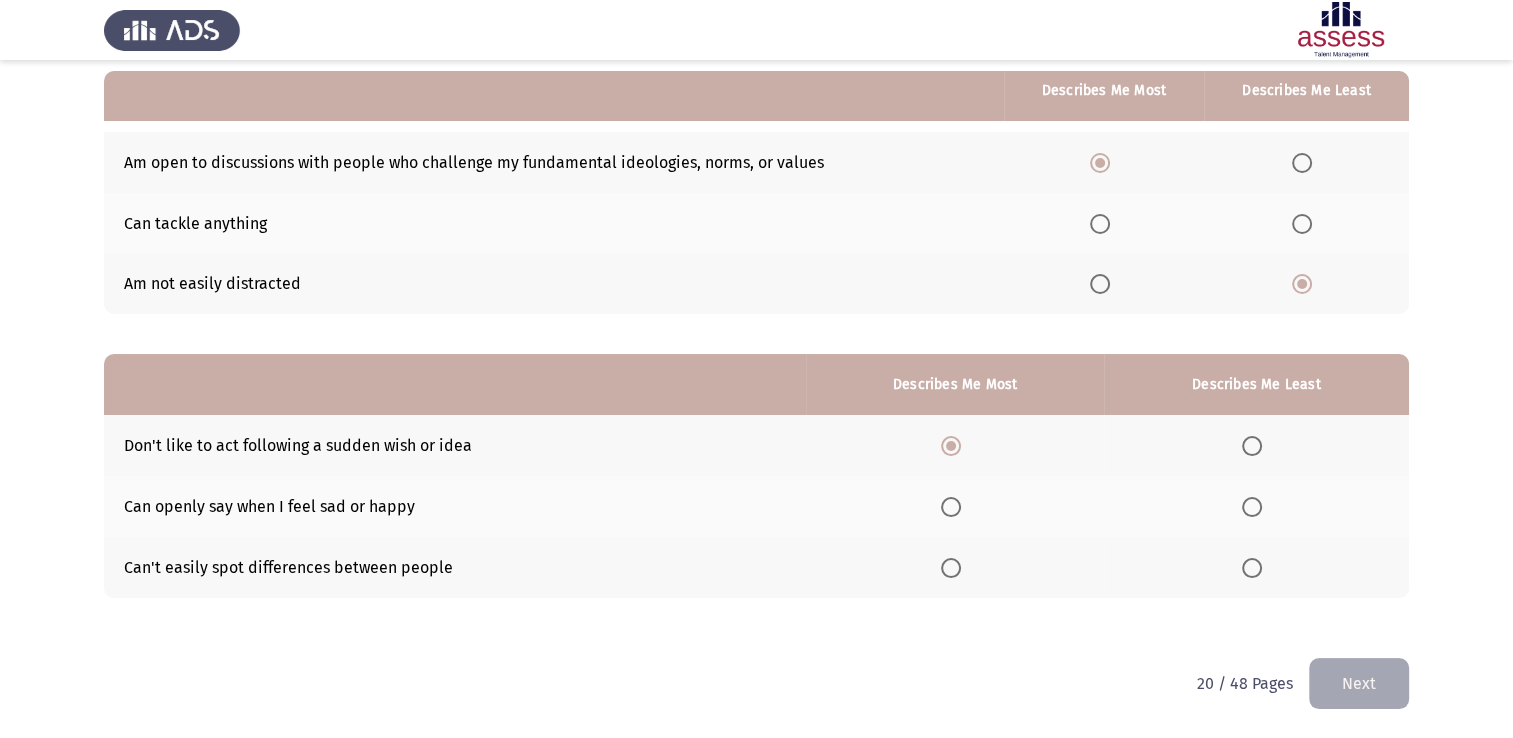 click at bounding box center [1252, 507] 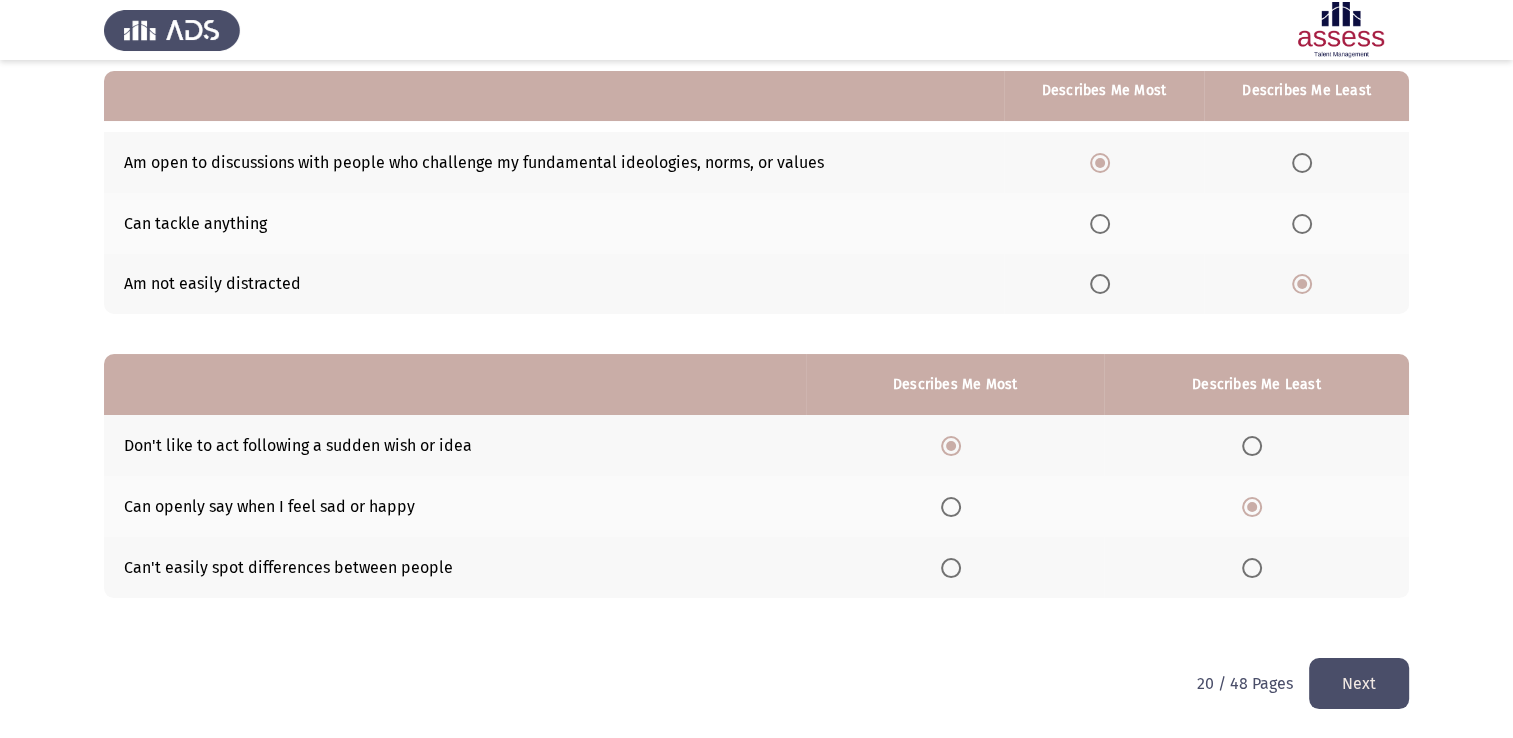 click on "Next" 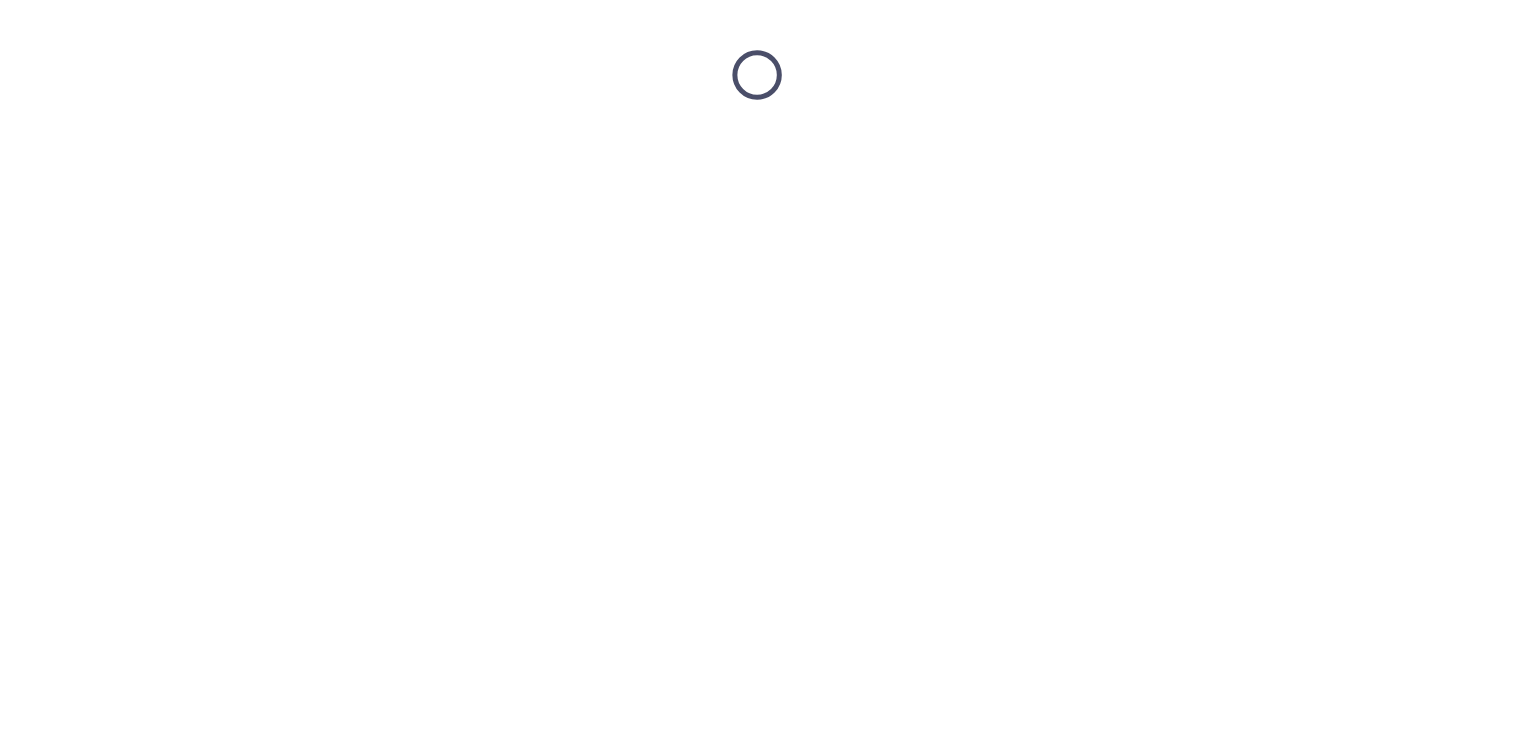 scroll, scrollTop: 0, scrollLeft: 0, axis: both 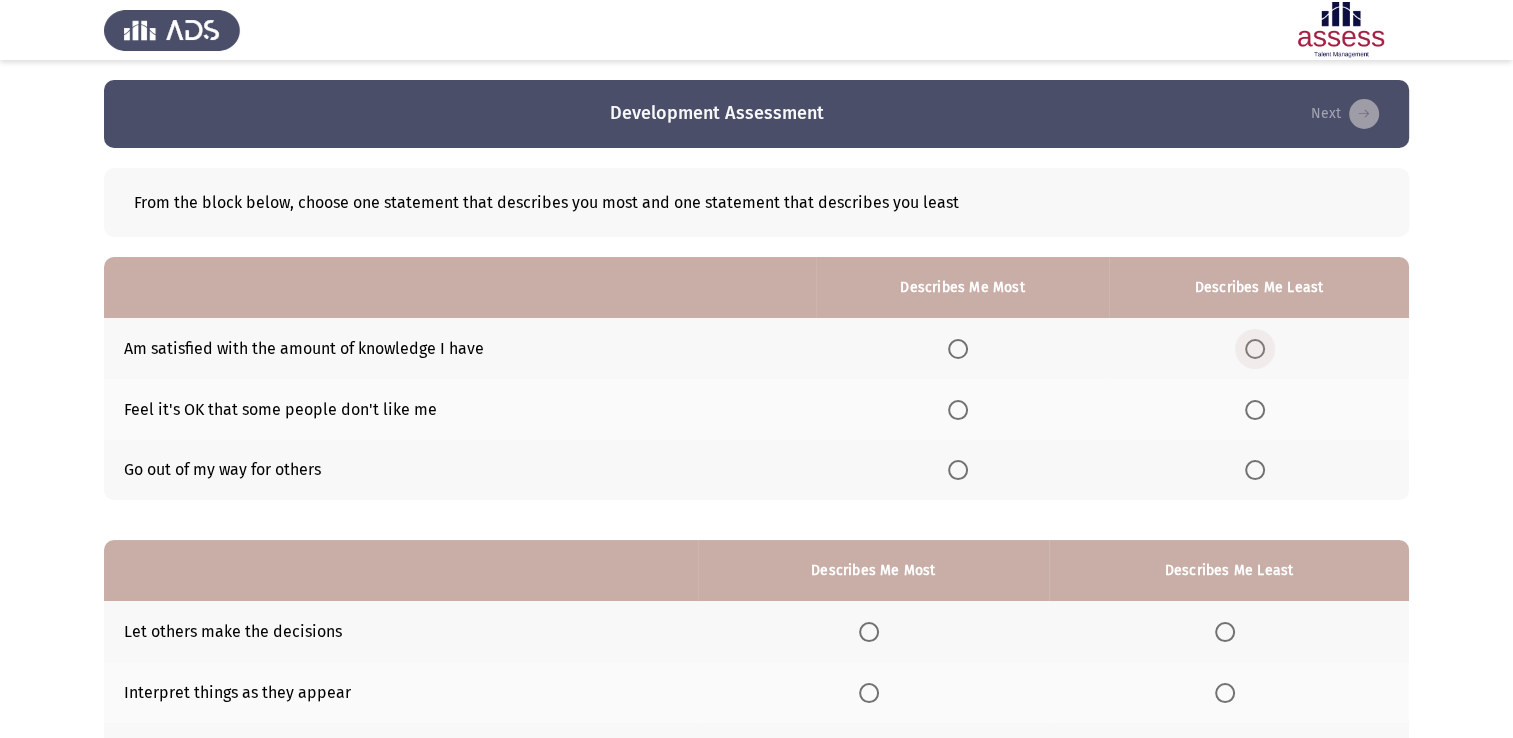 click at bounding box center [1255, 349] 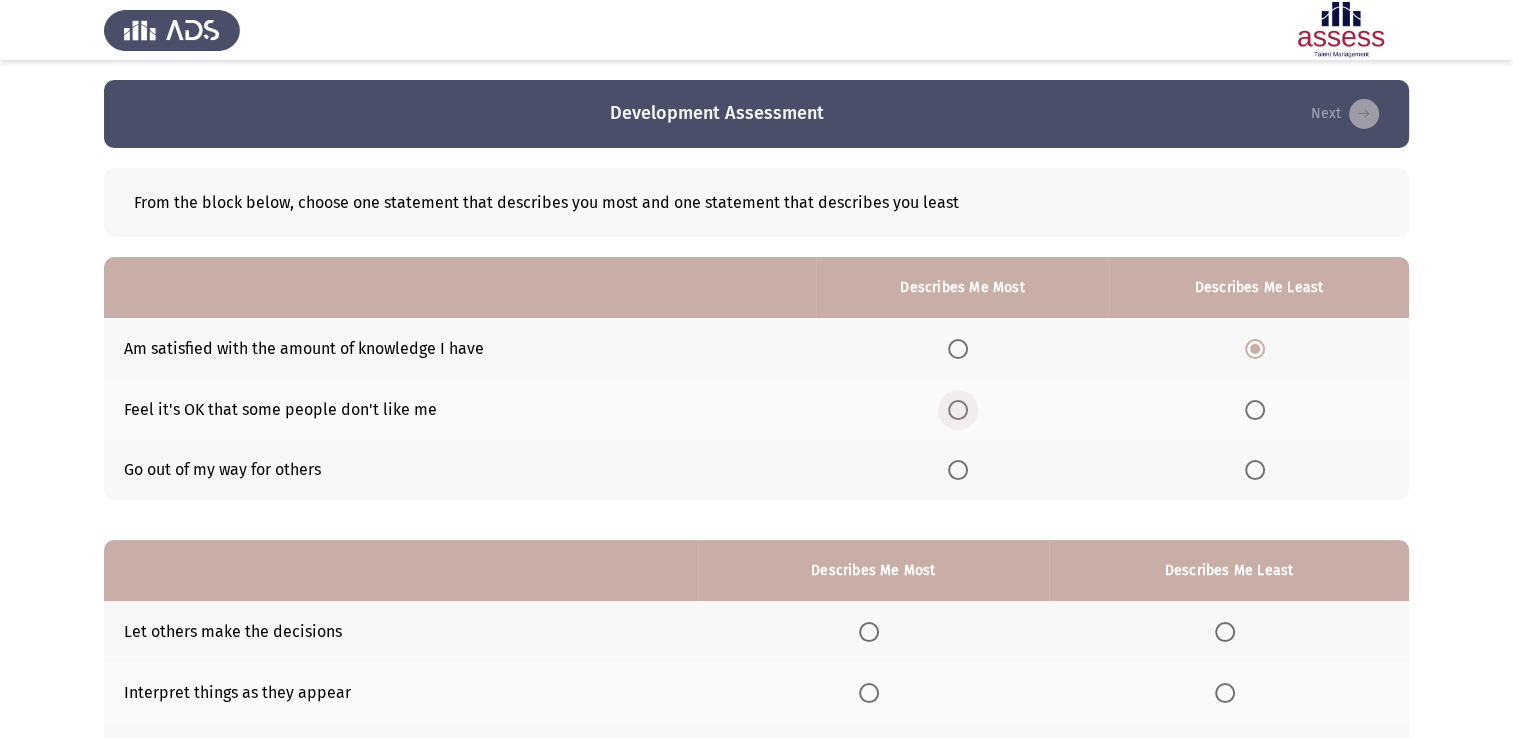 click at bounding box center (958, 410) 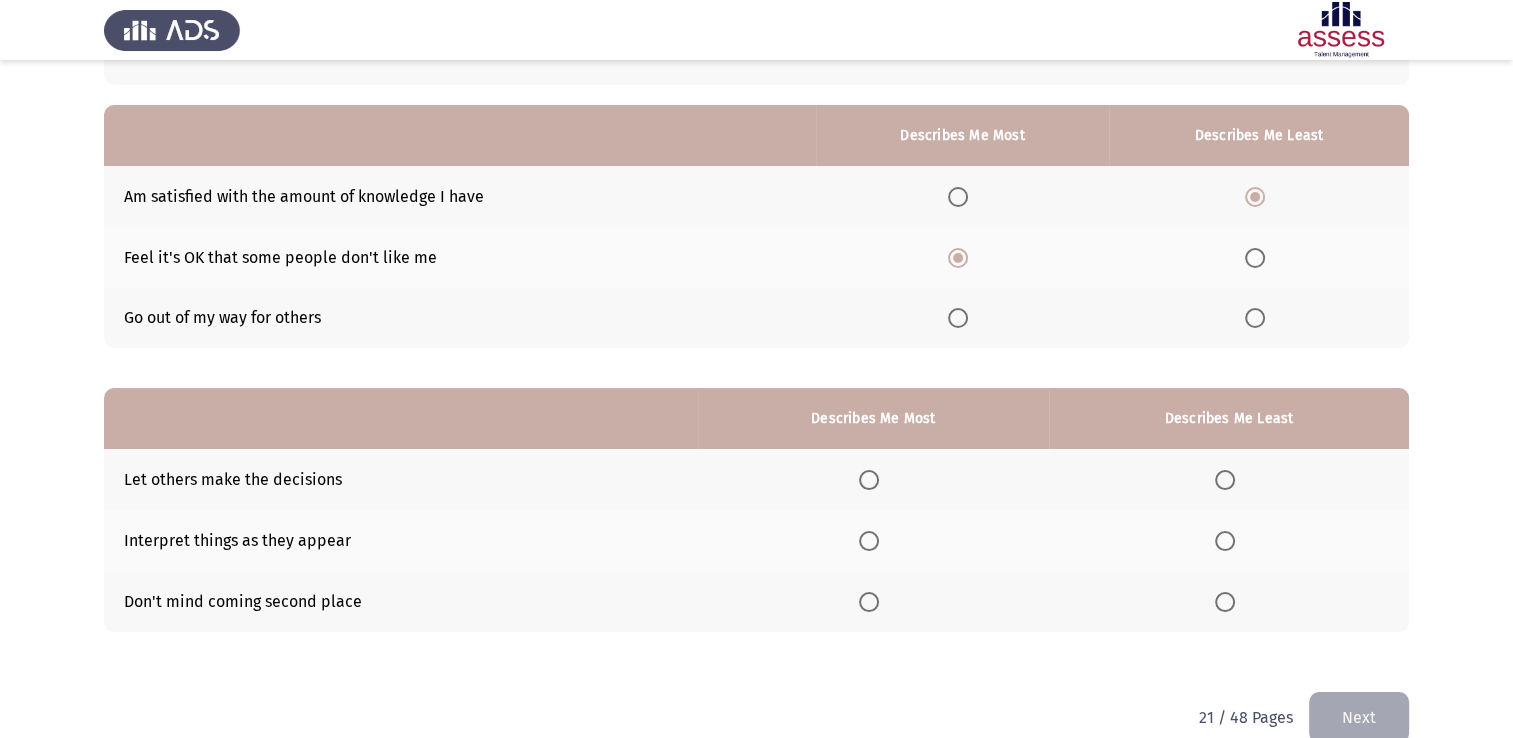 scroll, scrollTop: 162, scrollLeft: 0, axis: vertical 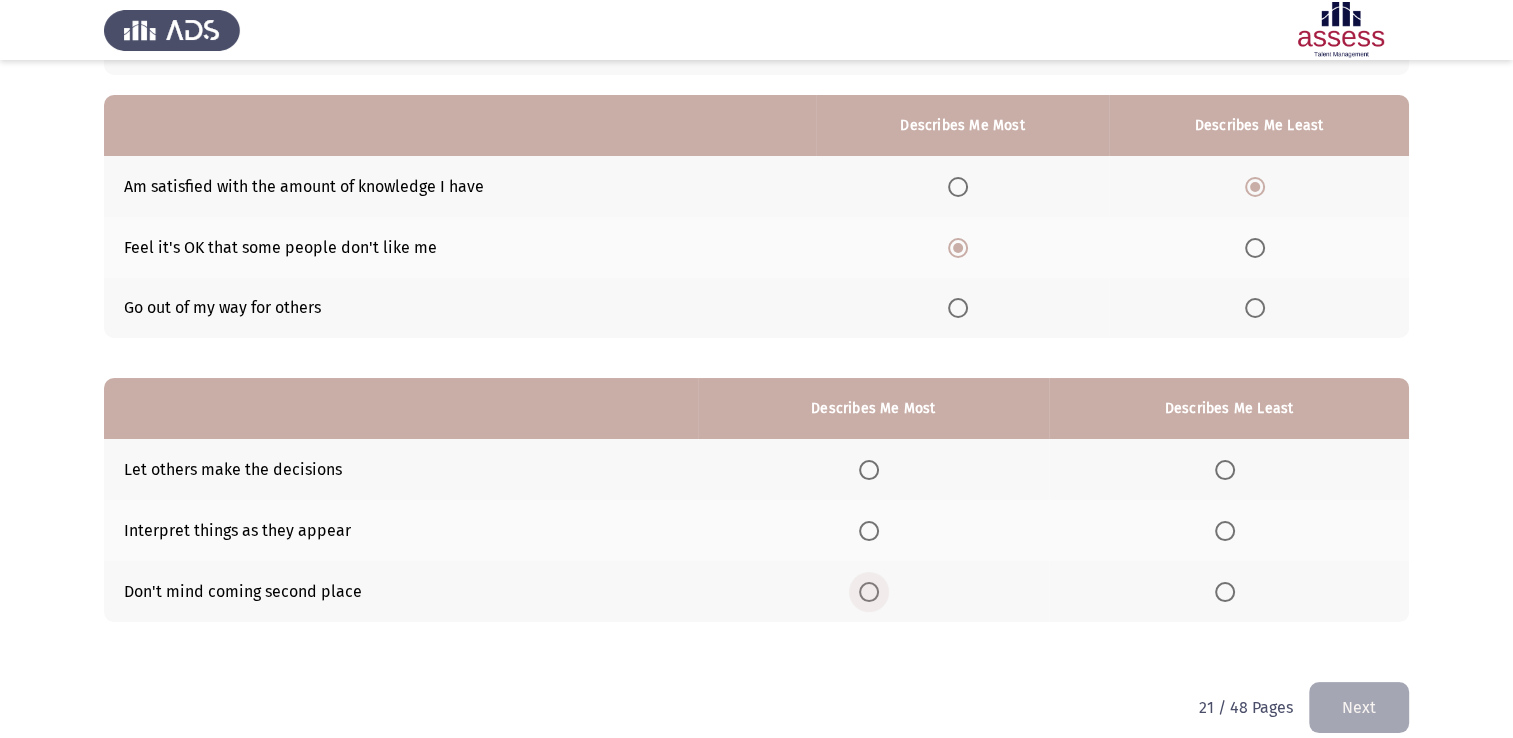 click at bounding box center [869, 592] 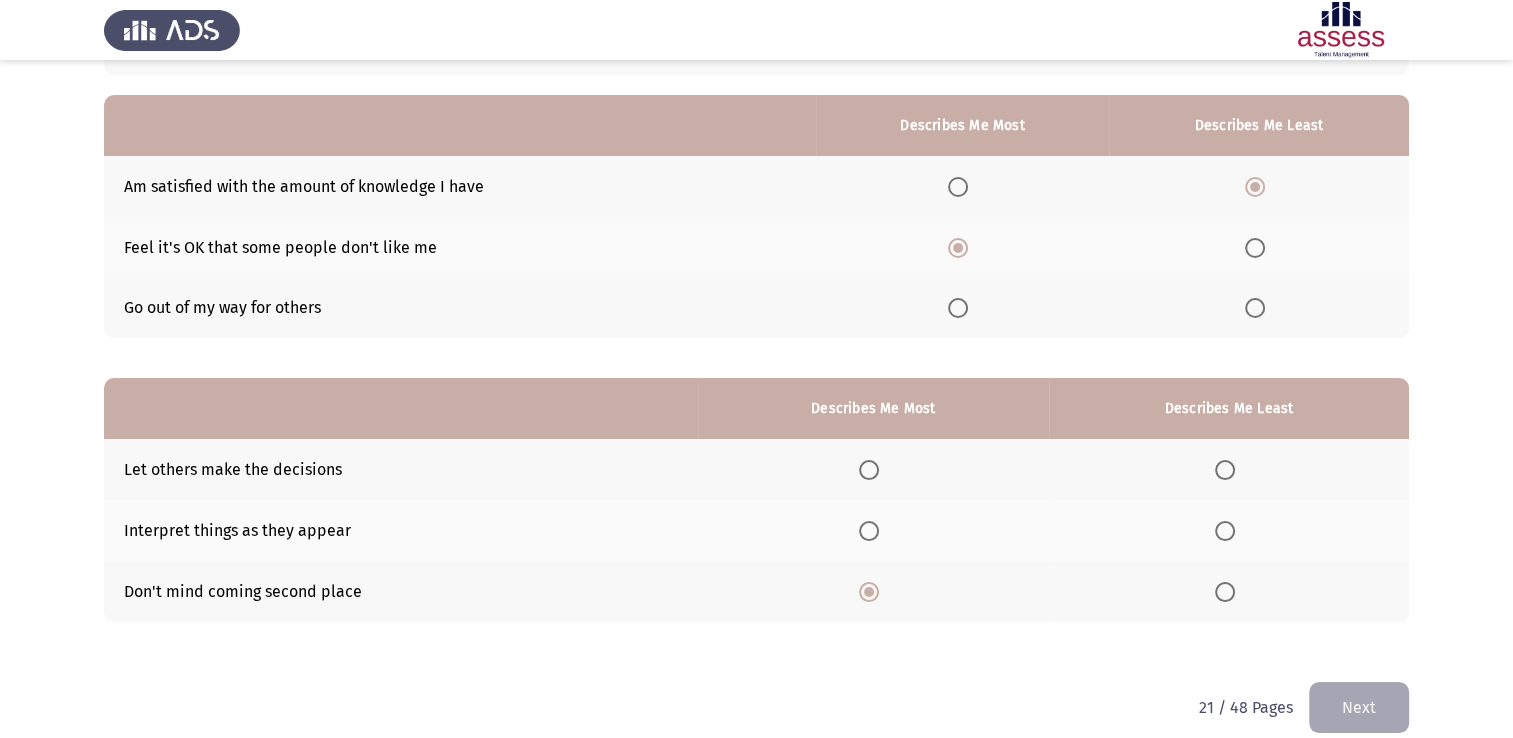 click 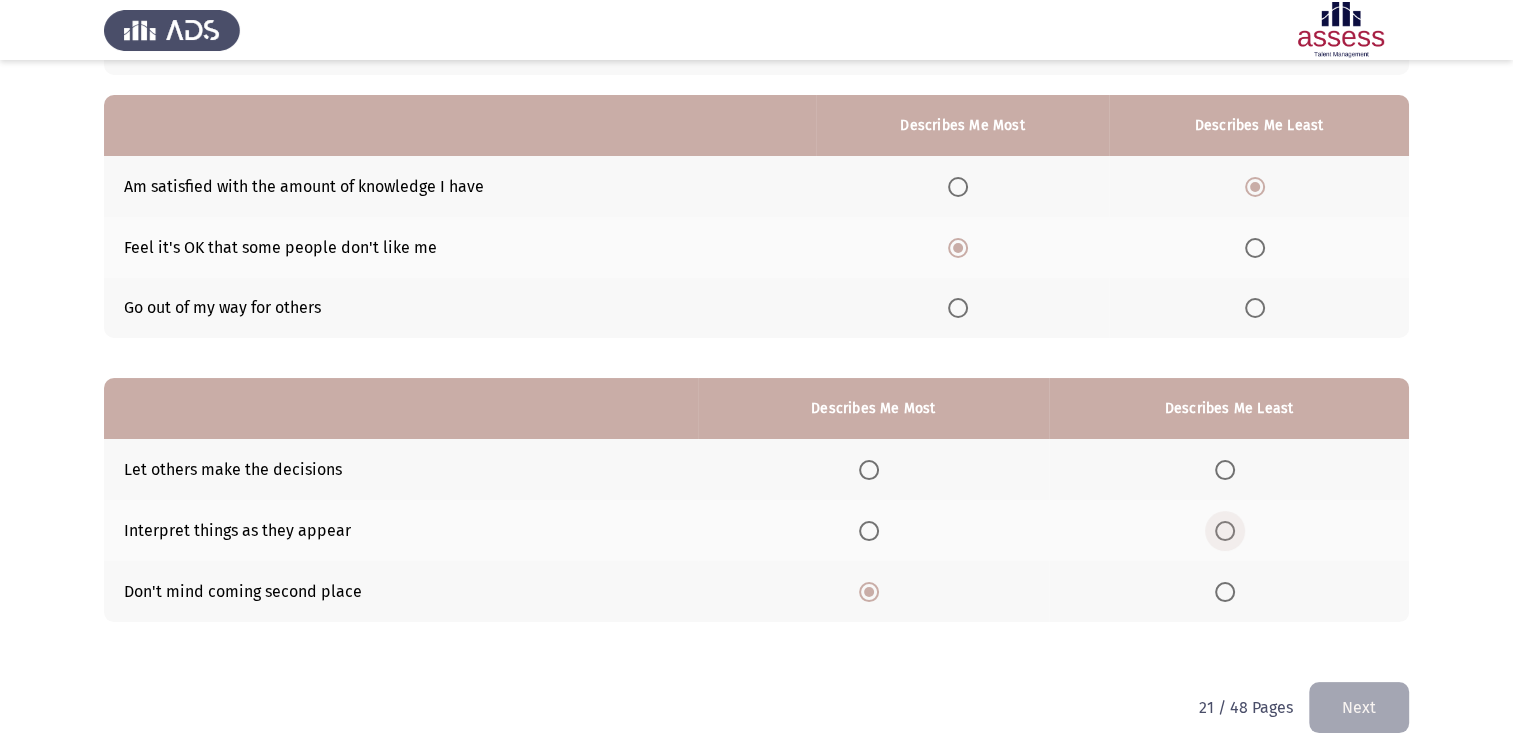 click at bounding box center [1225, 531] 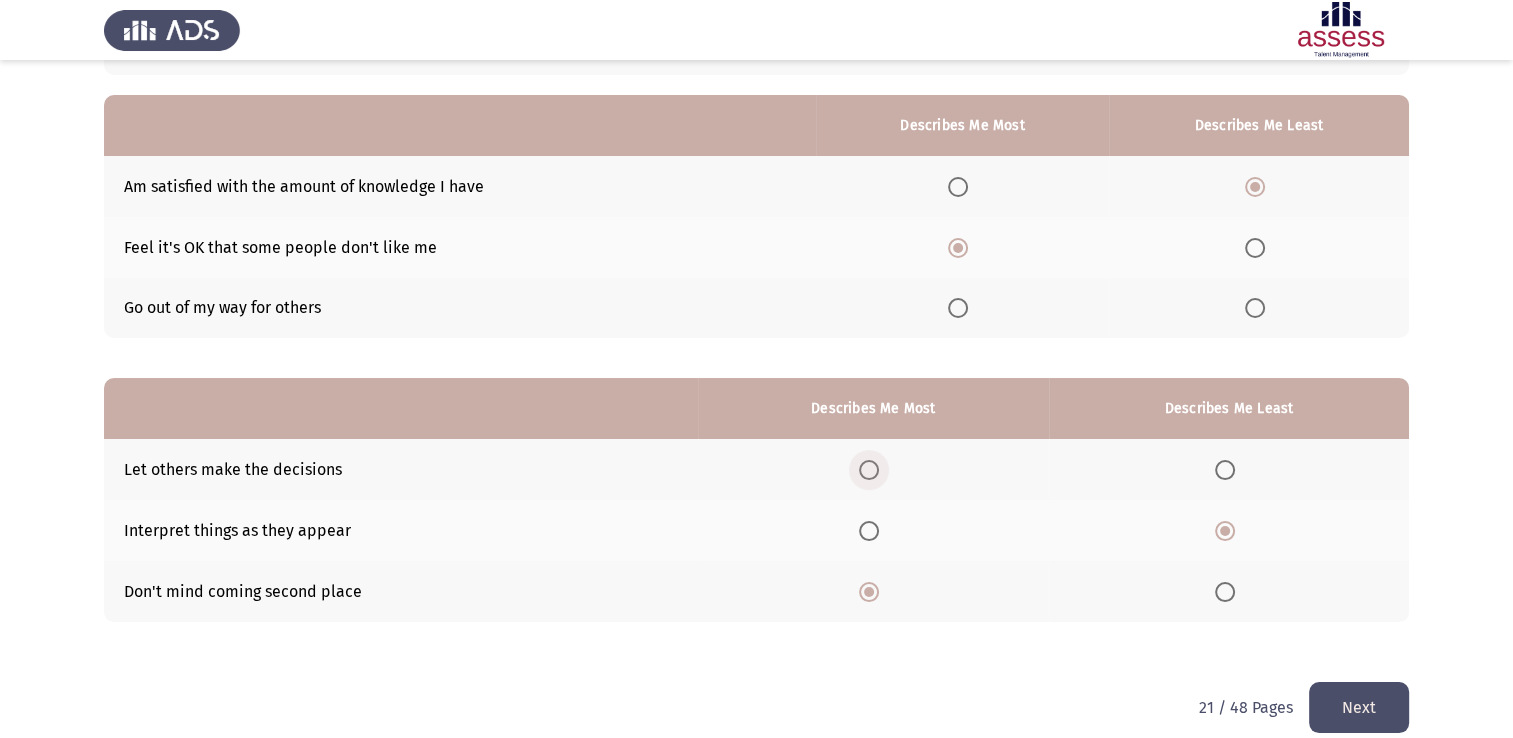 click at bounding box center (869, 470) 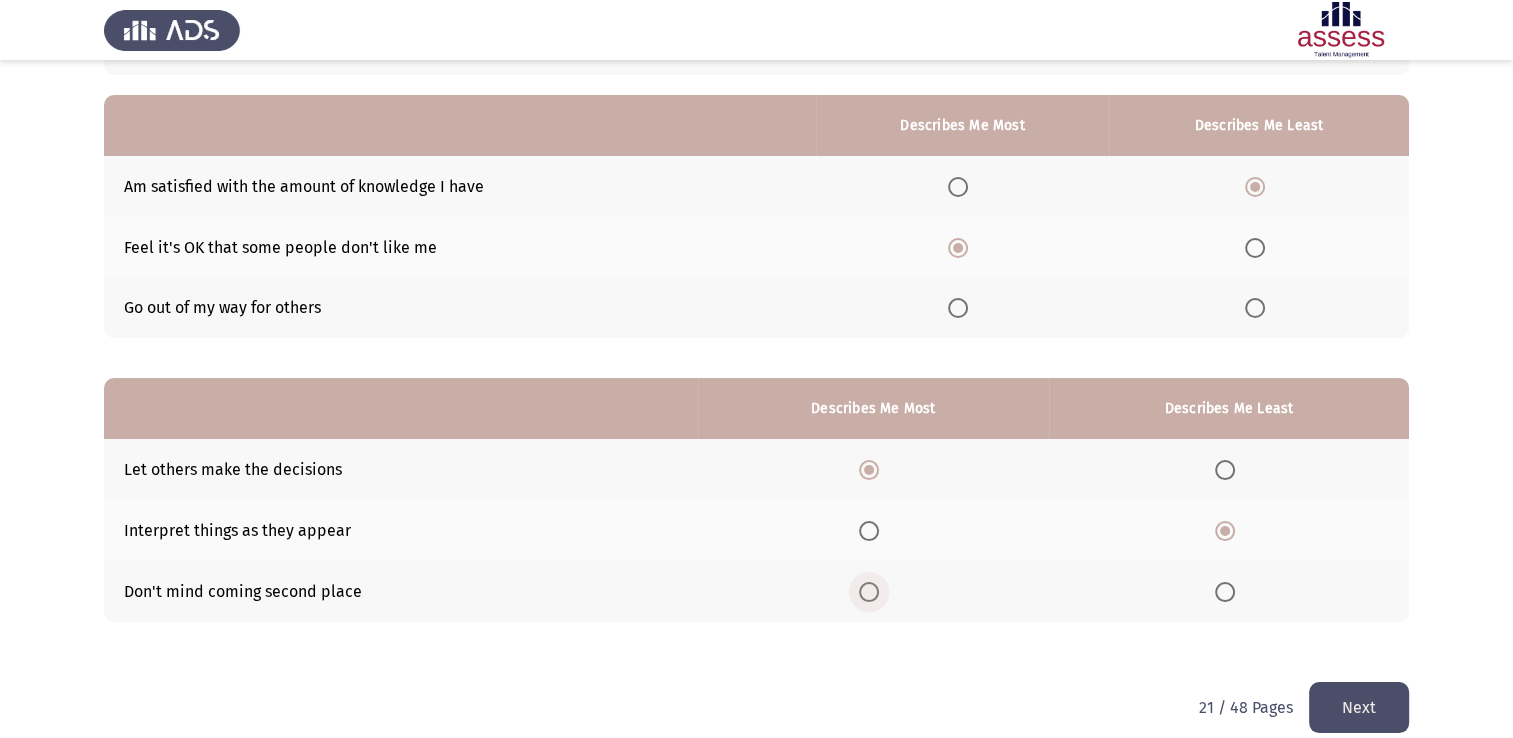 click at bounding box center (869, 592) 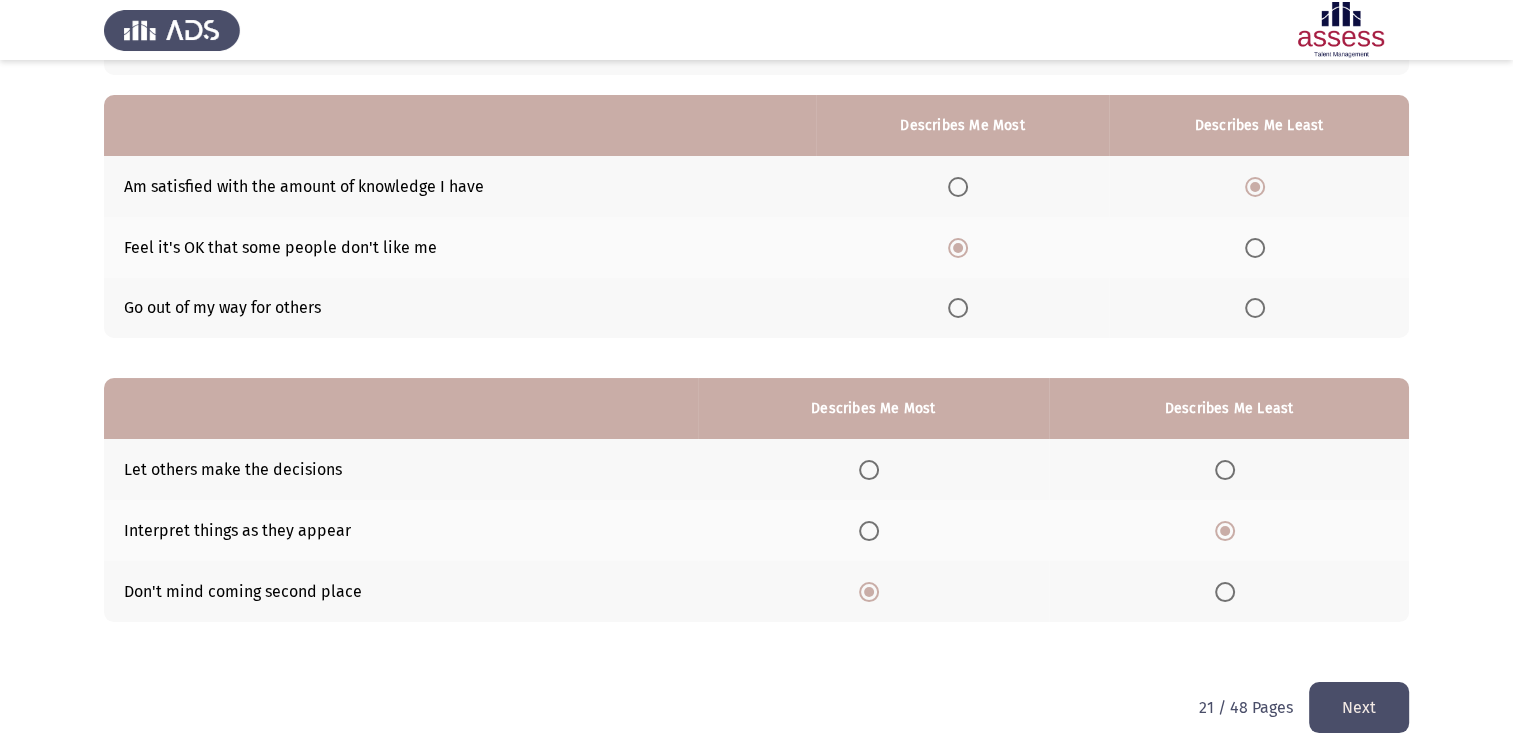 click on "Next" 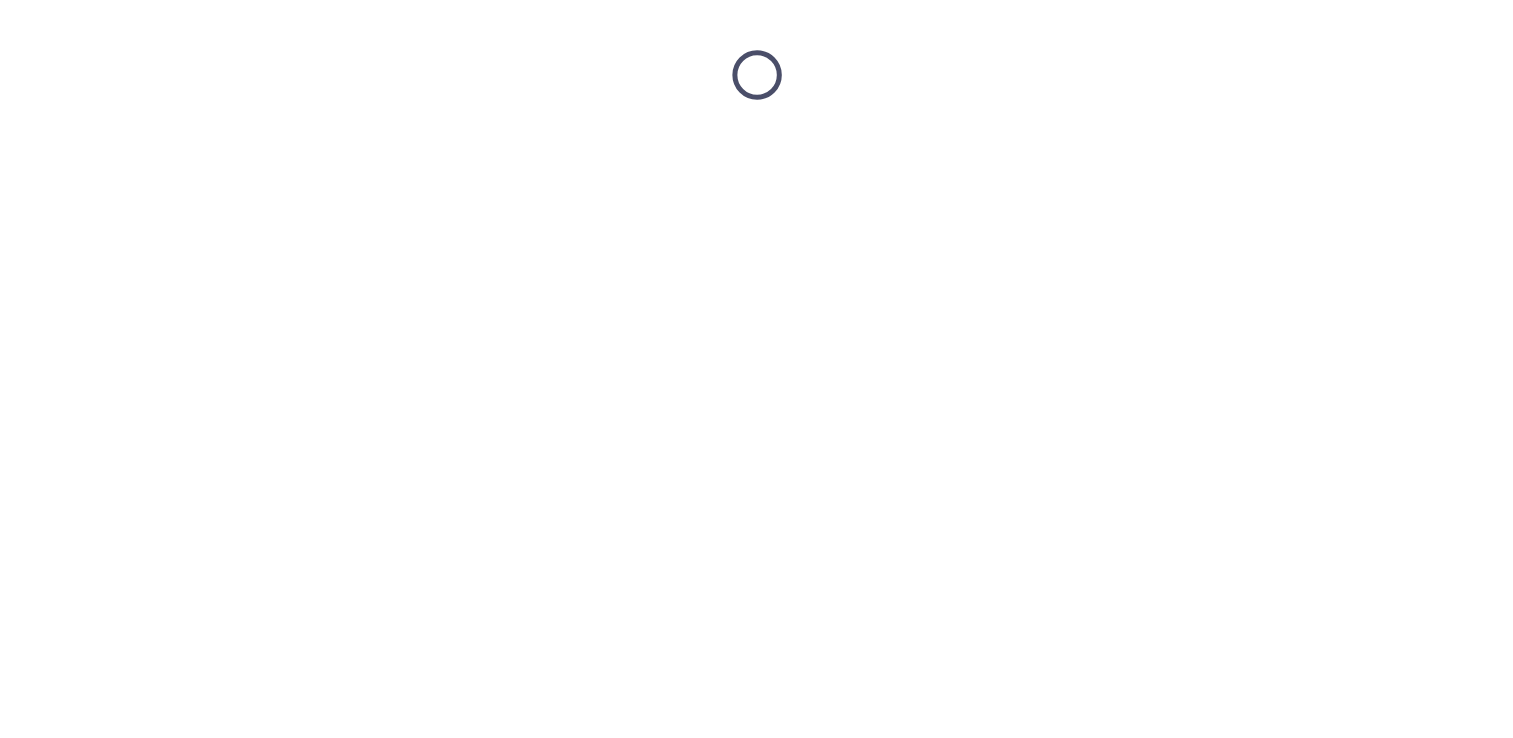 scroll, scrollTop: 0, scrollLeft: 0, axis: both 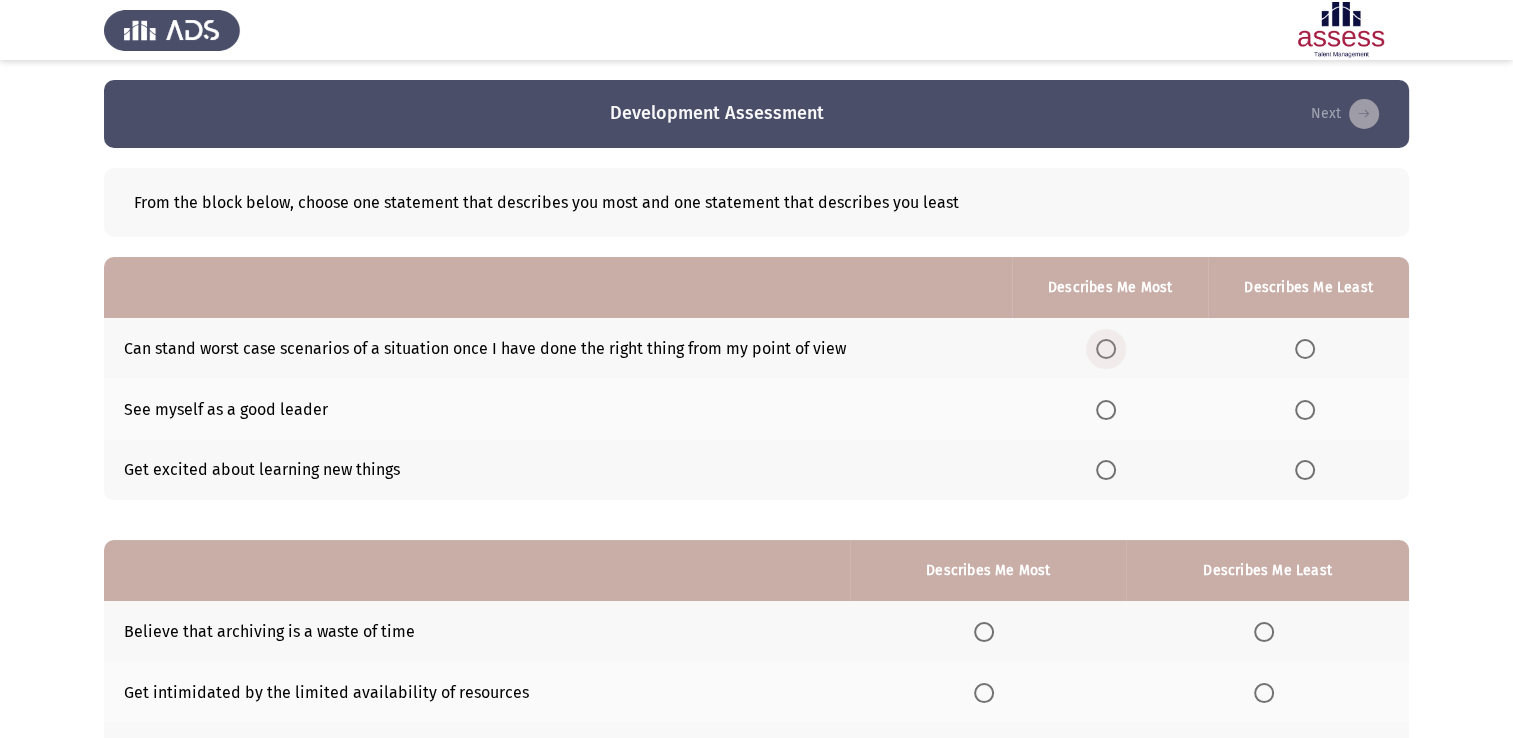 click at bounding box center [1106, 349] 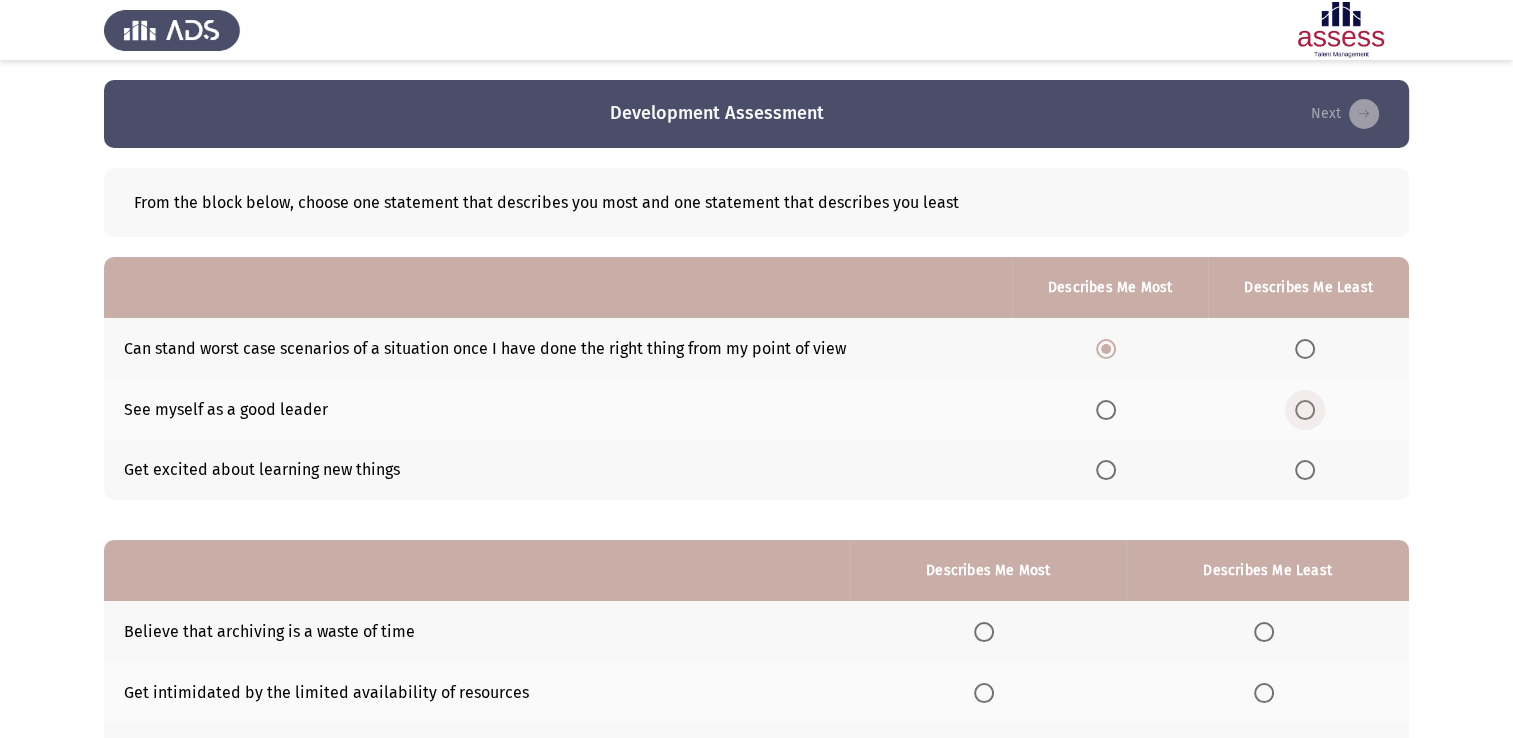 click at bounding box center (1309, 410) 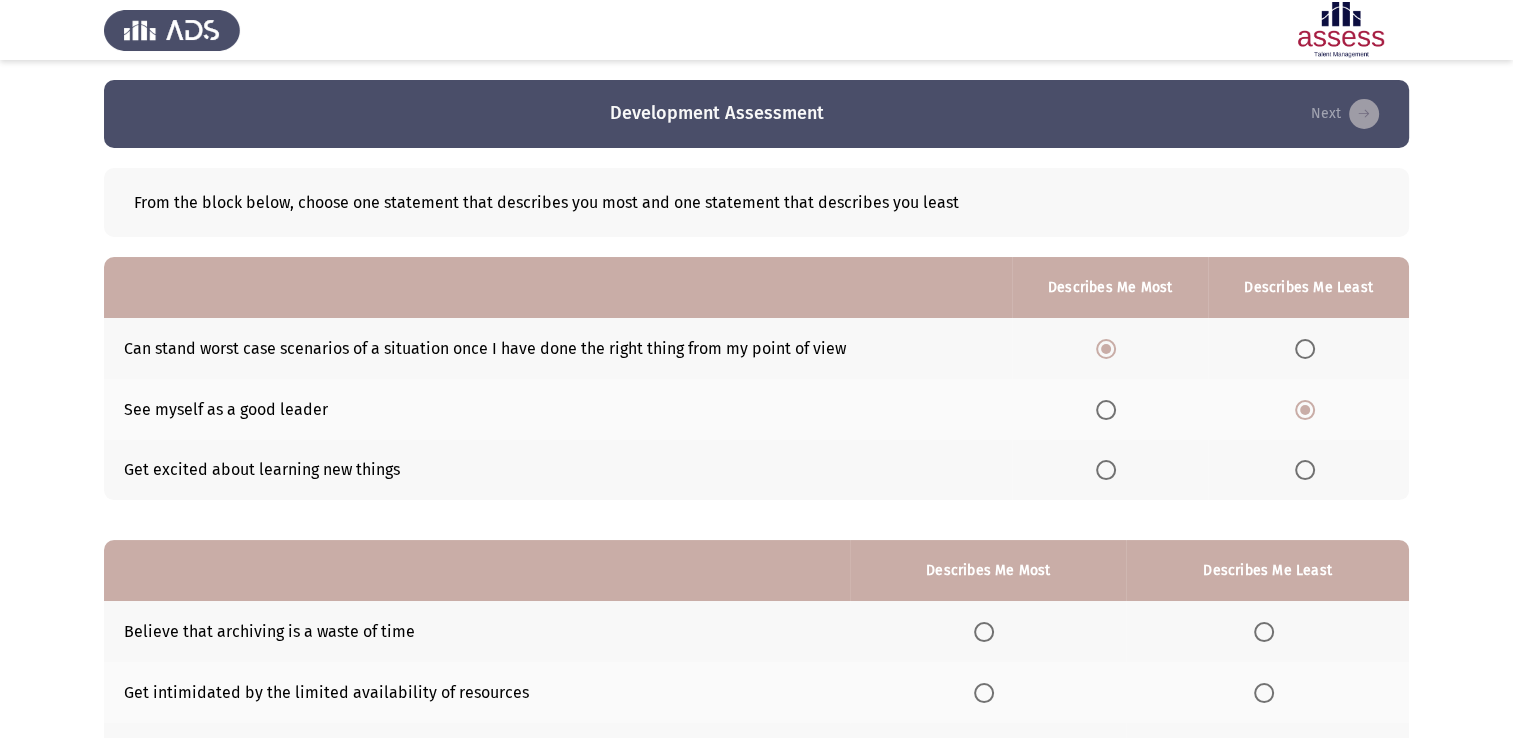 scroll, scrollTop: 130, scrollLeft: 0, axis: vertical 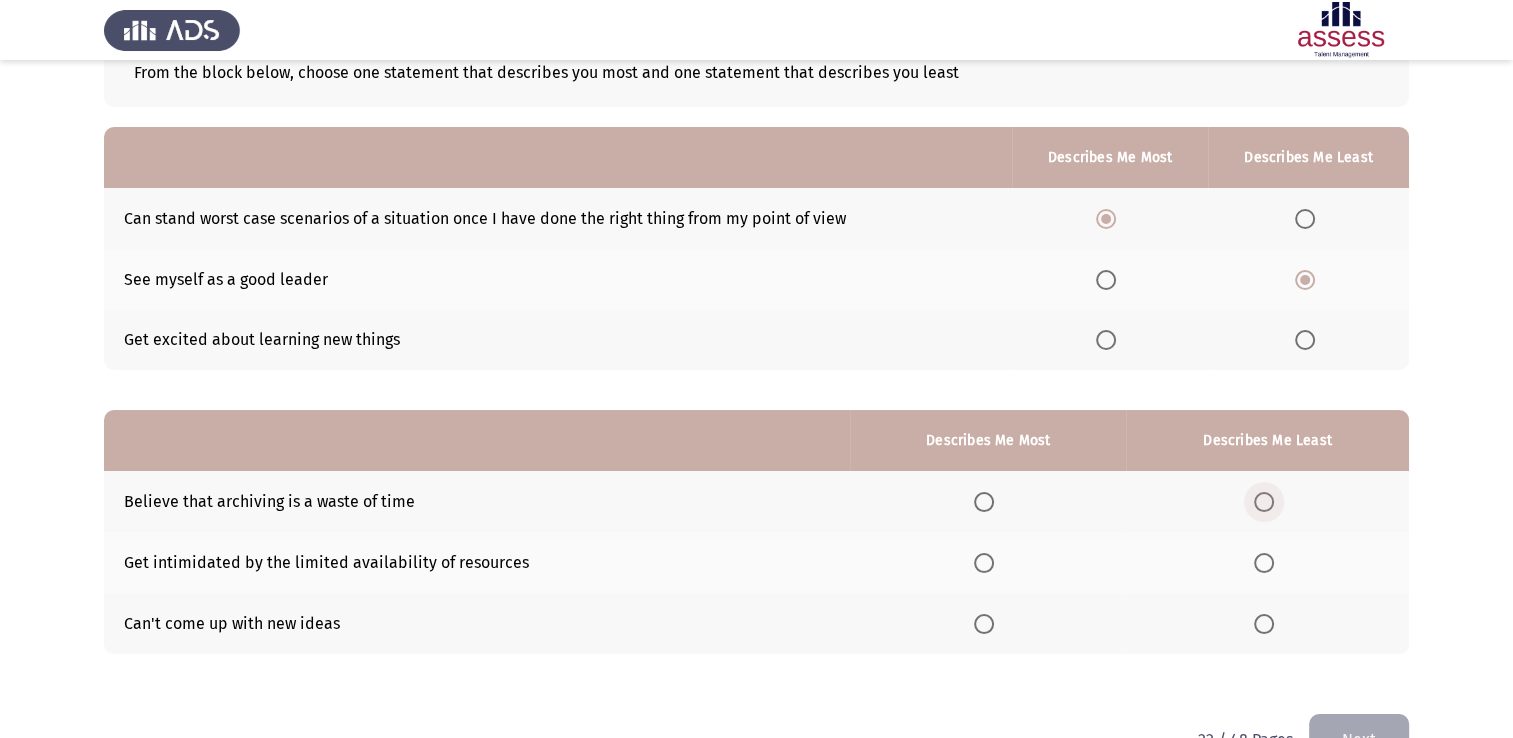 click at bounding box center (1264, 502) 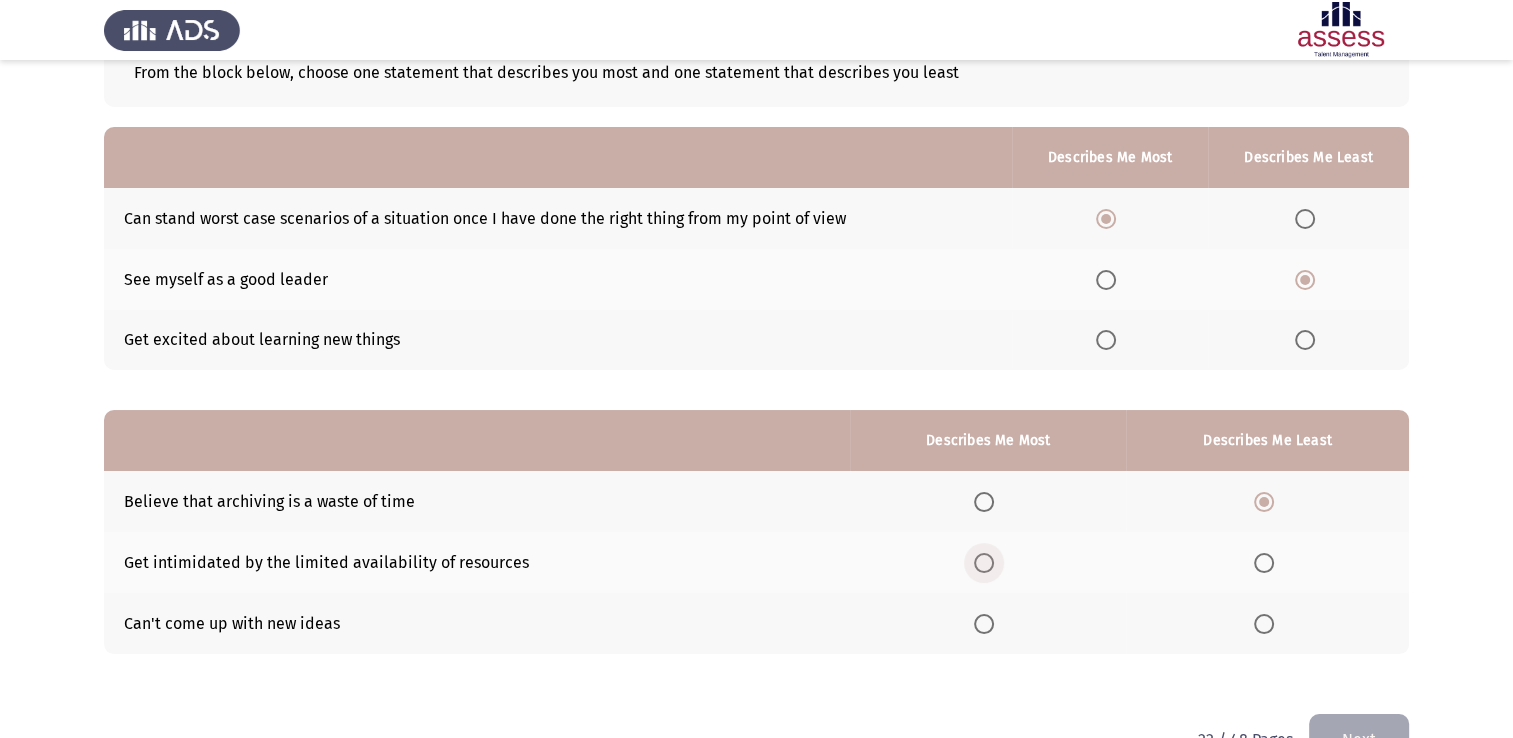 click at bounding box center [988, 563] 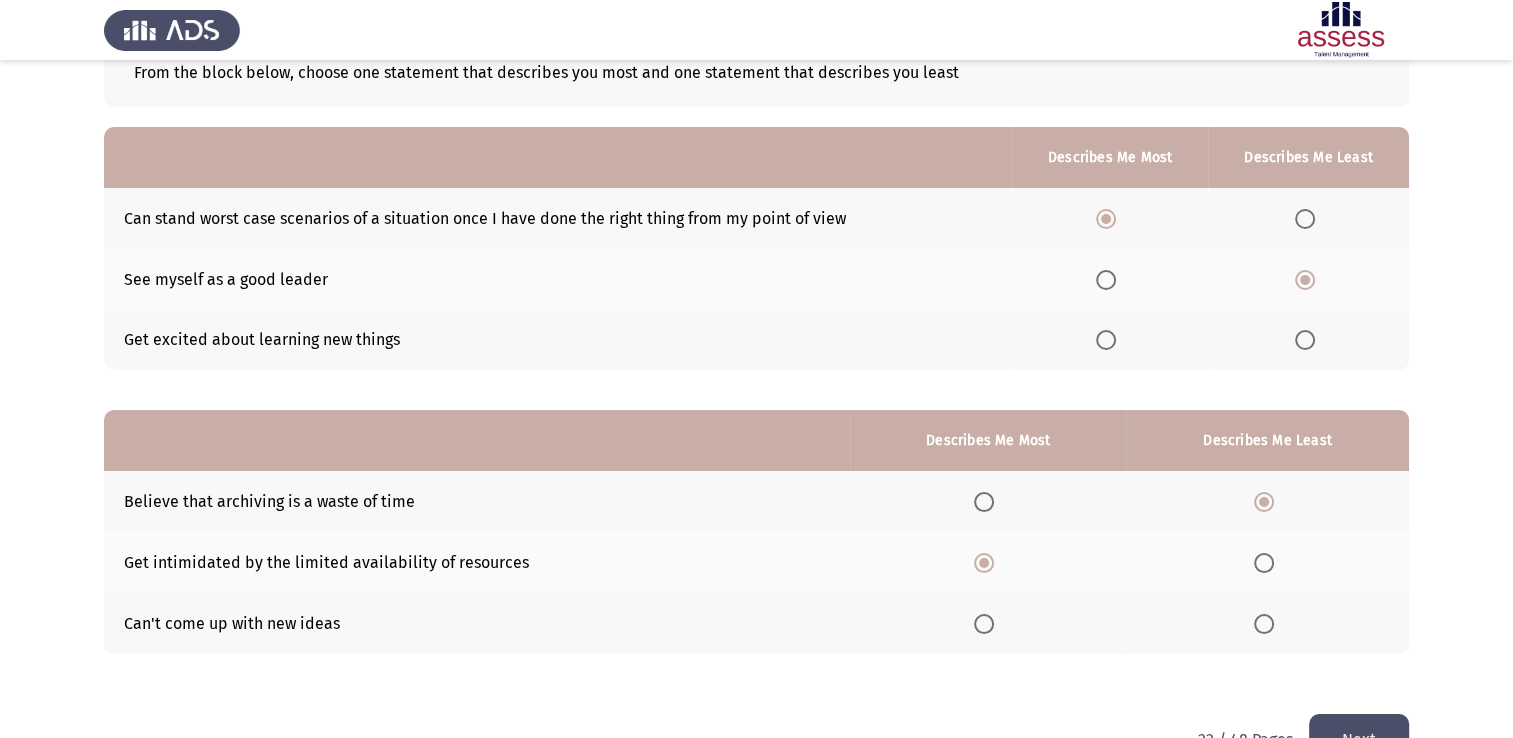 scroll, scrollTop: 186, scrollLeft: 0, axis: vertical 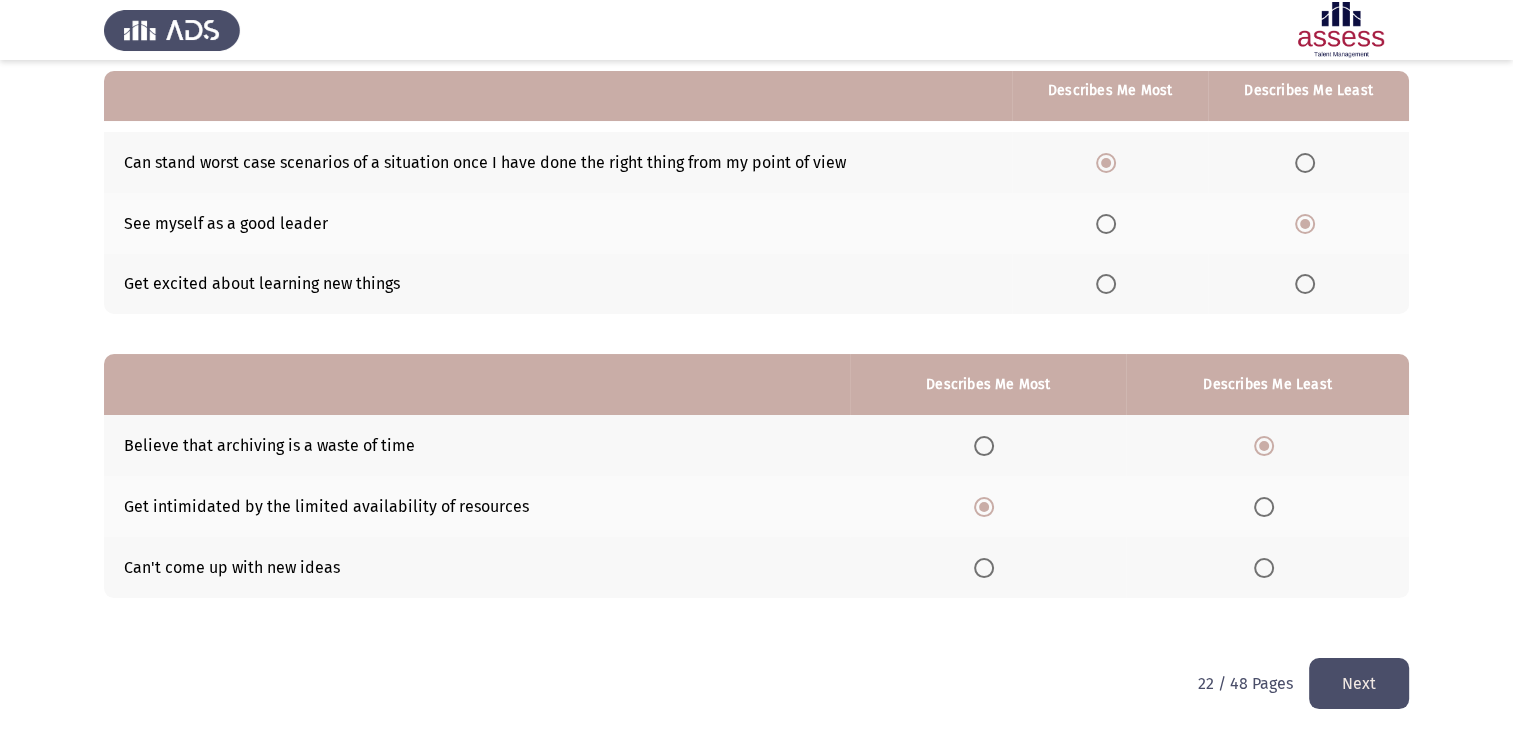 click on "Next" 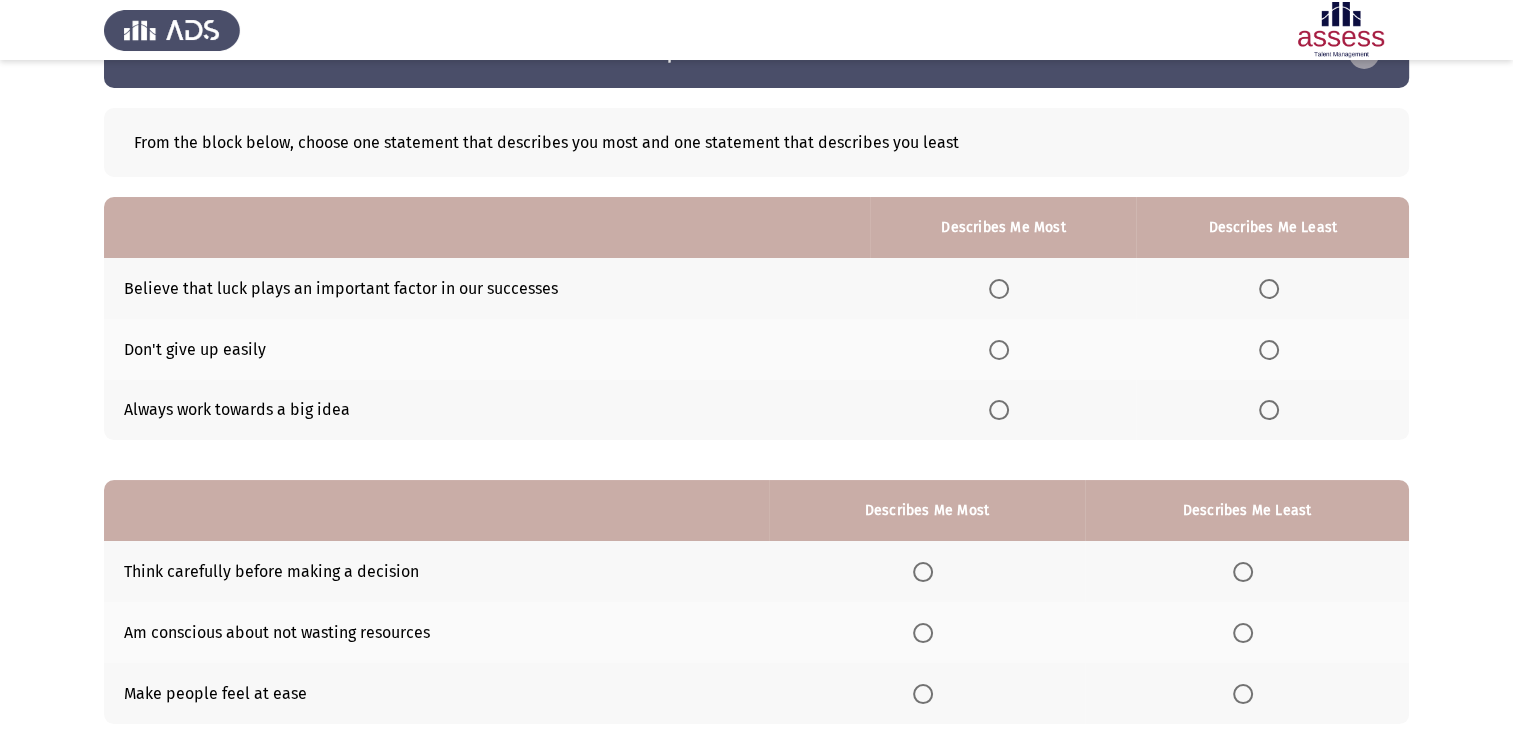 scroll, scrollTop: 70, scrollLeft: 0, axis: vertical 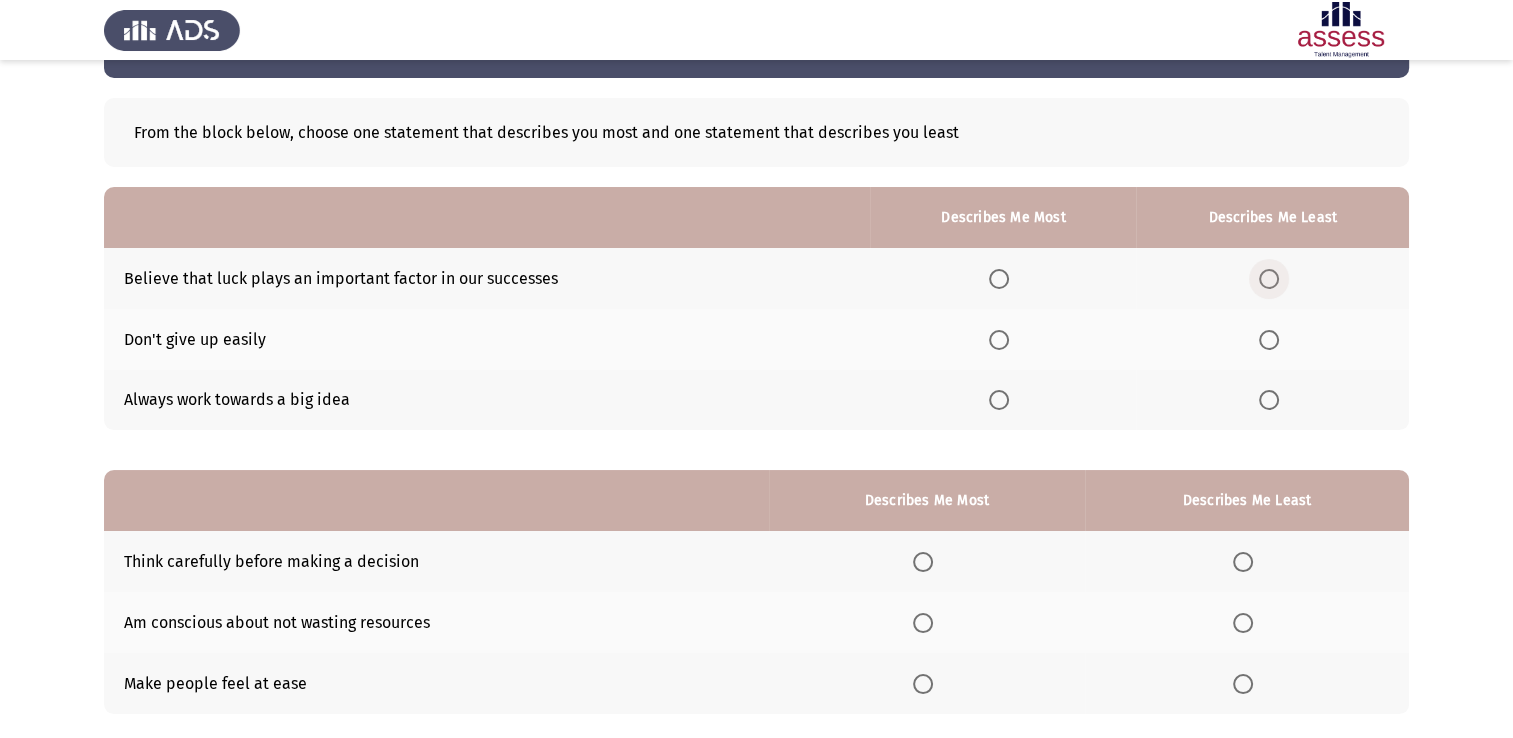 click at bounding box center [1269, 279] 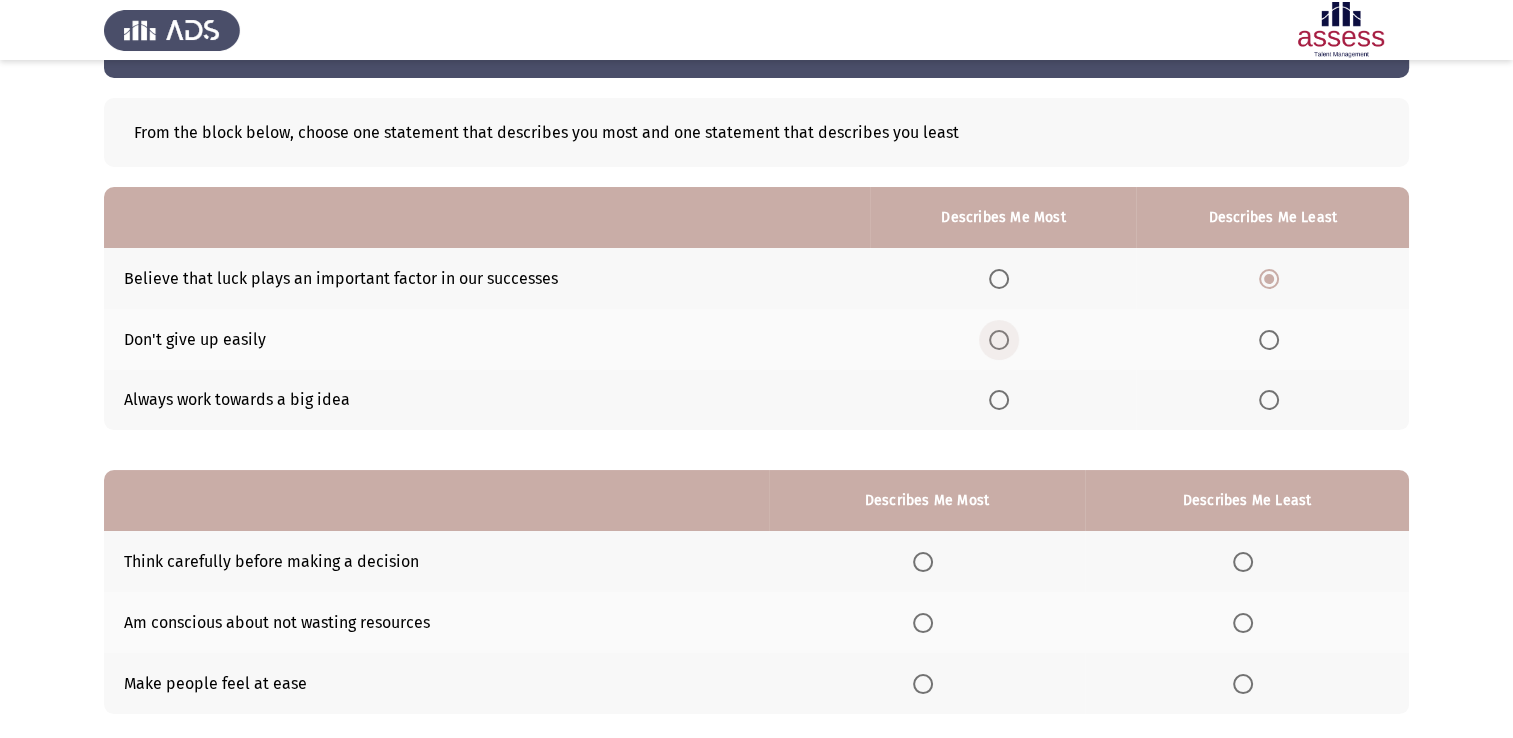 click at bounding box center [999, 340] 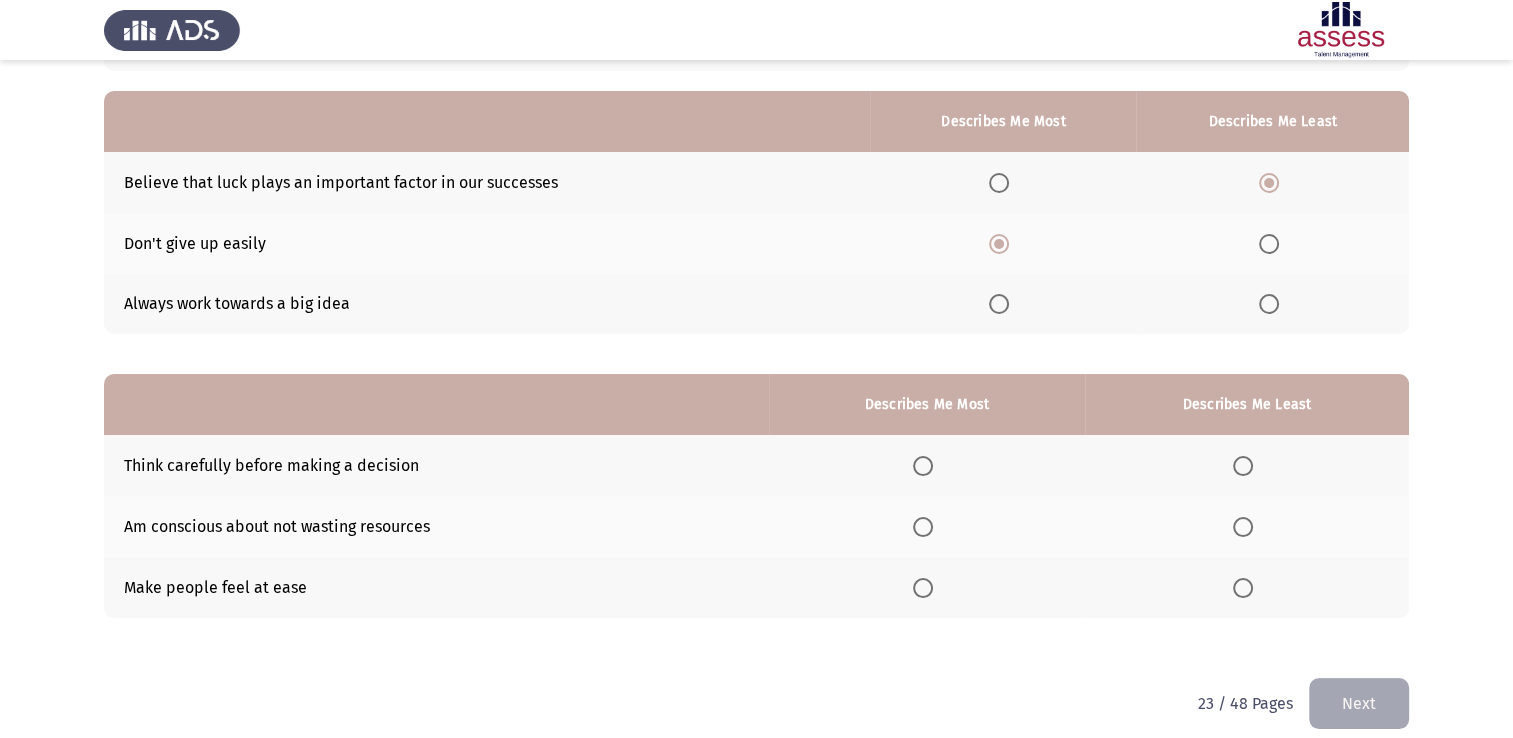scroll, scrollTop: 174, scrollLeft: 0, axis: vertical 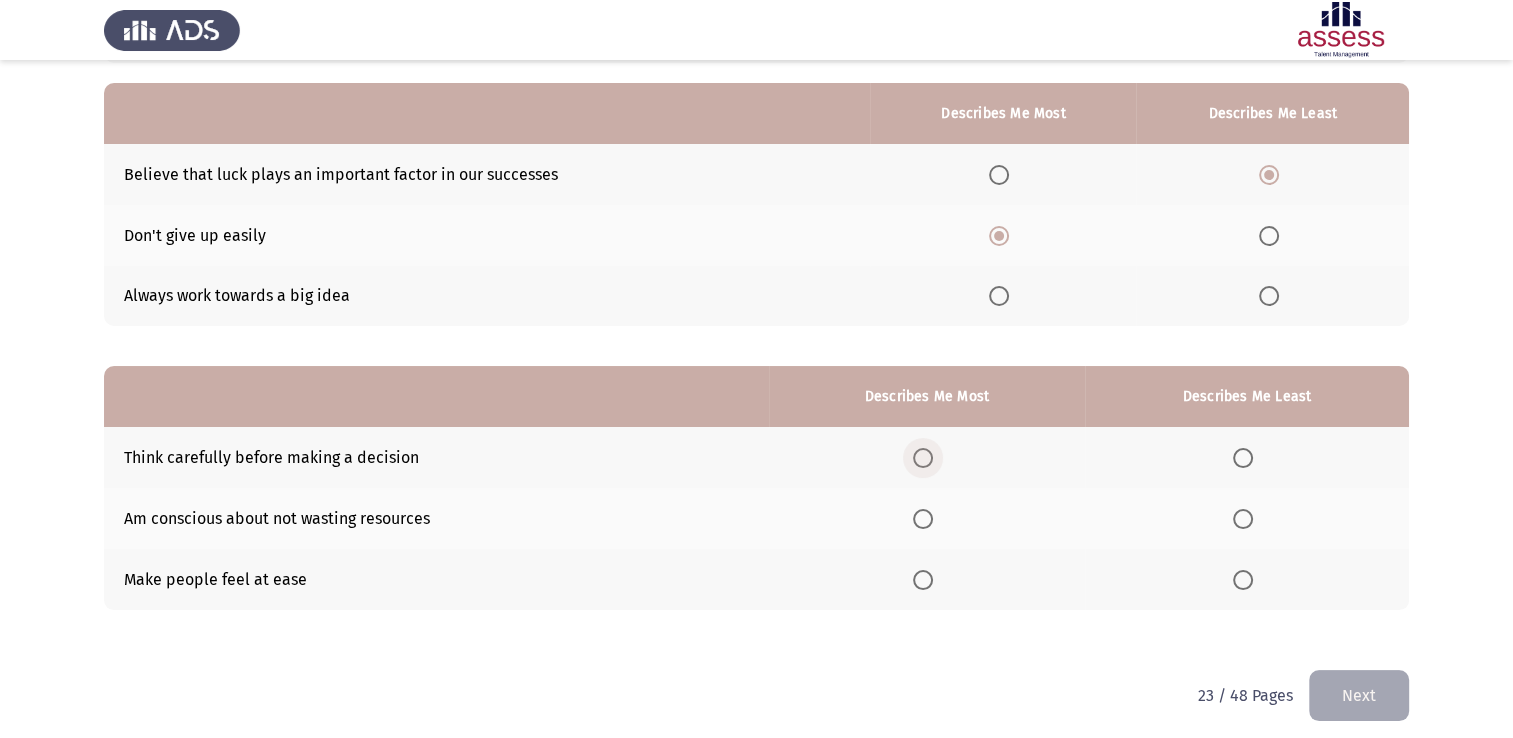 click at bounding box center [923, 458] 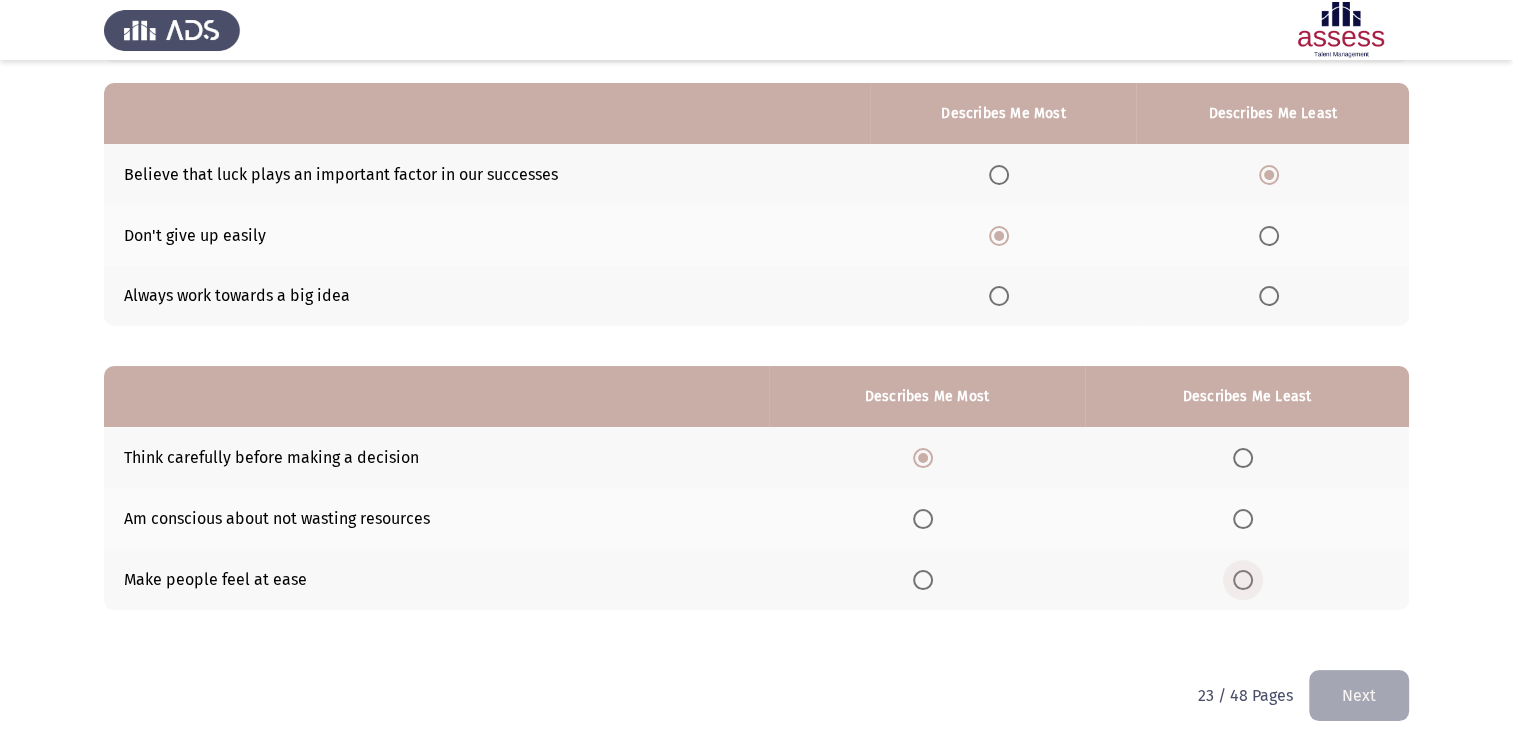 click at bounding box center [1243, 580] 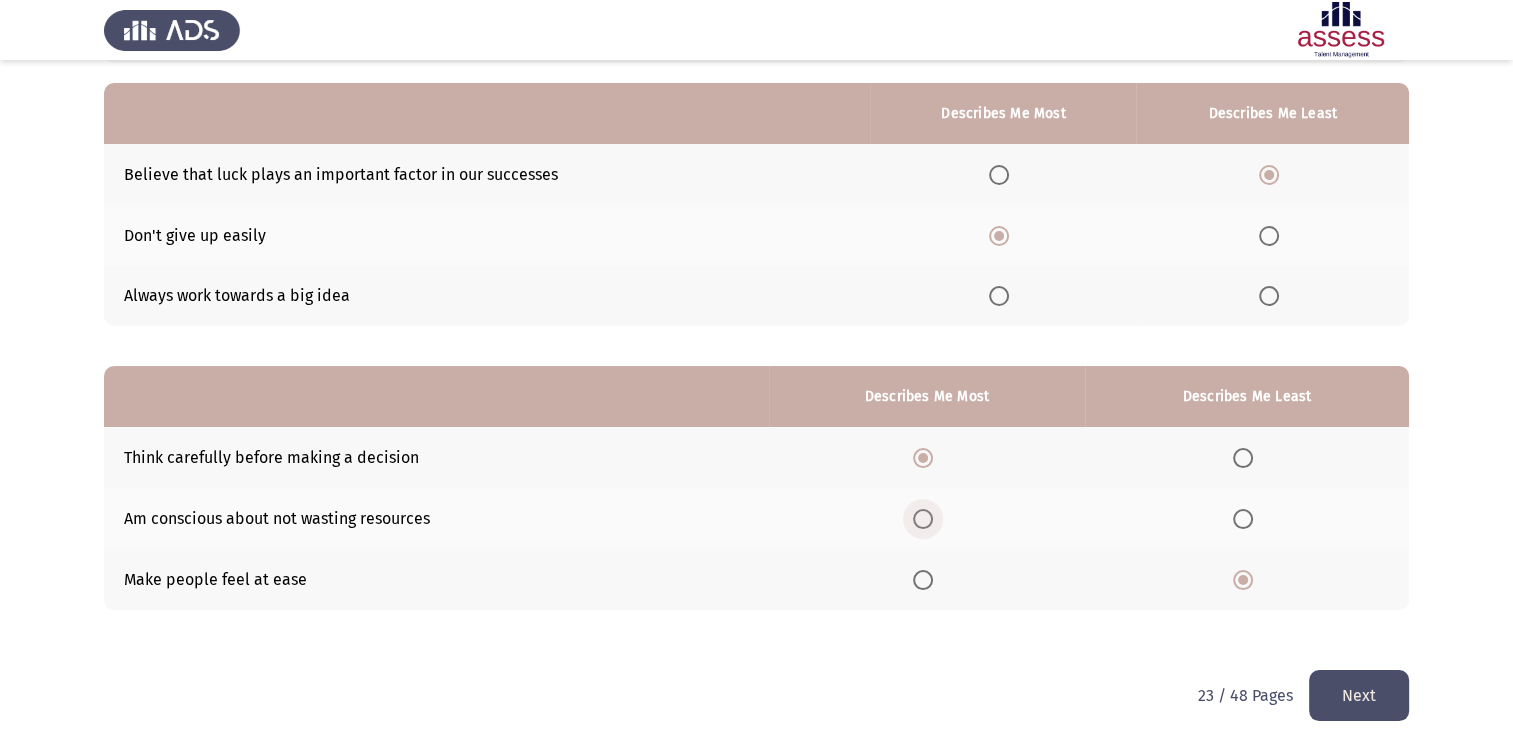 click at bounding box center (923, 519) 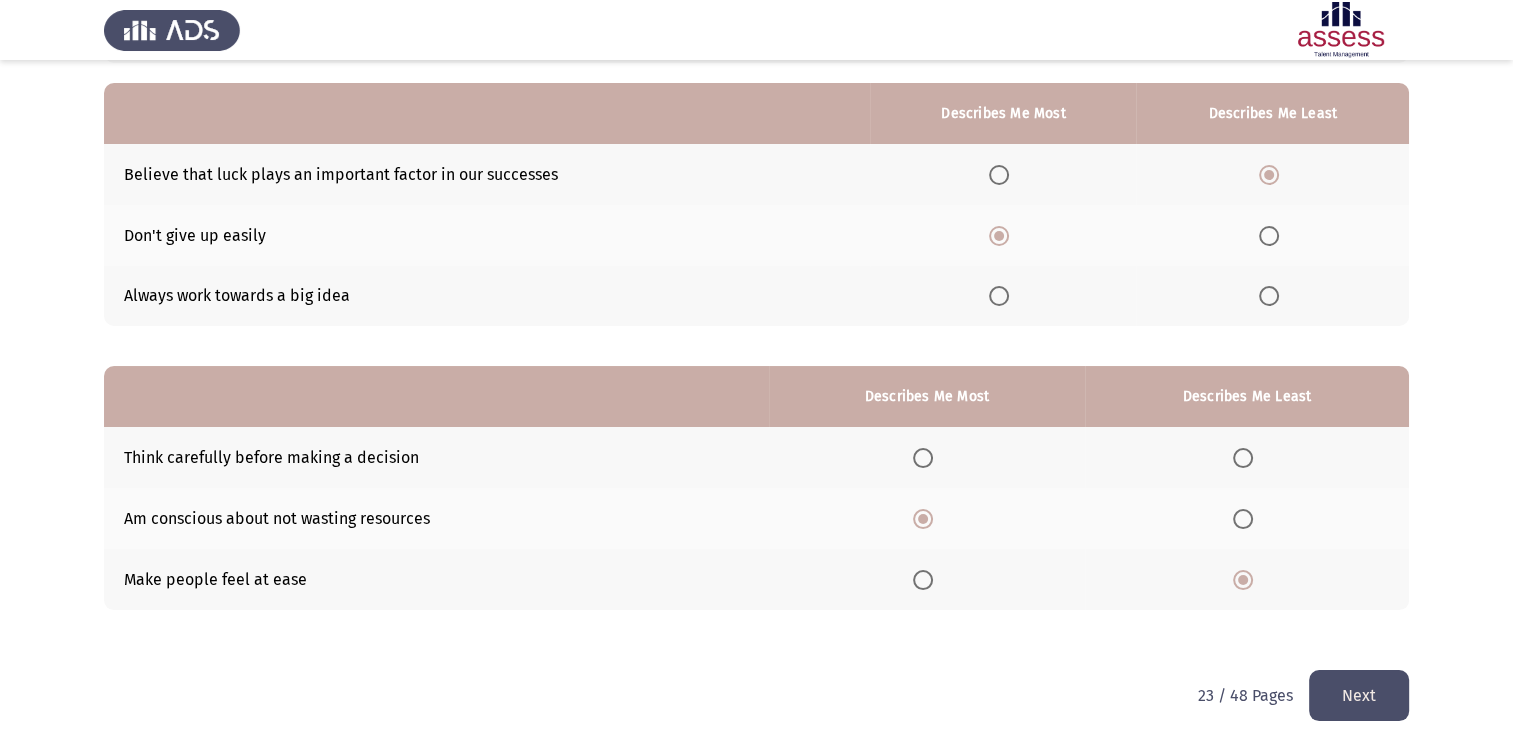 click on "Next" 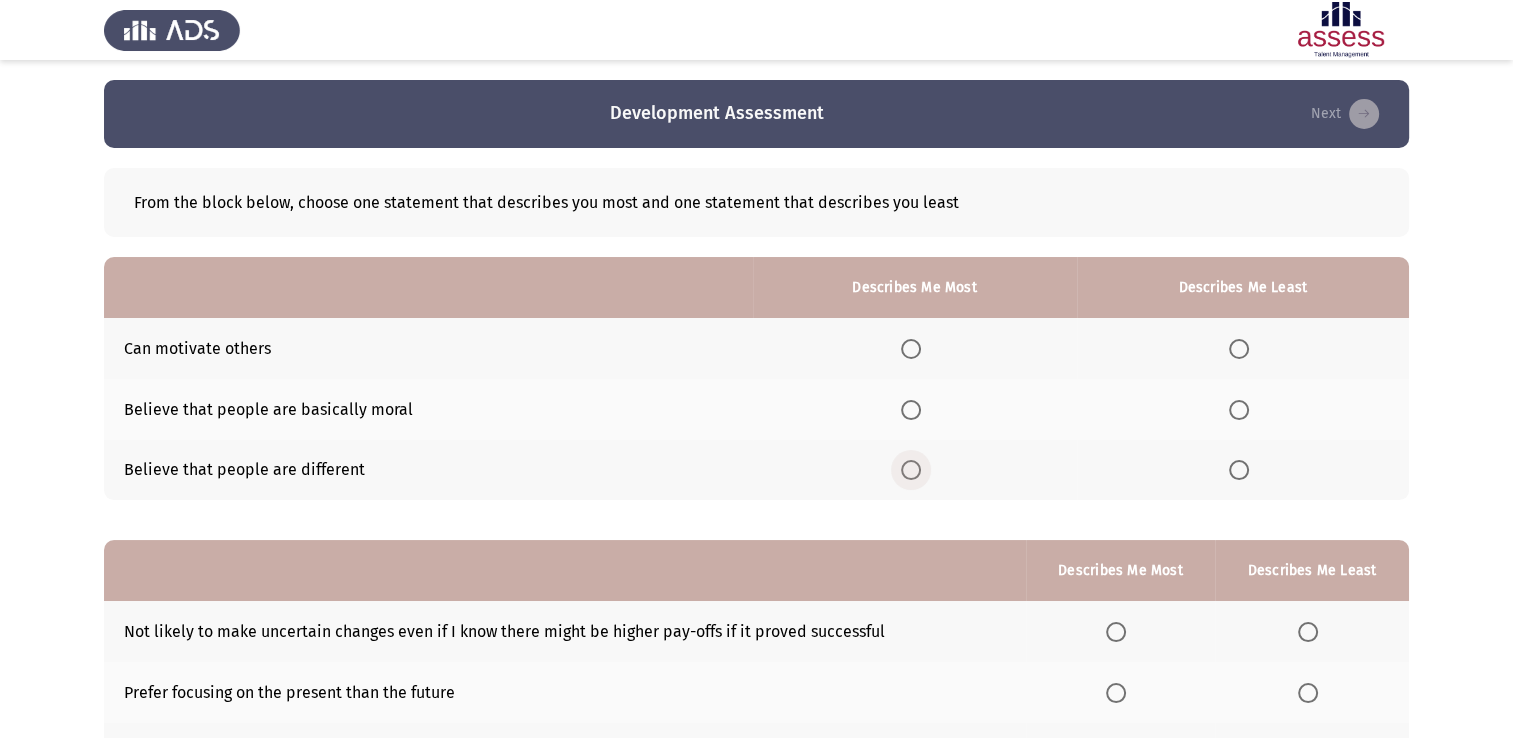 click at bounding box center [911, 470] 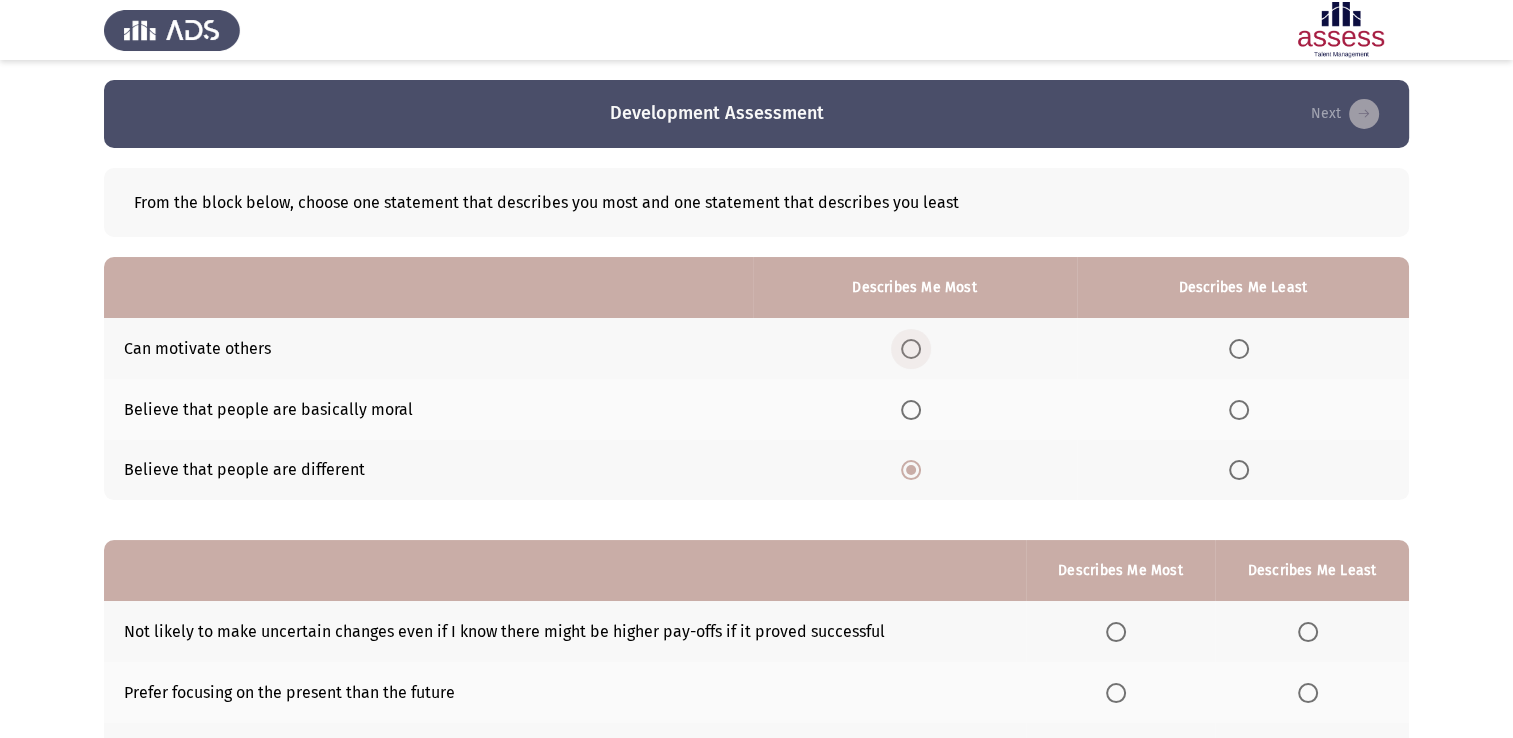 click at bounding box center (915, 349) 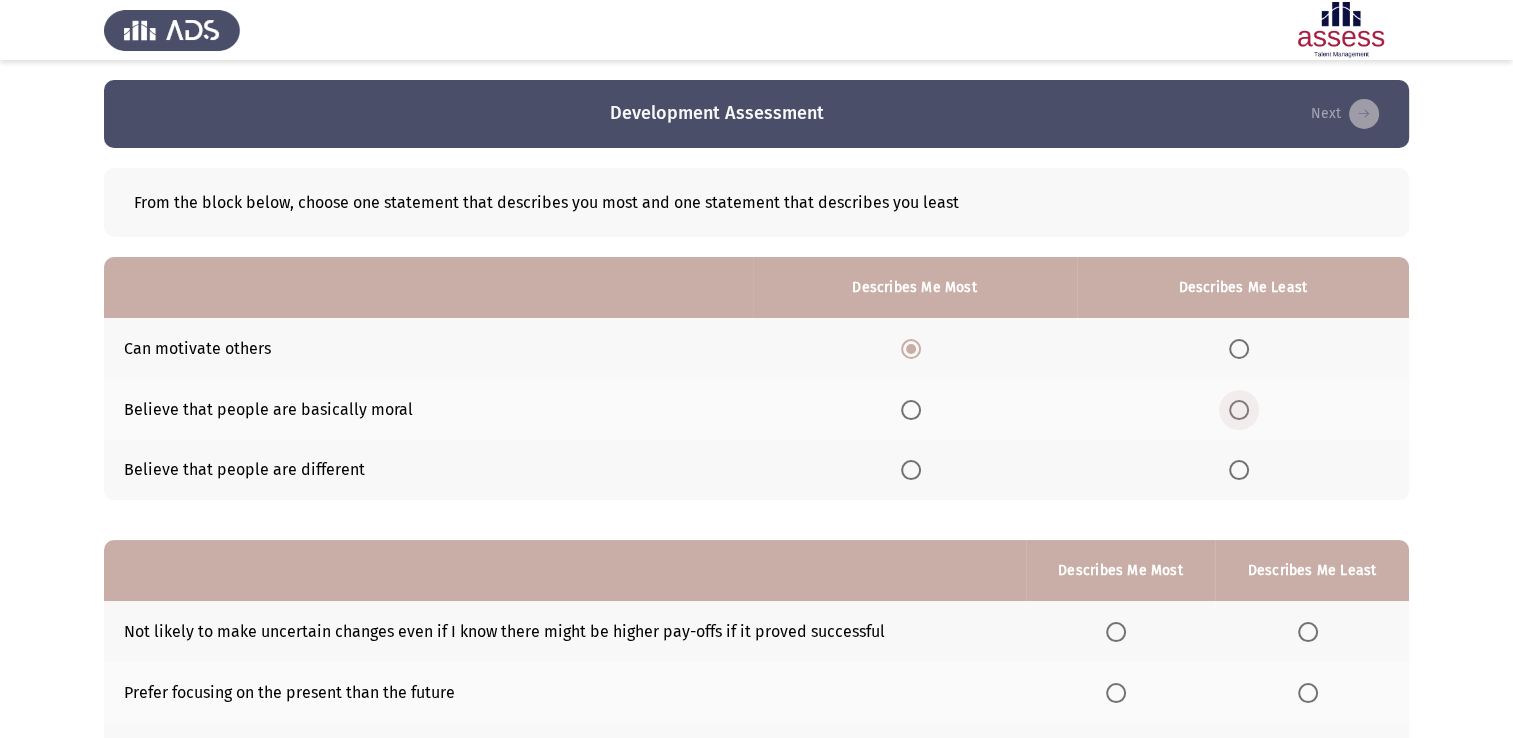 click at bounding box center (1239, 410) 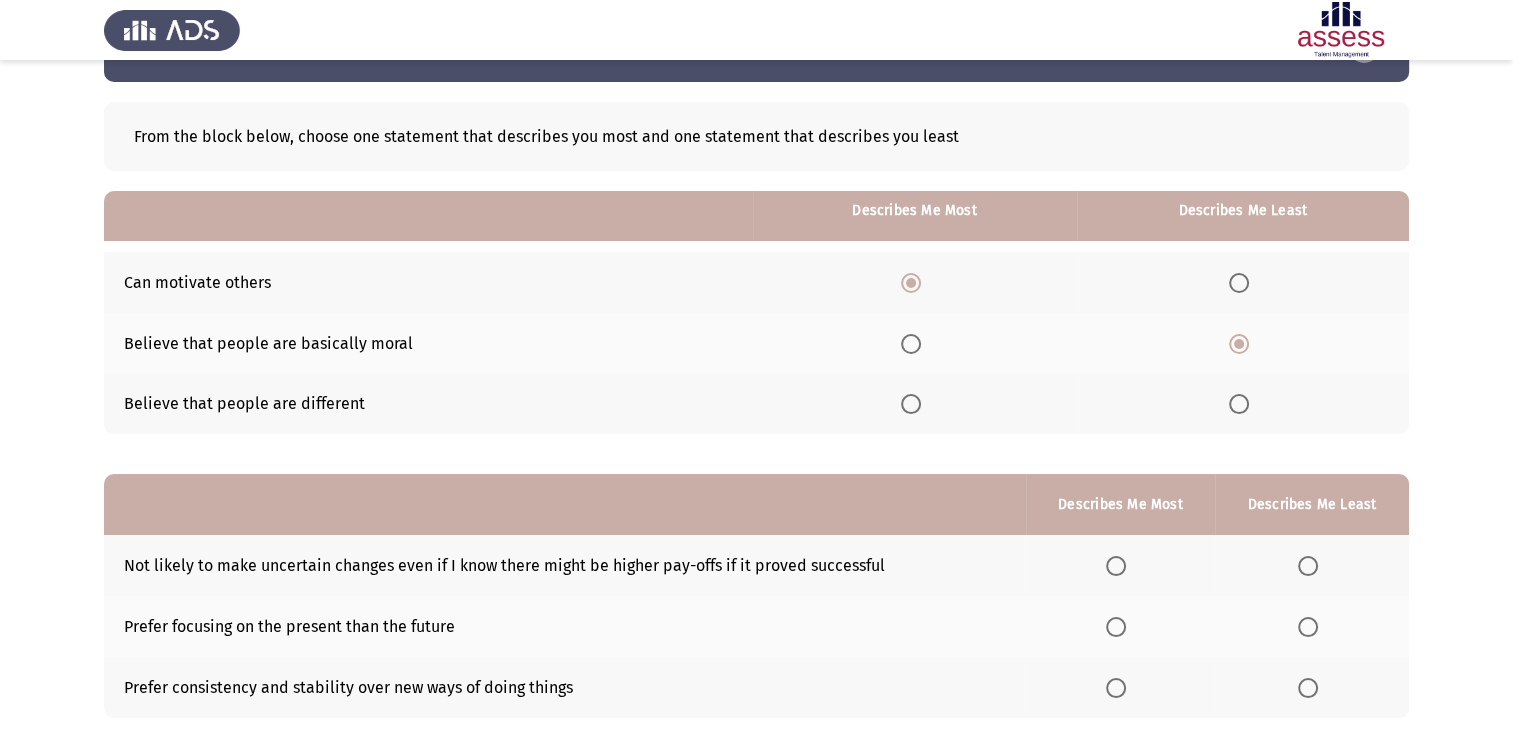 scroll, scrollTop: 186, scrollLeft: 0, axis: vertical 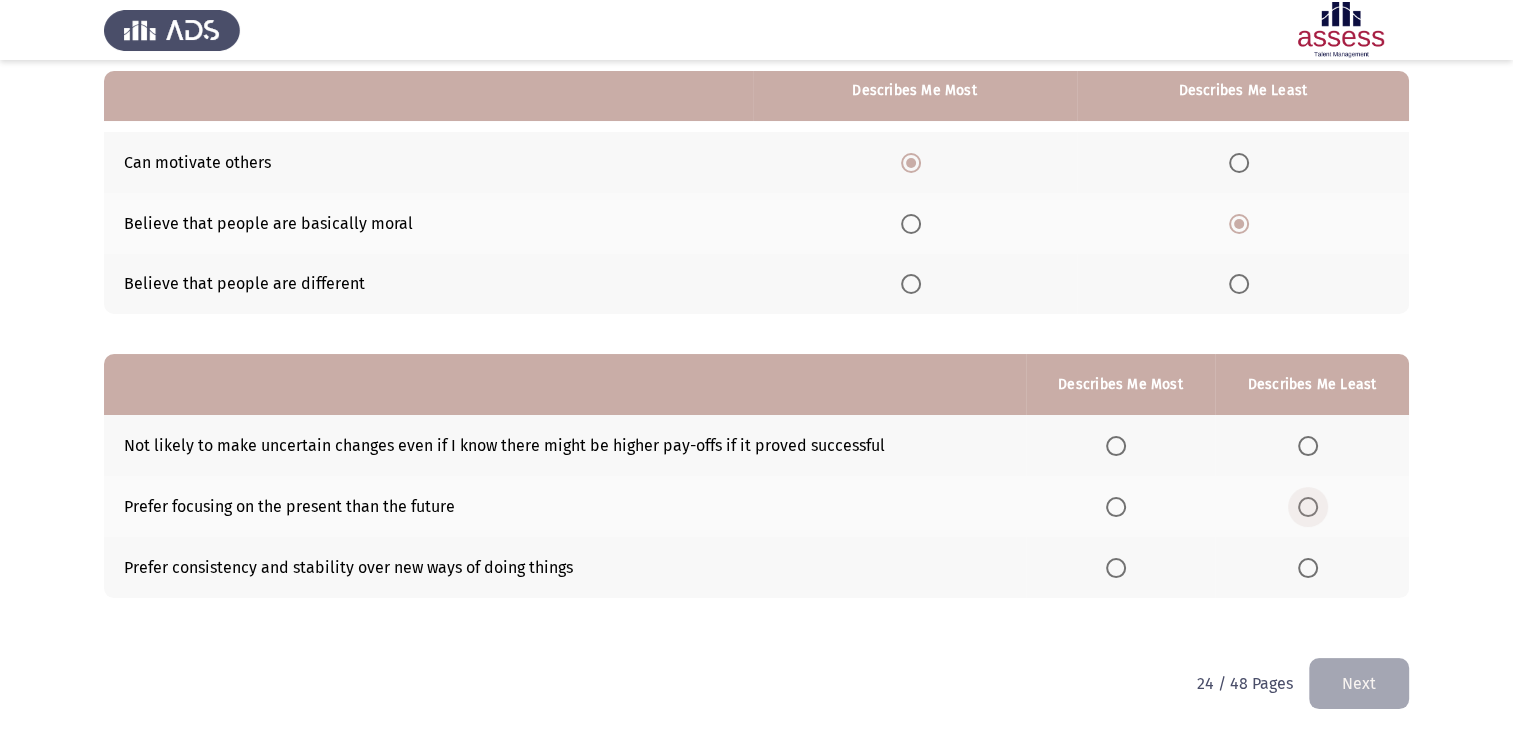 click at bounding box center [1308, 507] 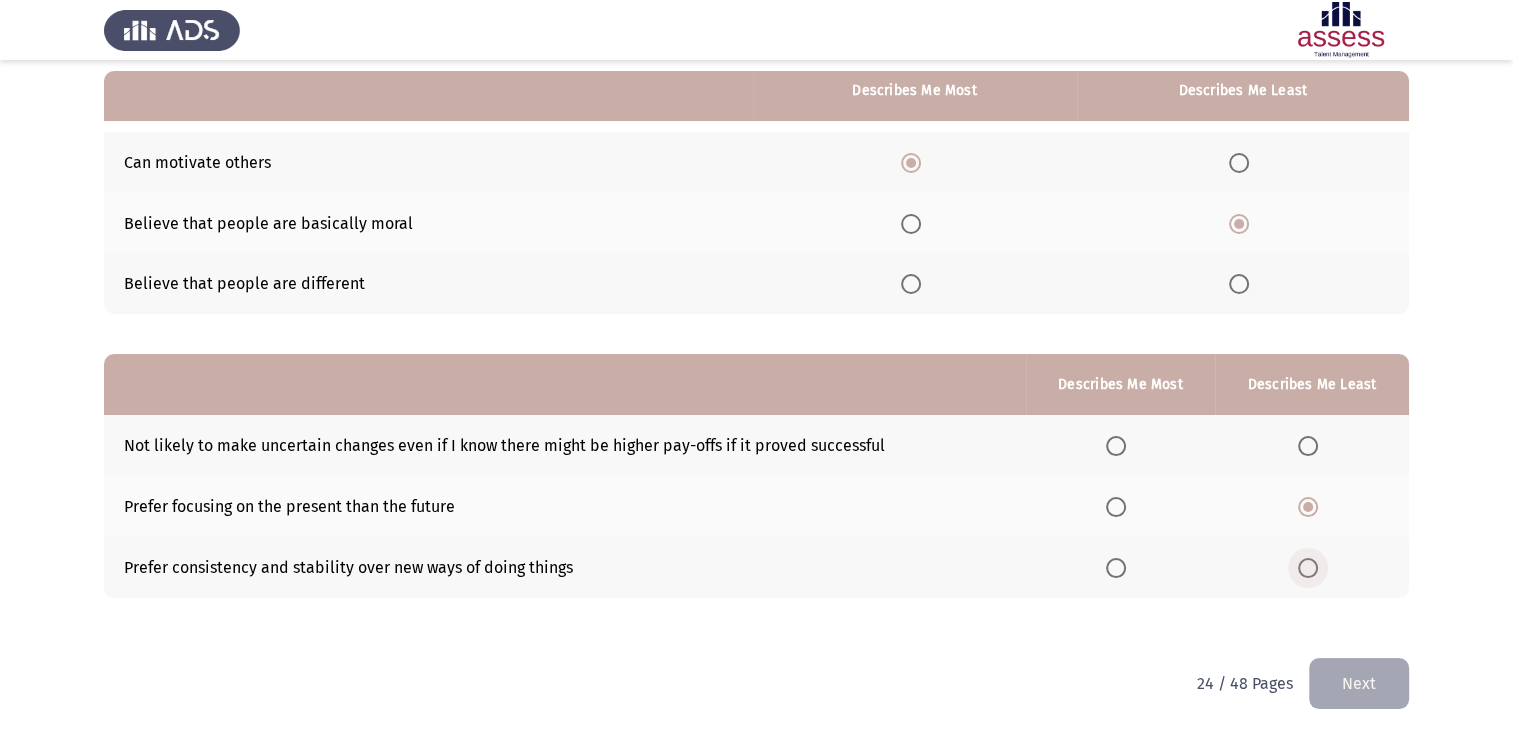 click at bounding box center (1308, 568) 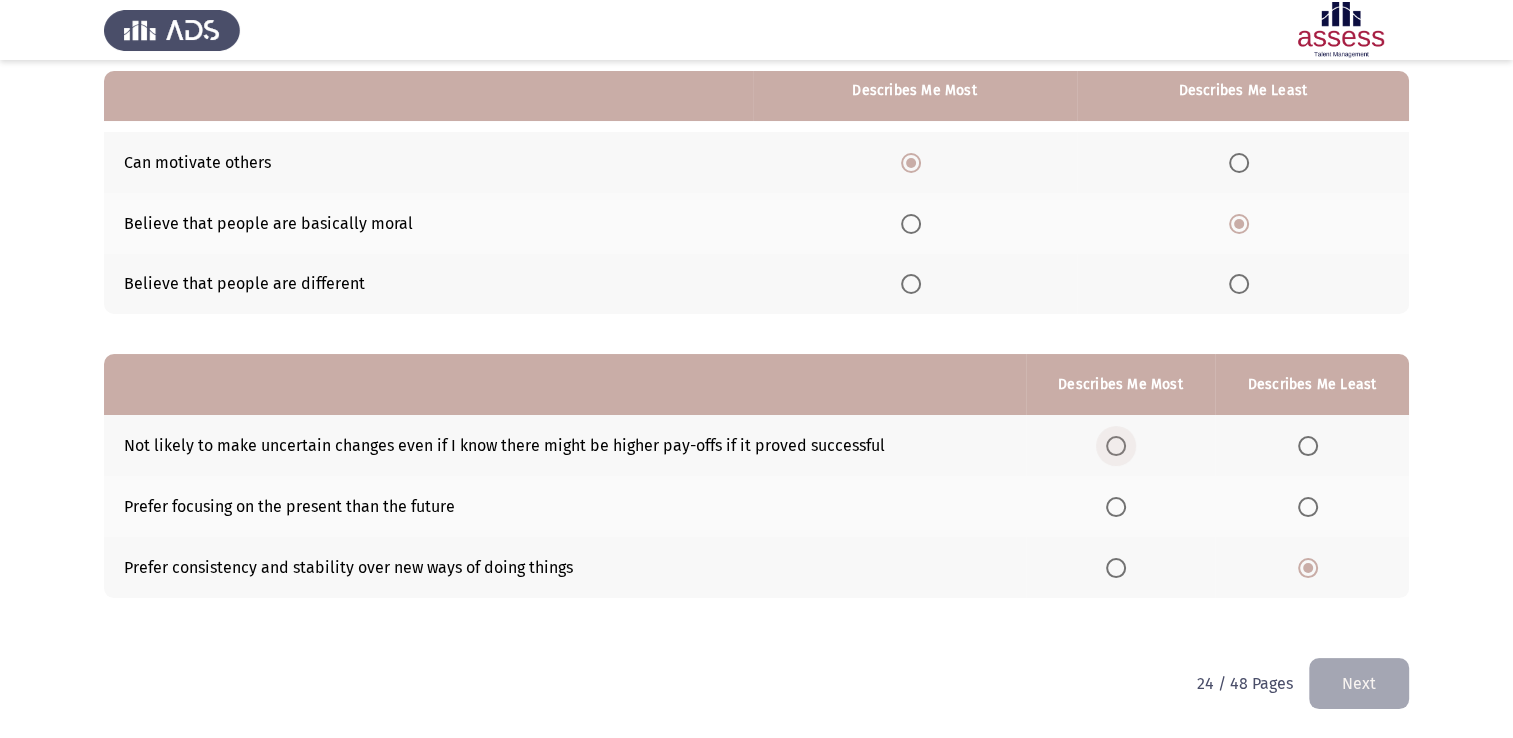 click at bounding box center [1116, 446] 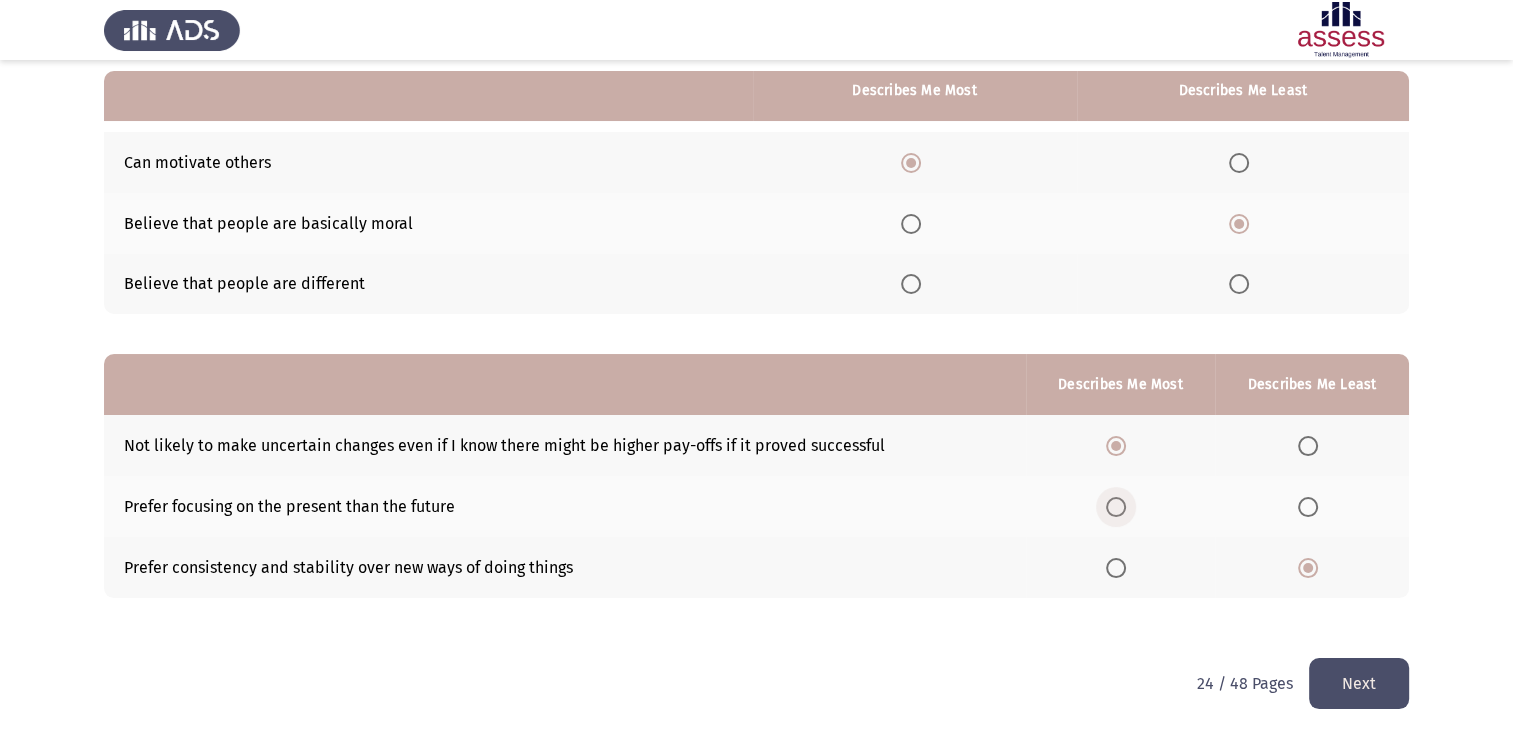 click at bounding box center [1116, 507] 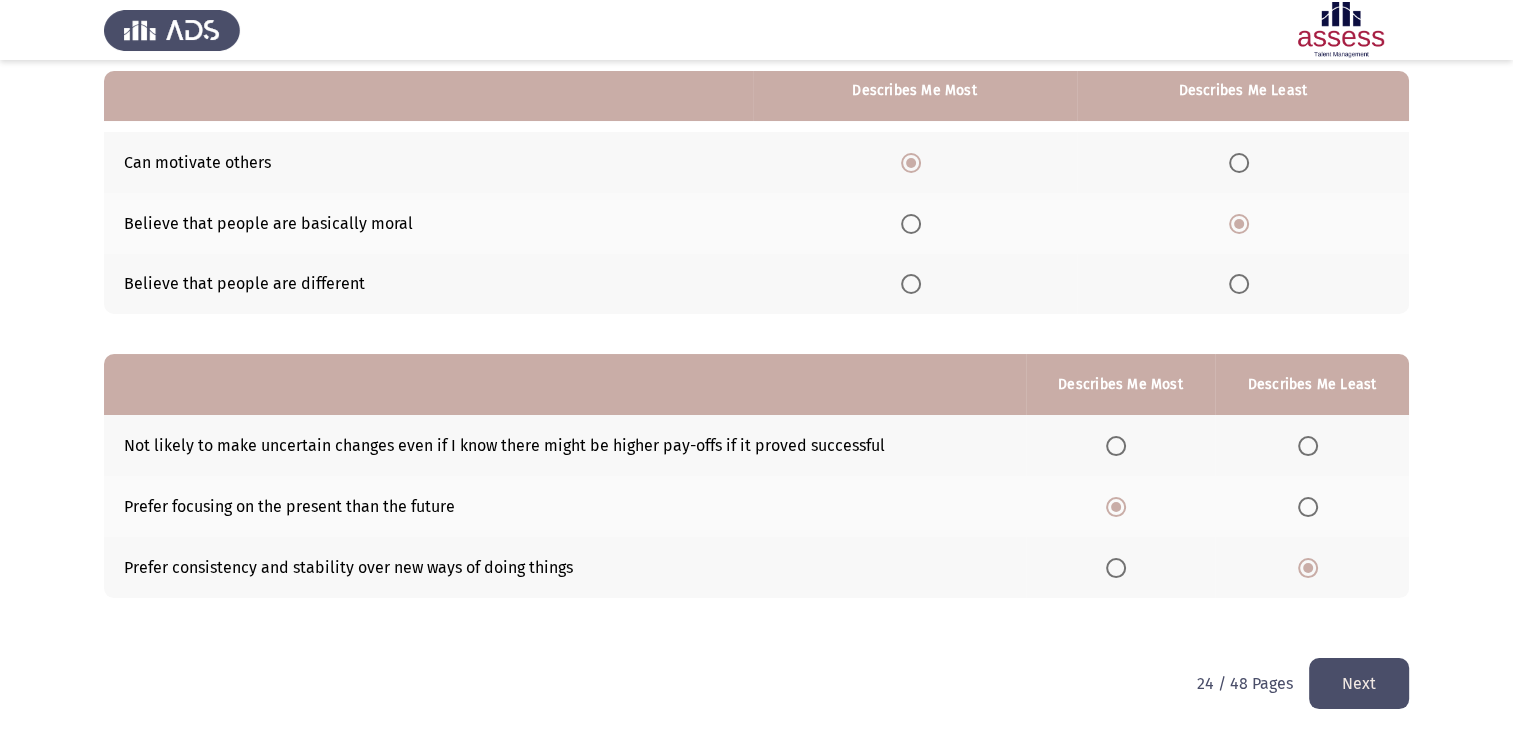 click on "Next" 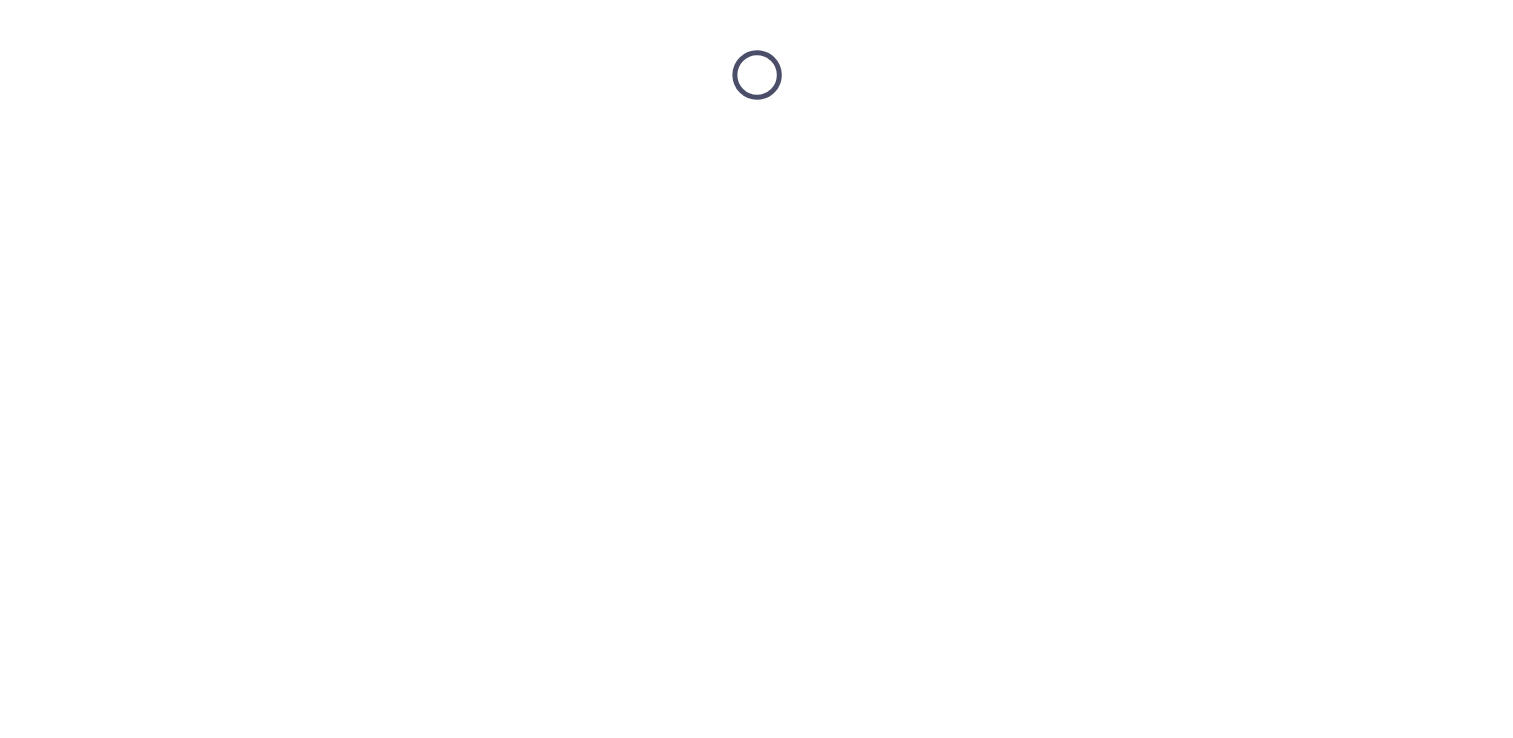scroll, scrollTop: 0, scrollLeft: 0, axis: both 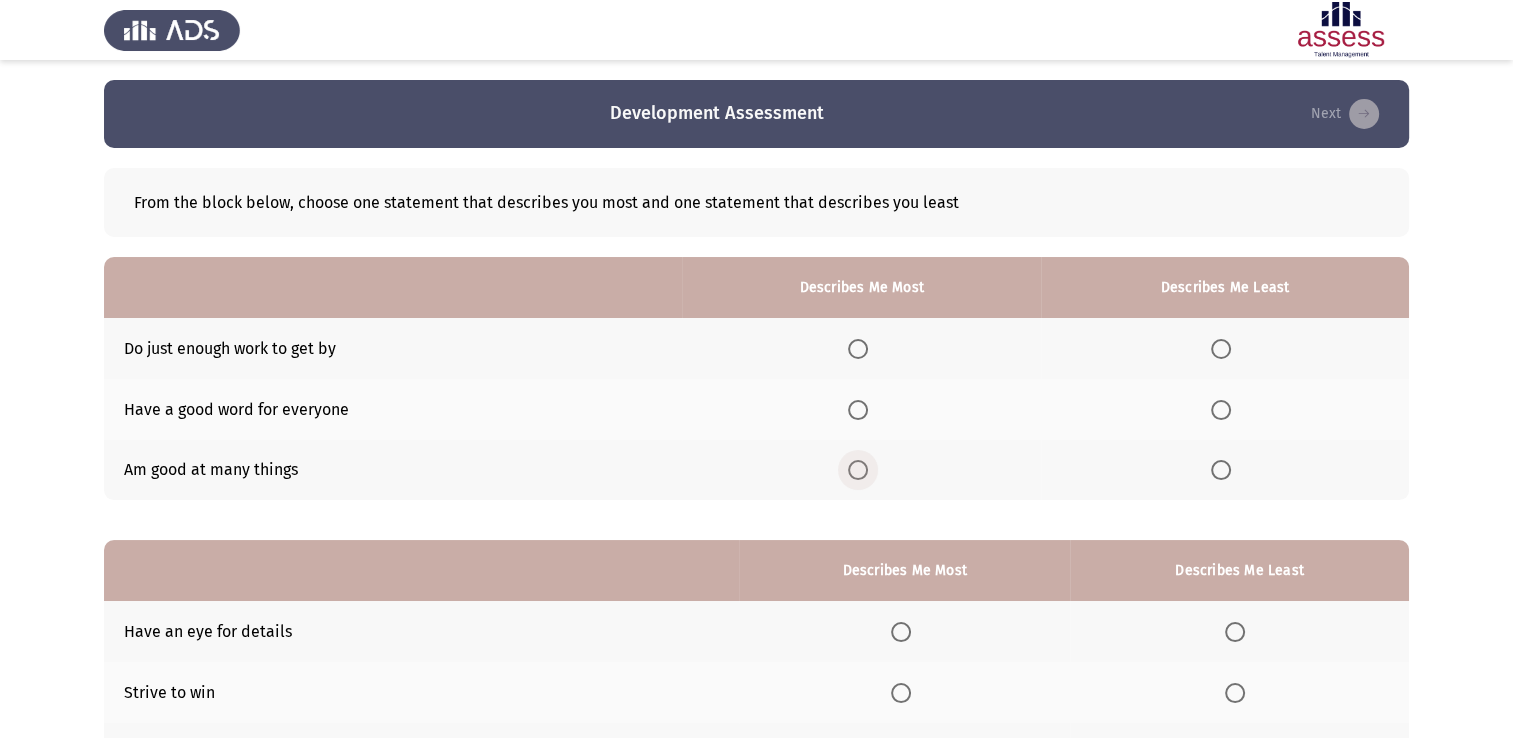 click at bounding box center [858, 470] 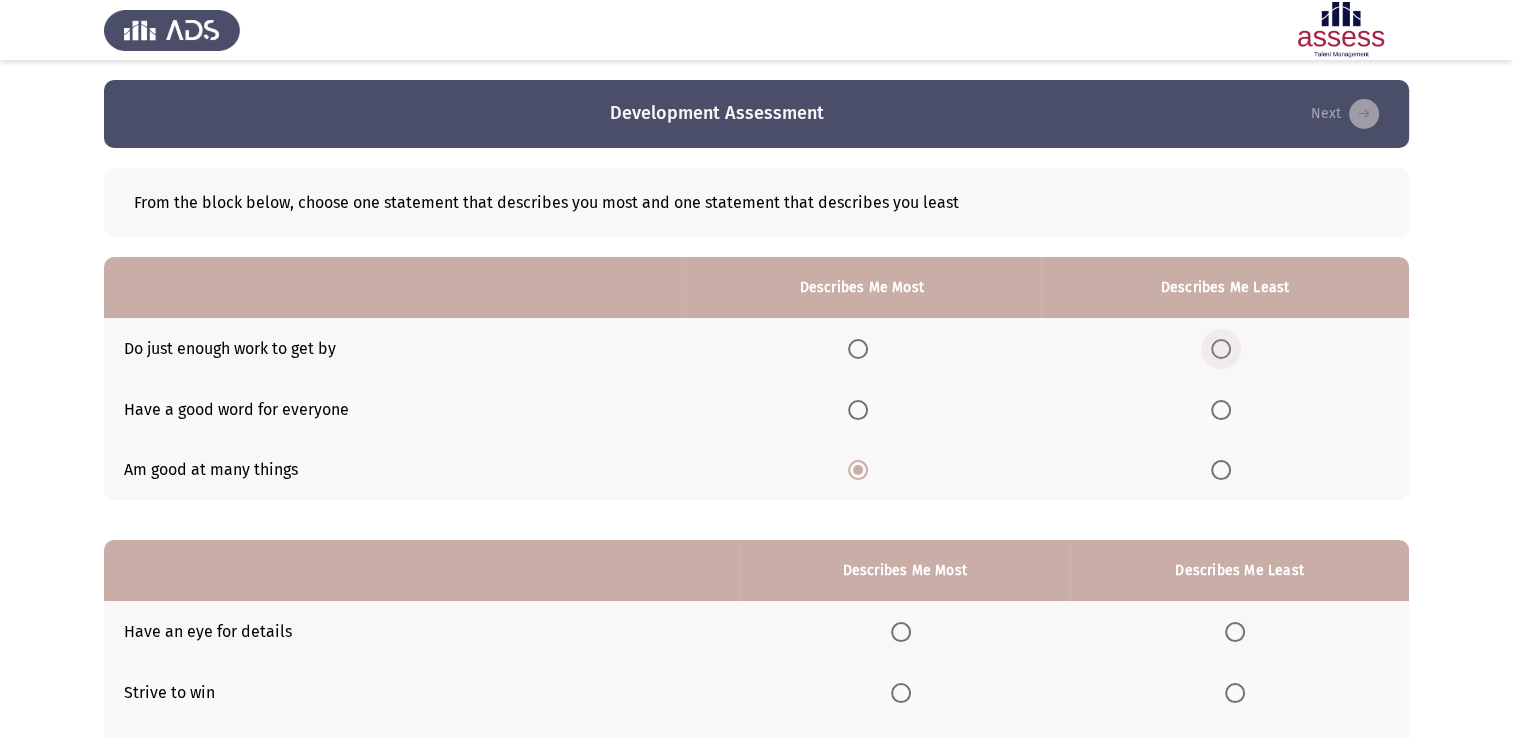 click at bounding box center (1221, 349) 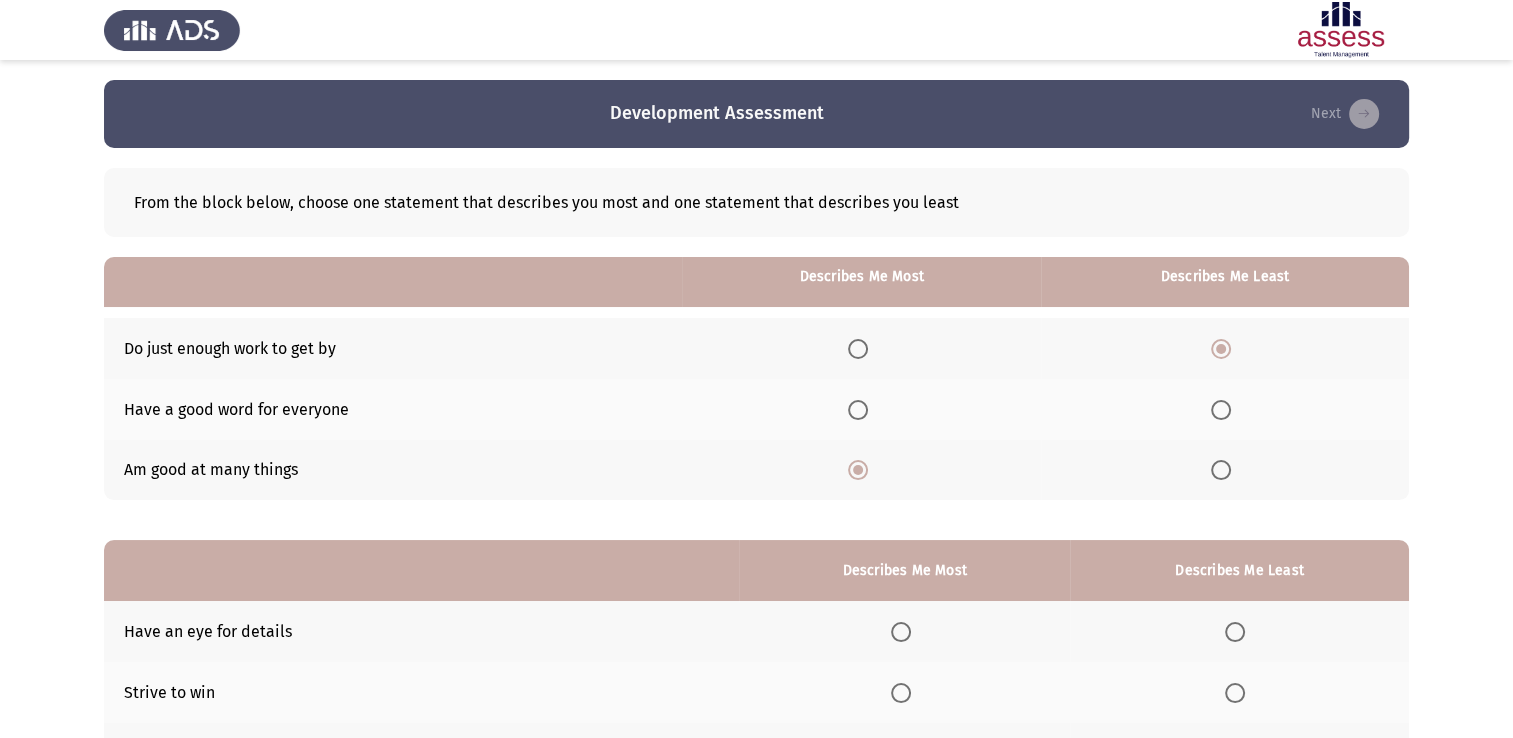 scroll, scrollTop: 186, scrollLeft: 0, axis: vertical 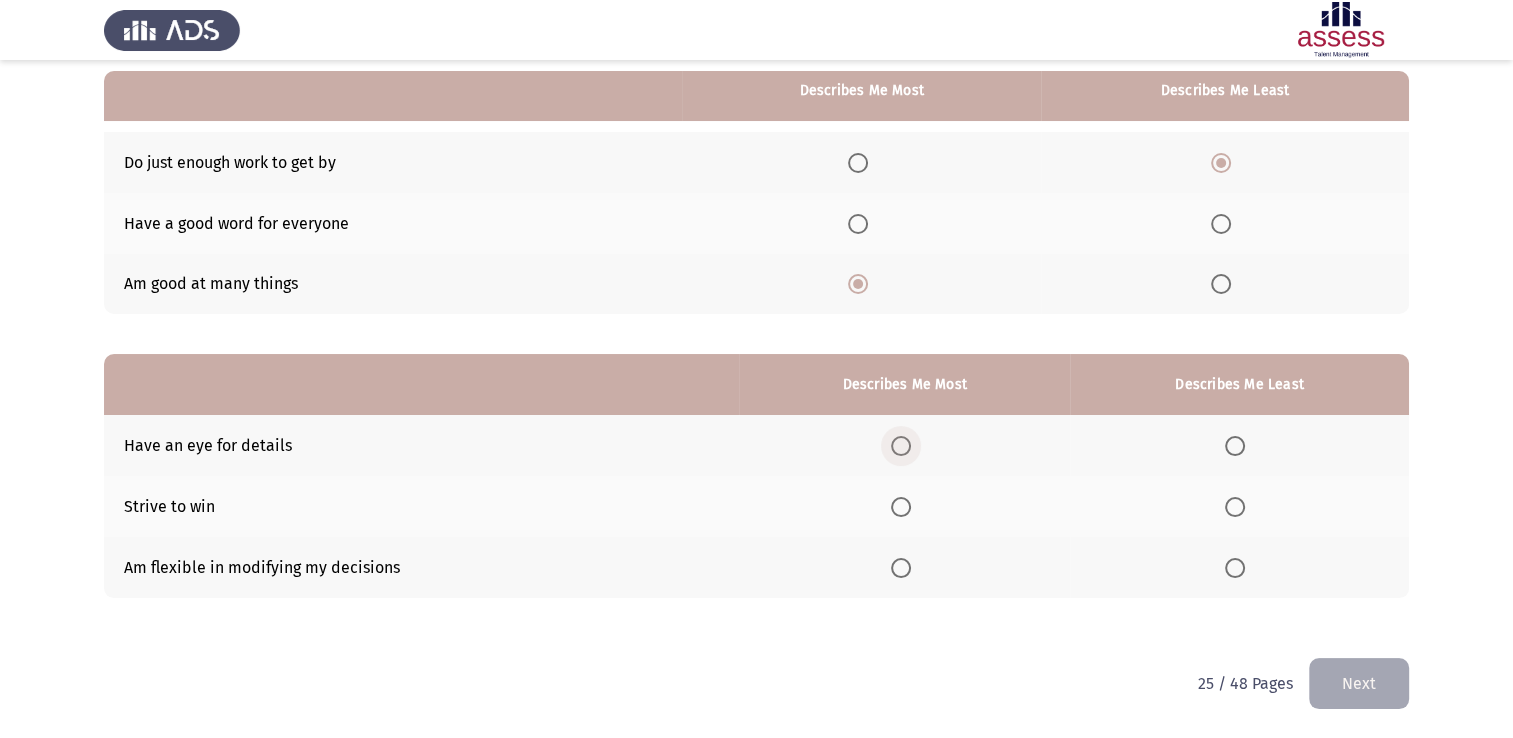 click at bounding box center [901, 446] 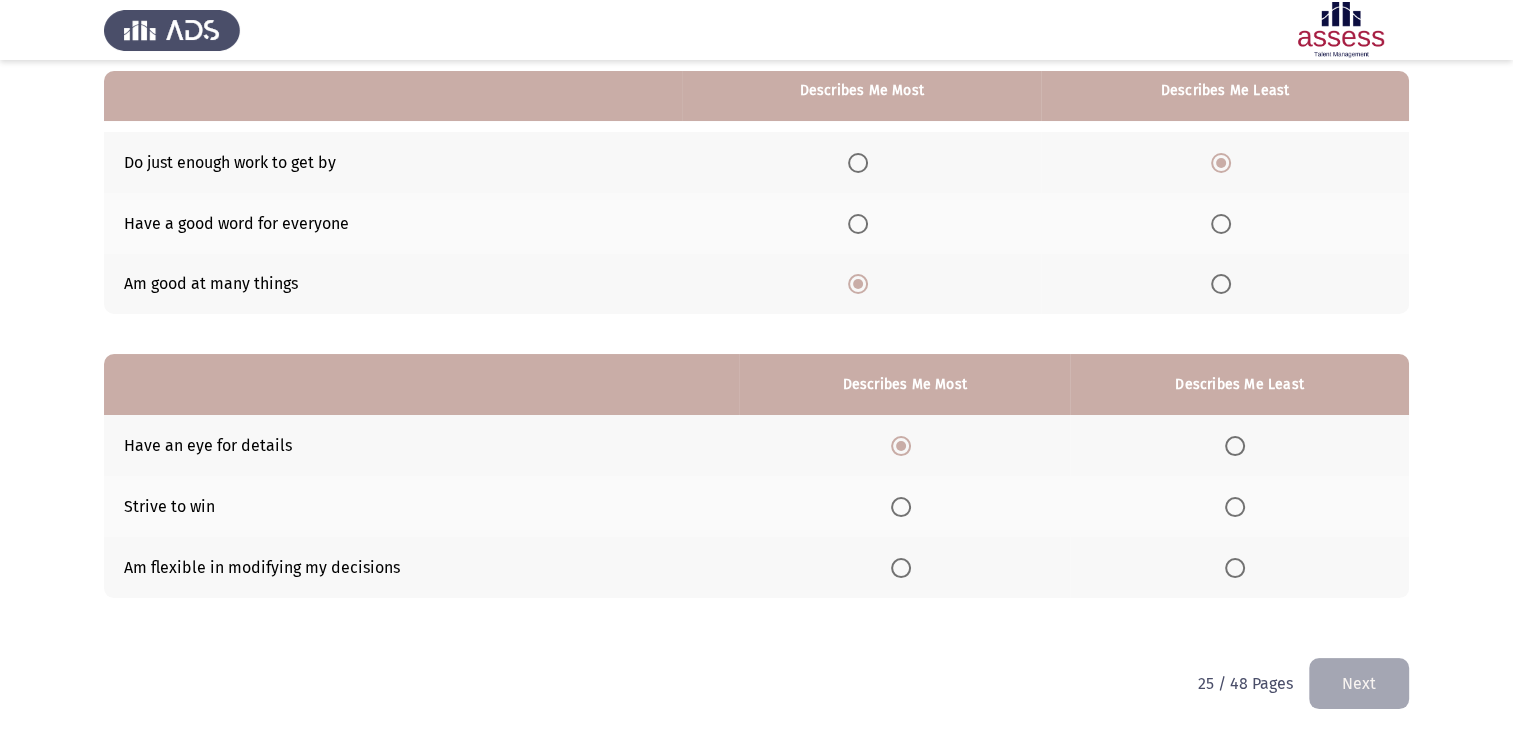 click at bounding box center (901, 568) 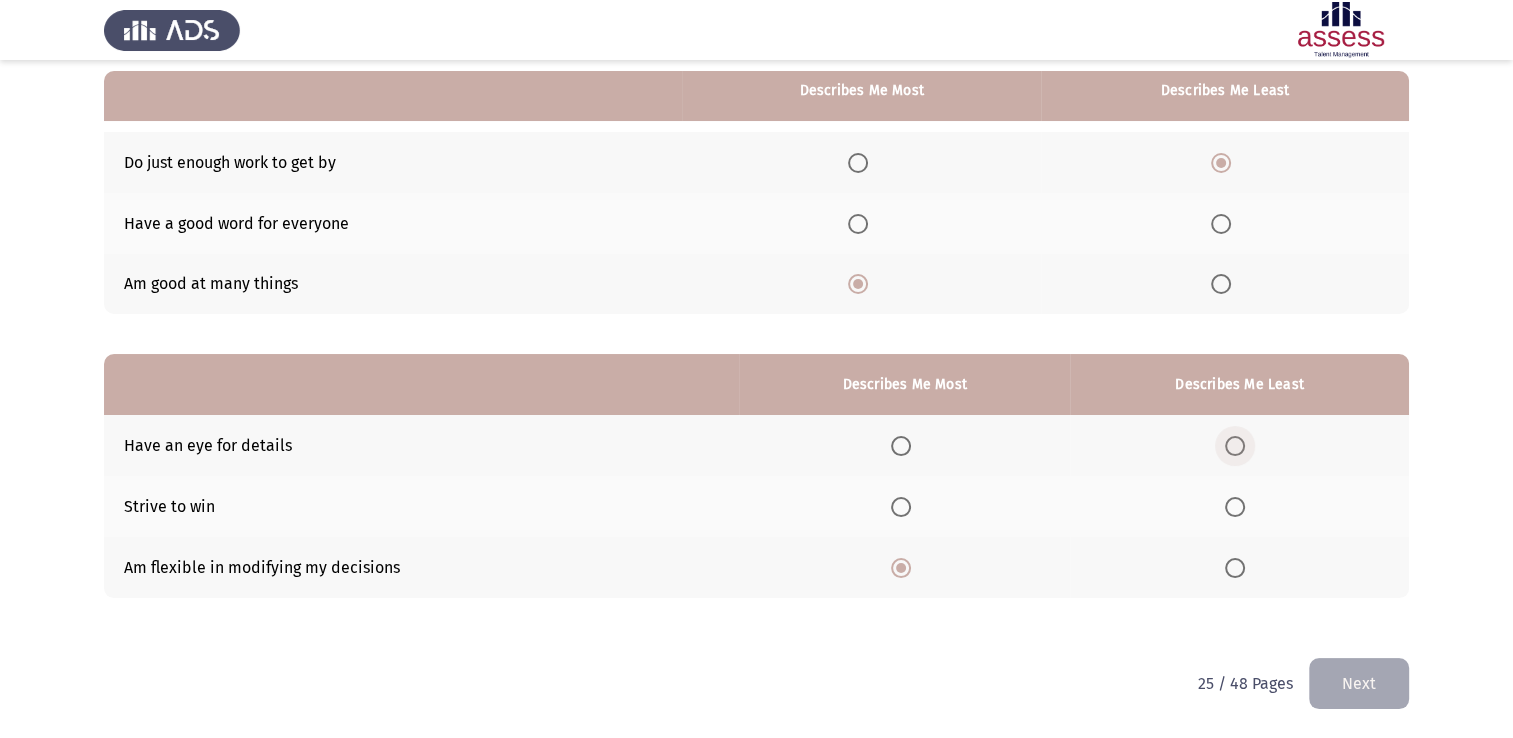 click at bounding box center (1235, 446) 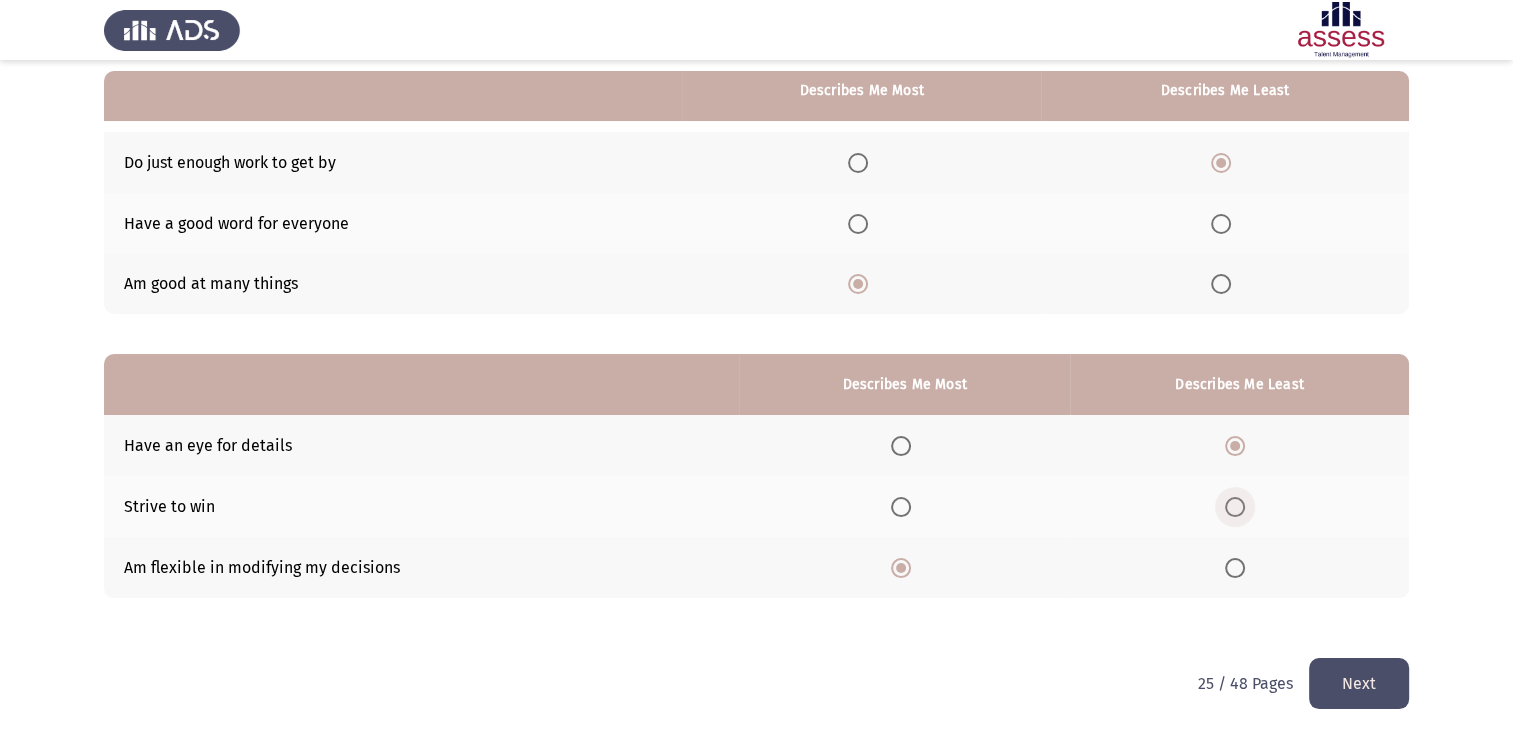 click at bounding box center [1235, 507] 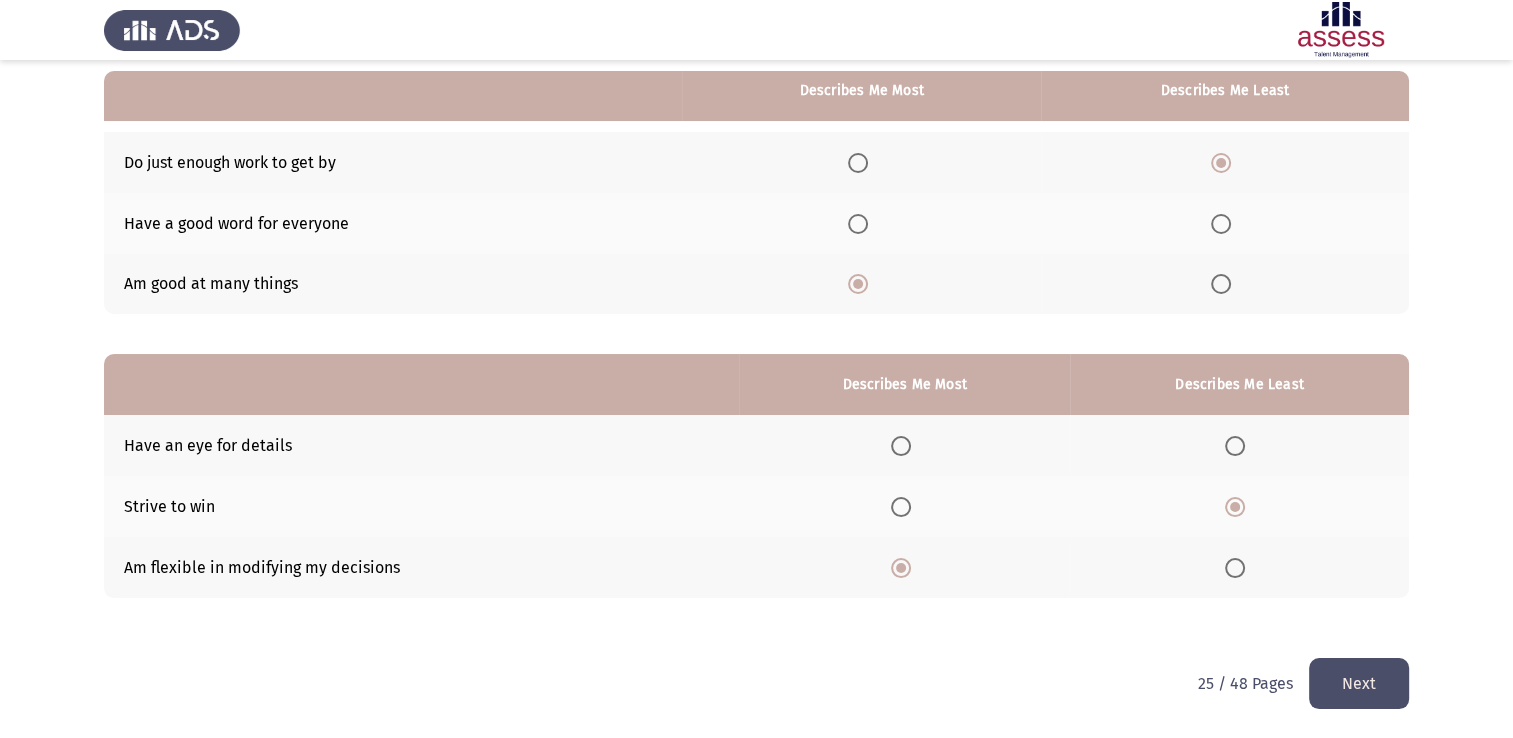 click on "Next" 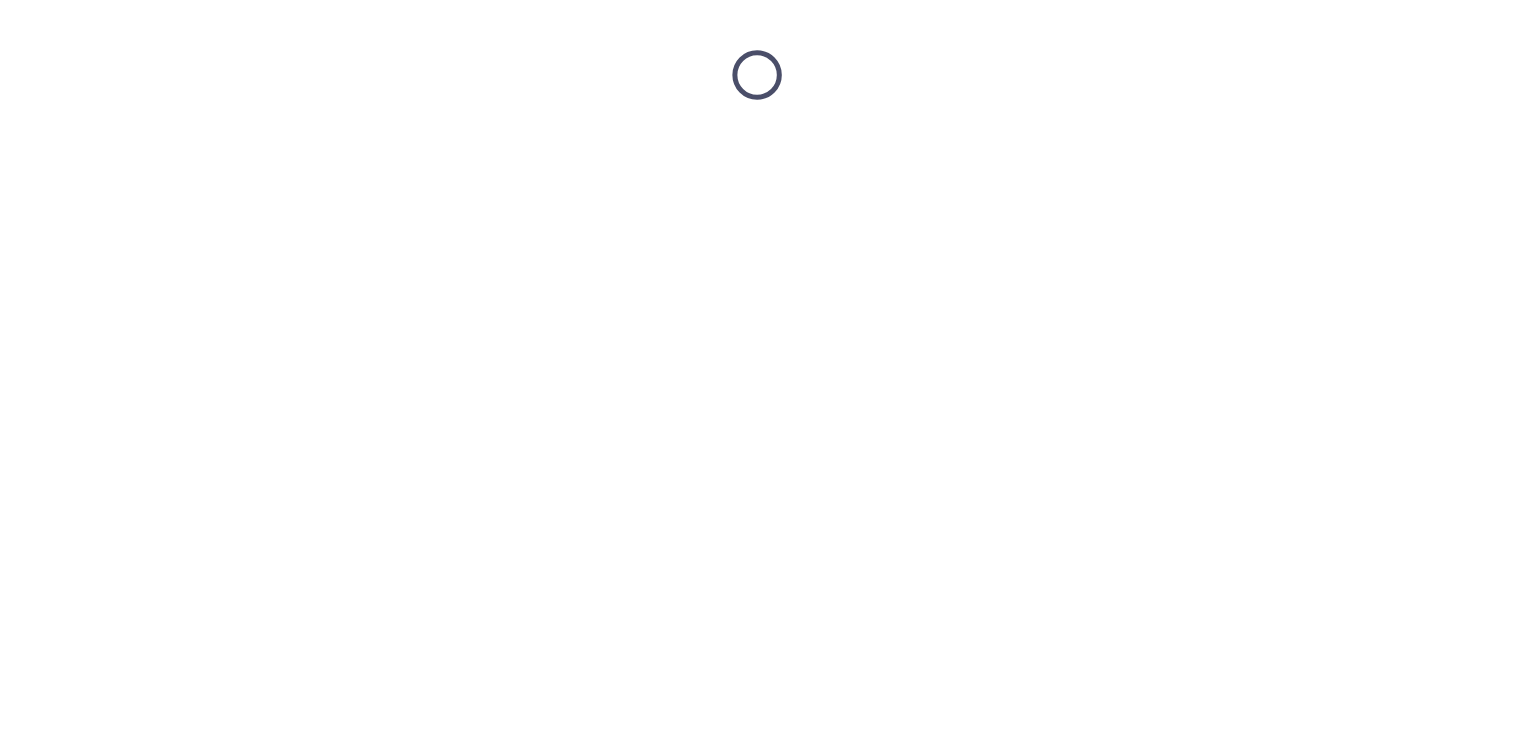 scroll, scrollTop: 0, scrollLeft: 0, axis: both 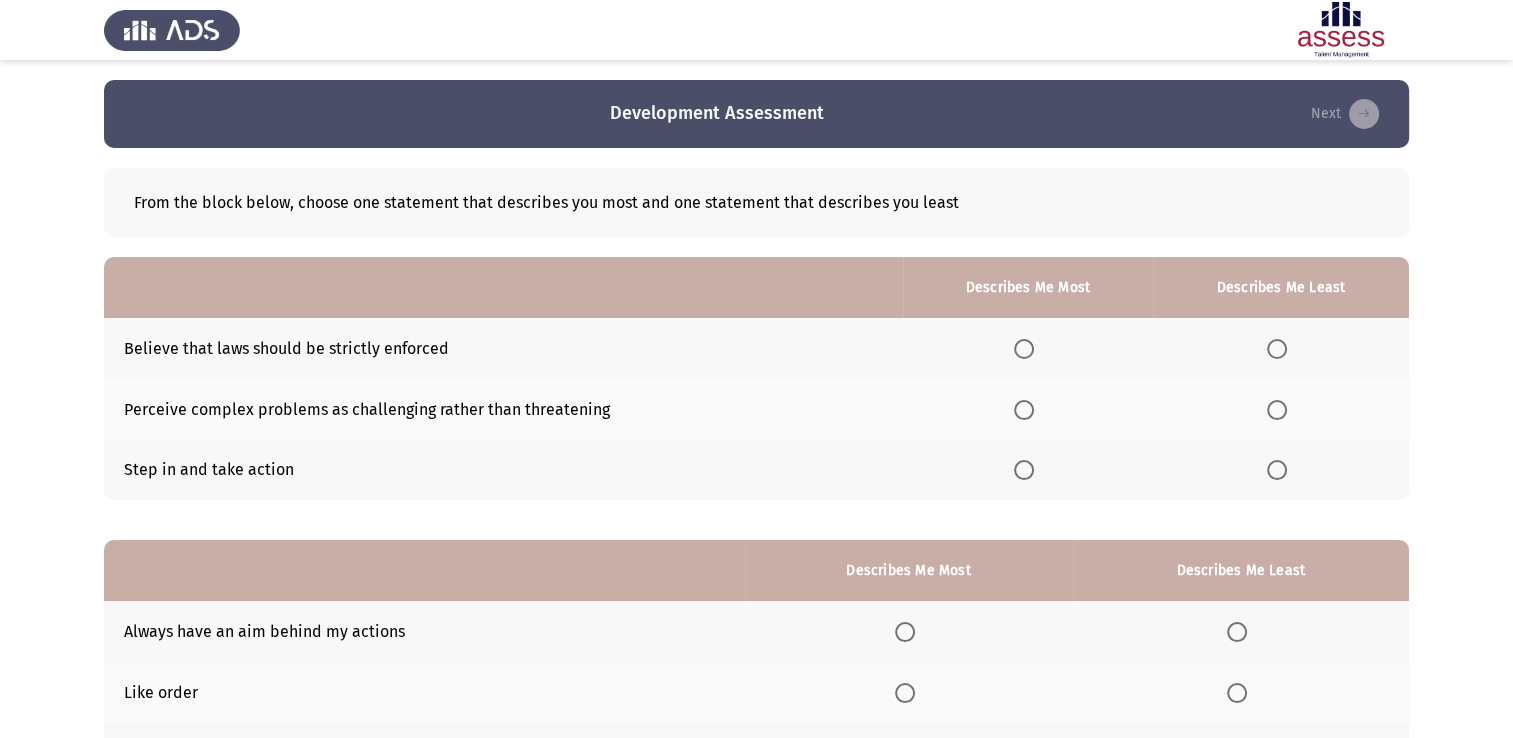 click at bounding box center [1277, 349] 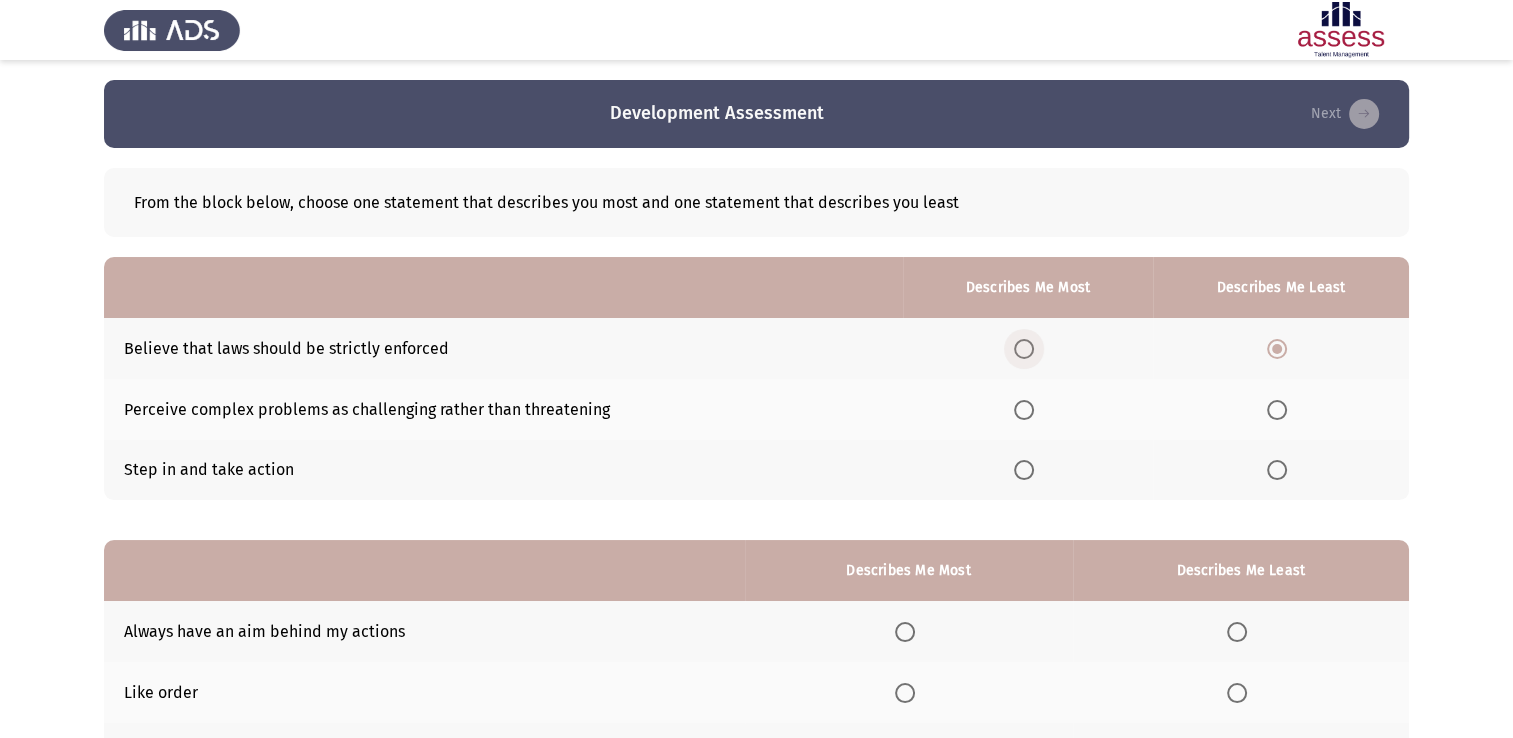click at bounding box center (1028, 349) 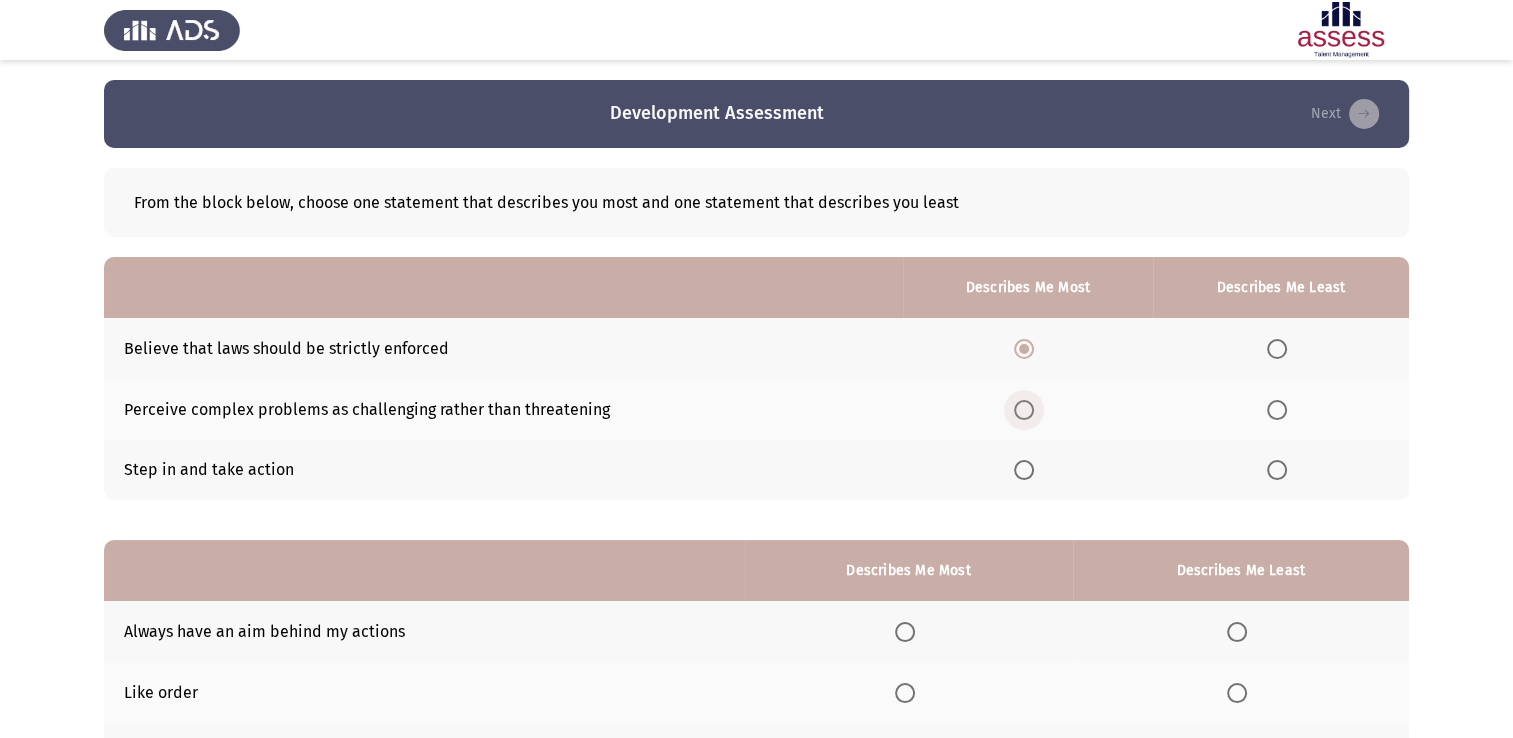click at bounding box center [1024, 410] 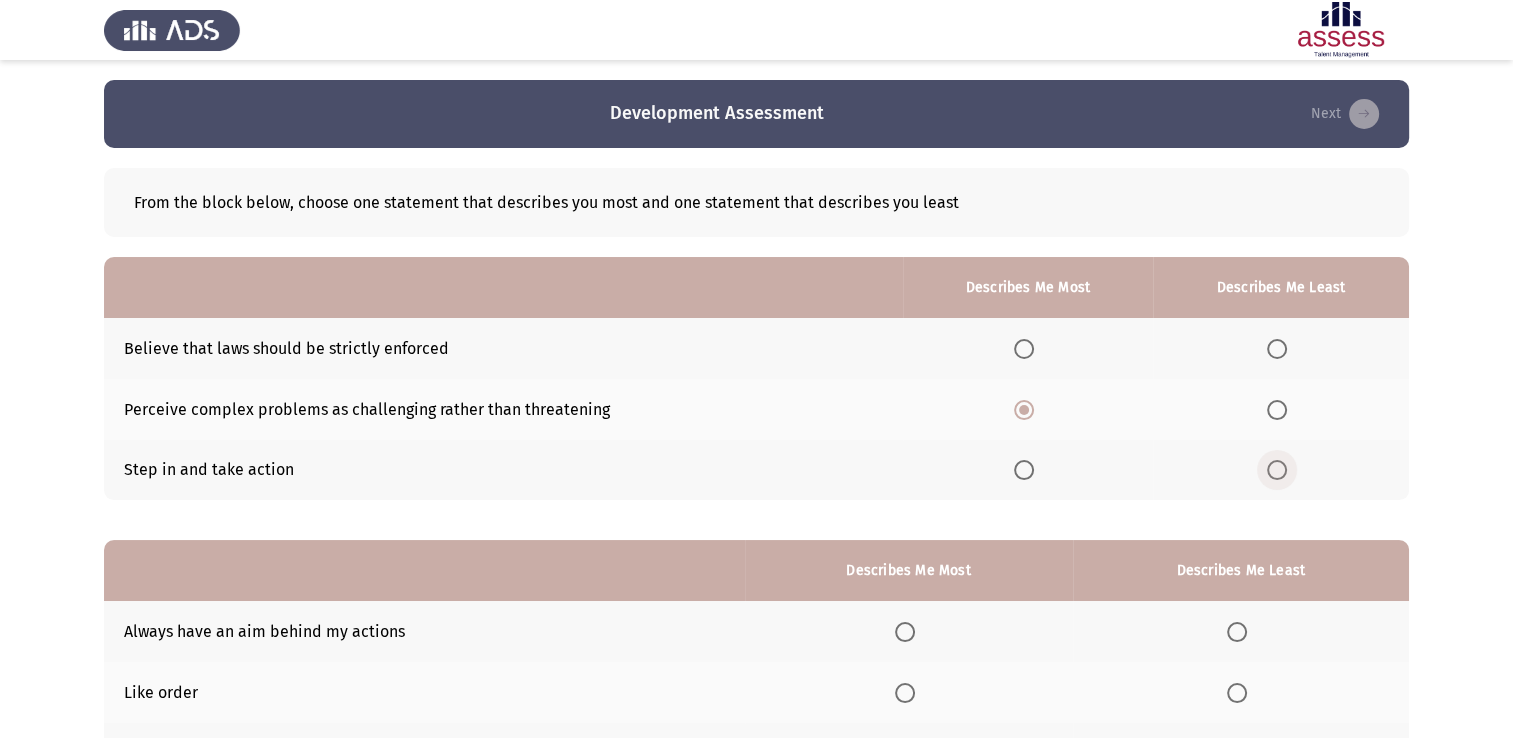 click at bounding box center [1277, 470] 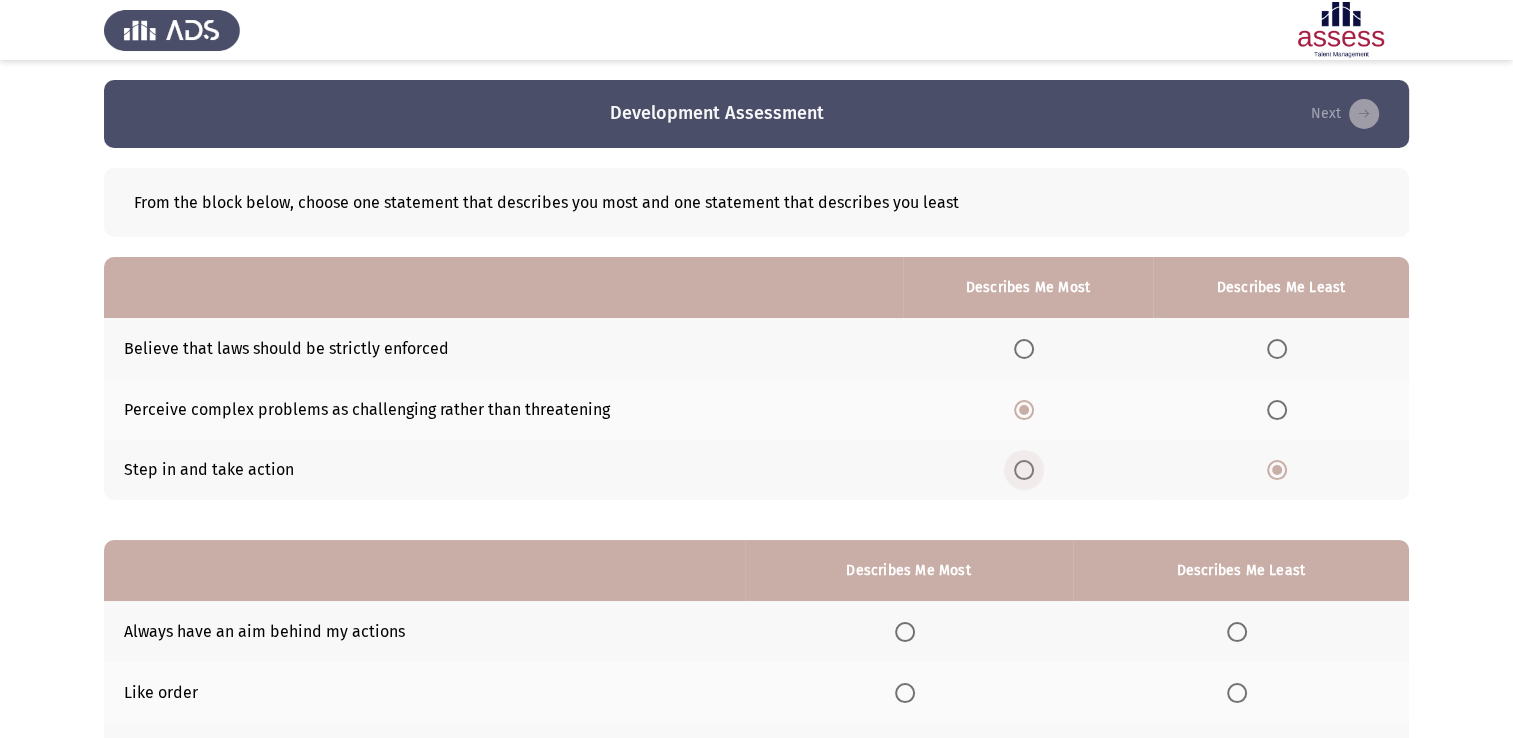 click at bounding box center (1024, 470) 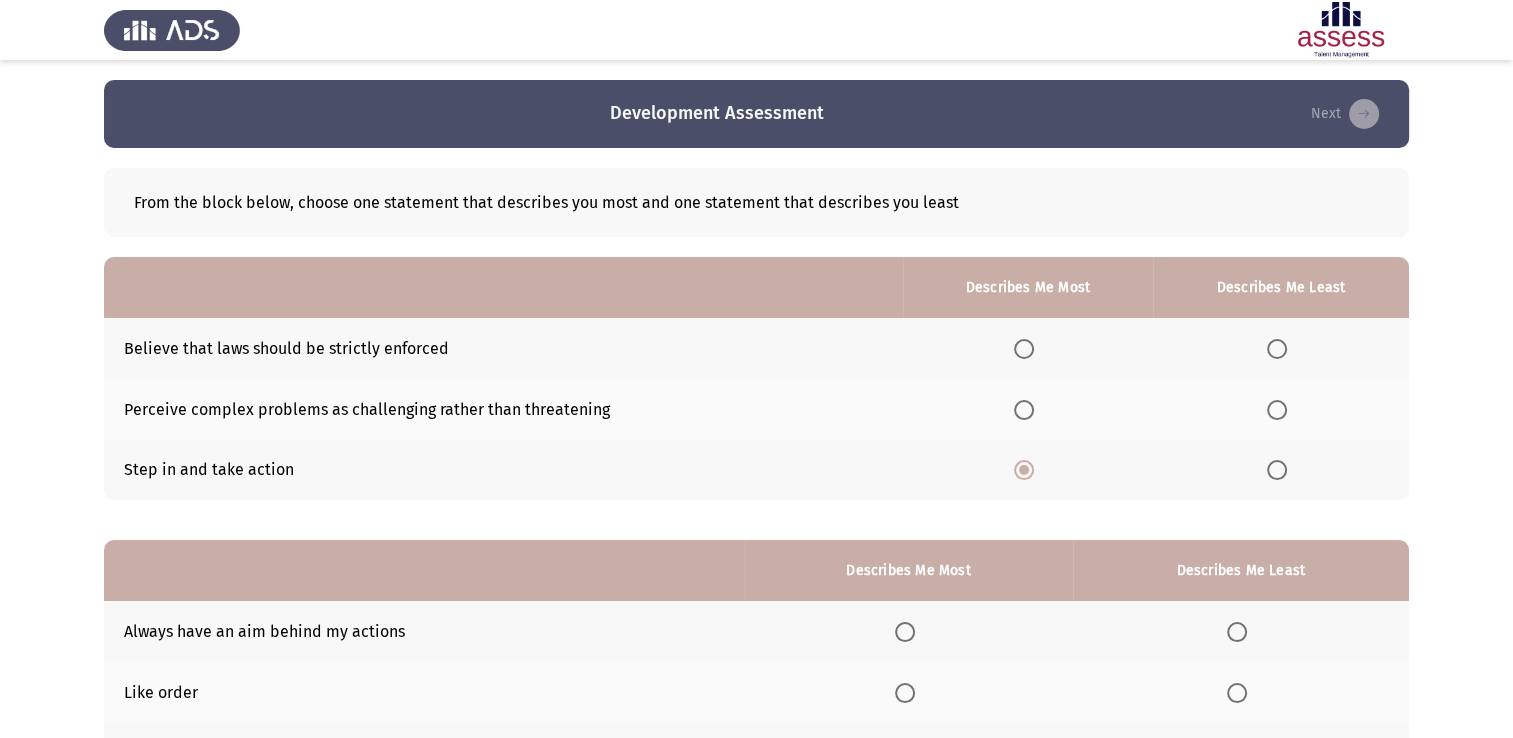 click 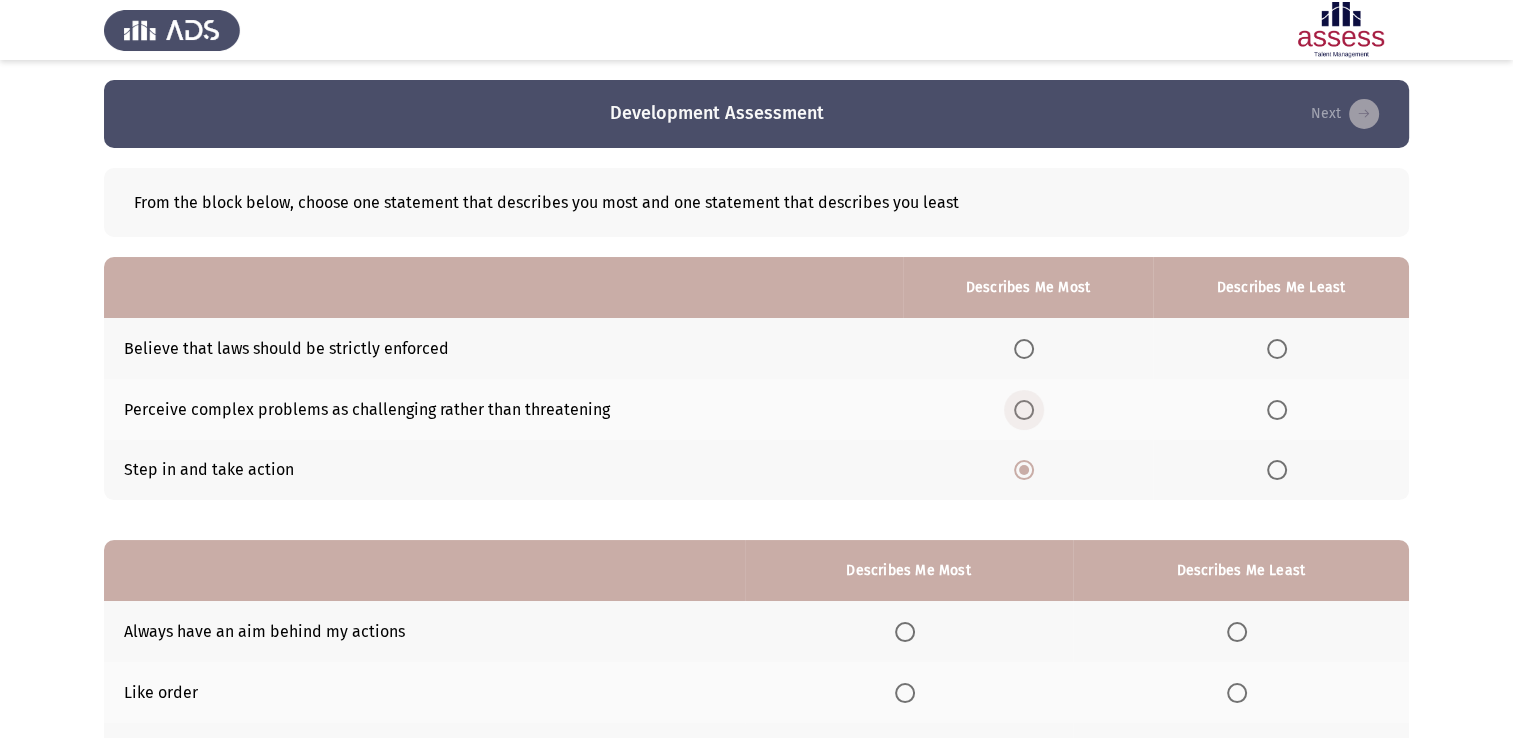 click at bounding box center (1024, 410) 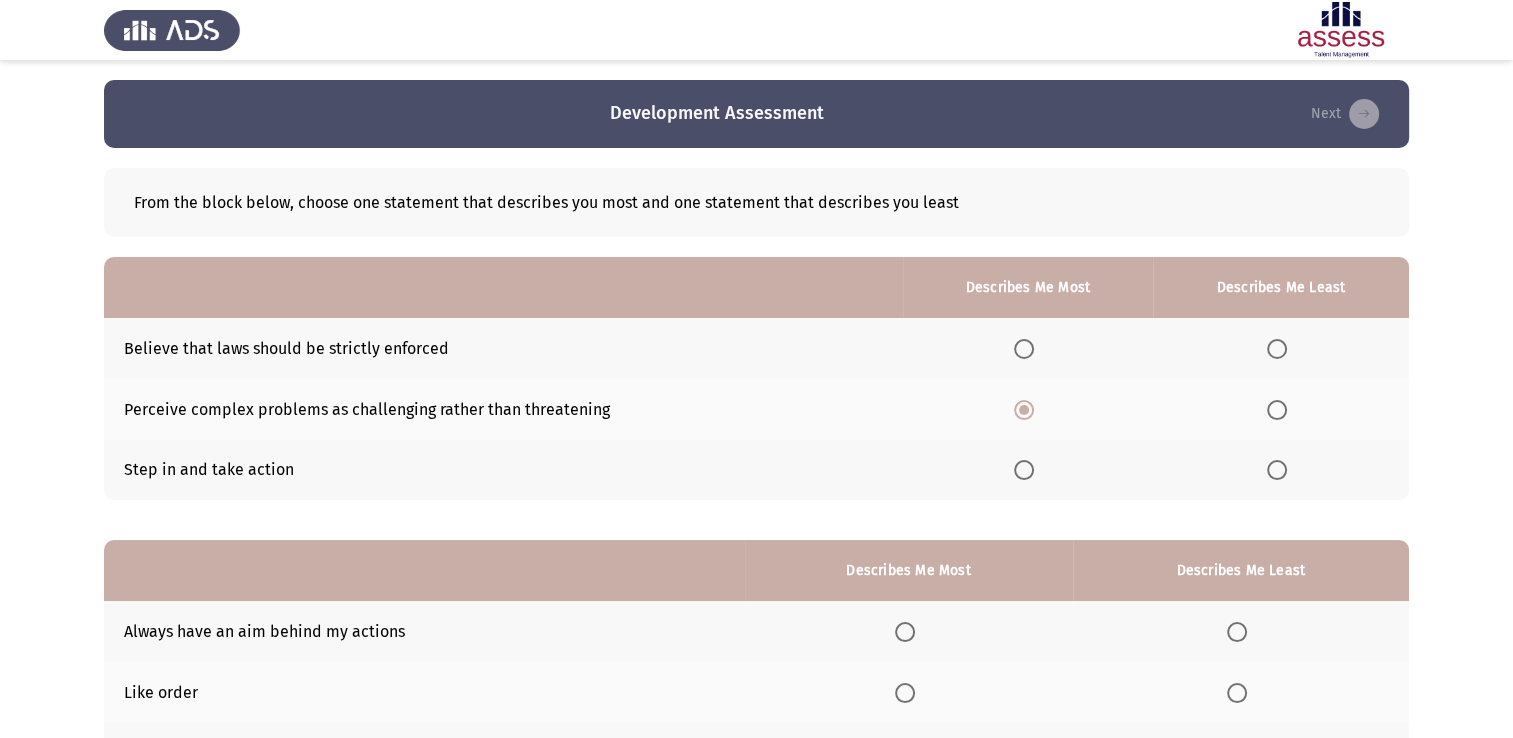 drag, startPoint x: 1265, startPoint y: 348, endPoint x: 1282, endPoint y: 348, distance: 17 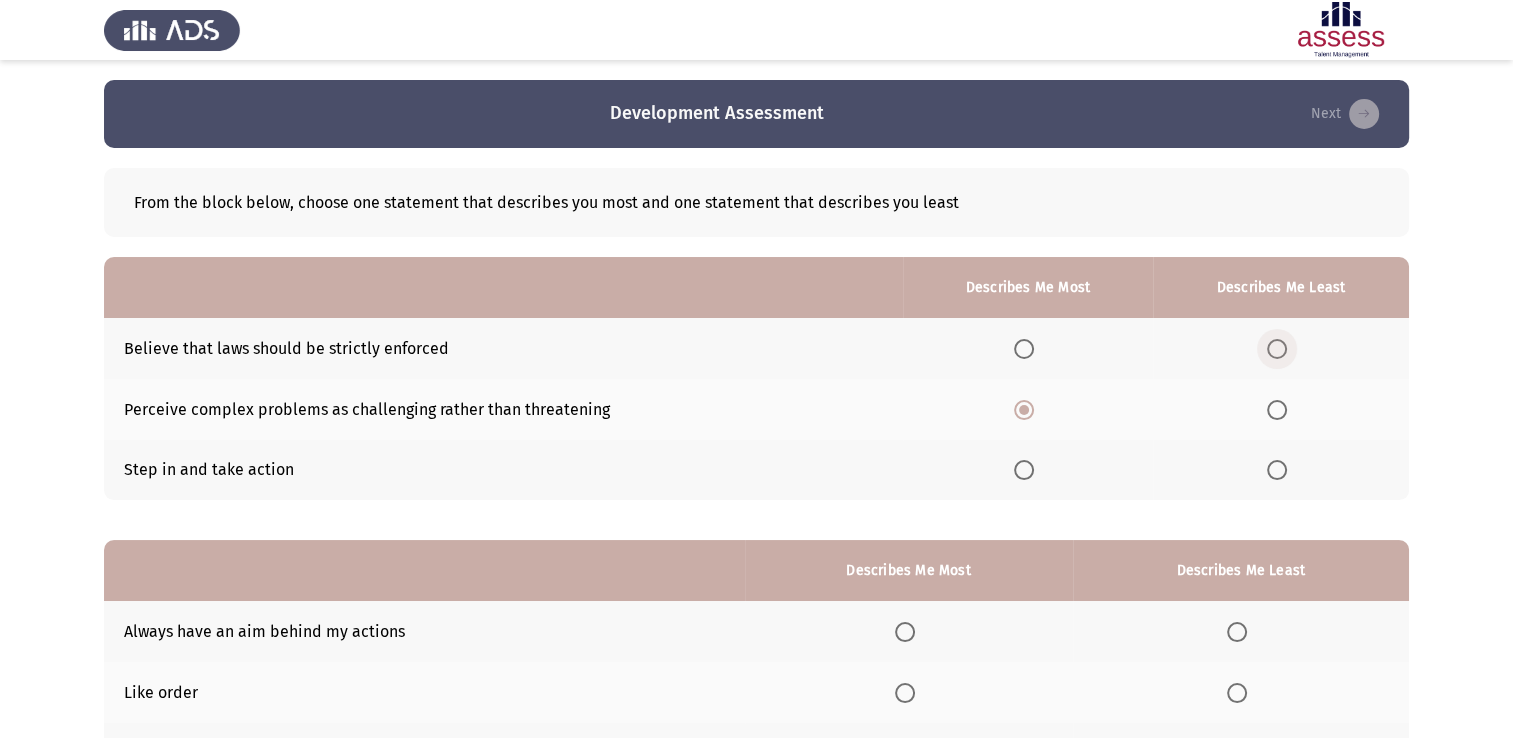 click at bounding box center [1277, 349] 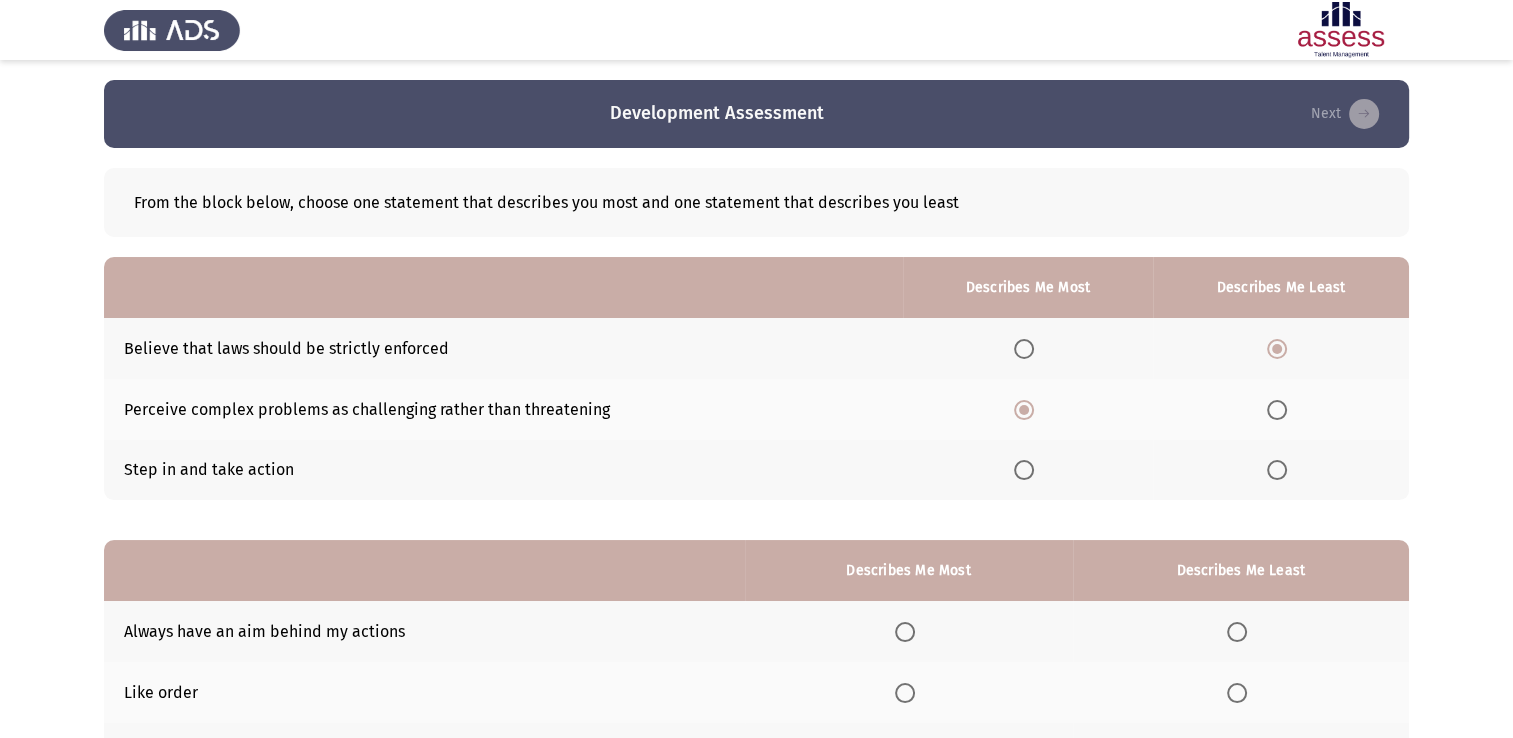 scroll, scrollTop: 186, scrollLeft: 0, axis: vertical 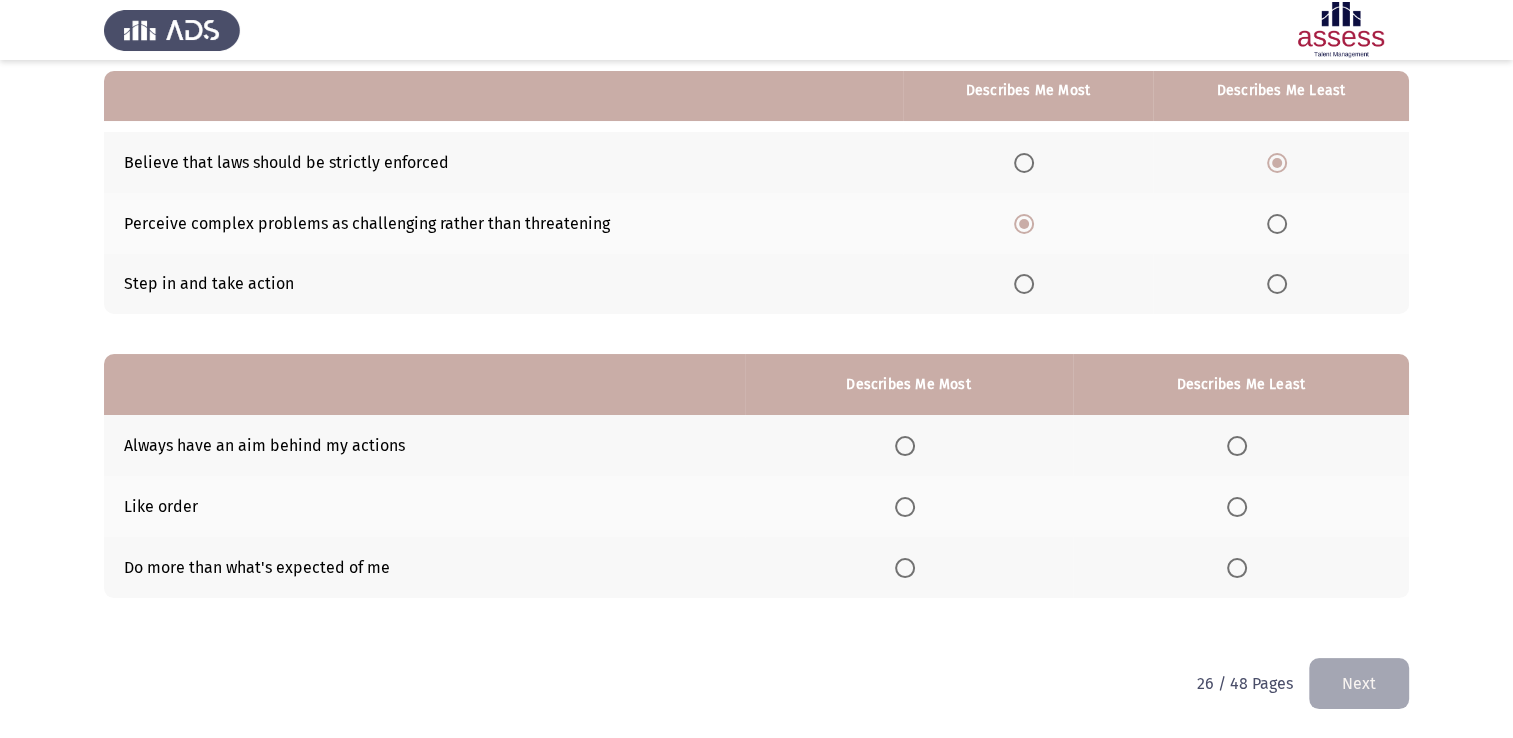 click at bounding box center (1237, 507) 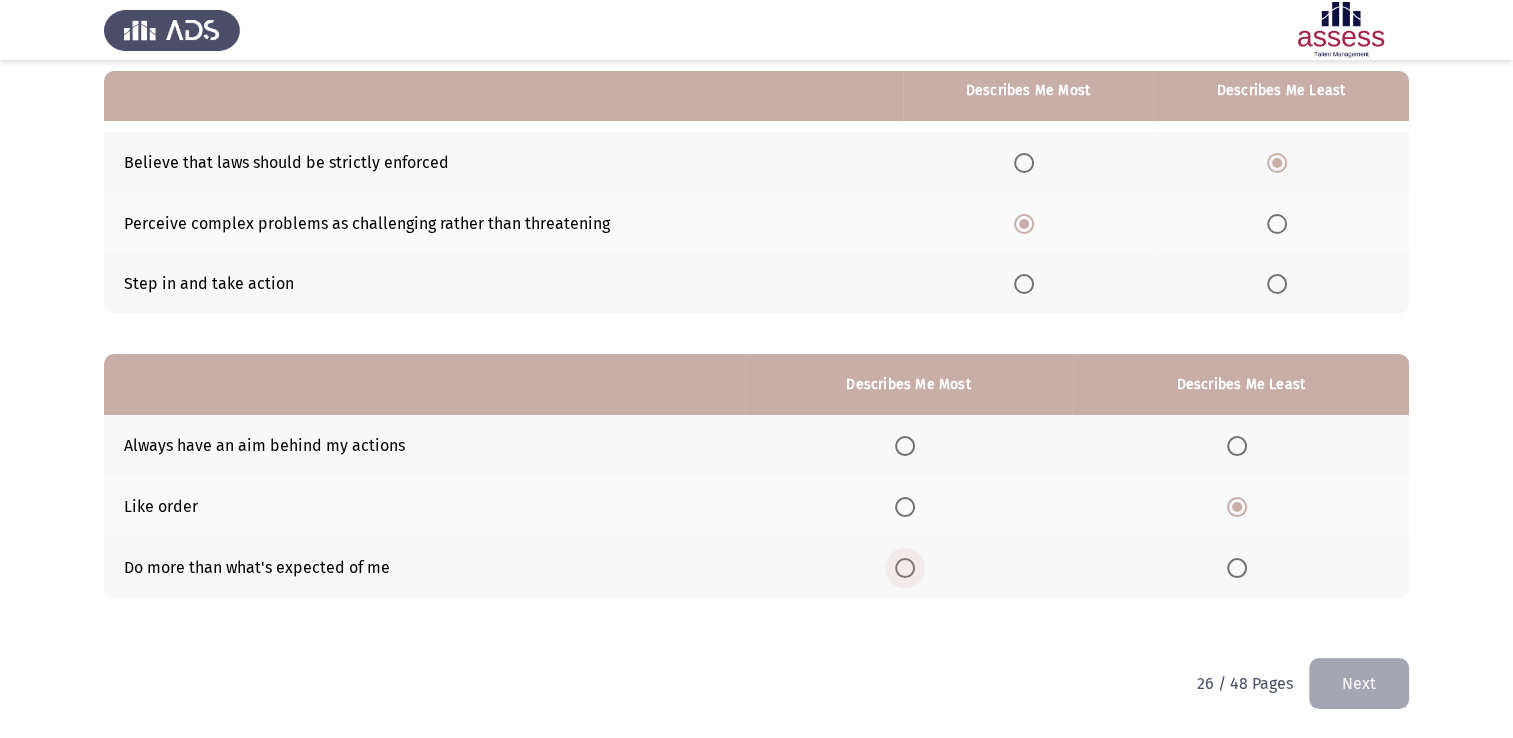 click at bounding box center (905, 568) 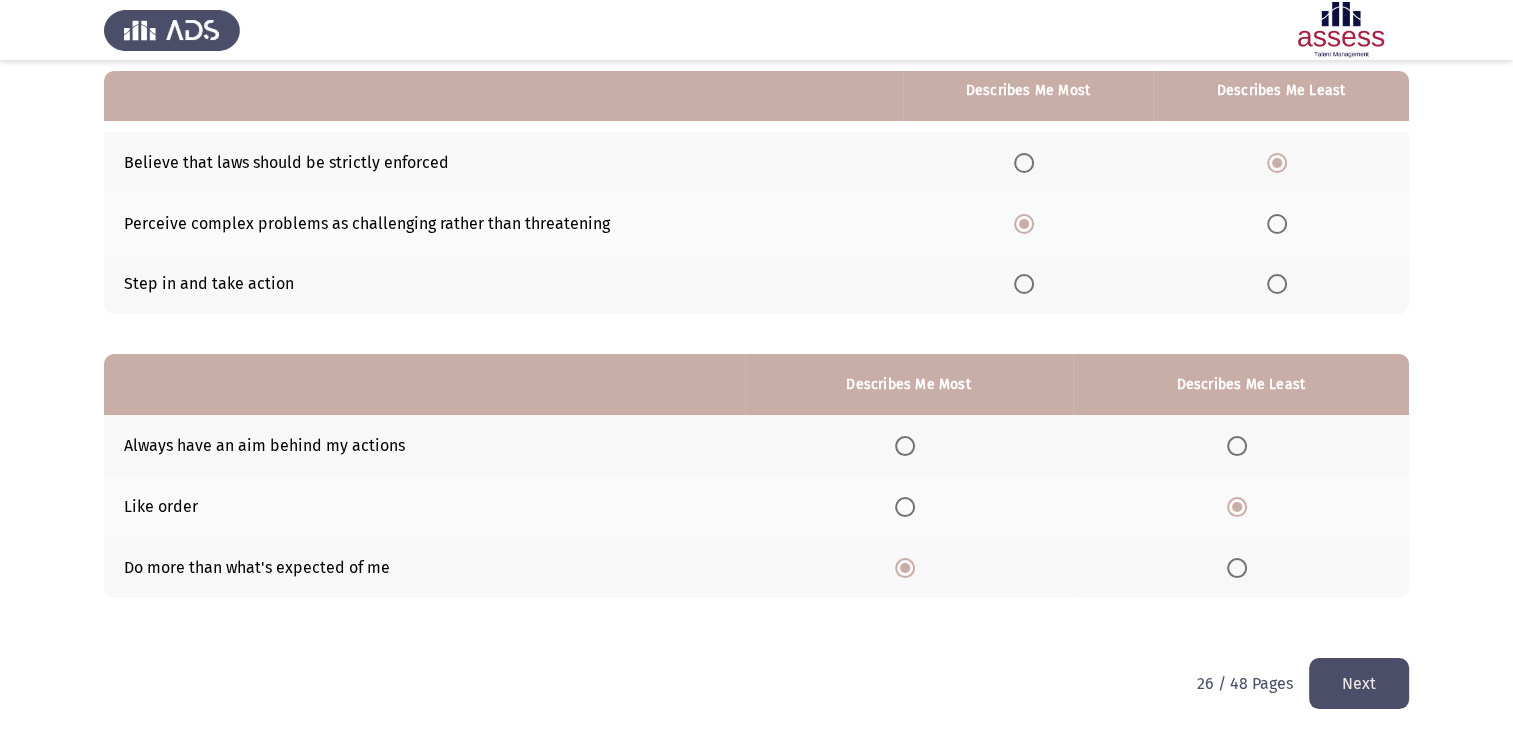 click on "Next" 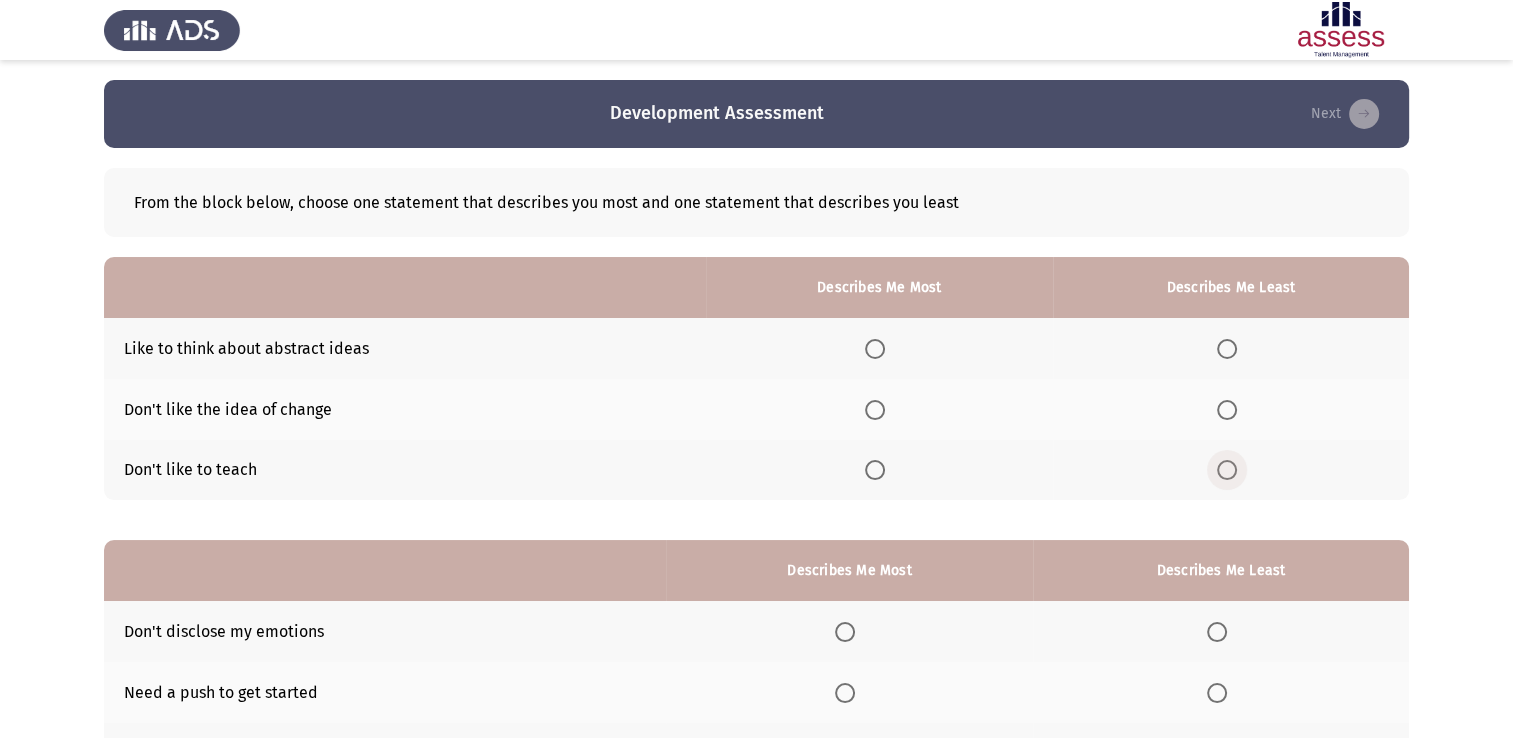 click at bounding box center (1227, 470) 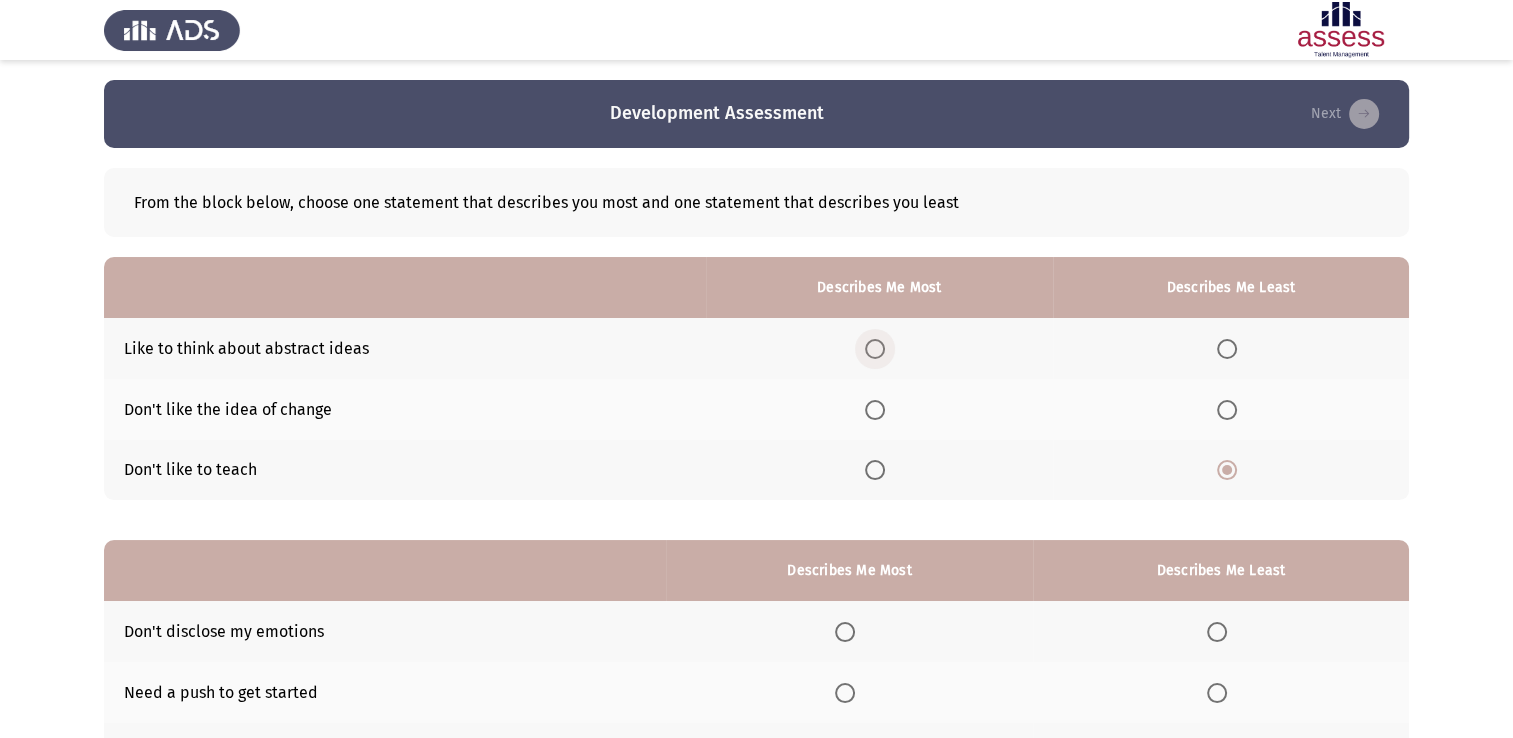 click at bounding box center (875, 349) 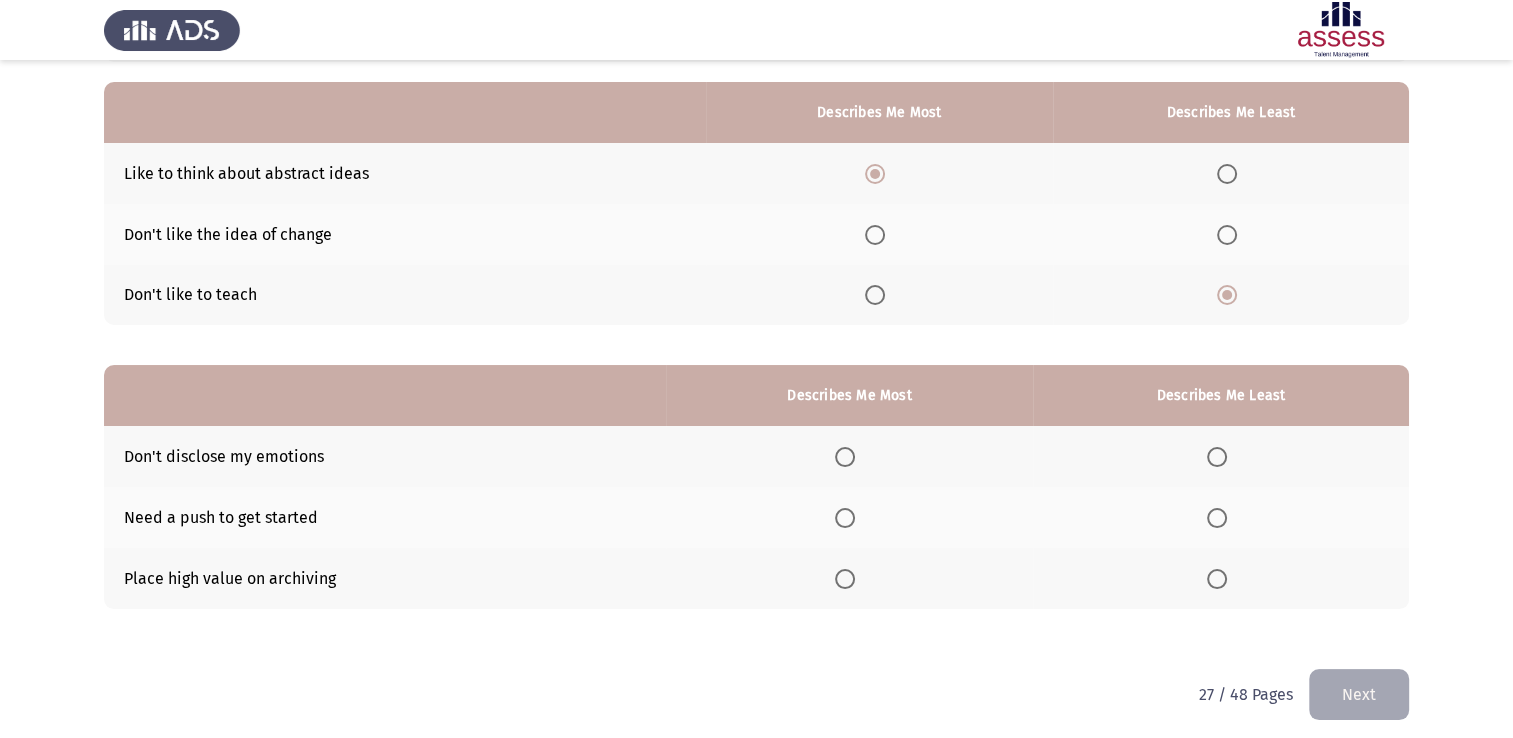 scroll, scrollTop: 176, scrollLeft: 0, axis: vertical 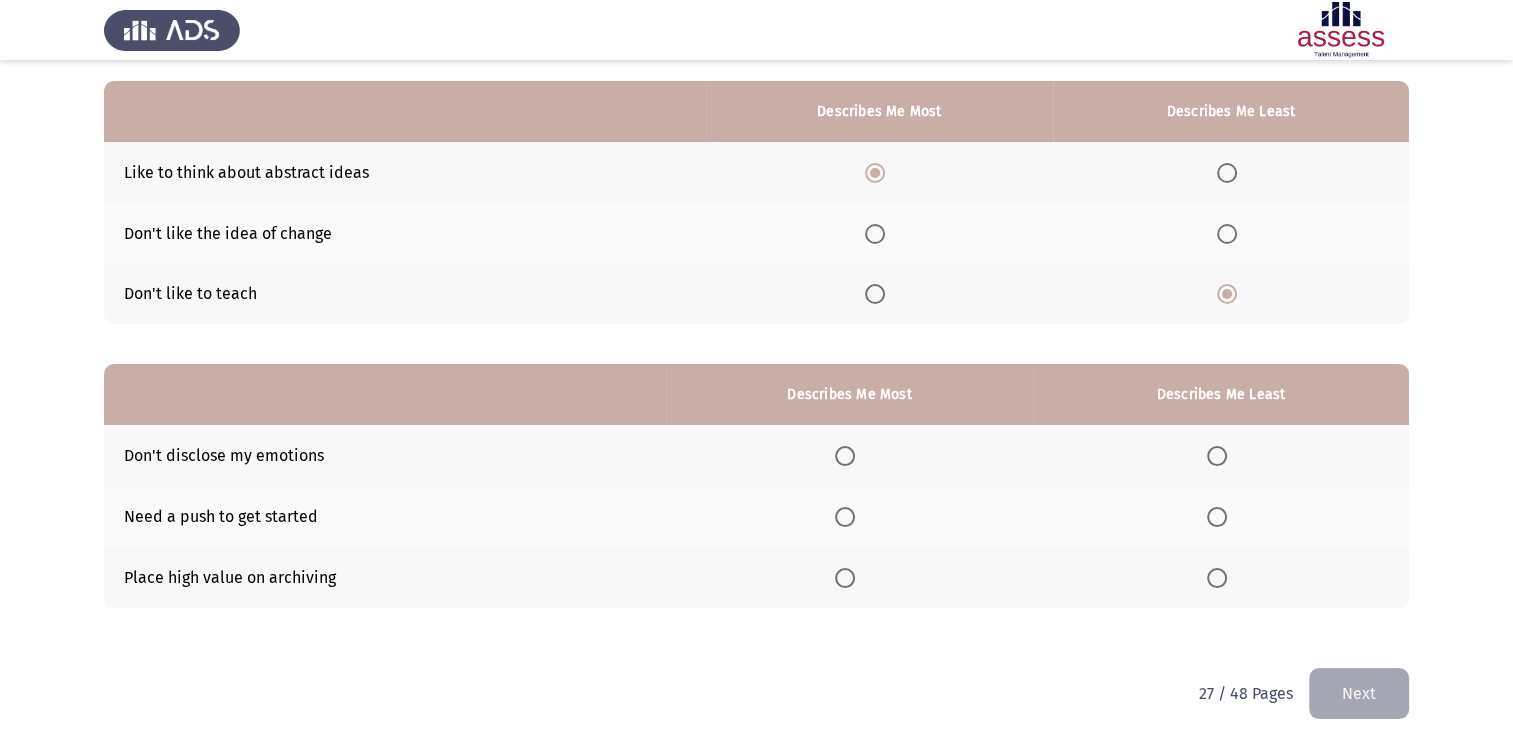 click at bounding box center [1217, 517] 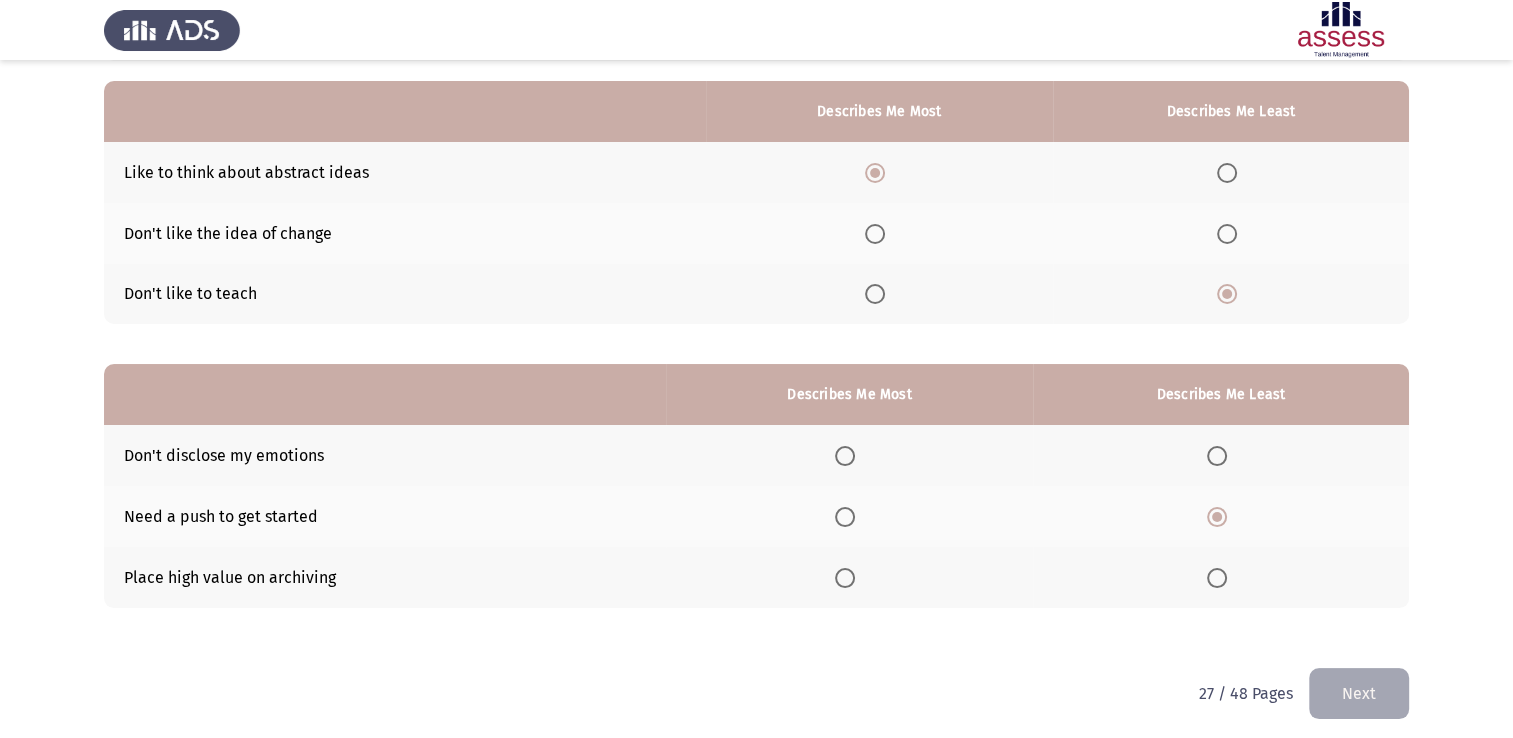click at bounding box center [845, 456] 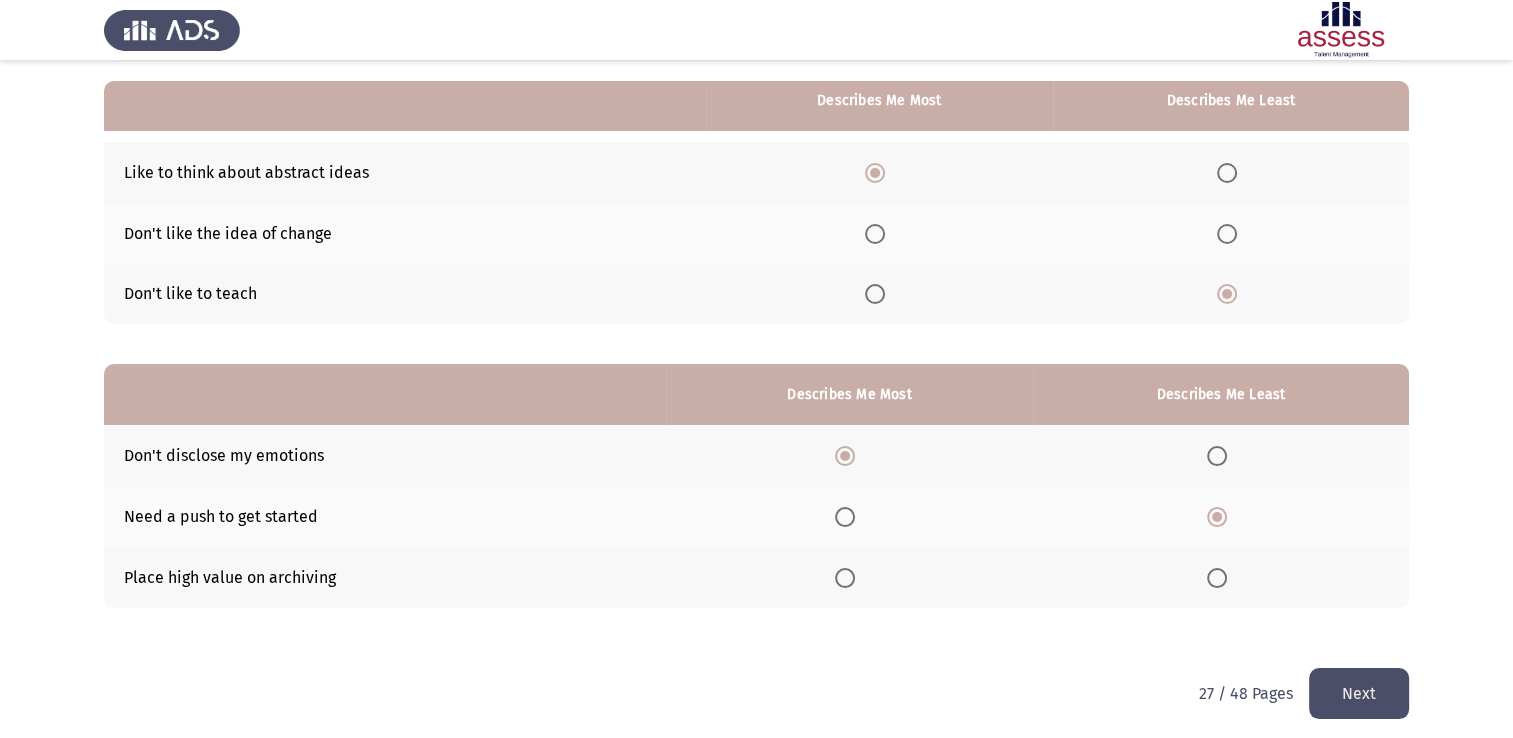 scroll, scrollTop: 186, scrollLeft: 0, axis: vertical 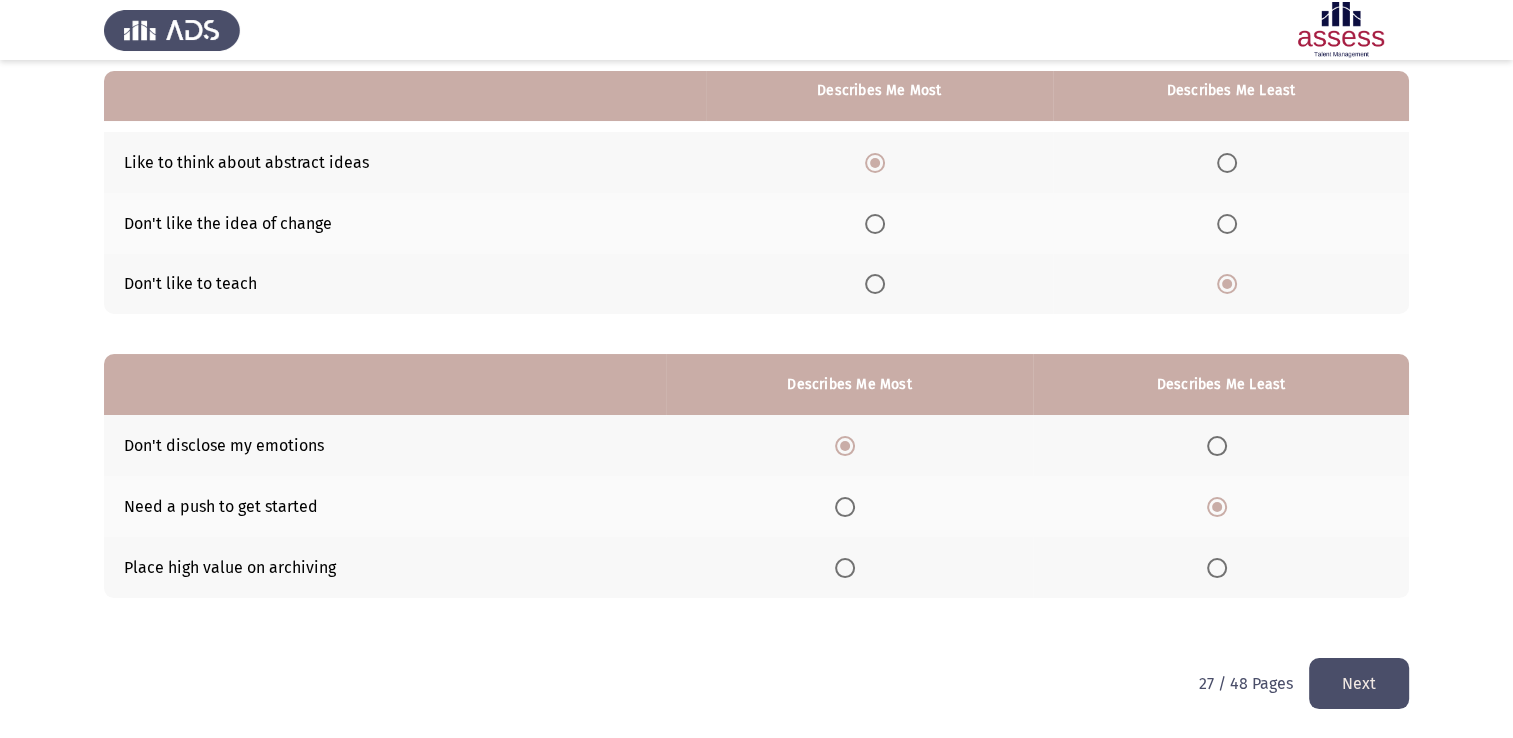 click on "Next" 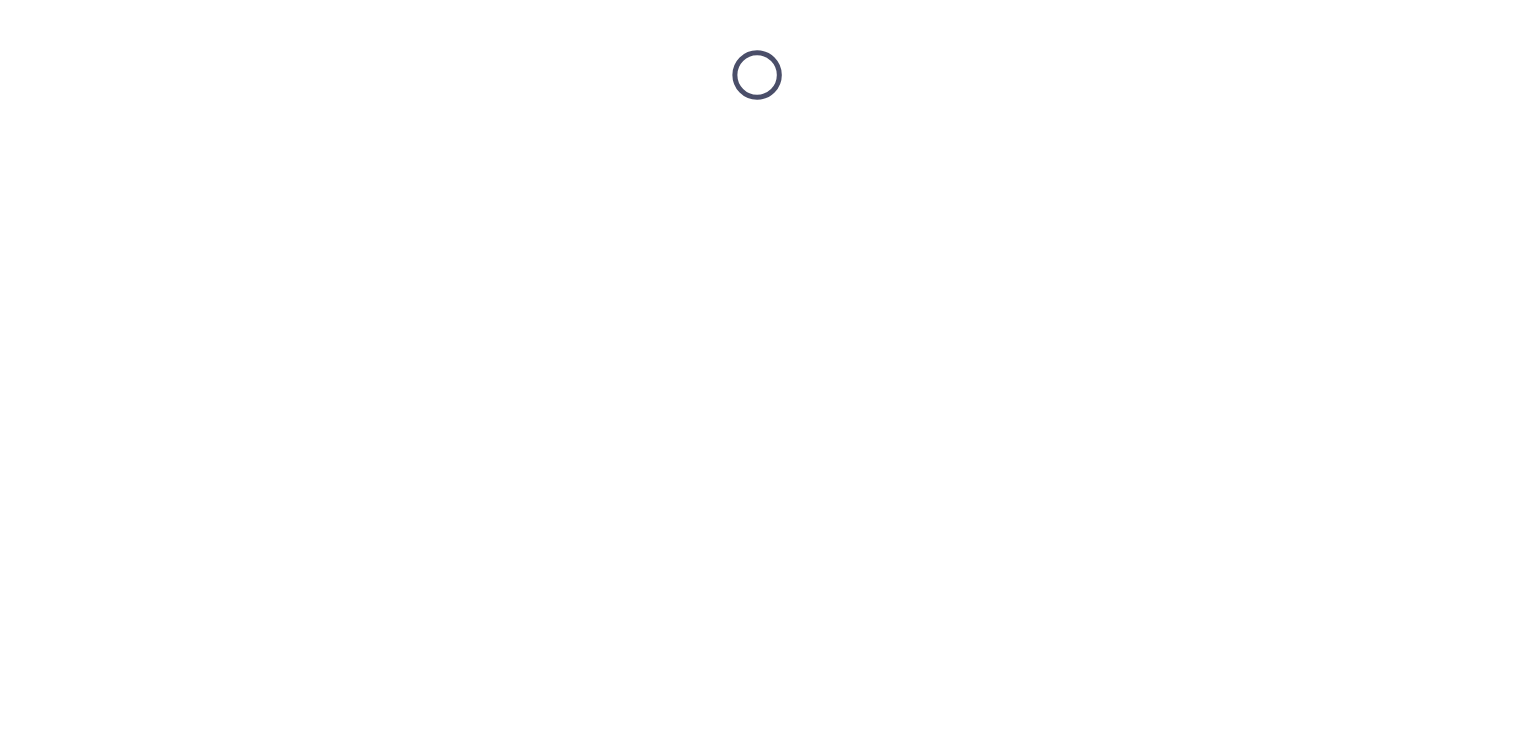 scroll, scrollTop: 0, scrollLeft: 0, axis: both 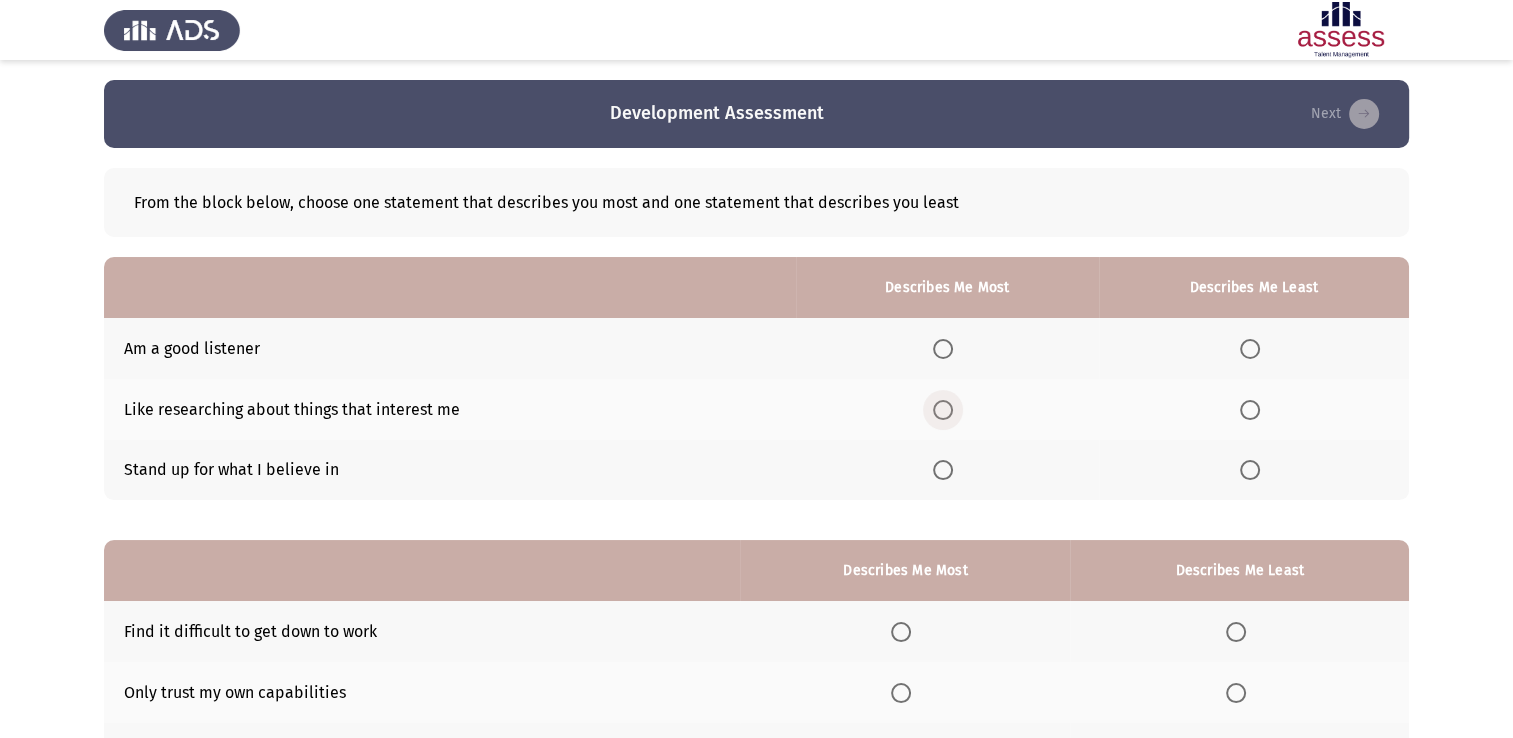 click at bounding box center (943, 410) 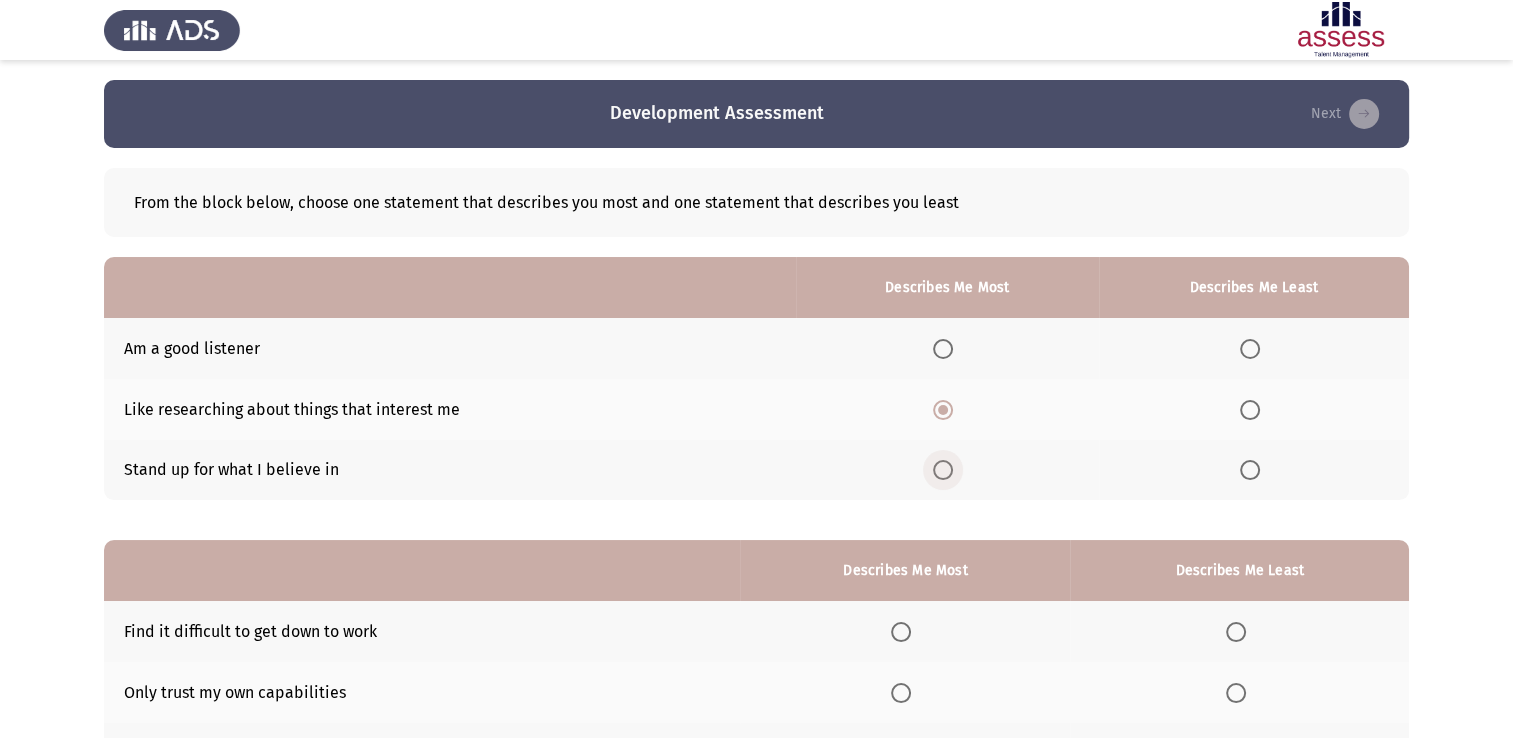 click at bounding box center [947, 470] 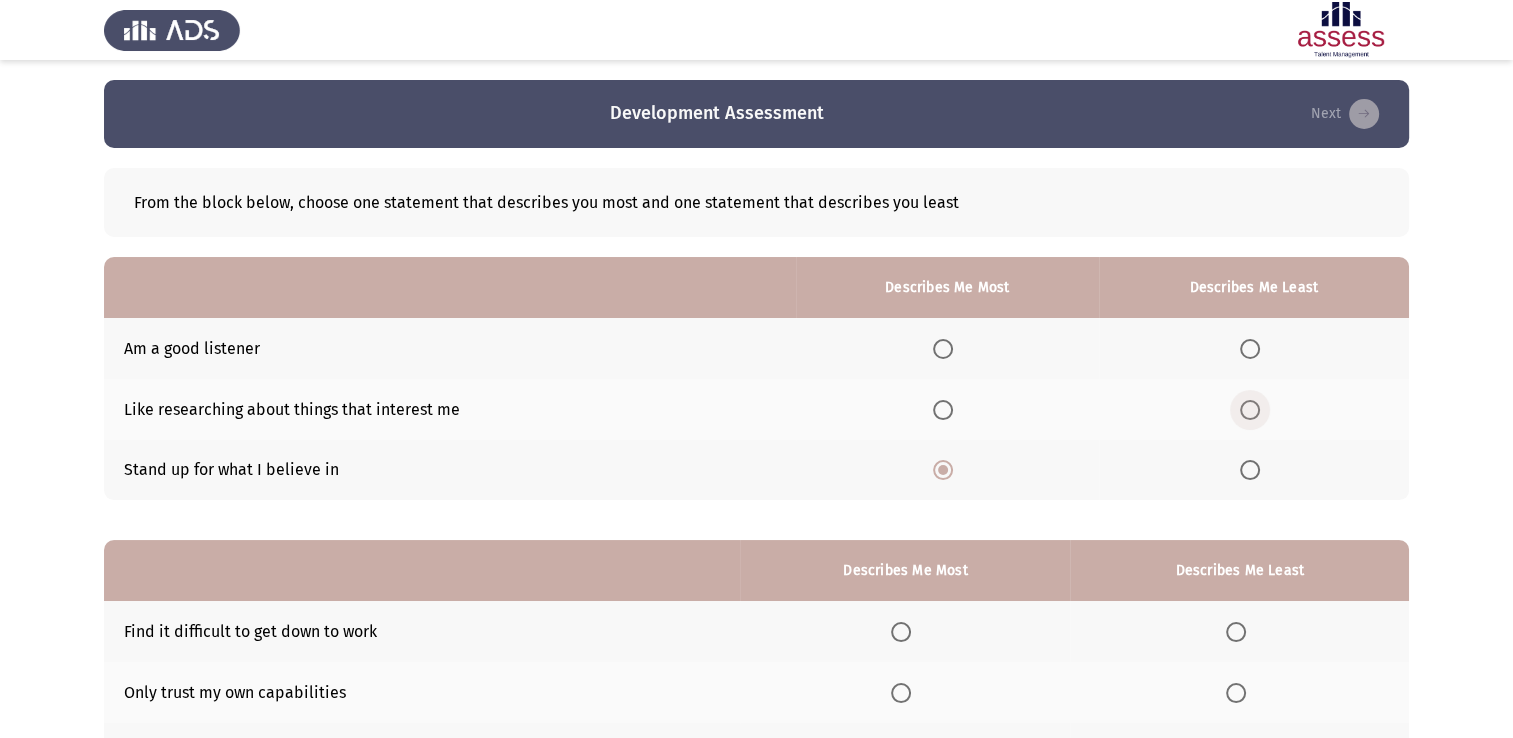 click at bounding box center (1254, 410) 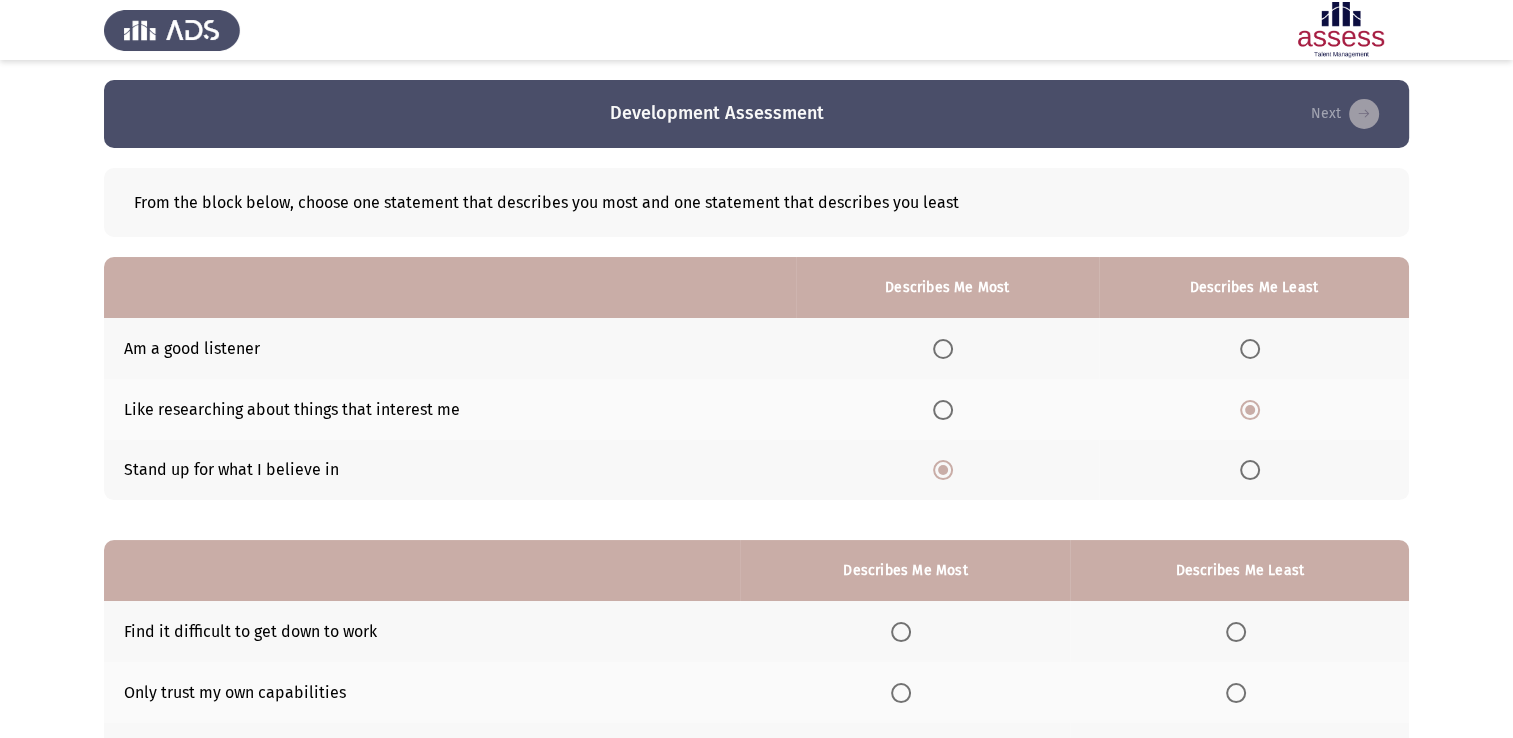 scroll, scrollTop: 186, scrollLeft: 0, axis: vertical 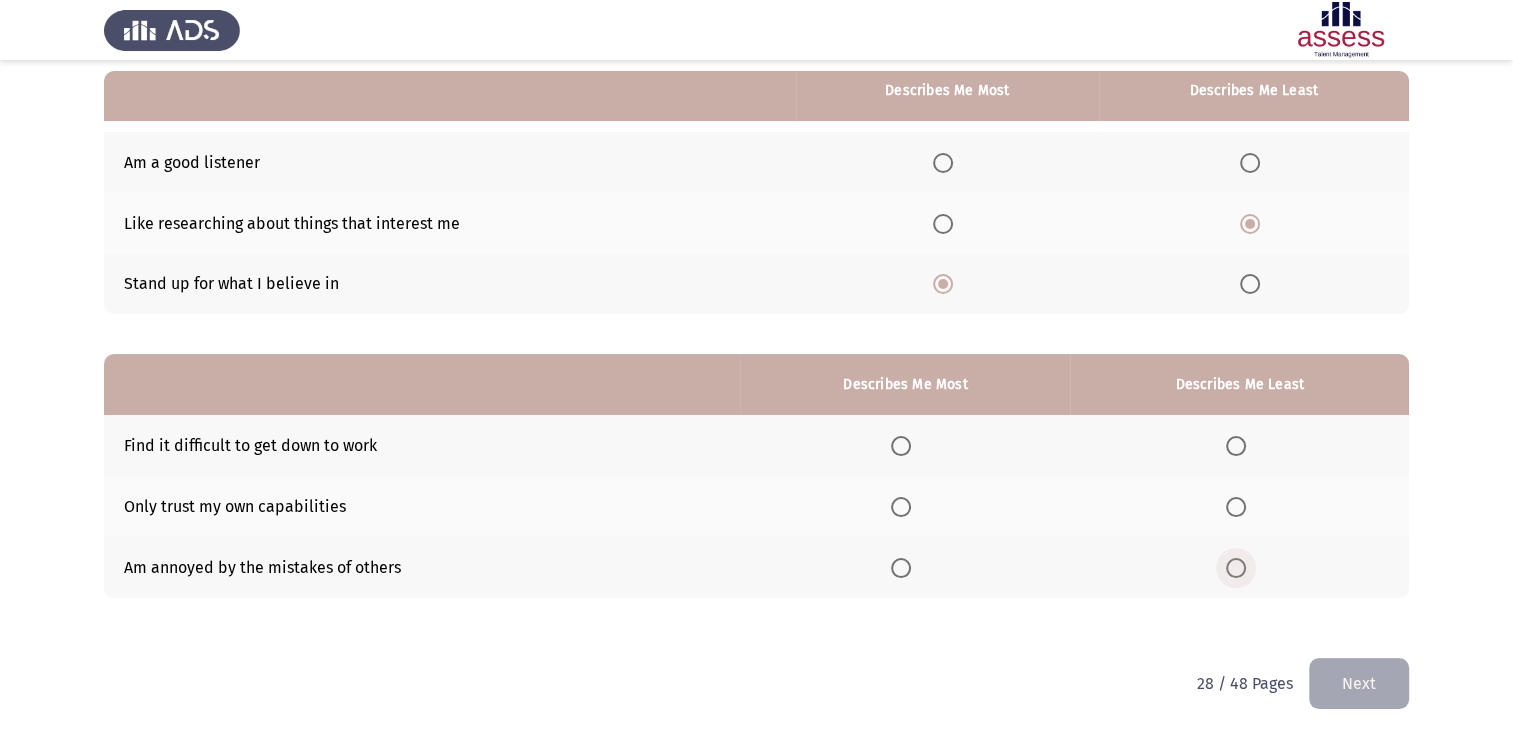 click at bounding box center (1240, 568) 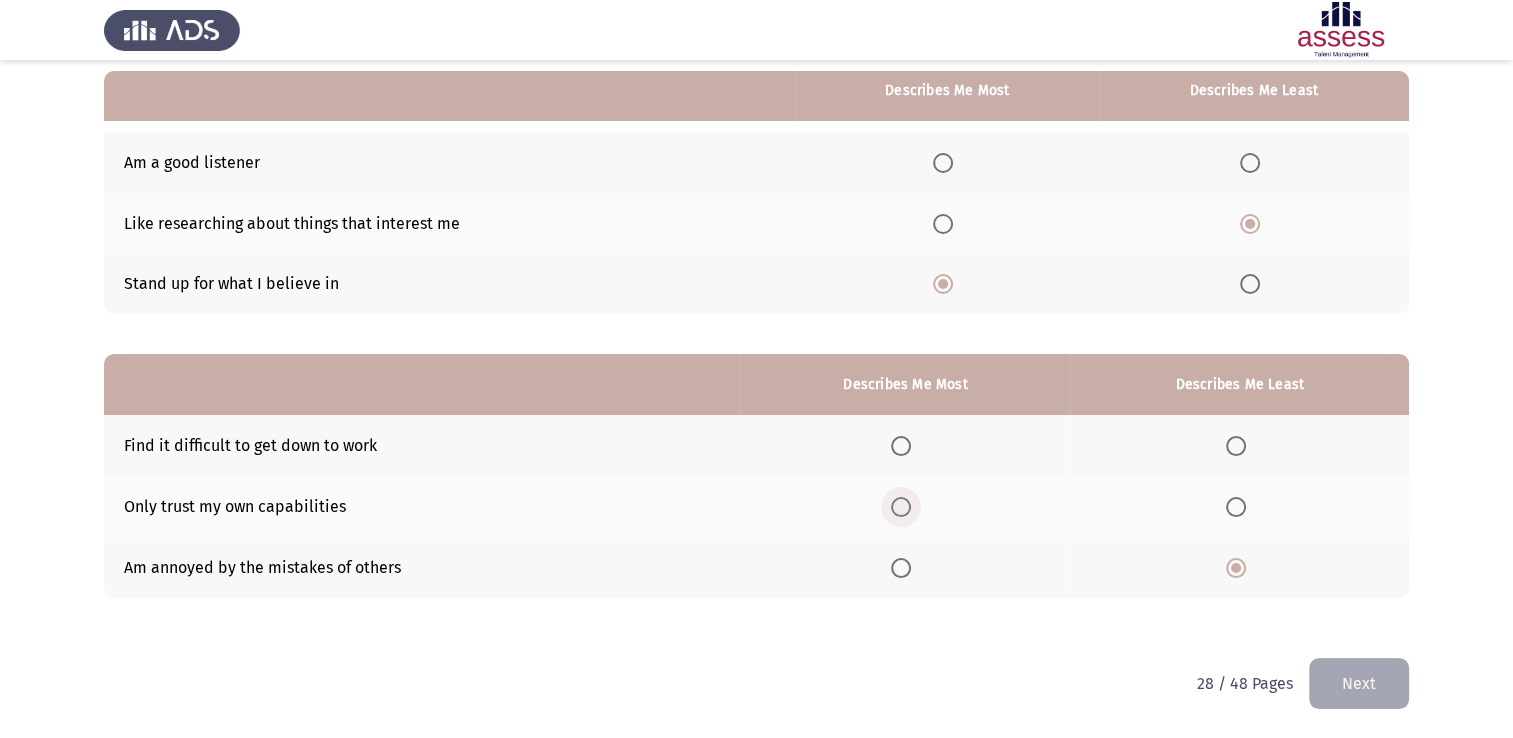 click at bounding box center [901, 507] 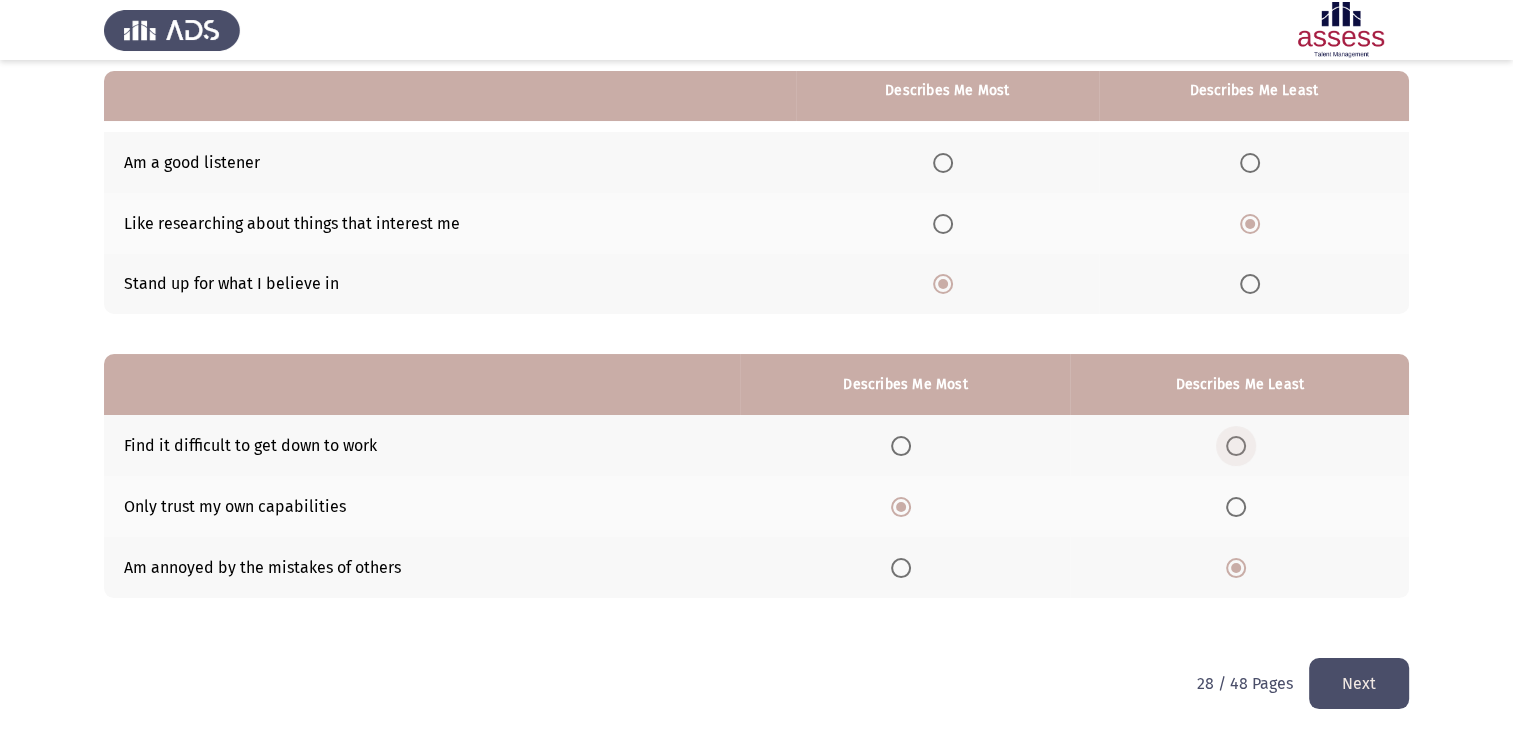 click at bounding box center (1236, 446) 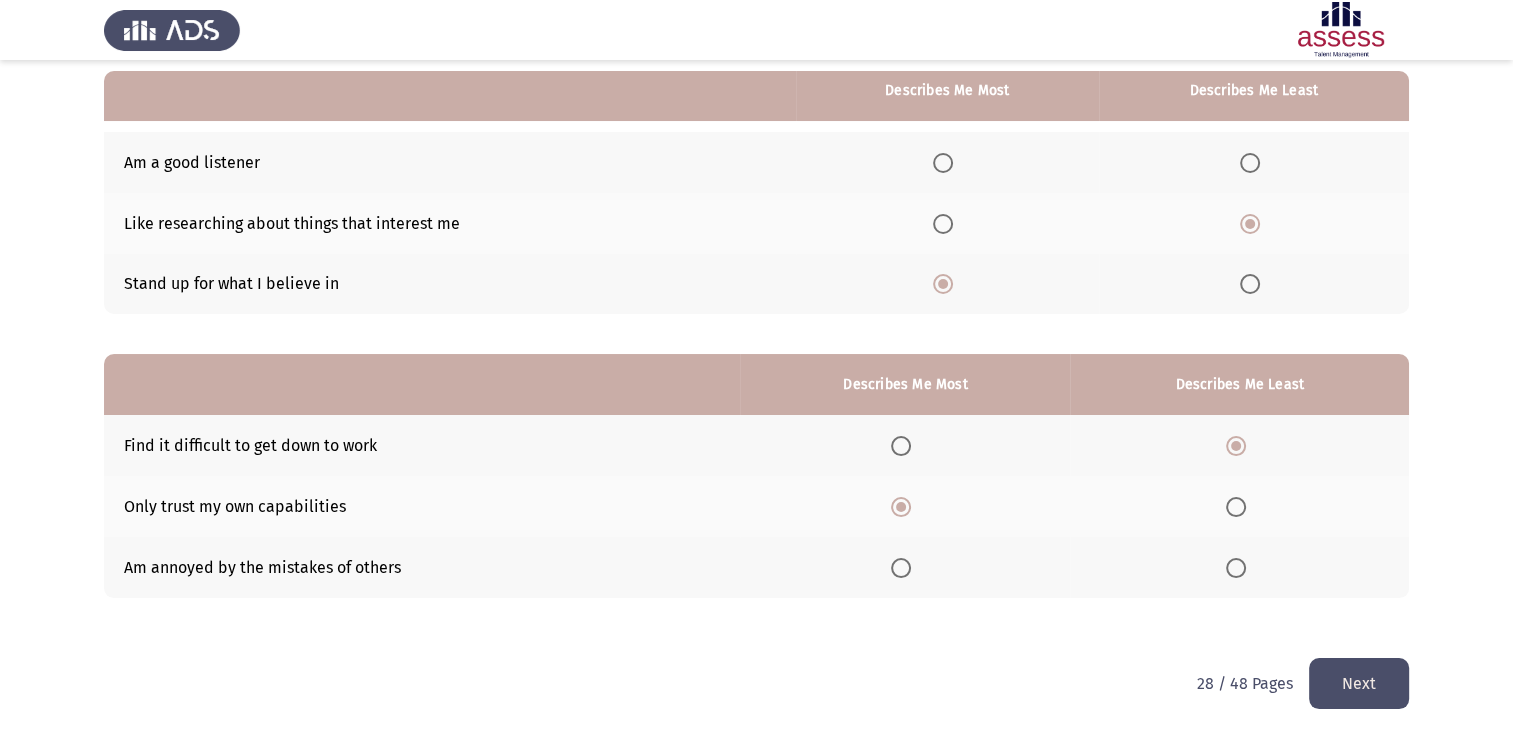 click on "Next" 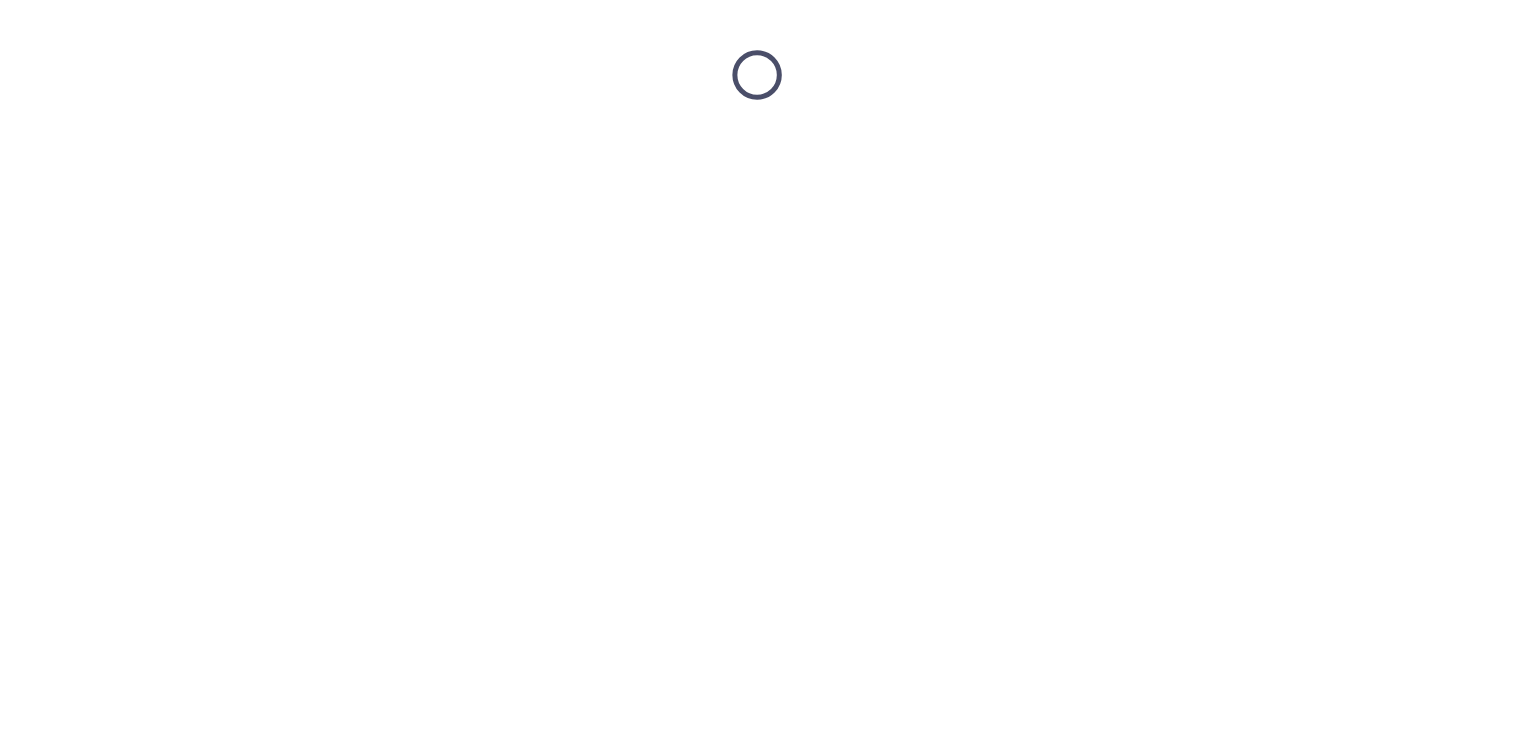 scroll, scrollTop: 0, scrollLeft: 0, axis: both 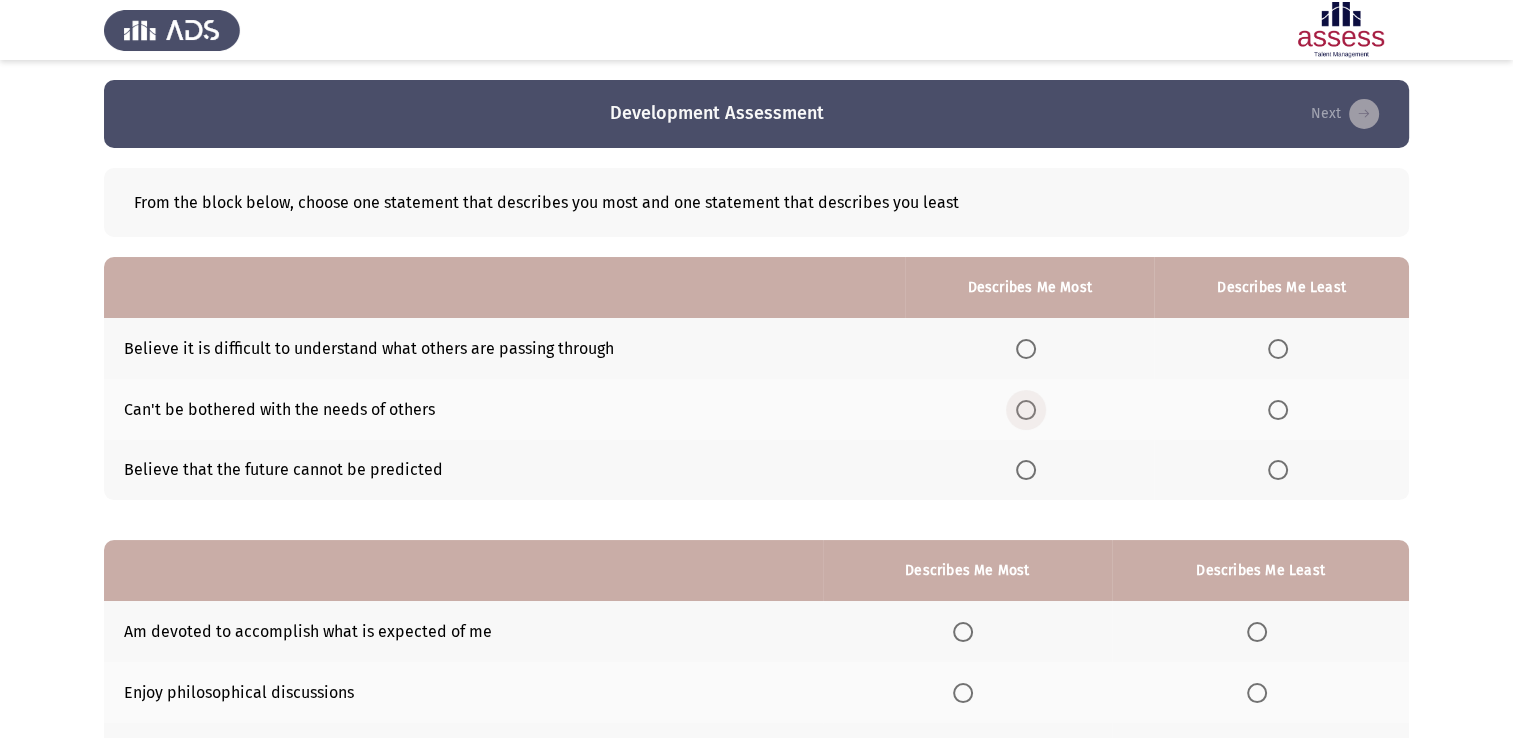 click at bounding box center (1026, 410) 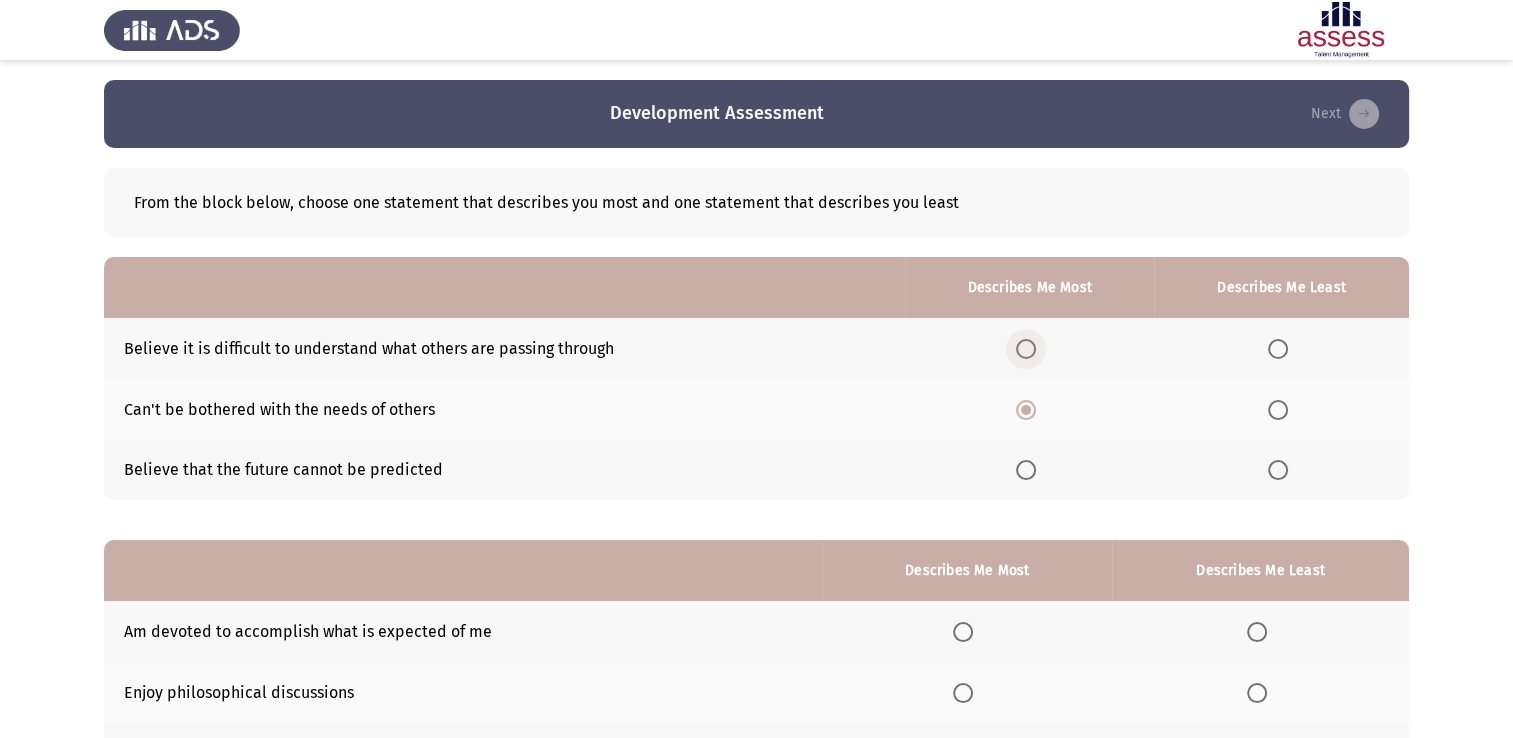 click at bounding box center (1026, 349) 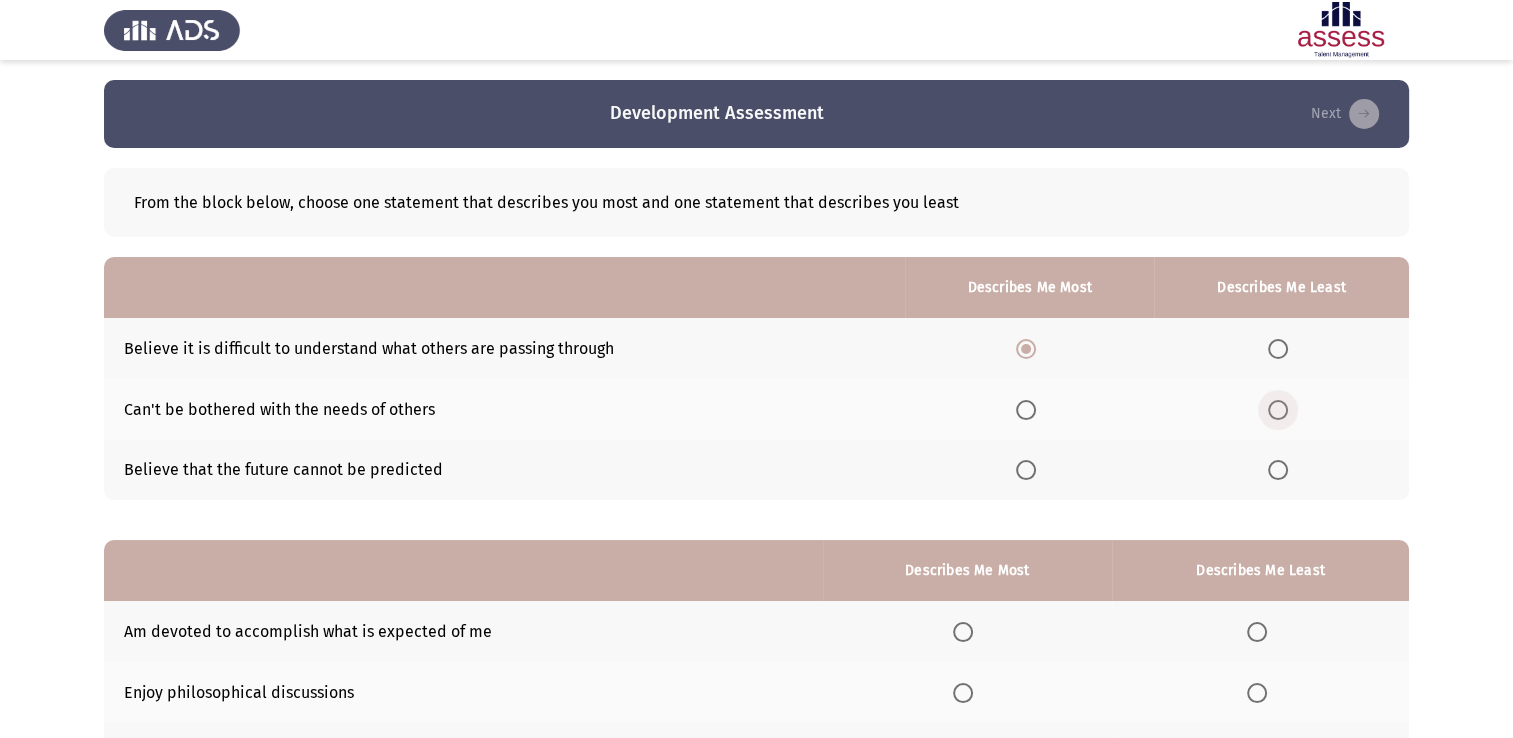 click at bounding box center (1278, 410) 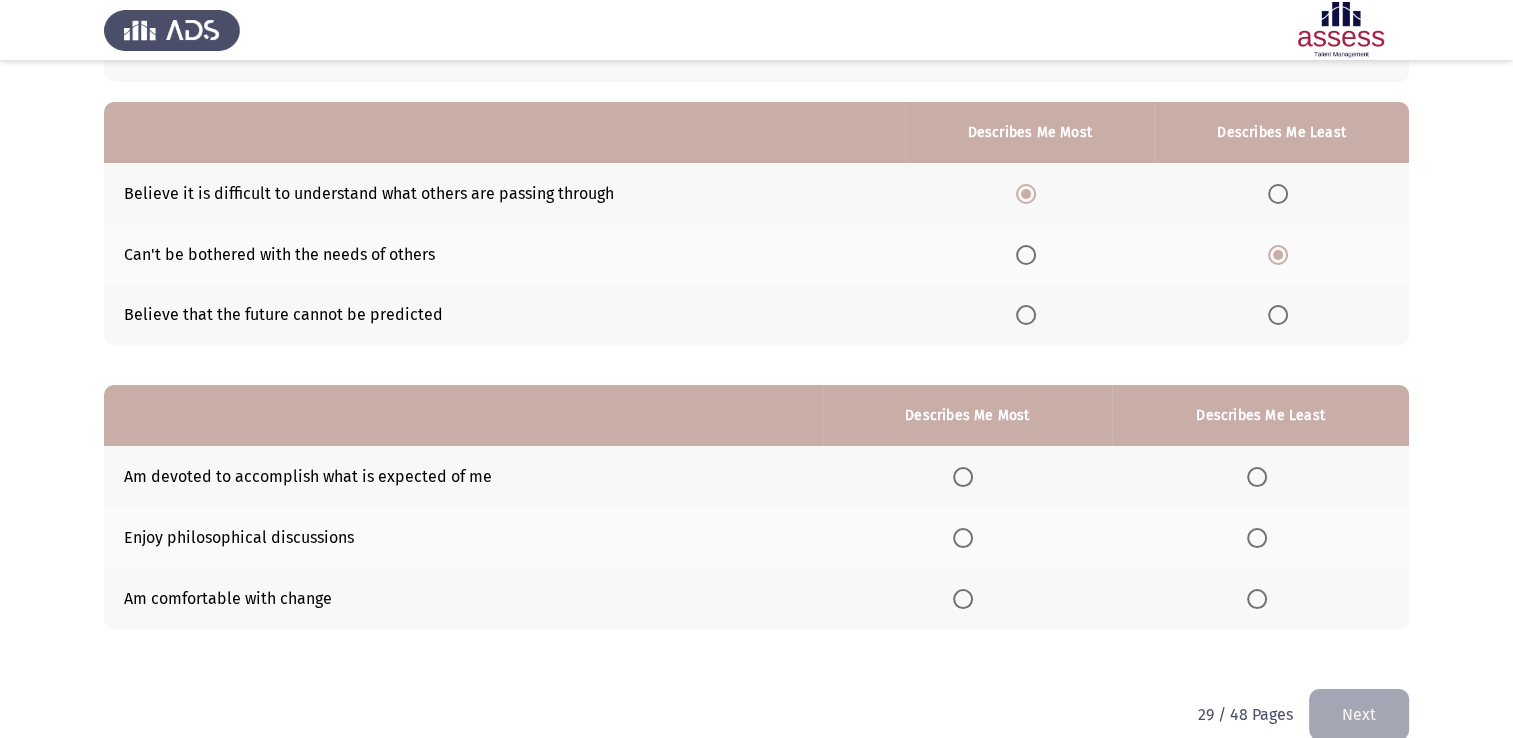scroll, scrollTop: 156, scrollLeft: 0, axis: vertical 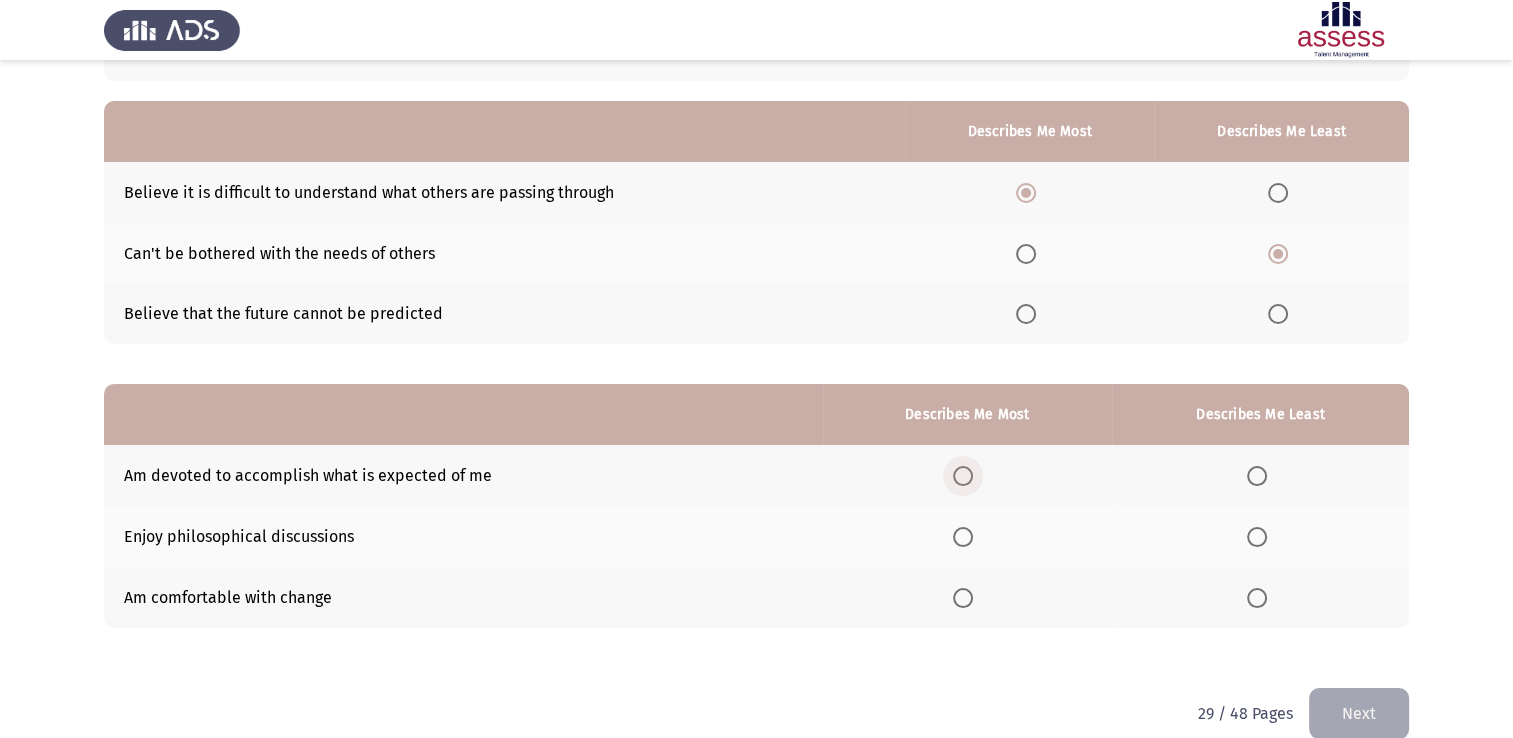 click at bounding box center [963, 476] 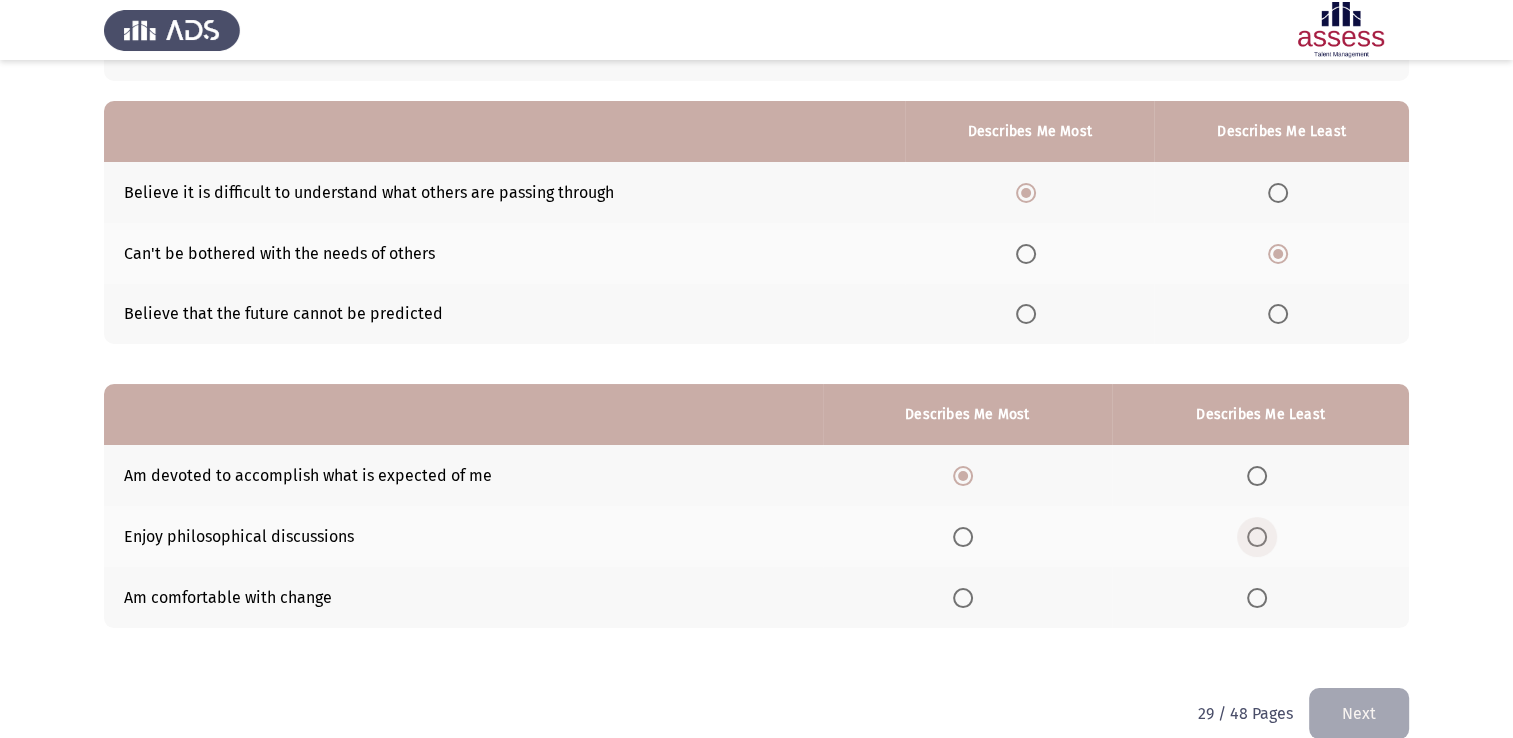 click at bounding box center [1257, 537] 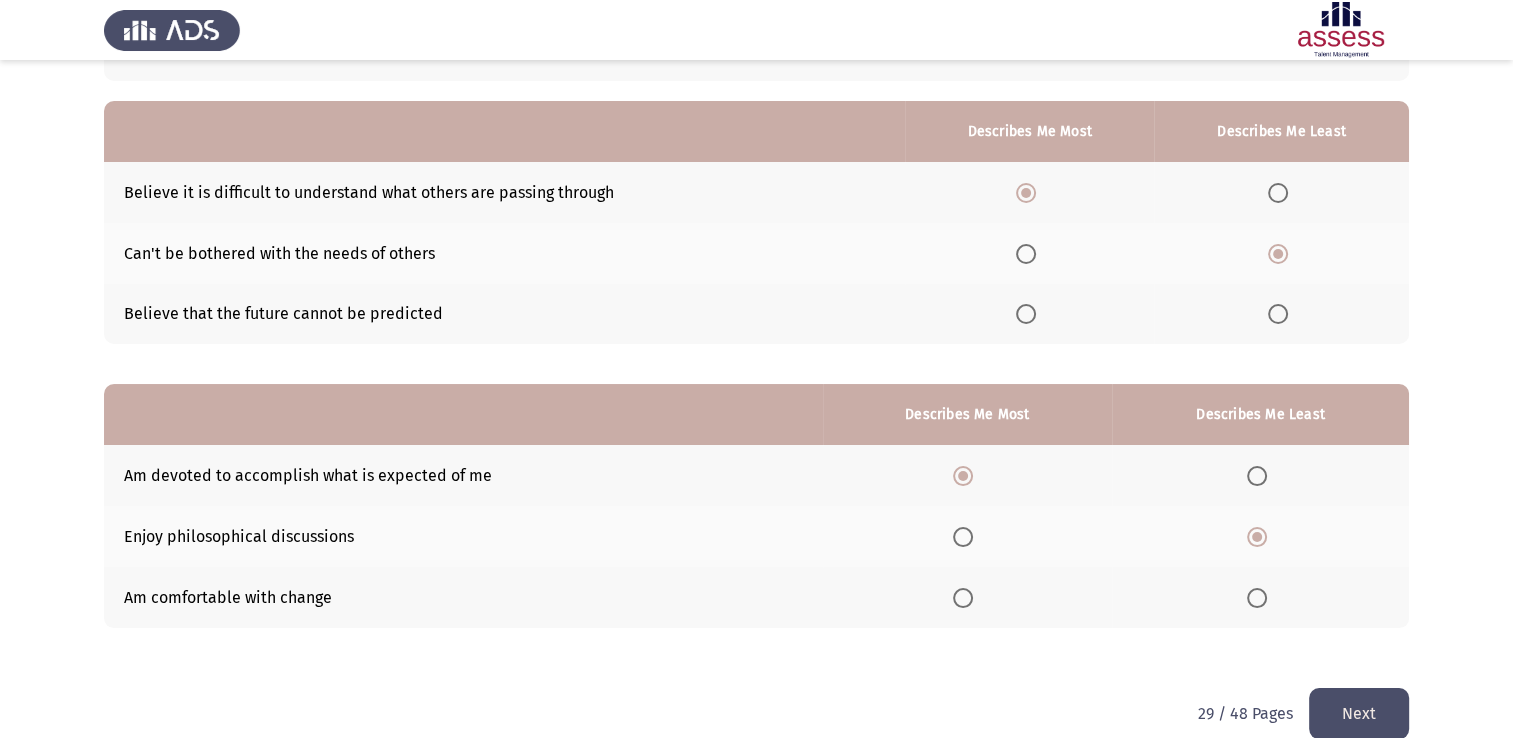 scroll, scrollTop: 186, scrollLeft: 0, axis: vertical 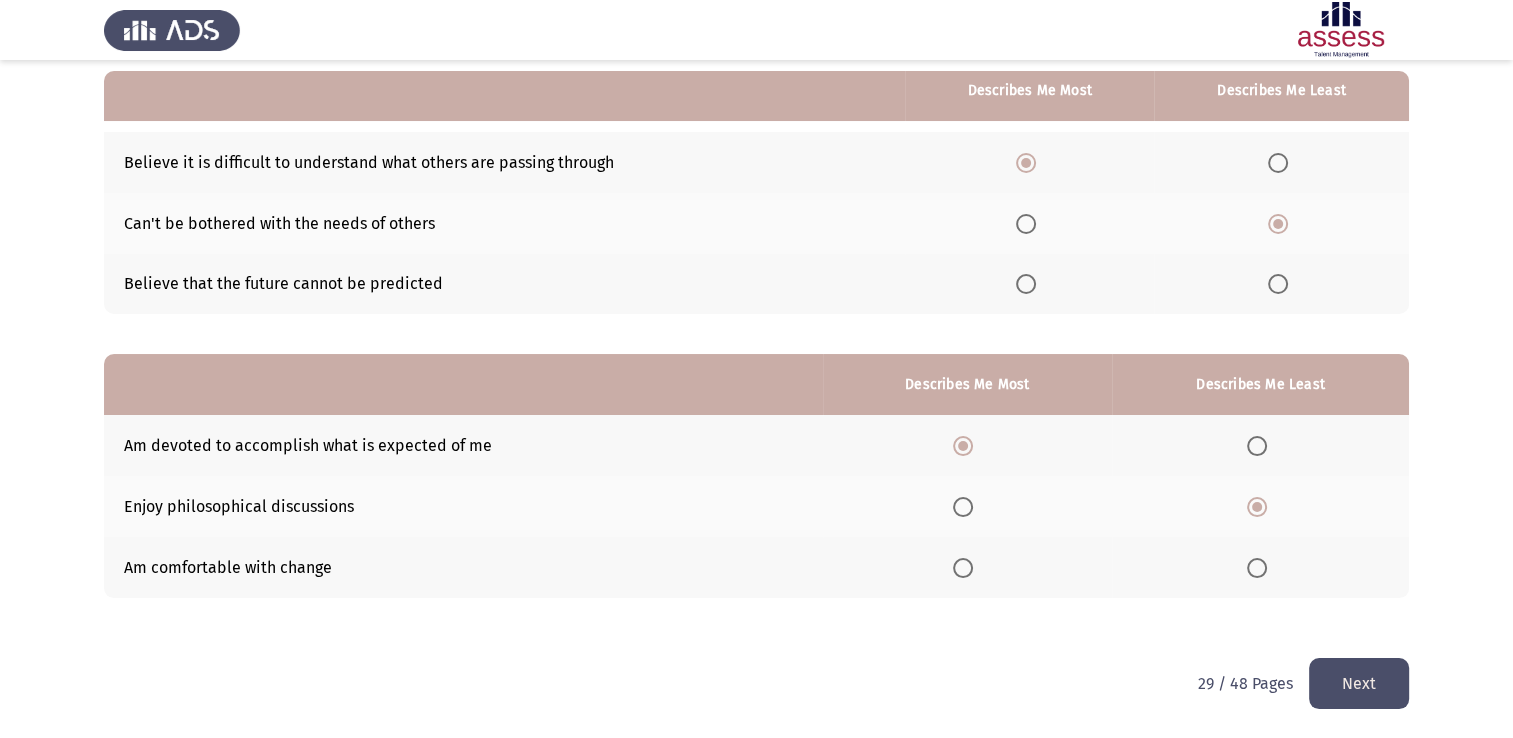 click on "Next" 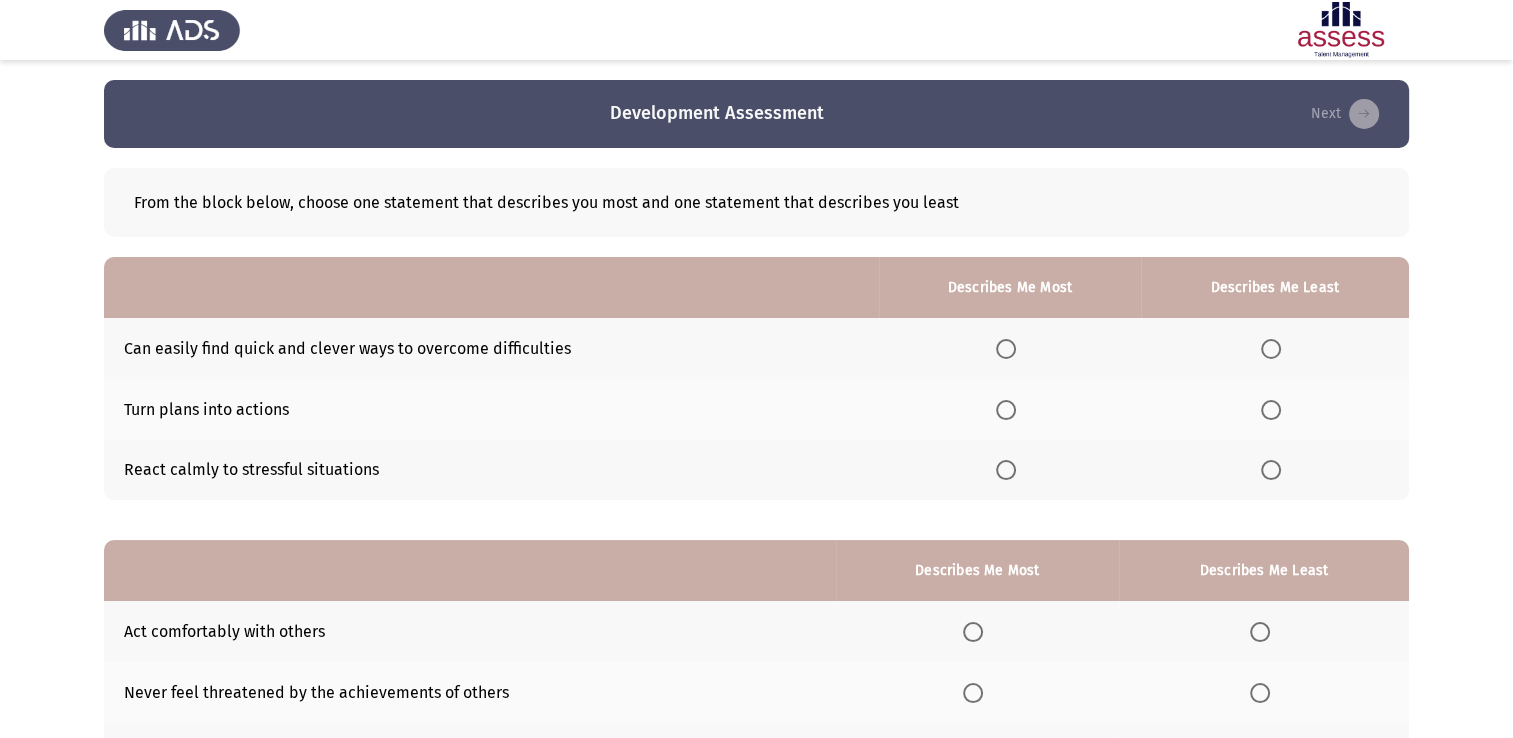 click at bounding box center (1006, 349) 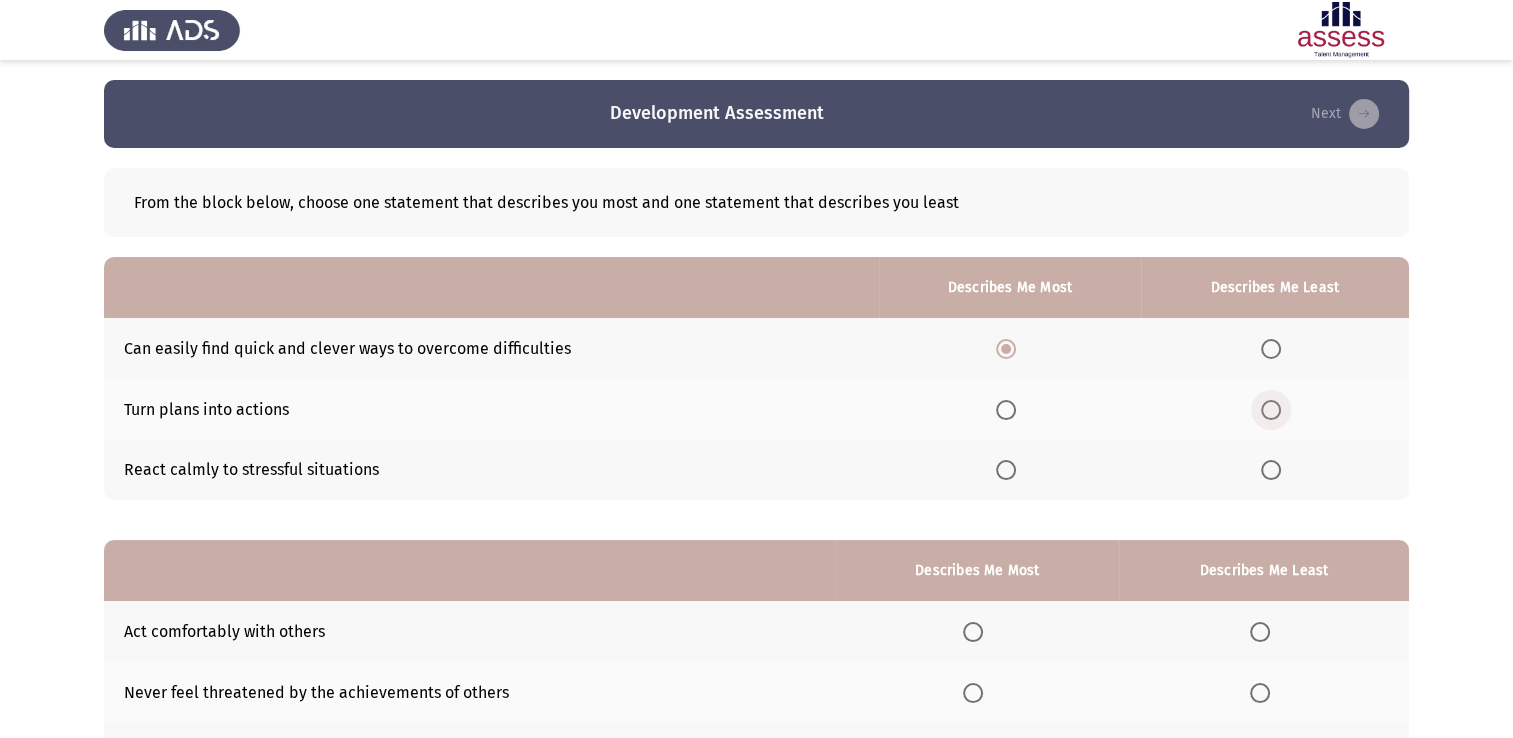 click at bounding box center (1271, 410) 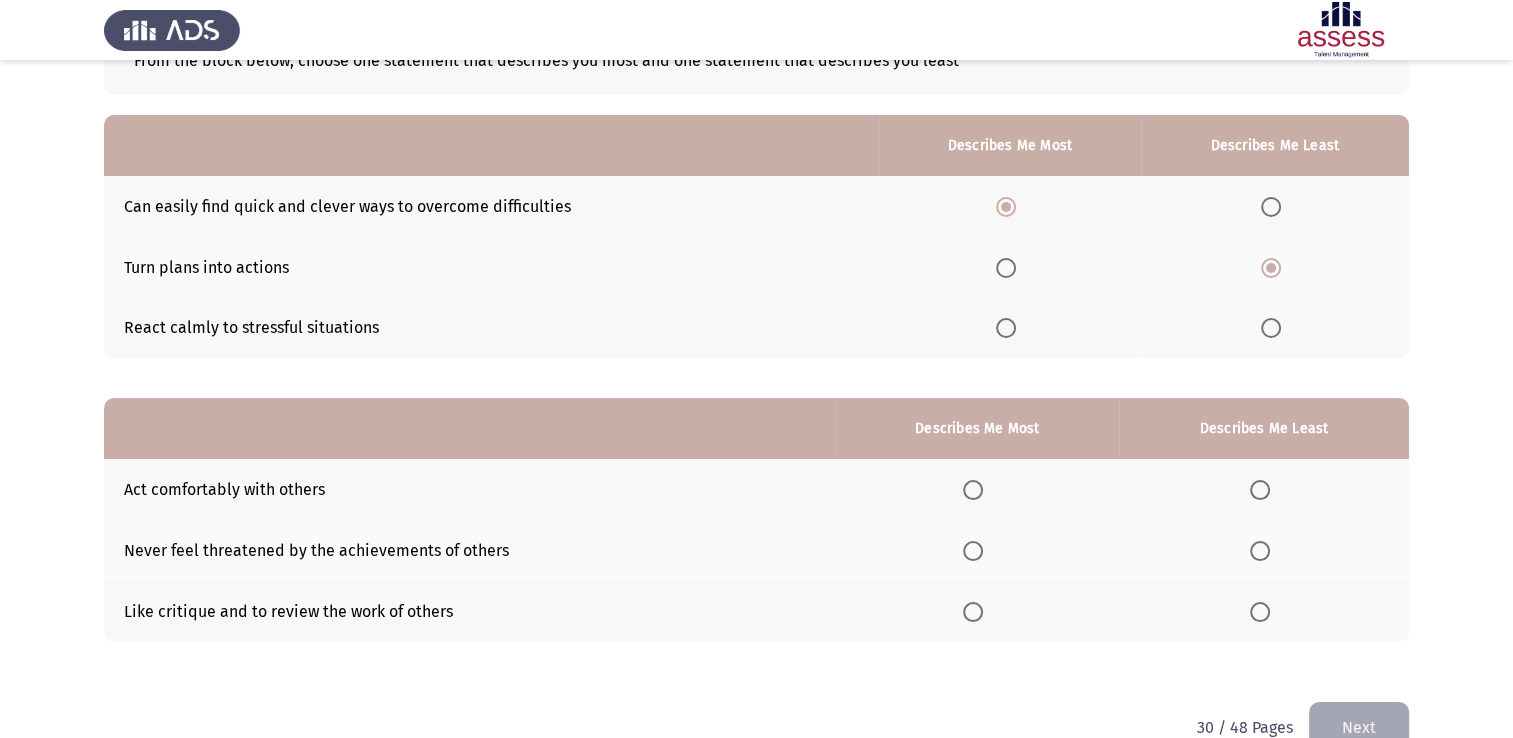 scroll, scrollTop: 186, scrollLeft: 0, axis: vertical 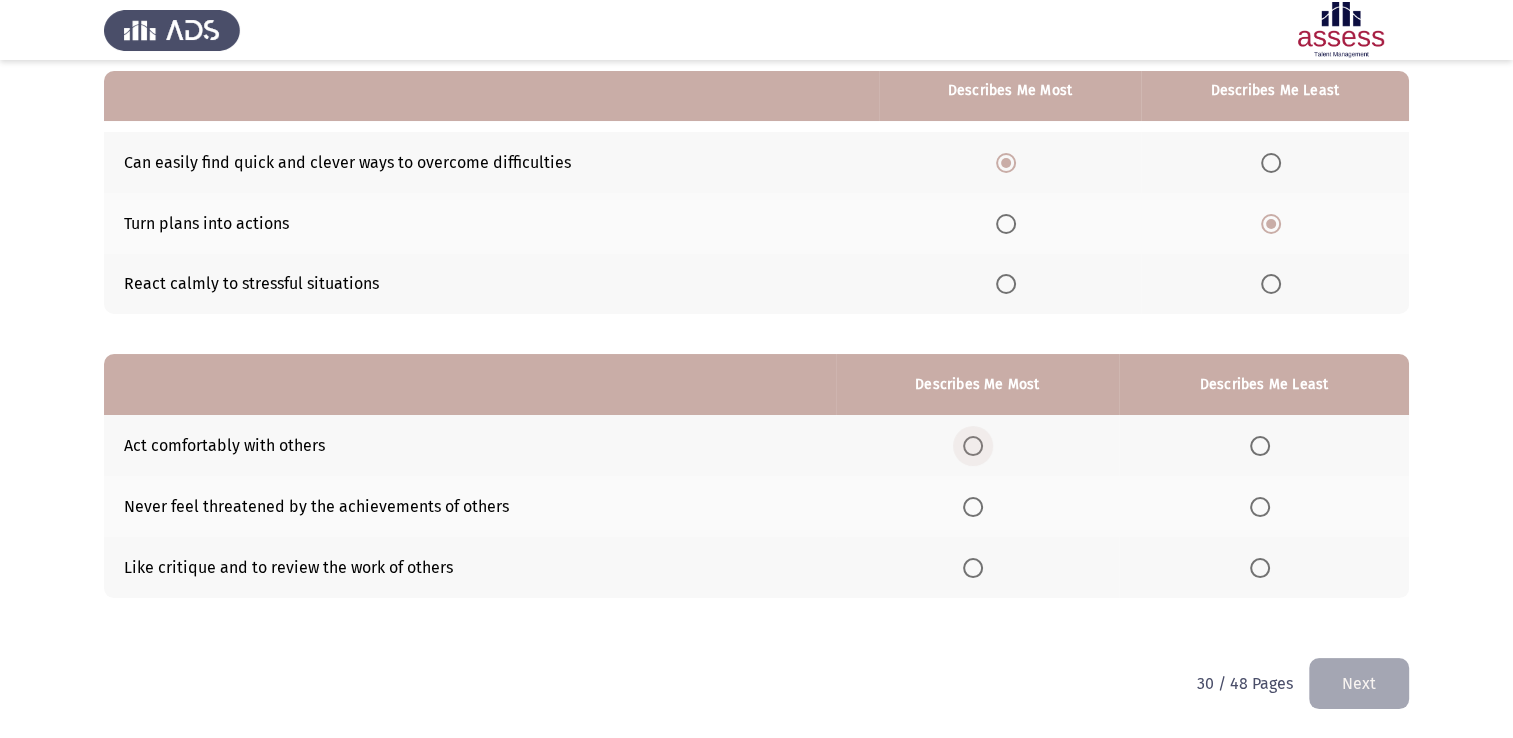 click at bounding box center [973, 446] 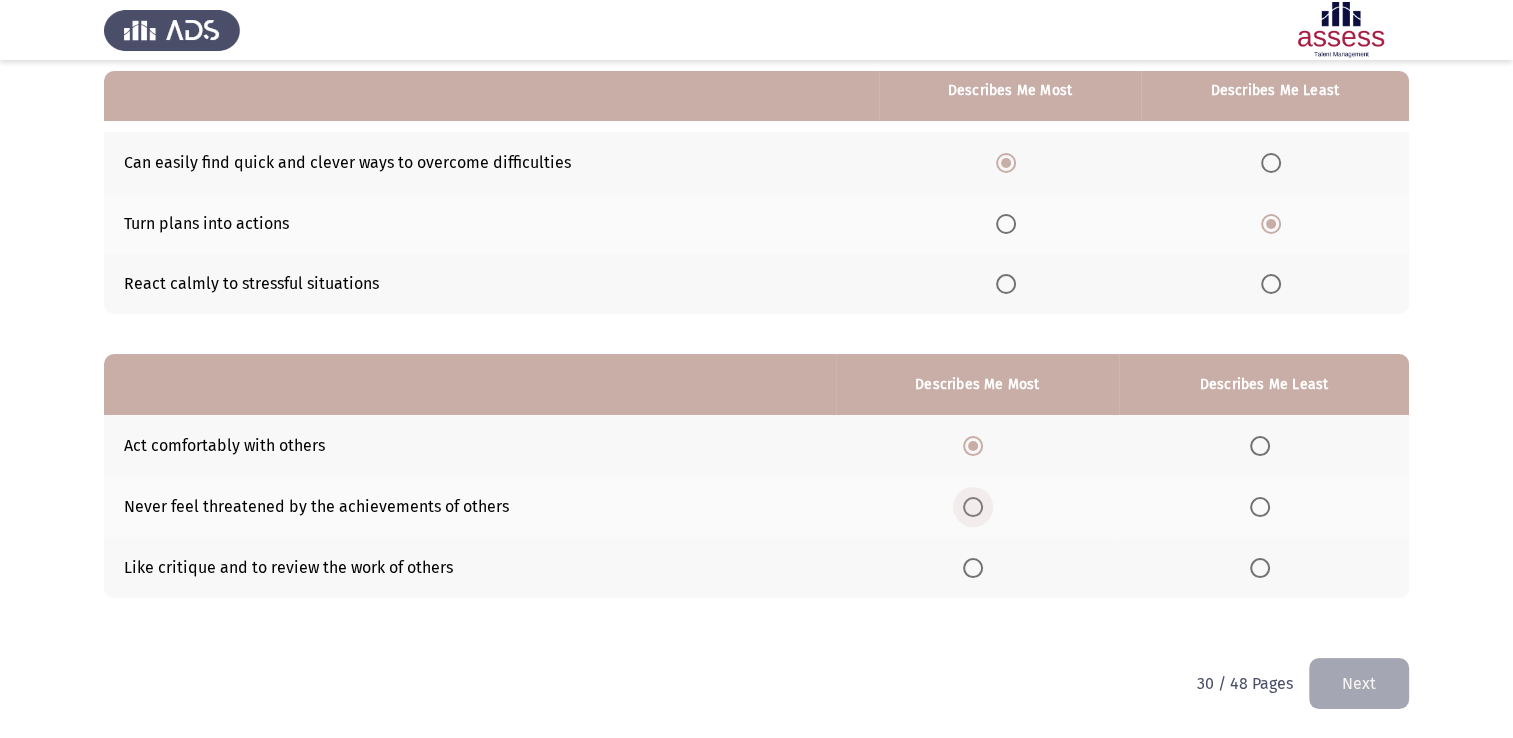 click at bounding box center (973, 507) 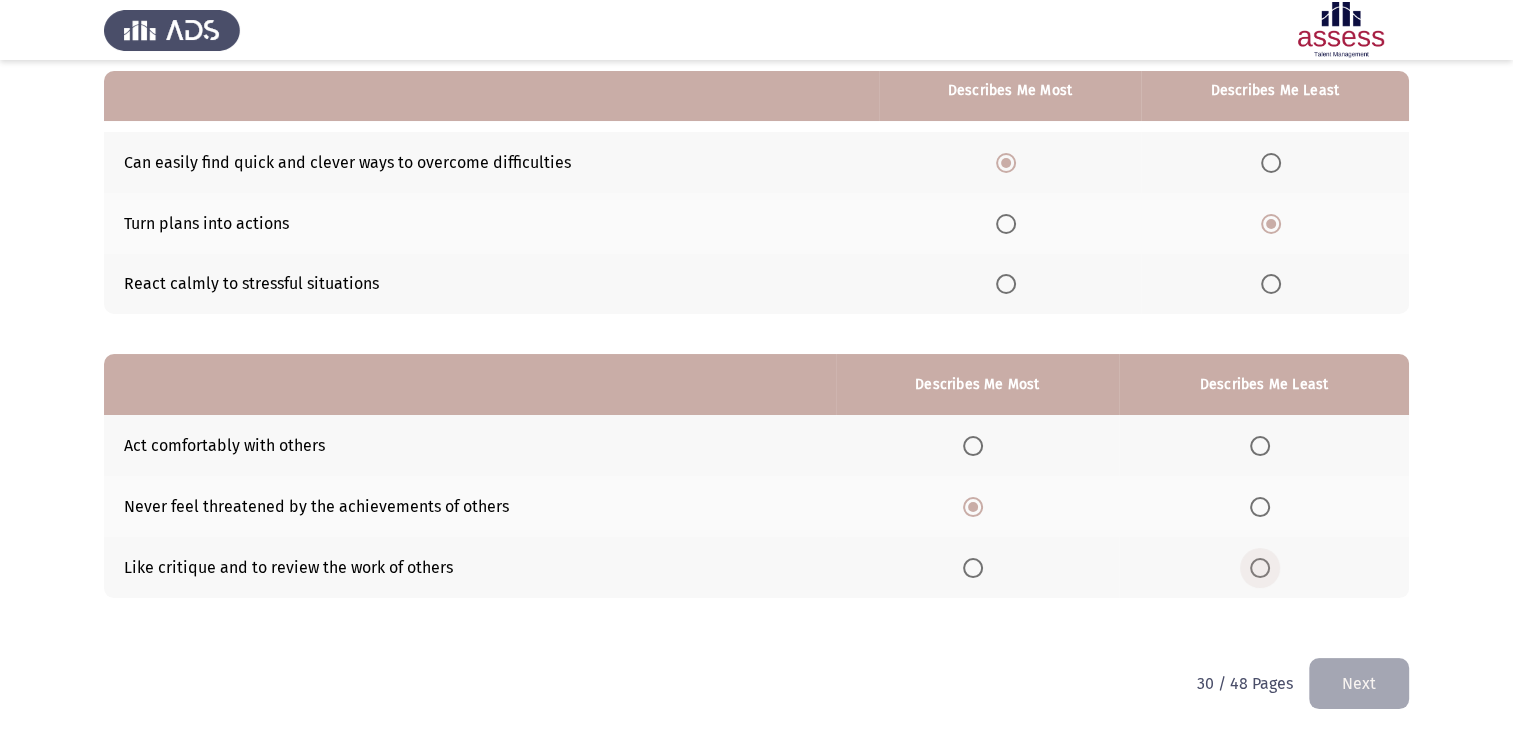 click at bounding box center [1260, 568] 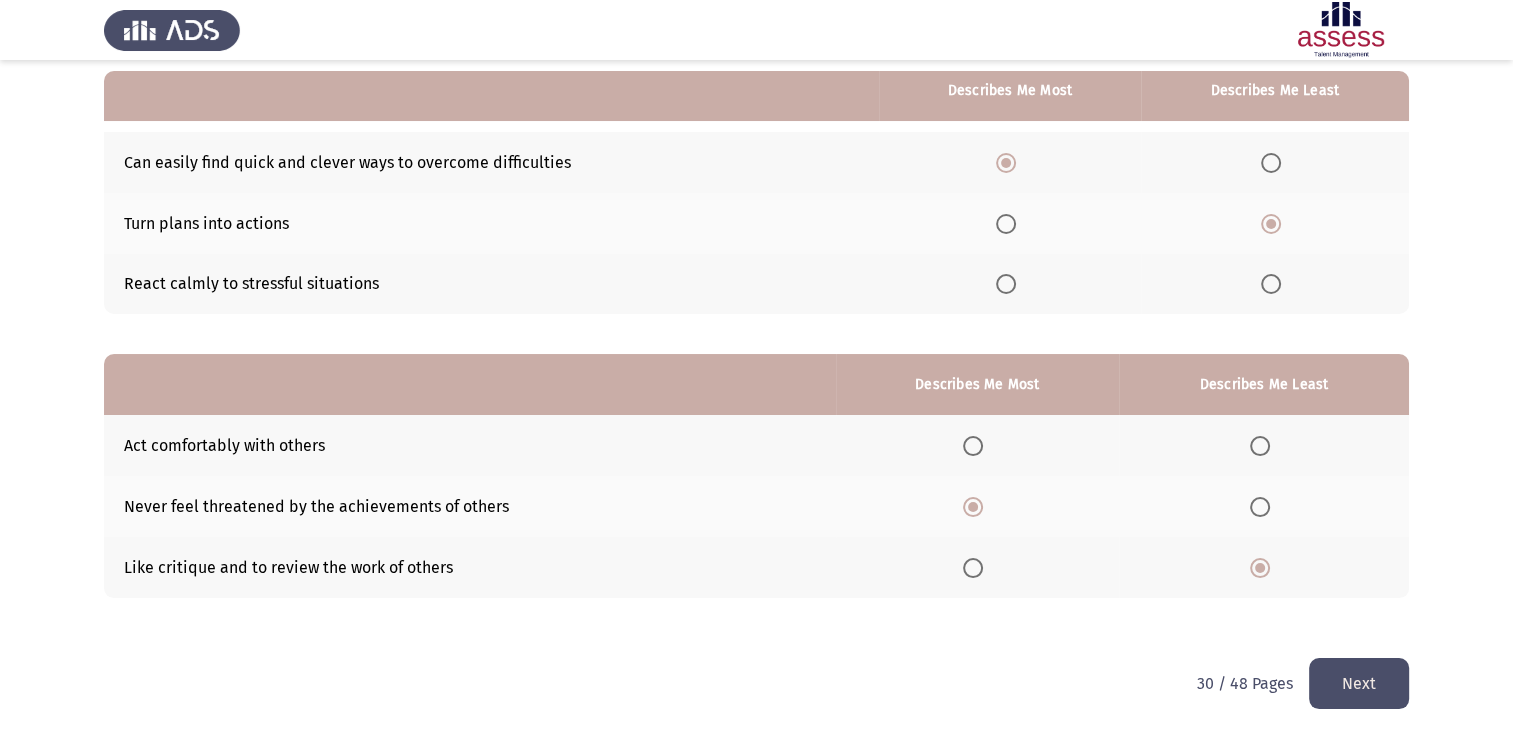 click on "Next" 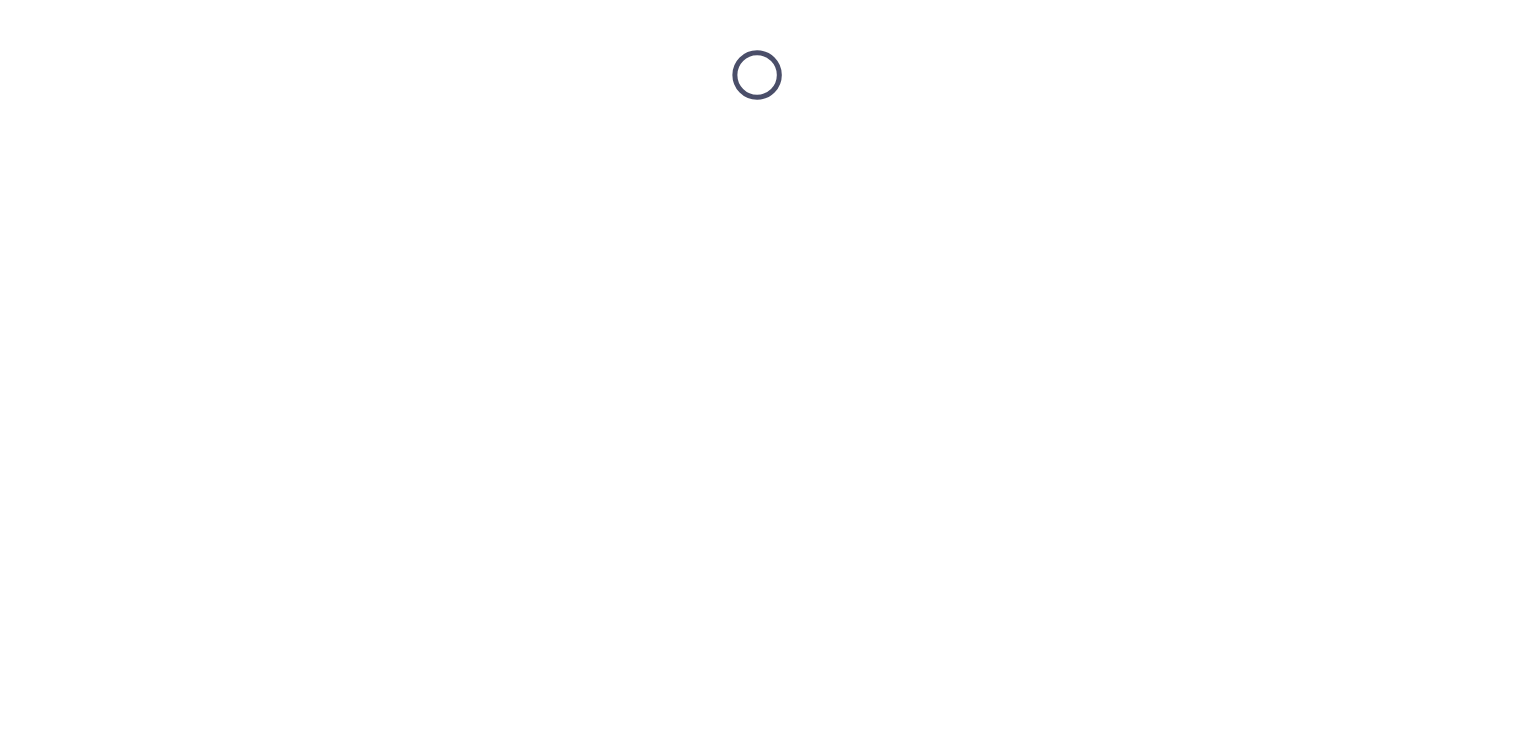 scroll, scrollTop: 0, scrollLeft: 0, axis: both 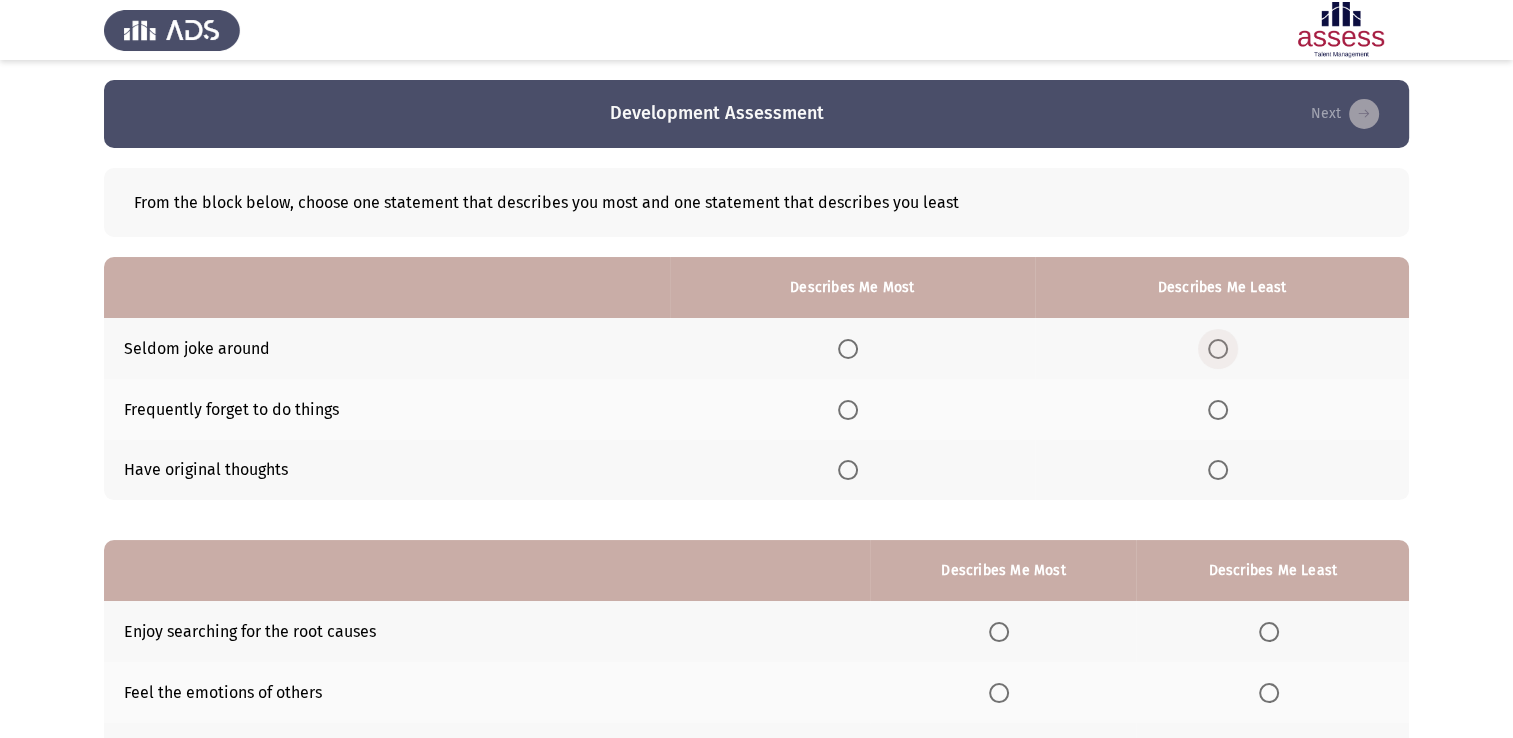 click at bounding box center [1218, 349] 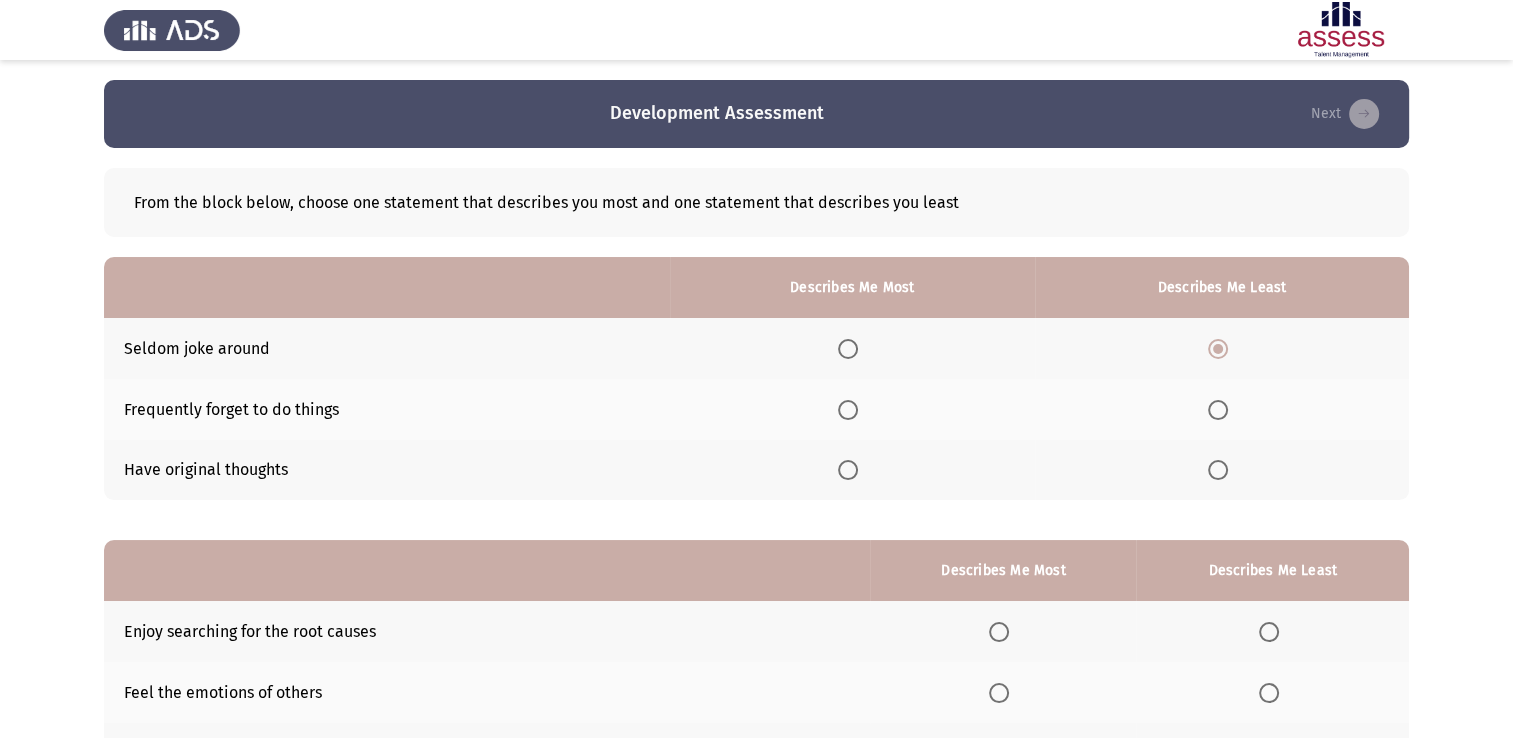 click at bounding box center [1218, 410] 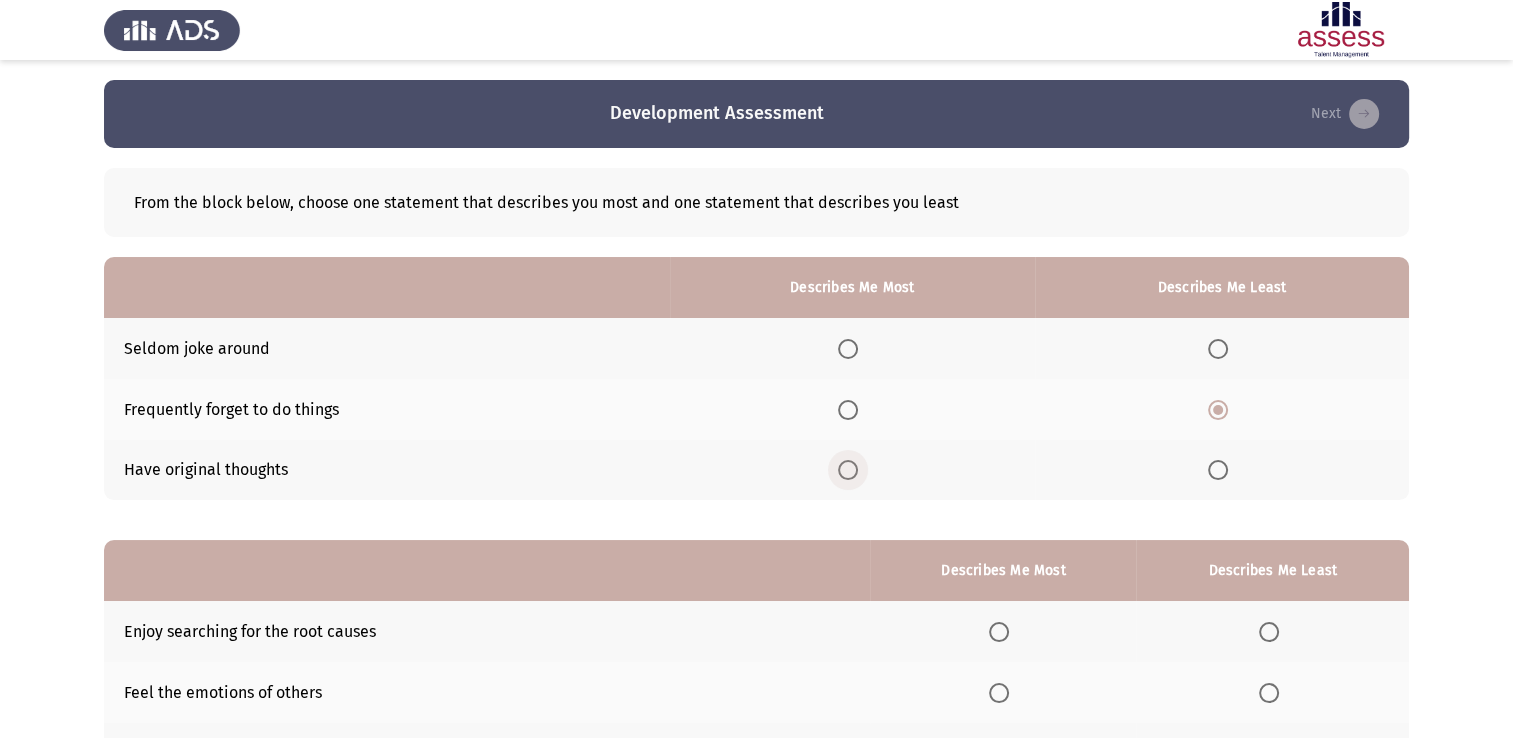 click at bounding box center (848, 470) 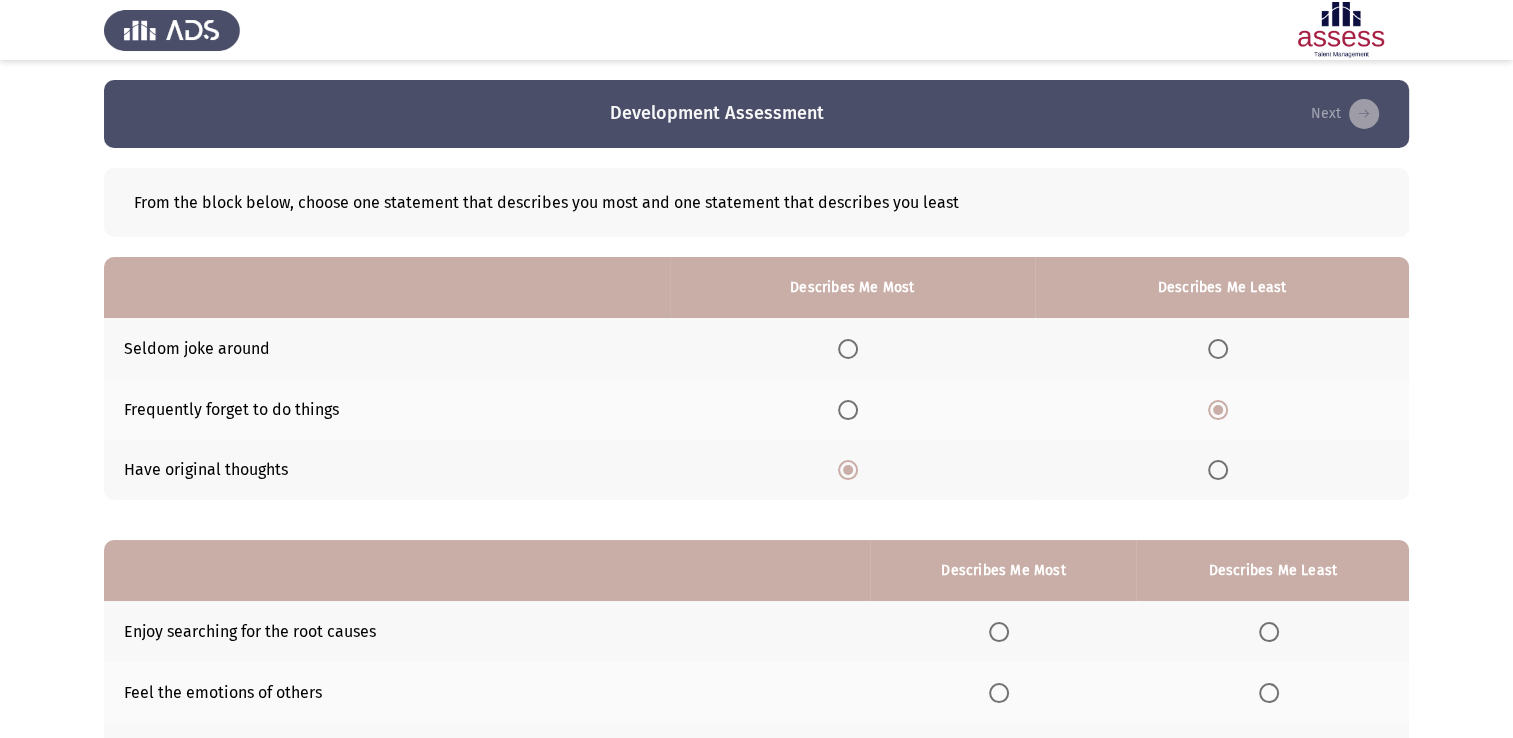 scroll, scrollTop: 186, scrollLeft: 0, axis: vertical 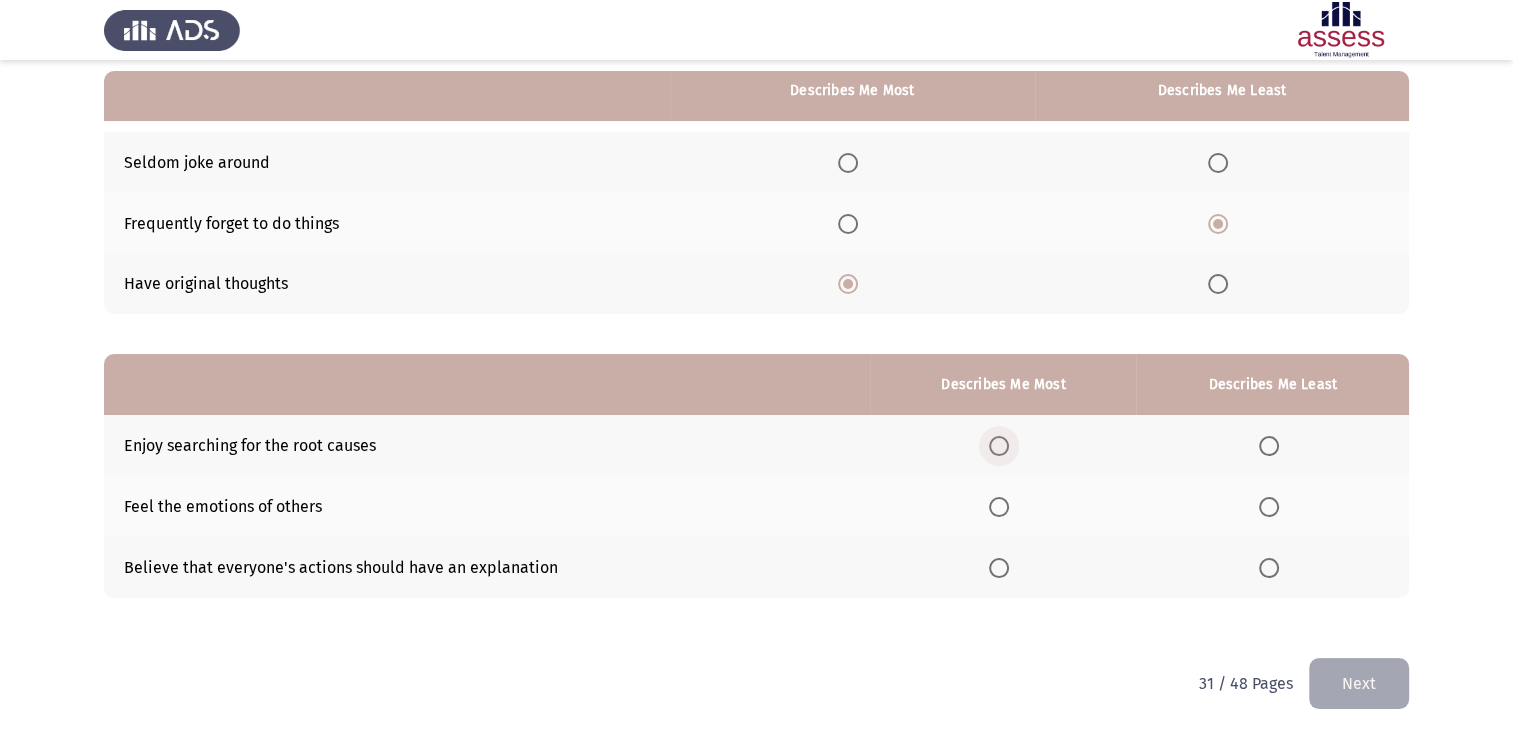 click at bounding box center (999, 446) 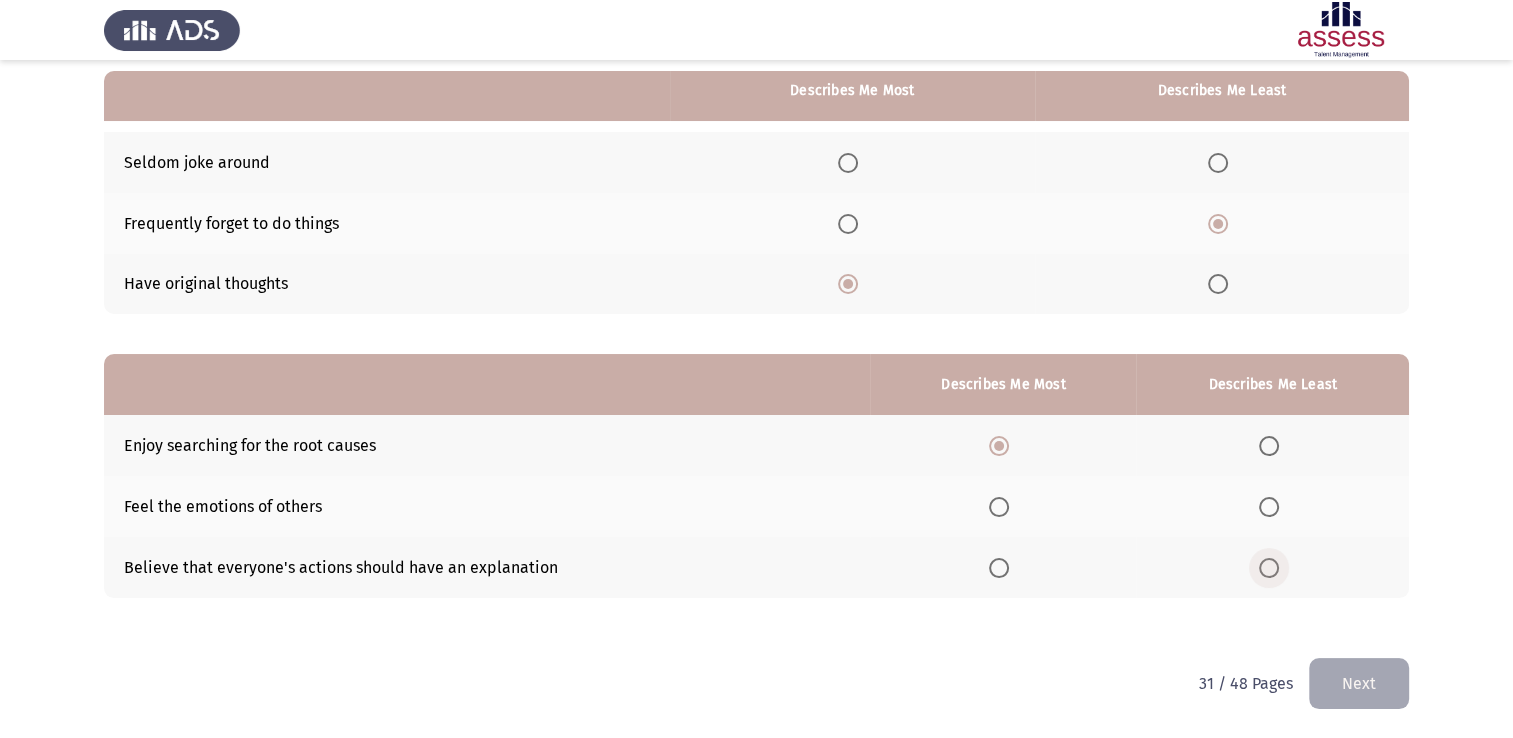 click at bounding box center (1269, 568) 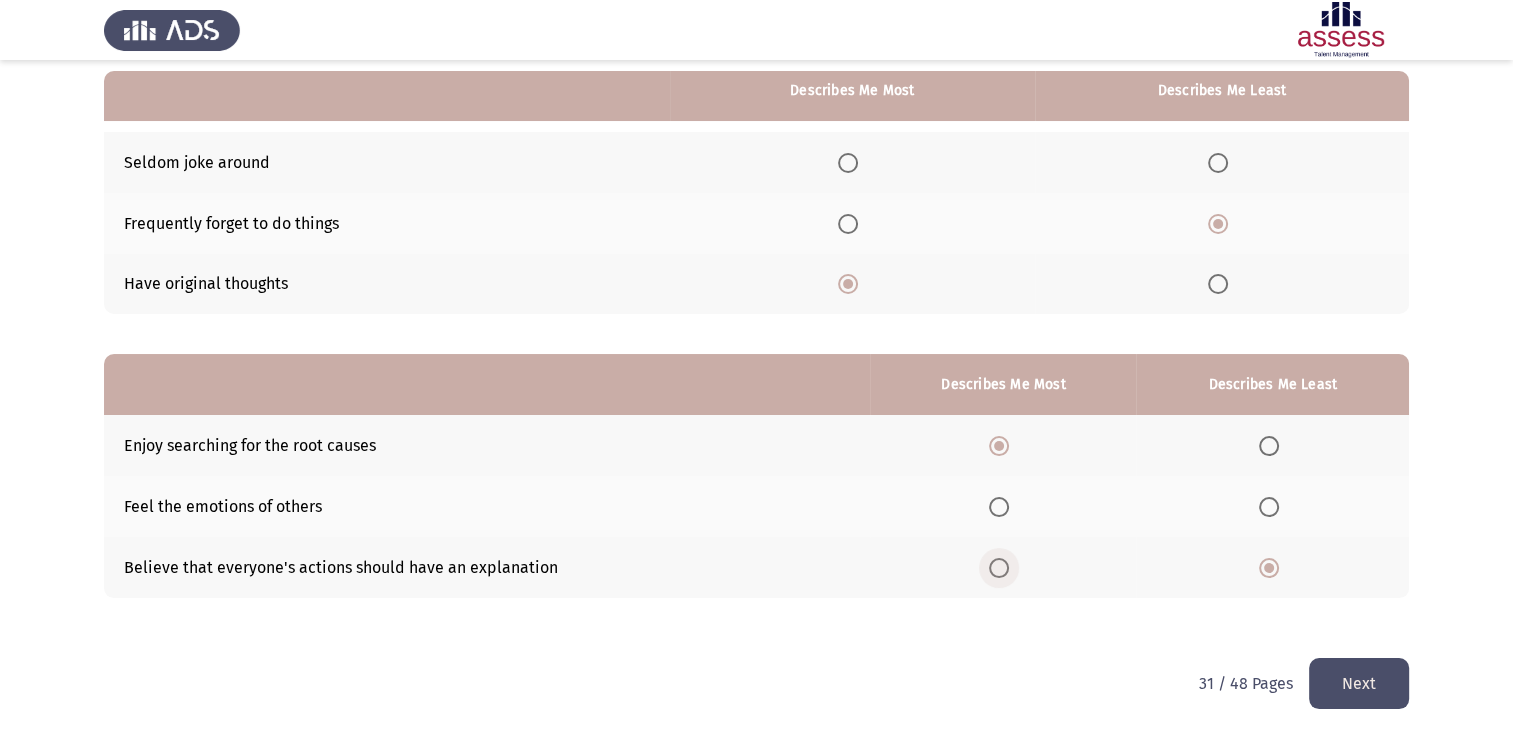 click at bounding box center [999, 568] 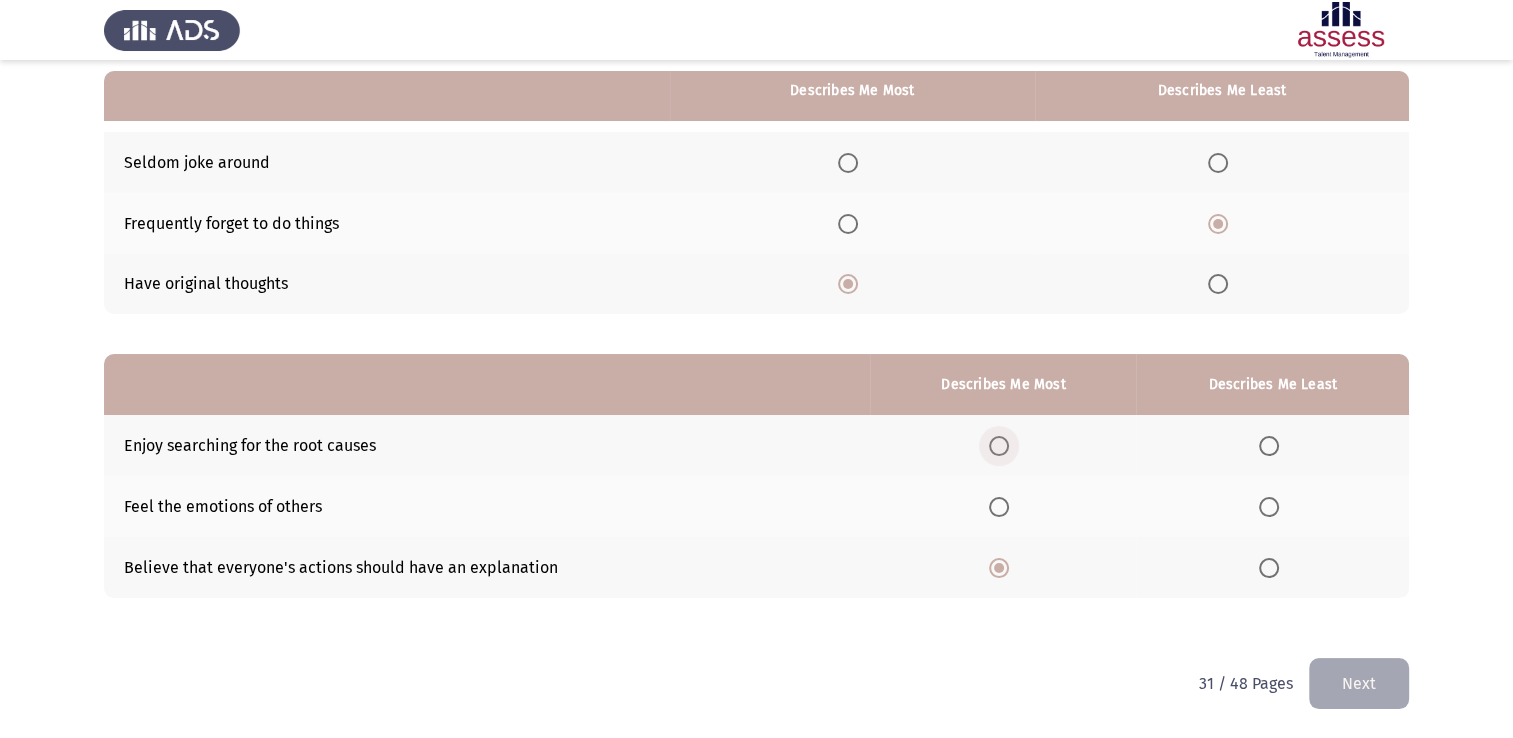 click at bounding box center (999, 446) 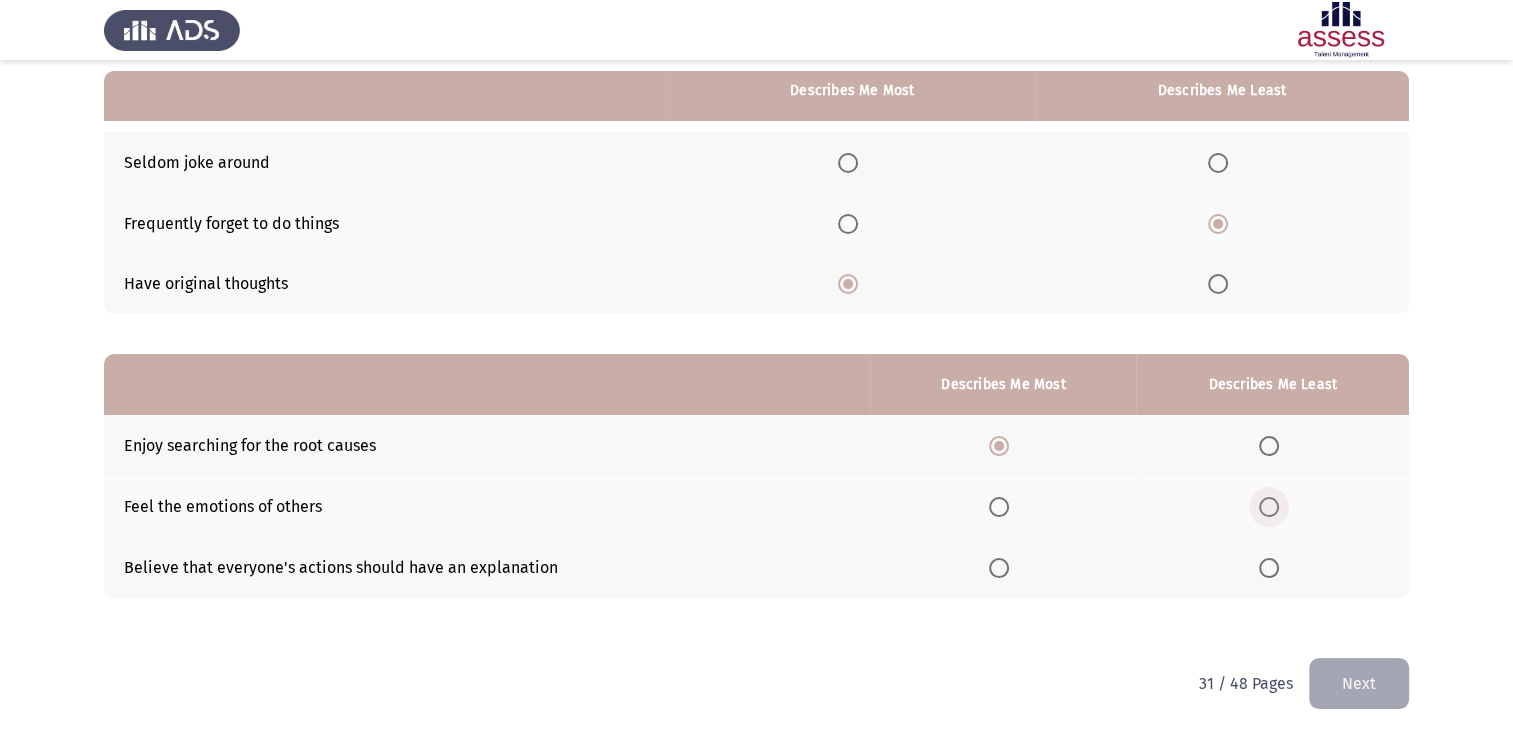 click at bounding box center [1269, 507] 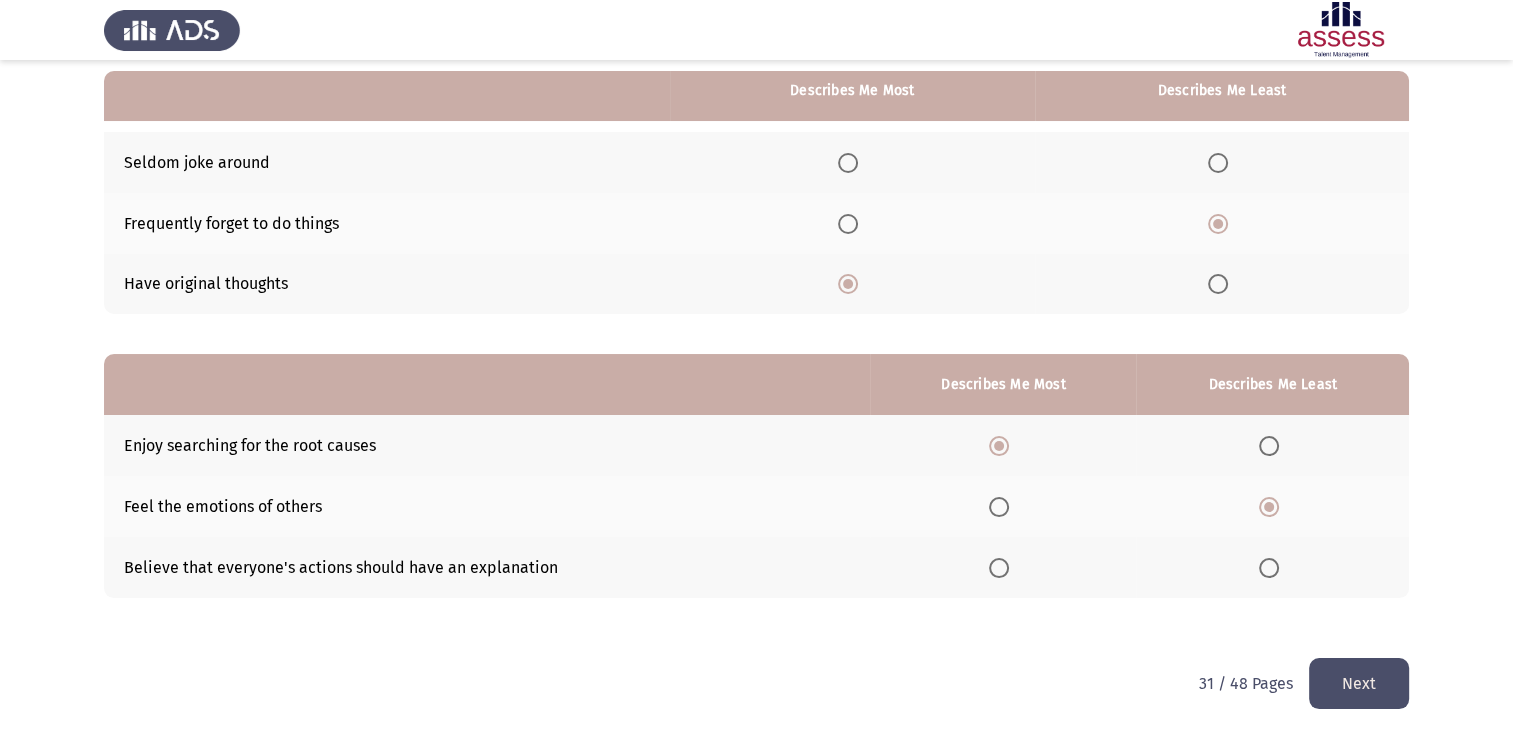 click on "Next" 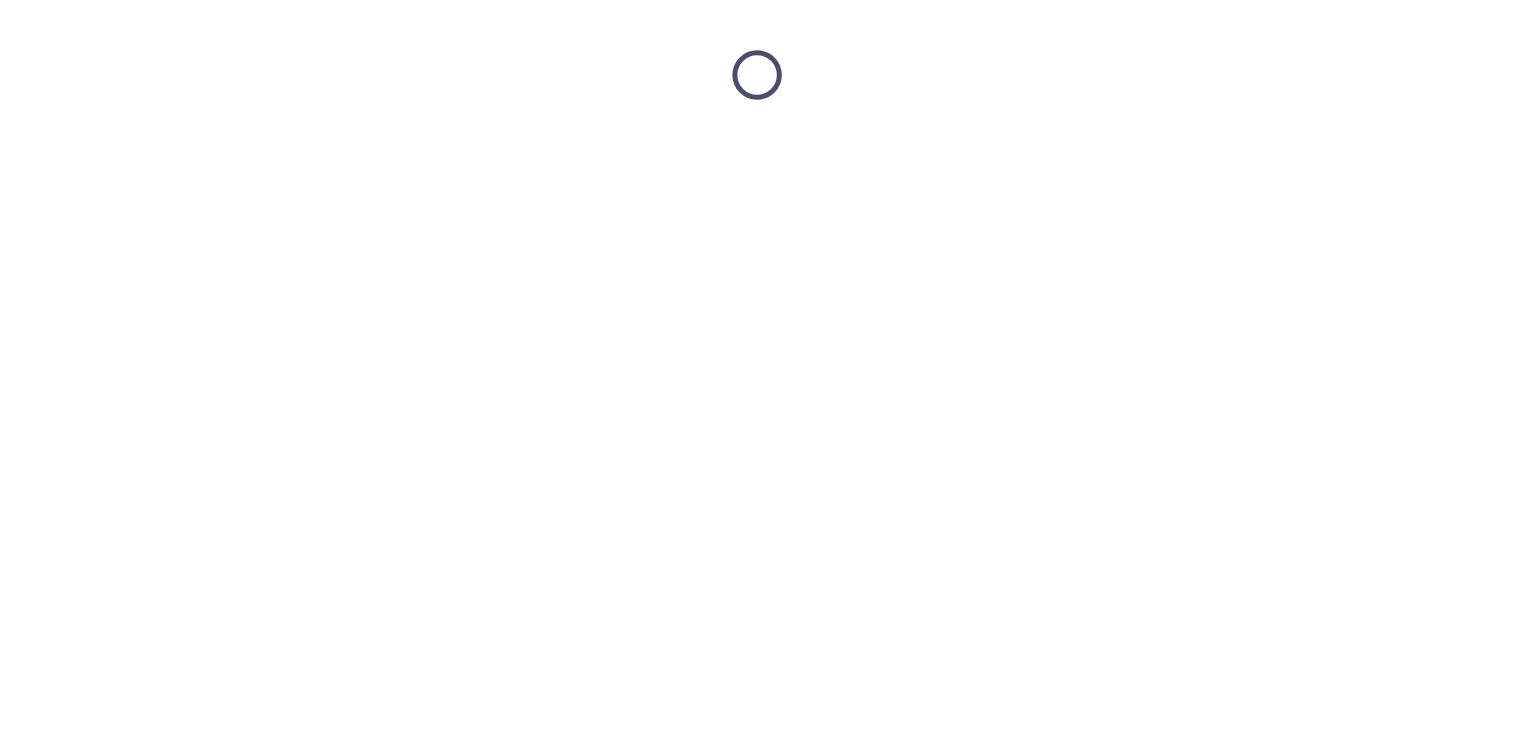 scroll, scrollTop: 0, scrollLeft: 0, axis: both 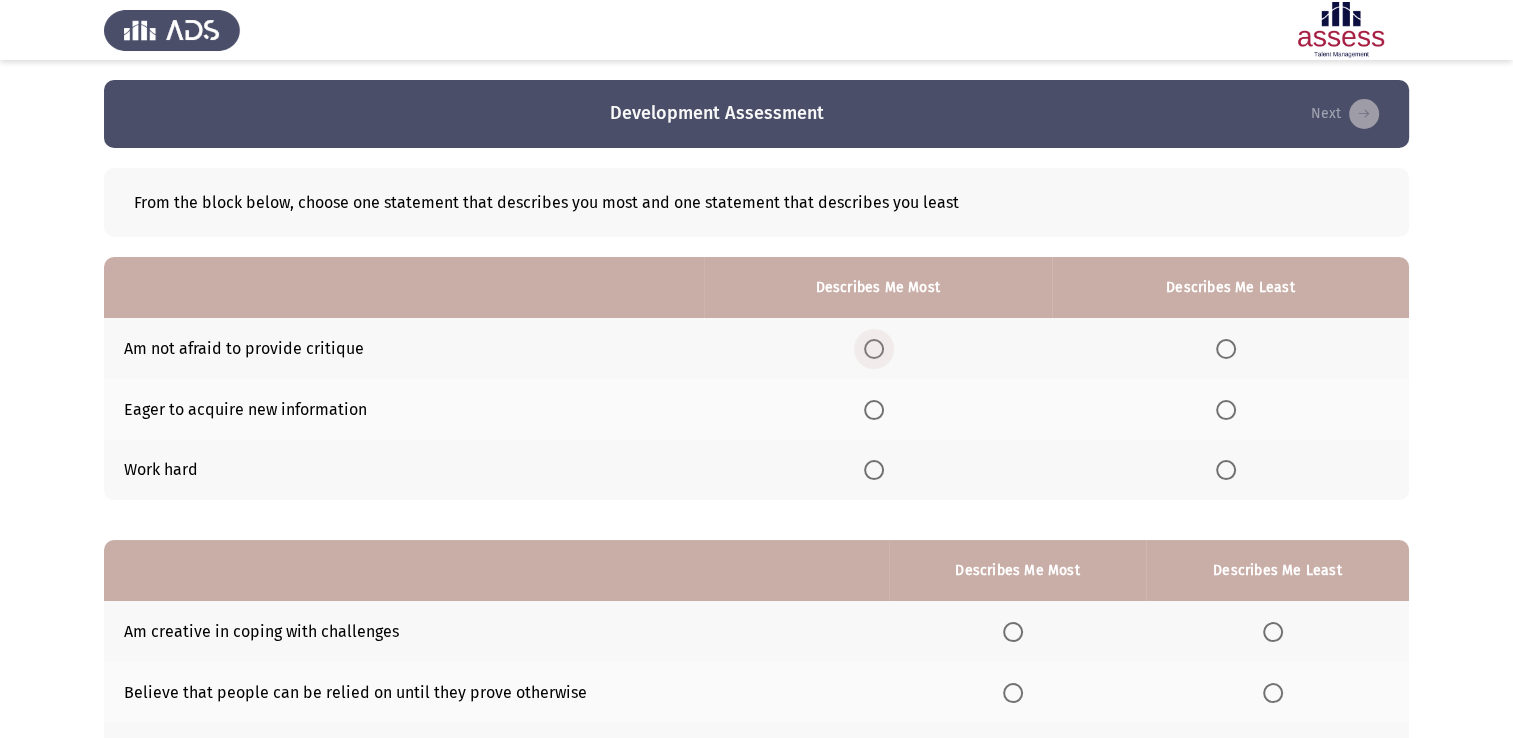 click at bounding box center (874, 349) 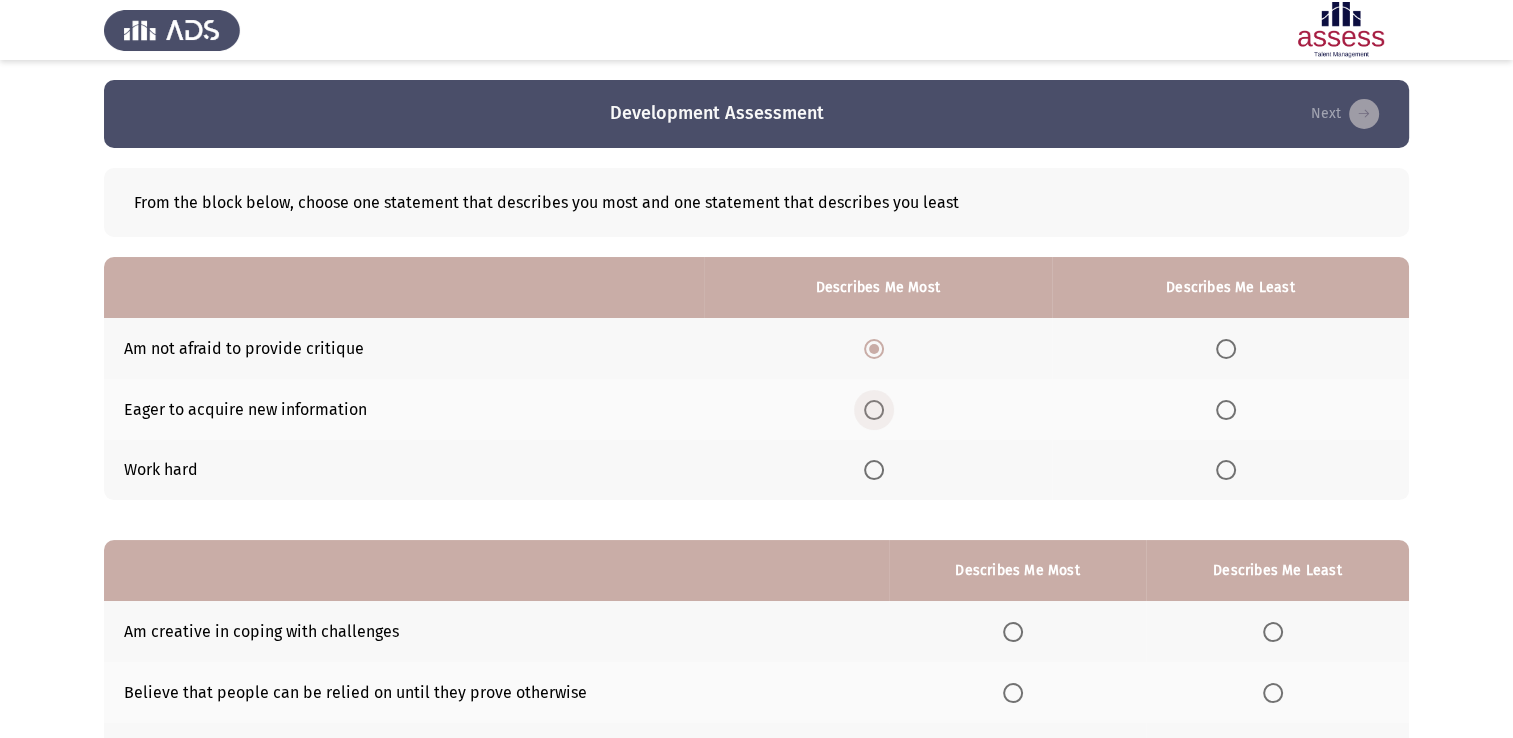 click at bounding box center [878, 410] 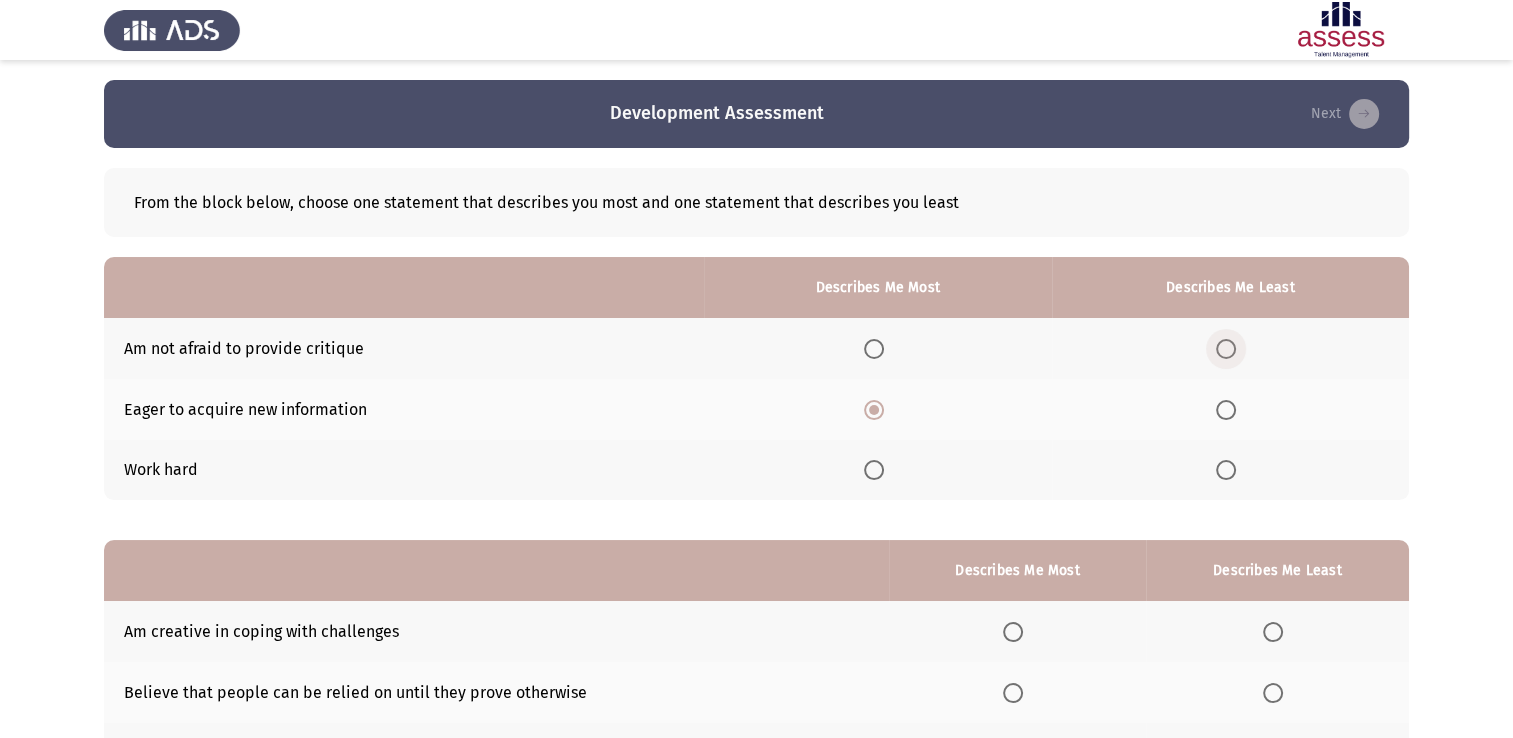 click at bounding box center [1230, 349] 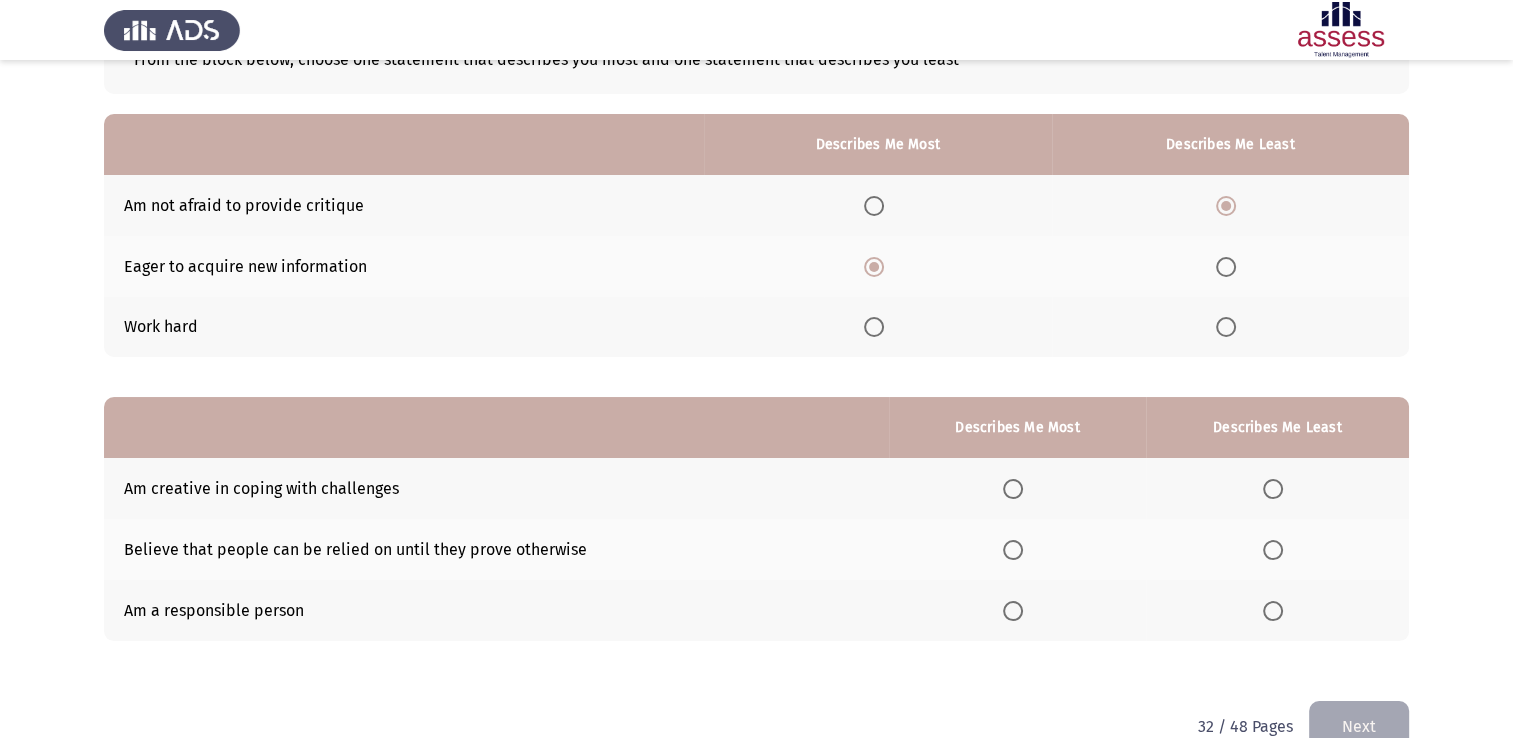 scroll, scrollTop: 146, scrollLeft: 0, axis: vertical 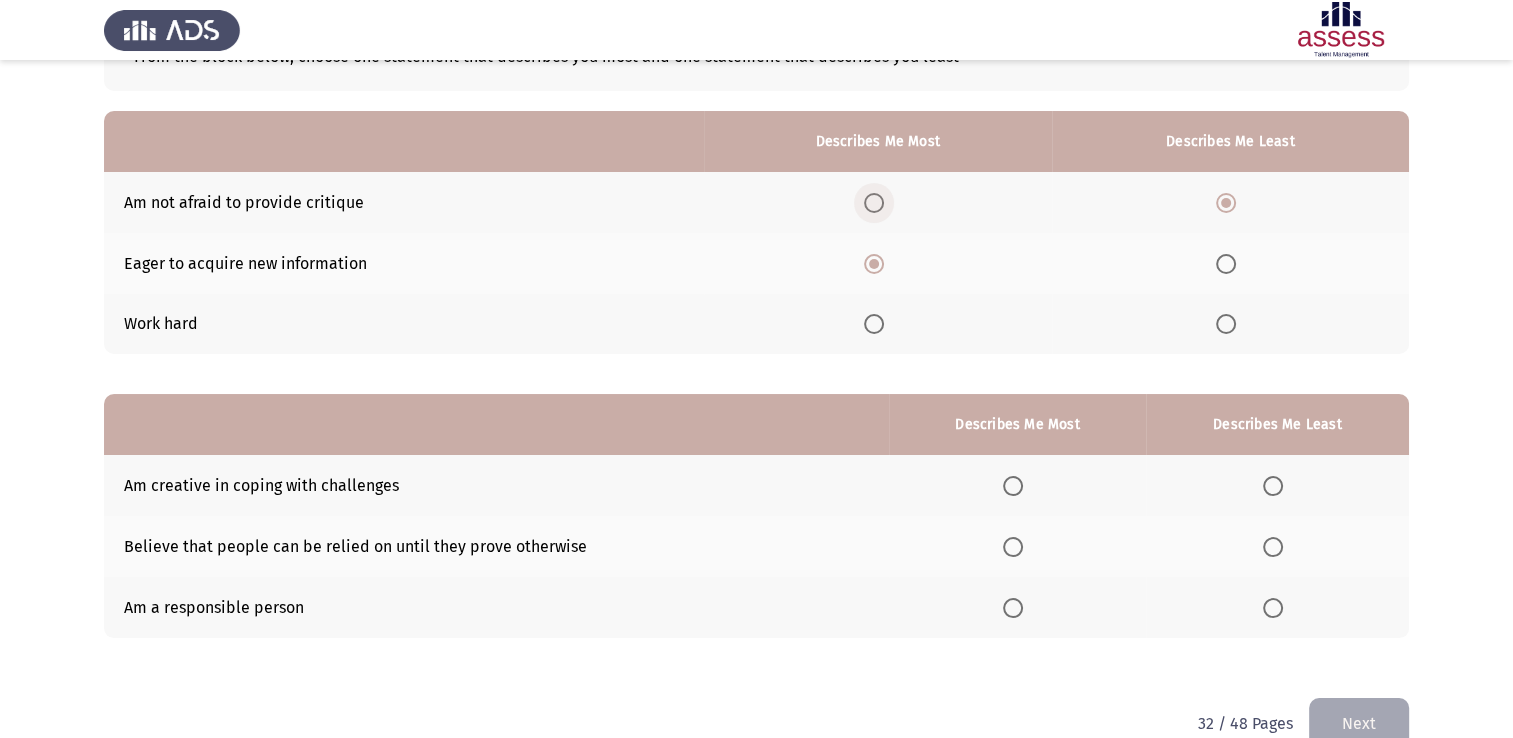 click at bounding box center [874, 203] 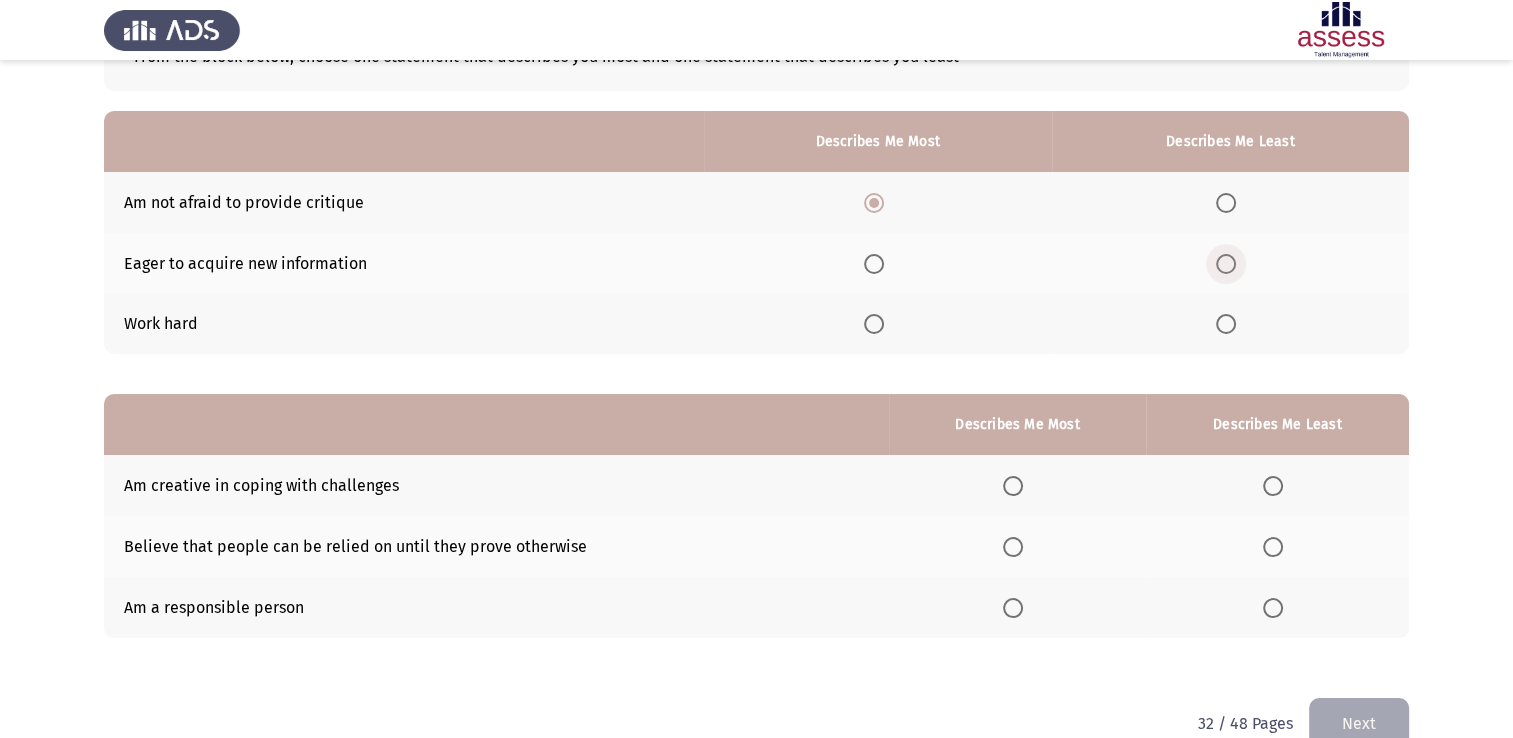 click at bounding box center (1230, 264) 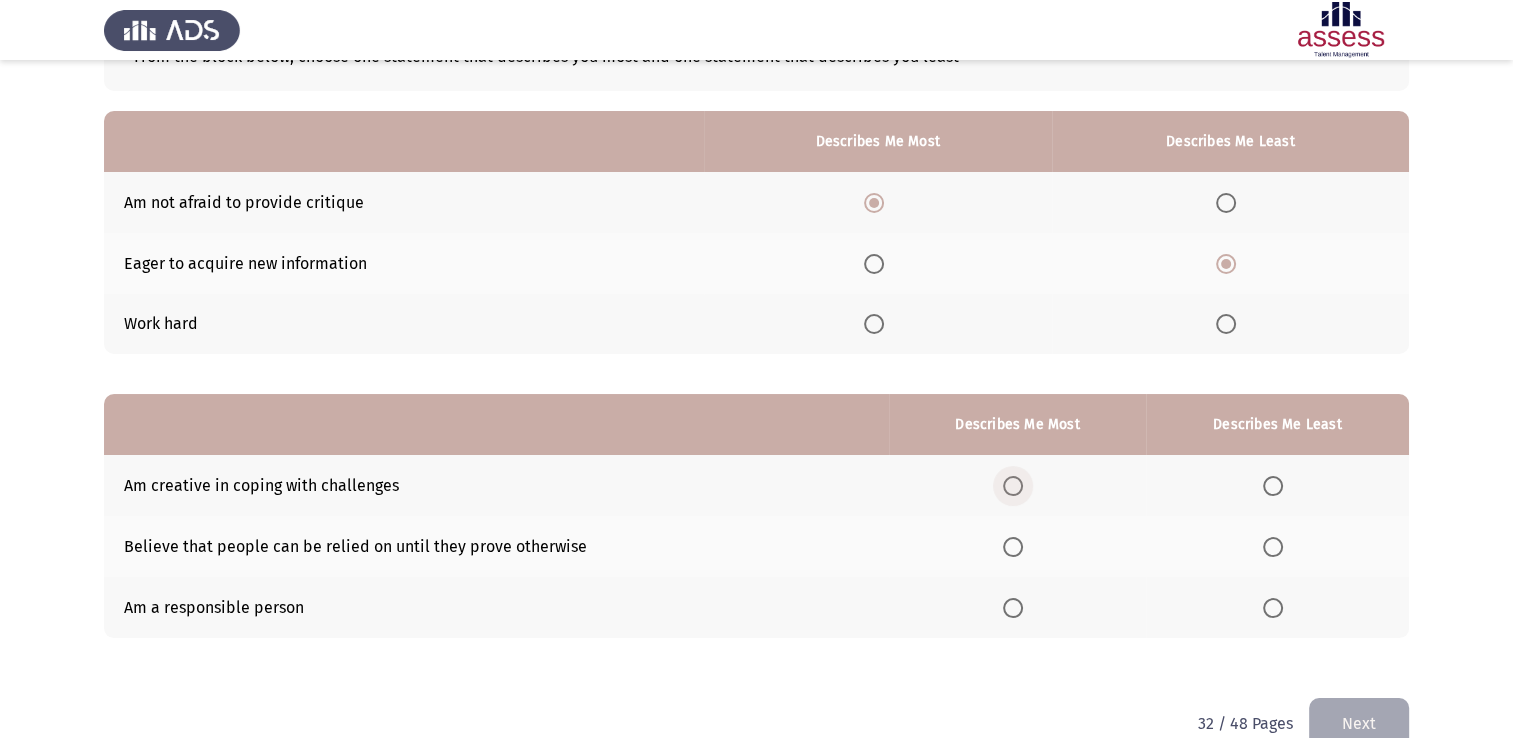 click at bounding box center (1017, 486) 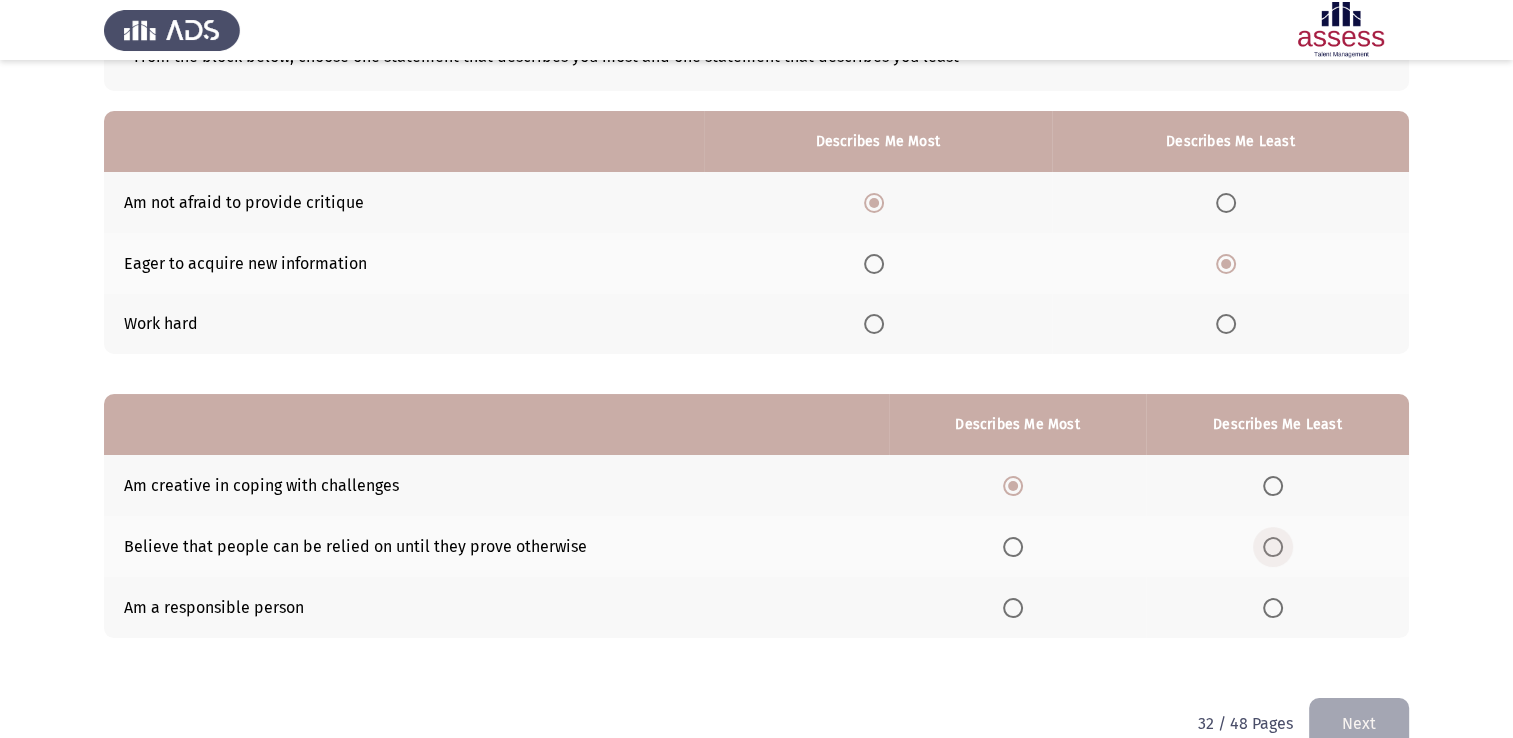 click at bounding box center (1273, 547) 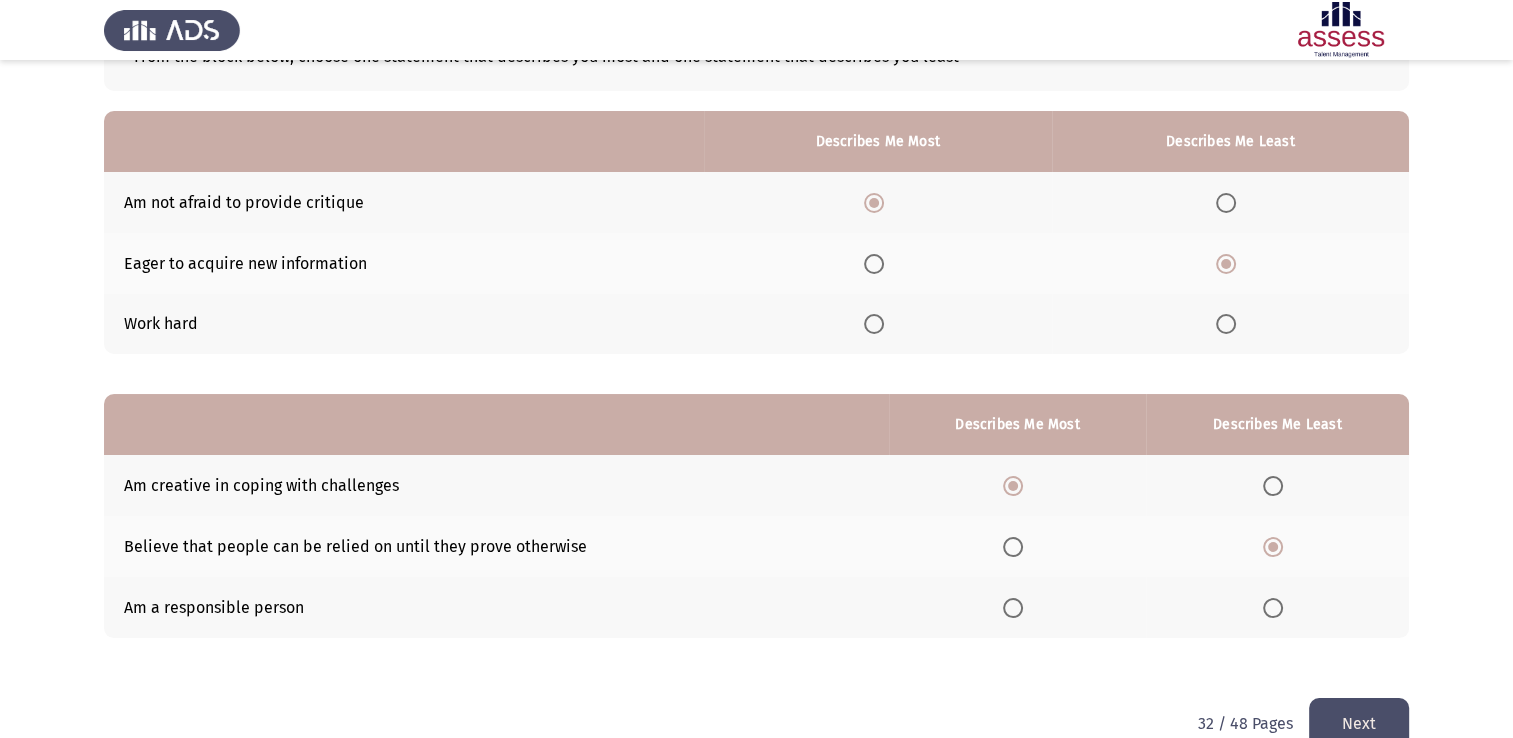 scroll, scrollTop: 186, scrollLeft: 0, axis: vertical 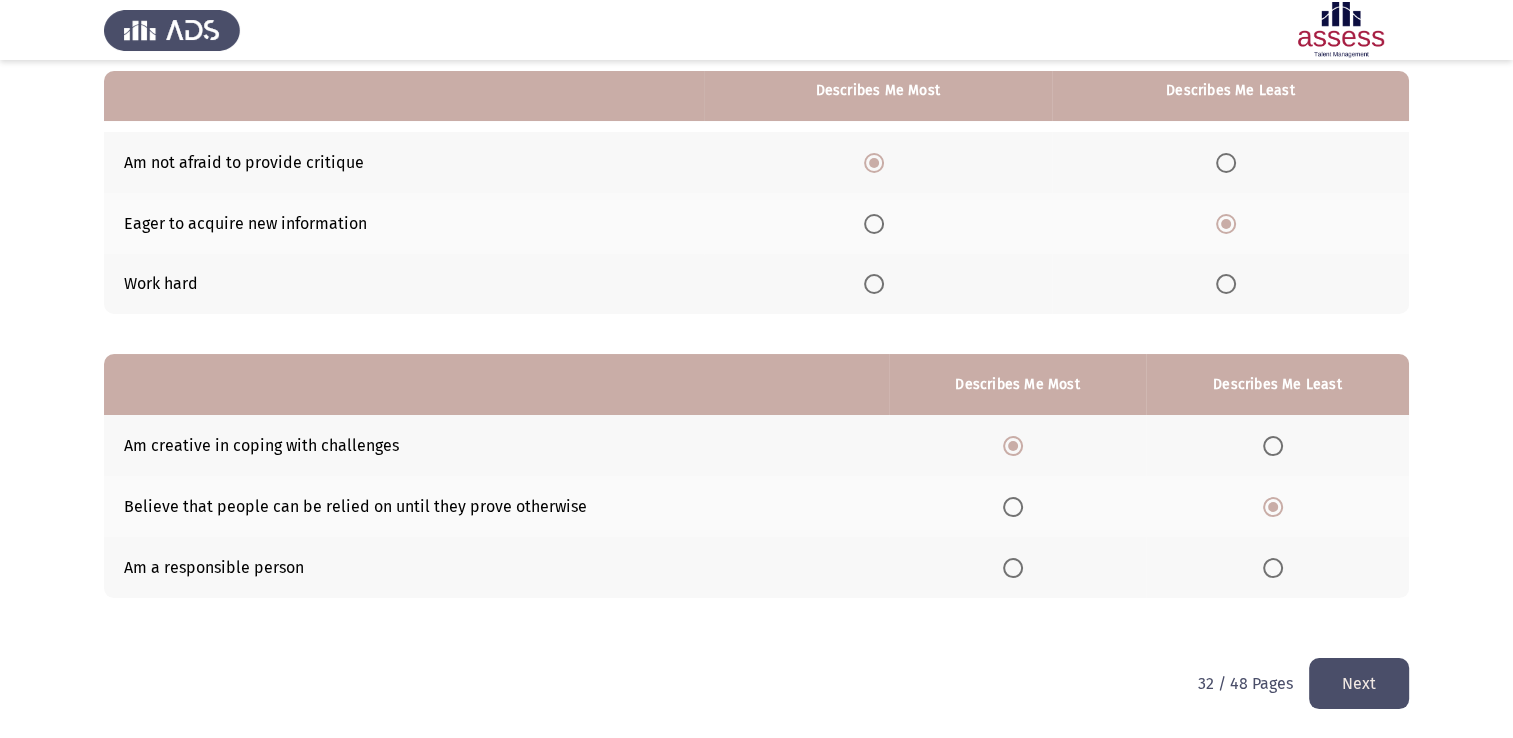 click on "Next" 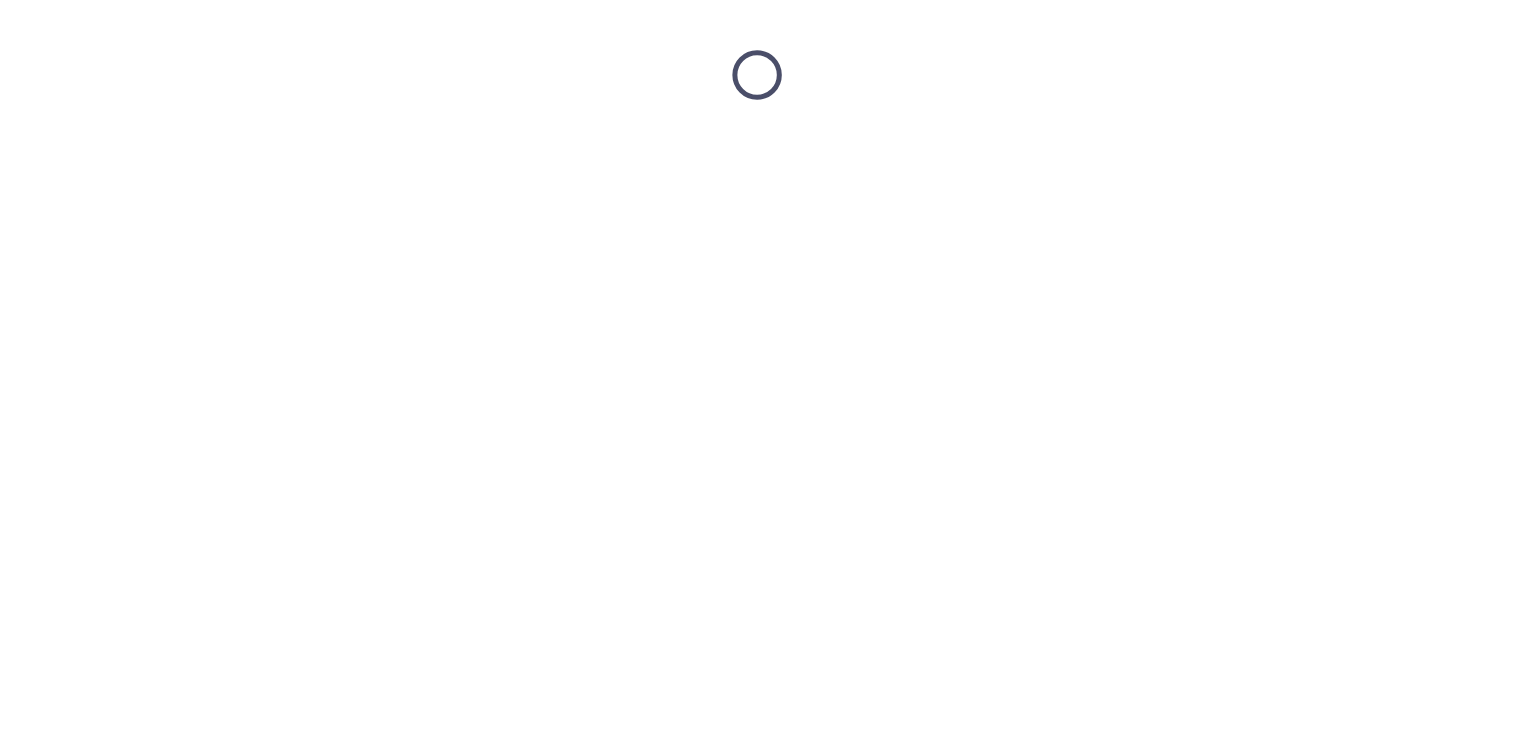 scroll, scrollTop: 0, scrollLeft: 0, axis: both 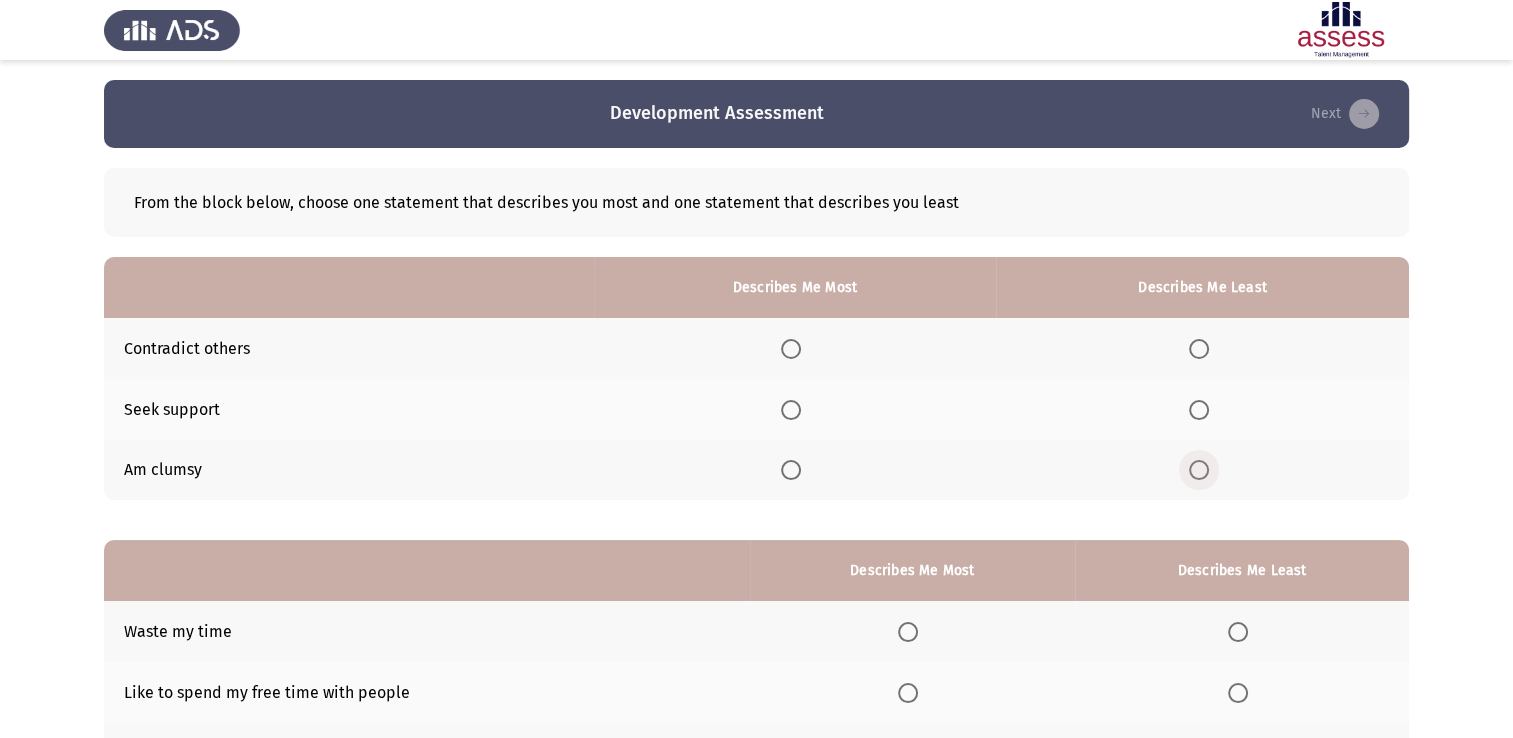 click at bounding box center [1199, 470] 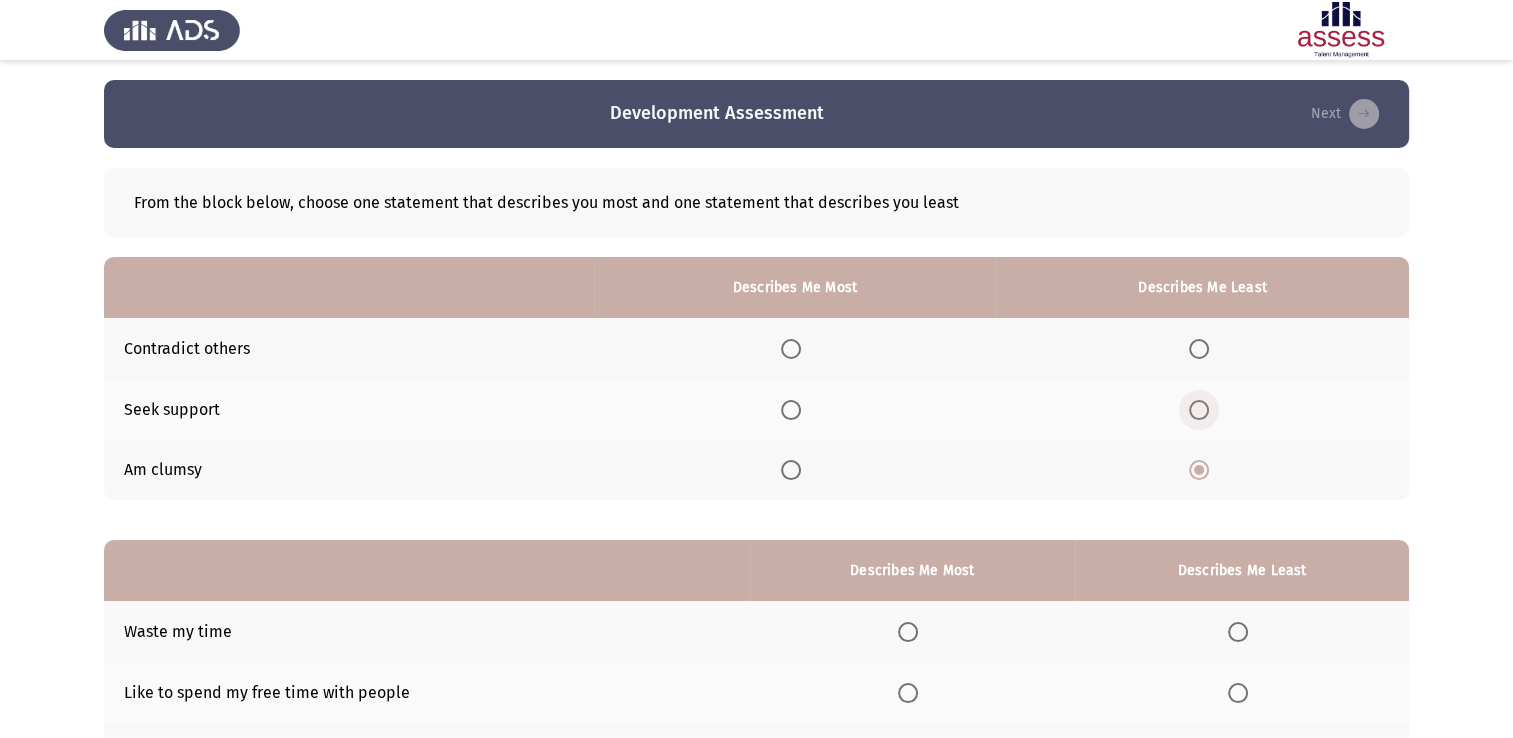 click at bounding box center [1199, 410] 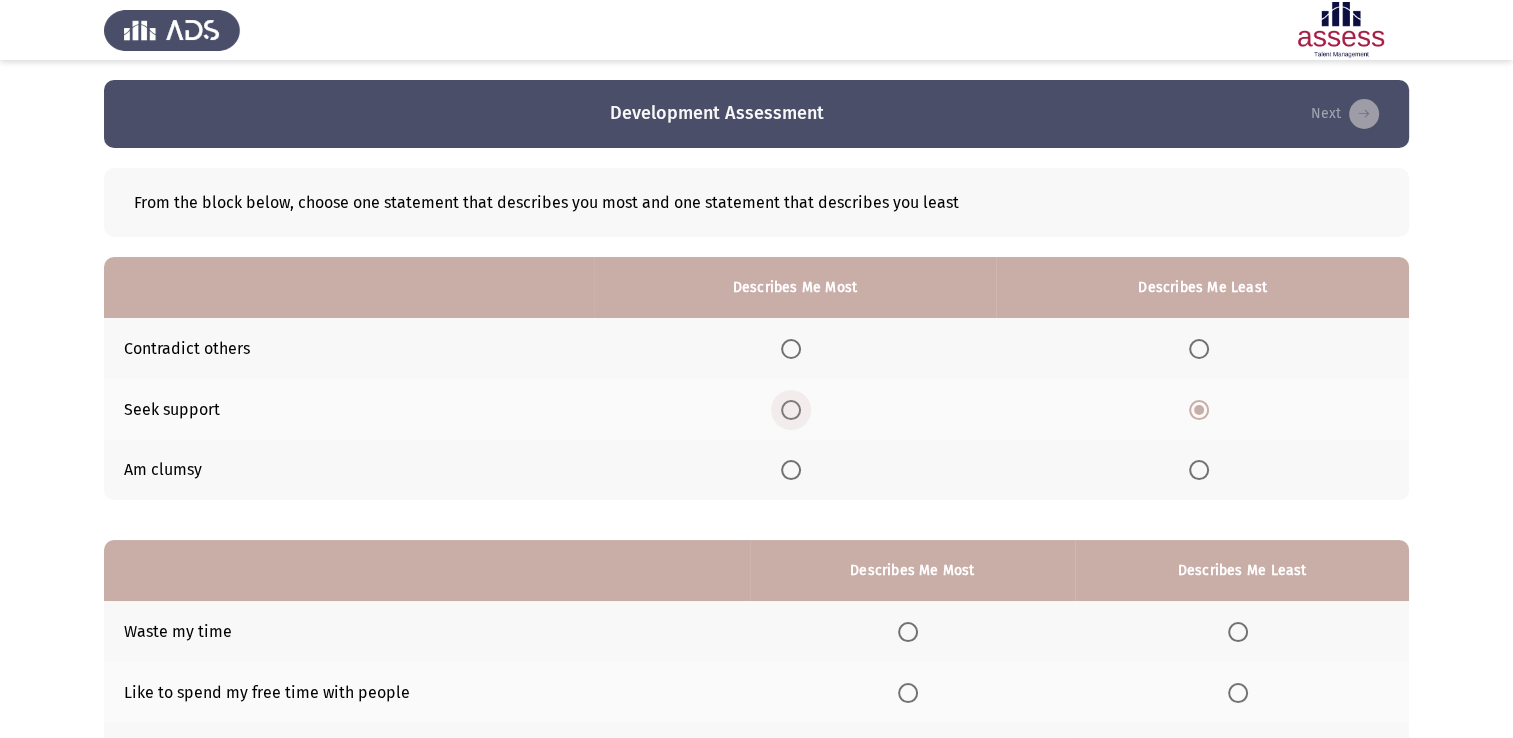 click at bounding box center [791, 410] 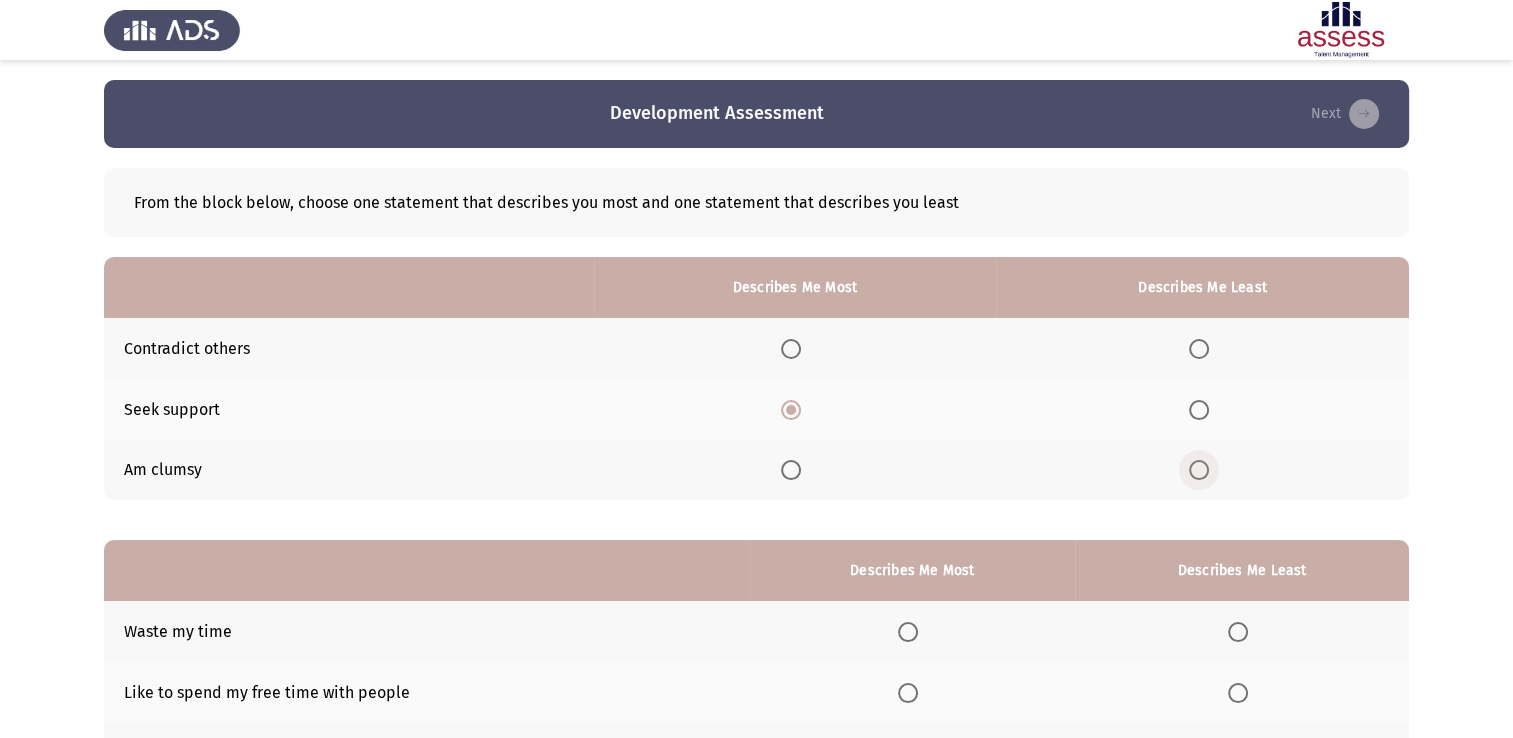 click at bounding box center [1199, 470] 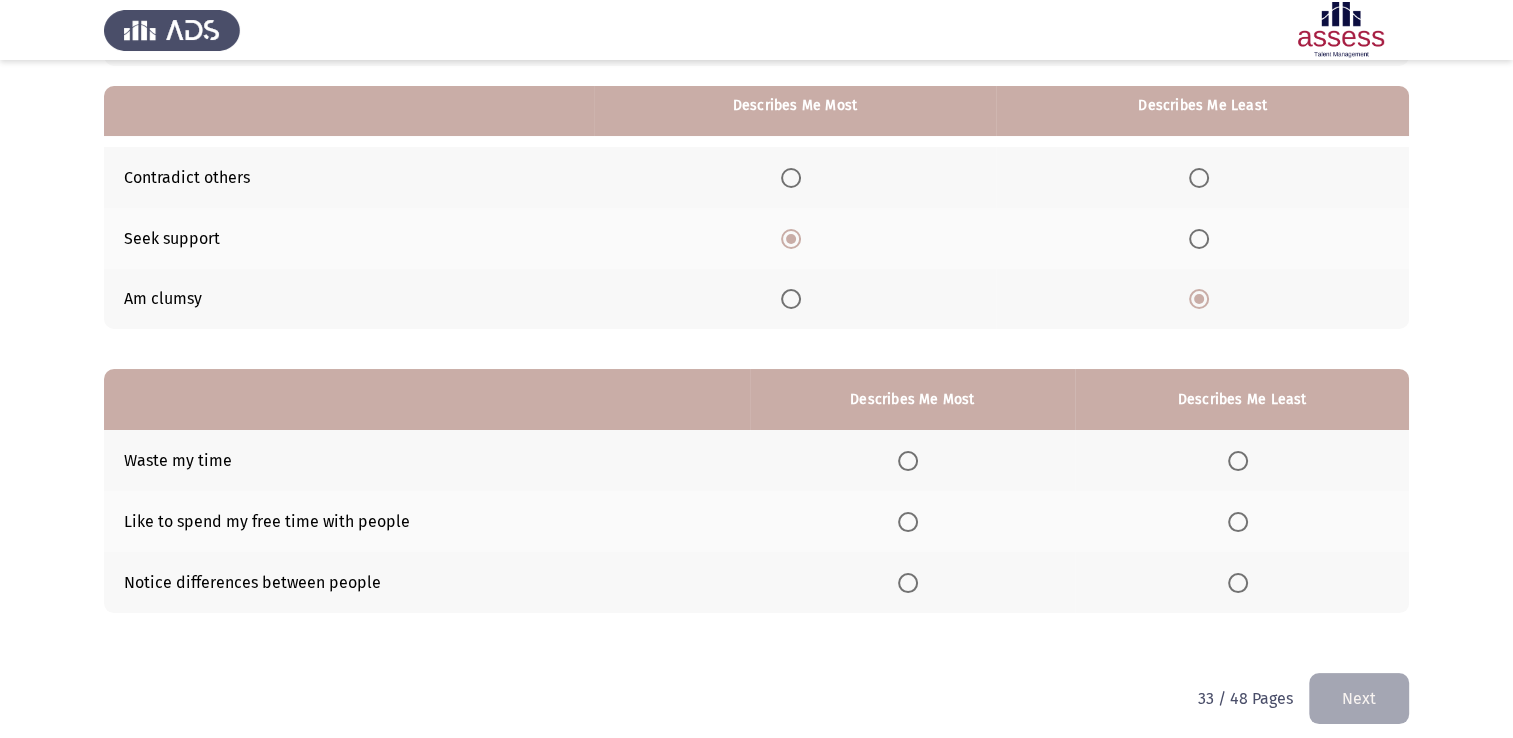 scroll, scrollTop: 186, scrollLeft: 0, axis: vertical 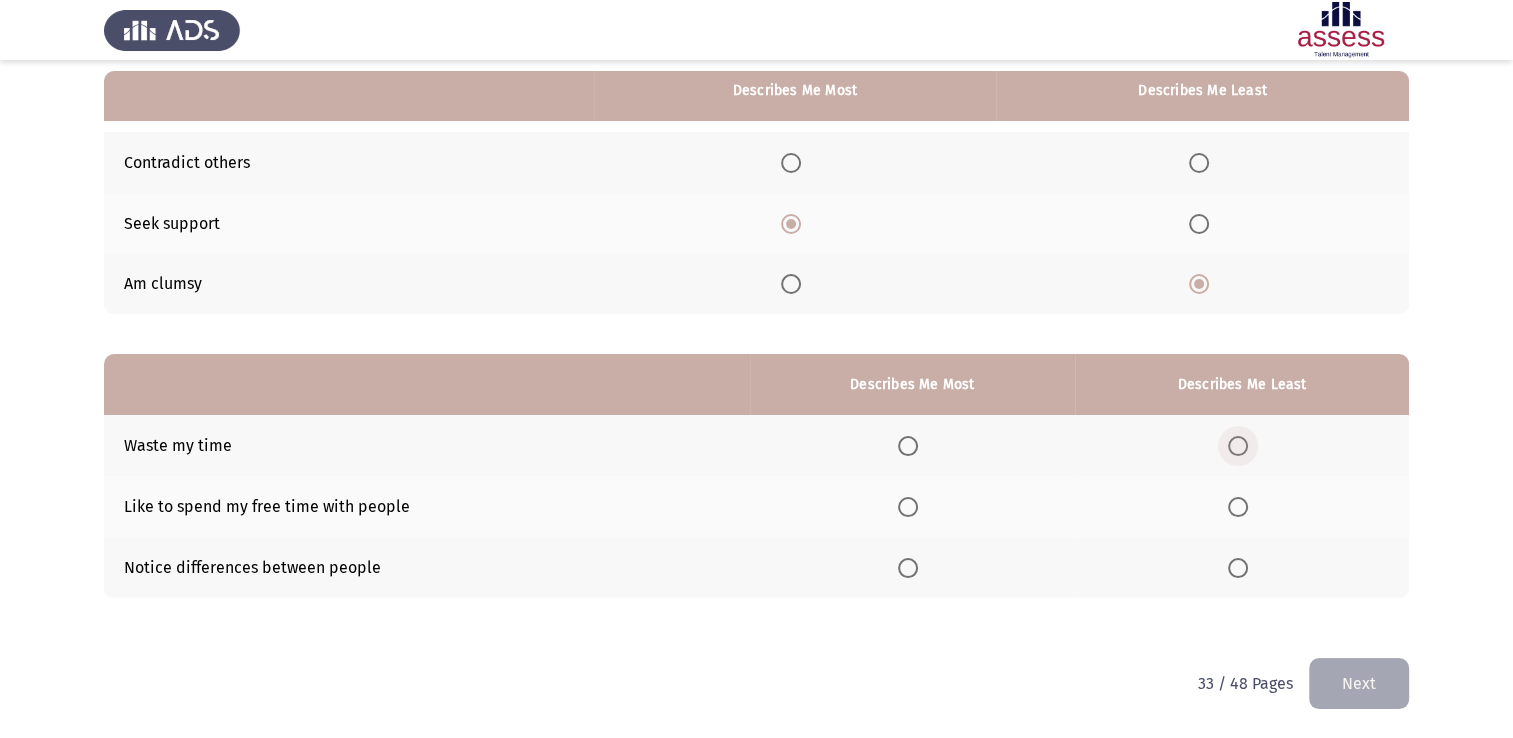 click at bounding box center (1238, 446) 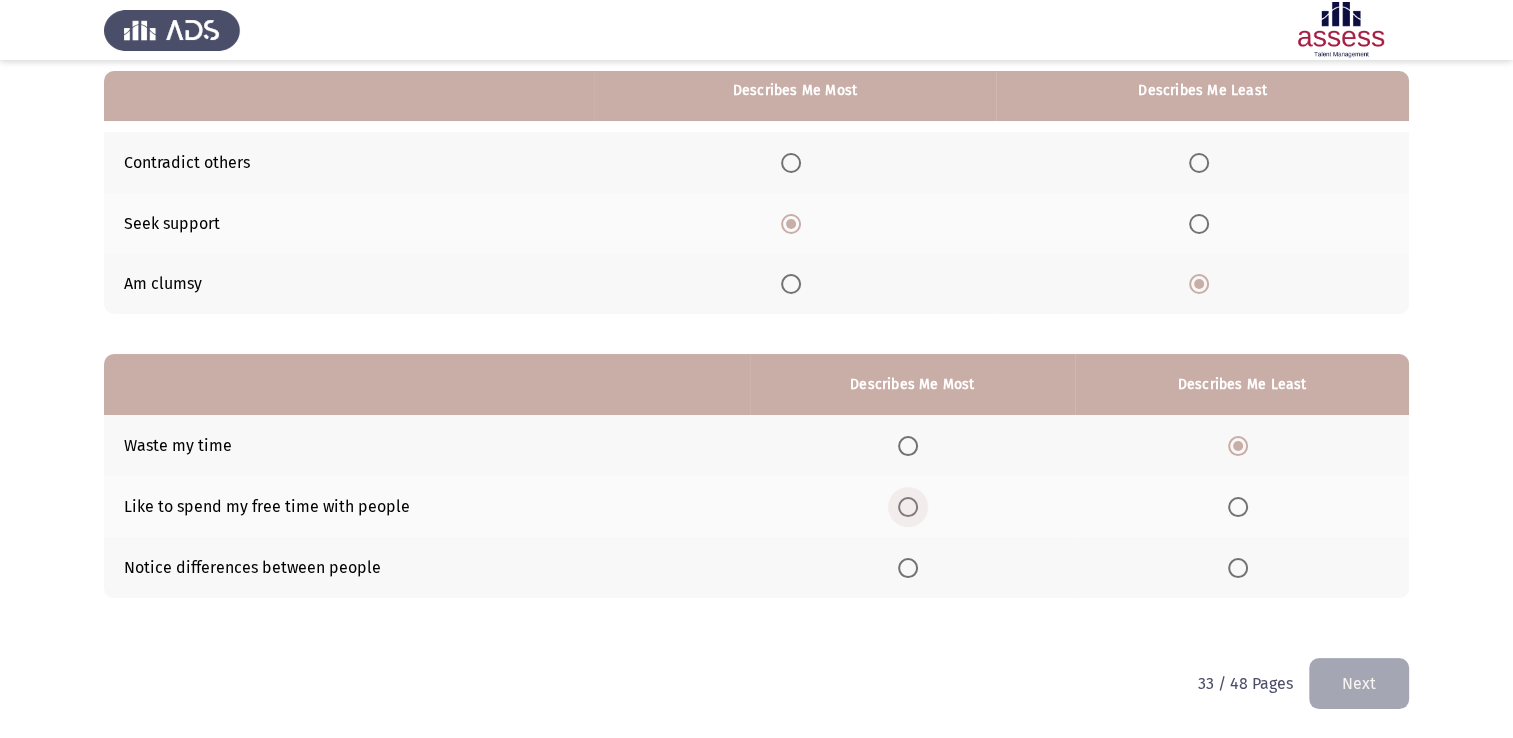 click at bounding box center [912, 507] 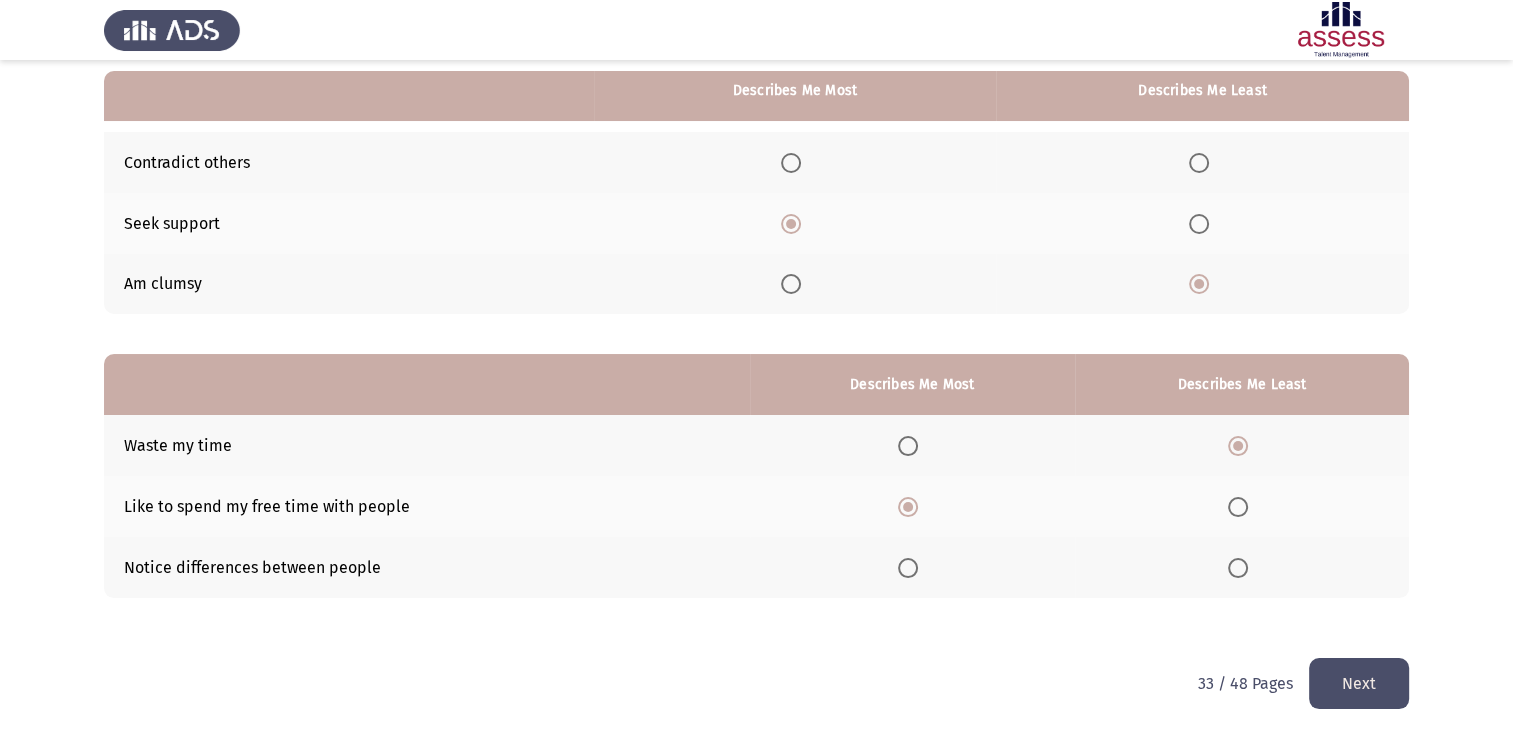click on "Next" 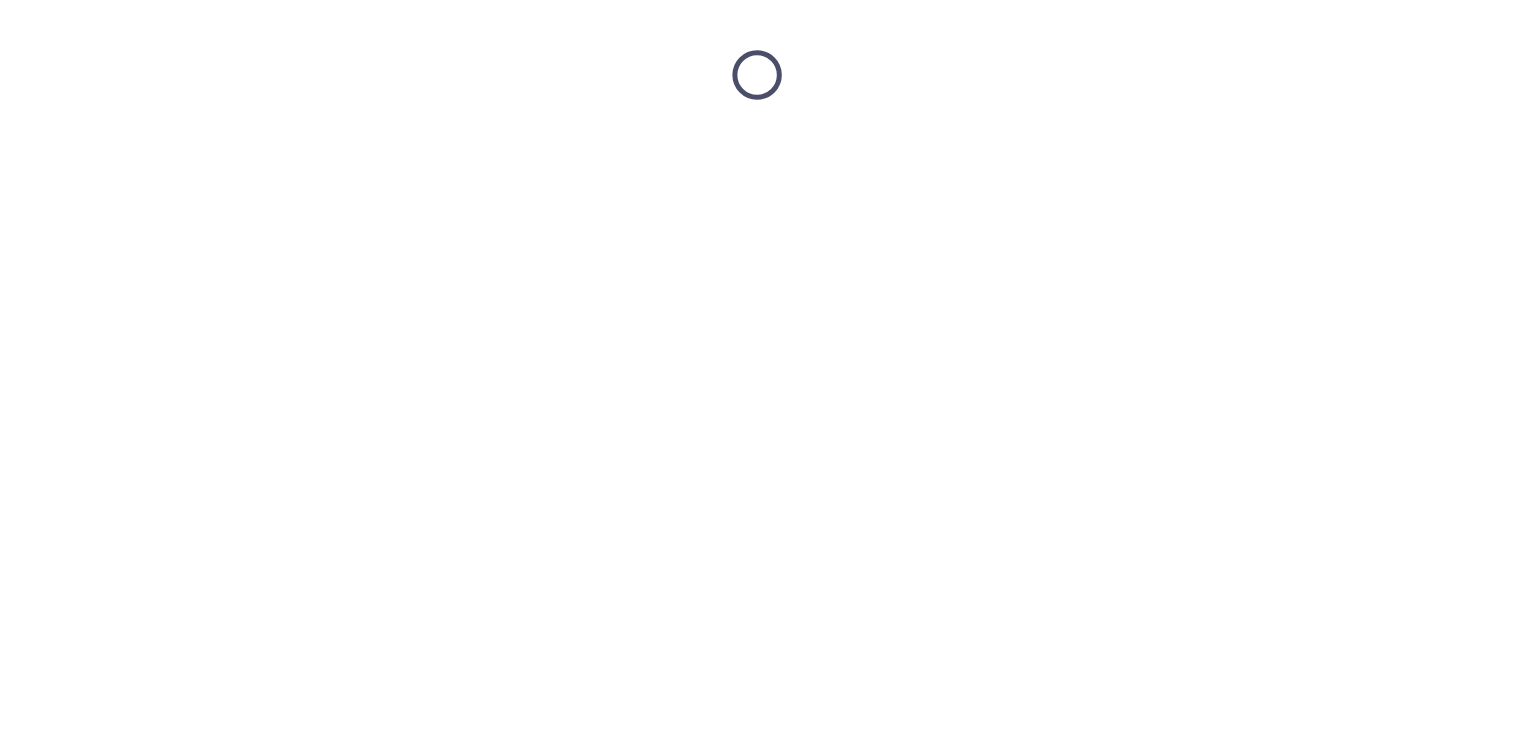scroll, scrollTop: 0, scrollLeft: 0, axis: both 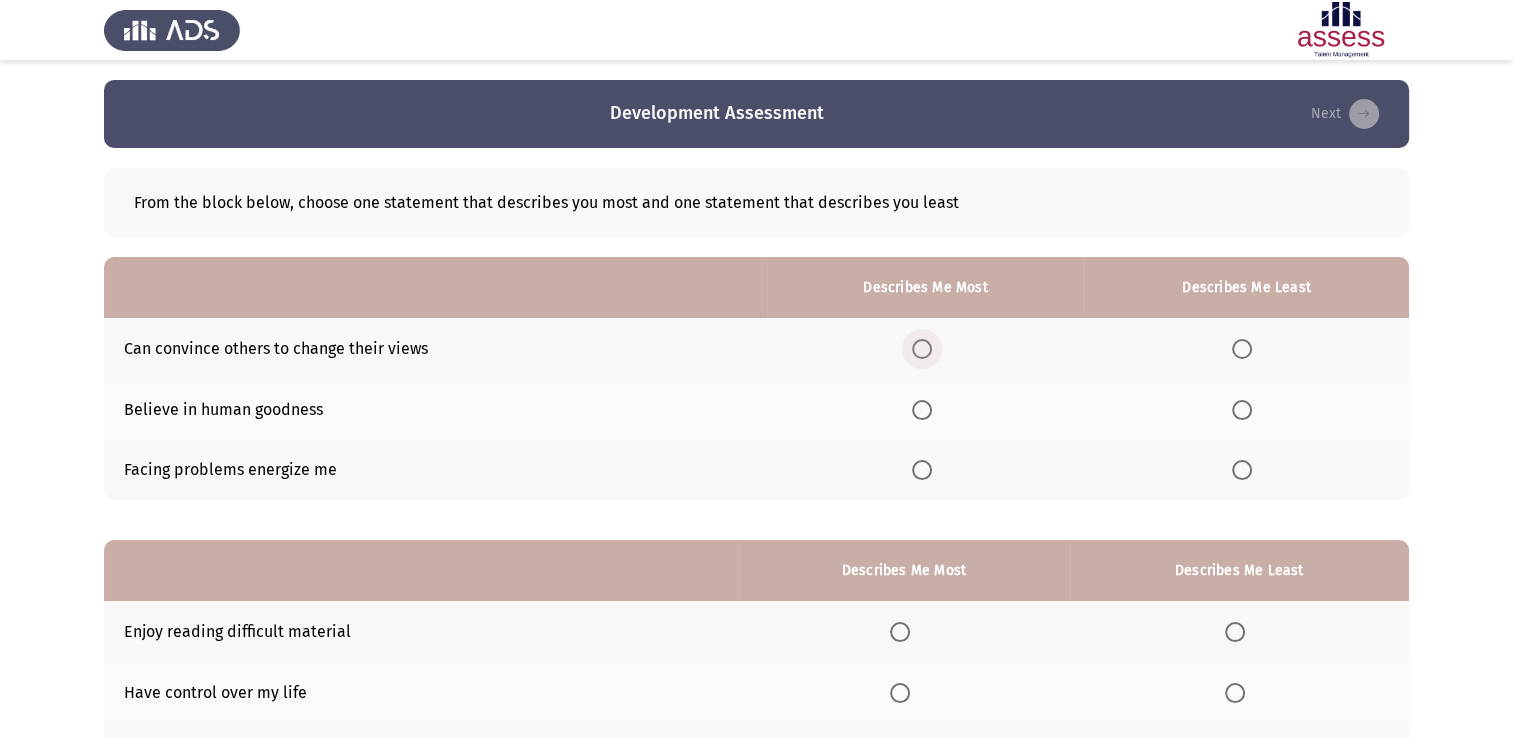 click at bounding box center (922, 349) 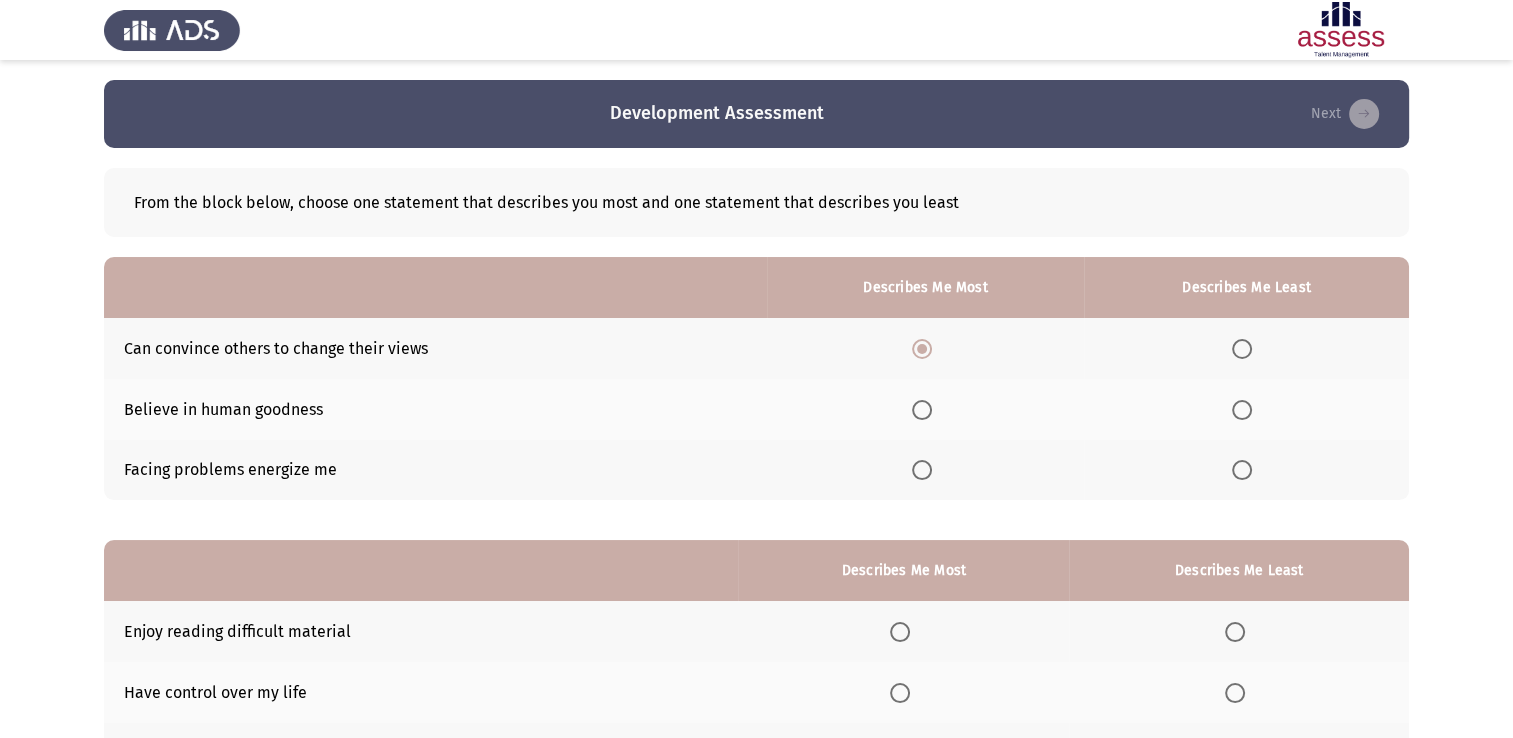 click at bounding box center (922, 470) 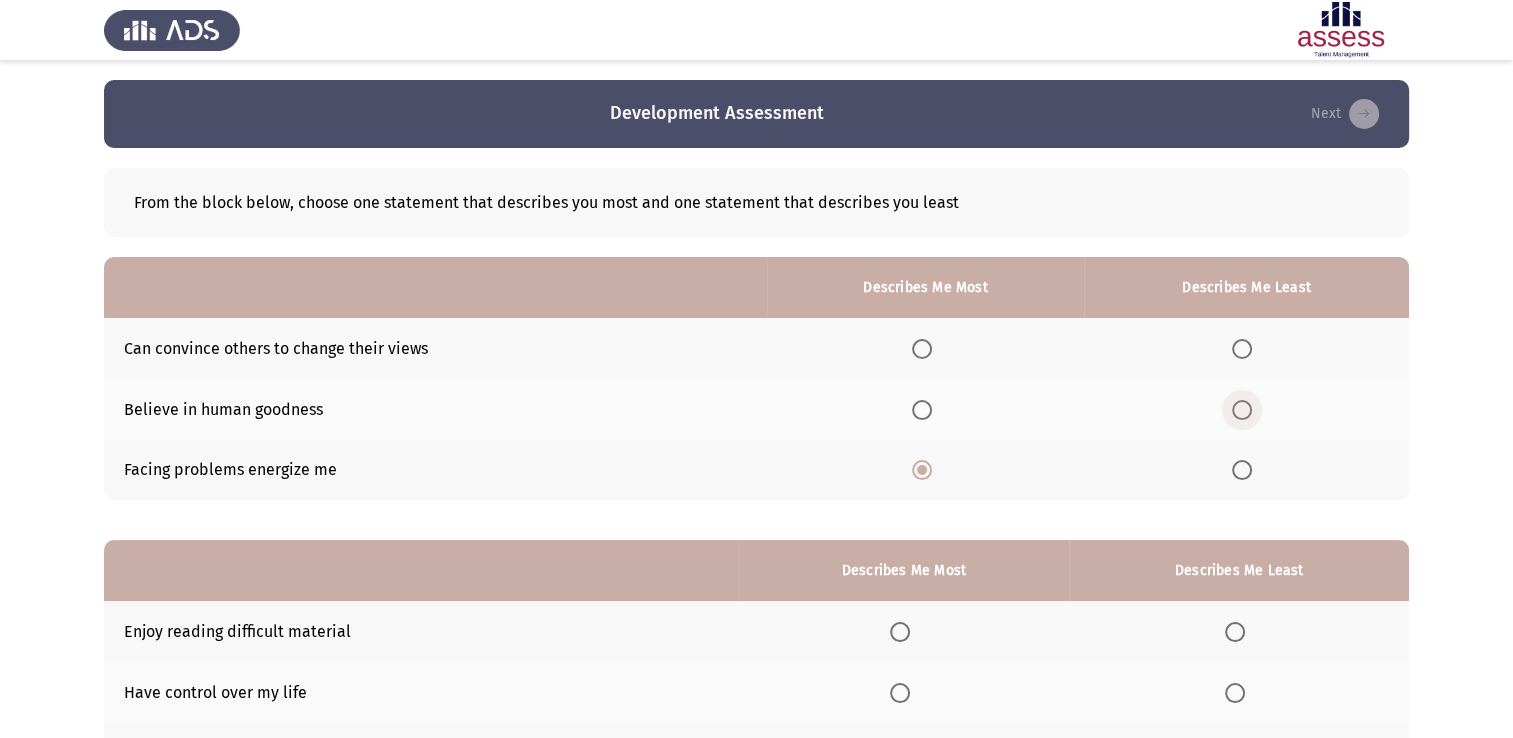 click at bounding box center (1242, 410) 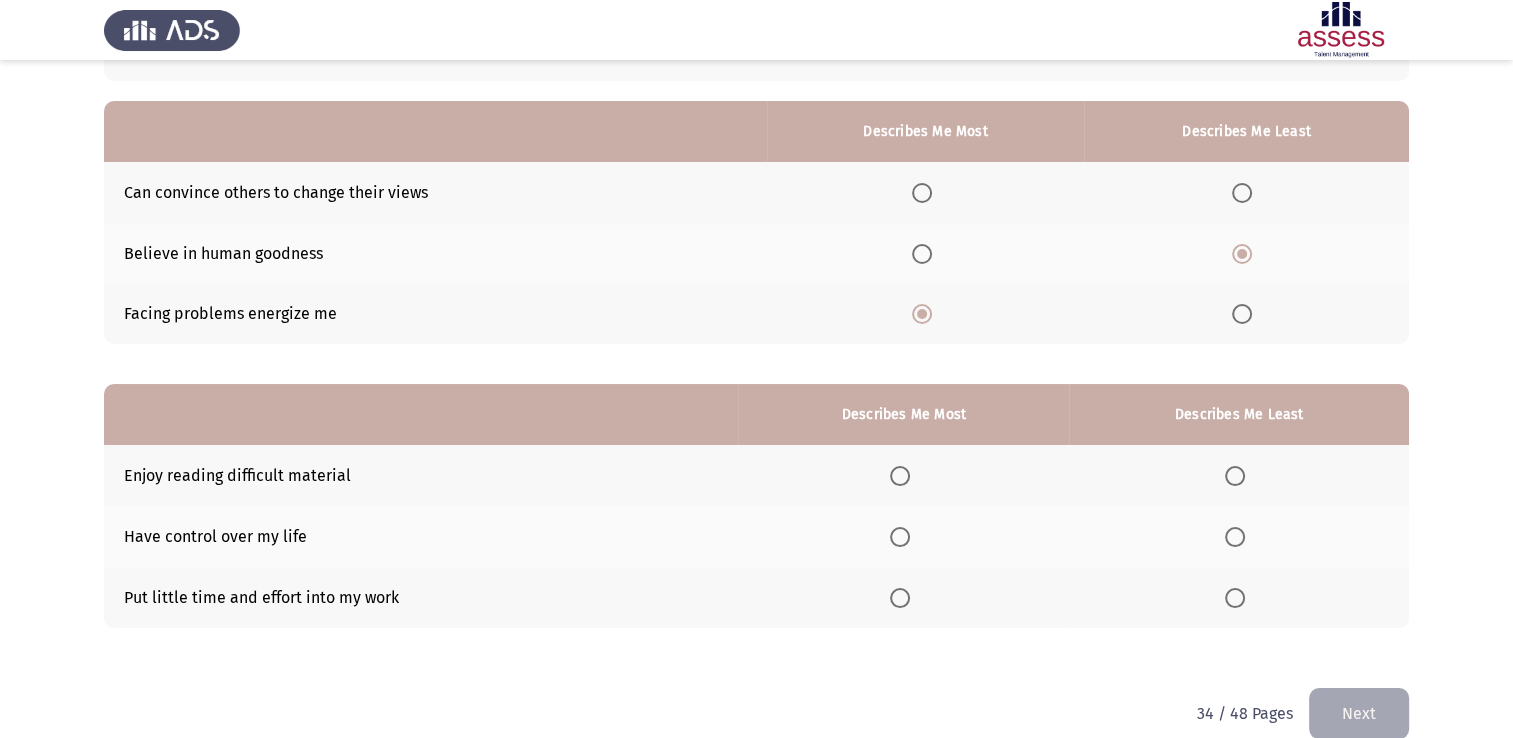 scroll, scrollTop: 156, scrollLeft: 0, axis: vertical 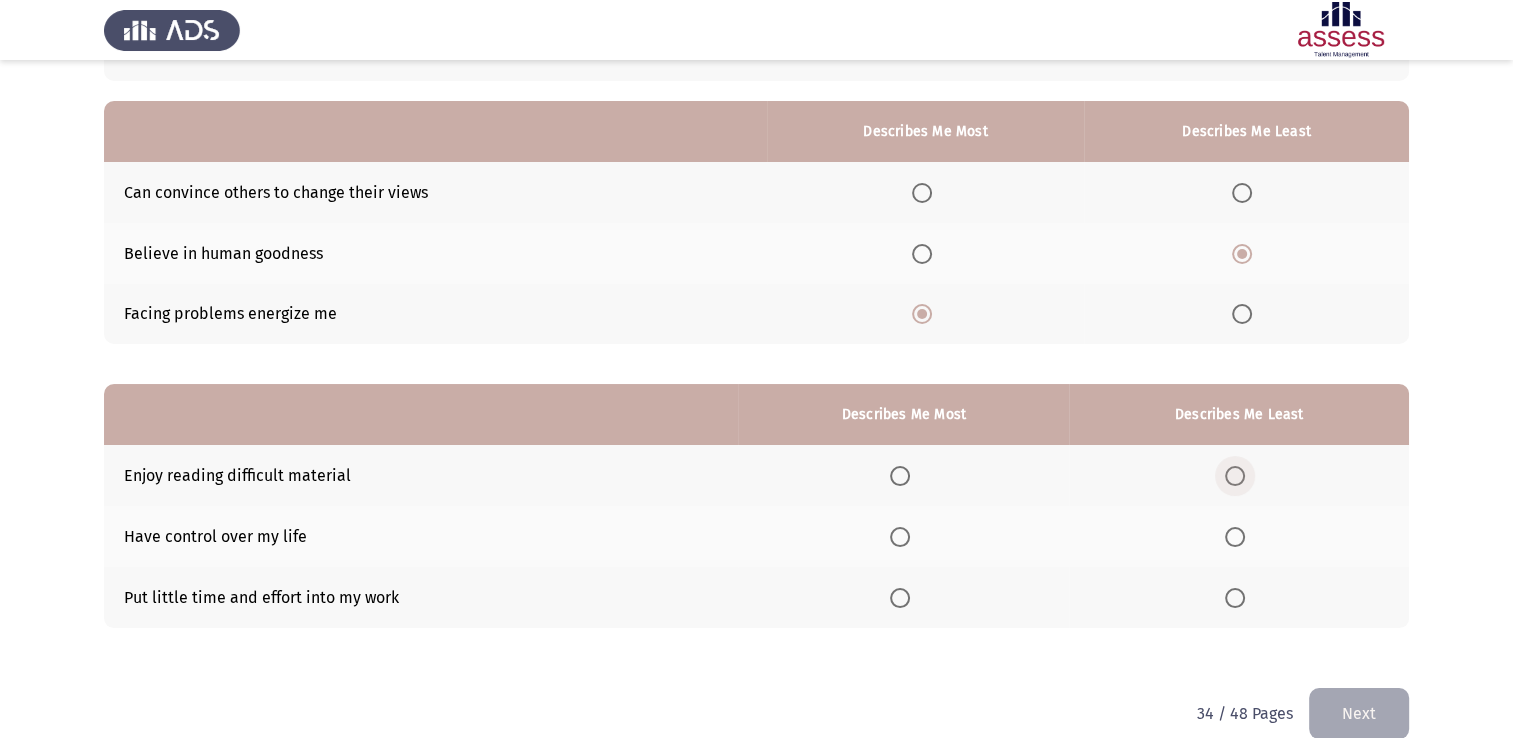click at bounding box center (1235, 476) 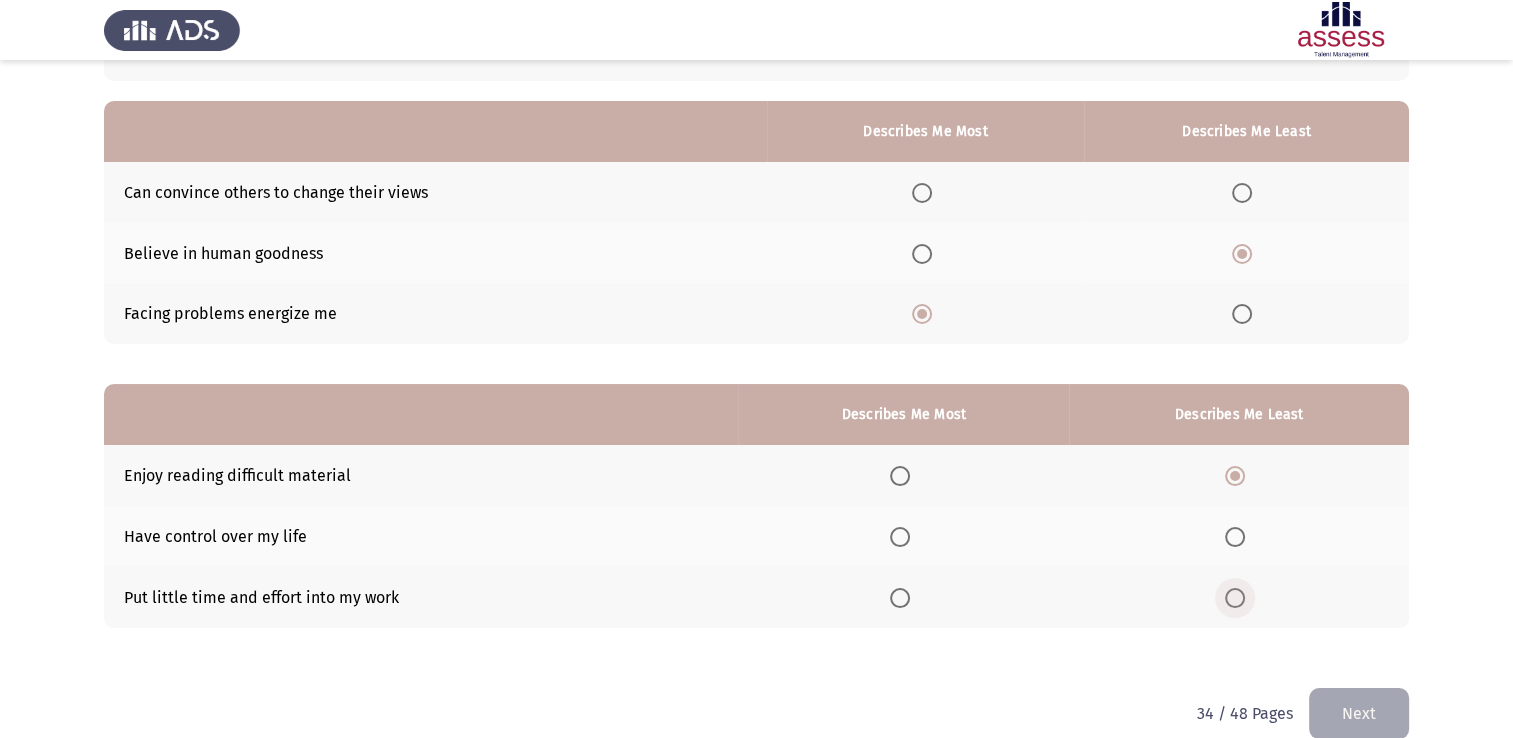 click at bounding box center (1235, 598) 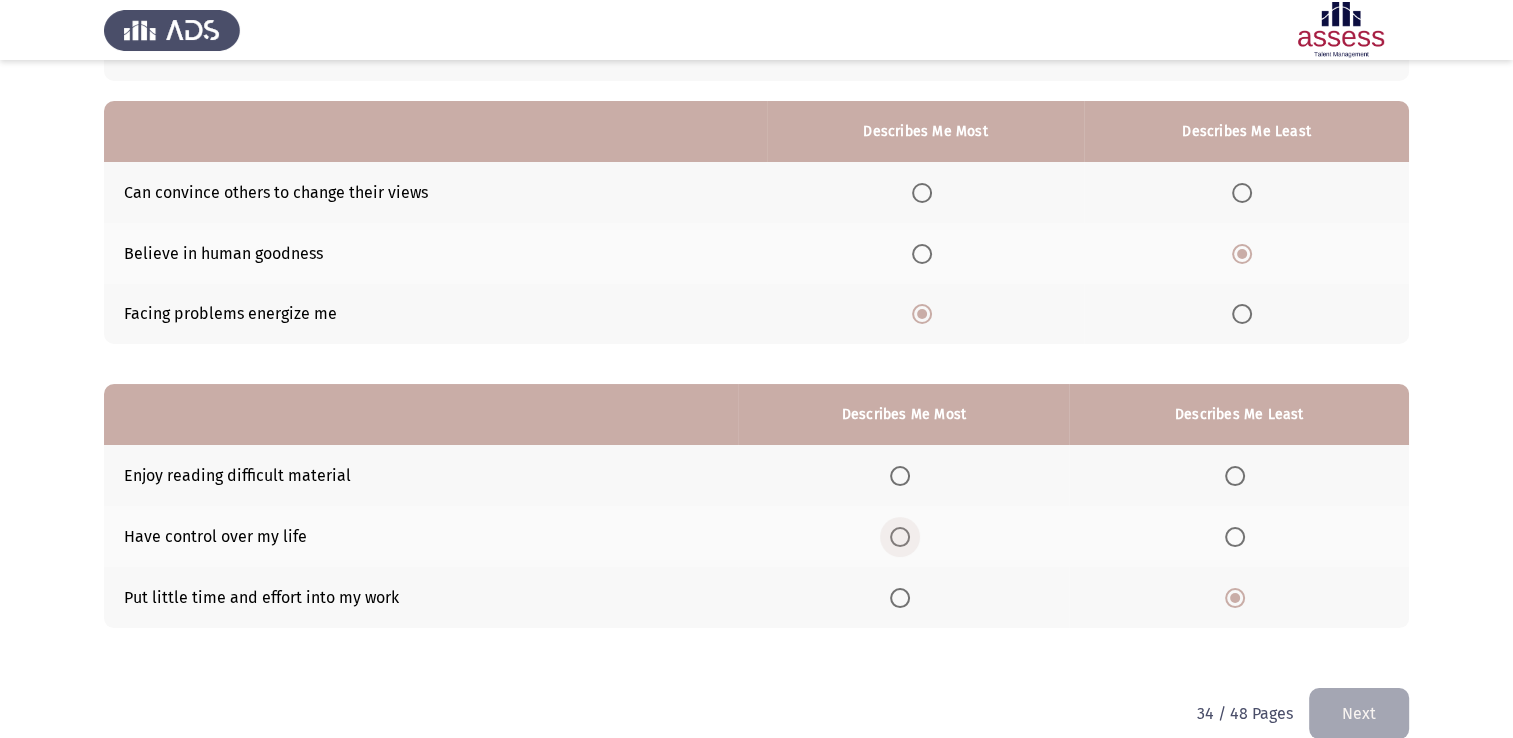 click at bounding box center (900, 537) 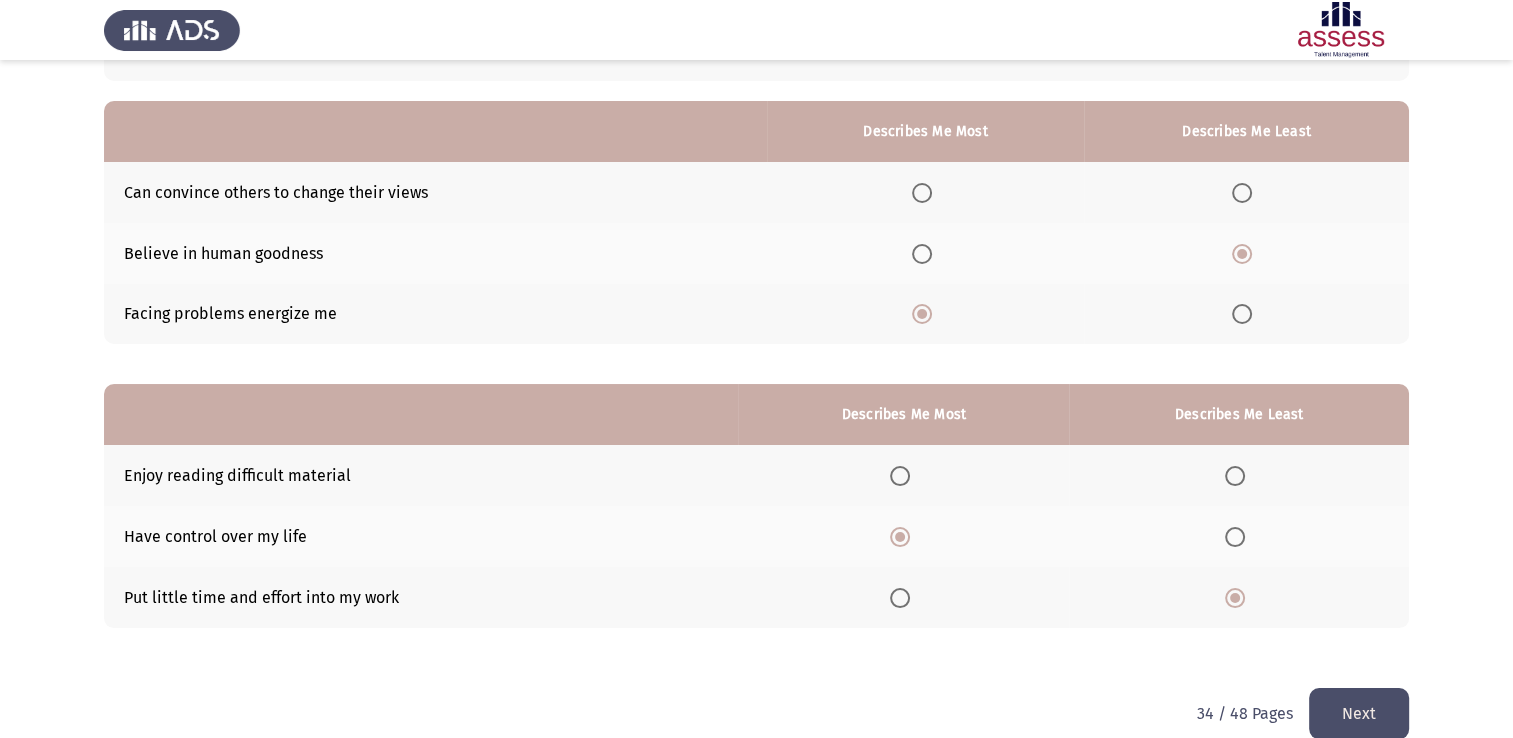 click on "Next" 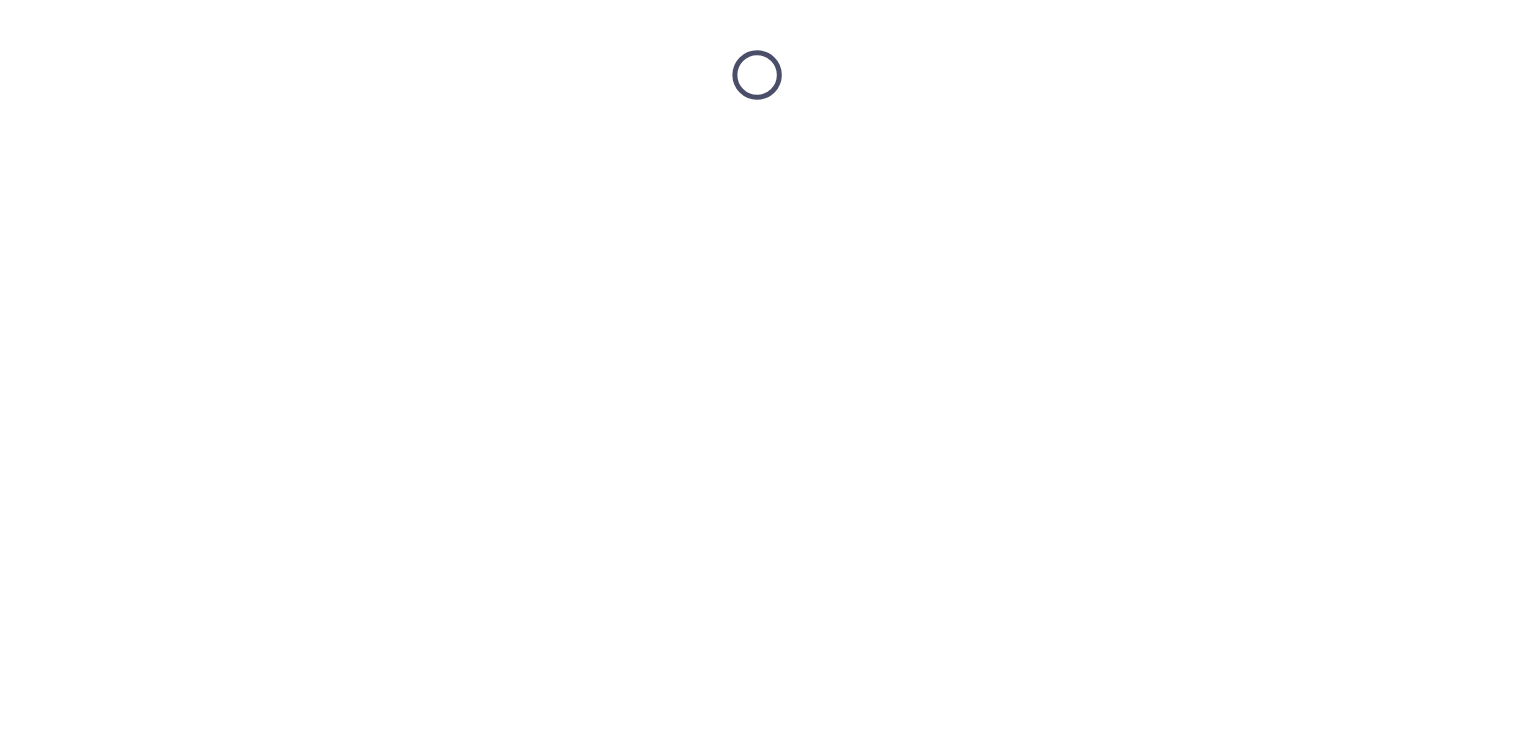 scroll, scrollTop: 0, scrollLeft: 0, axis: both 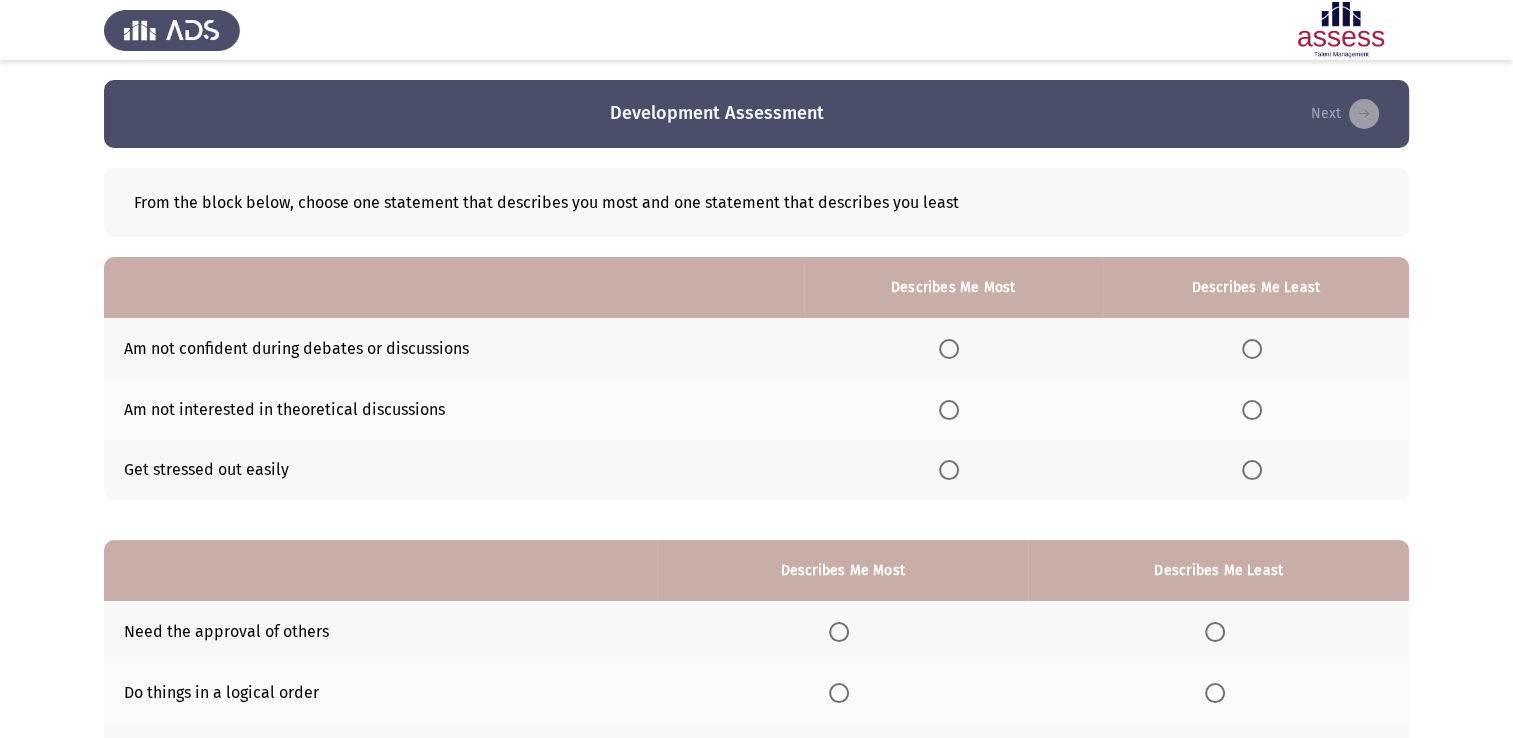click on "From the block below, choose one statement that describes you most and one statement that describes you least" 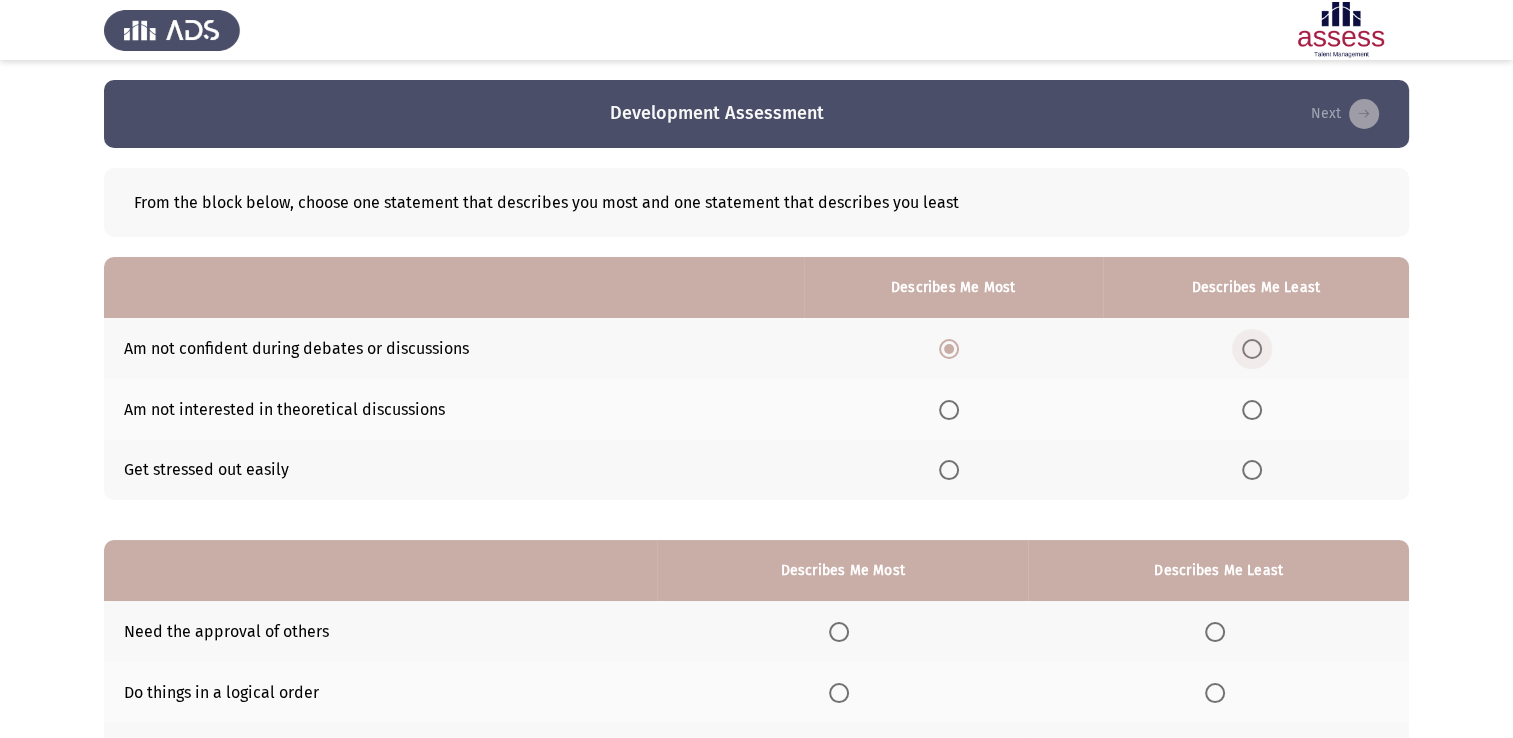 click at bounding box center (1252, 349) 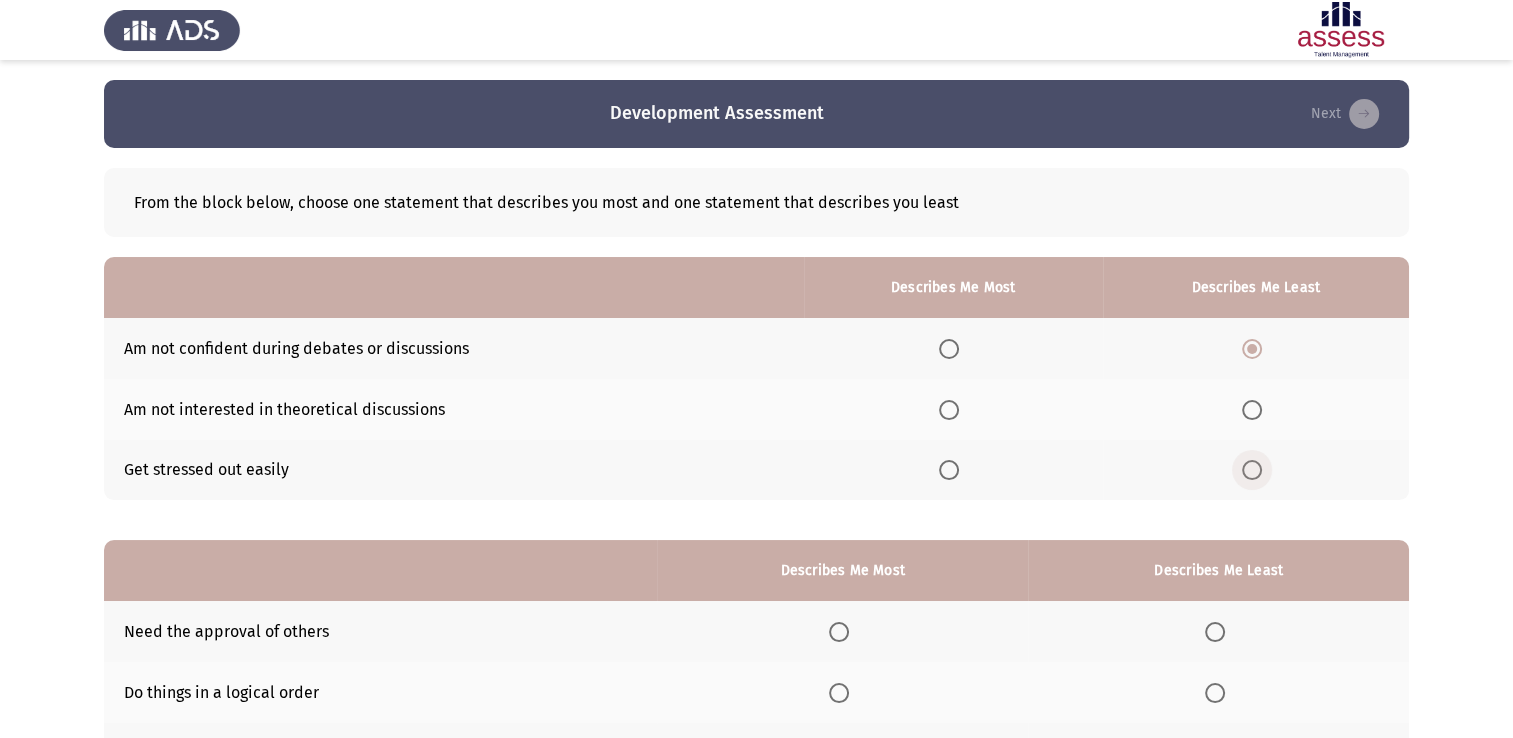 click at bounding box center (1252, 470) 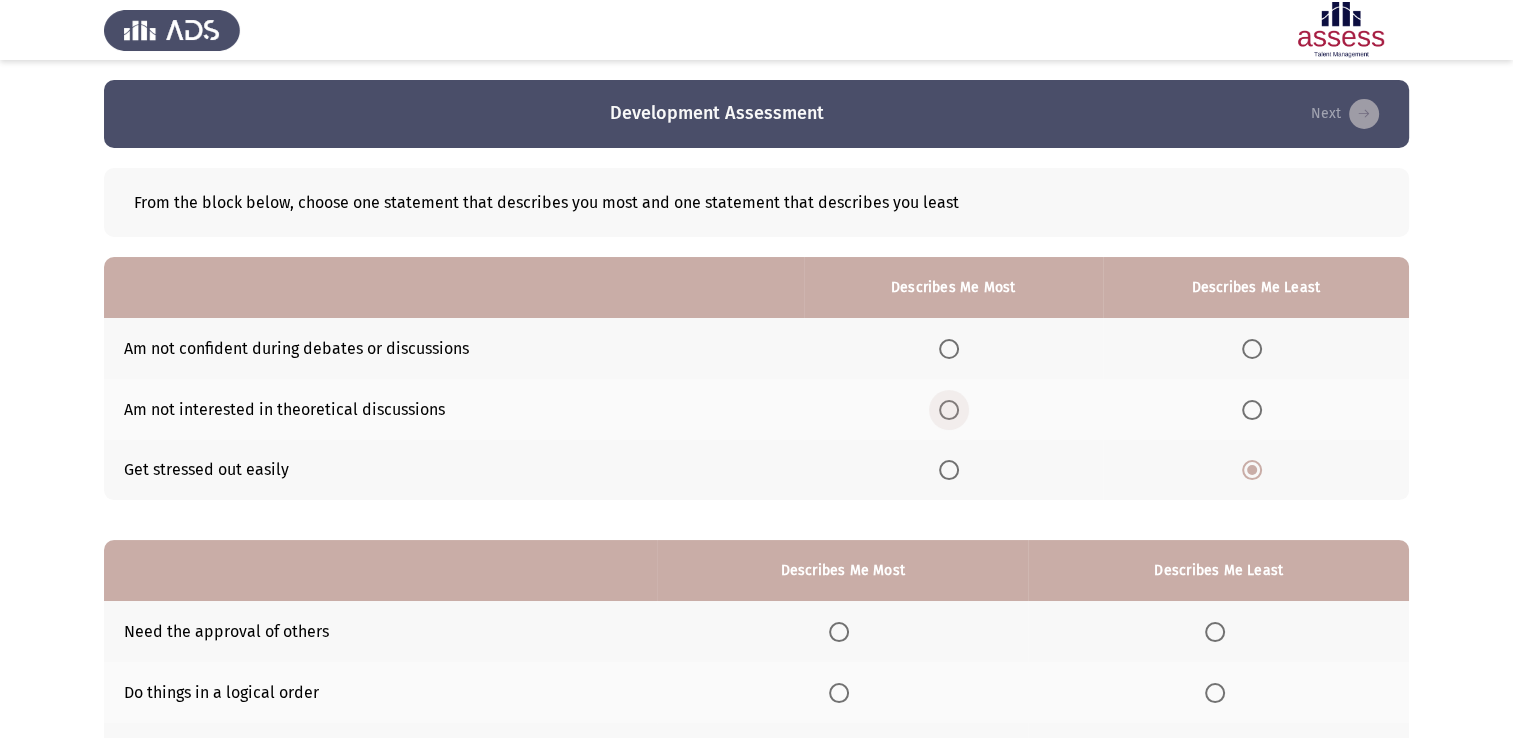 click at bounding box center [949, 410] 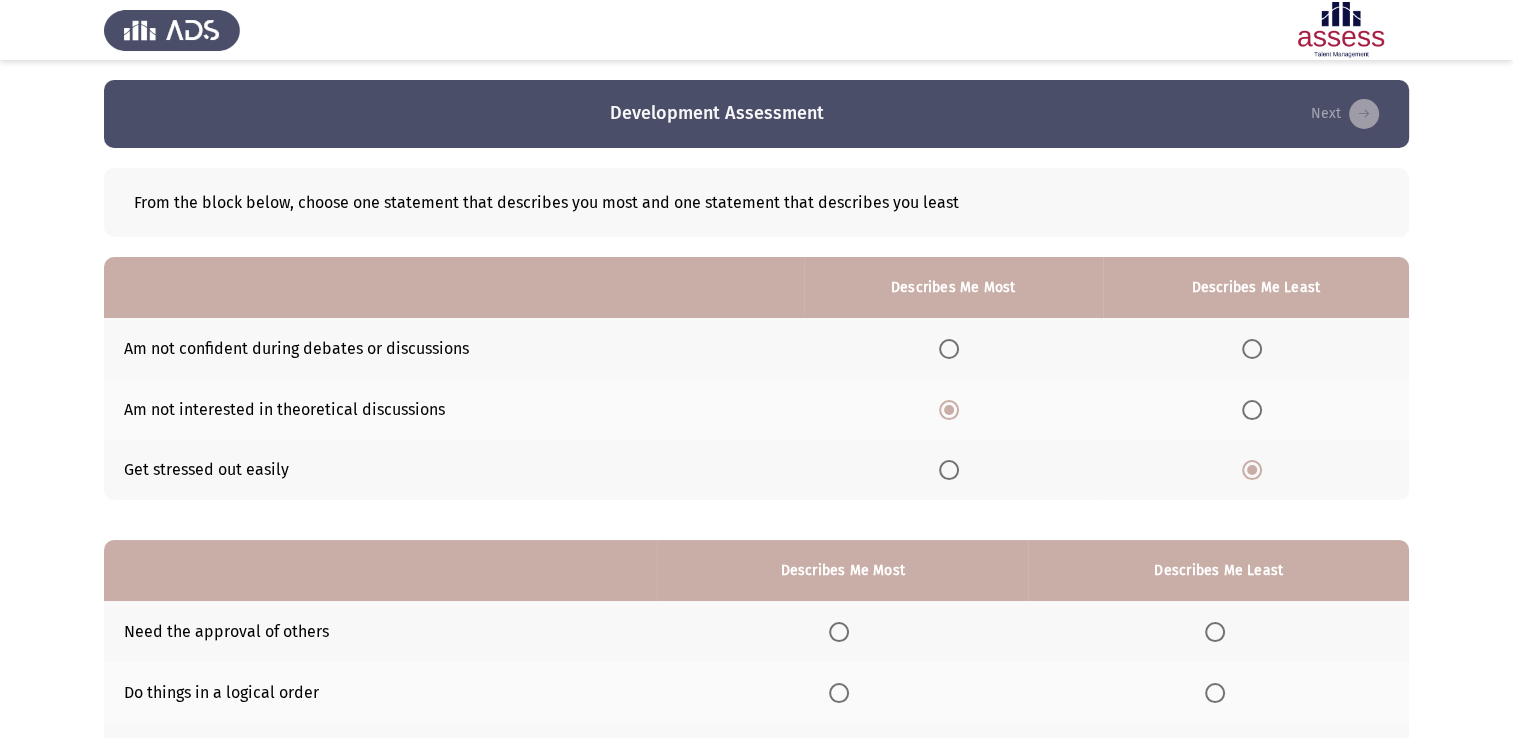 scroll, scrollTop: 186, scrollLeft: 0, axis: vertical 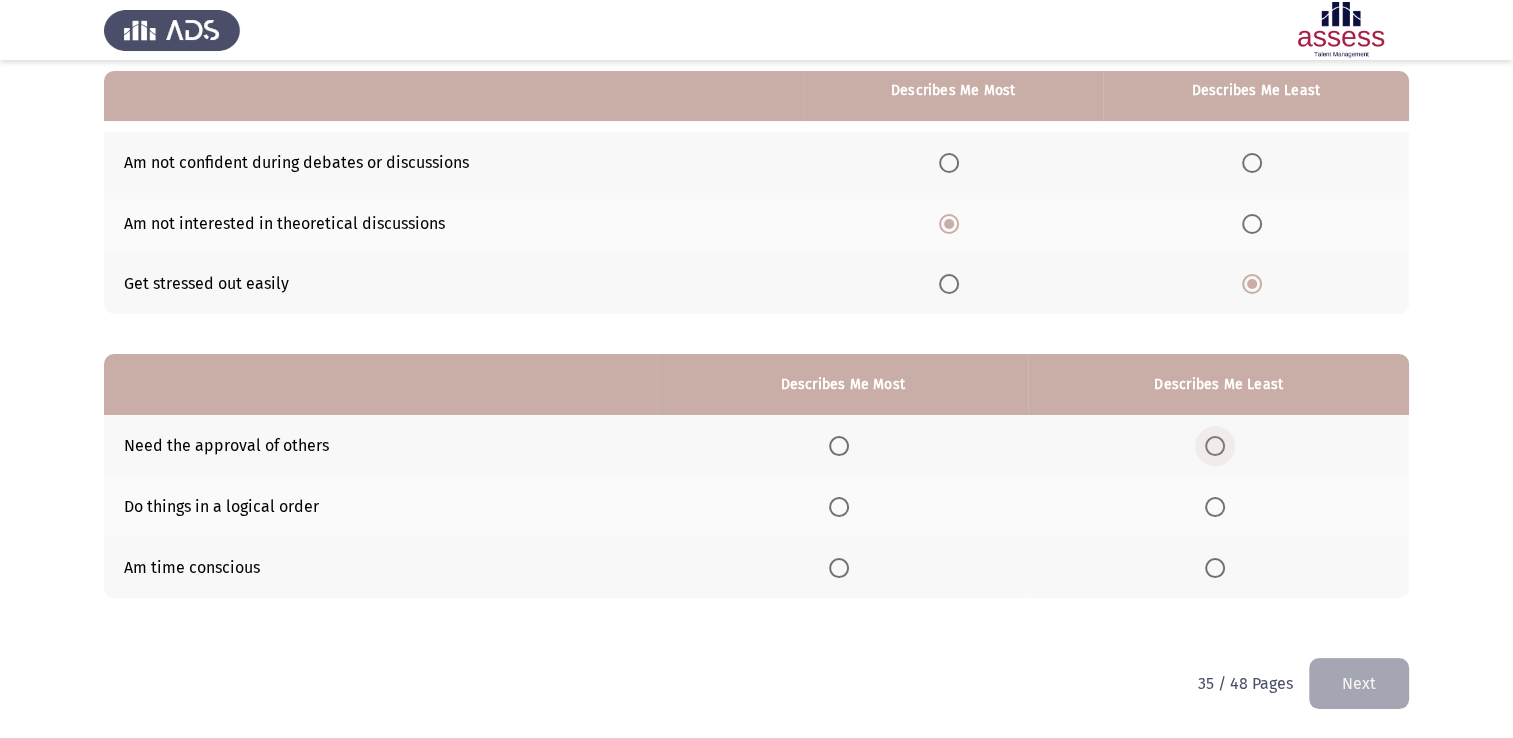 click at bounding box center [1215, 446] 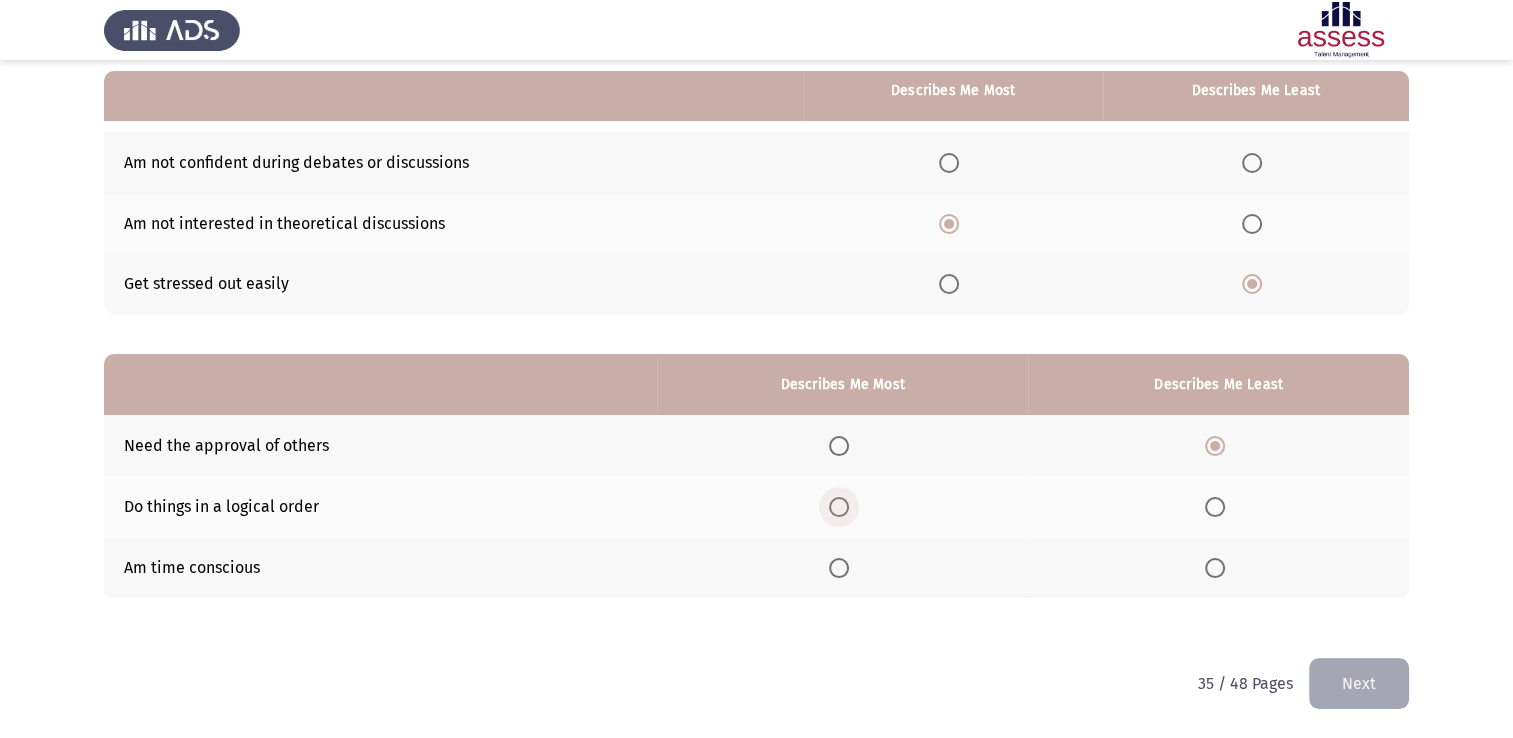 click at bounding box center [839, 507] 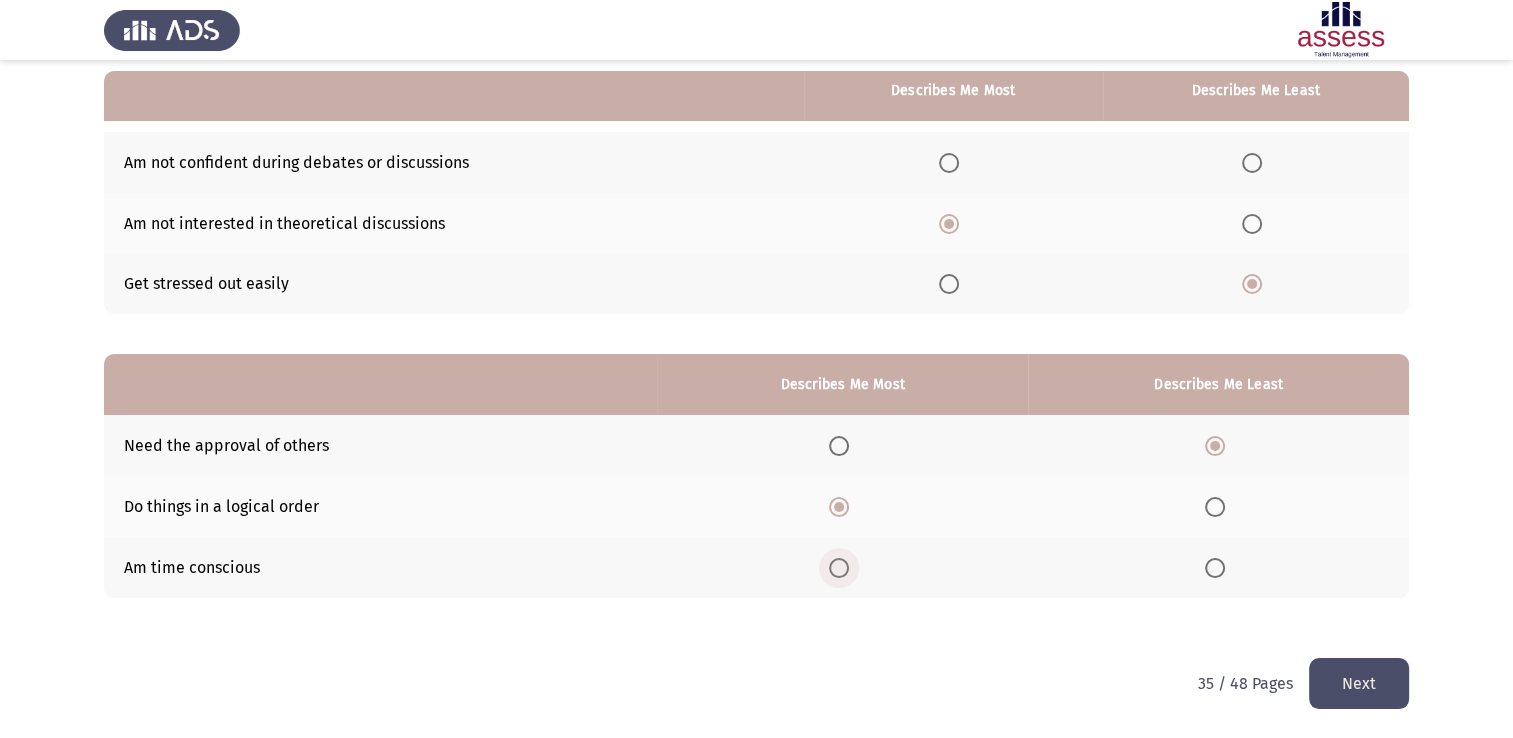 click at bounding box center [839, 568] 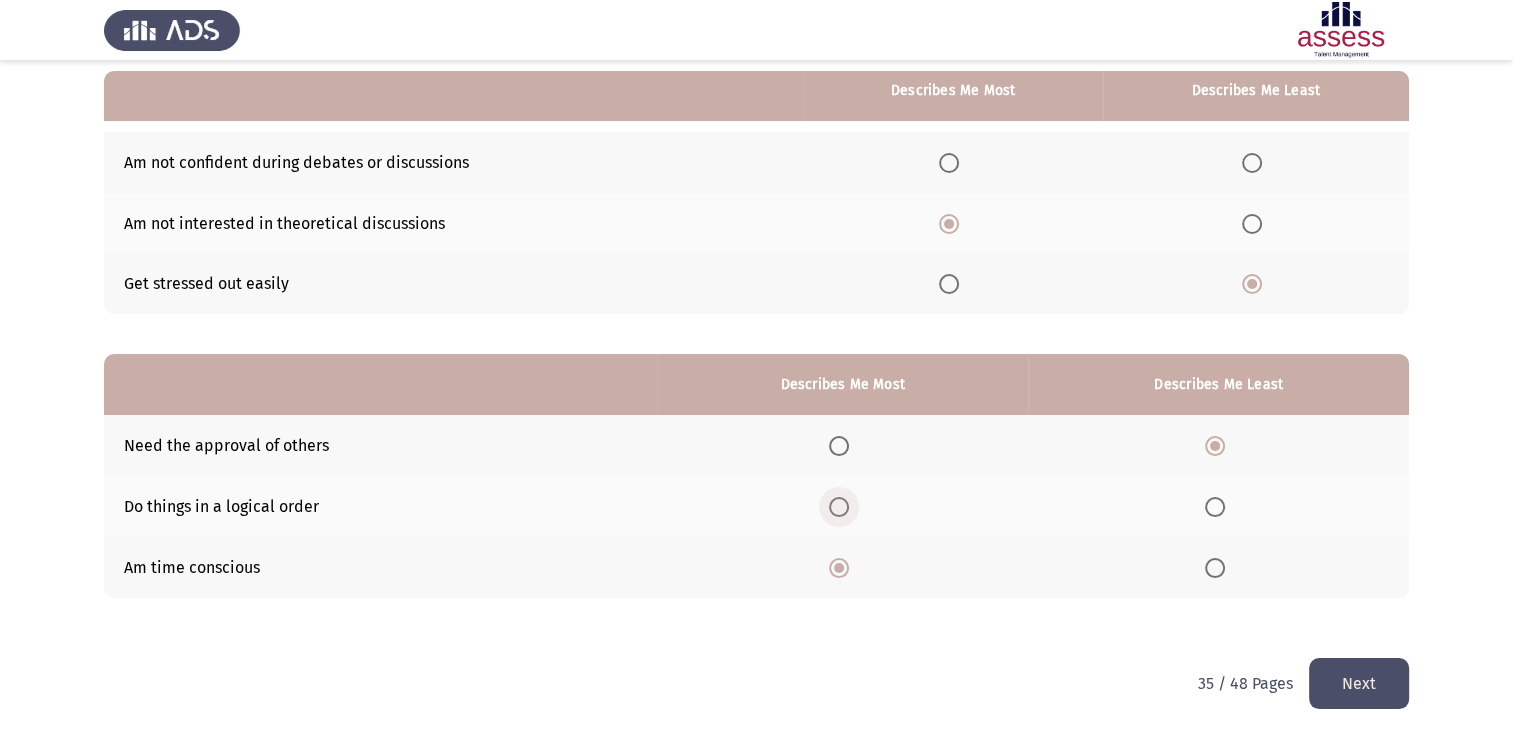 click at bounding box center (839, 507) 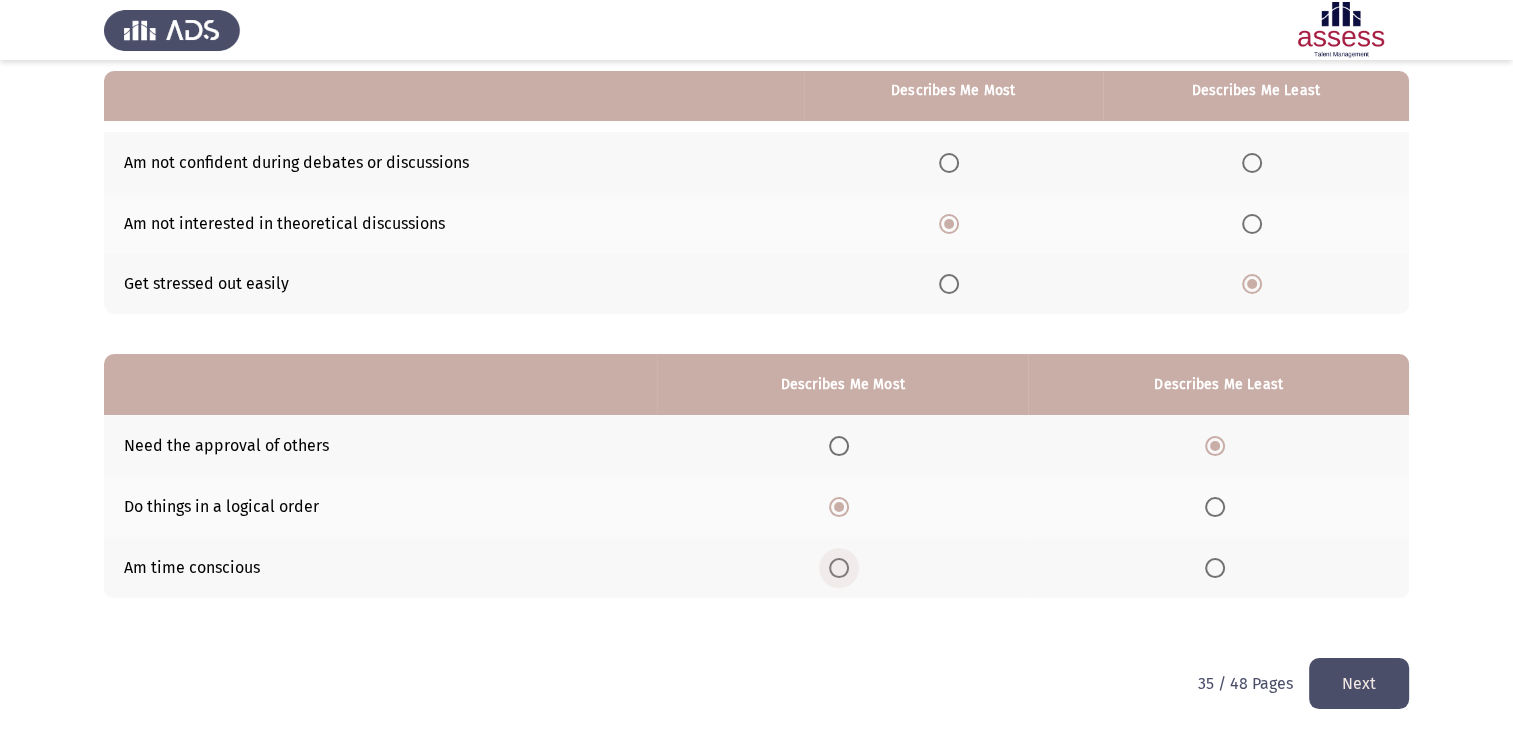 click at bounding box center (839, 568) 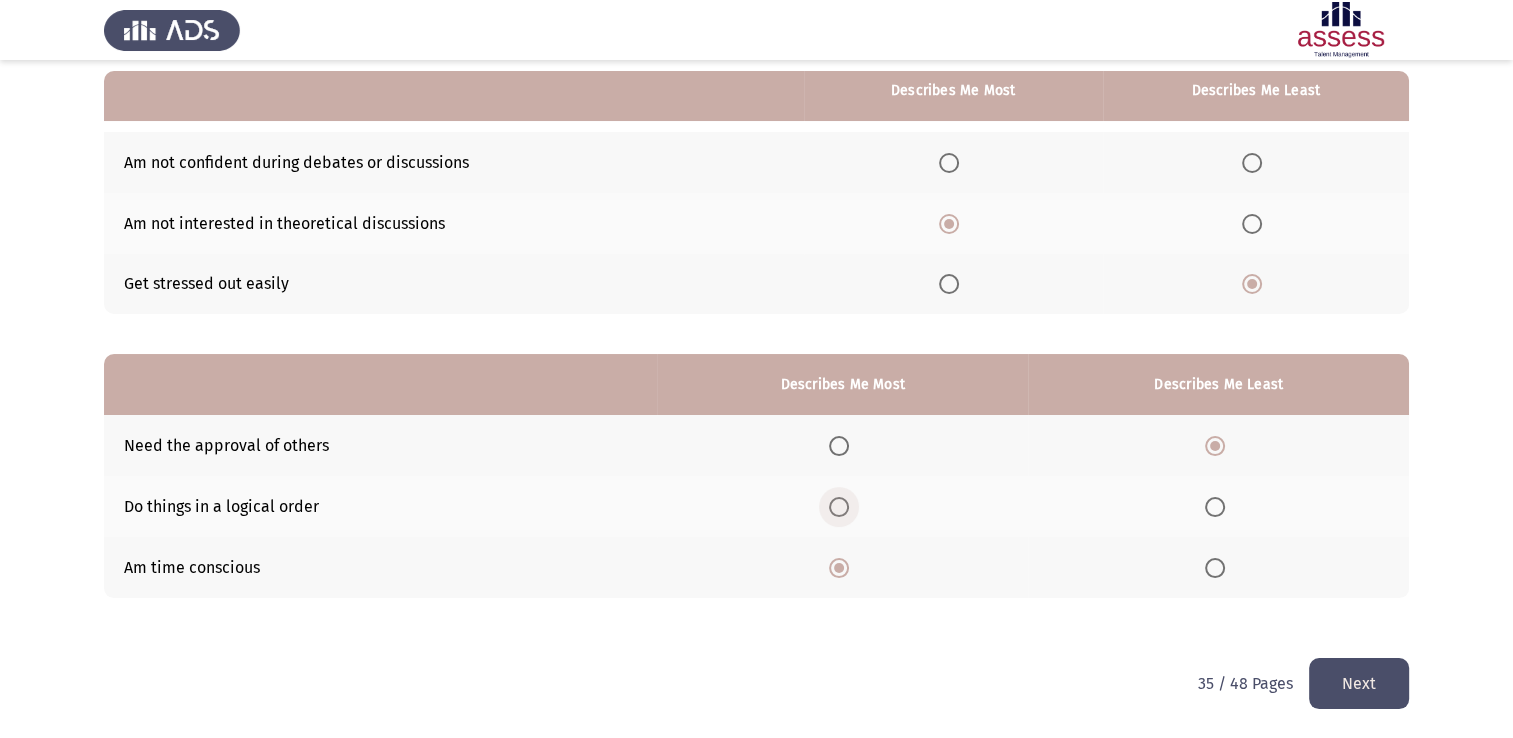 click at bounding box center (839, 507) 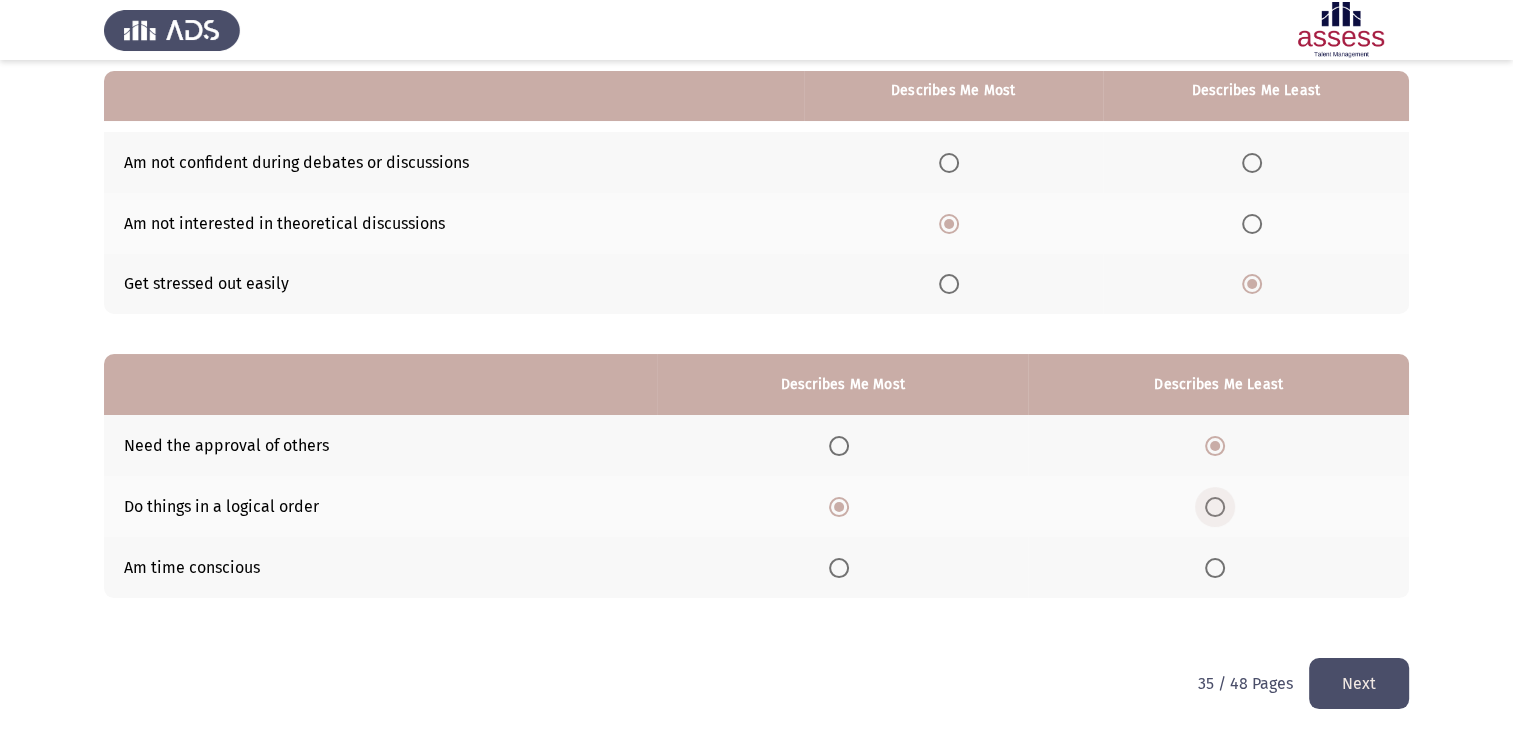 click at bounding box center (1219, 507) 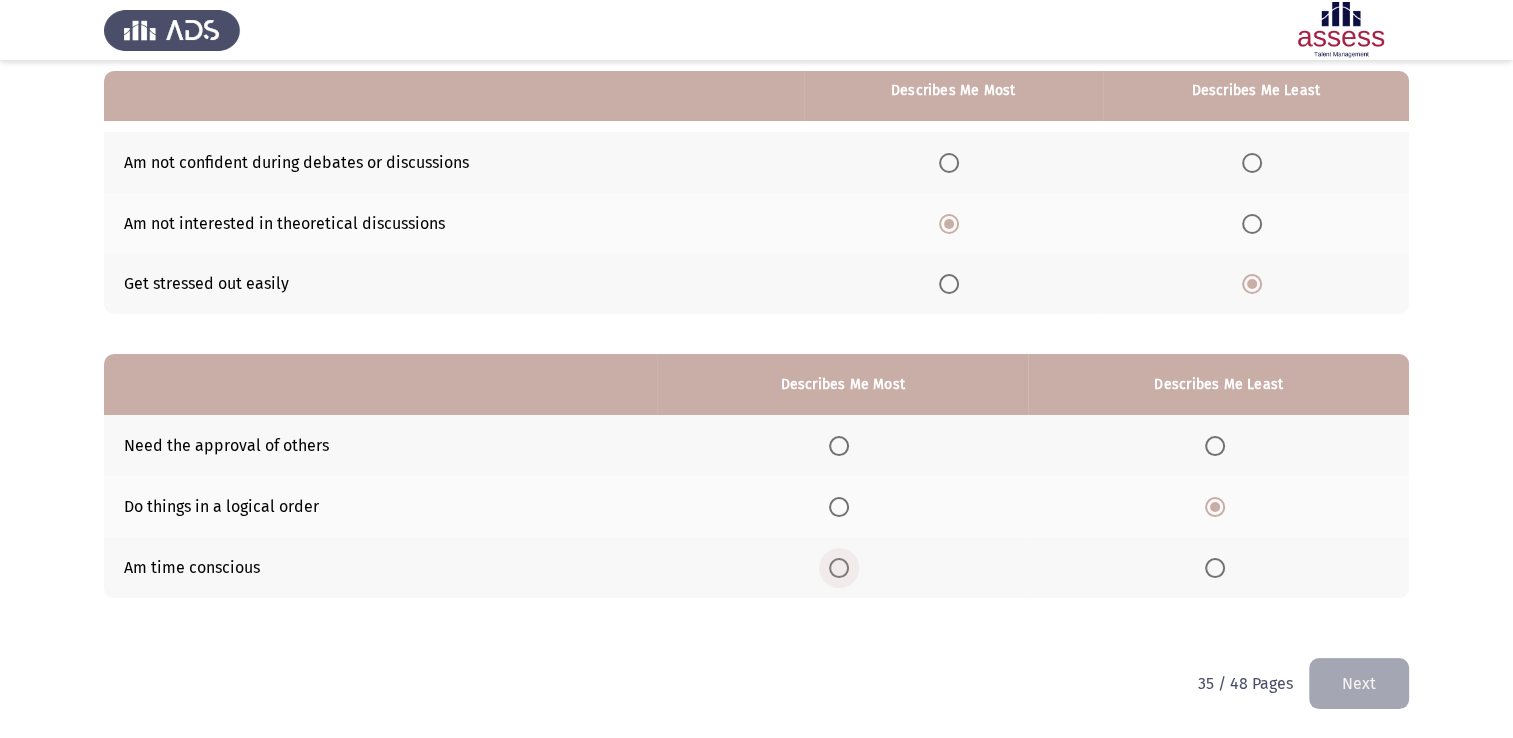 click at bounding box center [839, 568] 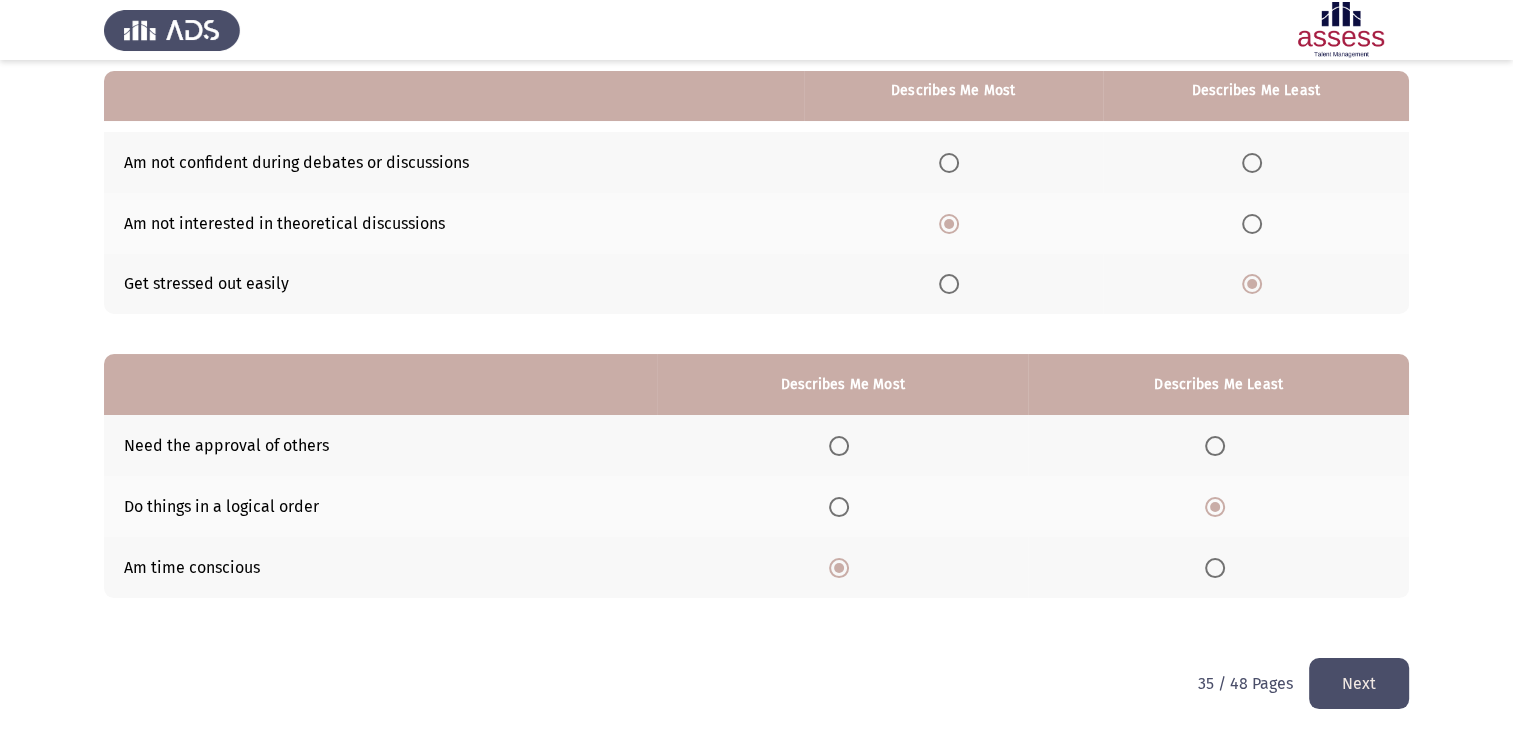 click on "Next" 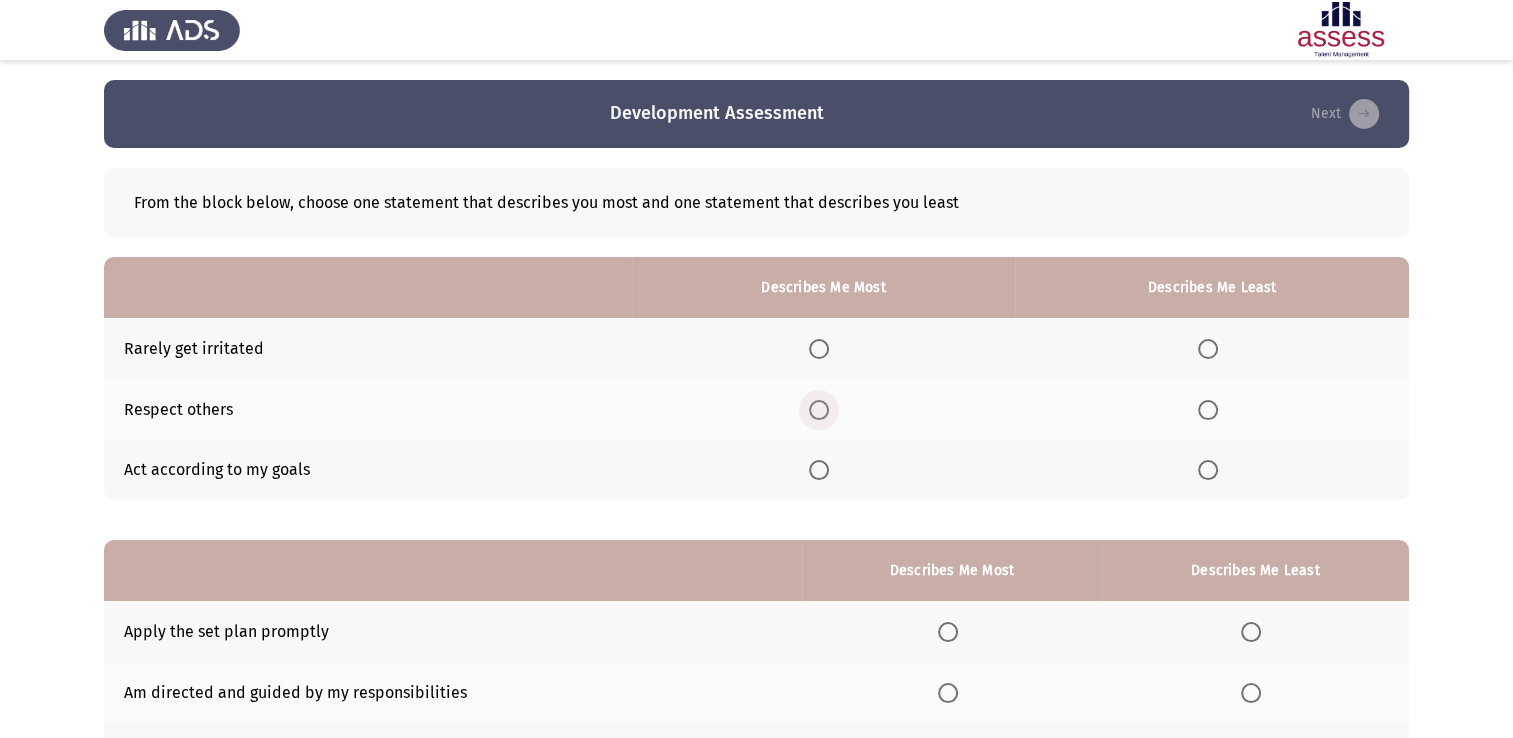 click at bounding box center [819, 410] 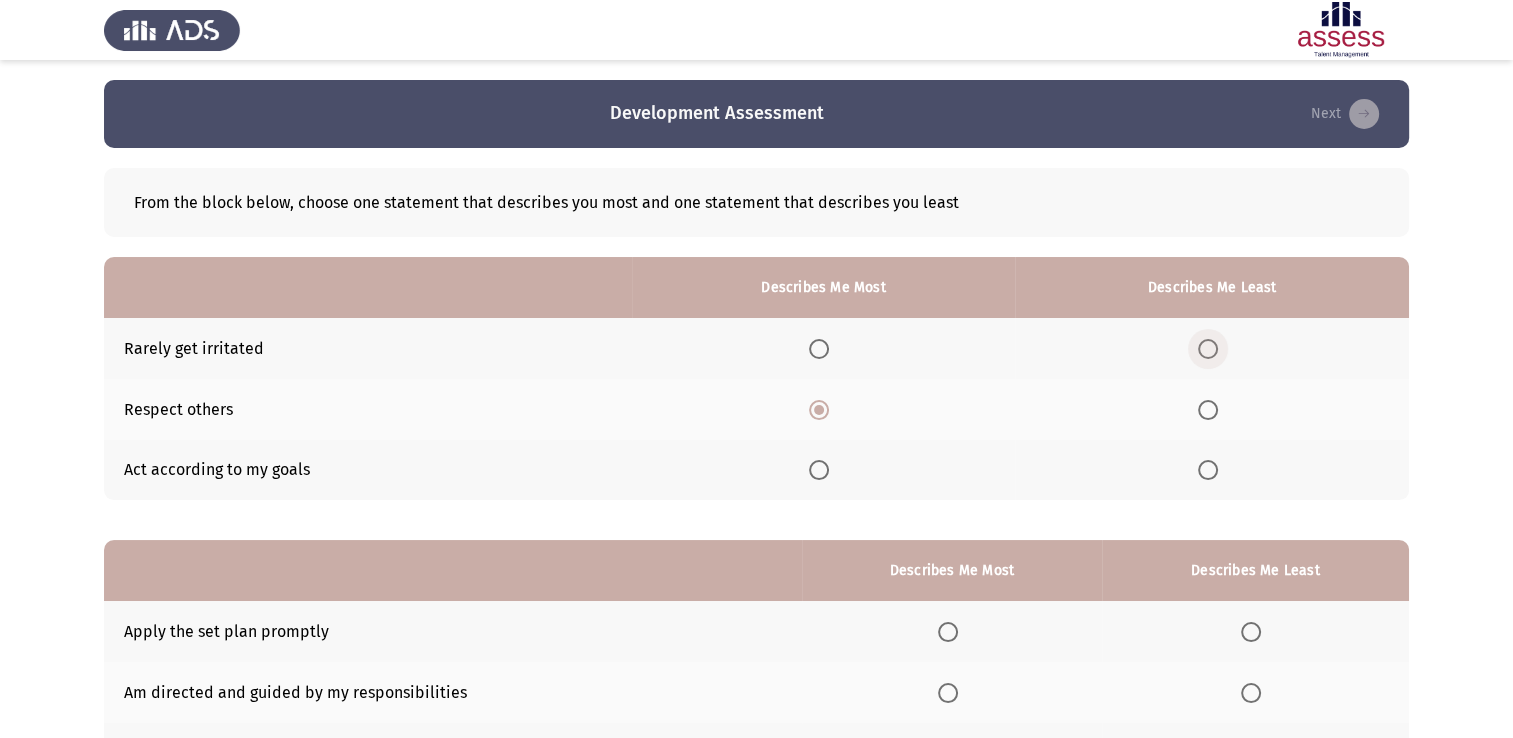 click at bounding box center (1208, 349) 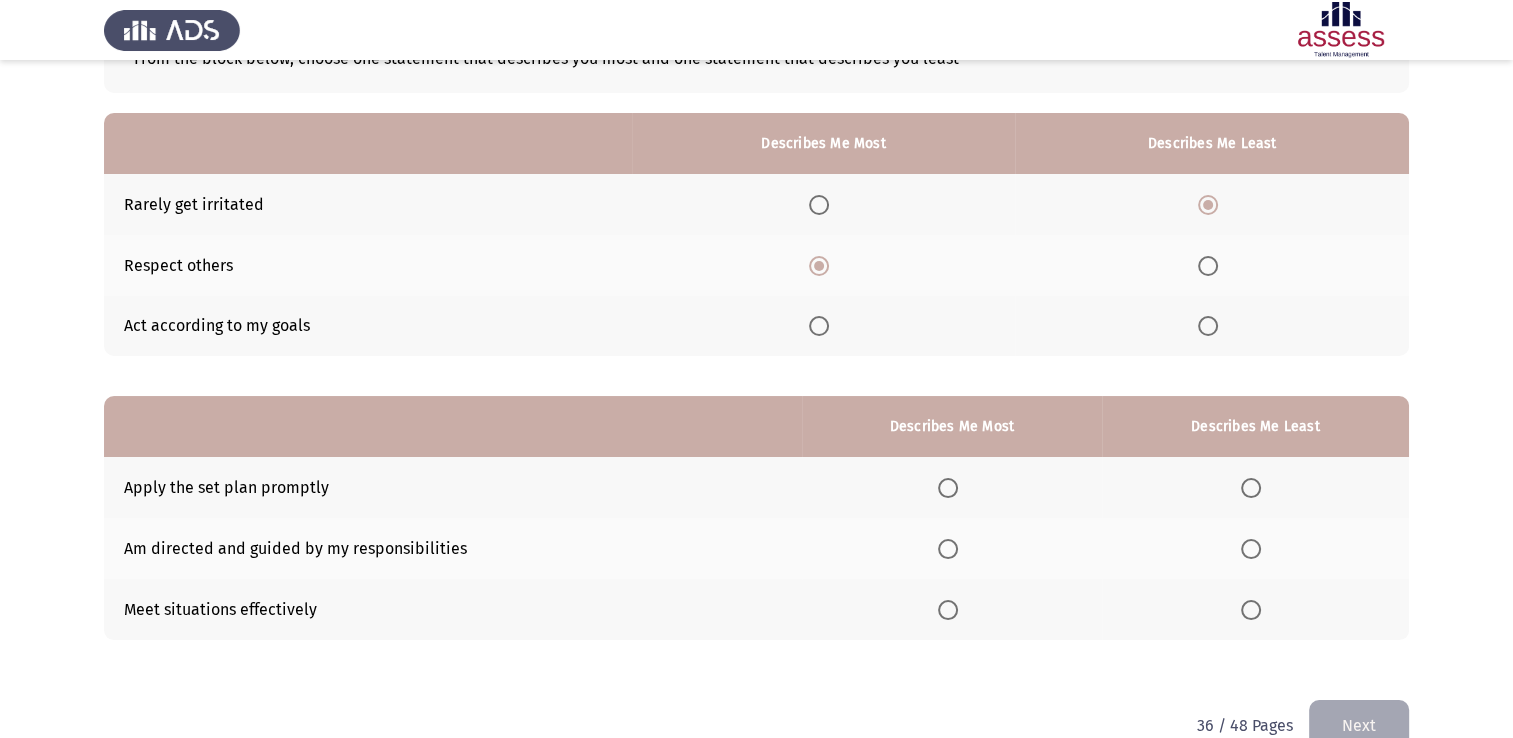 scroll, scrollTop: 186, scrollLeft: 0, axis: vertical 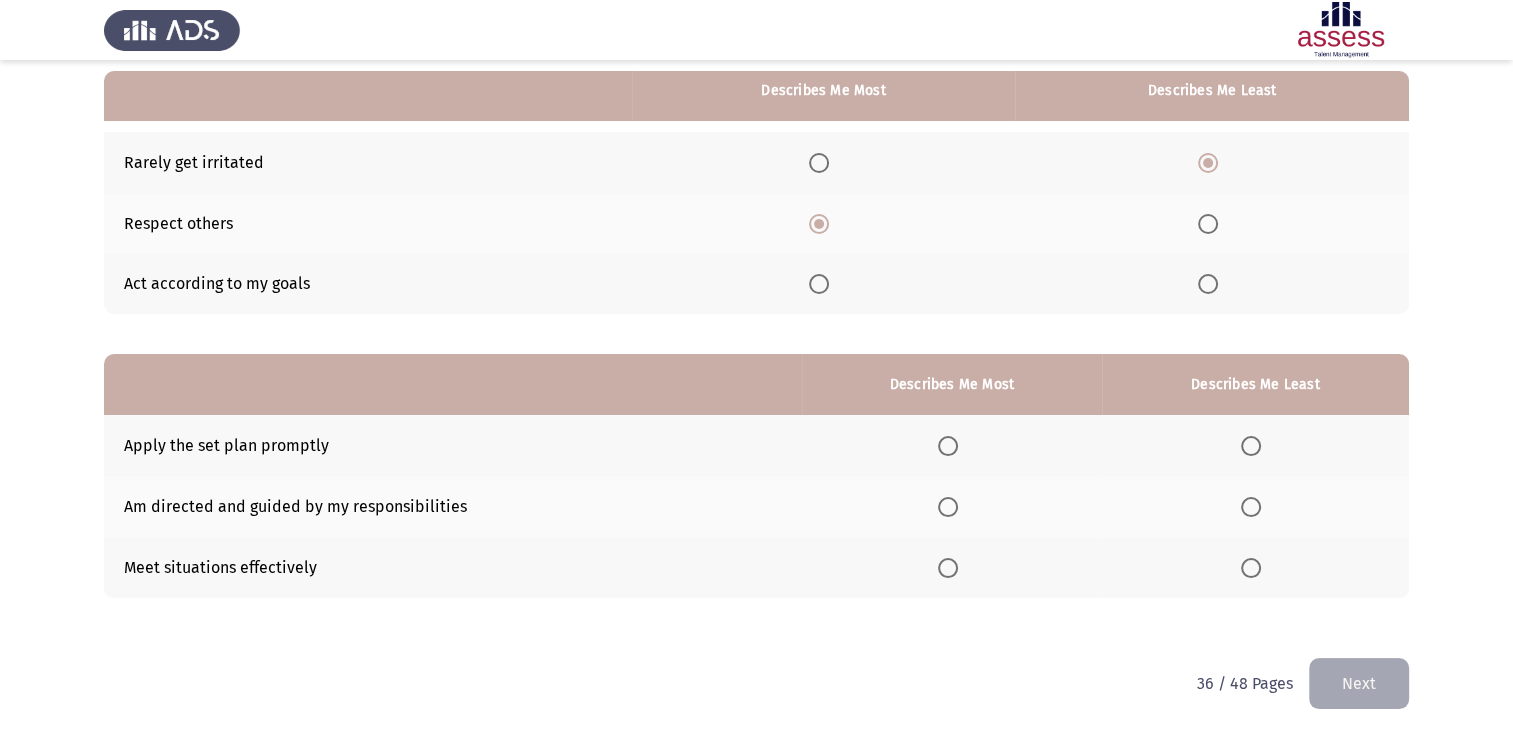 drag, startPoint x: 937, startPoint y: 571, endPoint x: 1263, endPoint y: 571, distance: 326 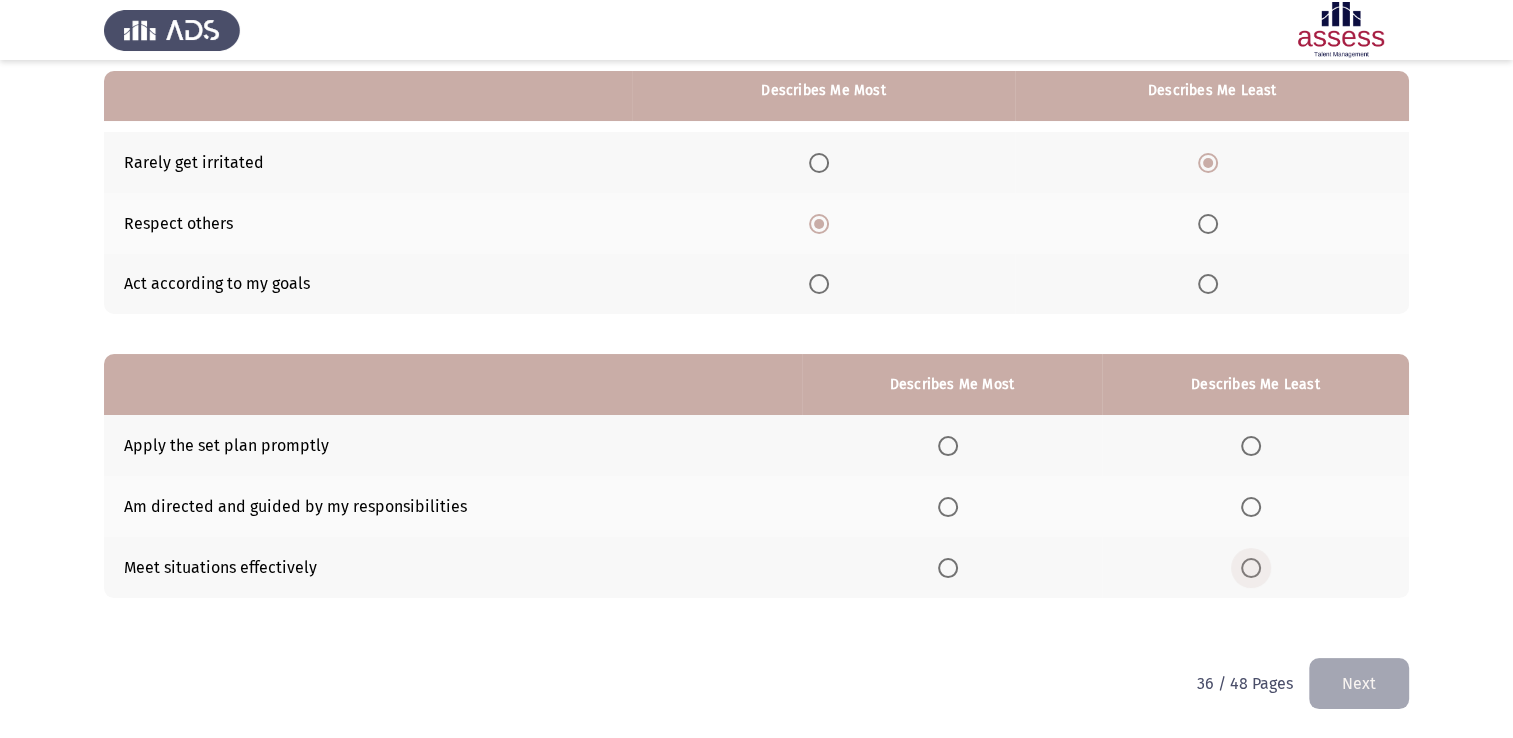 click at bounding box center (1255, 568) 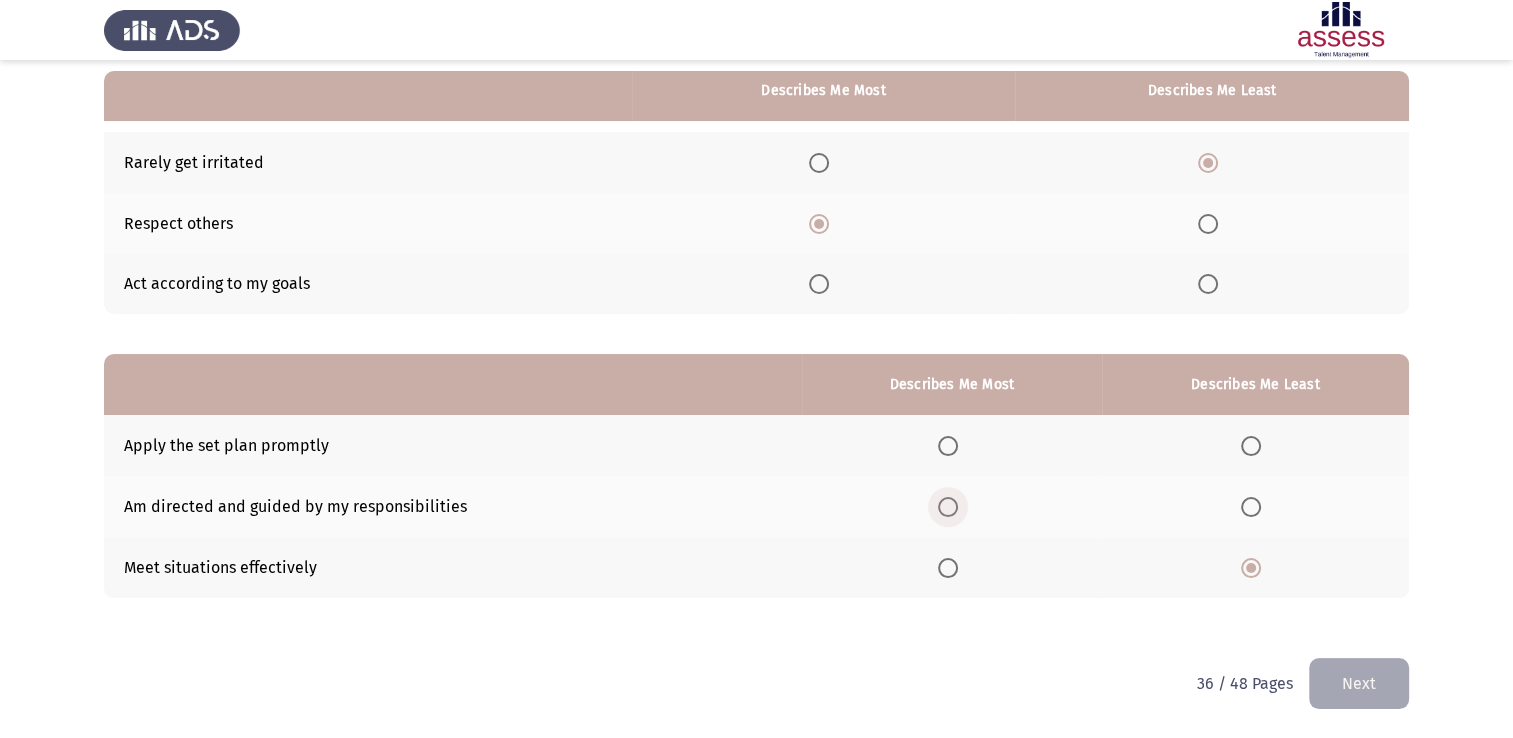 click at bounding box center [948, 507] 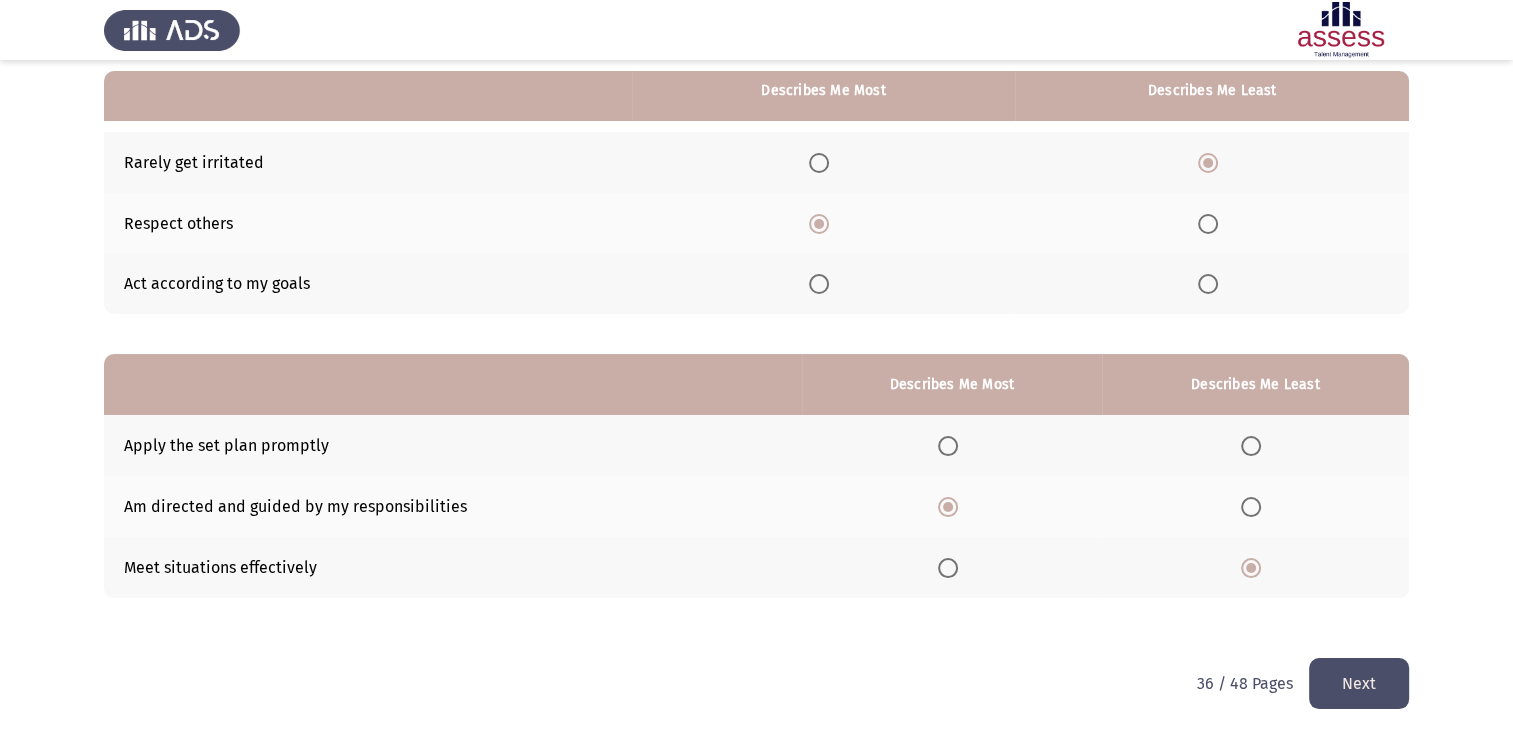 click on "Next" 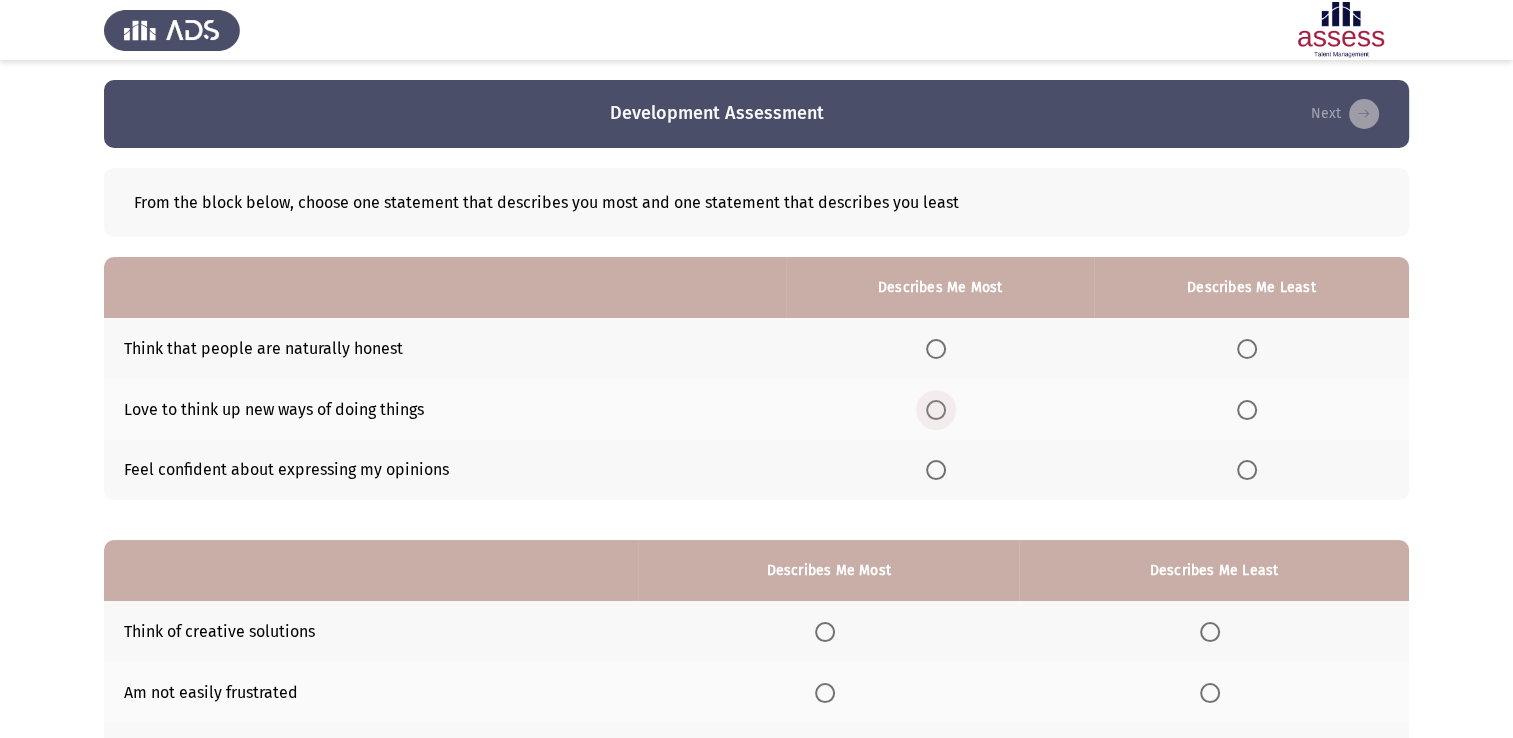 click at bounding box center (936, 410) 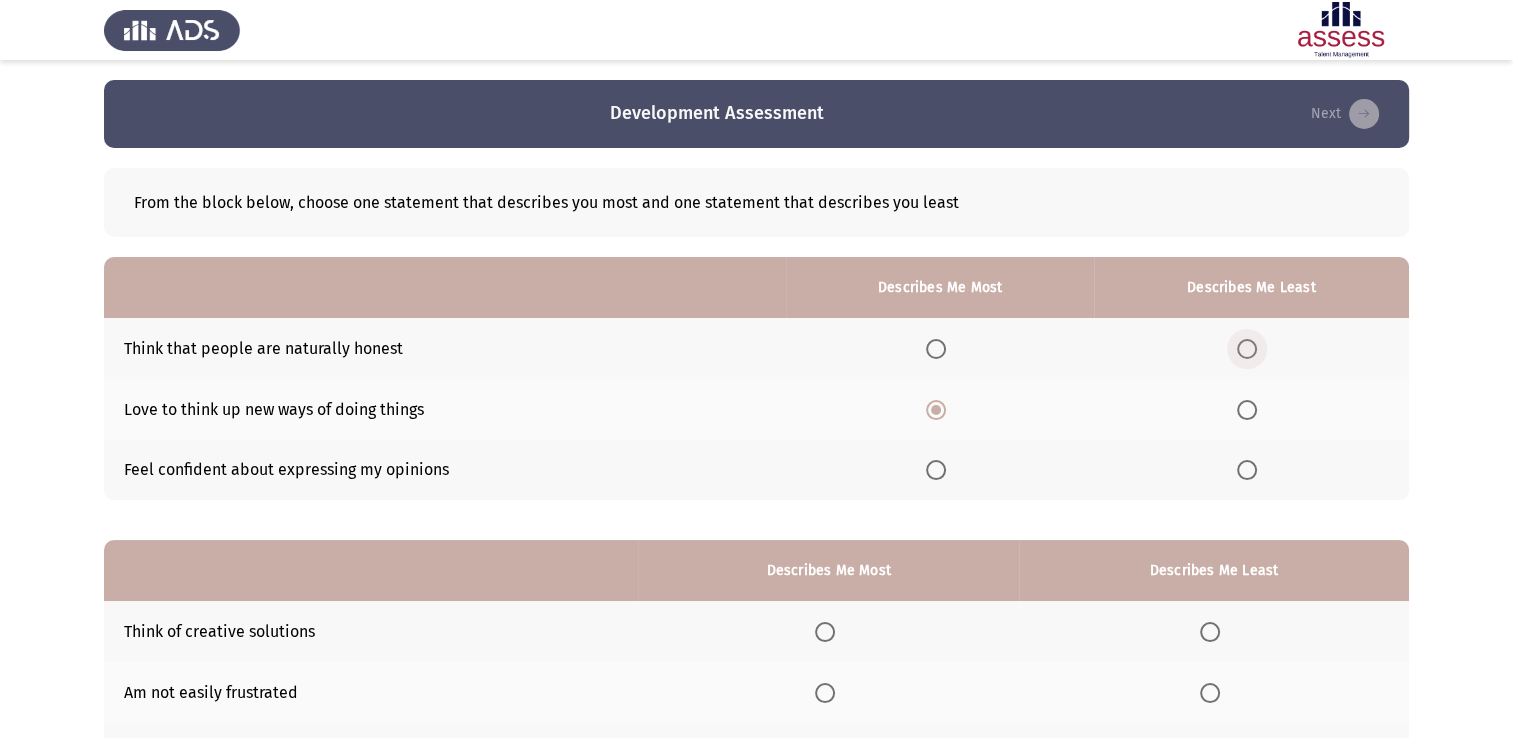 click at bounding box center [1251, 349] 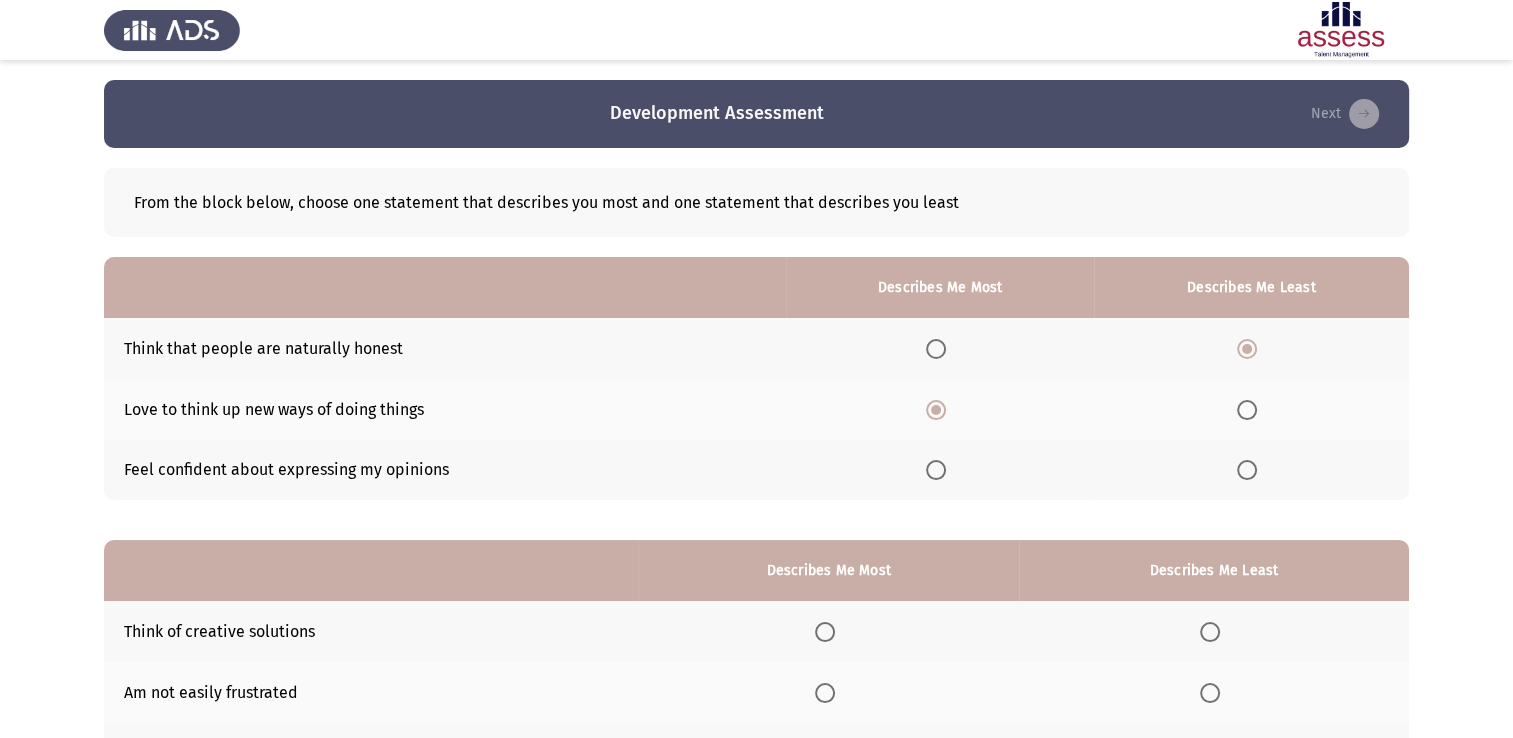 scroll, scrollTop: 186, scrollLeft: 0, axis: vertical 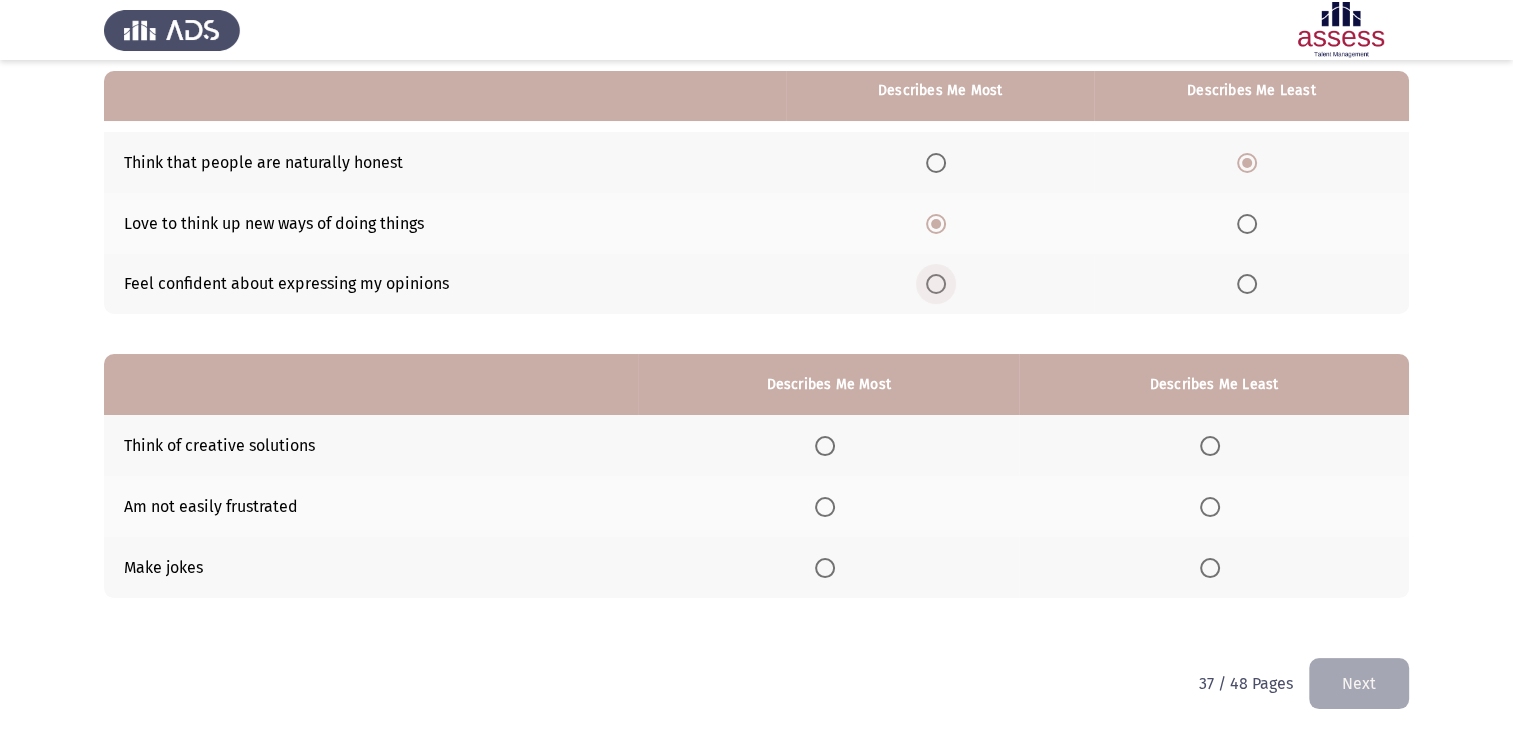 click at bounding box center [936, 284] 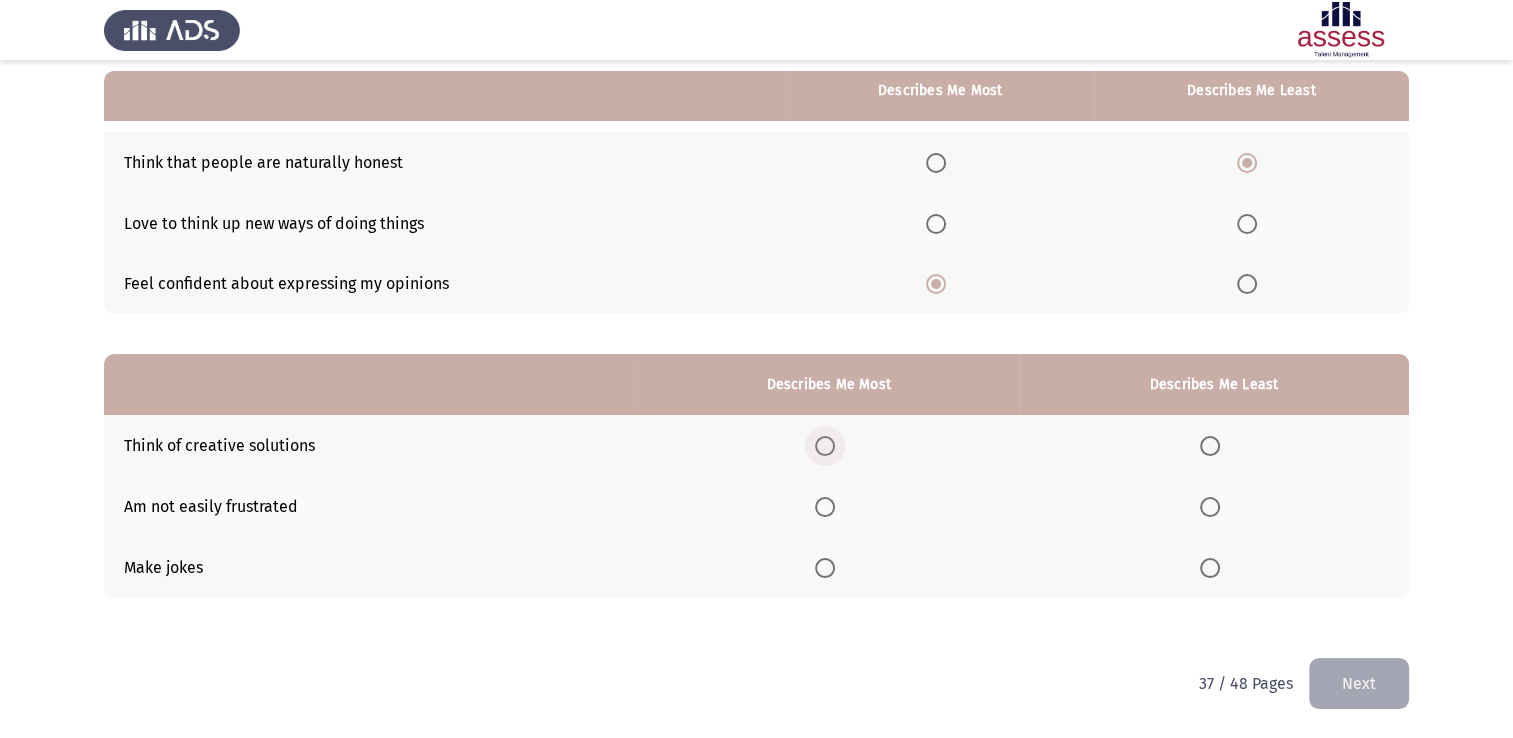click at bounding box center (825, 446) 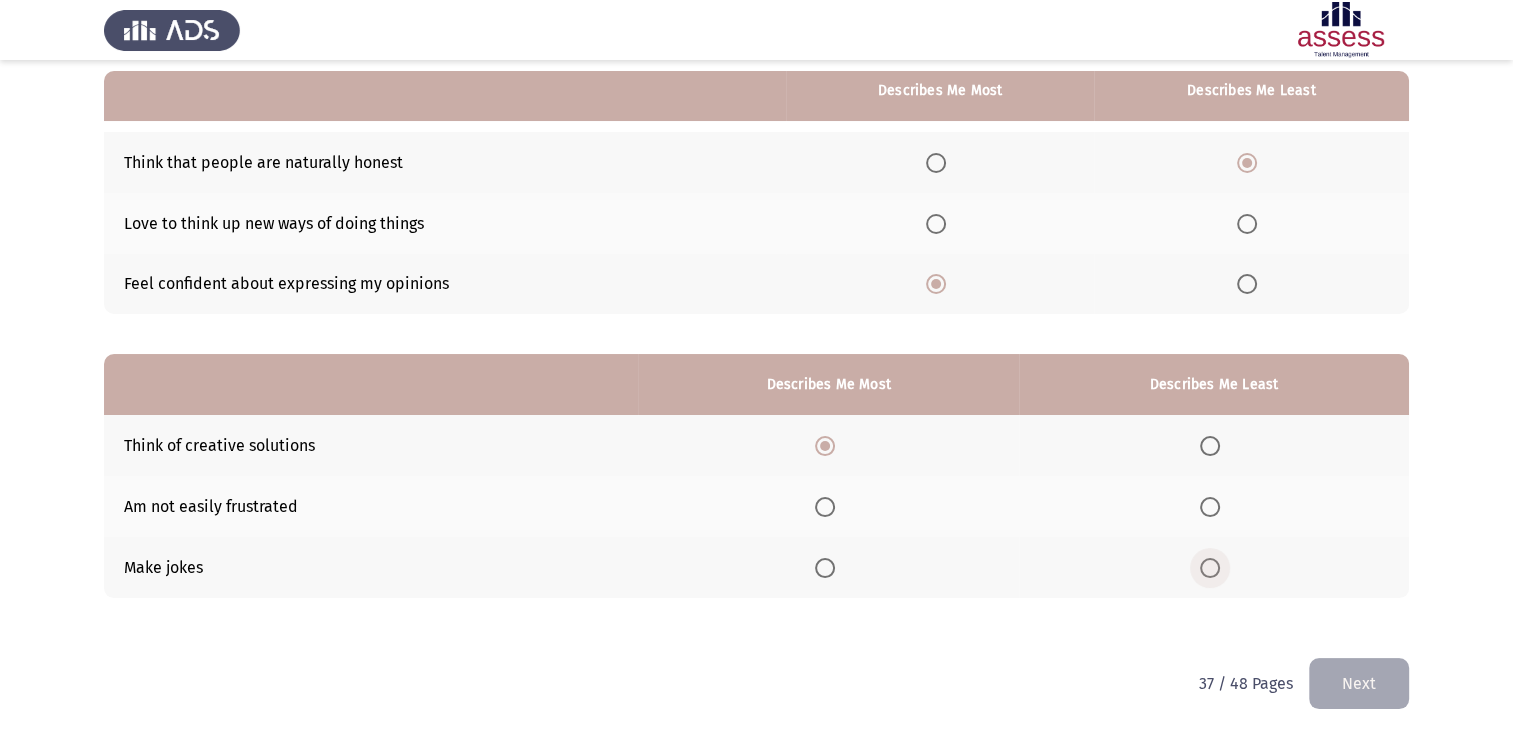 click at bounding box center (1214, 568) 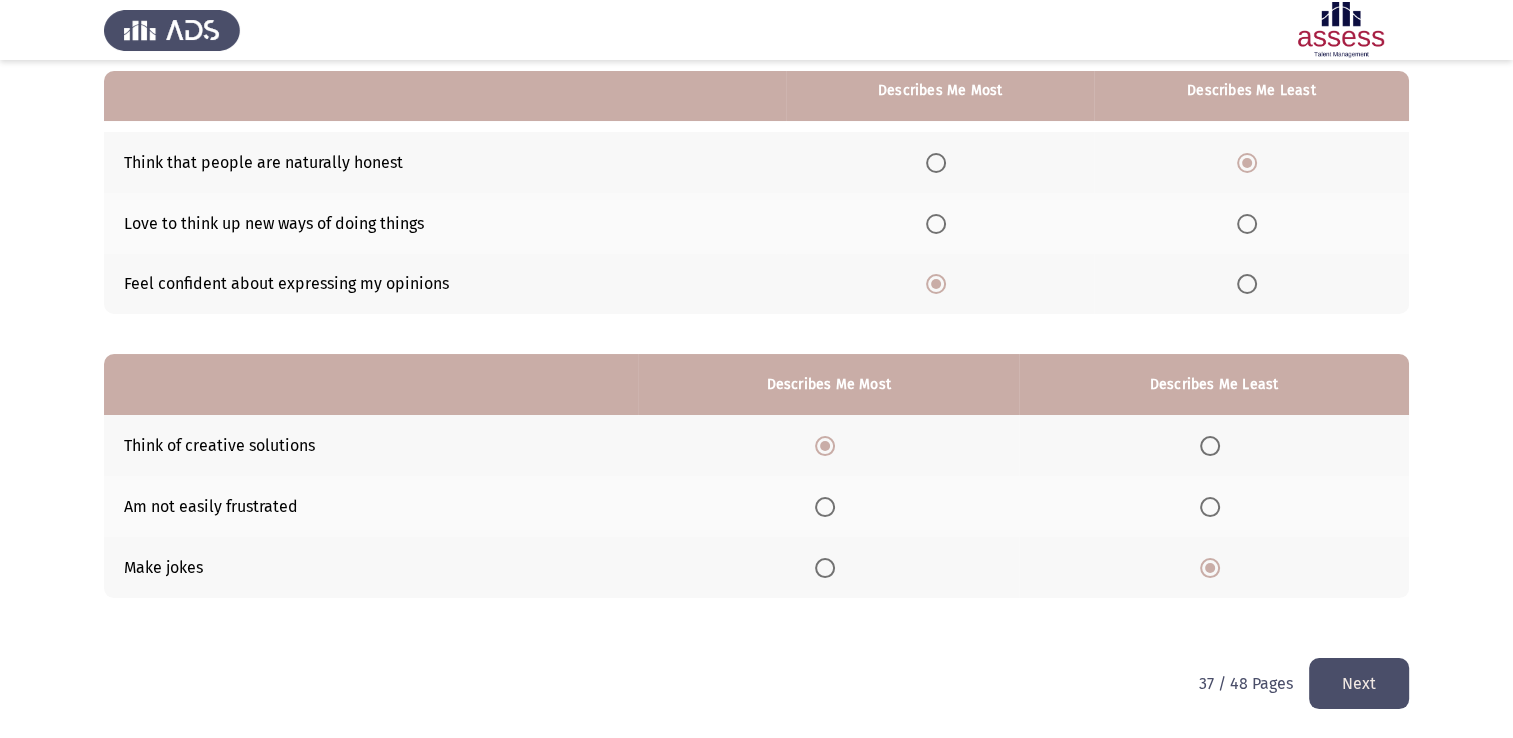 click on "Next" 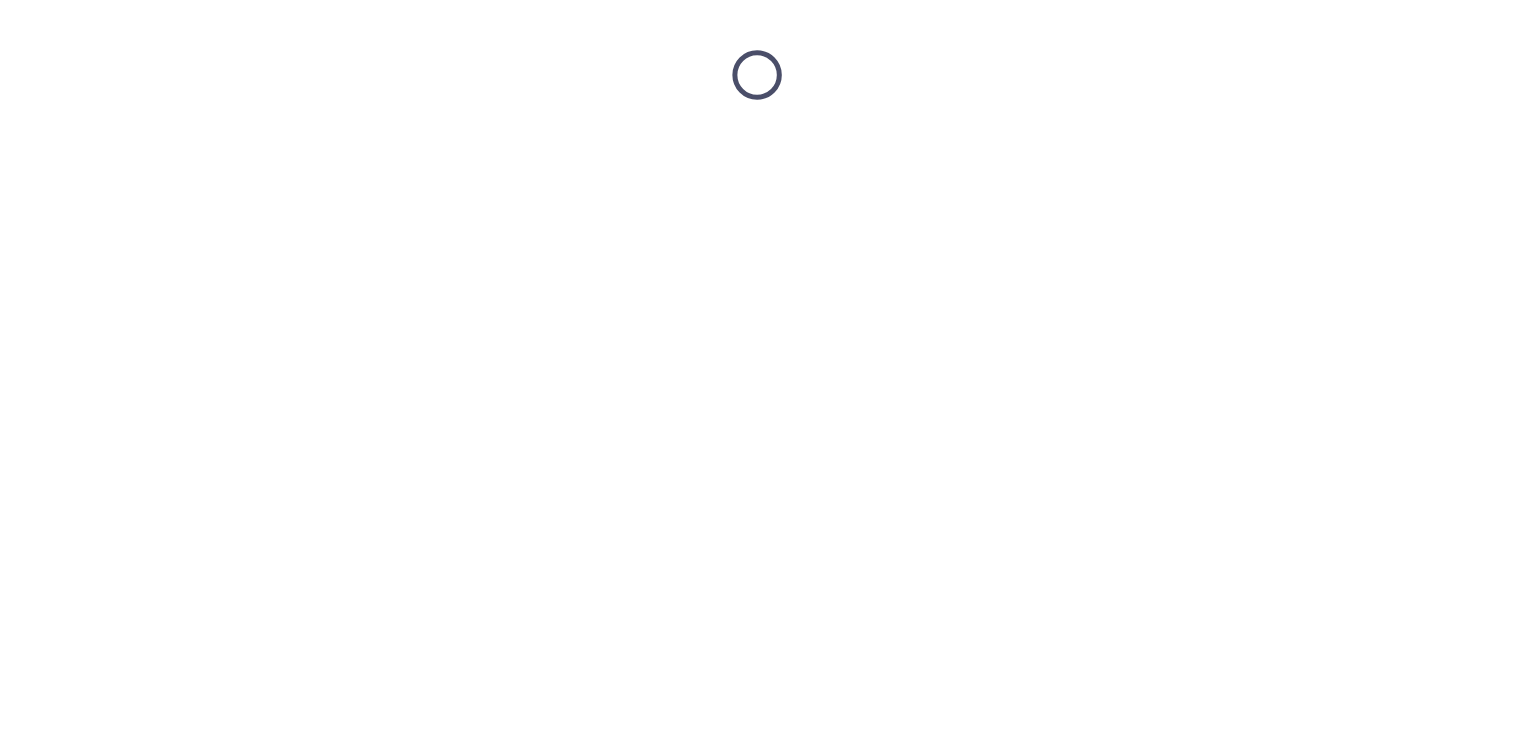 scroll, scrollTop: 0, scrollLeft: 0, axis: both 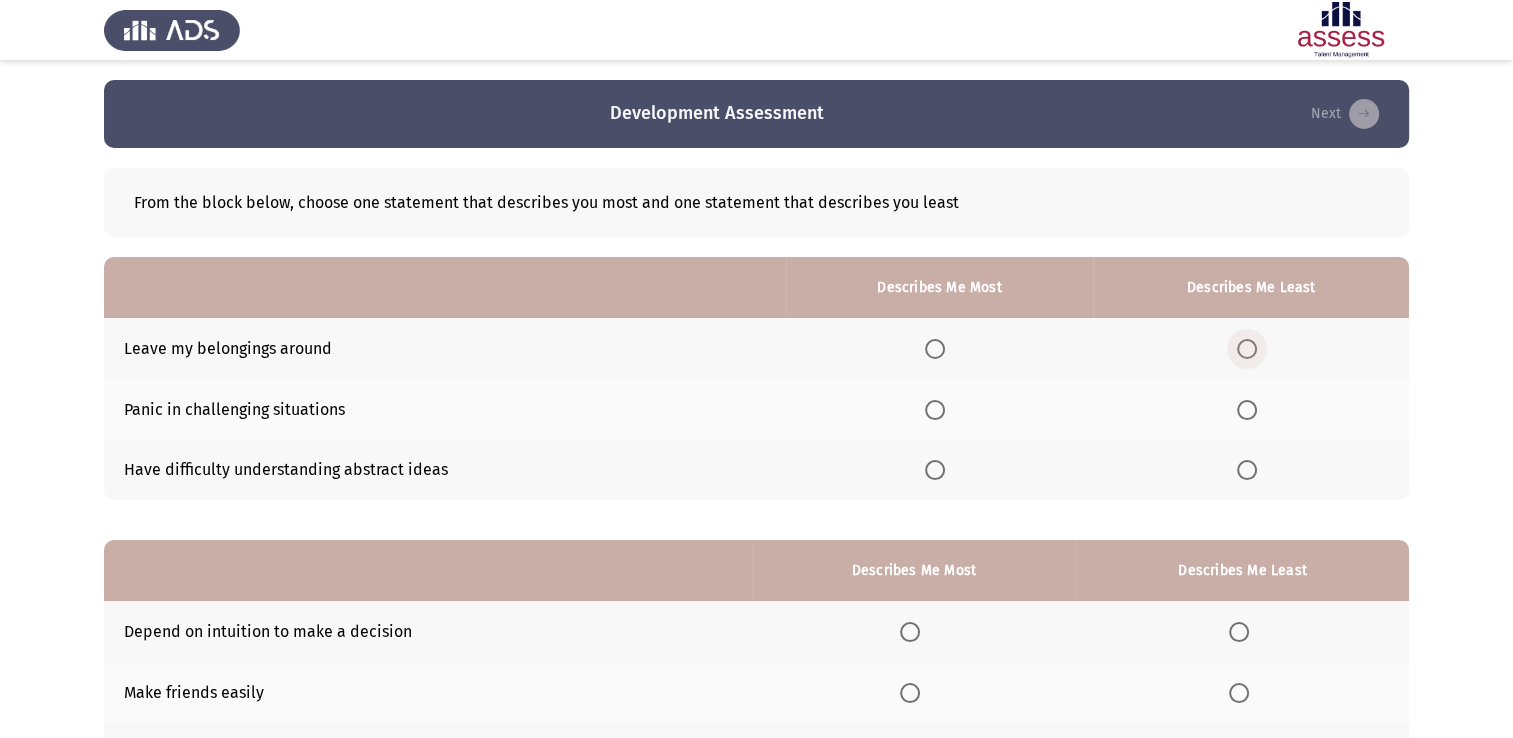 click at bounding box center (1247, 349) 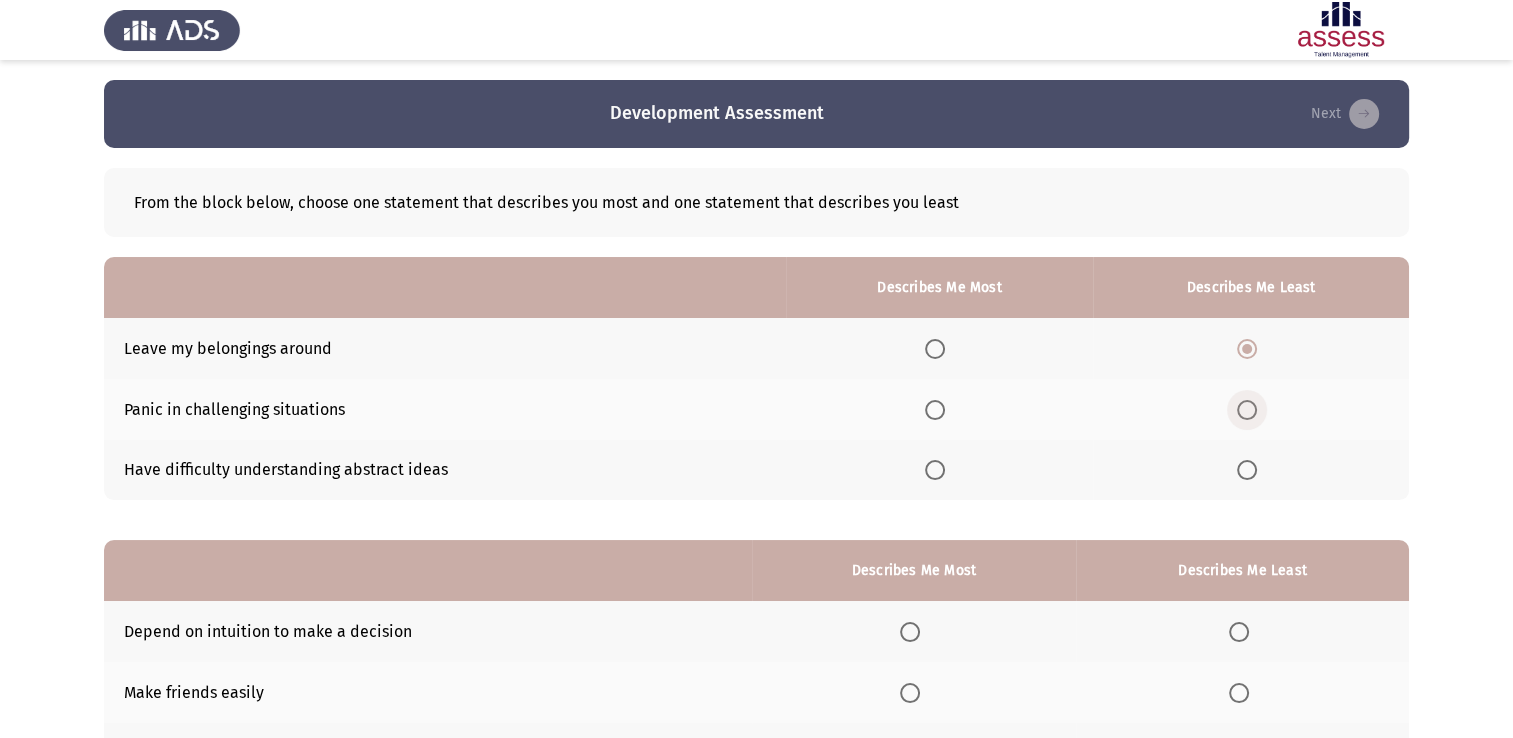 click at bounding box center (1247, 410) 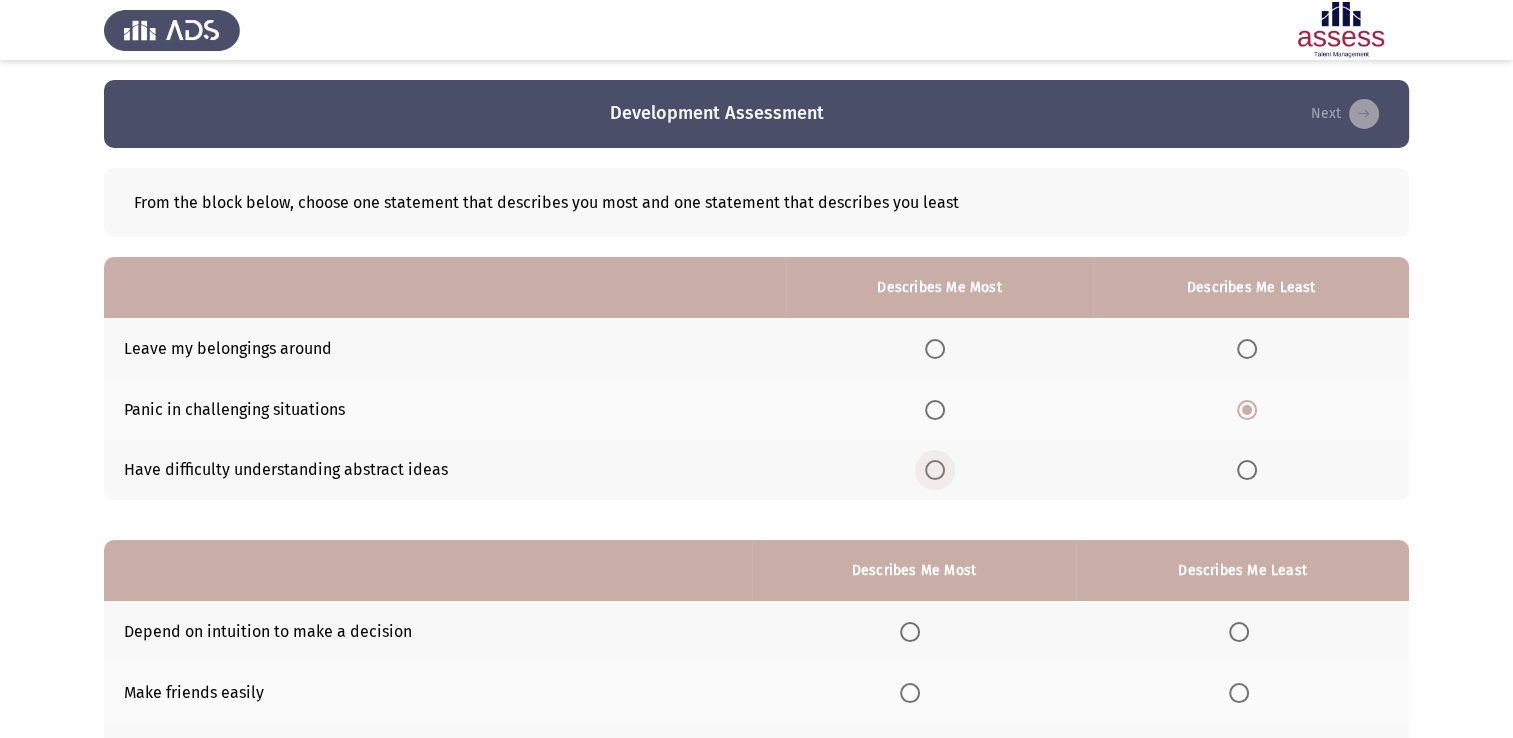 click at bounding box center [935, 470] 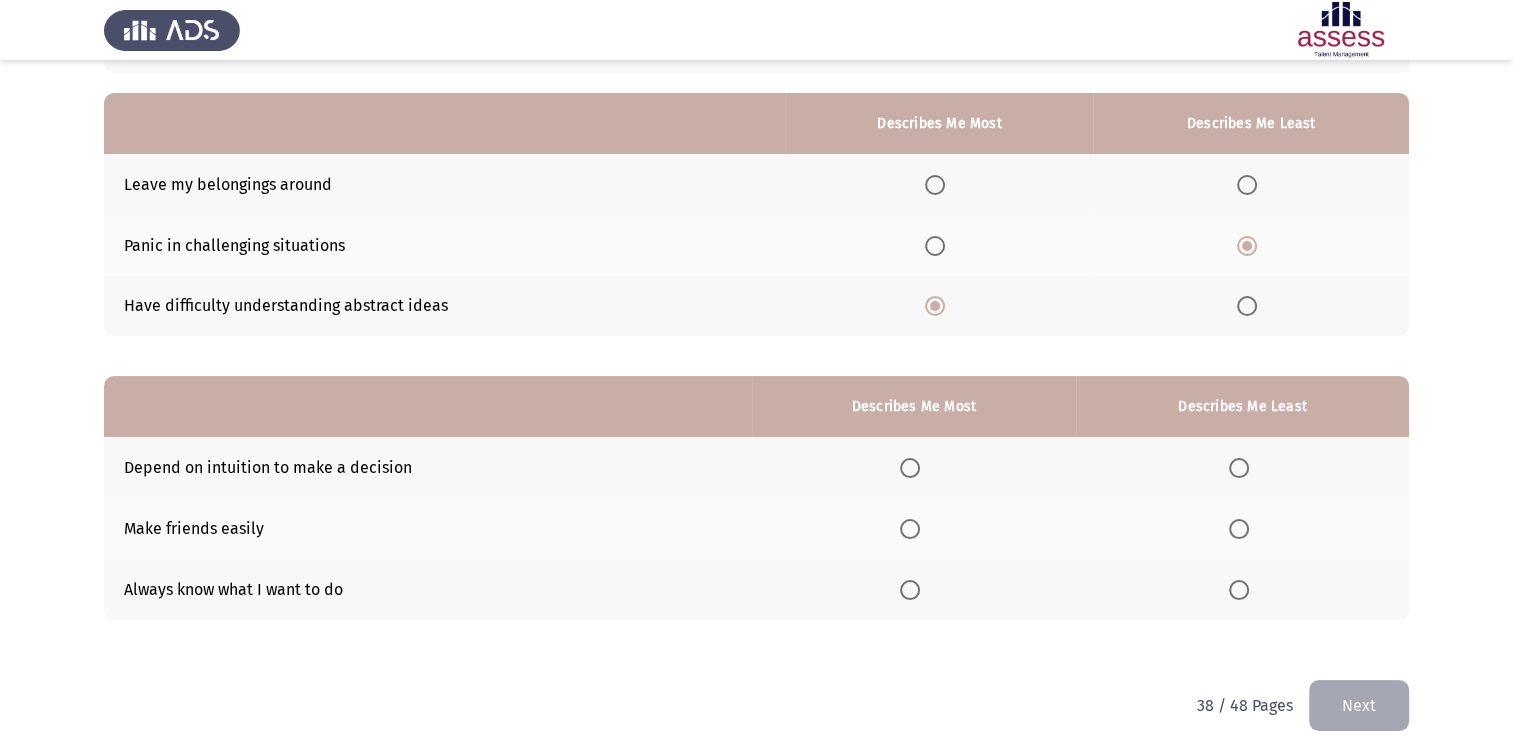 scroll, scrollTop: 166, scrollLeft: 0, axis: vertical 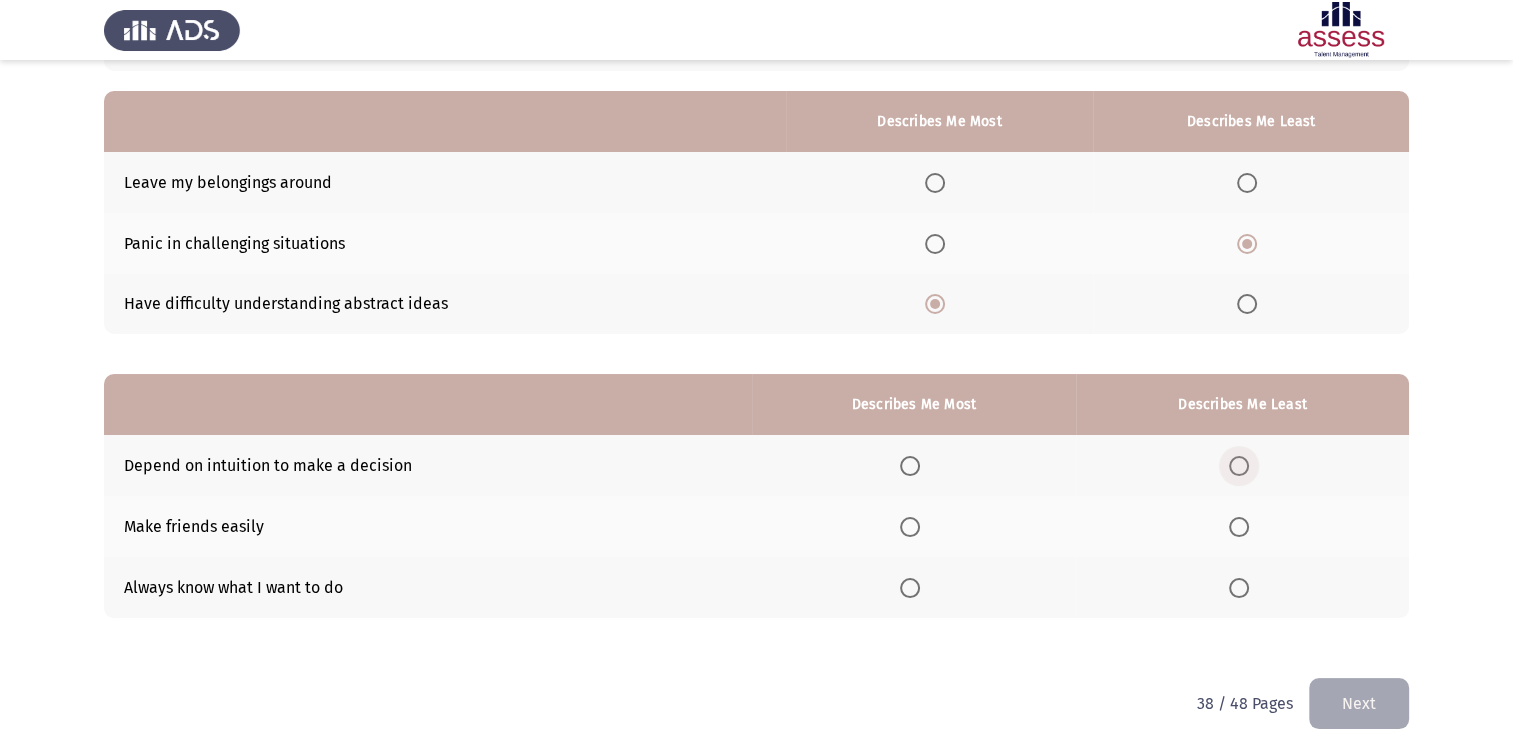 click at bounding box center (1239, 466) 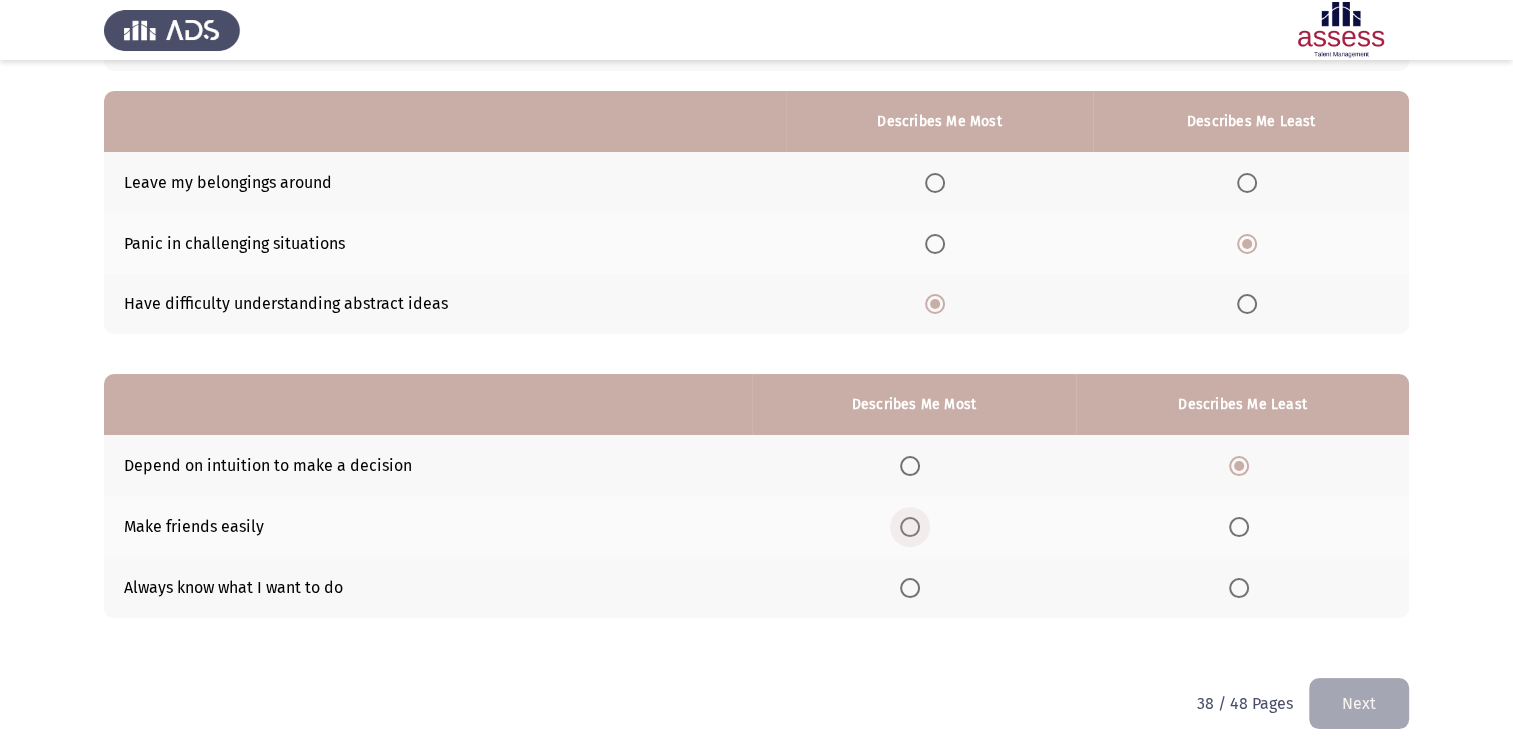 click at bounding box center (910, 527) 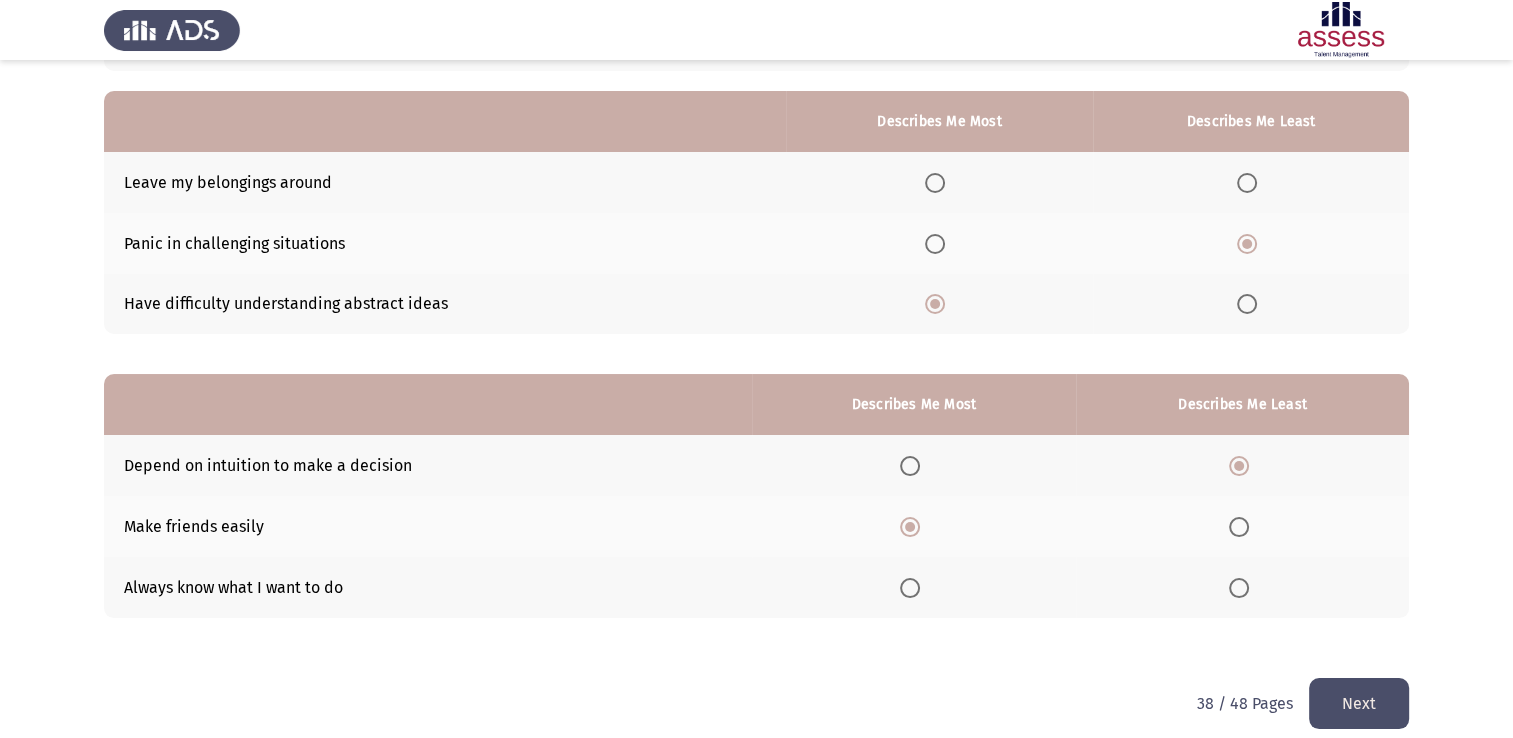 click on "Next" 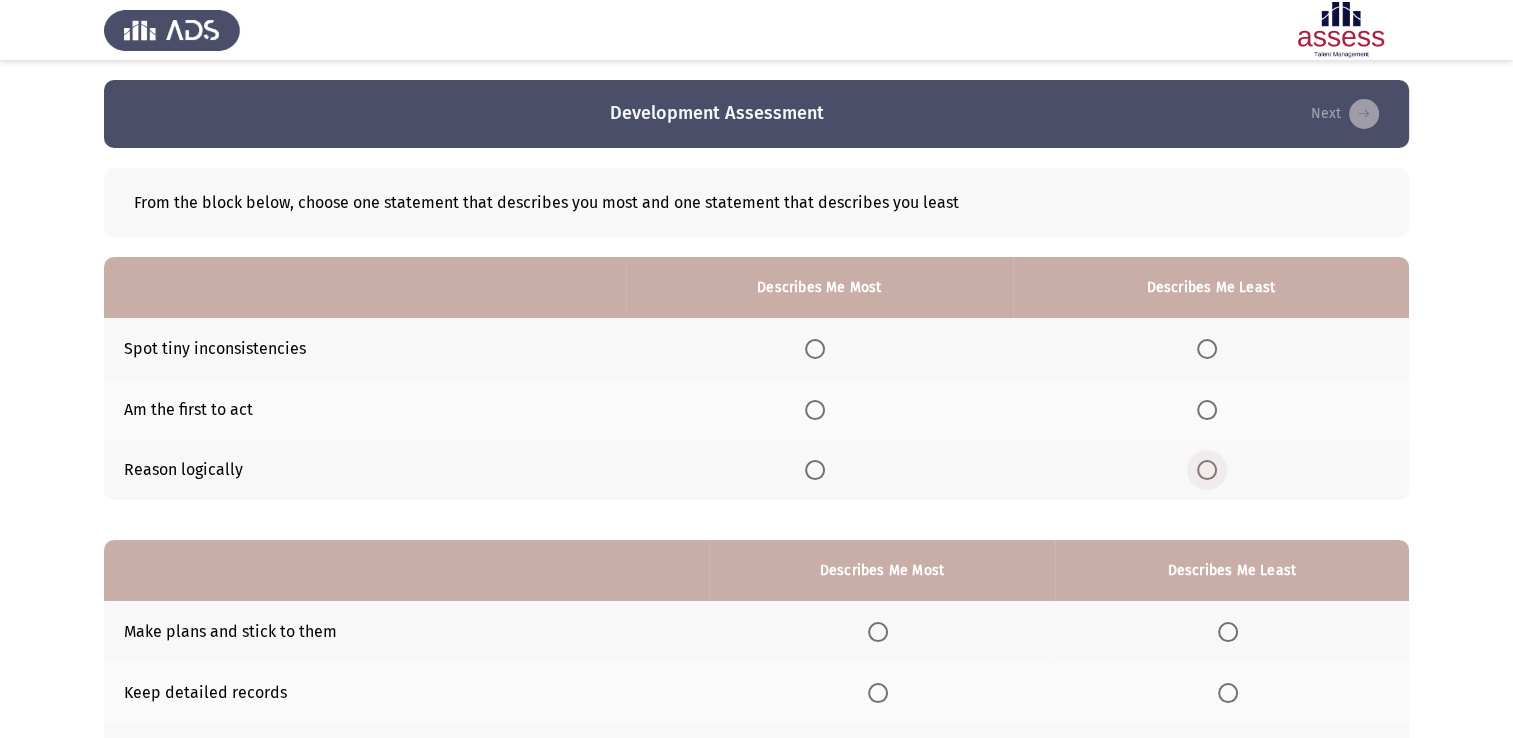click at bounding box center (1207, 470) 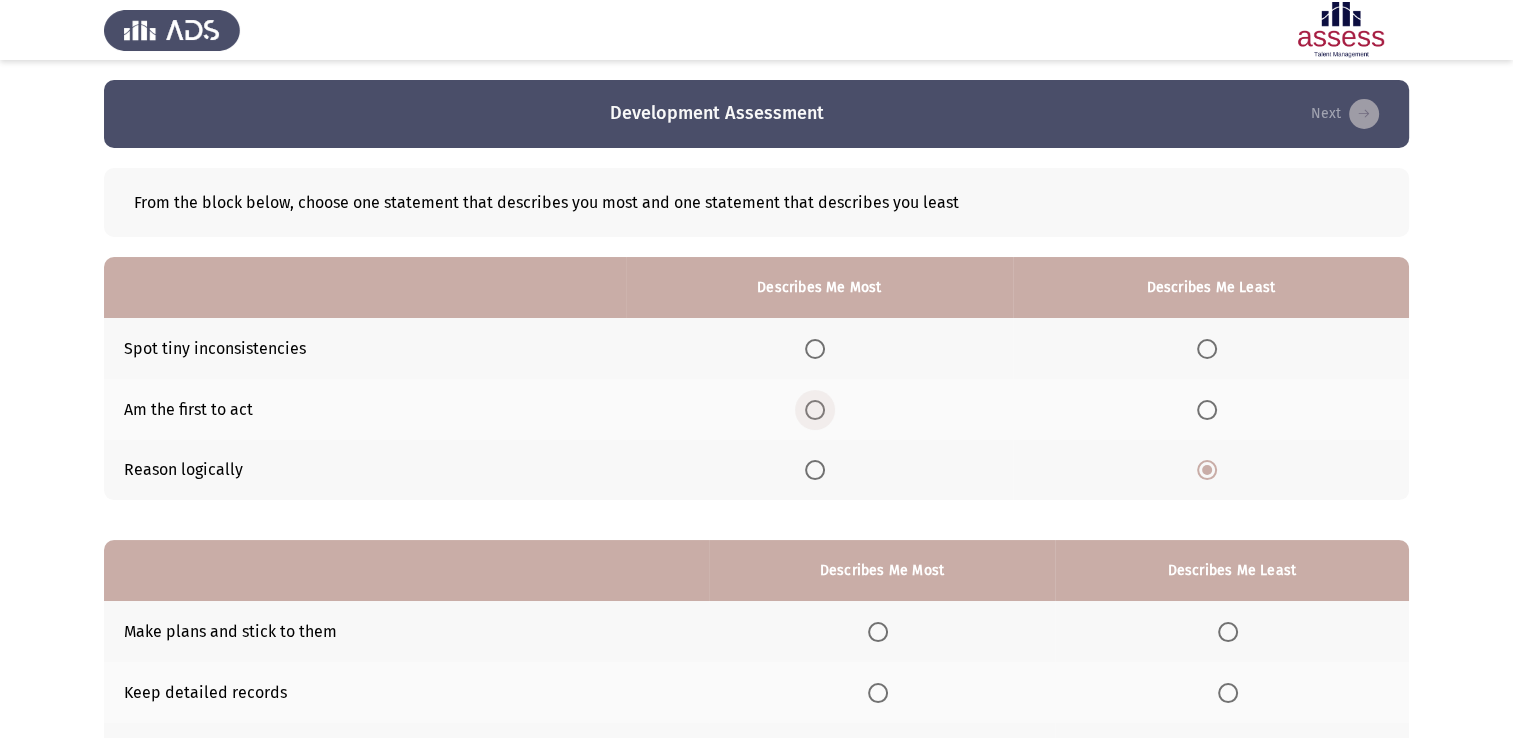 click at bounding box center (815, 410) 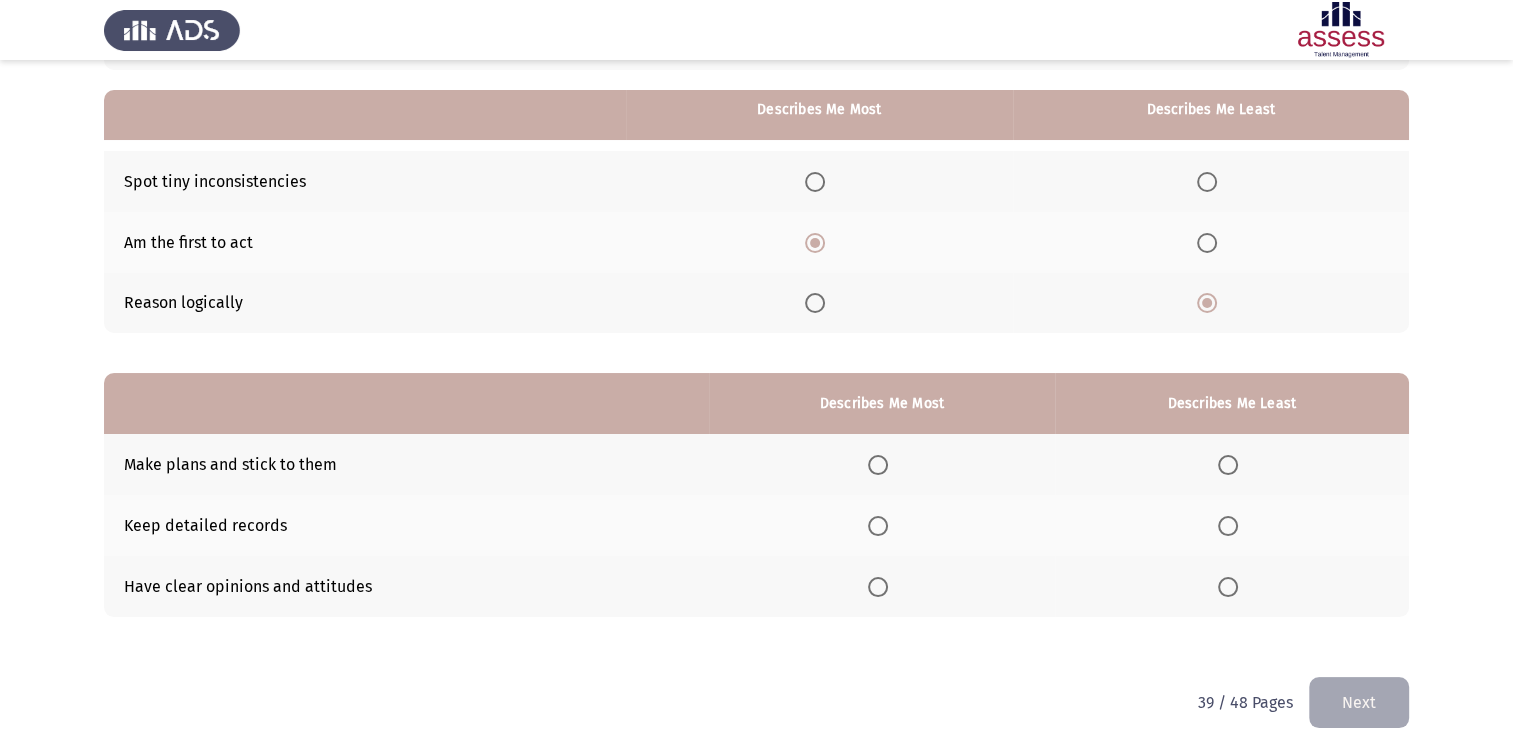 scroll, scrollTop: 186, scrollLeft: 0, axis: vertical 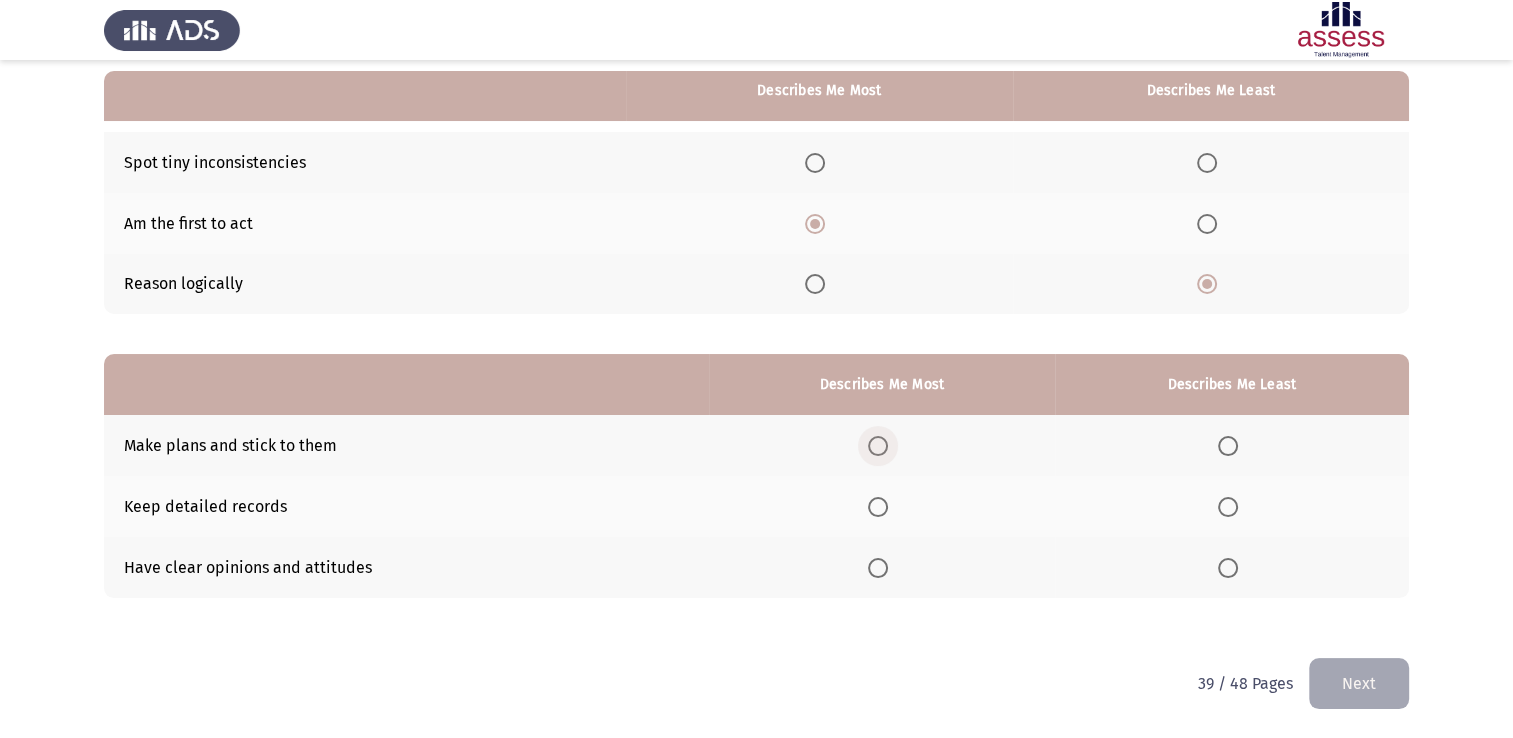 click at bounding box center [878, 446] 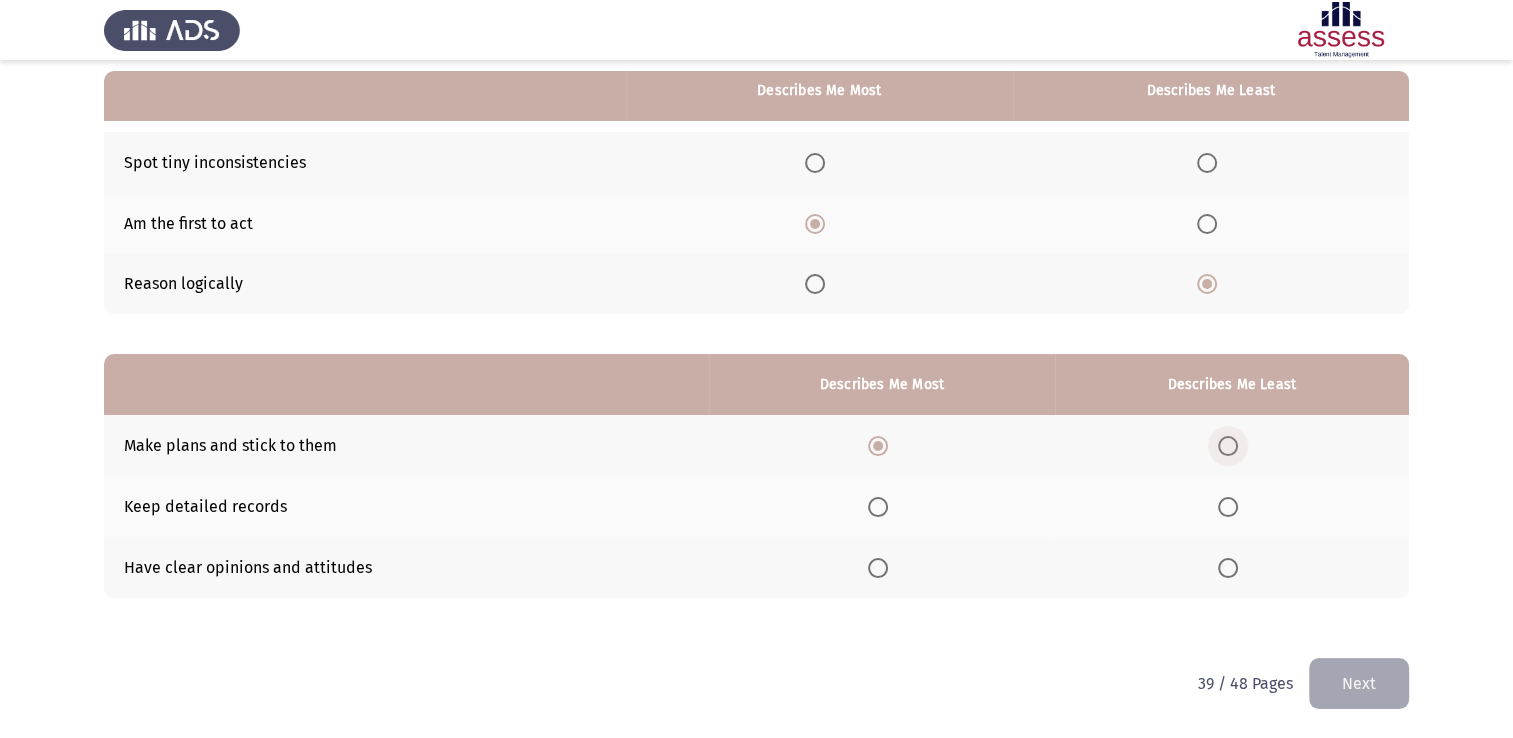 click at bounding box center (1228, 446) 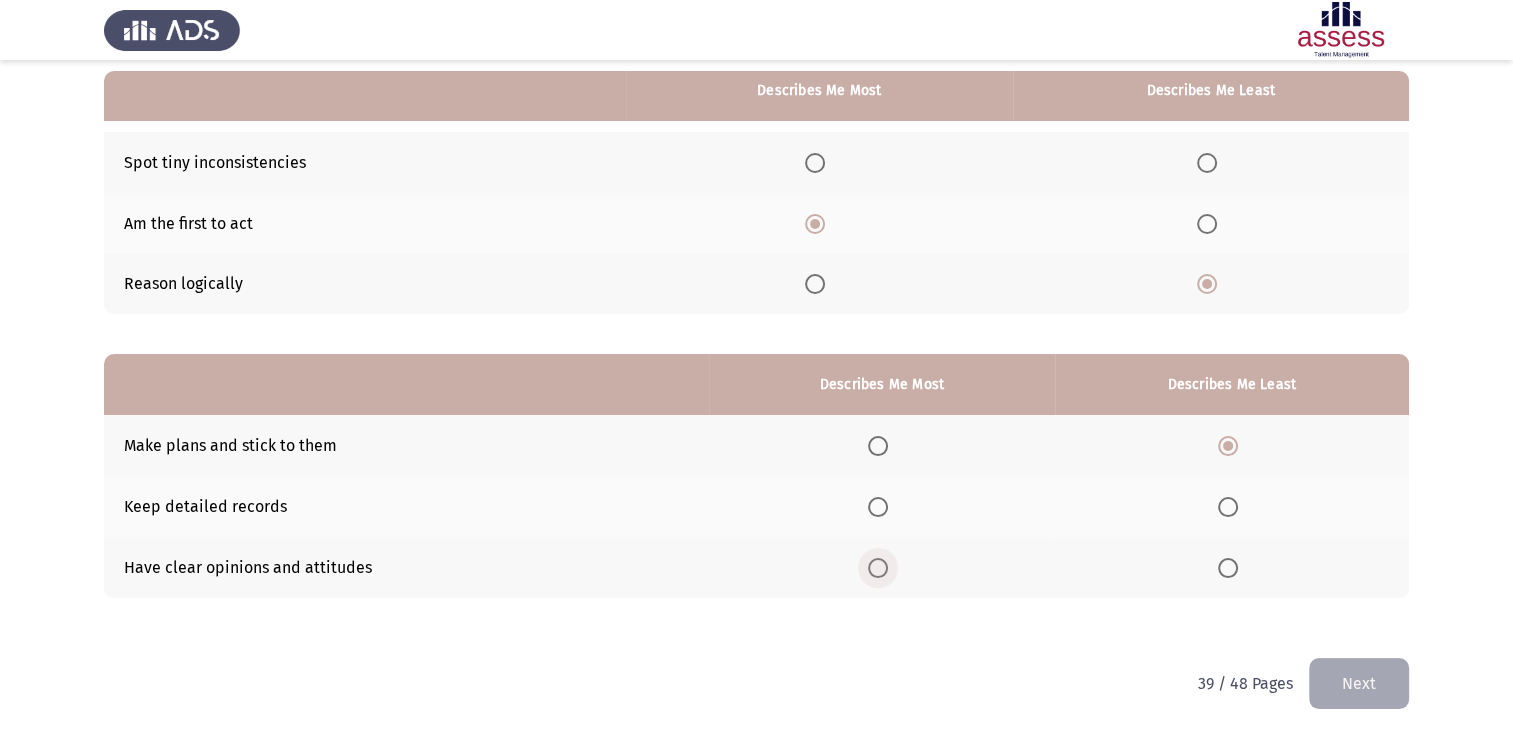click at bounding box center [878, 568] 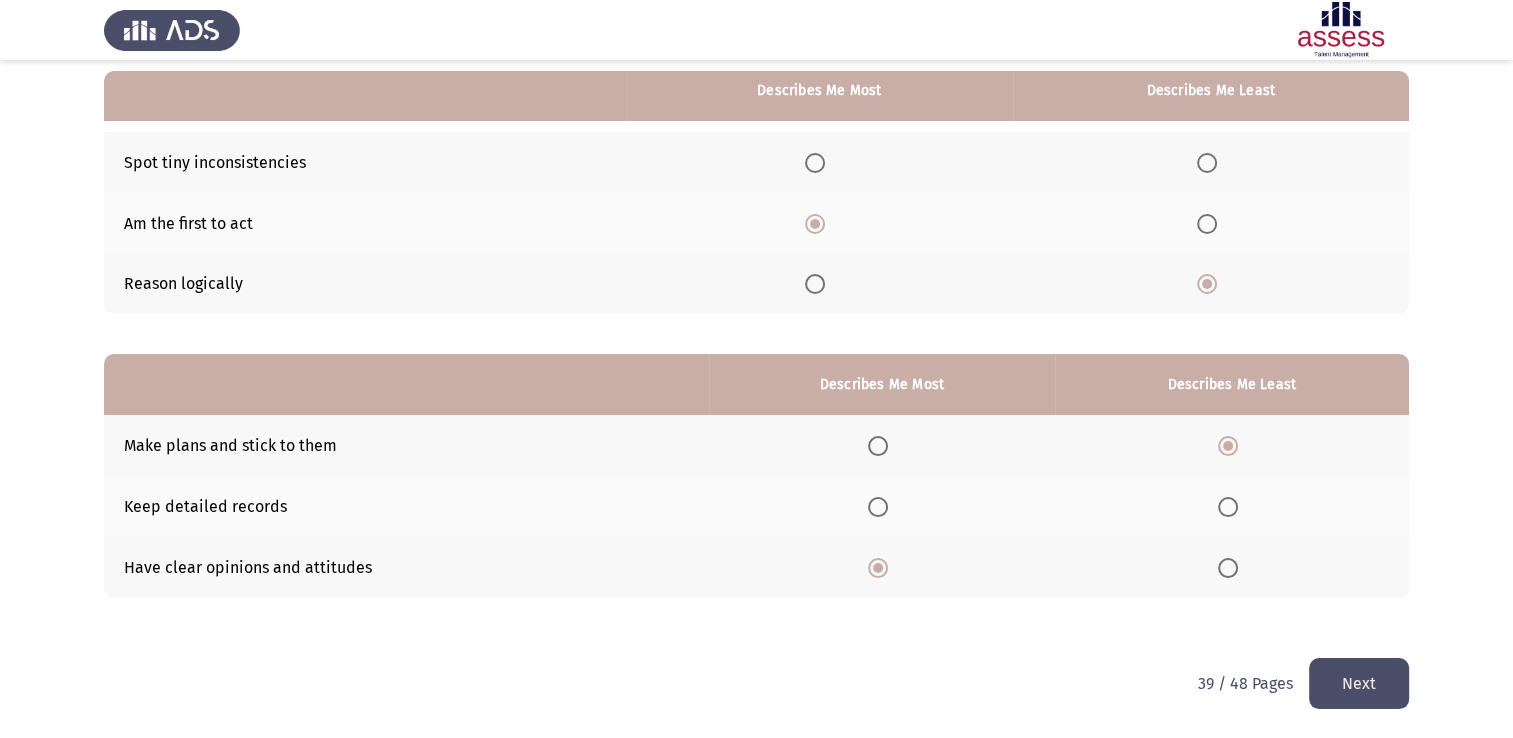 click on "Next" 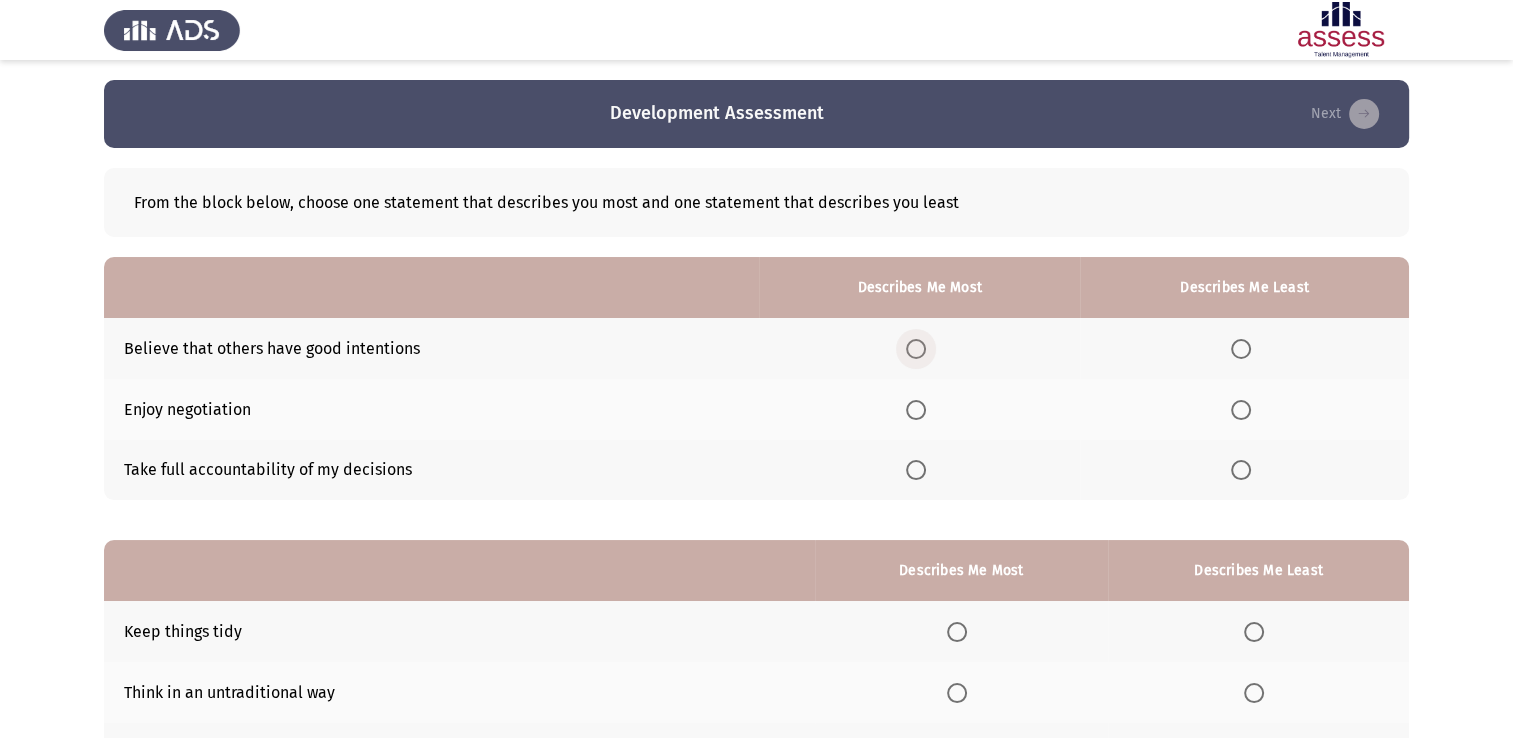 click at bounding box center [920, 349] 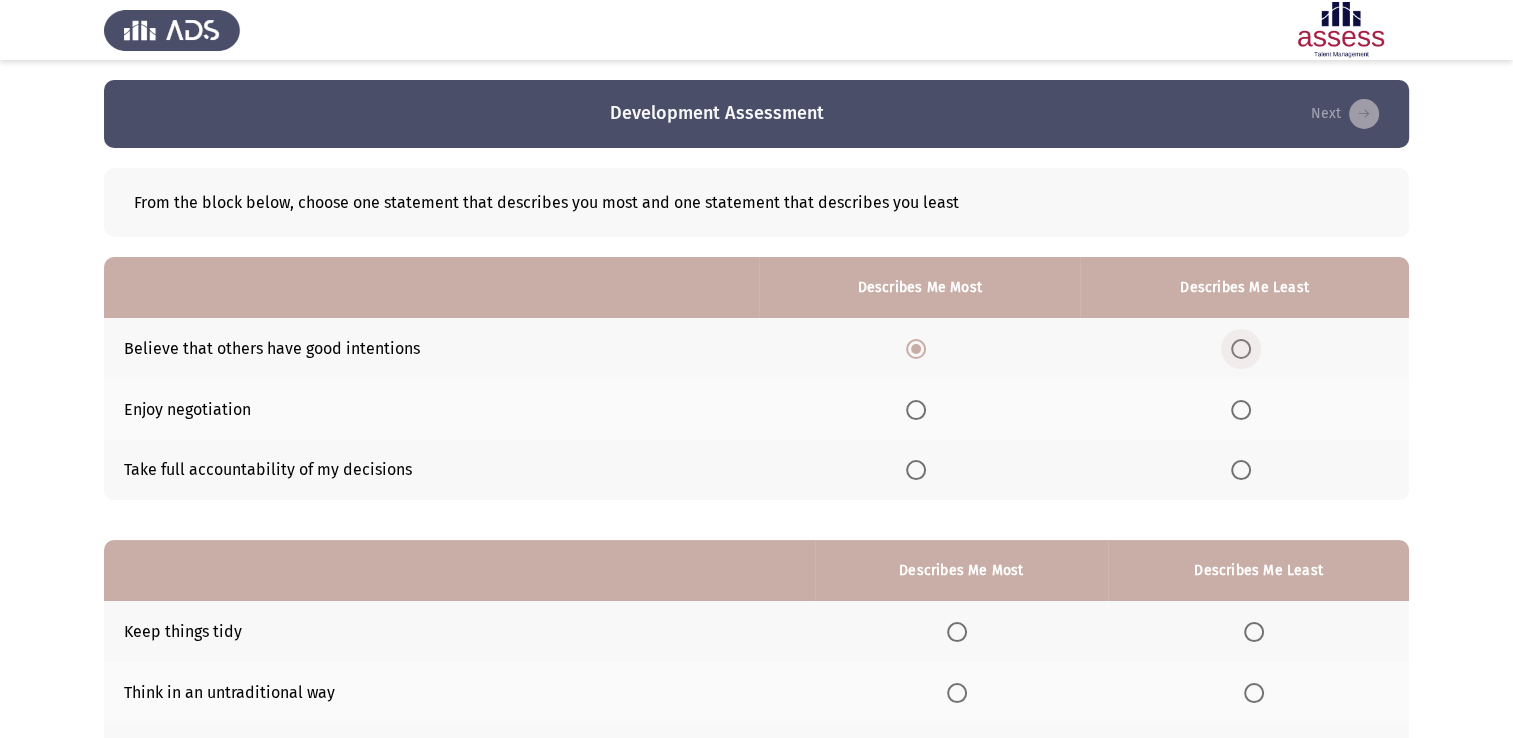 click at bounding box center (1241, 349) 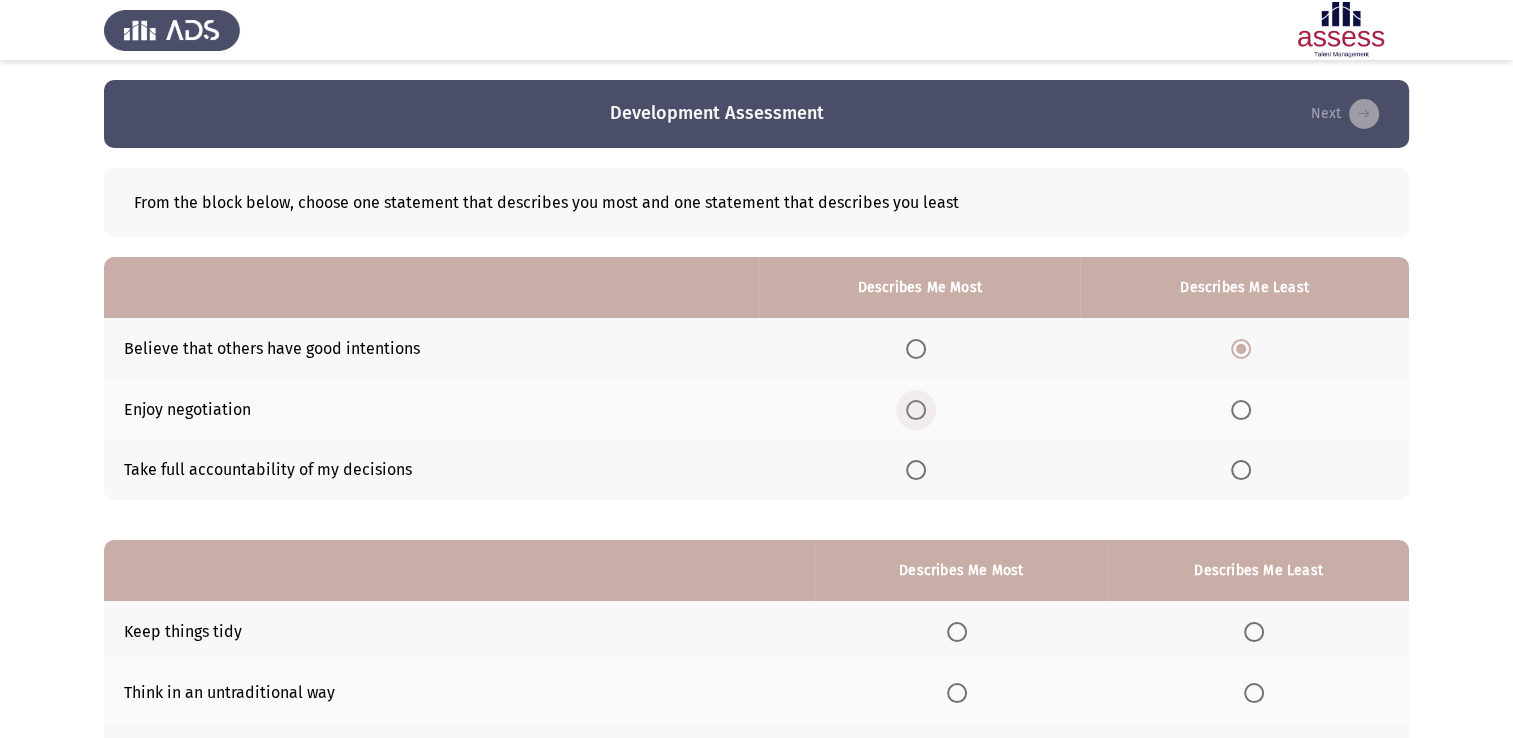 click at bounding box center (916, 410) 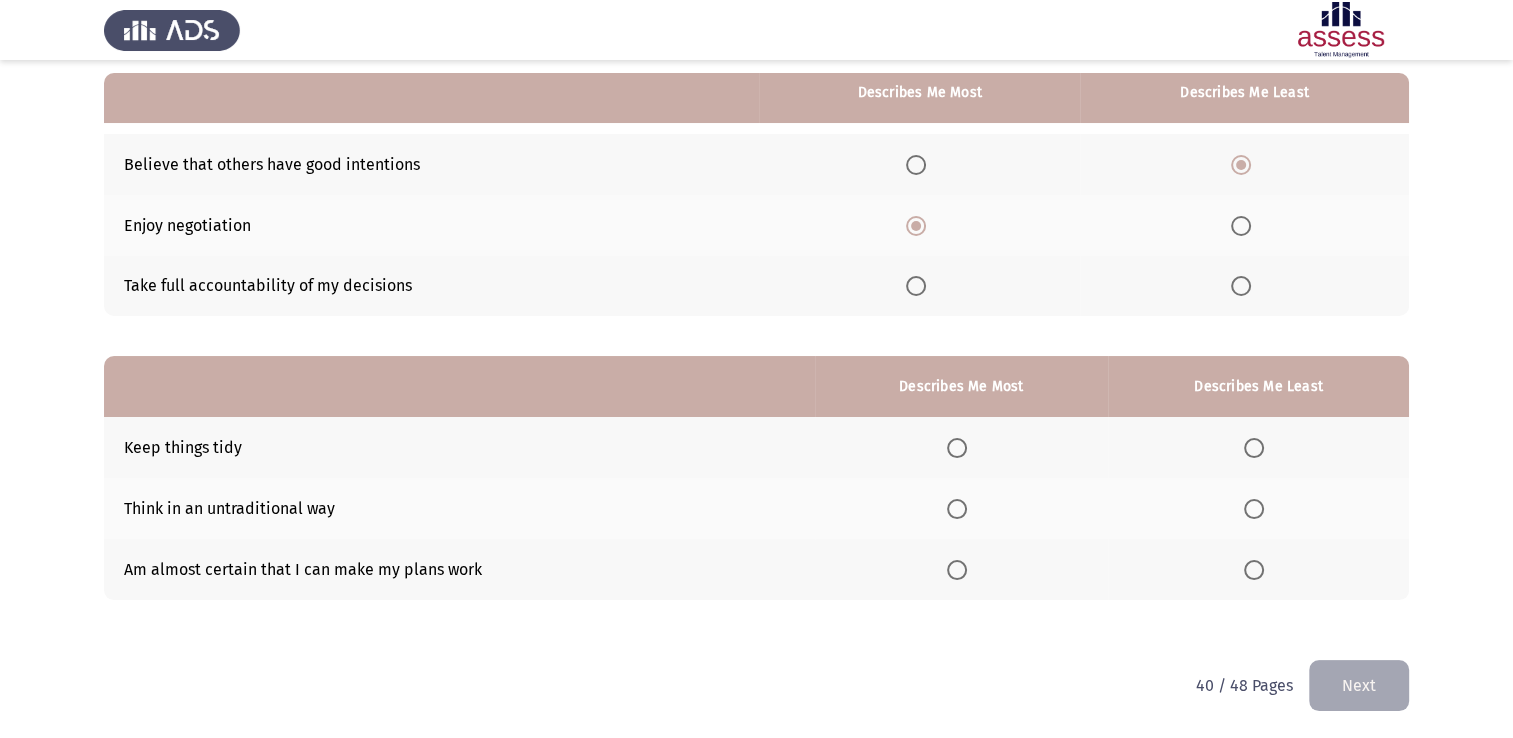 scroll, scrollTop: 186, scrollLeft: 0, axis: vertical 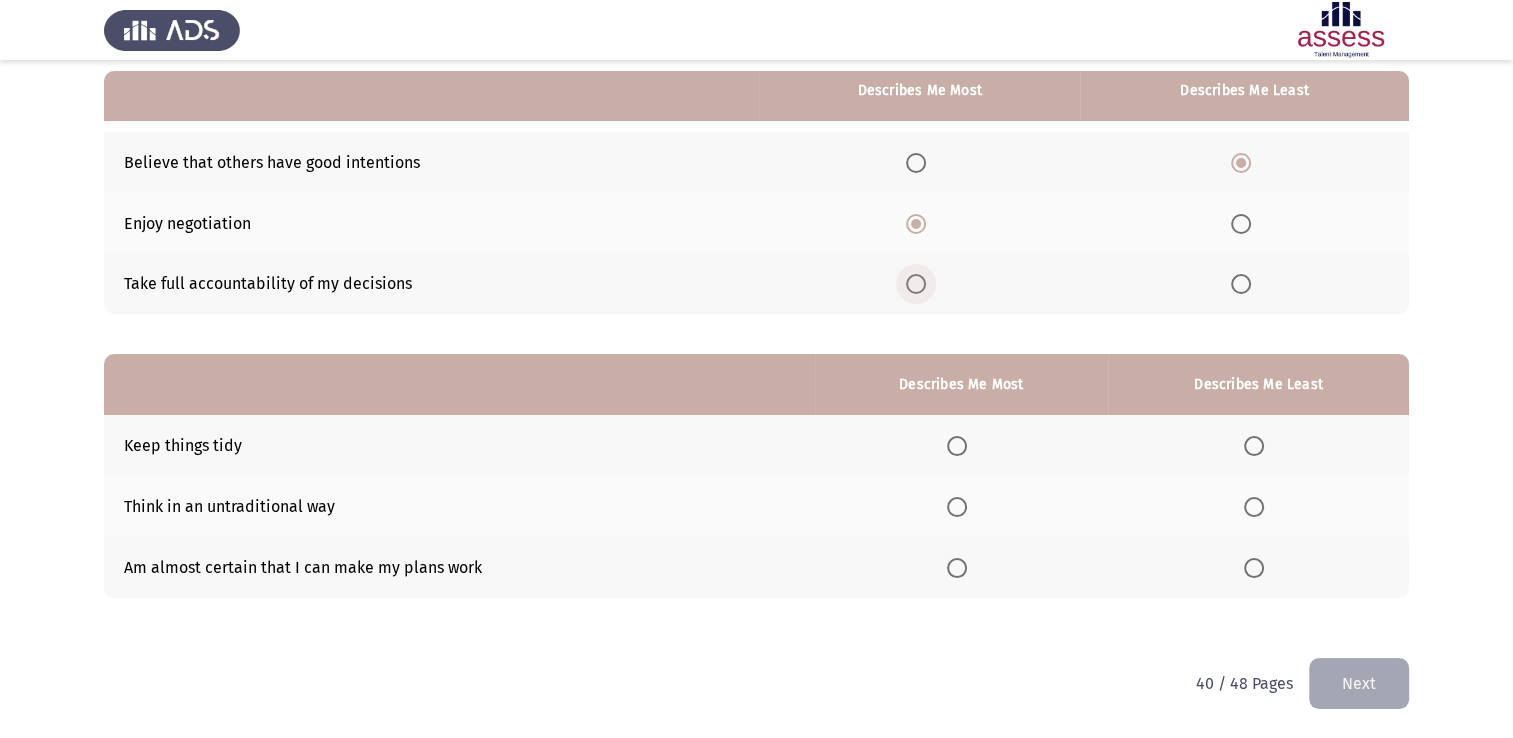 click at bounding box center (916, 284) 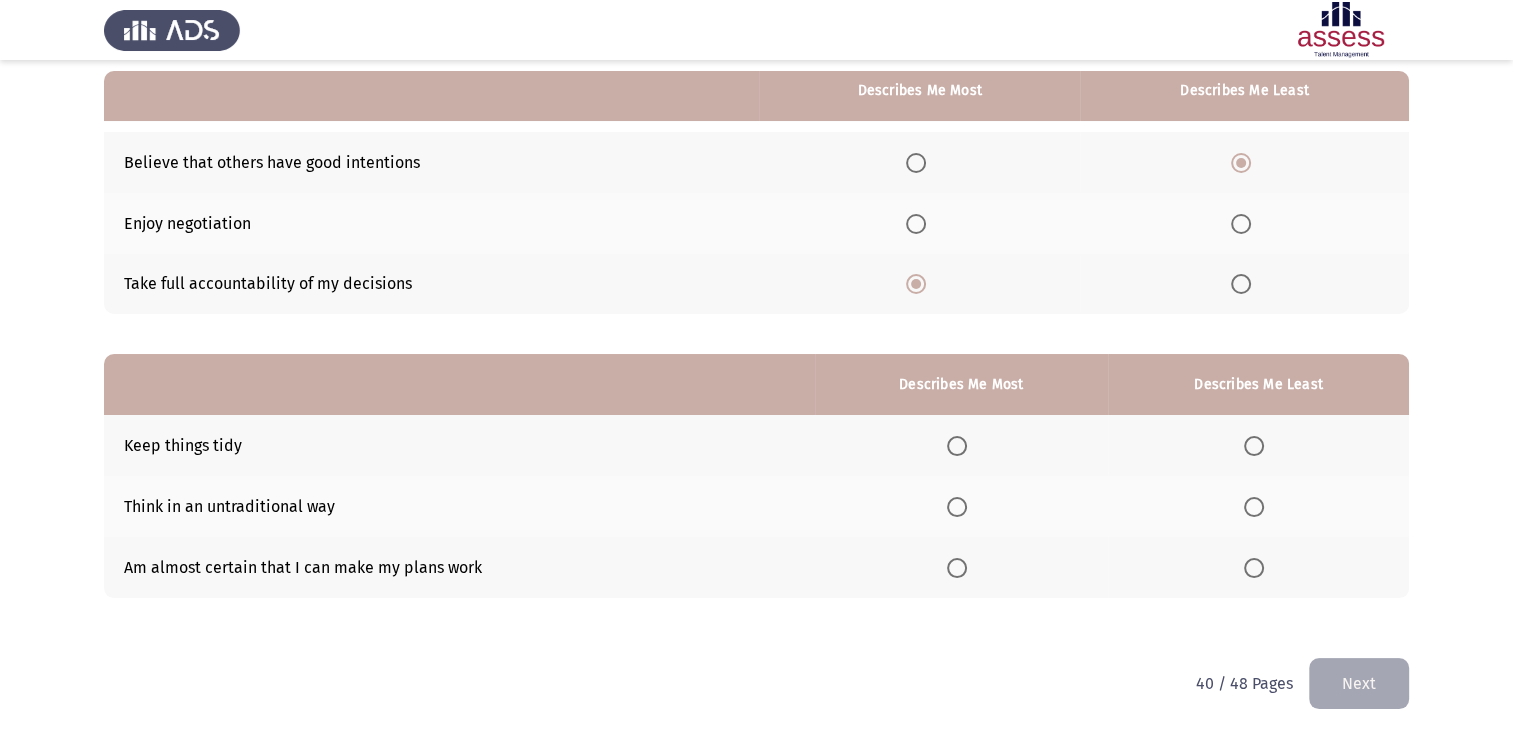 click at bounding box center [957, 507] 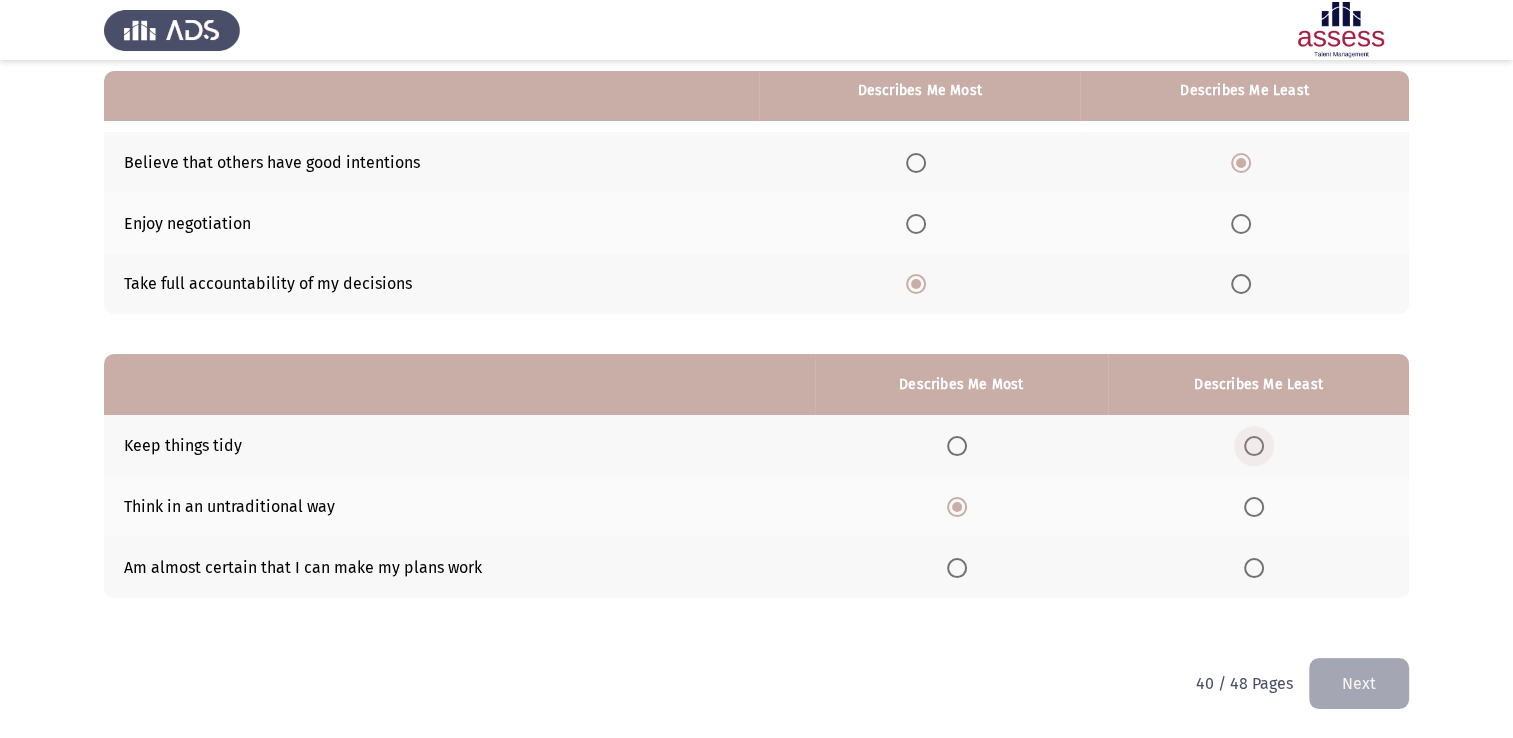click at bounding box center (1254, 446) 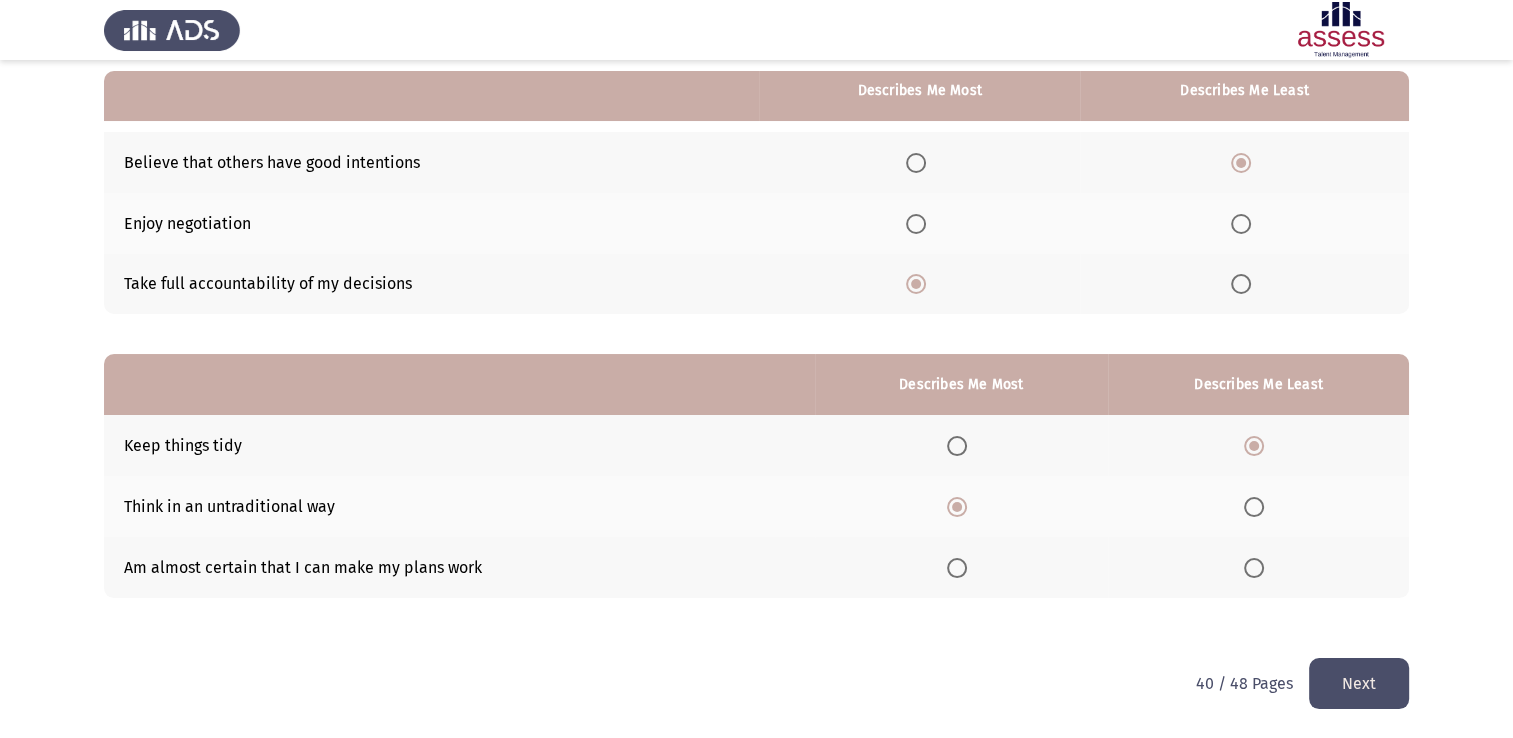 click on "Next" 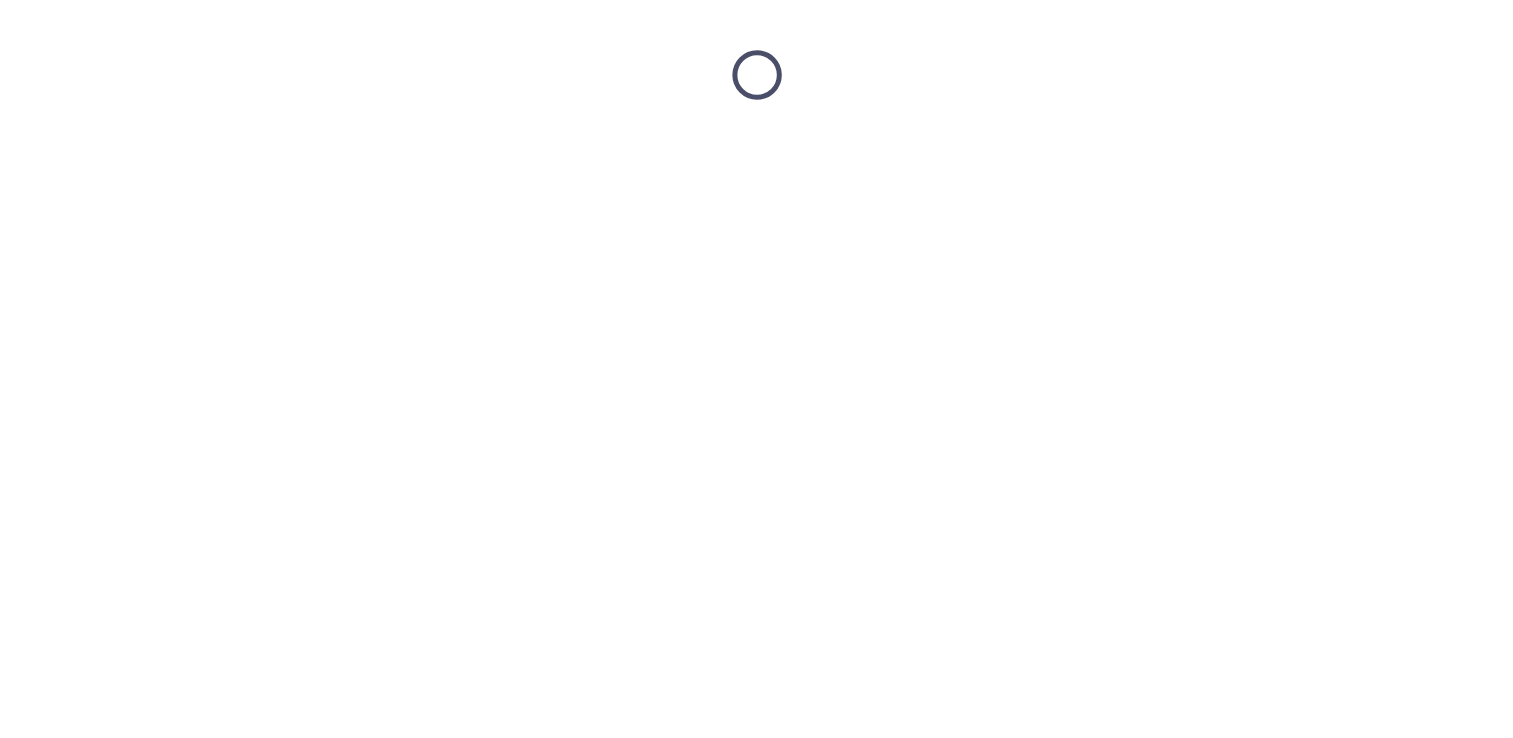 scroll, scrollTop: 0, scrollLeft: 0, axis: both 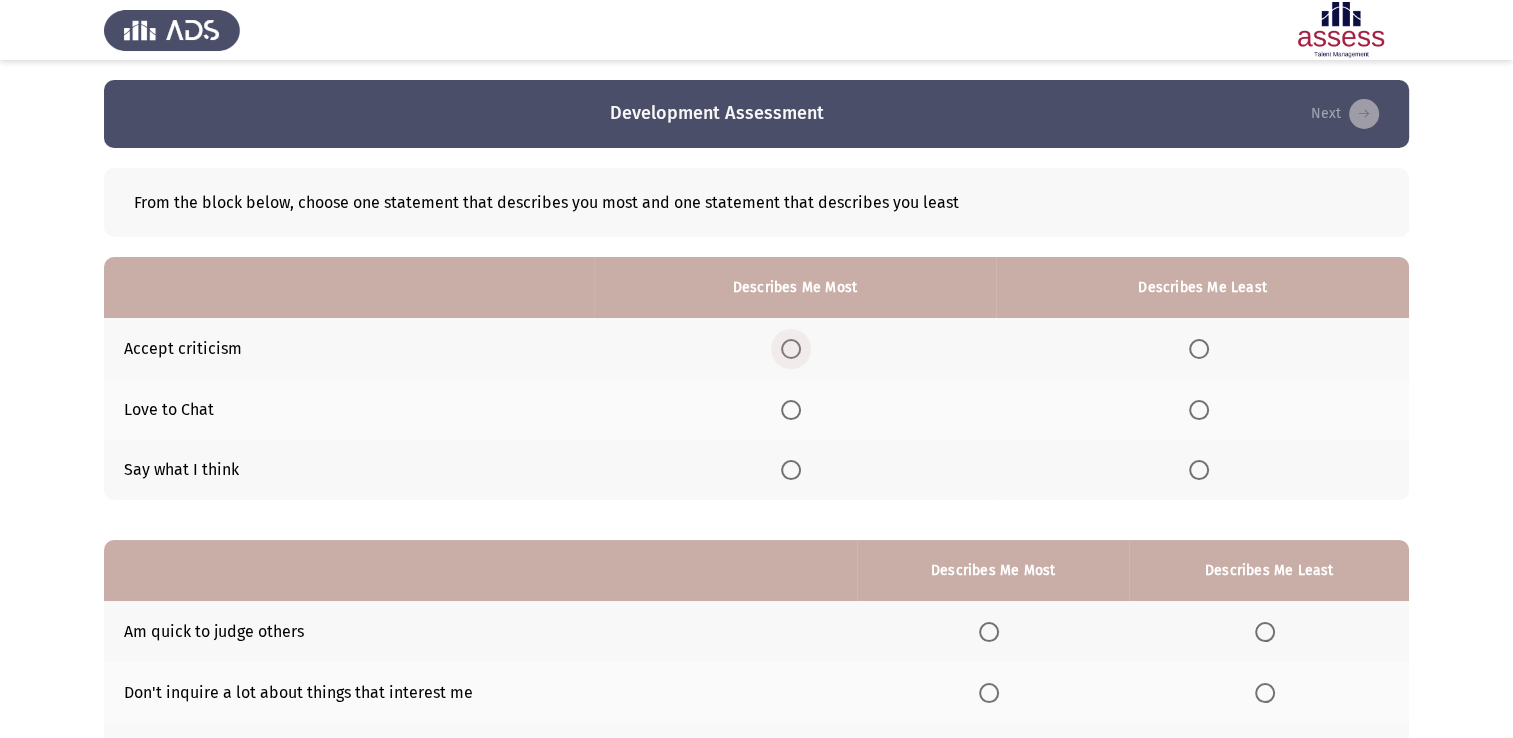click at bounding box center (791, 349) 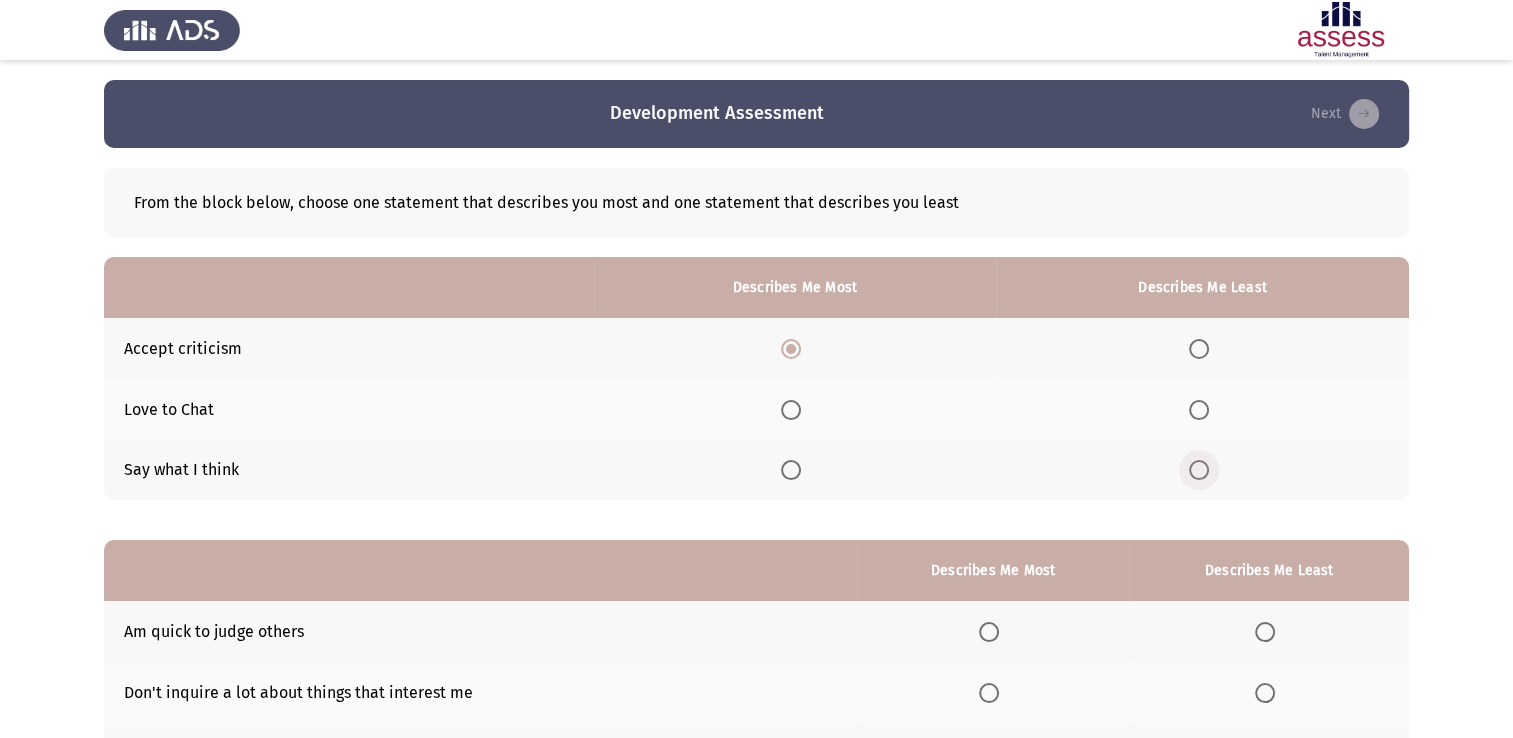 click at bounding box center [1199, 470] 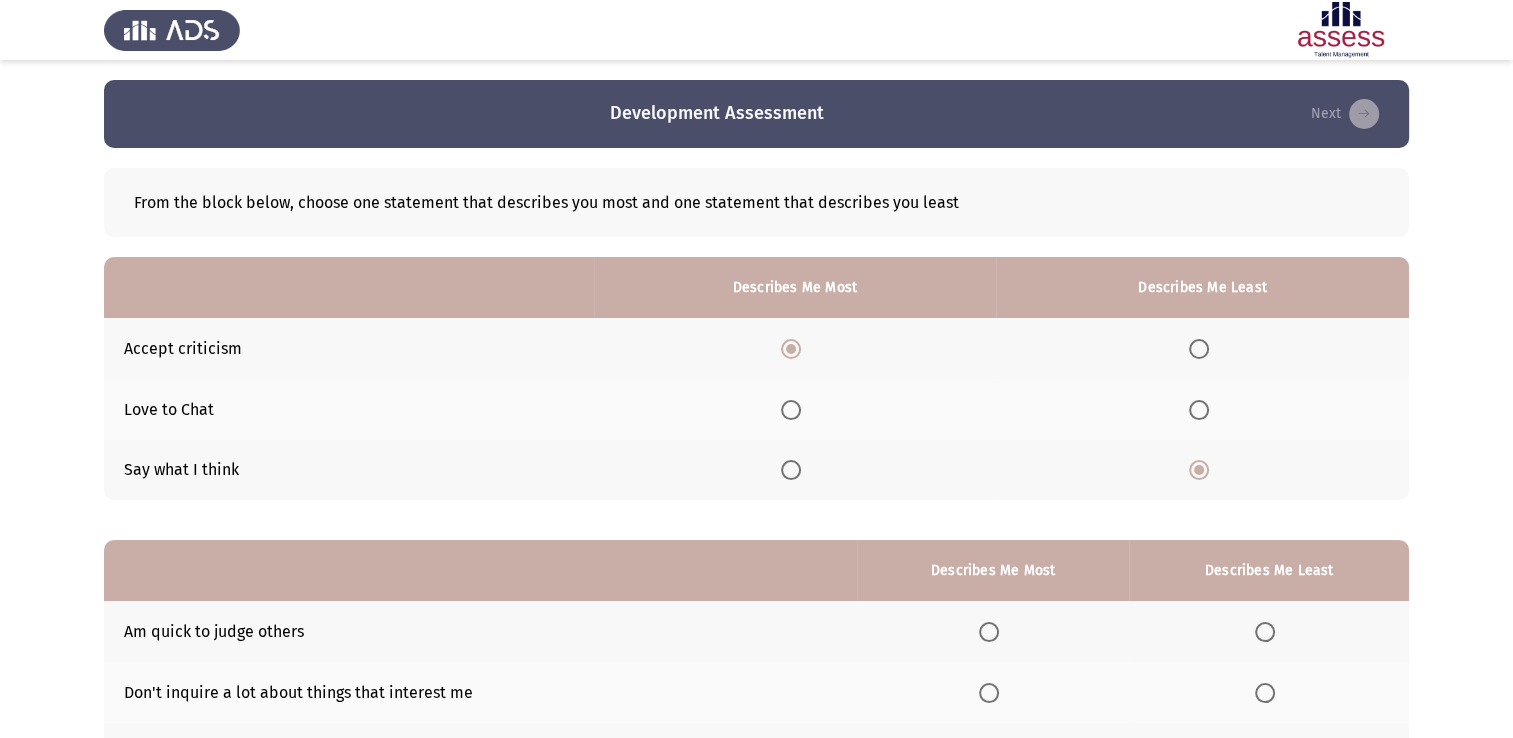 scroll, scrollTop: 186, scrollLeft: 0, axis: vertical 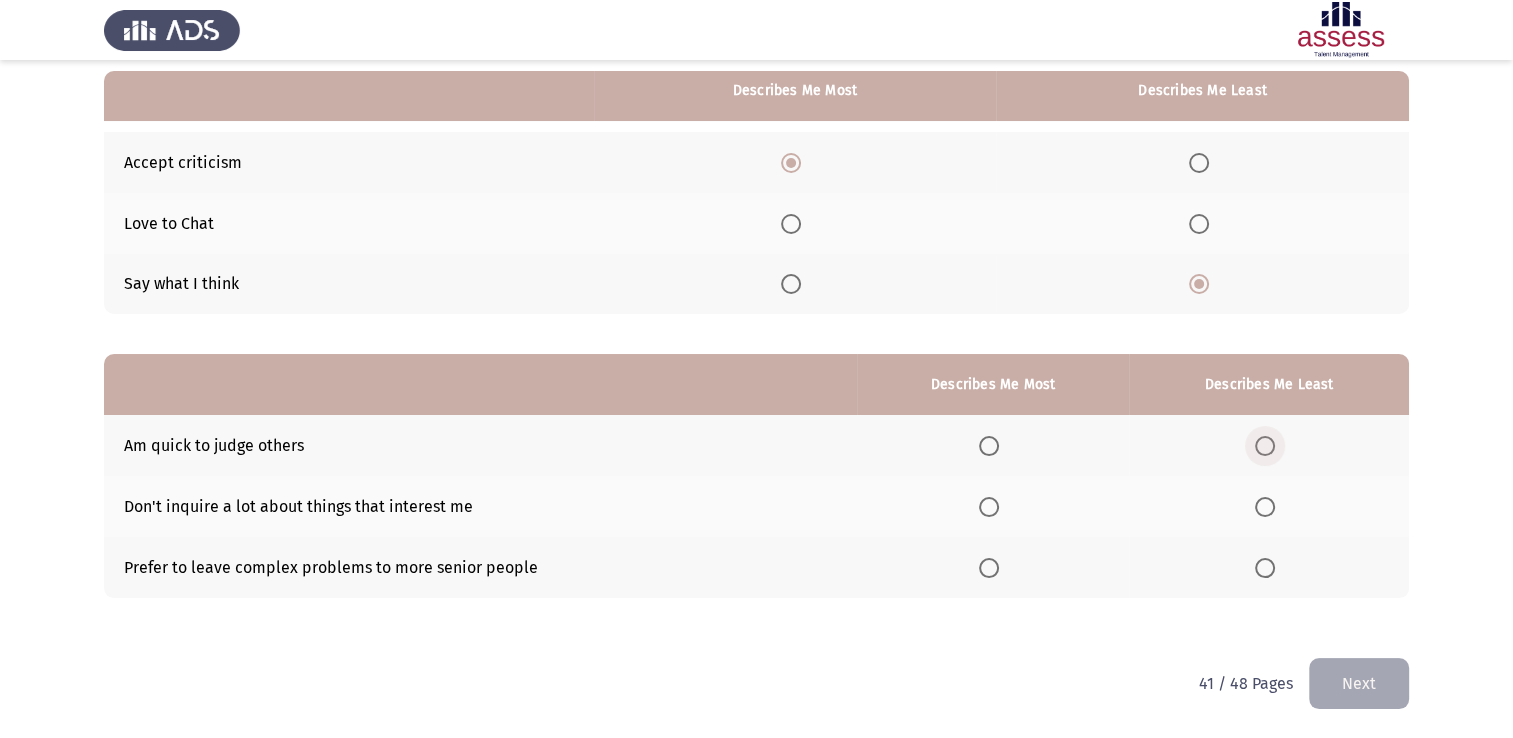 click at bounding box center [1269, 446] 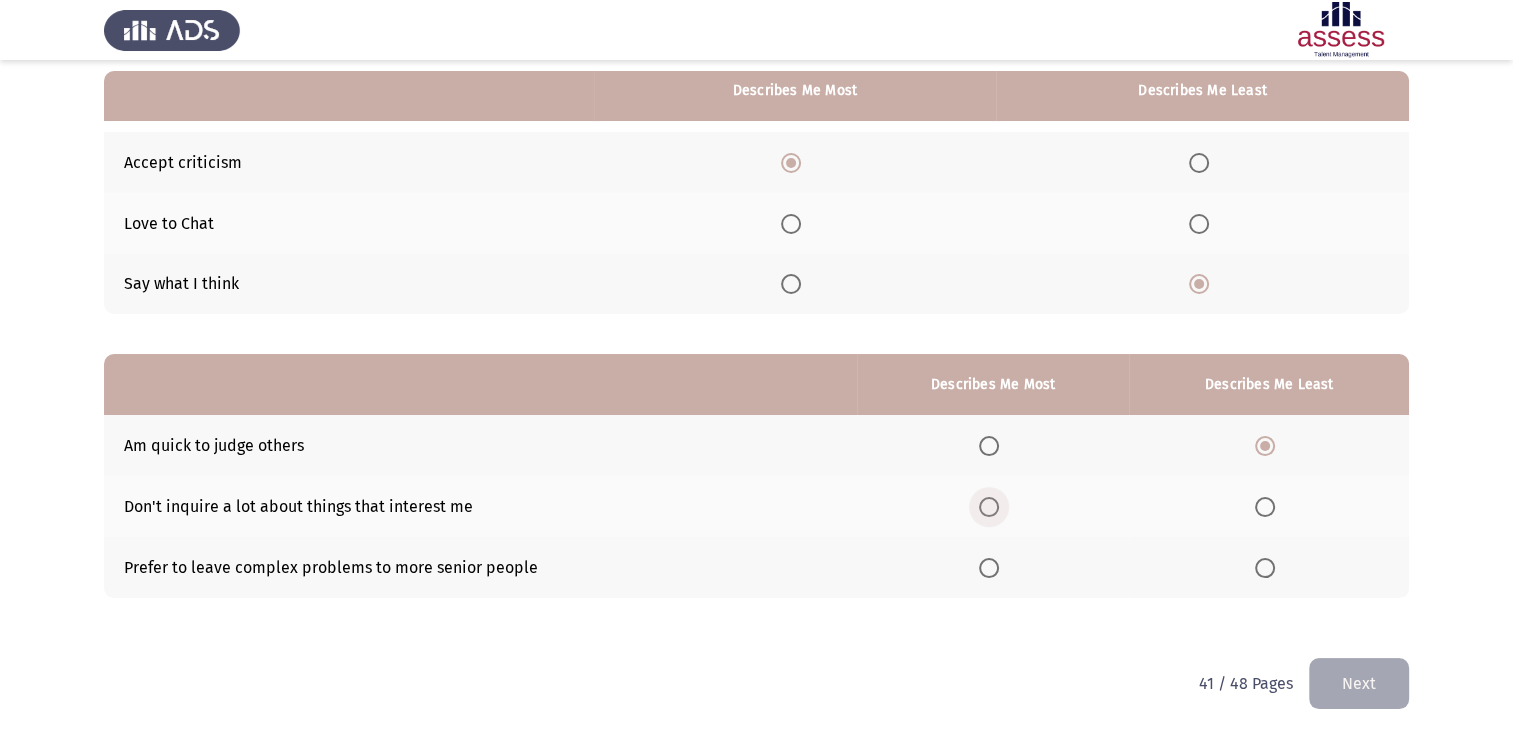 click at bounding box center [989, 507] 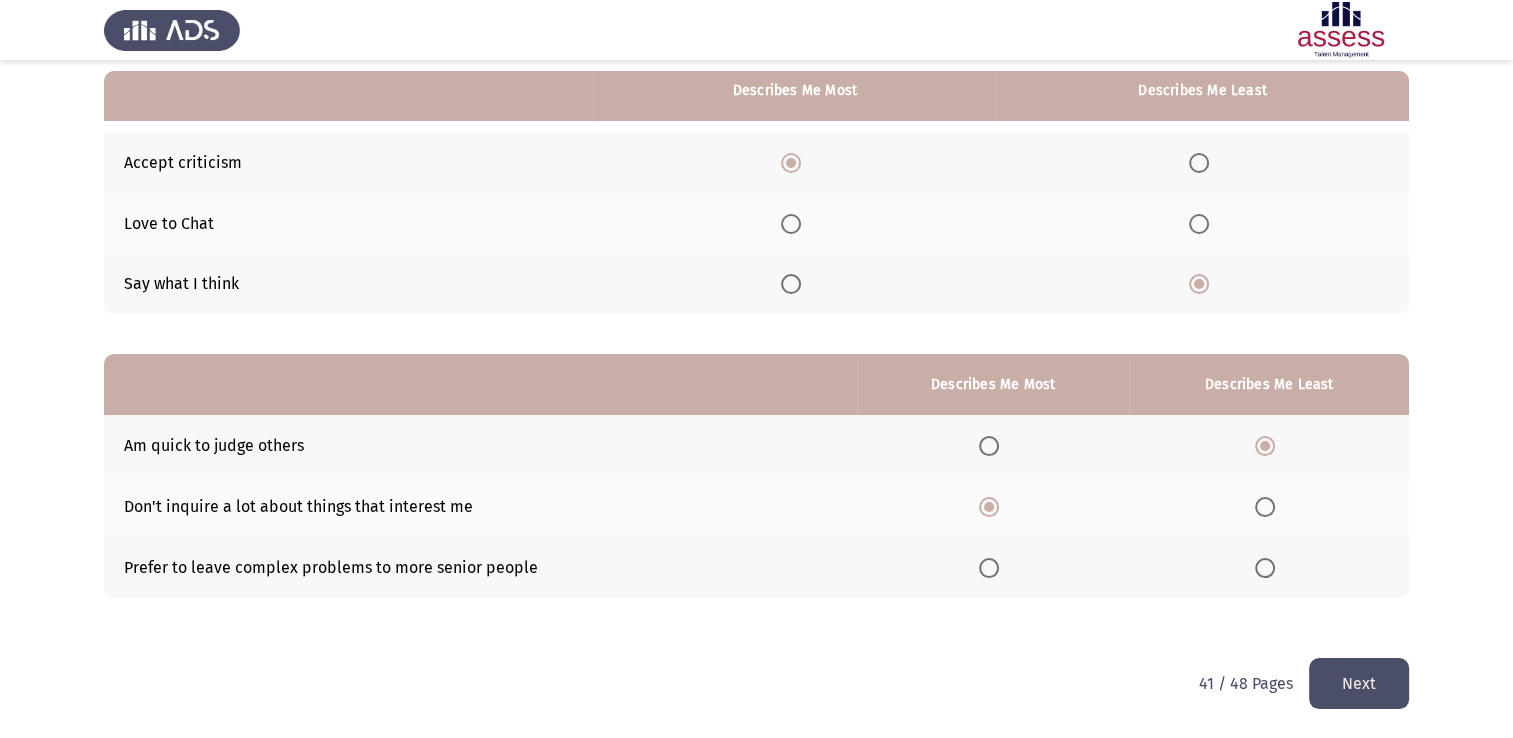 click on "Next" 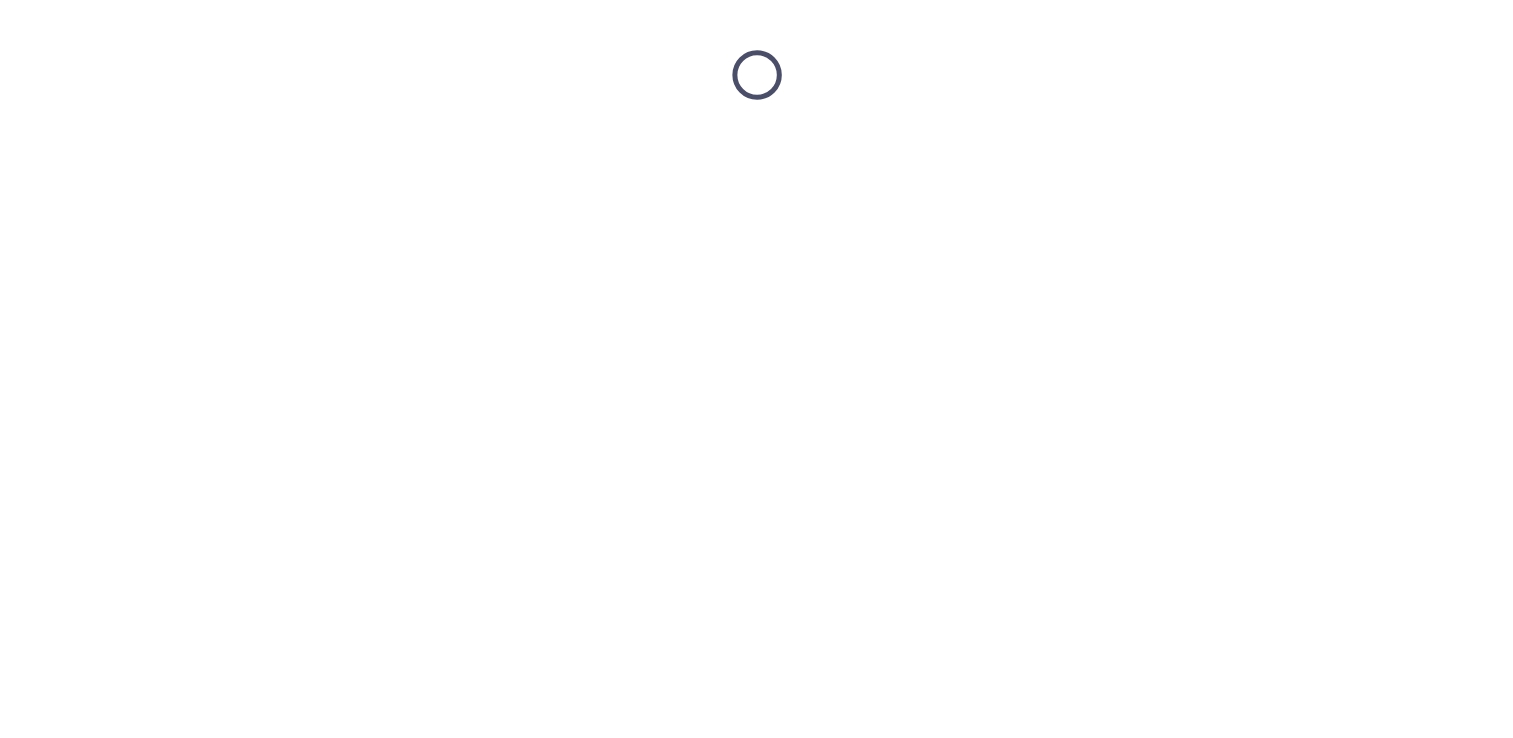 scroll, scrollTop: 0, scrollLeft: 0, axis: both 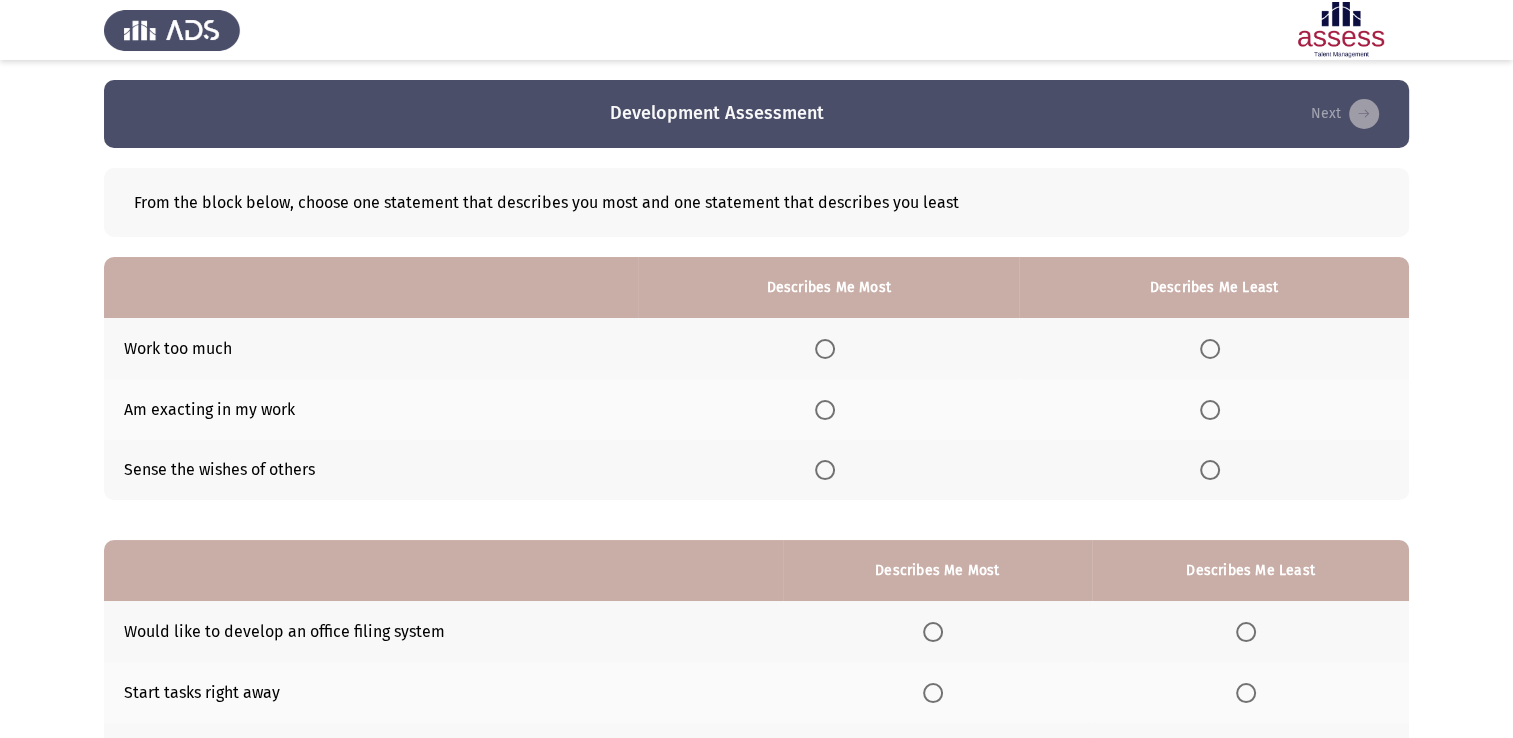 click at bounding box center [825, 470] 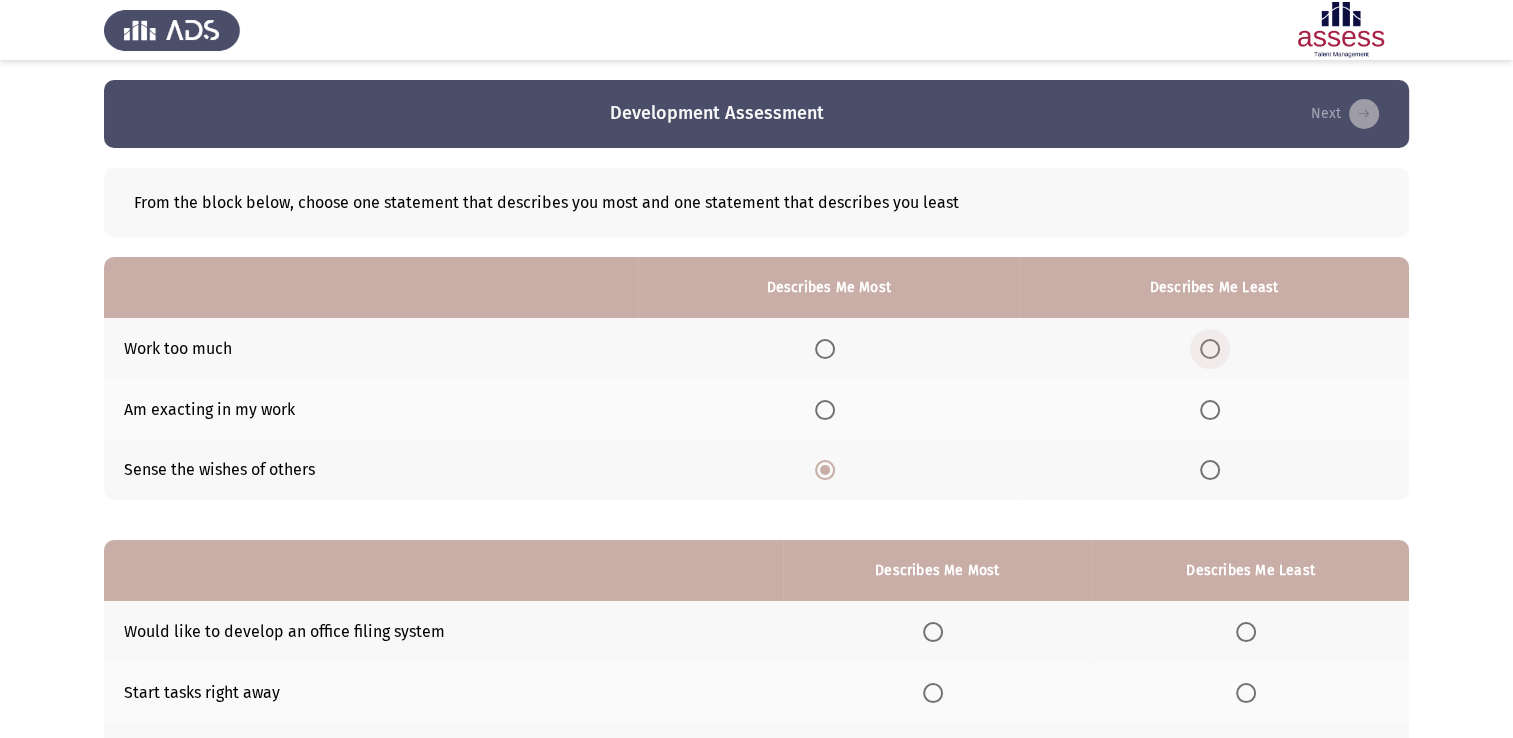 click at bounding box center (1210, 349) 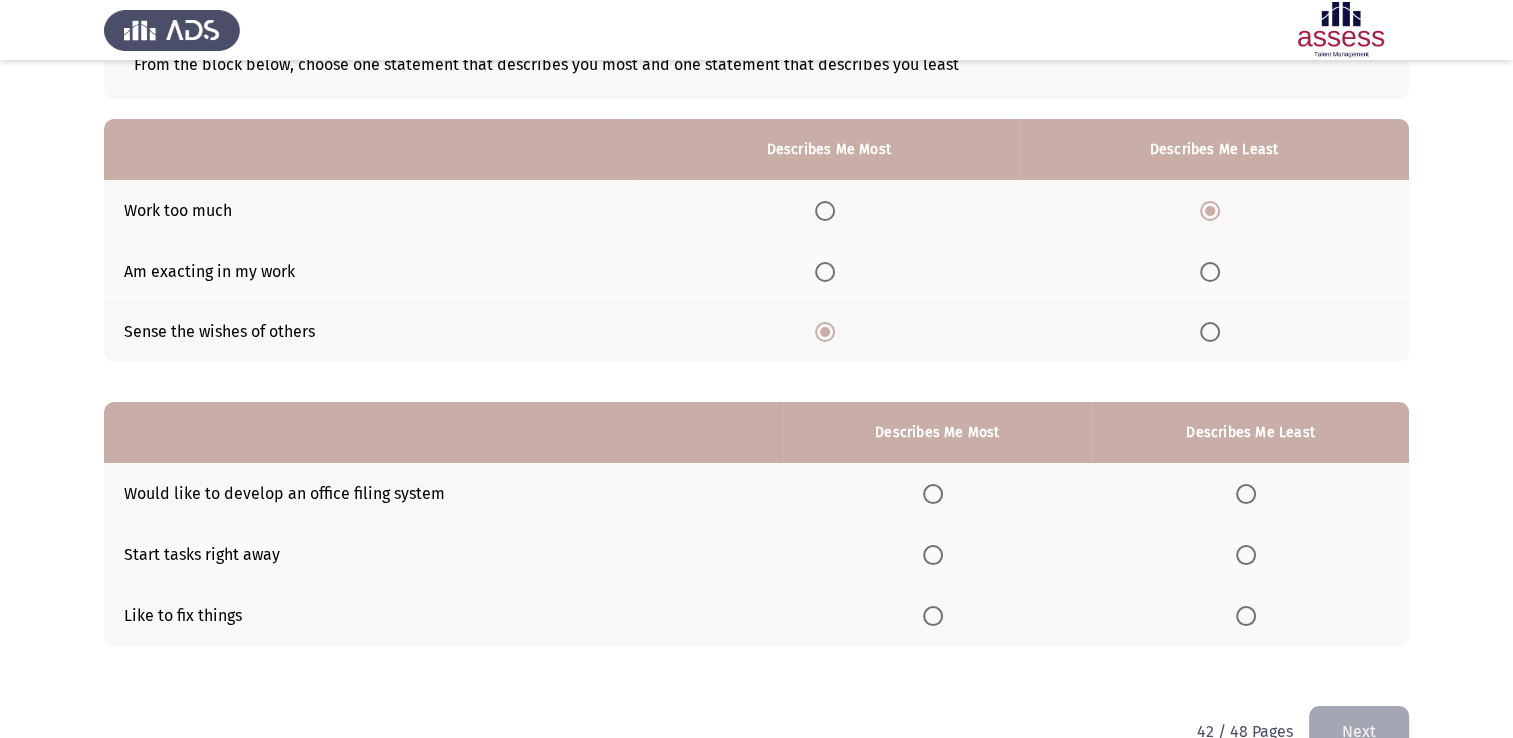 scroll, scrollTop: 139, scrollLeft: 0, axis: vertical 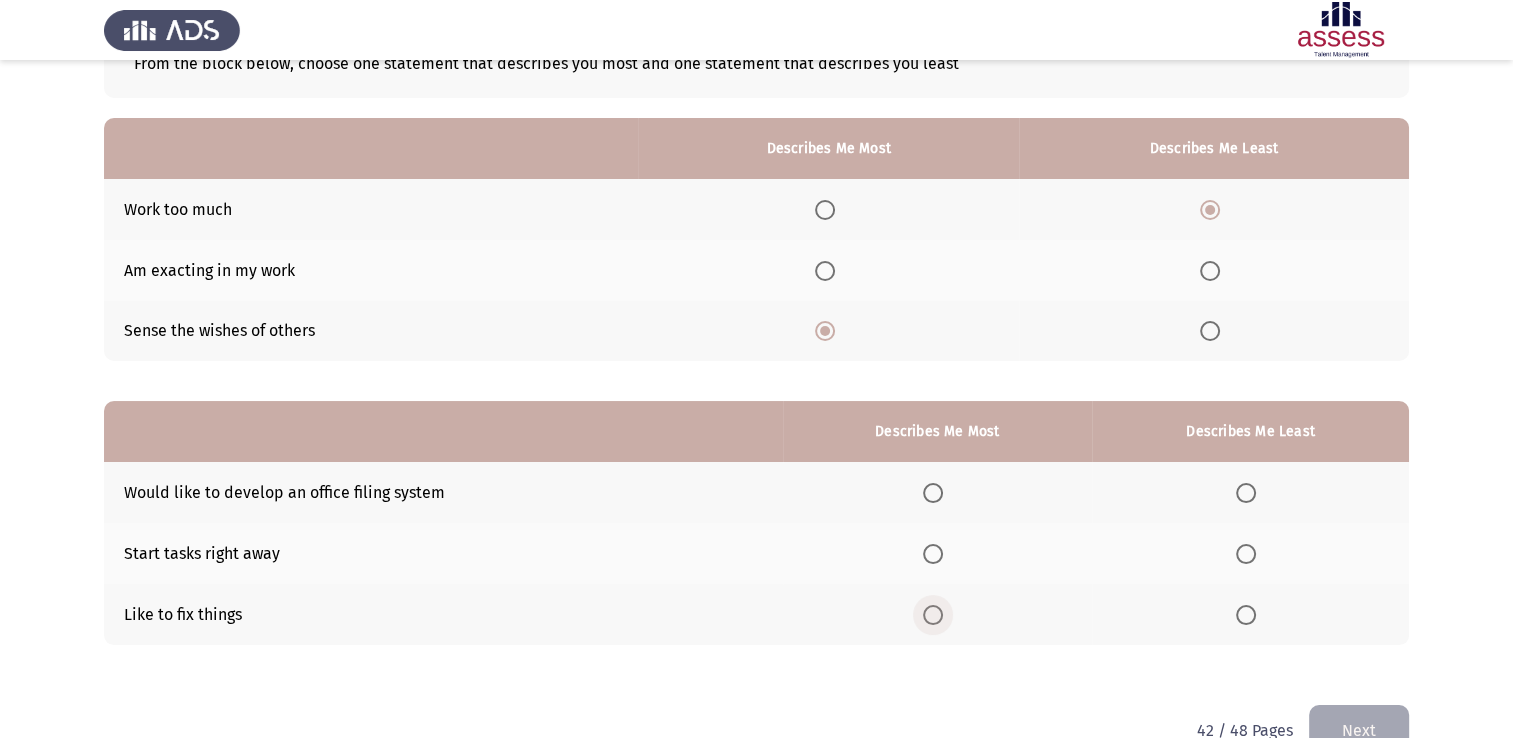 click at bounding box center (933, 615) 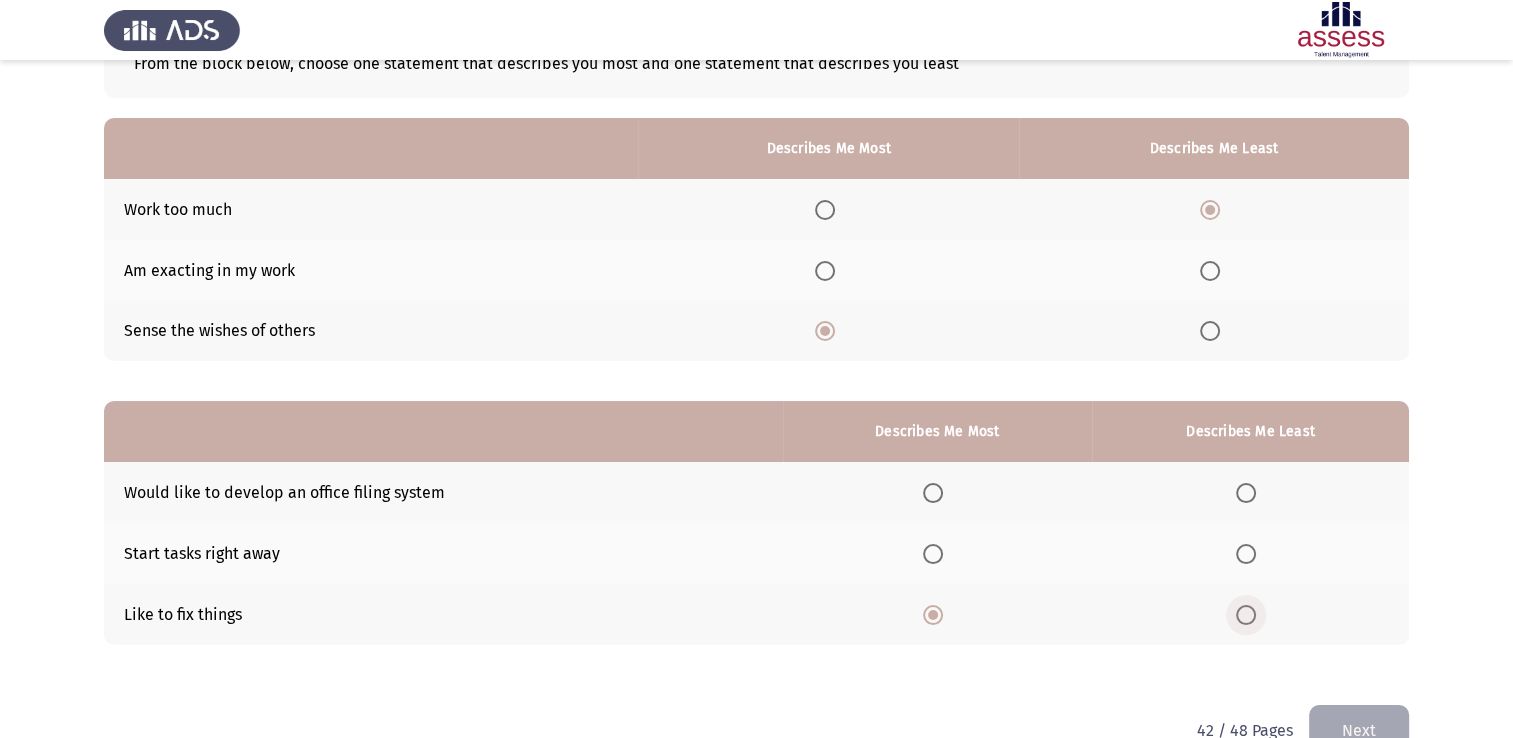 click at bounding box center [1246, 615] 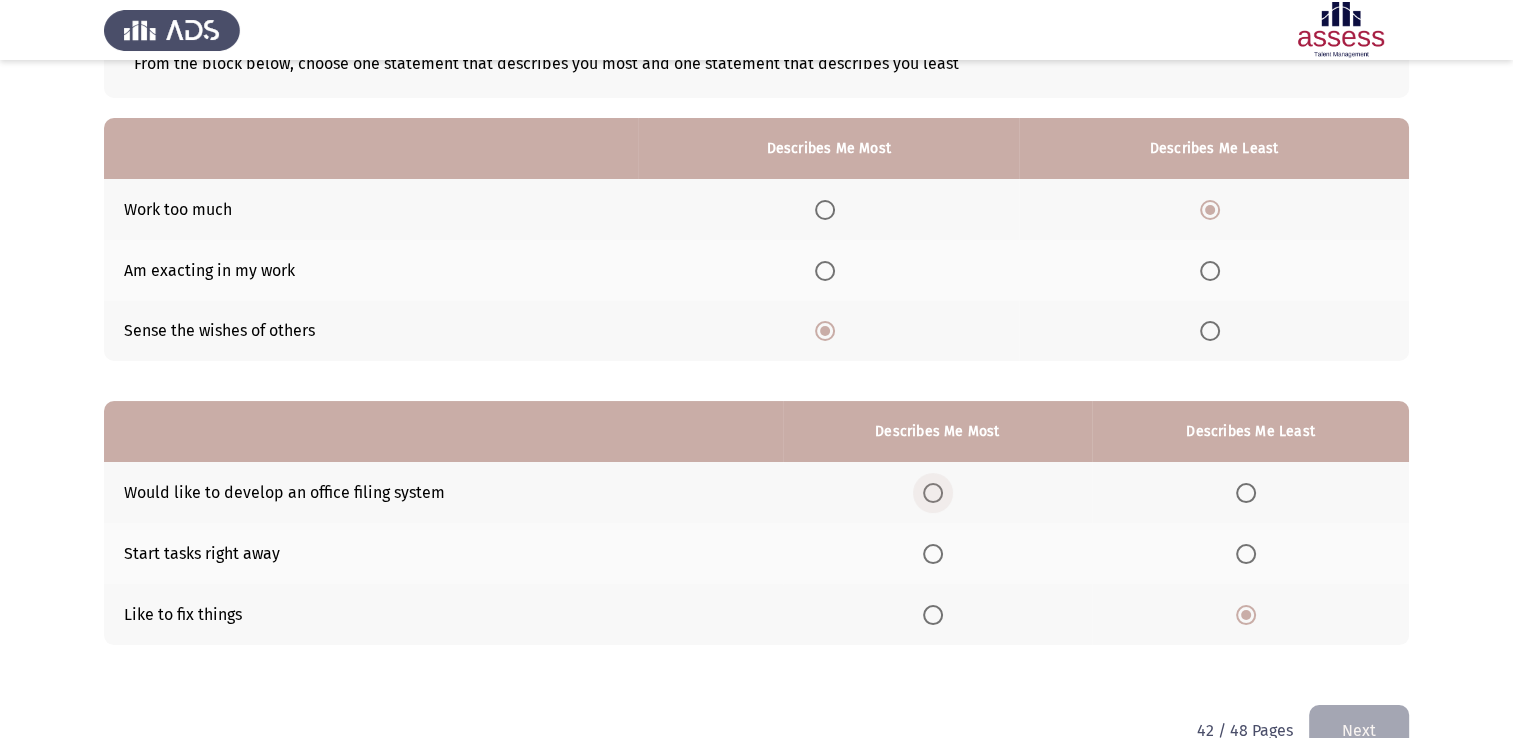 click at bounding box center [933, 493] 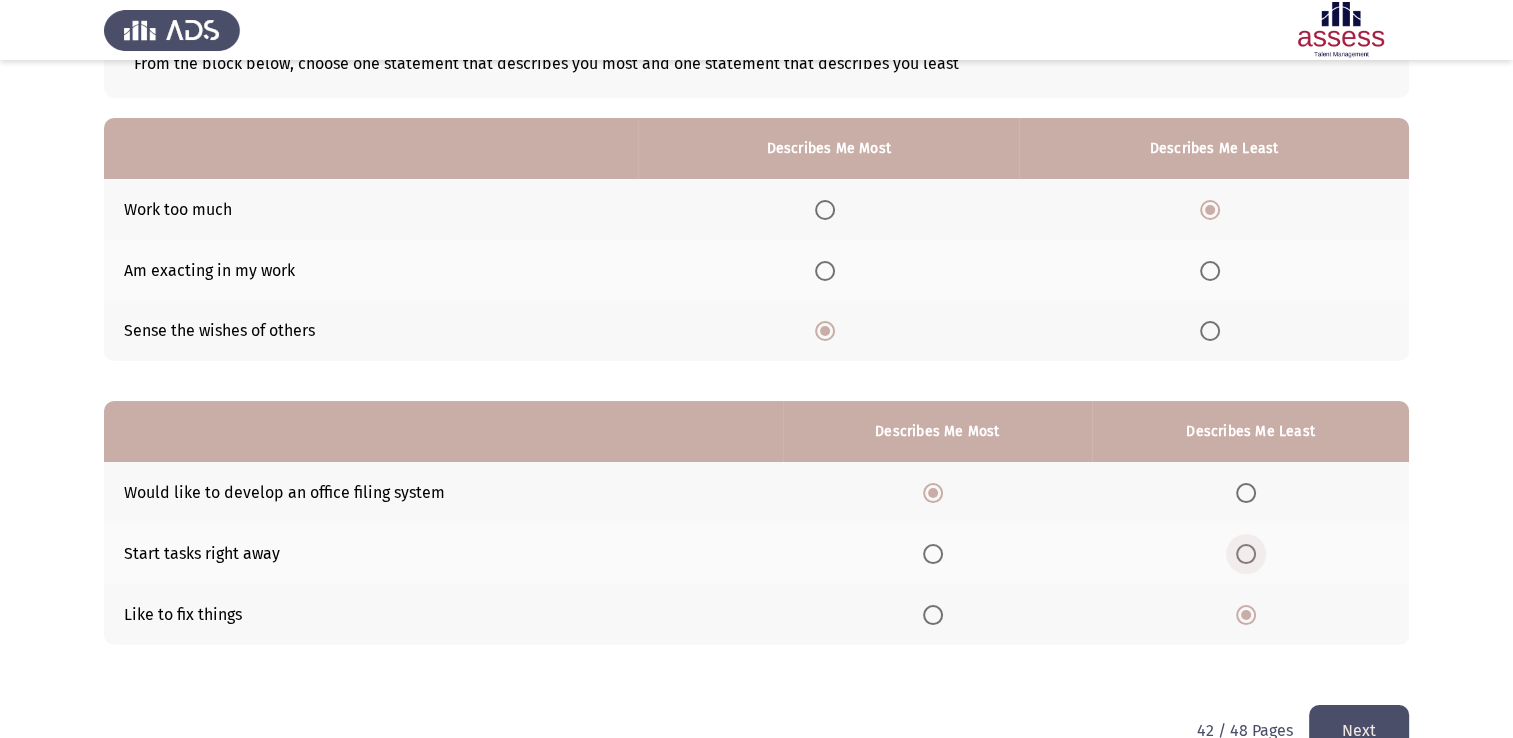 click at bounding box center (1246, 554) 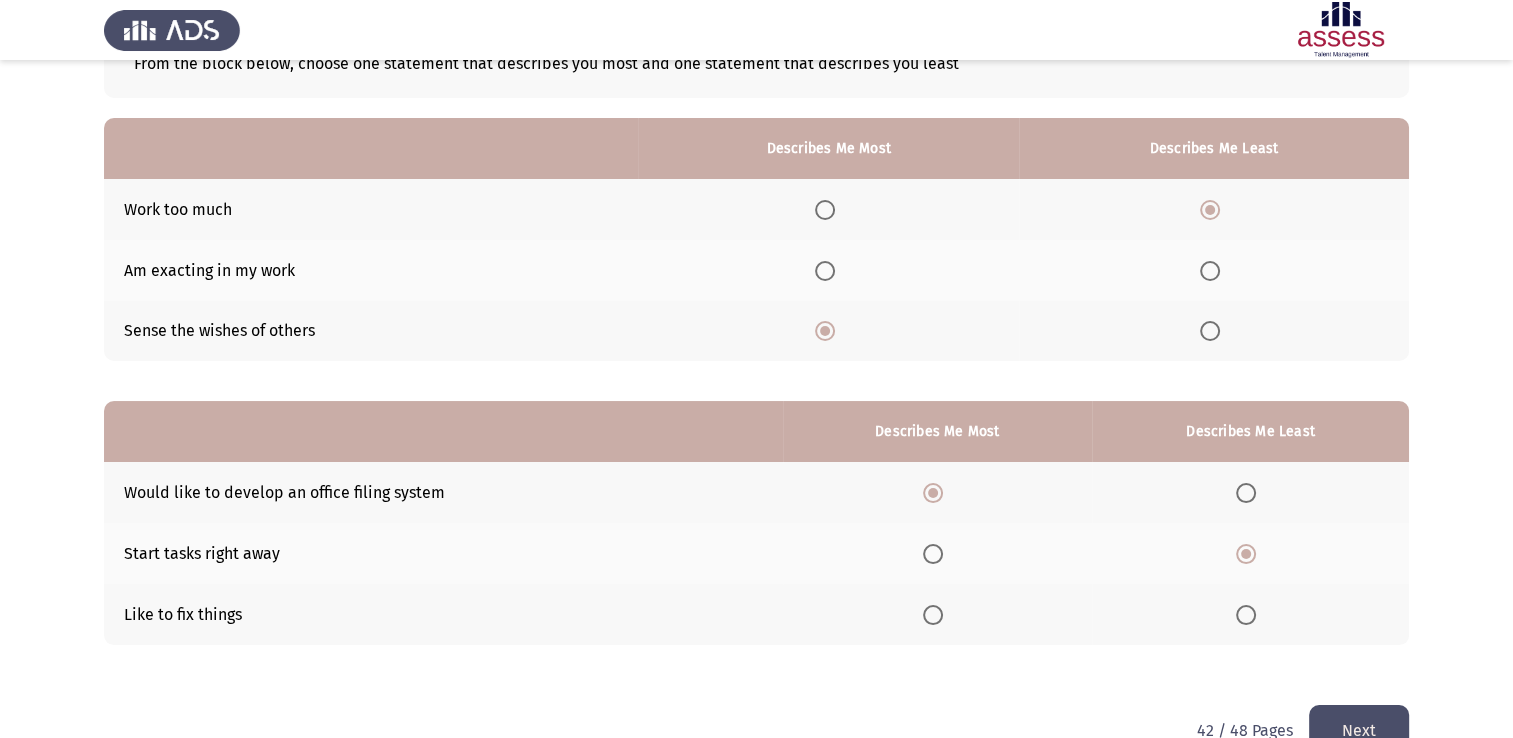 scroll, scrollTop: 186, scrollLeft: 0, axis: vertical 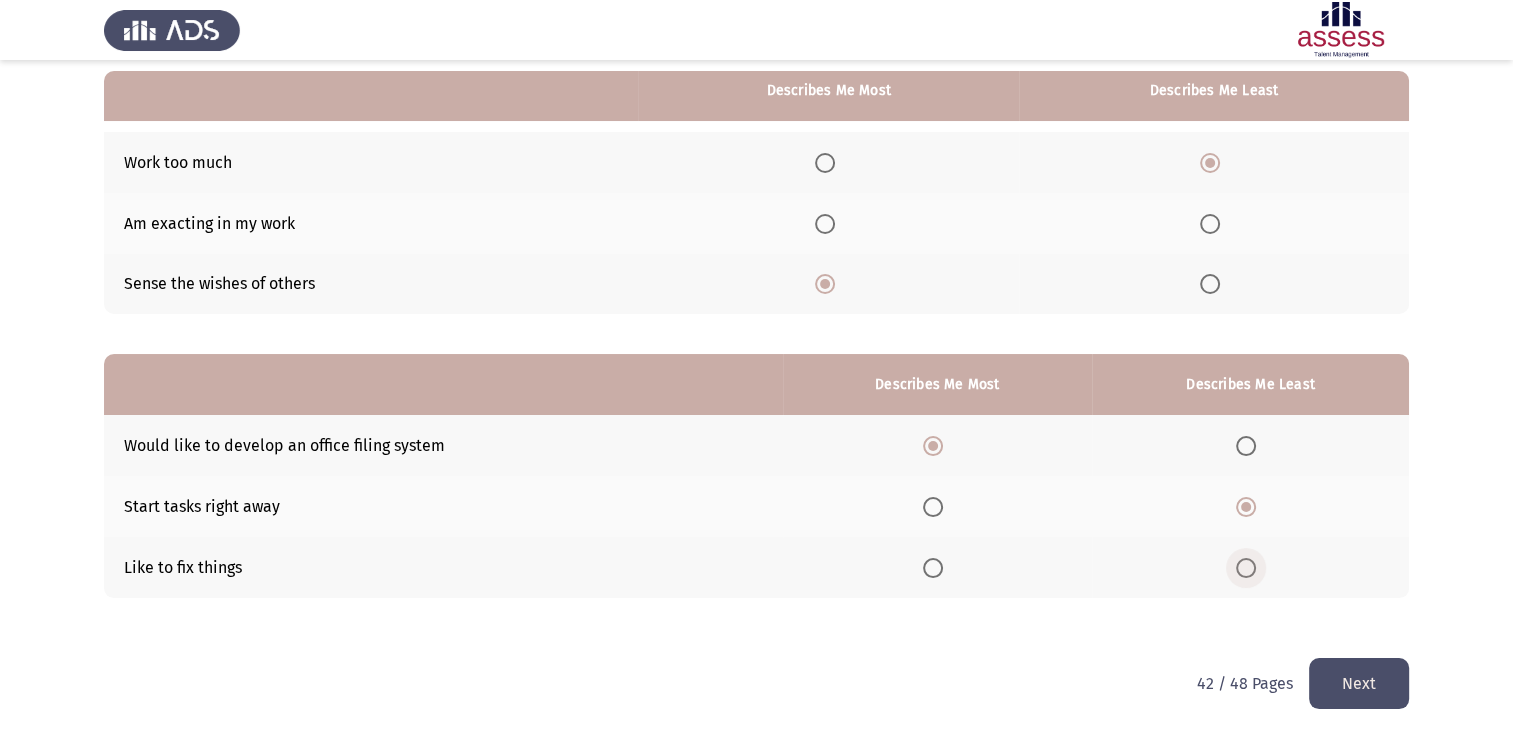 click at bounding box center (1246, 568) 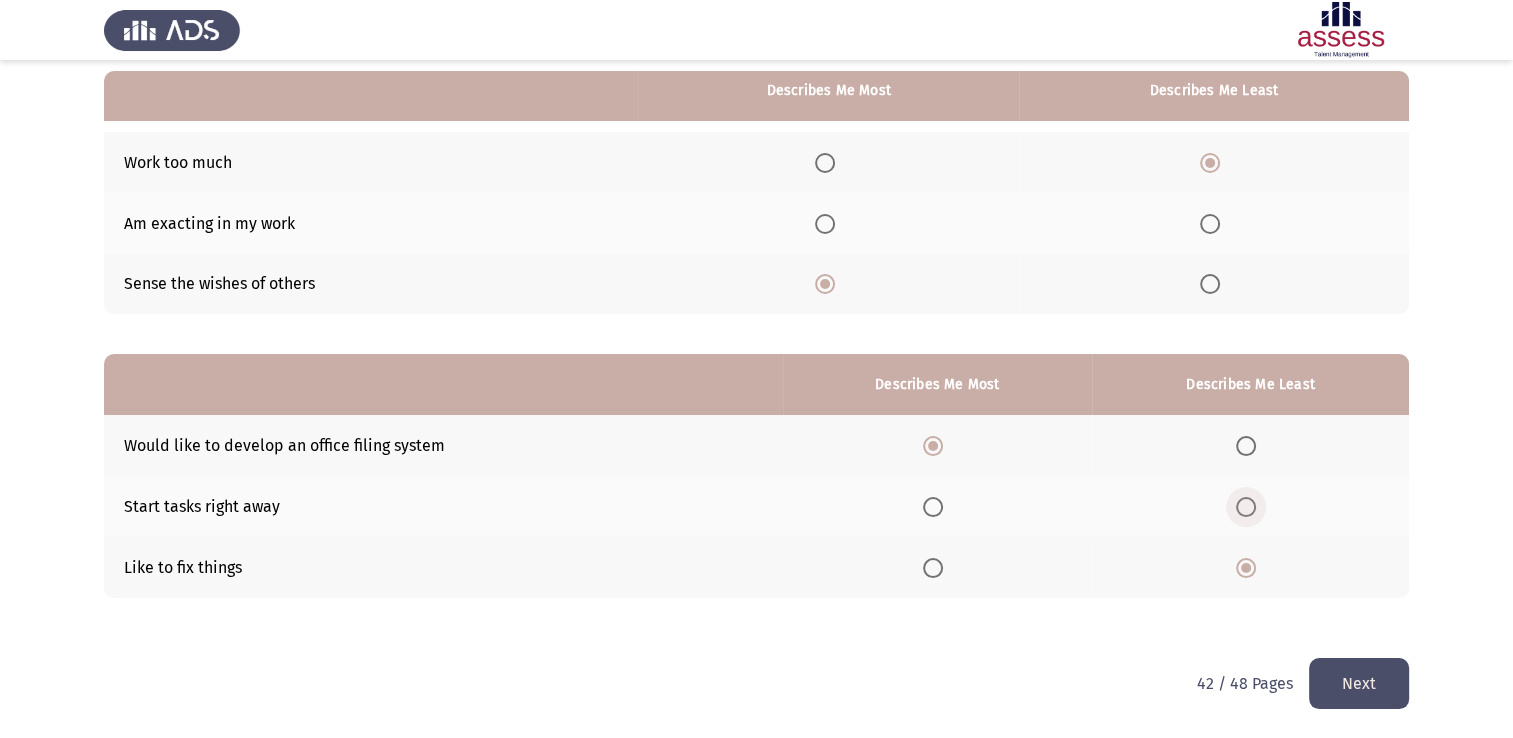 click at bounding box center [1246, 507] 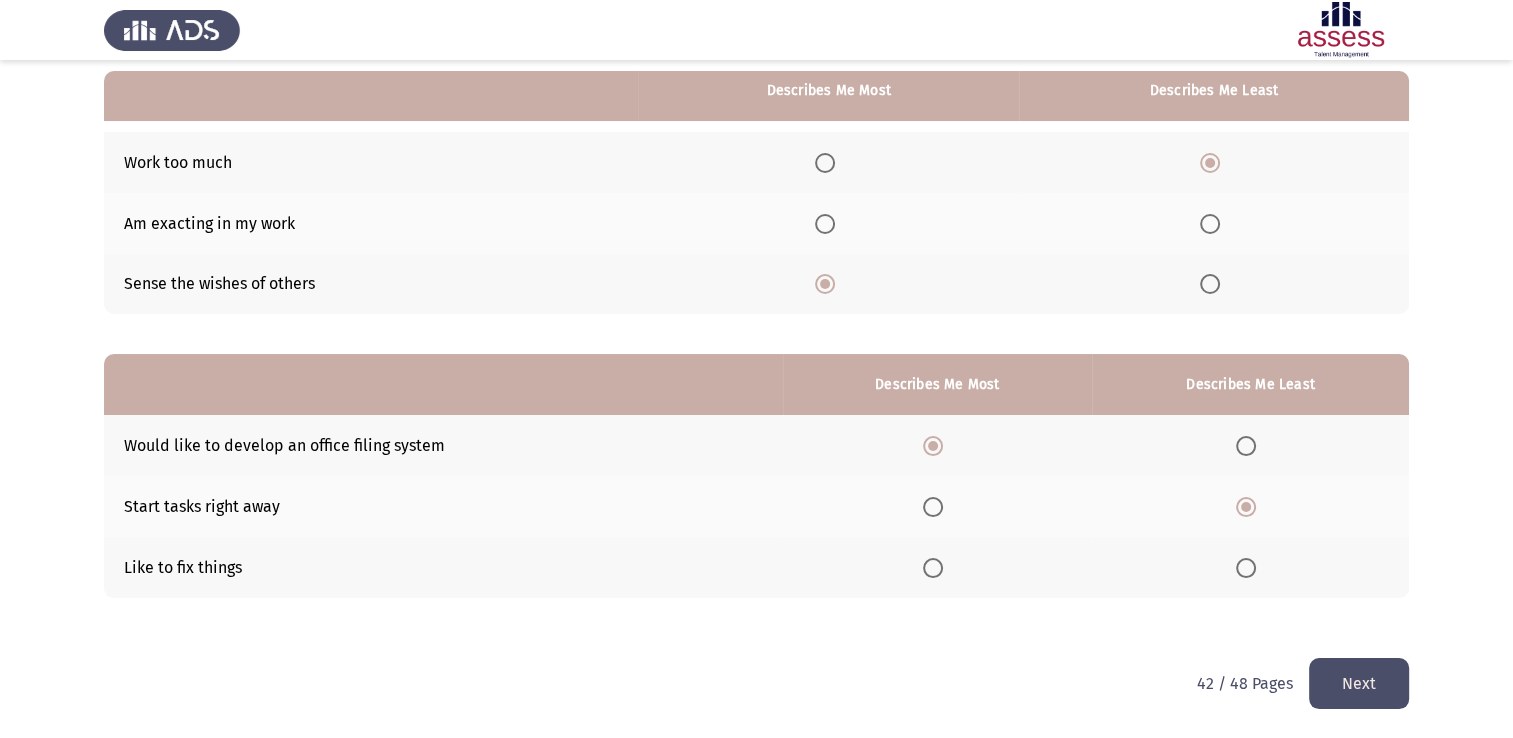 click on "Next" 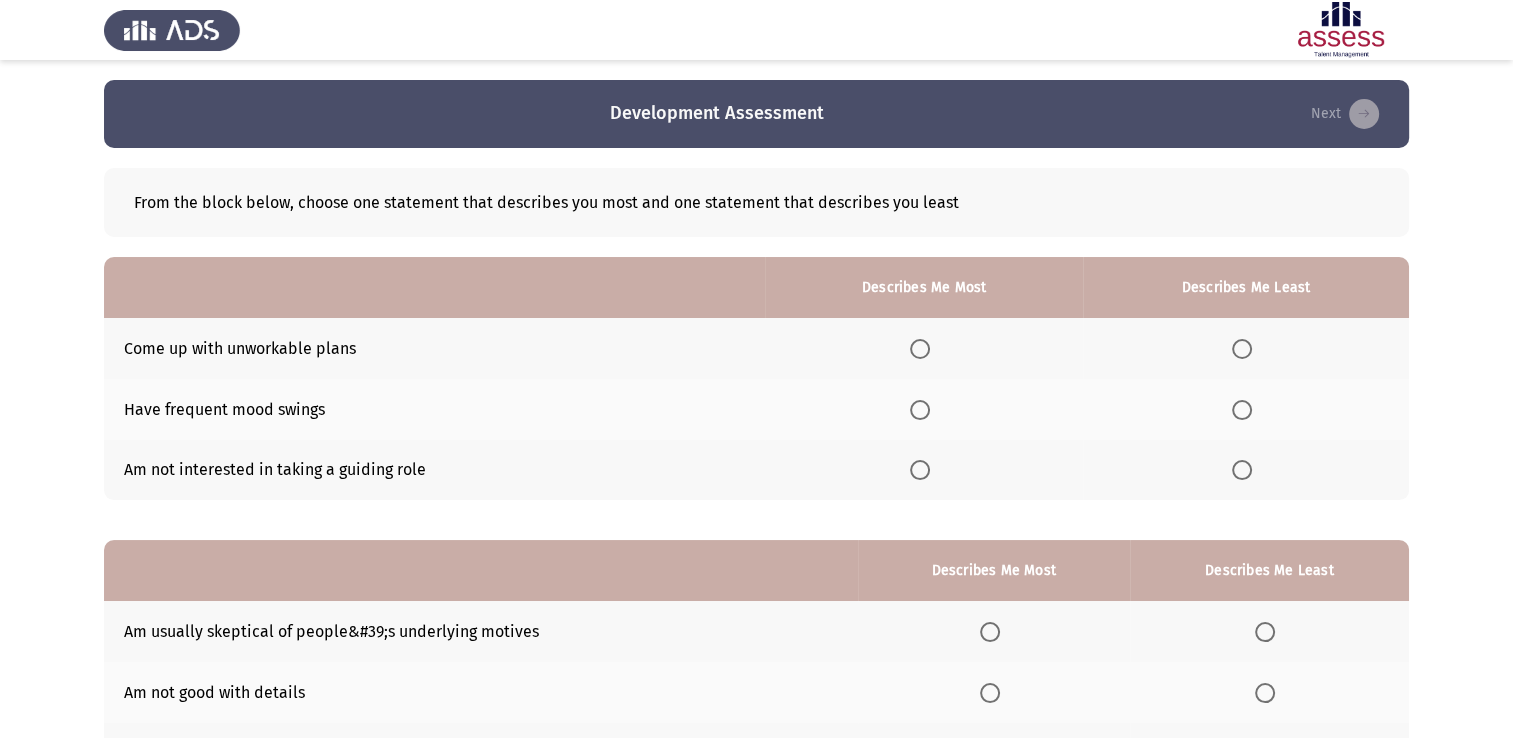 scroll, scrollTop: 0, scrollLeft: 0, axis: both 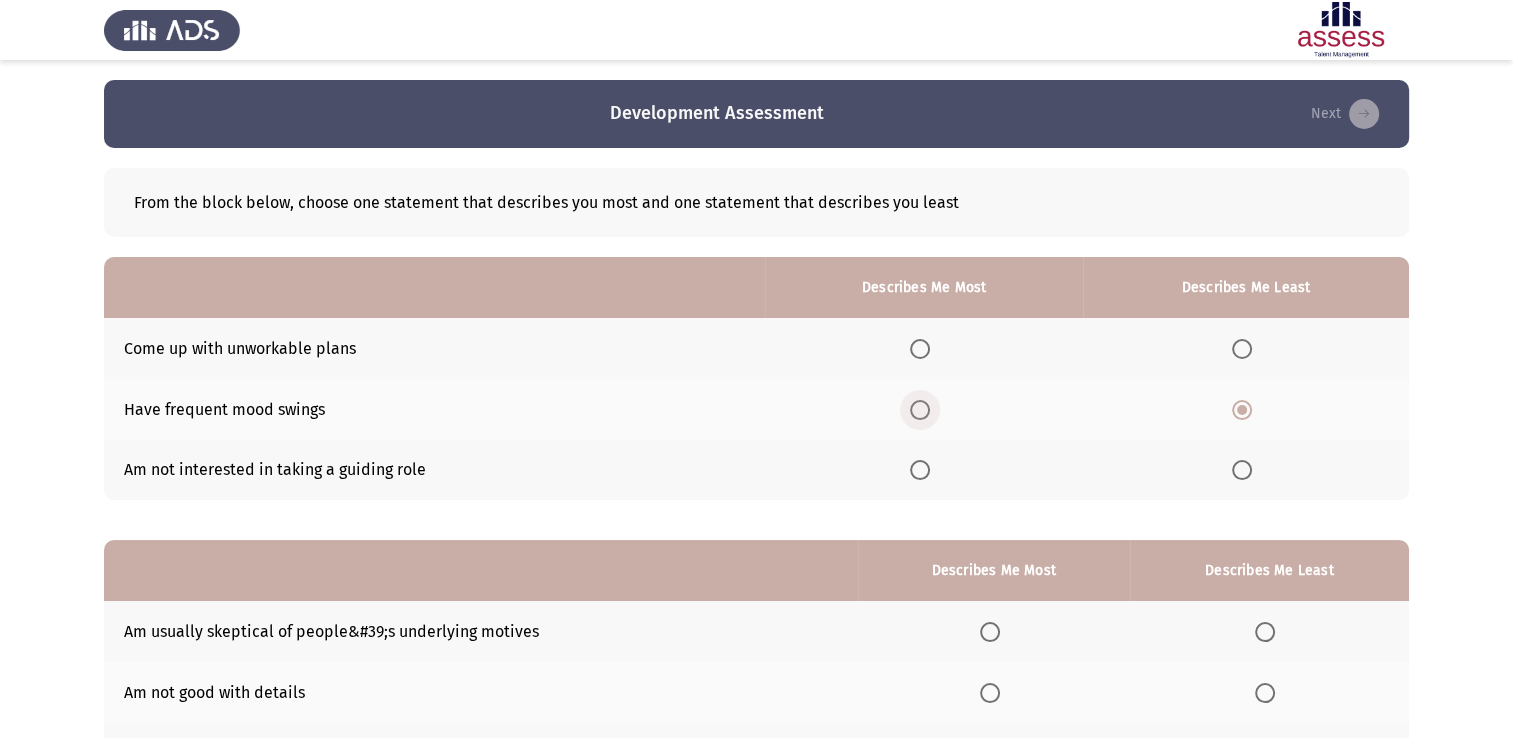 click at bounding box center (920, 410) 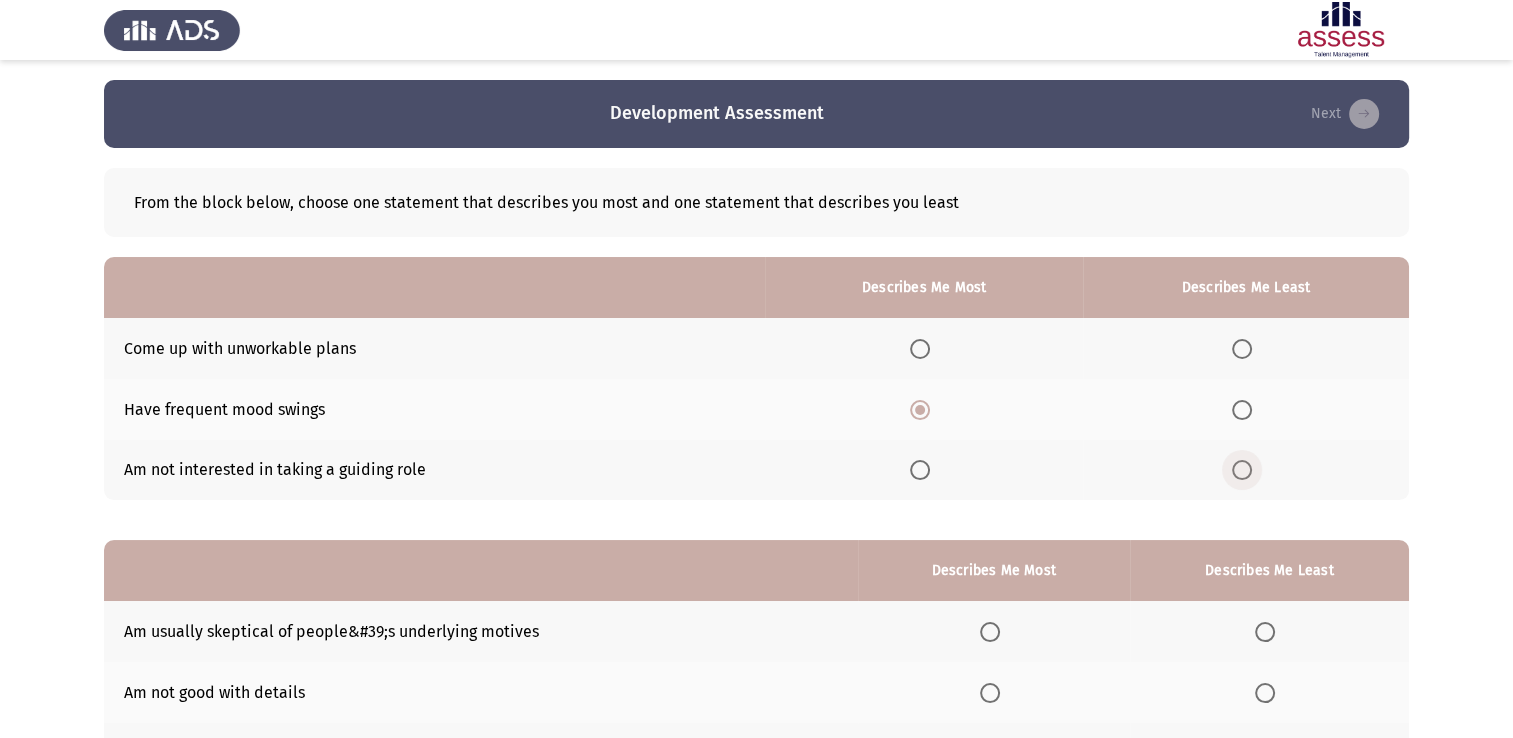 click at bounding box center (1242, 470) 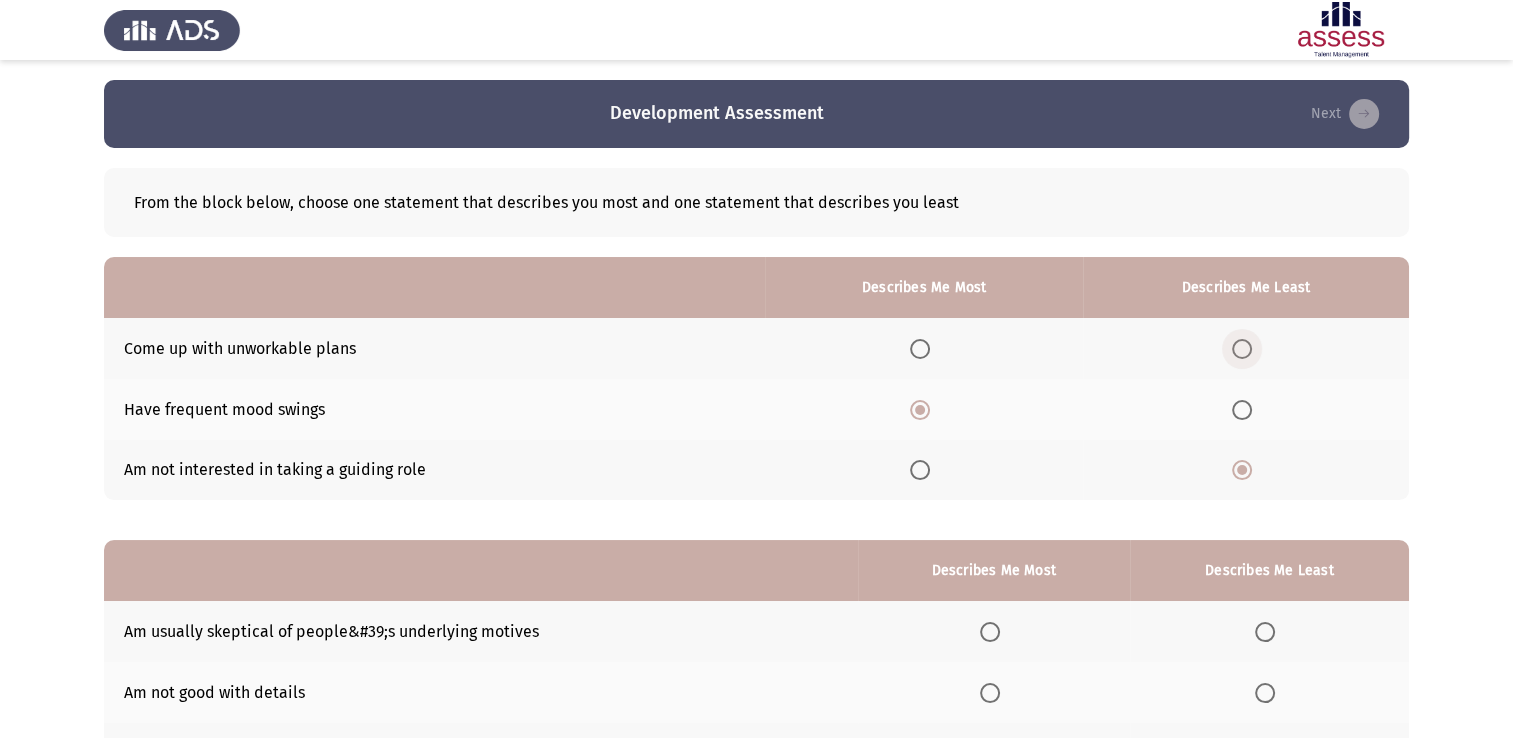 click at bounding box center [1242, 349] 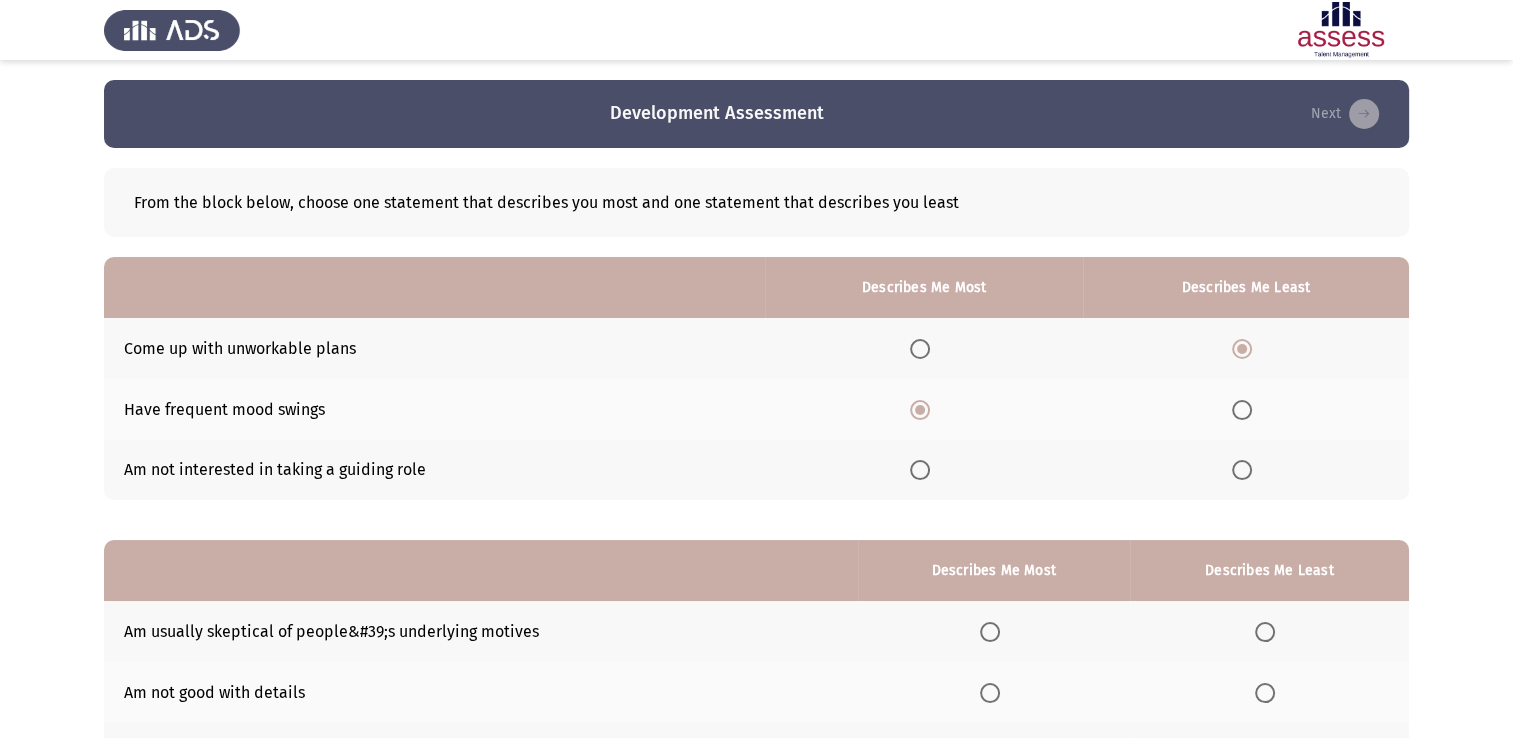 scroll, scrollTop: 186, scrollLeft: 0, axis: vertical 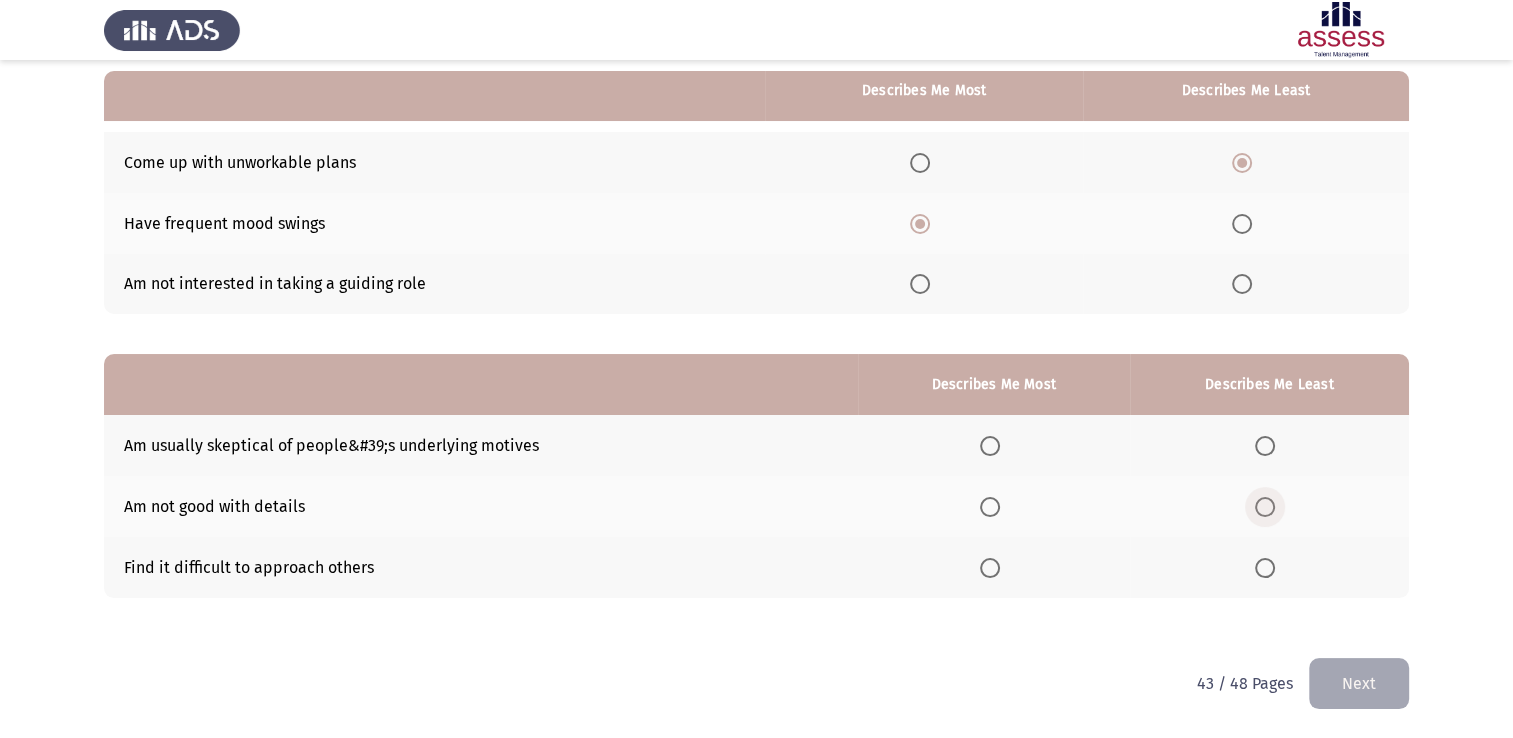click at bounding box center [1265, 507] 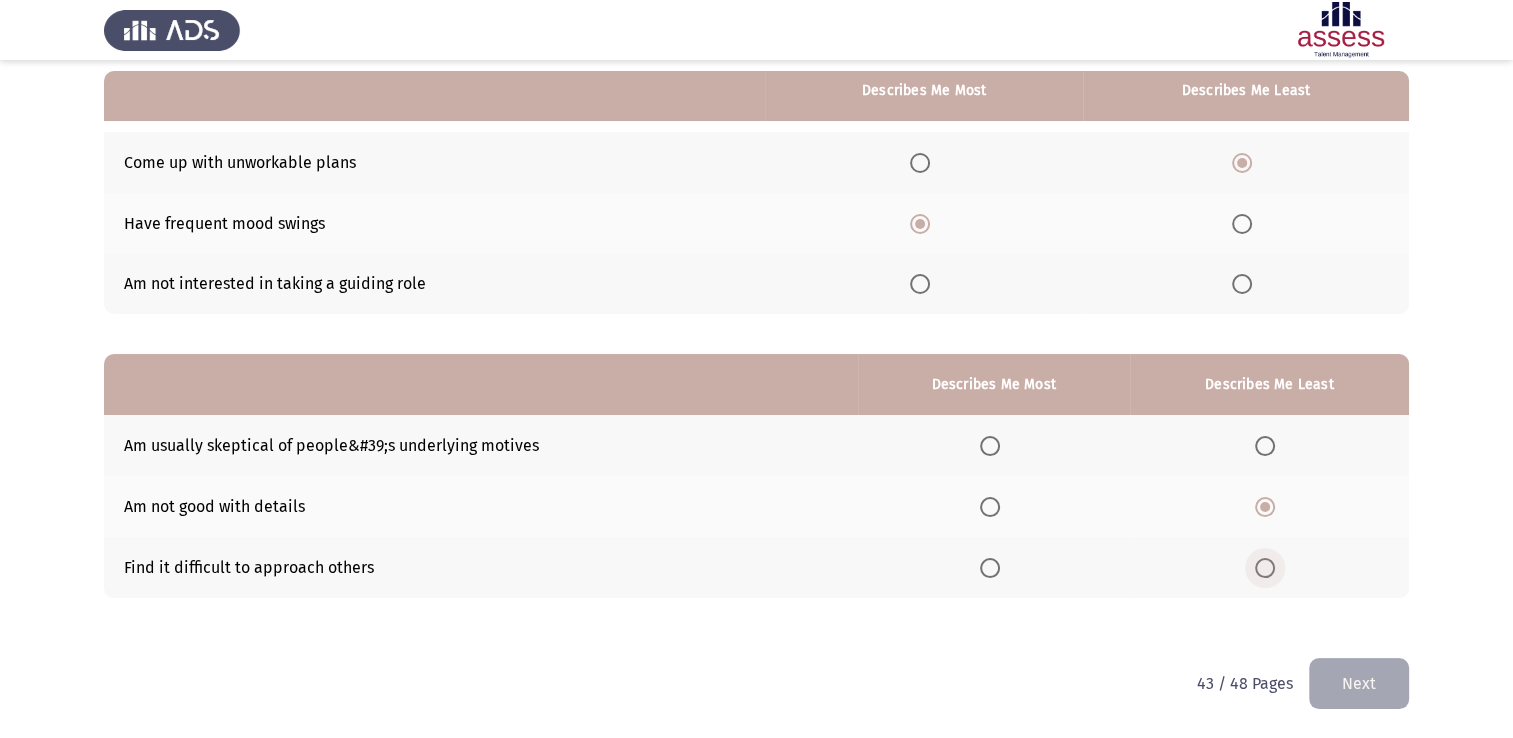 click at bounding box center (1265, 568) 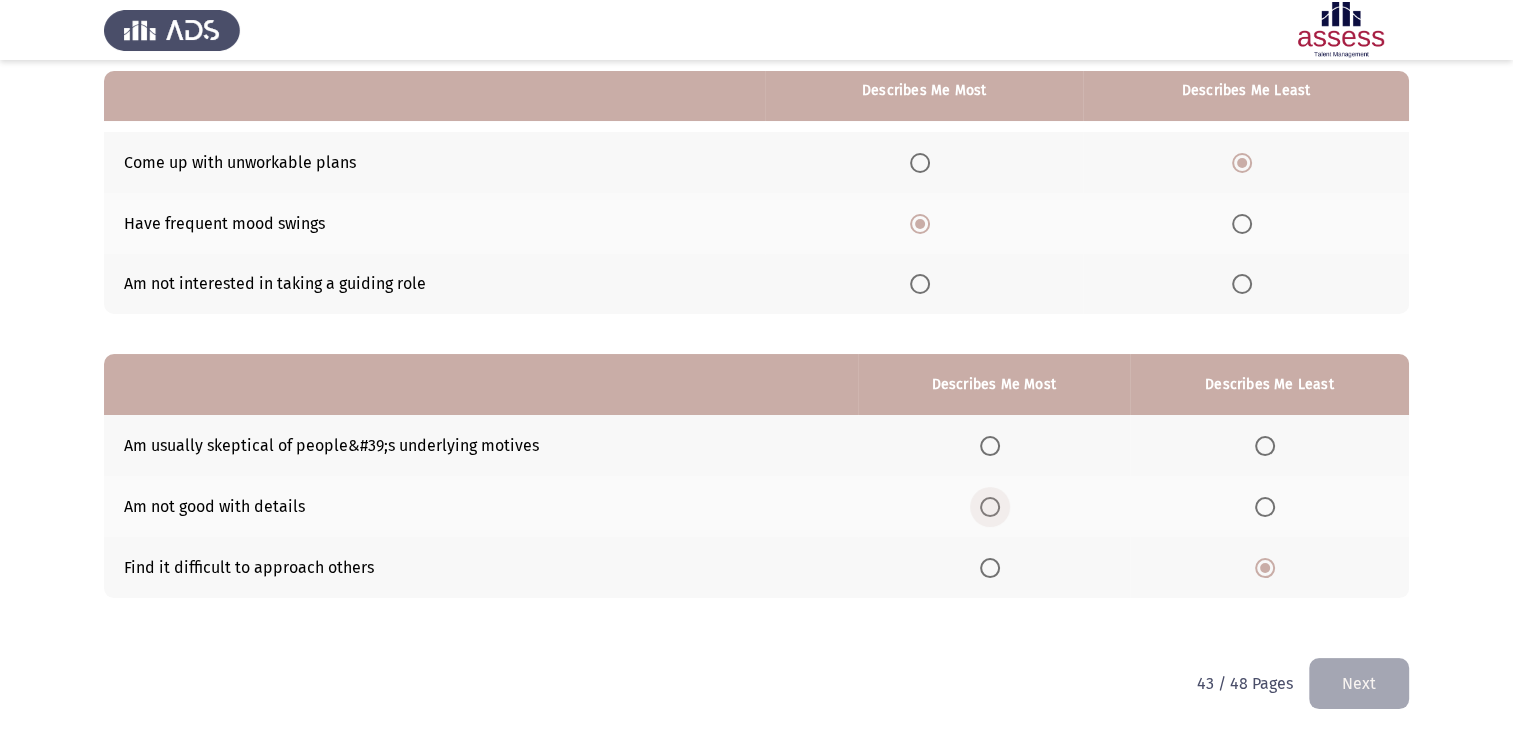 click at bounding box center (990, 507) 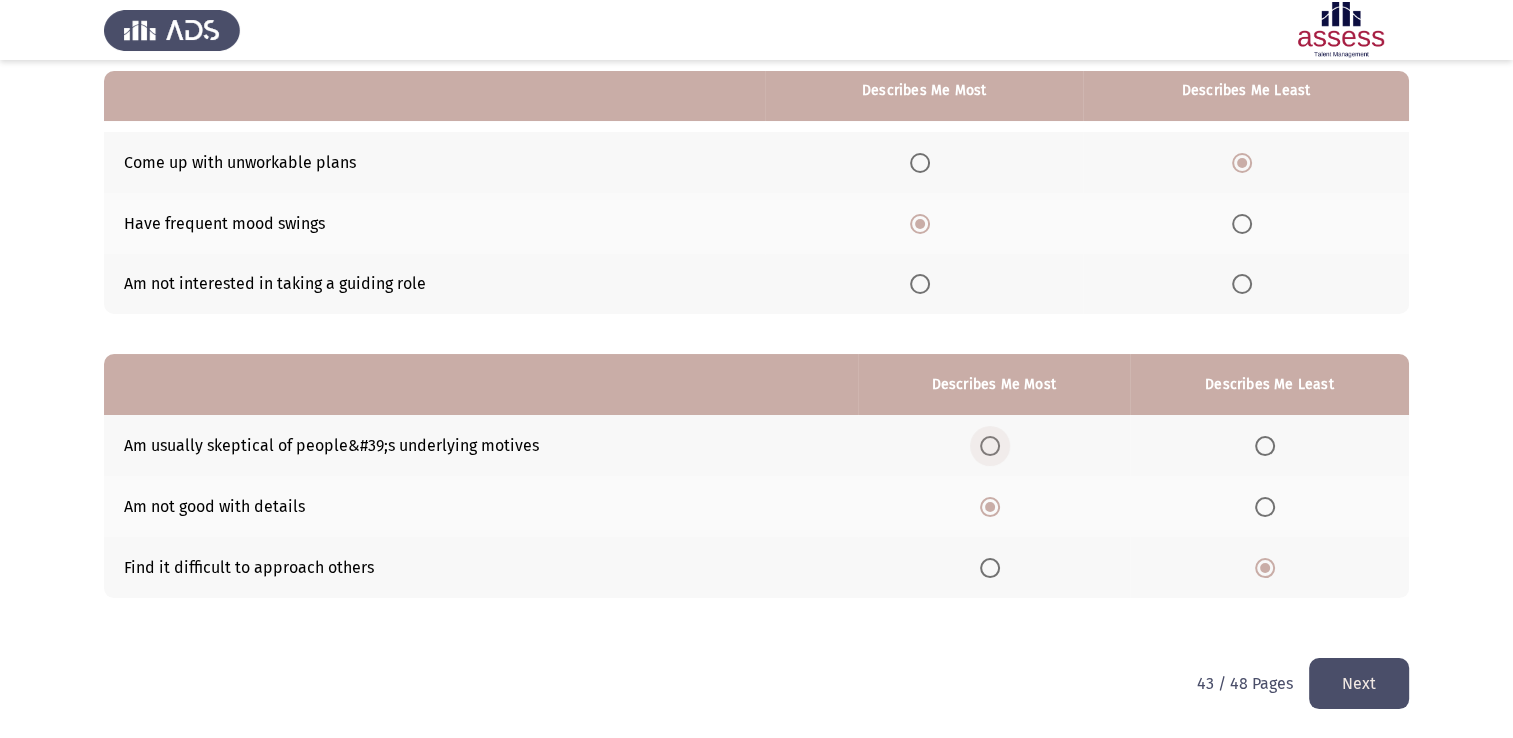 click at bounding box center (990, 446) 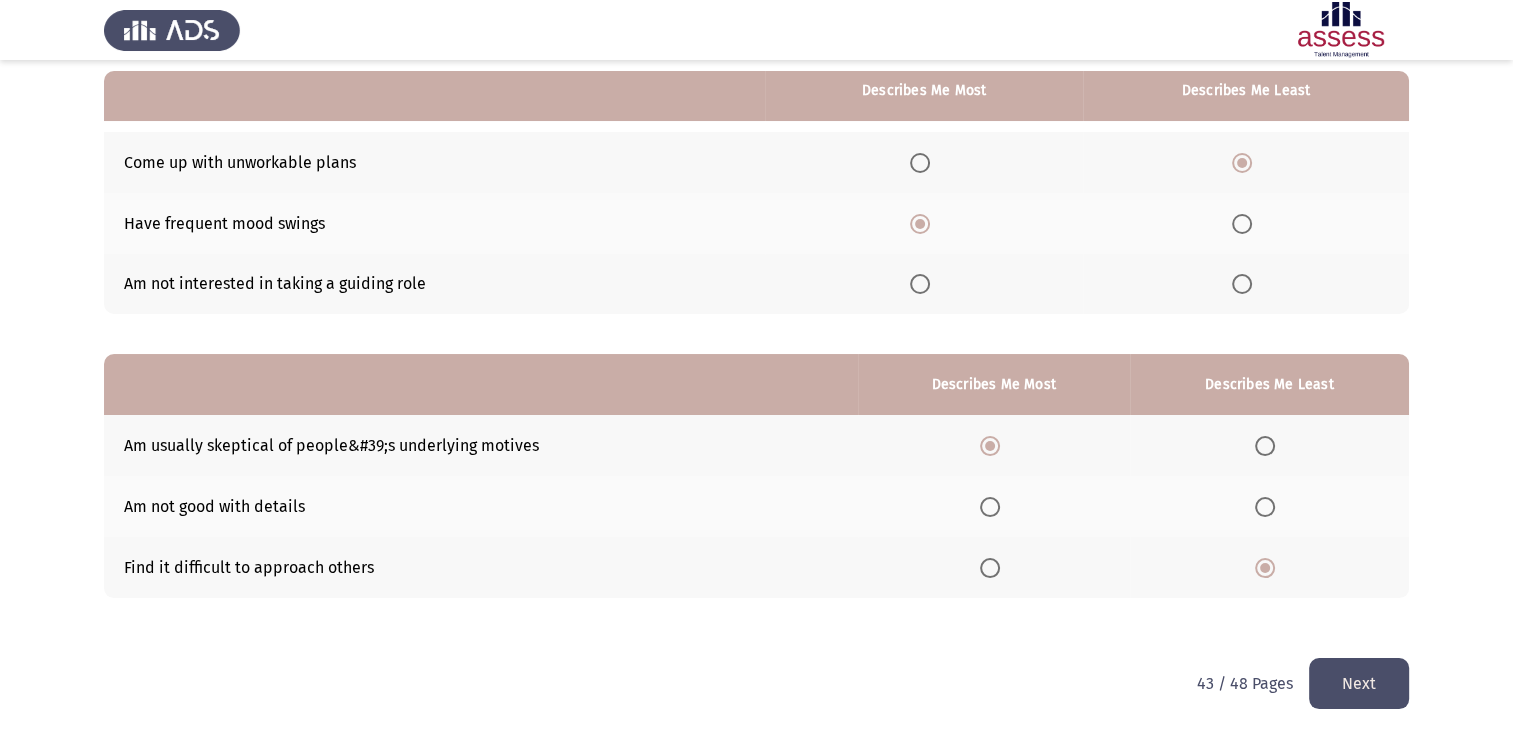 click on "Next" 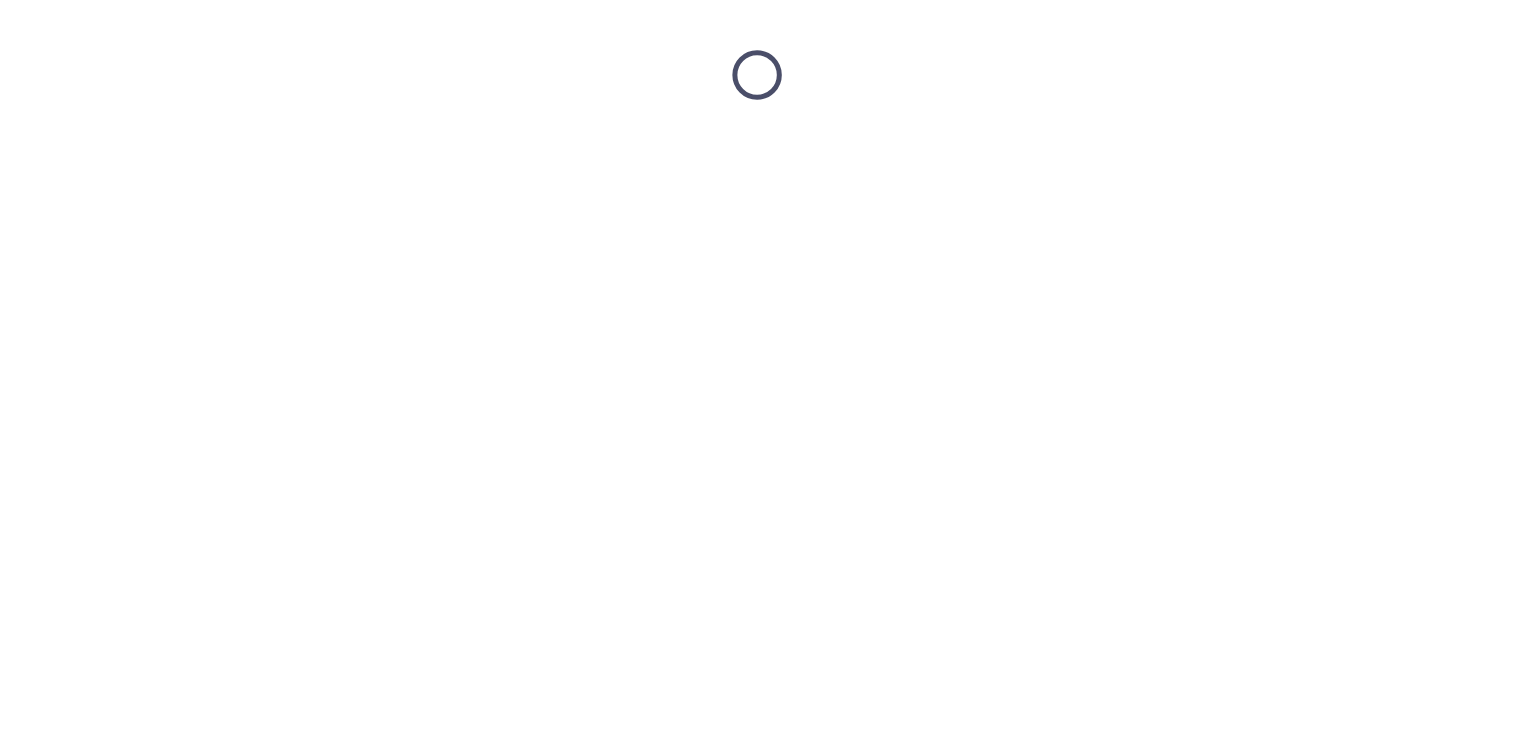 scroll, scrollTop: 0, scrollLeft: 0, axis: both 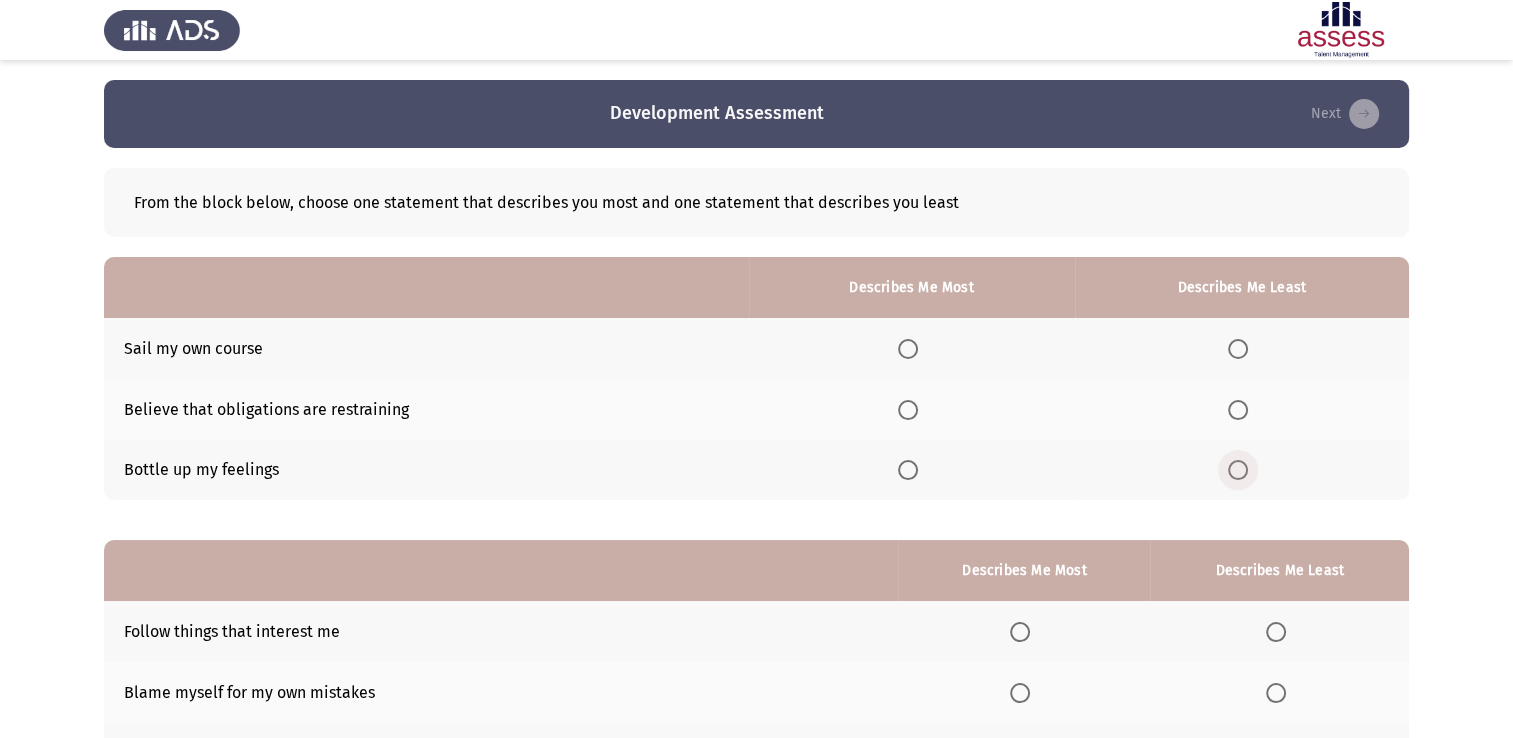 click at bounding box center (1238, 470) 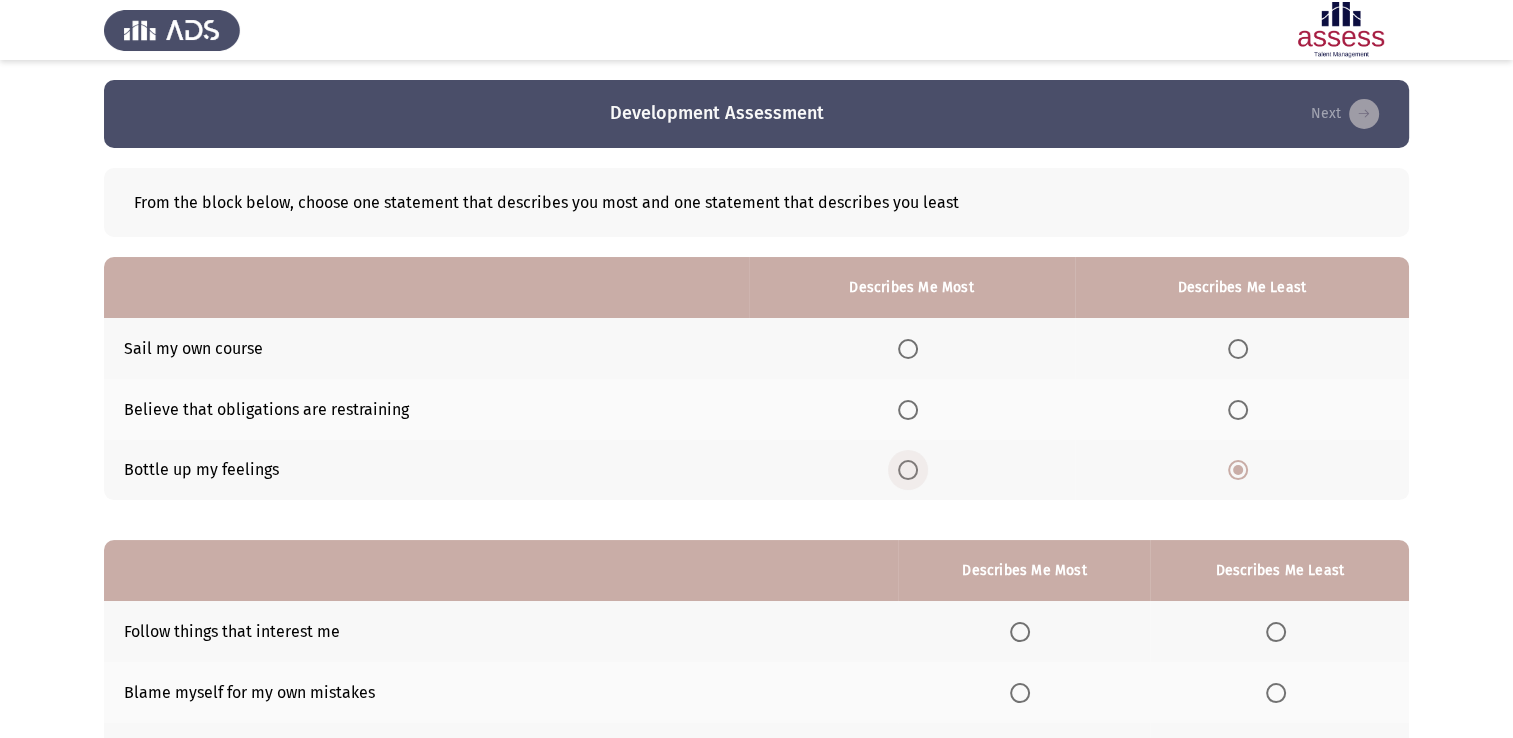 click at bounding box center (908, 470) 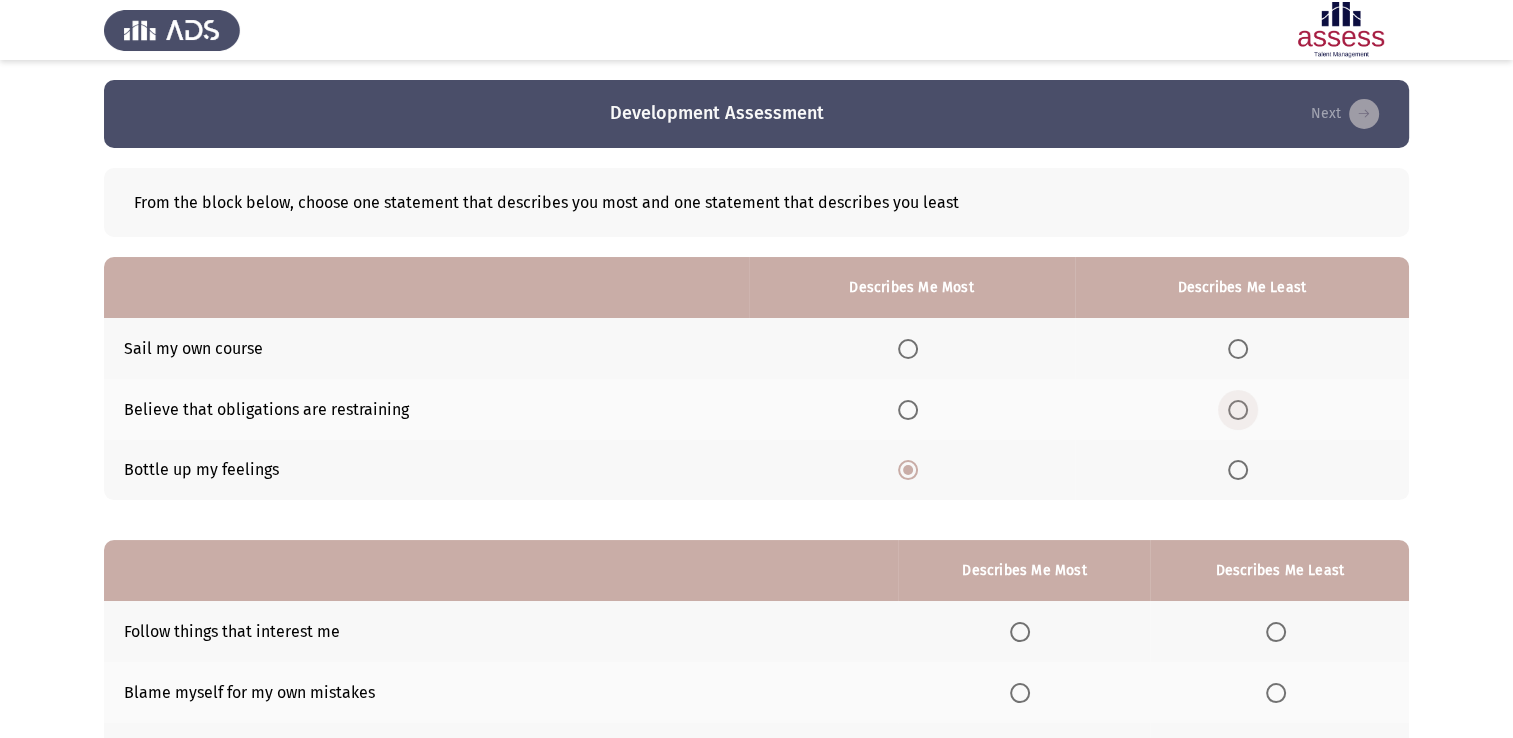 click at bounding box center [1238, 410] 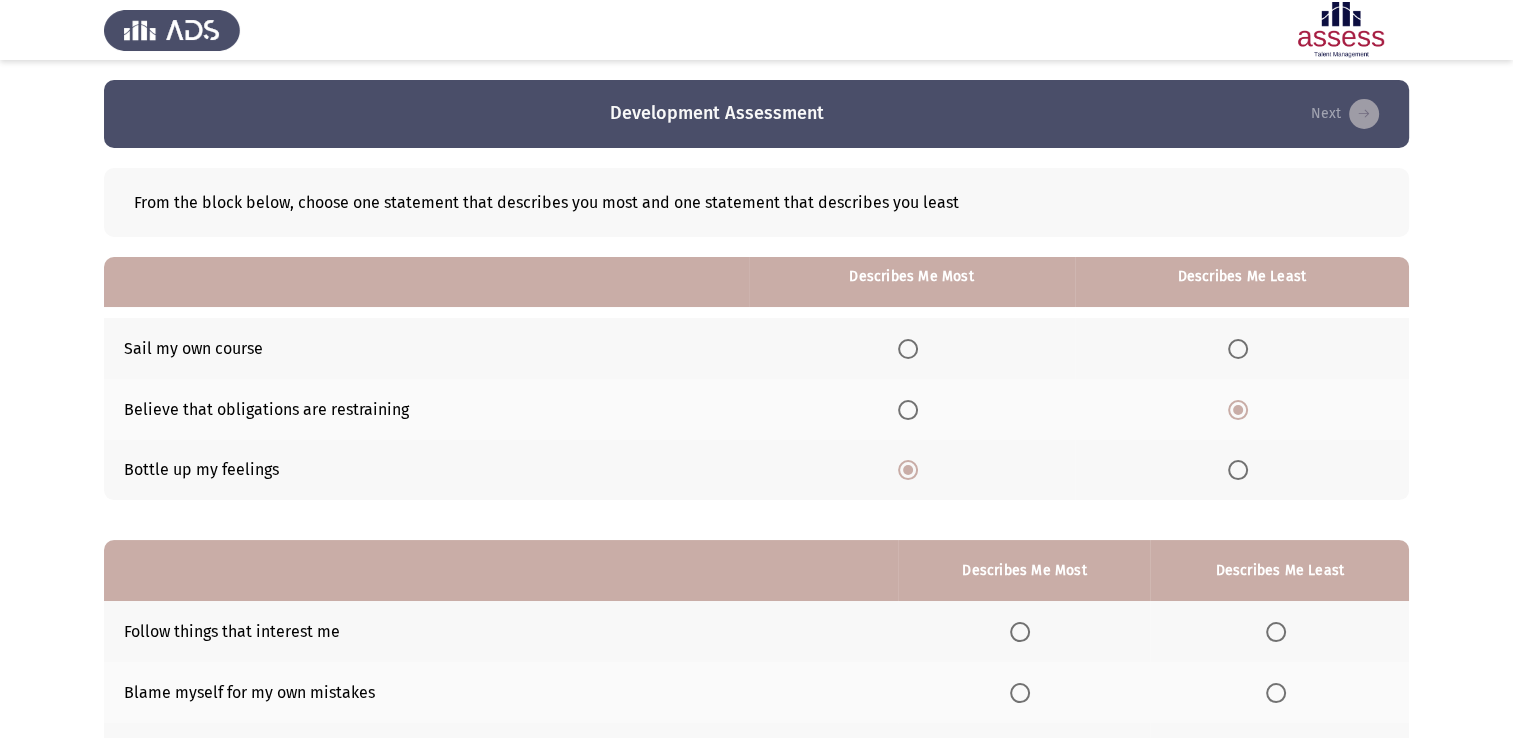 scroll, scrollTop: 186, scrollLeft: 0, axis: vertical 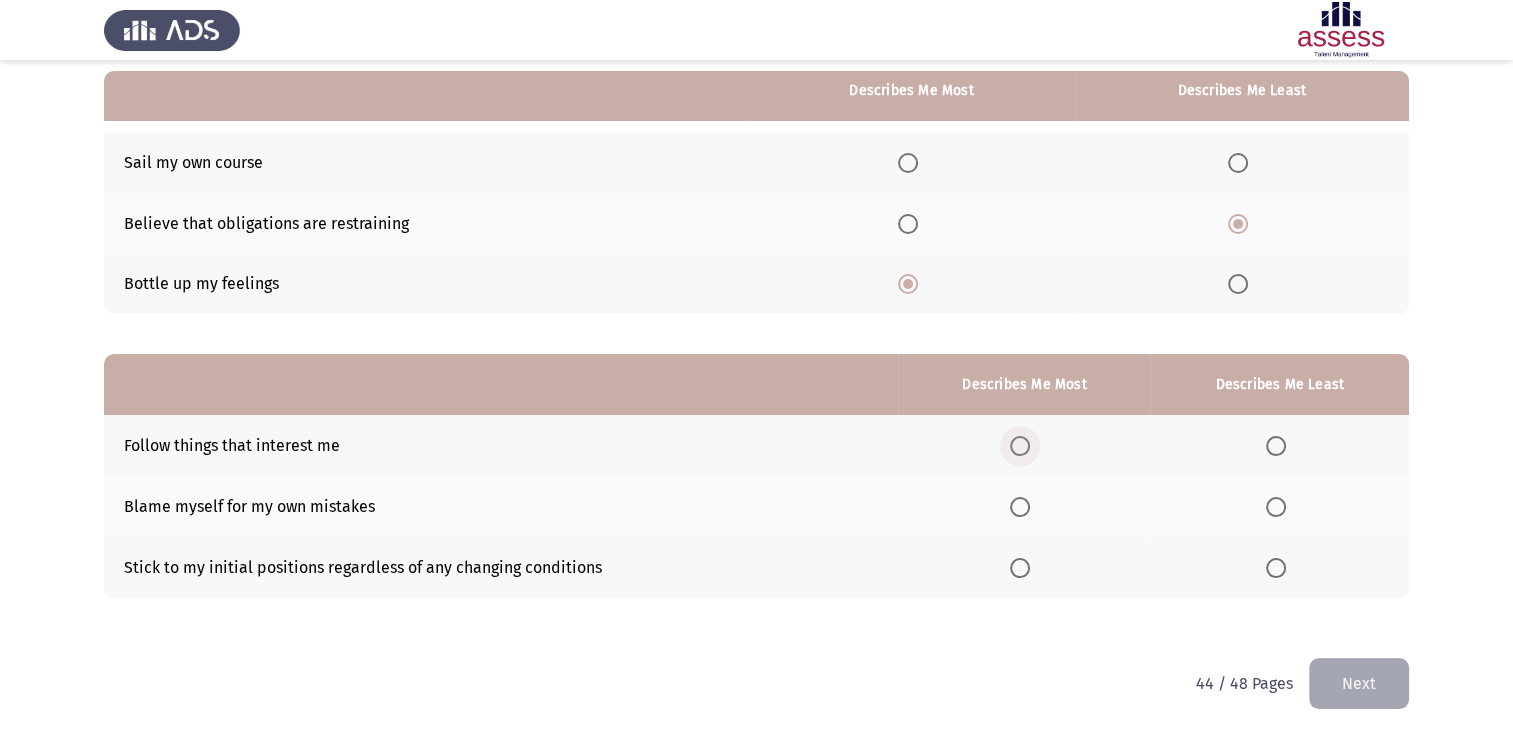 click at bounding box center [1020, 446] 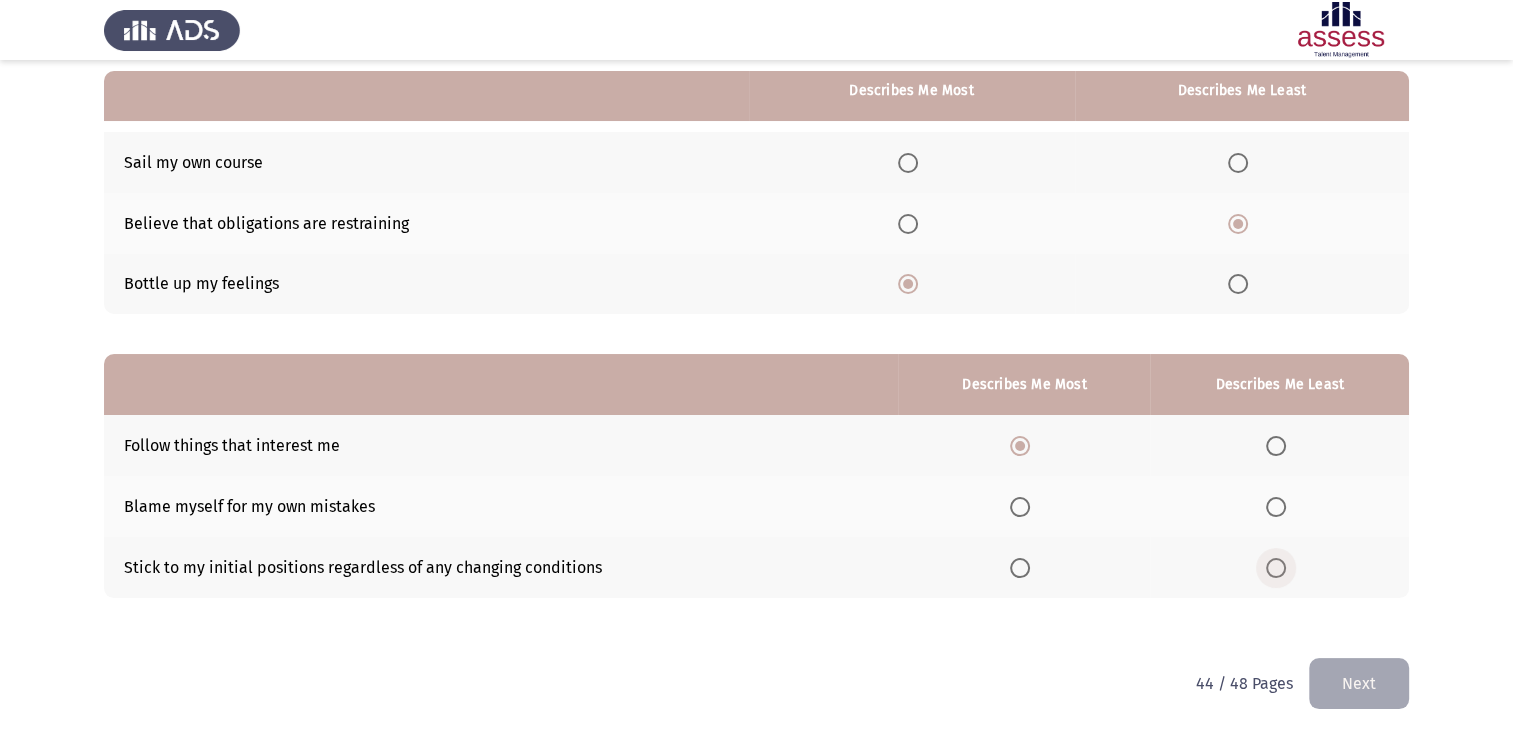 click at bounding box center (1276, 568) 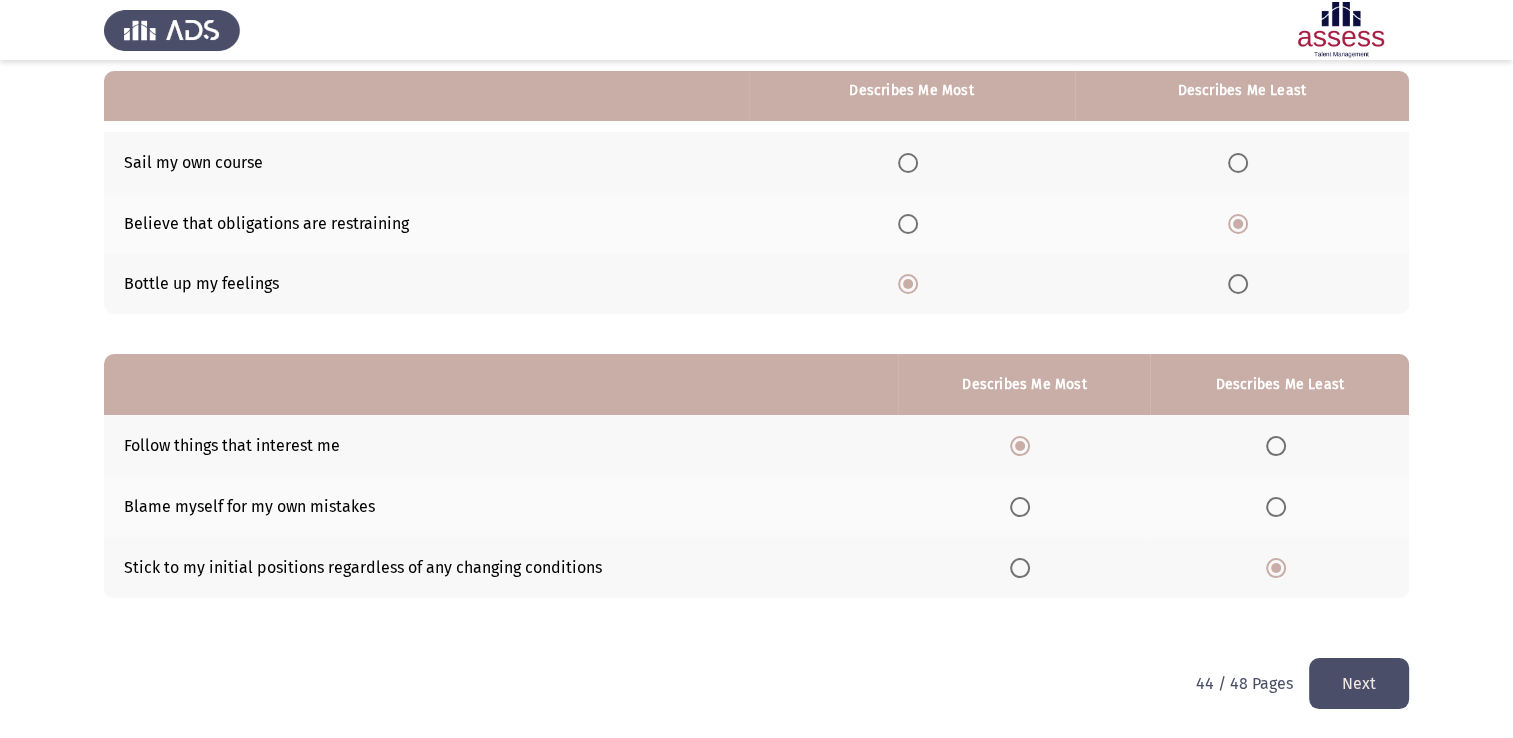 click on "Next" 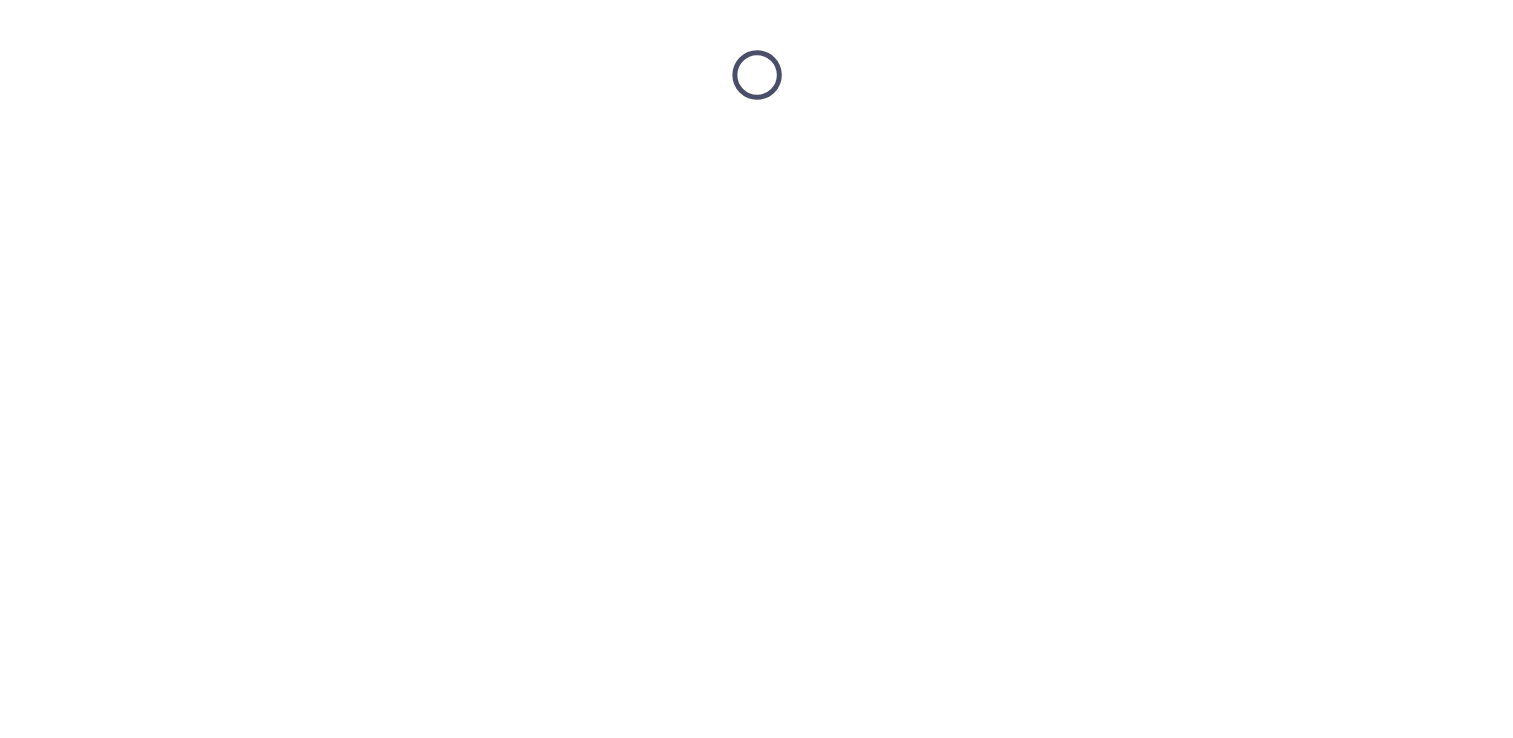 scroll, scrollTop: 0, scrollLeft: 0, axis: both 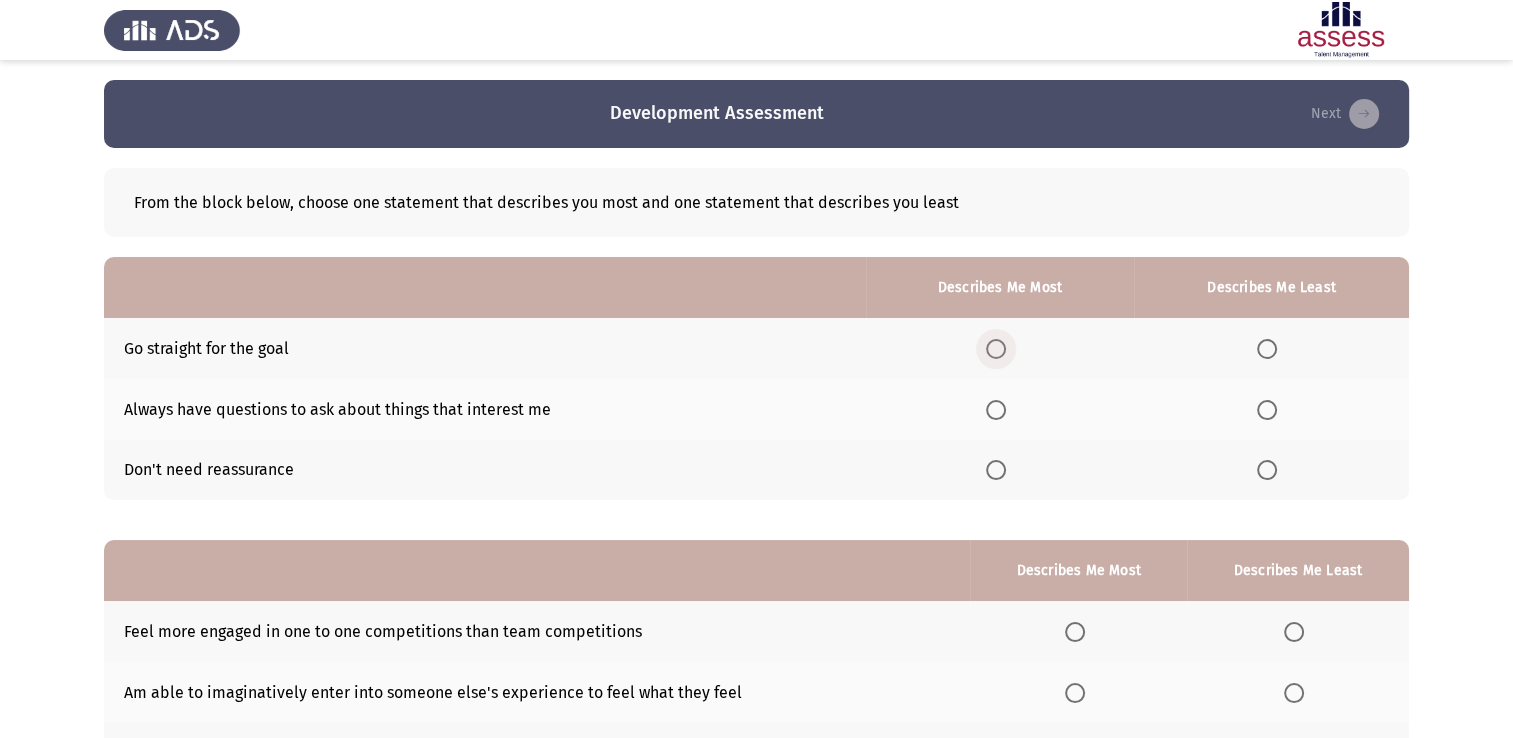 click at bounding box center [996, 349] 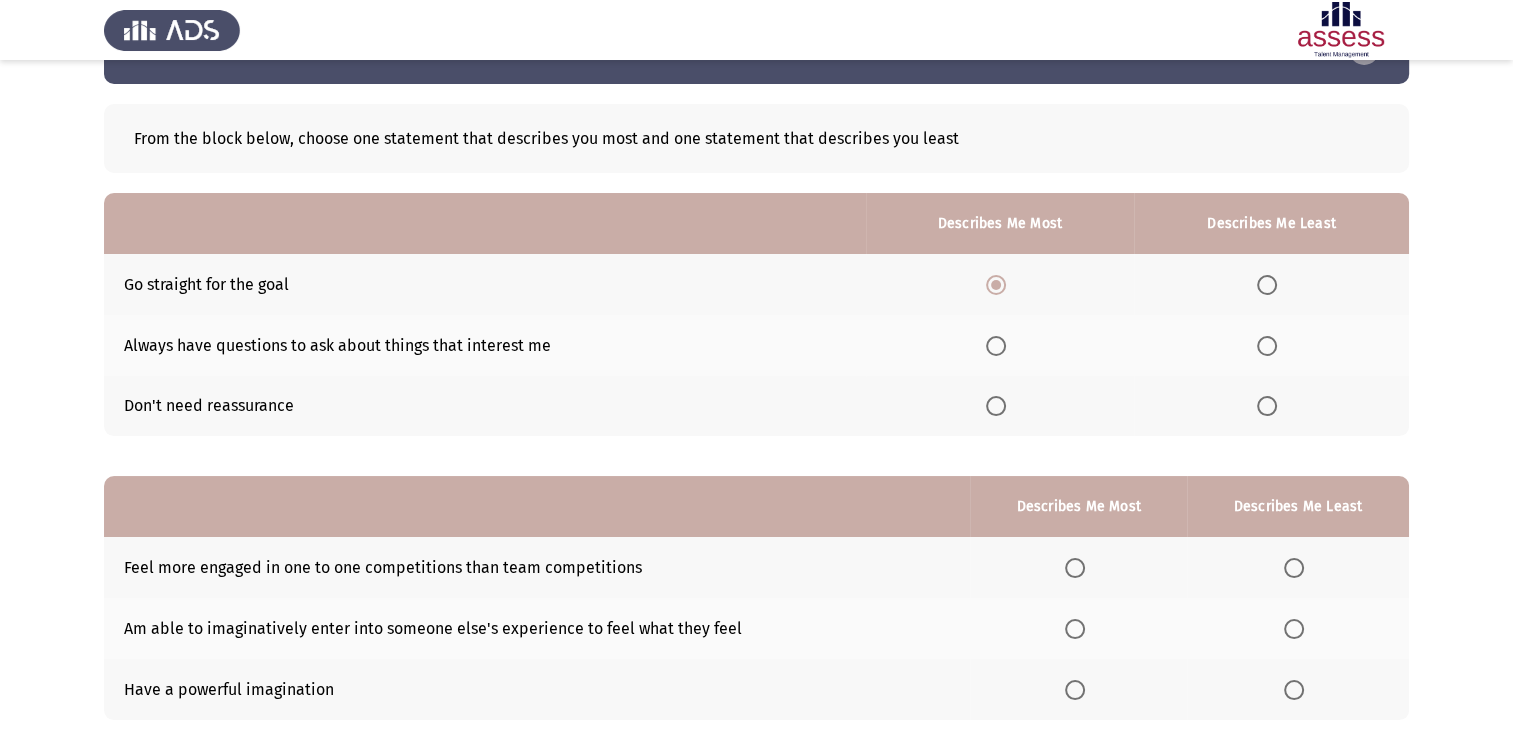 scroll, scrollTop: 75, scrollLeft: 0, axis: vertical 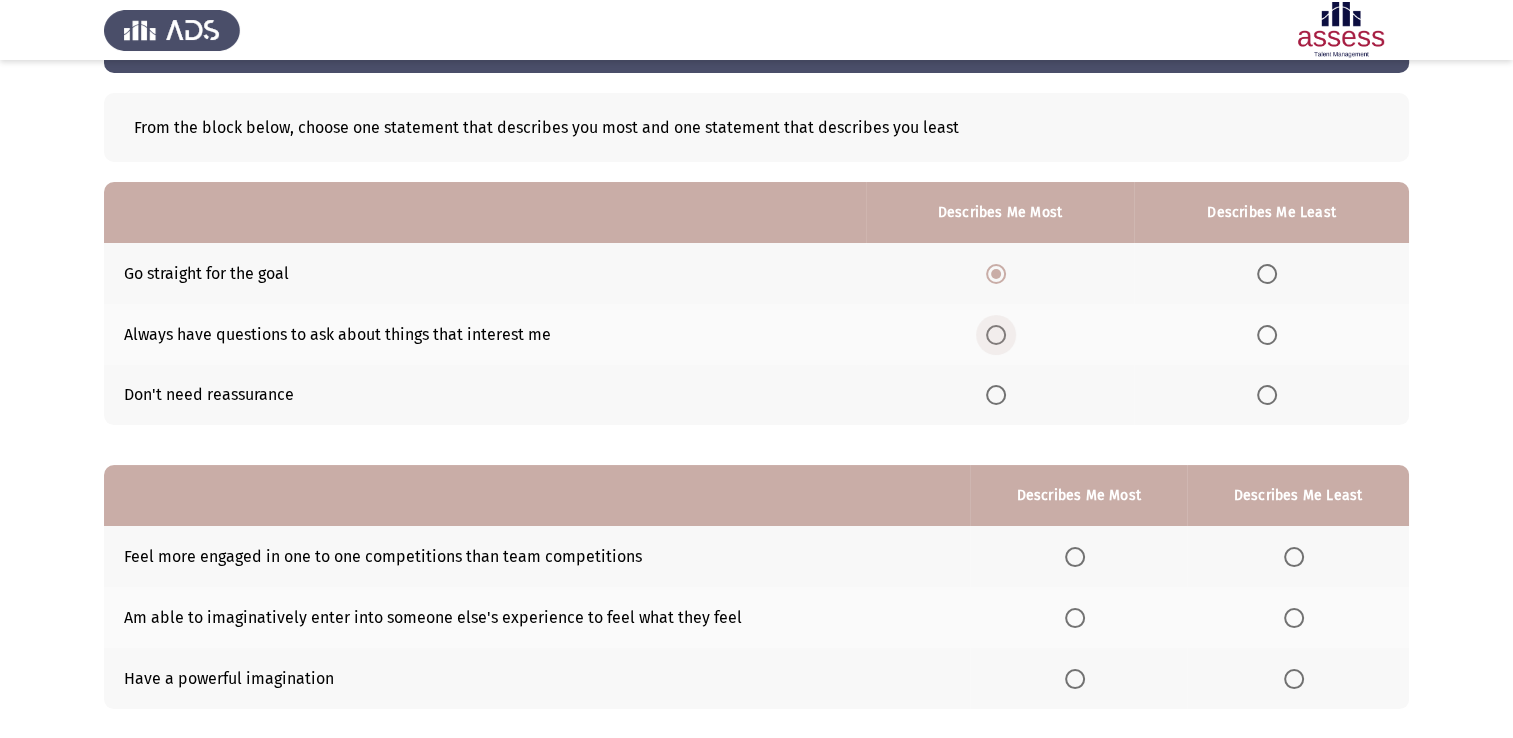 click at bounding box center [996, 335] 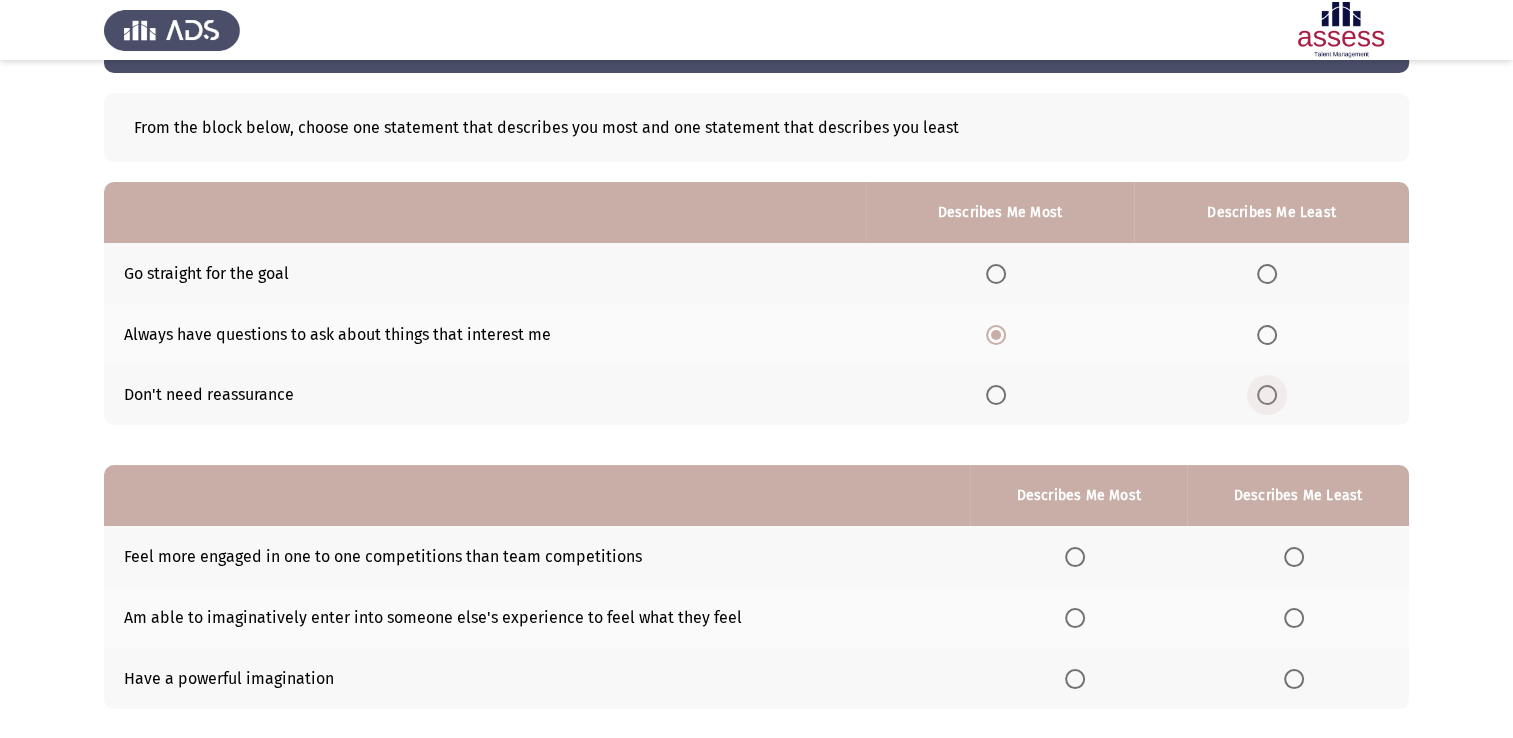 click at bounding box center (1267, 395) 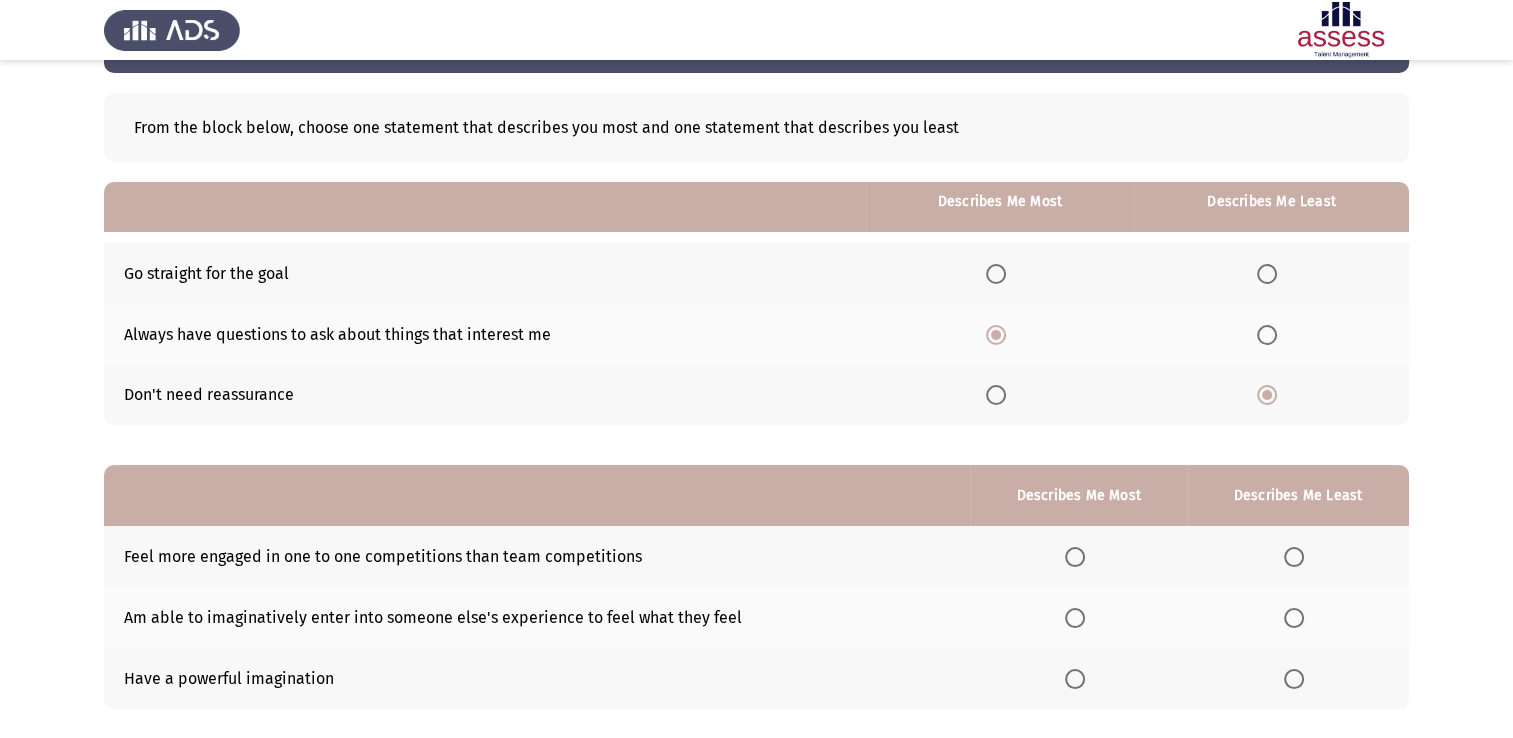 scroll, scrollTop: 186, scrollLeft: 0, axis: vertical 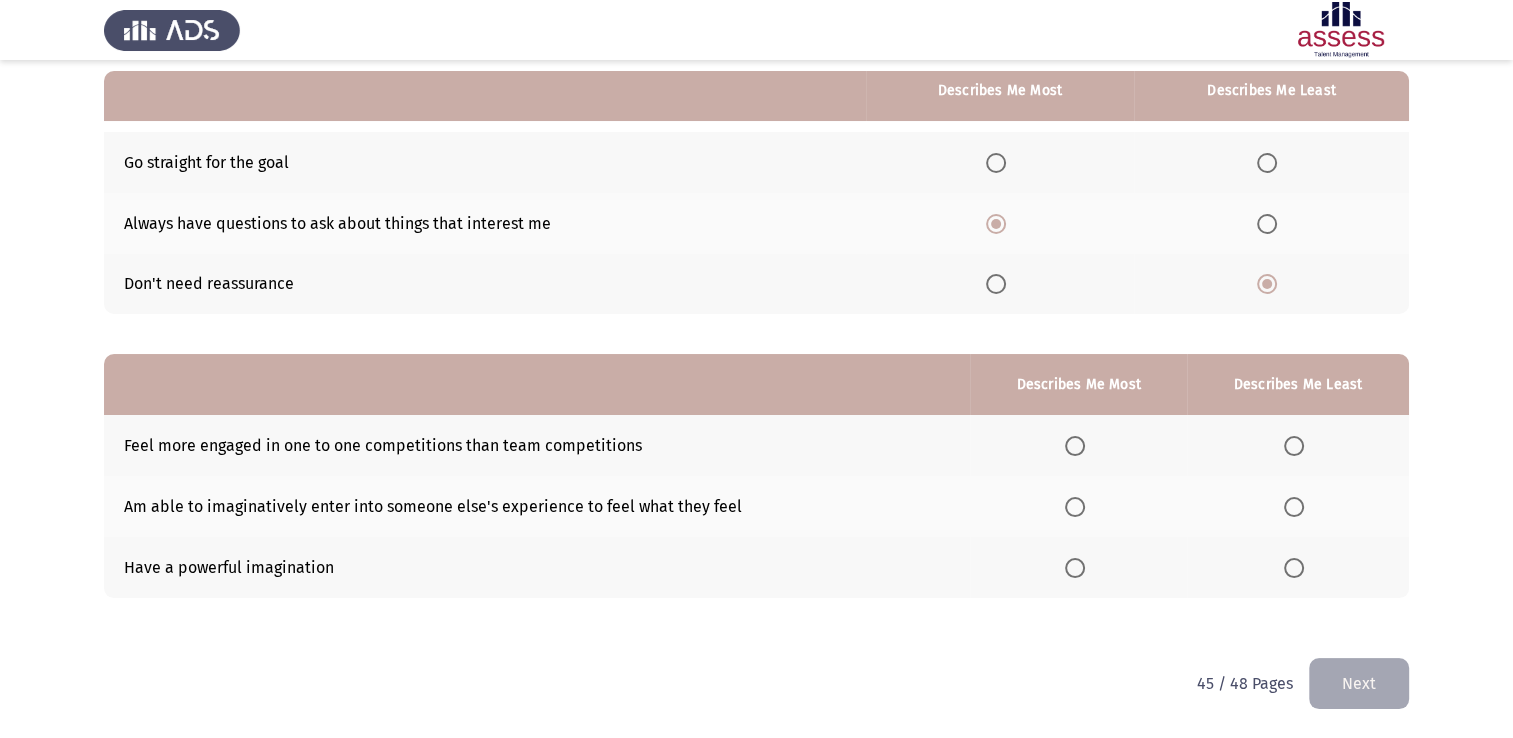 click on "Feel more engaged in one to one competitions than team competitions" 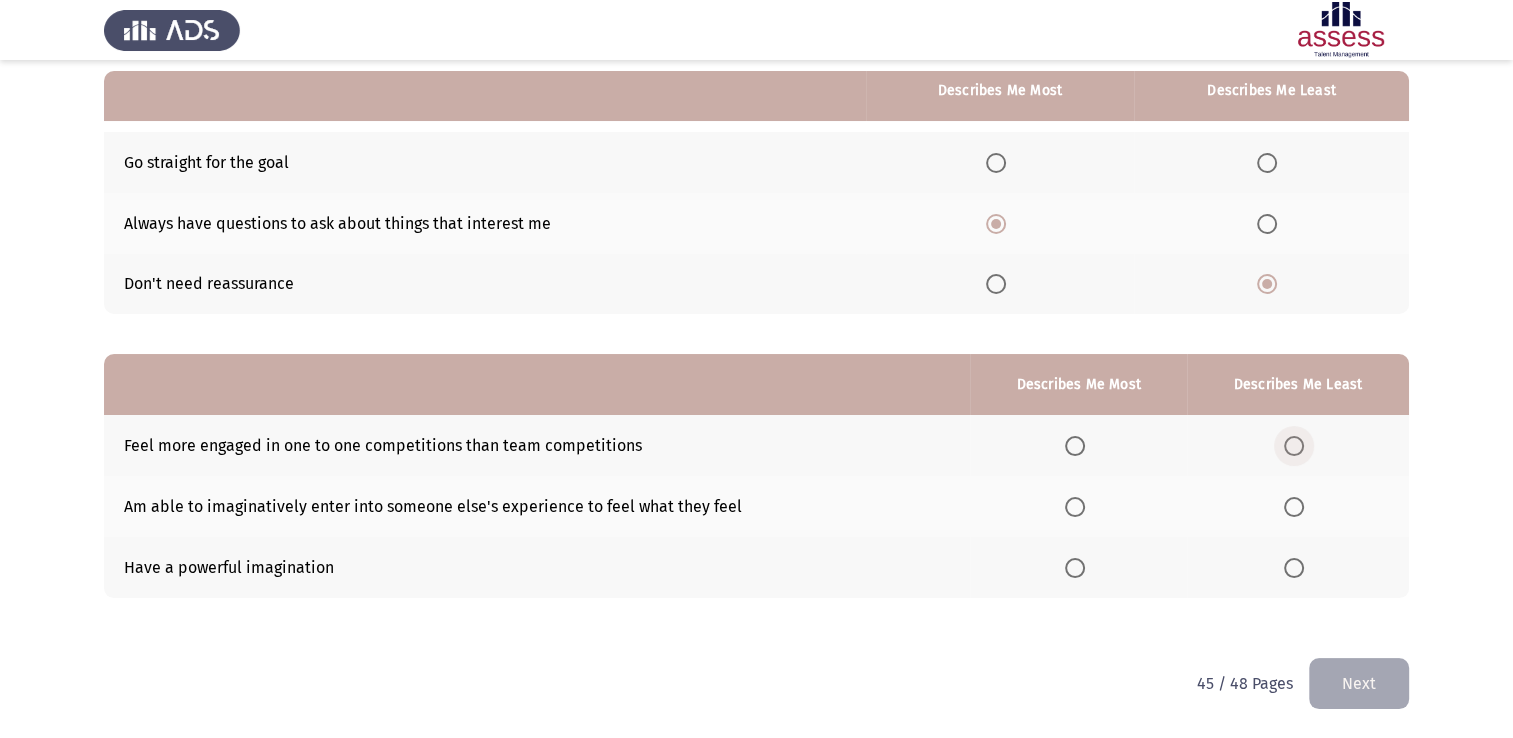 click at bounding box center (1294, 446) 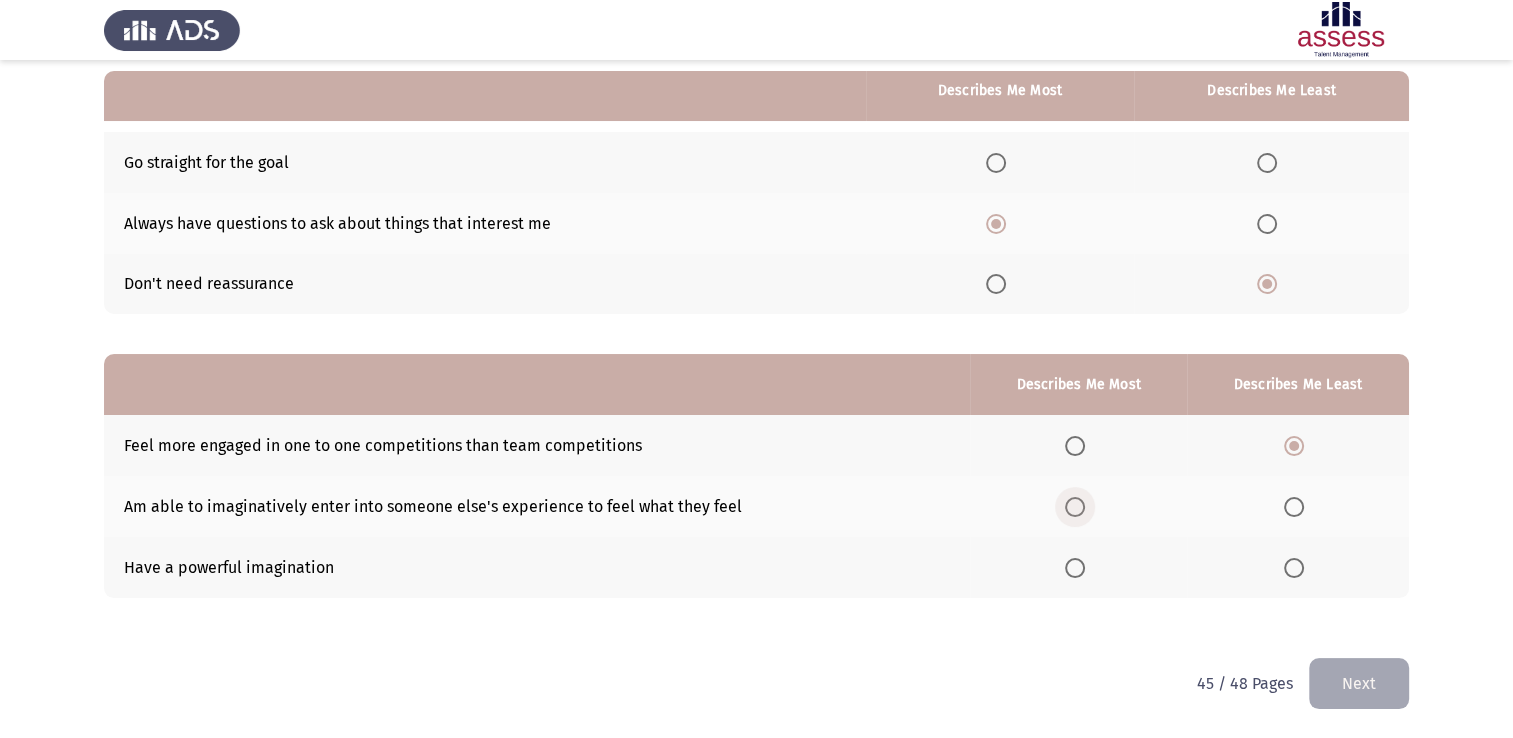 click at bounding box center [1075, 507] 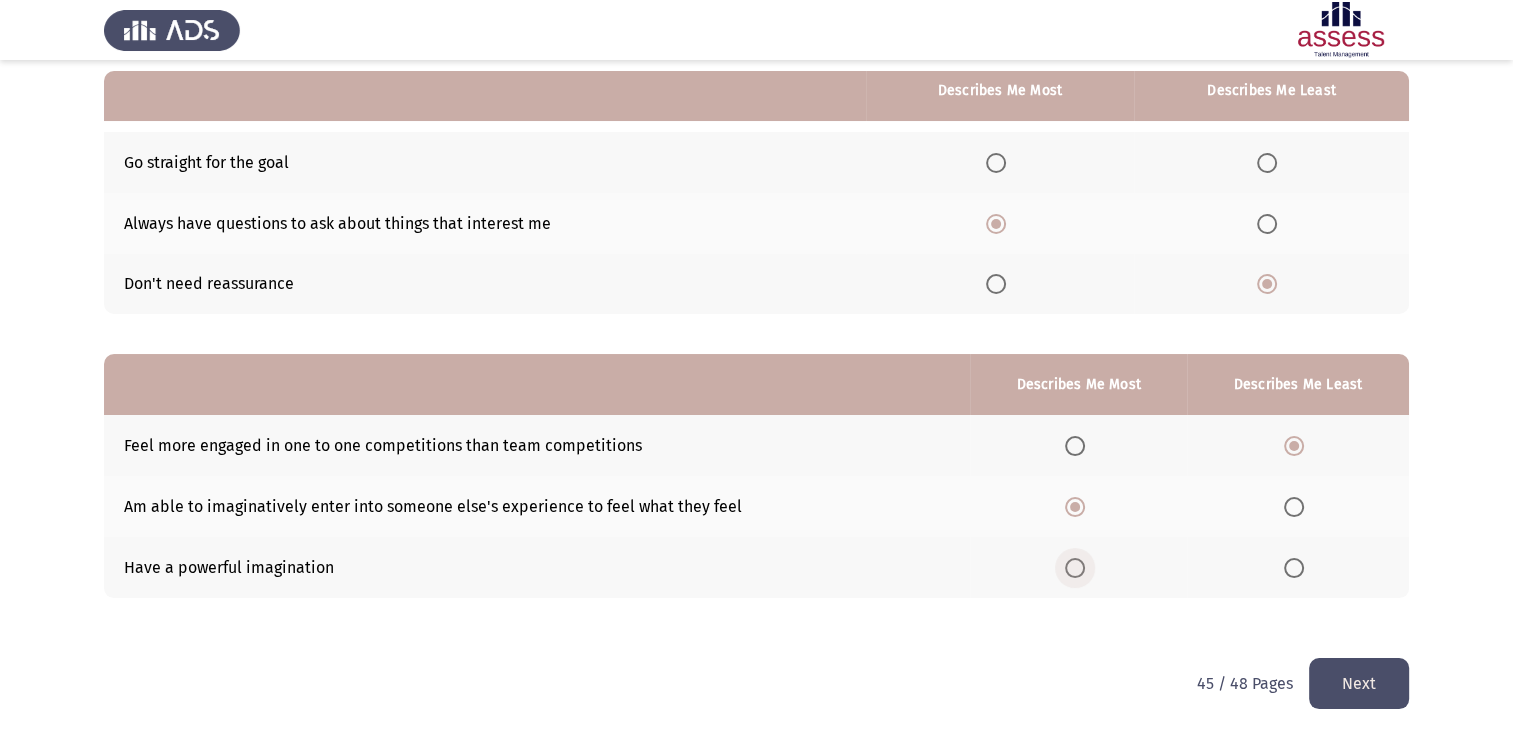 click at bounding box center (1075, 568) 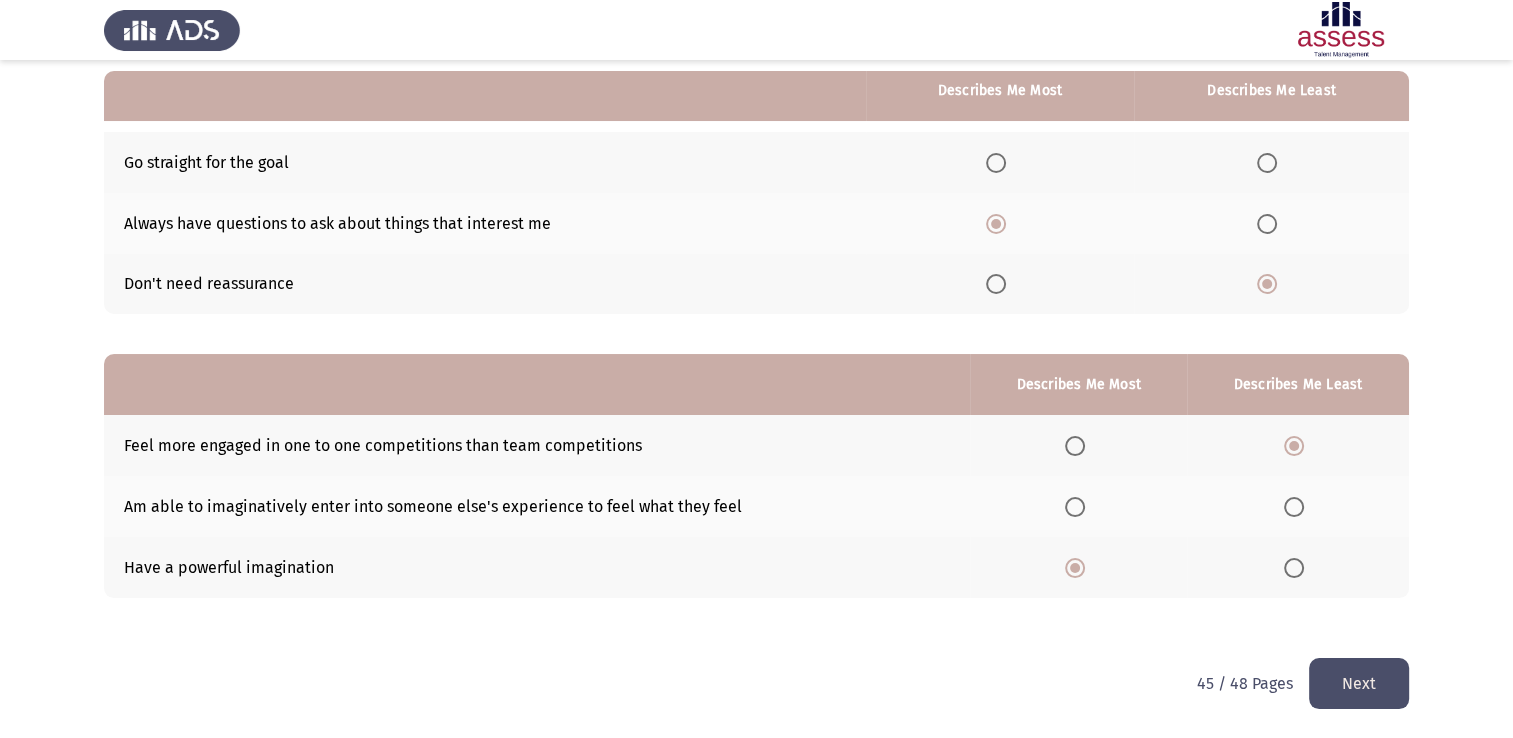 click on "Next" 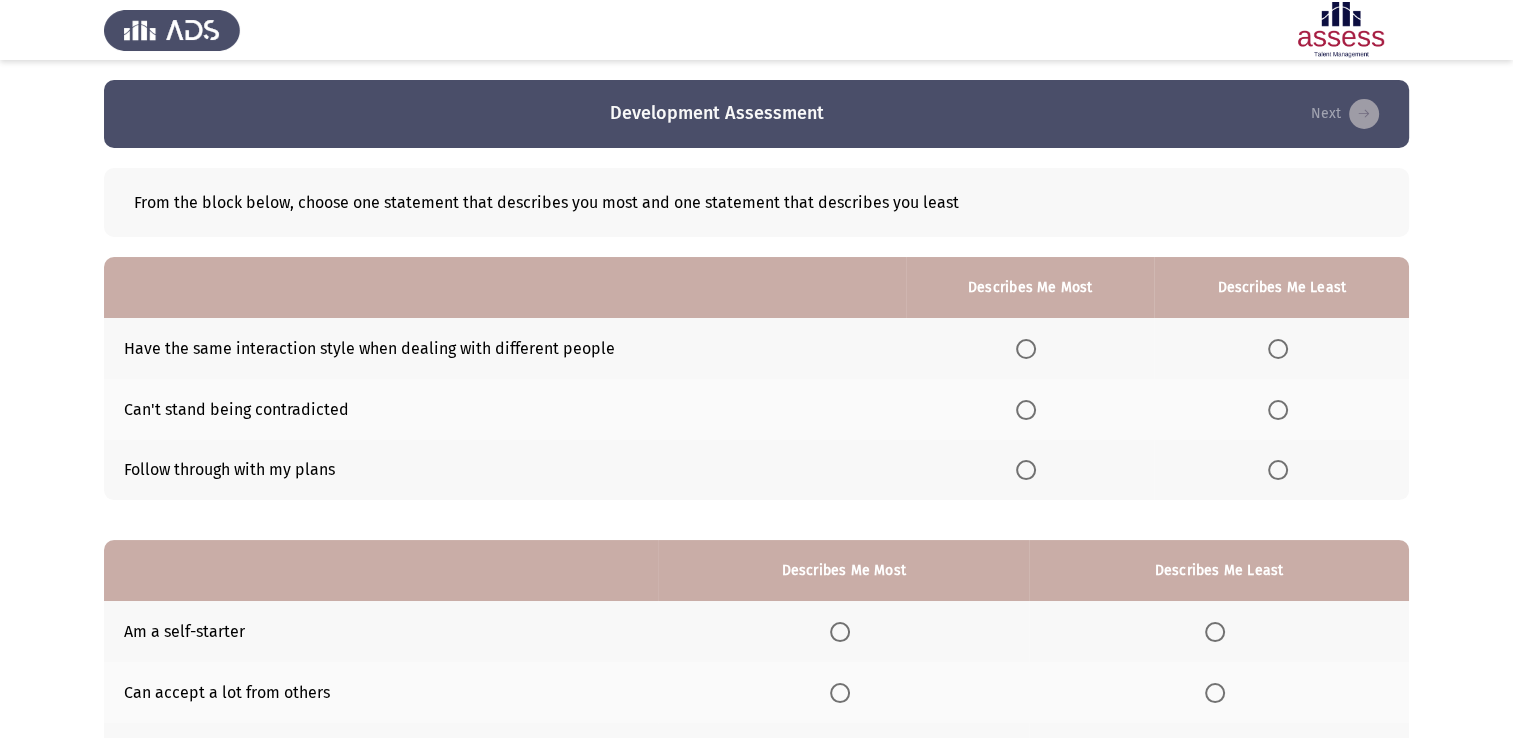 click 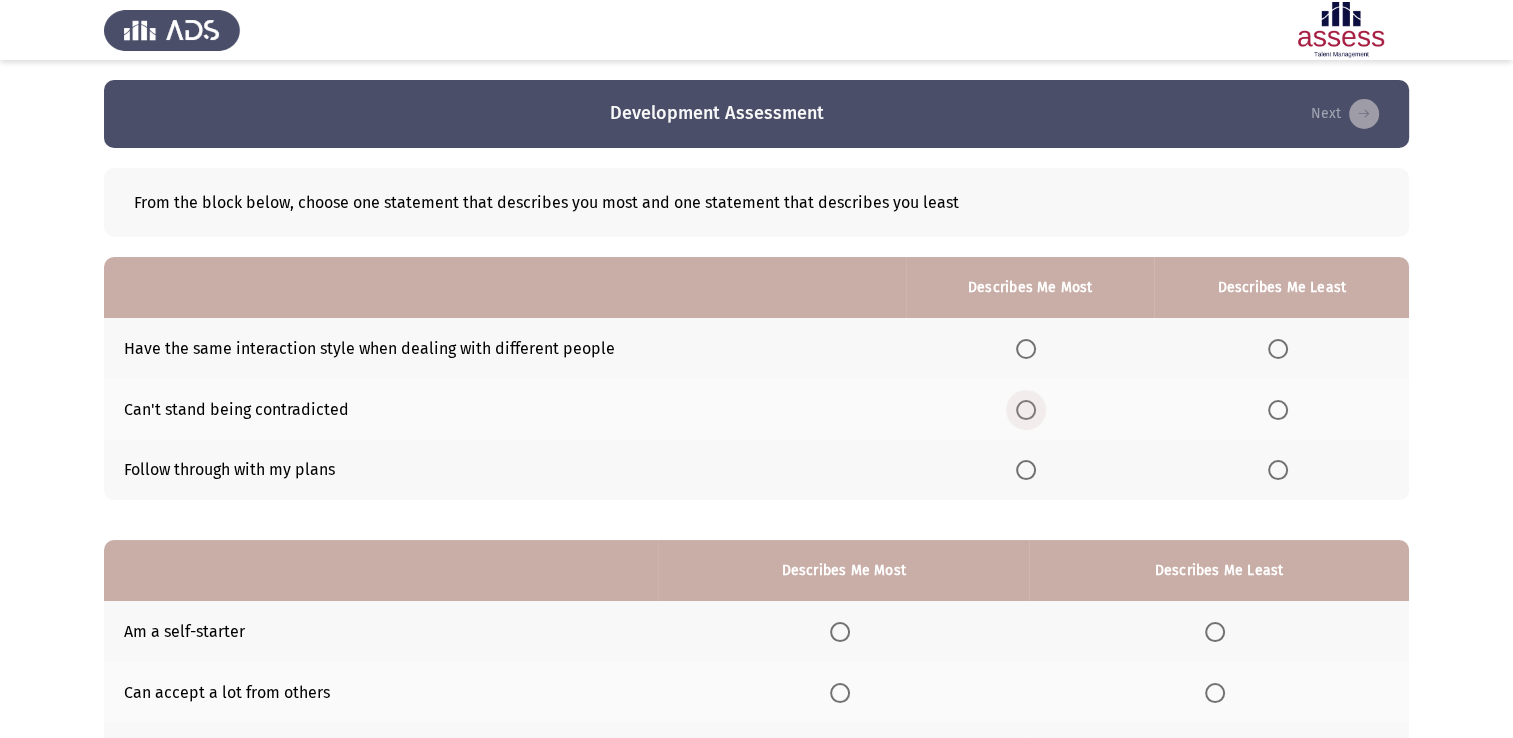 click at bounding box center (1026, 410) 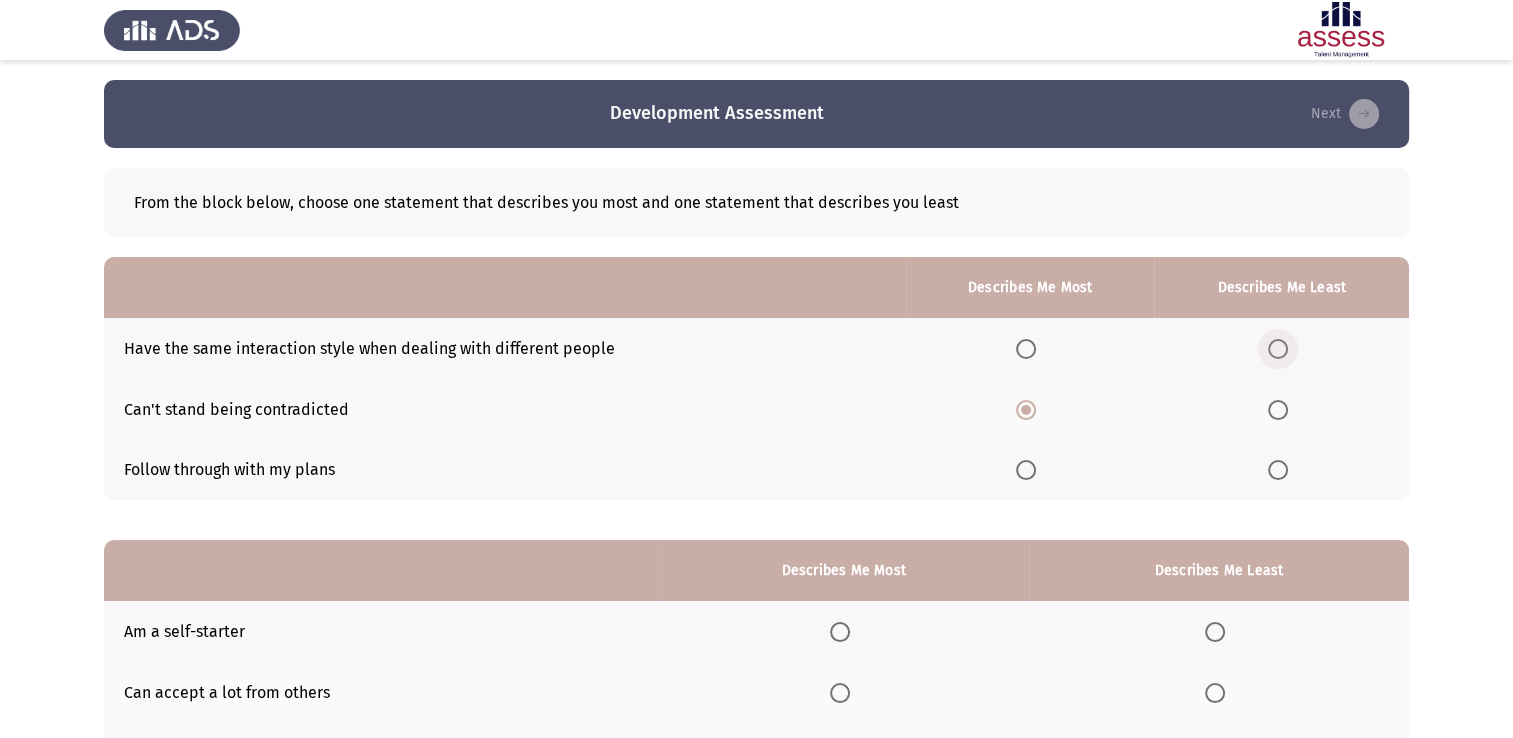click at bounding box center [1278, 349] 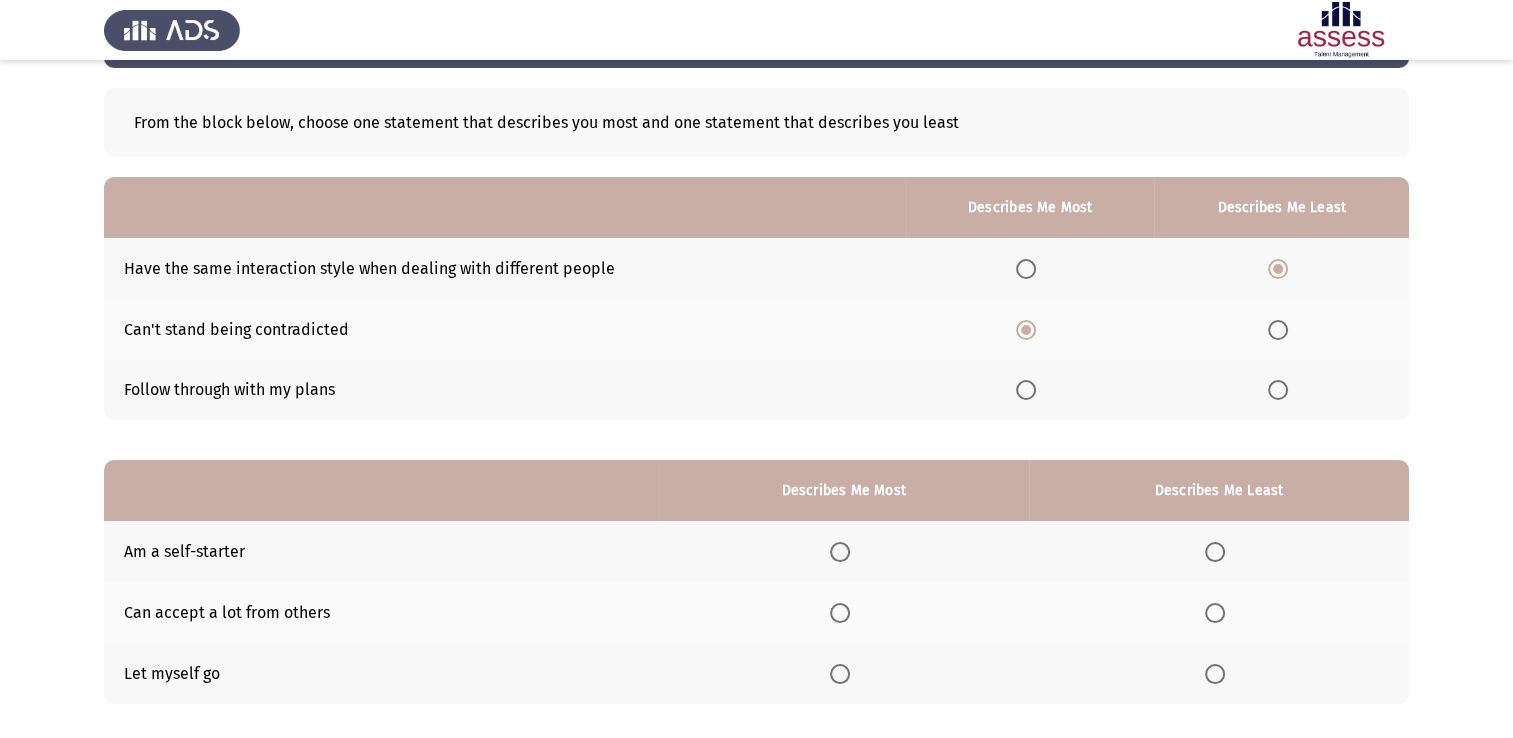 scroll, scrollTop: 186, scrollLeft: 0, axis: vertical 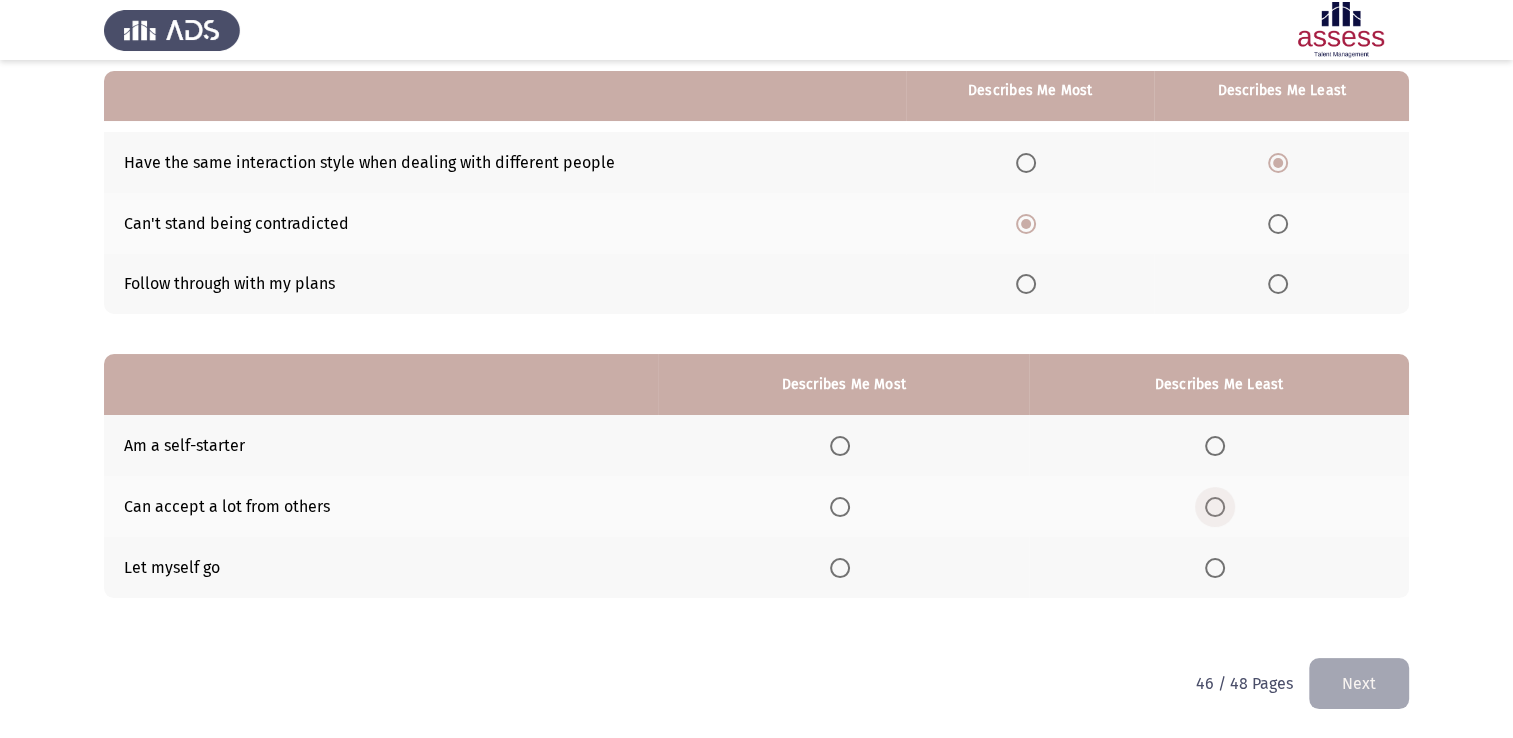 click at bounding box center (1219, 507) 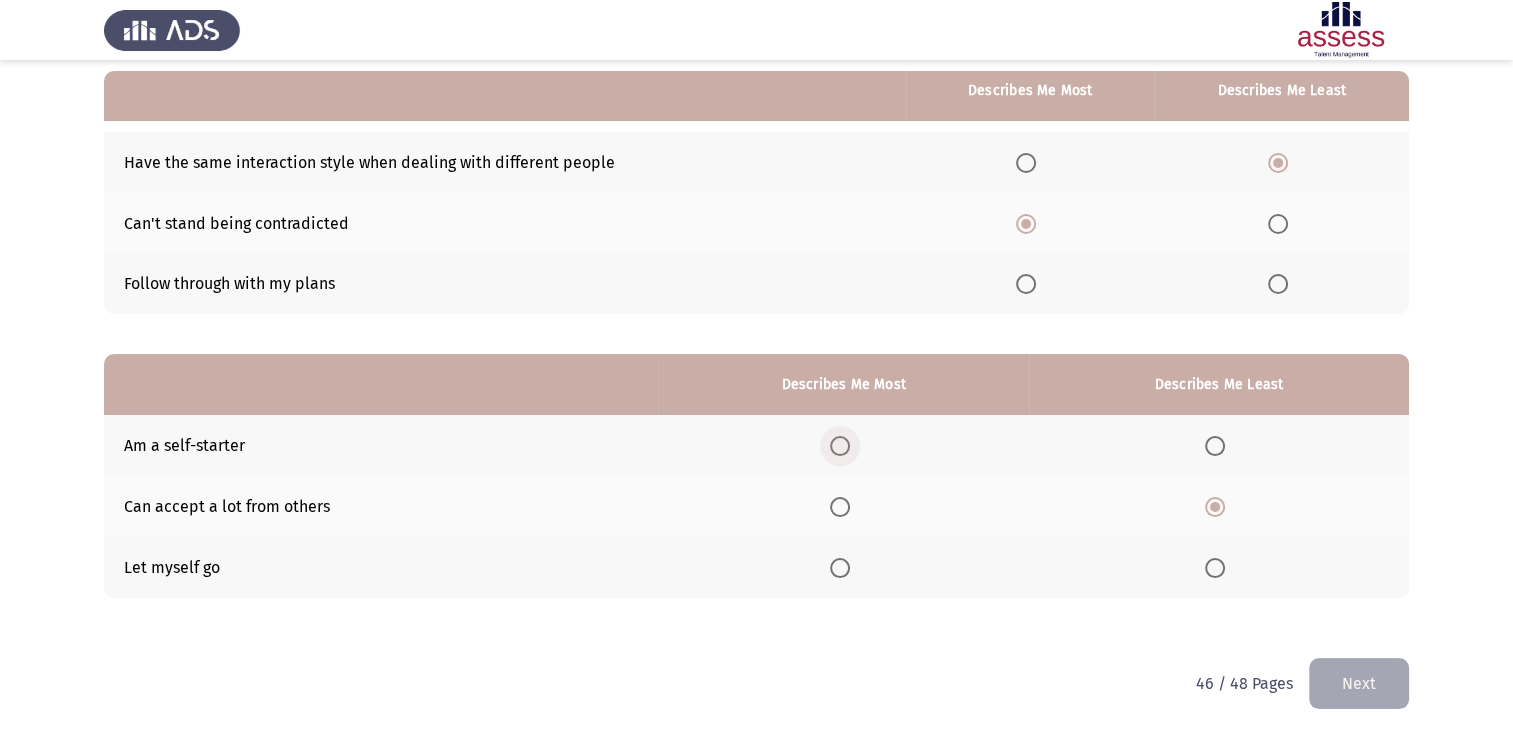 click at bounding box center [840, 446] 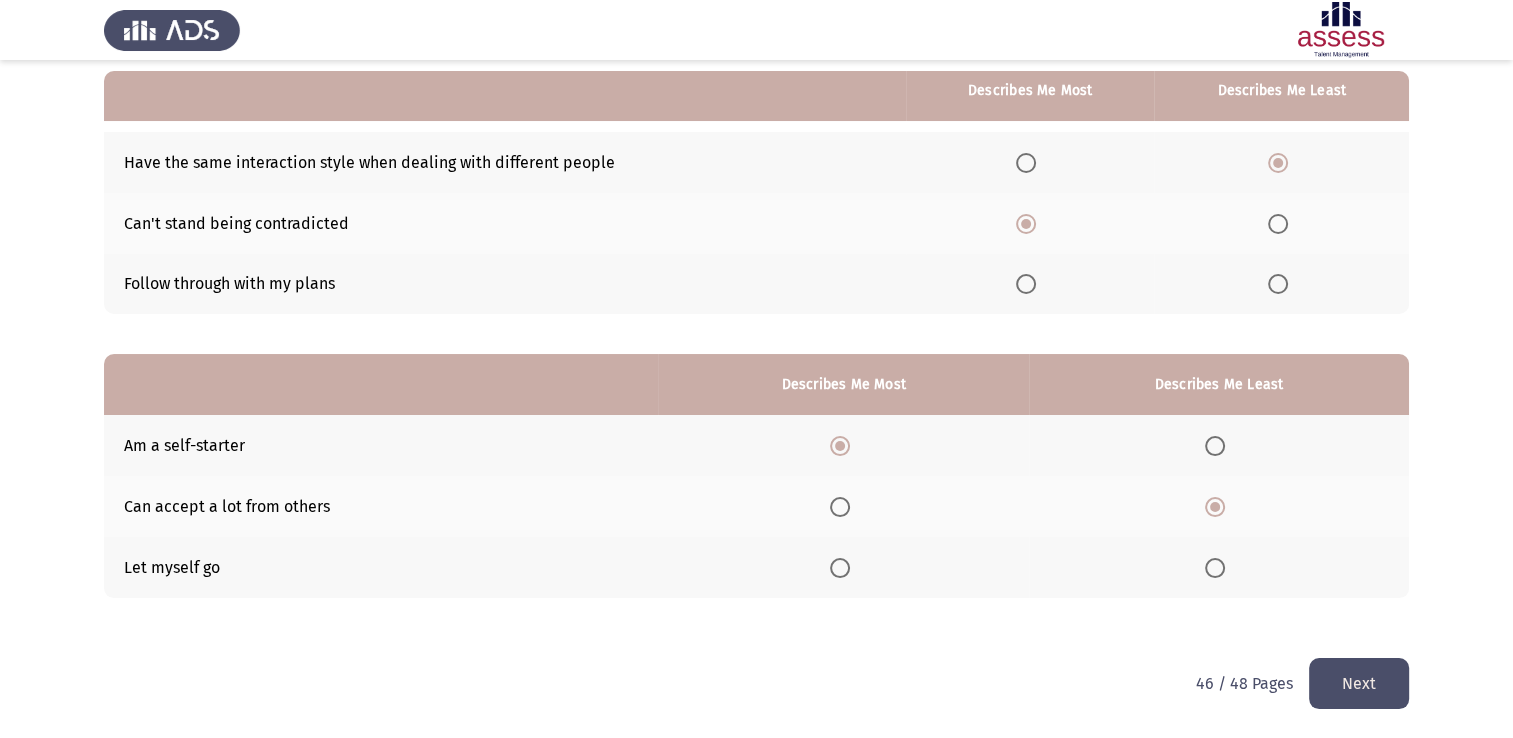 click on "Next" 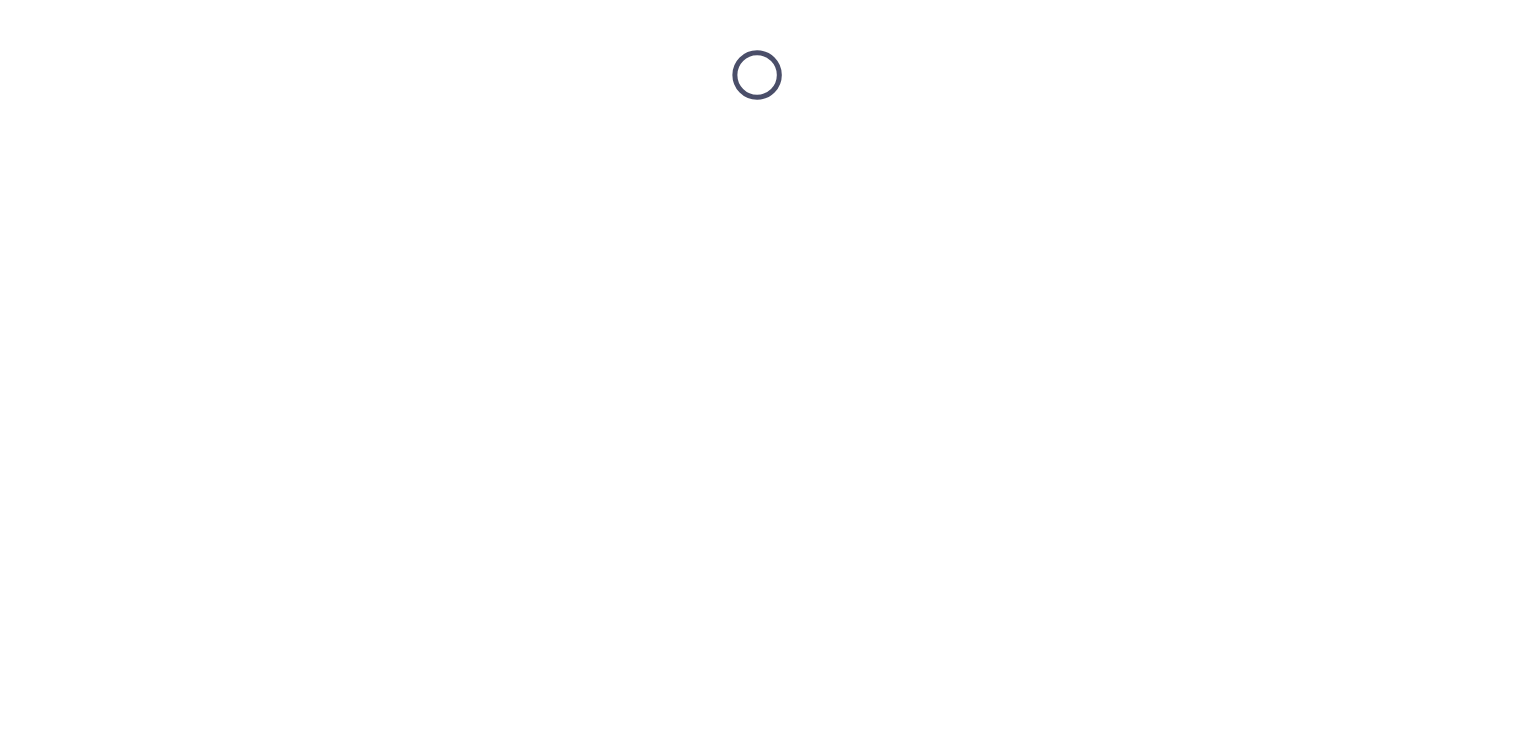scroll, scrollTop: 0, scrollLeft: 0, axis: both 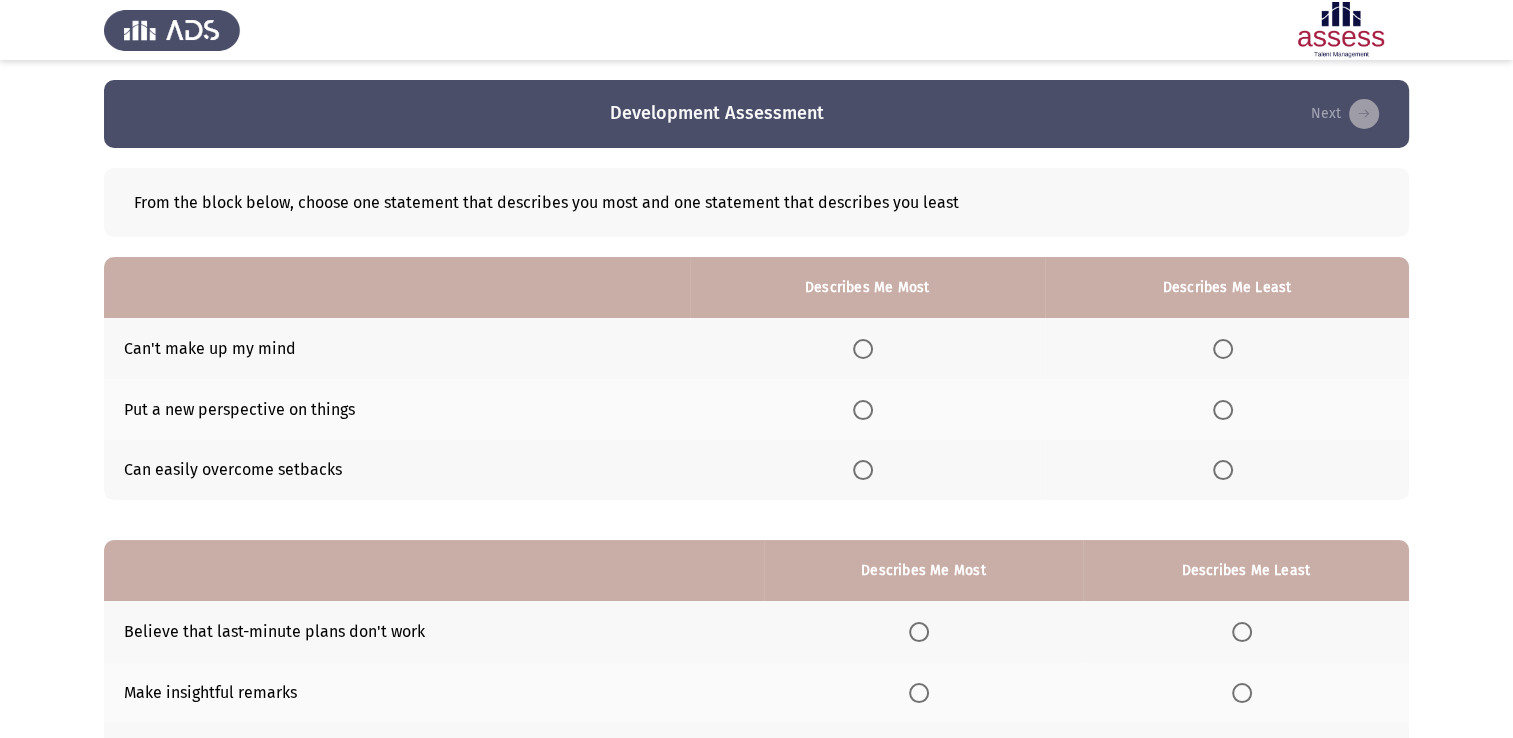 click at bounding box center [1227, 348] 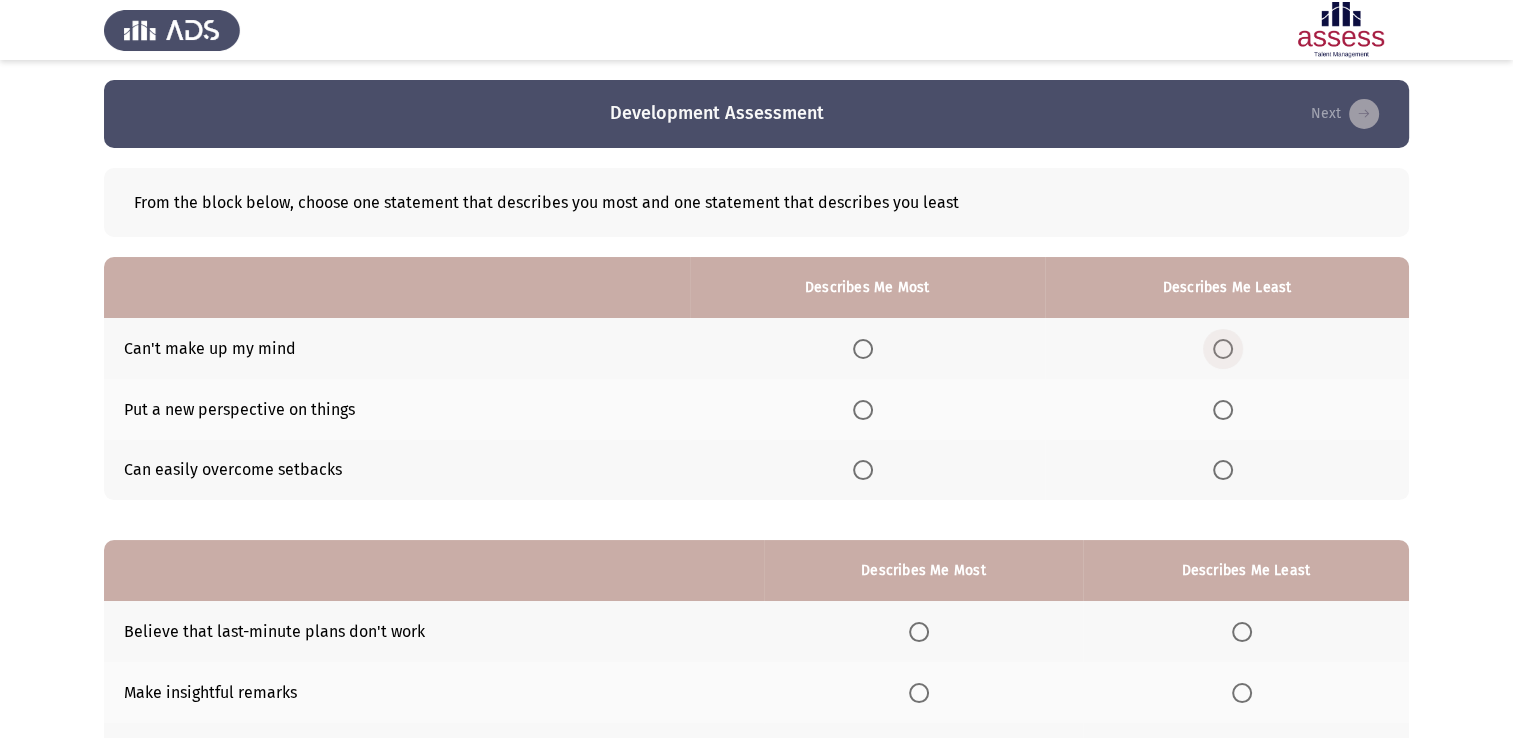 click at bounding box center (1223, 349) 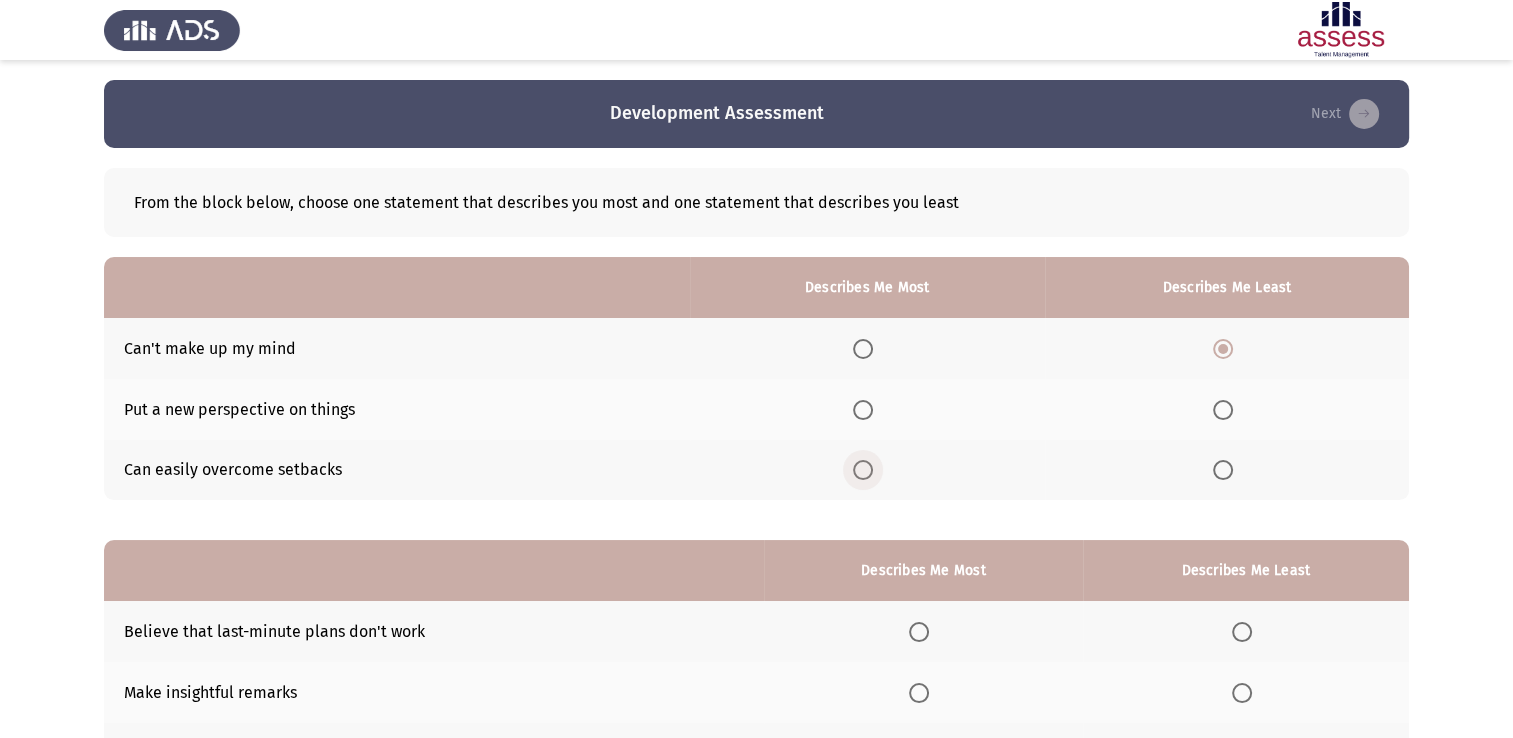 click at bounding box center (863, 470) 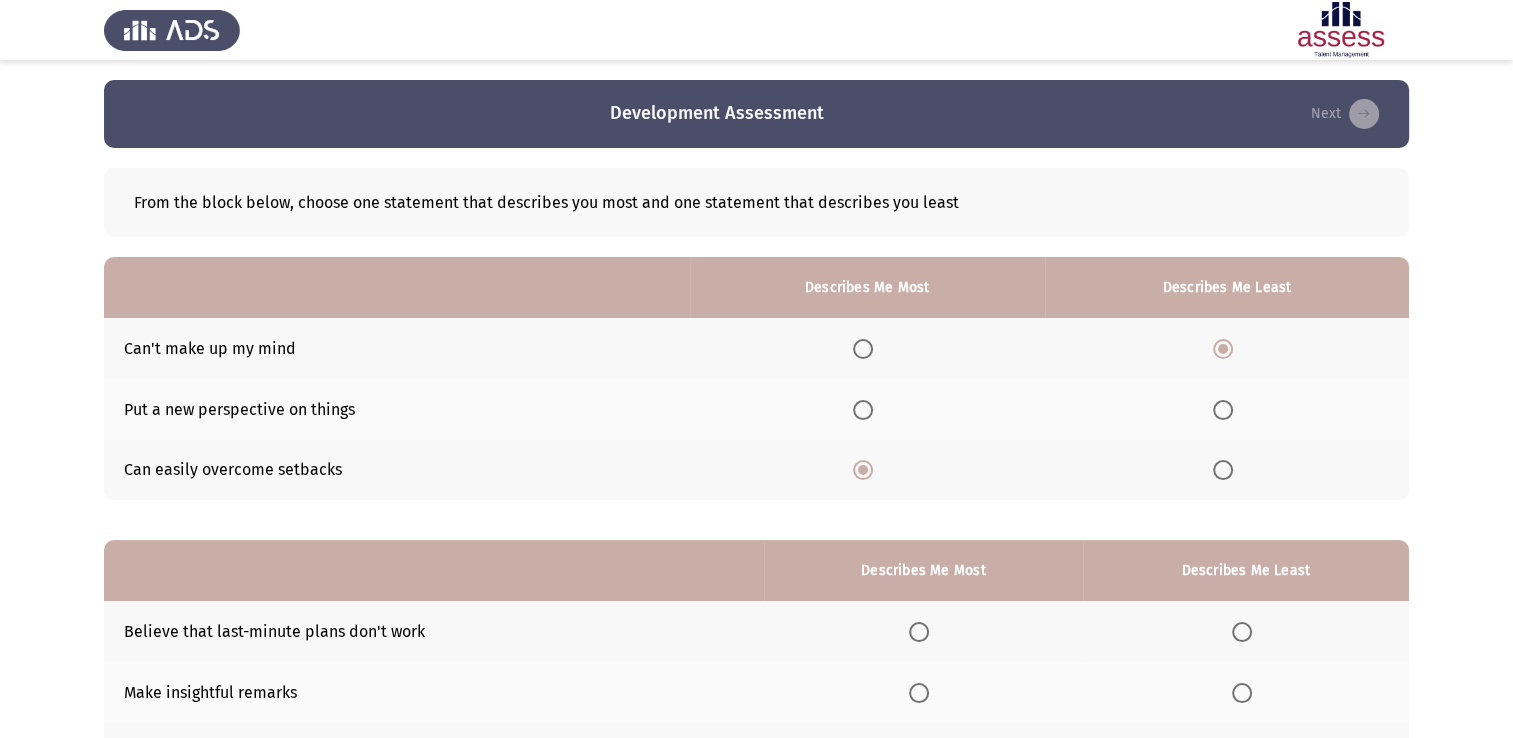 scroll, scrollTop: 186, scrollLeft: 0, axis: vertical 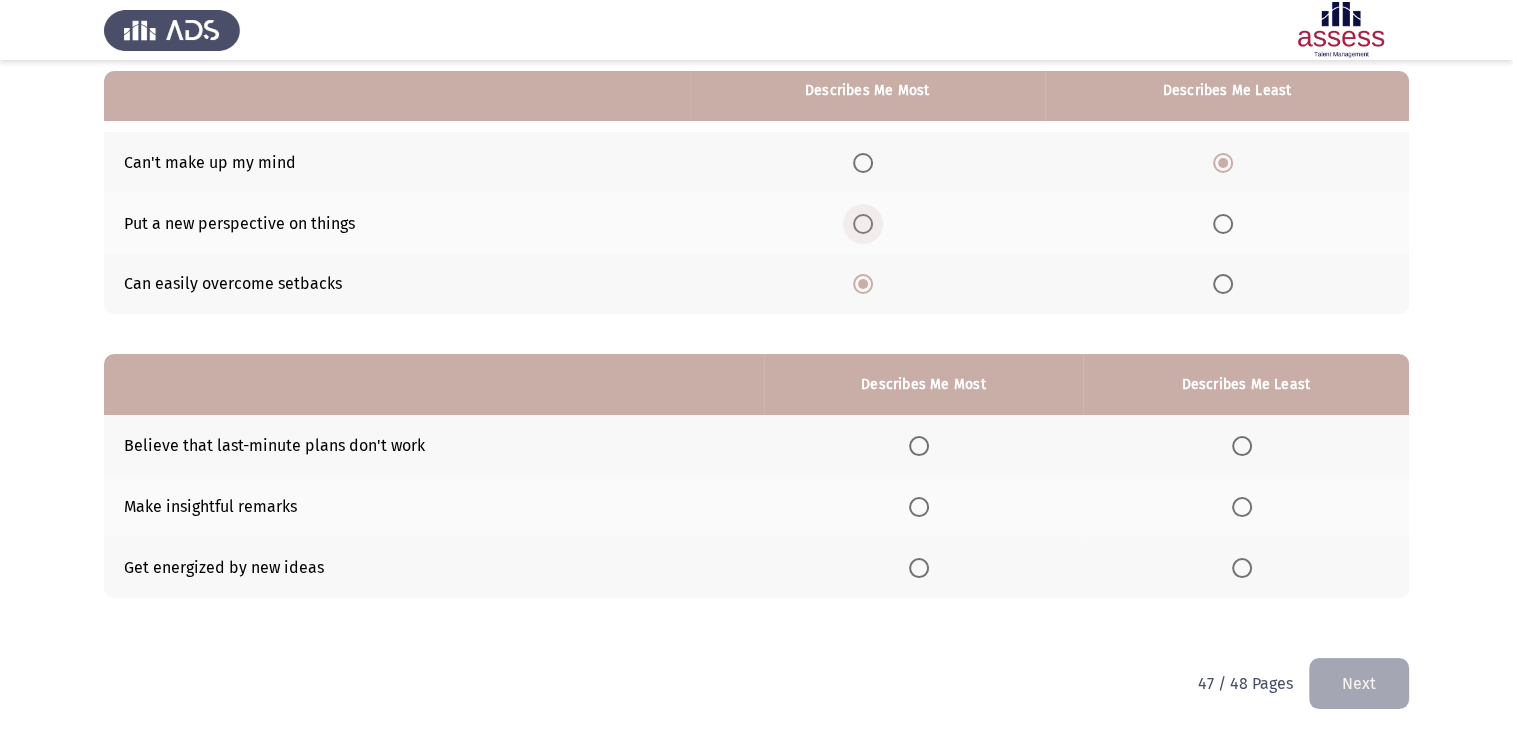 click at bounding box center (863, 224) 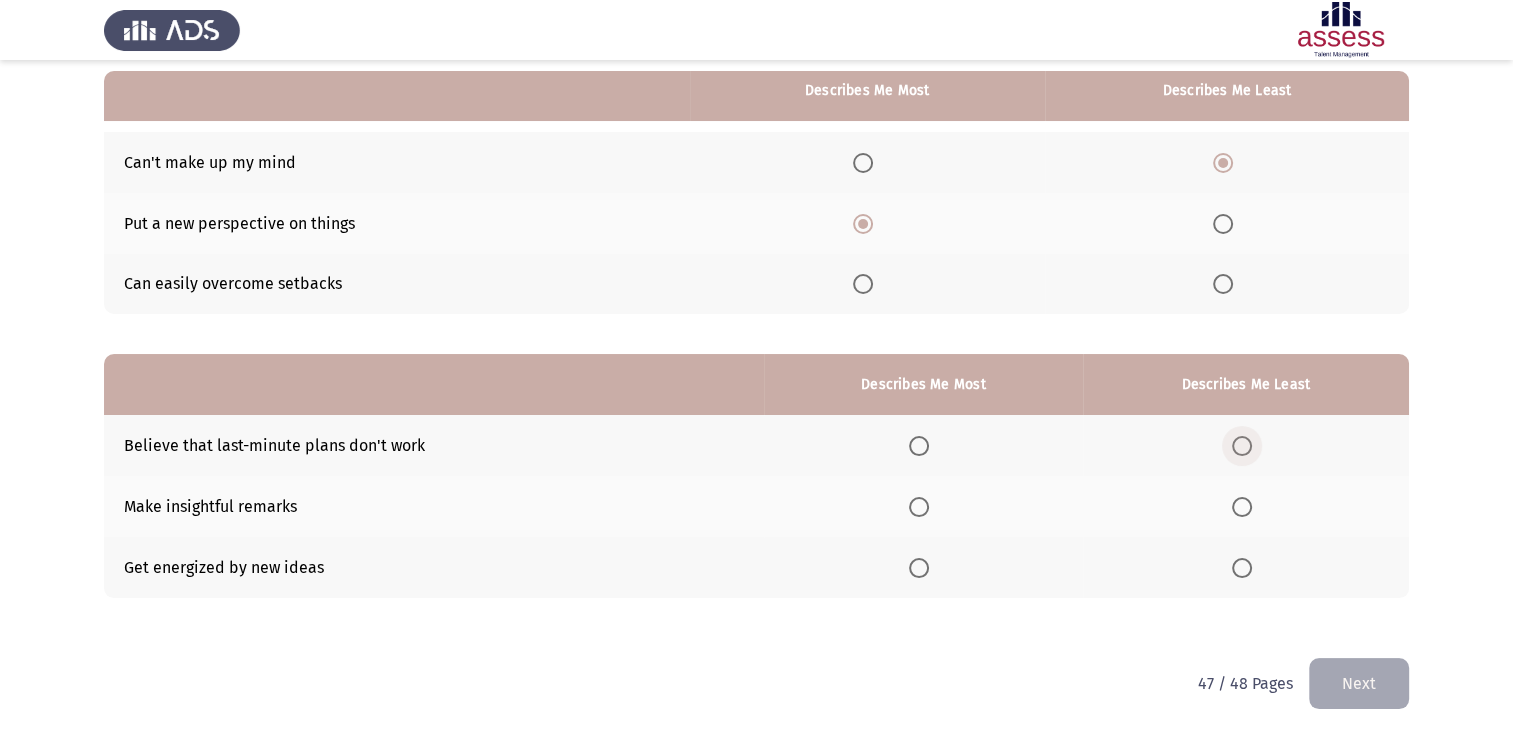 click at bounding box center (1246, 446) 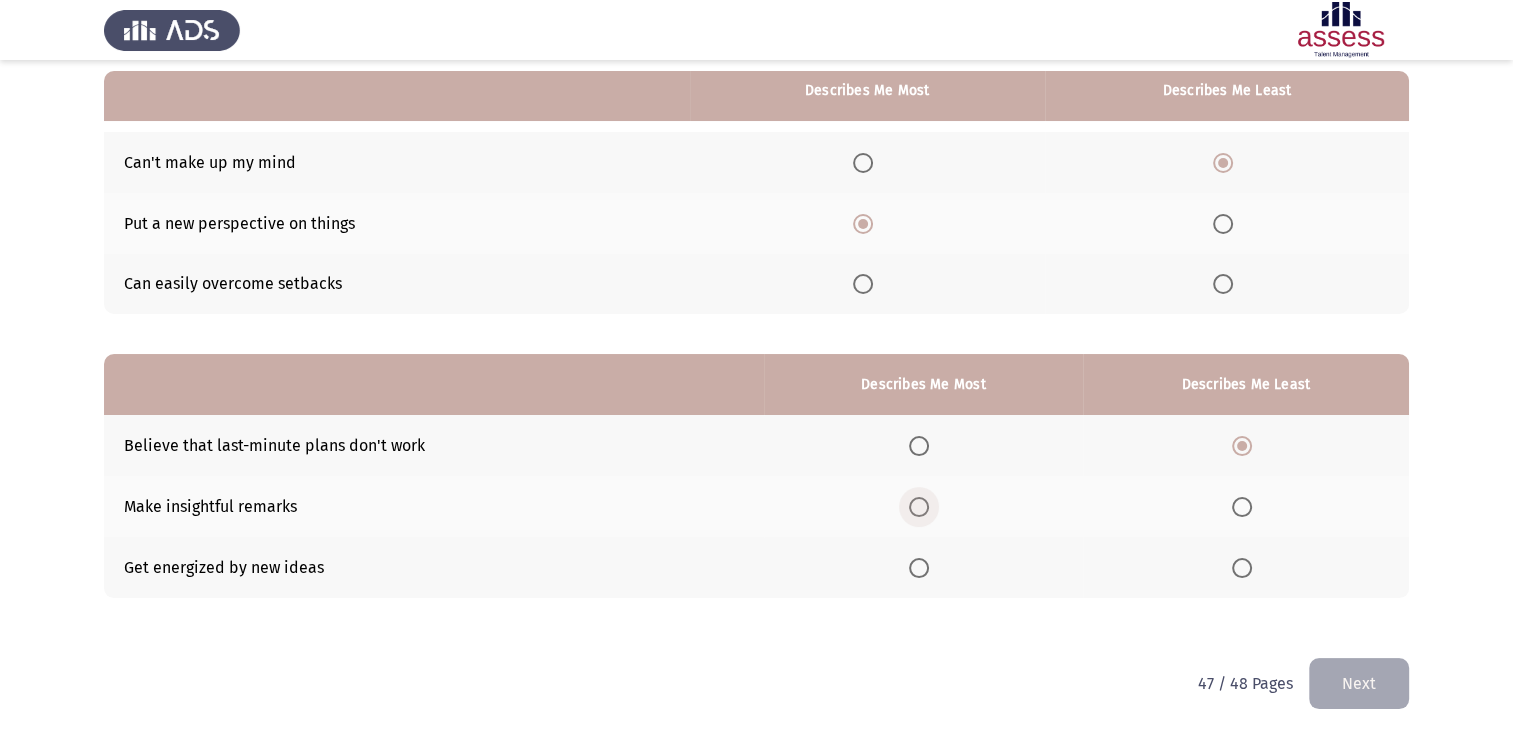click at bounding box center [919, 507] 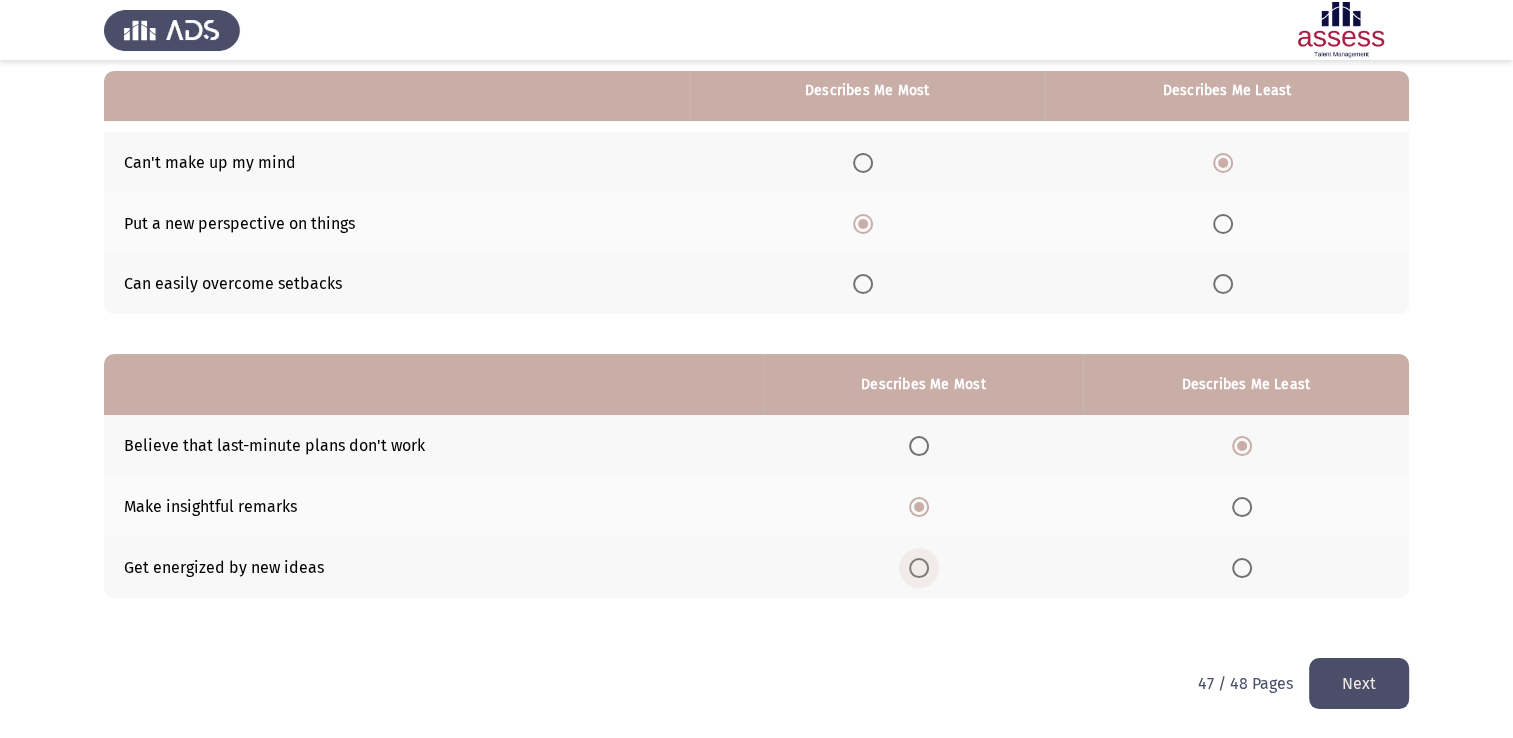 click at bounding box center (919, 568) 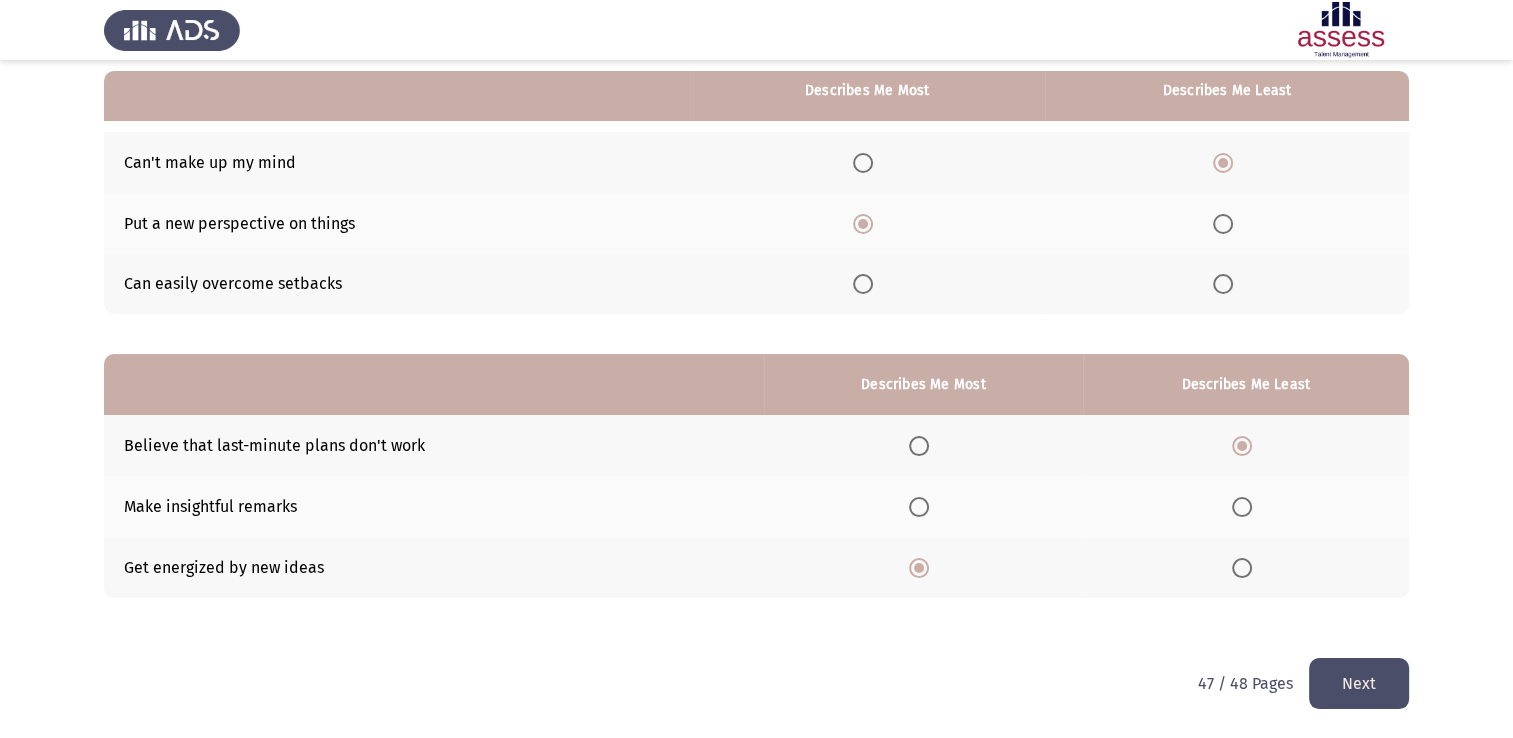 click on "Next" 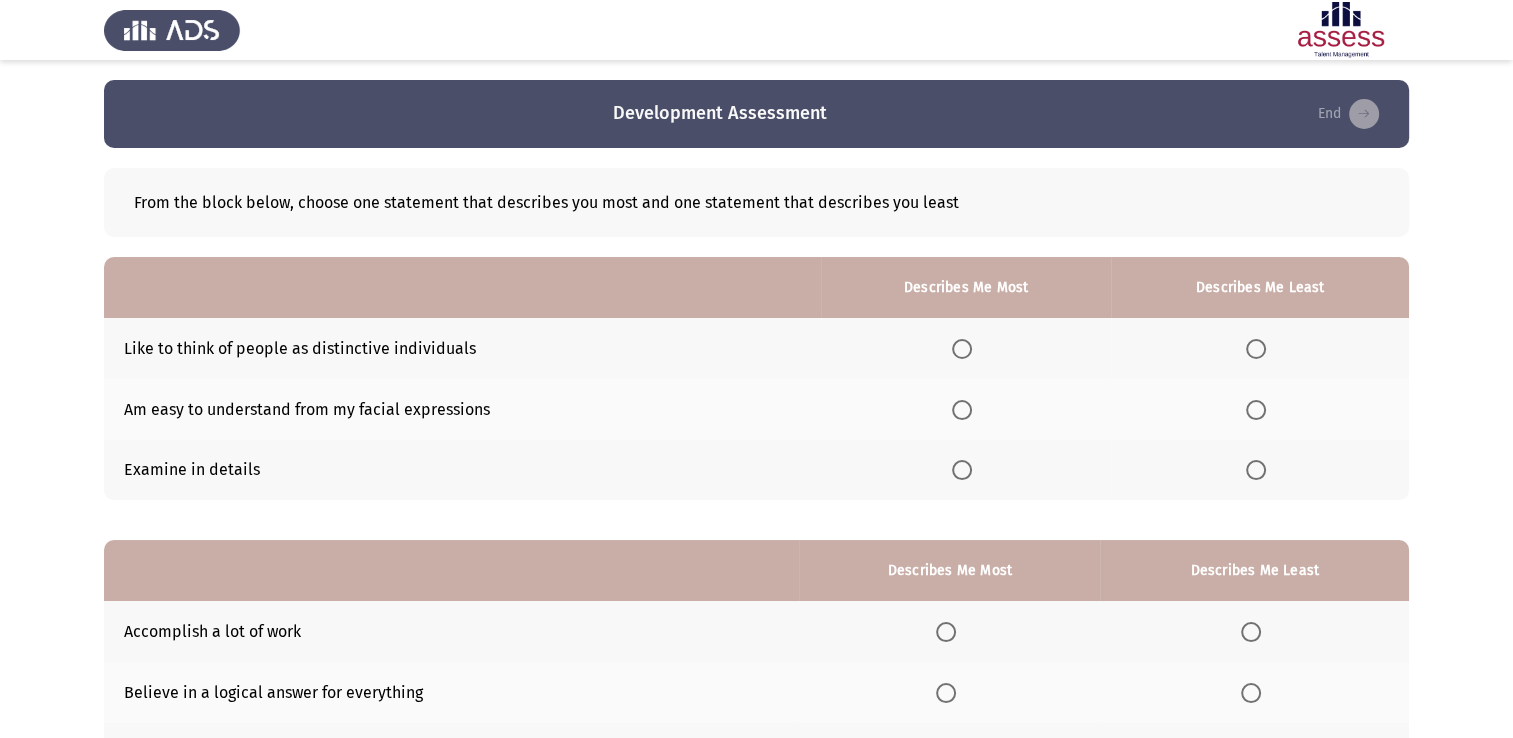 click at bounding box center [962, 349] 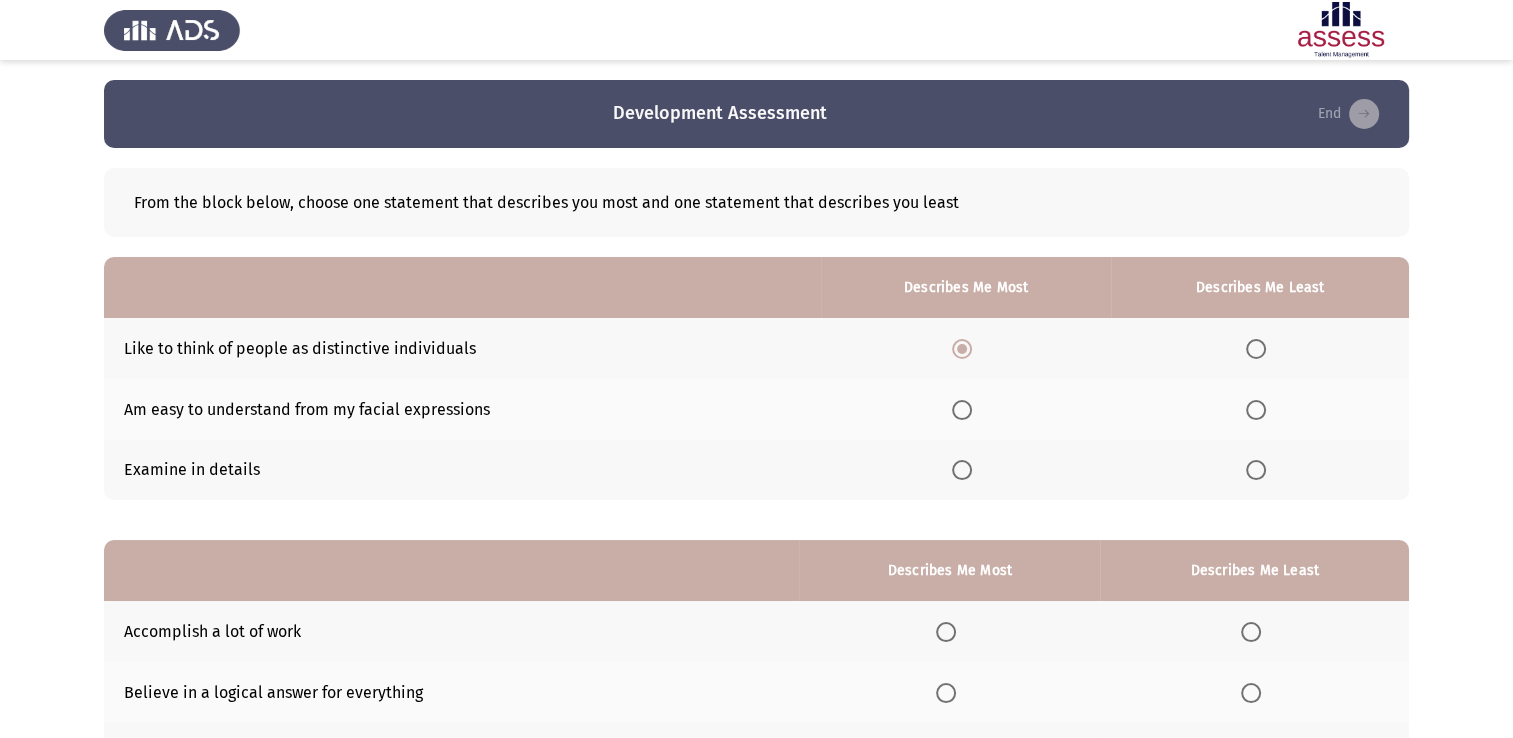 drag, startPoint x: 1244, startPoint y: 403, endPoint x: 1253, endPoint y: 408, distance: 10.29563 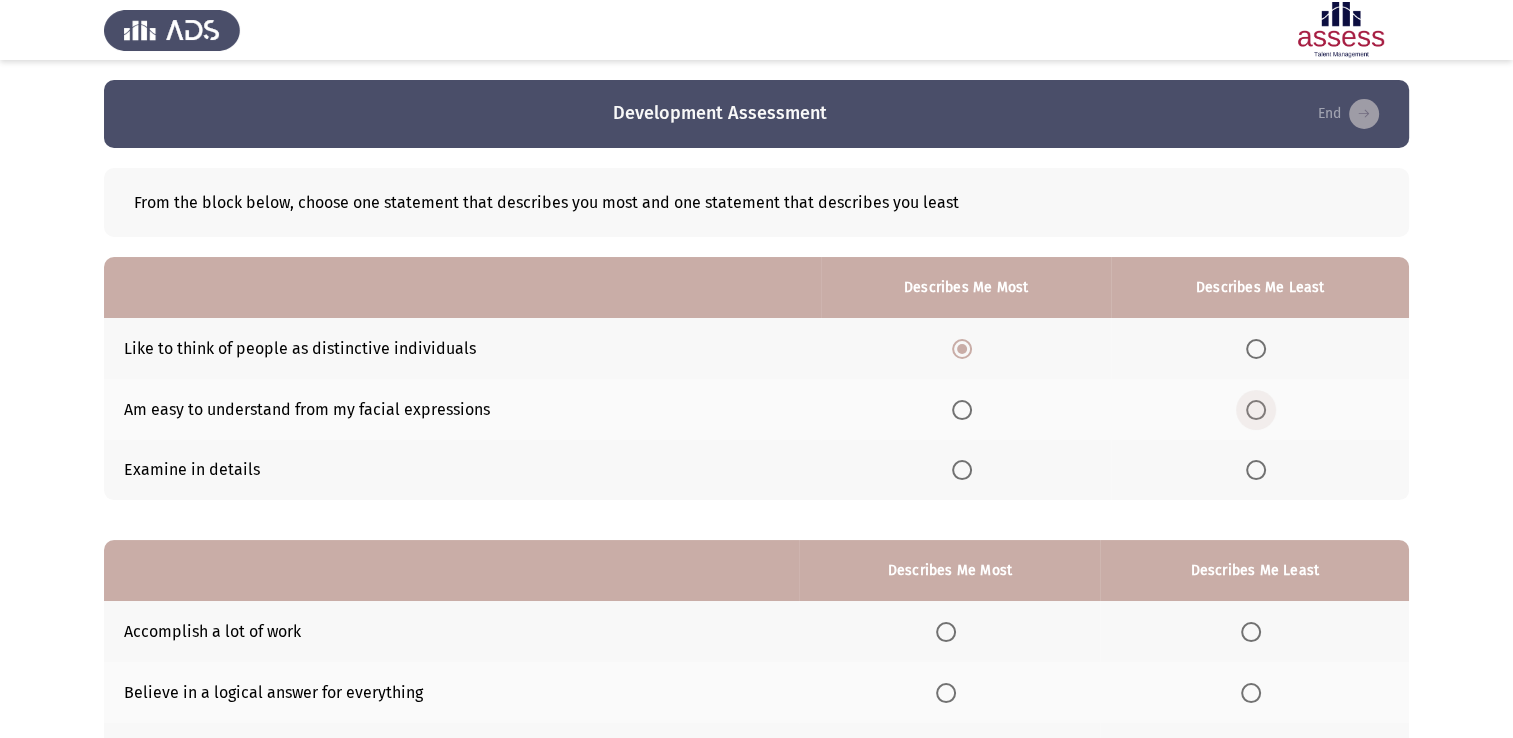click at bounding box center [1256, 410] 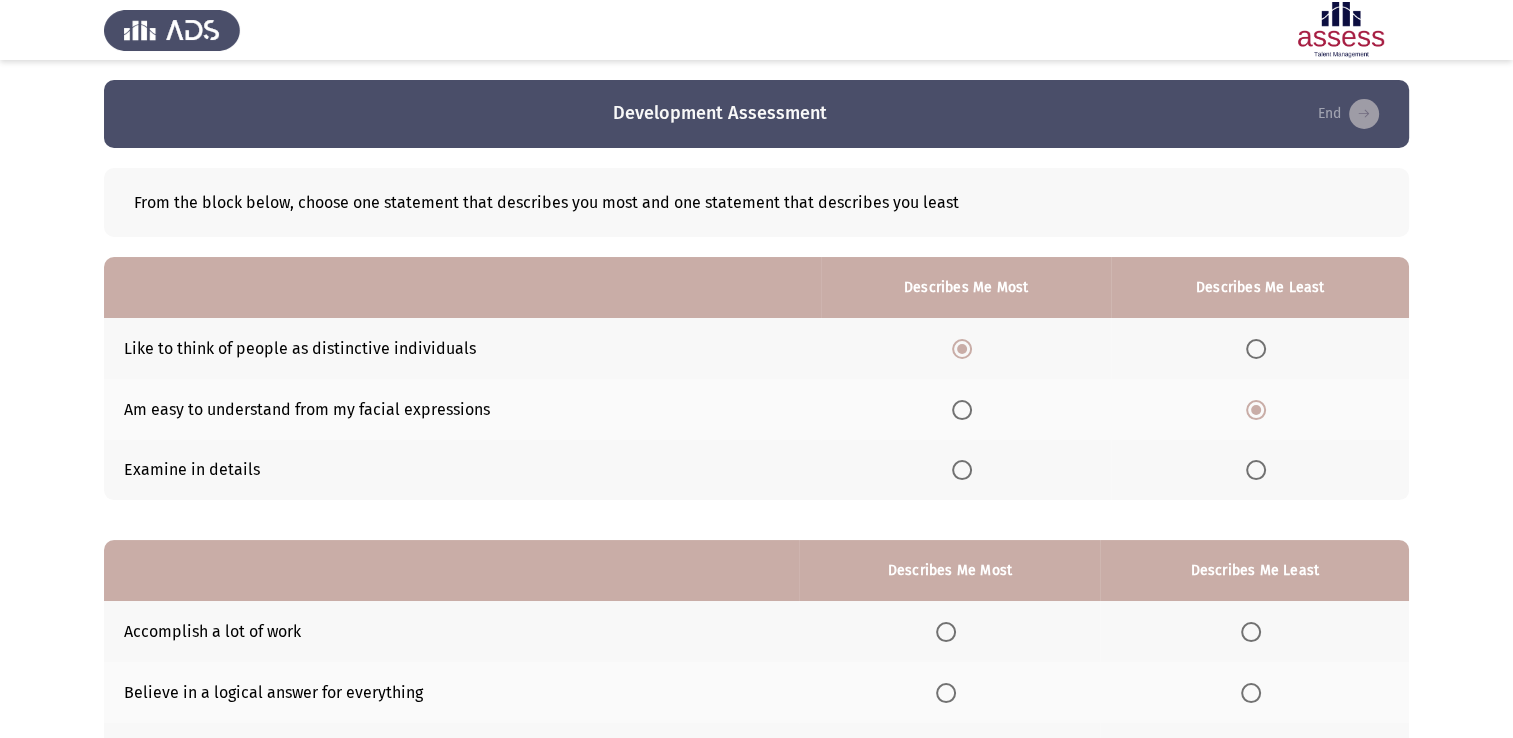 scroll, scrollTop: 186, scrollLeft: 0, axis: vertical 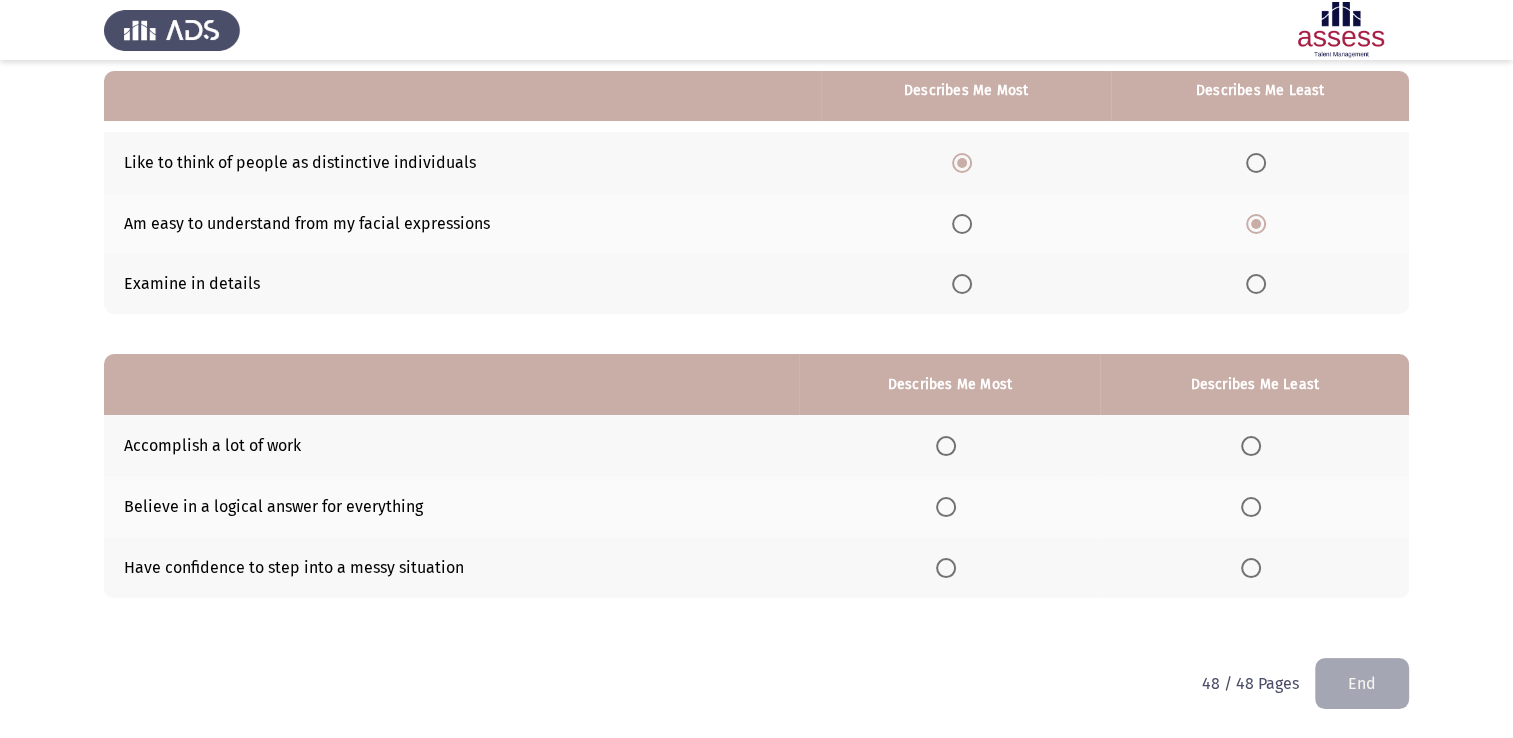 click at bounding box center [1251, 507] 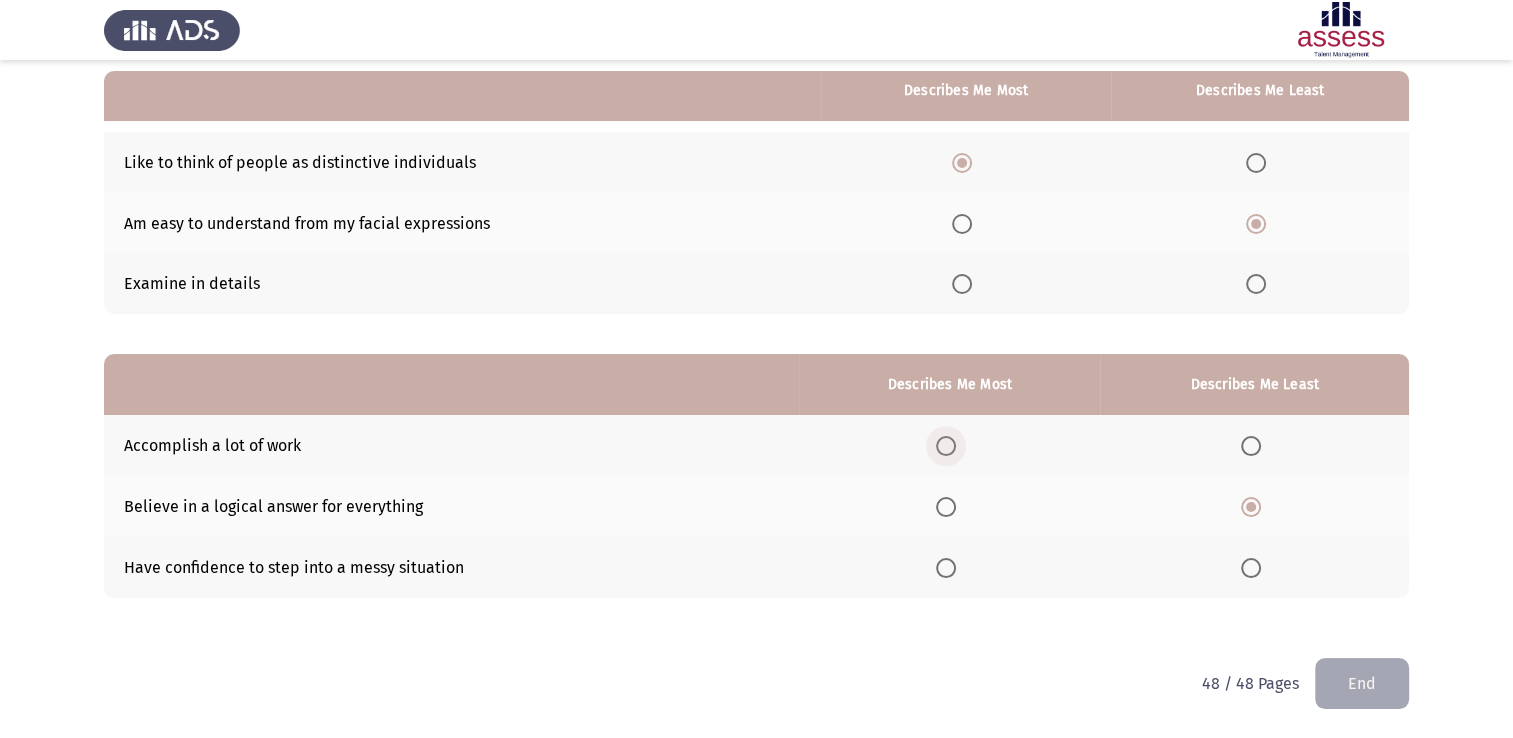 click at bounding box center (946, 446) 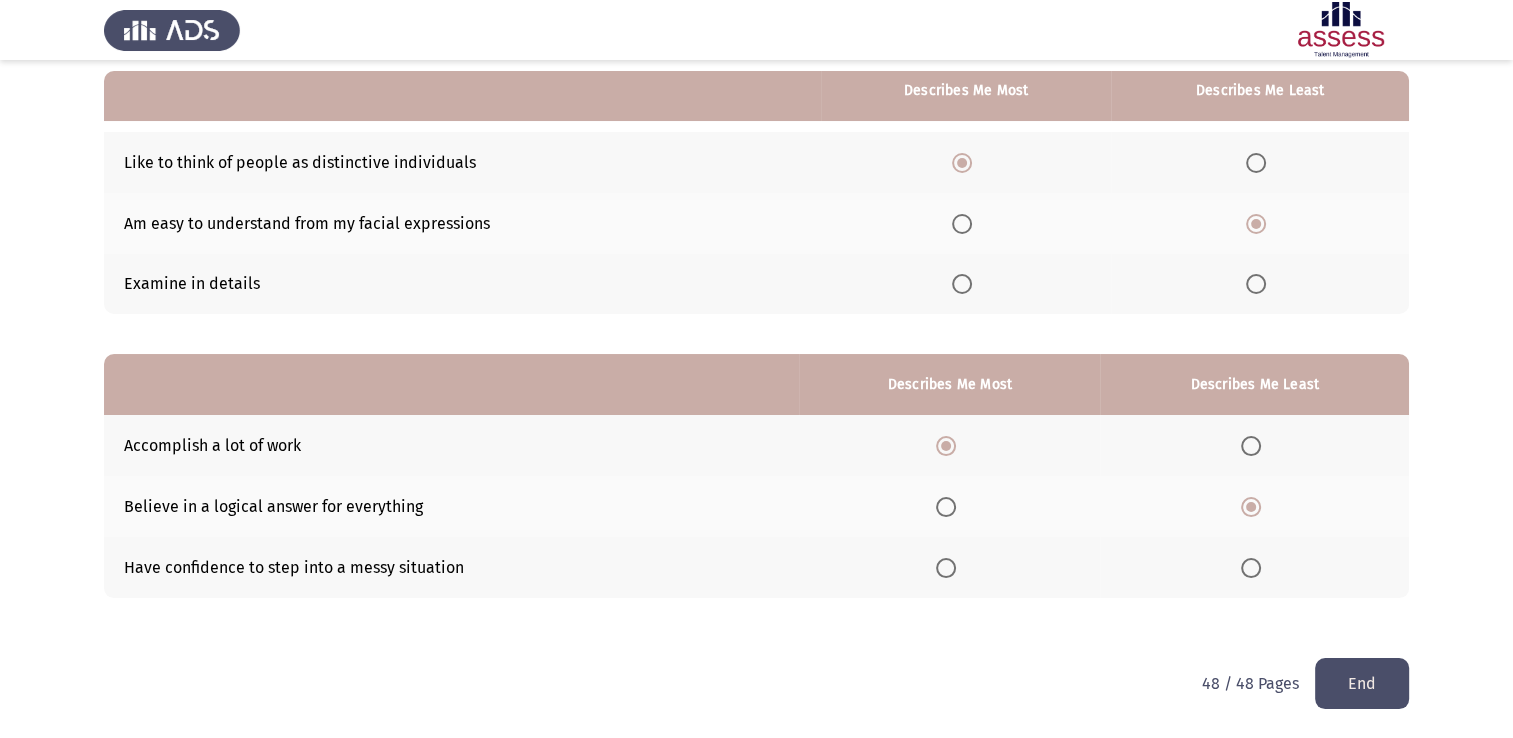 click on "End" 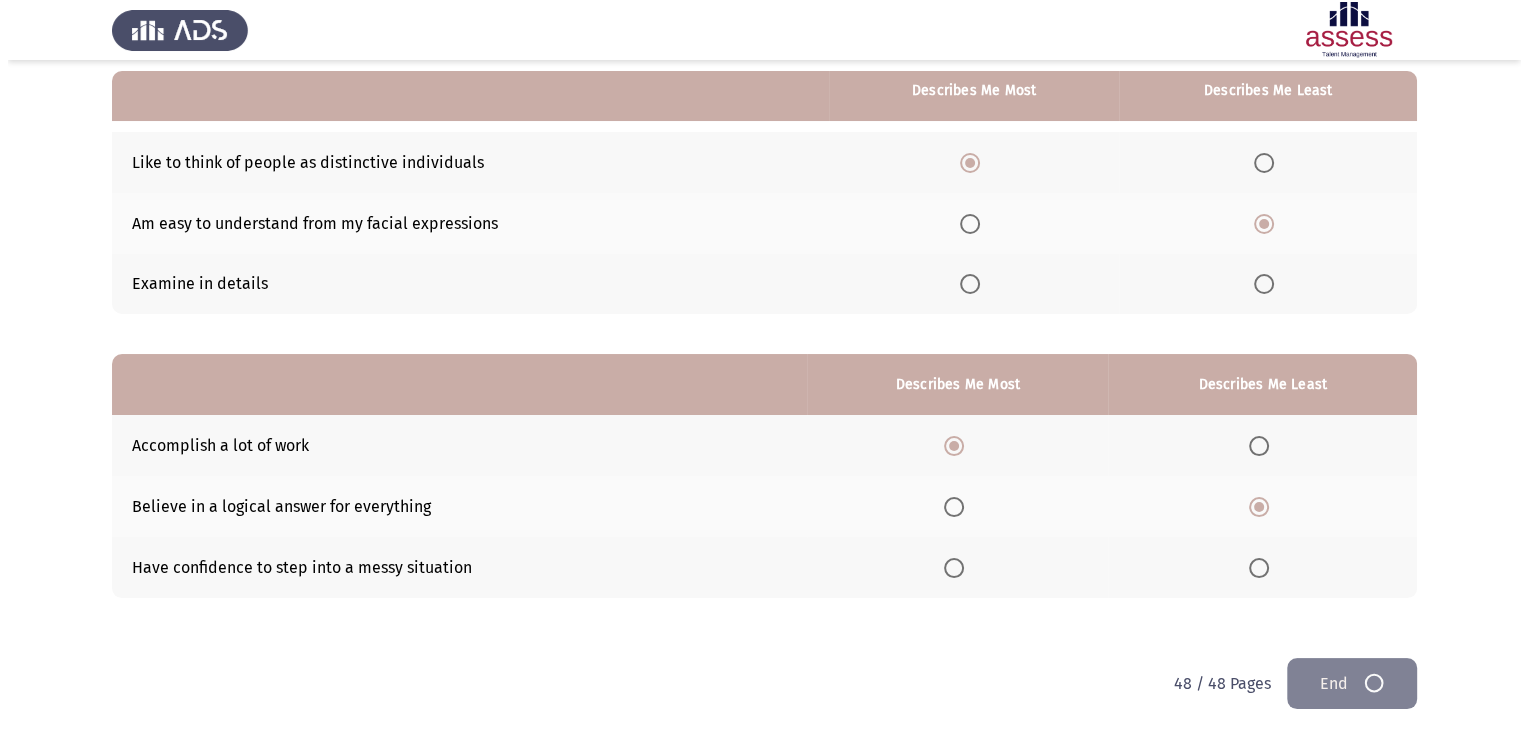scroll, scrollTop: 0, scrollLeft: 0, axis: both 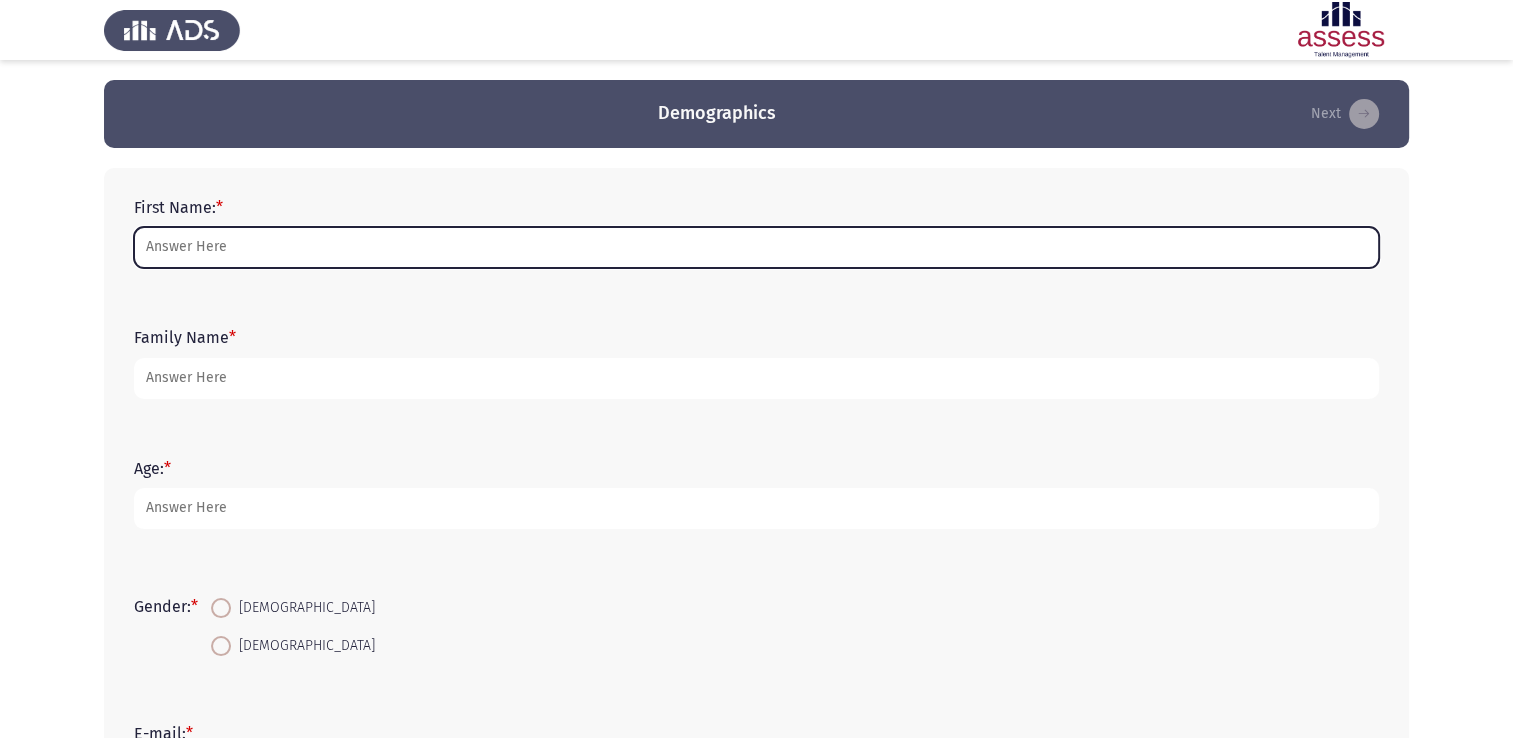 click on "First Name:   *" at bounding box center [756, 247] 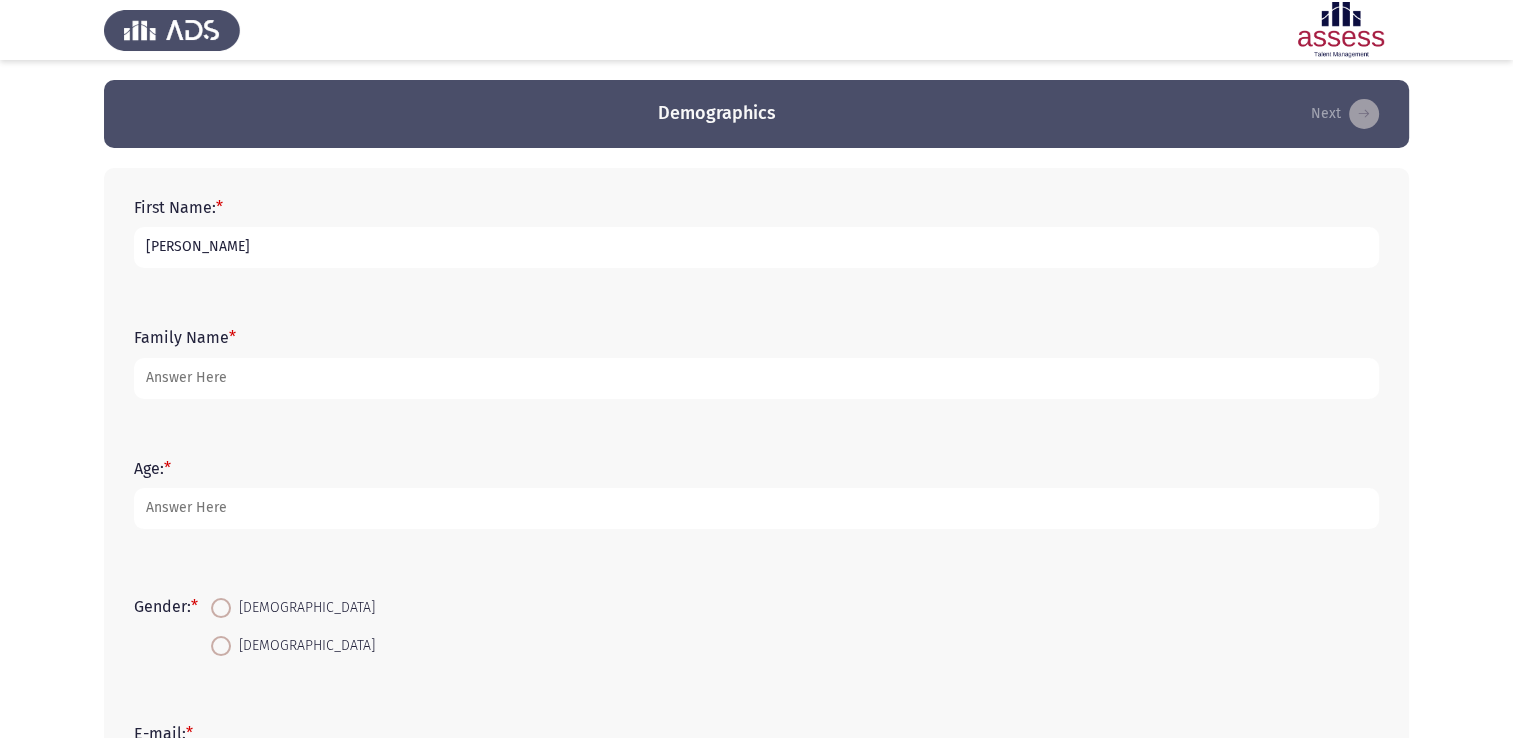 type on "[PERSON_NAME]" 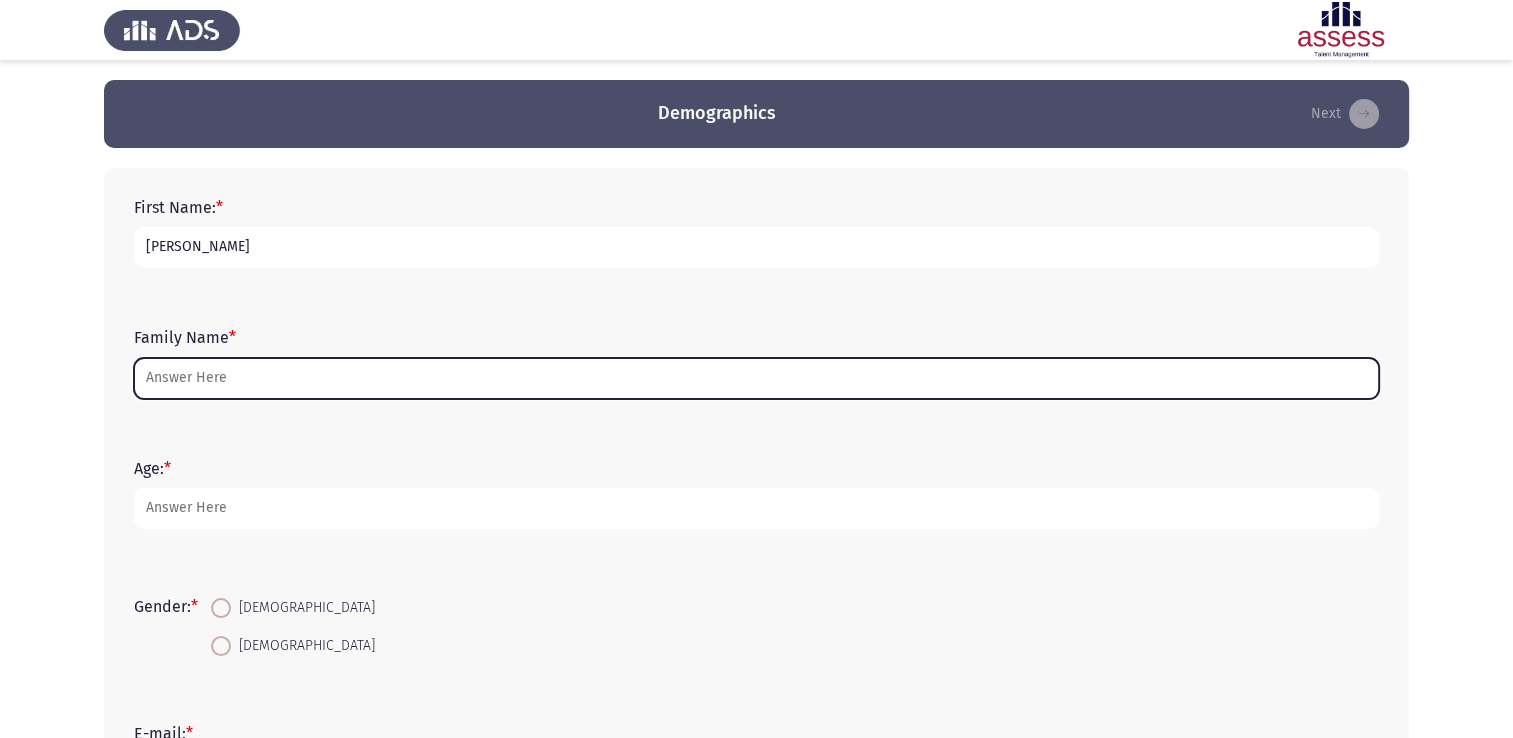 click on "Family Name   *" at bounding box center [756, 378] 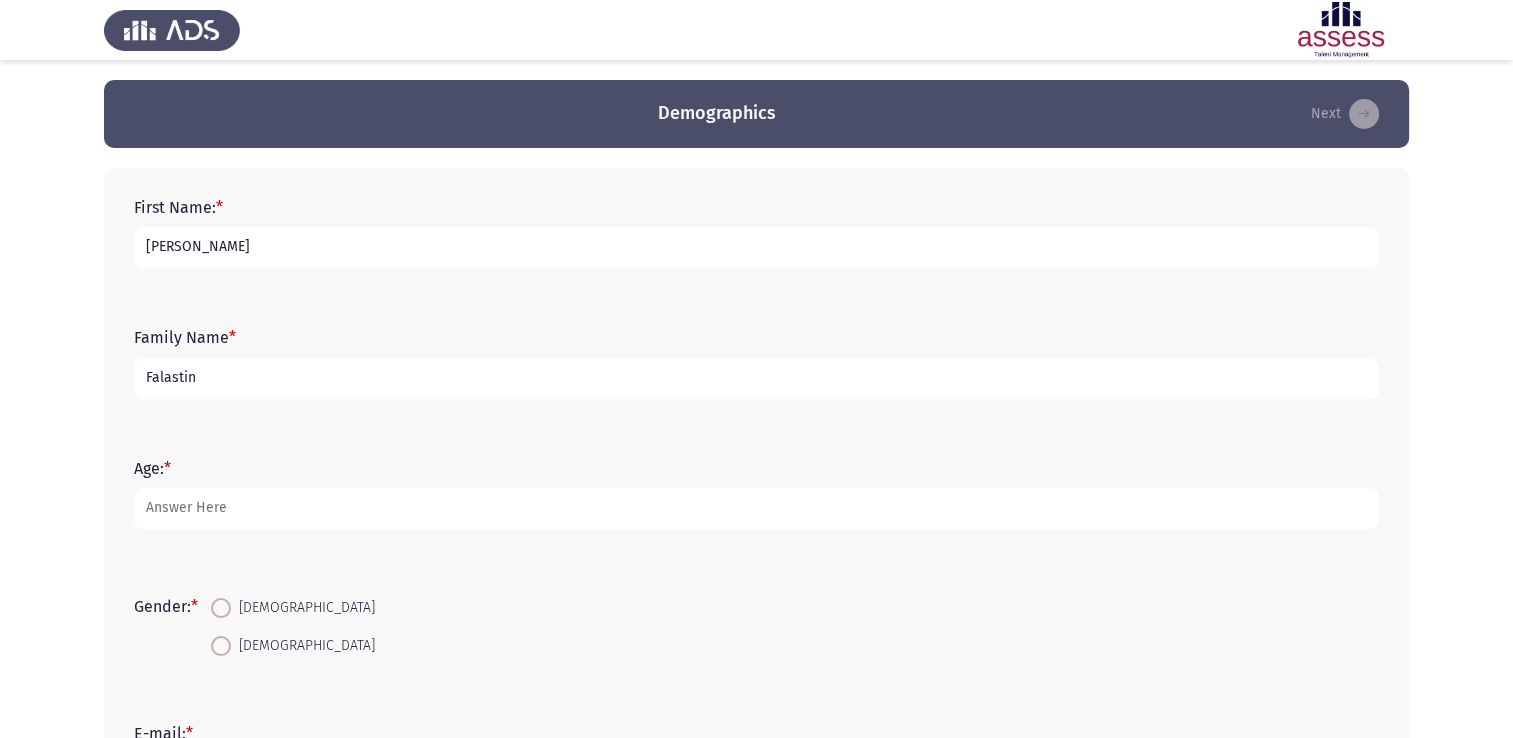 type on "Falastin" 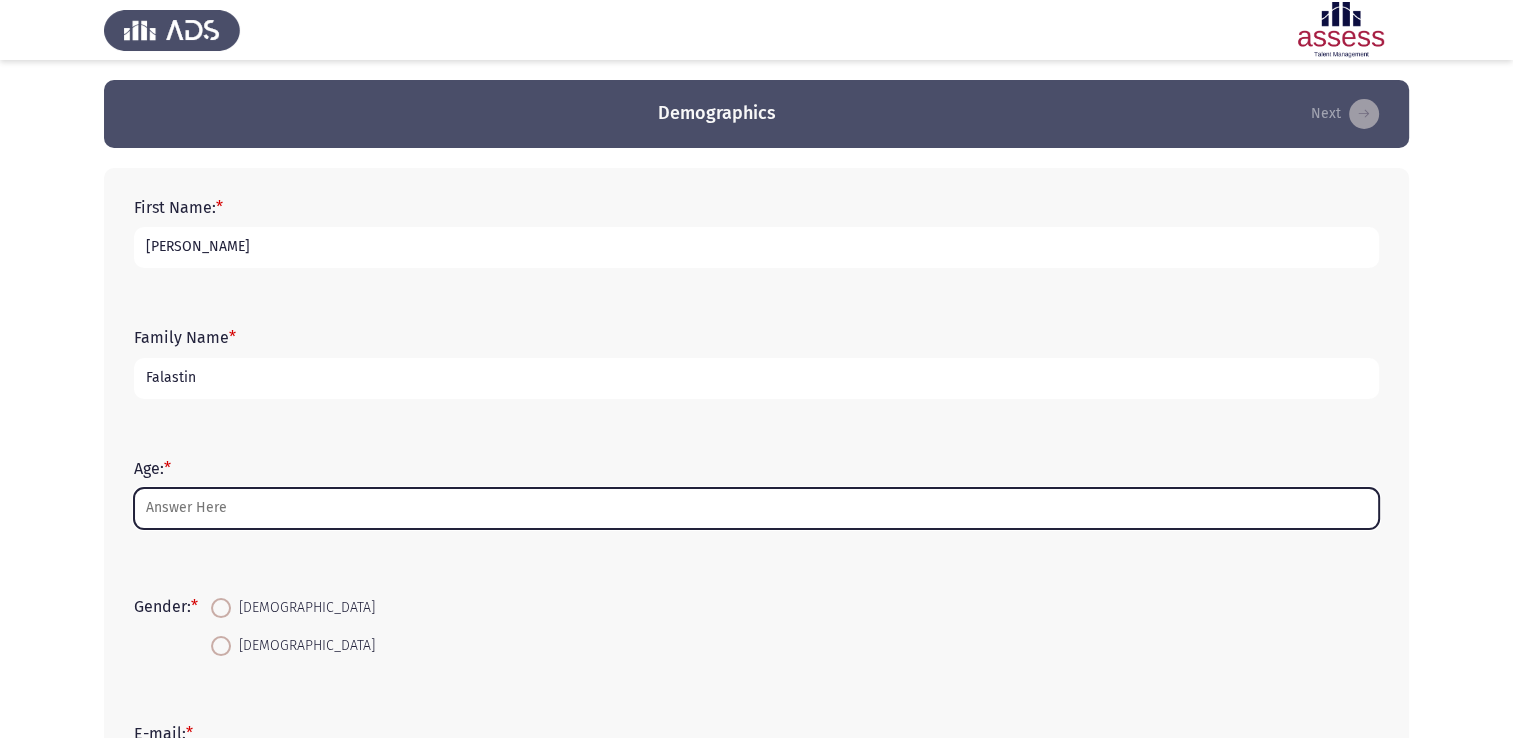 click on "Age:   *" at bounding box center [756, 508] 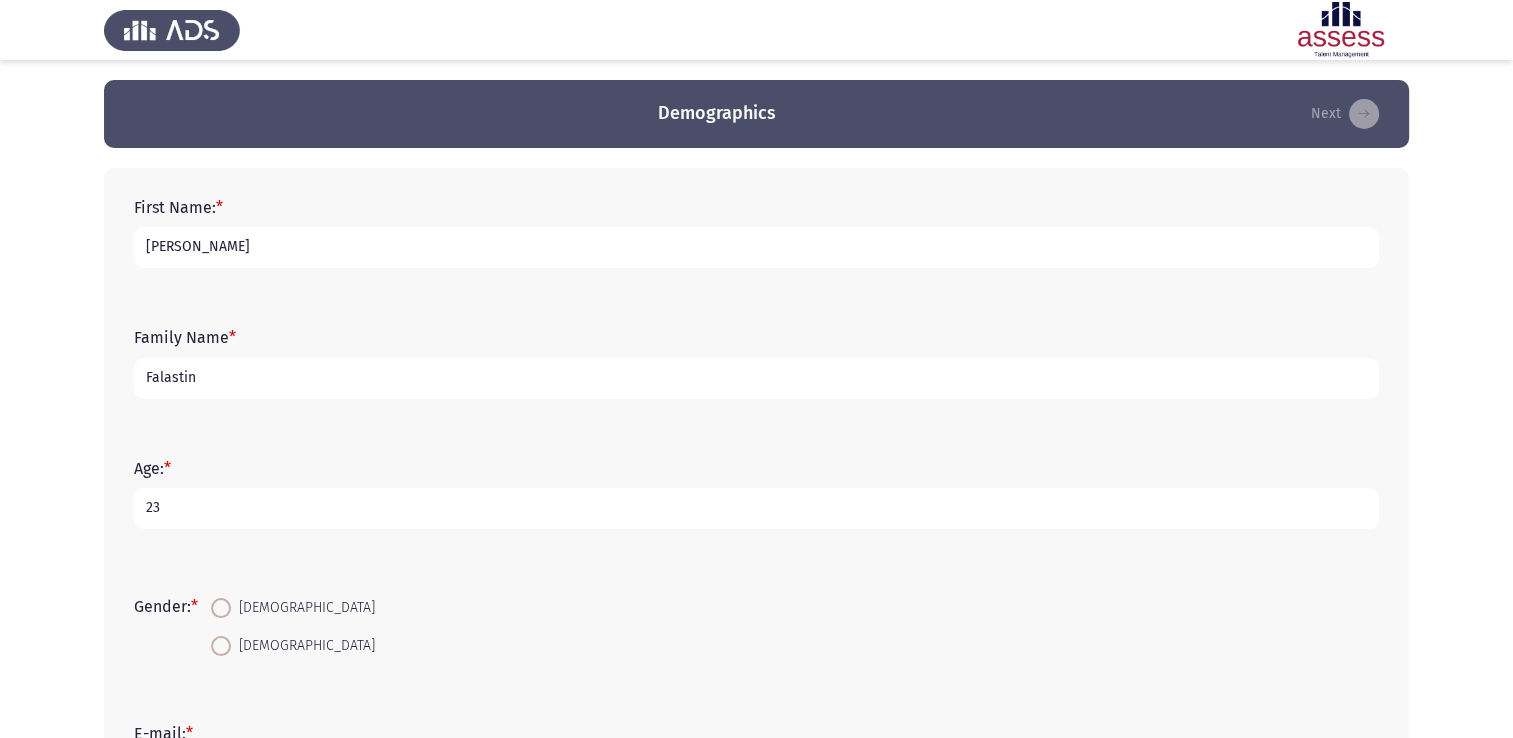 type on "23" 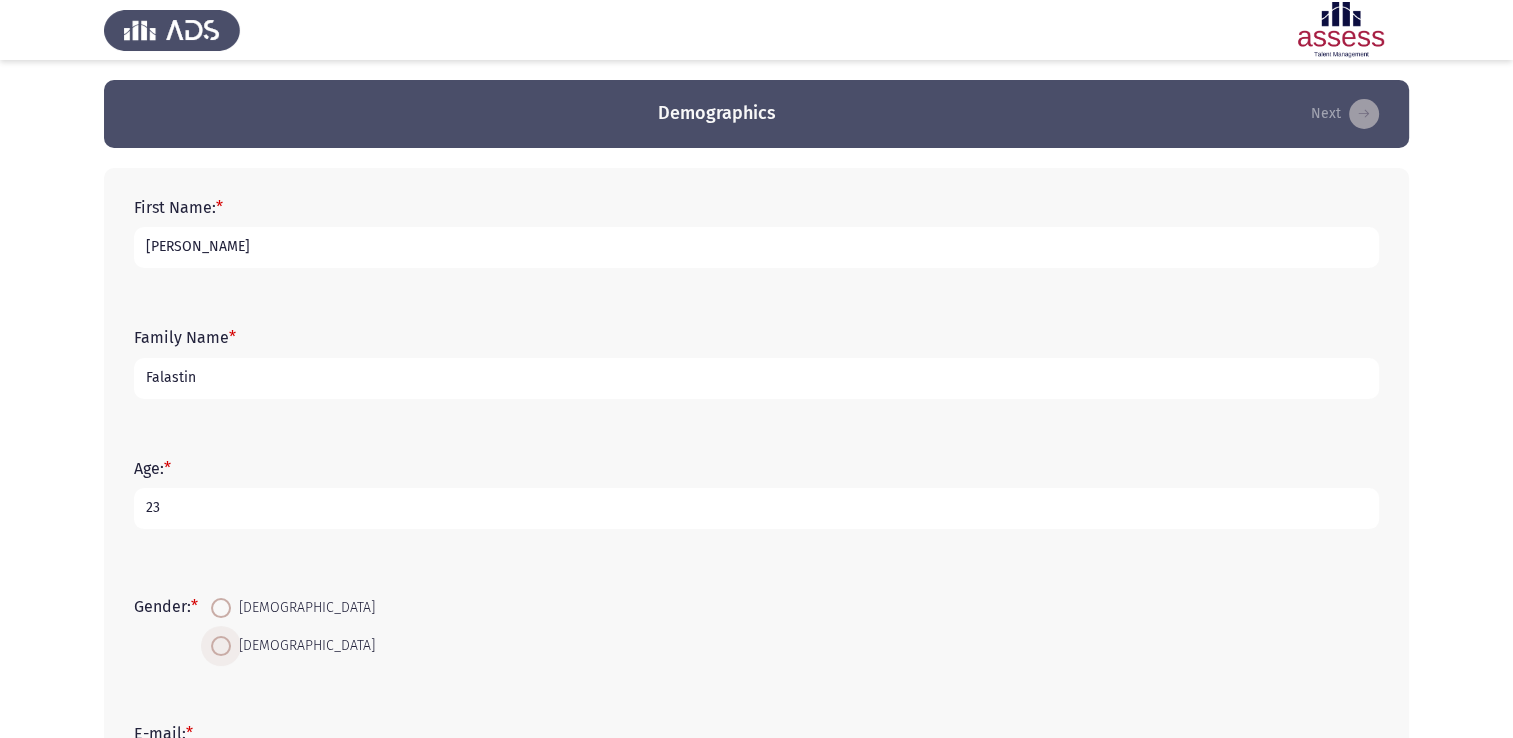 click at bounding box center [221, 646] 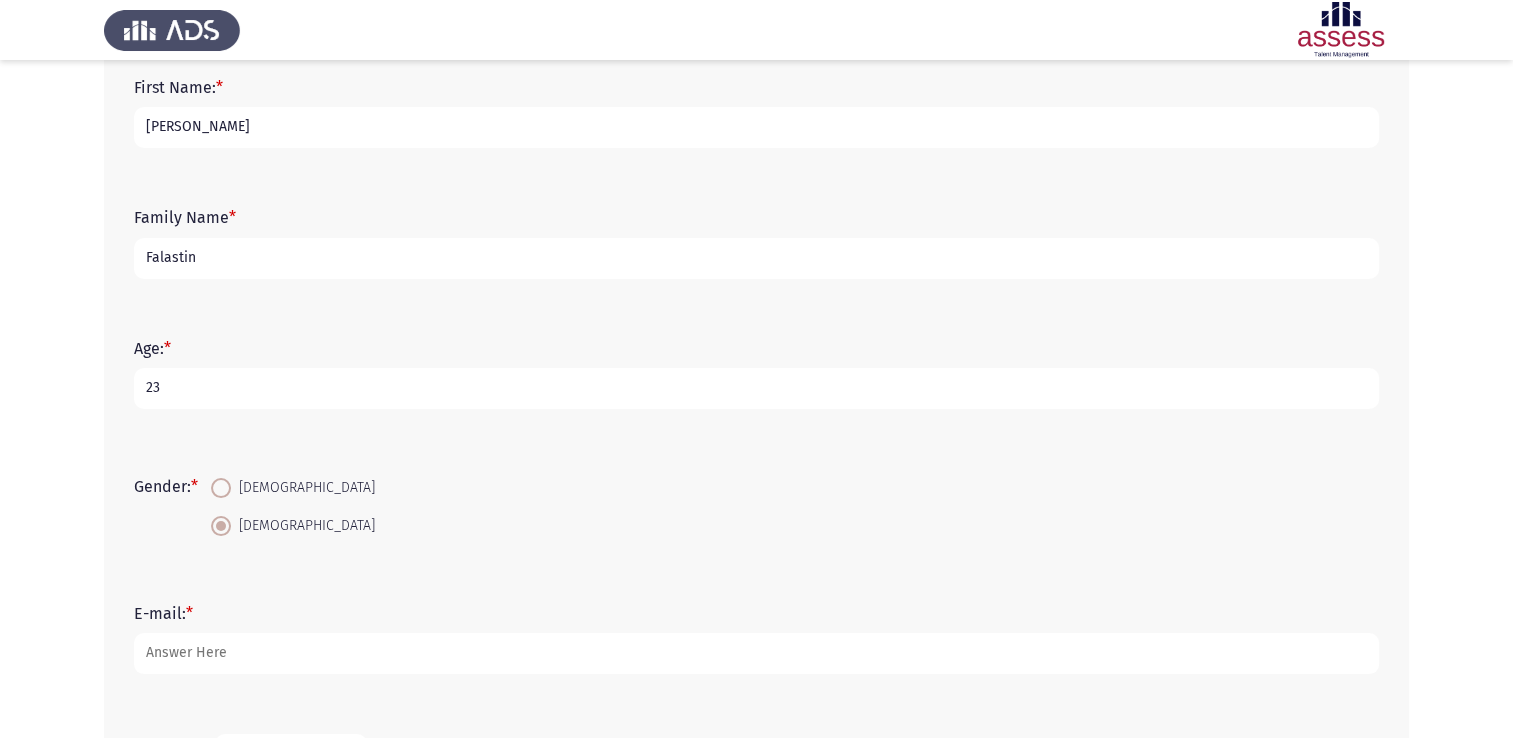 scroll, scrollTop: 126, scrollLeft: 0, axis: vertical 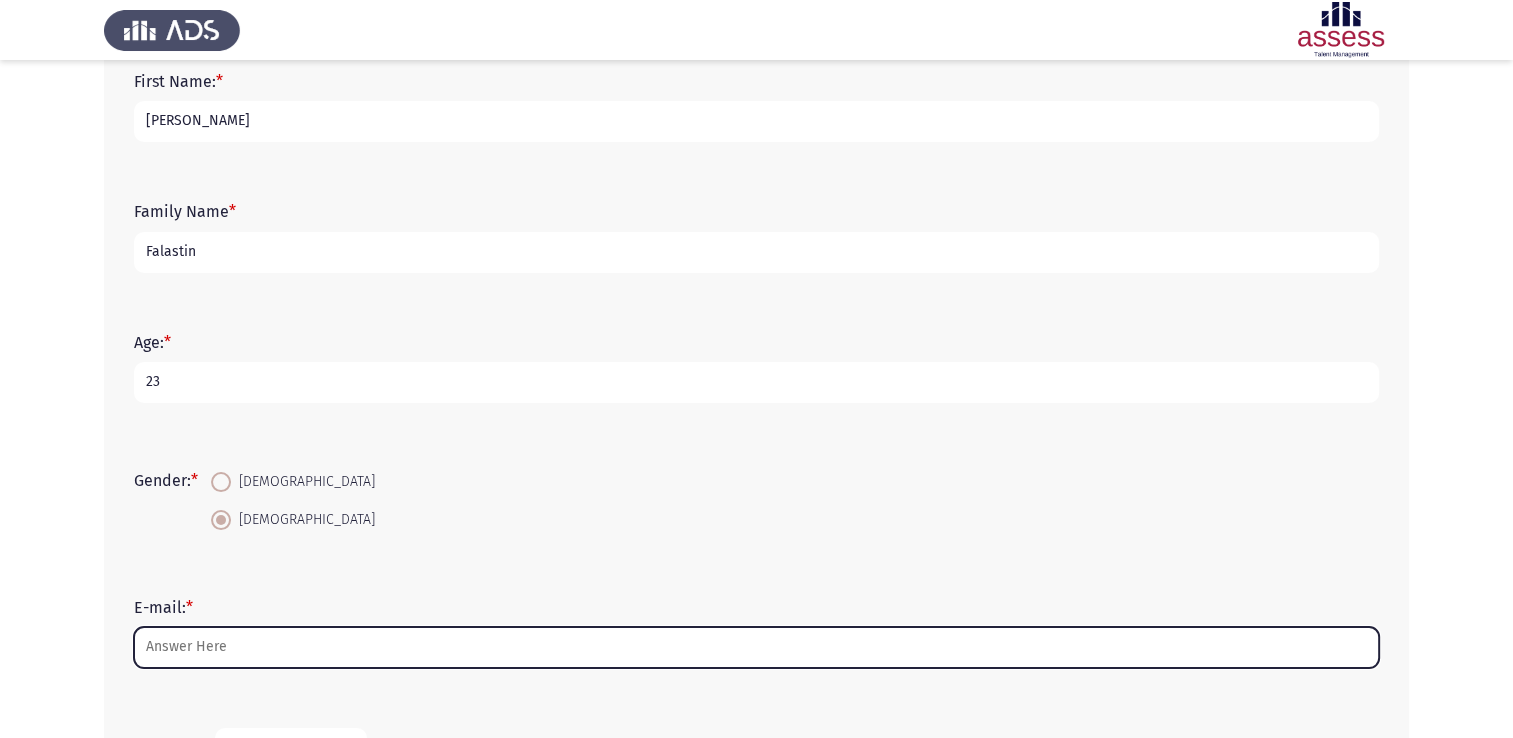 click on "E-mail:   *" at bounding box center (756, 647) 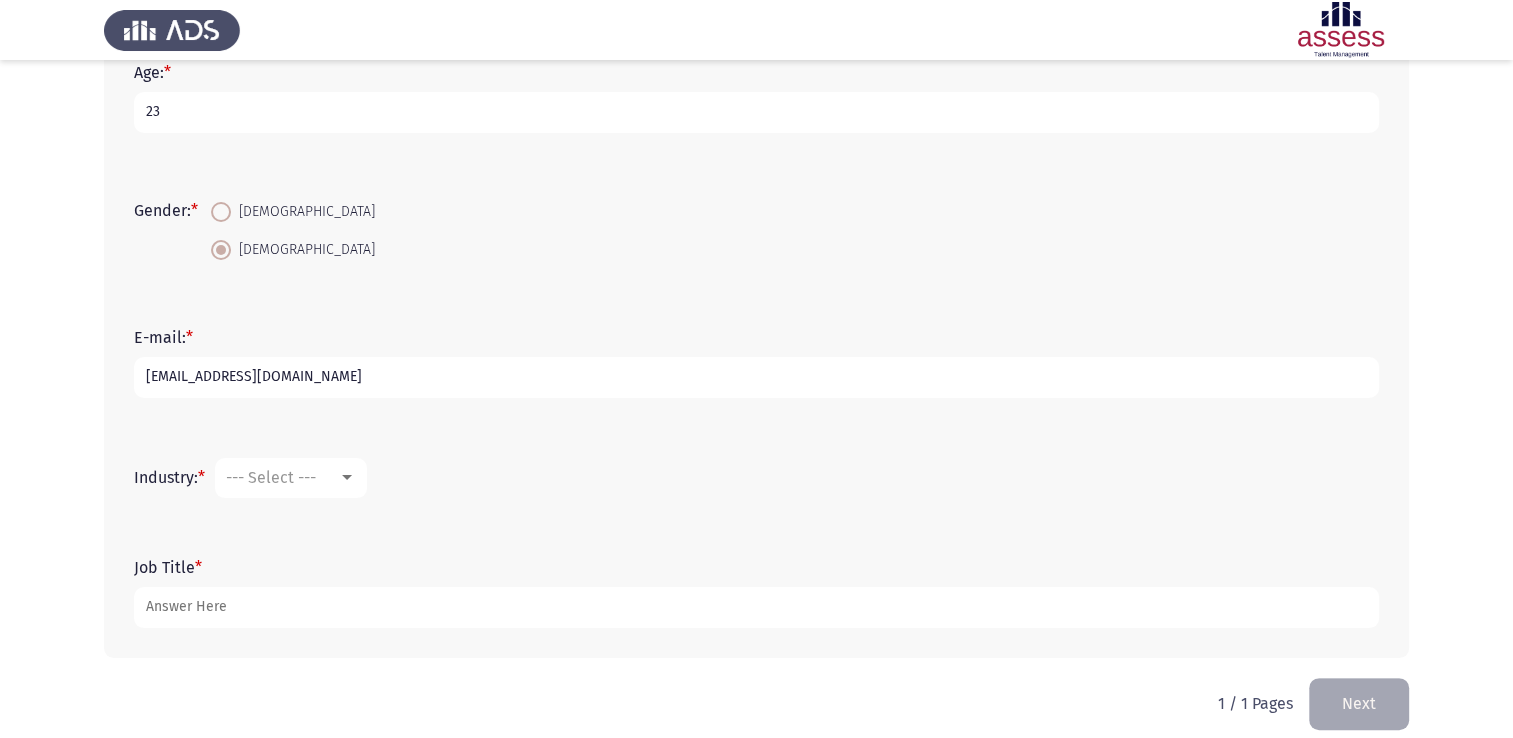 scroll, scrollTop: 396, scrollLeft: 0, axis: vertical 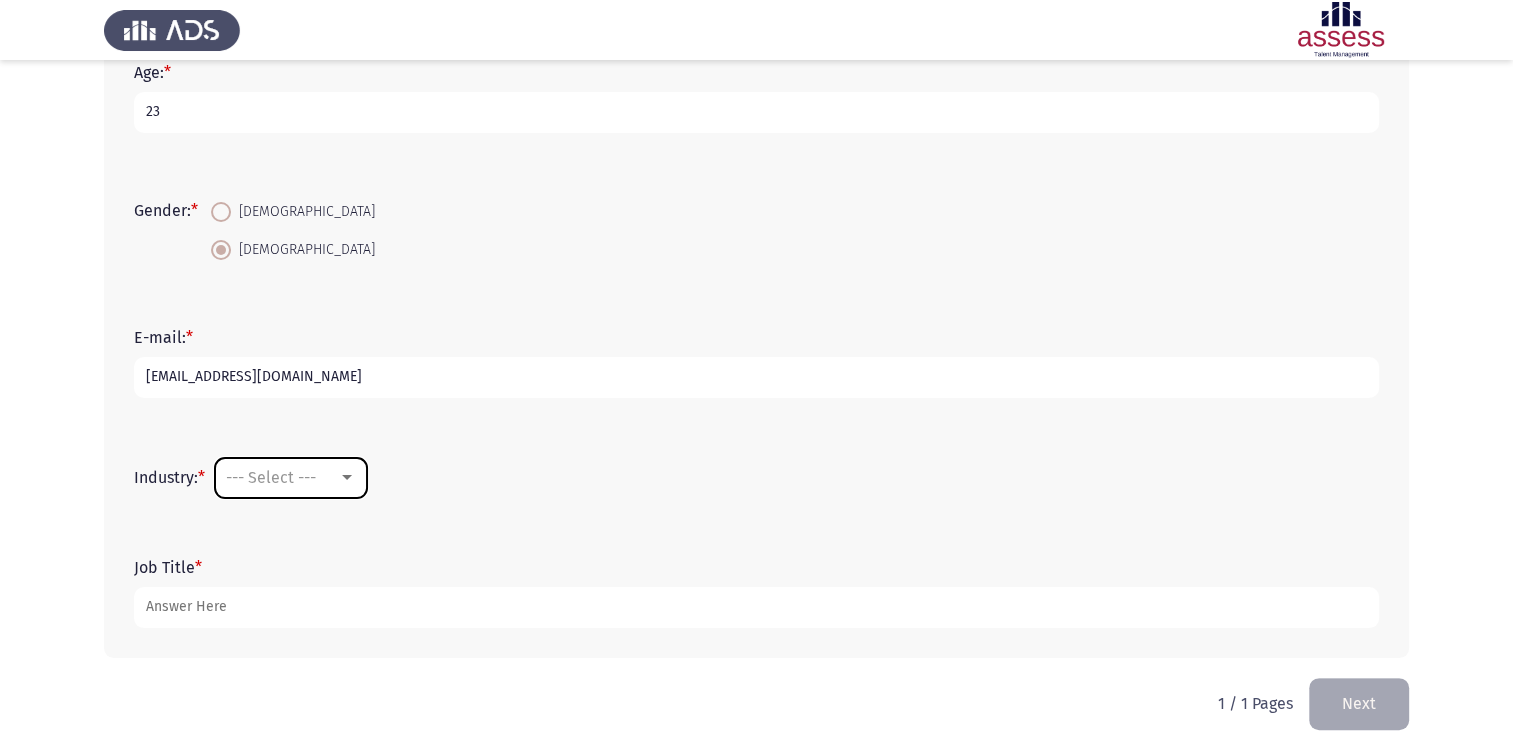 click on "--- Select ---" at bounding box center (291, 478) 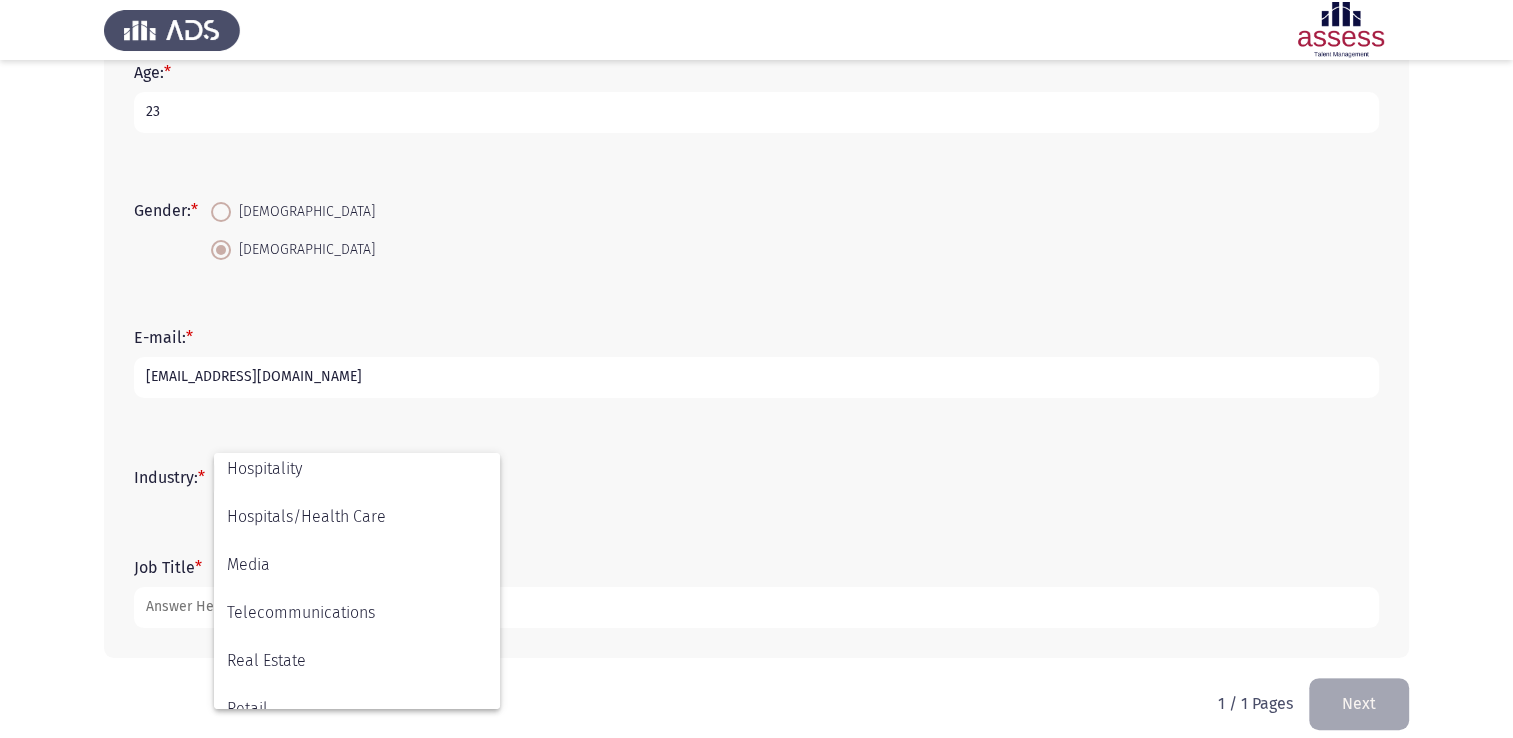 scroll, scrollTop: 487, scrollLeft: 0, axis: vertical 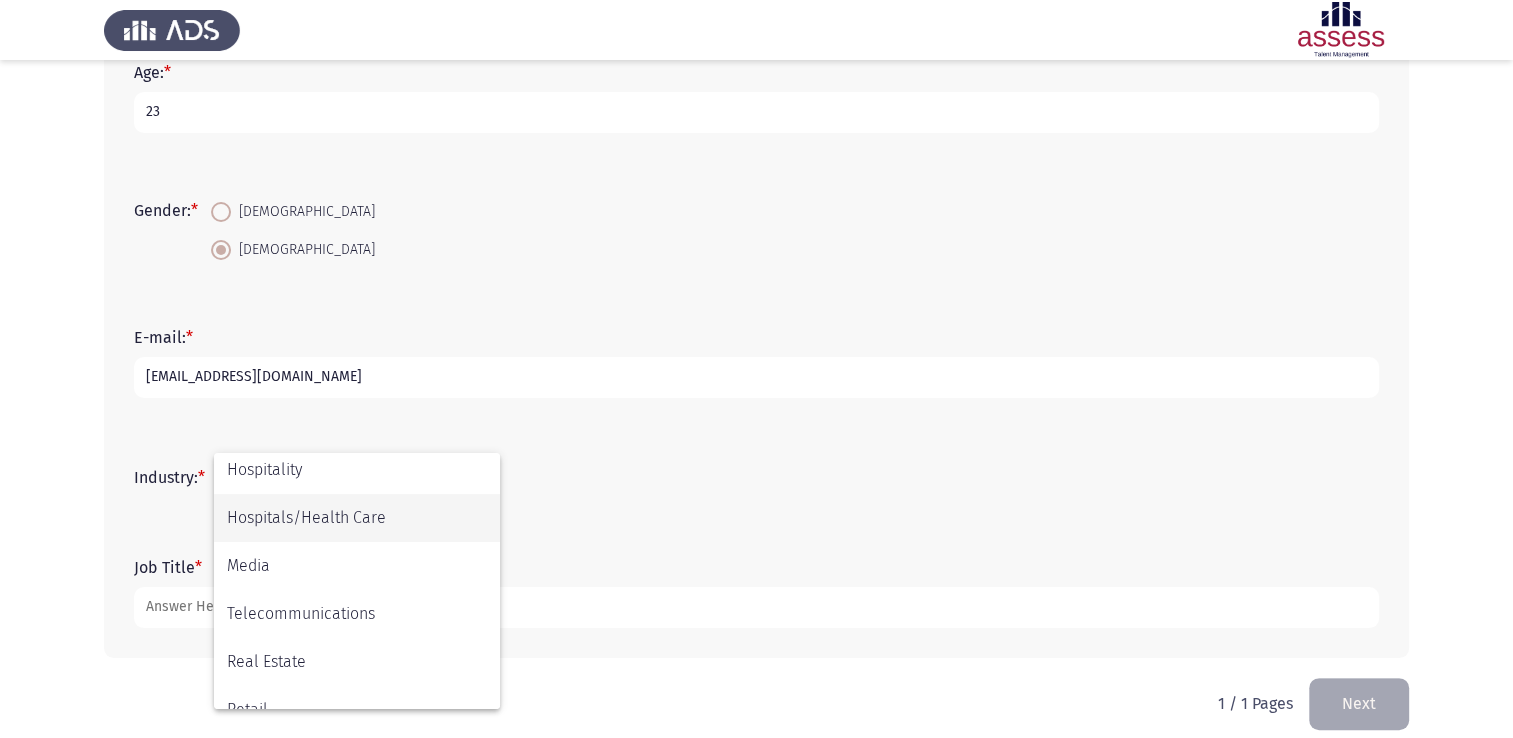 click on "Hospitals/Health Care" at bounding box center [357, 518] 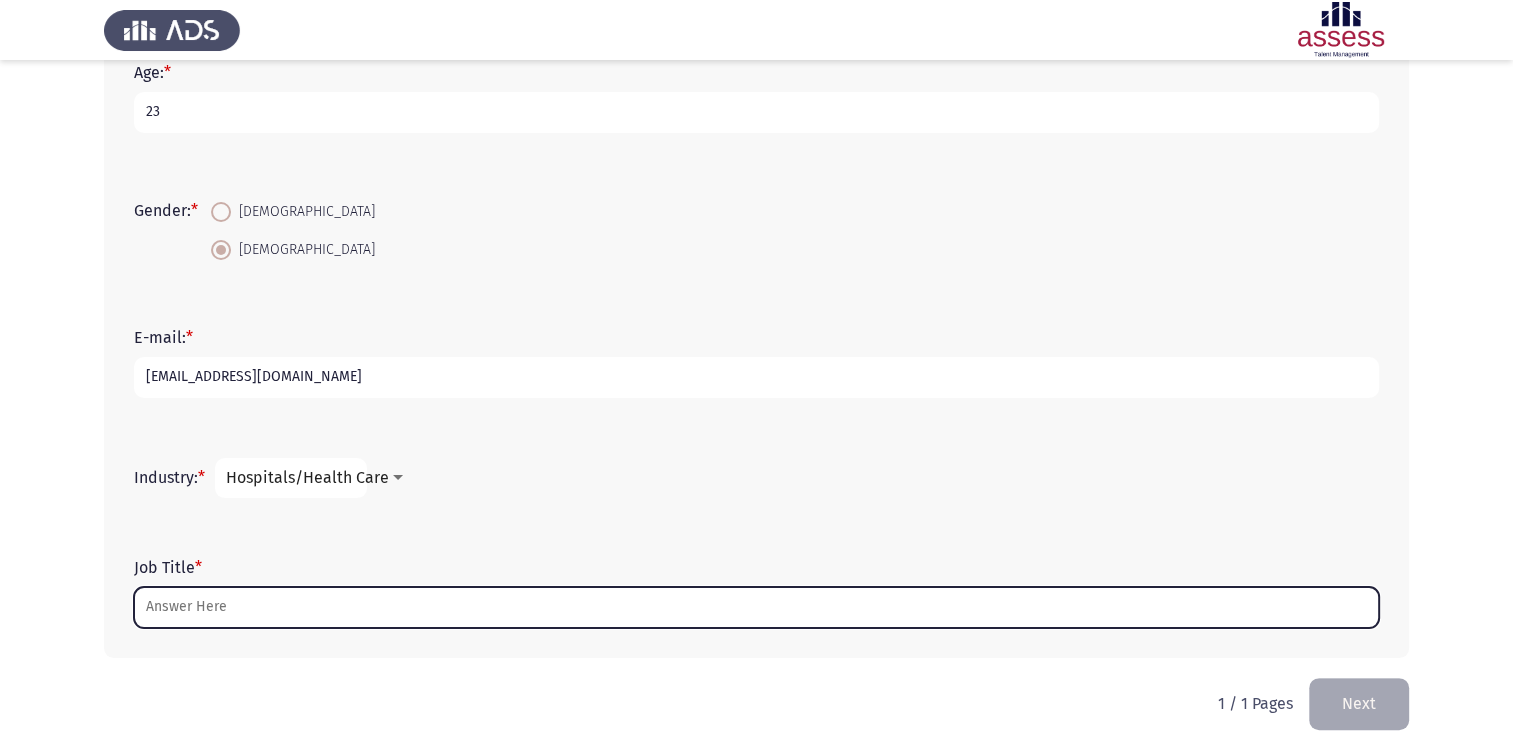 click on "Job Title   *" at bounding box center (756, 607) 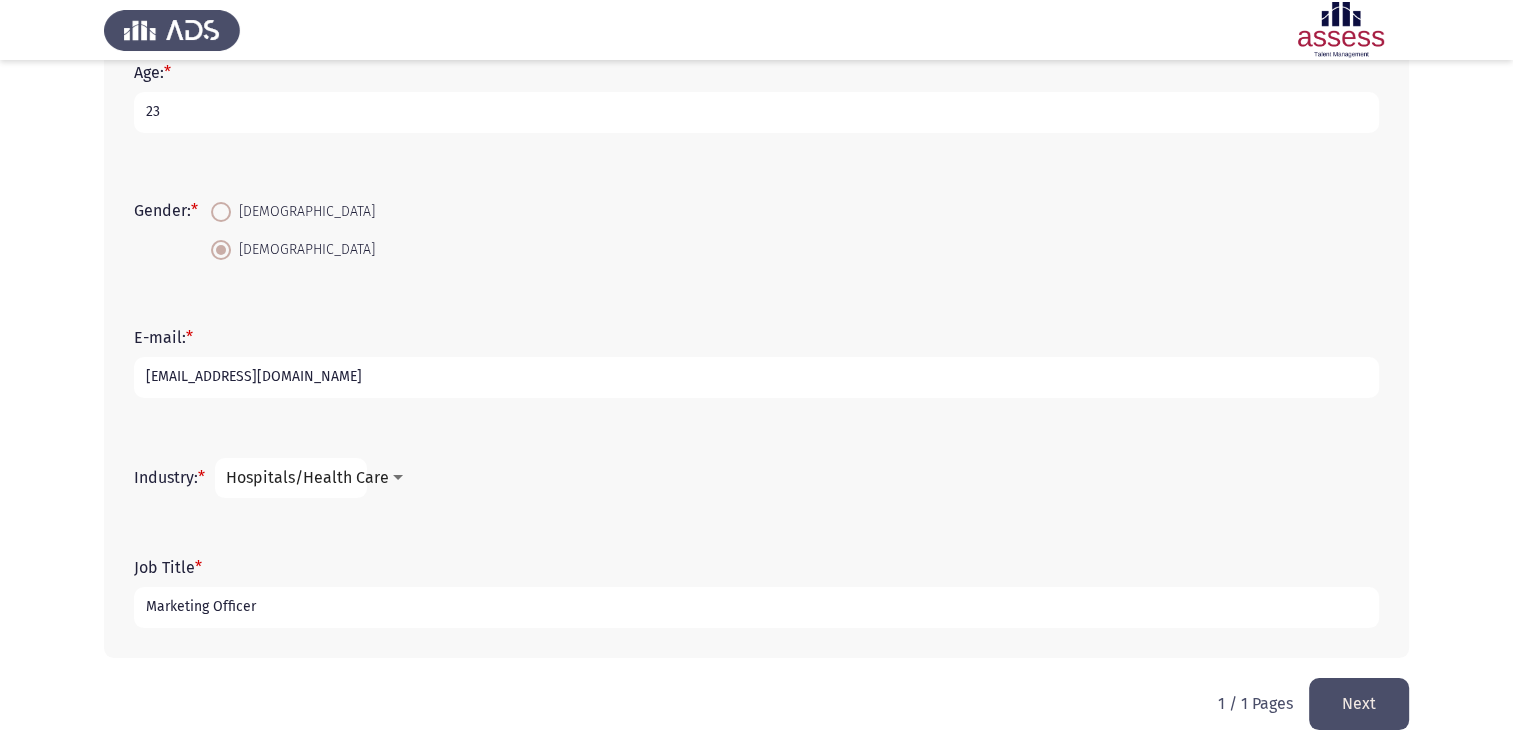 type on "Marketing Officer" 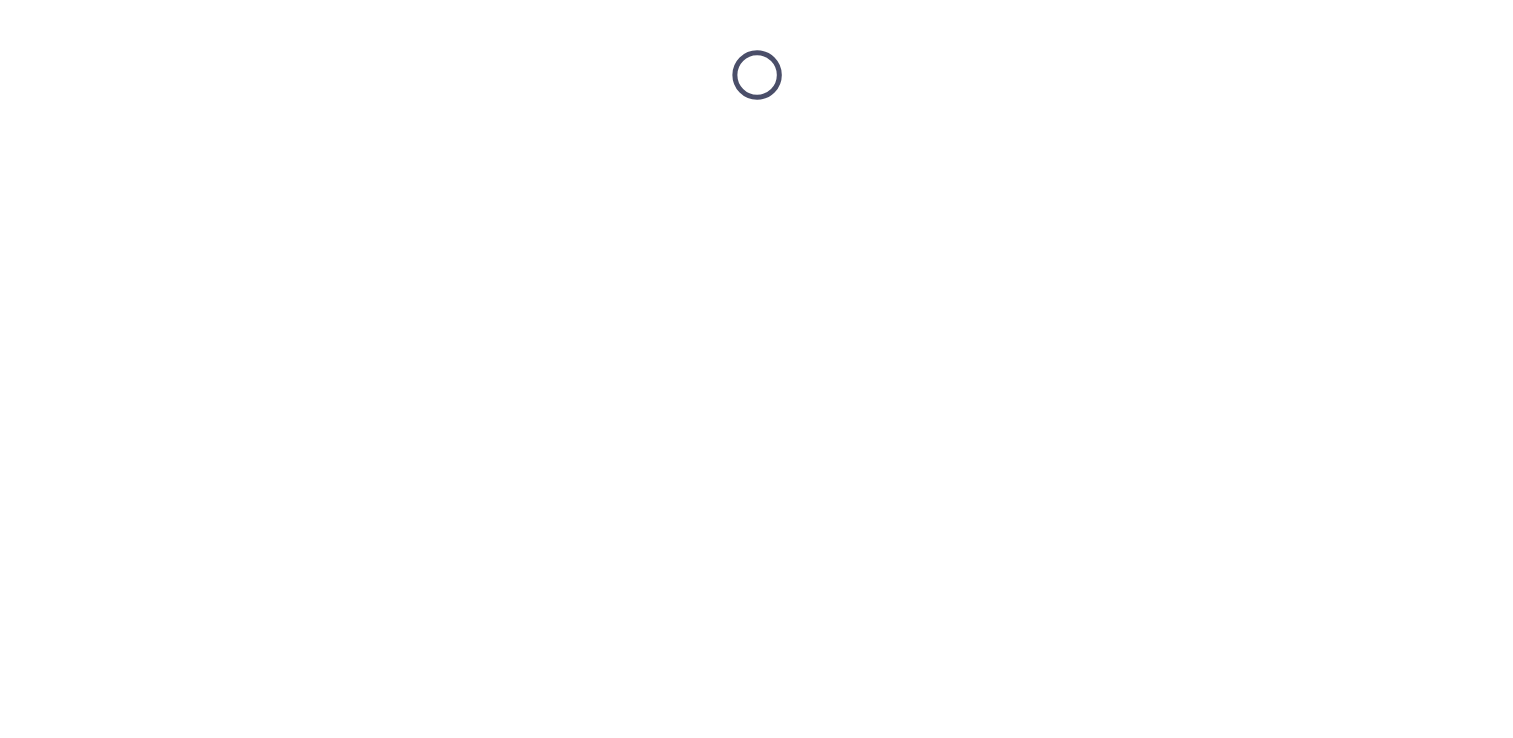 scroll, scrollTop: 0, scrollLeft: 0, axis: both 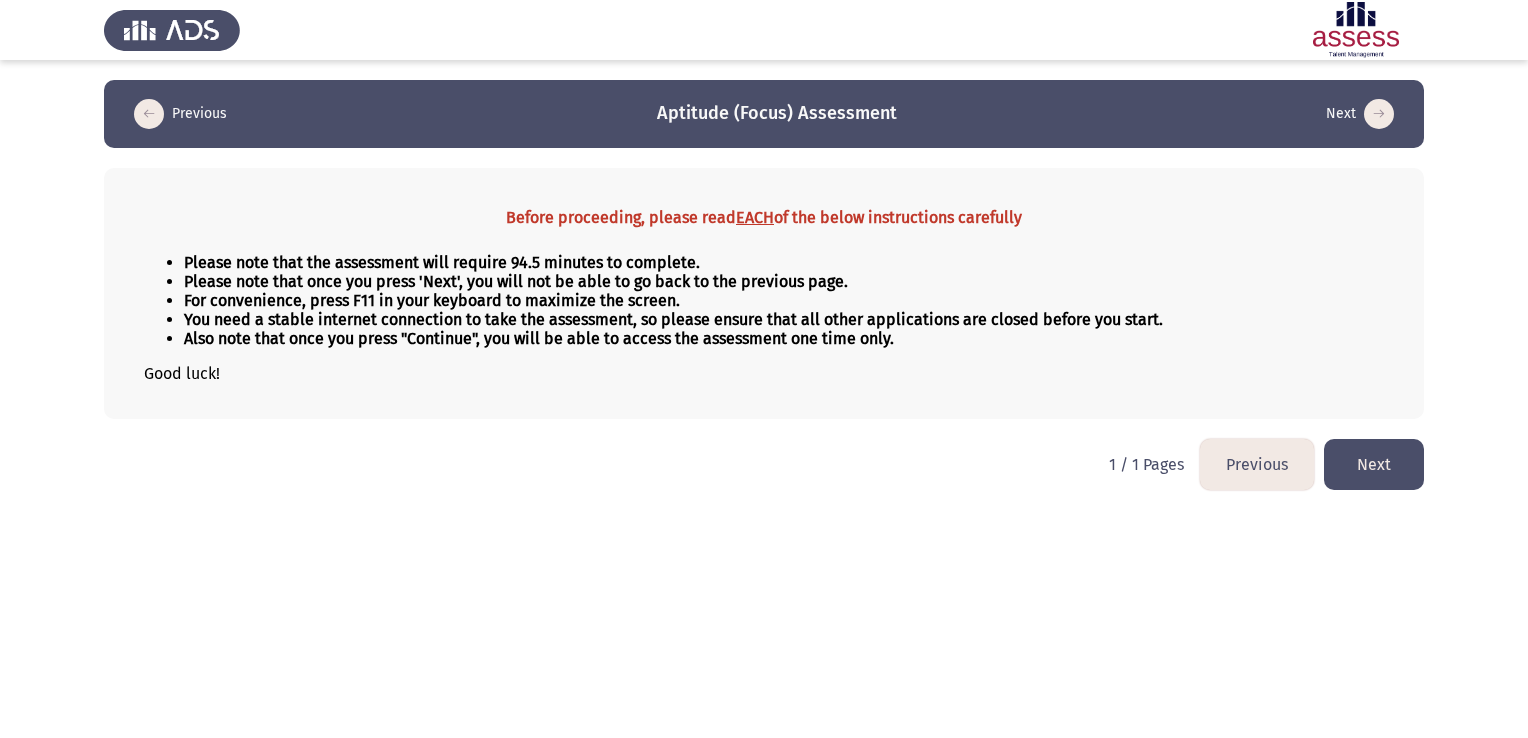 click on "Next" 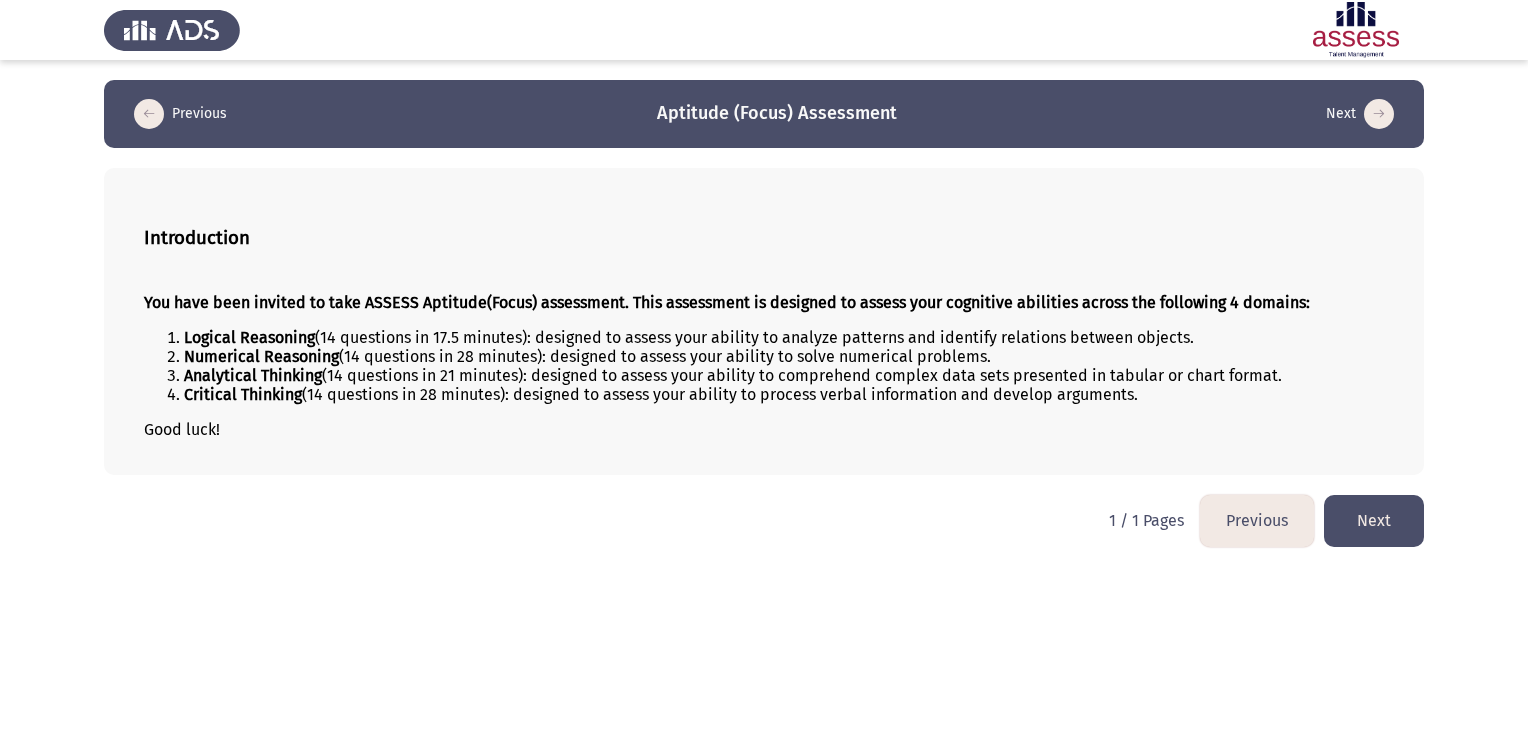 click on "Next" 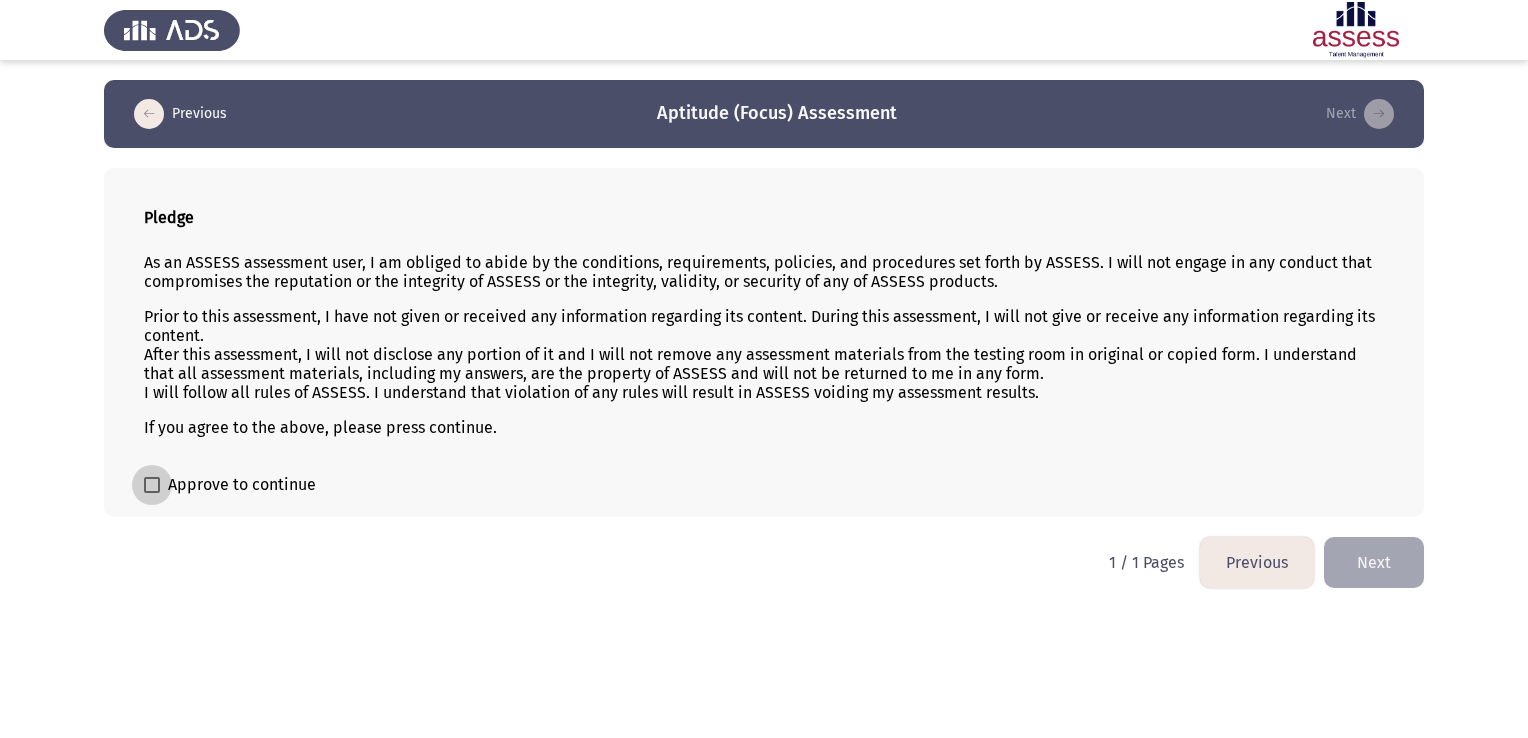 click at bounding box center (152, 485) 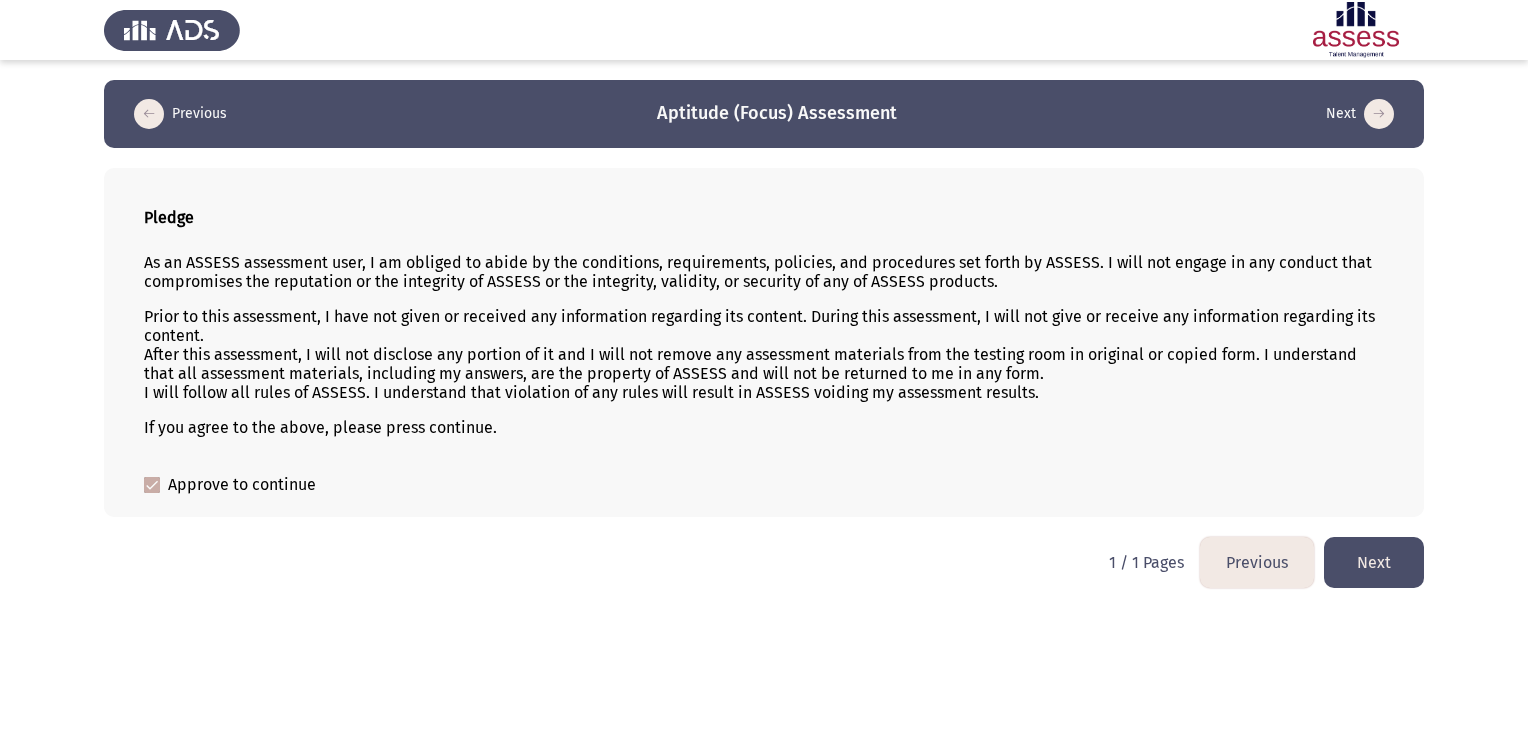 click on "Next" 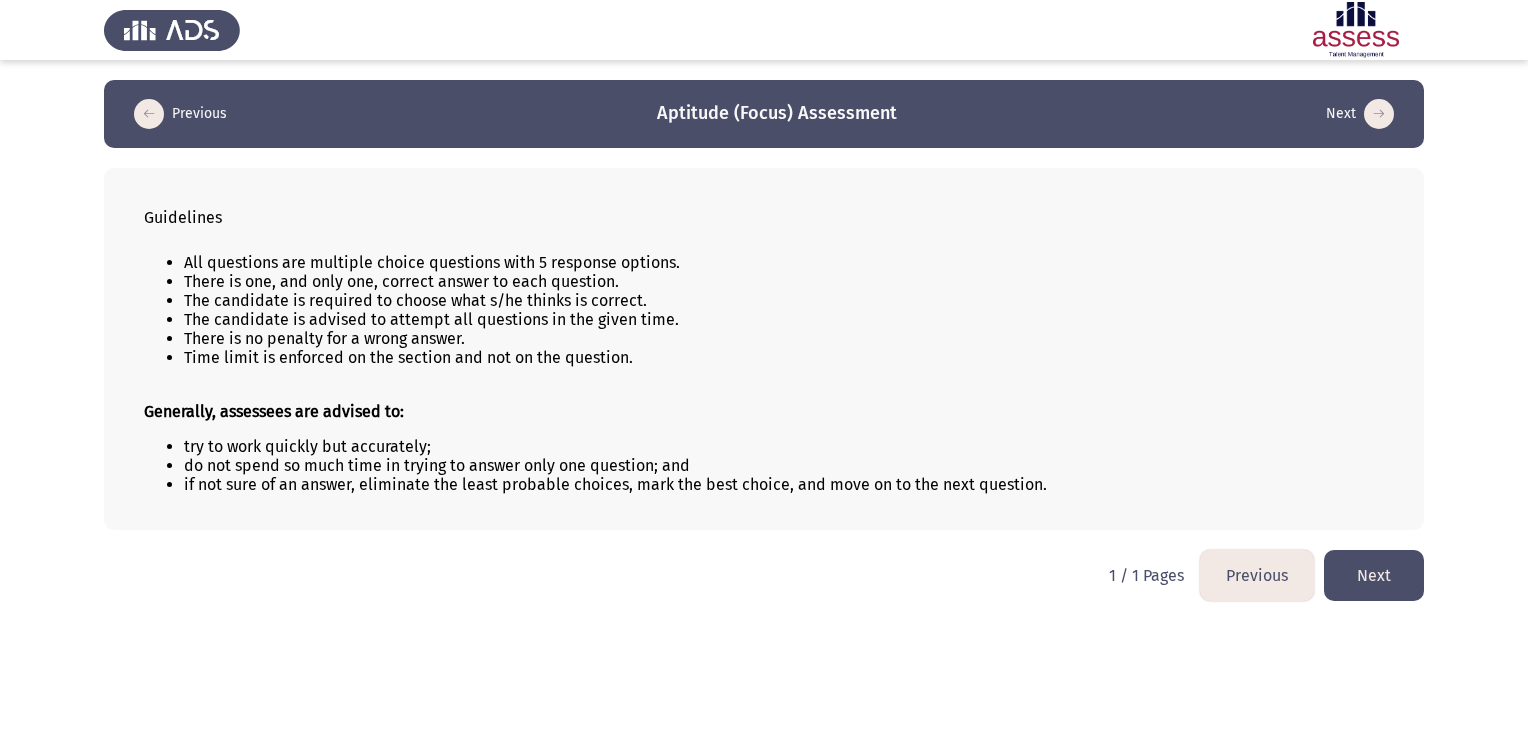 click on "Next" 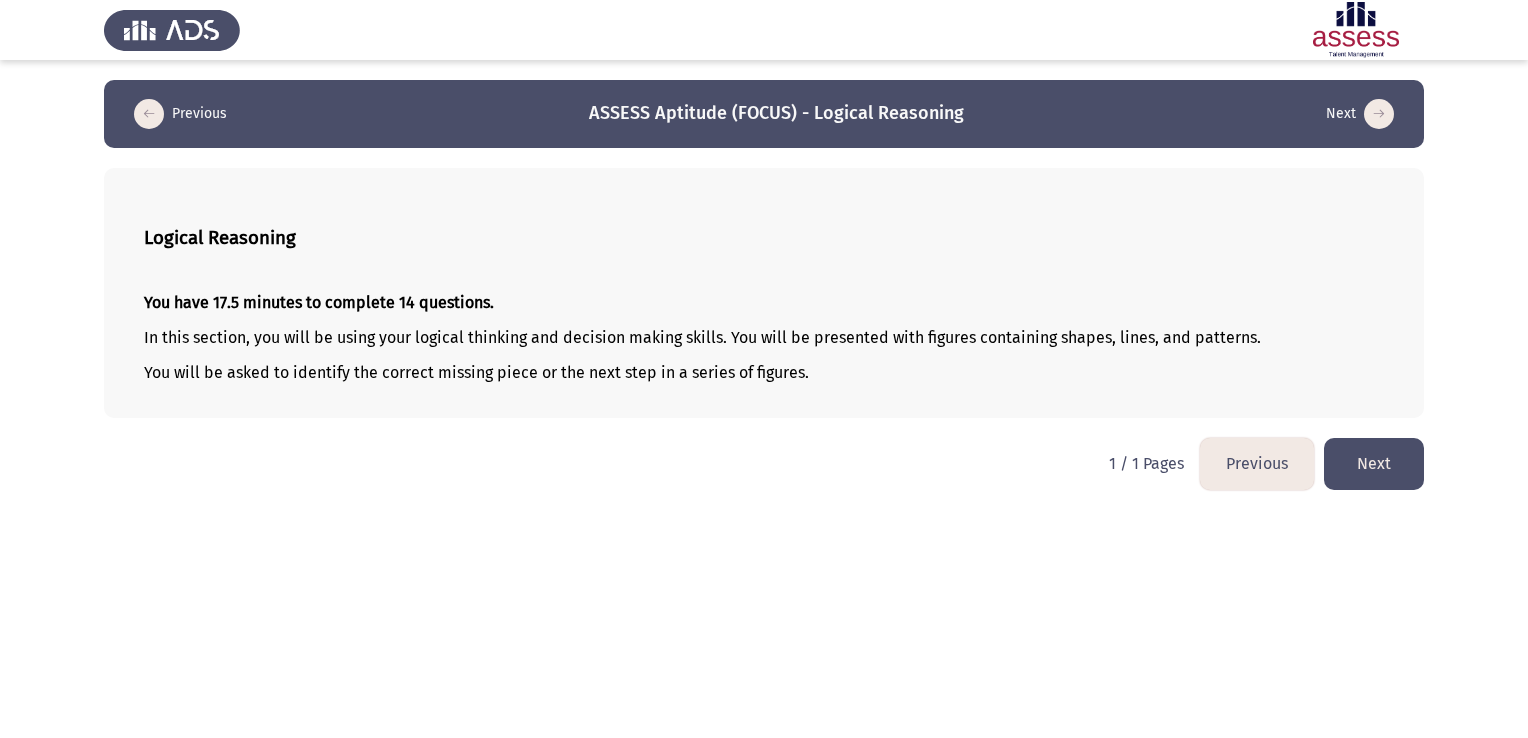 click on "Next" 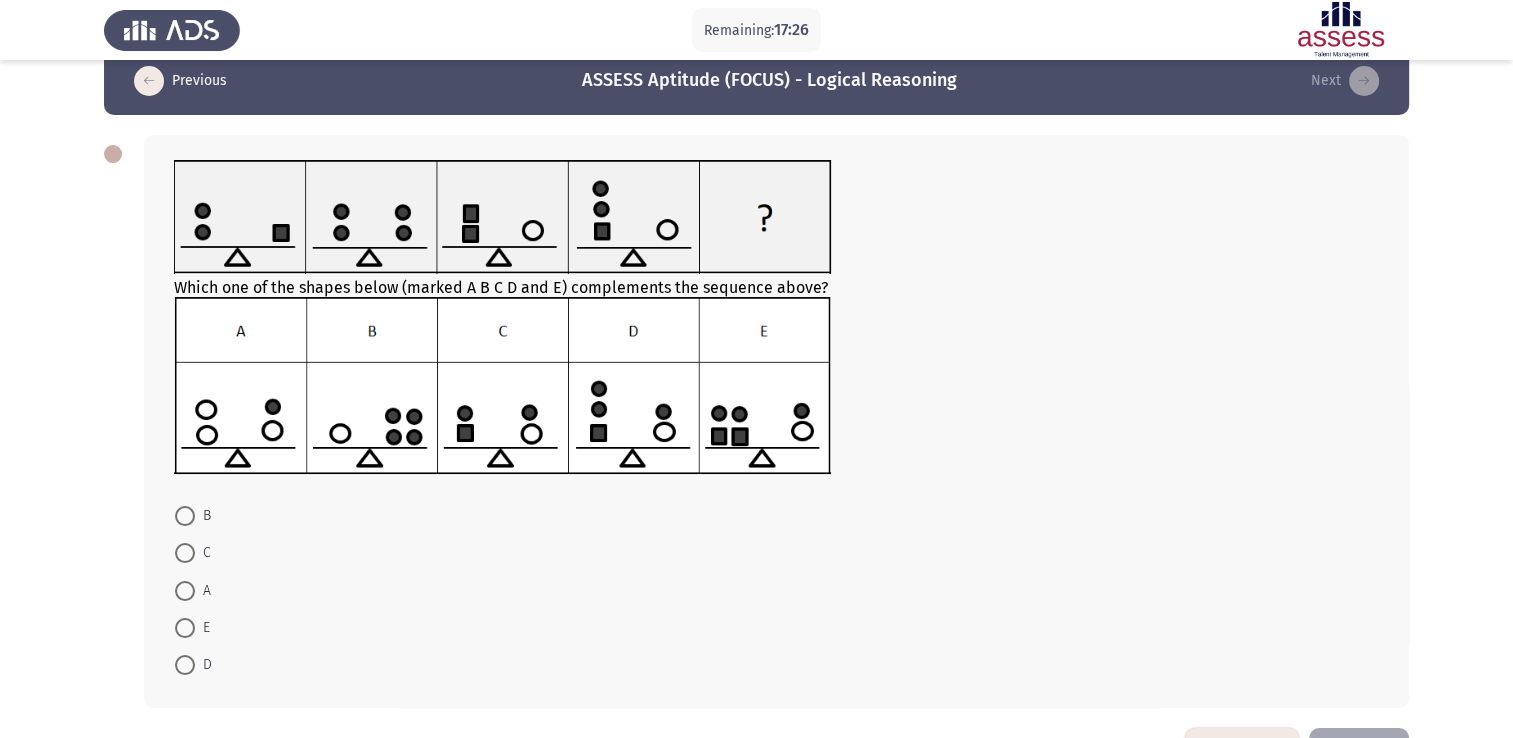 scroll, scrollTop: 48, scrollLeft: 0, axis: vertical 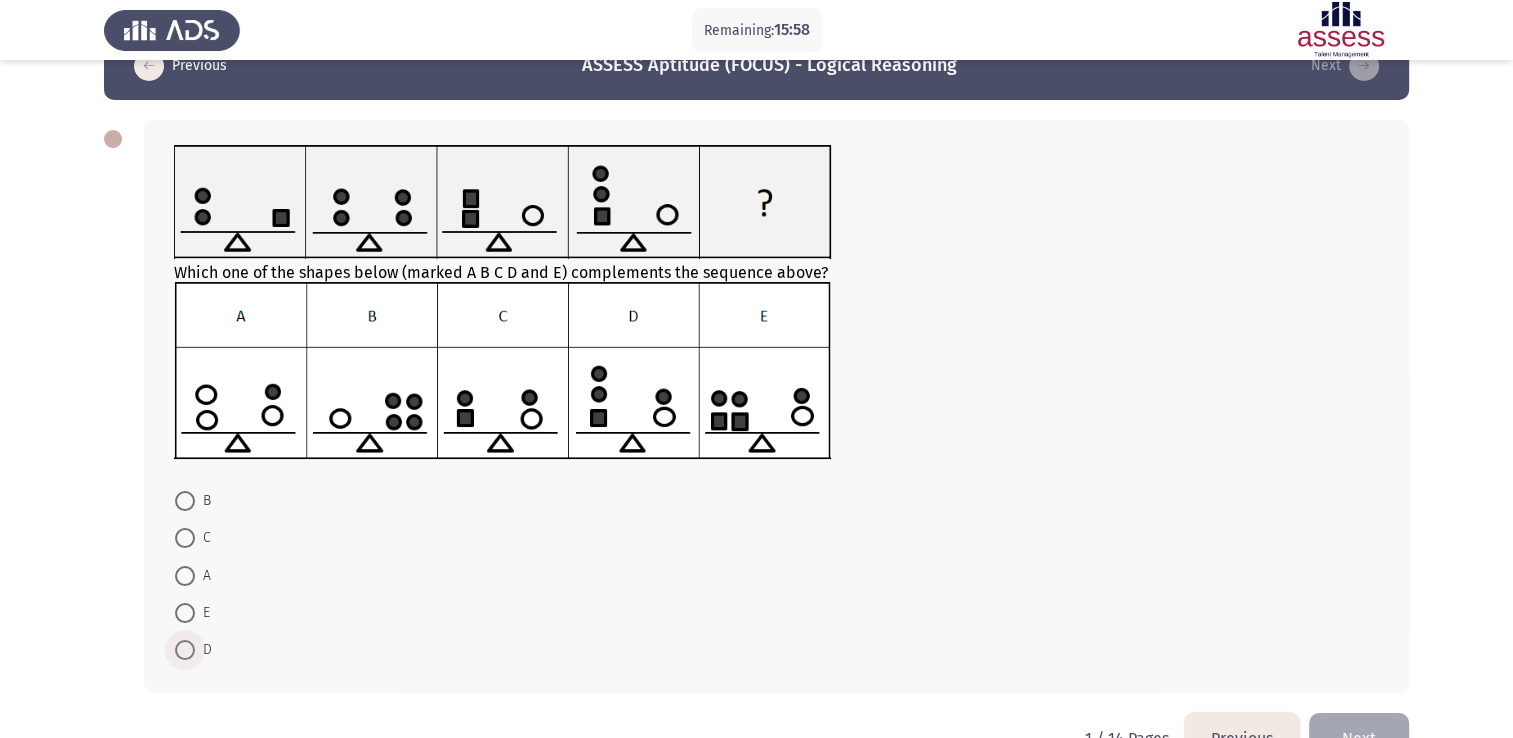 click at bounding box center [185, 650] 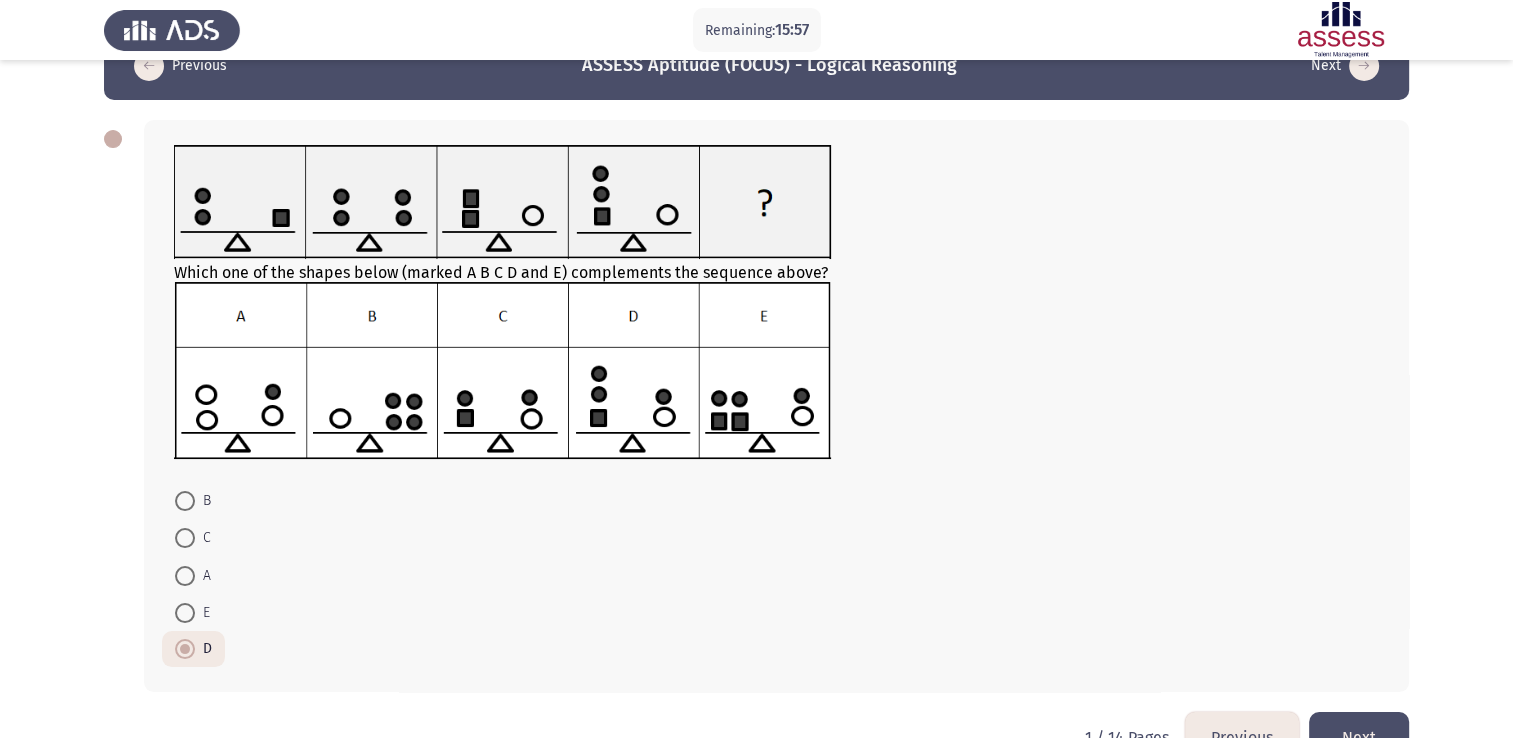 click on "Next" 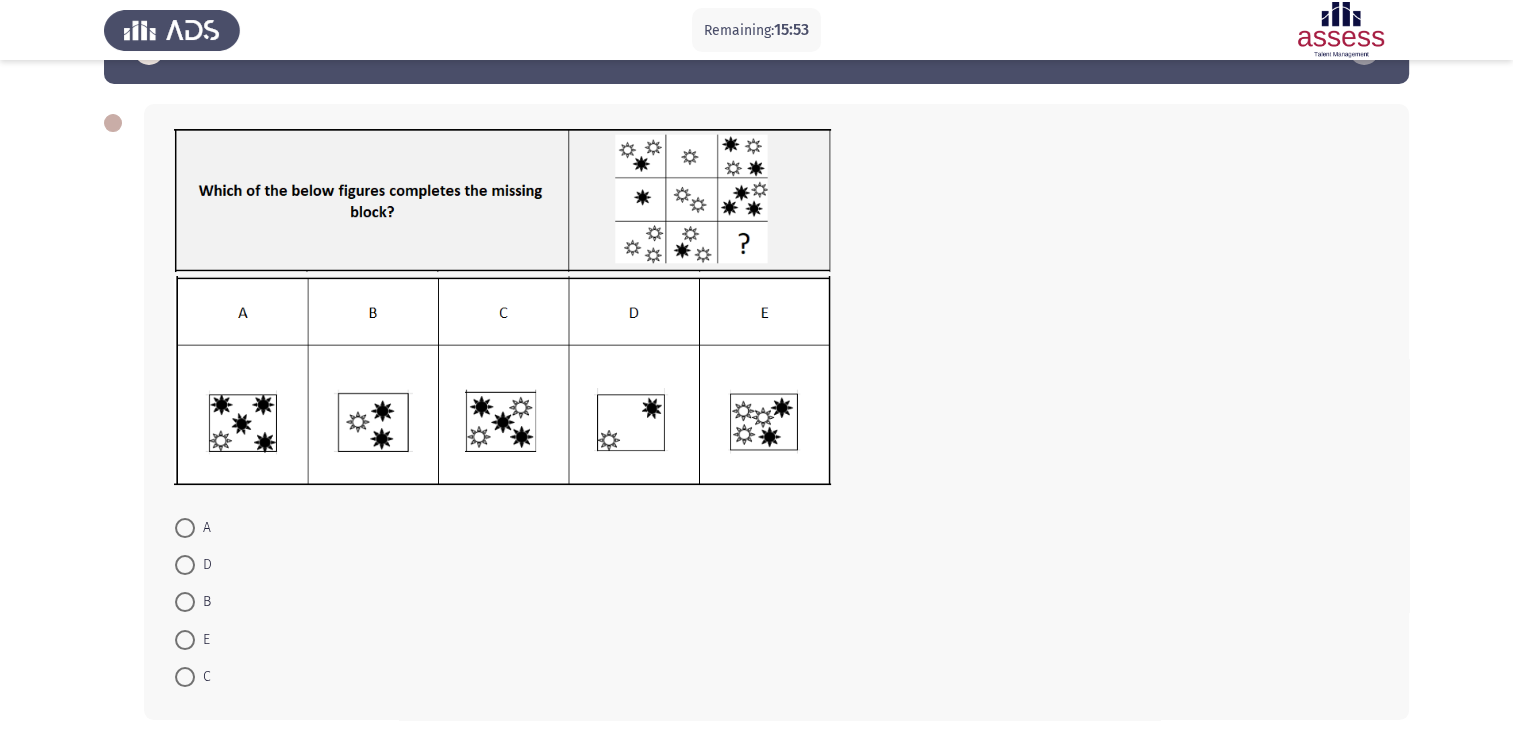 scroll, scrollTop: 66, scrollLeft: 0, axis: vertical 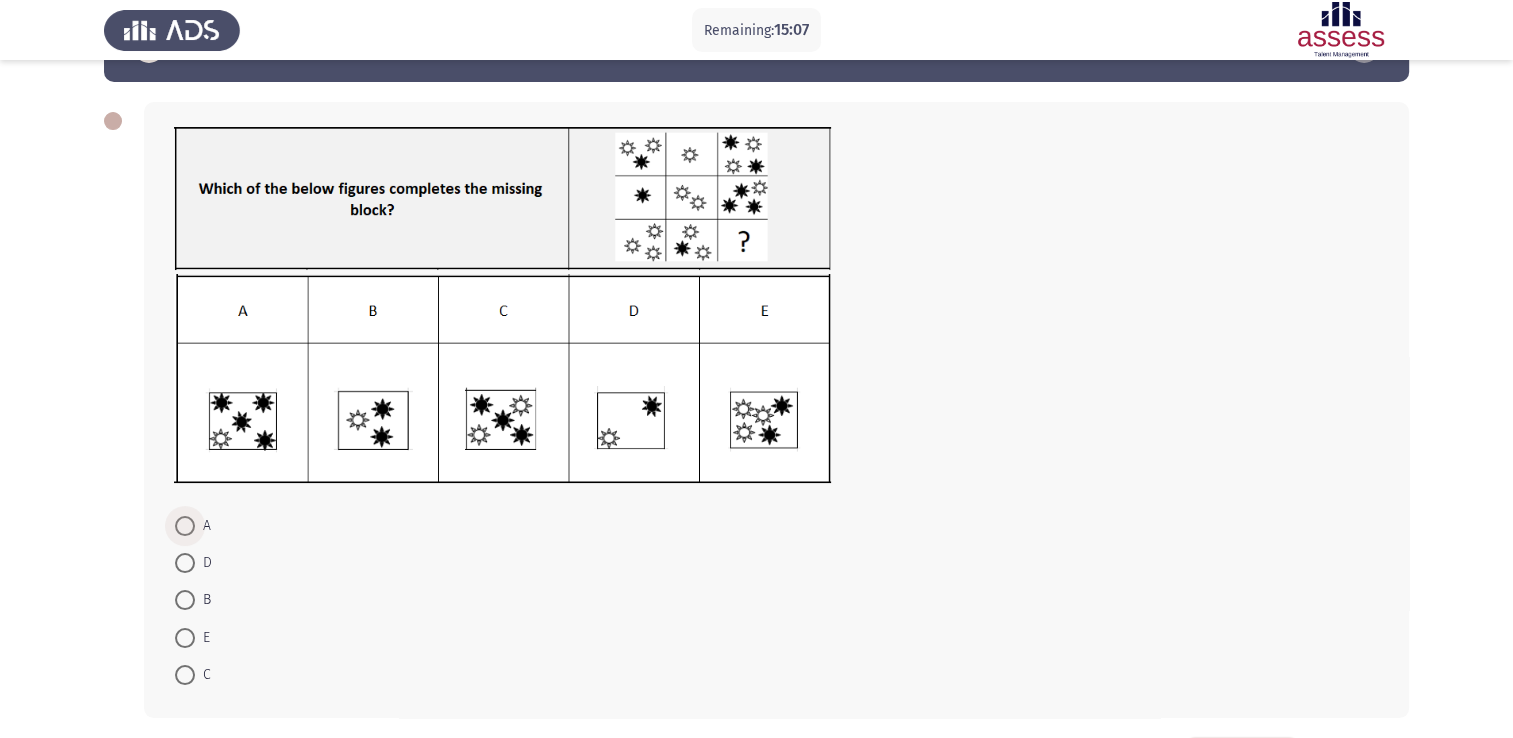 click at bounding box center (185, 526) 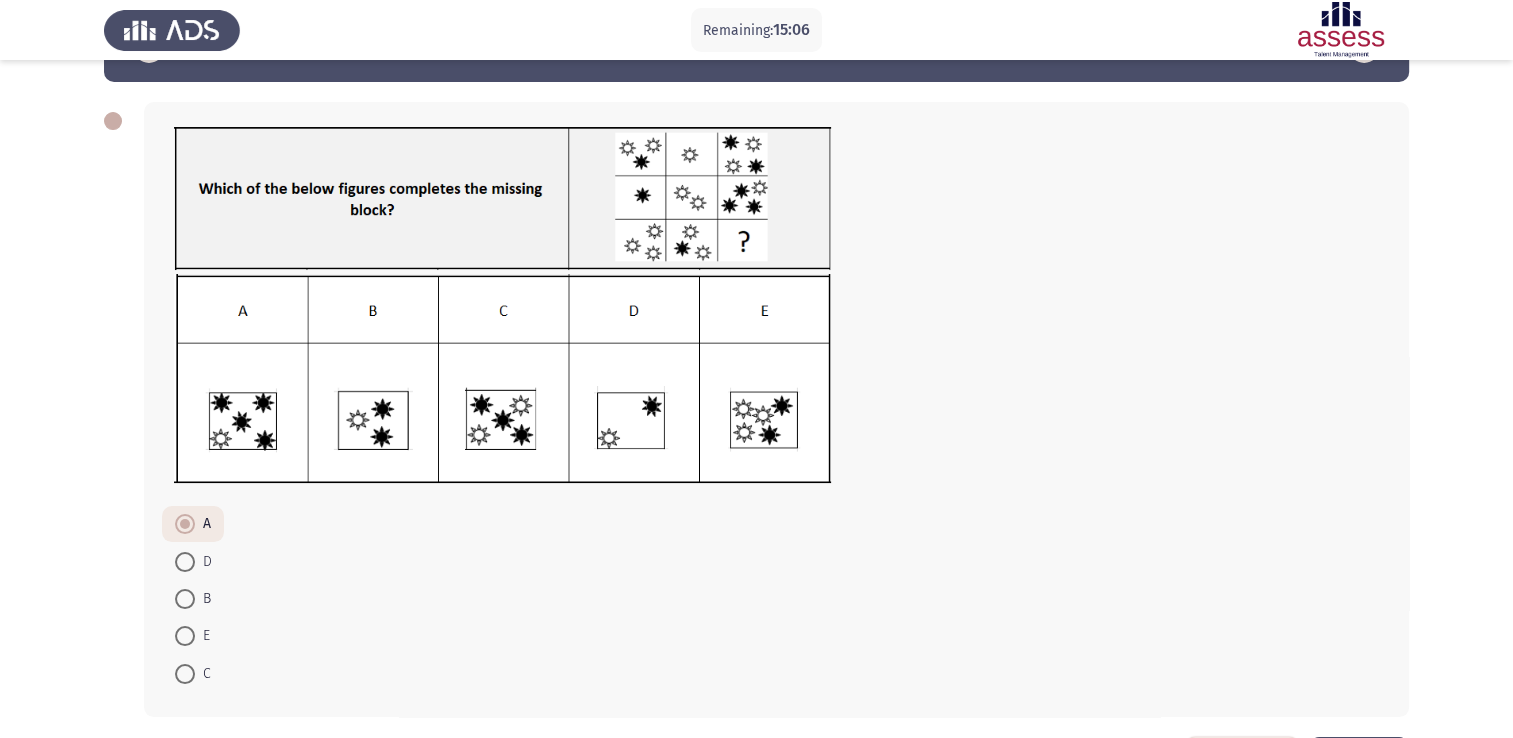 scroll, scrollTop: 144, scrollLeft: 0, axis: vertical 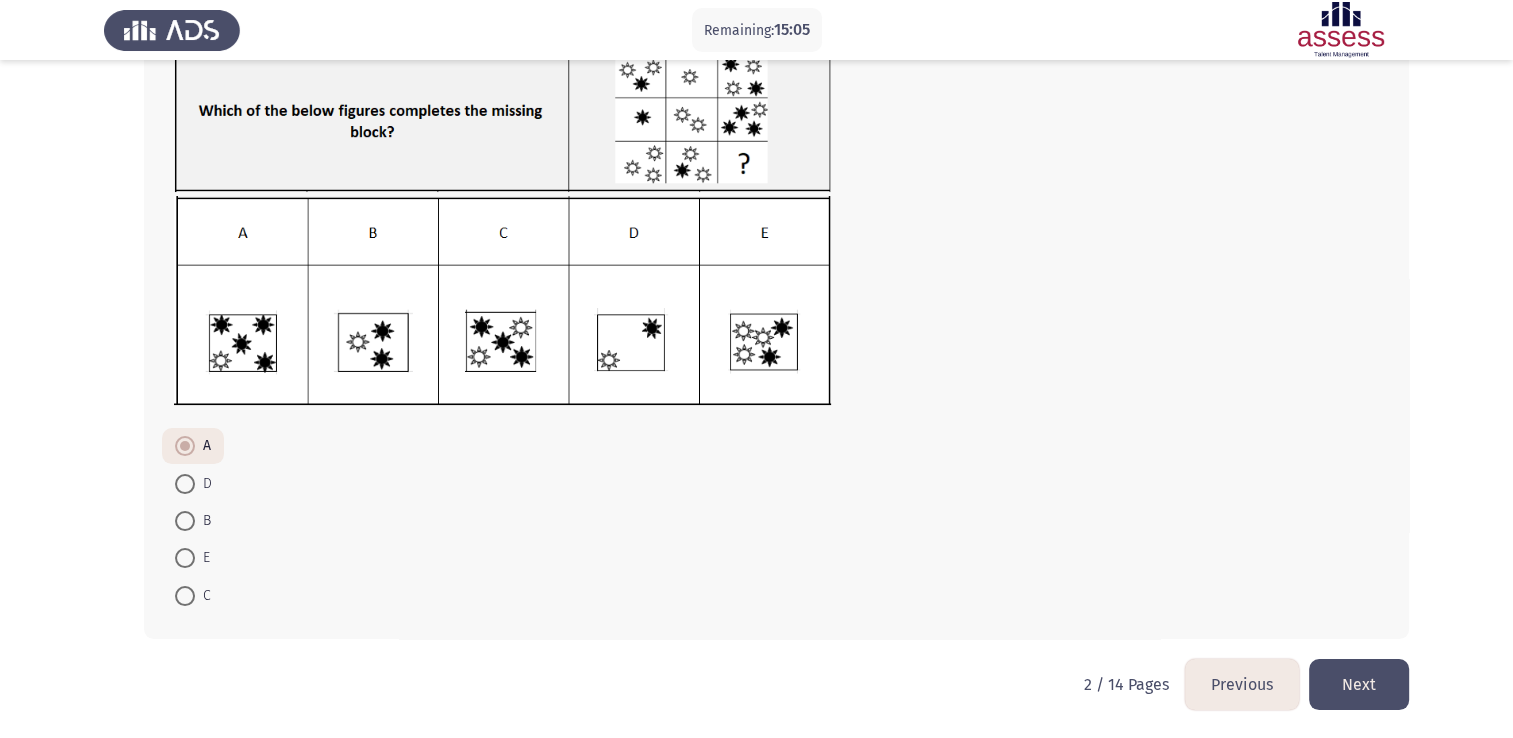 click on "Next" 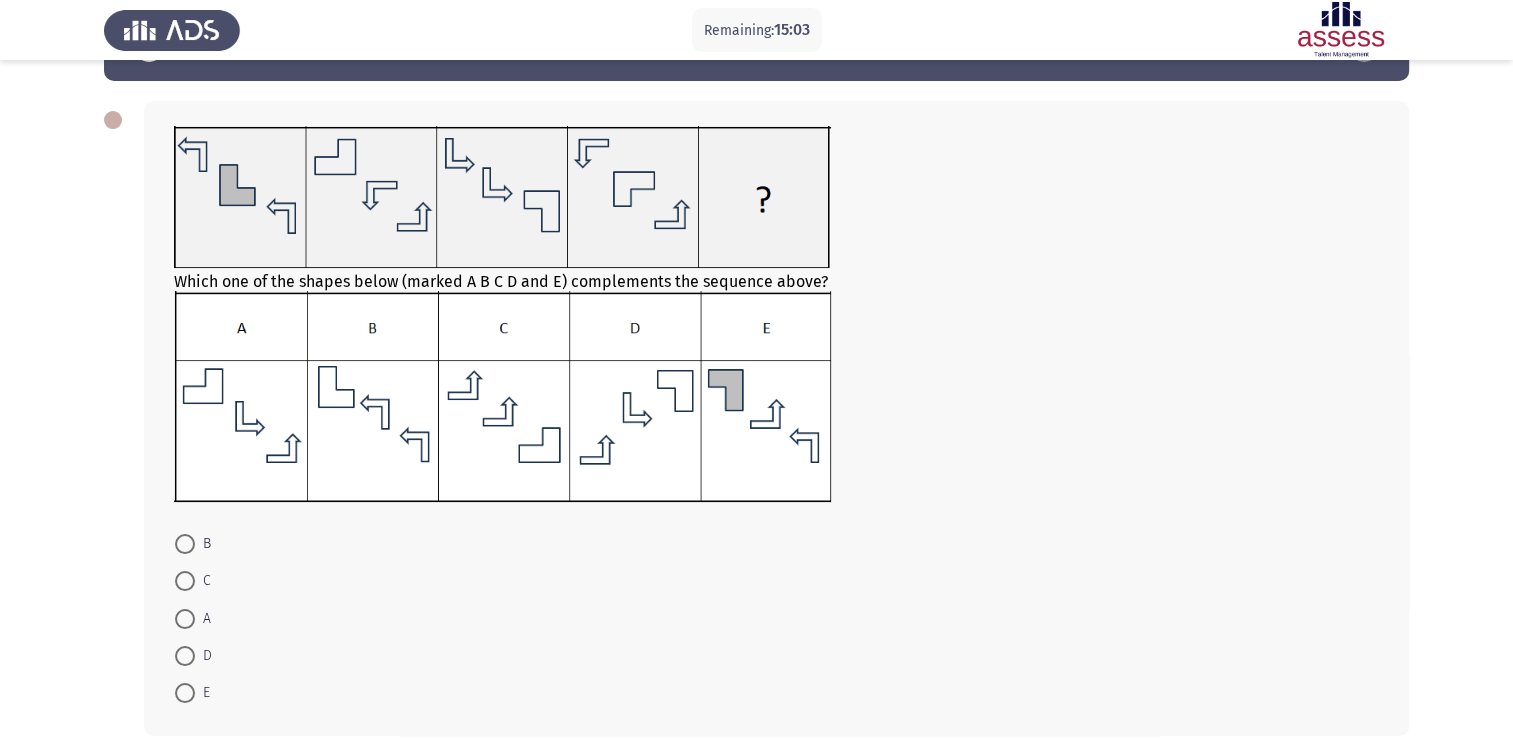 scroll, scrollTop: 71, scrollLeft: 0, axis: vertical 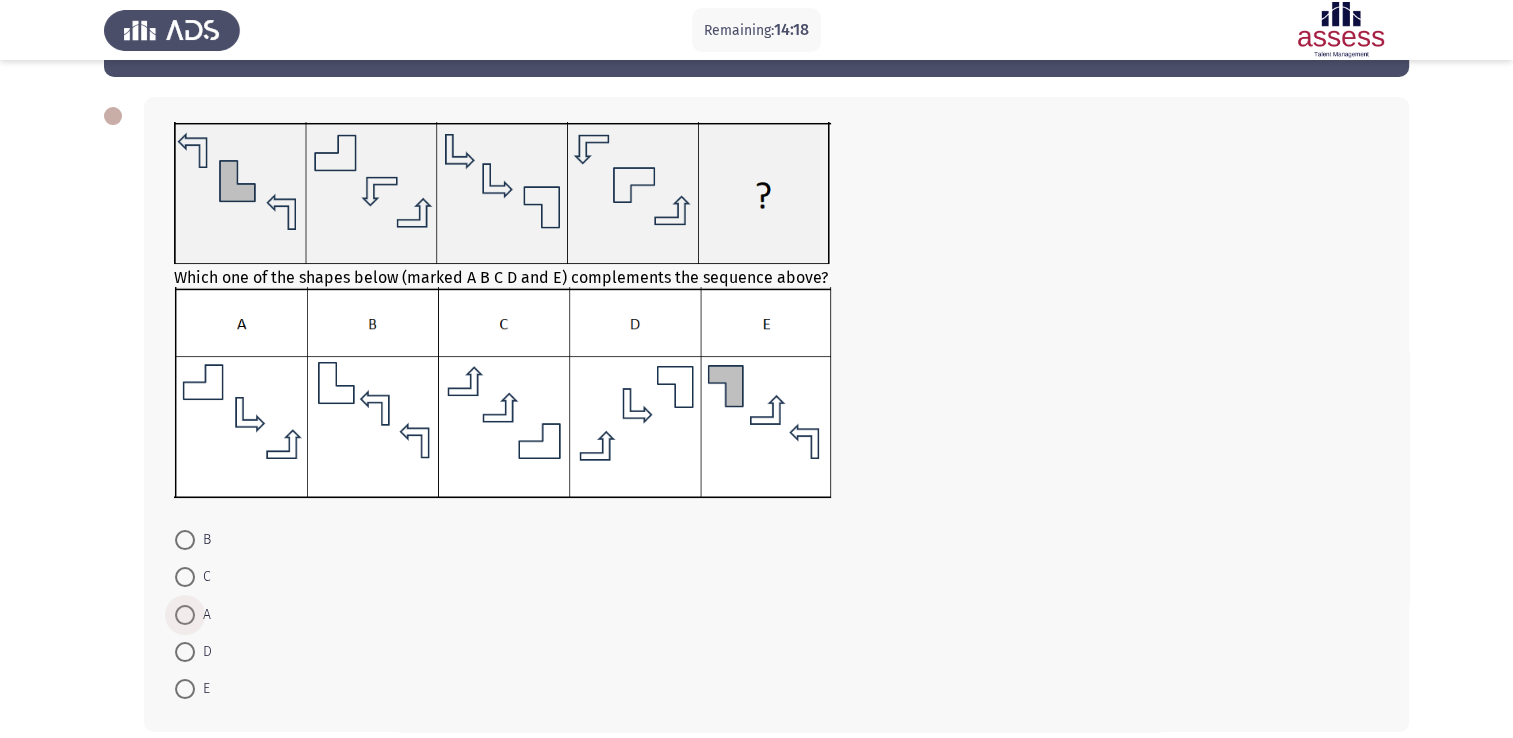 click at bounding box center [185, 615] 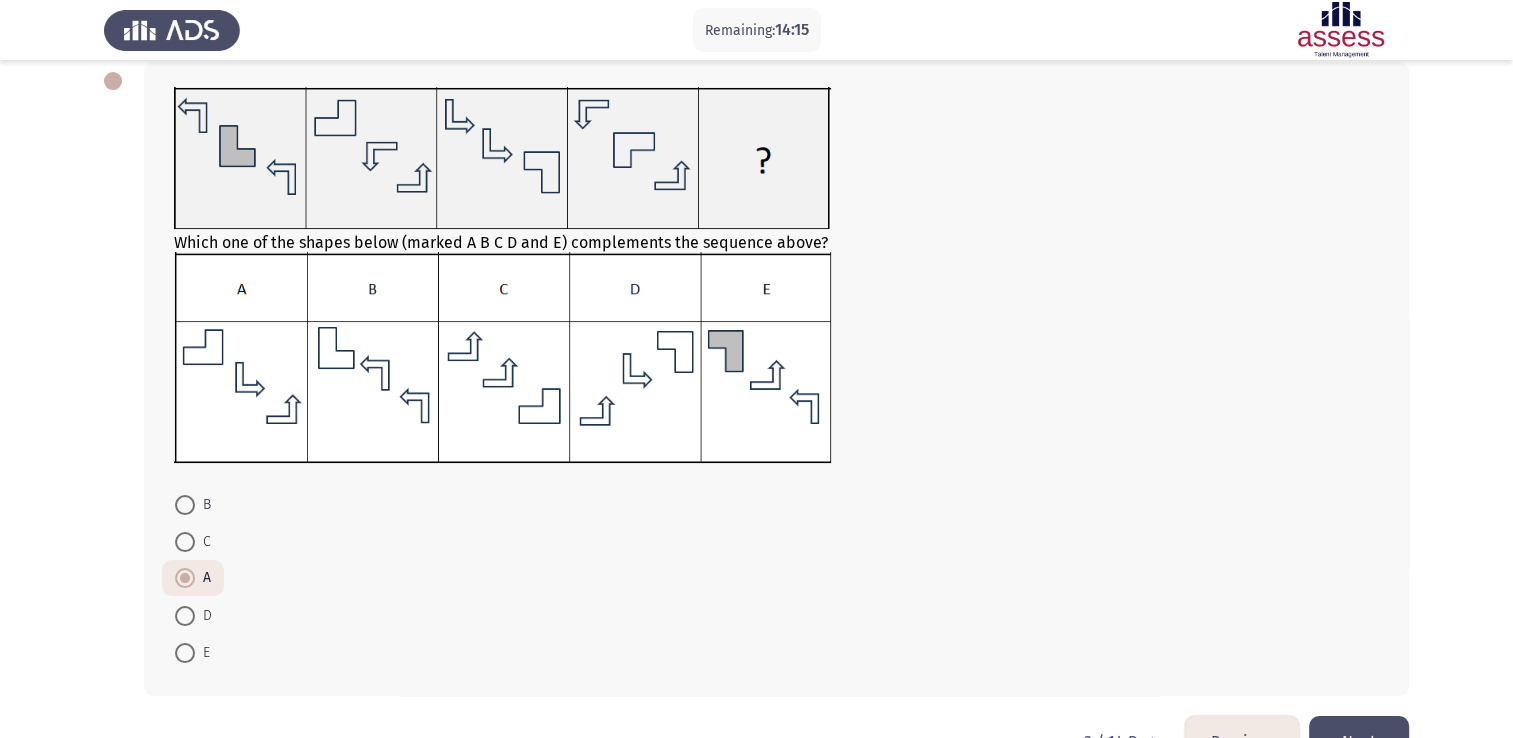 scroll, scrollTop: 107, scrollLeft: 0, axis: vertical 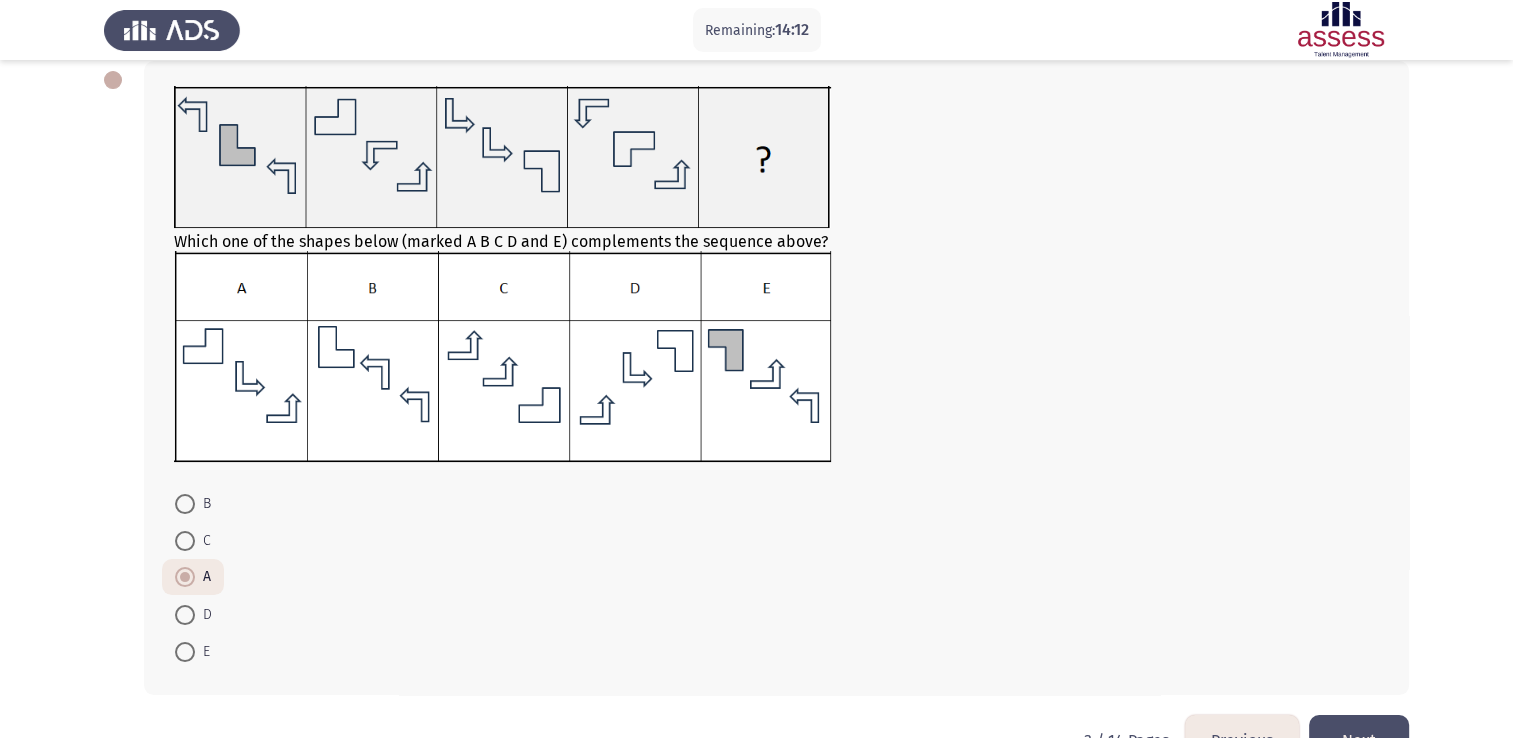 click on "Next" 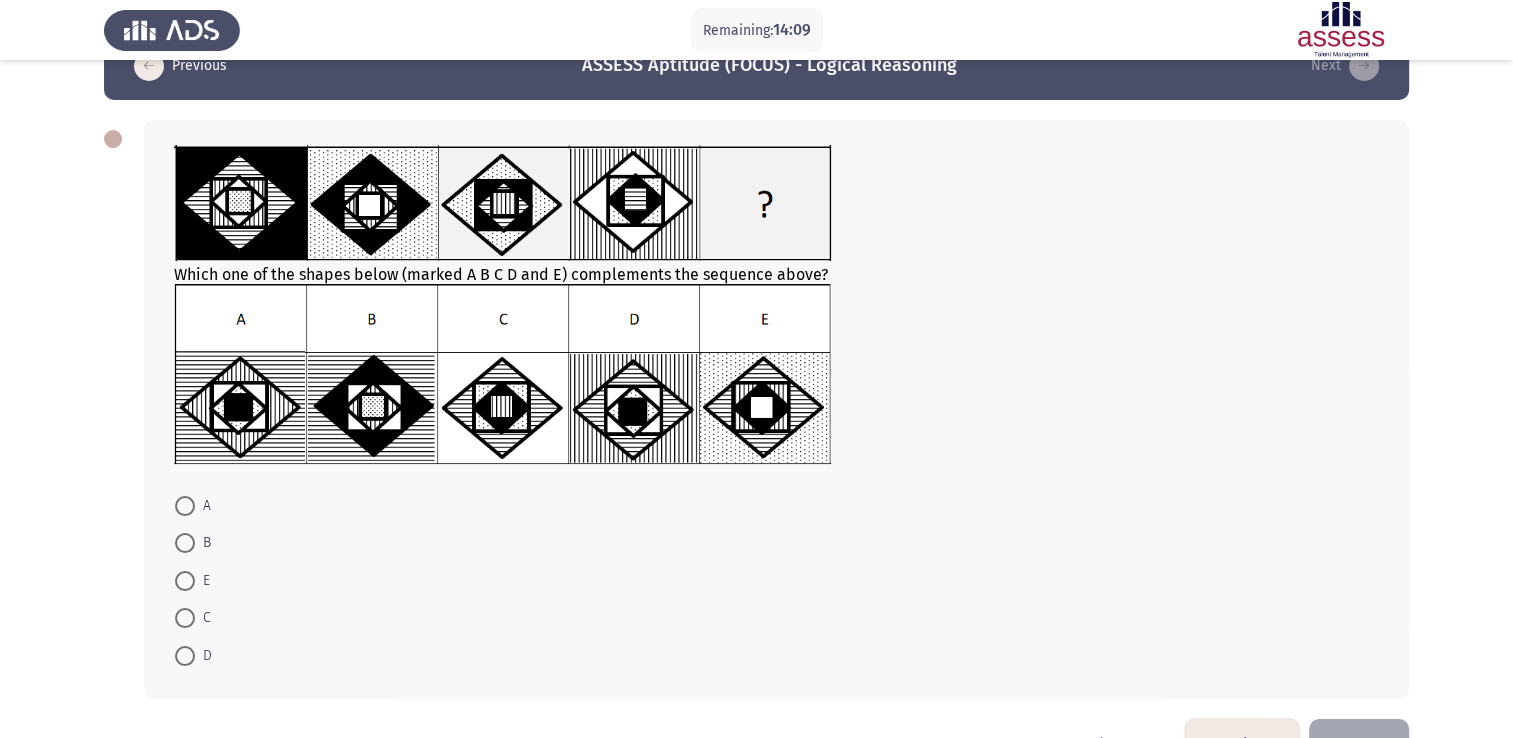 scroll, scrollTop: 48, scrollLeft: 0, axis: vertical 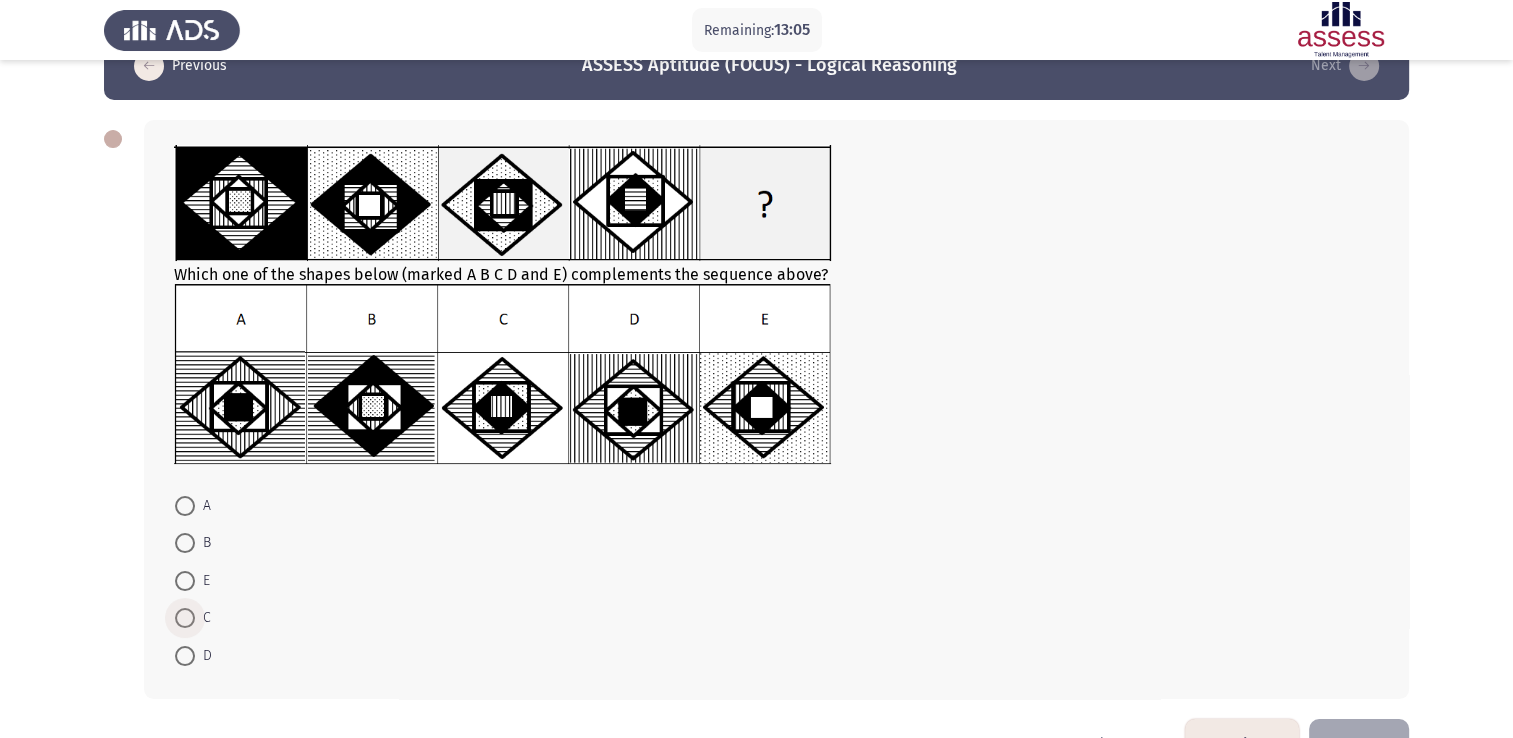 click at bounding box center (185, 618) 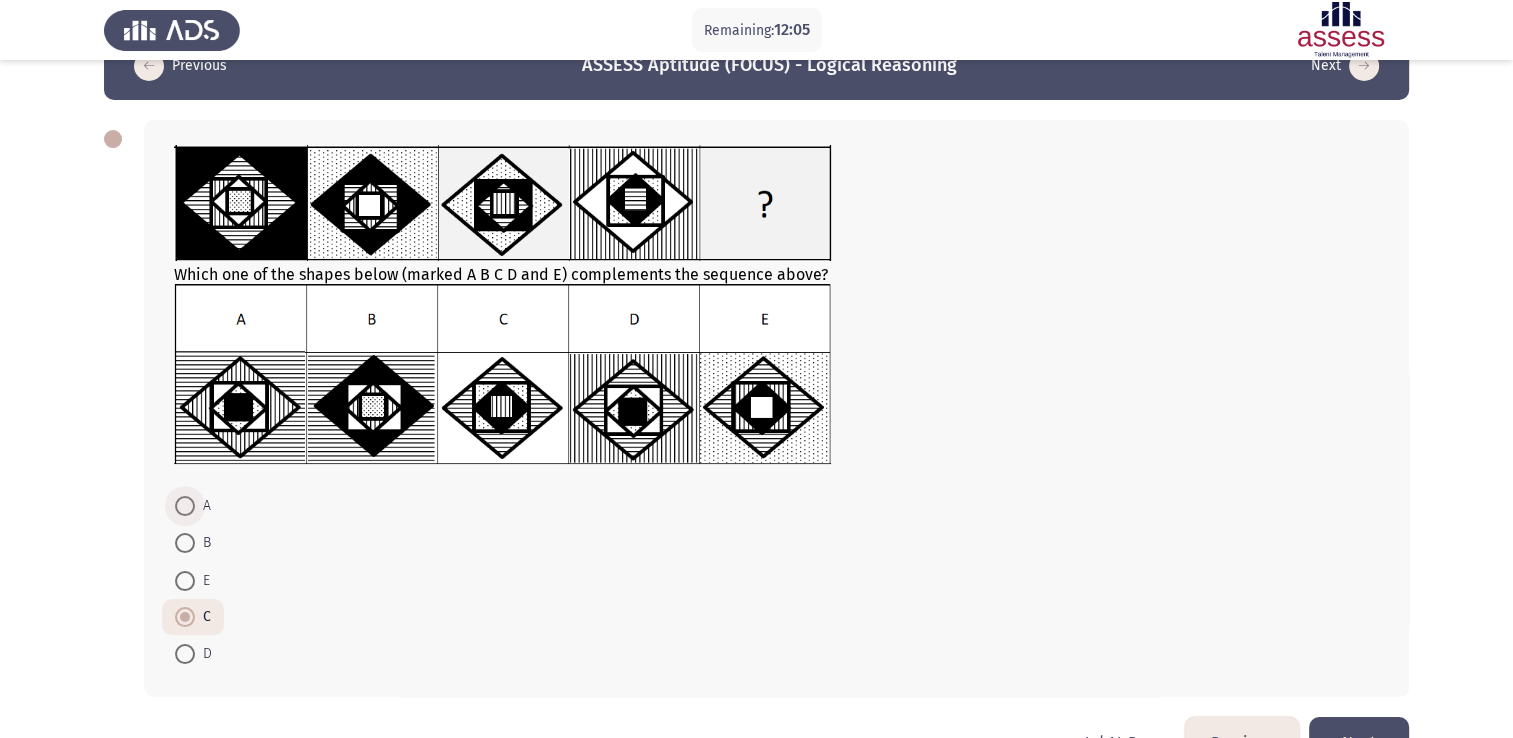 click at bounding box center [185, 506] 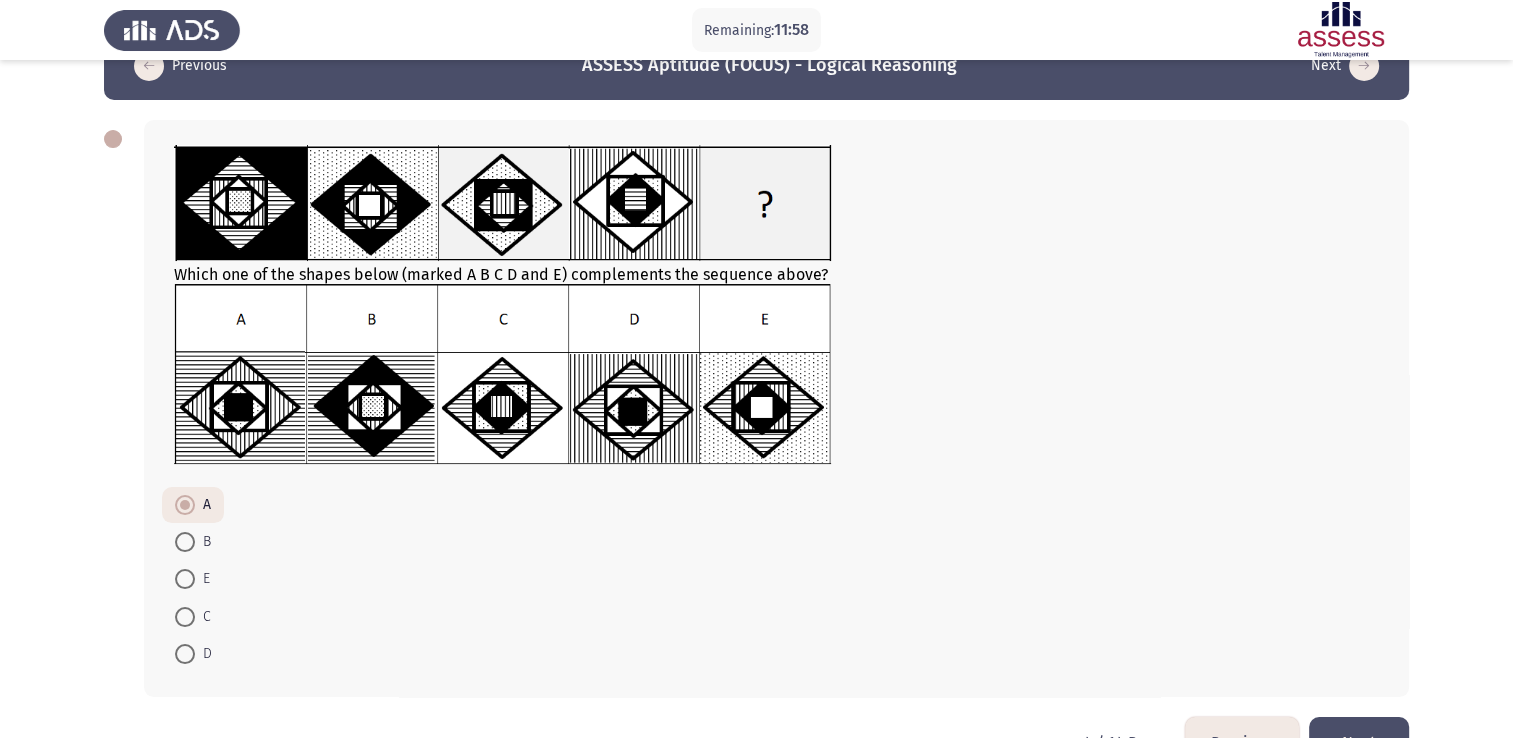 drag, startPoint x: 1355, startPoint y: 736, endPoint x: 1352, endPoint y: 726, distance: 10.440307 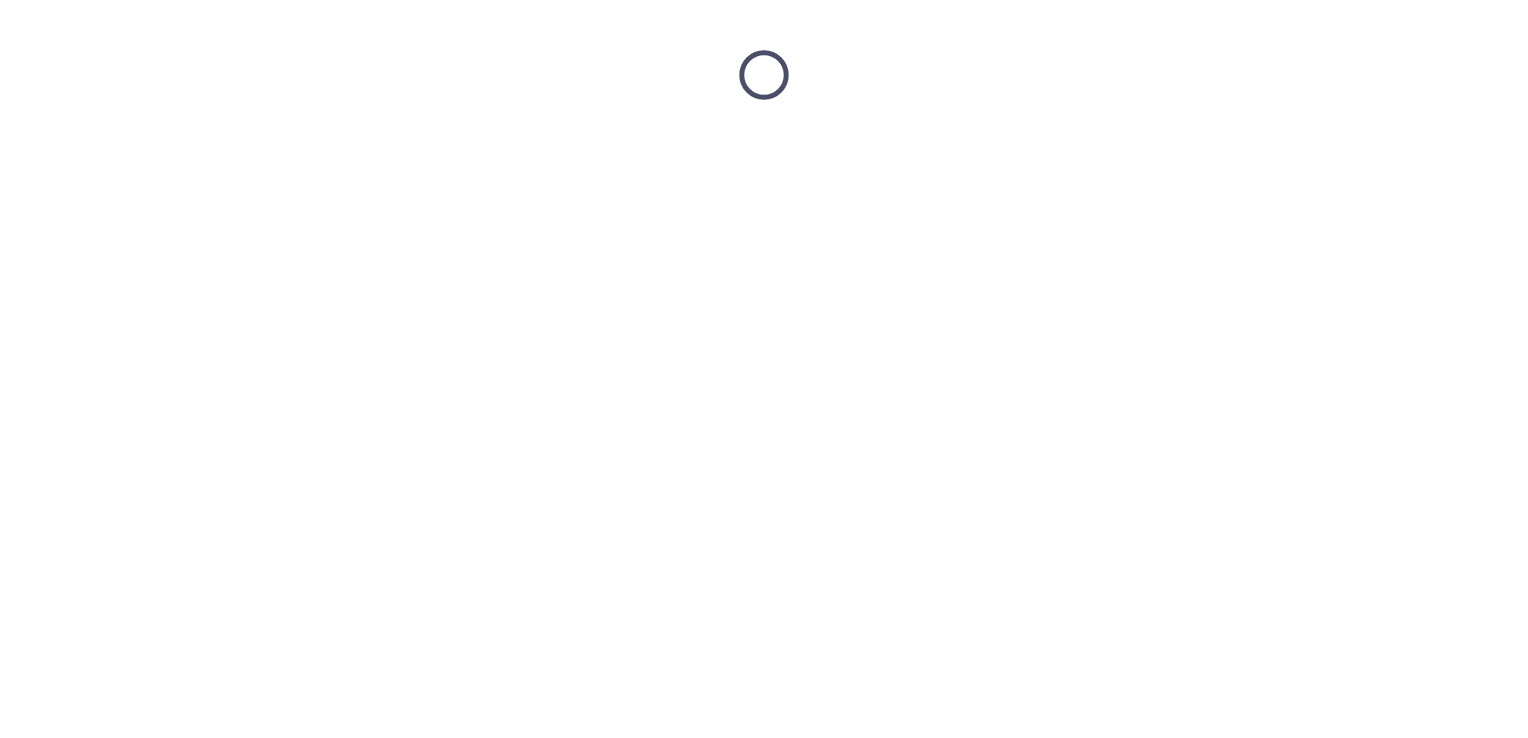 click at bounding box center (764, 75) 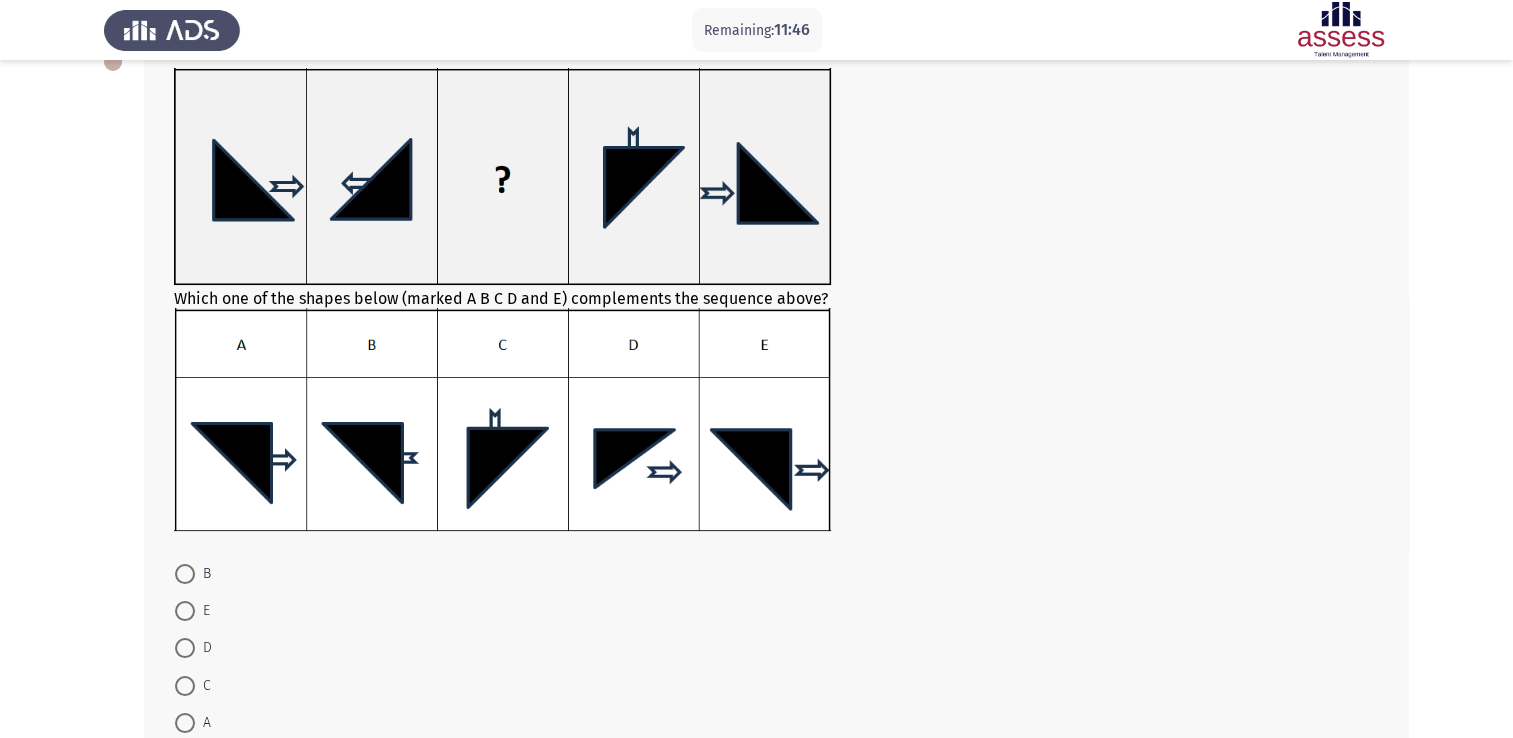 scroll, scrollTop: 124, scrollLeft: 0, axis: vertical 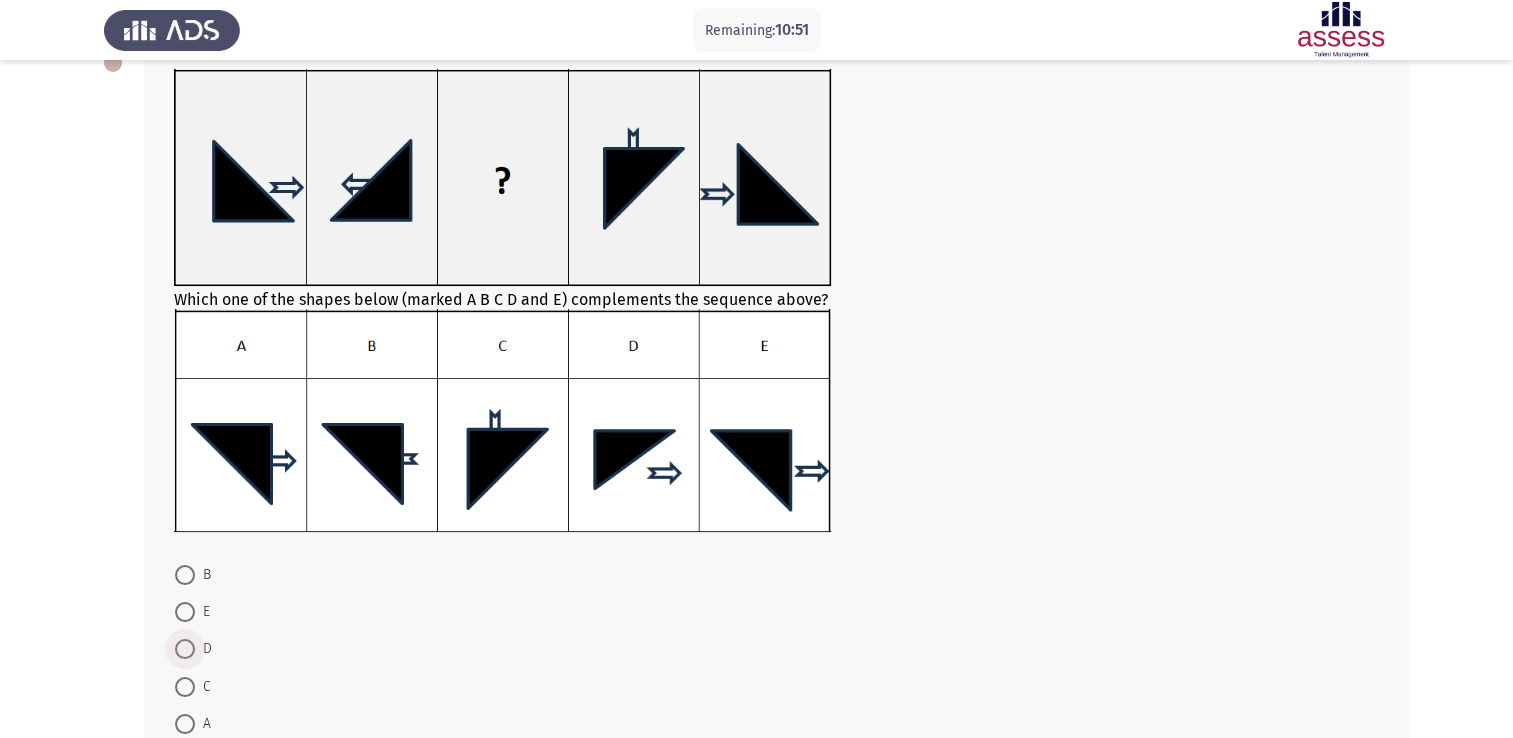 click at bounding box center (185, 649) 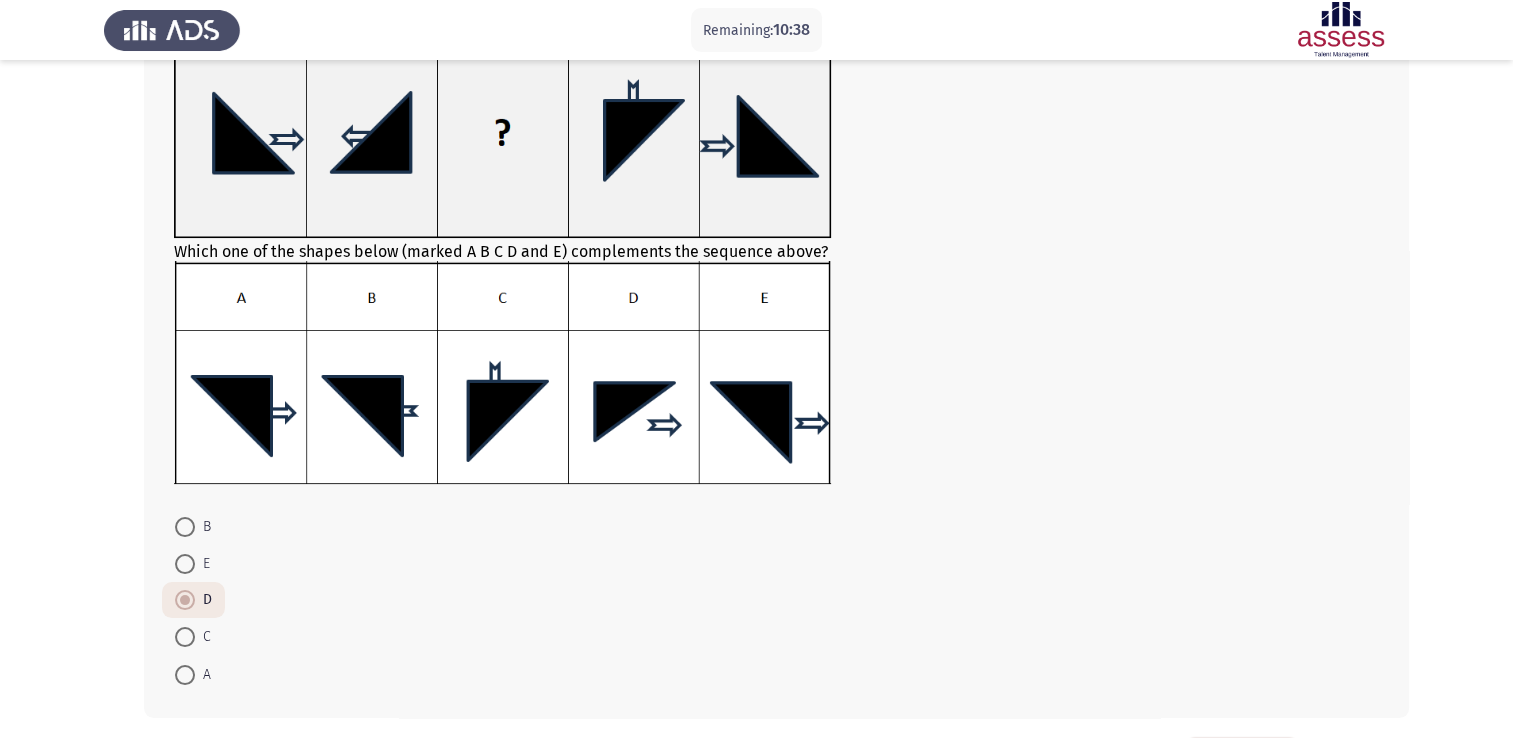 scroll, scrollTop: 251, scrollLeft: 0, axis: vertical 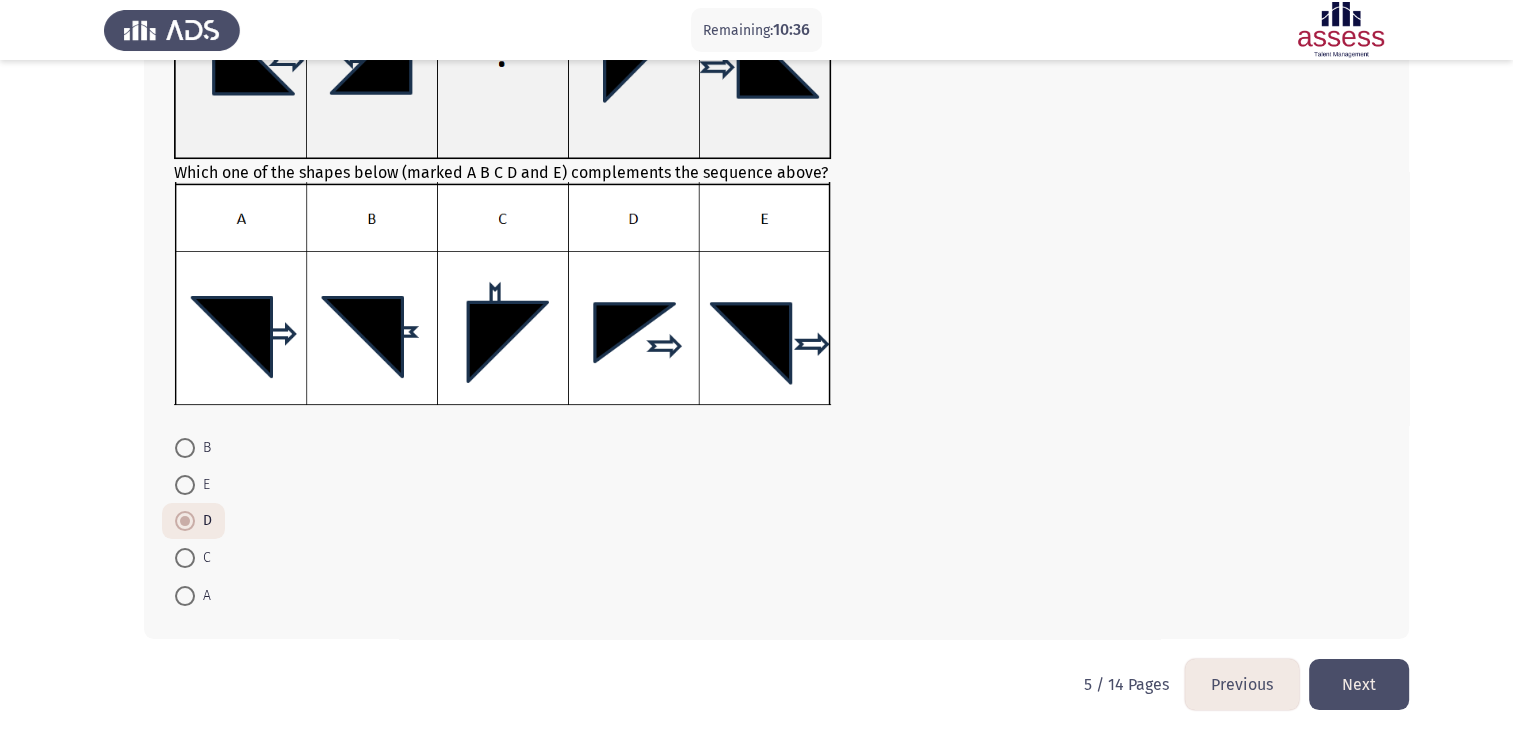 click on "Next" 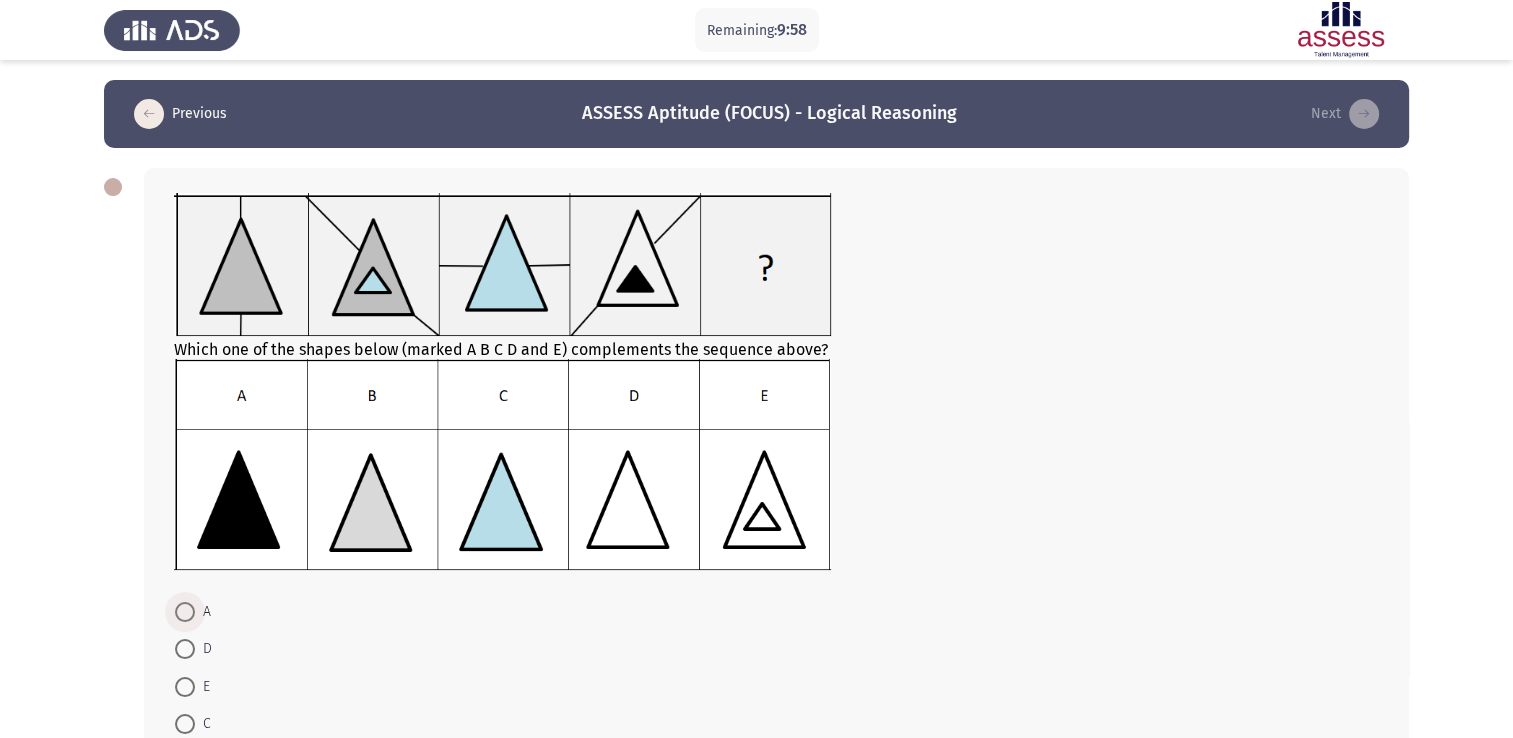 click at bounding box center [185, 612] 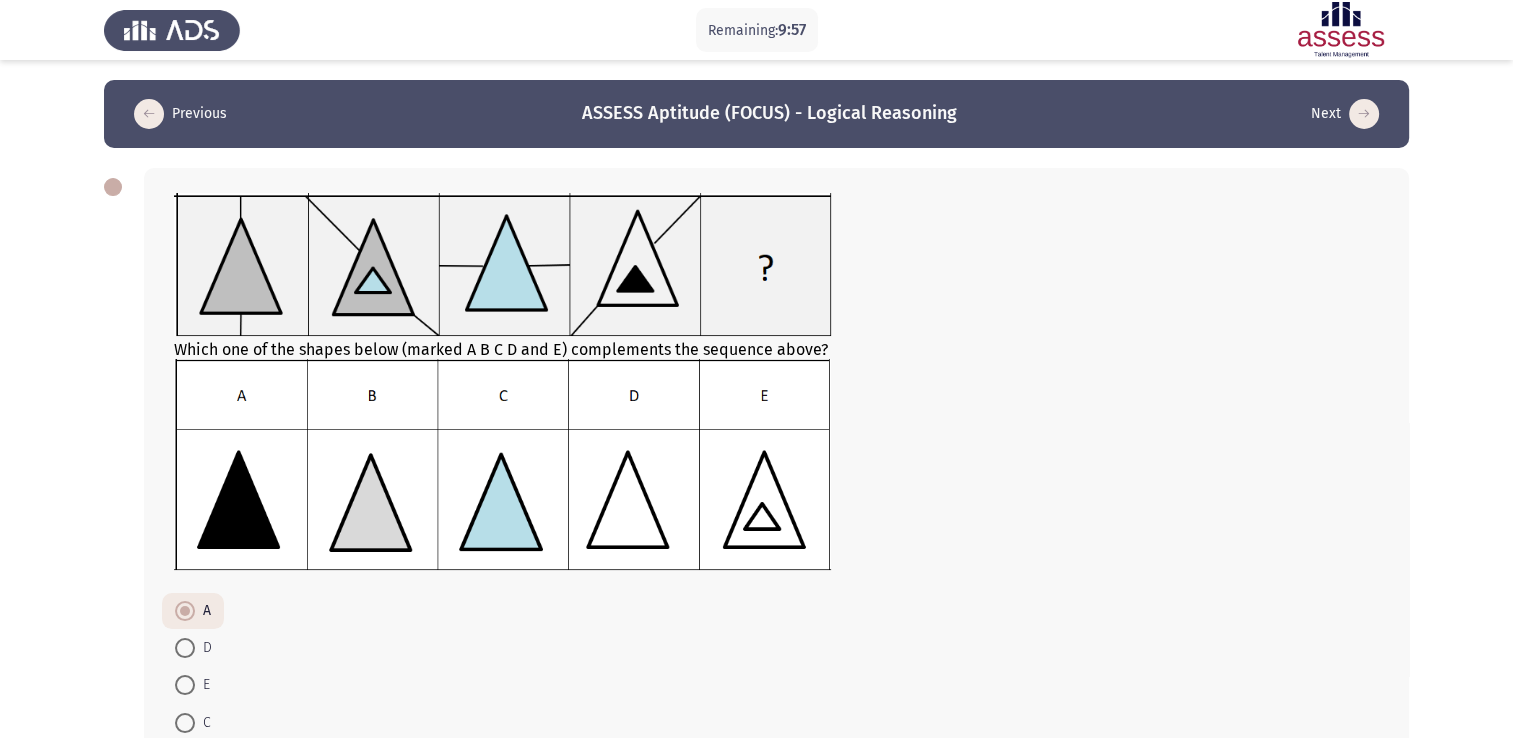 scroll, scrollTop: 164, scrollLeft: 0, axis: vertical 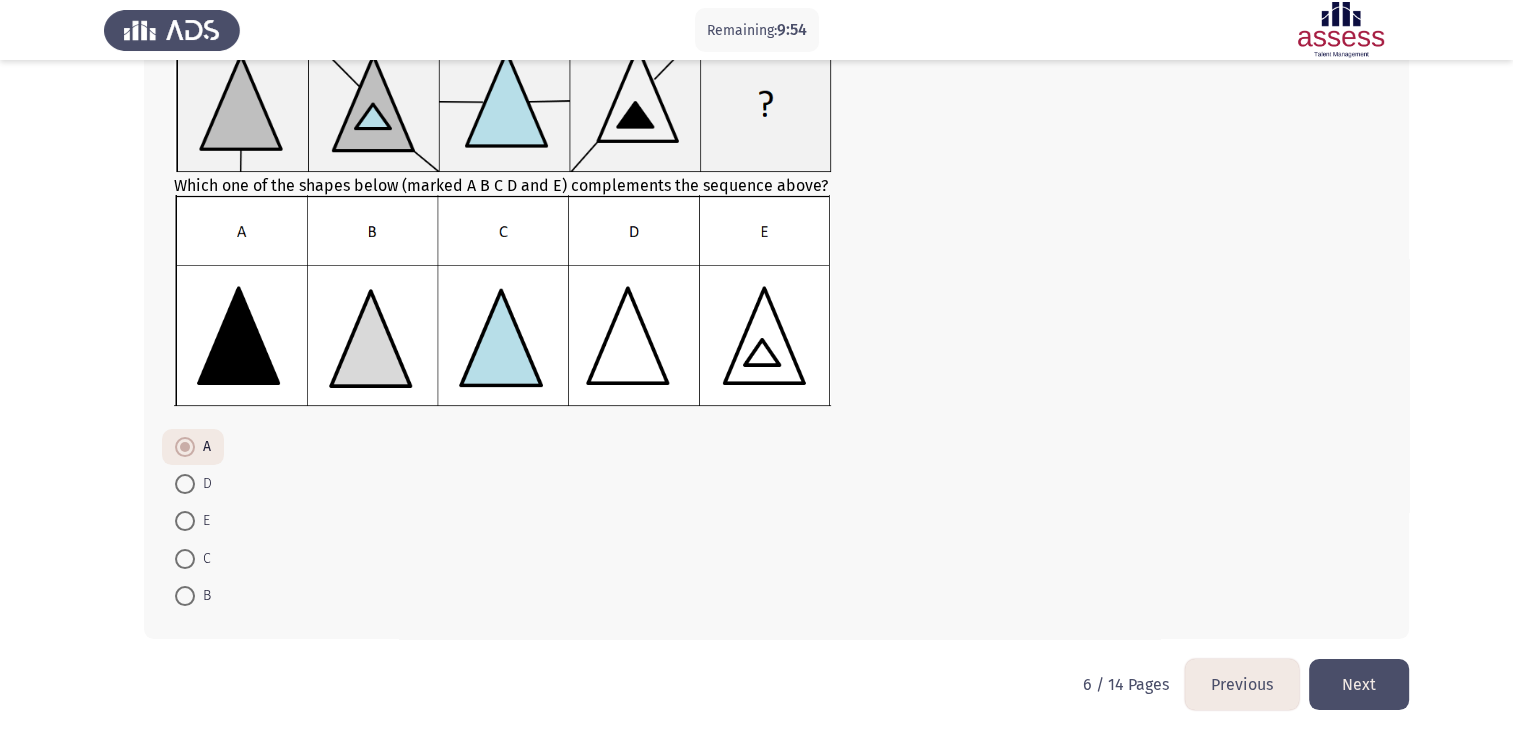 click on "Next" 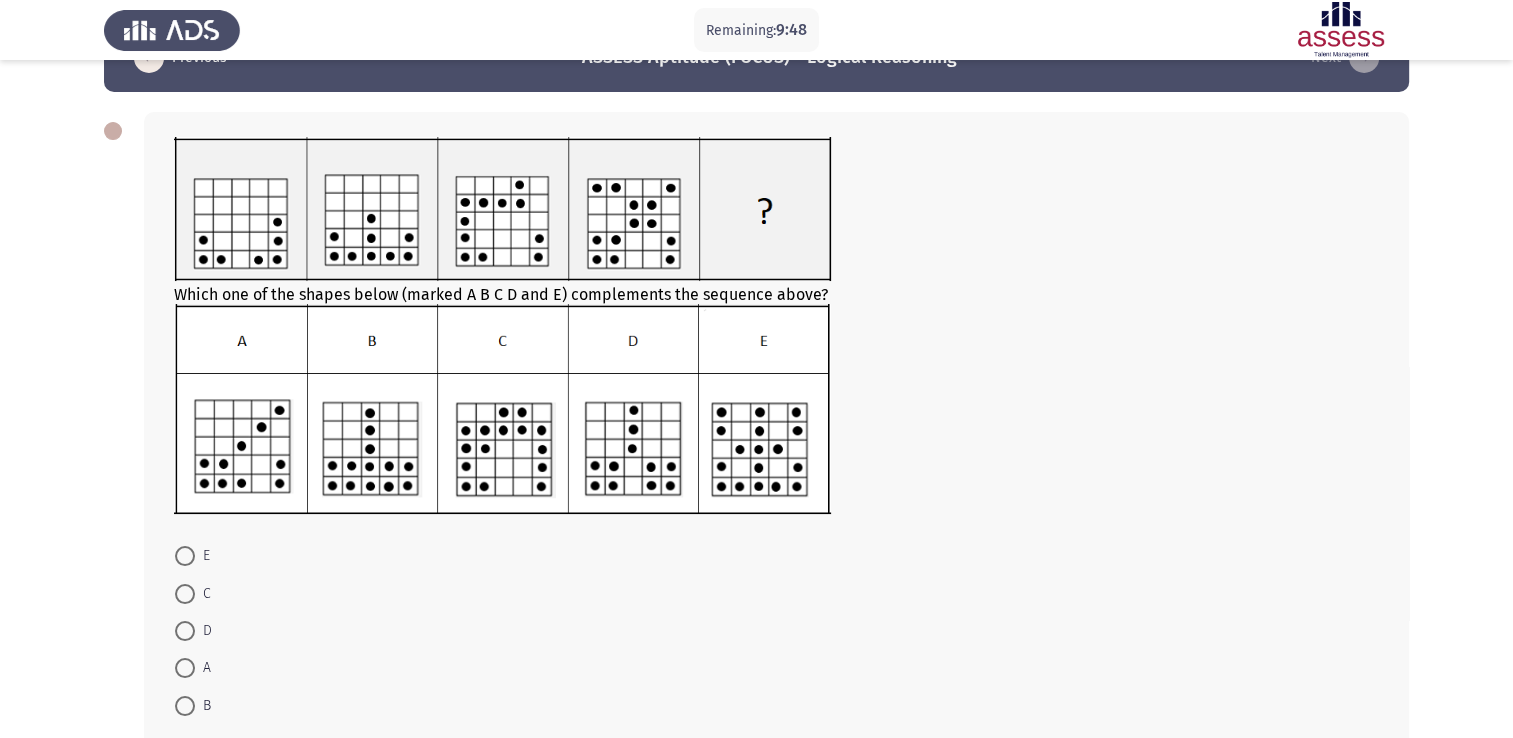 scroll, scrollTop: 54, scrollLeft: 0, axis: vertical 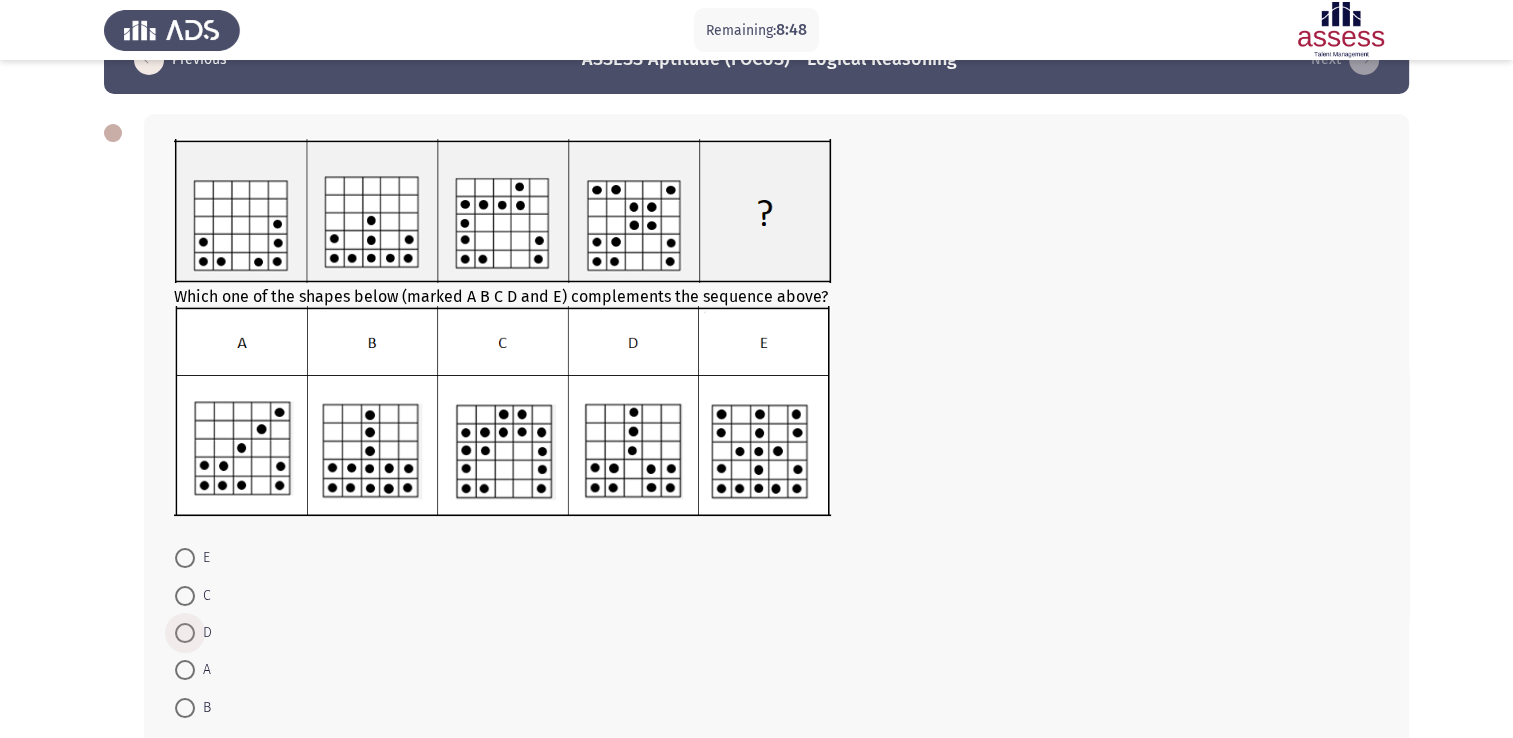 click at bounding box center (185, 633) 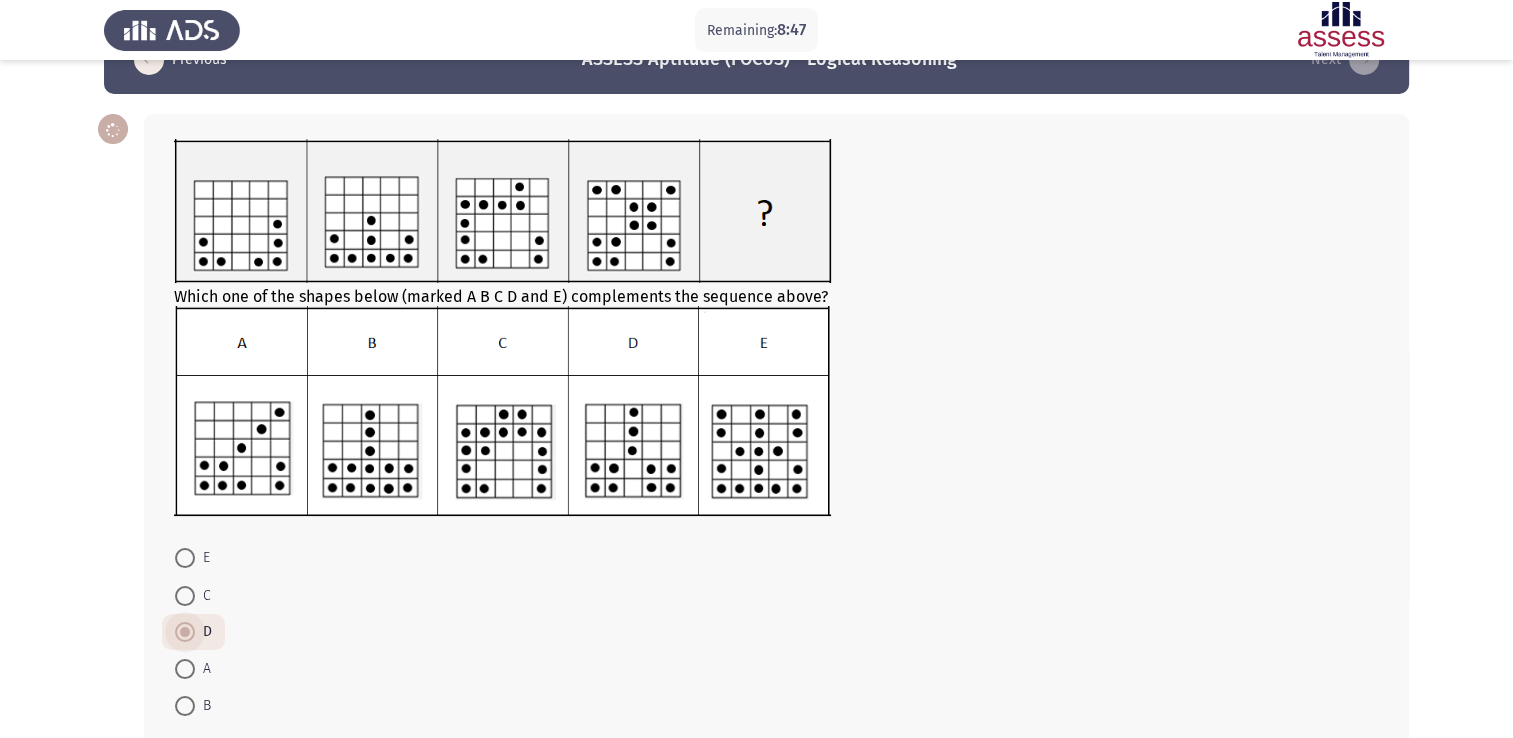 click on "D" at bounding box center (193, 632) 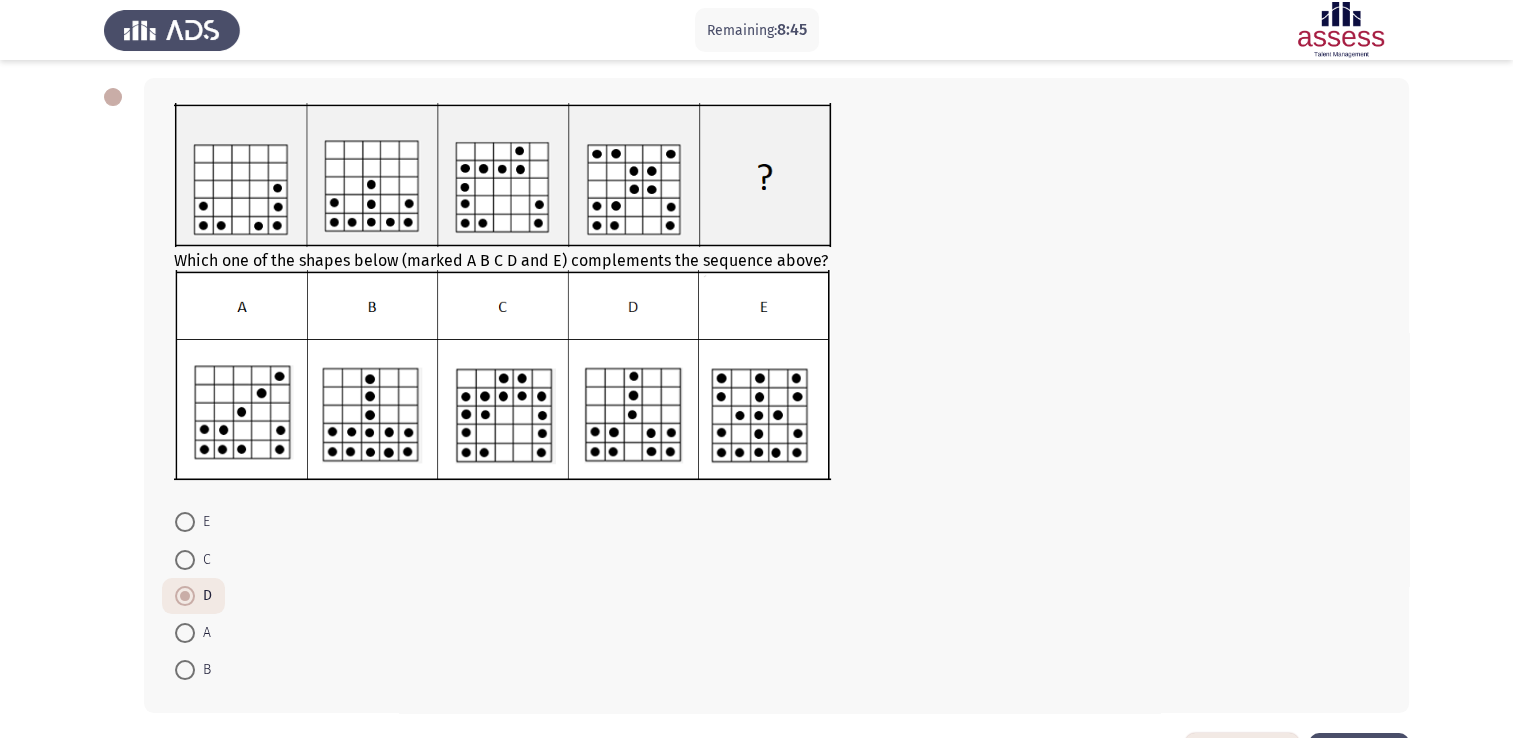 scroll, scrollTop: 164, scrollLeft: 0, axis: vertical 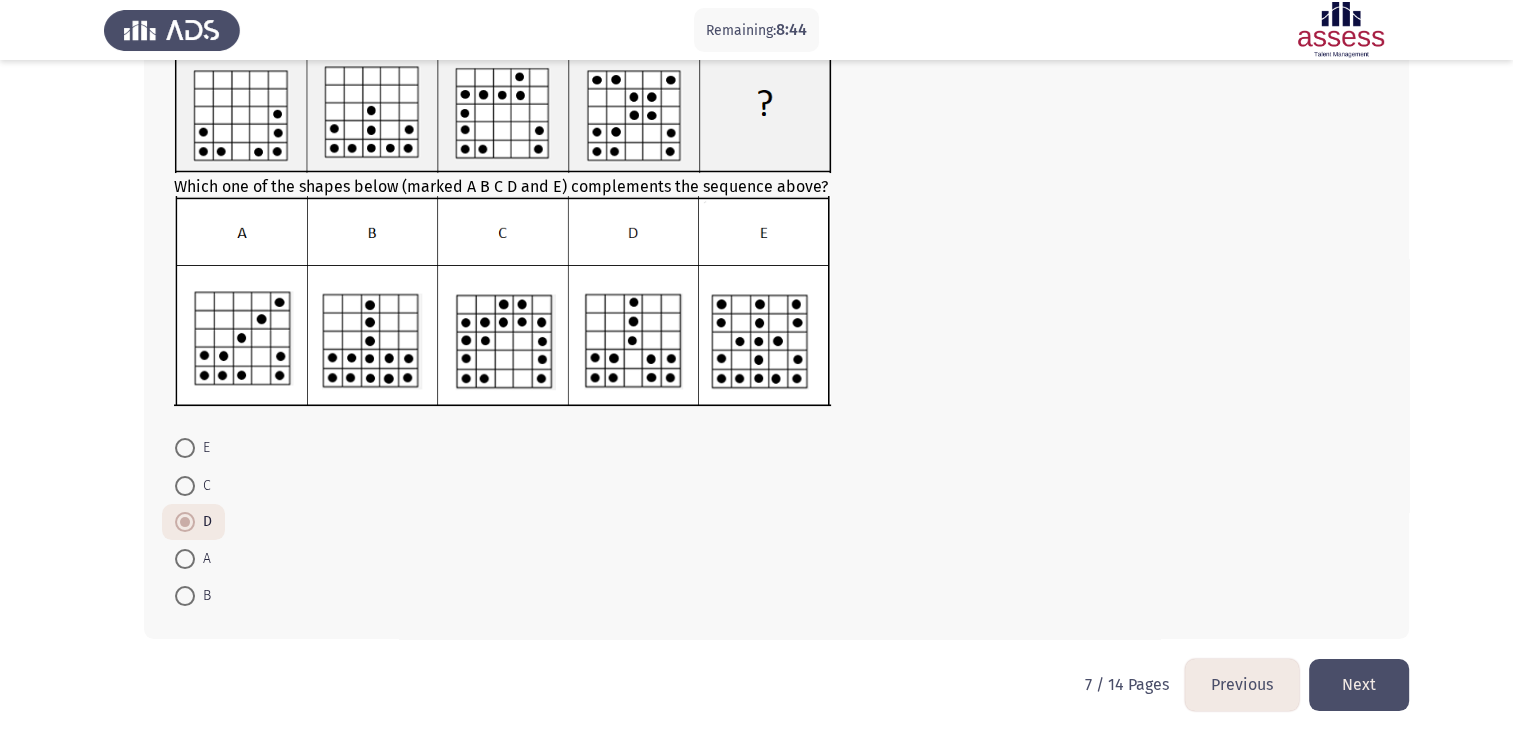 click on "Next" 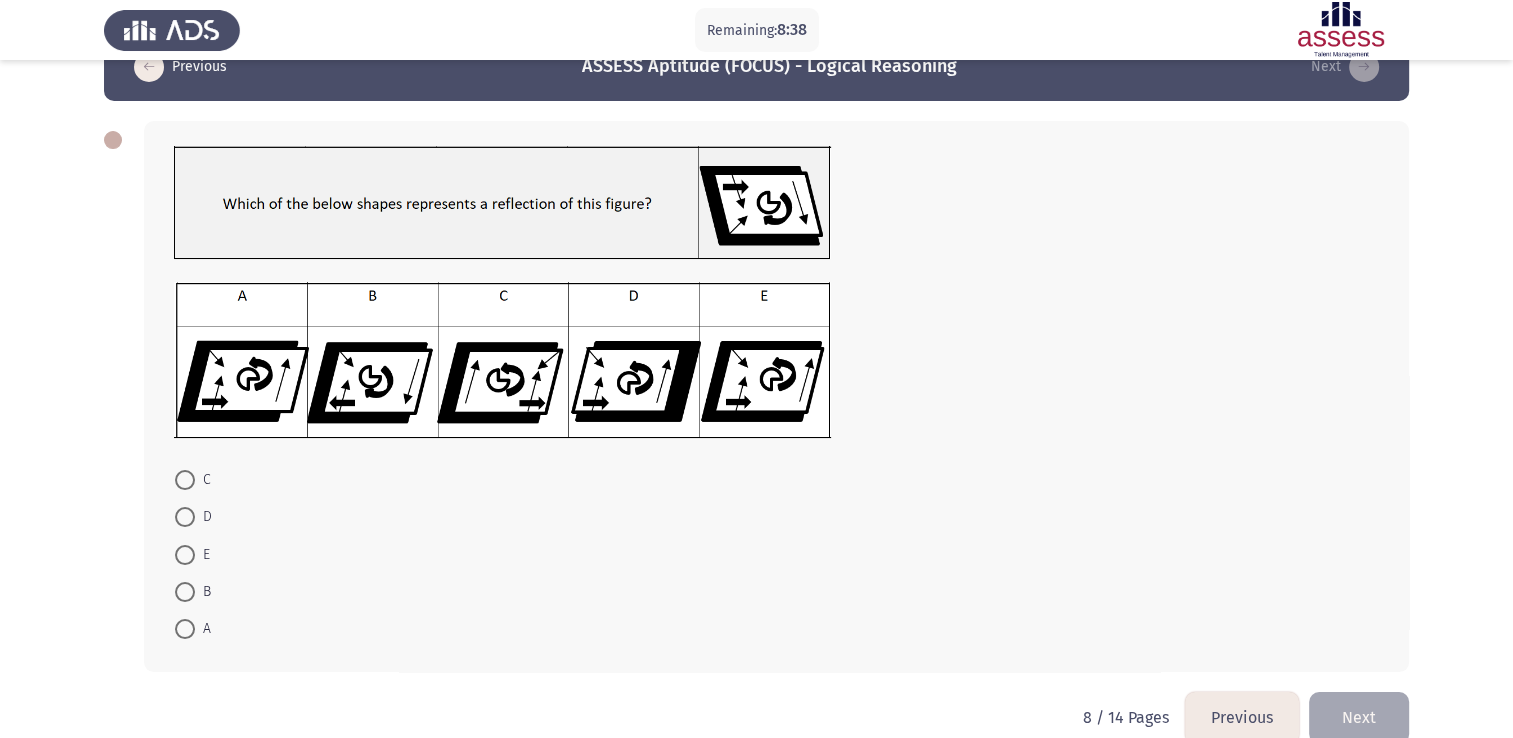 scroll, scrollTop: 48, scrollLeft: 0, axis: vertical 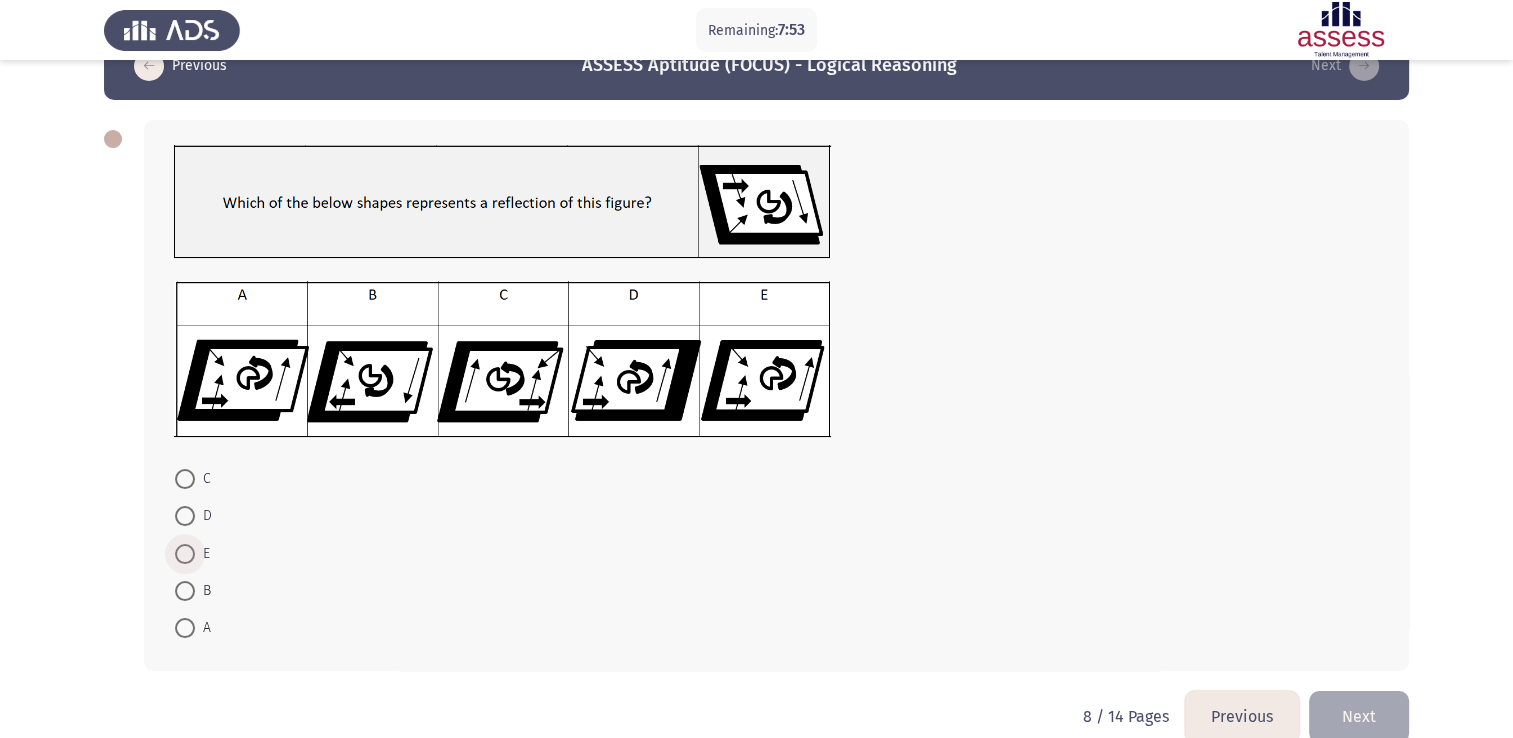click at bounding box center (185, 554) 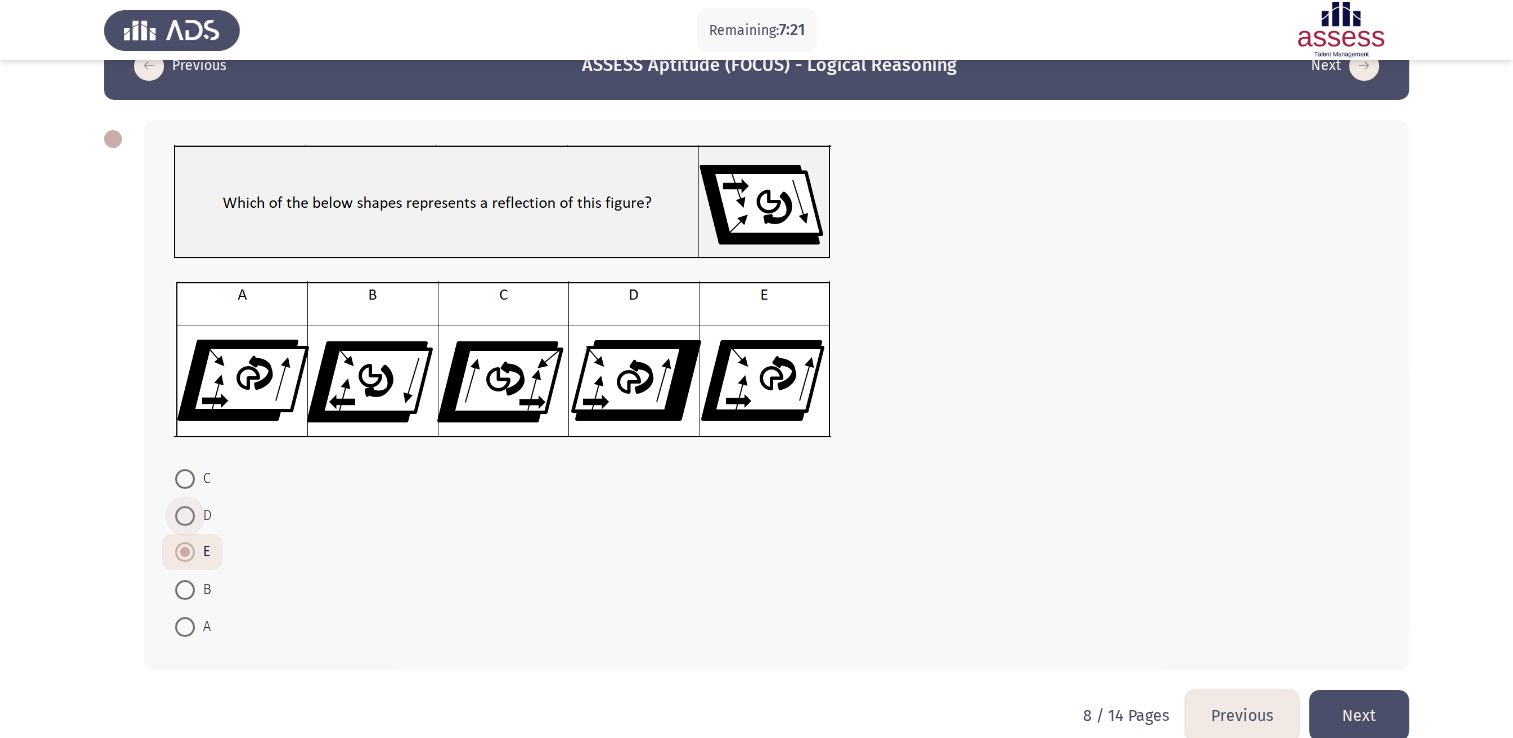 click at bounding box center (185, 516) 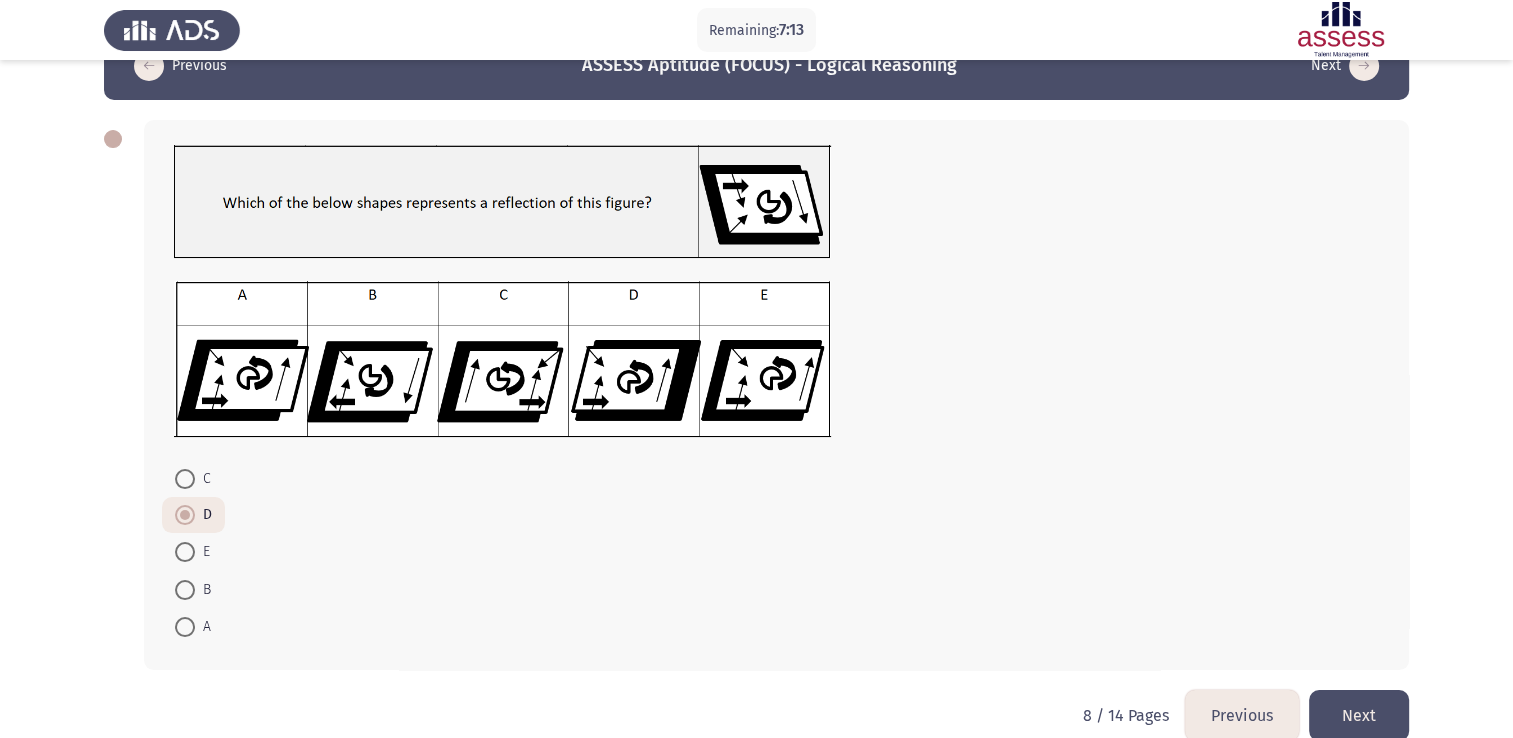 click on "Next" 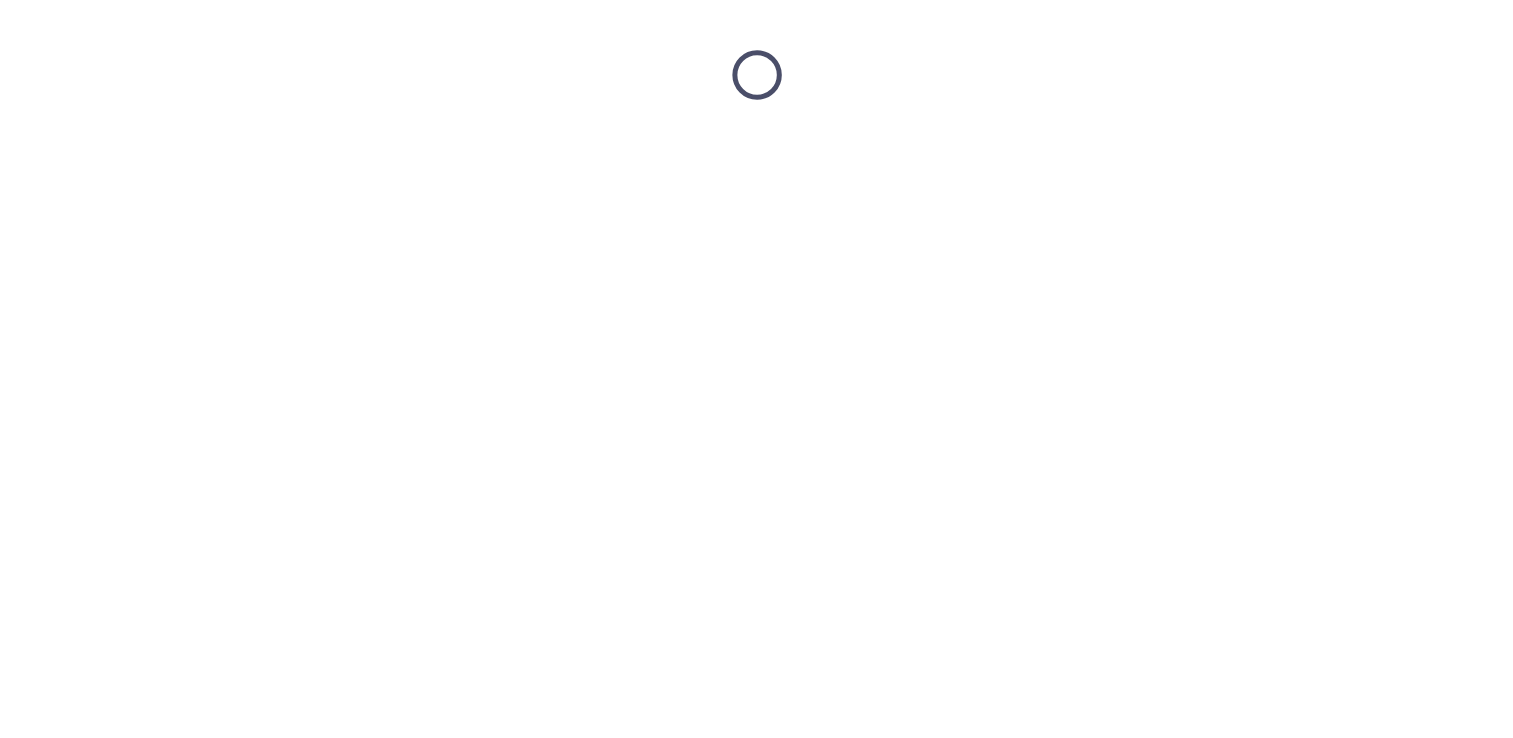 scroll, scrollTop: 0, scrollLeft: 0, axis: both 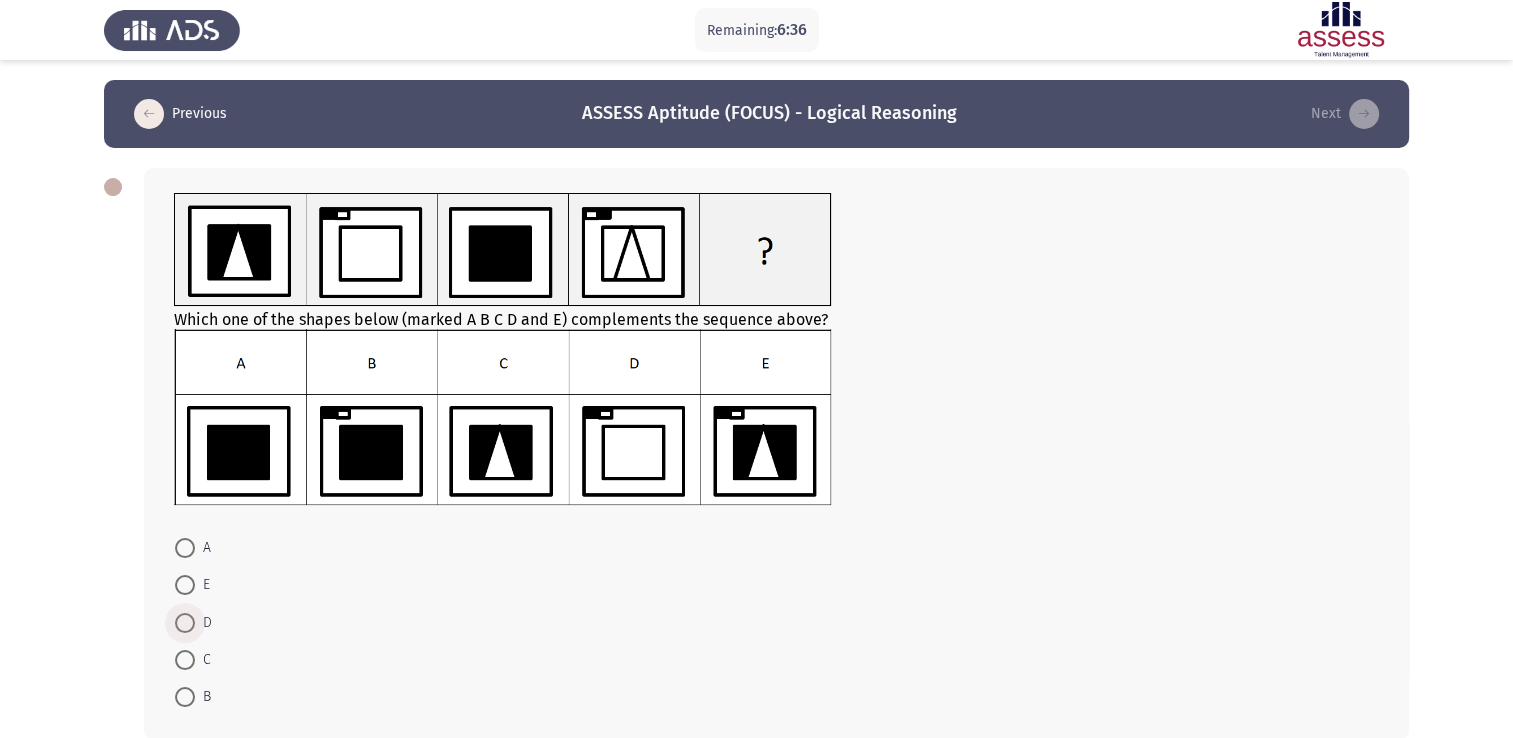 click at bounding box center [185, 623] 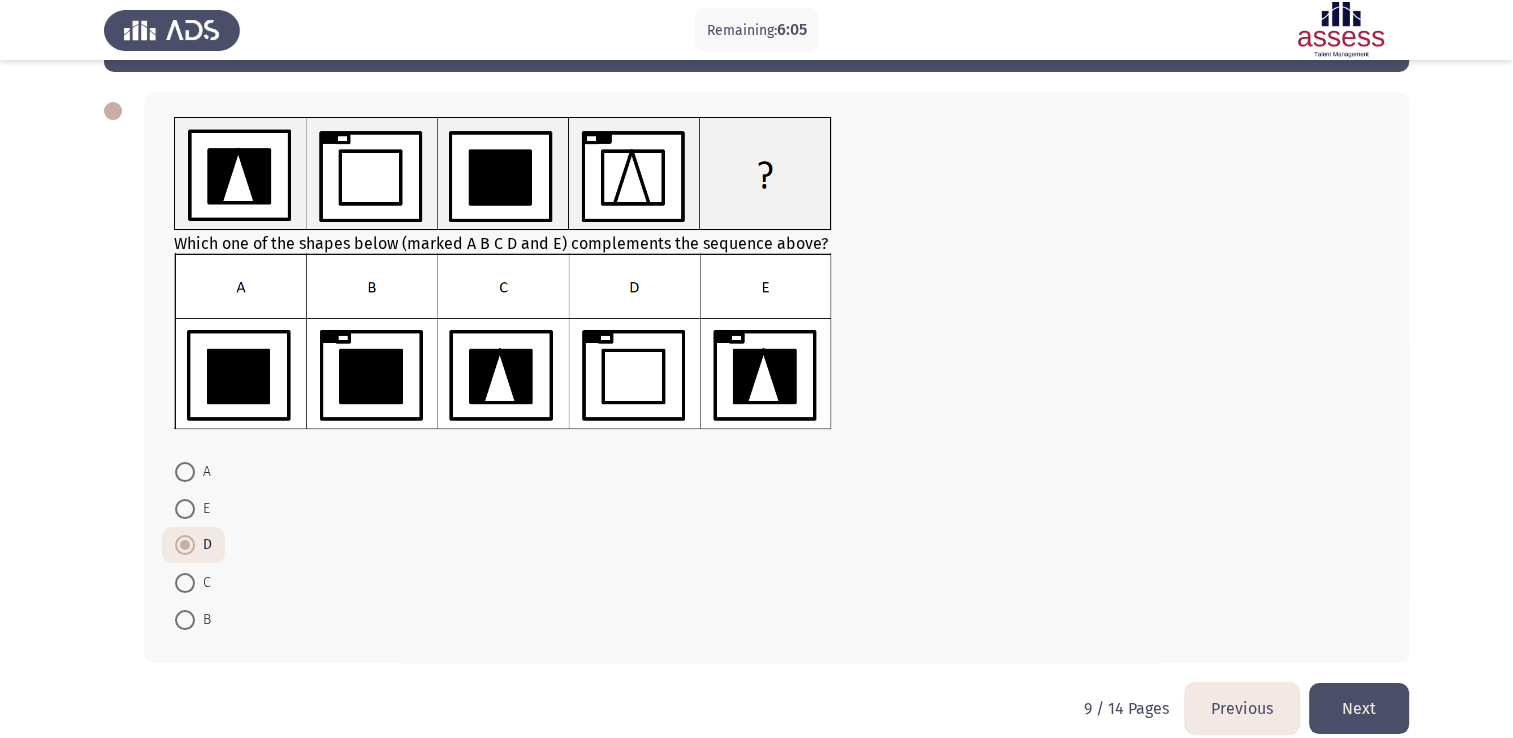 scroll, scrollTop: 100, scrollLeft: 0, axis: vertical 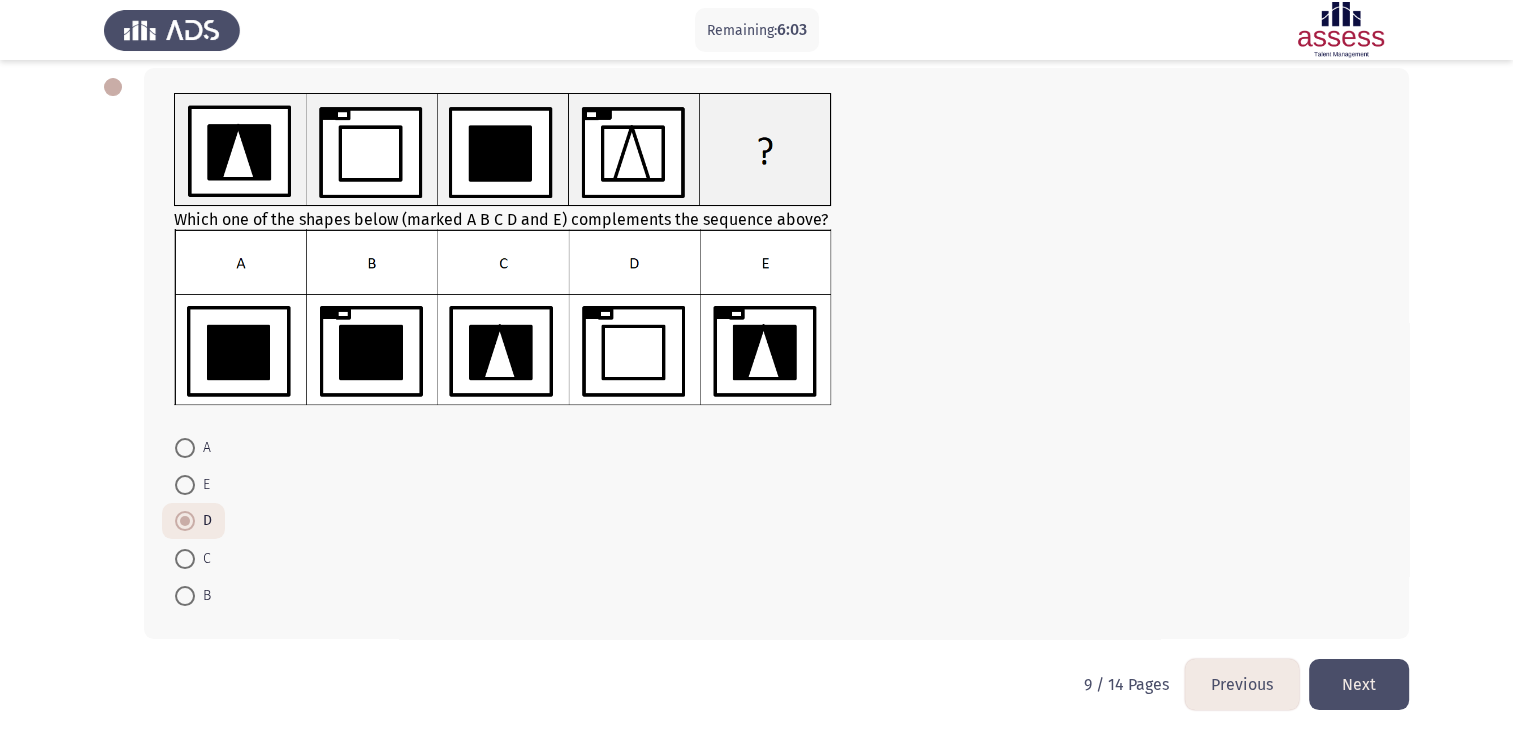 click on "Next" 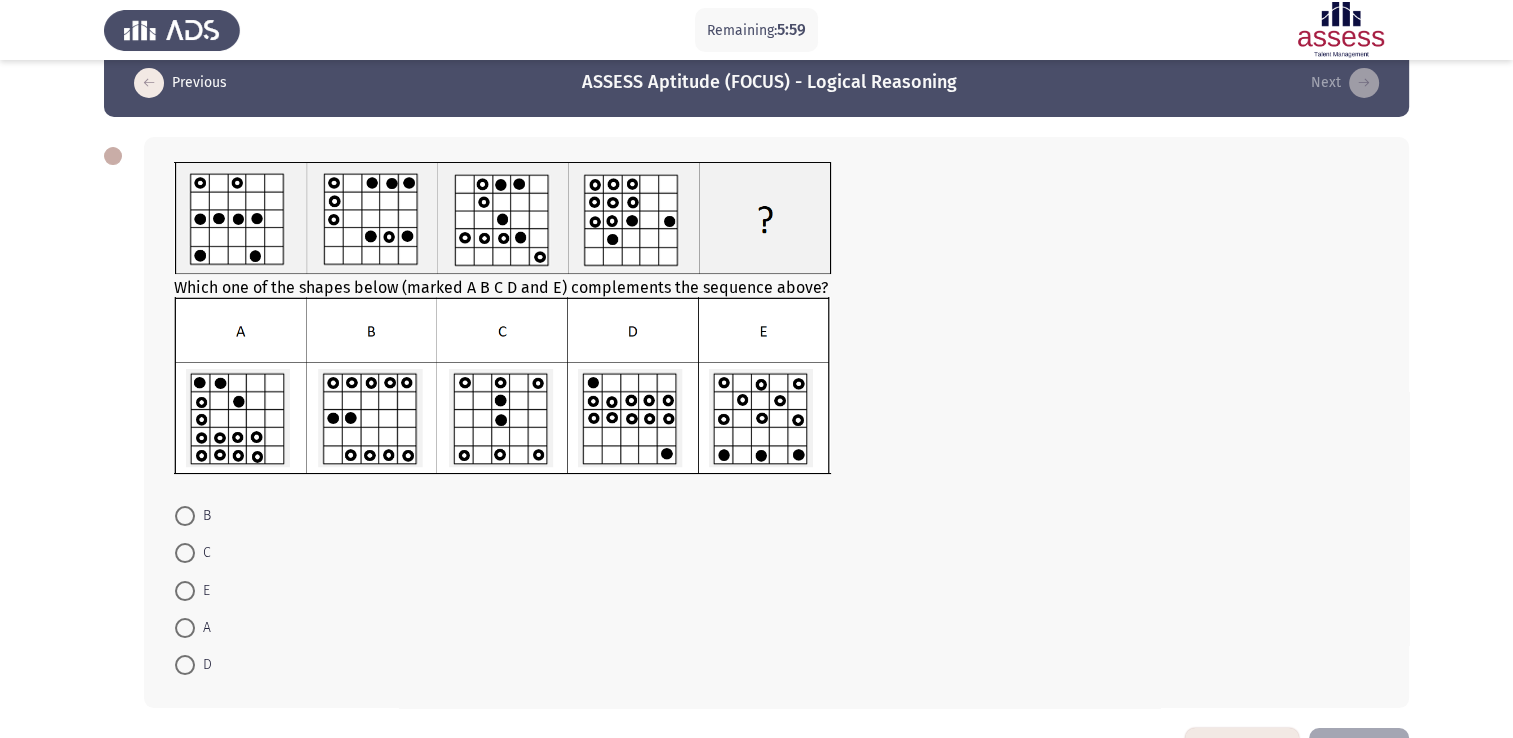 scroll, scrollTop: 36, scrollLeft: 0, axis: vertical 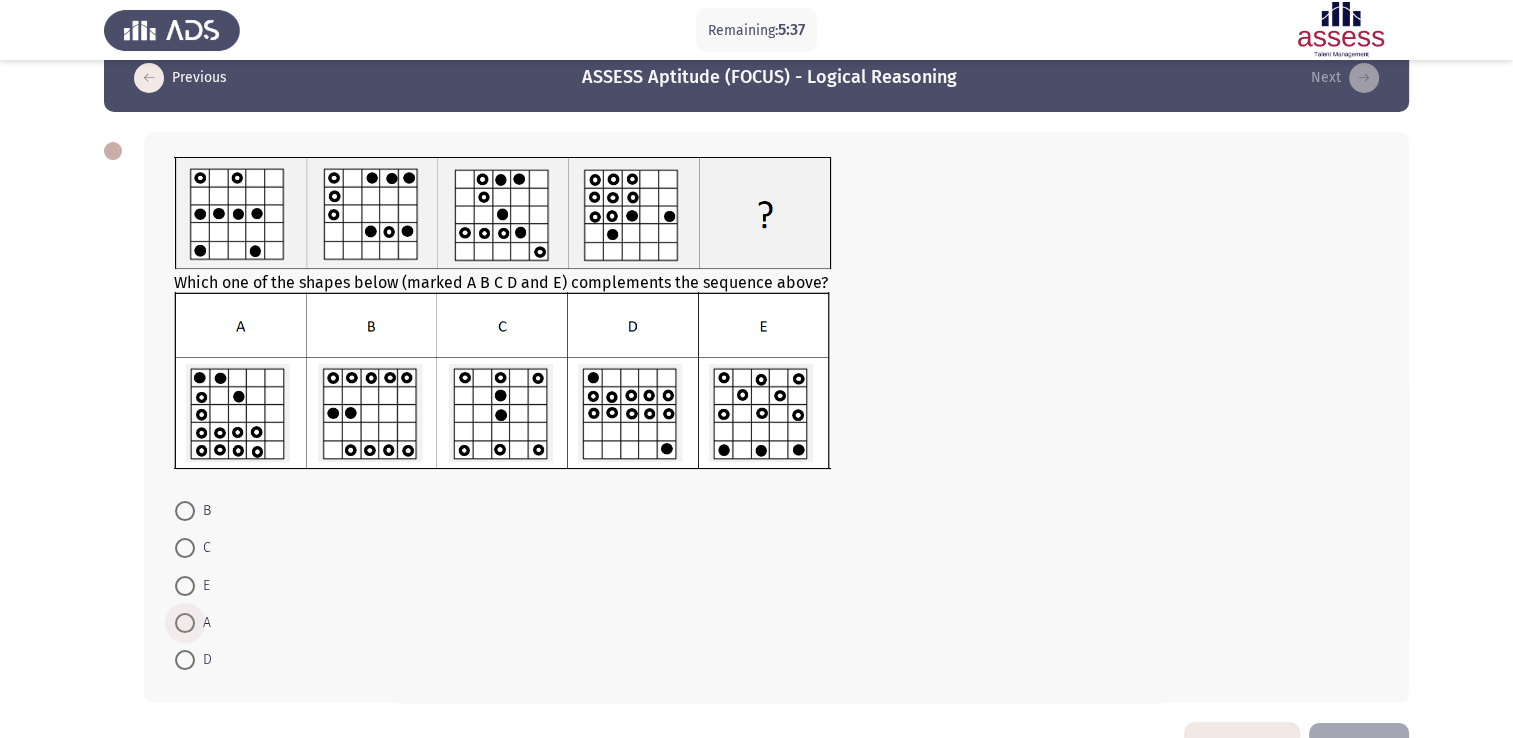 click at bounding box center (185, 623) 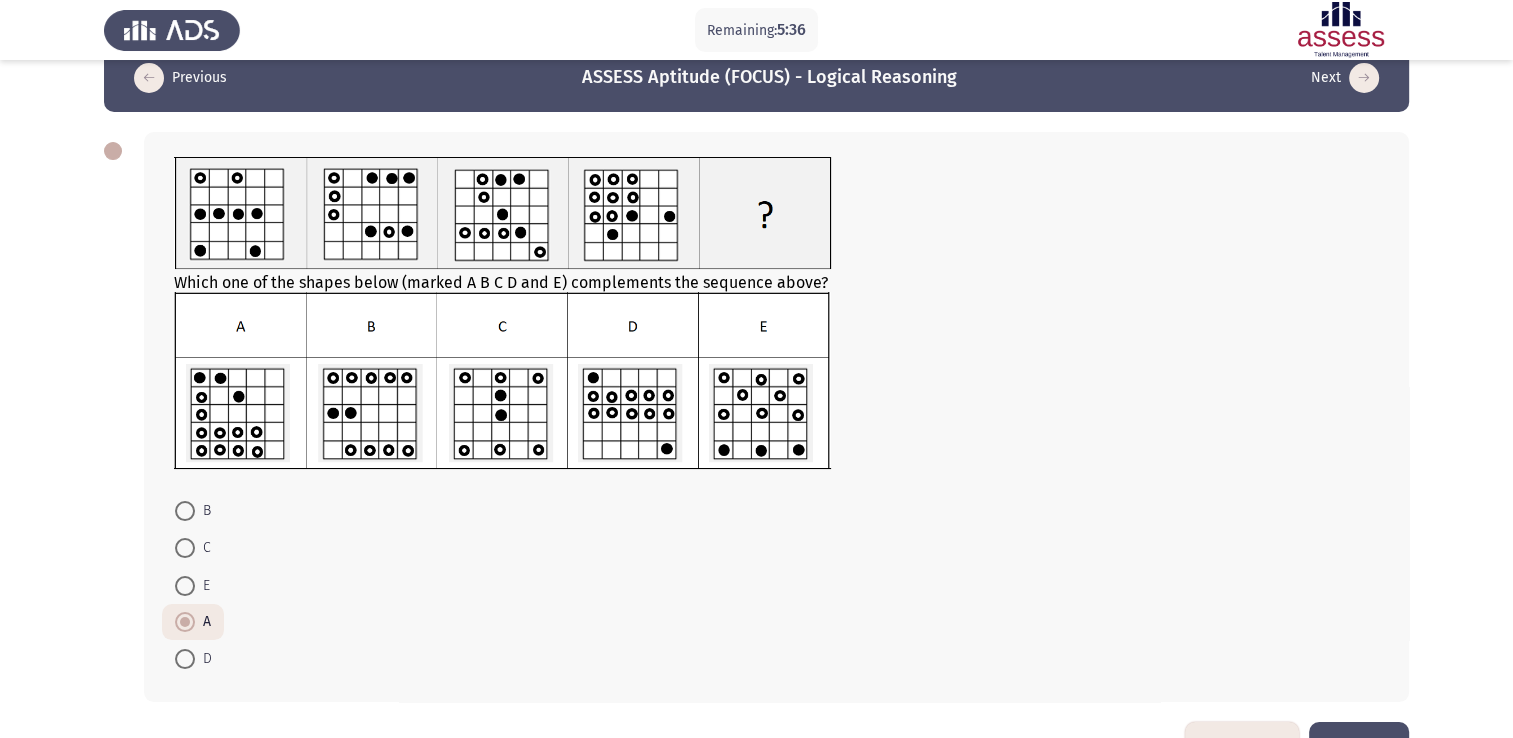 scroll, scrollTop: 99, scrollLeft: 0, axis: vertical 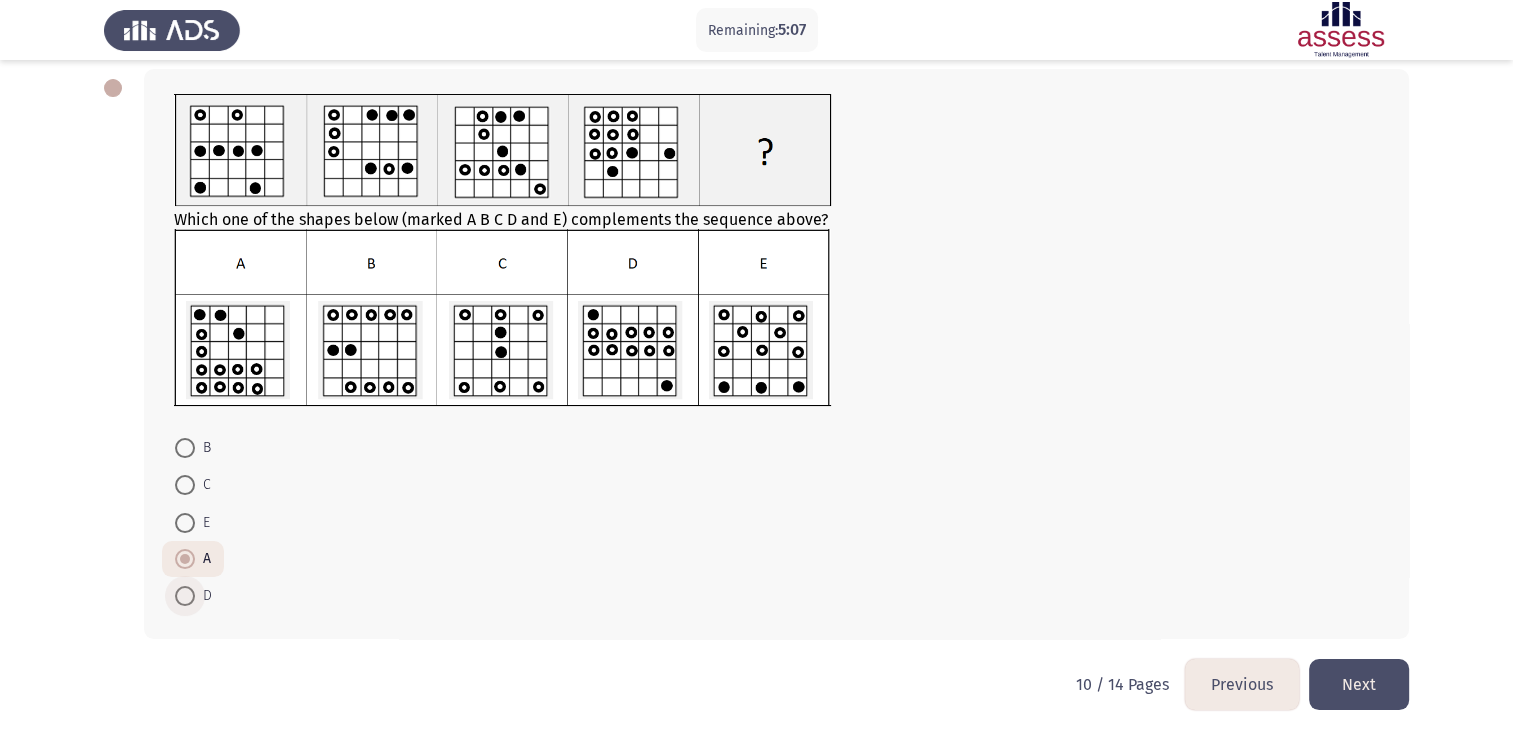 click at bounding box center (185, 596) 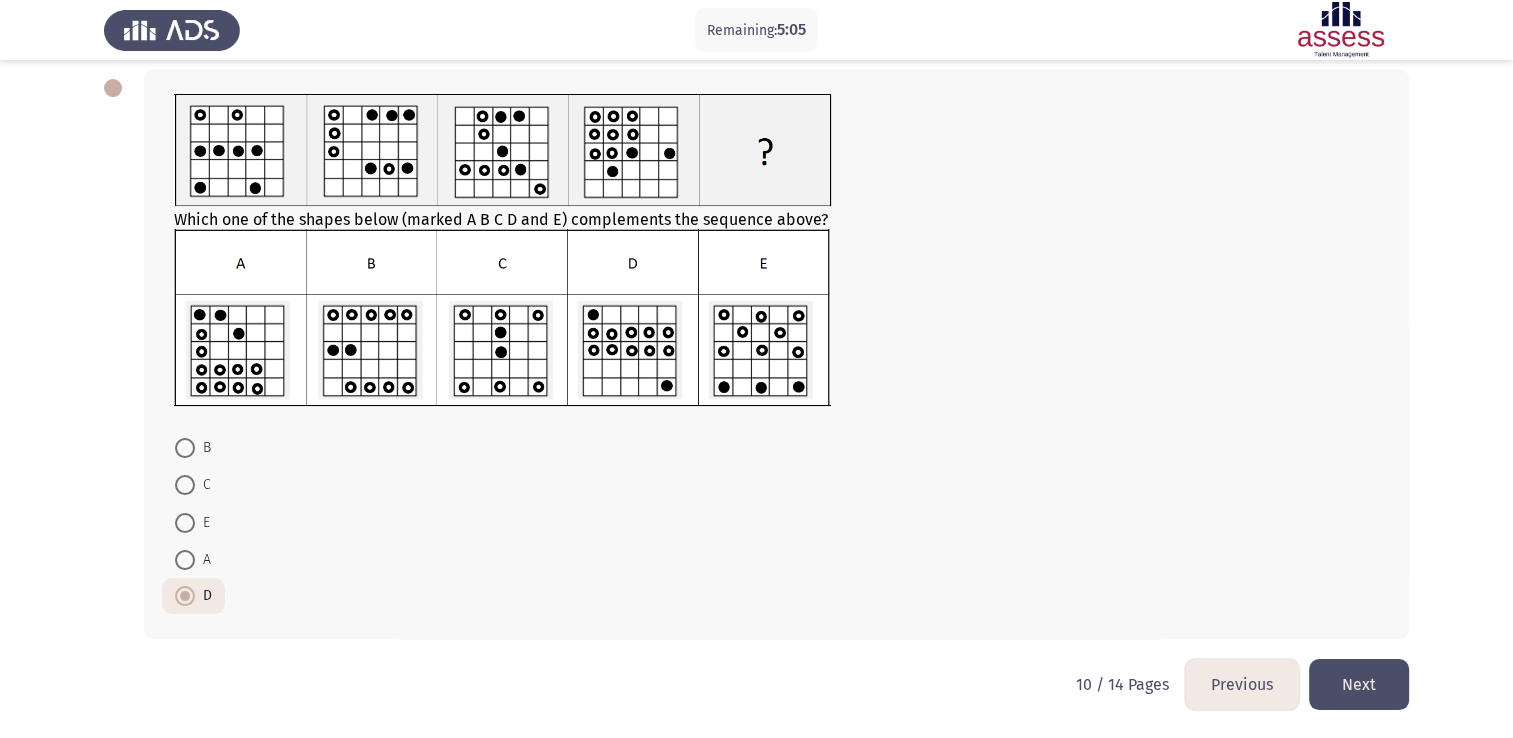 click on "Next" 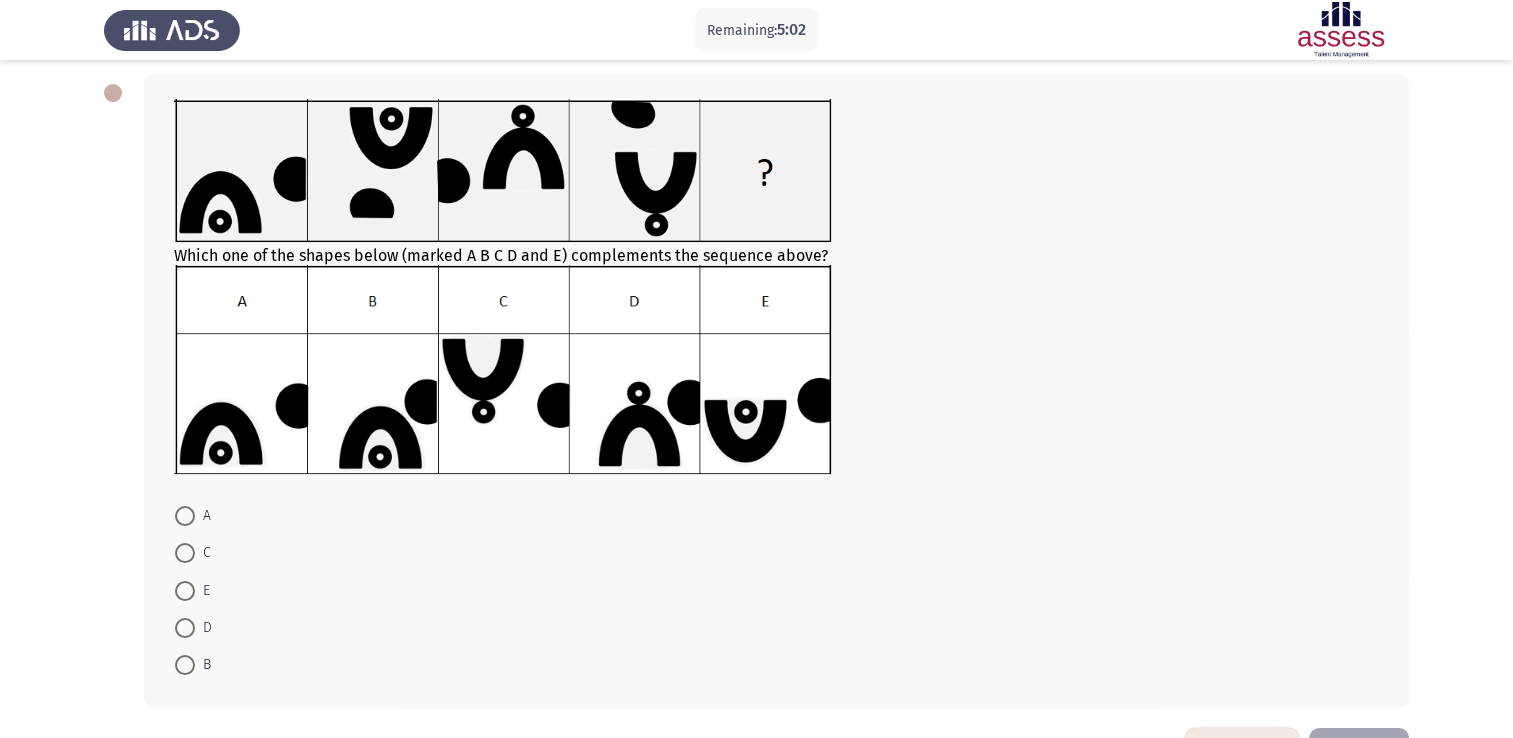 scroll, scrollTop: 92, scrollLeft: 0, axis: vertical 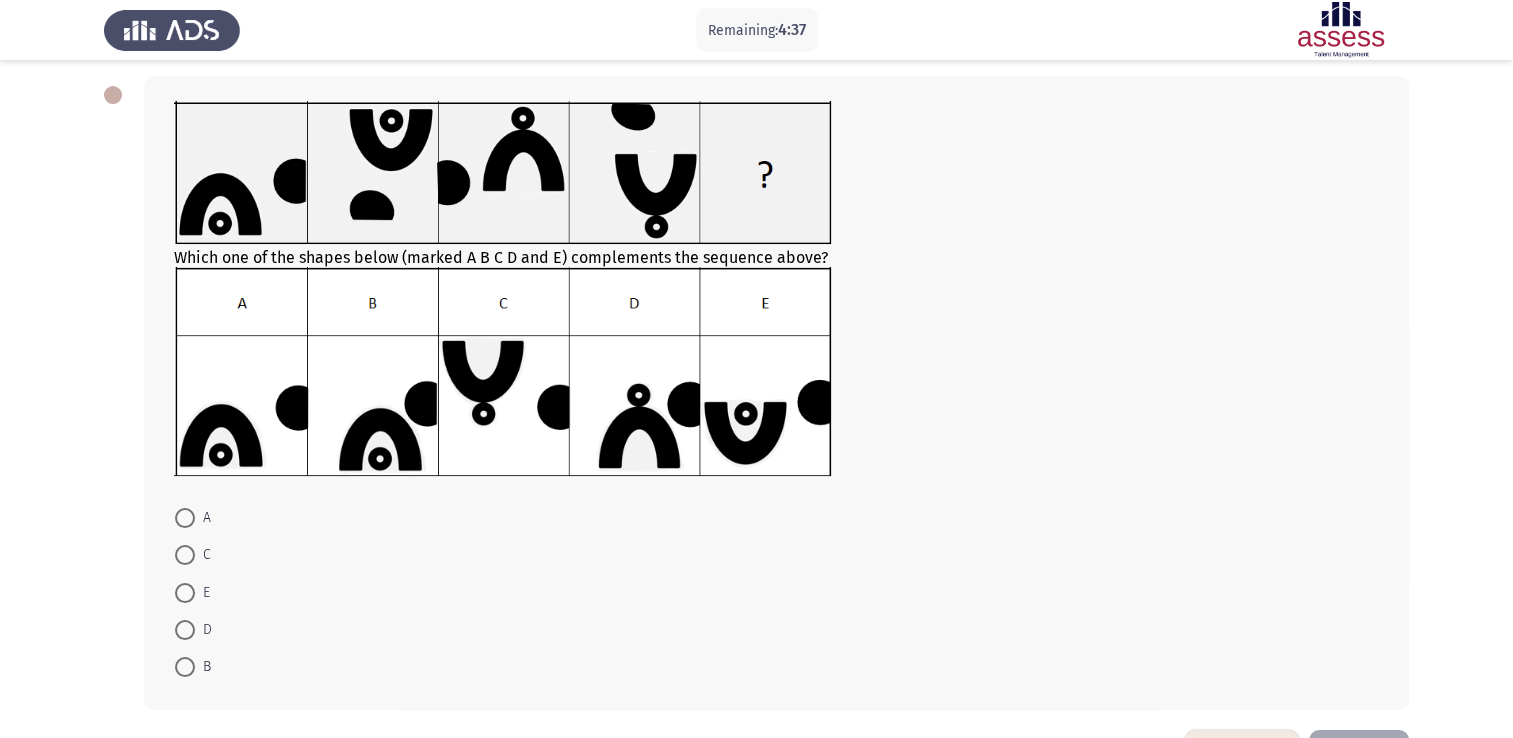 click on "B" at bounding box center (193, 666) 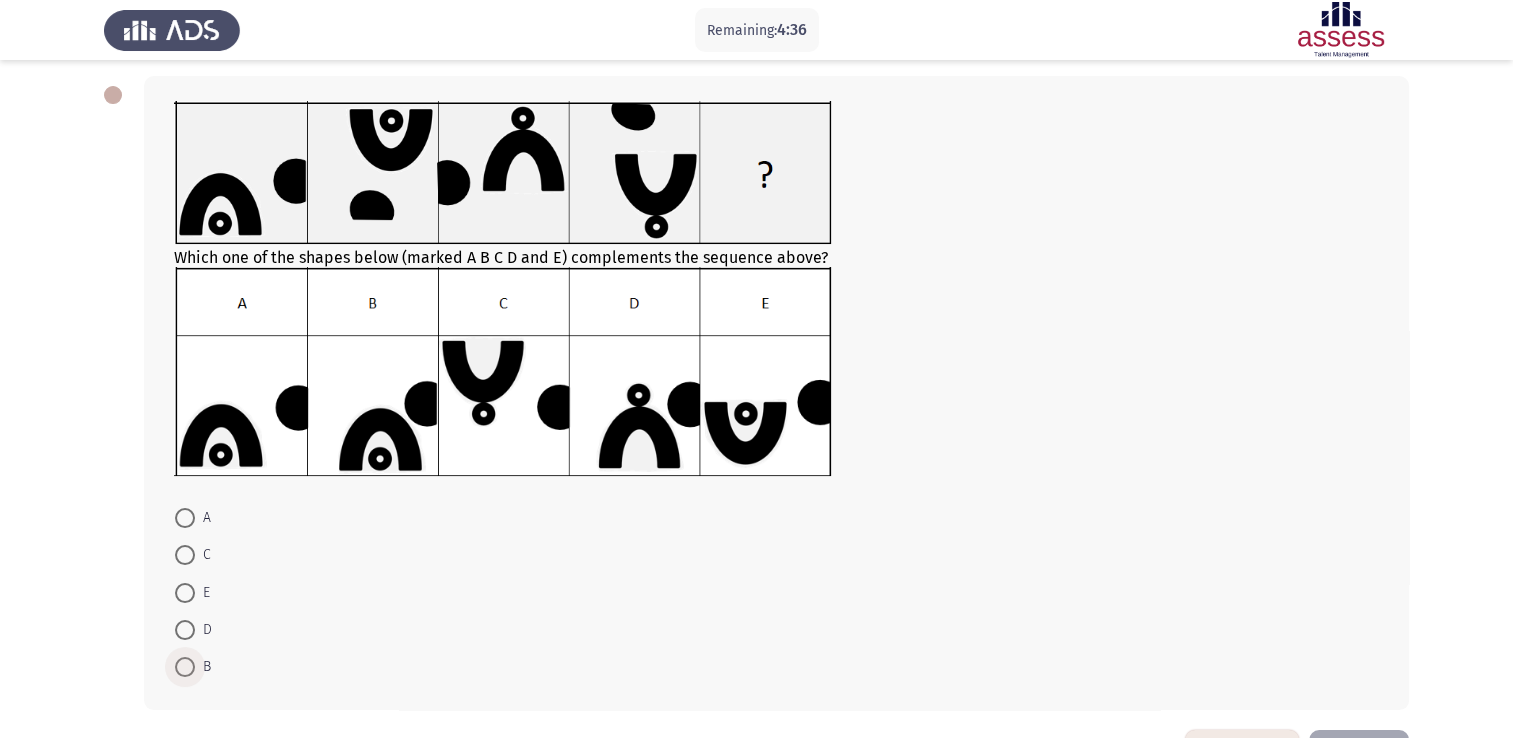 click at bounding box center [185, 667] 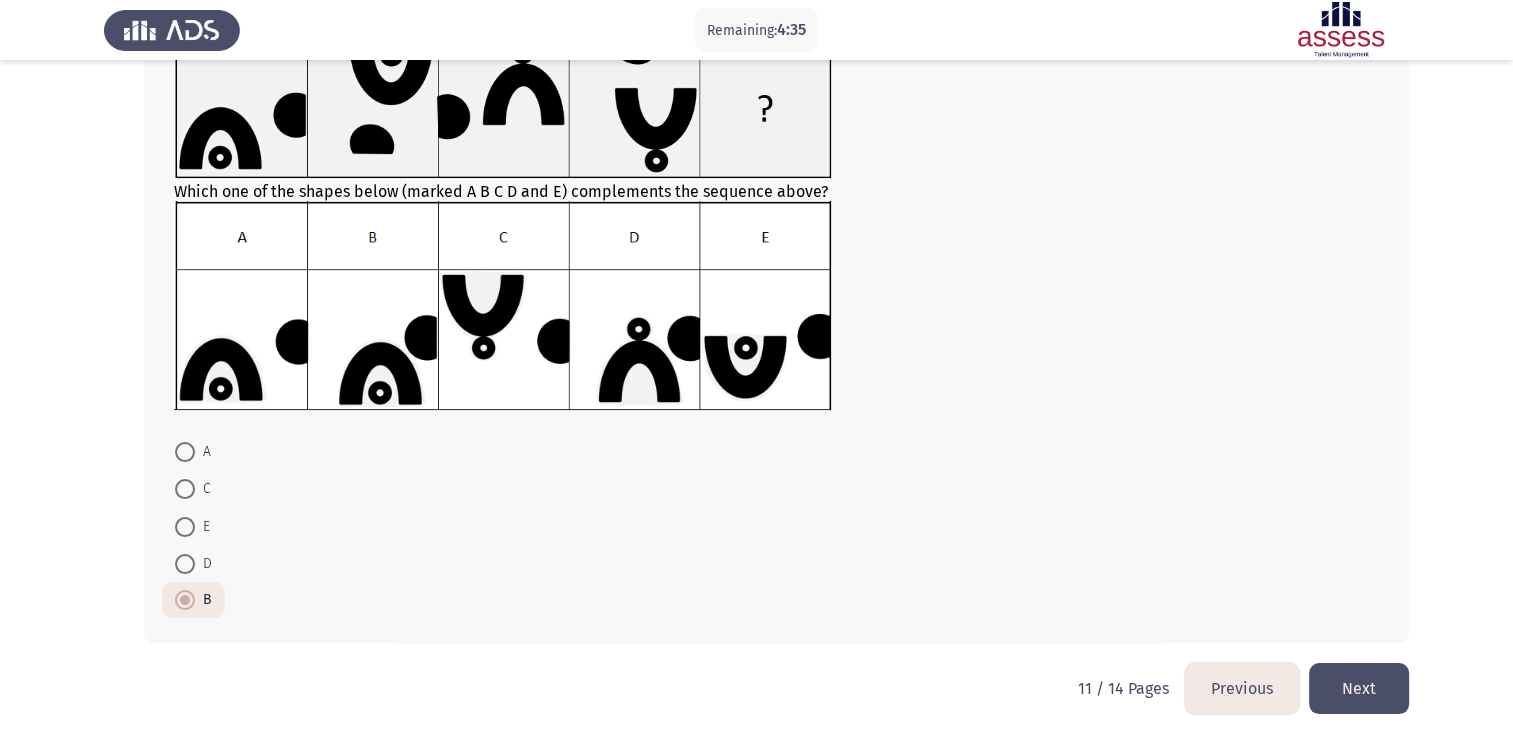 scroll, scrollTop: 162, scrollLeft: 0, axis: vertical 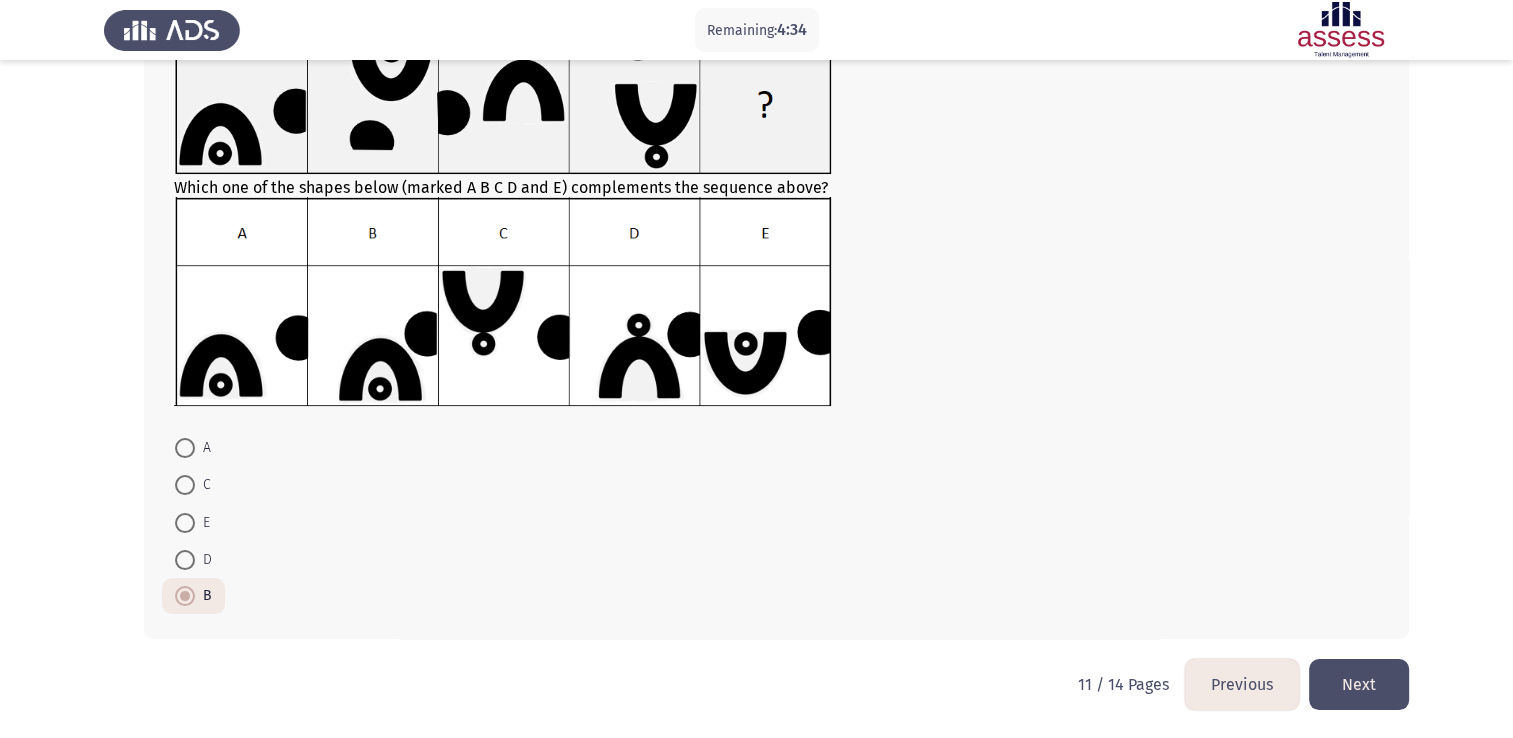 click on "Next" 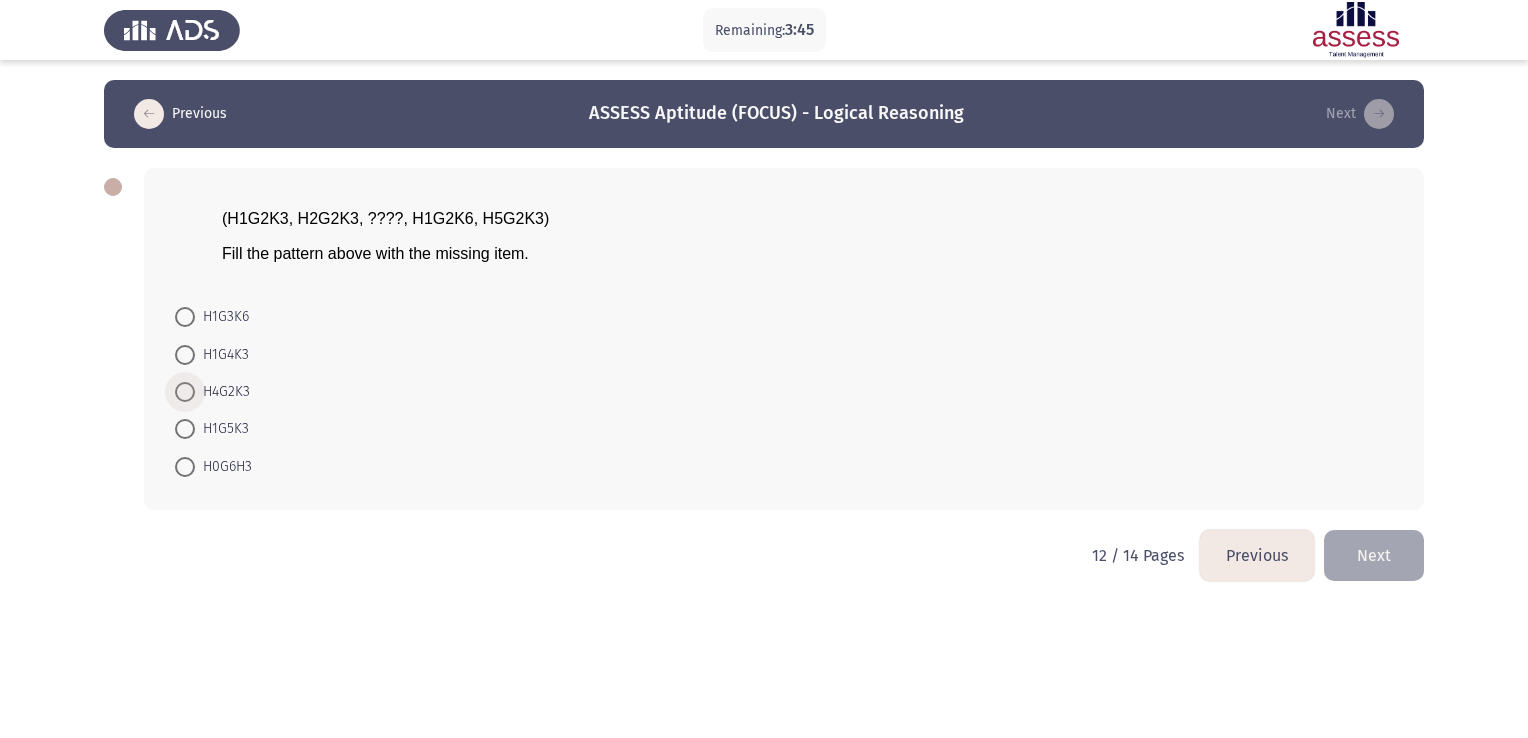 click on "H4G2K3" at bounding box center (212, 392) 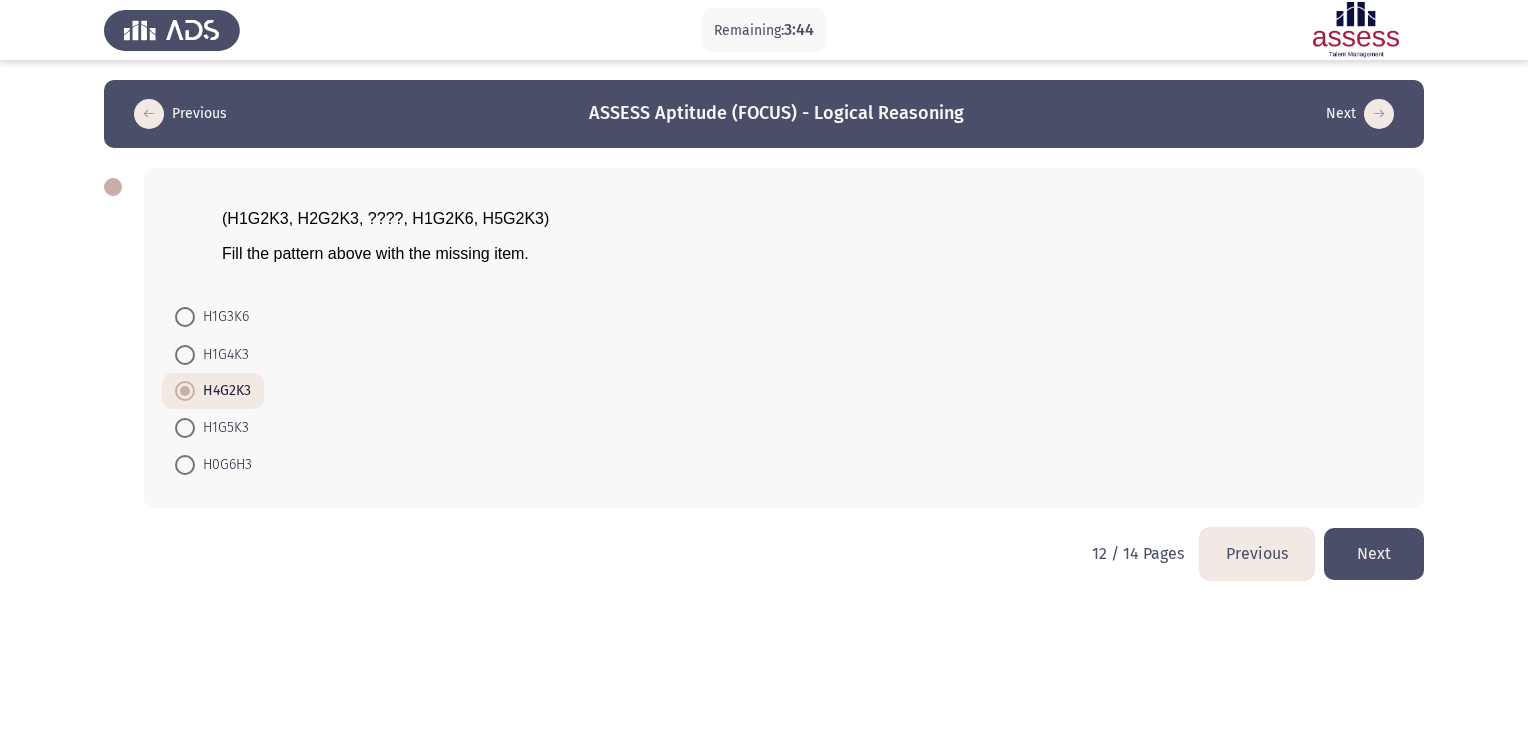 click on "Next" 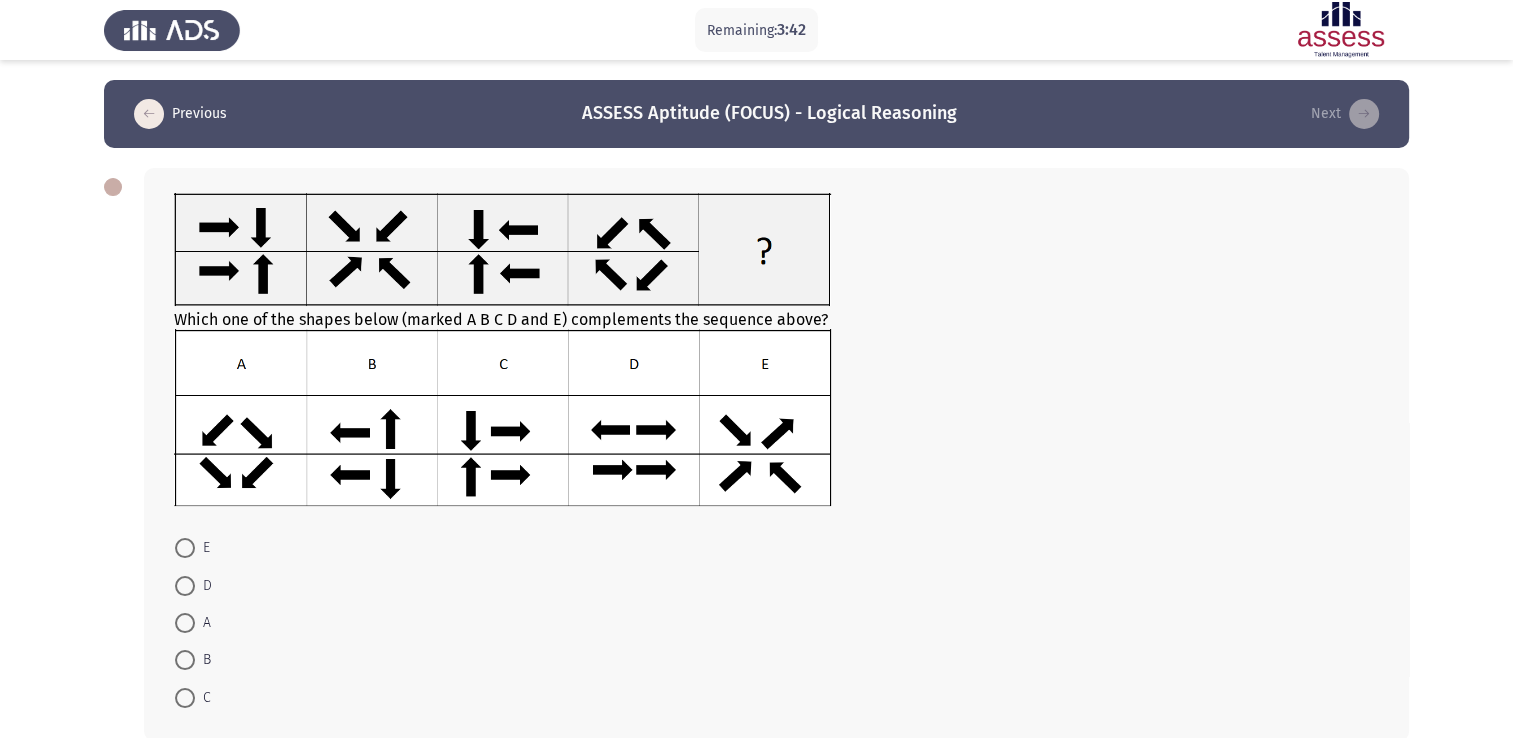 scroll, scrollTop: 101, scrollLeft: 0, axis: vertical 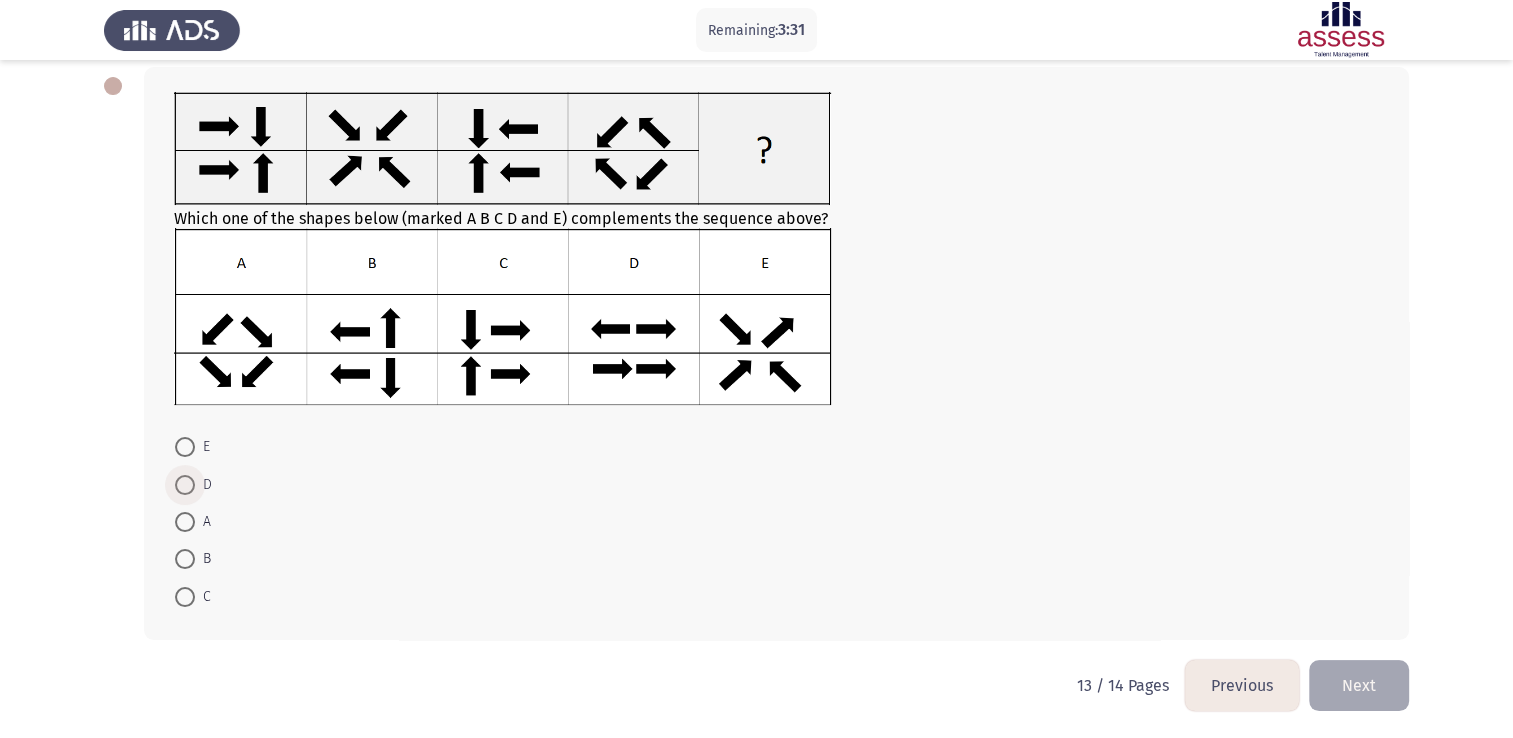 click at bounding box center (185, 485) 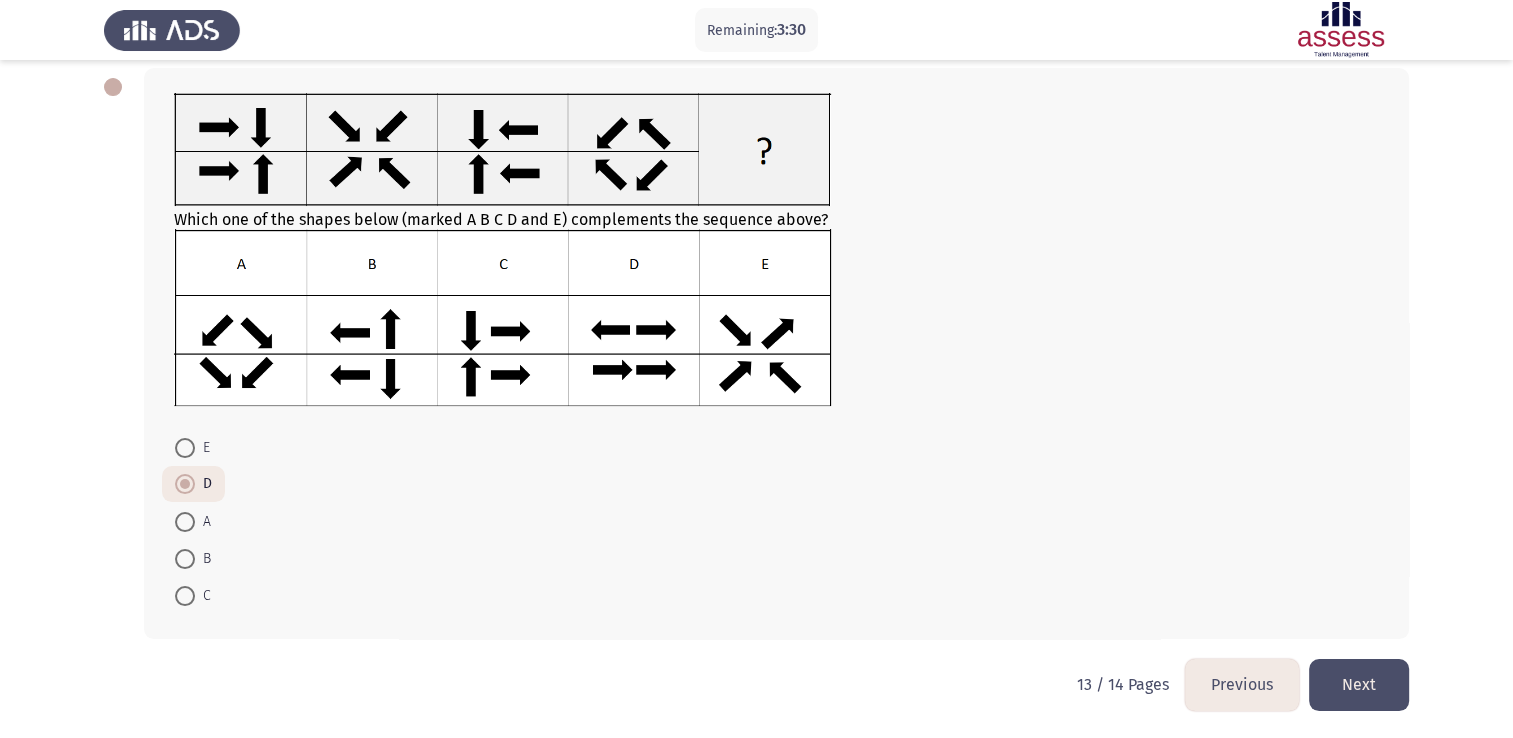 click on "Next" 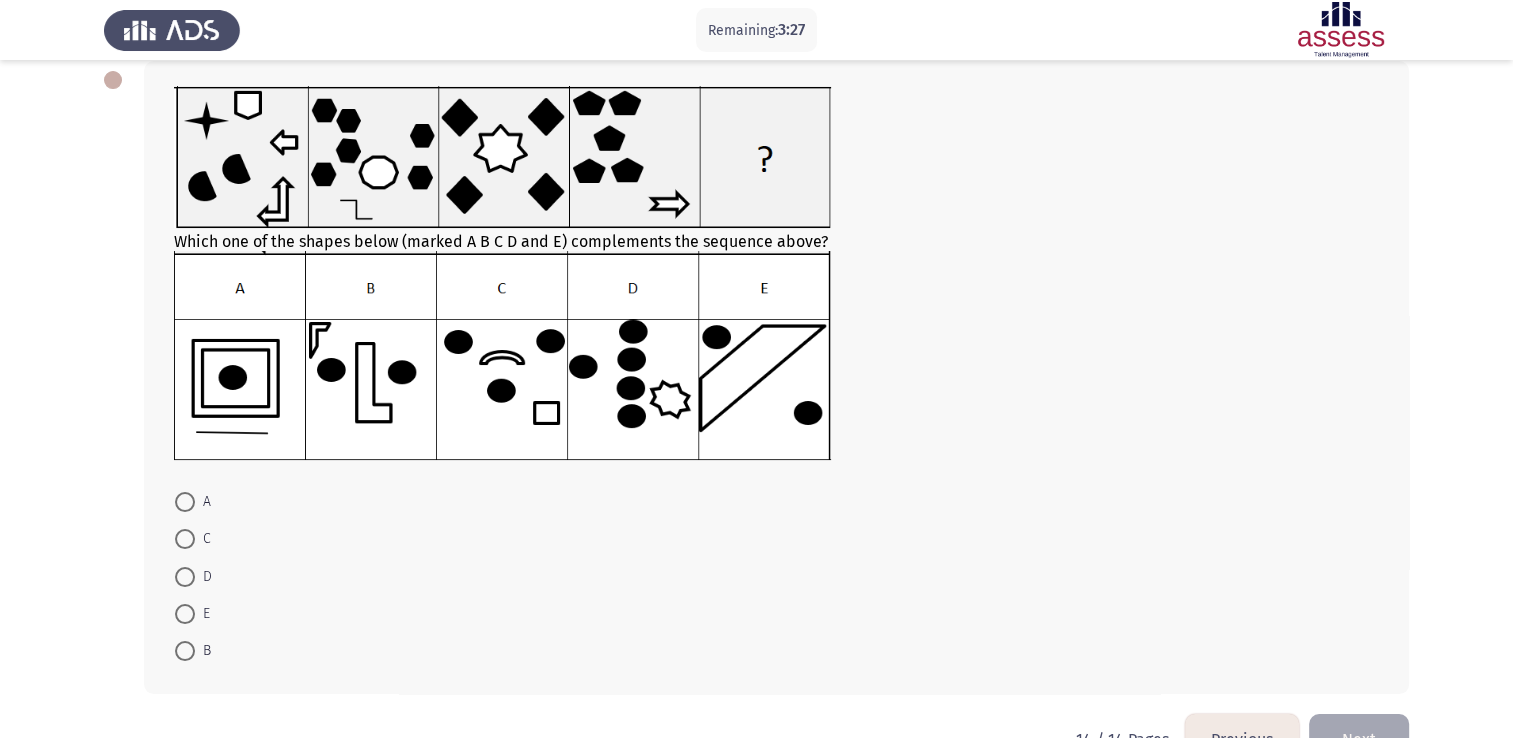 scroll, scrollTop: 111, scrollLeft: 0, axis: vertical 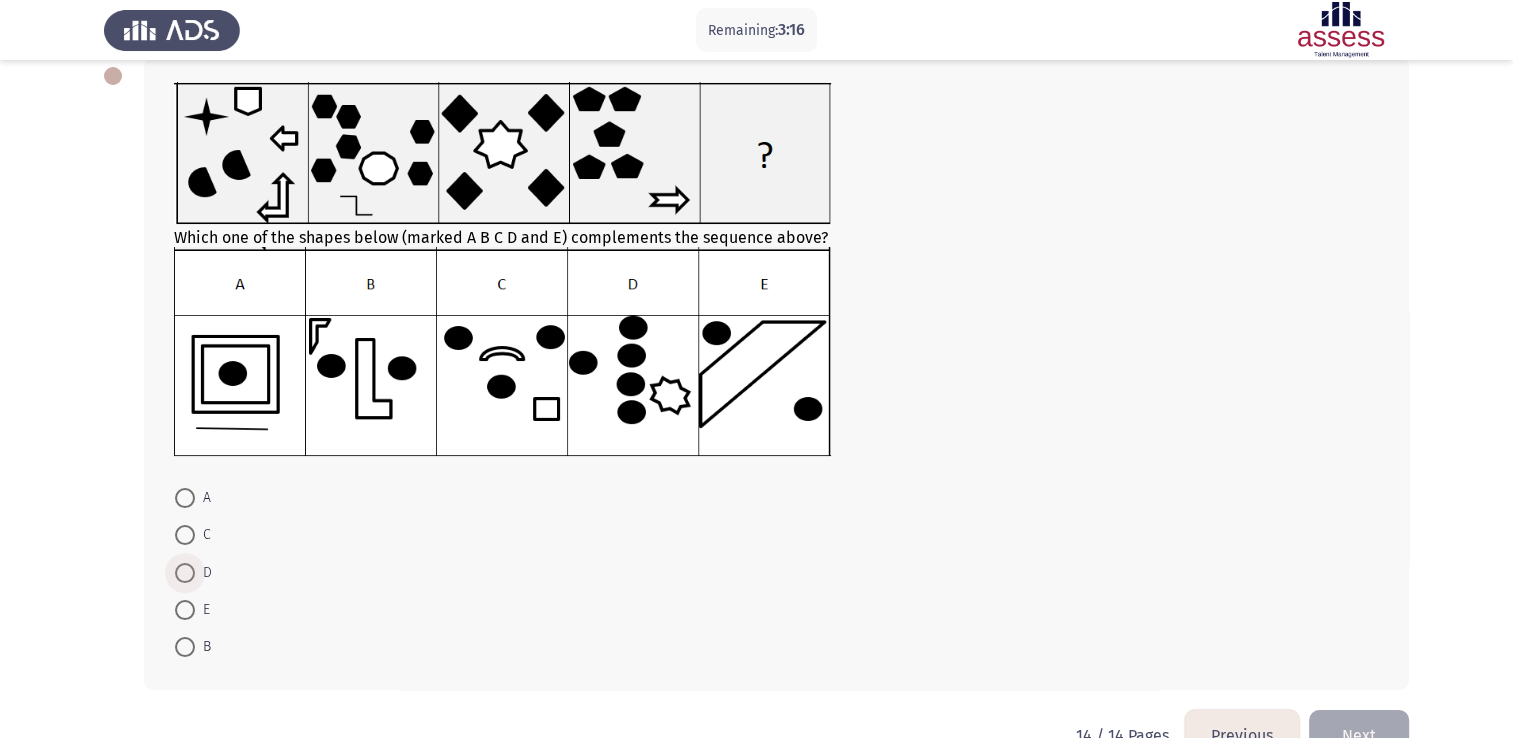 click at bounding box center [185, 573] 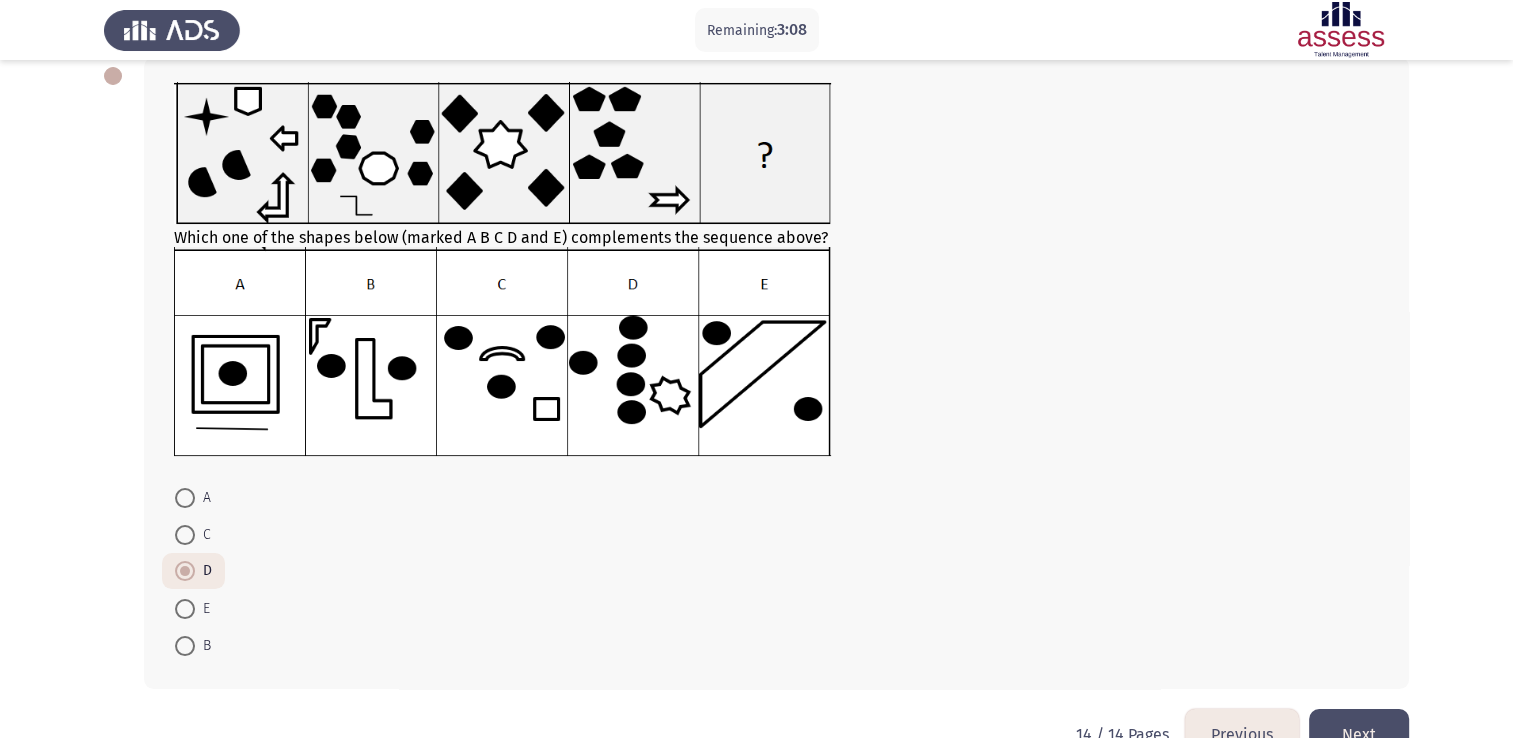 click on "Next" 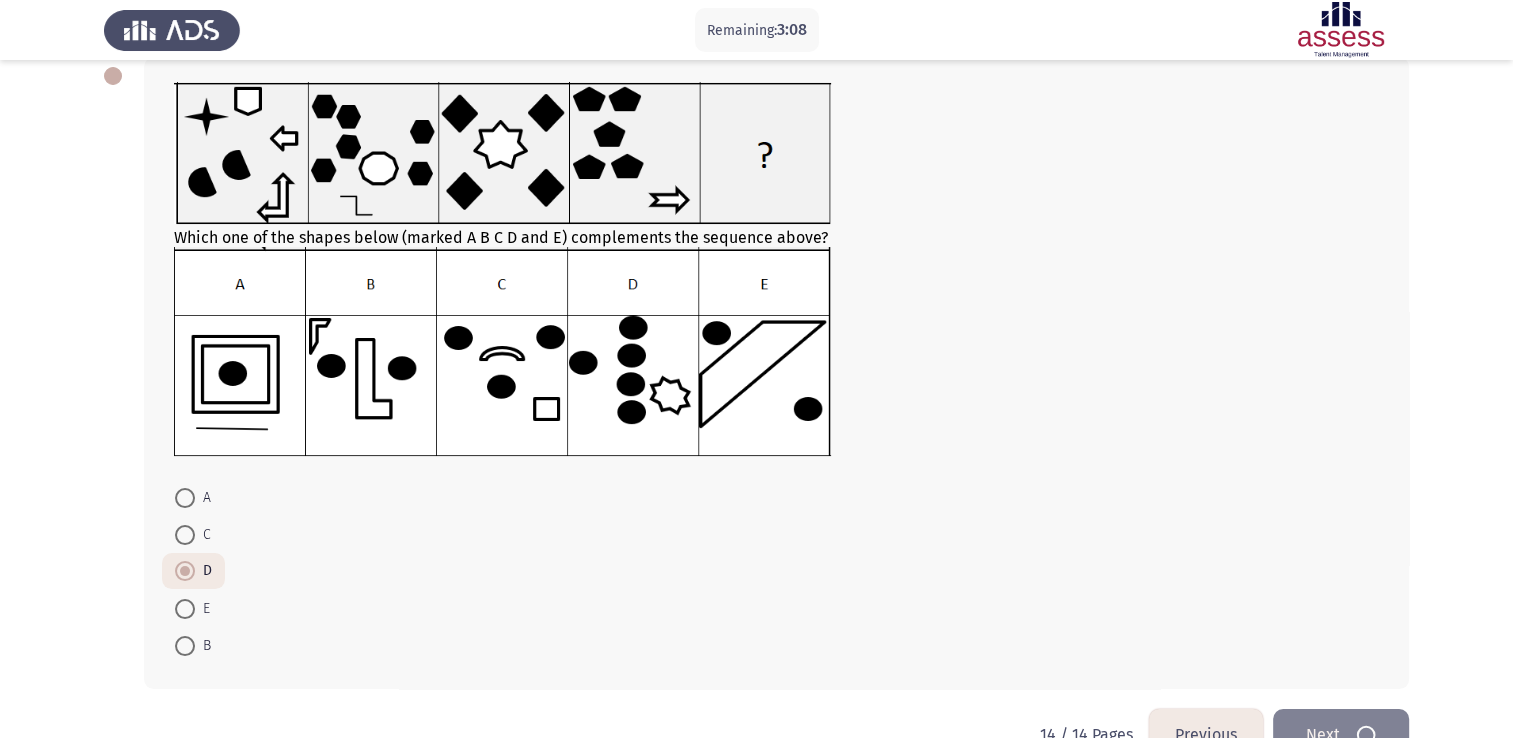 scroll, scrollTop: 0, scrollLeft: 0, axis: both 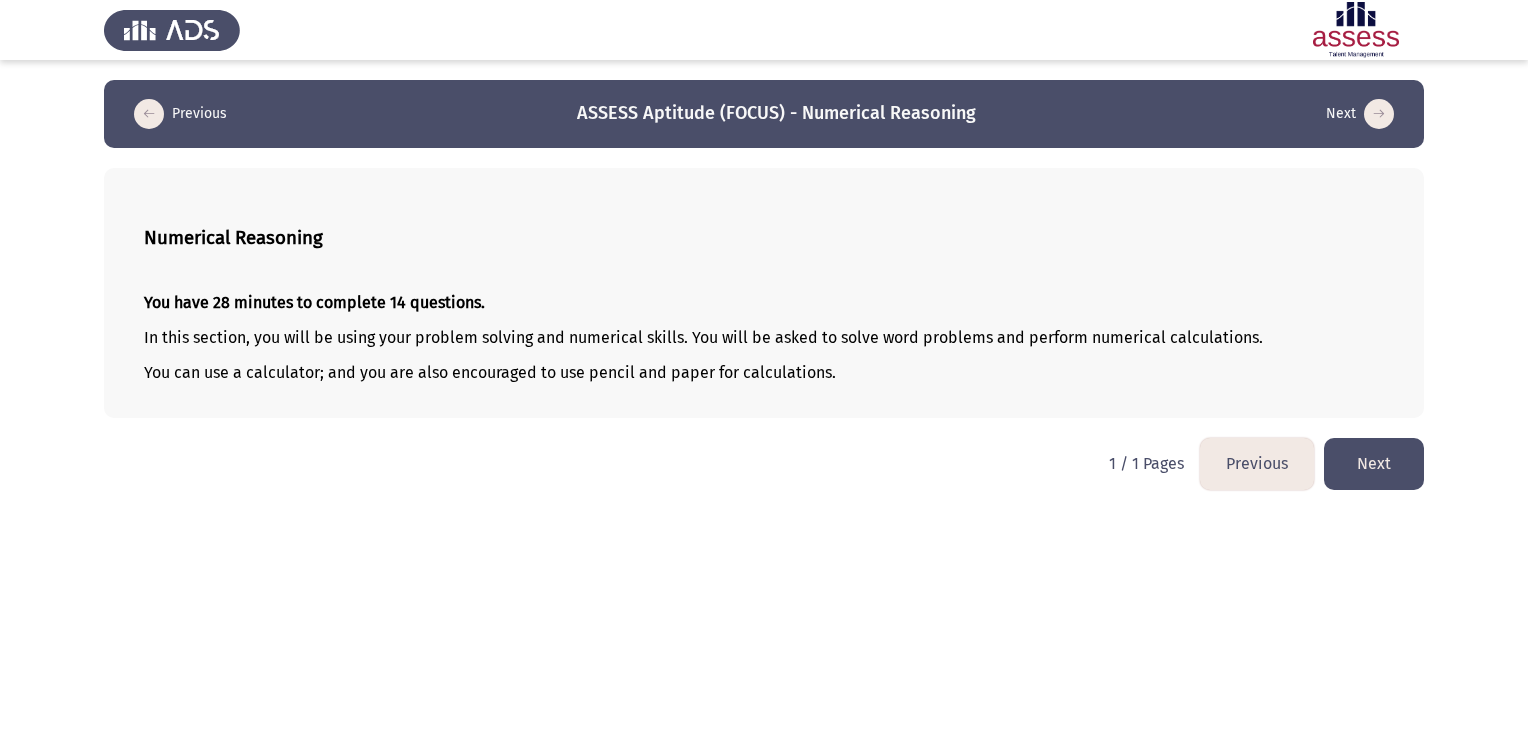 click on "Next" 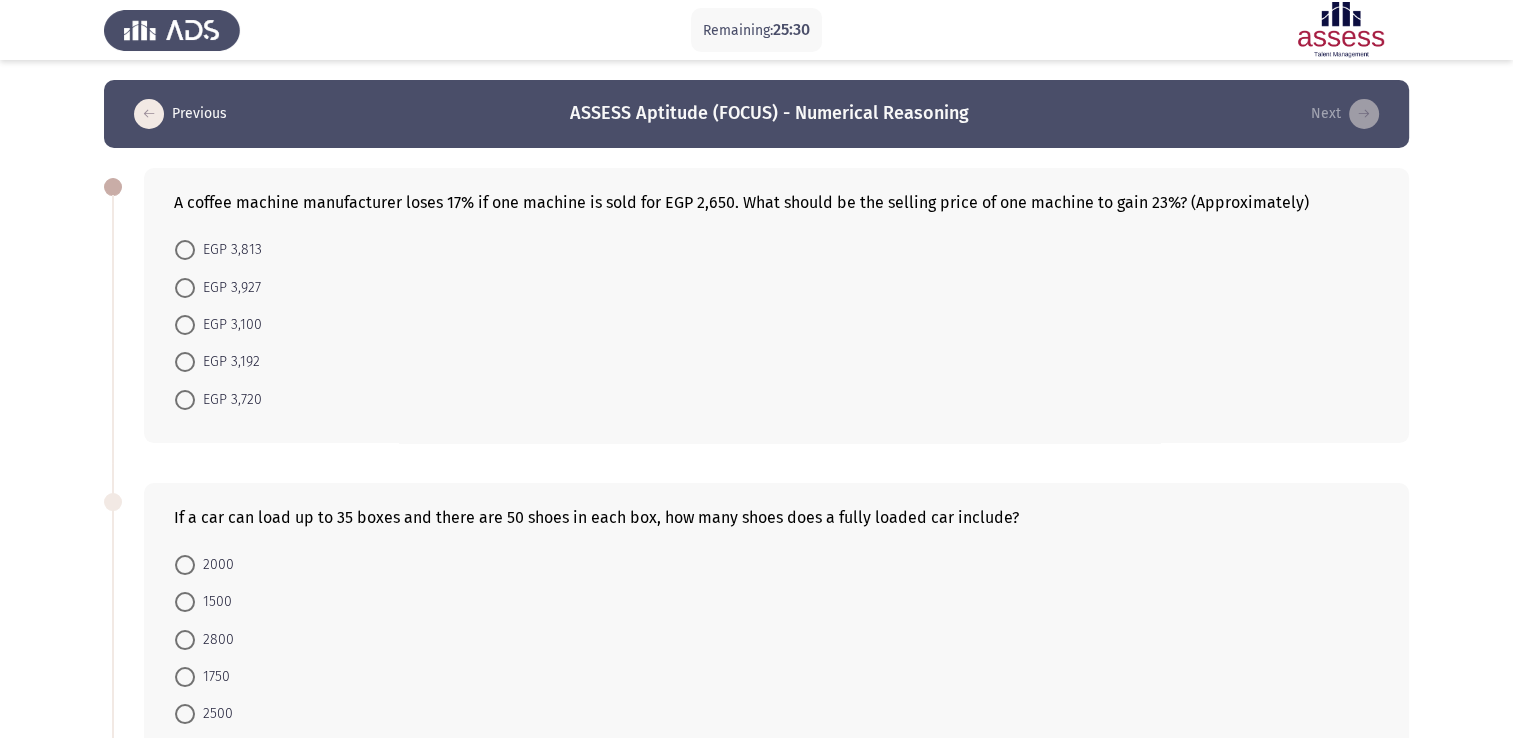 click on "EGP 3,813     EGP 3,927     EGP 3,100     EGP 3,192     EGP 3,720" 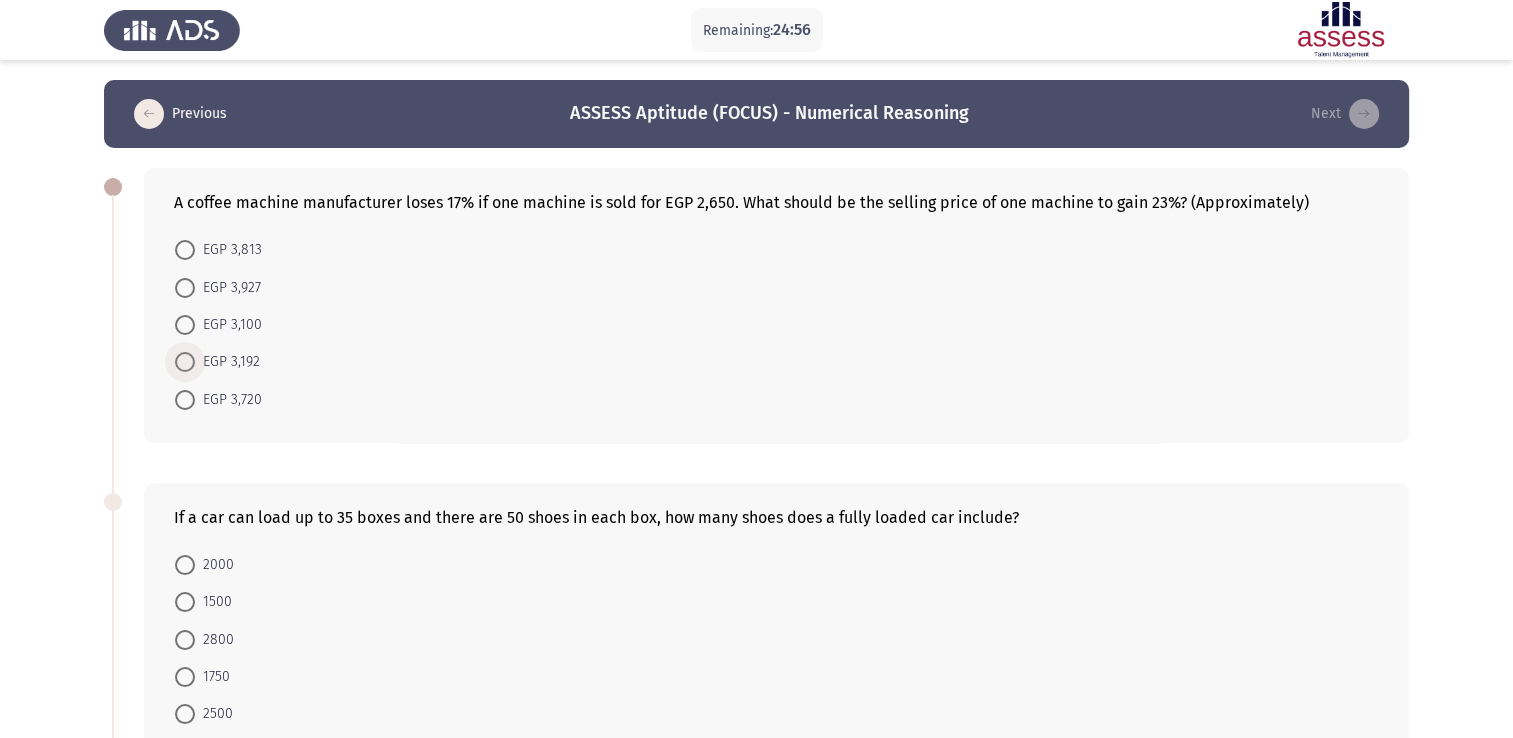 click at bounding box center (185, 362) 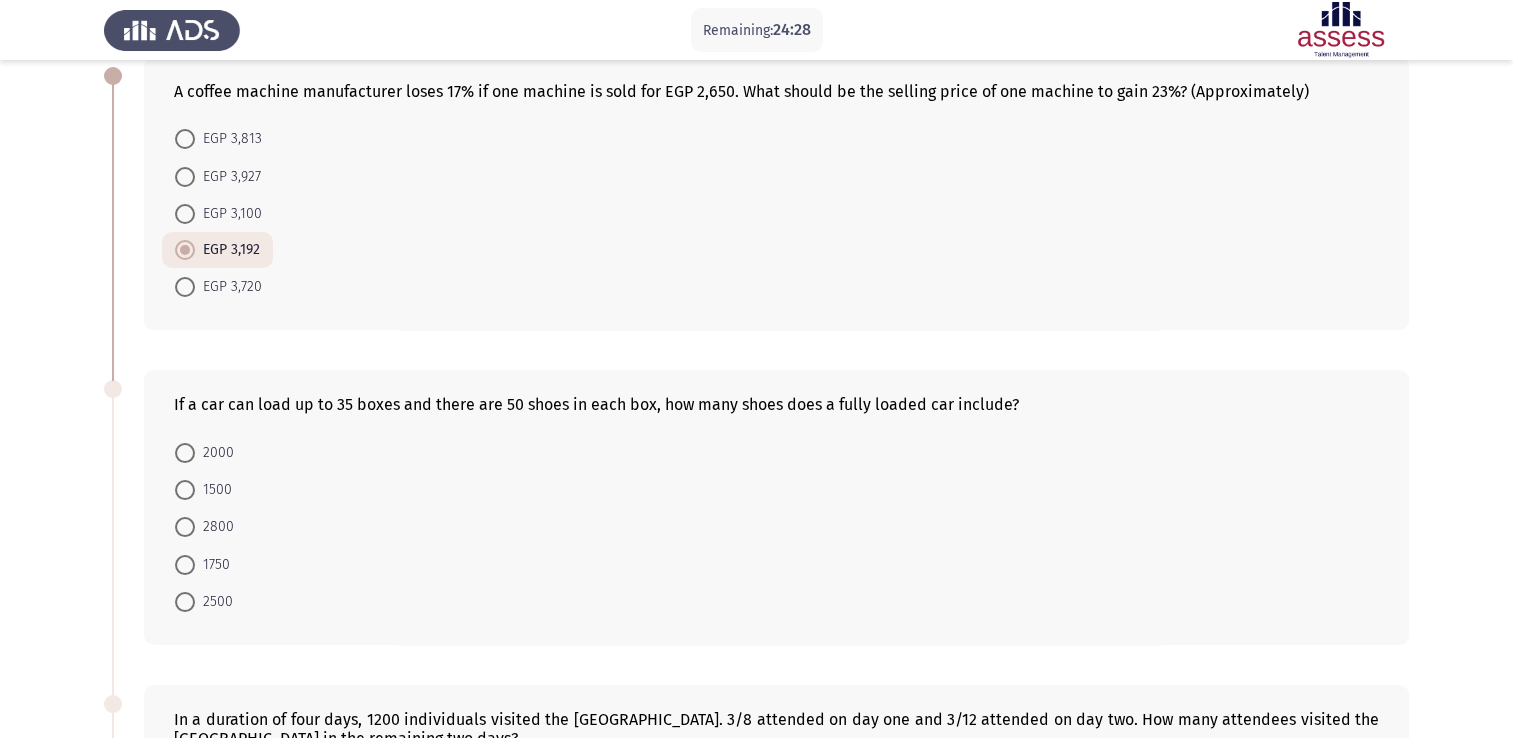 scroll, scrollTop: 123, scrollLeft: 0, axis: vertical 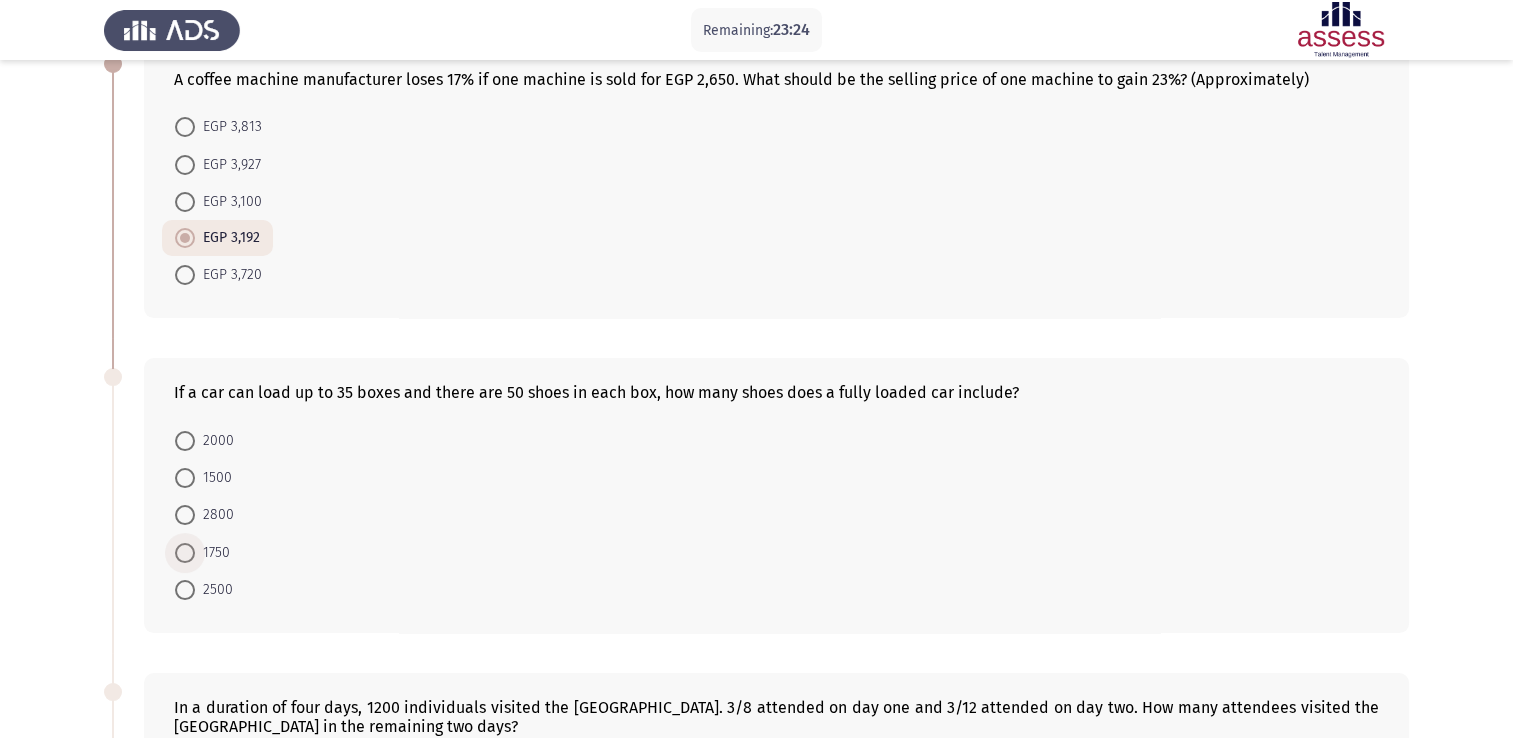 click at bounding box center [185, 553] 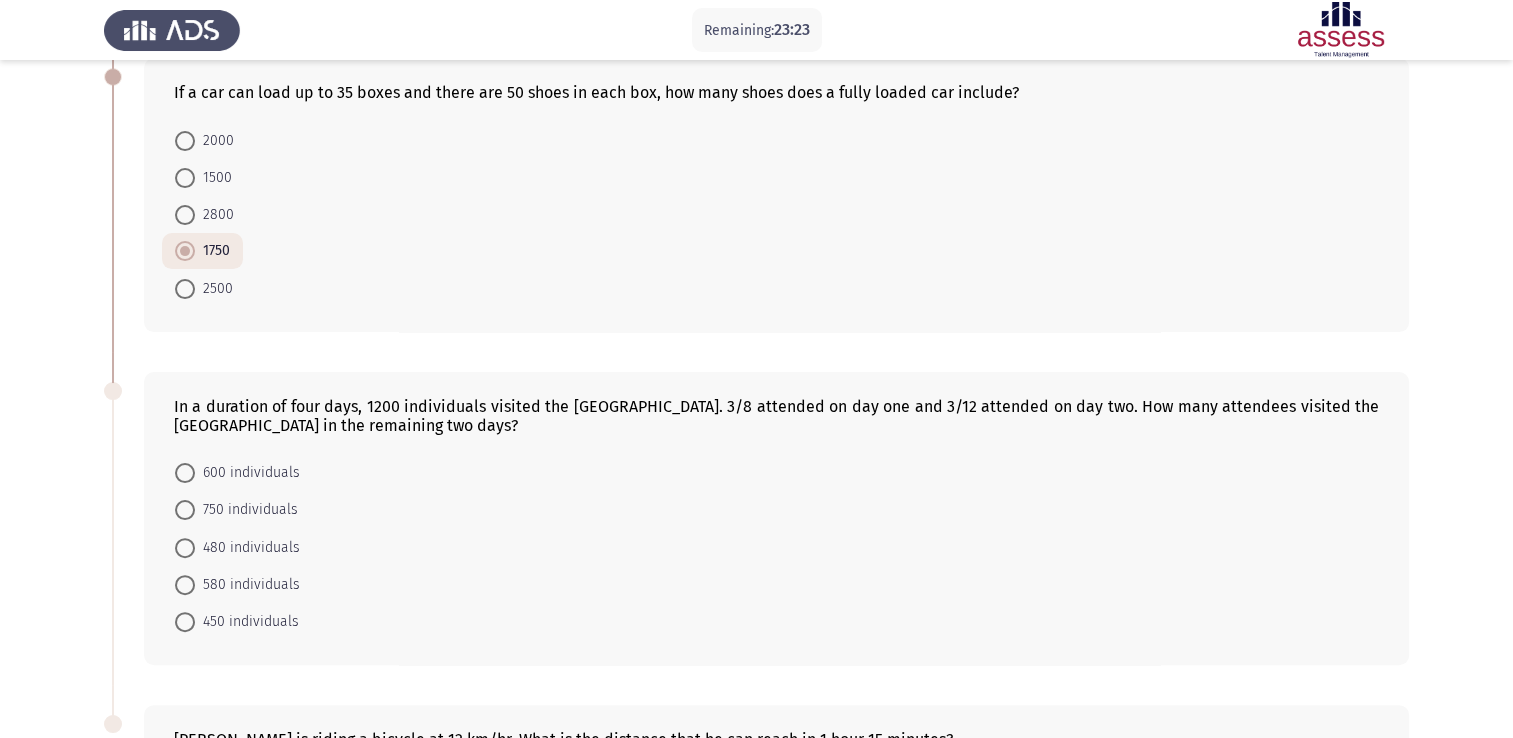 scroll, scrollTop: 463, scrollLeft: 0, axis: vertical 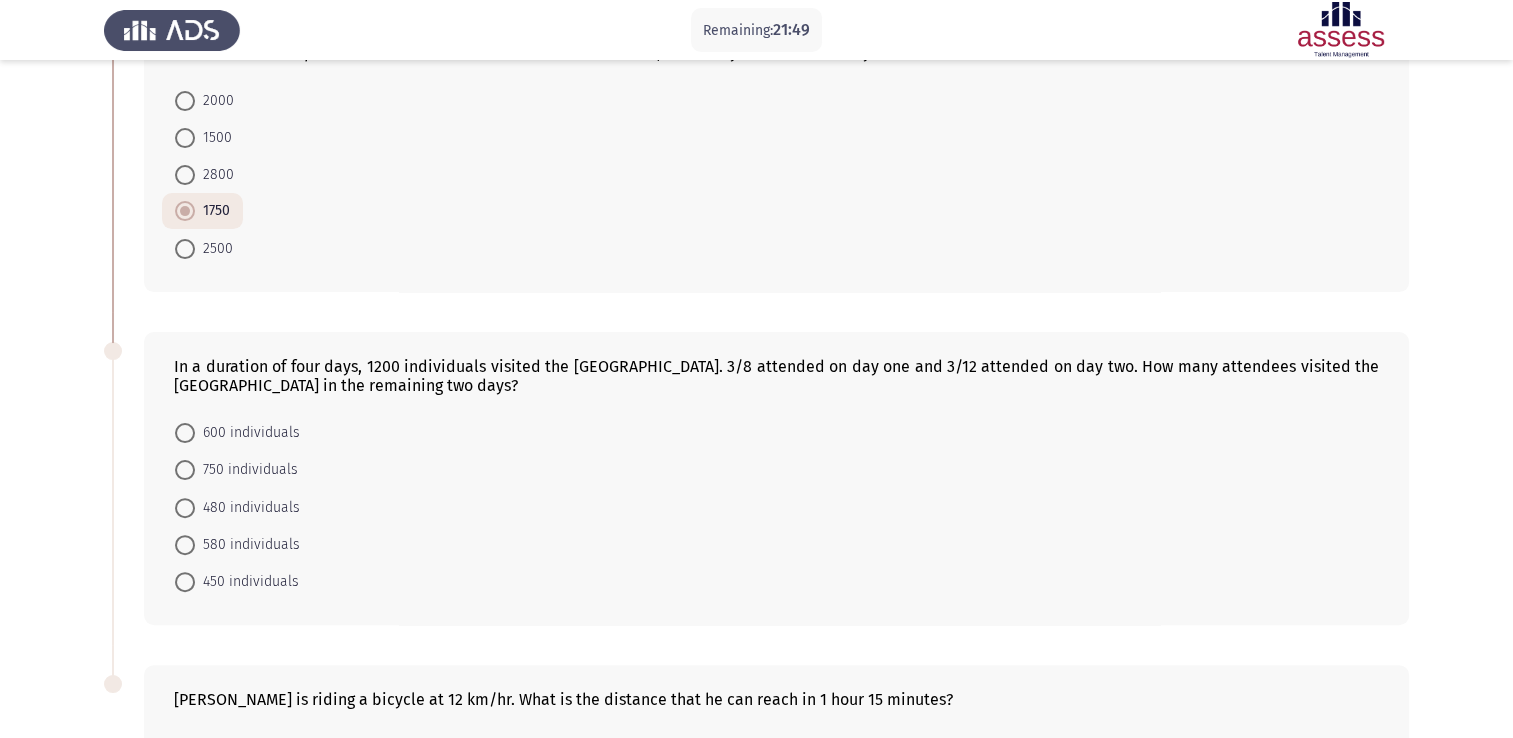 click on "600 individuals     750 individuals     480 individuals     580 individuals     450 individuals" 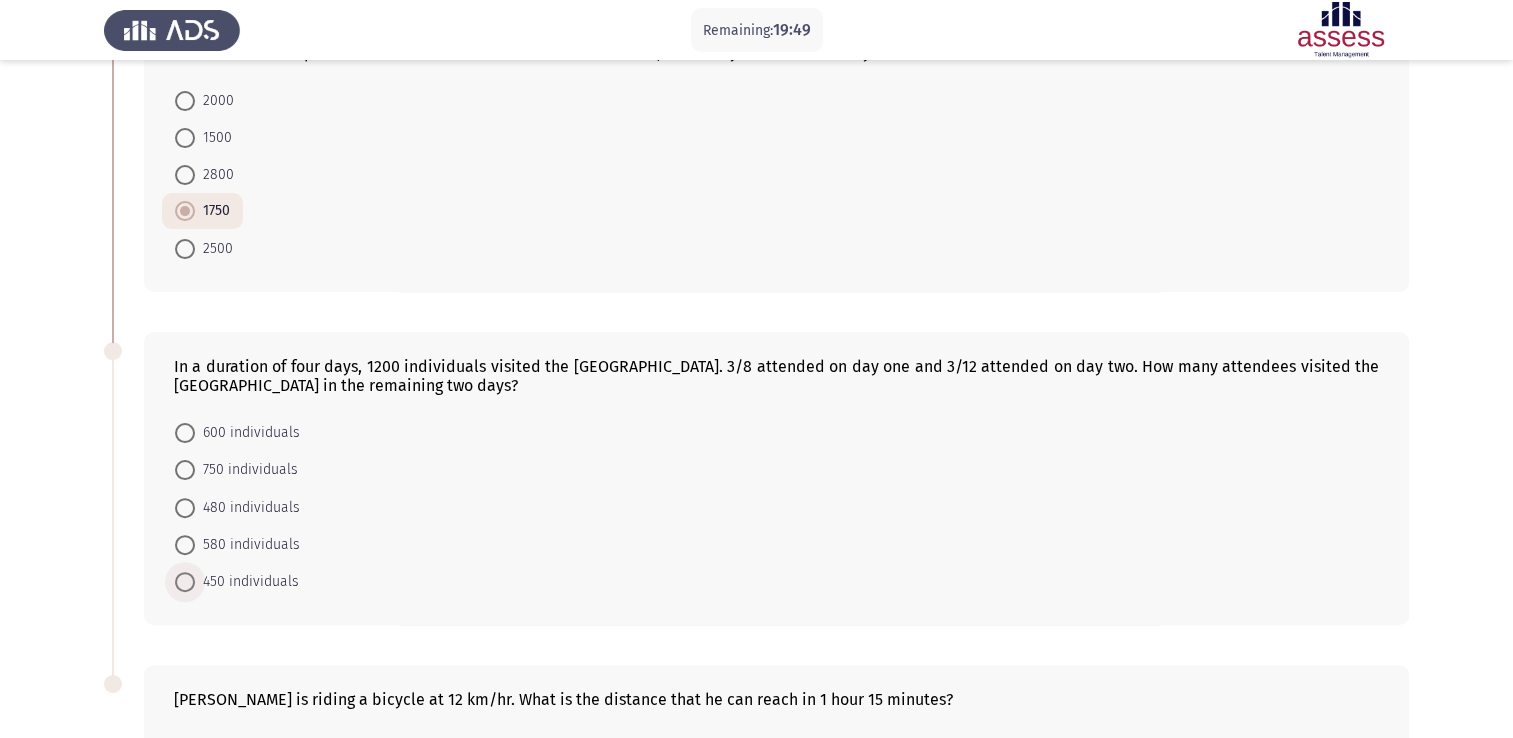 click at bounding box center [185, 582] 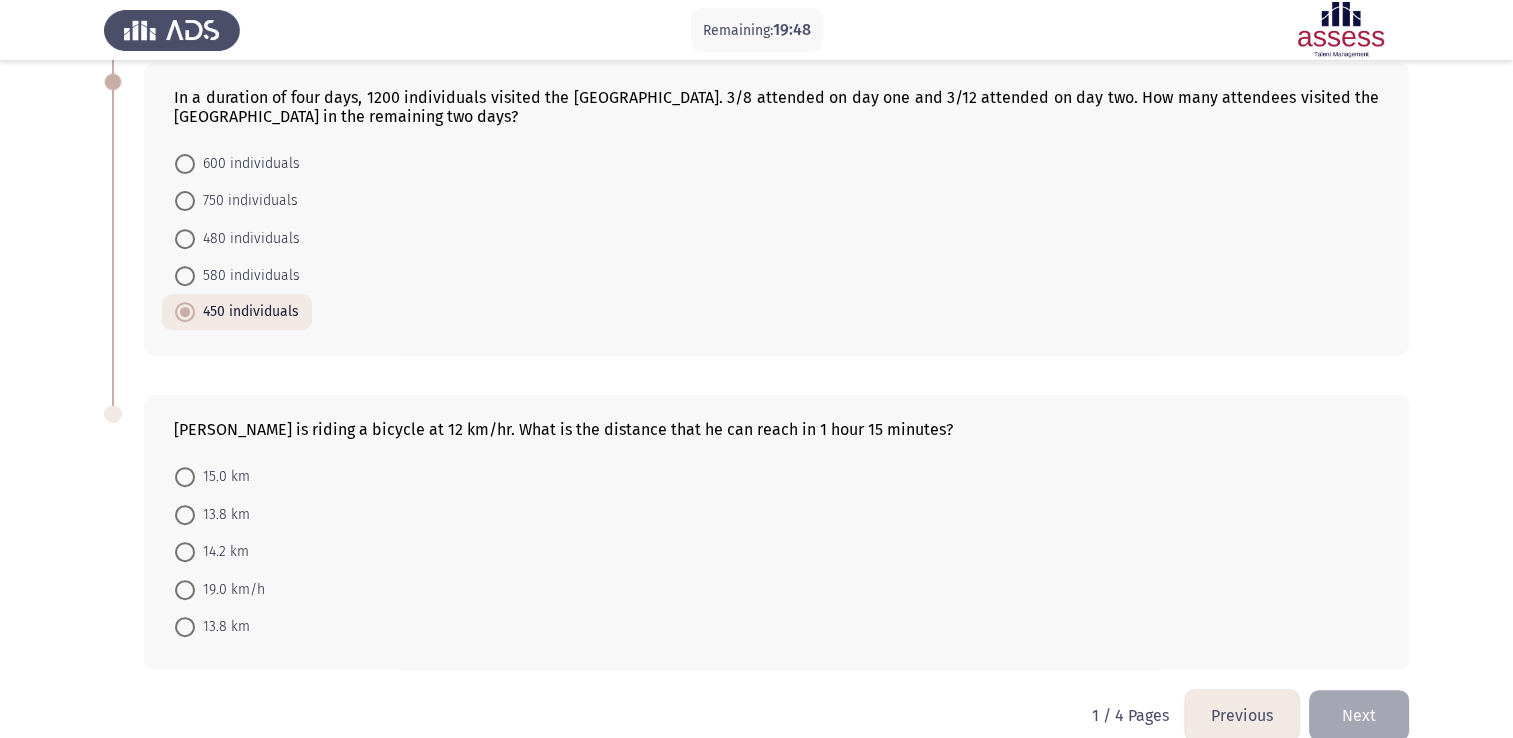 scroll, scrollTop: 761, scrollLeft: 0, axis: vertical 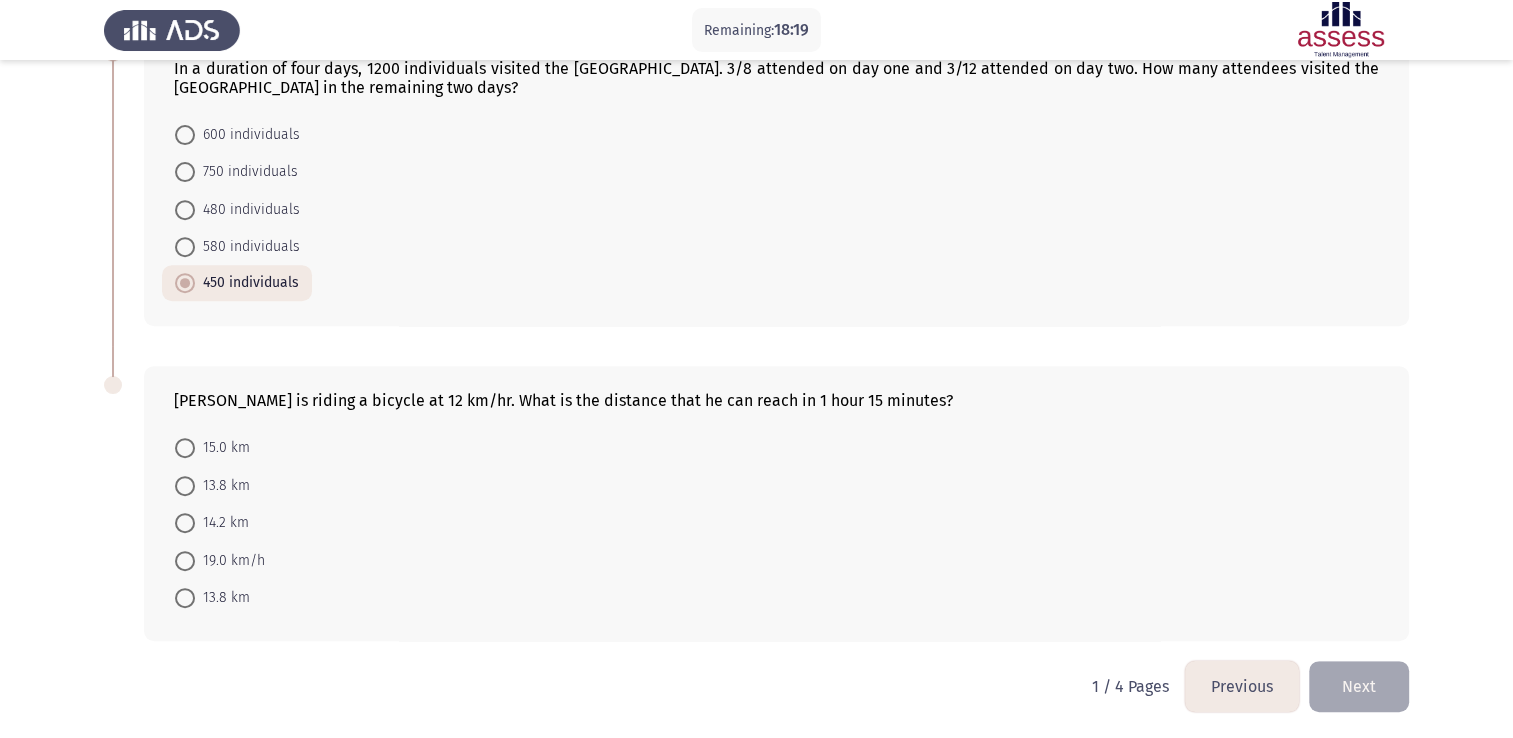click at bounding box center [185, 486] 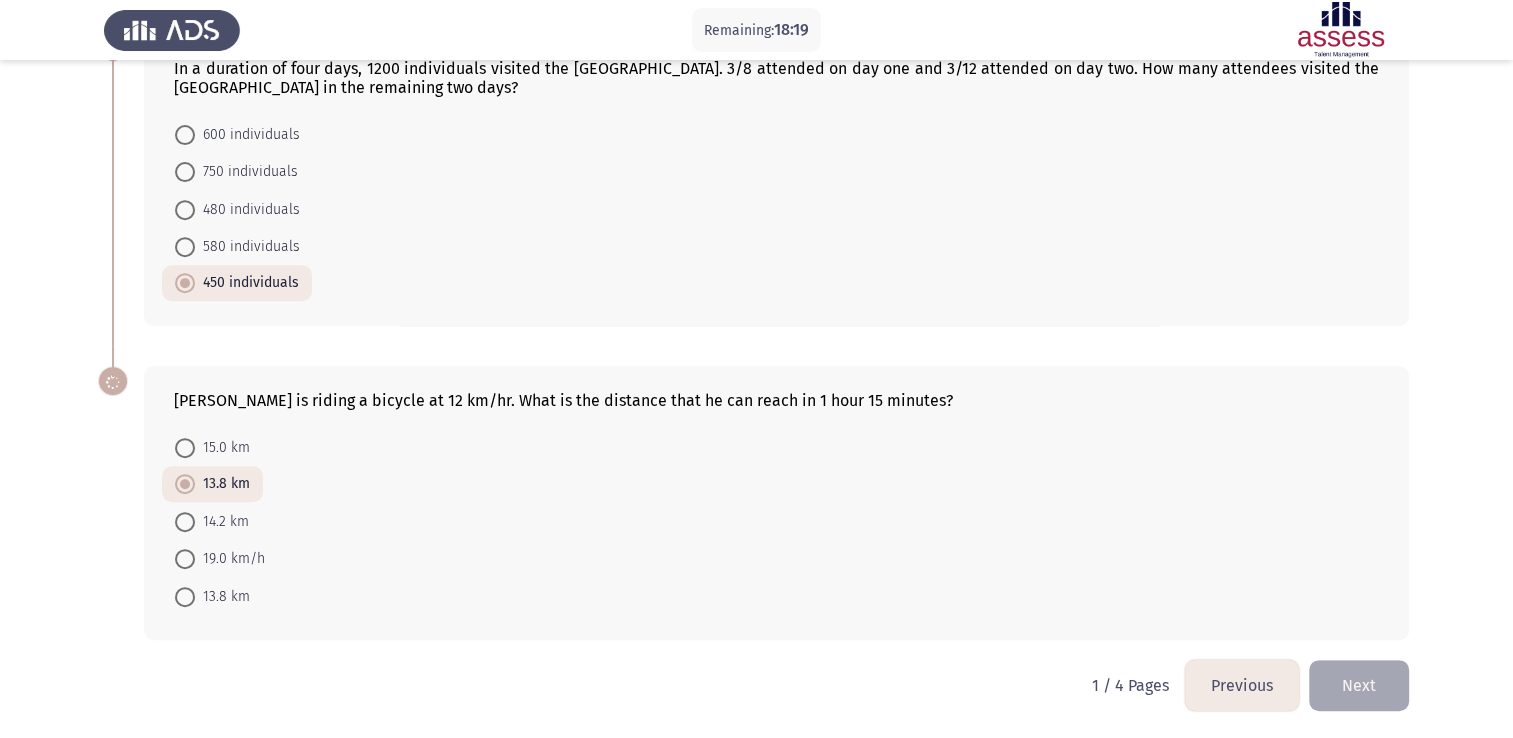 scroll, scrollTop: 760, scrollLeft: 0, axis: vertical 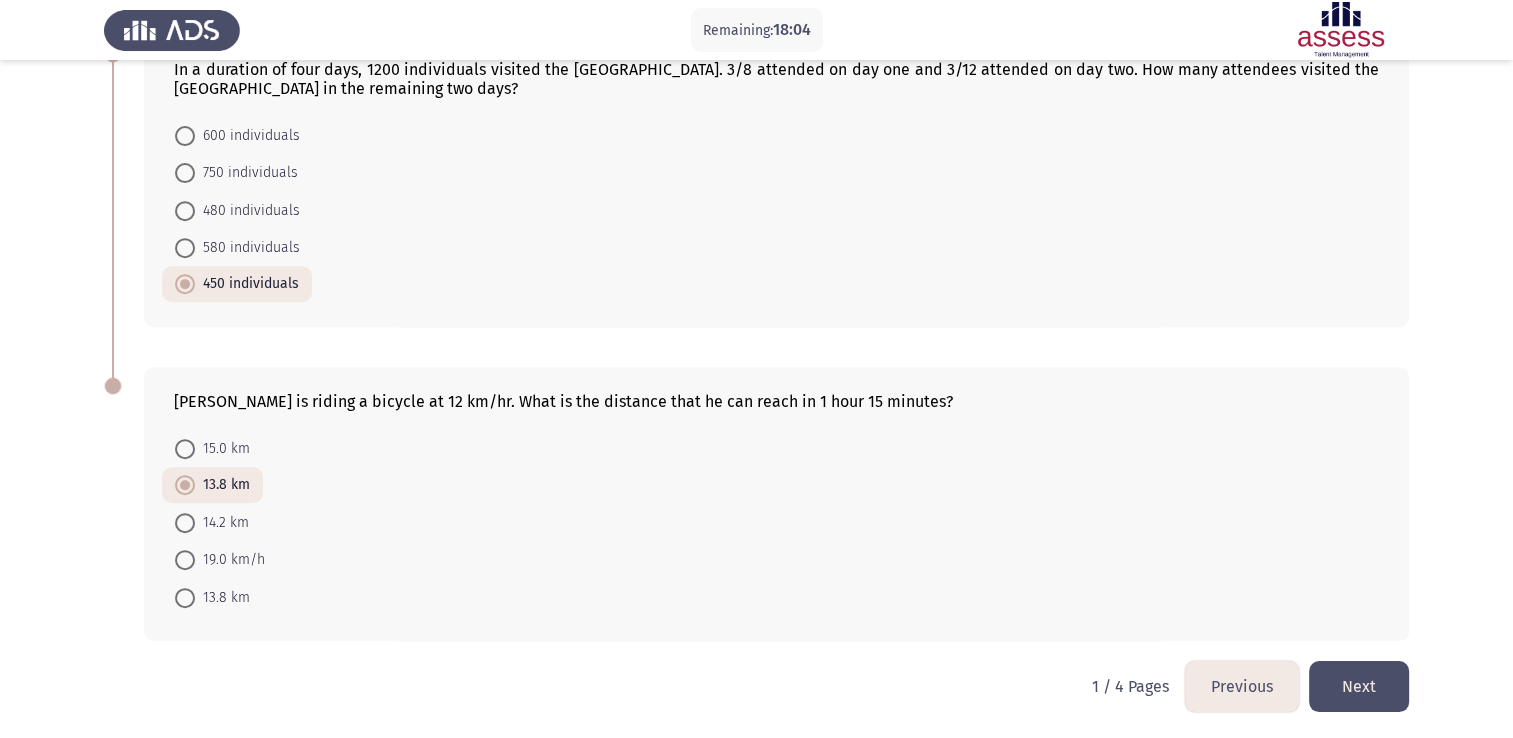 click on "Next" 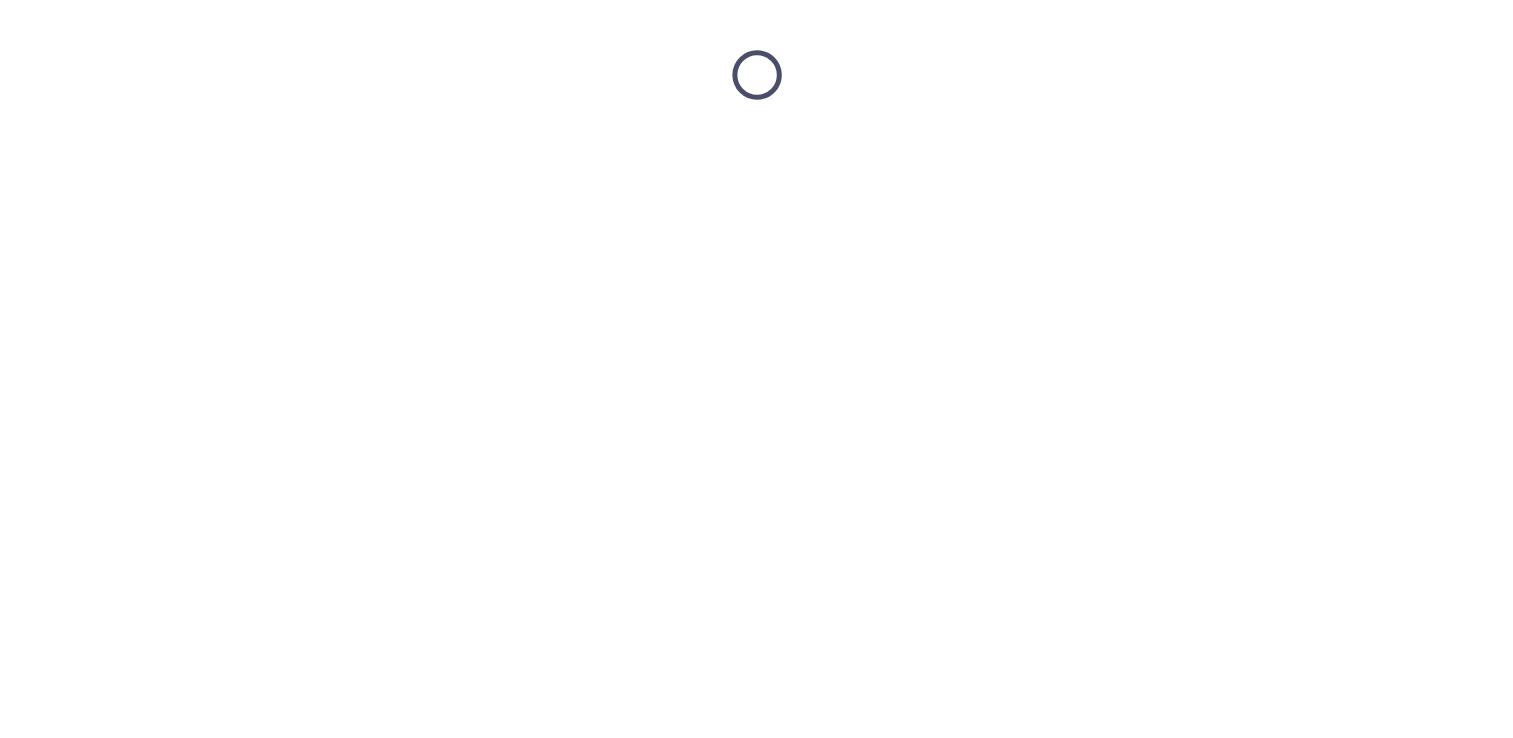 scroll, scrollTop: 0, scrollLeft: 0, axis: both 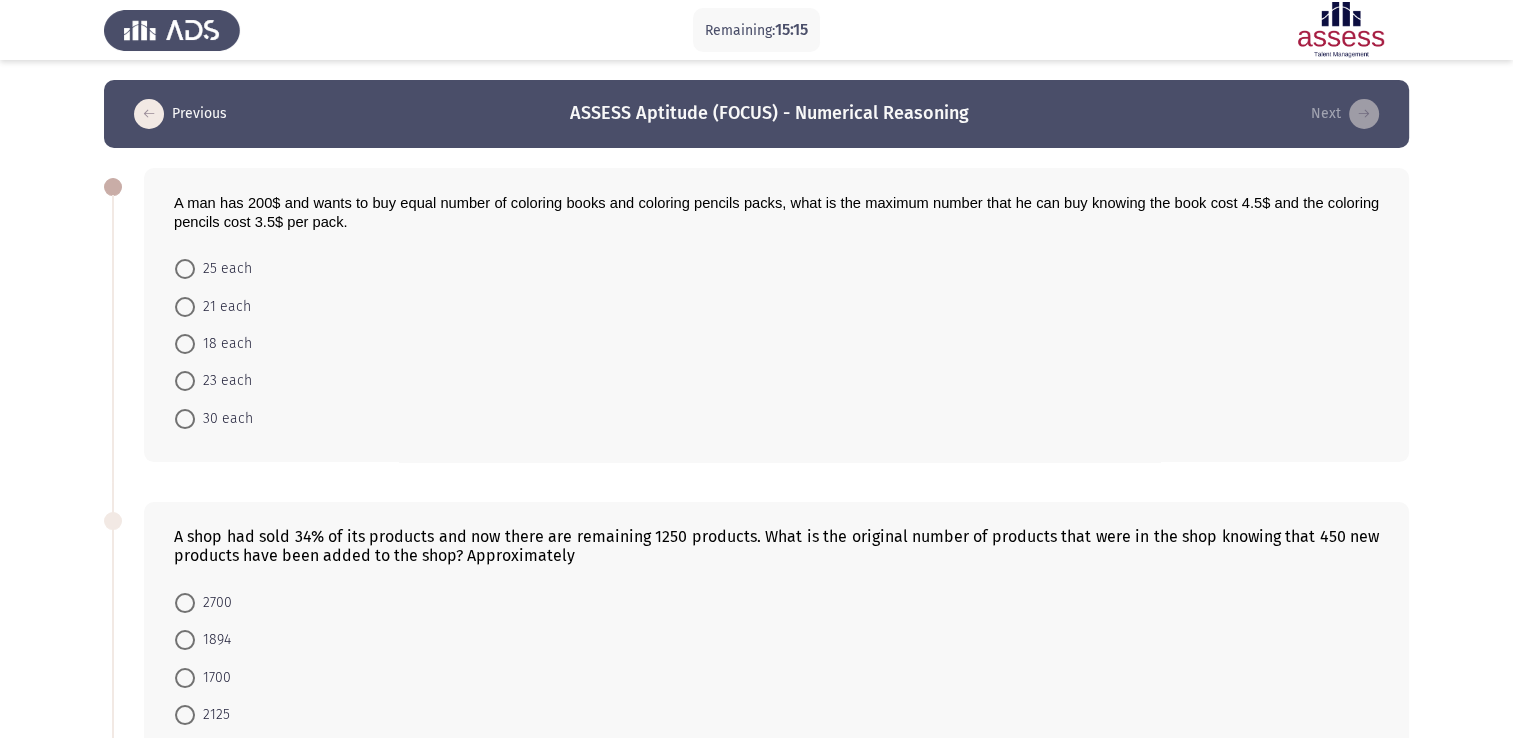 click on "25 each     21 each     18 each     23 each     30 each" 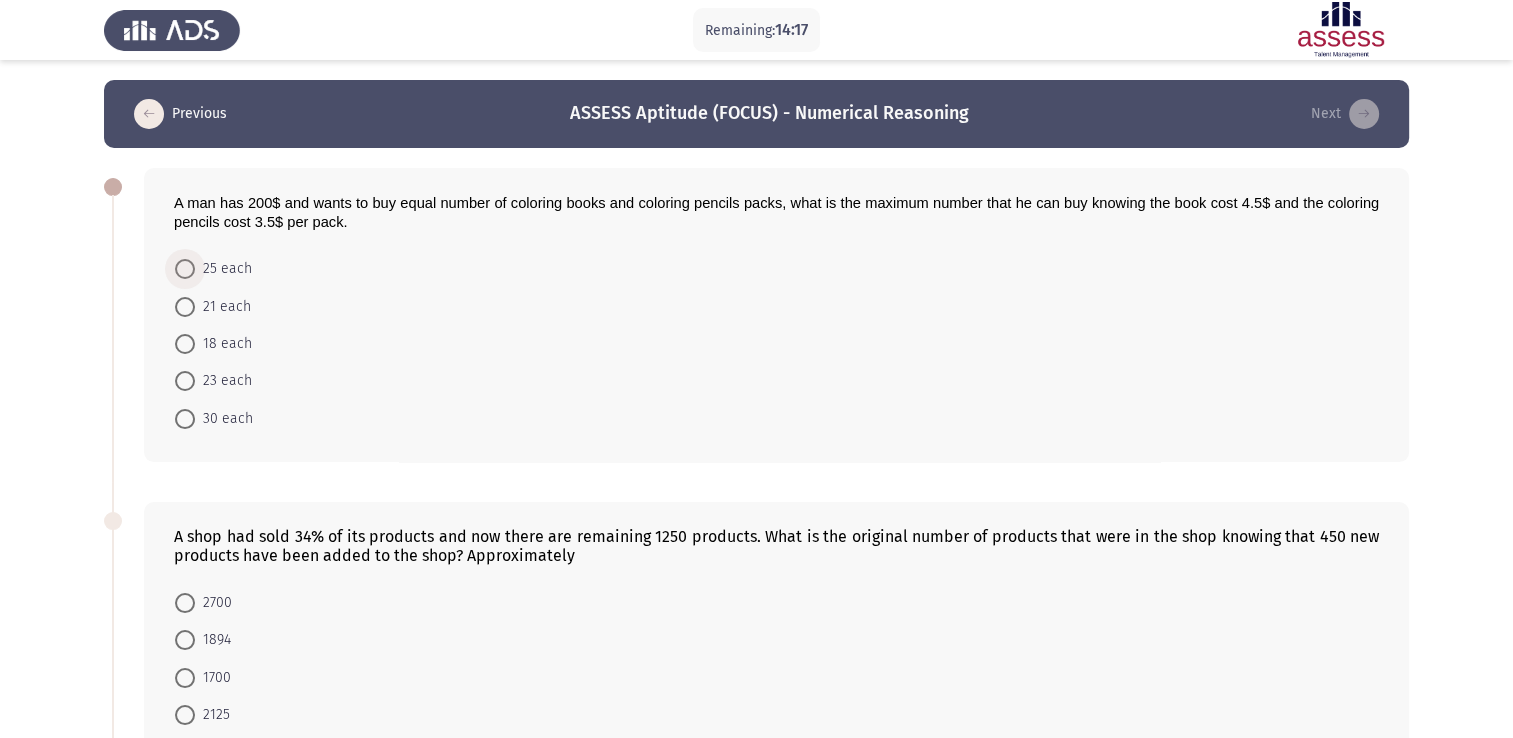 click at bounding box center (185, 269) 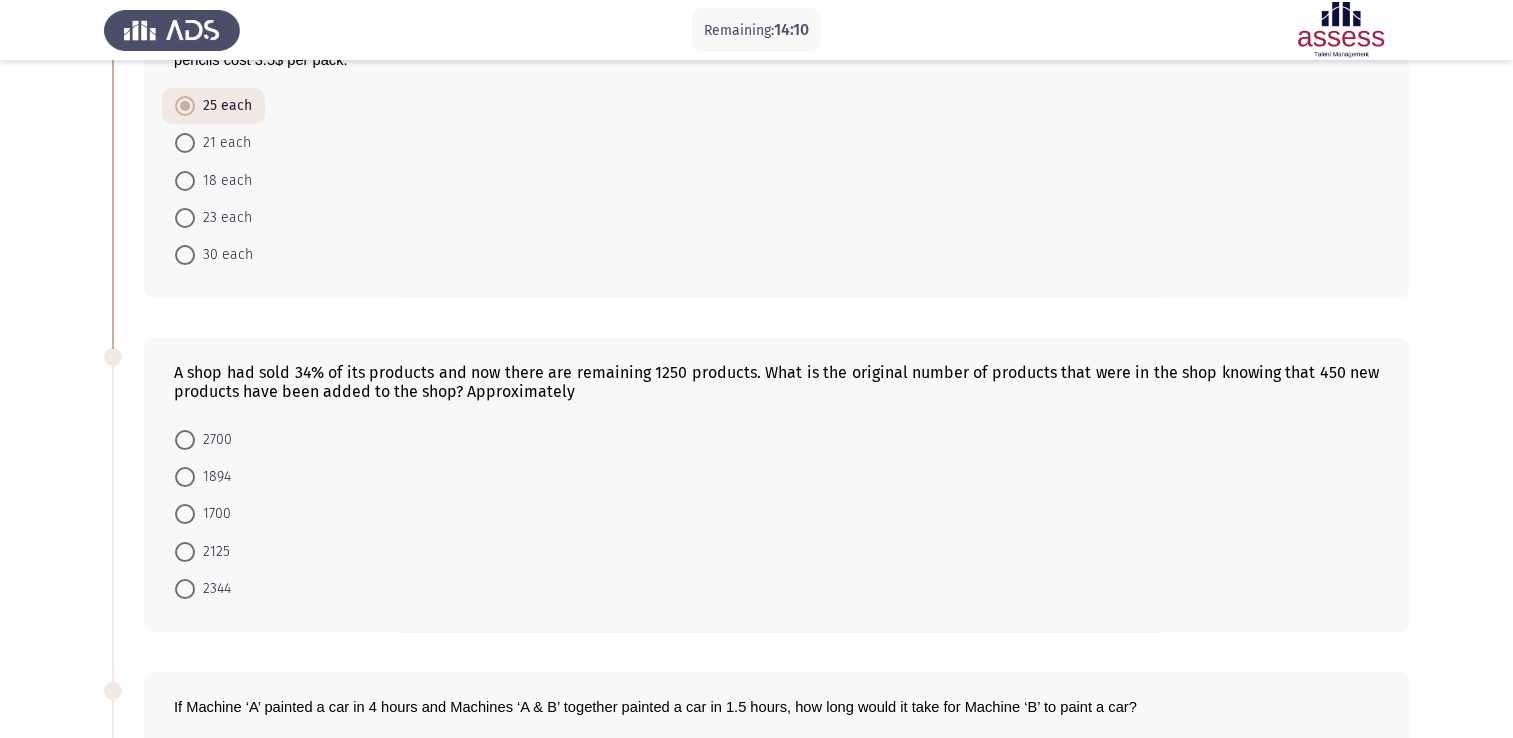 scroll, scrollTop: 159, scrollLeft: 0, axis: vertical 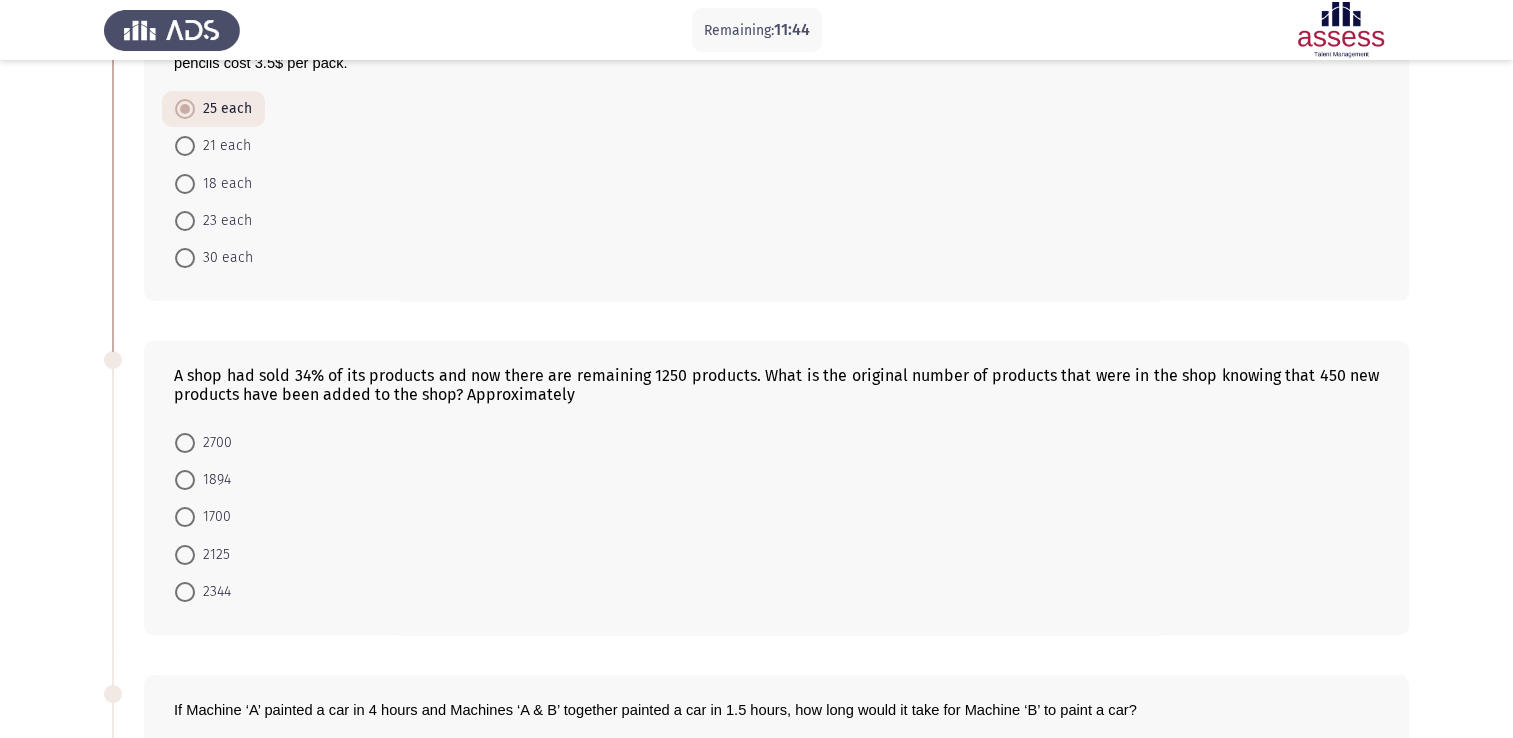click on "Remaining:  11:44  Previous
ASSESS Aptitude (FOCUS) - Numerical Reasoning   Next  A
man has 200$ and wants to buy equal number of coloring books and coloring pencils   packs, what is the maximum number that he can
buy knowing the book cost 4.5$ and the coloring pencils cost 3.5$ per pack.     25 each     21 each     18 each     23 each     30 each  A shop had sold 34% of its products and now there are remaining 1250 products. What is the original number of products that were in the shop knowing that 450 new products have been added to the shop? Approximately    2700     1894     1700     2125     2344  If Machine ‘A’
painted a car in 4 hours and Machines ‘A & B’ together painted a car in 1.5
hours, how long would it take for Machine ‘B’ to paint a car?     3.6     4.2     3.0     2.1     2.4  A container has an area of 64 meters squared. If each side is doubled in length what will its new volume be in cubic meters?    5080     256     2048     8500     4096   2 / 4 Pages" 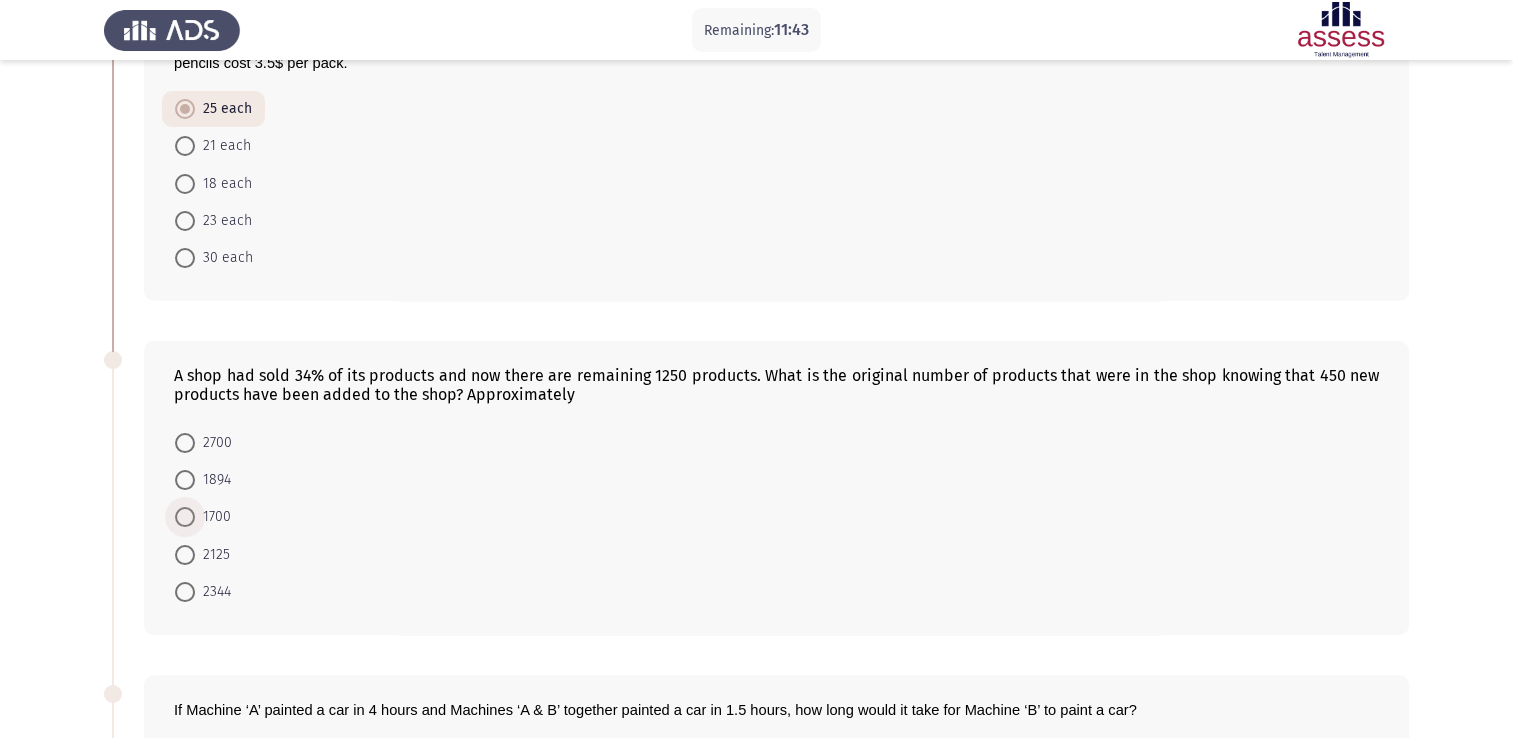 click at bounding box center (185, 517) 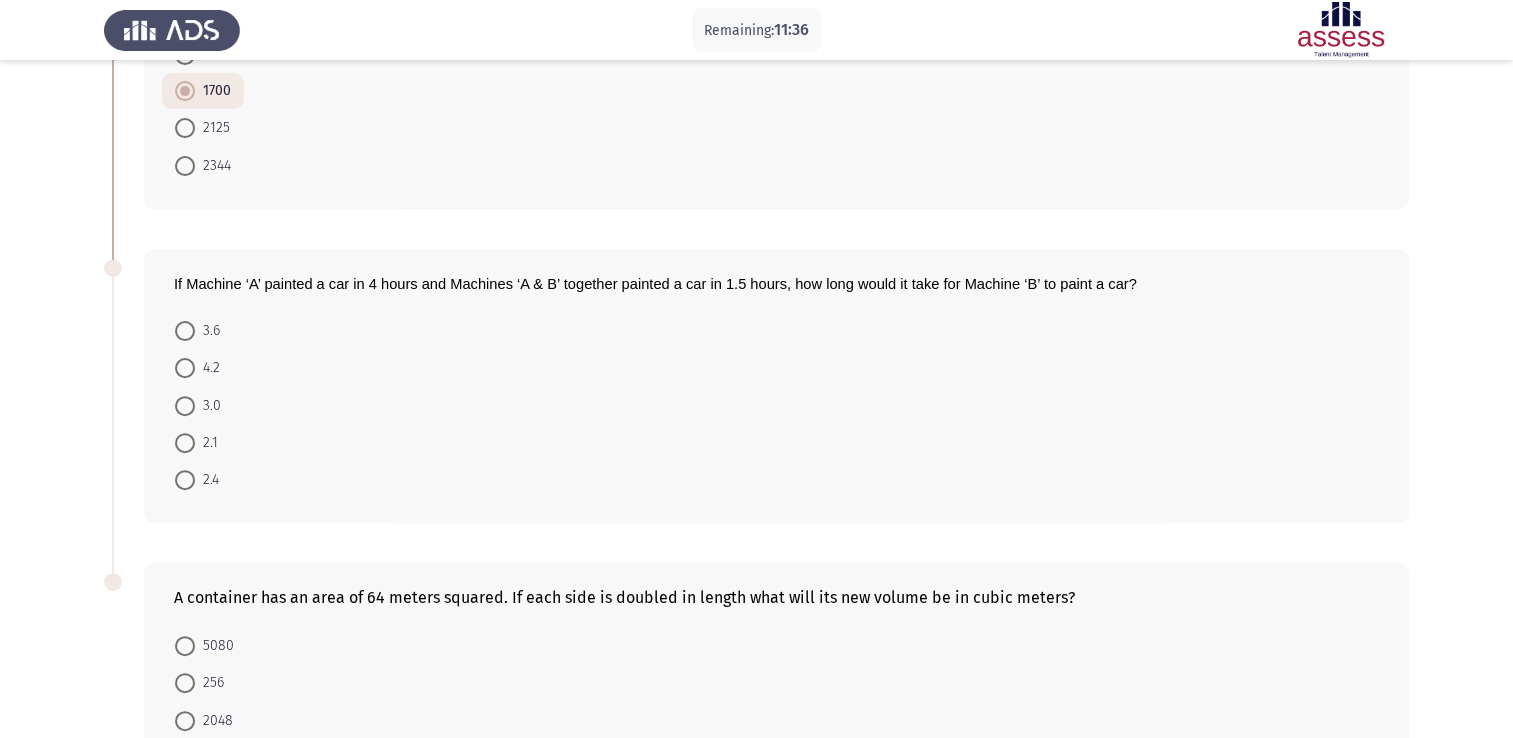 scroll, scrollTop: 585, scrollLeft: 0, axis: vertical 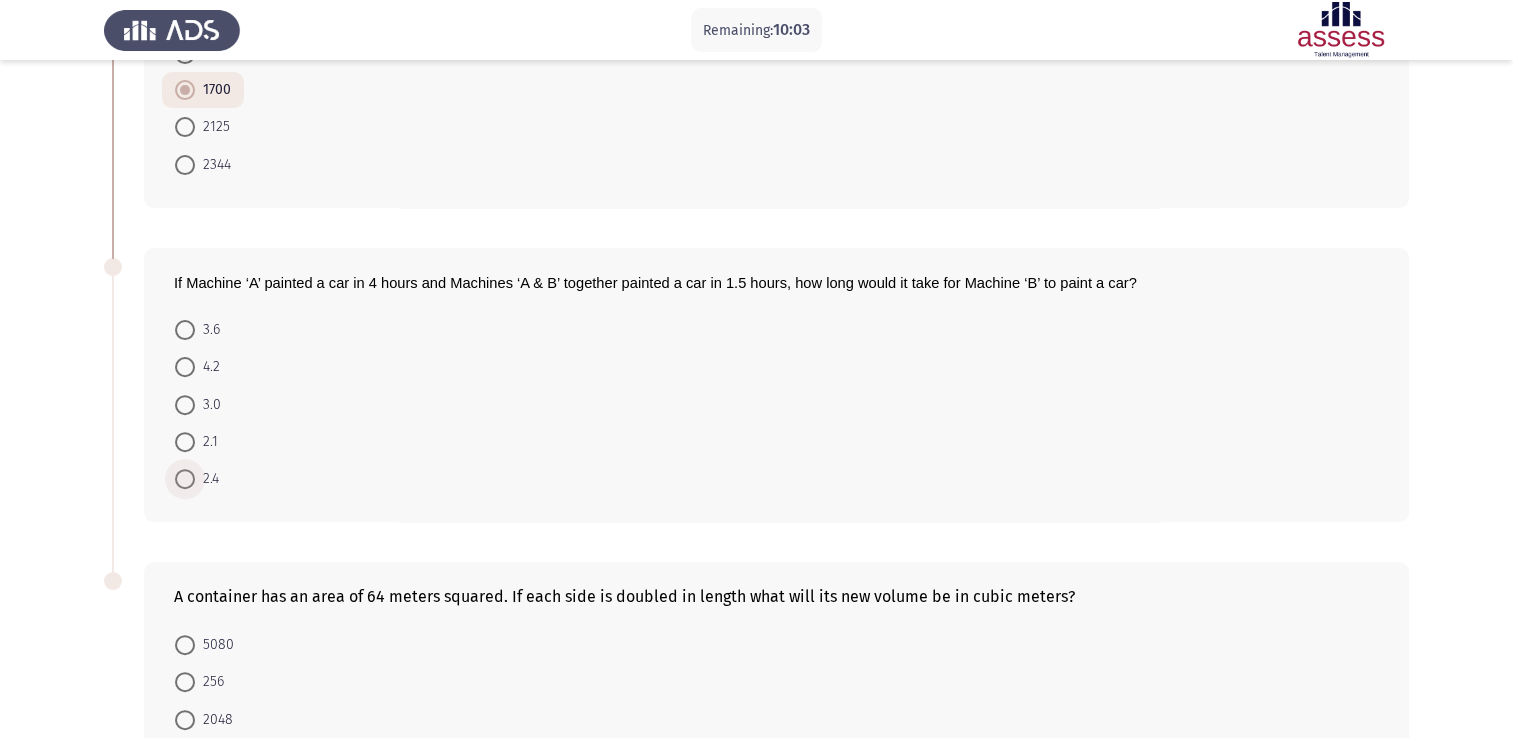 click at bounding box center (185, 479) 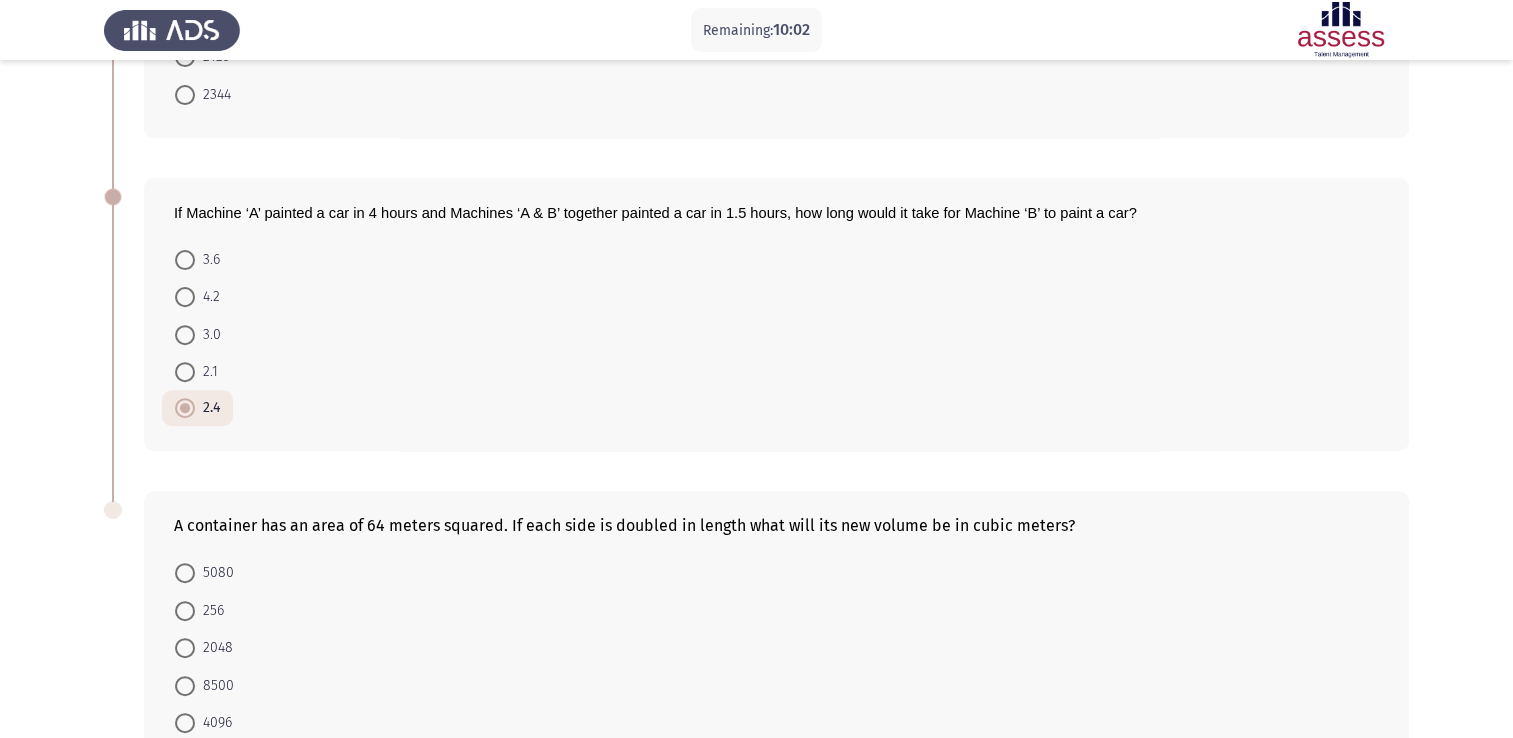 scroll, scrollTop: 780, scrollLeft: 0, axis: vertical 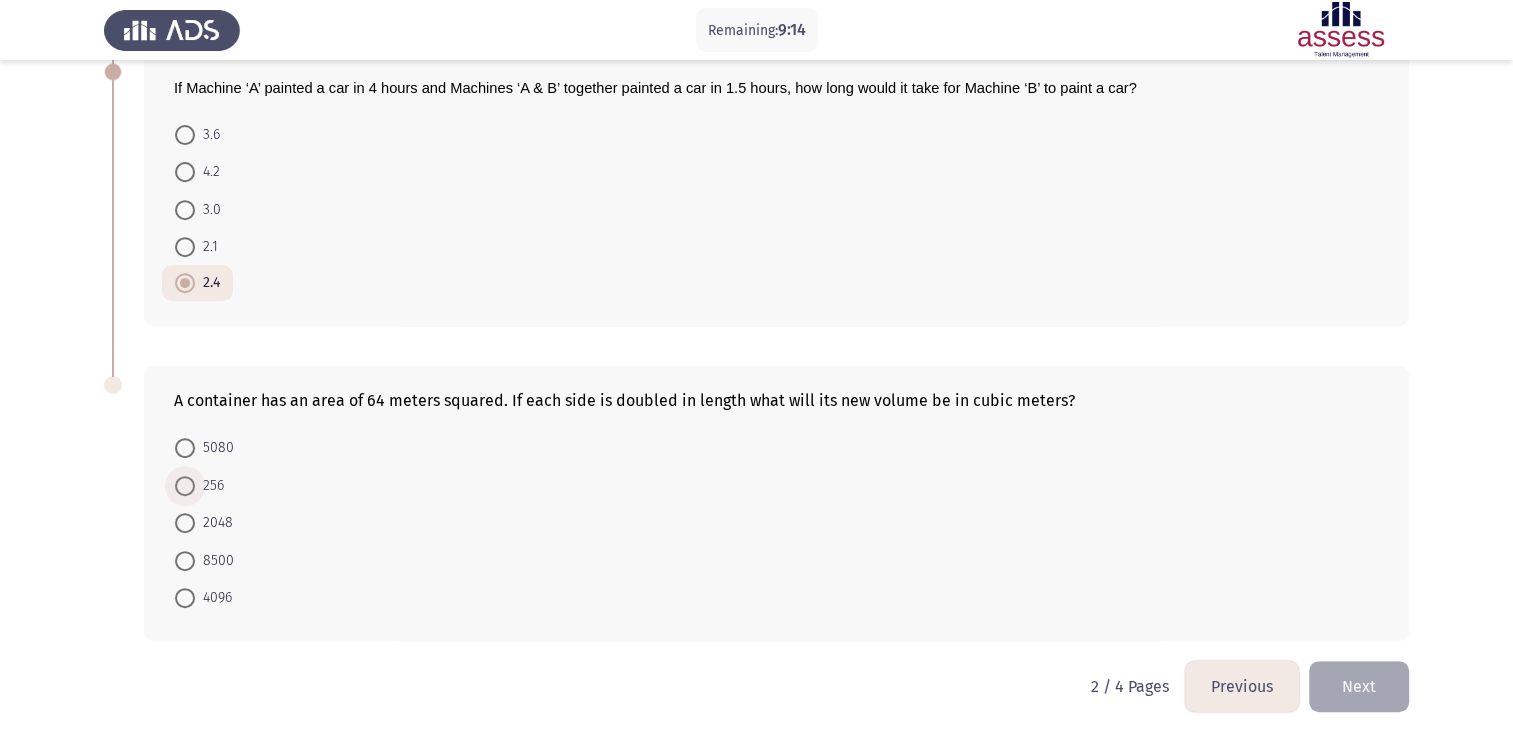 click at bounding box center (185, 486) 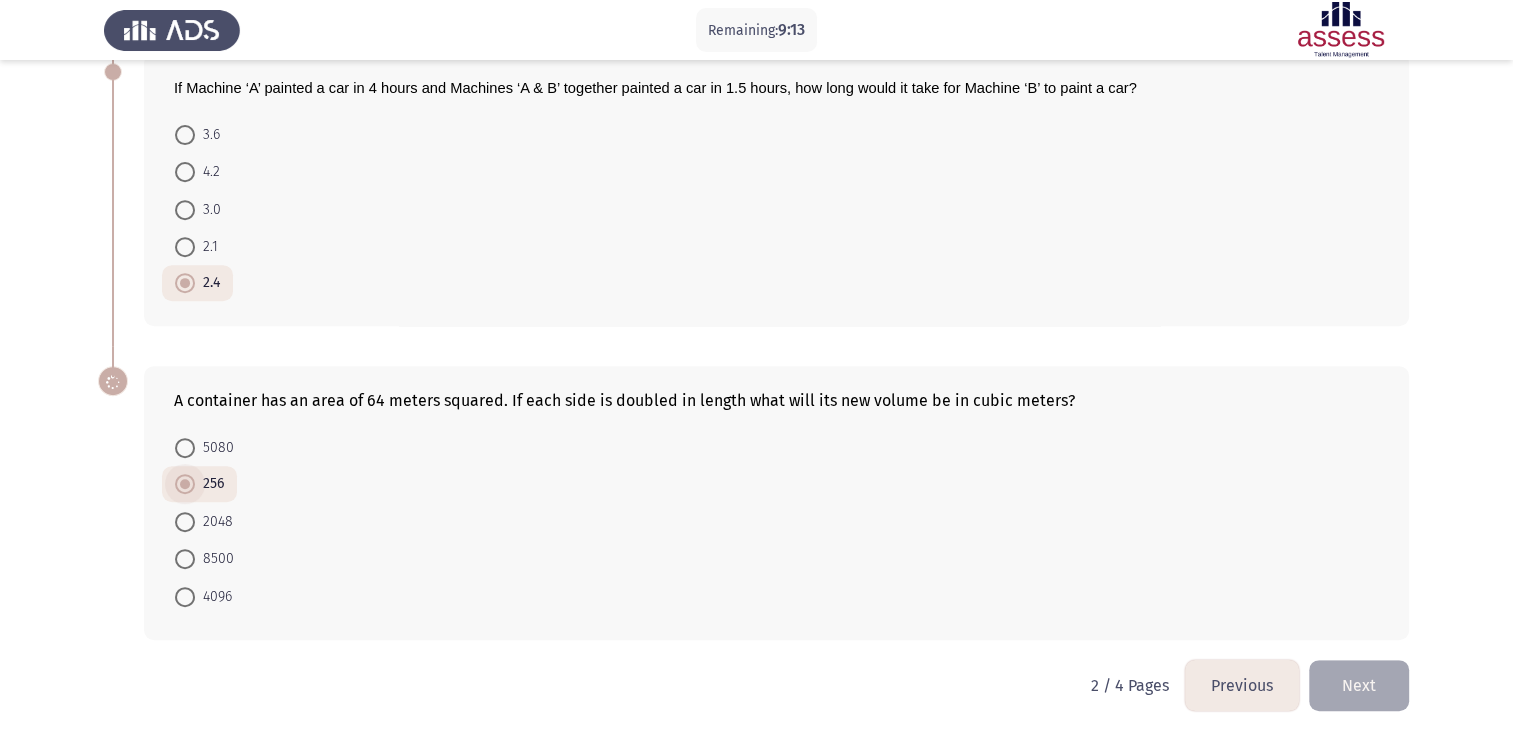 click at bounding box center [185, 484] 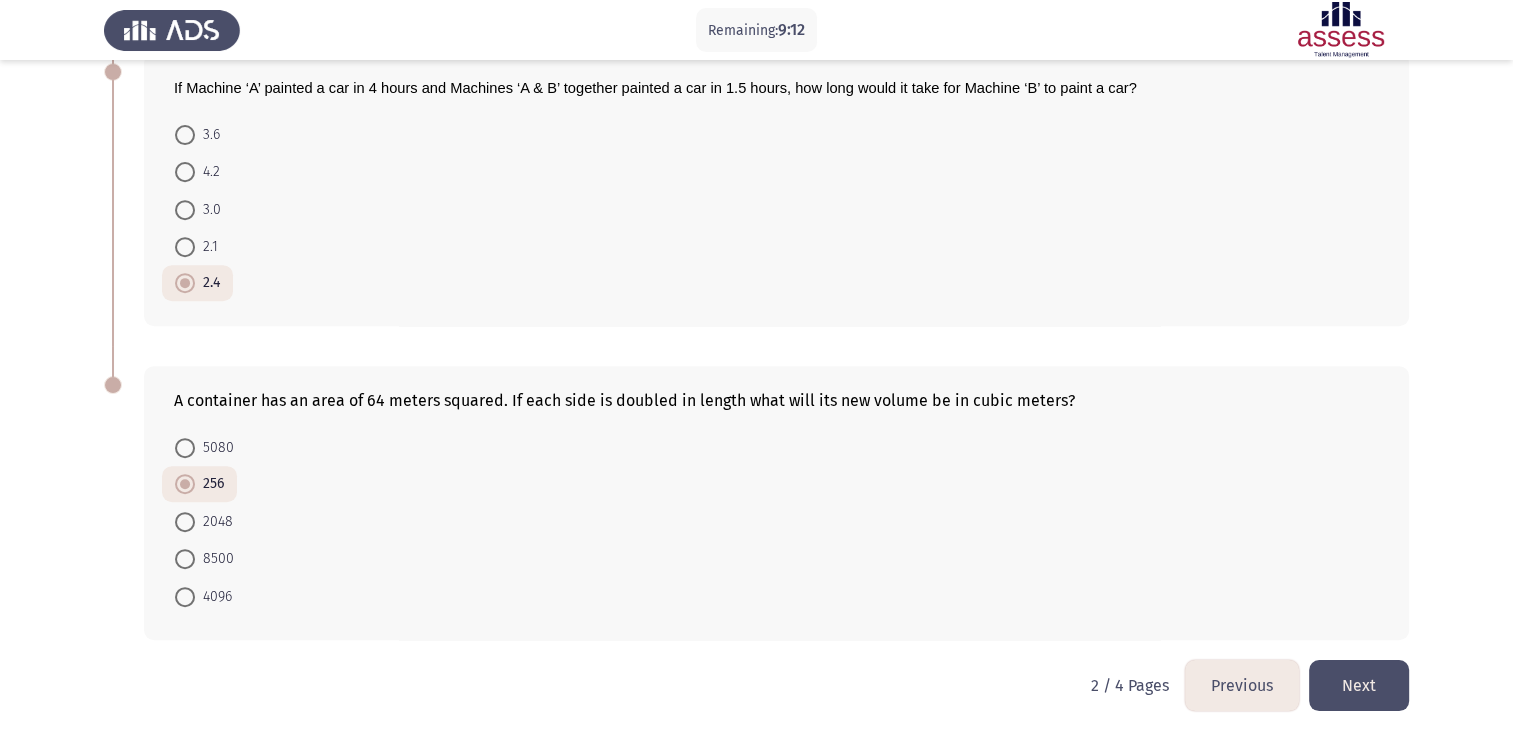 click on "Next" 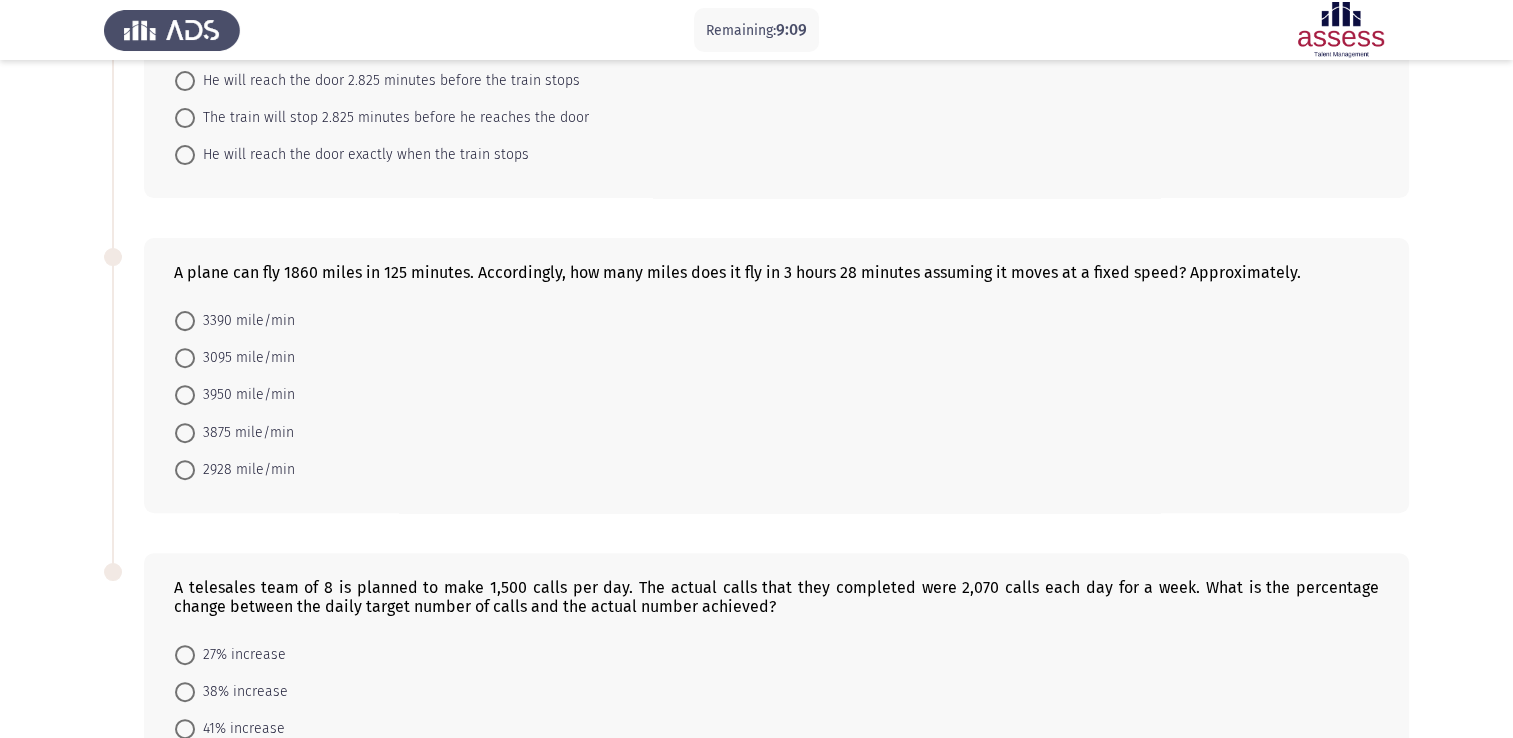scroll, scrollTop: 822, scrollLeft: 0, axis: vertical 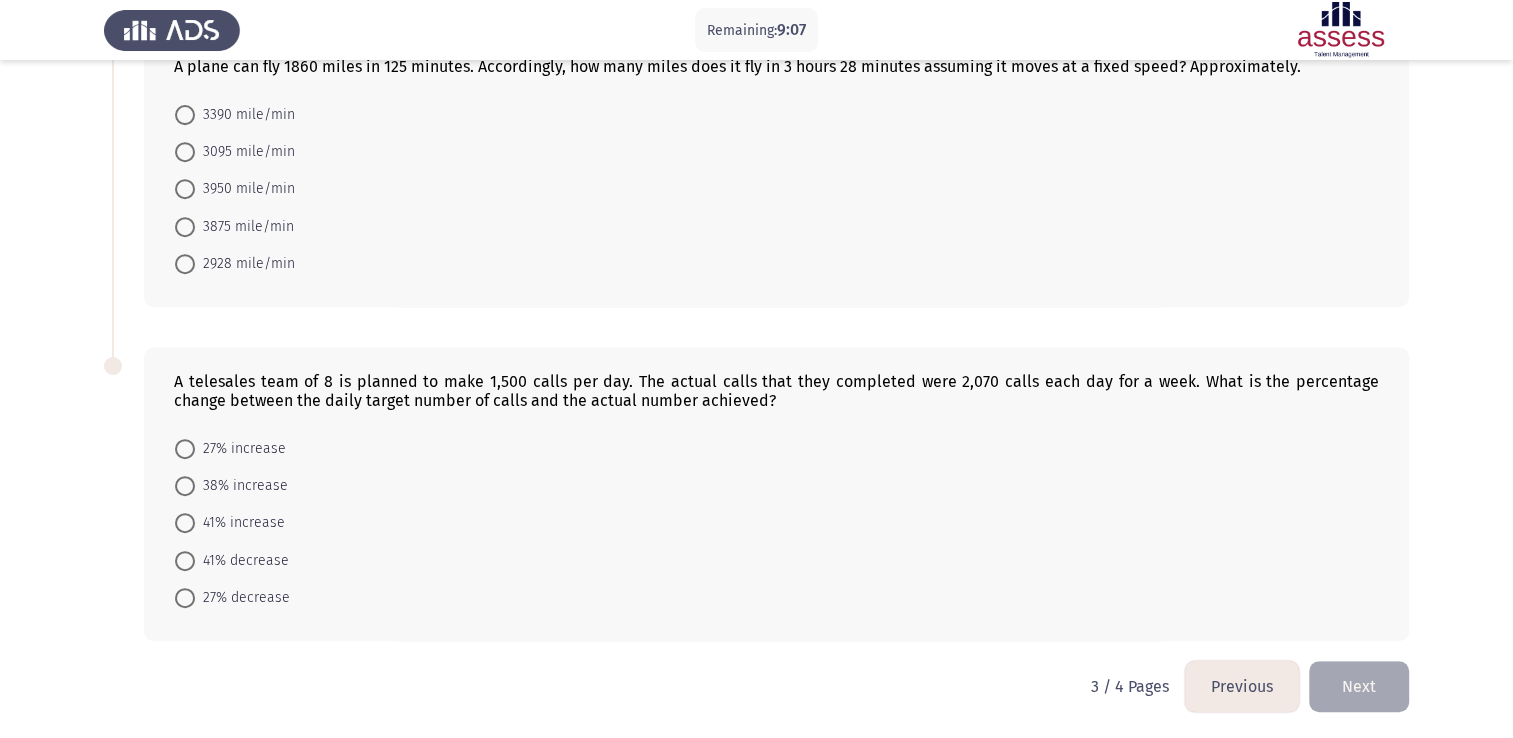 click on "Previous" 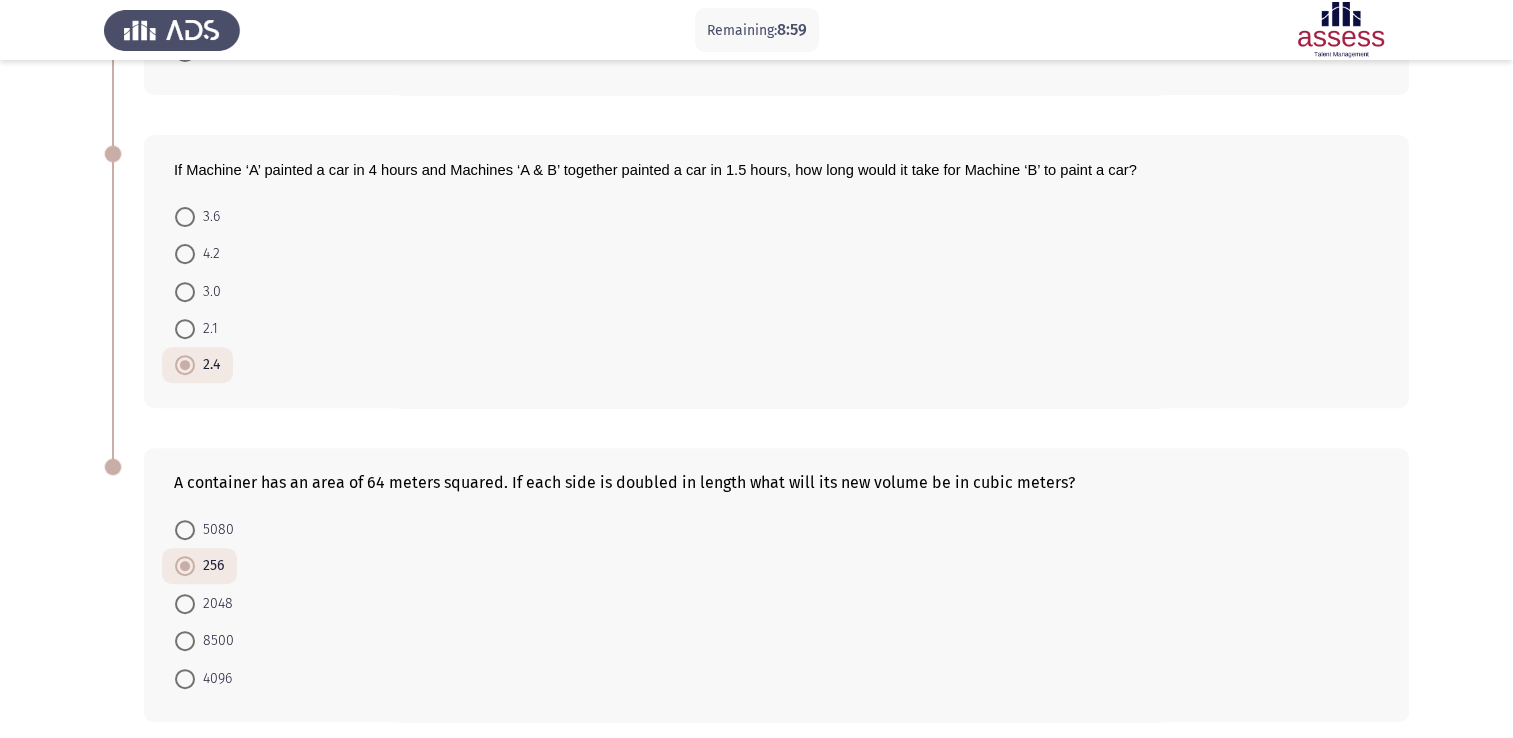 scroll, scrollTop: 780, scrollLeft: 0, axis: vertical 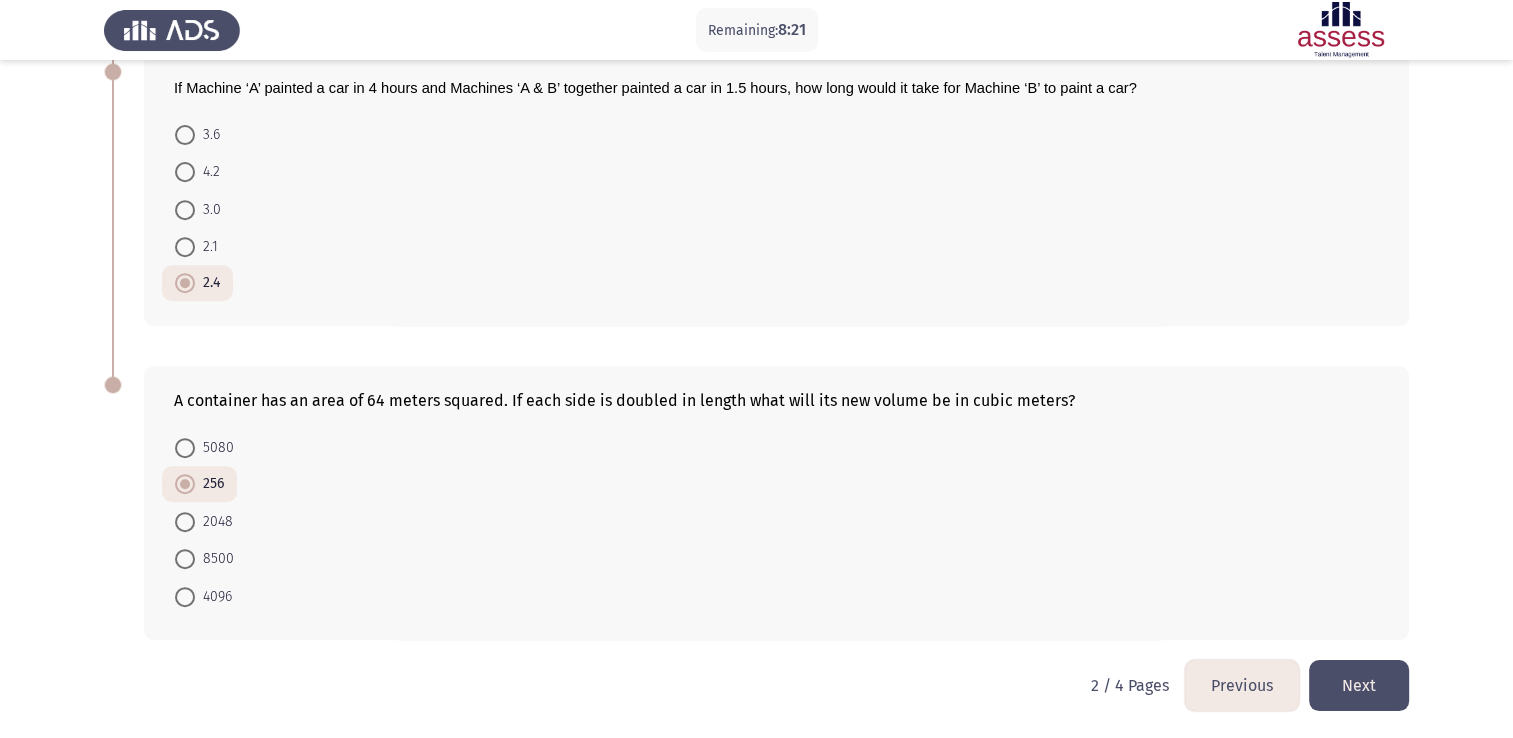 click on "Next" 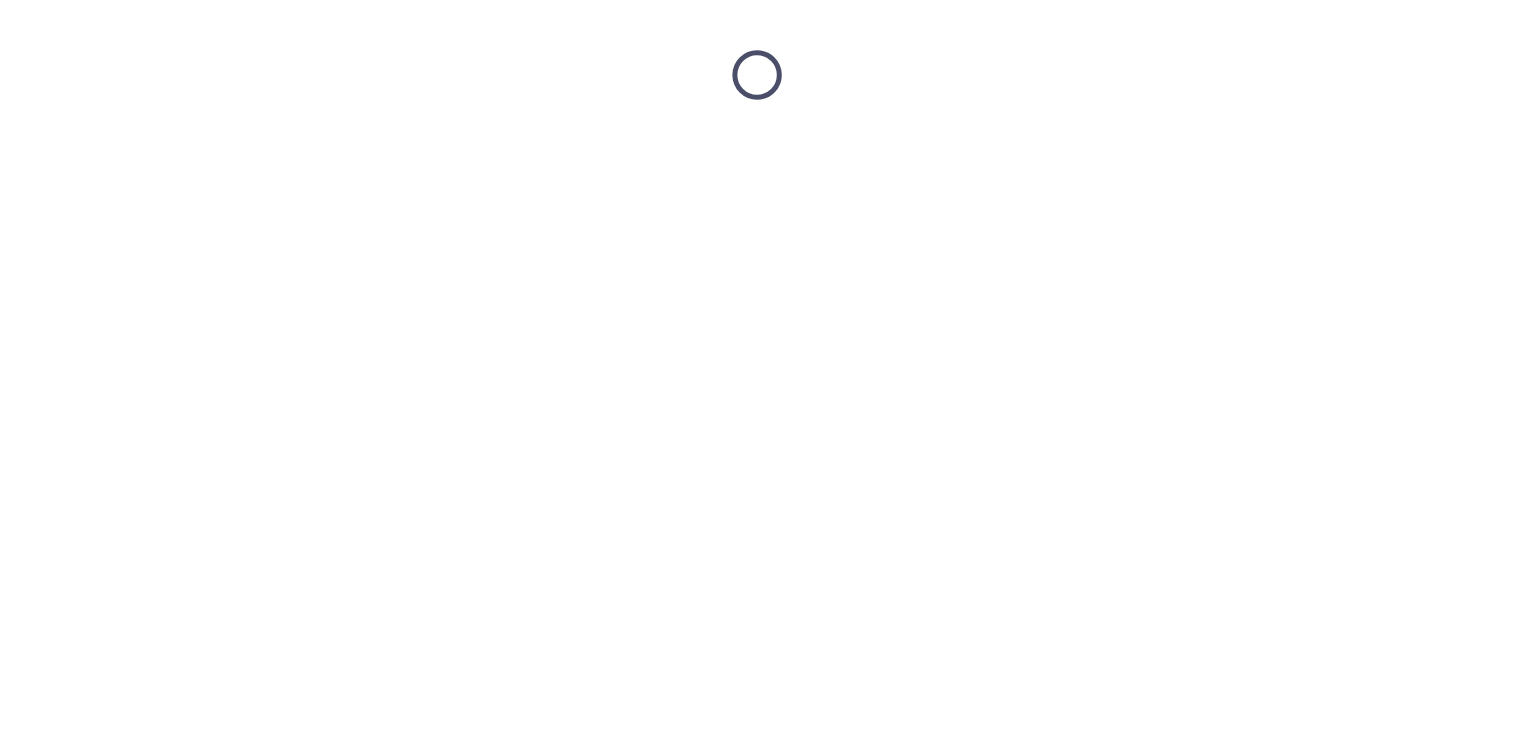 scroll, scrollTop: 0, scrollLeft: 0, axis: both 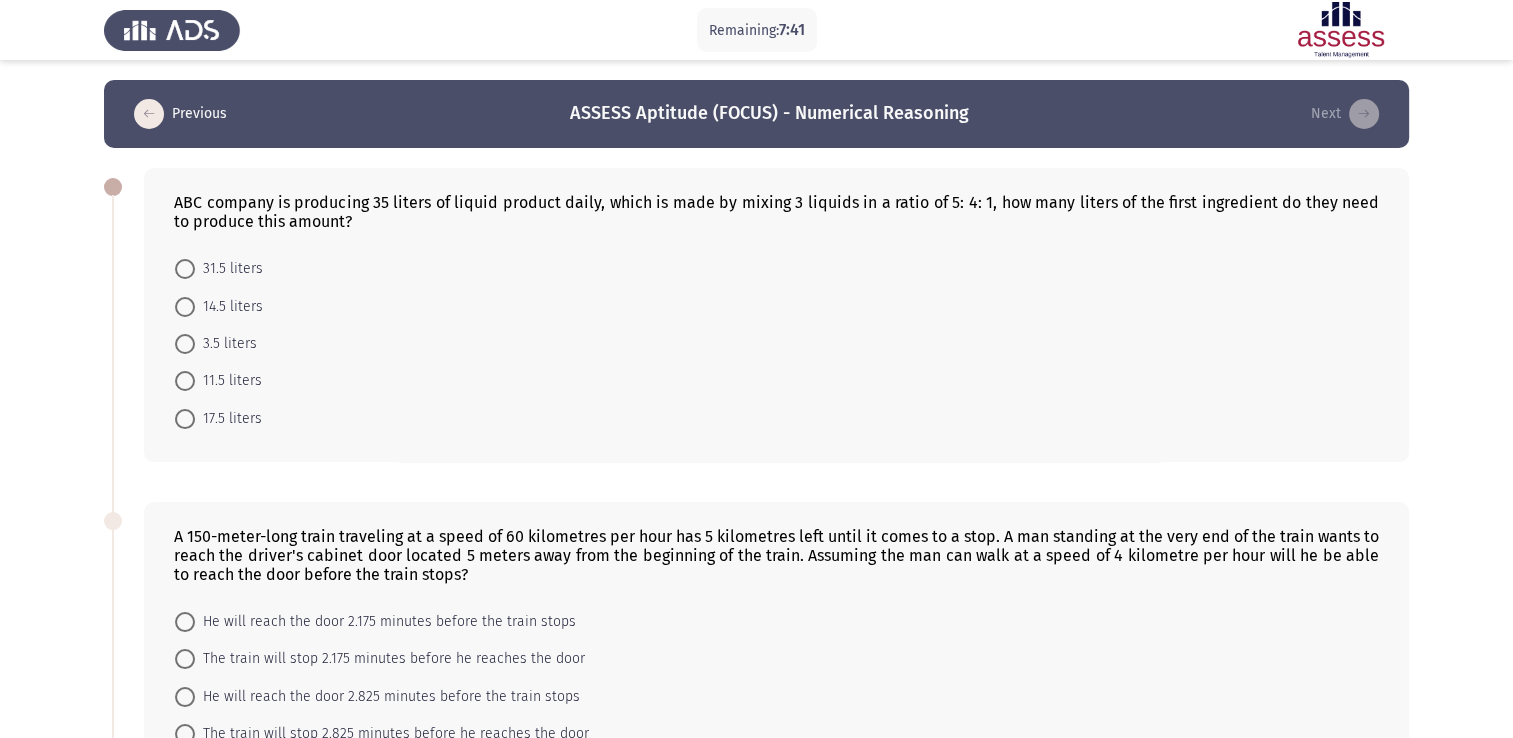 click at bounding box center [185, 307] 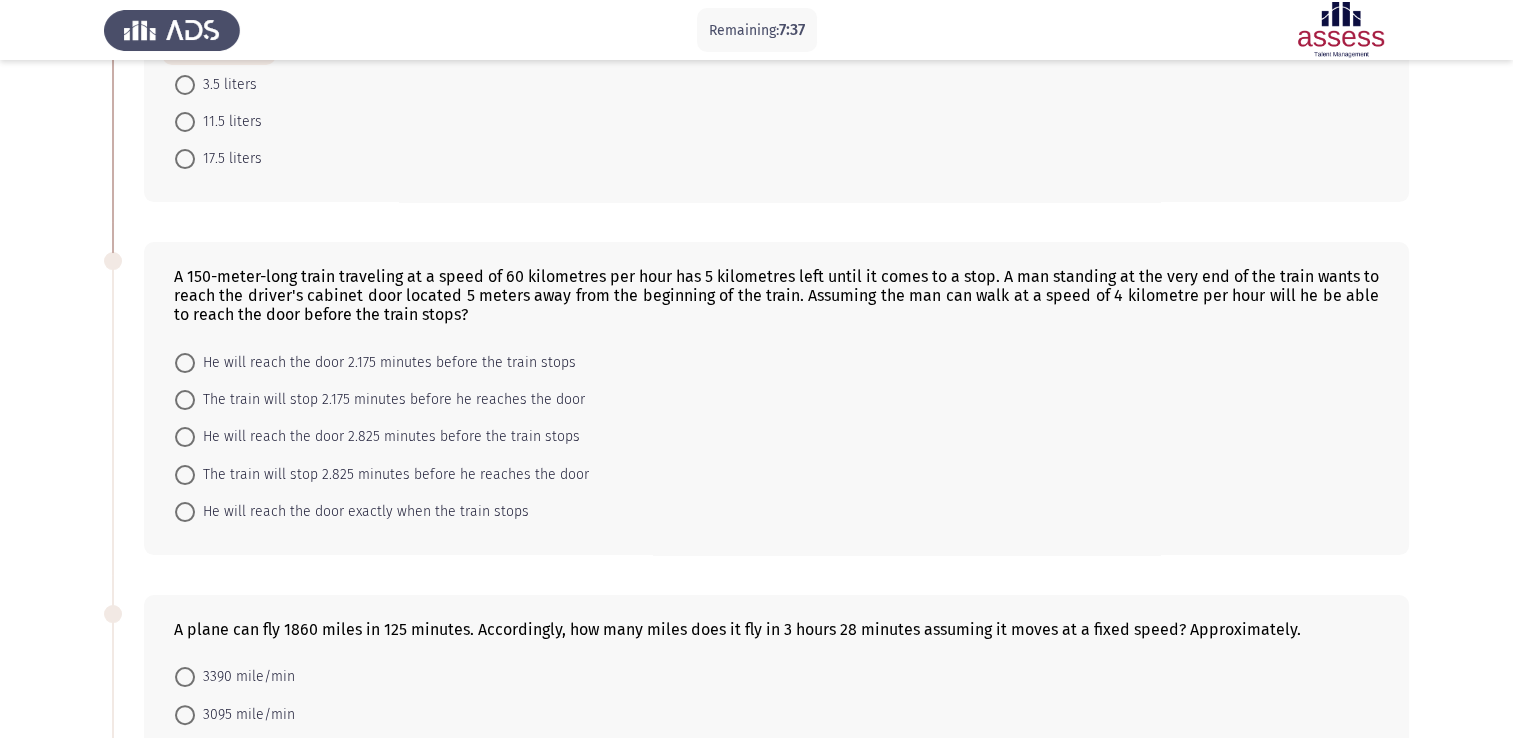 scroll, scrollTop: 259, scrollLeft: 0, axis: vertical 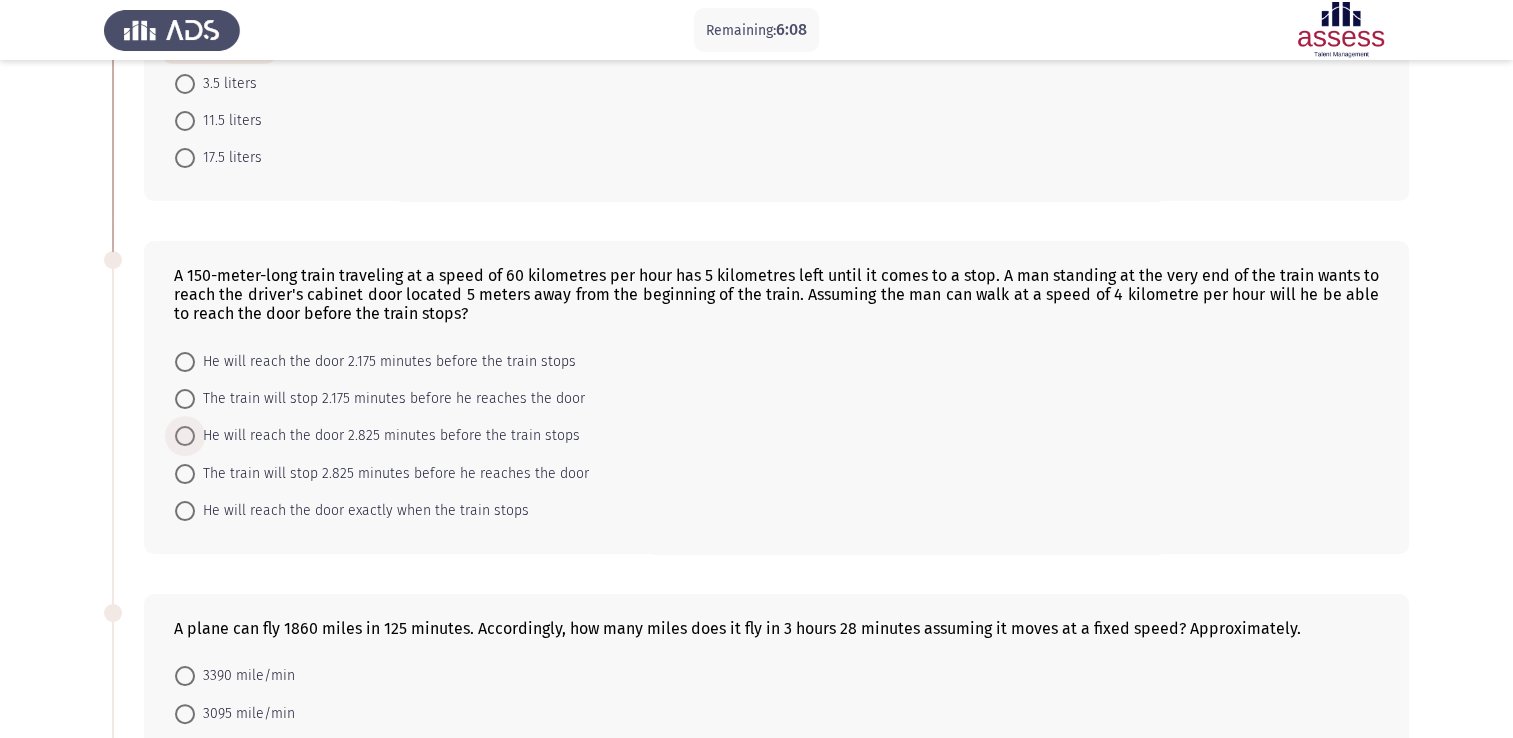 click at bounding box center (185, 436) 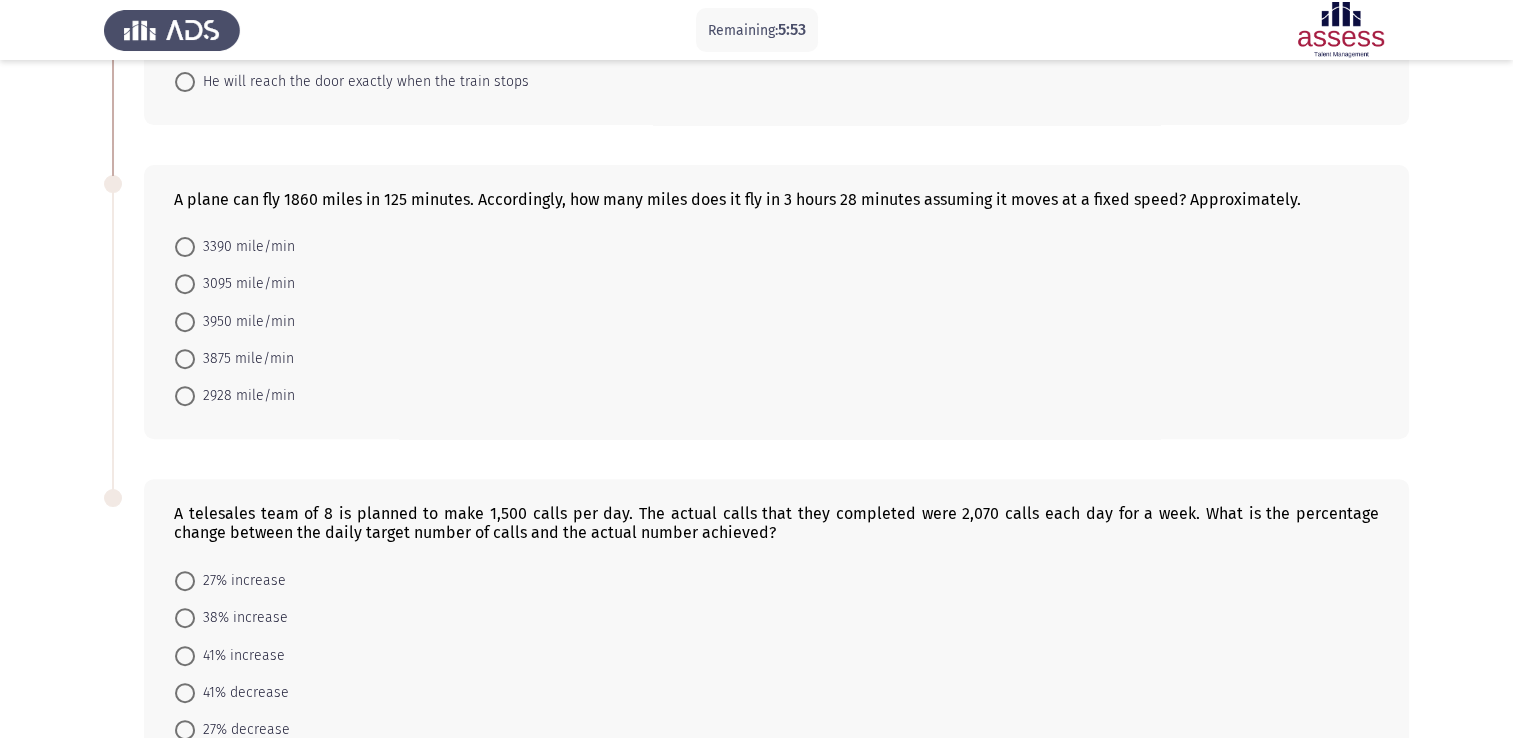 scroll, scrollTop: 678, scrollLeft: 0, axis: vertical 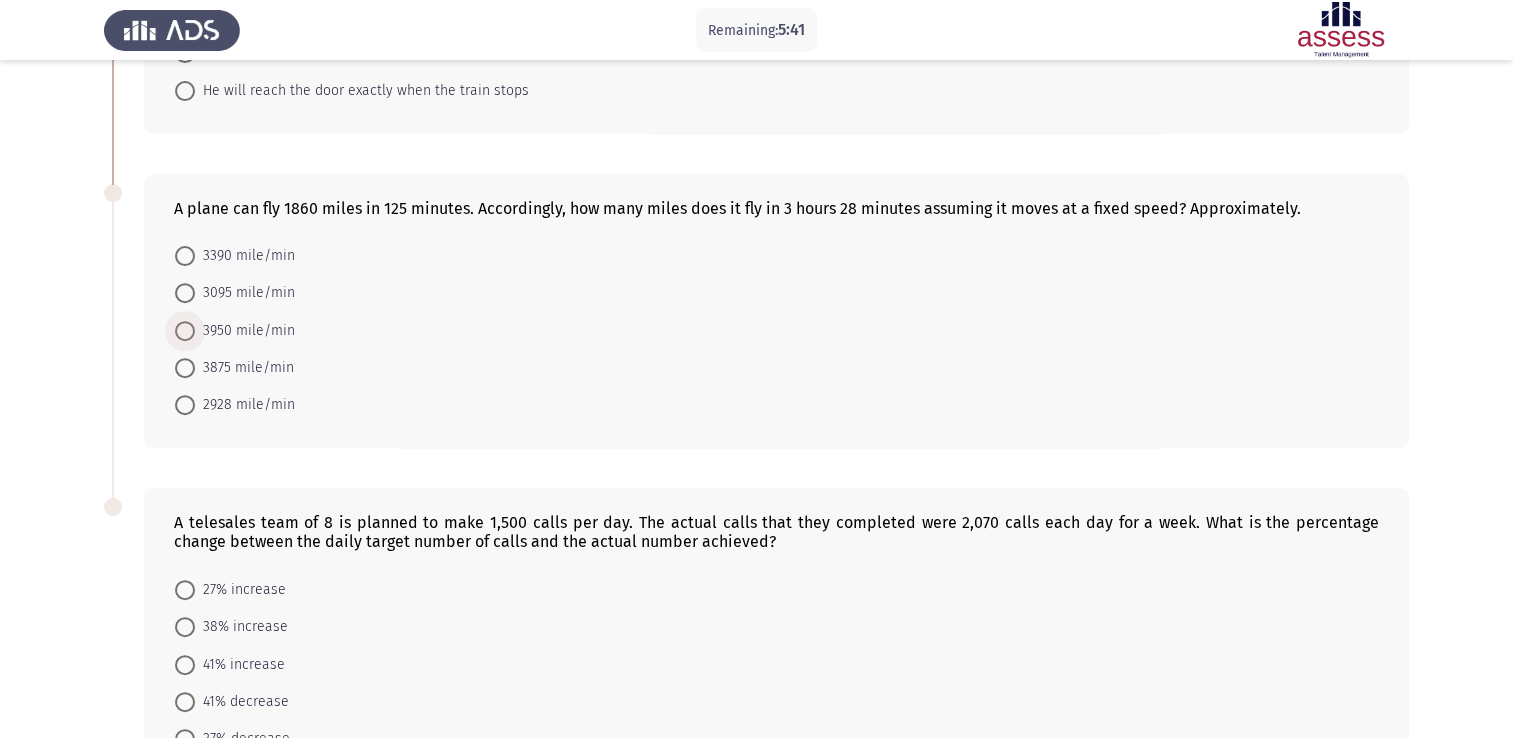 click at bounding box center [185, 331] 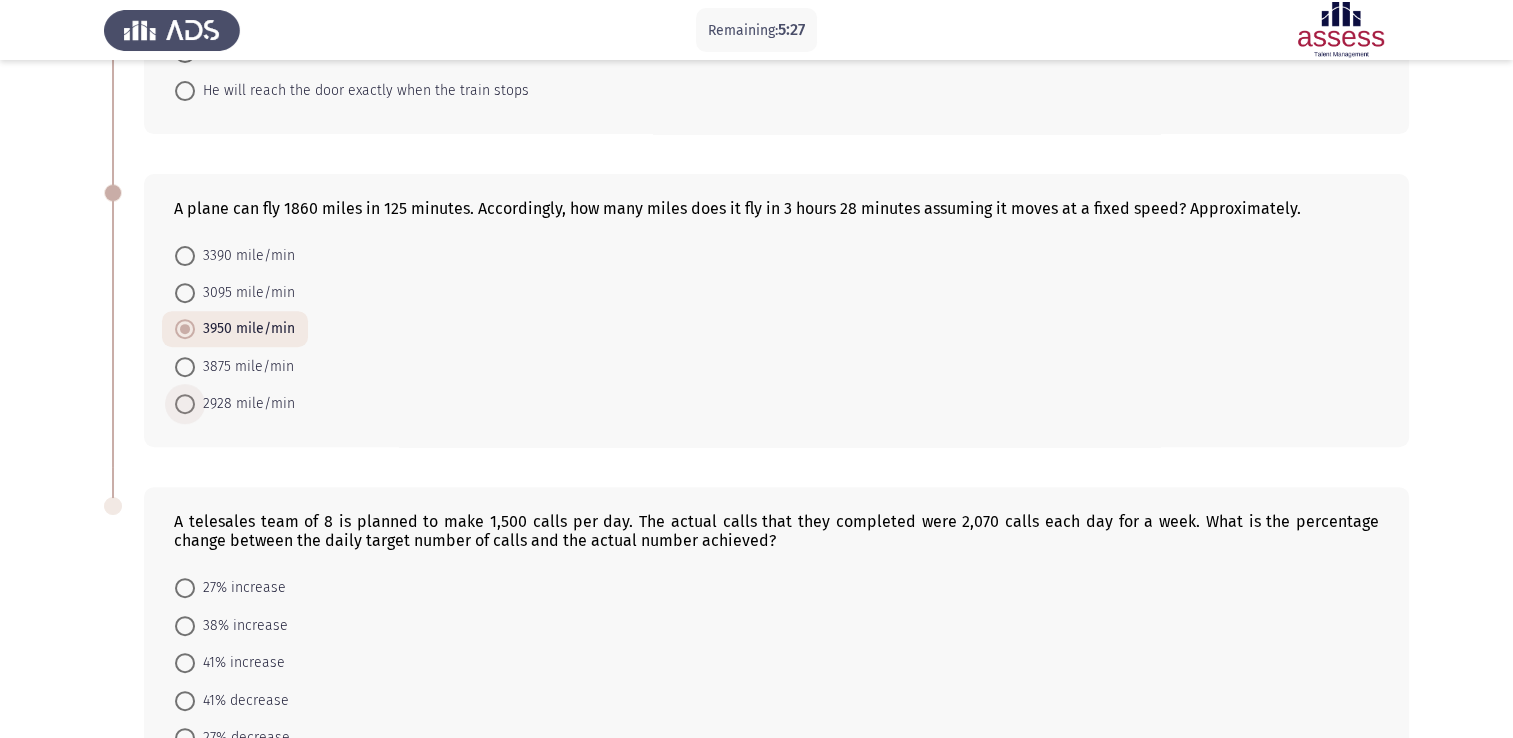 click at bounding box center [185, 404] 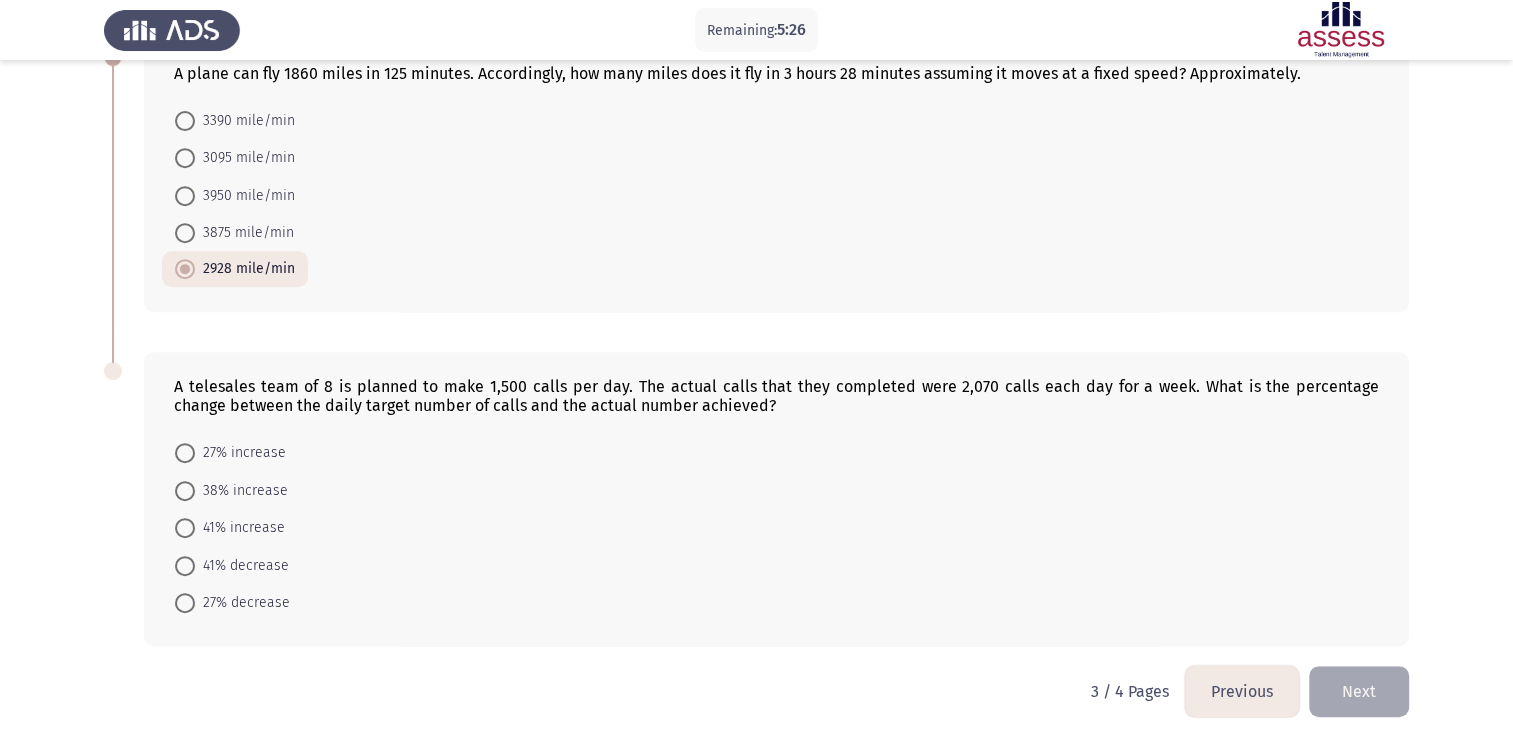 scroll, scrollTop: 819, scrollLeft: 0, axis: vertical 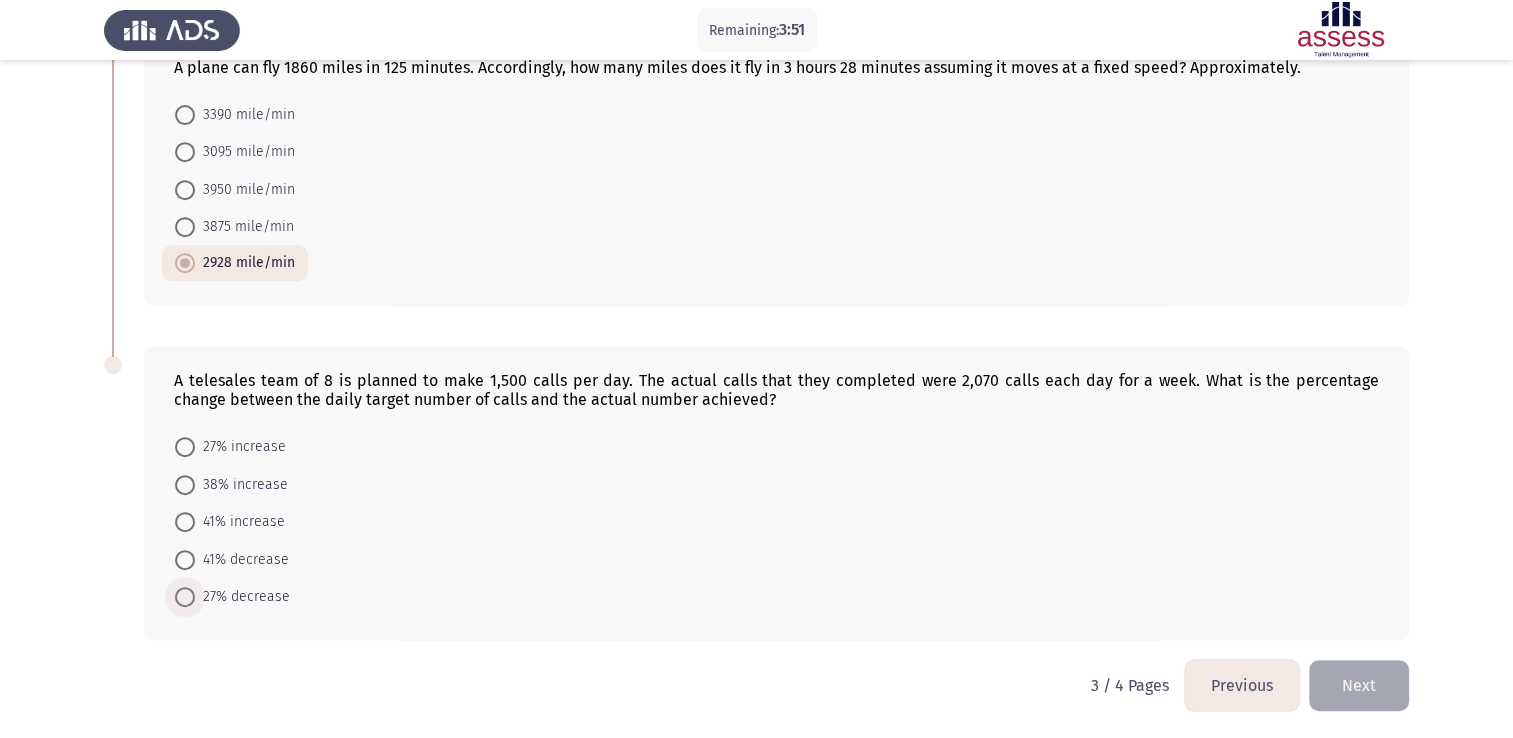 click at bounding box center [185, 597] 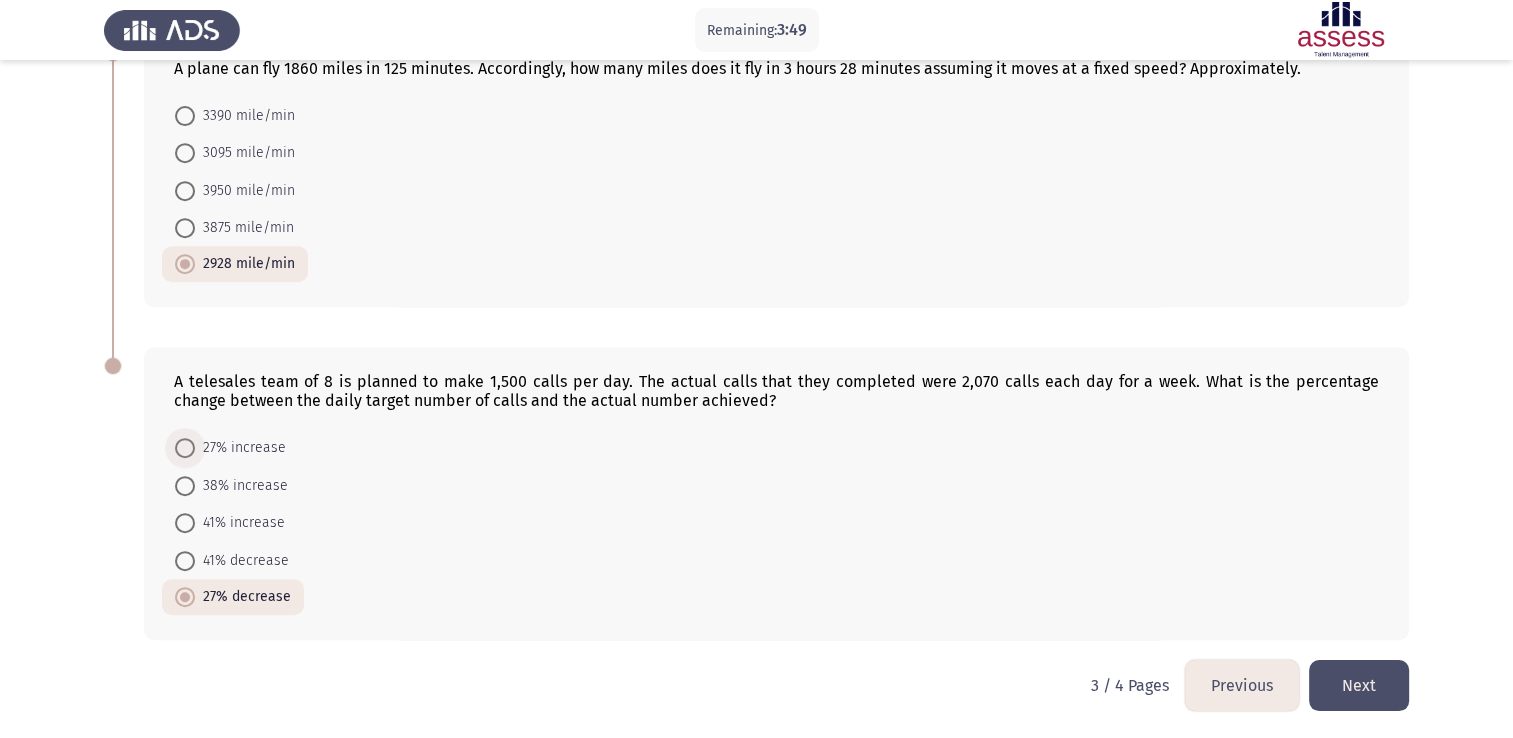 click at bounding box center [185, 448] 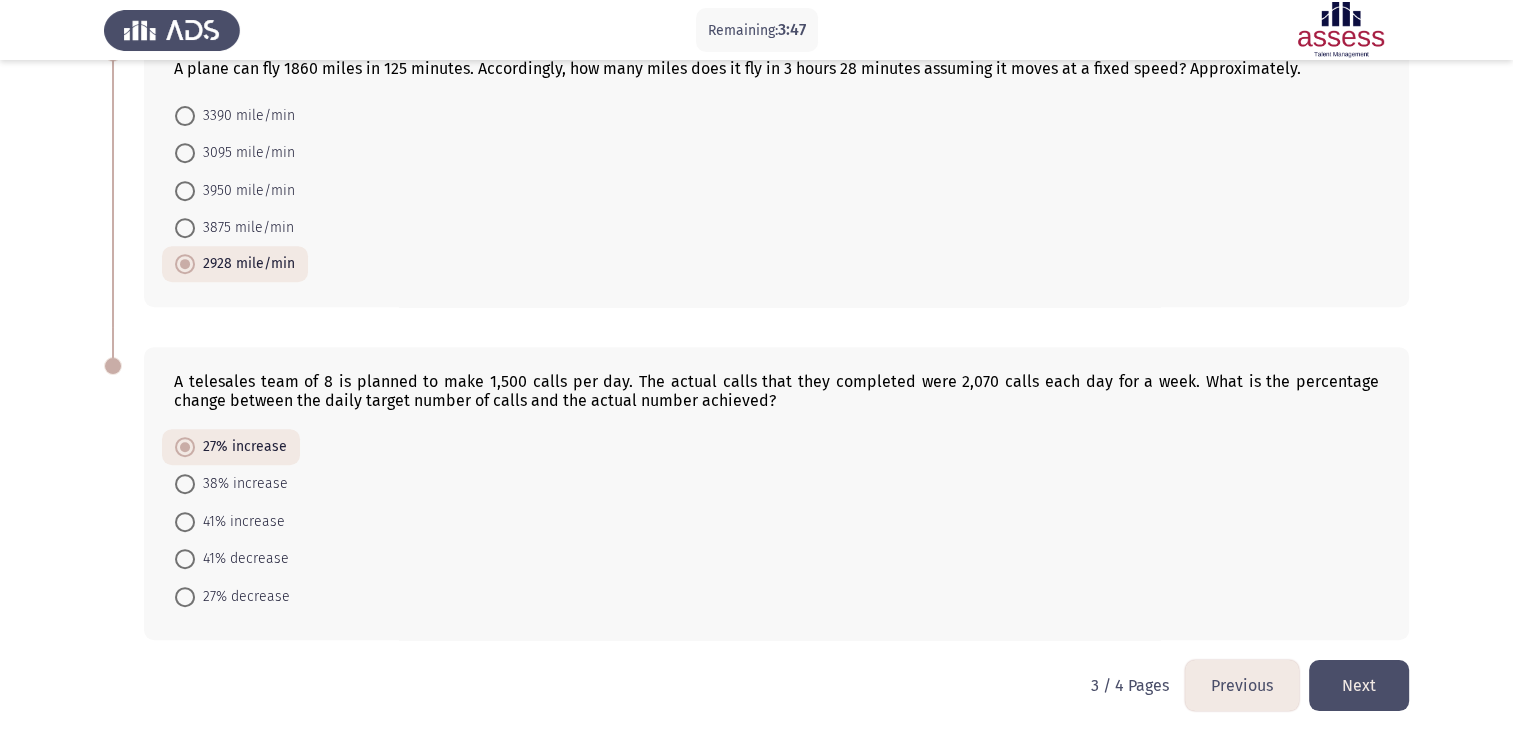click on "Next" 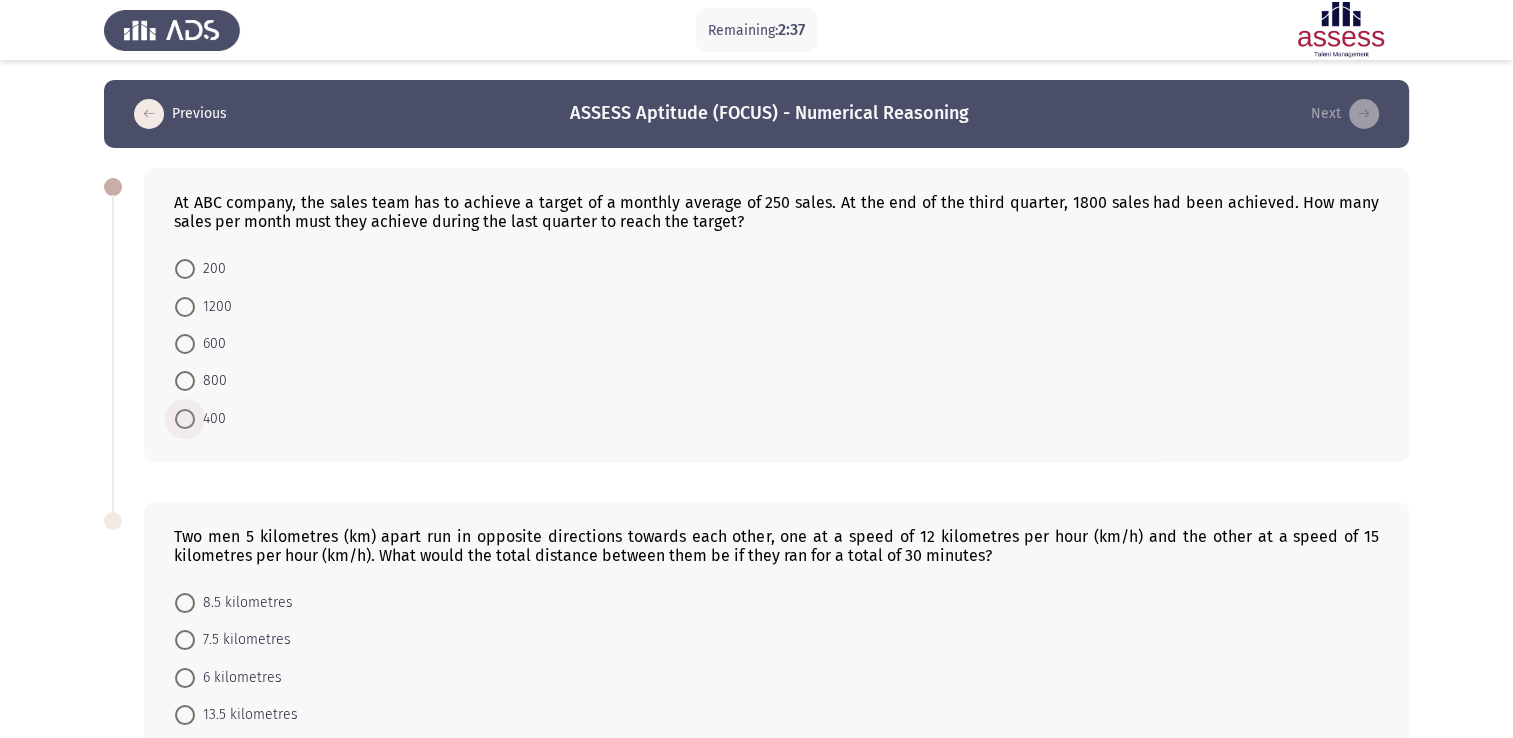 click at bounding box center (185, 419) 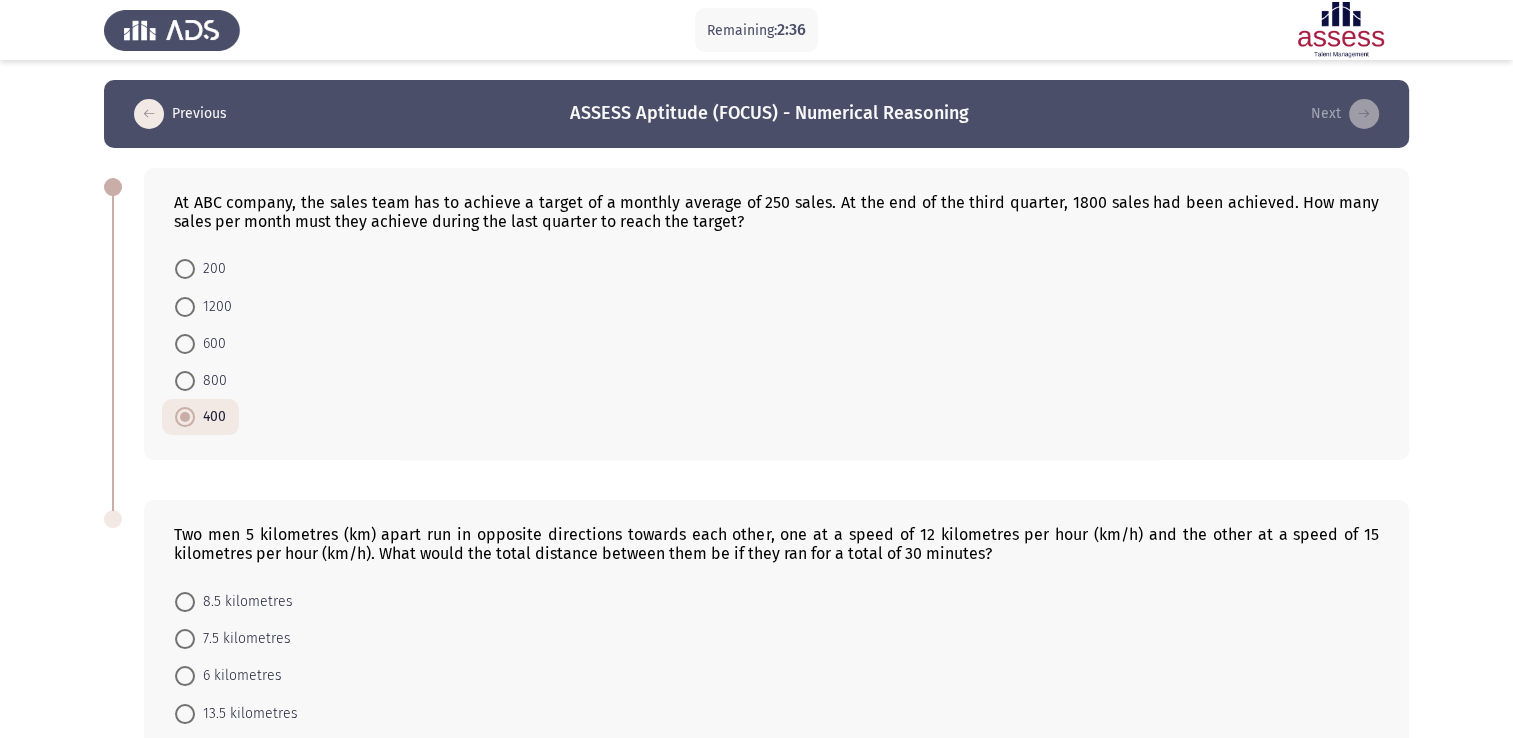 scroll, scrollTop: 155, scrollLeft: 0, axis: vertical 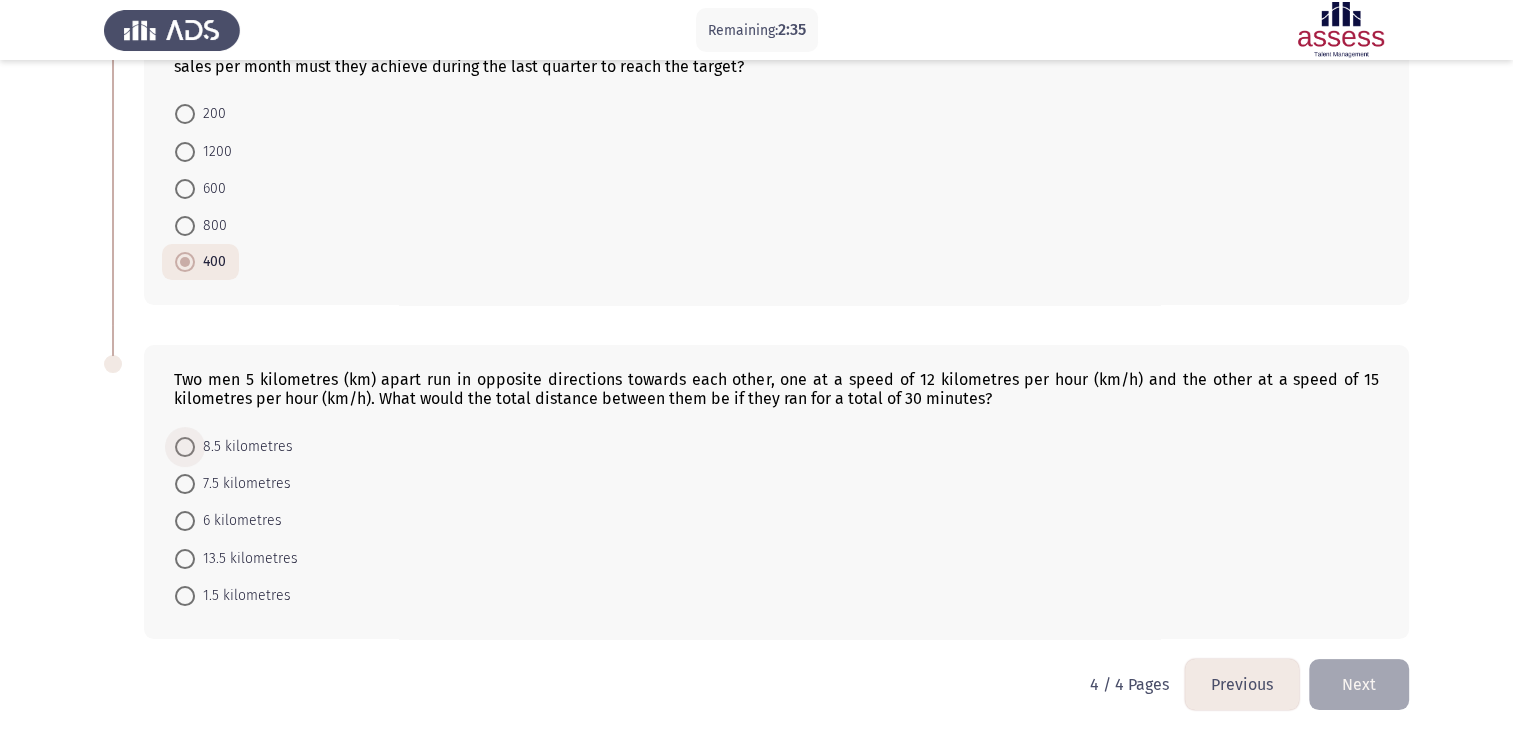 click on "8.5 kilometres" at bounding box center [234, 447] 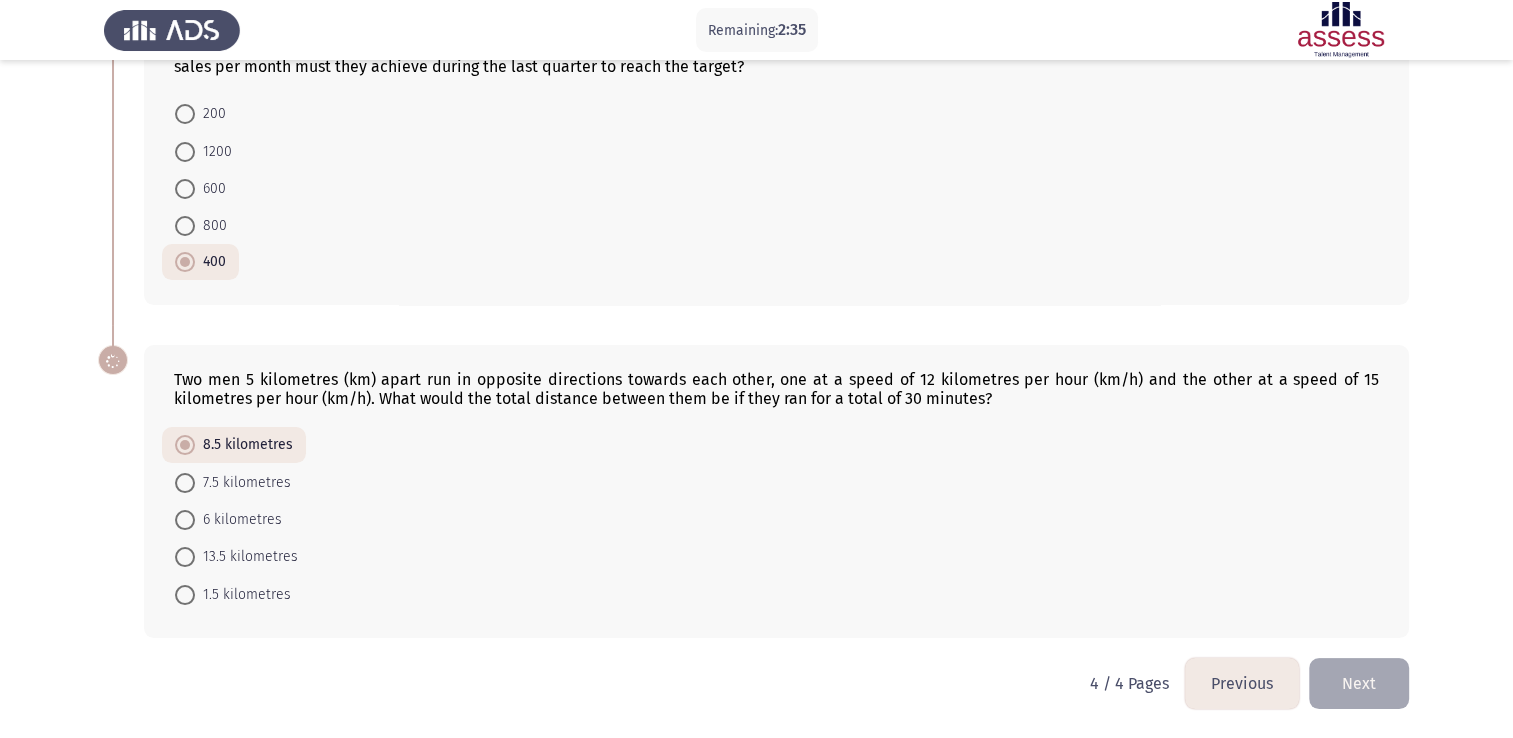 scroll, scrollTop: 153, scrollLeft: 0, axis: vertical 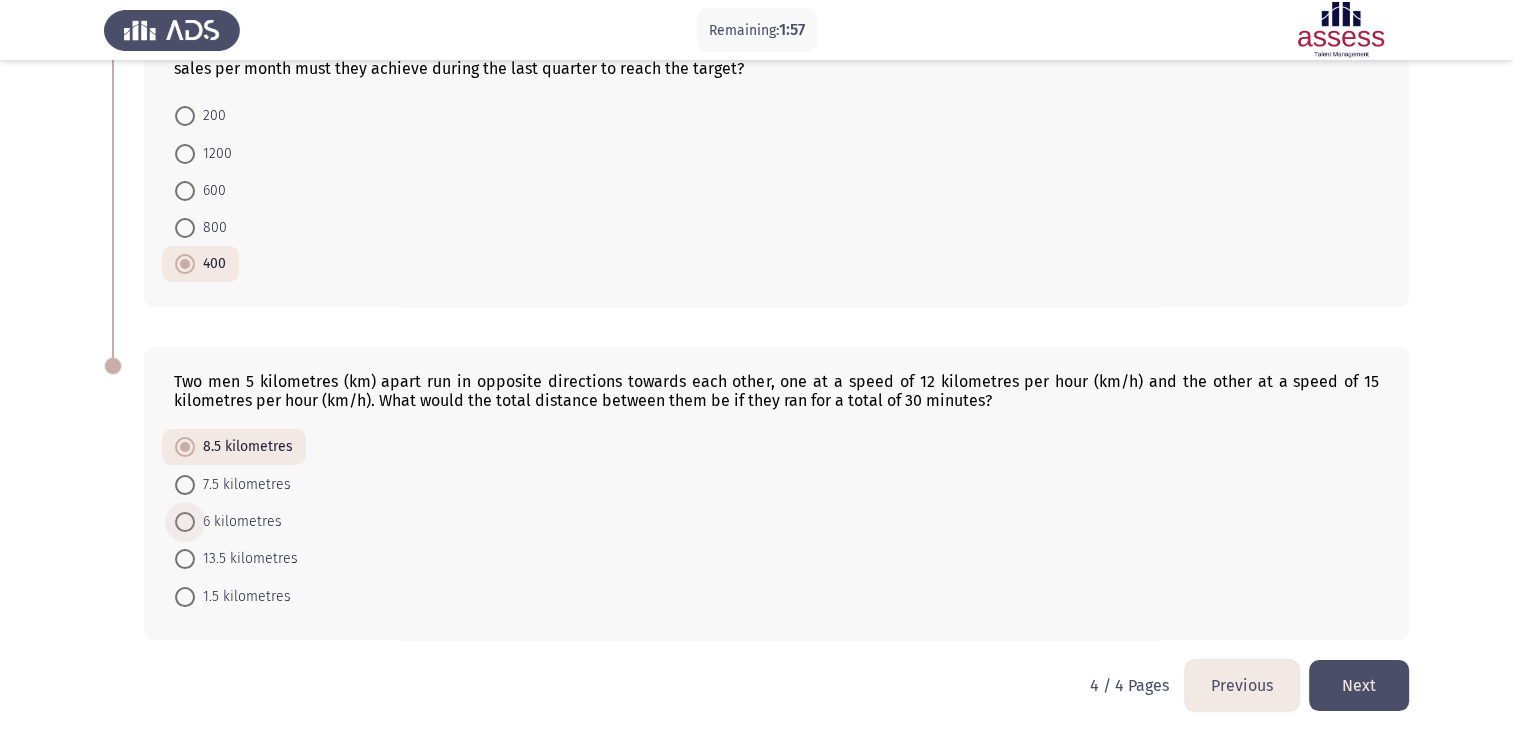 click at bounding box center (185, 522) 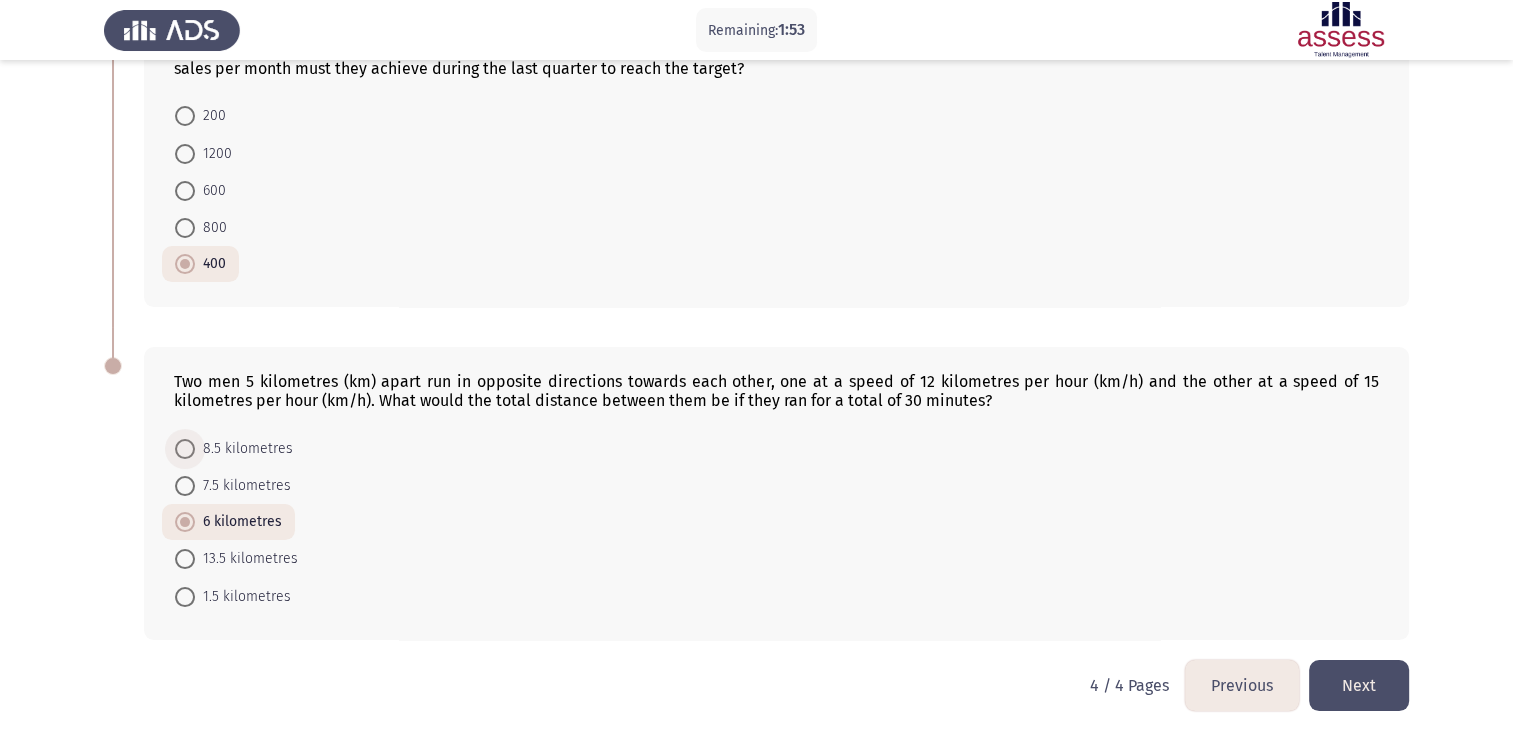 click at bounding box center [185, 449] 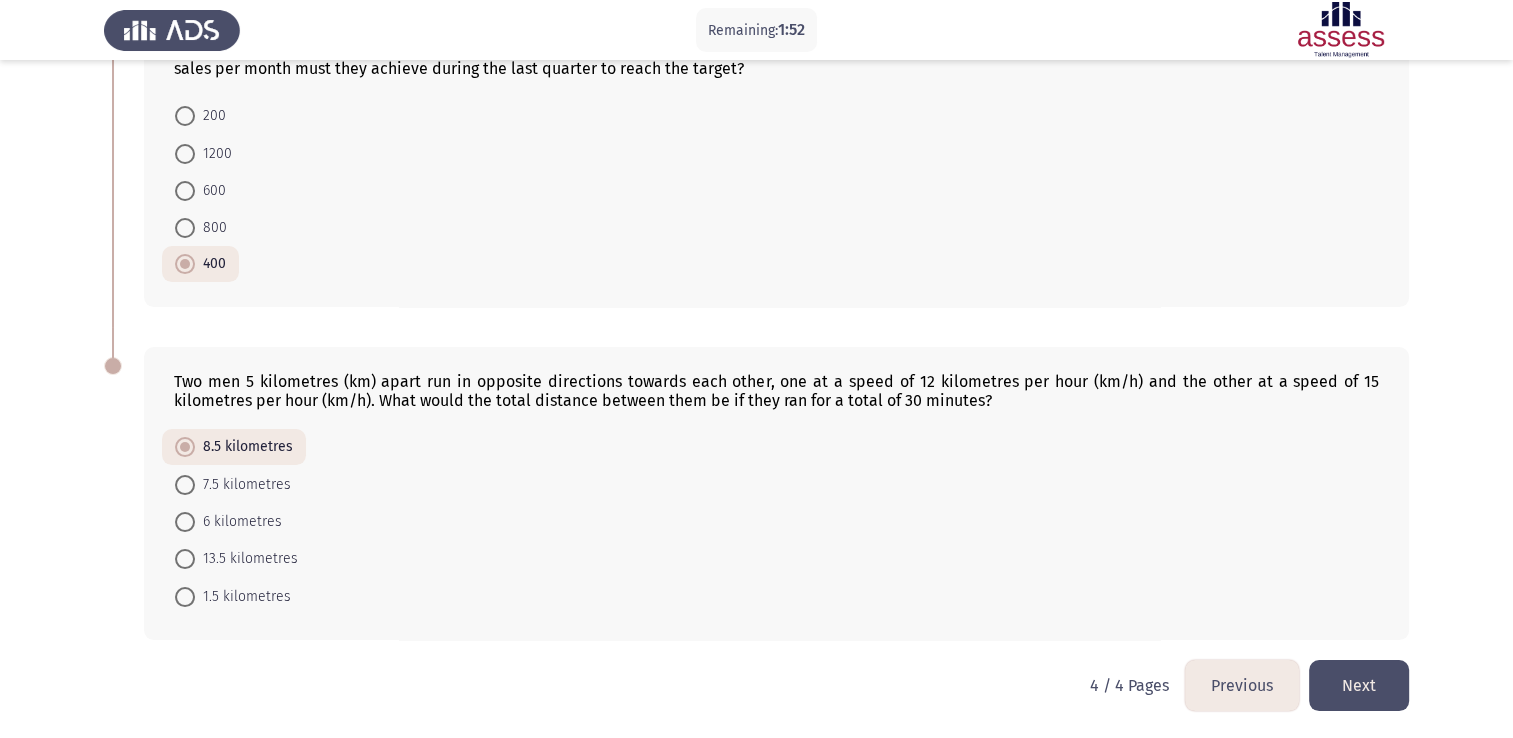 click on "Next" 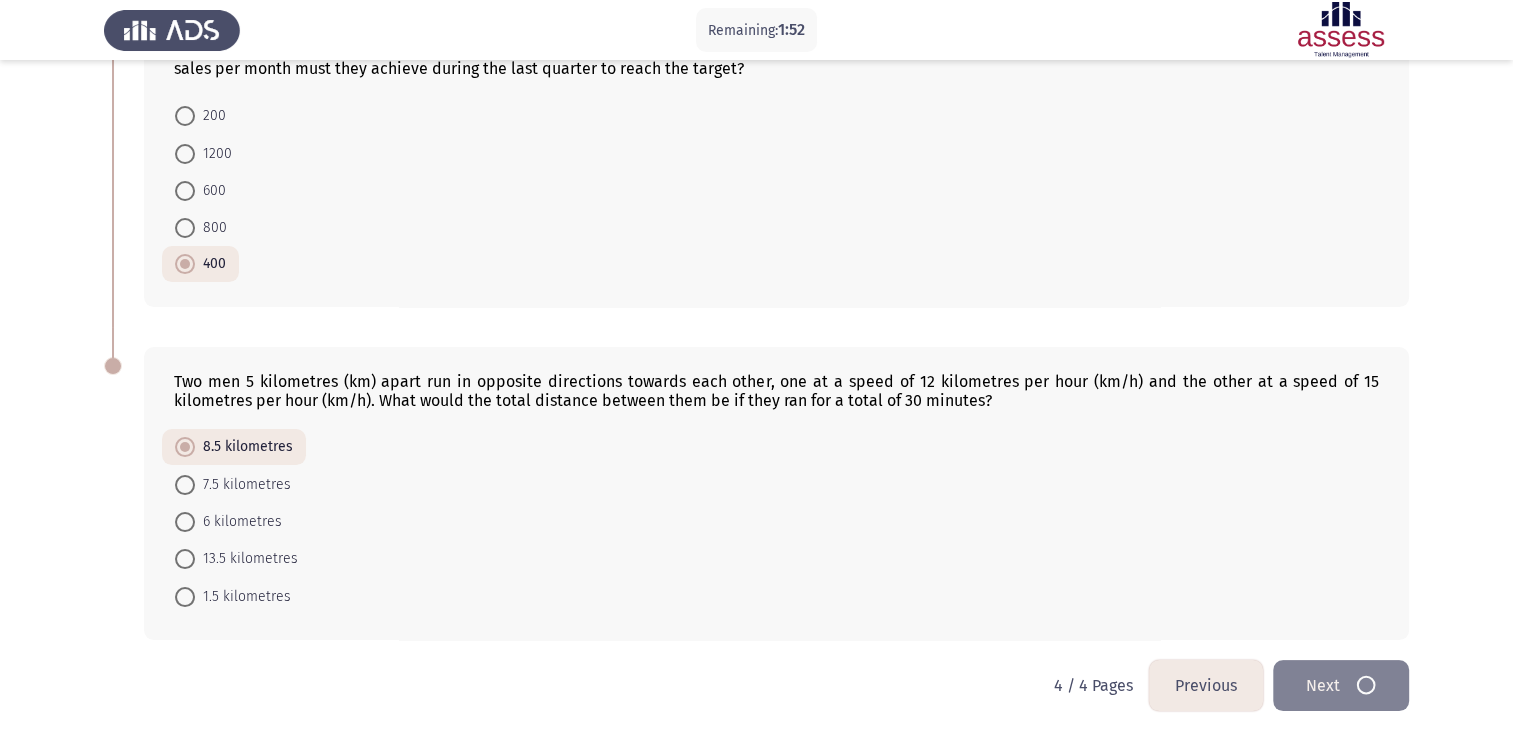 scroll, scrollTop: 0, scrollLeft: 0, axis: both 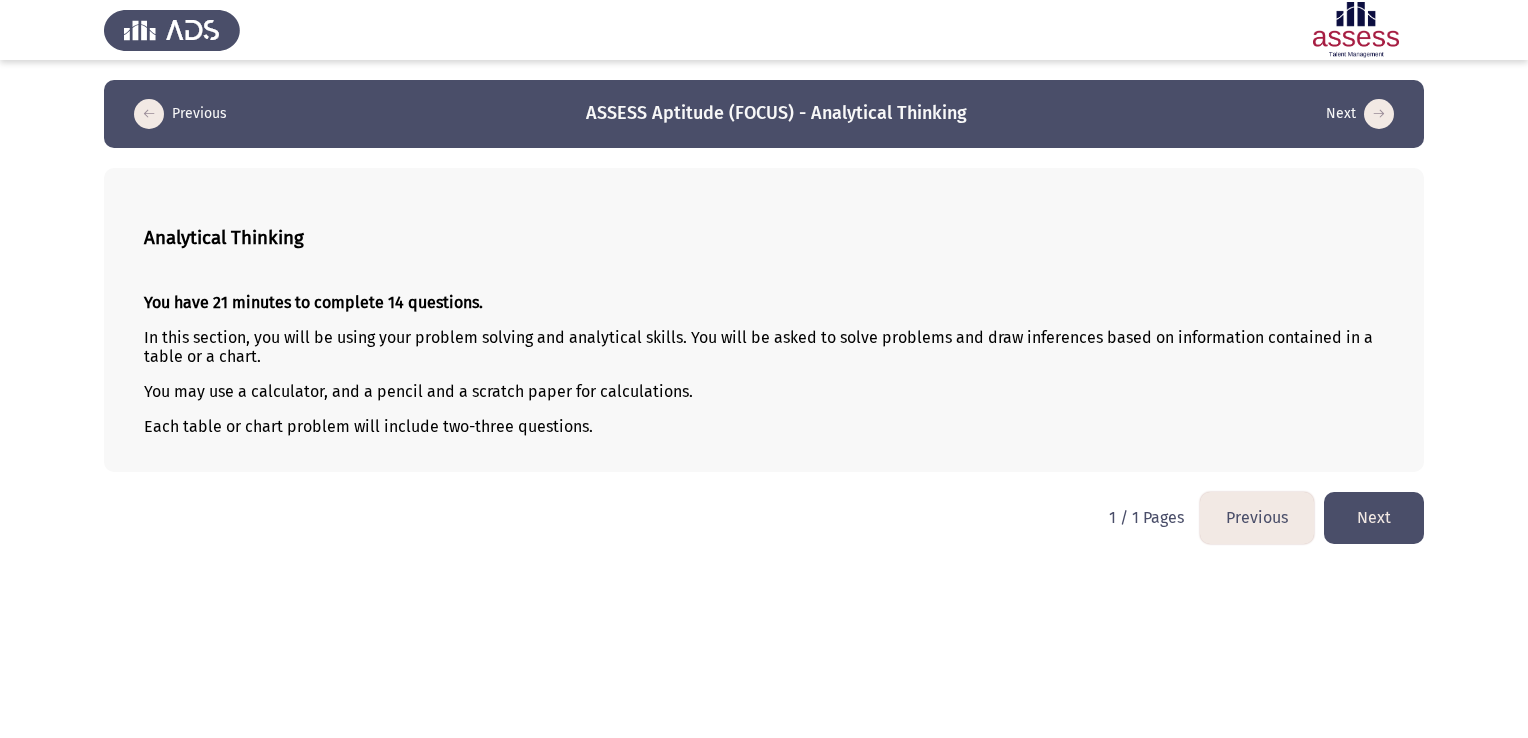 click on "Next" 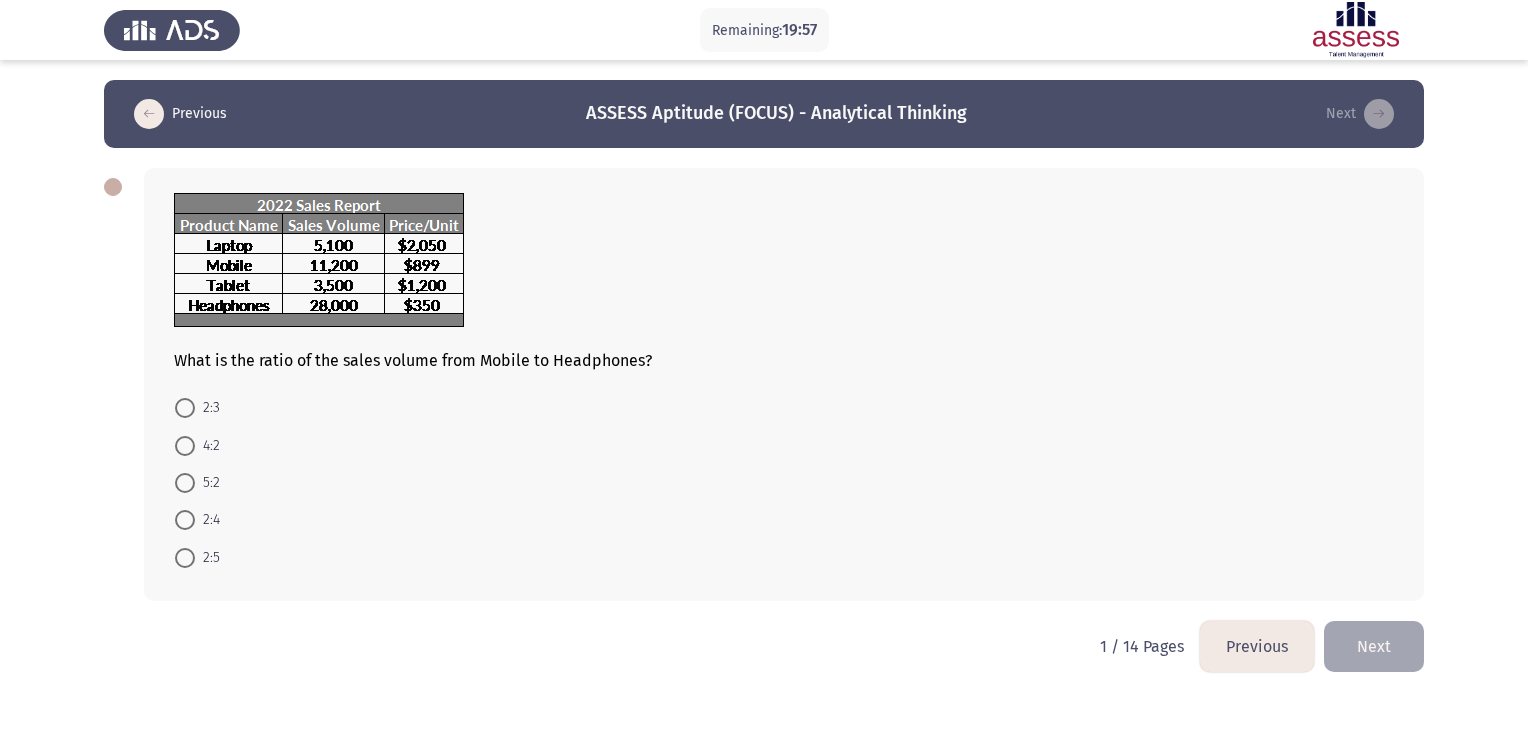 click on "Remaining:  19:57  Previous   ASSESS Aptitude (FOCUS) - Analytical Thinking   Next  What is the ratio of the sales volume from Mobile to Headphones?    2:3     4:2     5:2     2:4     2:5   1 / 14 Pages   Previous   Next" 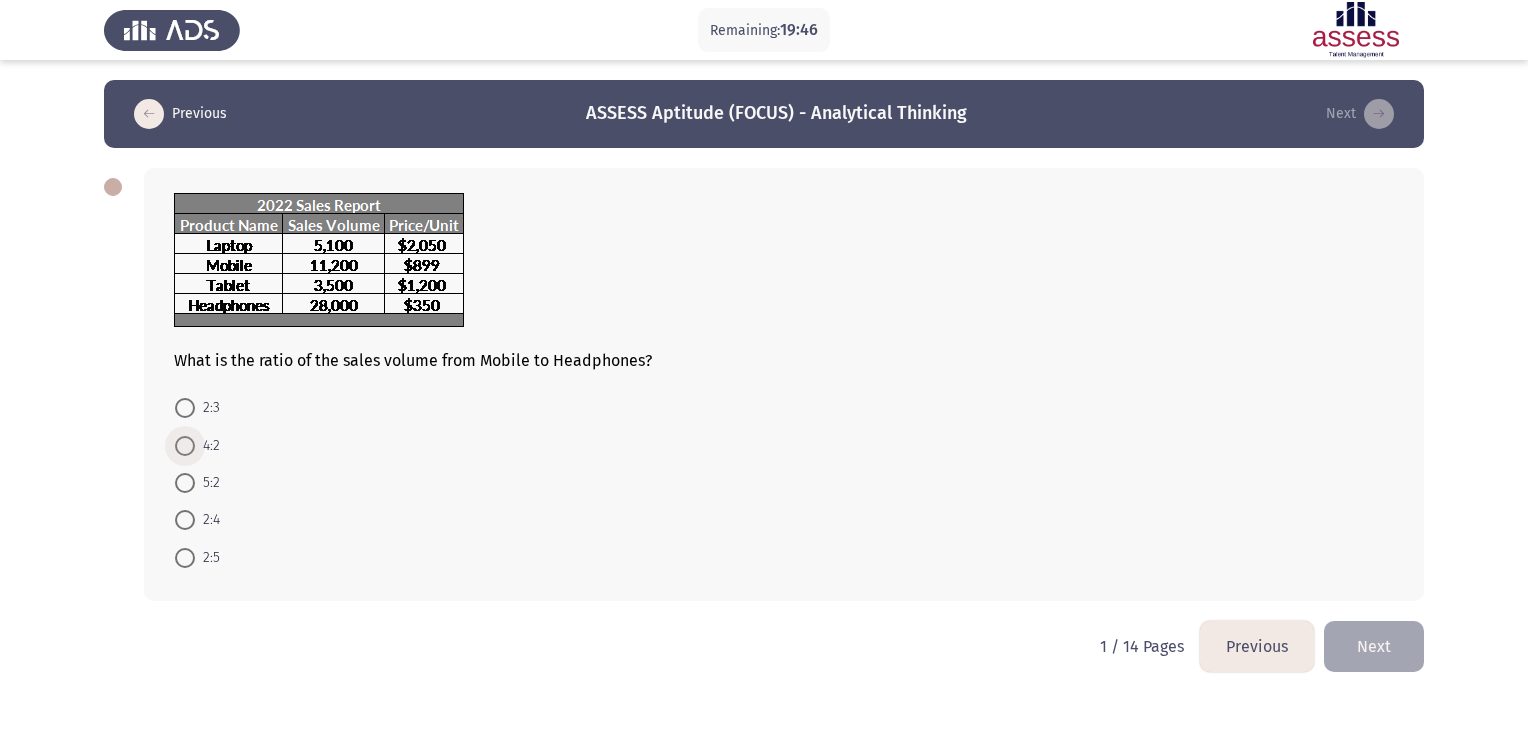 click at bounding box center (185, 446) 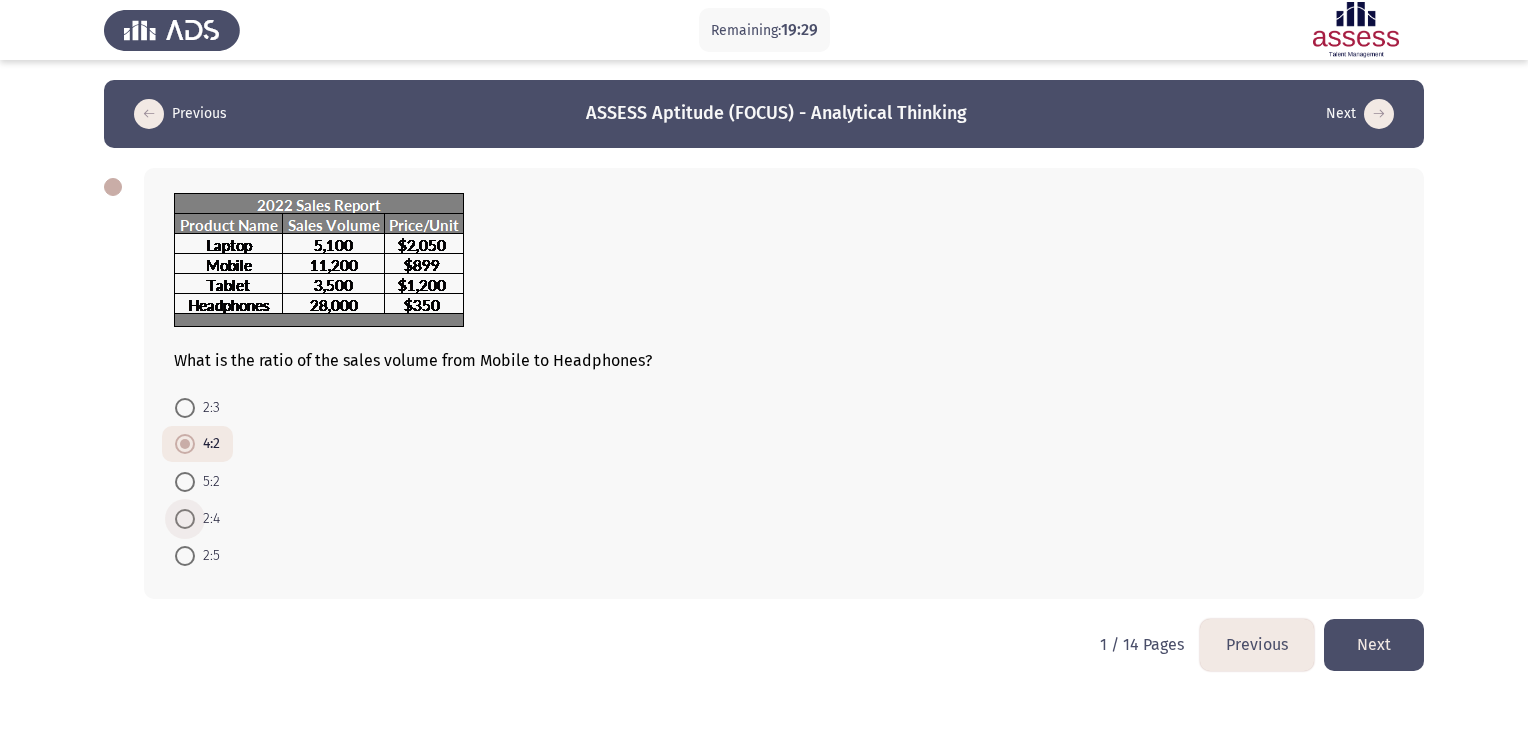 click at bounding box center [185, 519] 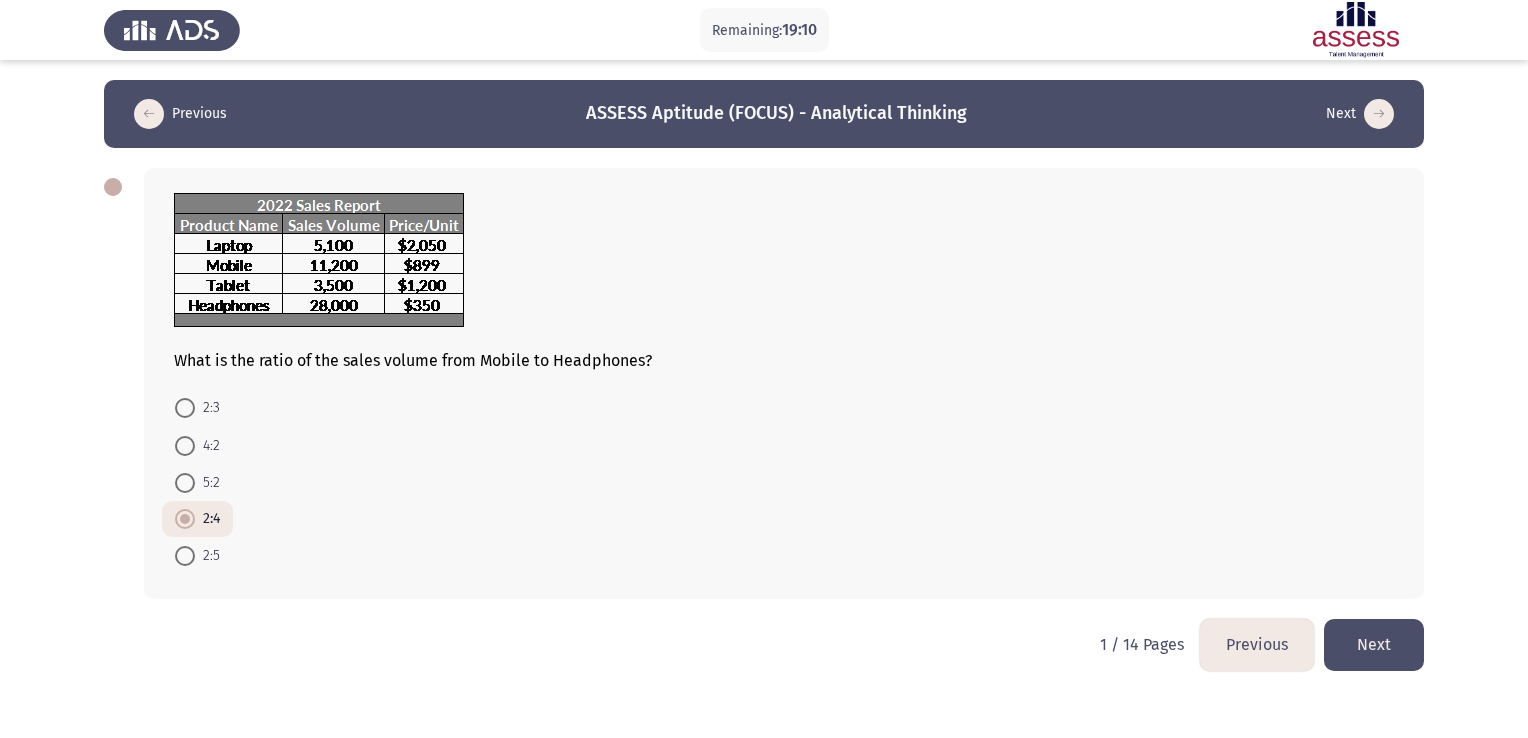 click on "Next" 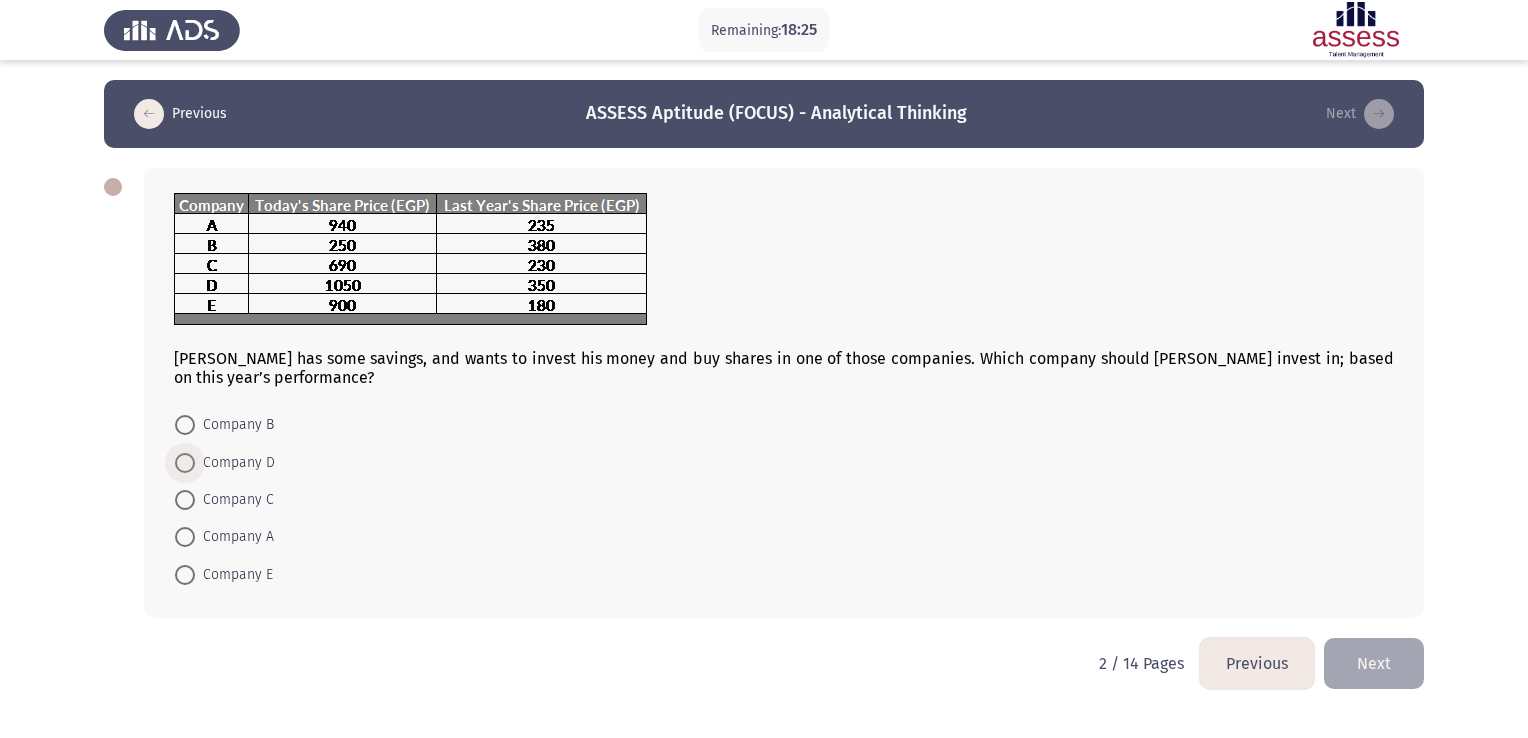 click at bounding box center [185, 463] 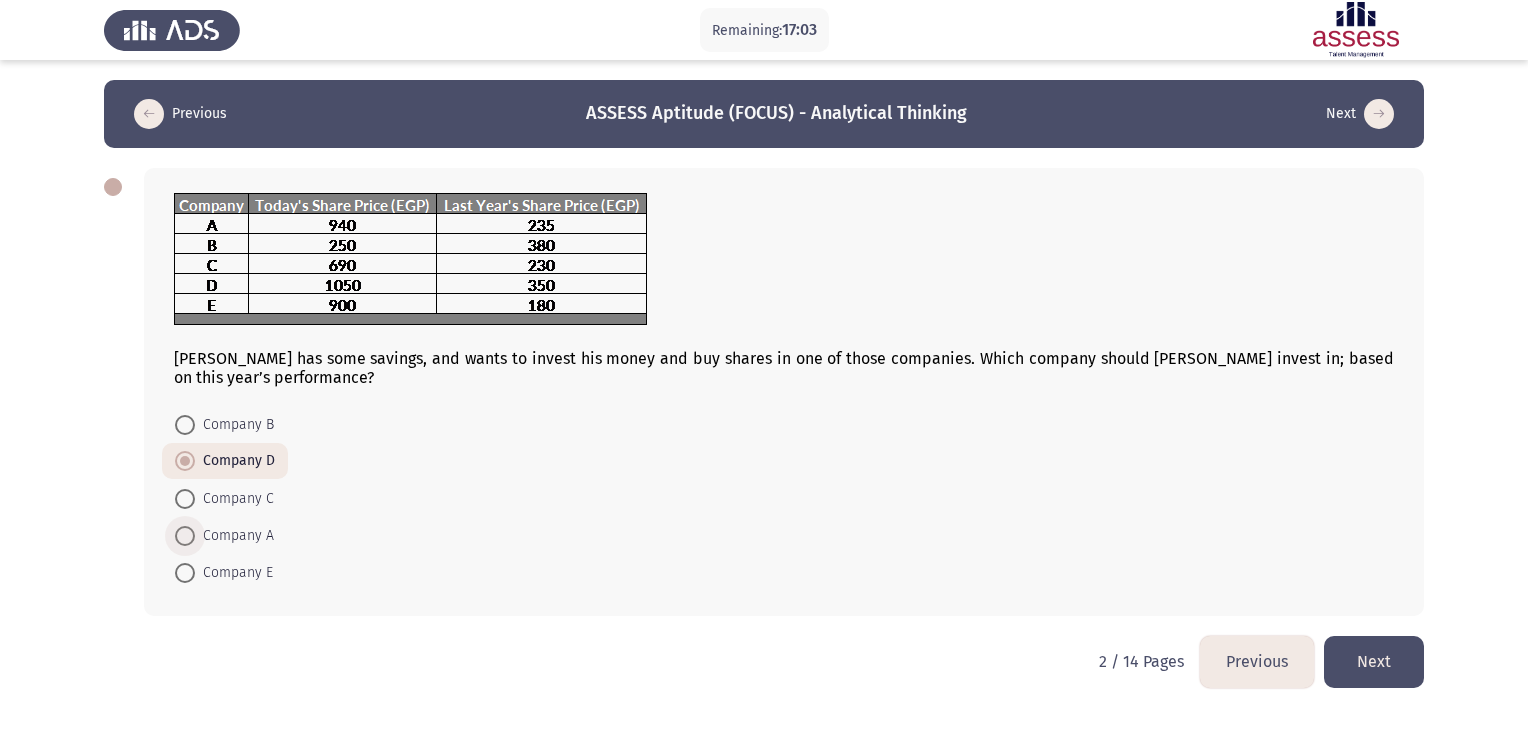 click at bounding box center [185, 536] 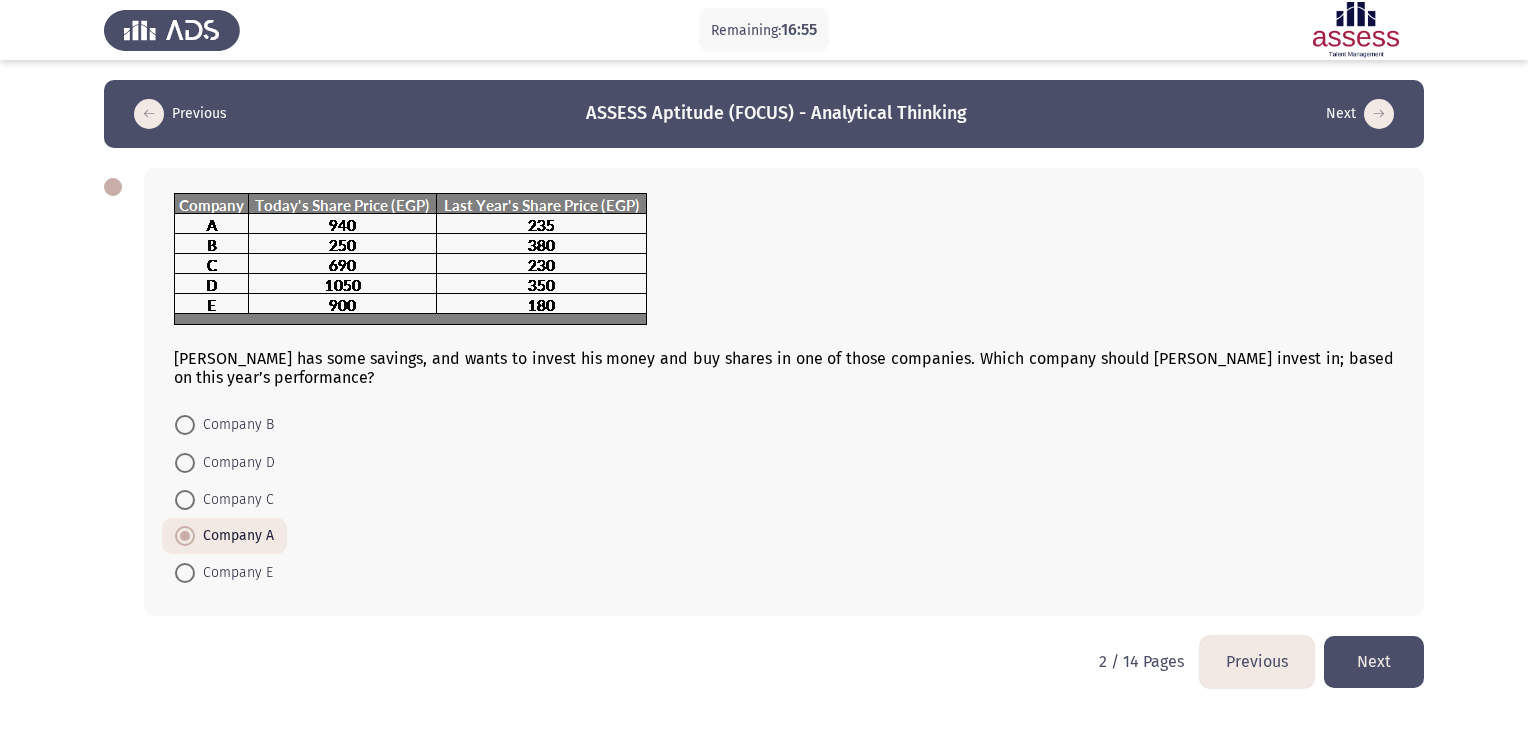 click on "Next" 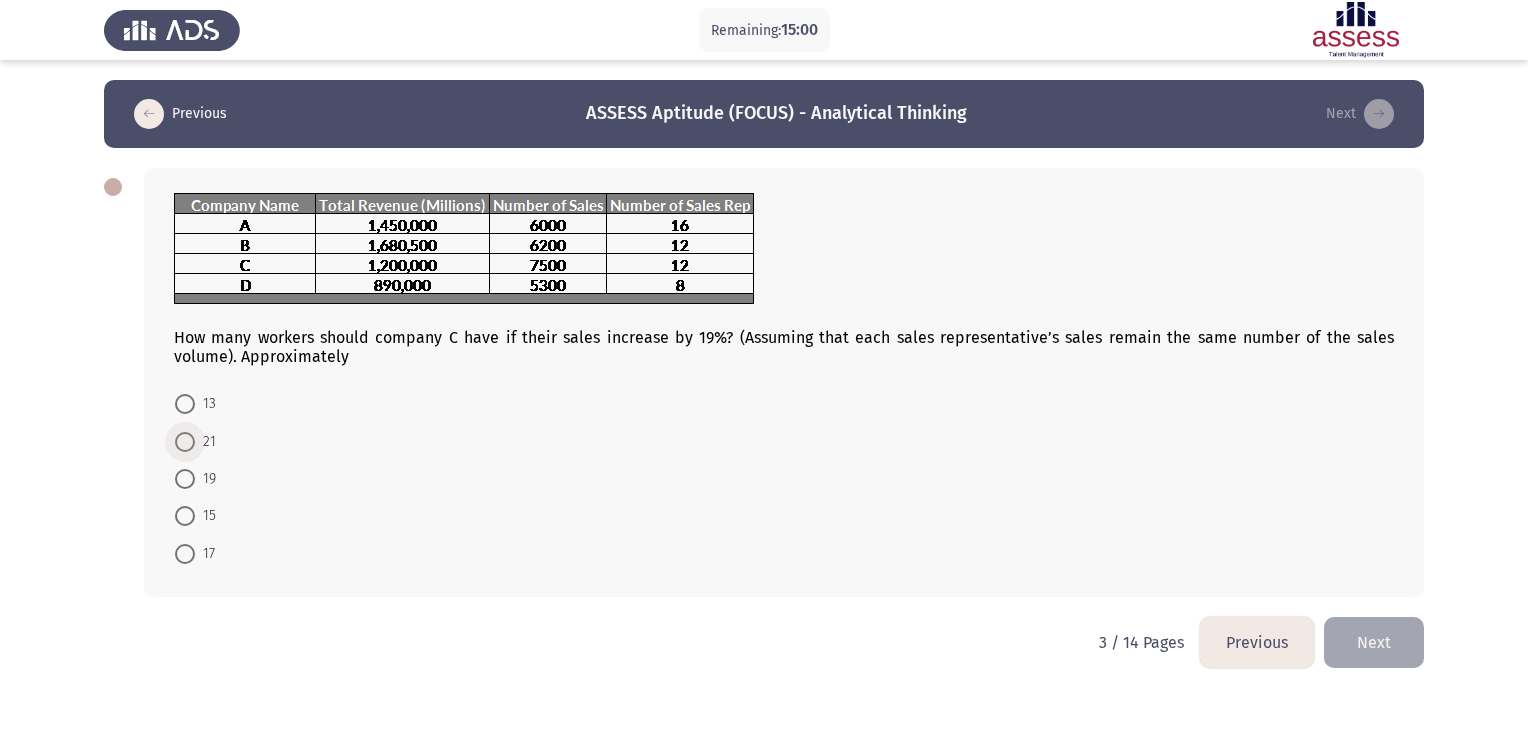 click at bounding box center (185, 442) 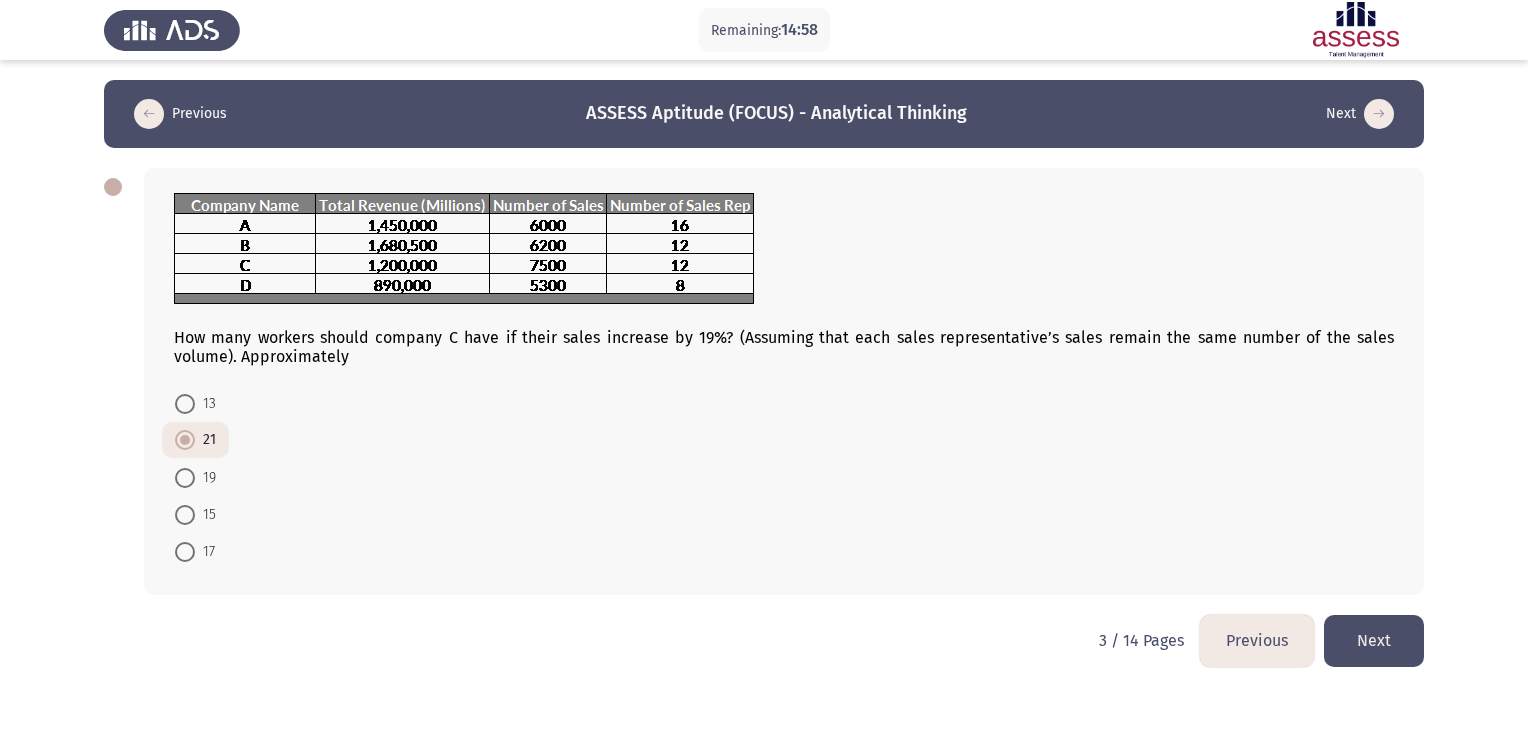 click on "Next" 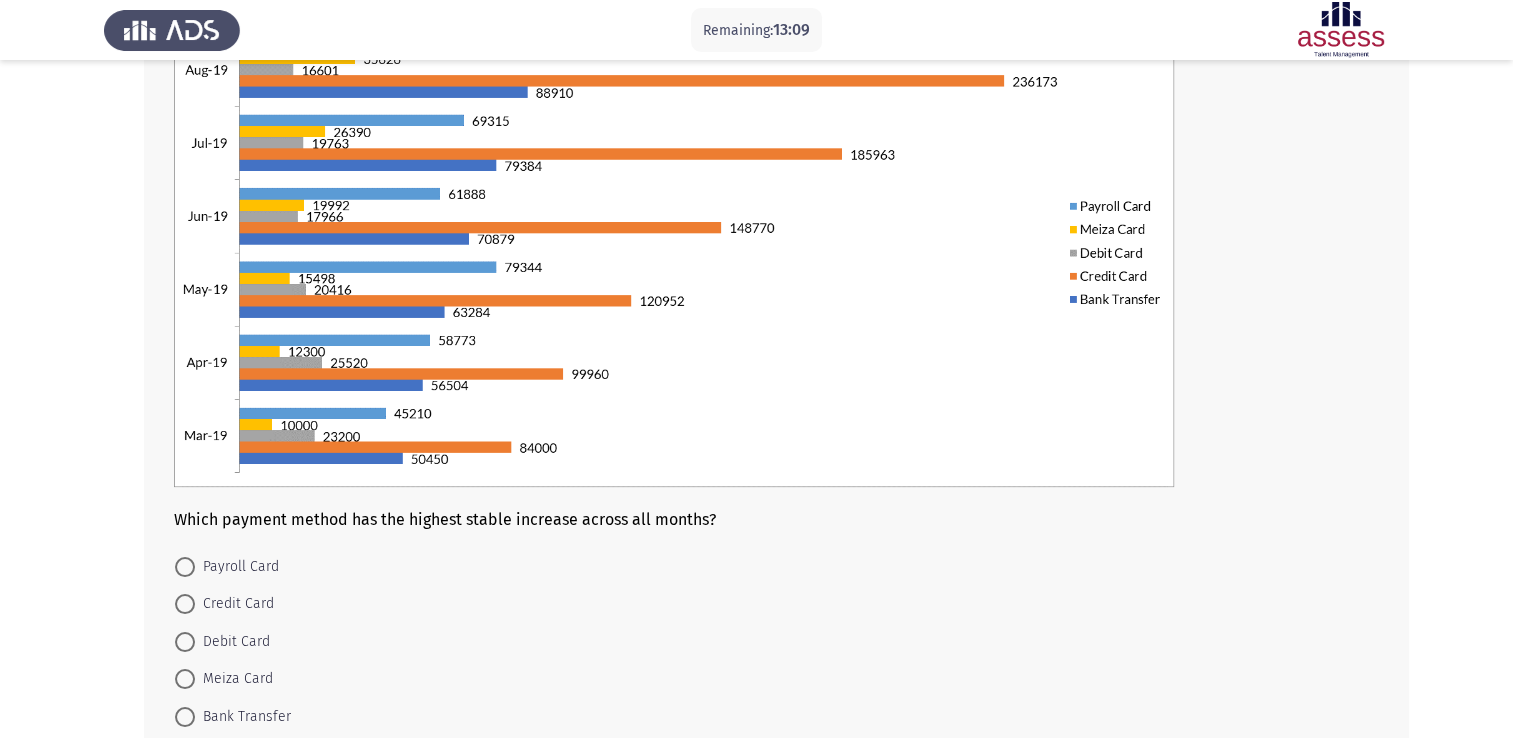 scroll, scrollTop: 215, scrollLeft: 0, axis: vertical 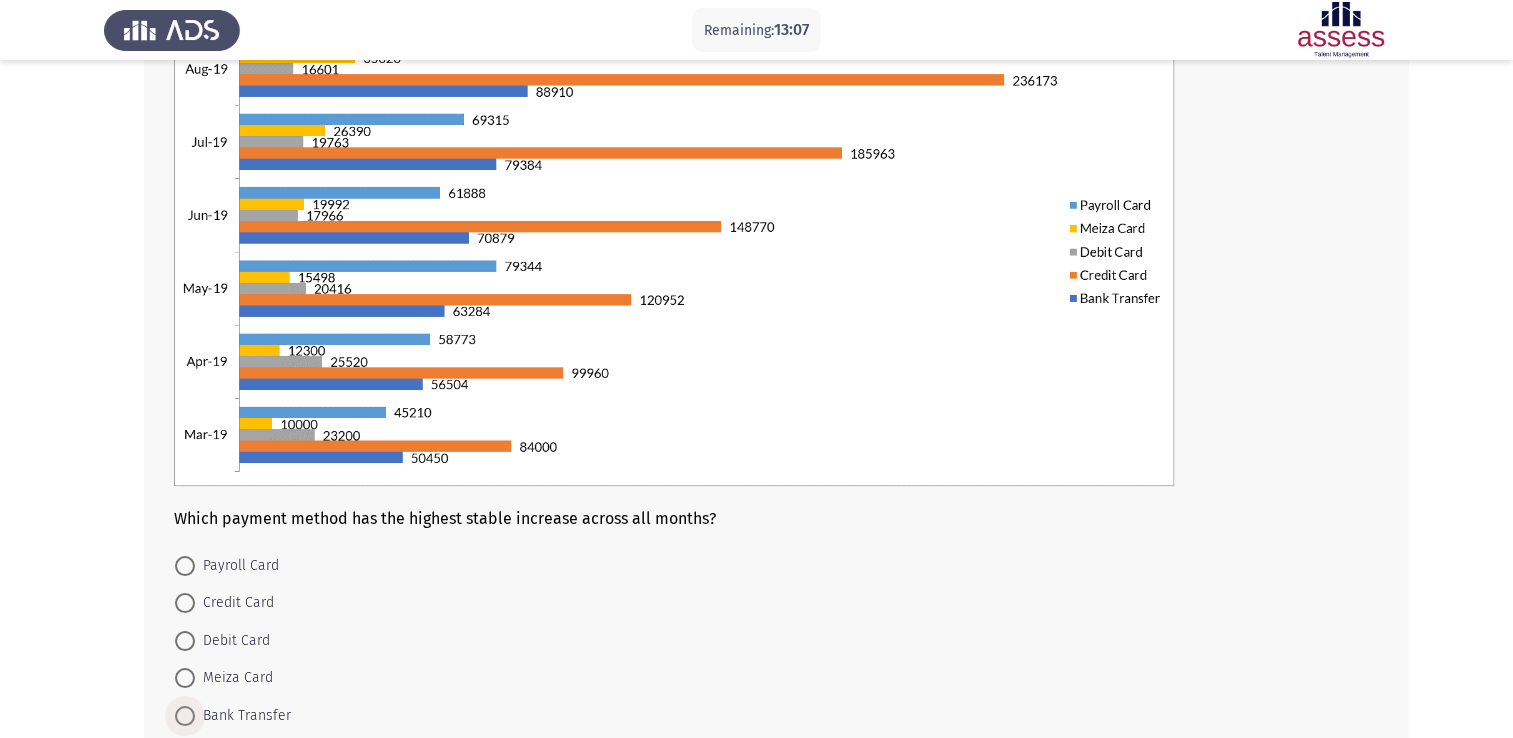 click on "Bank Transfer" at bounding box center [243, 716] 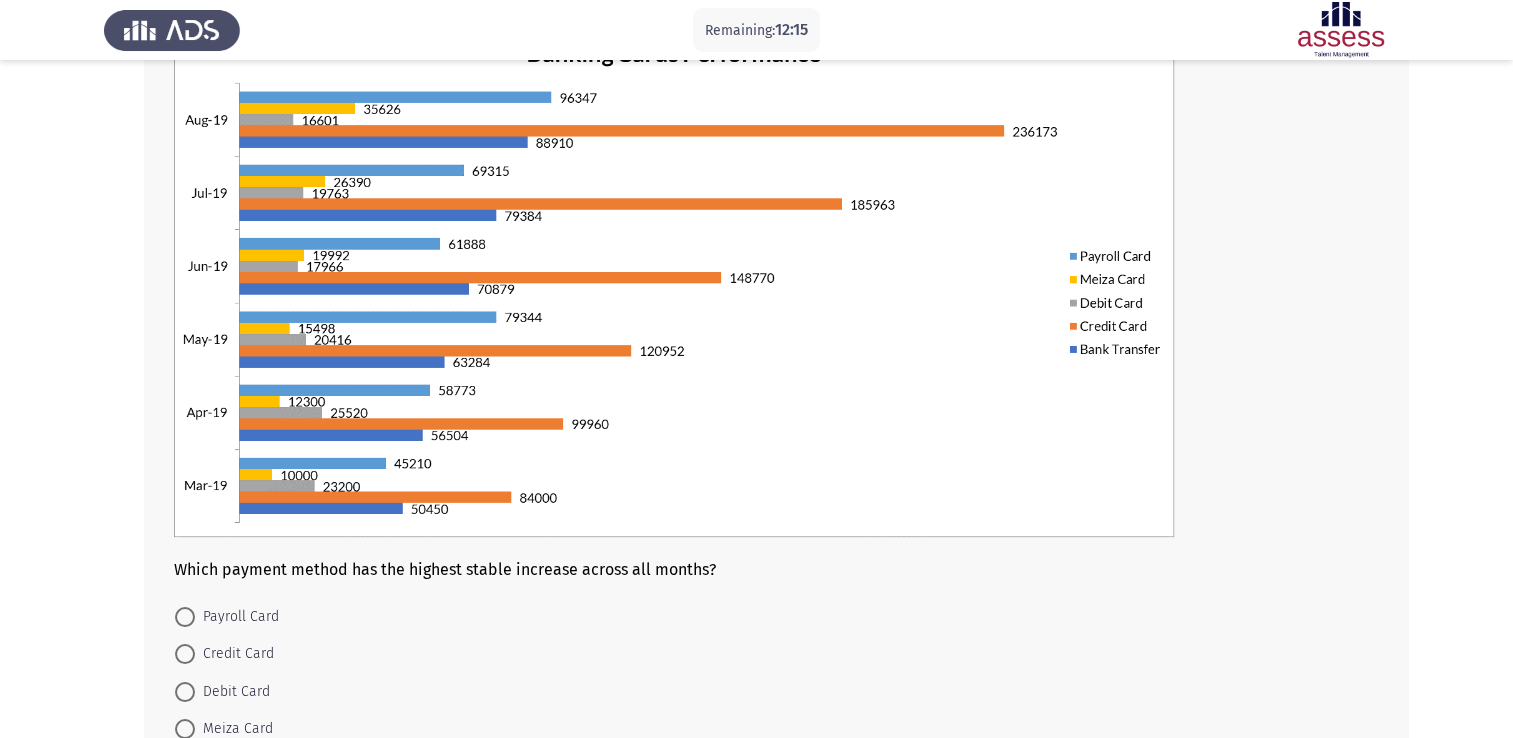 scroll, scrollTop: 333, scrollLeft: 0, axis: vertical 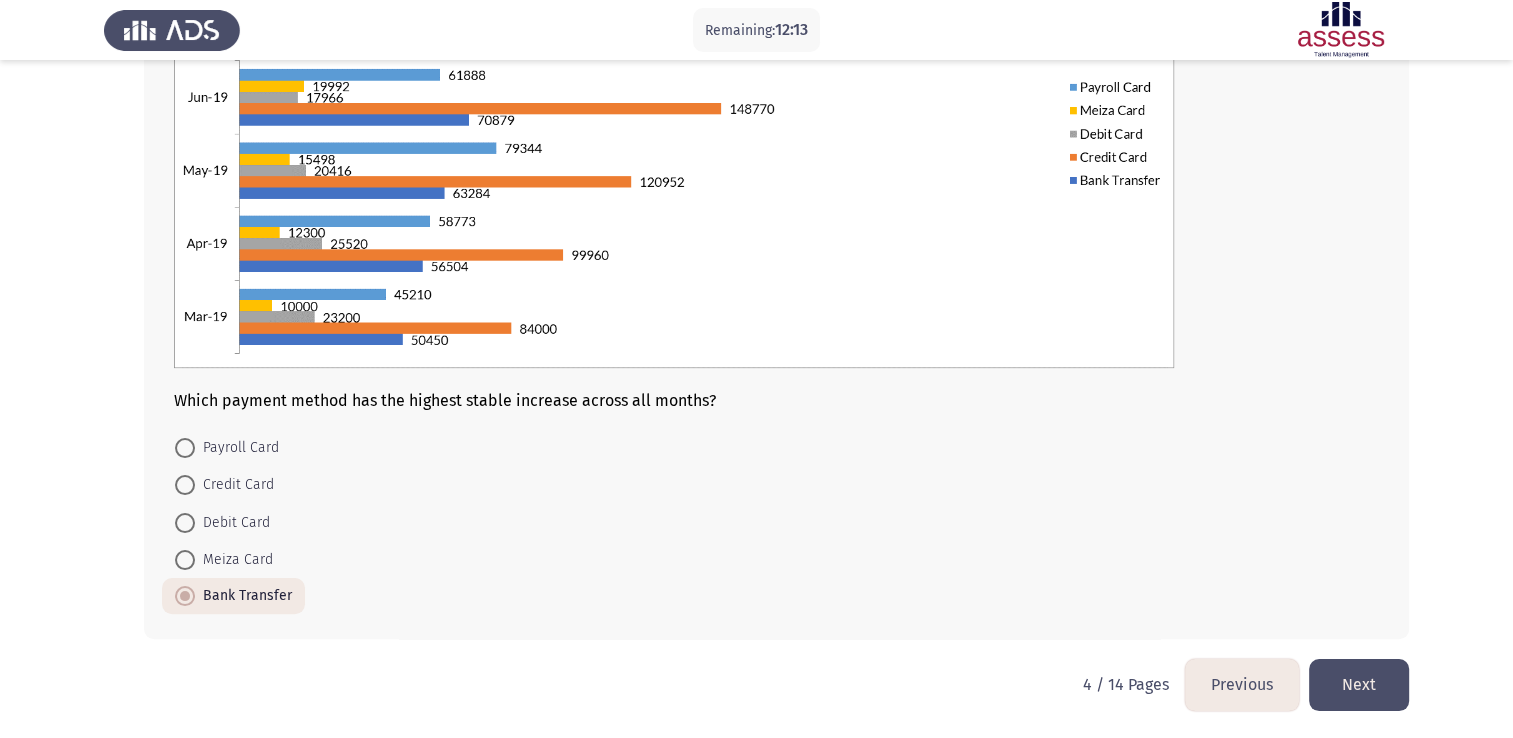click on "Next" 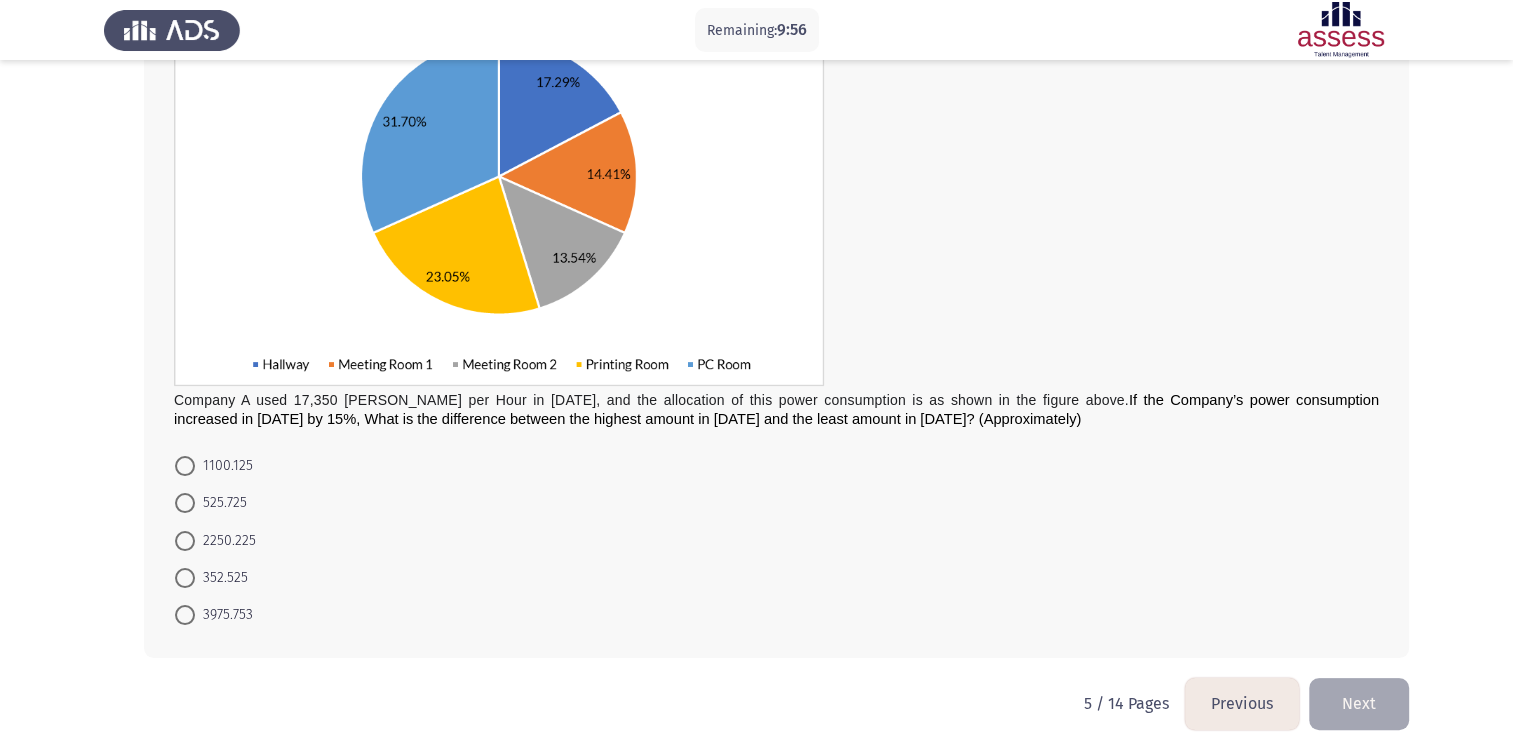 scroll, scrollTop: 252, scrollLeft: 0, axis: vertical 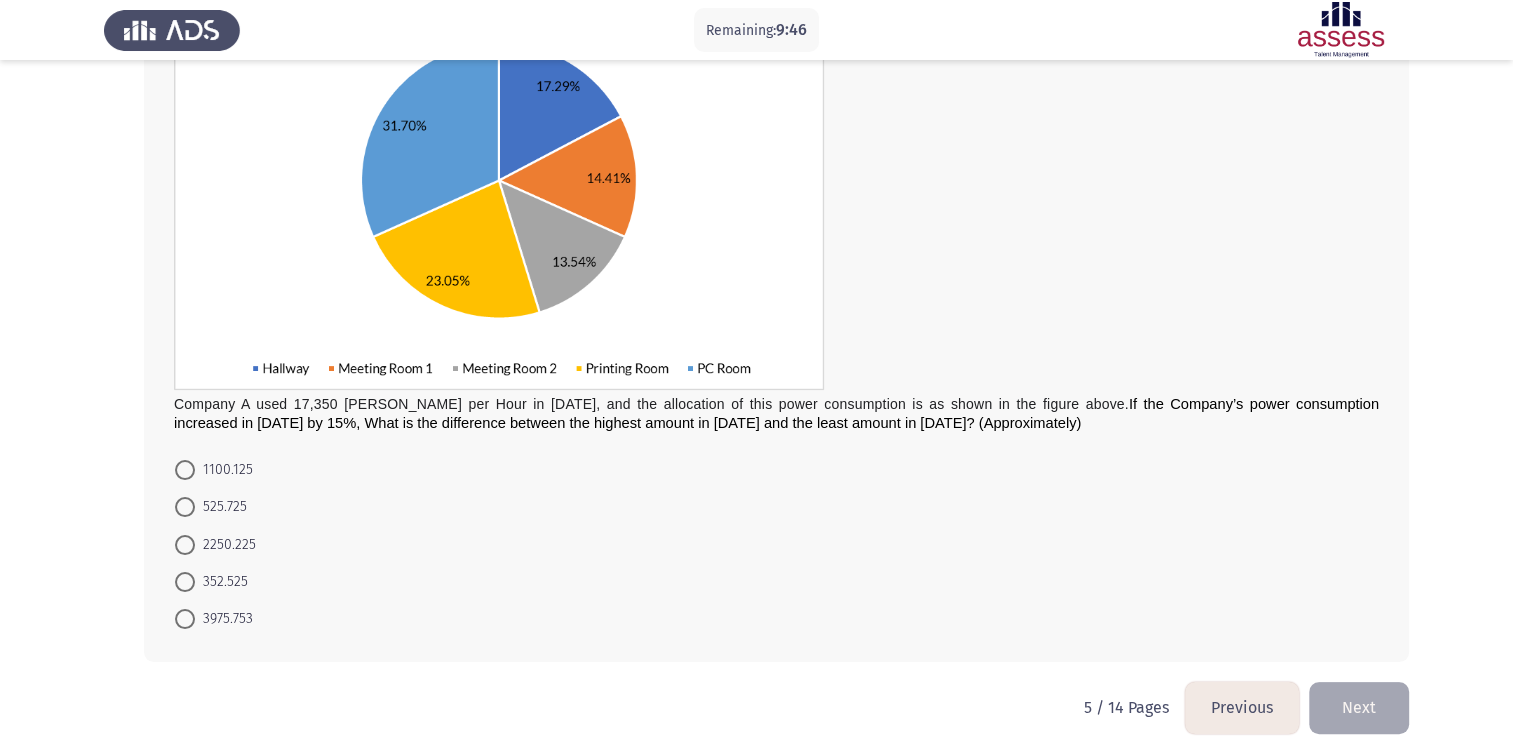 click at bounding box center [185, 619] 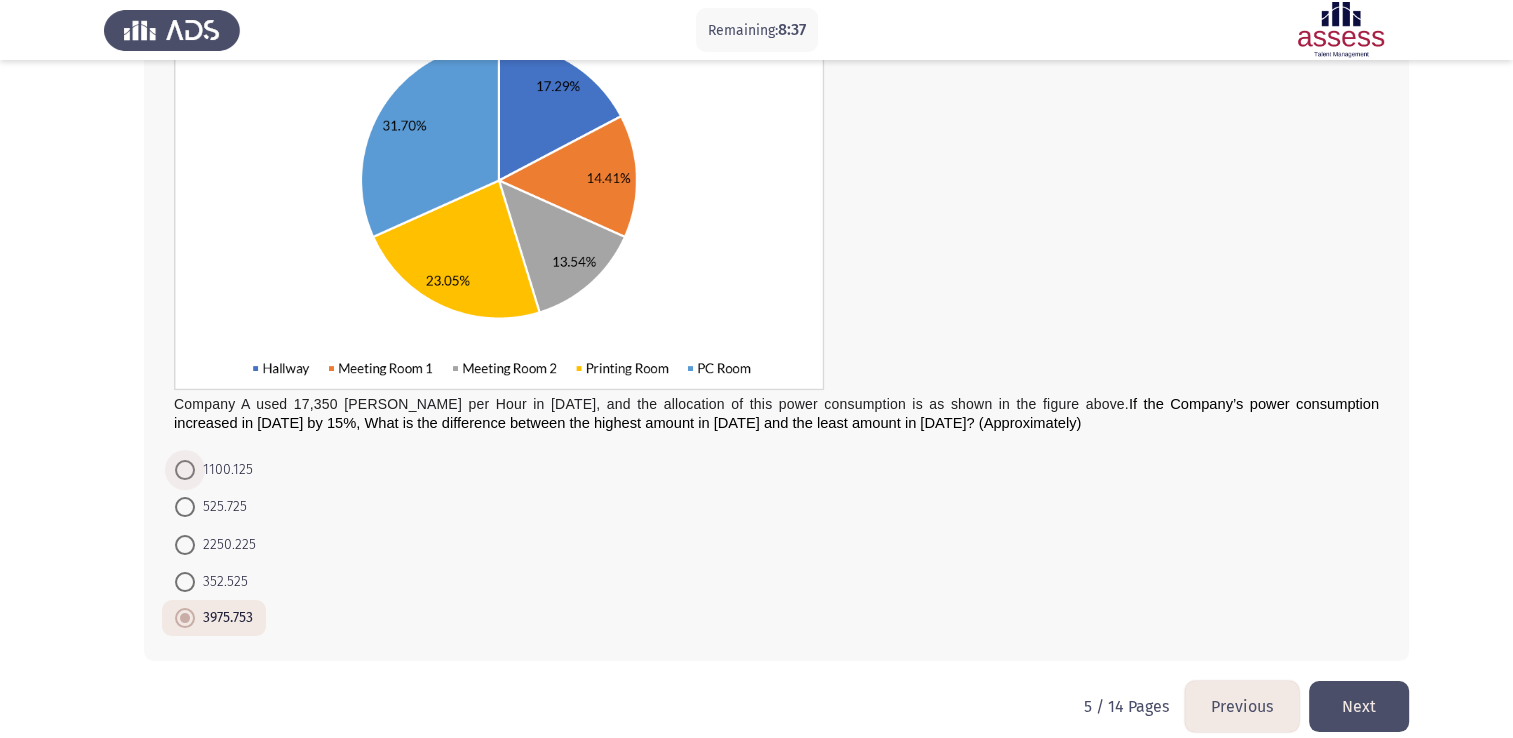 click at bounding box center (185, 470) 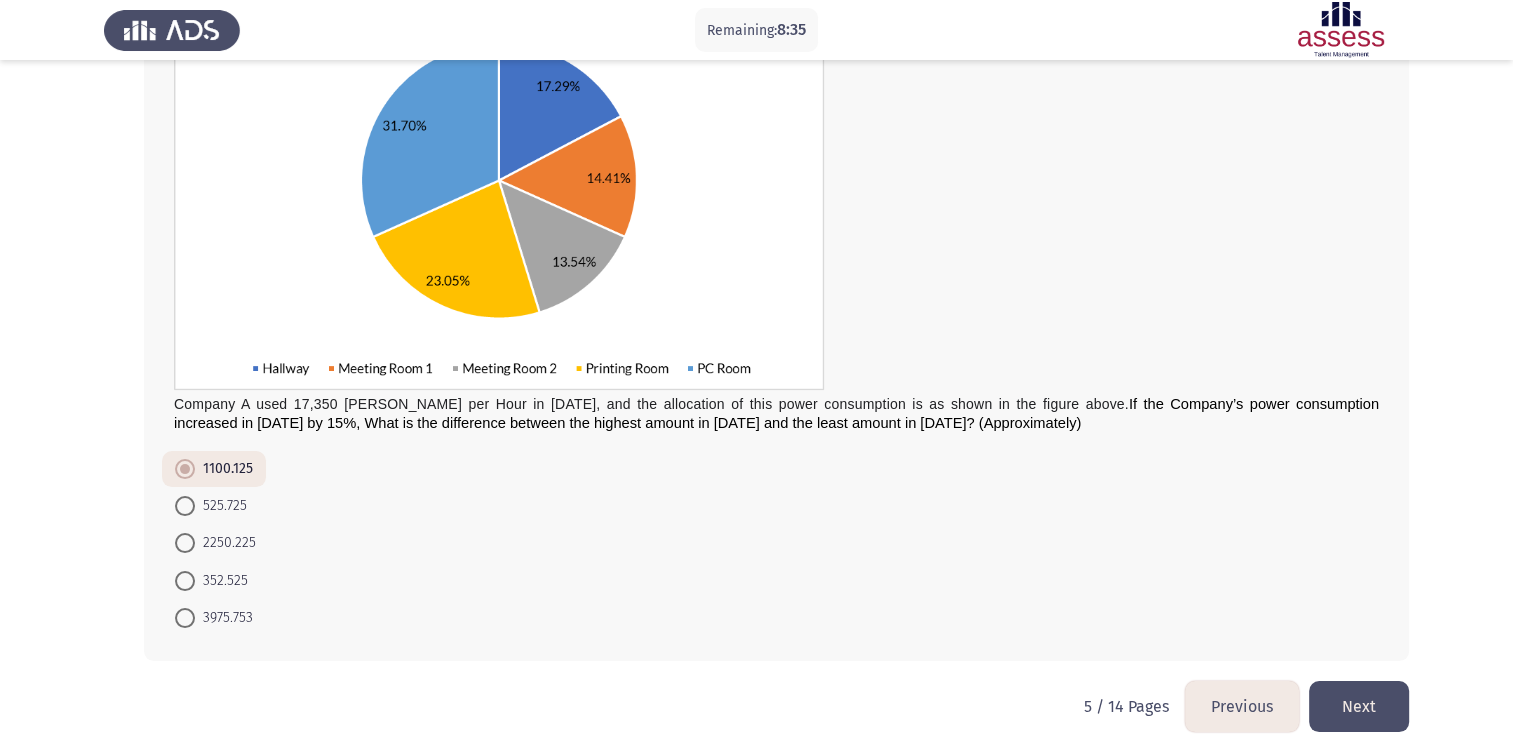 click on "Next" 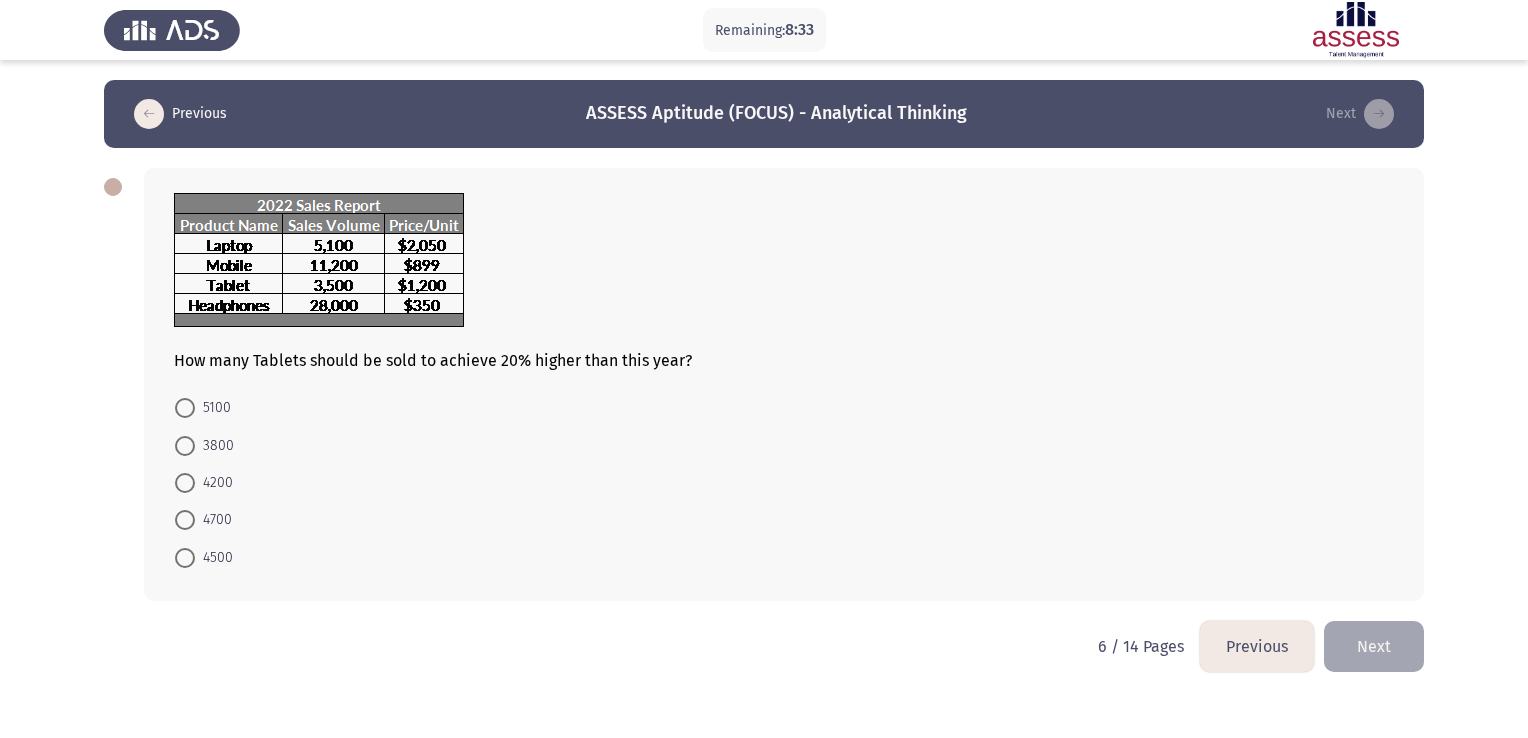 click on "Previous" 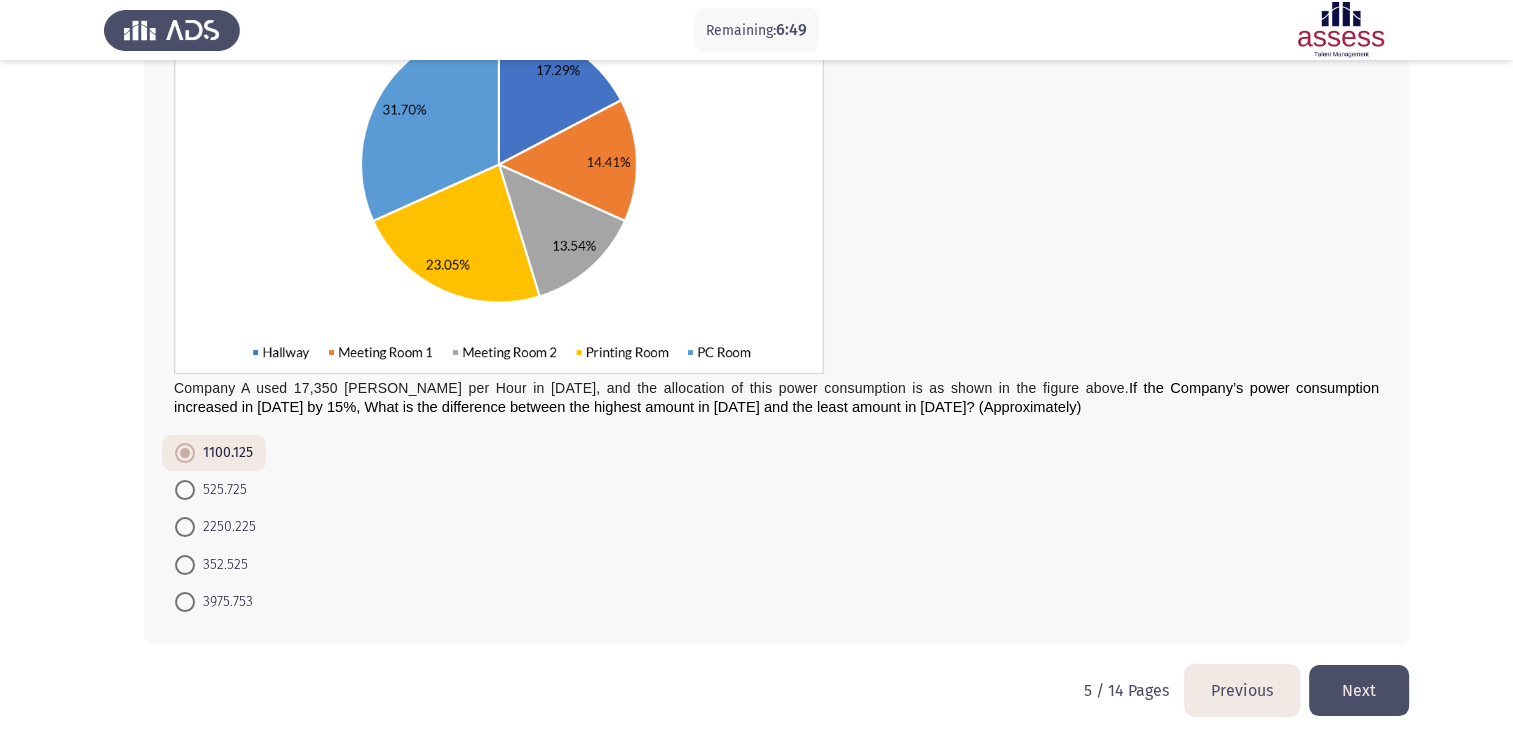 scroll, scrollTop: 274, scrollLeft: 0, axis: vertical 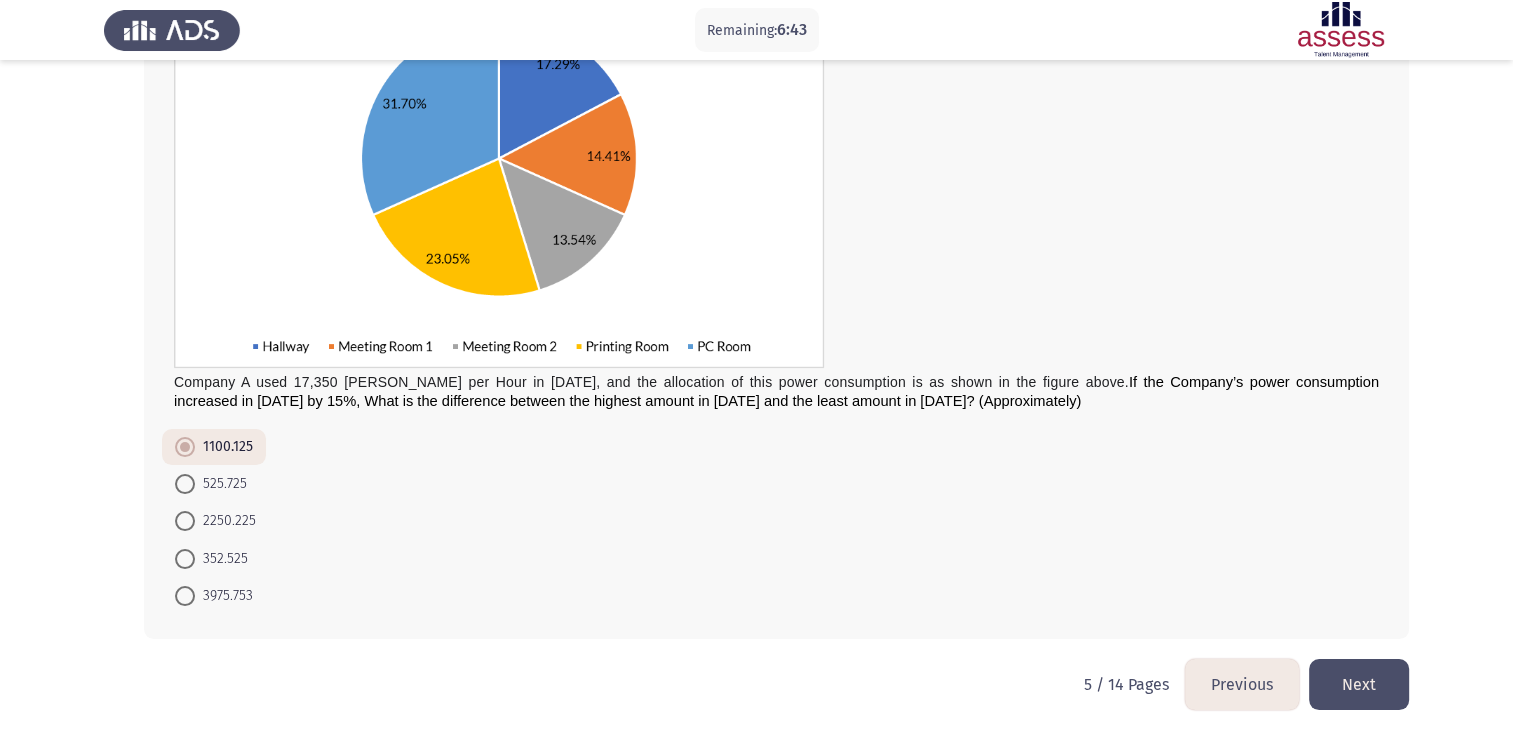 click on "Next" 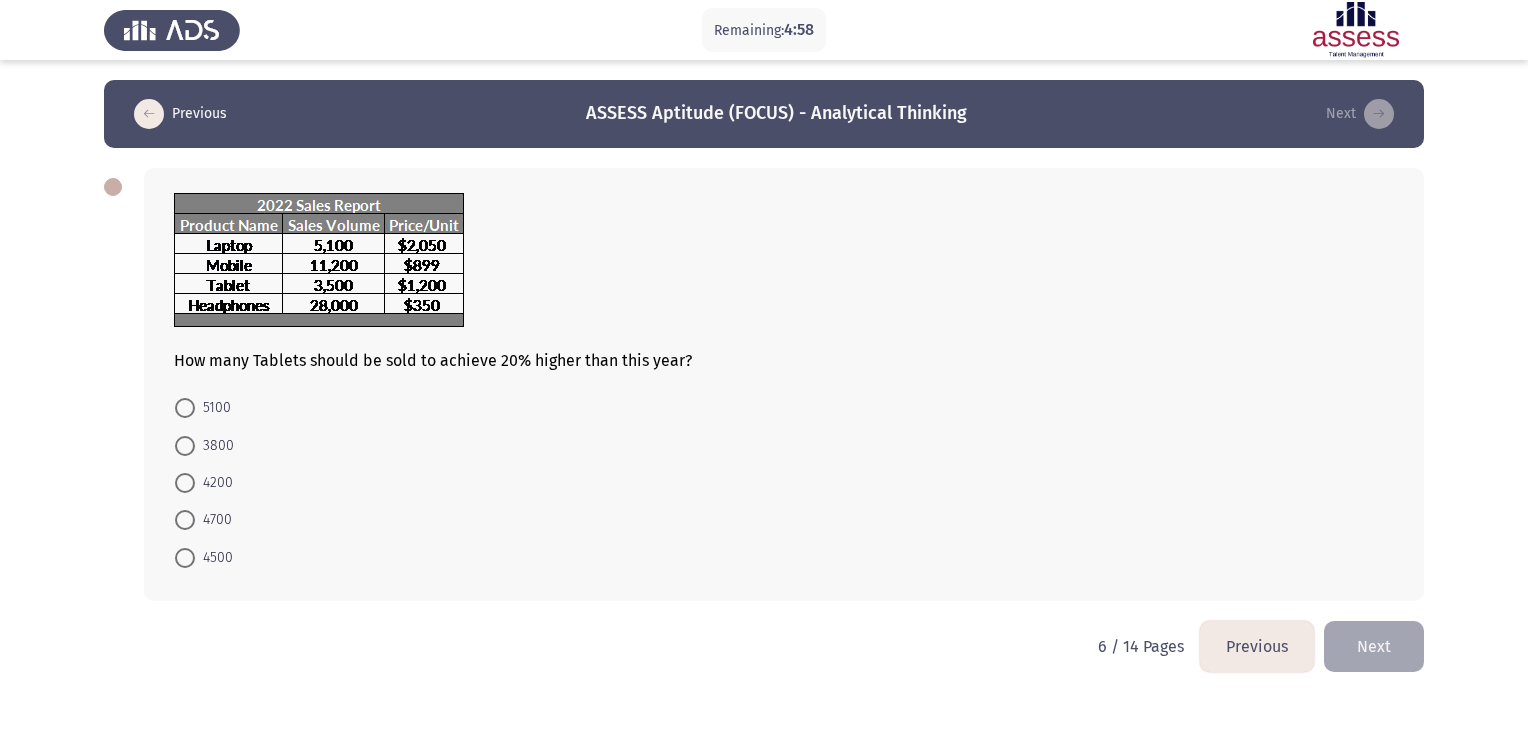click on "5100     3800     4200     4700     4500" 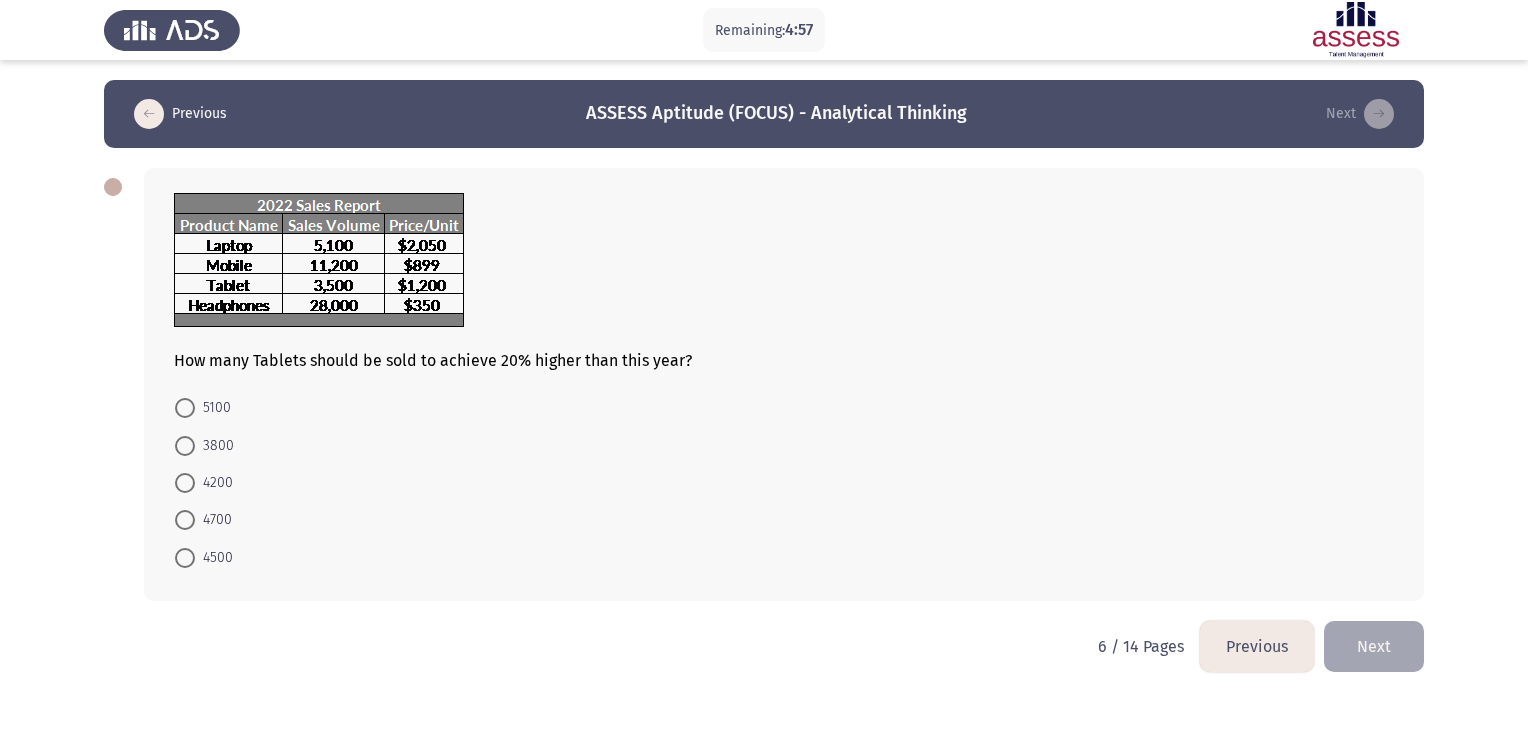 click on "5100     3800     4200     4700     4500" 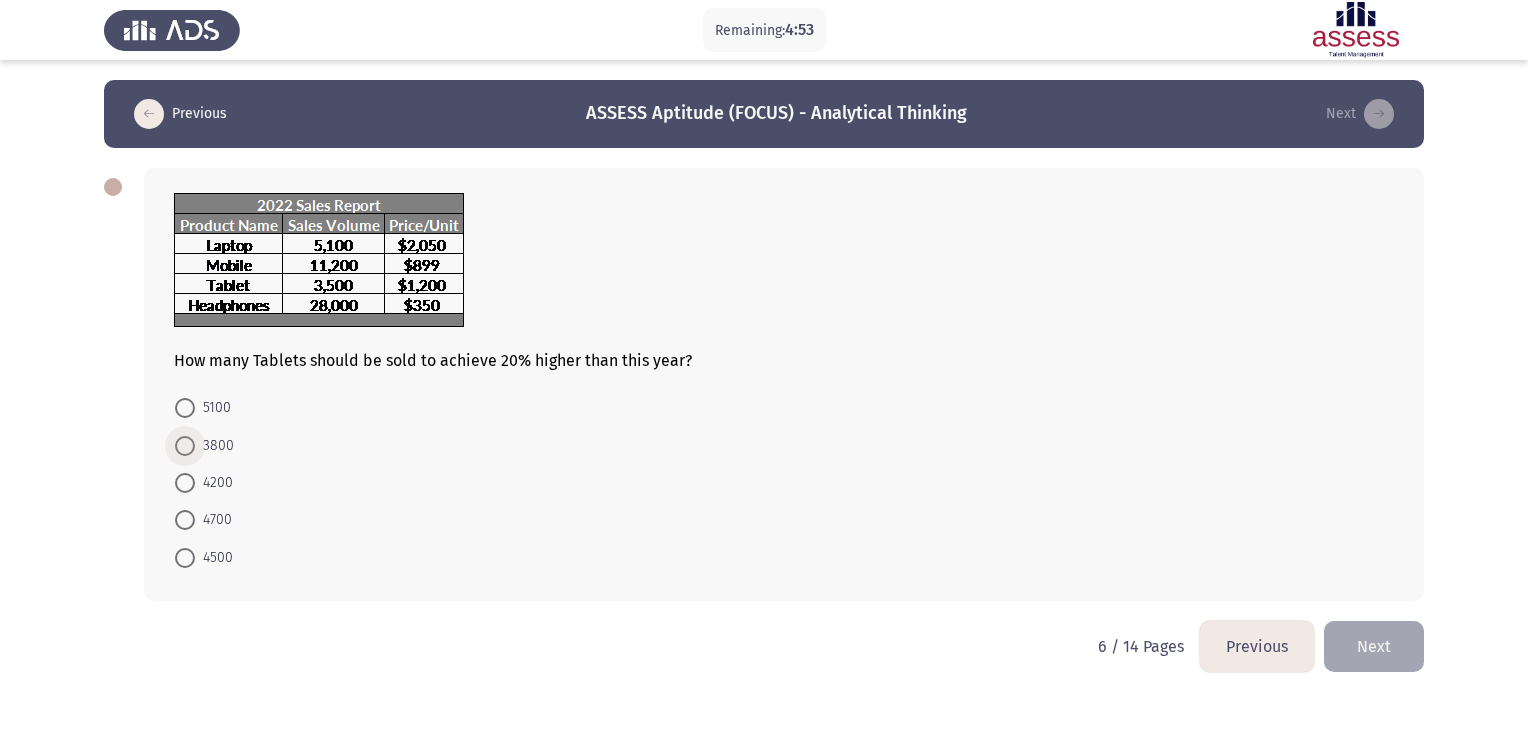 click at bounding box center (185, 446) 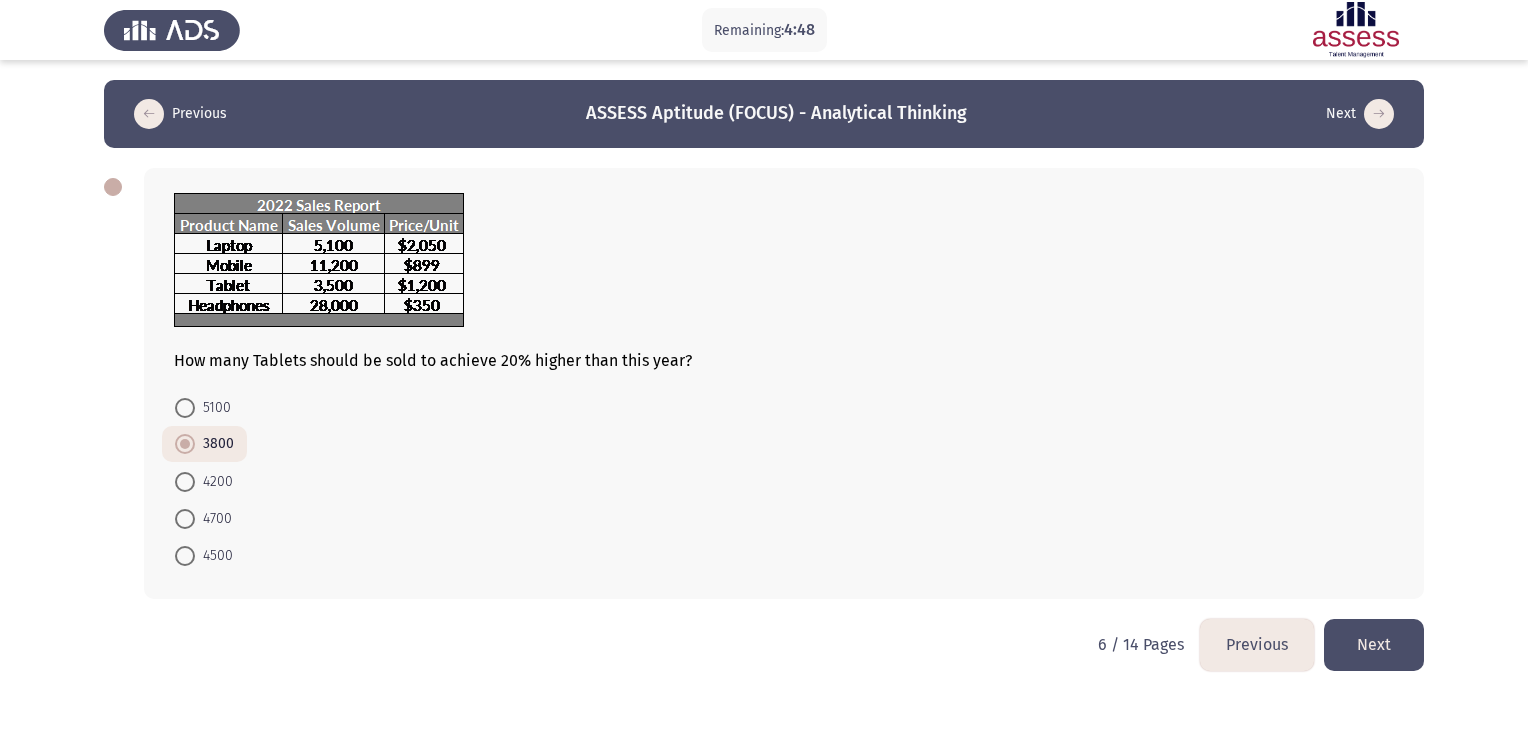 click on "5100     3800     4200     4700     4500" 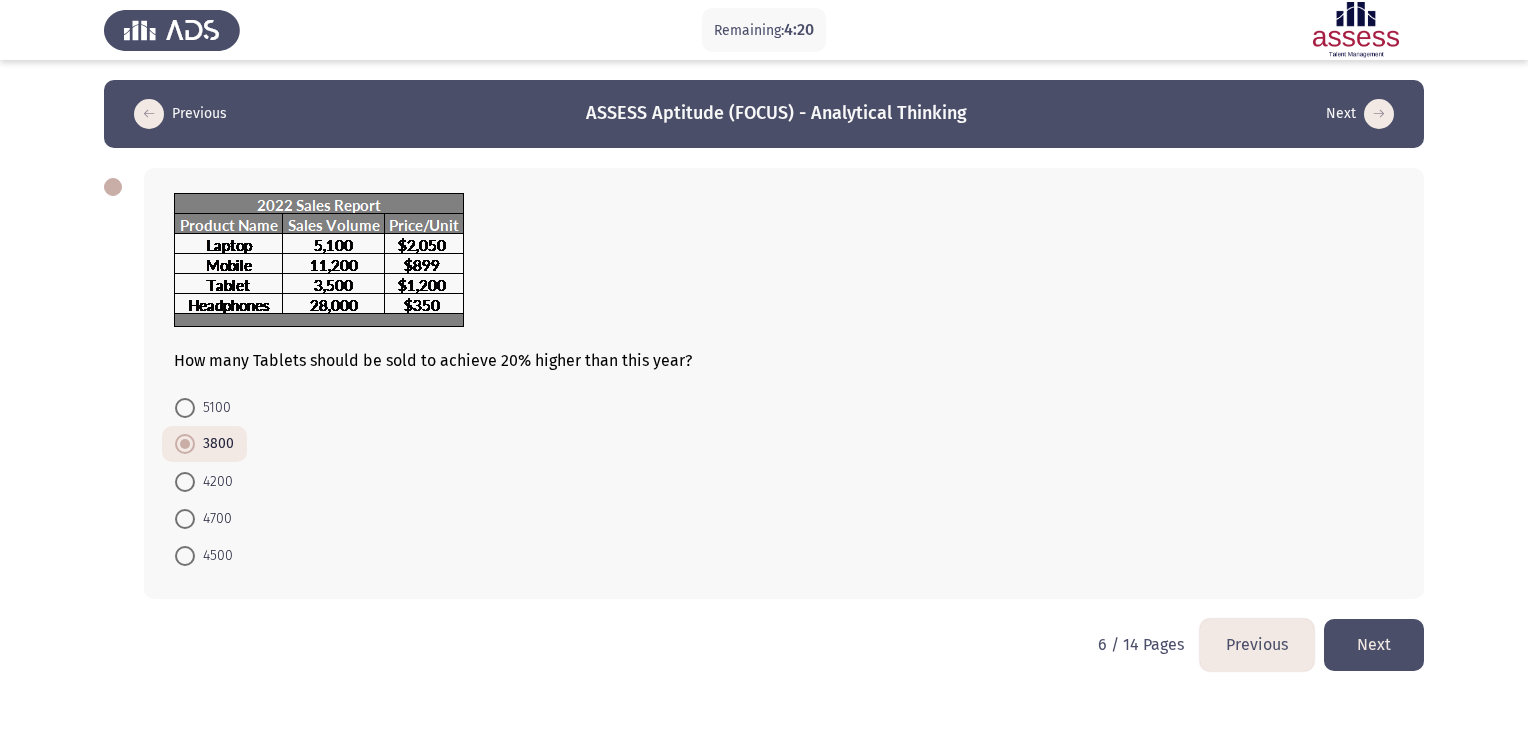 click on "Next" 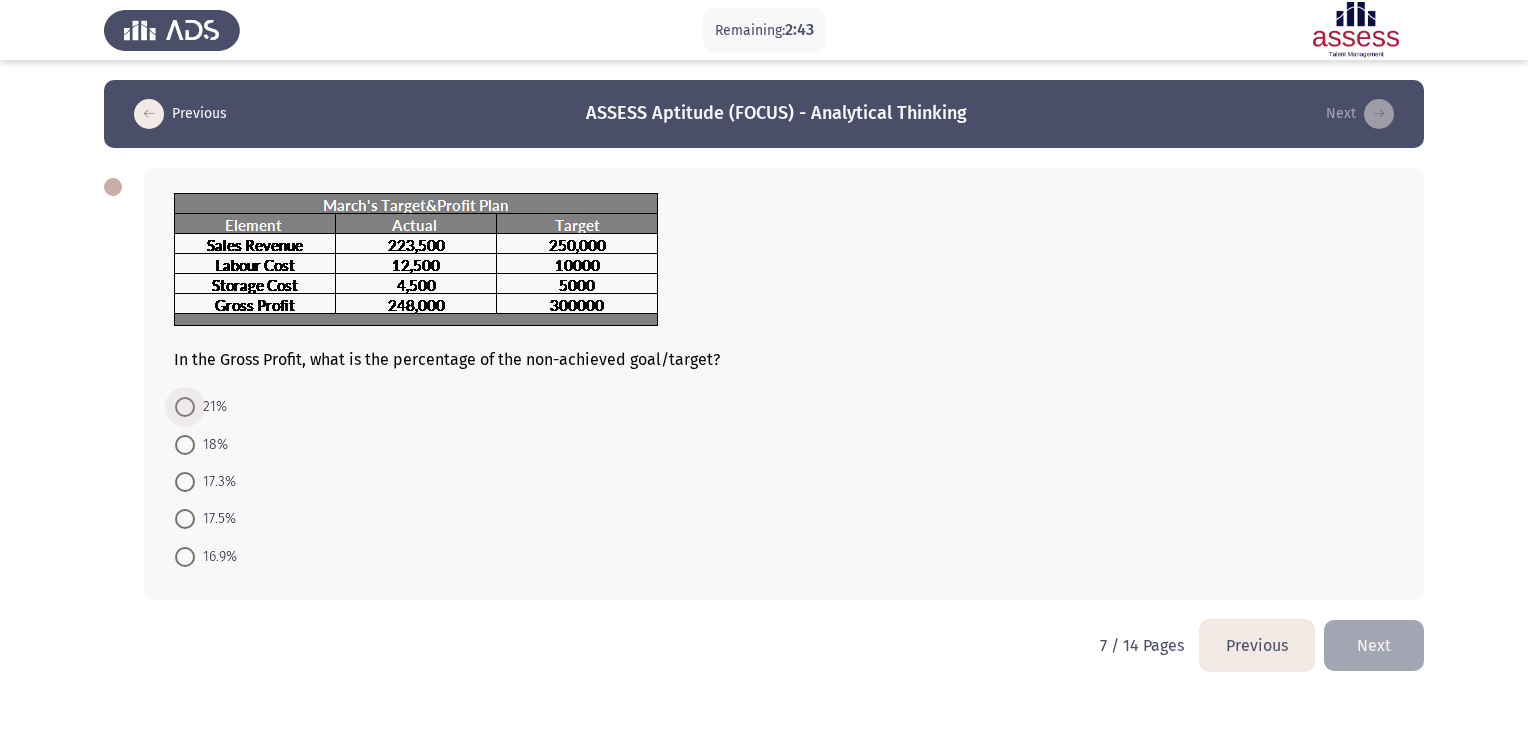 click on "21%" at bounding box center (211, 407) 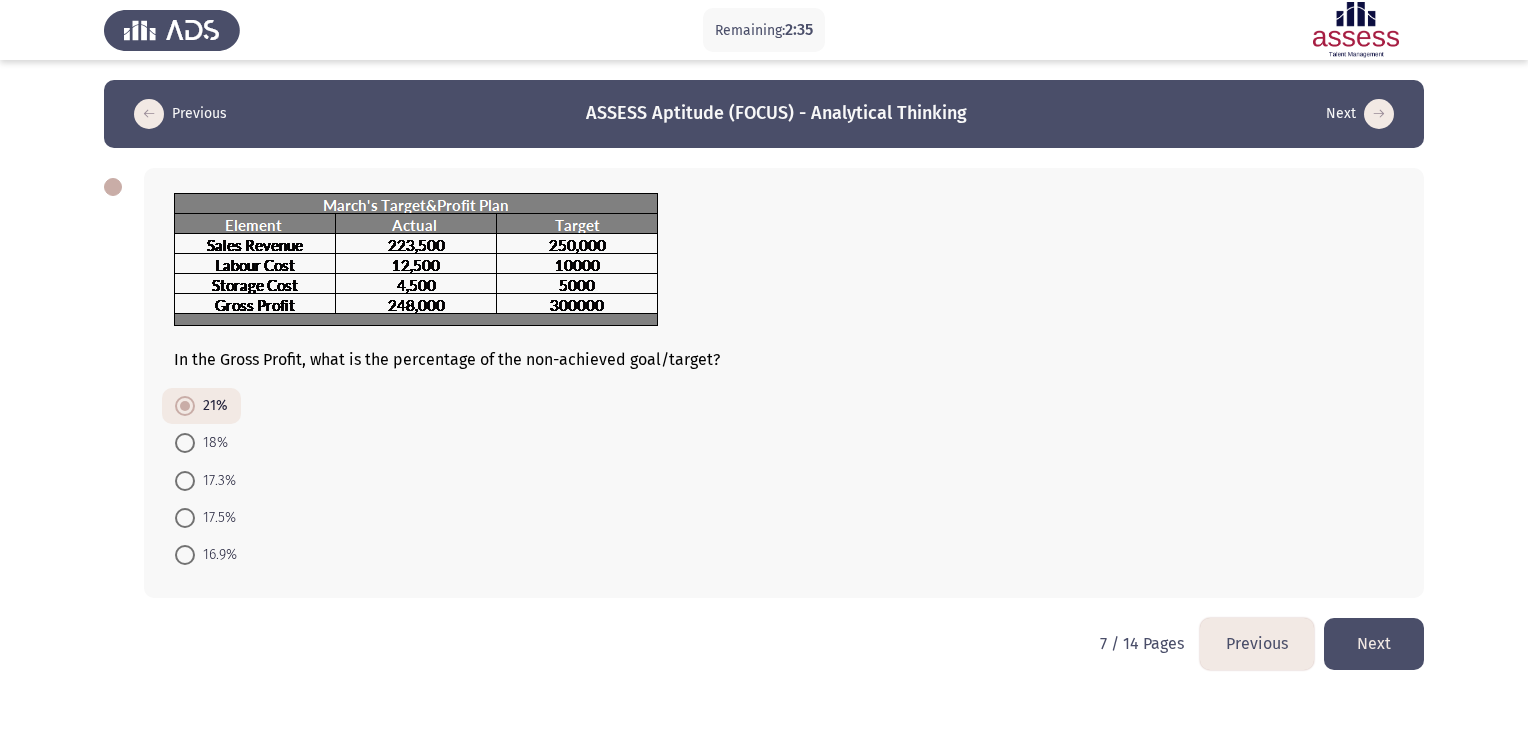 drag, startPoint x: 1365, startPoint y: 675, endPoint x: 1365, endPoint y: 654, distance: 21 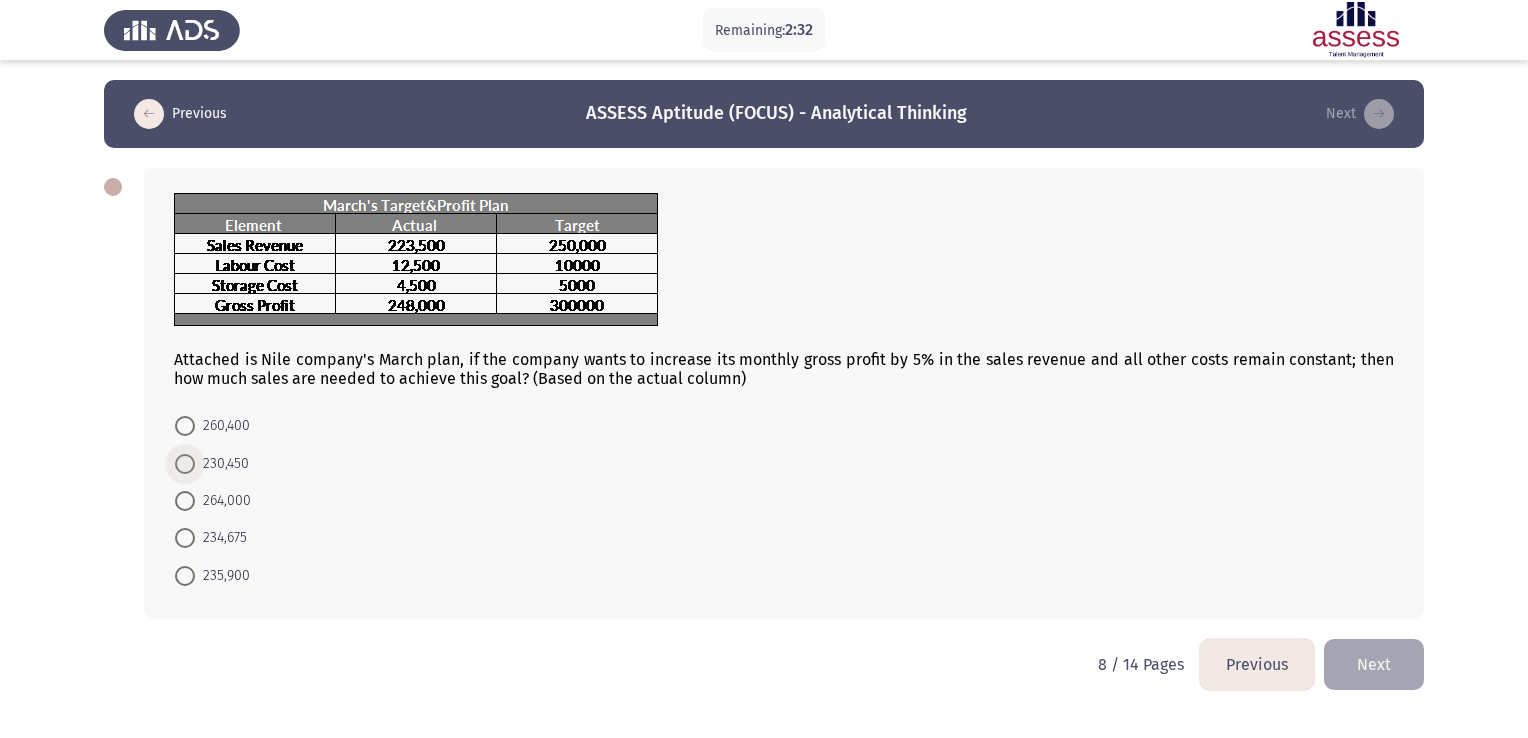 click at bounding box center [185, 464] 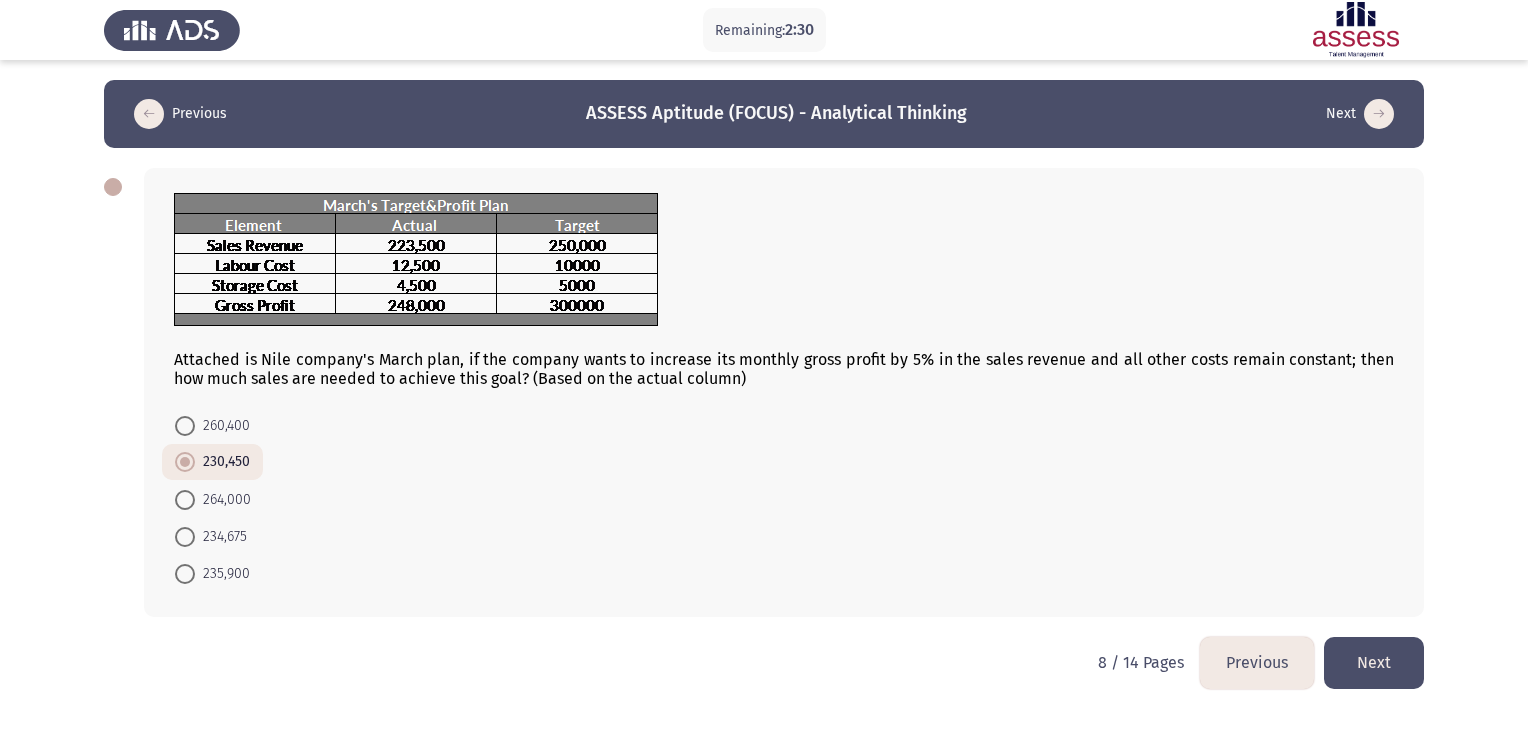 click on "Next" 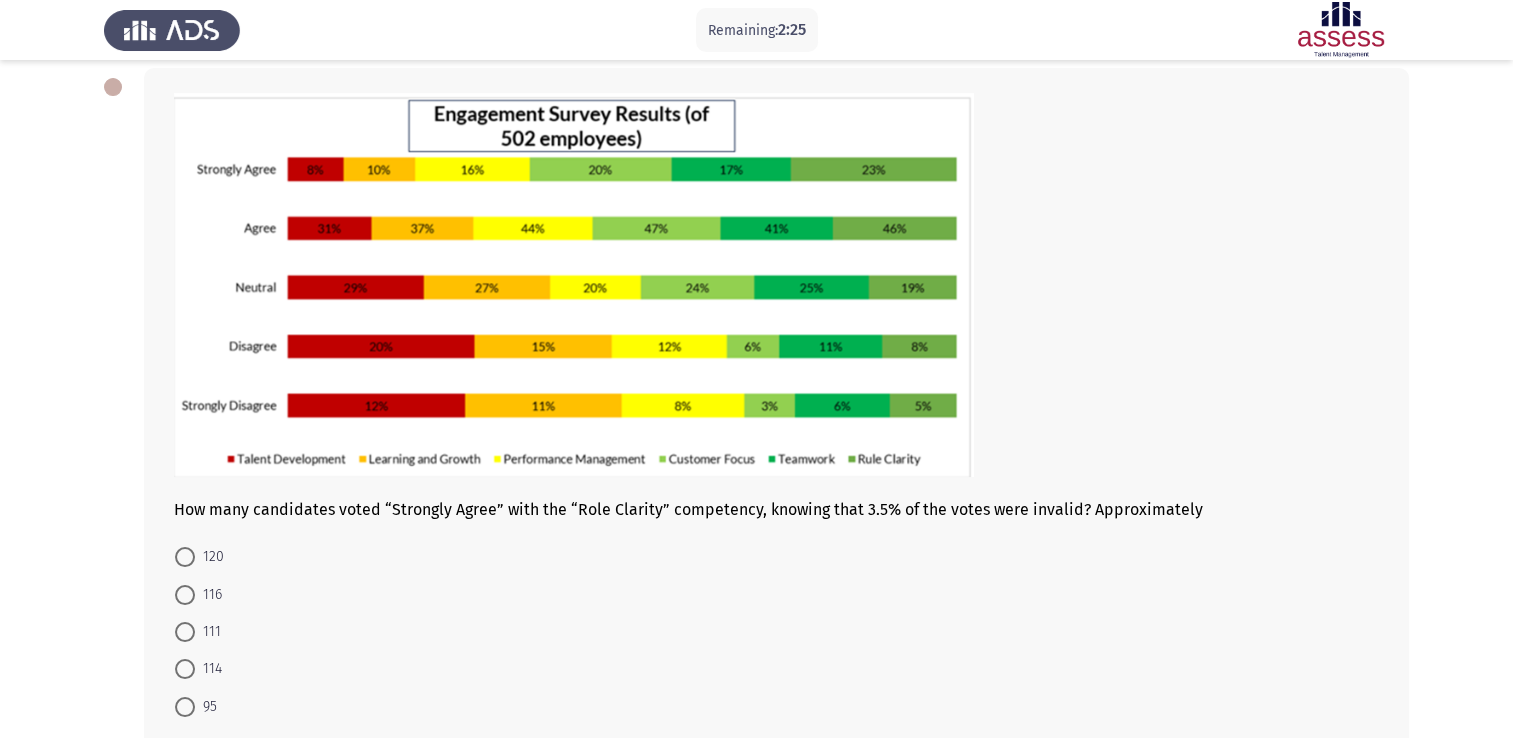 scroll, scrollTop: 101, scrollLeft: 0, axis: vertical 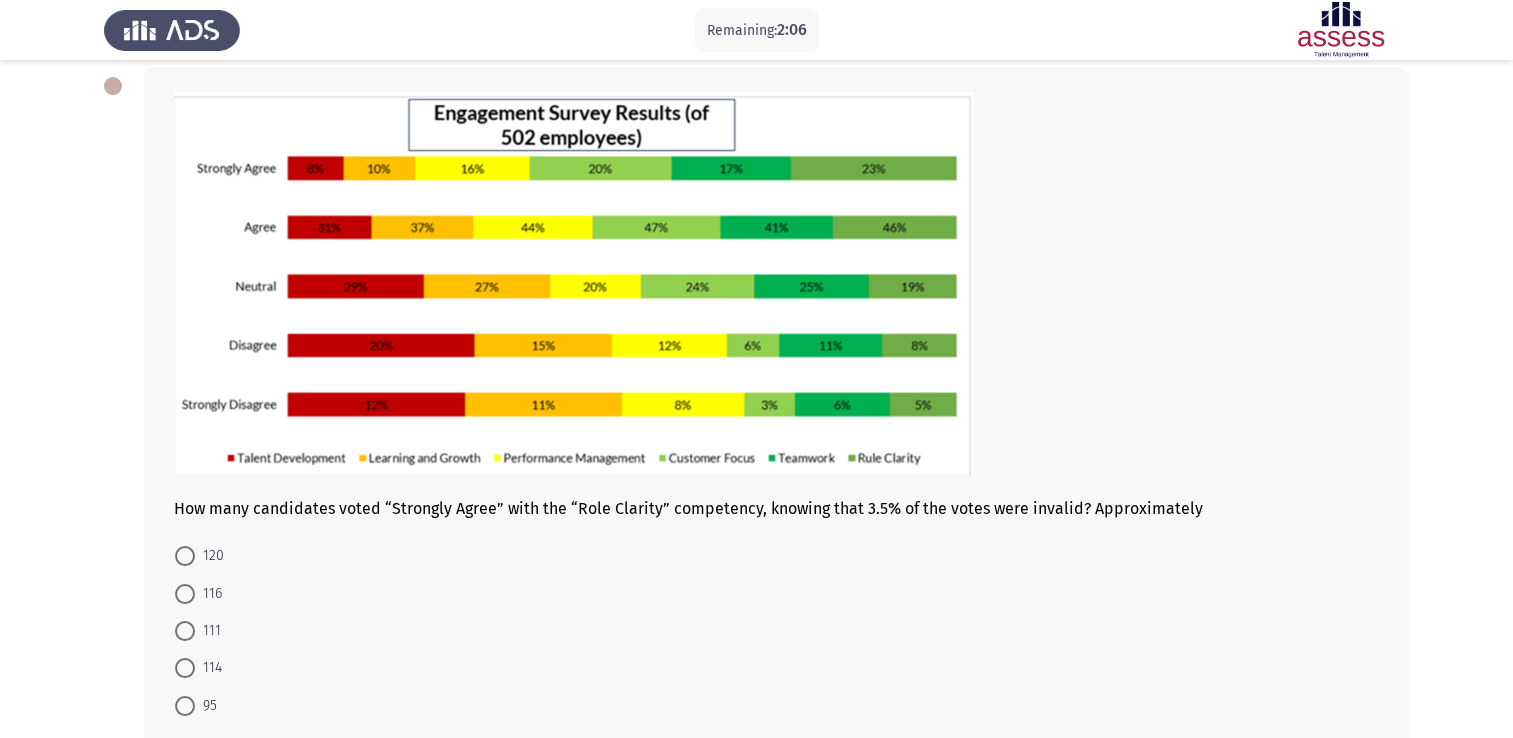 click on "114" at bounding box center [198, 667] 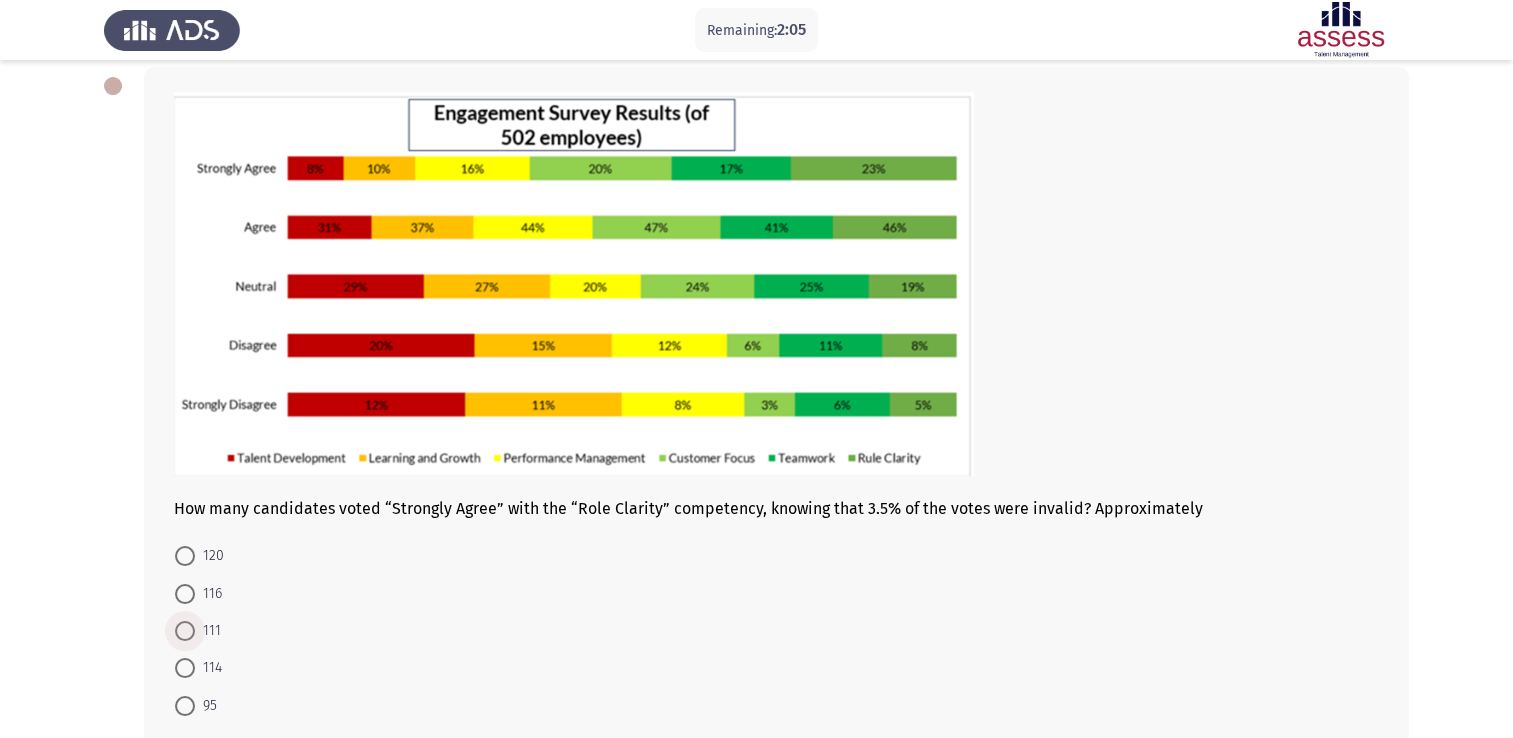click at bounding box center (185, 631) 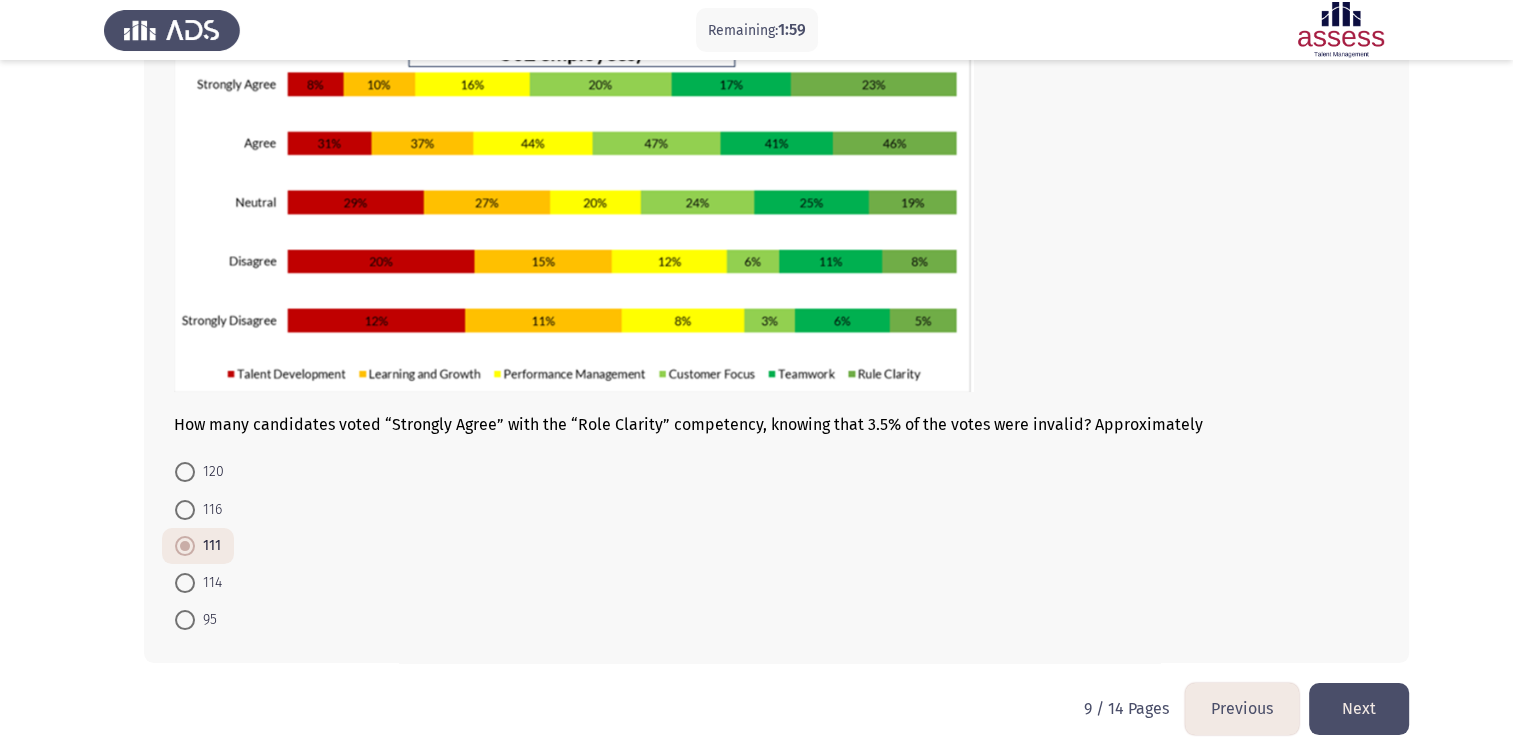 scroll, scrollTop: 152, scrollLeft: 0, axis: vertical 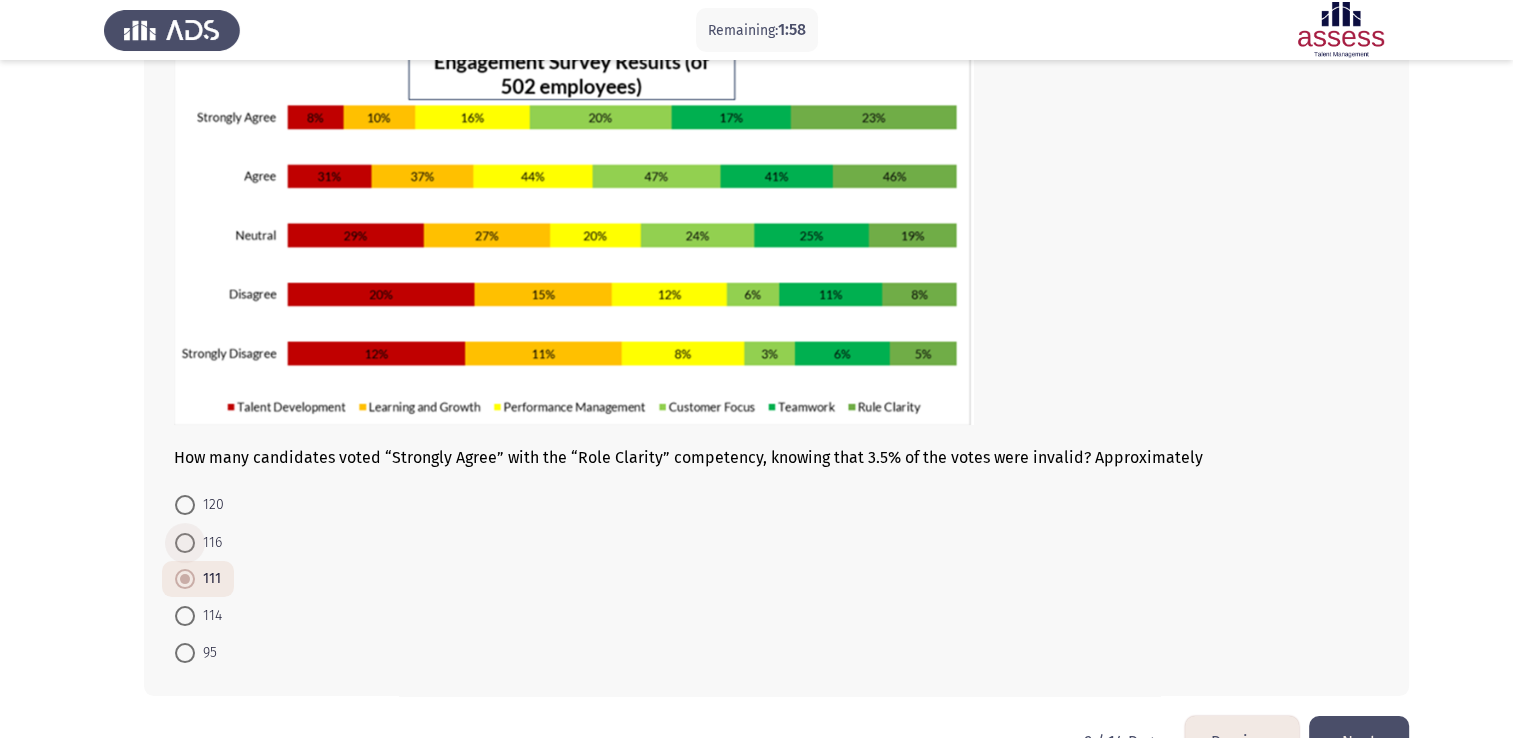 click at bounding box center [185, 543] 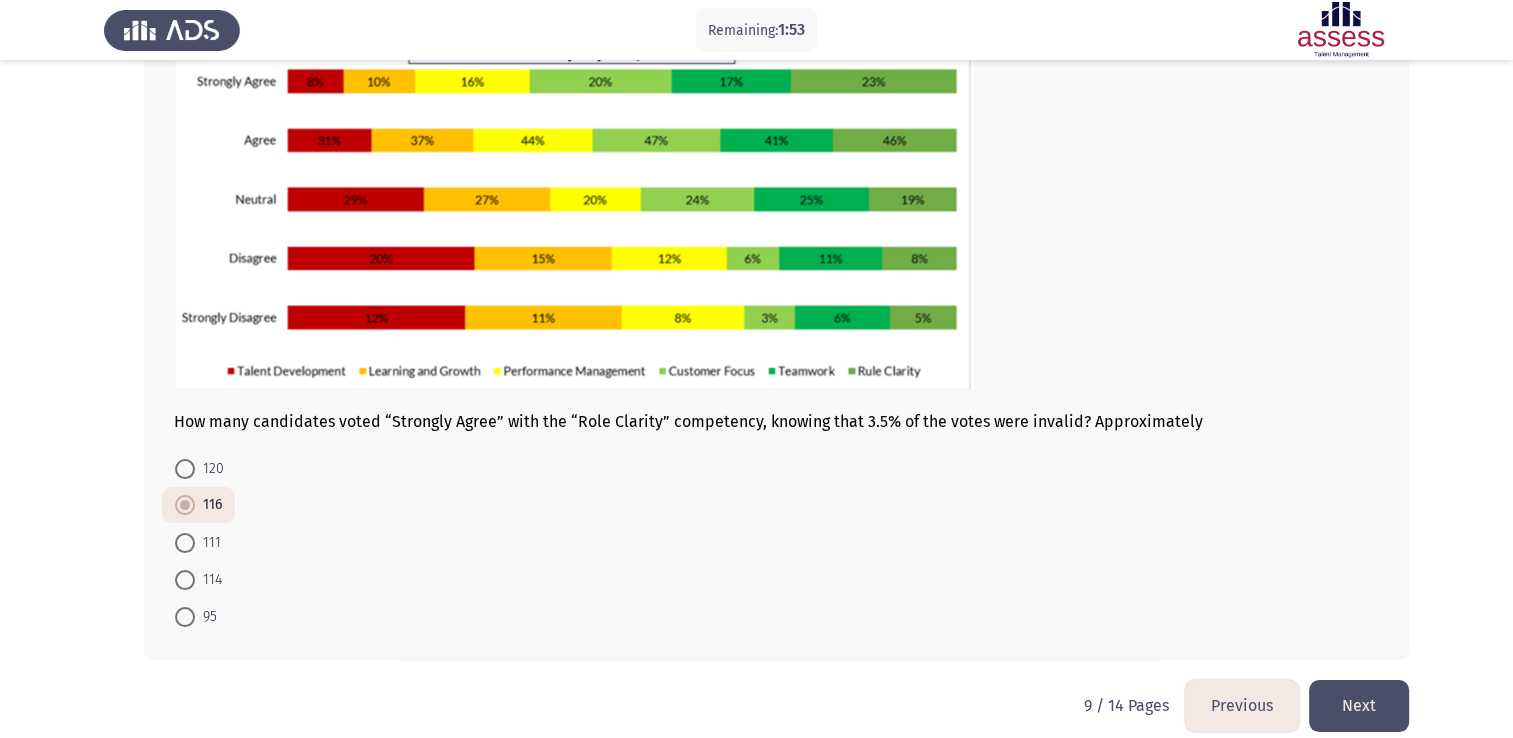 scroll, scrollTop: 209, scrollLeft: 0, axis: vertical 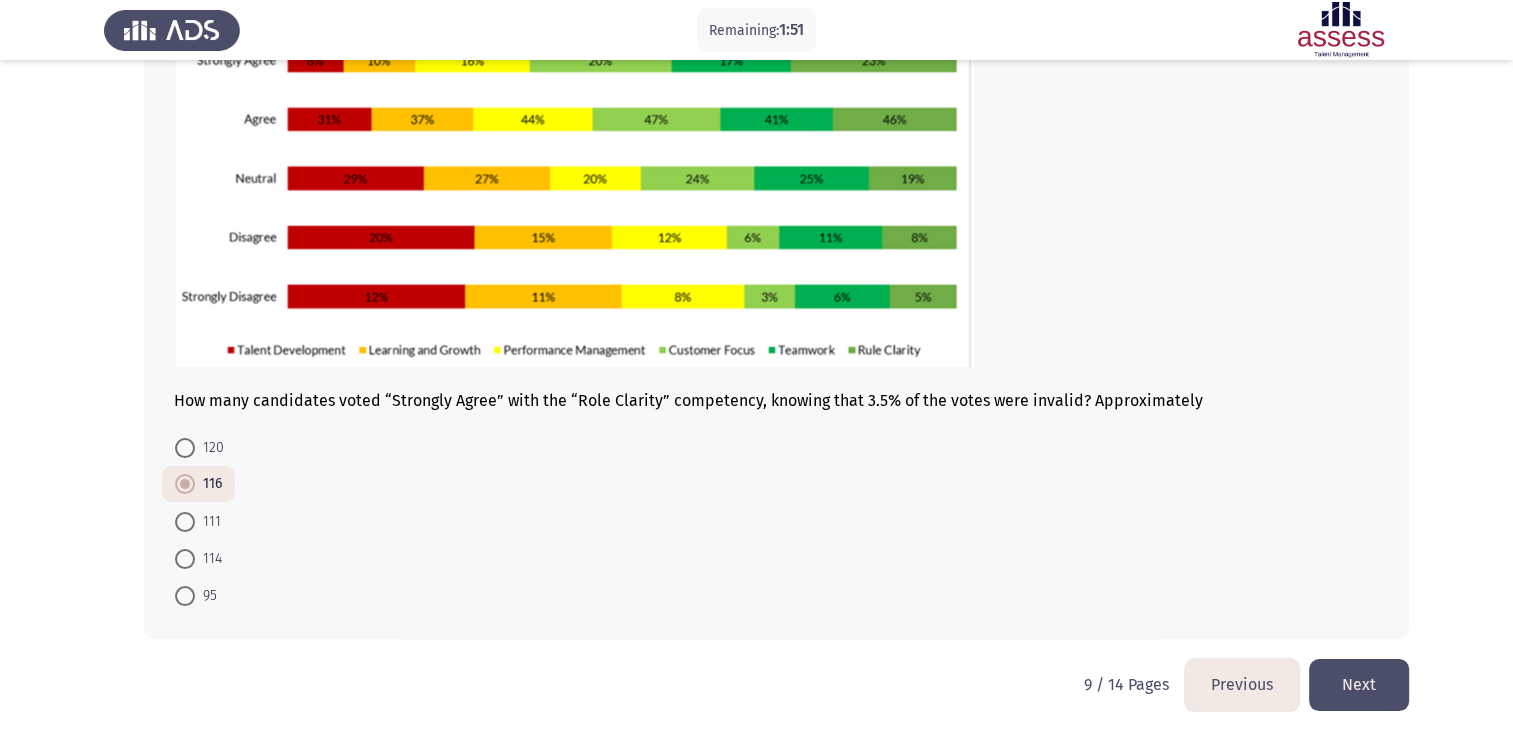 click on "Next" 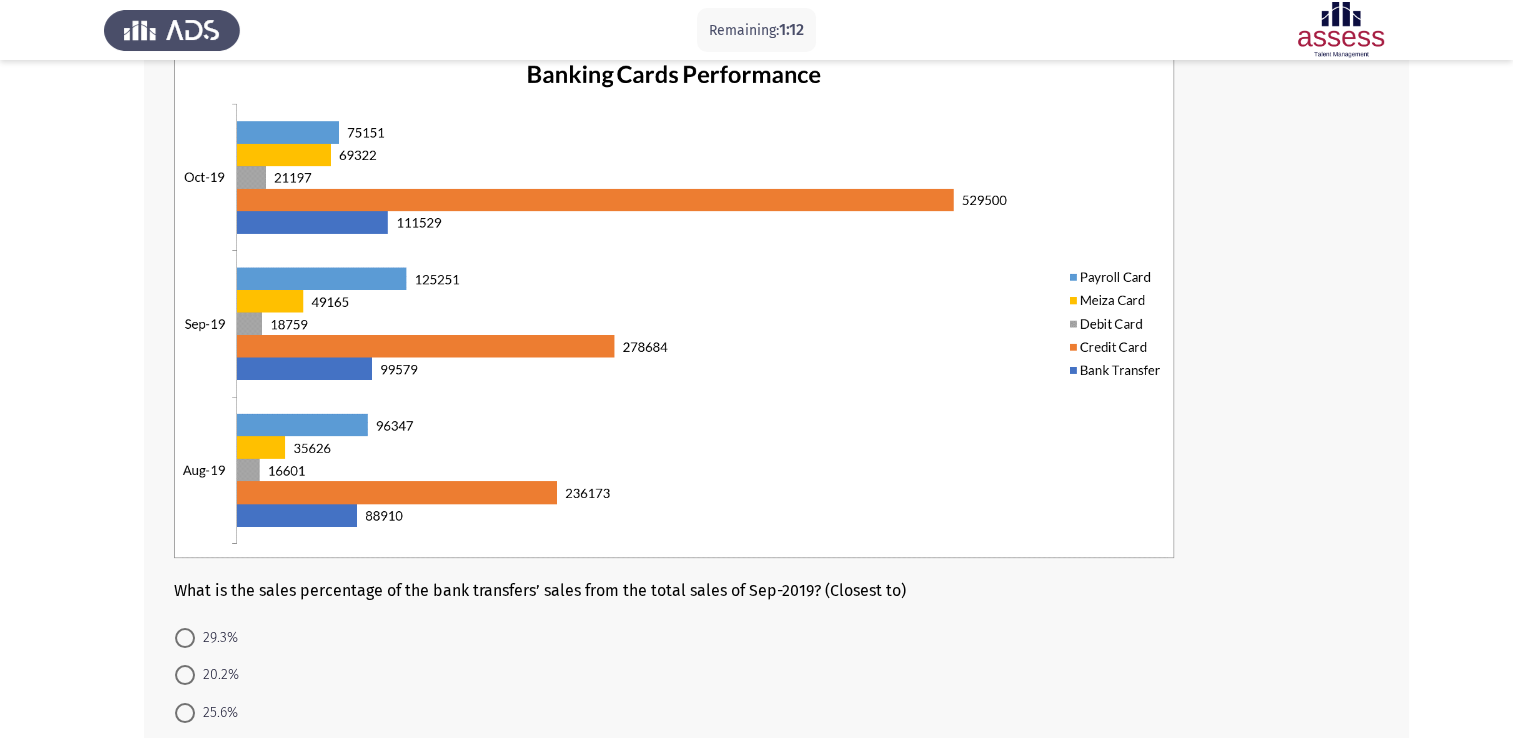 scroll, scrollTop: 334, scrollLeft: 0, axis: vertical 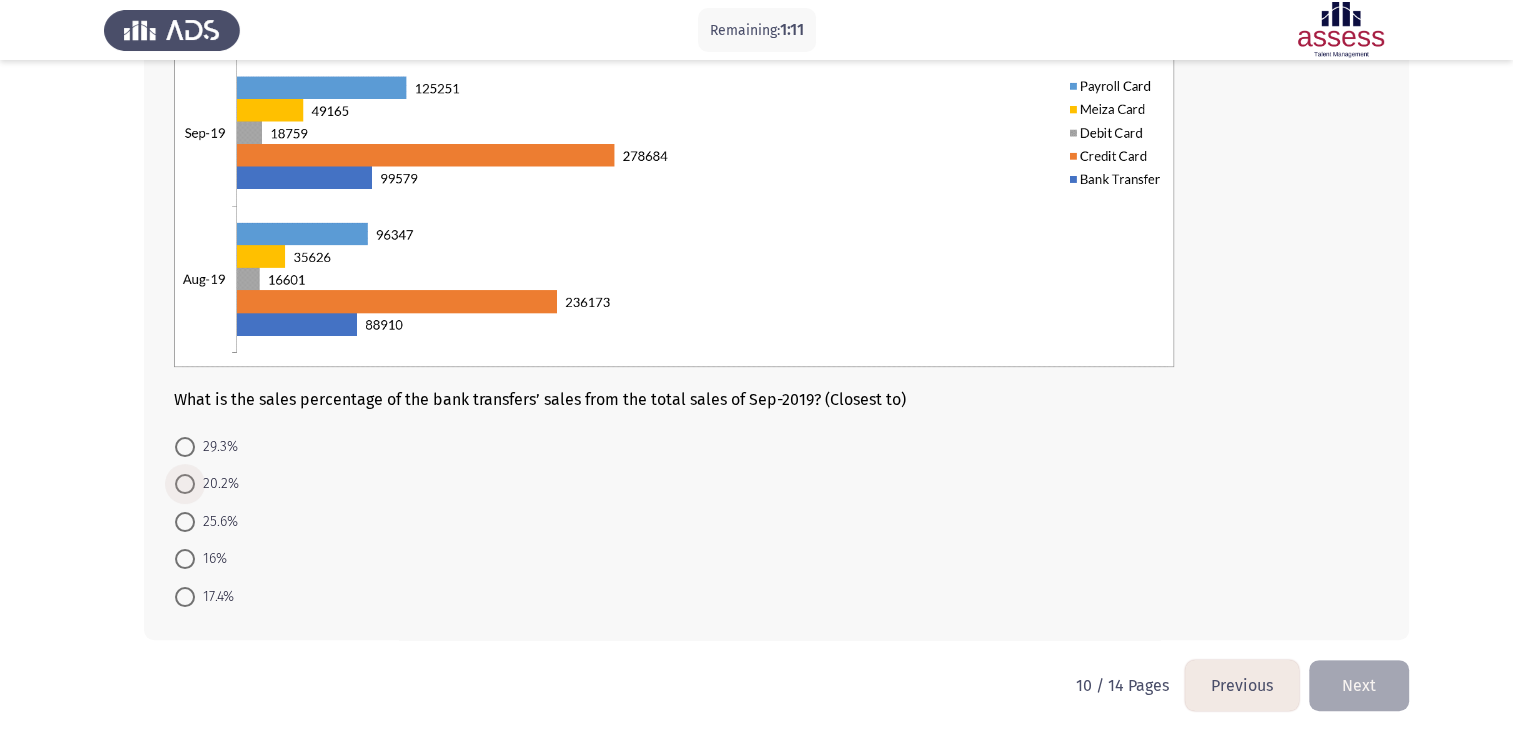 click on "20.2%" at bounding box center (217, 484) 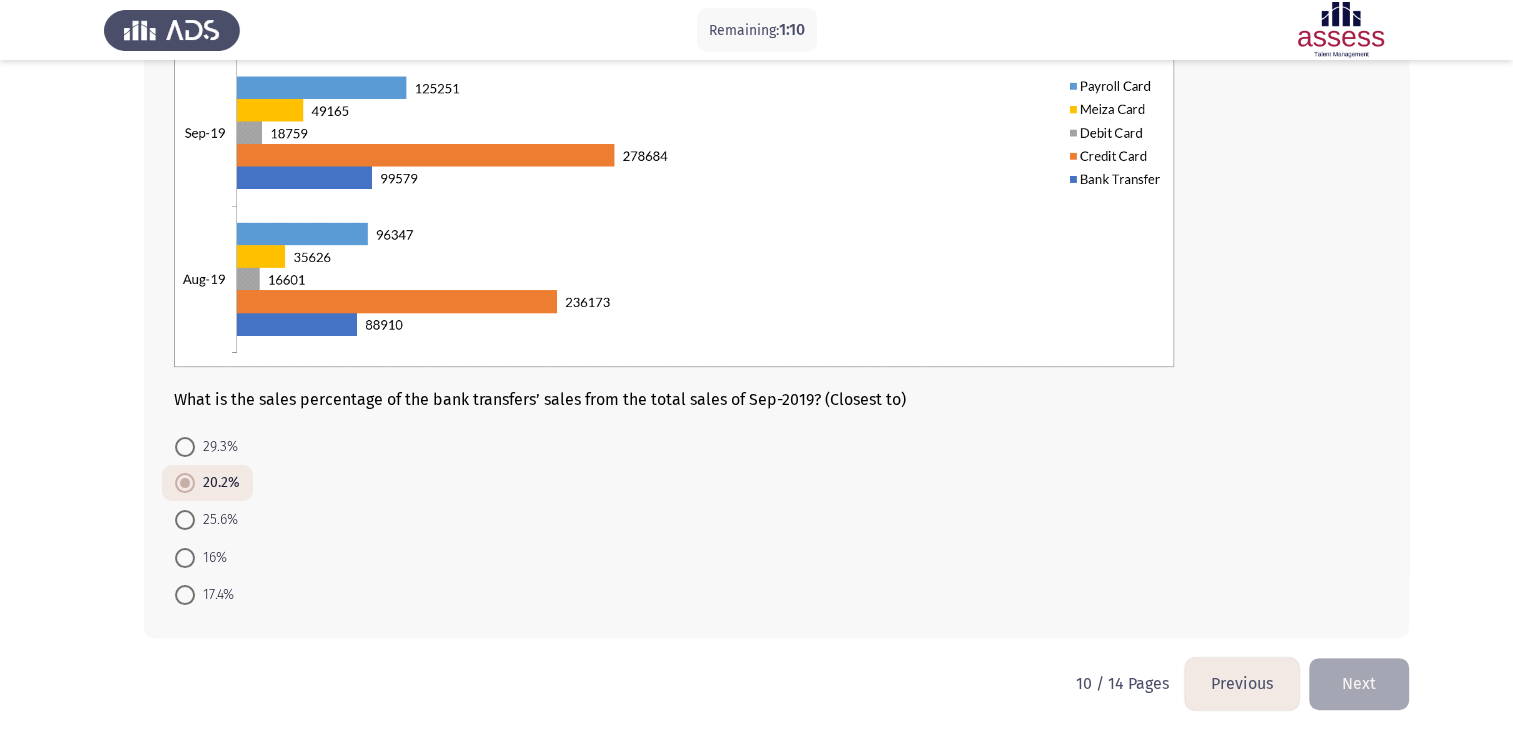 scroll, scrollTop: 333, scrollLeft: 0, axis: vertical 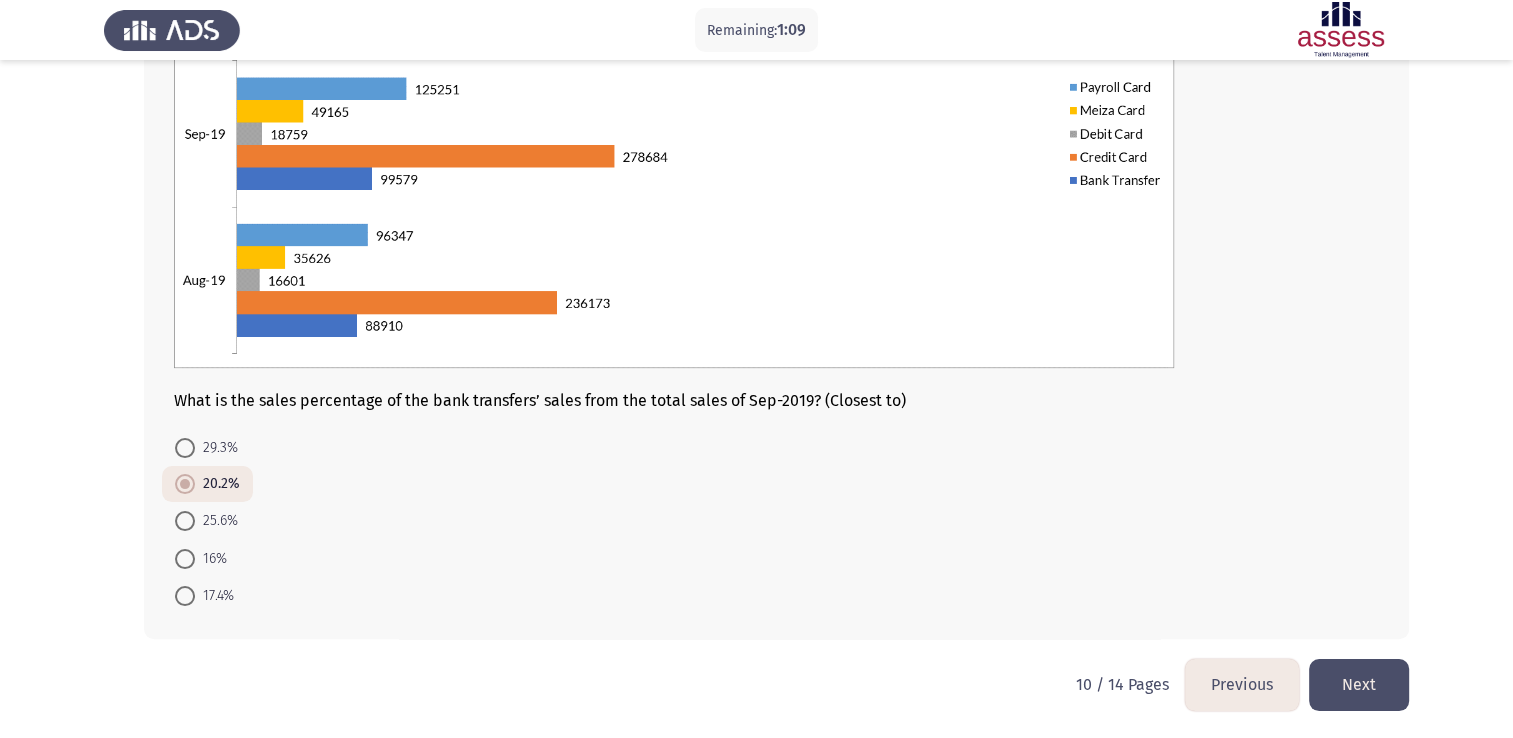 click on "Next" 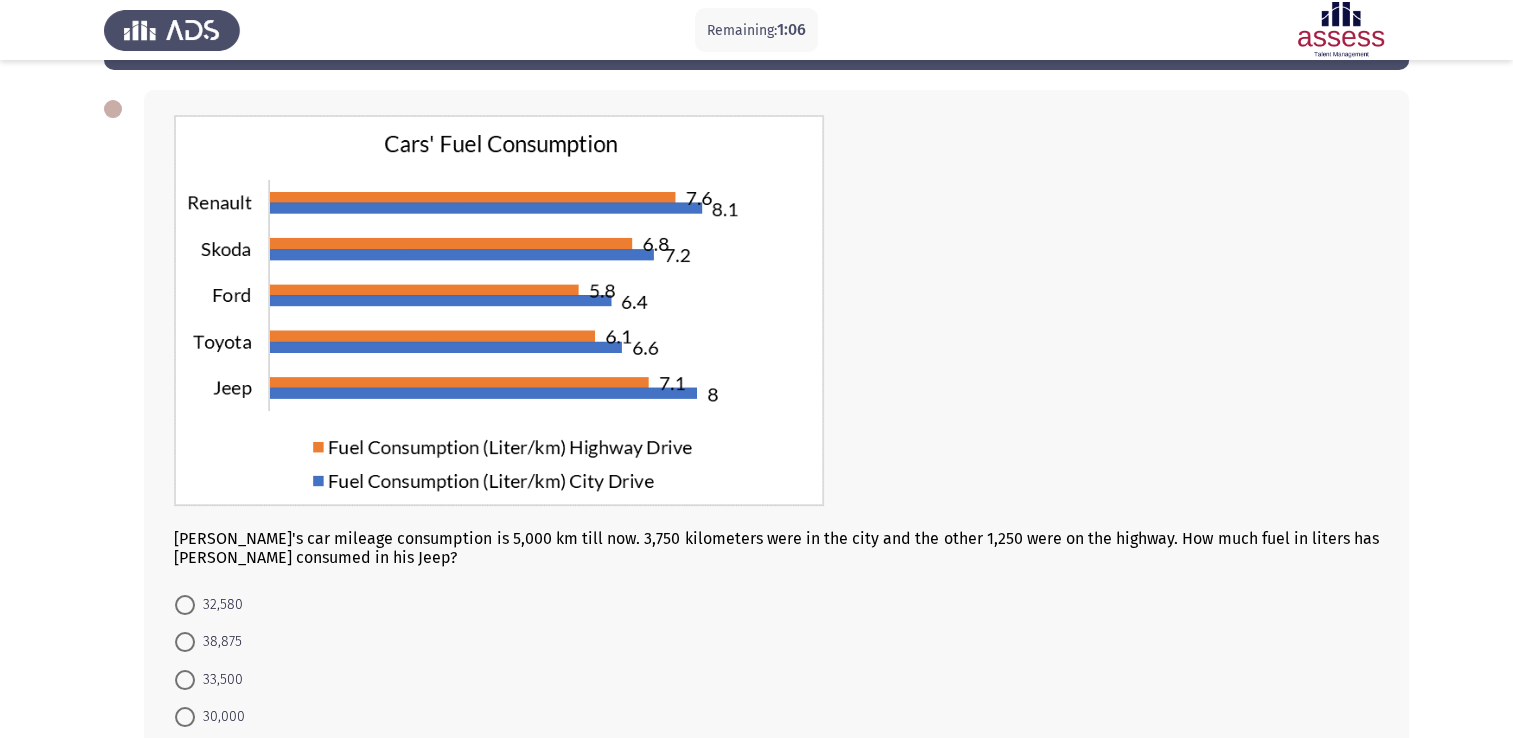 scroll, scrollTop: 124, scrollLeft: 0, axis: vertical 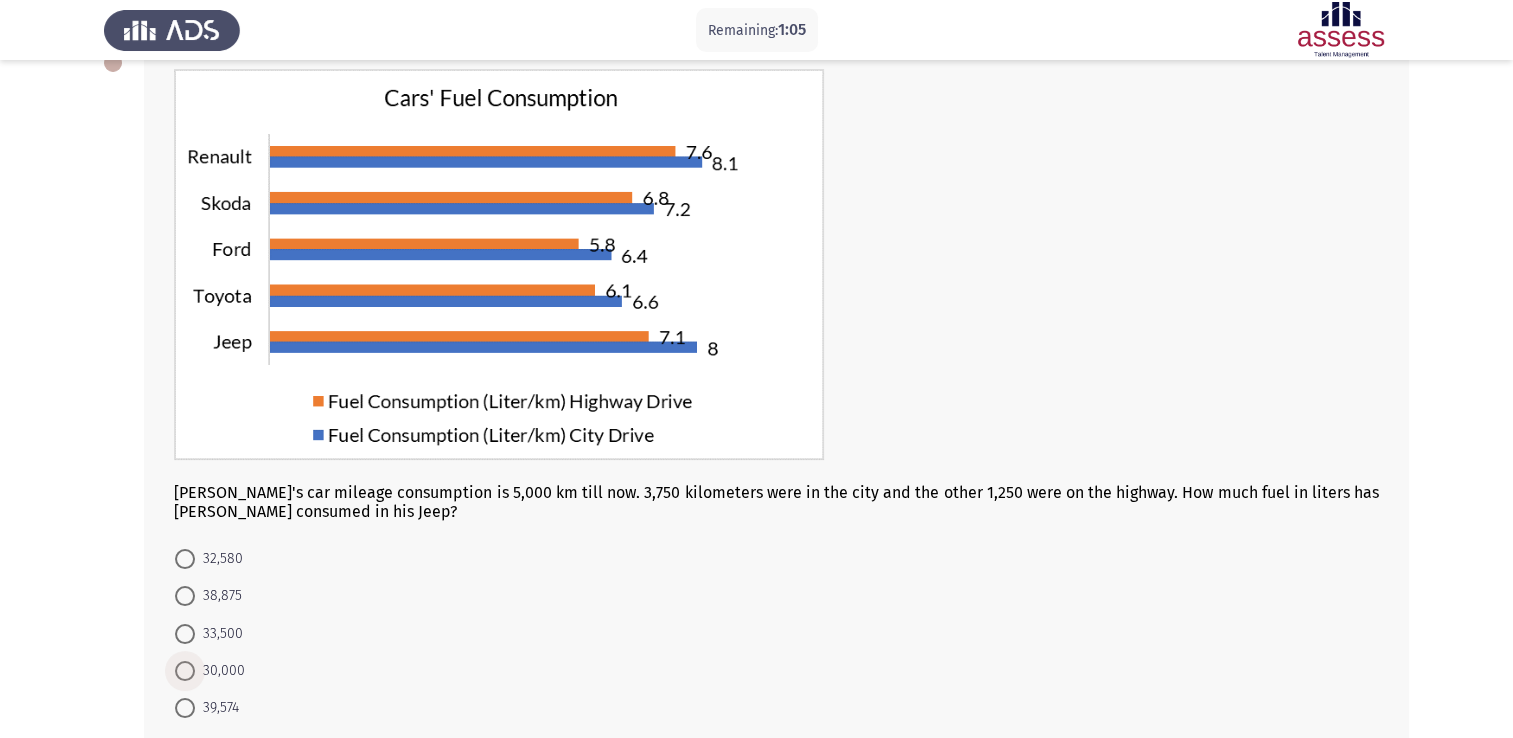 click on "30,000" at bounding box center (220, 671) 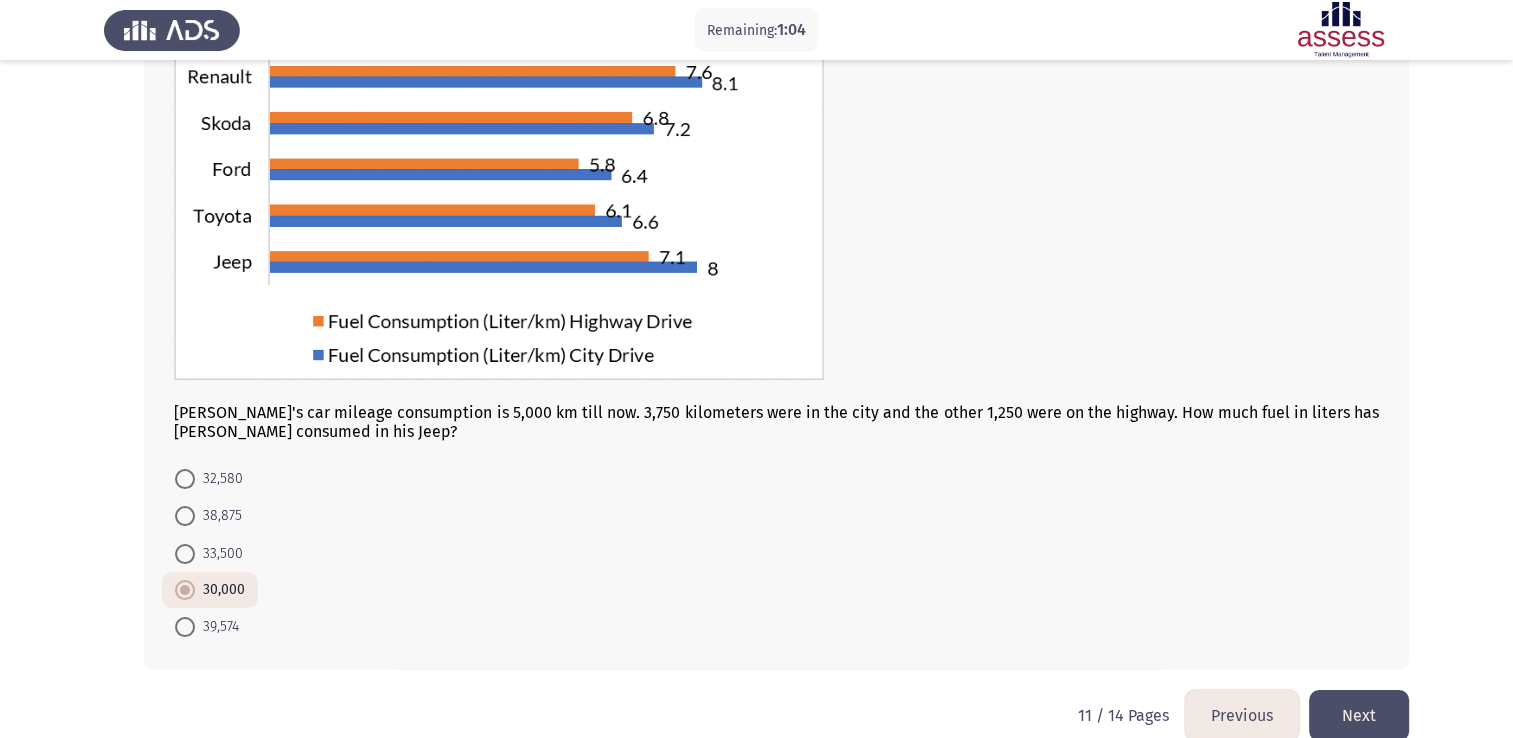scroll, scrollTop: 207, scrollLeft: 0, axis: vertical 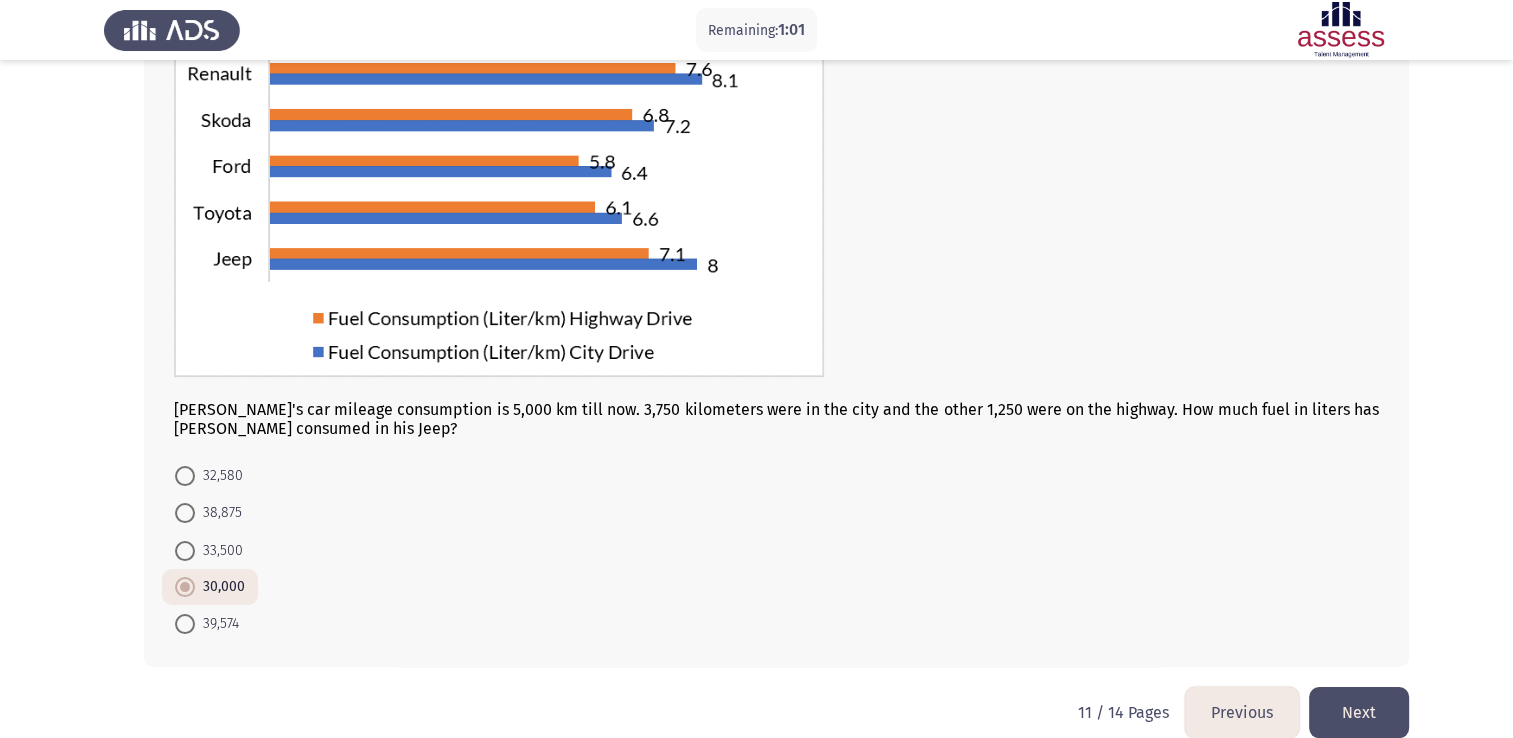 click on "Next" 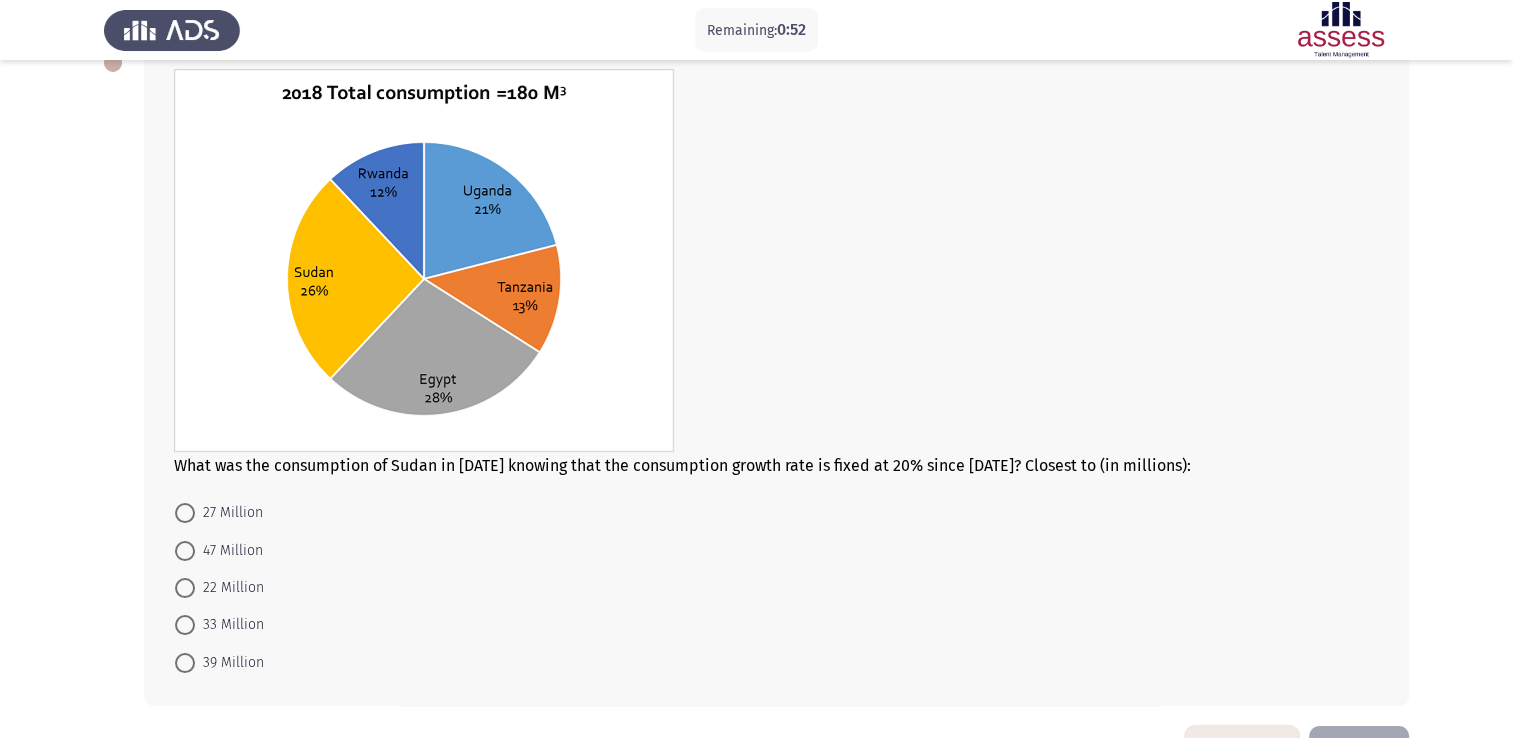 scroll, scrollTop: 190, scrollLeft: 0, axis: vertical 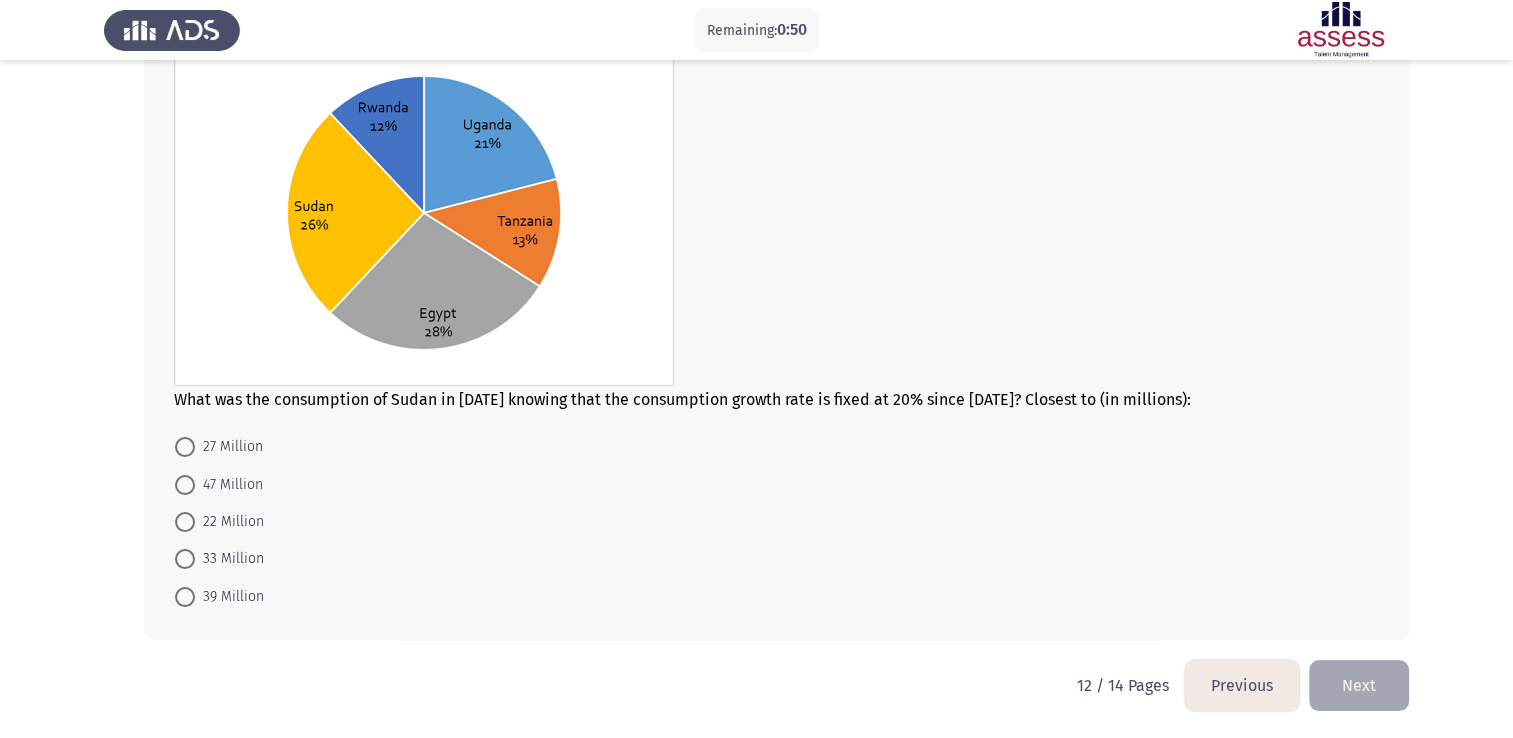 click at bounding box center (185, 559) 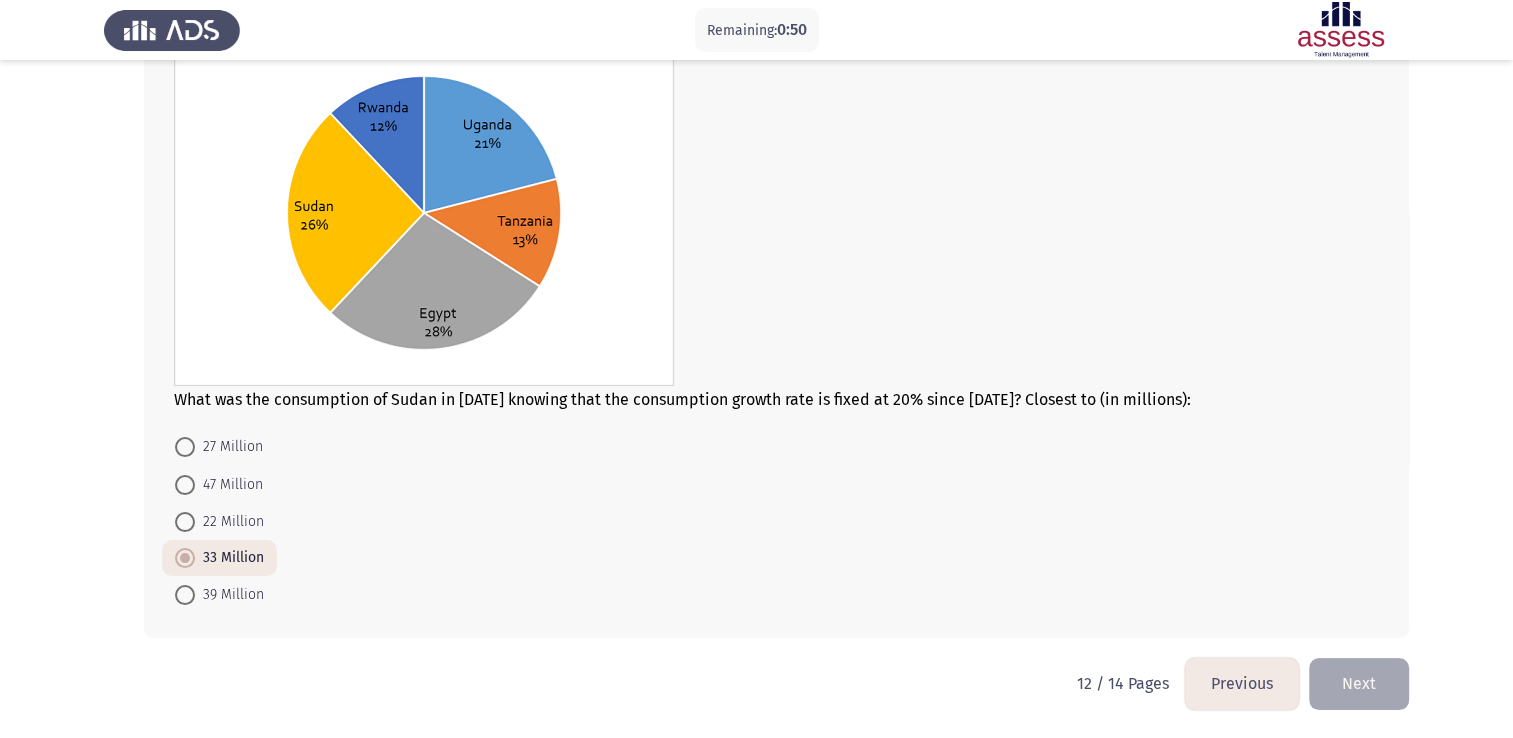 scroll, scrollTop: 189, scrollLeft: 0, axis: vertical 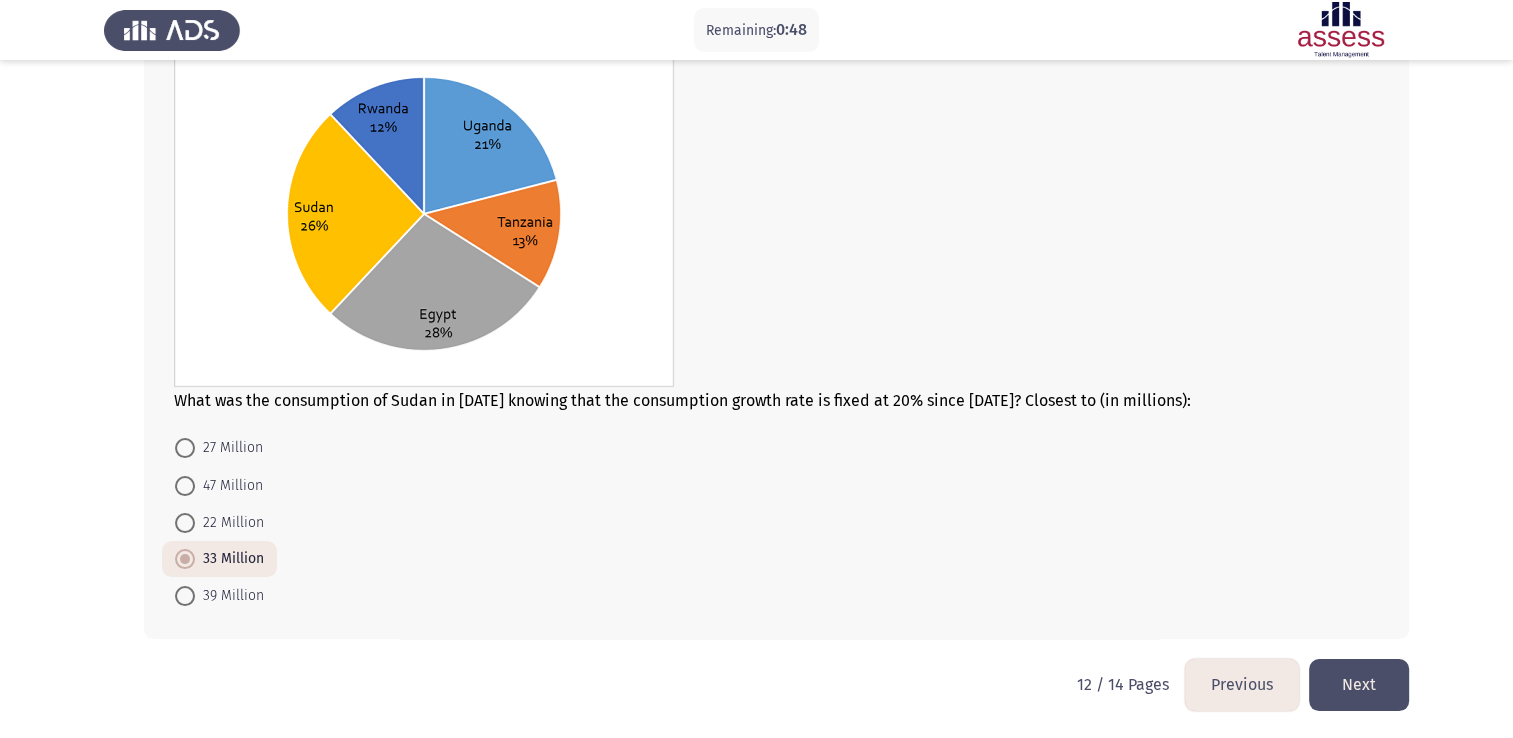 click on "Next" 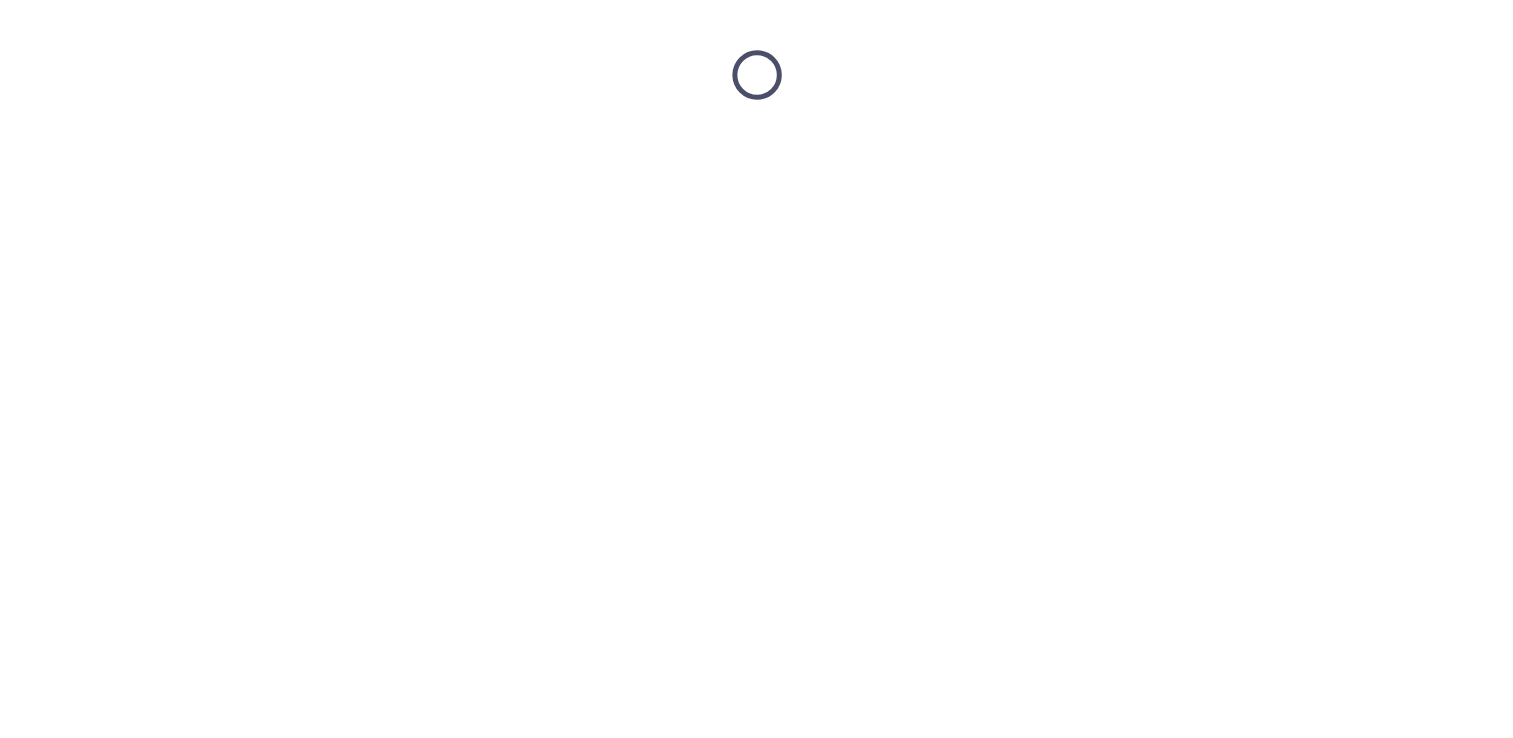 scroll, scrollTop: 0, scrollLeft: 0, axis: both 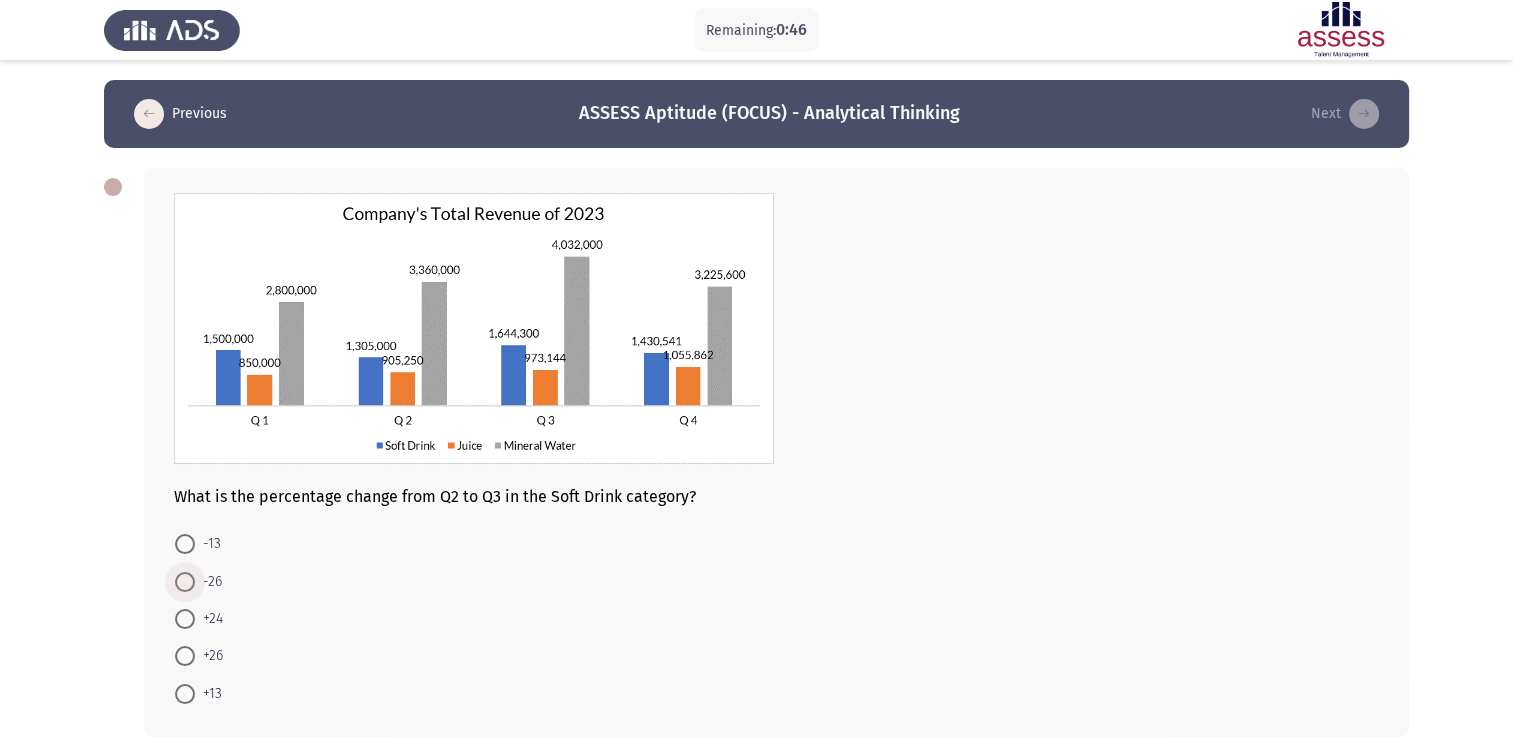 click on "-26" at bounding box center (208, 582) 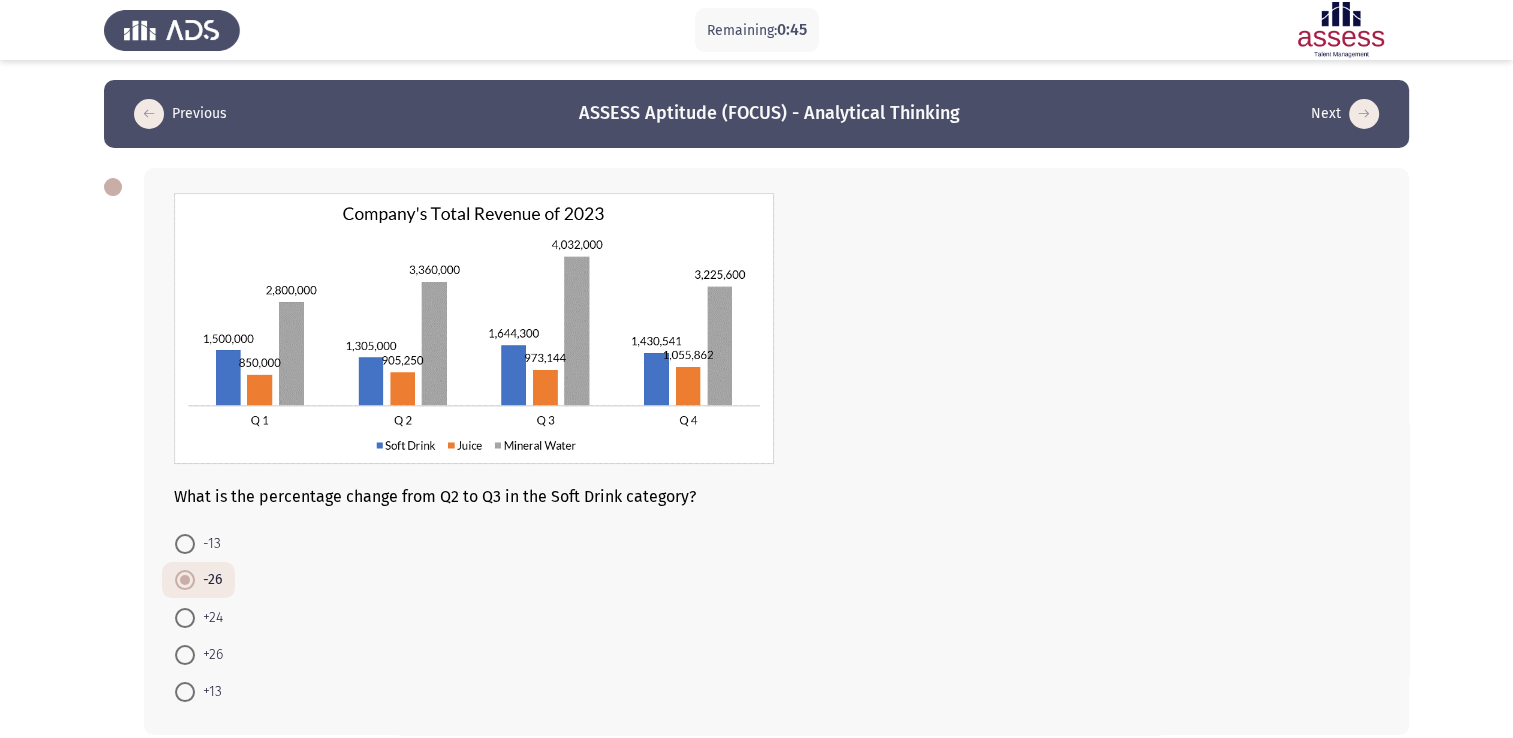 scroll, scrollTop: 96, scrollLeft: 0, axis: vertical 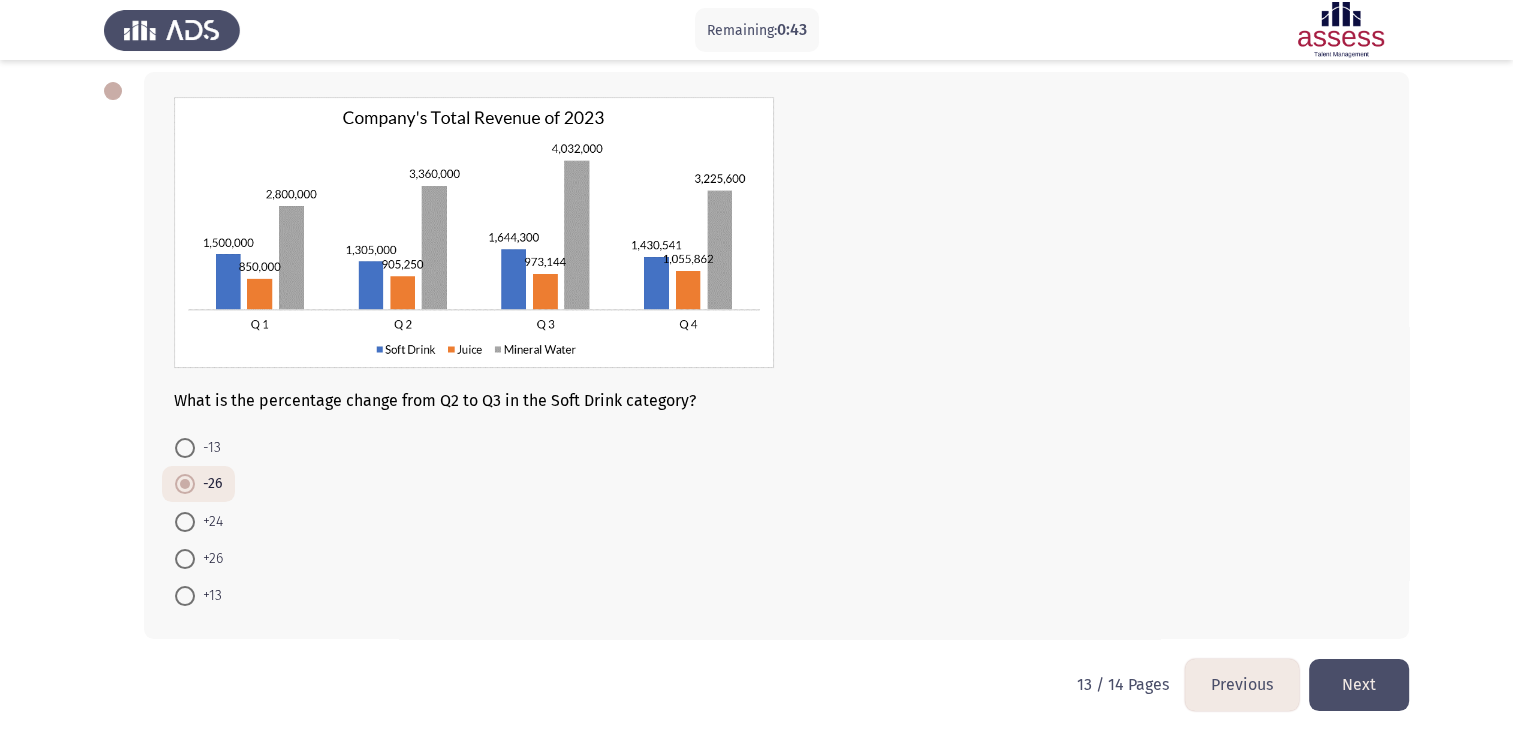 click on "Next" 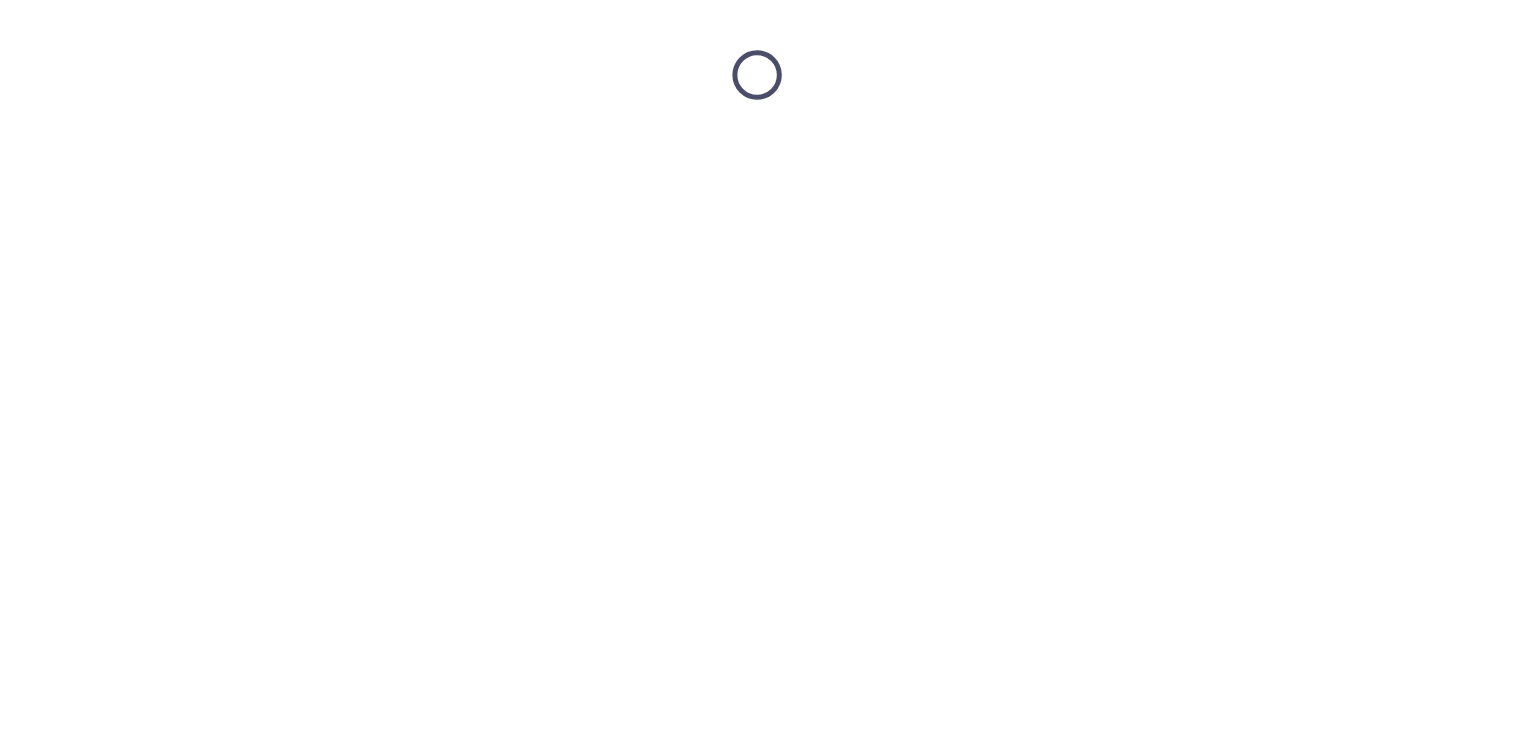 scroll, scrollTop: 0, scrollLeft: 0, axis: both 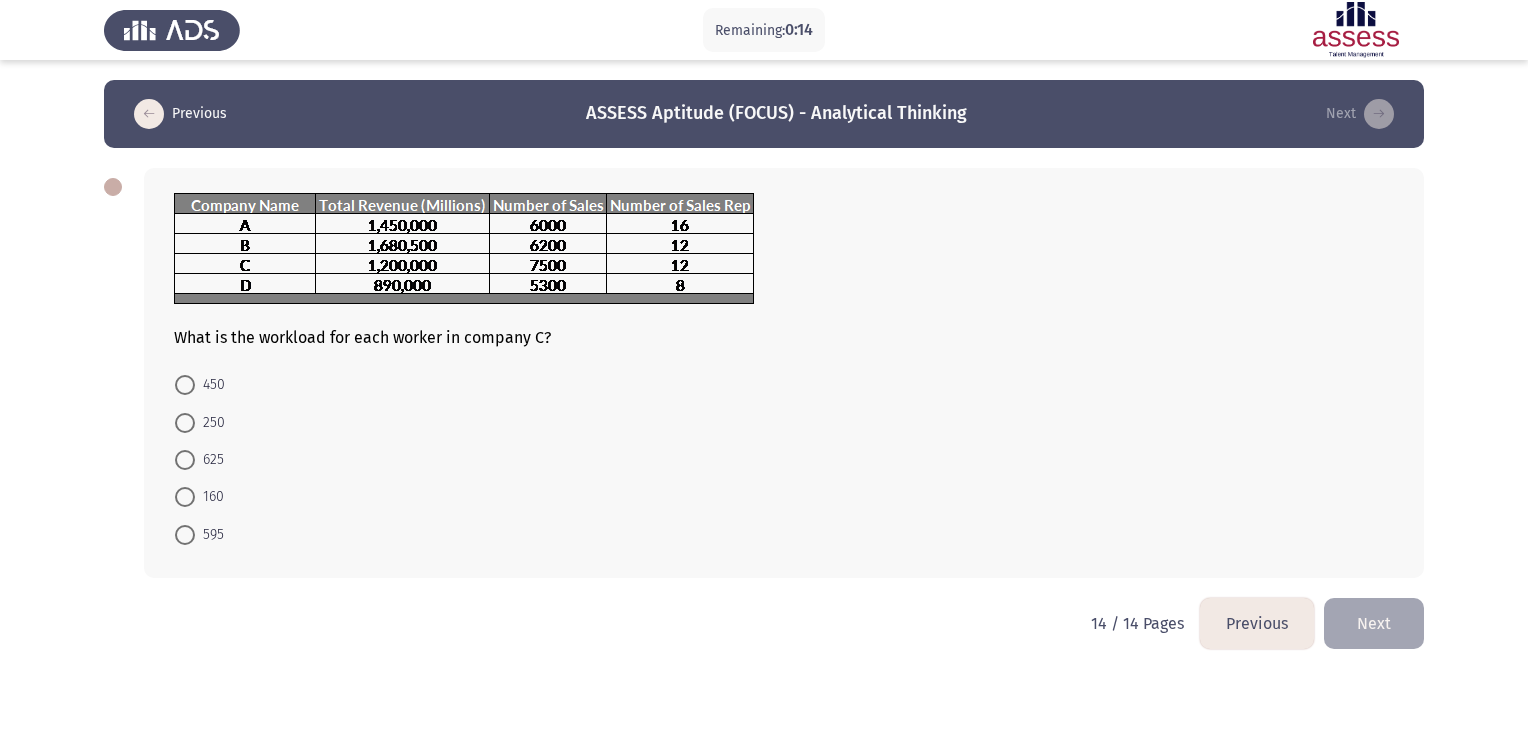 click on "625" at bounding box center (209, 460) 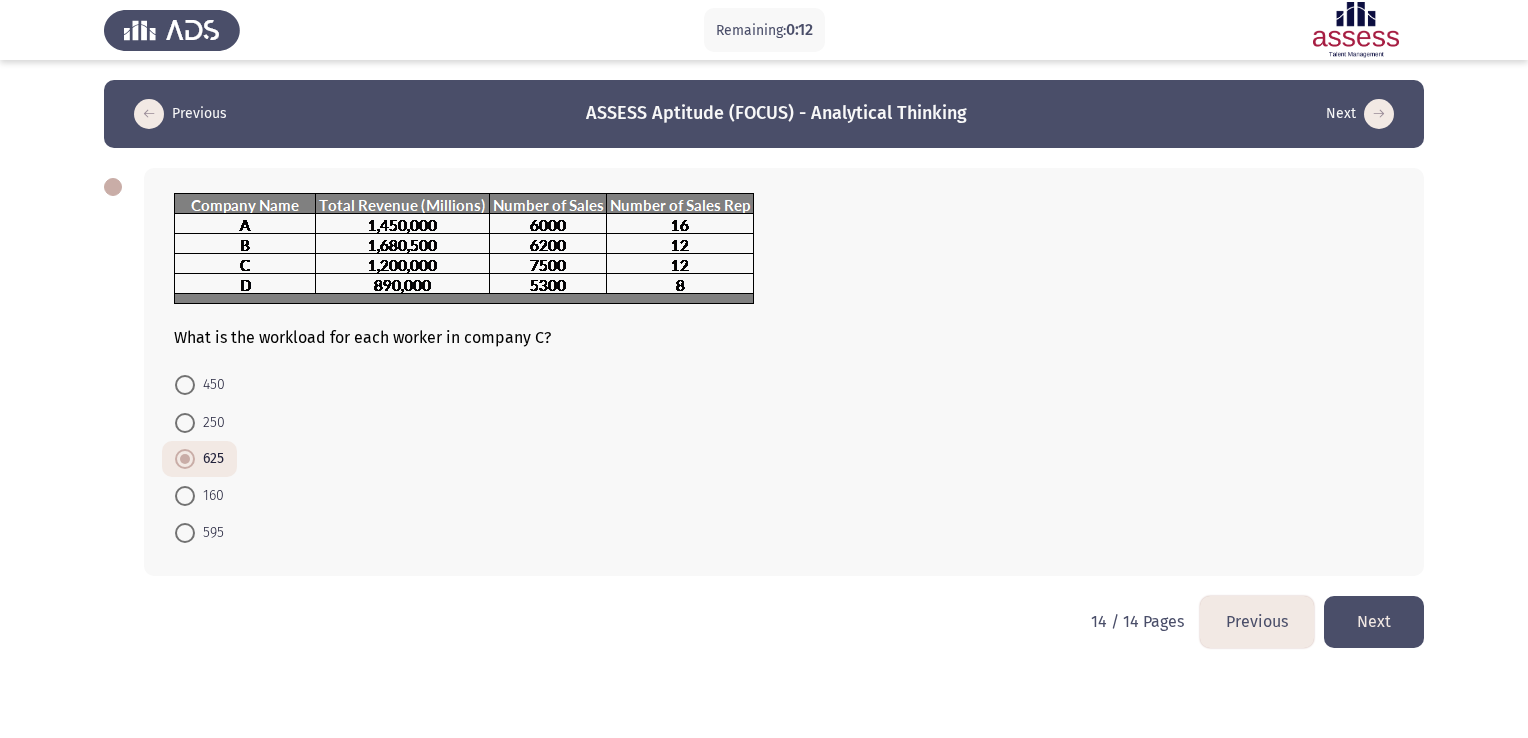 click on "Next" 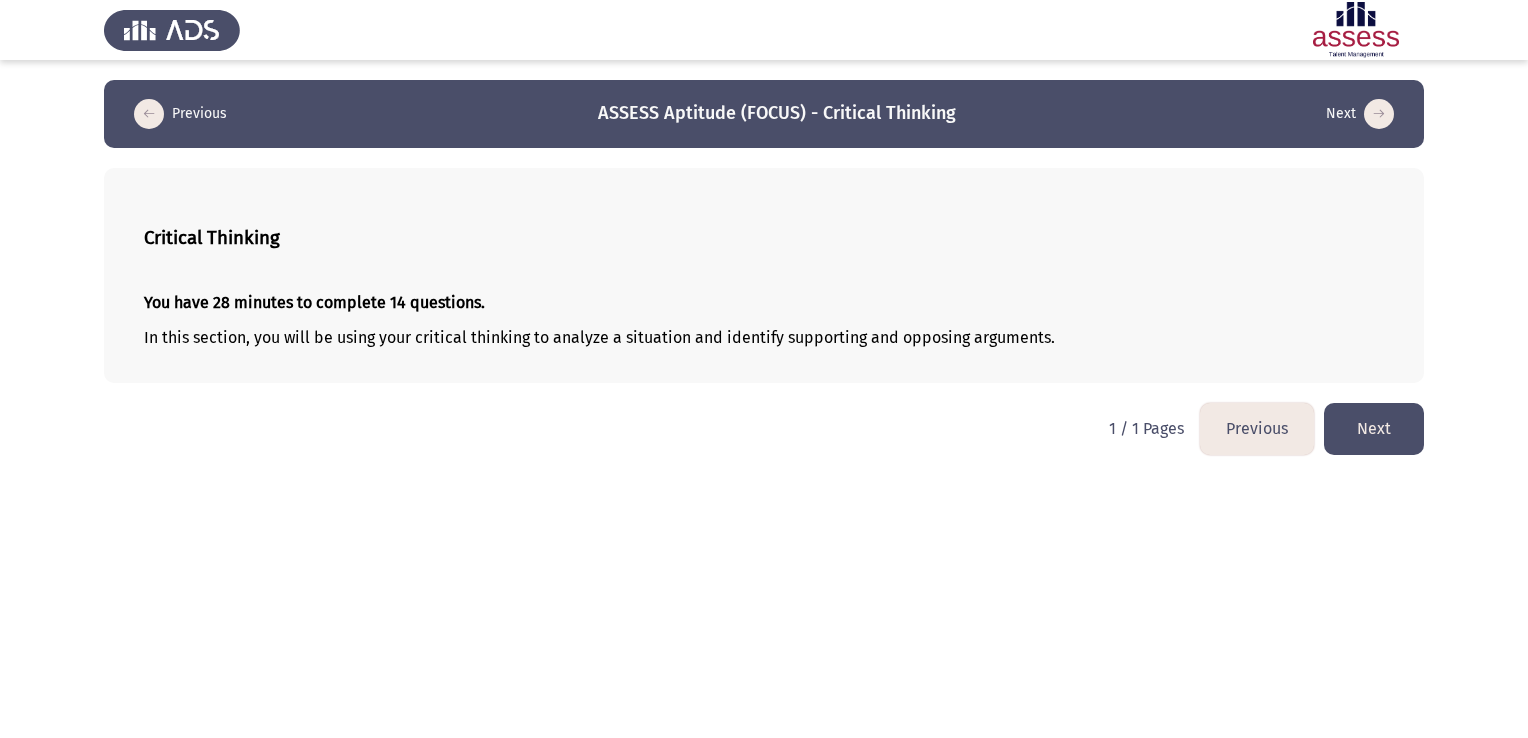 click on "Next" 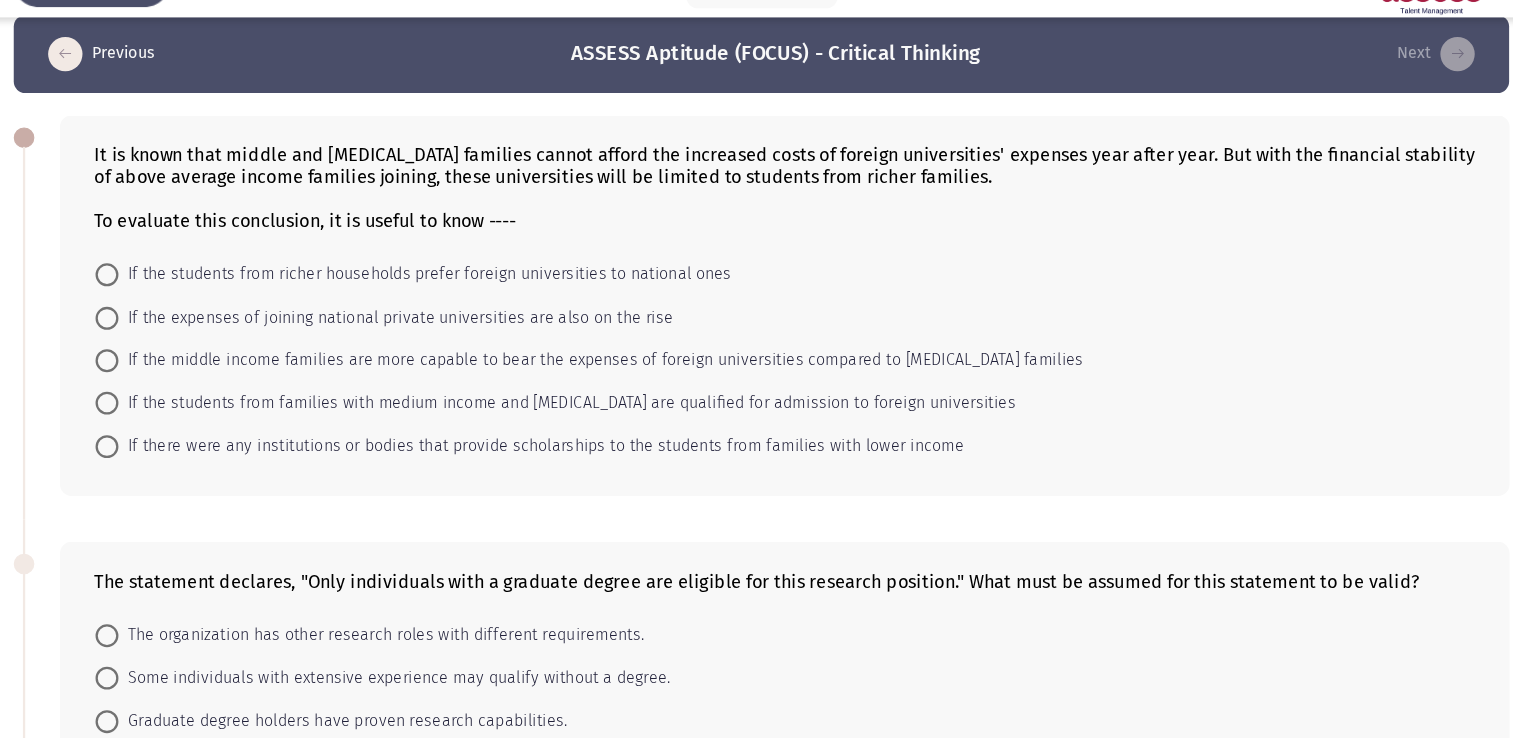 scroll, scrollTop: 22, scrollLeft: 0, axis: vertical 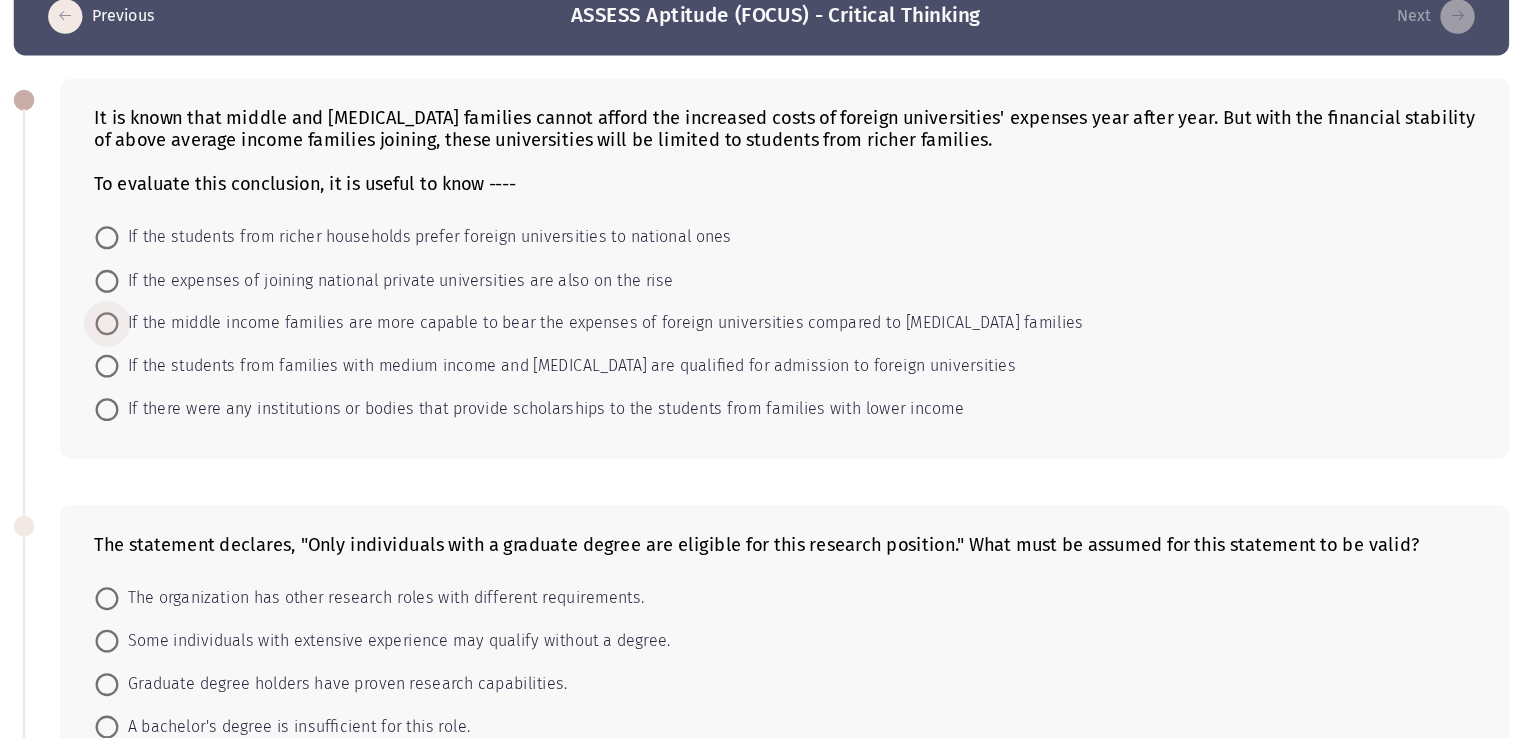 click at bounding box center (185, 360) 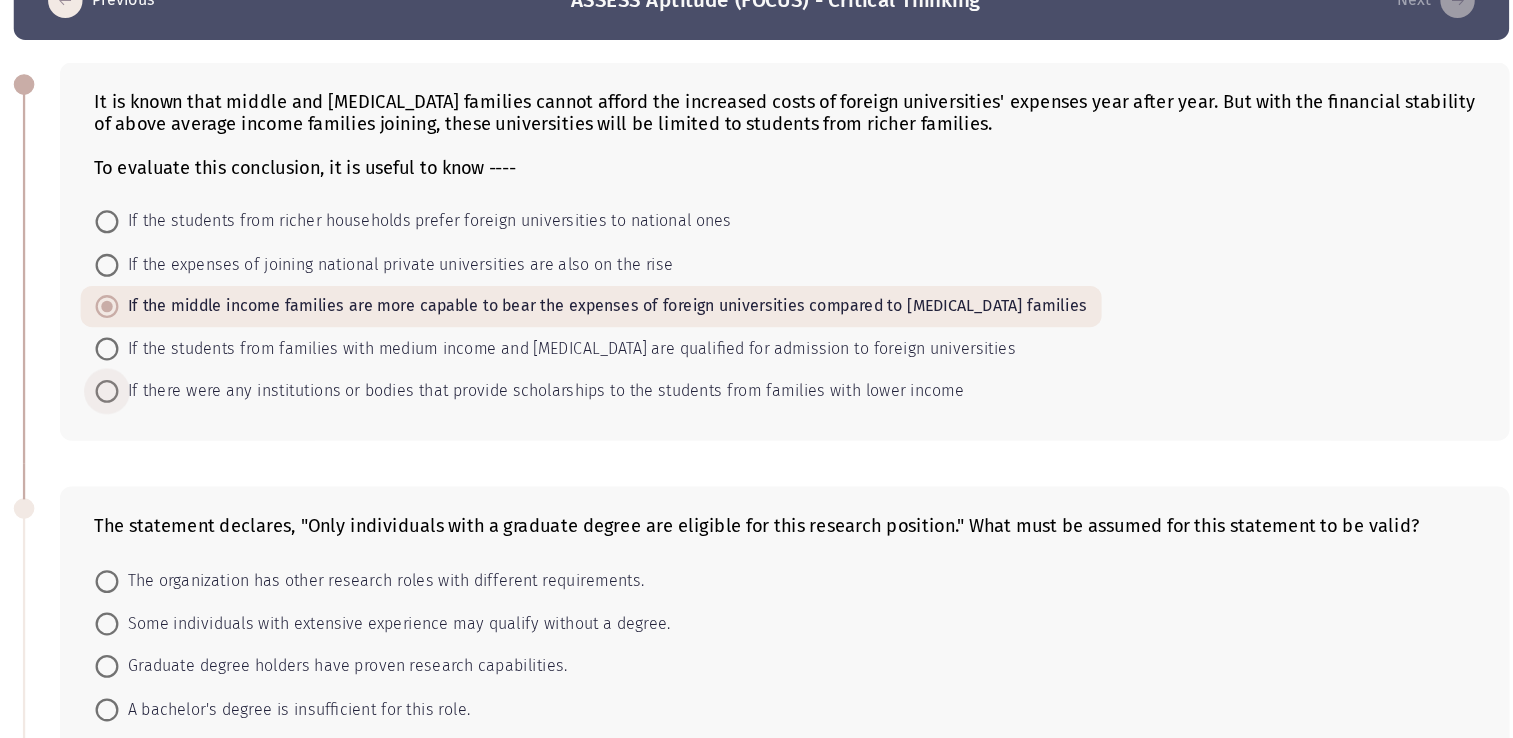click at bounding box center (185, 433) 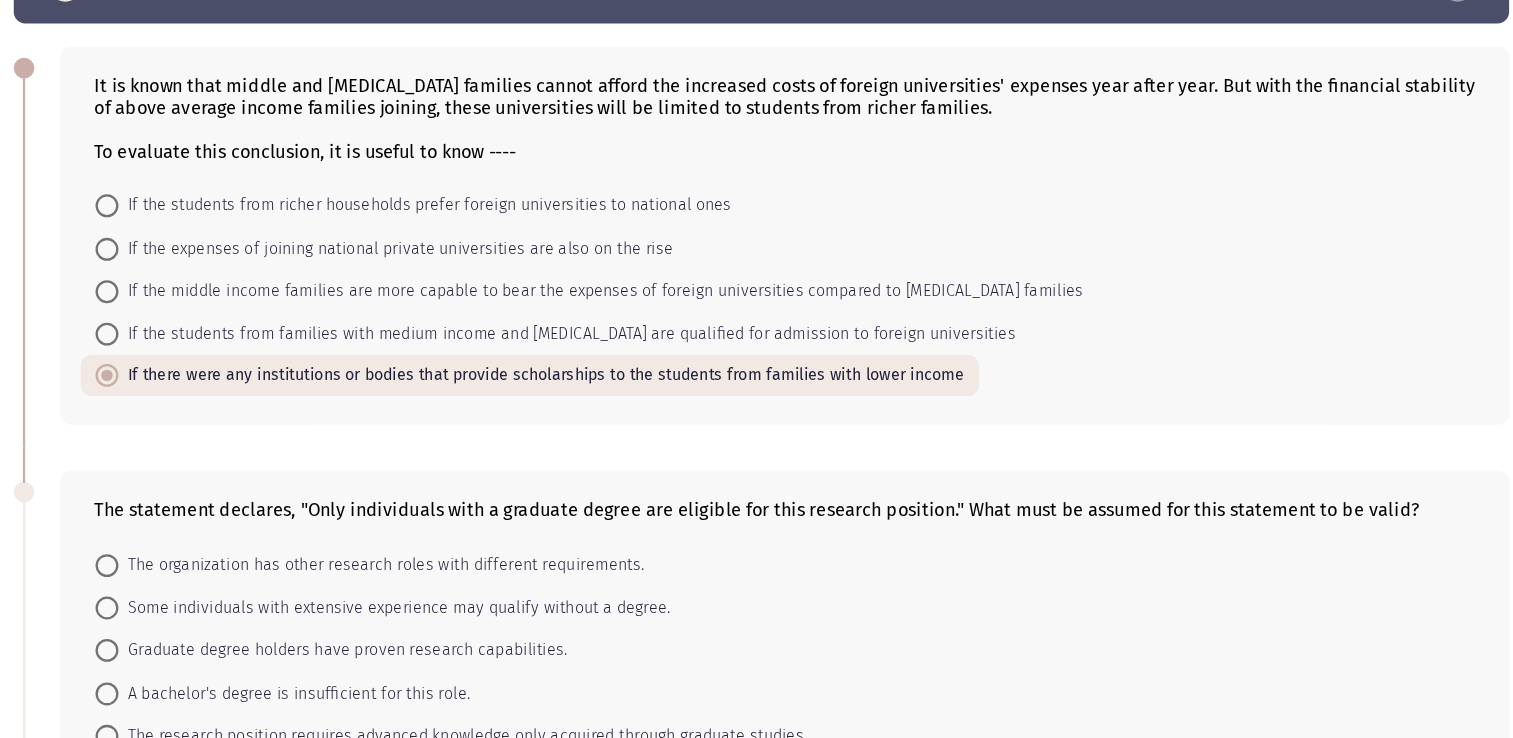 scroll, scrollTop: 35, scrollLeft: 0, axis: vertical 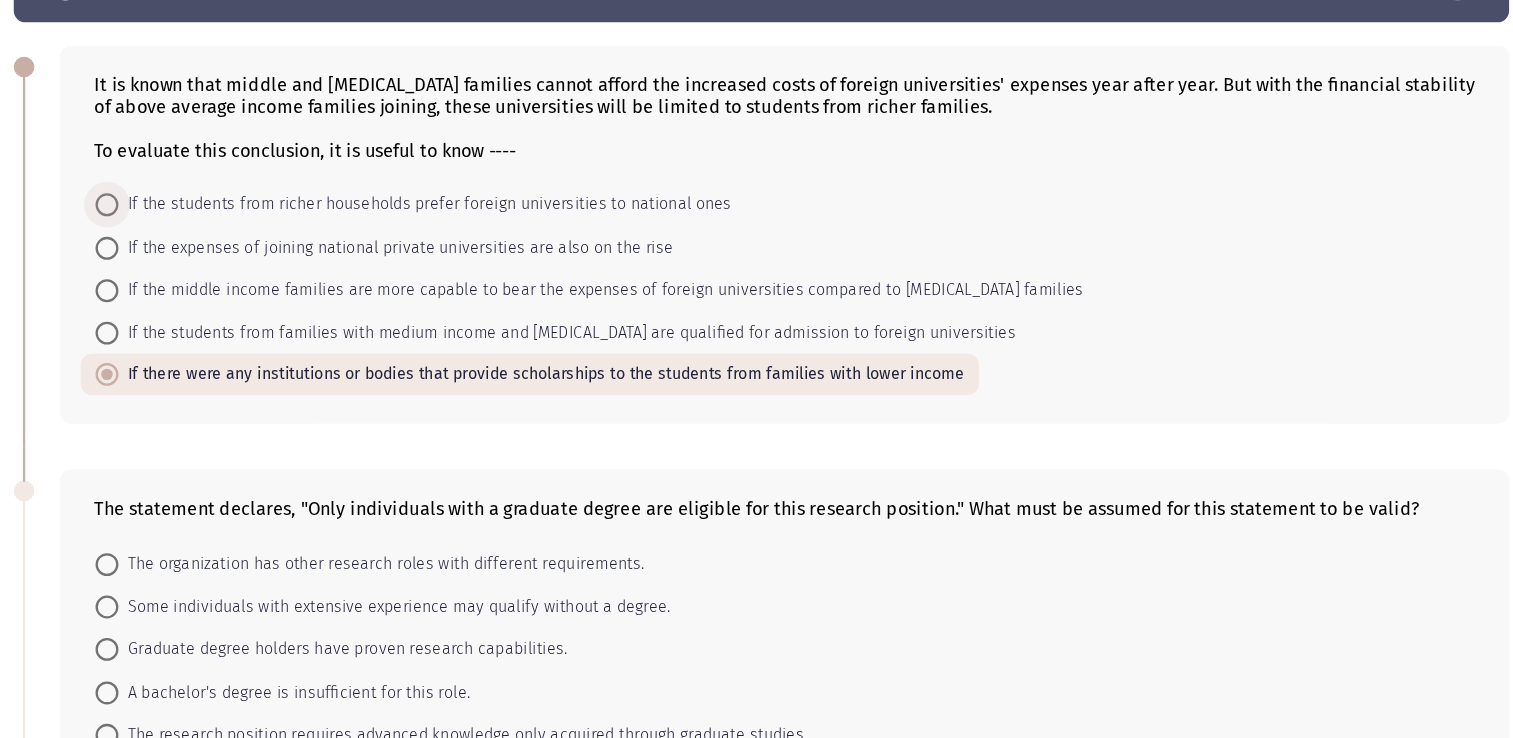 click at bounding box center (185, 272) 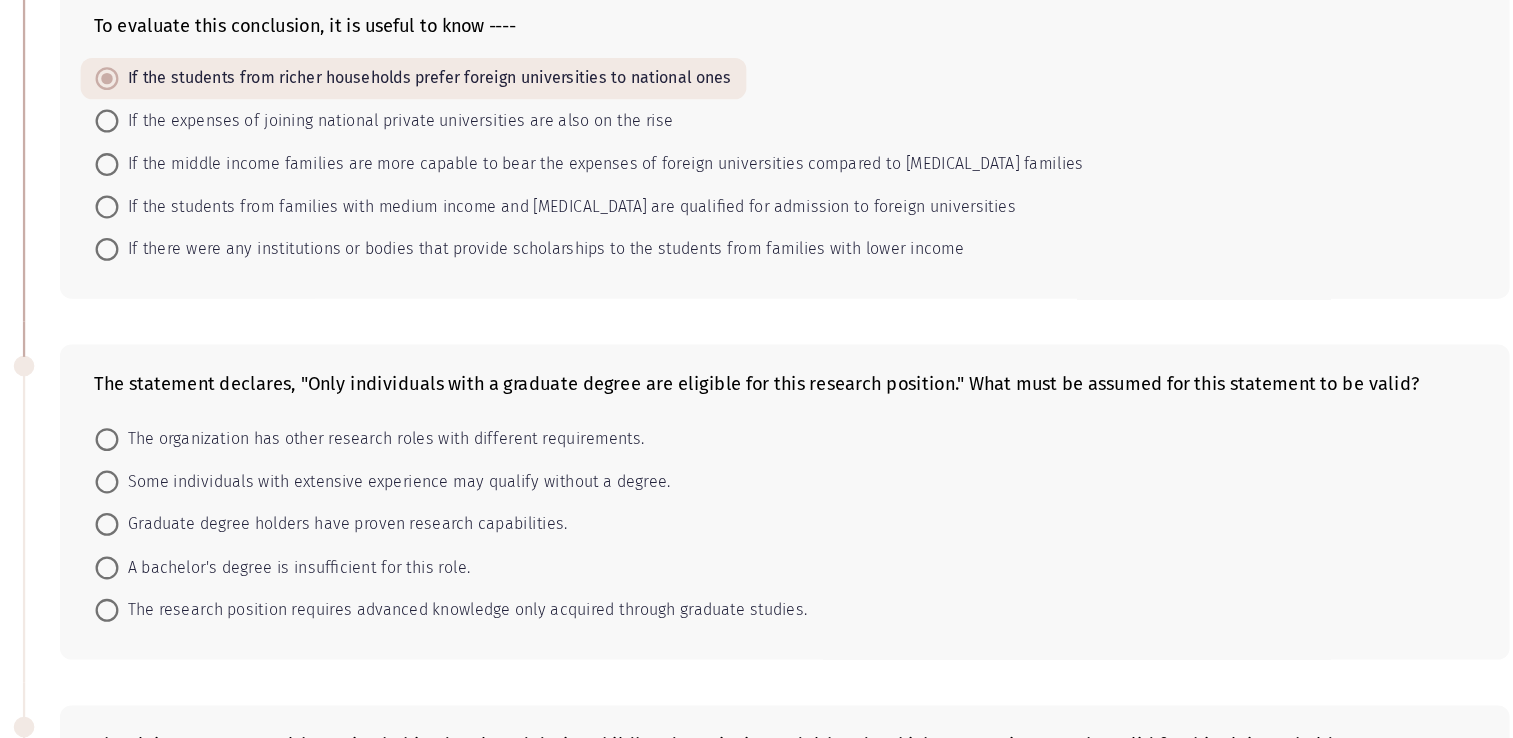 scroll, scrollTop: 145, scrollLeft: 0, axis: vertical 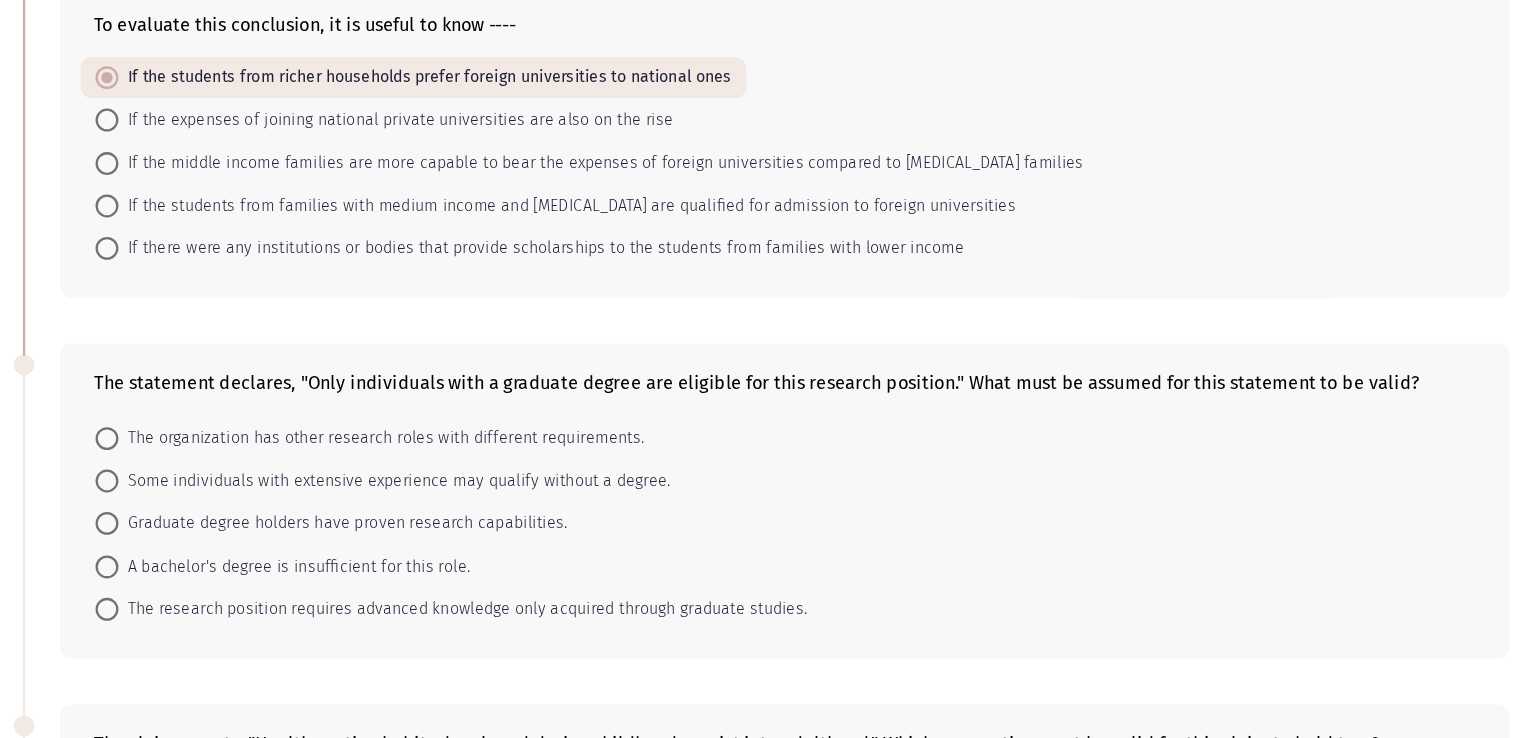 click on "The research position requires advanced knowledge only acquired through graduate studies." at bounding box center [495, 625] 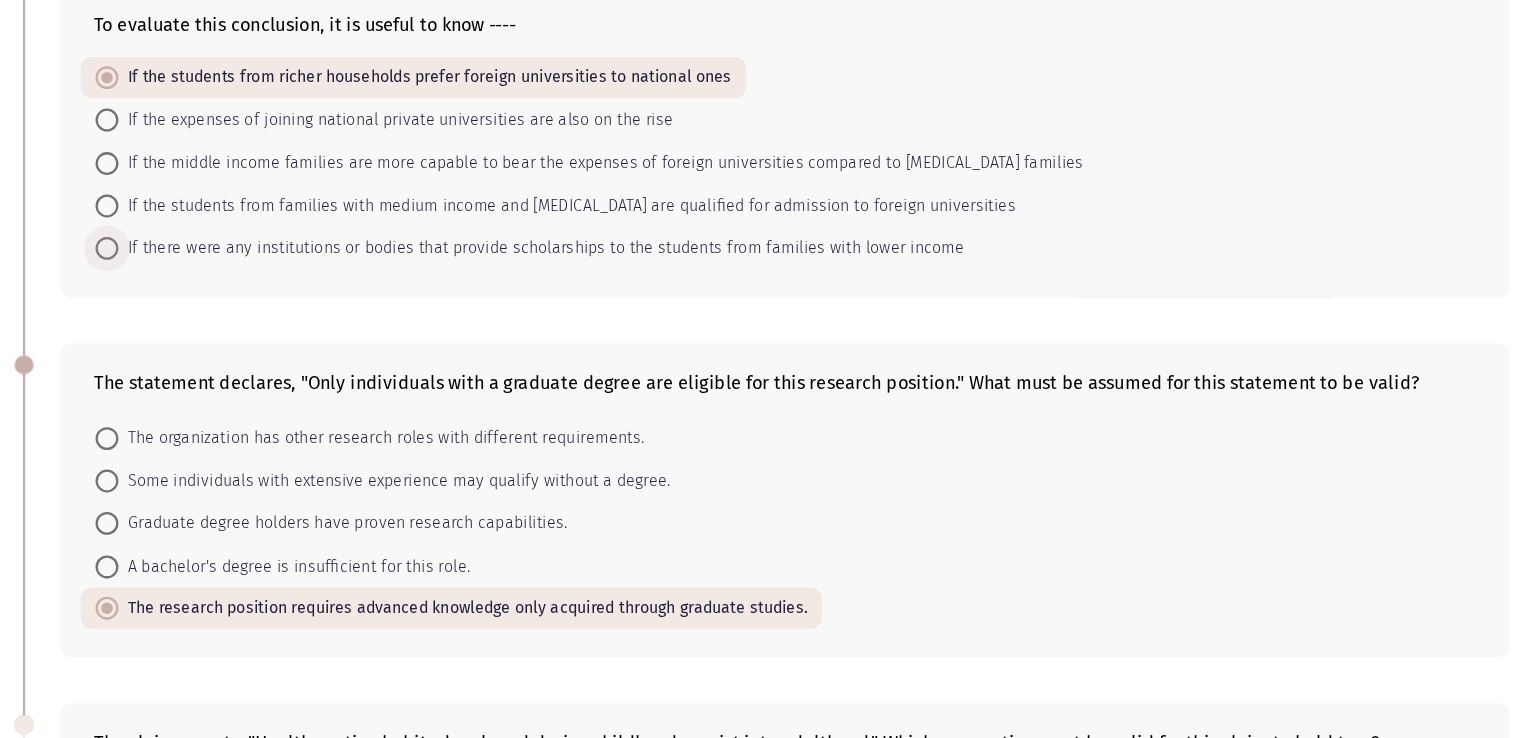click at bounding box center [185, 310] 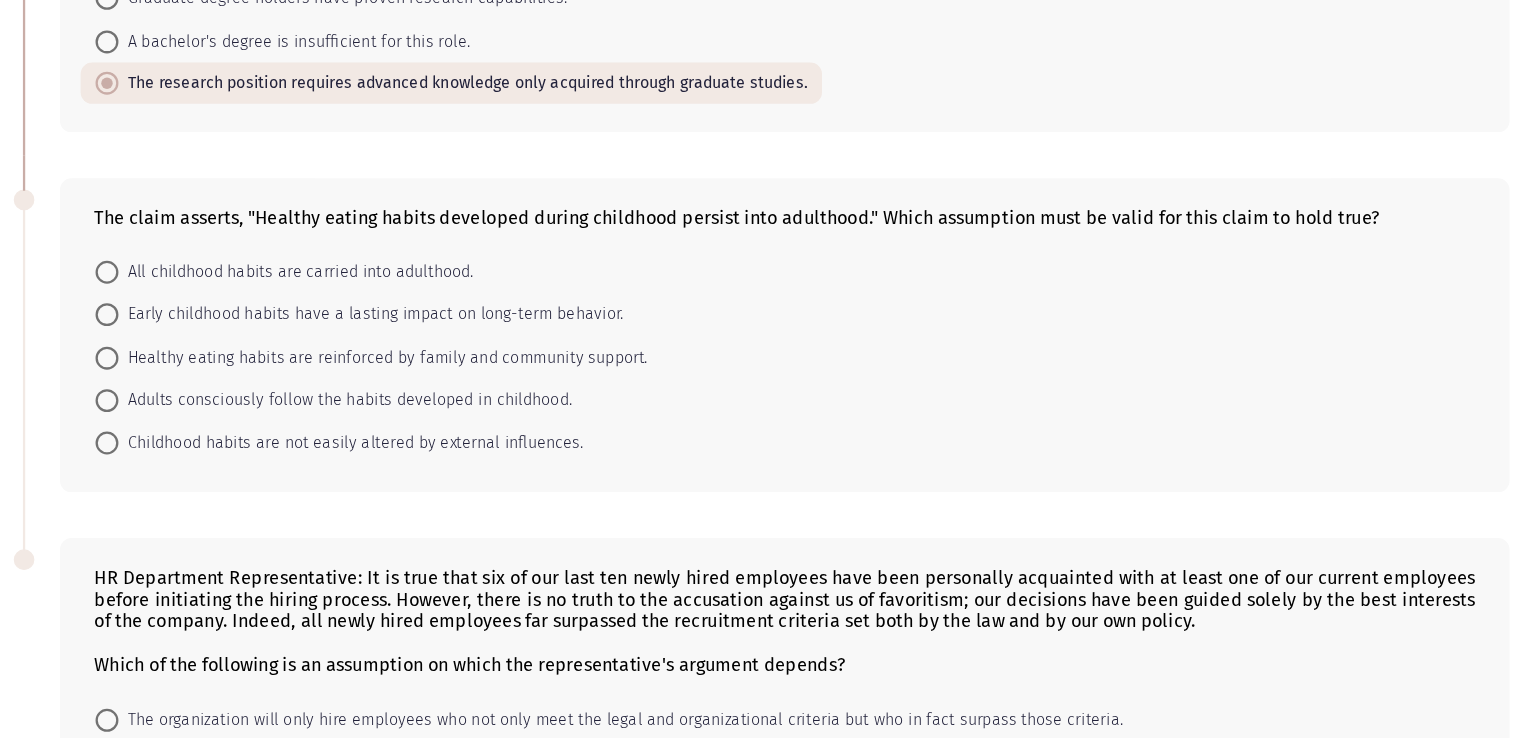 scroll, scrollTop: 602, scrollLeft: 0, axis: vertical 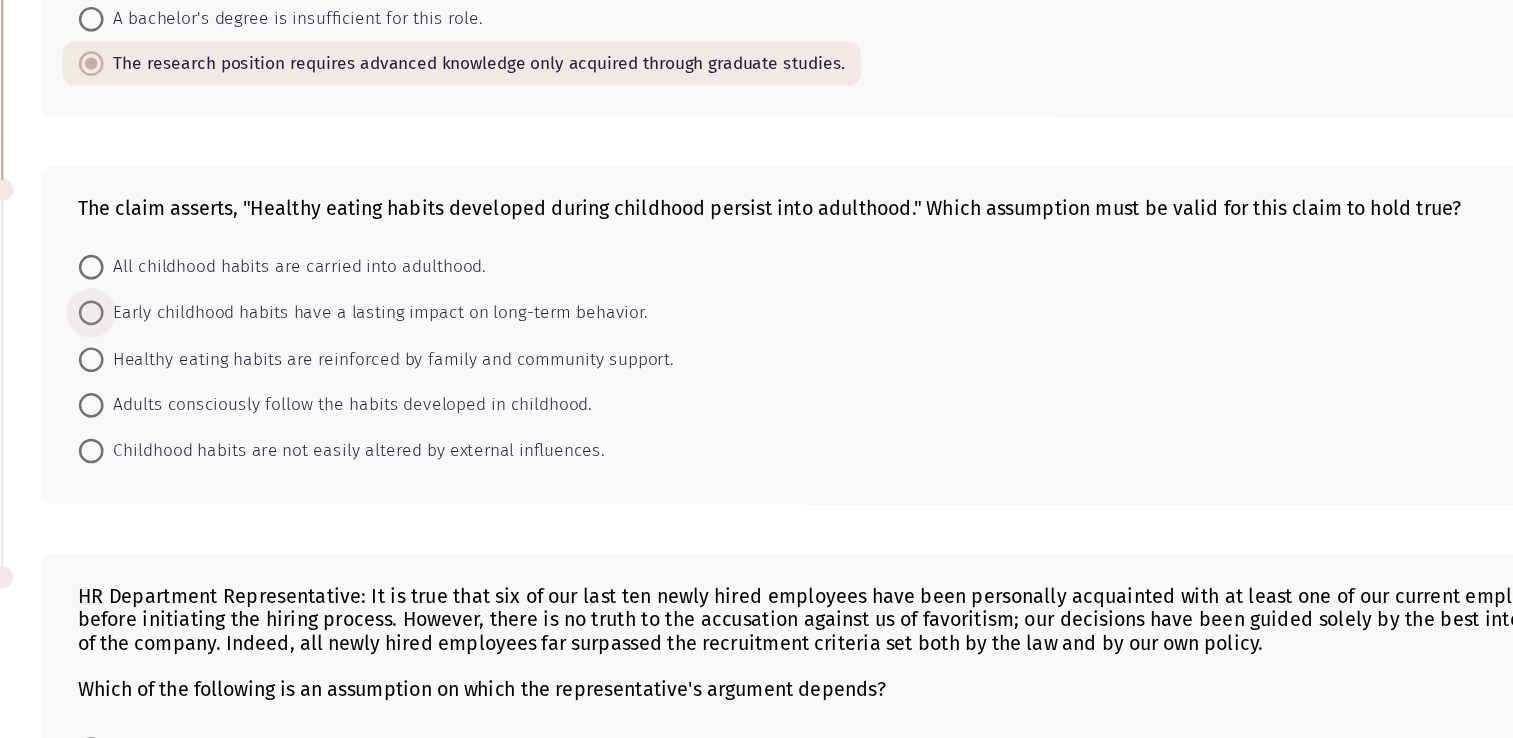 click at bounding box center (185, 369) 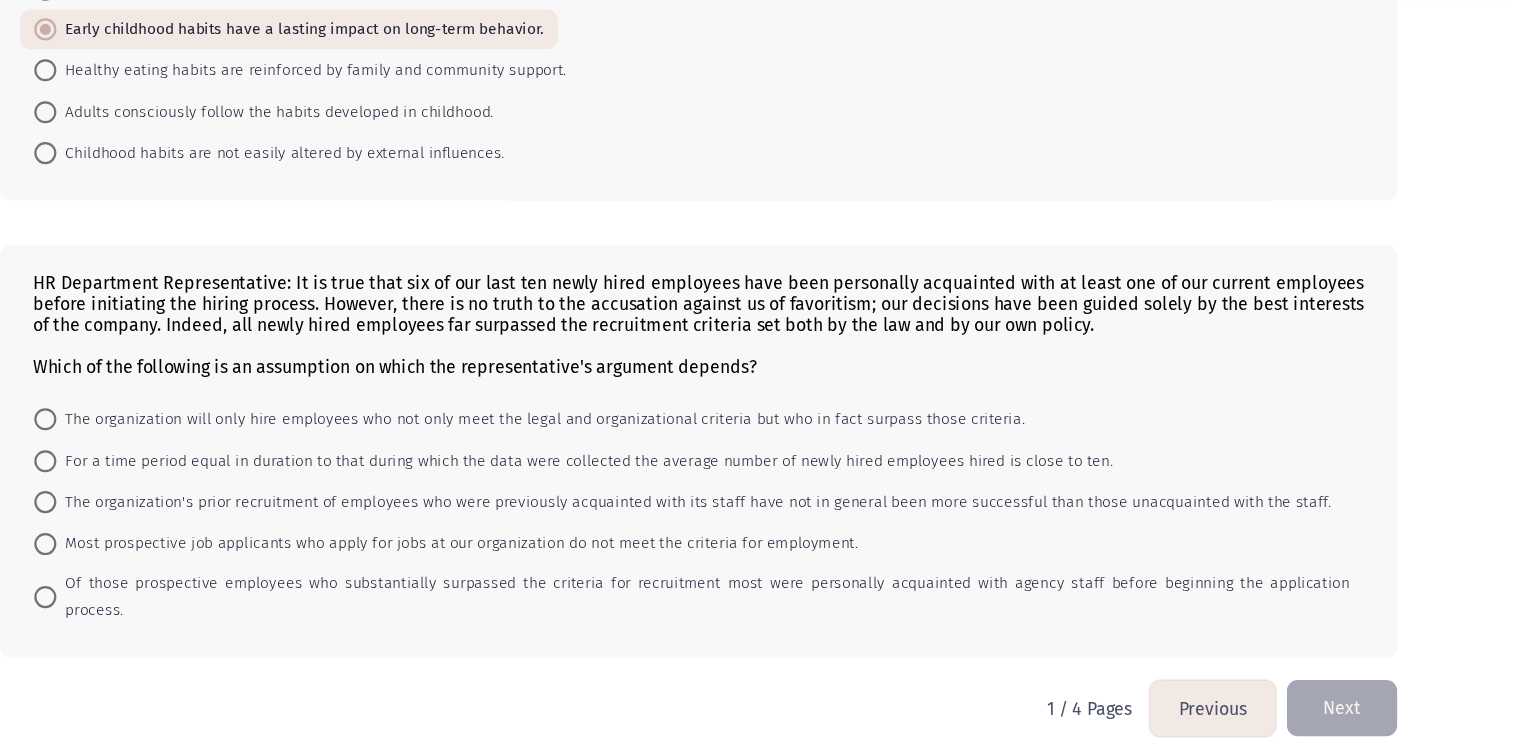 scroll, scrollTop: 875, scrollLeft: 0, axis: vertical 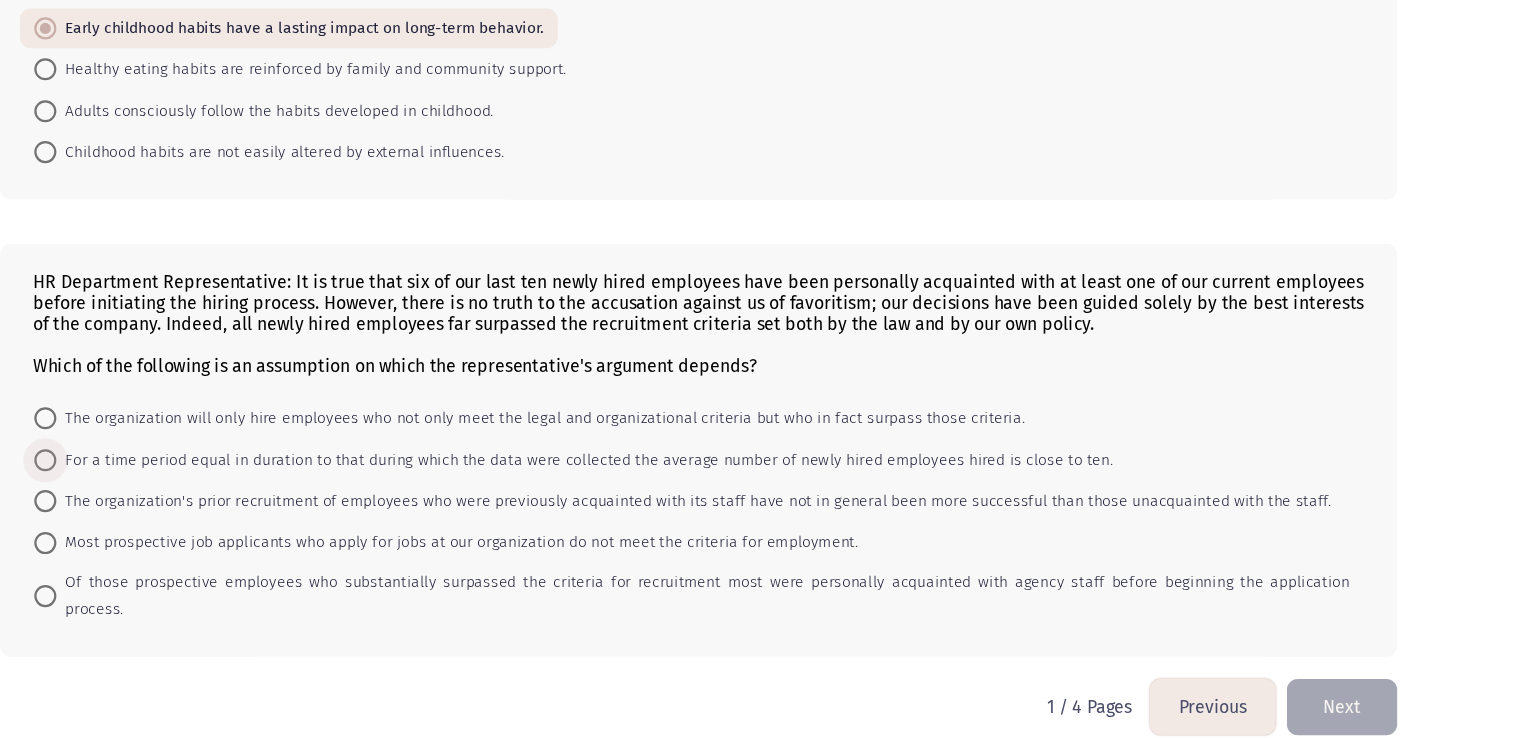 click on "For a time period equal in duration to that during which the data were collected the average number of newly hired employees hired is close to ten." at bounding box center (673, 486) 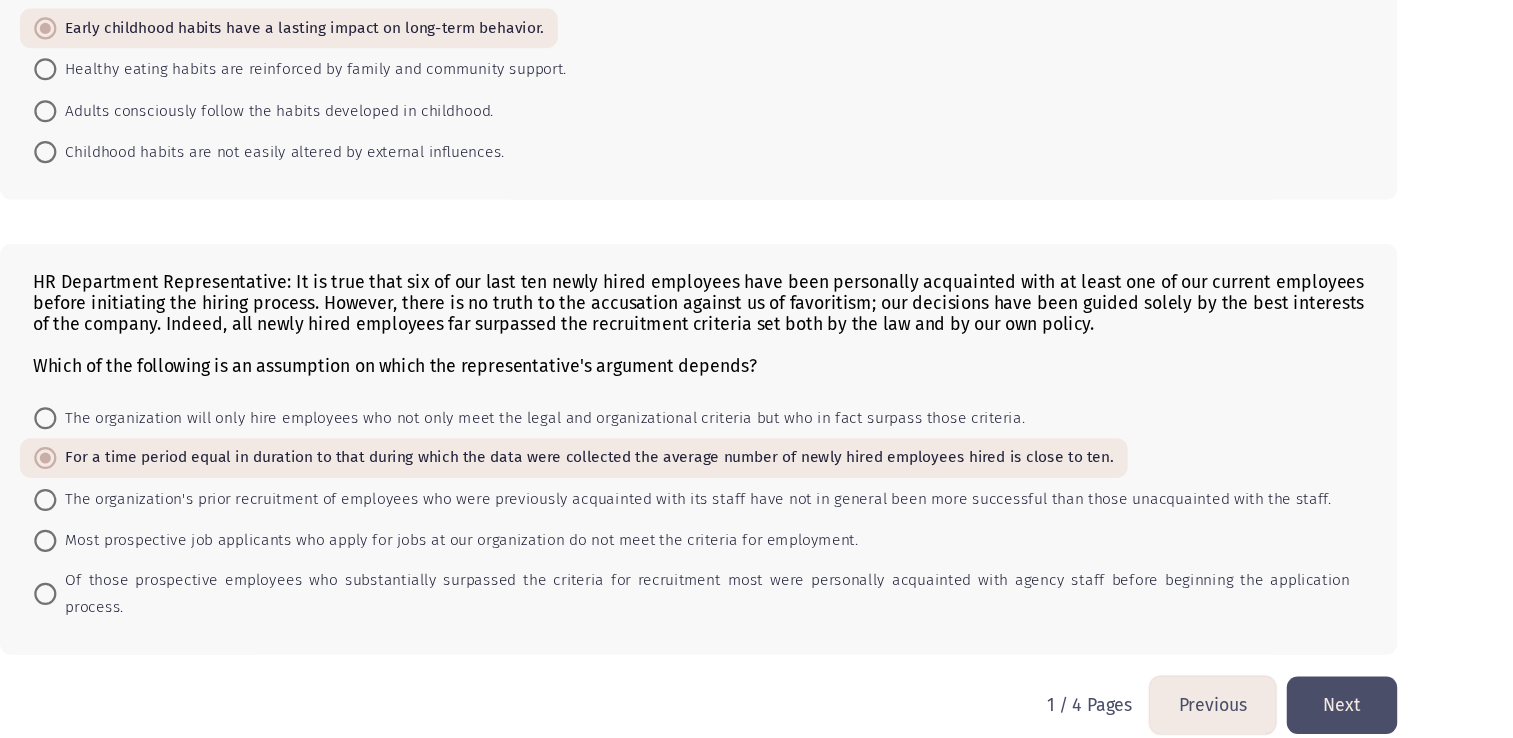 click at bounding box center [185, 607] 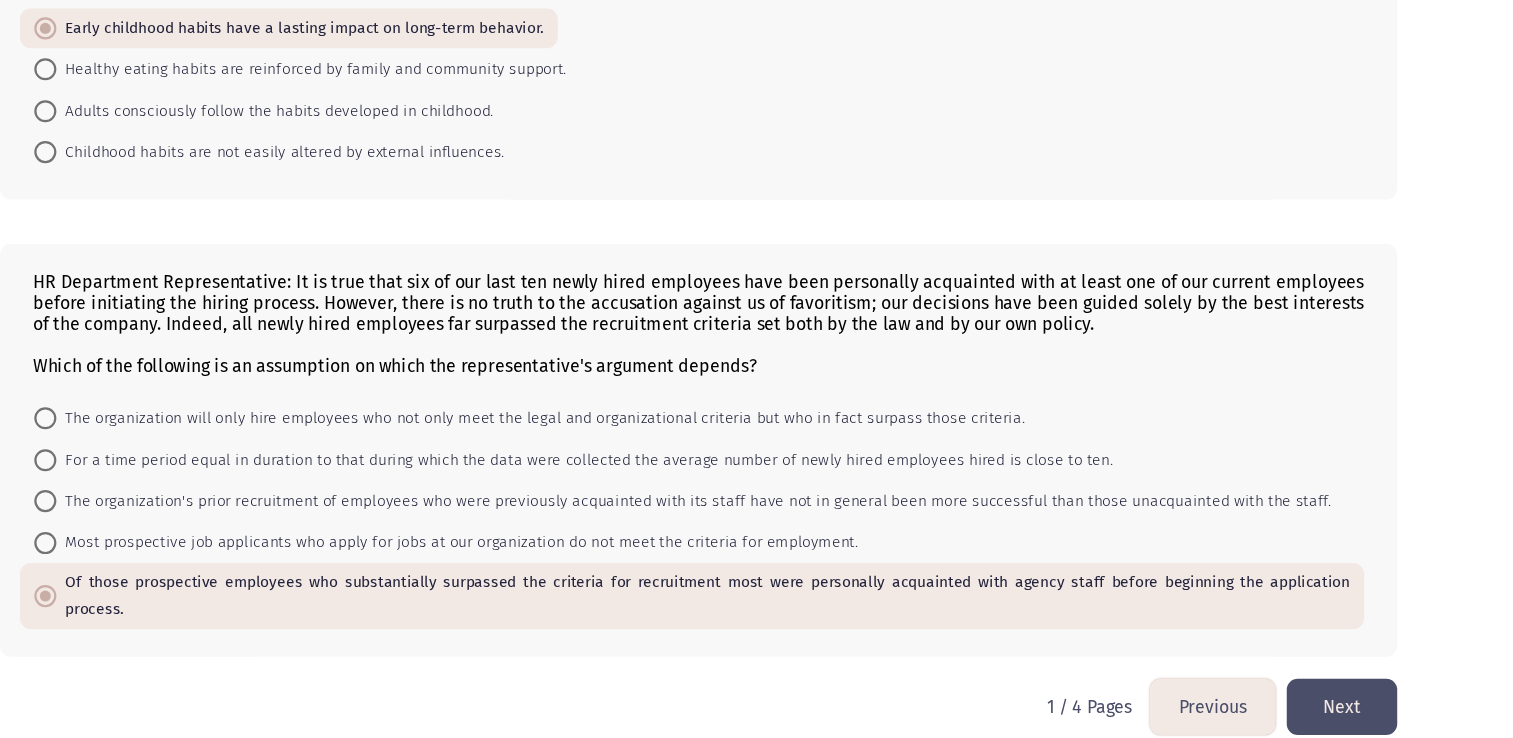 click on "Next" 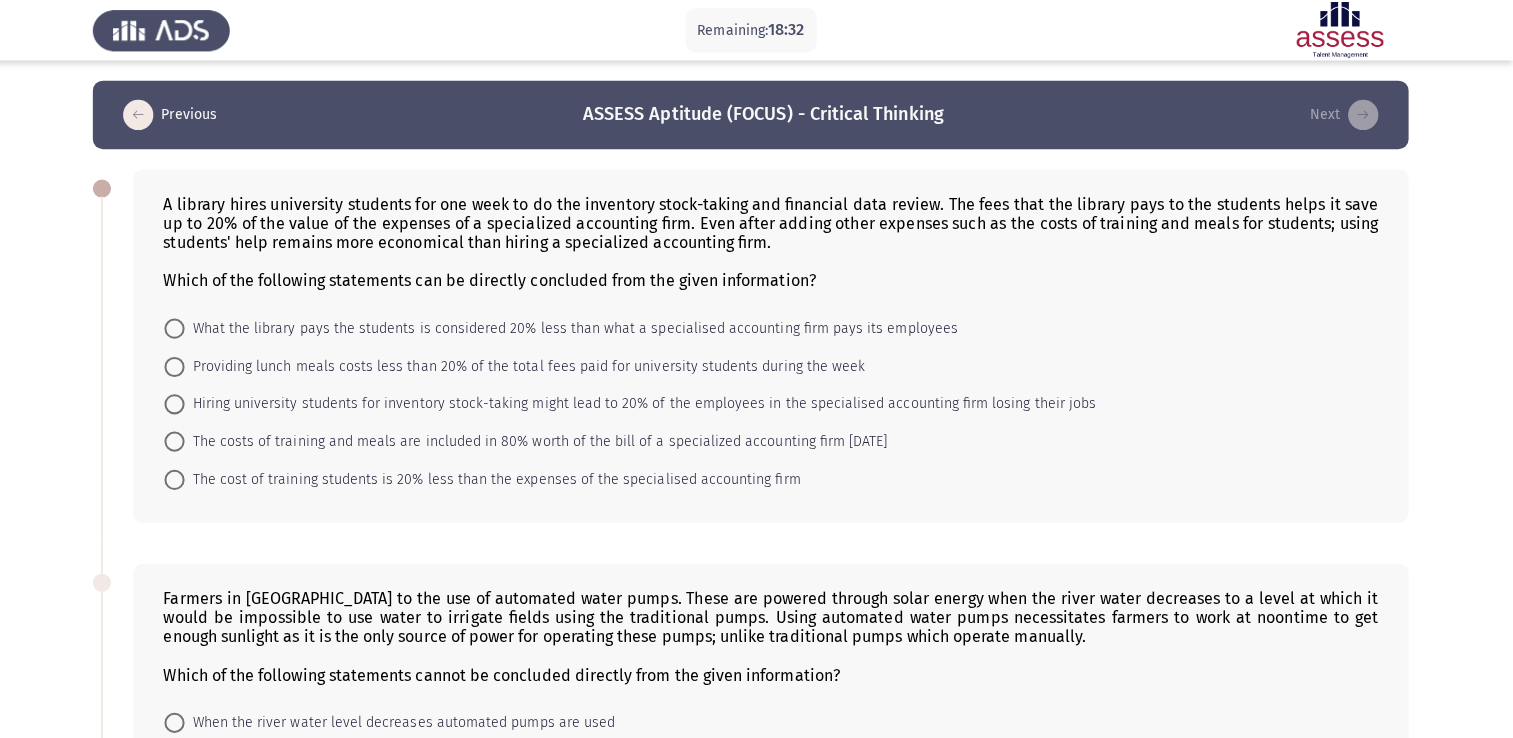 scroll, scrollTop: 0, scrollLeft: 0, axis: both 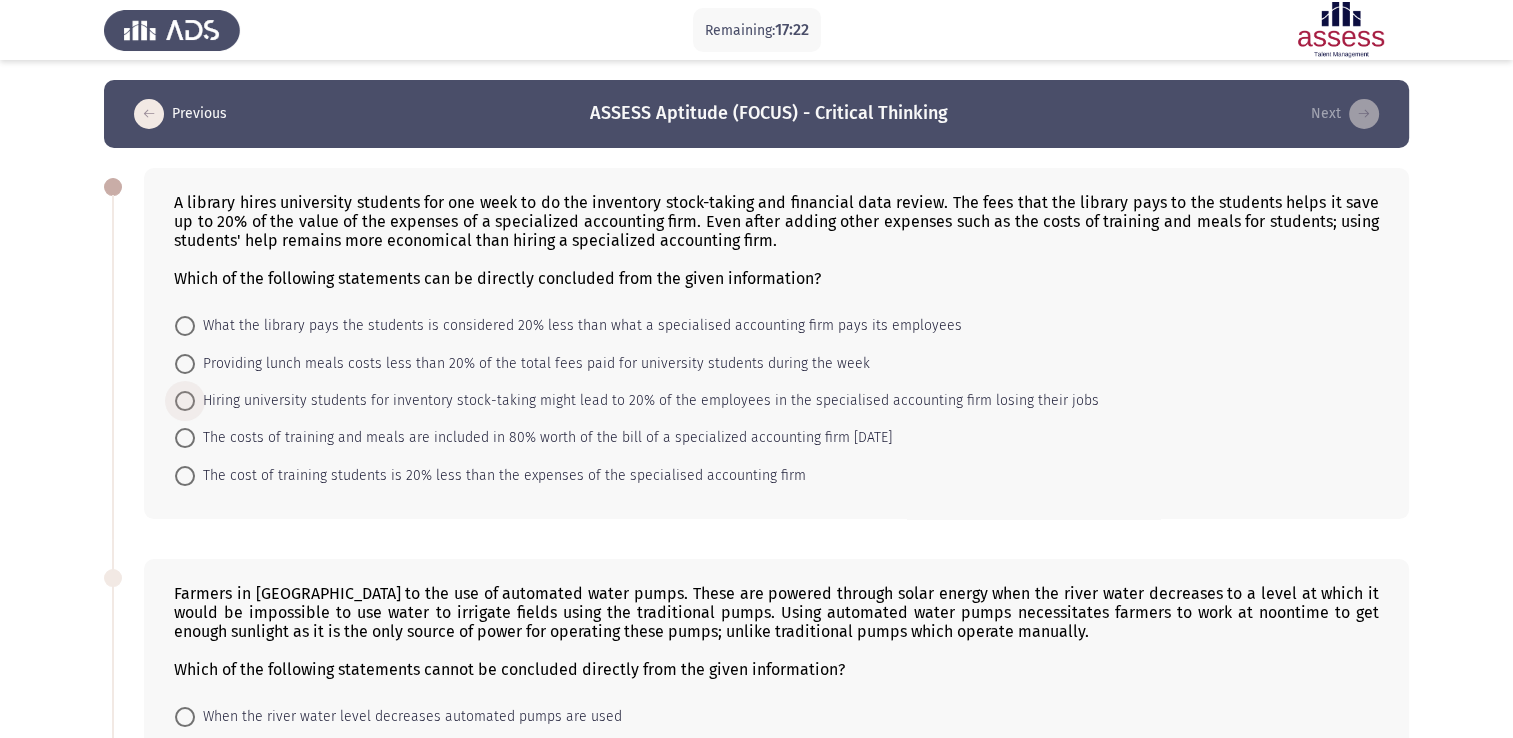 click at bounding box center [185, 401] 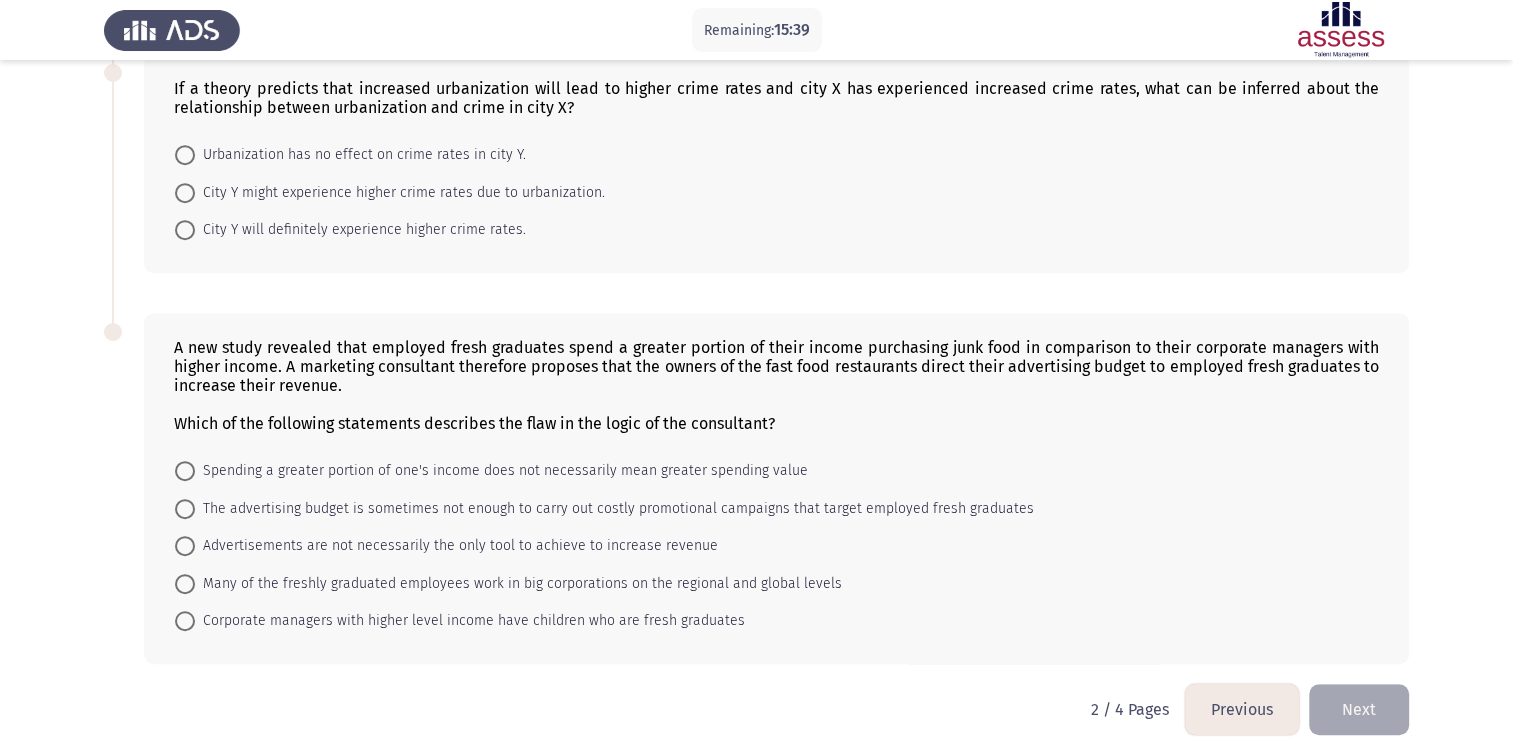 scroll, scrollTop: 920, scrollLeft: 0, axis: vertical 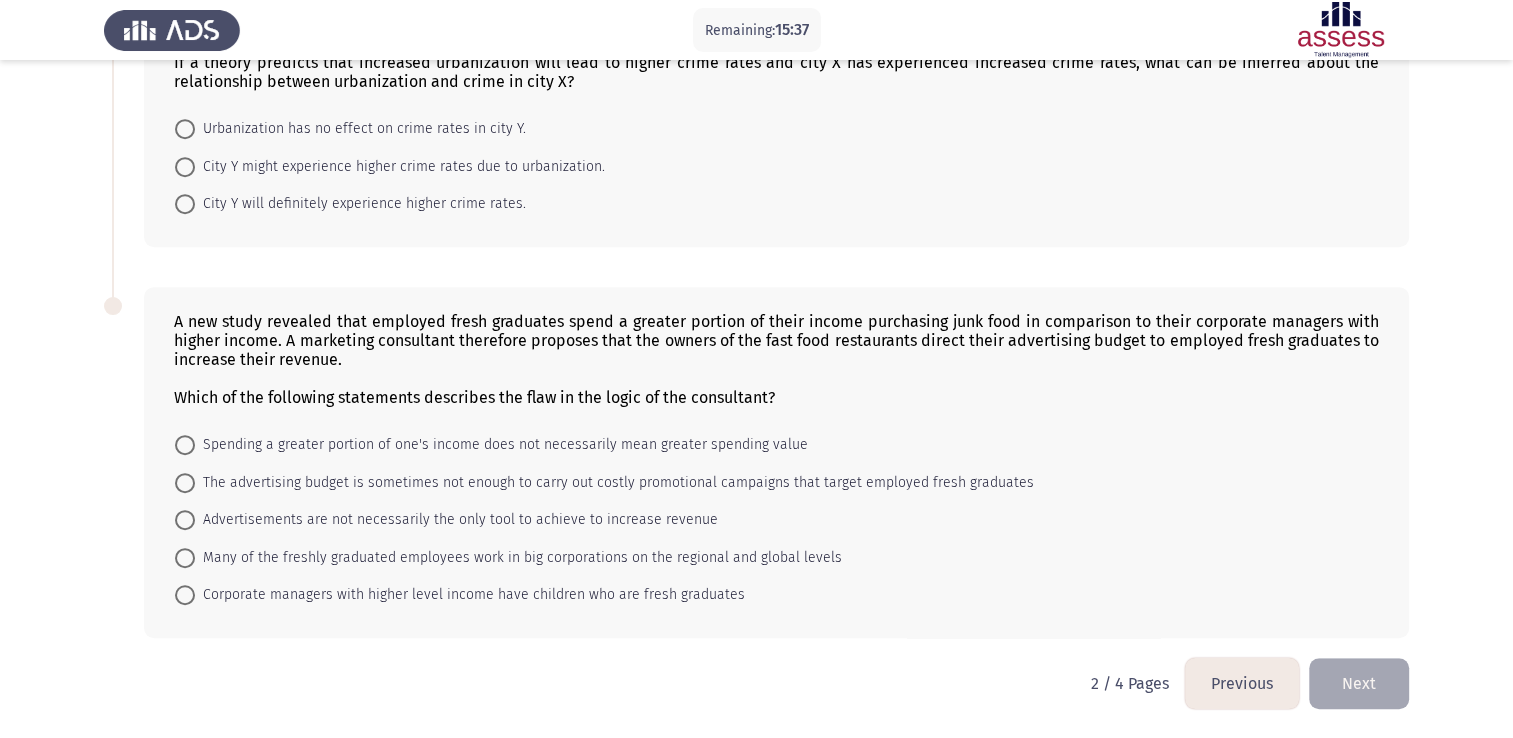 click on "Previous" 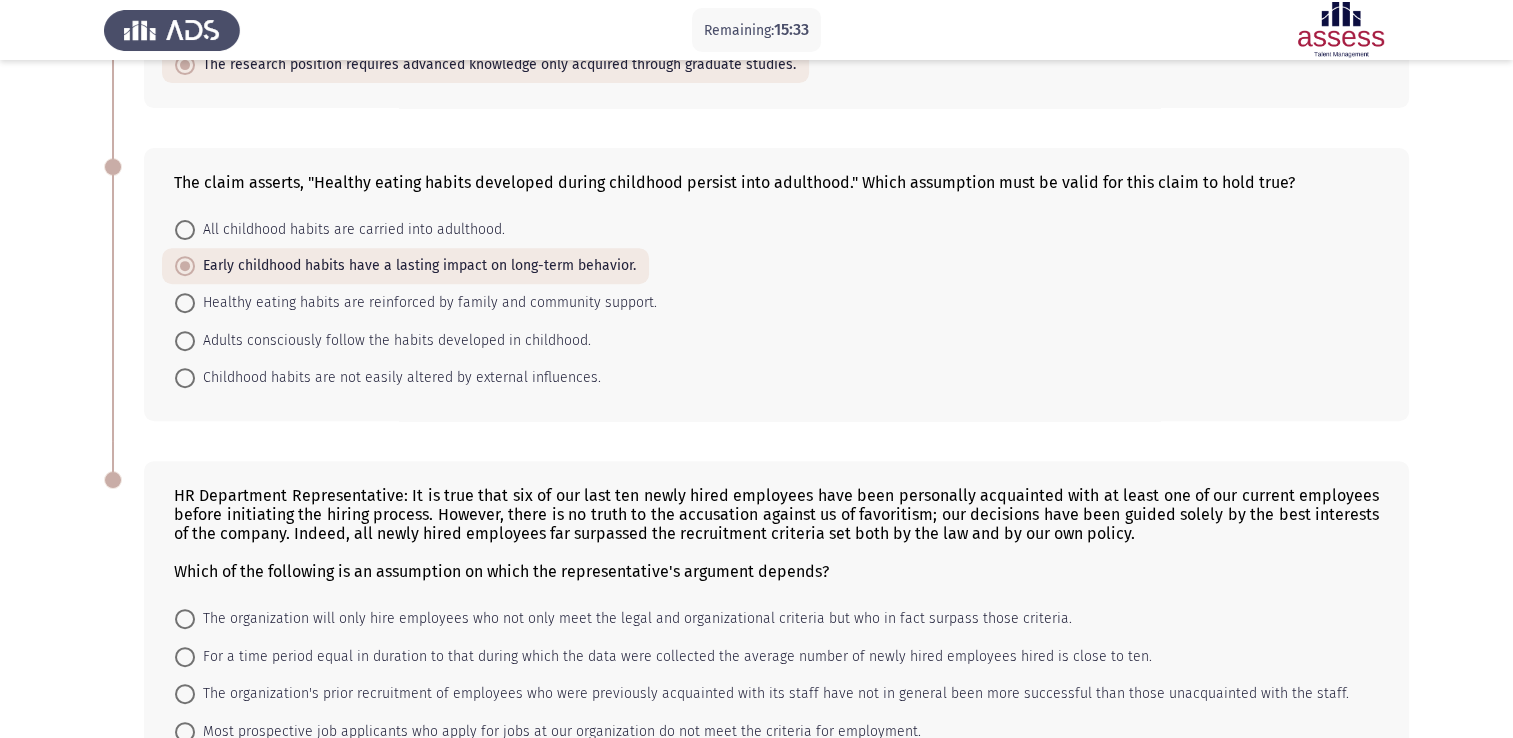scroll, scrollTop: 876, scrollLeft: 0, axis: vertical 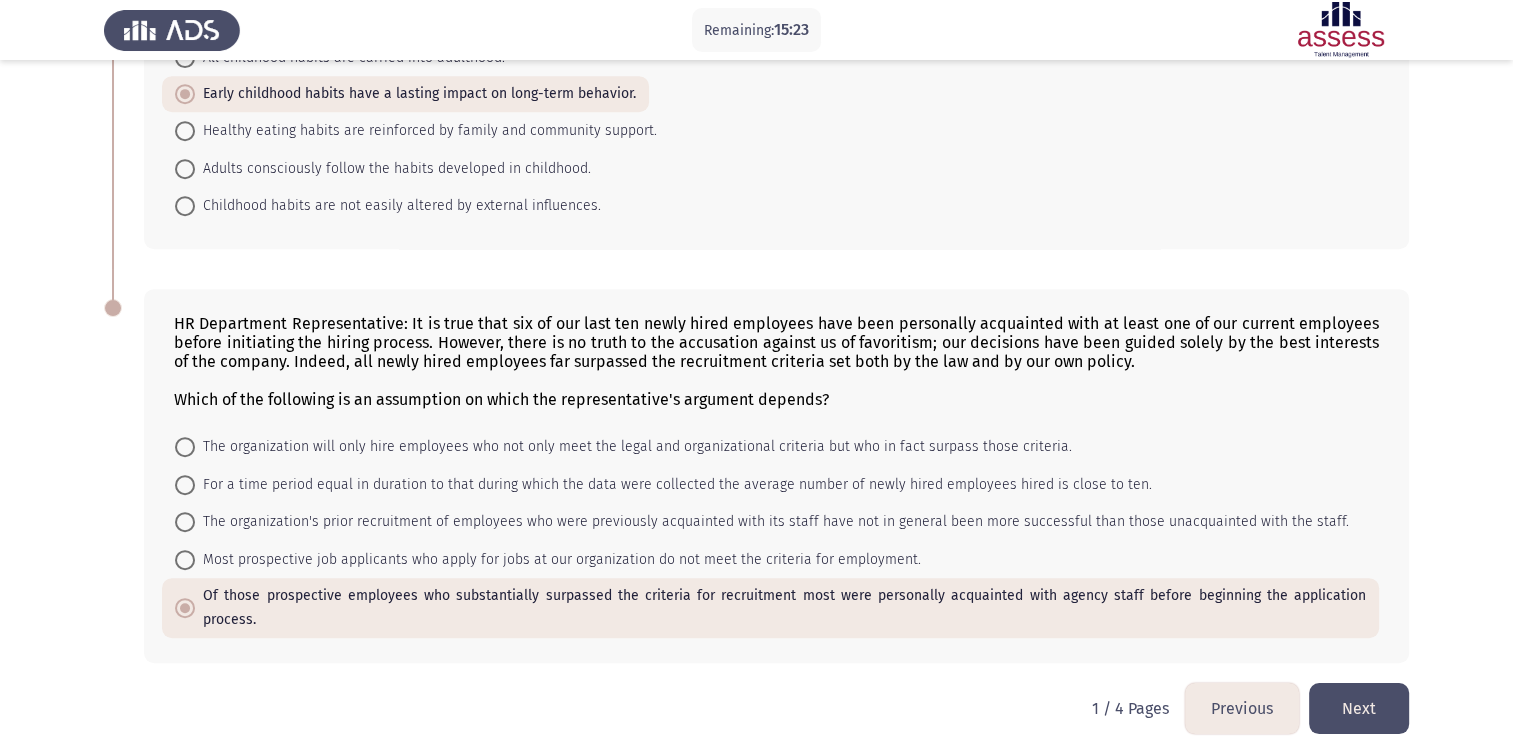 click on "Next" 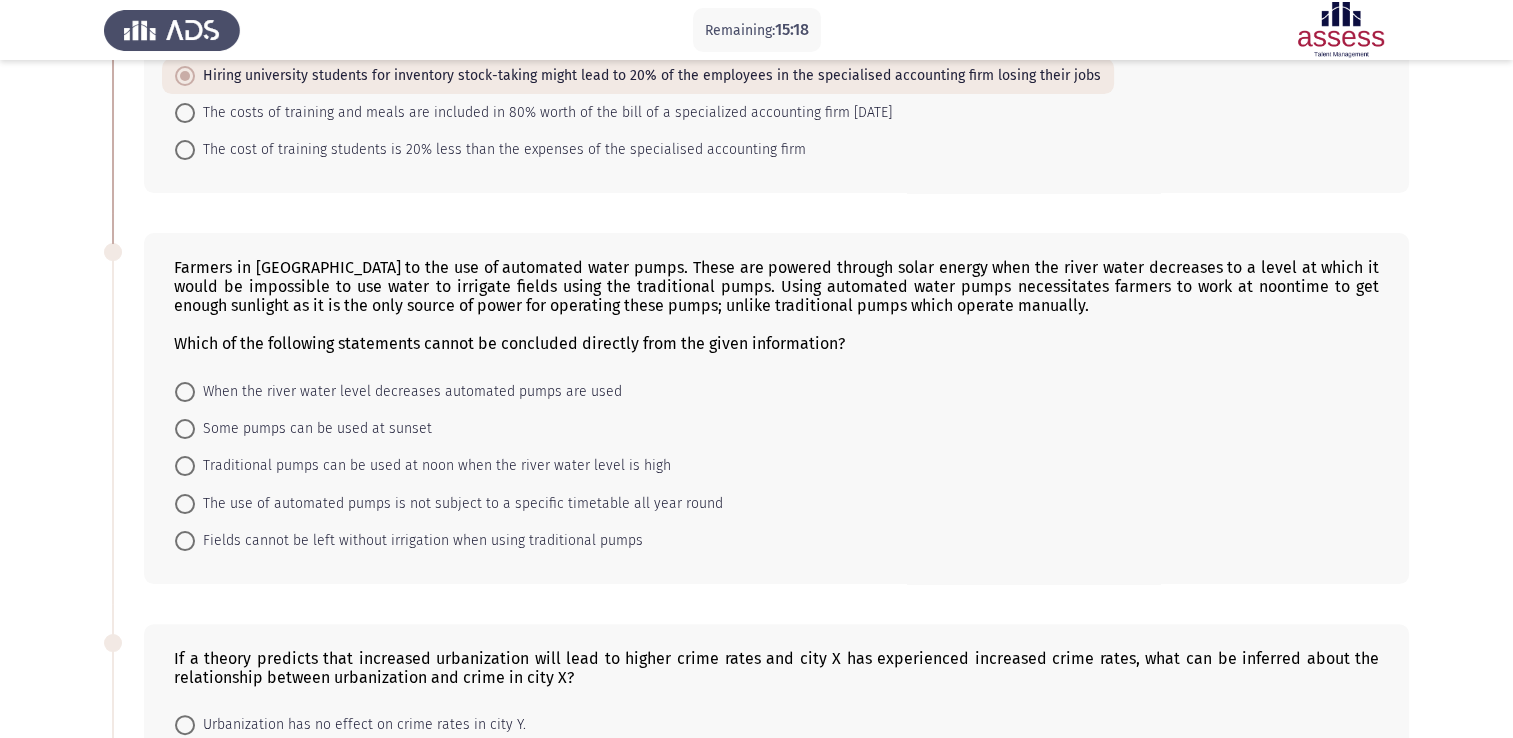 scroll, scrollTop: 330, scrollLeft: 0, axis: vertical 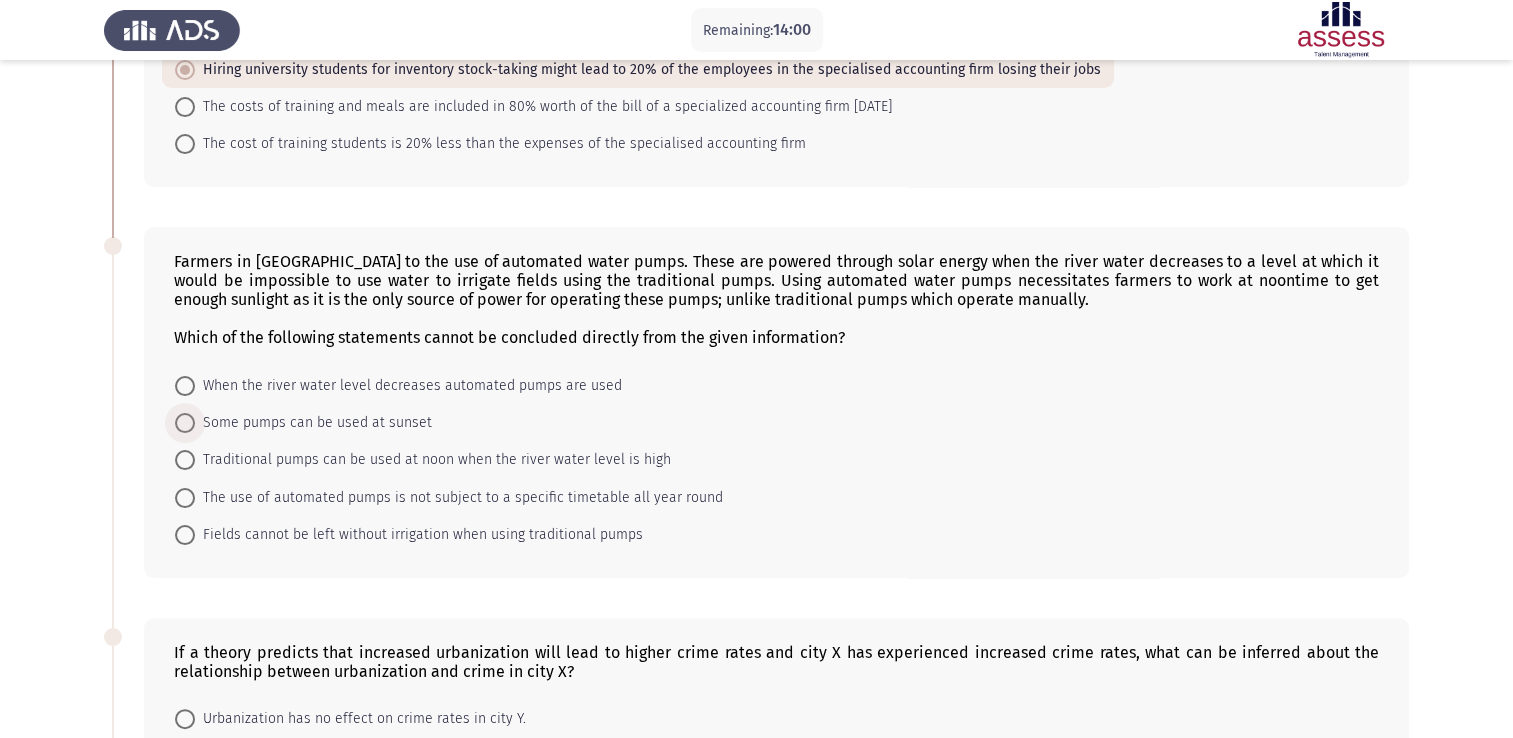 click at bounding box center (185, 423) 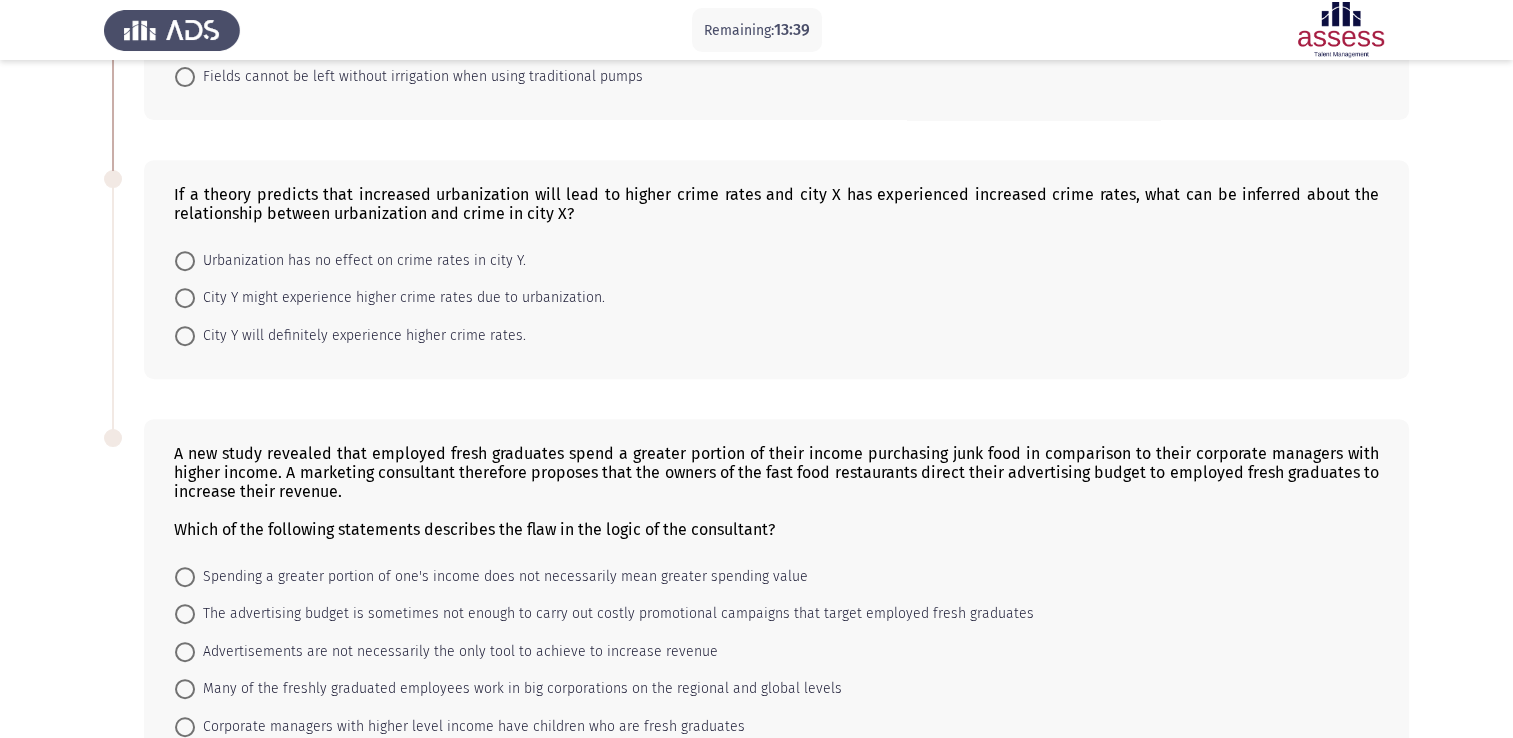 scroll, scrollTop: 805, scrollLeft: 0, axis: vertical 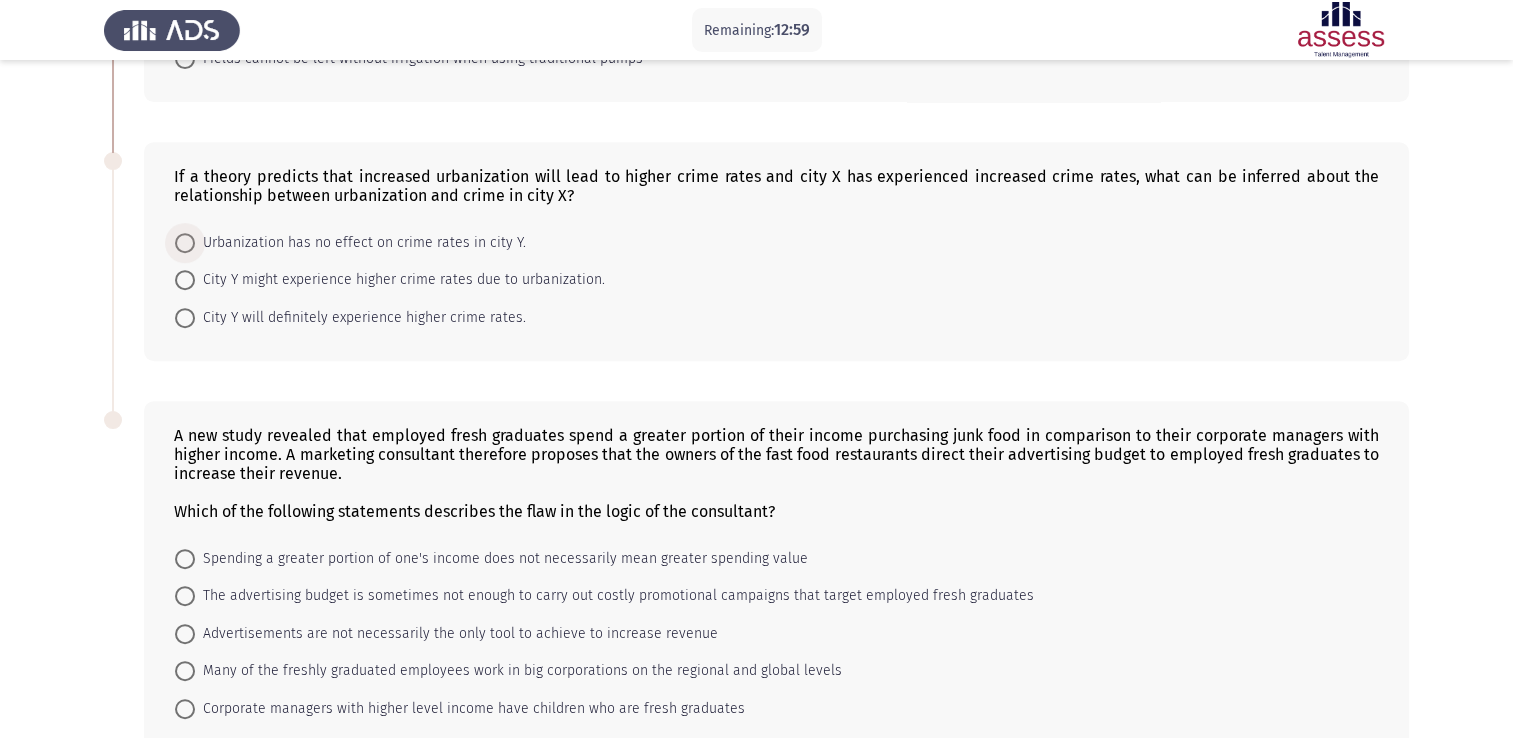 click at bounding box center [185, 243] 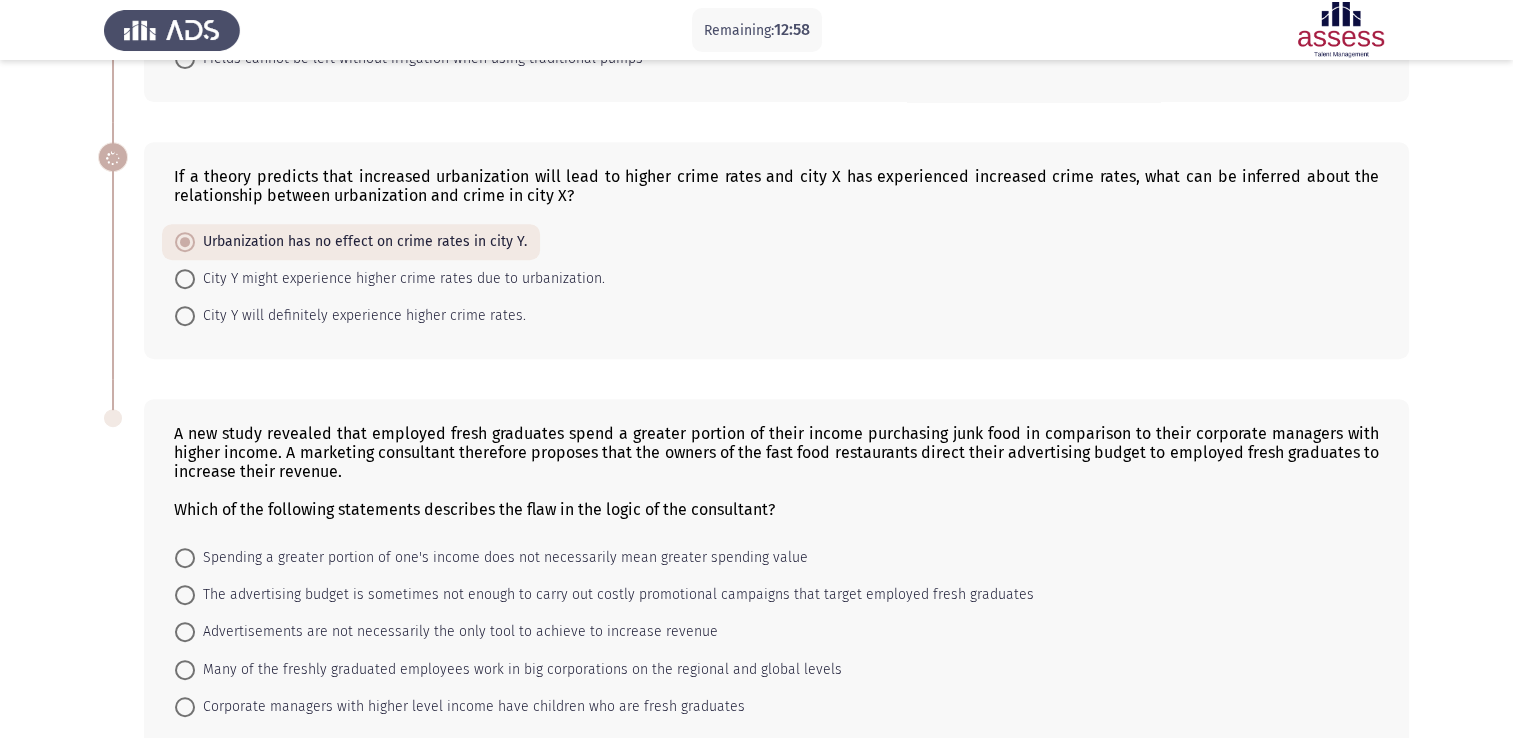 scroll, scrollTop: 917, scrollLeft: 0, axis: vertical 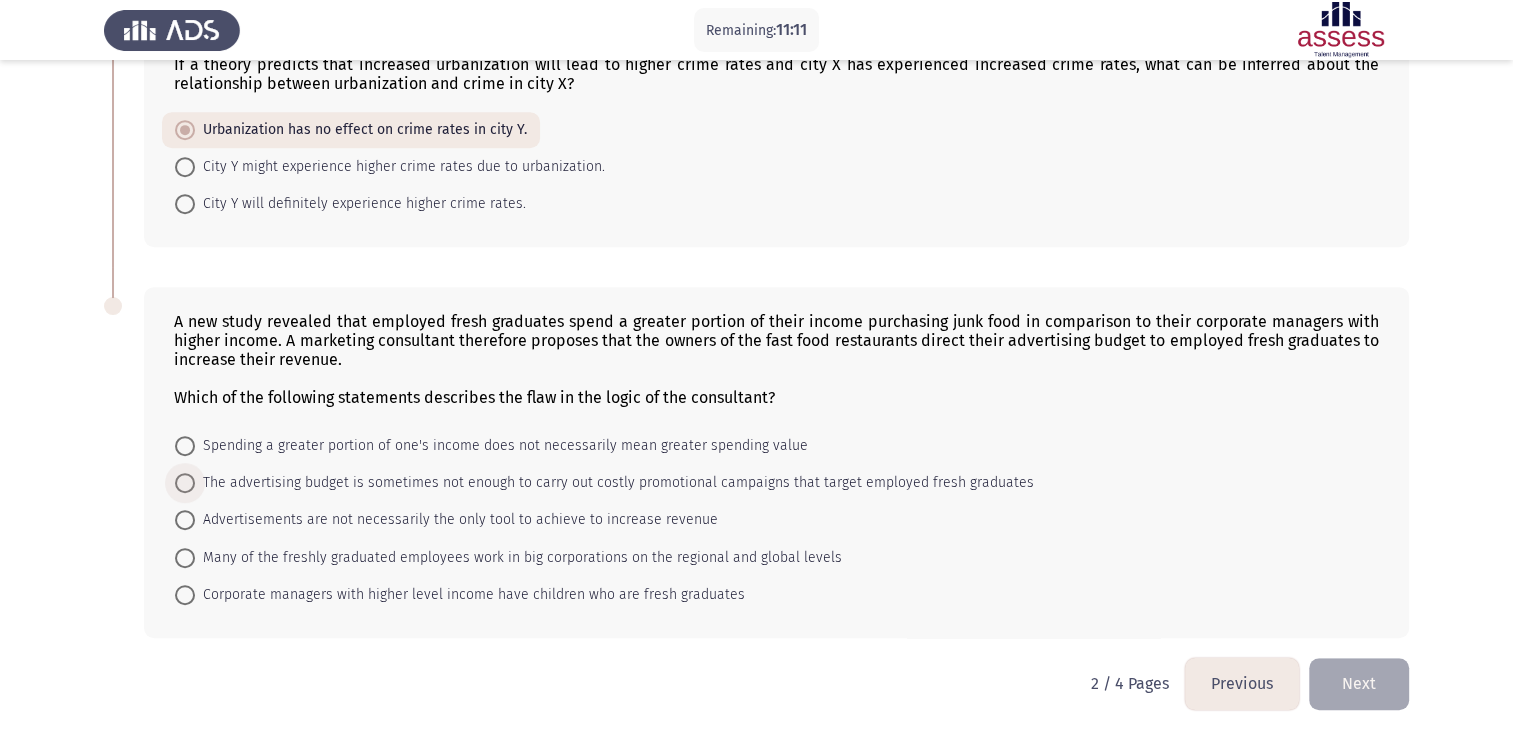 click at bounding box center [185, 483] 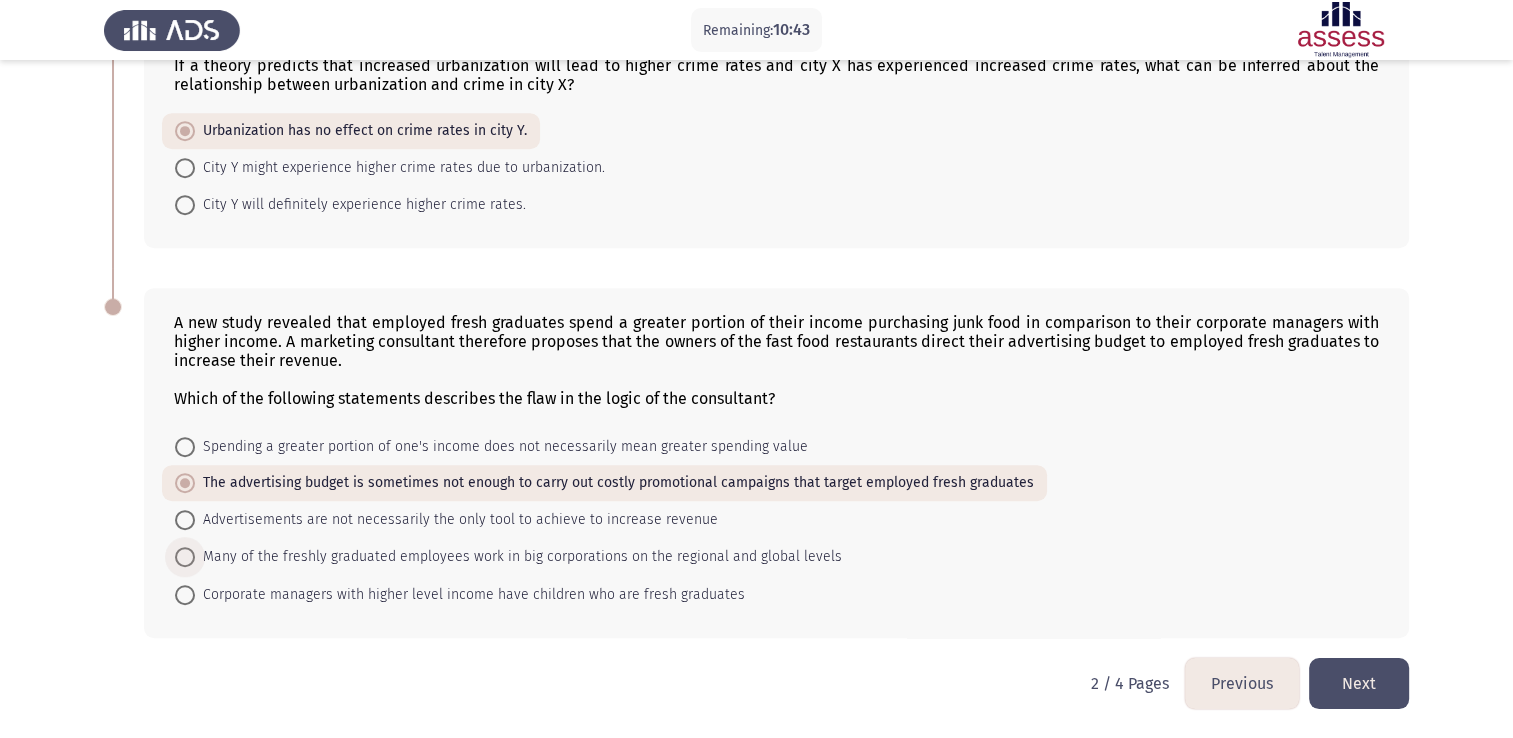 click at bounding box center [185, 557] 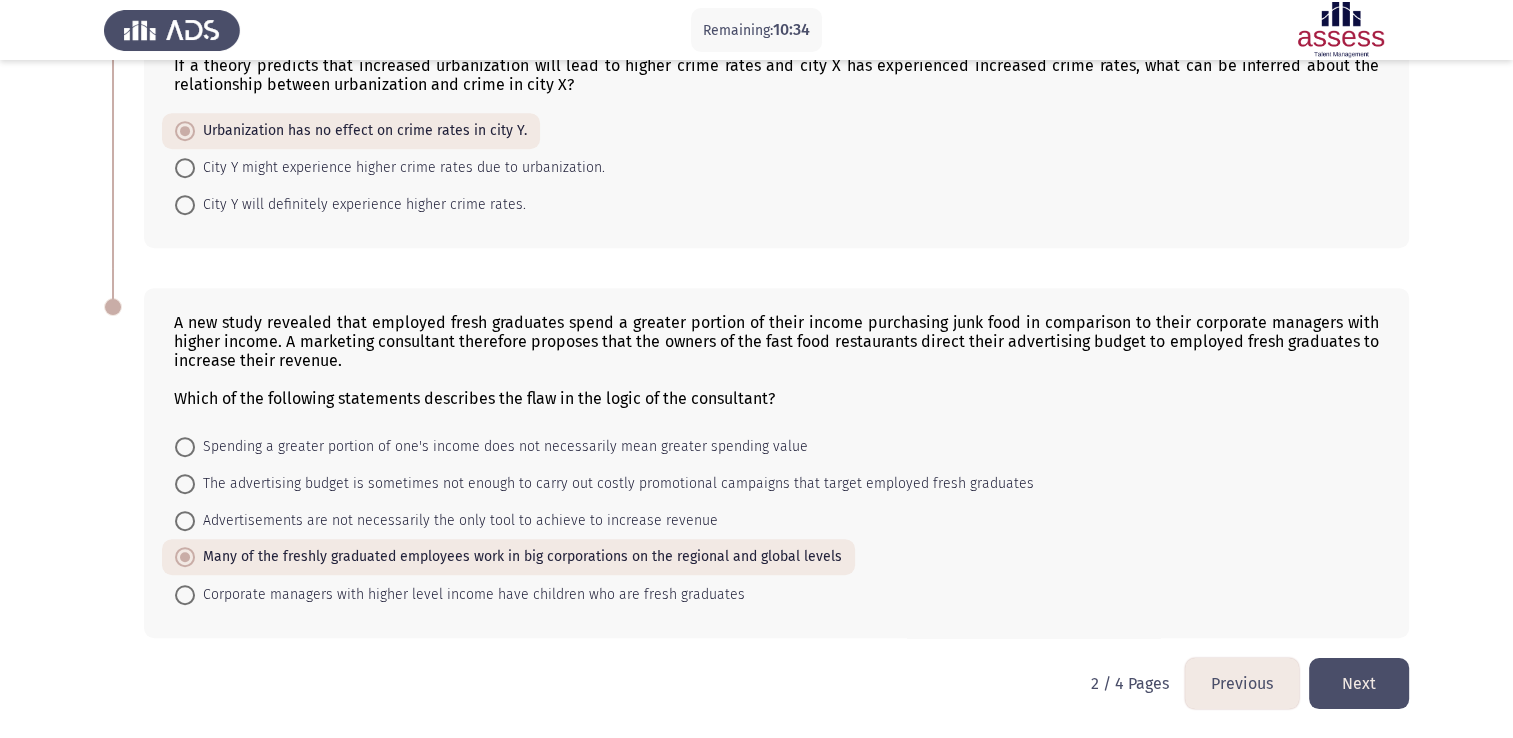click on "Next" 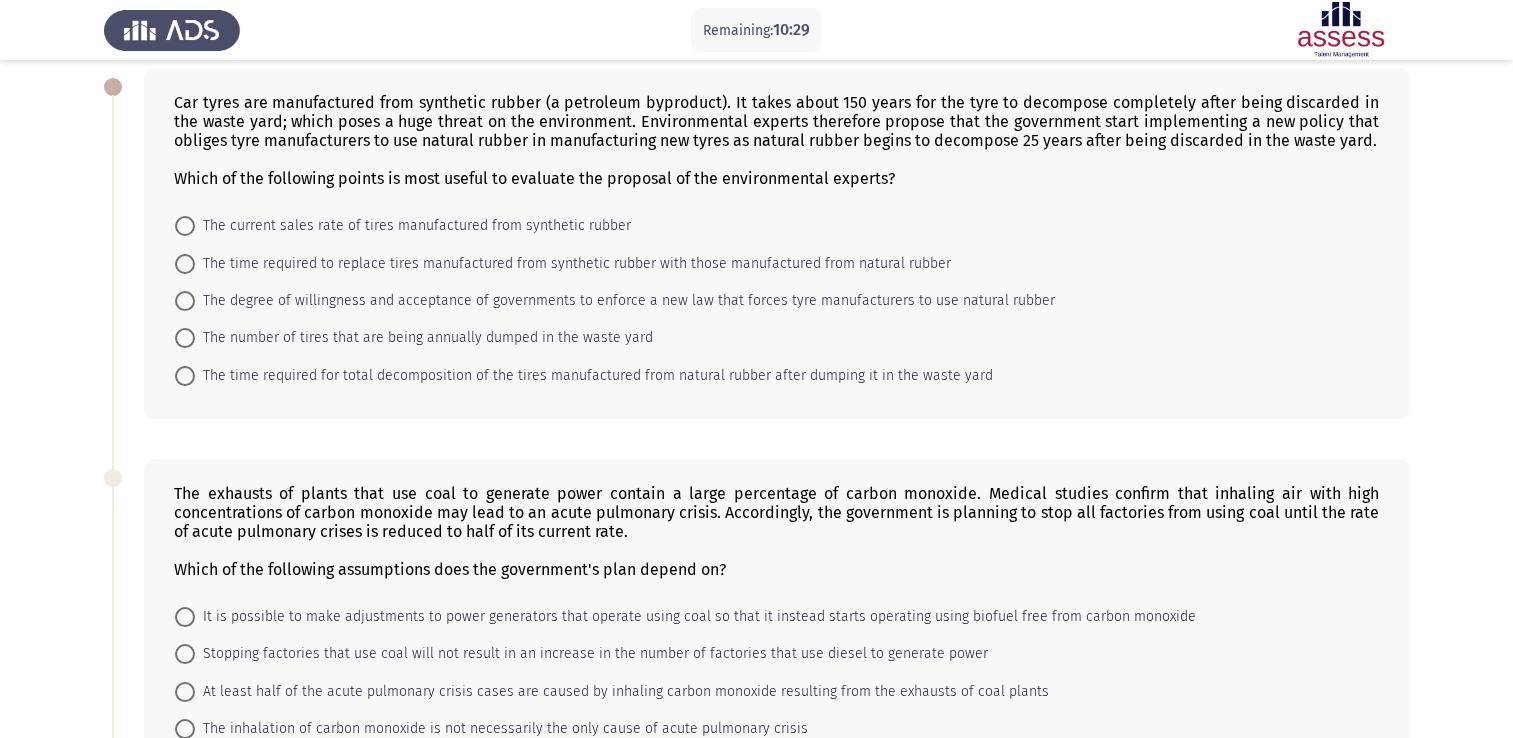 scroll, scrollTop: 0, scrollLeft: 0, axis: both 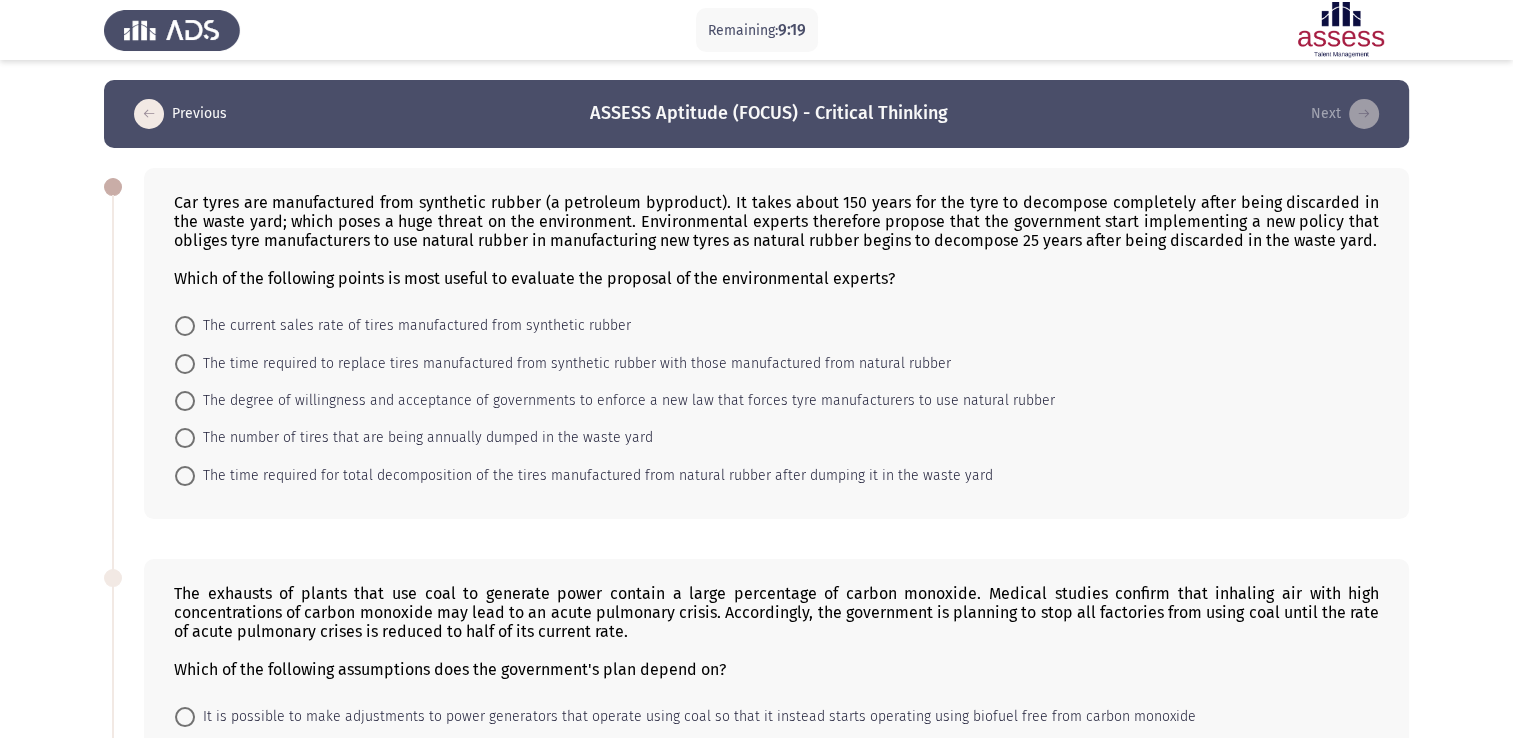 click at bounding box center (185, 438) 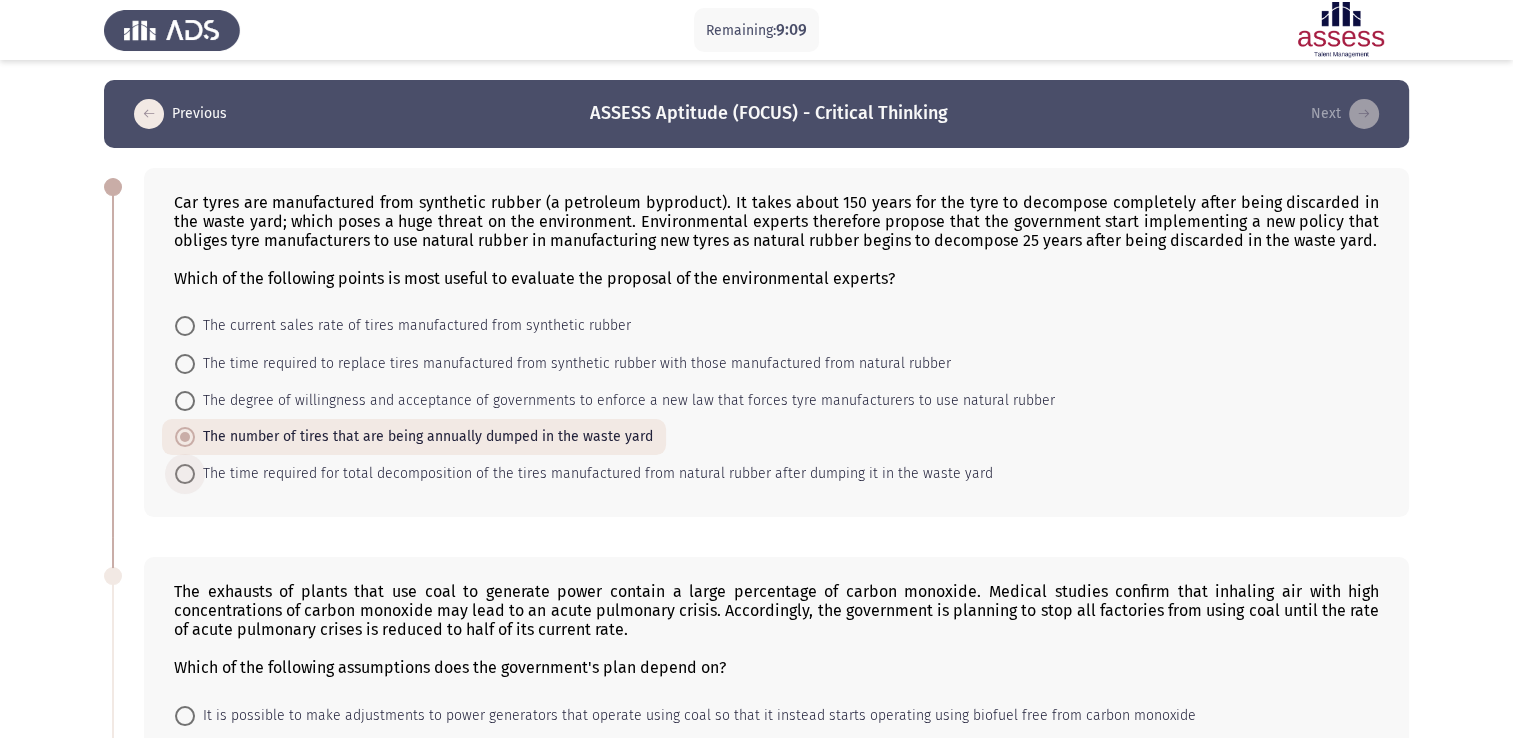 click on "The time required for total decomposition of the tires manufactured from natural rubber after dumping it in the waste yard" at bounding box center (594, 474) 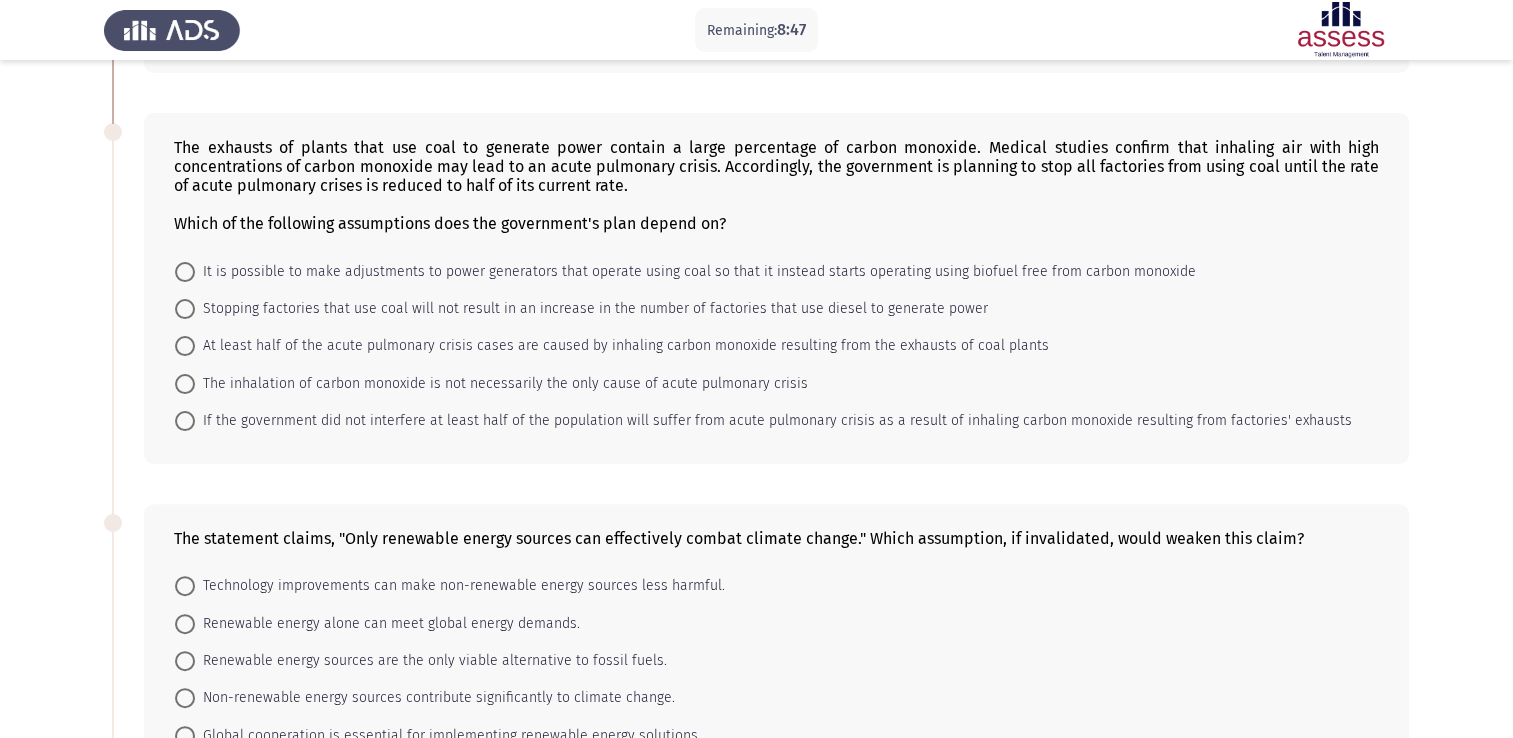 scroll, scrollTop: 452, scrollLeft: 0, axis: vertical 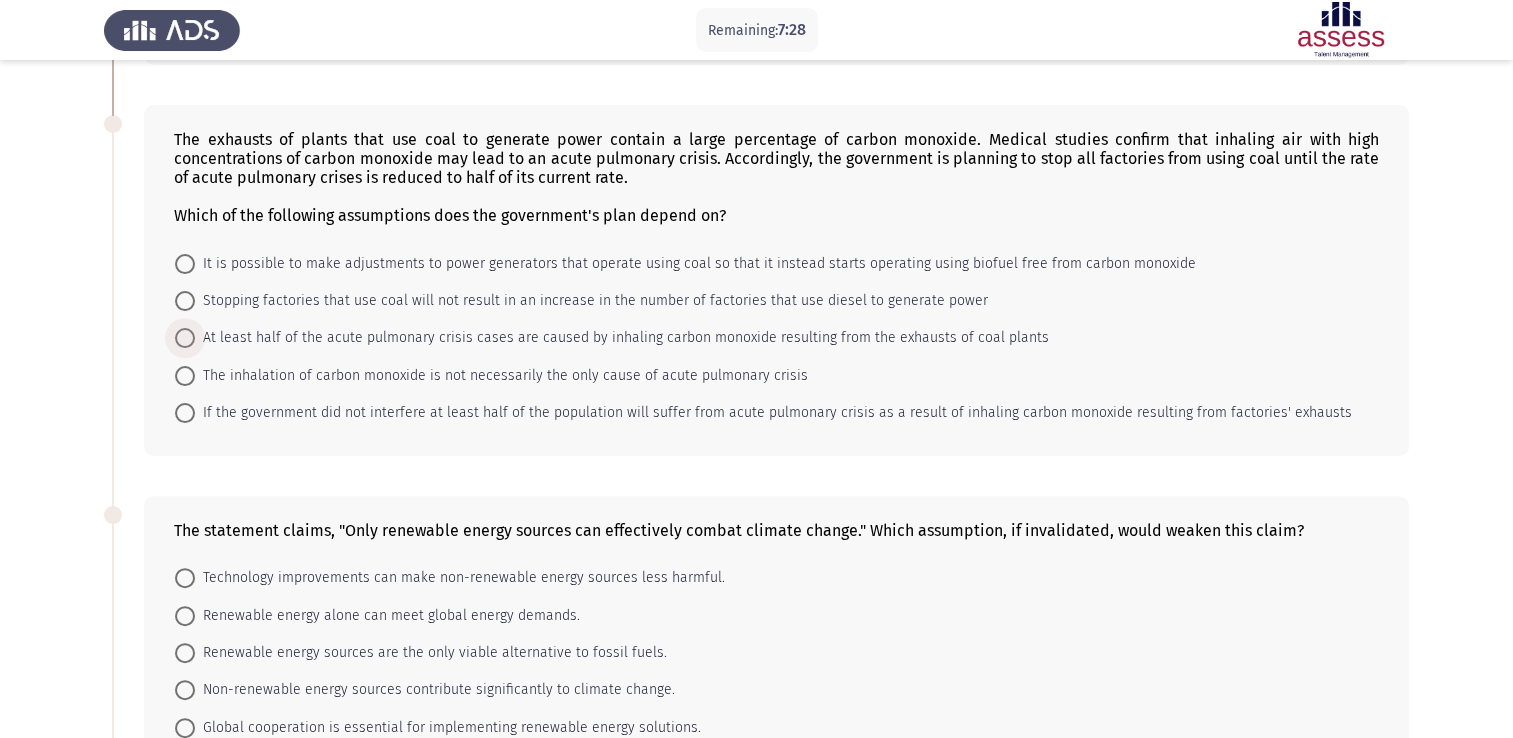 click on "At least half of the acute pulmonary crisis cases are caused by inhaling carbon monoxide resulting from the exhausts of coal plants" at bounding box center (622, 338) 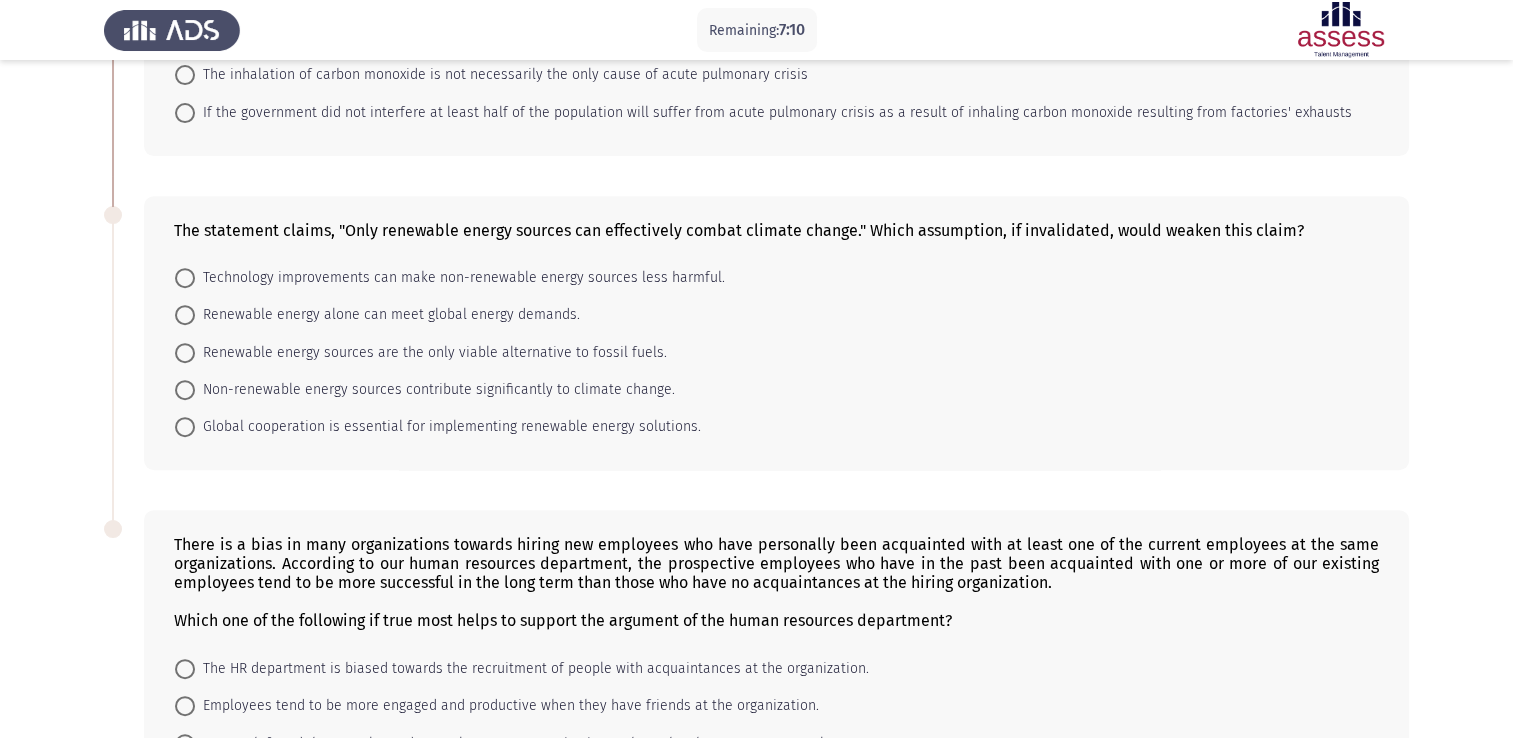 scroll, scrollTop: 752, scrollLeft: 0, axis: vertical 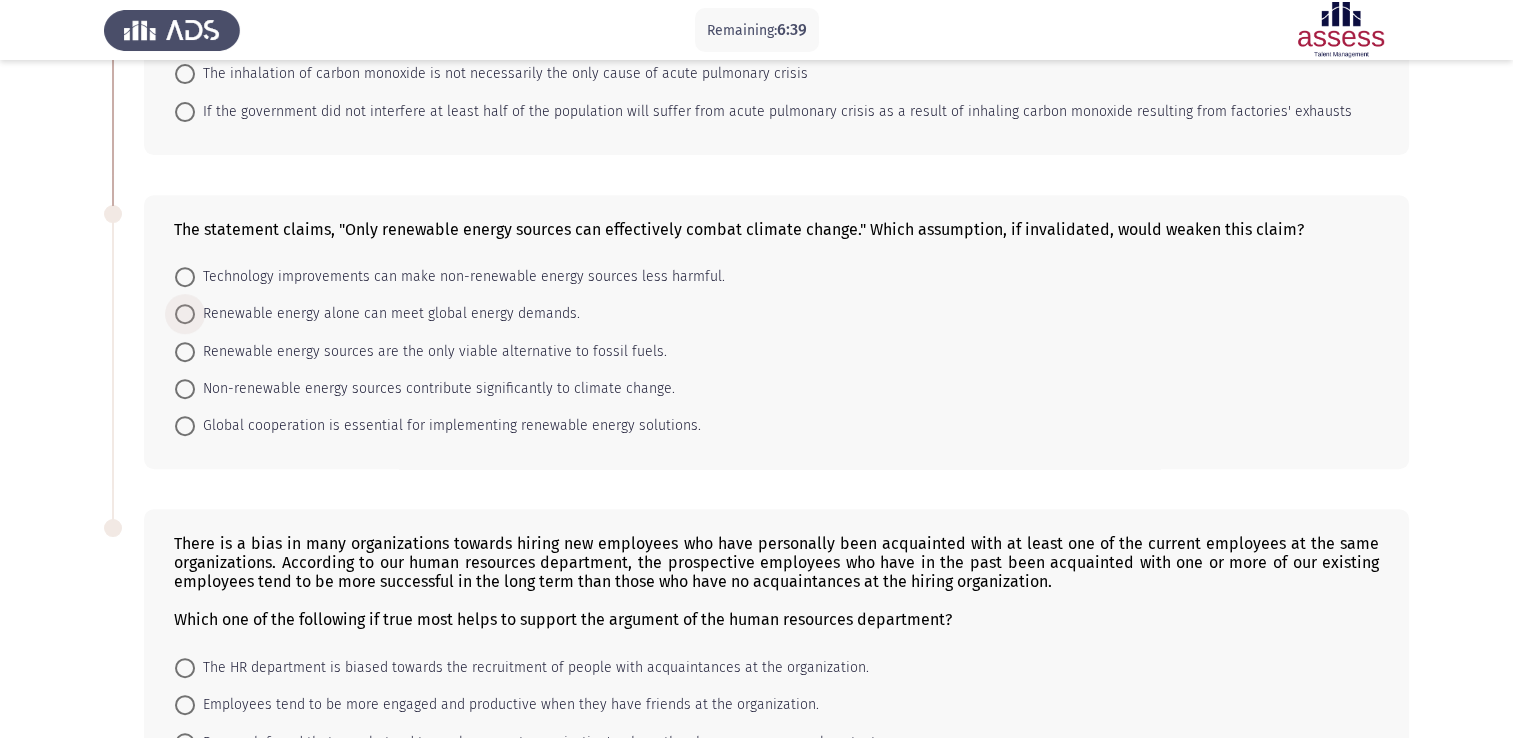 click at bounding box center (185, 314) 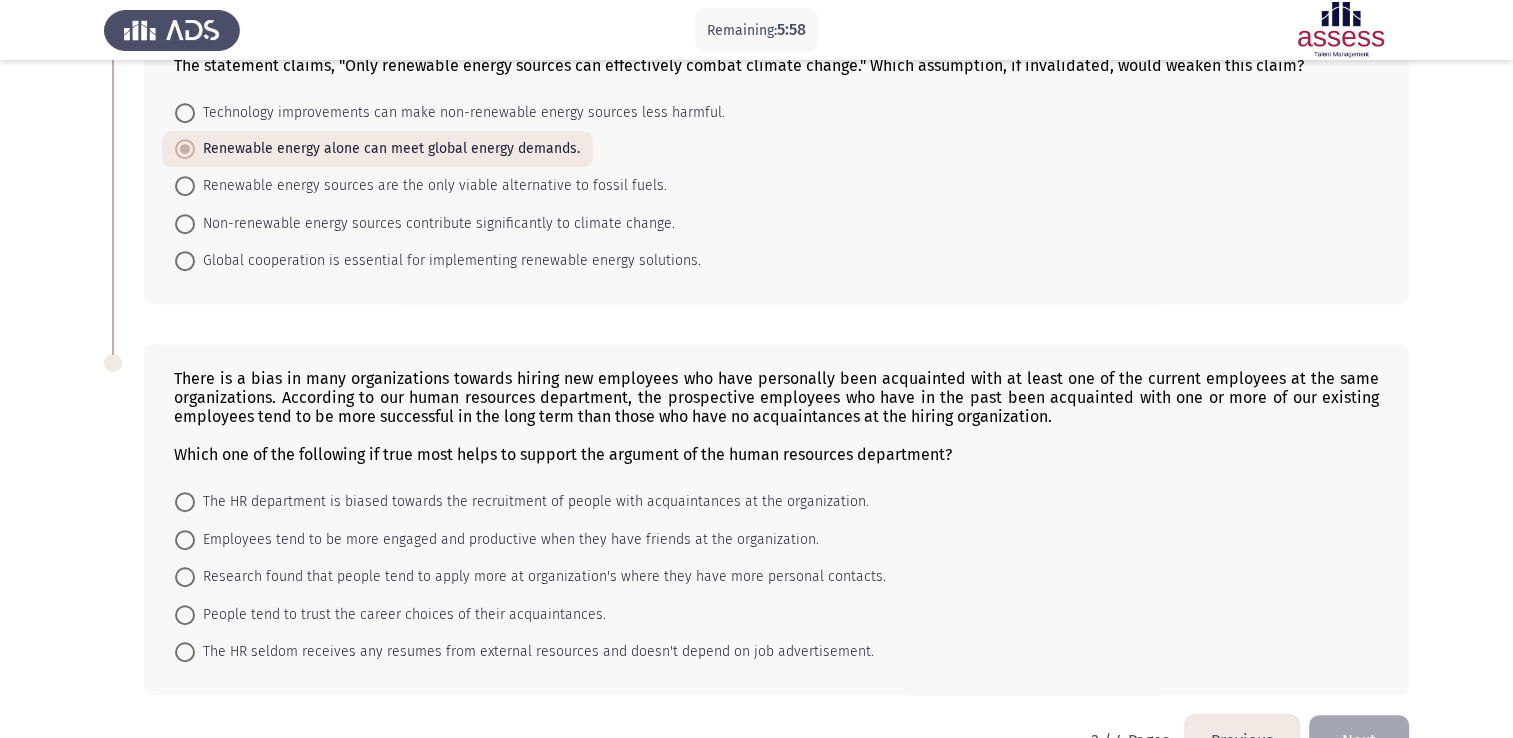scroll, scrollTop: 923, scrollLeft: 0, axis: vertical 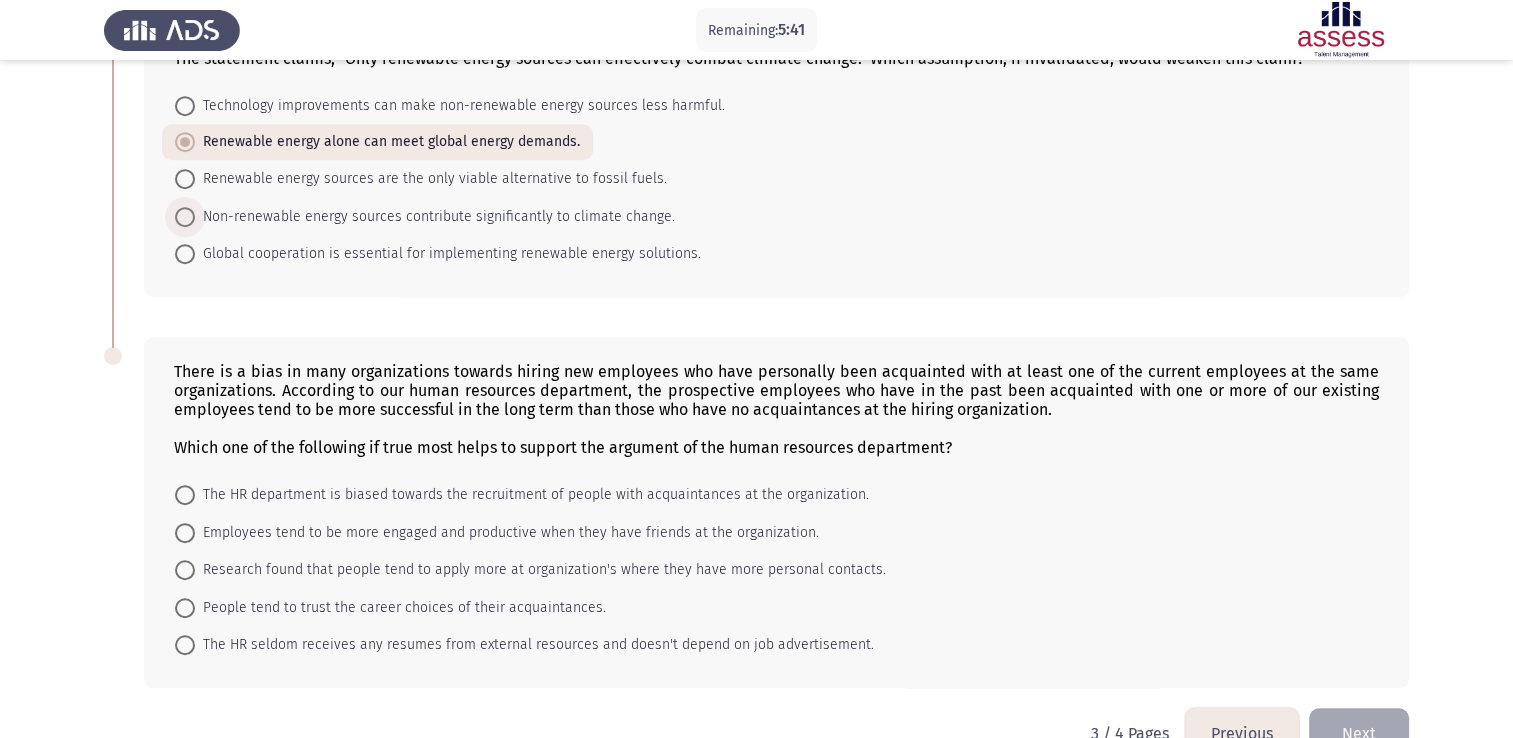 click at bounding box center (185, 217) 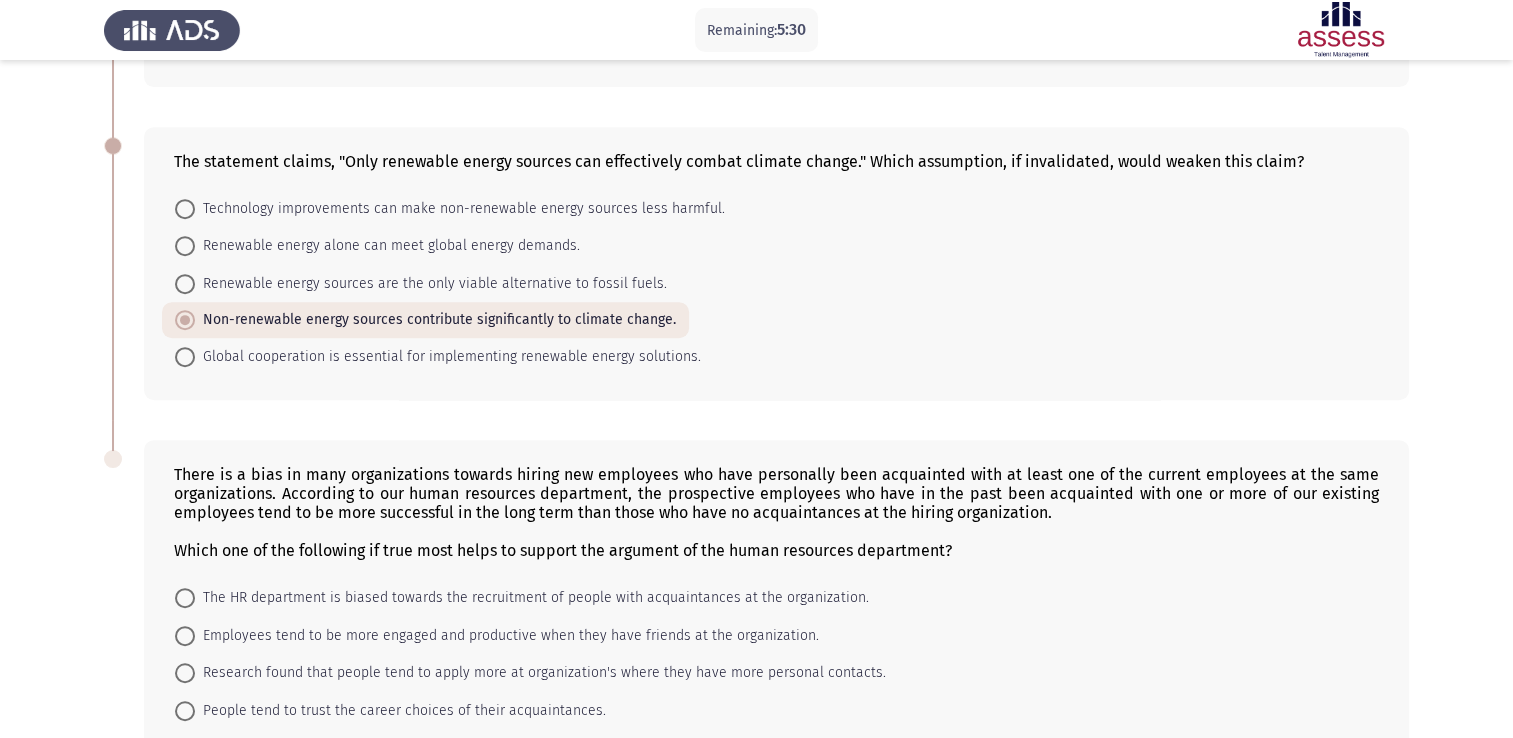 scroll, scrollTop: 972, scrollLeft: 0, axis: vertical 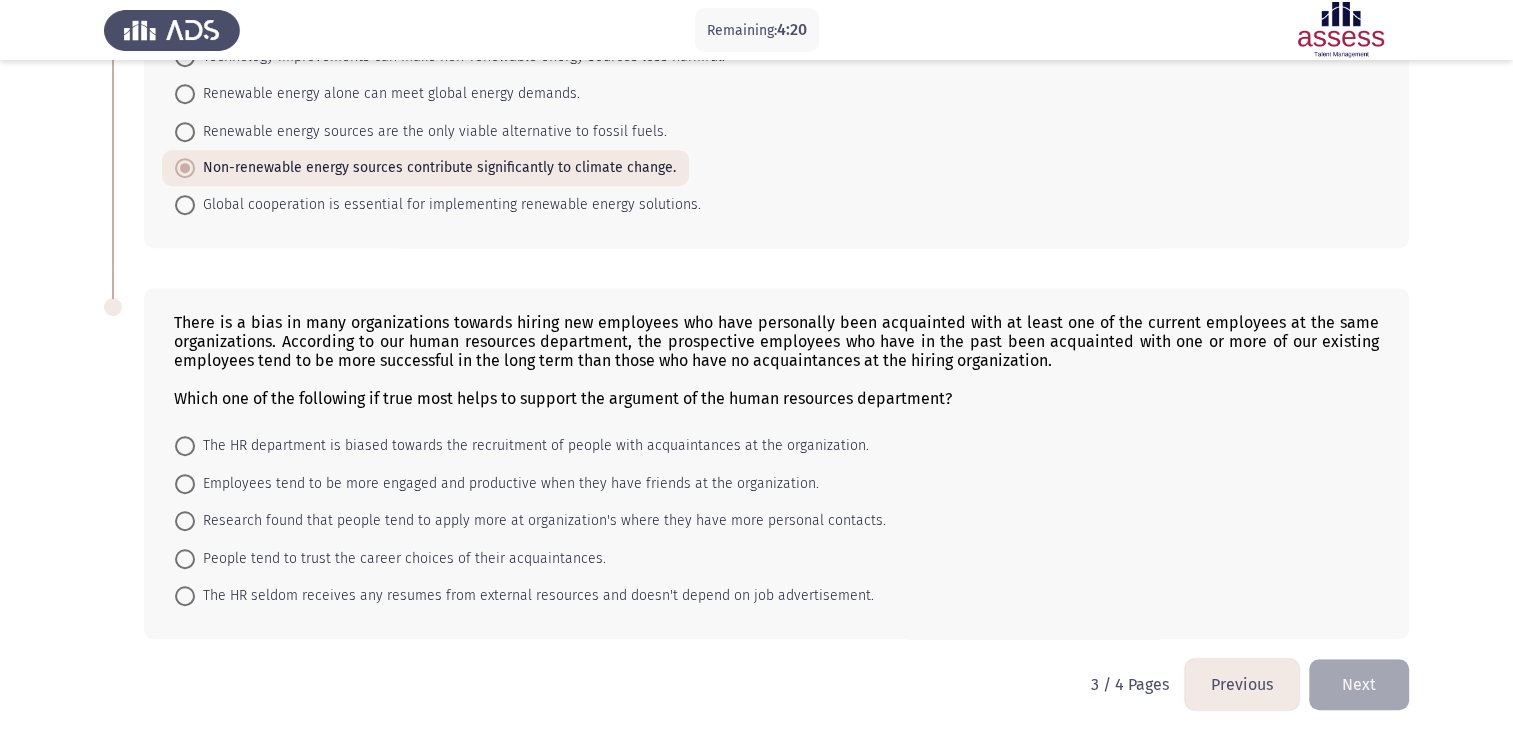 click at bounding box center [185, 484] 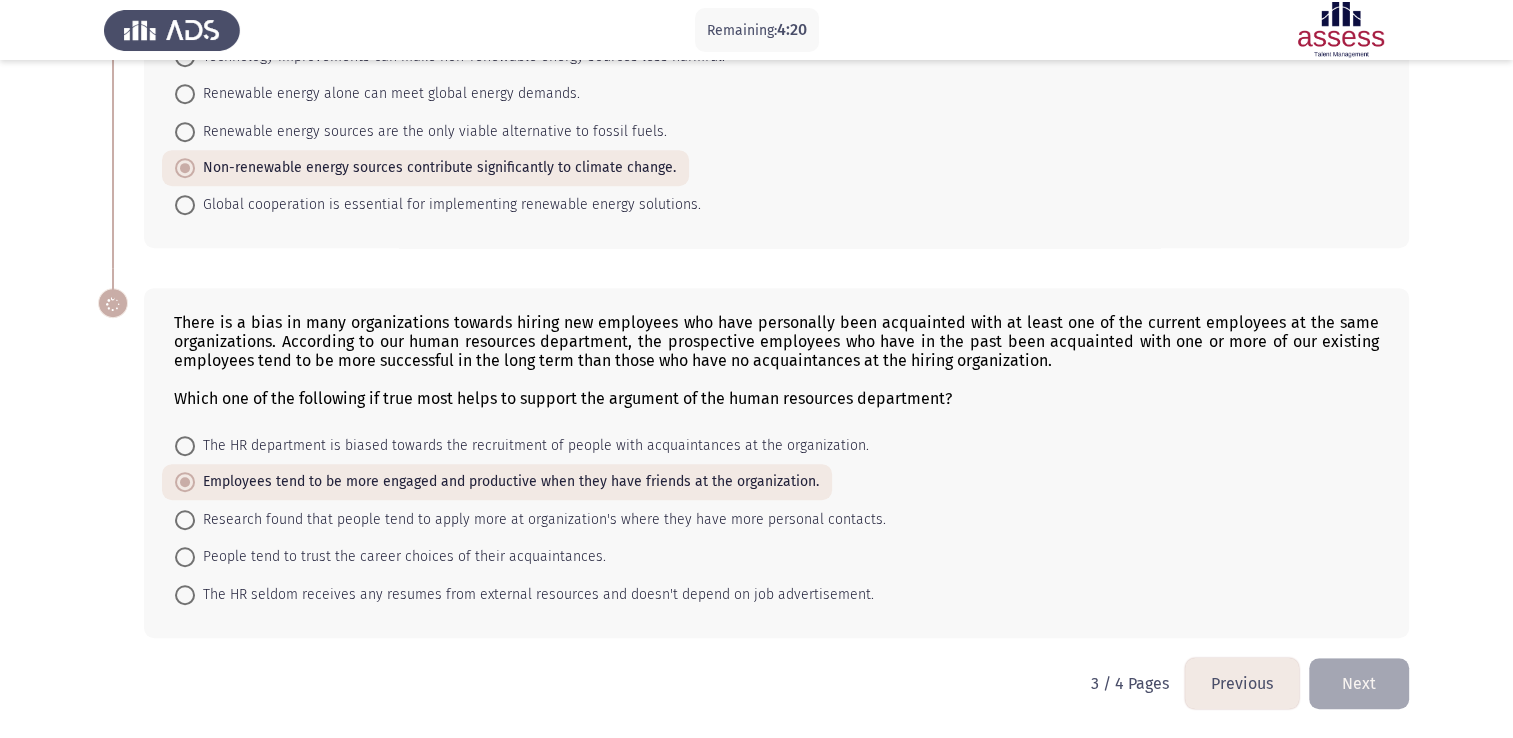 scroll, scrollTop: 972, scrollLeft: 0, axis: vertical 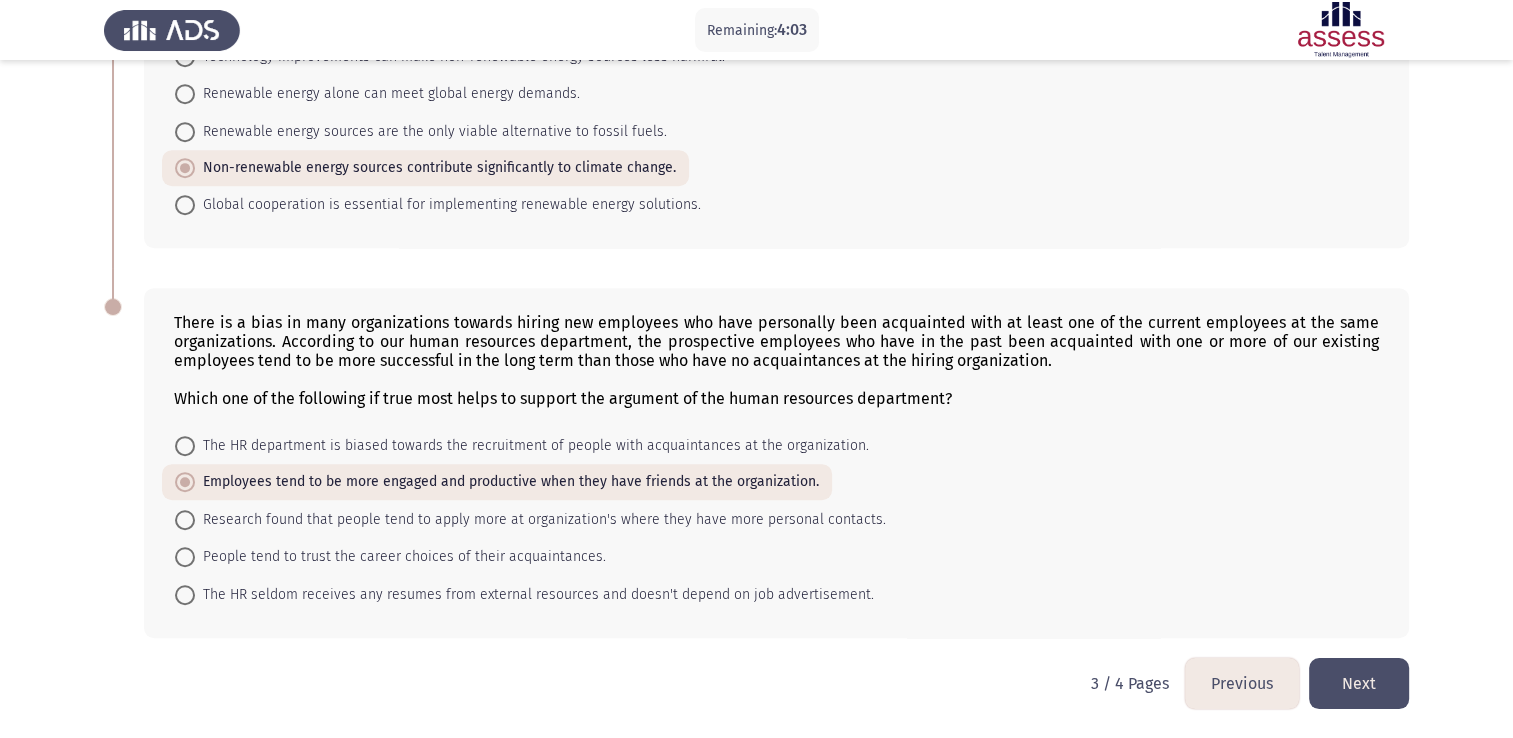 click on "Next" 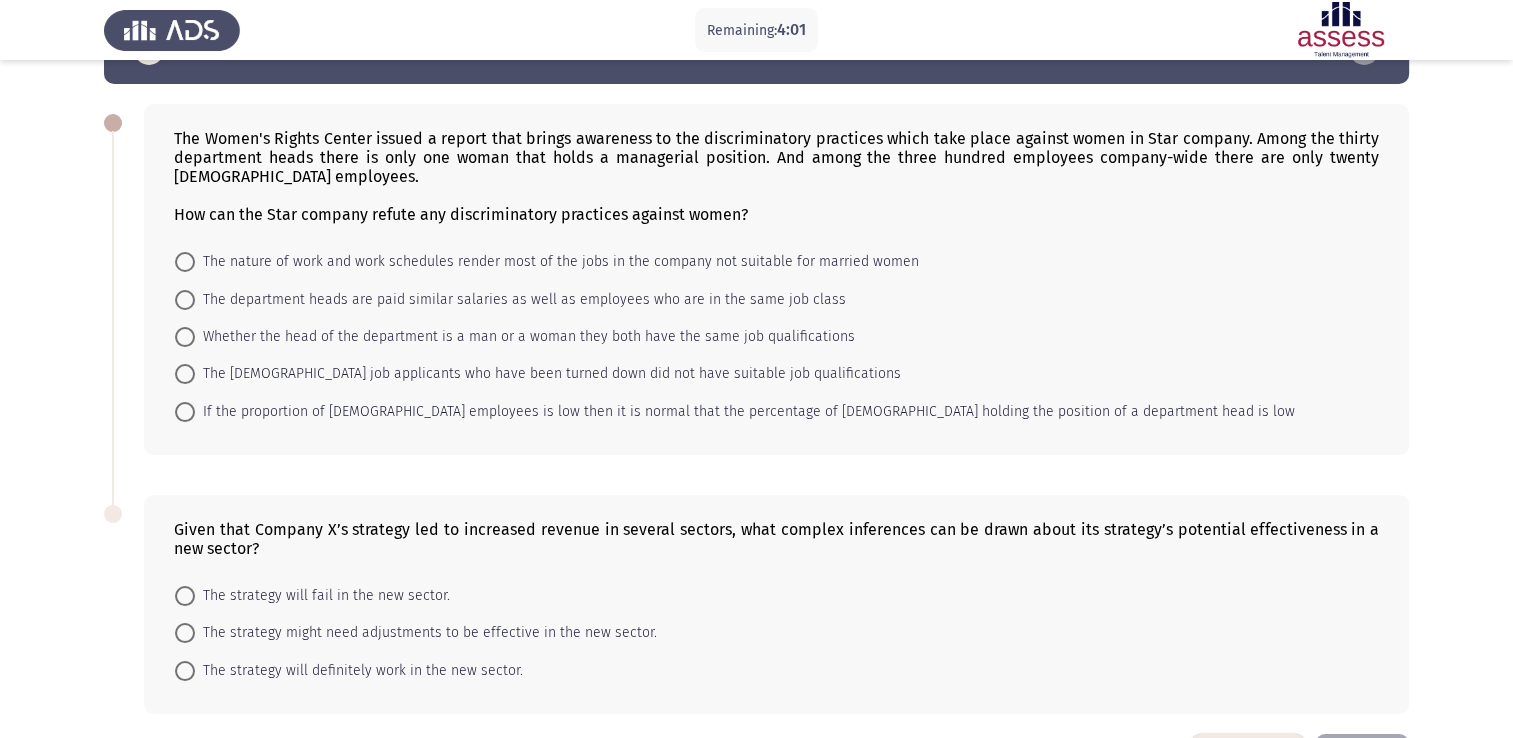 scroll, scrollTop: 66, scrollLeft: 0, axis: vertical 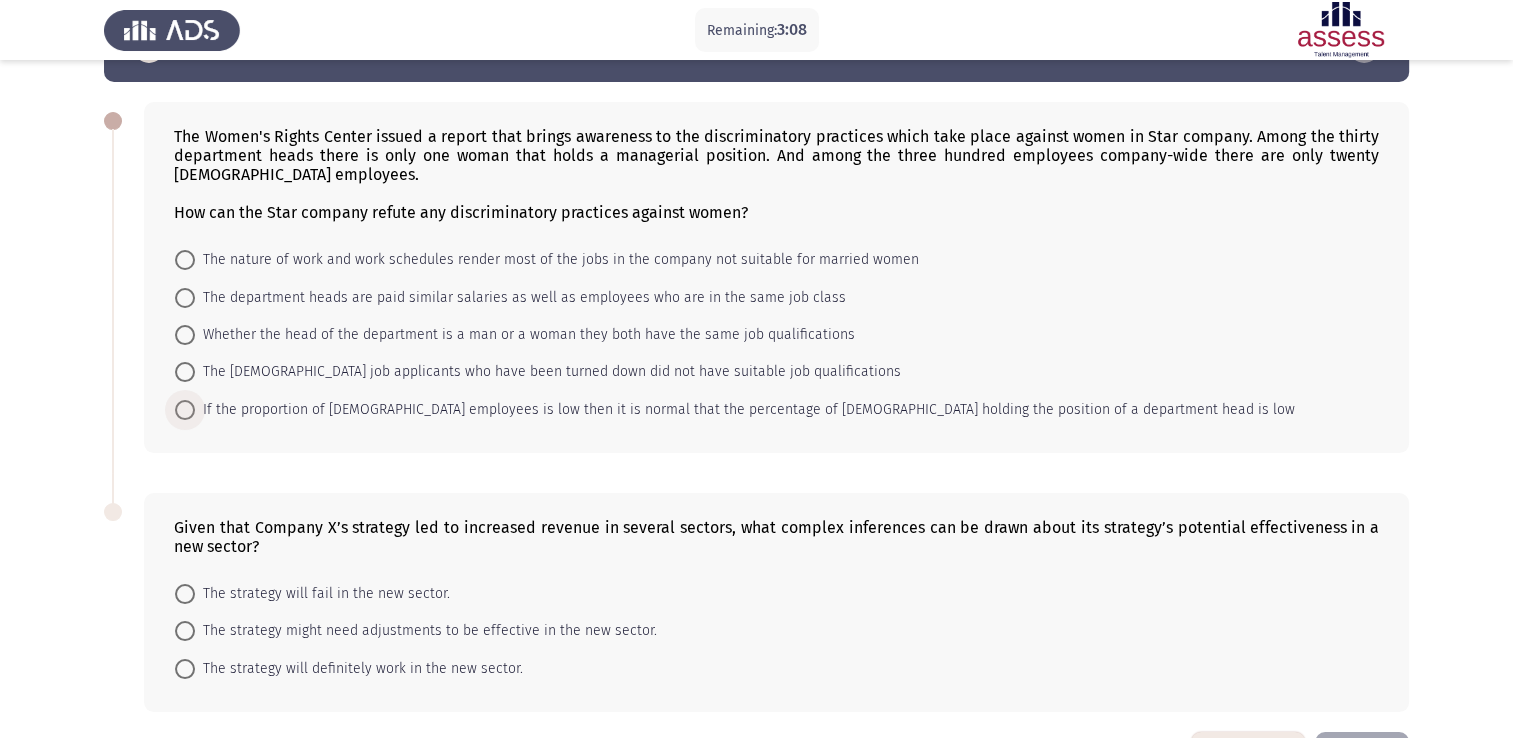 click at bounding box center (185, 410) 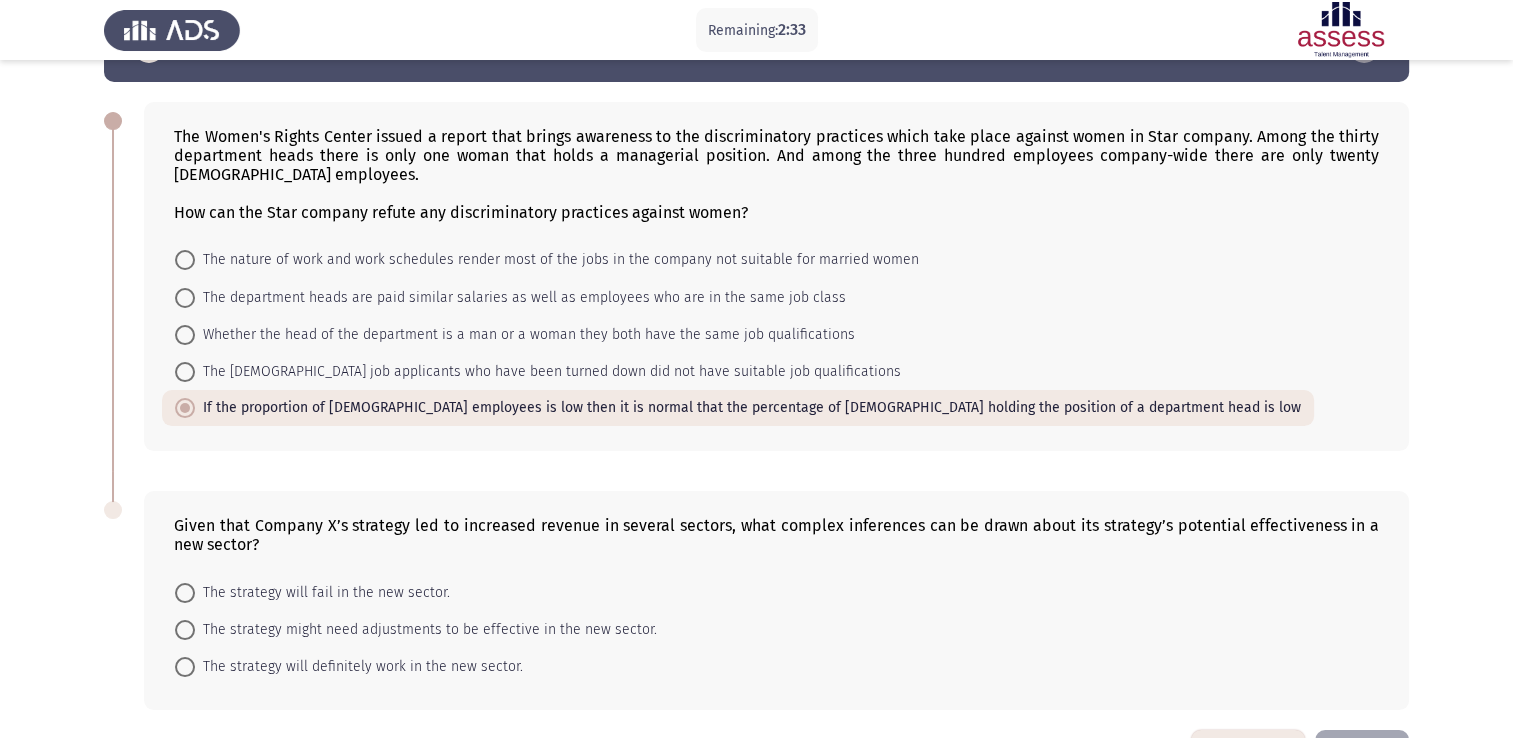 scroll, scrollTop: 138, scrollLeft: 0, axis: vertical 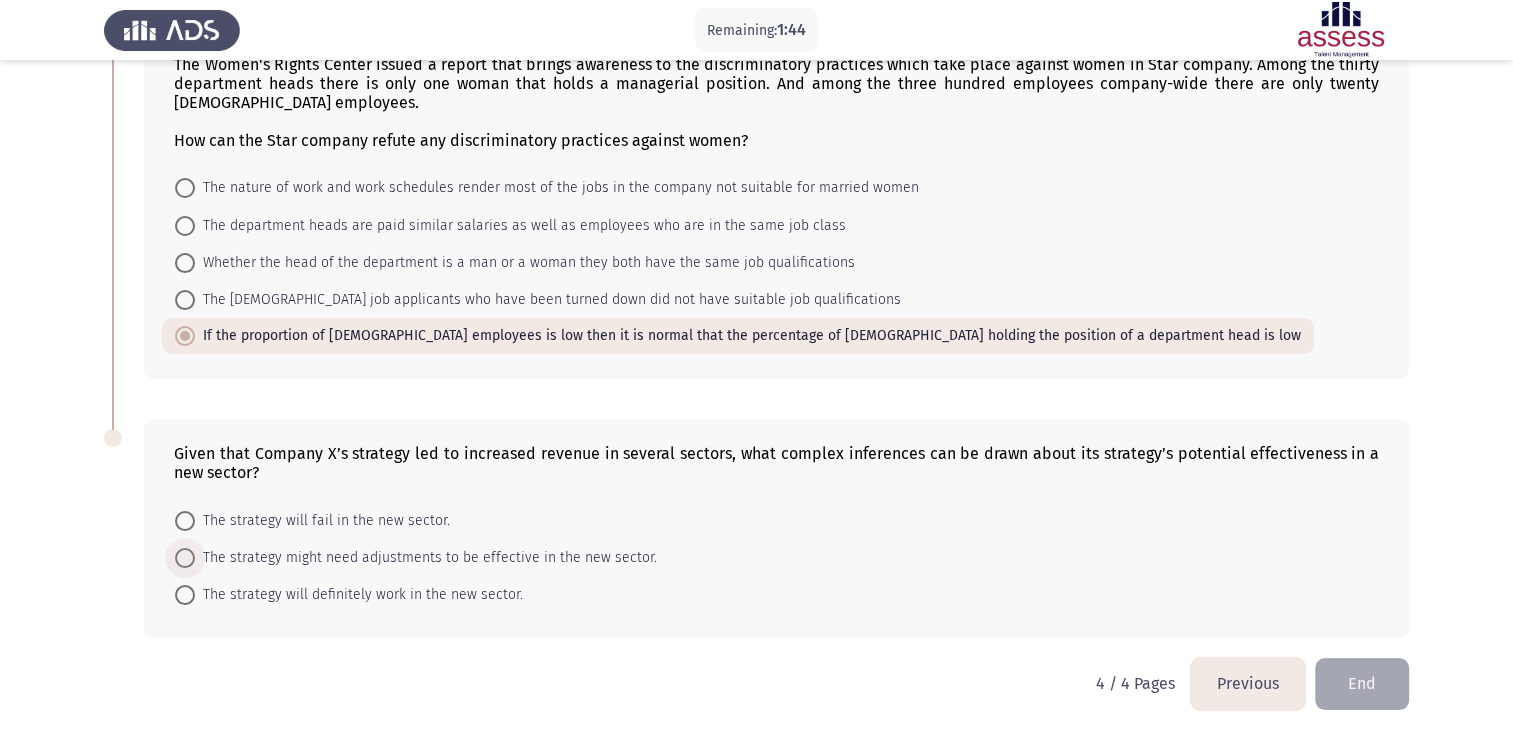 click at bounding box center [185, 558] 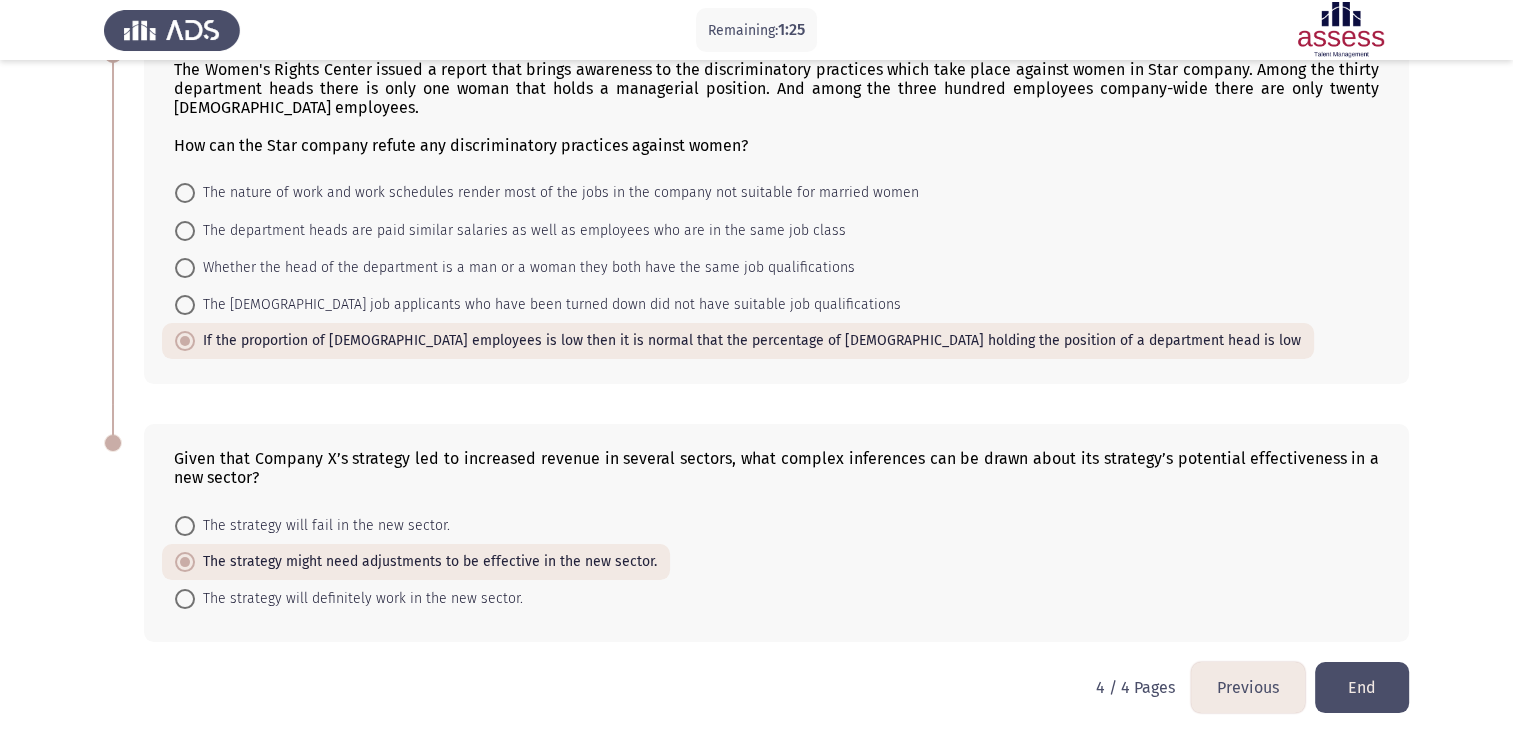 scroll, scrollTop: 137, scrollLeft: 0, axis: vertical 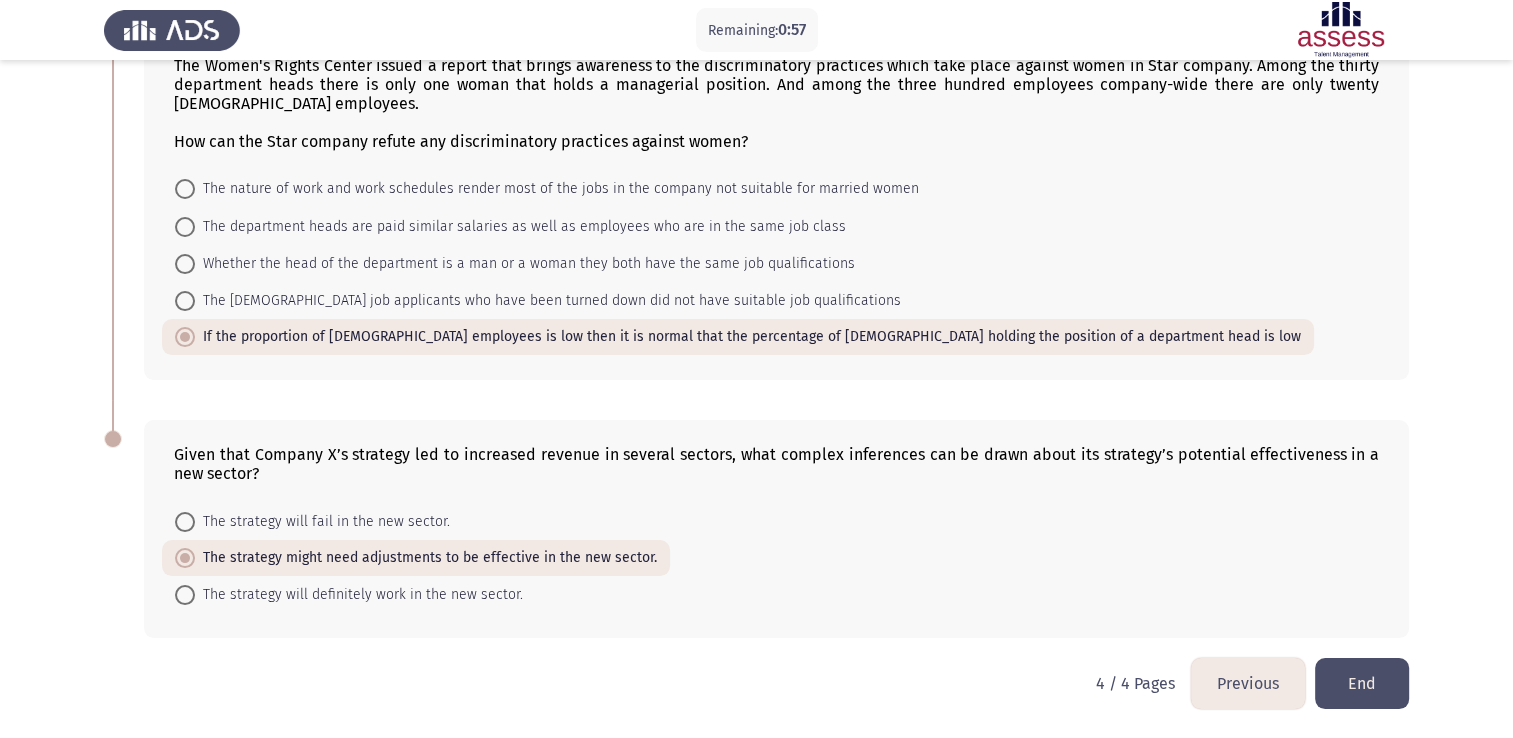 click on "End" 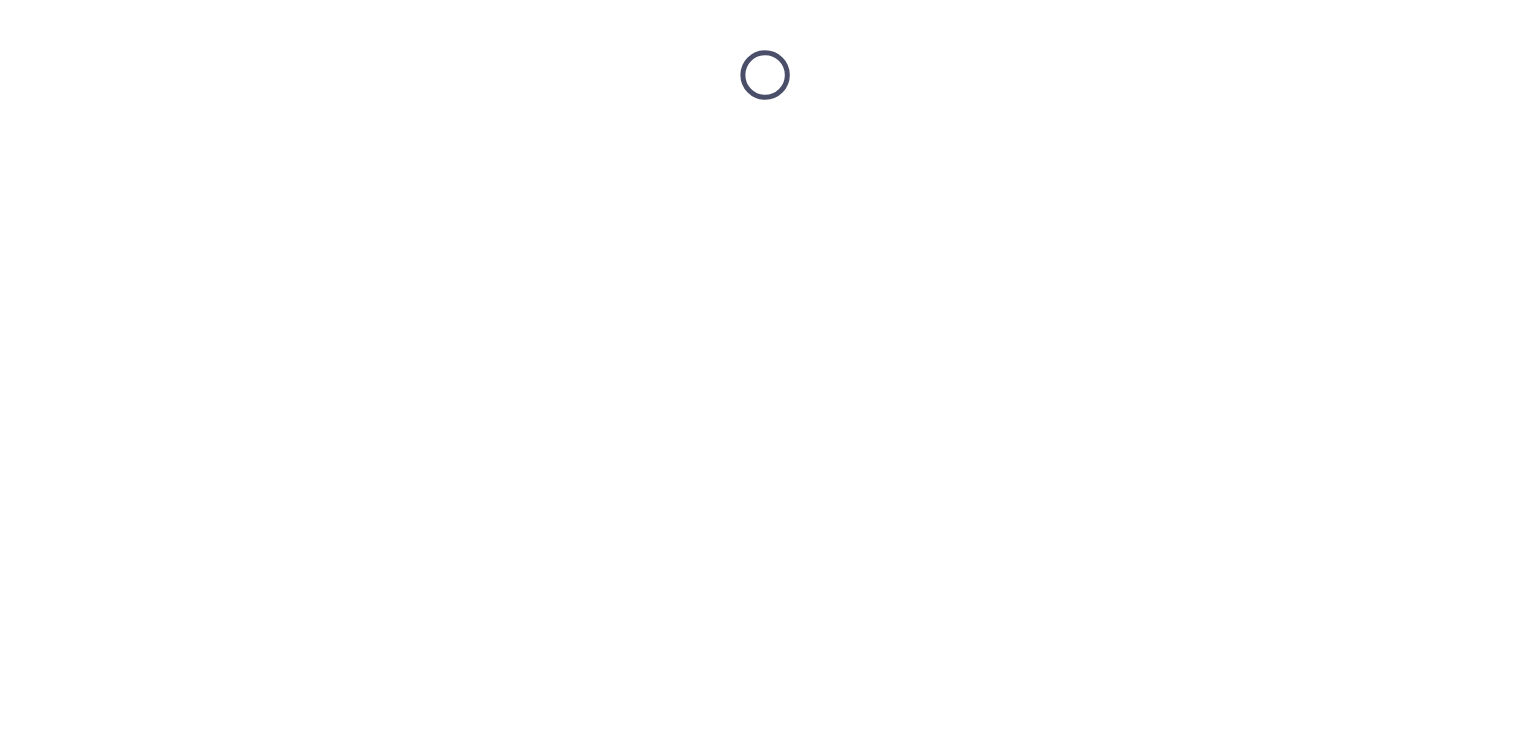 scroll, scrollTop: 0, scrollLeft: 0, axis: both 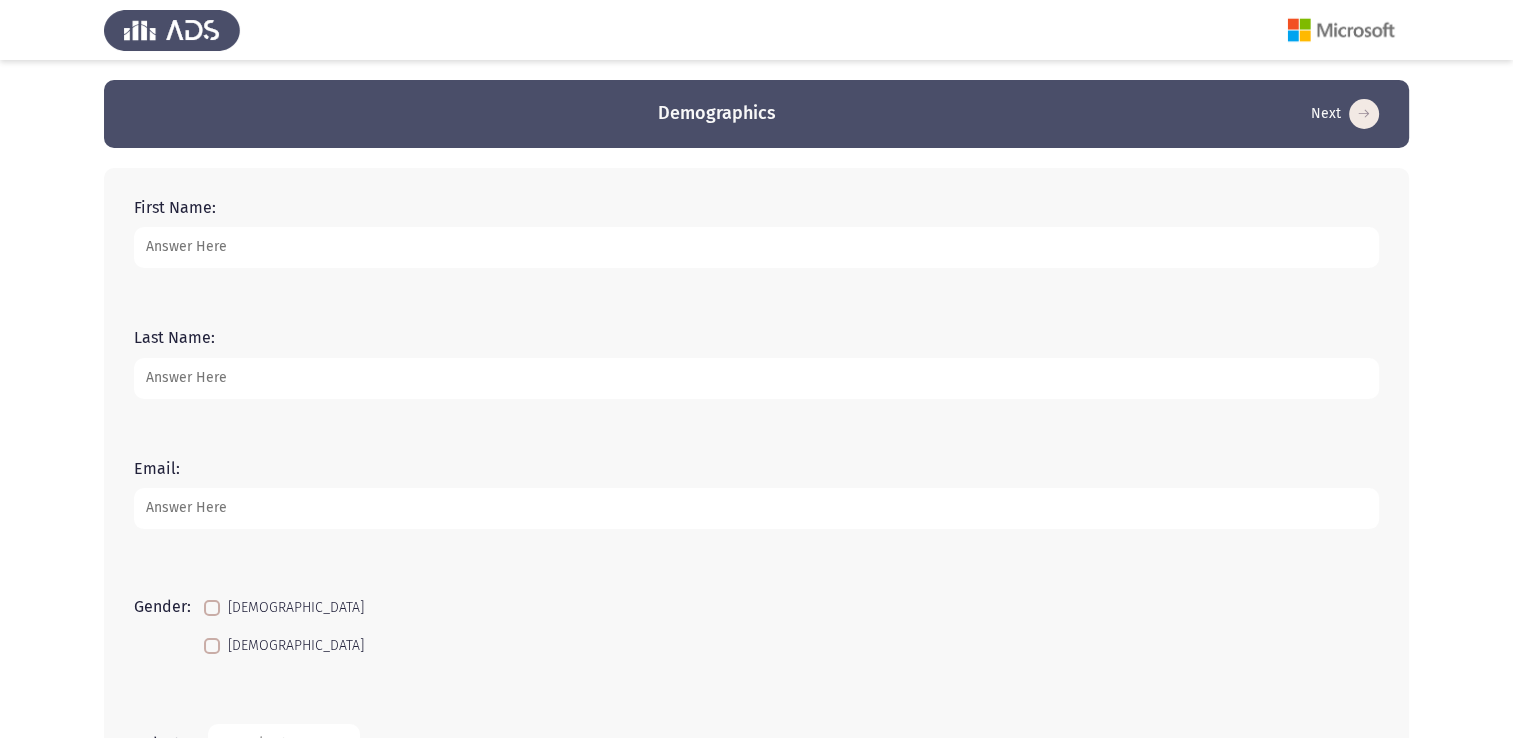 click on "First Name:" at bounding box center (756, 247) 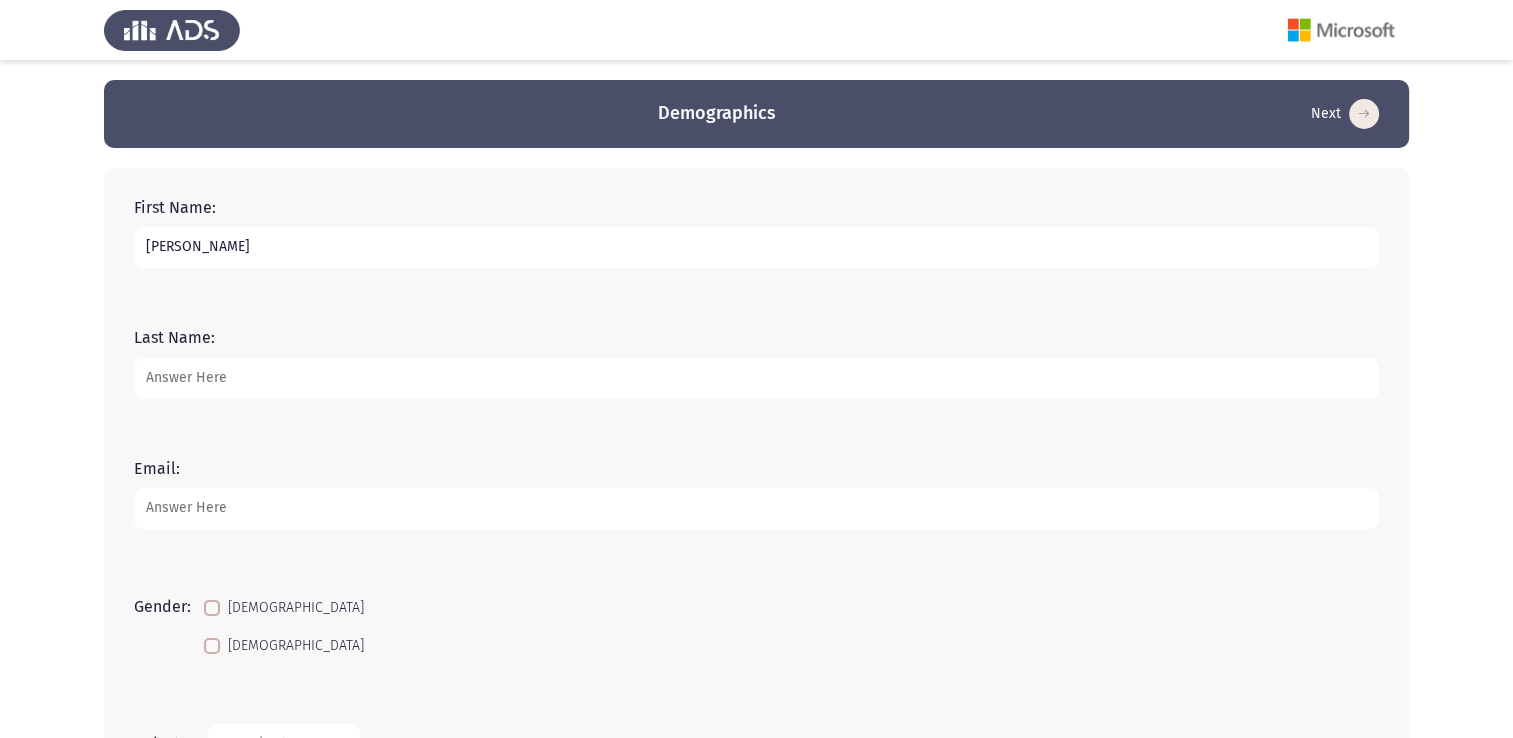 type on "[PERSON_NAME]" 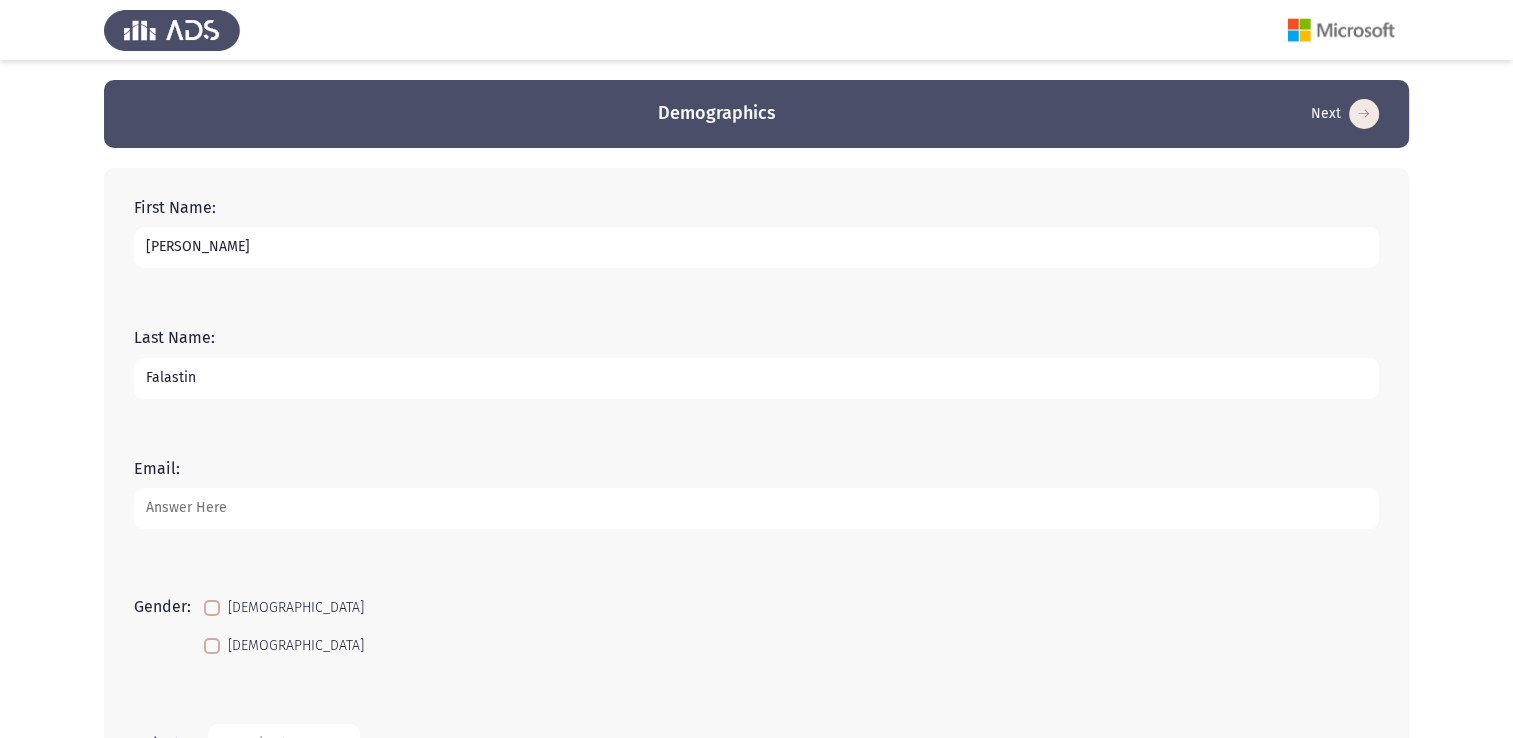 type on "Falastin" 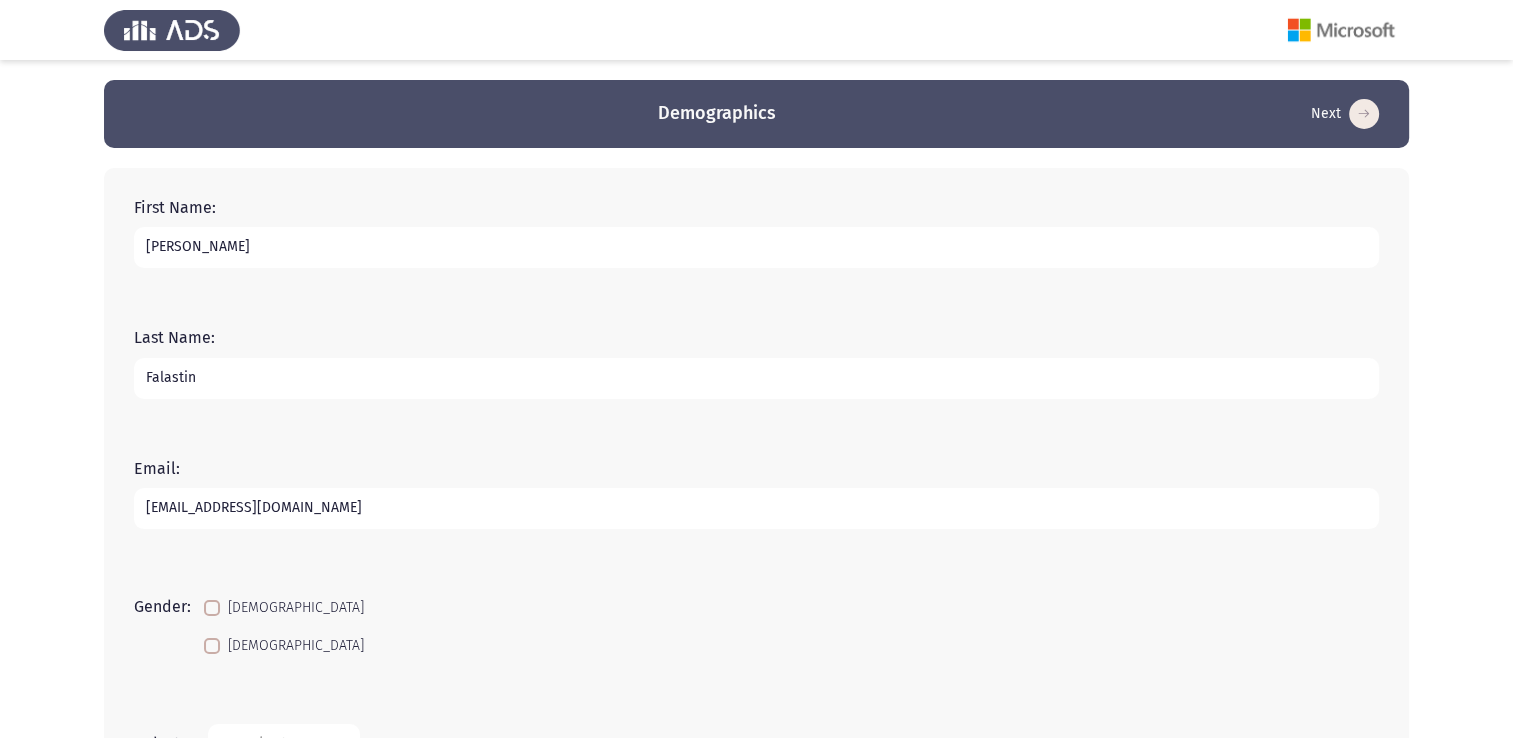type on "sandrasamehfoad@gmail.com" 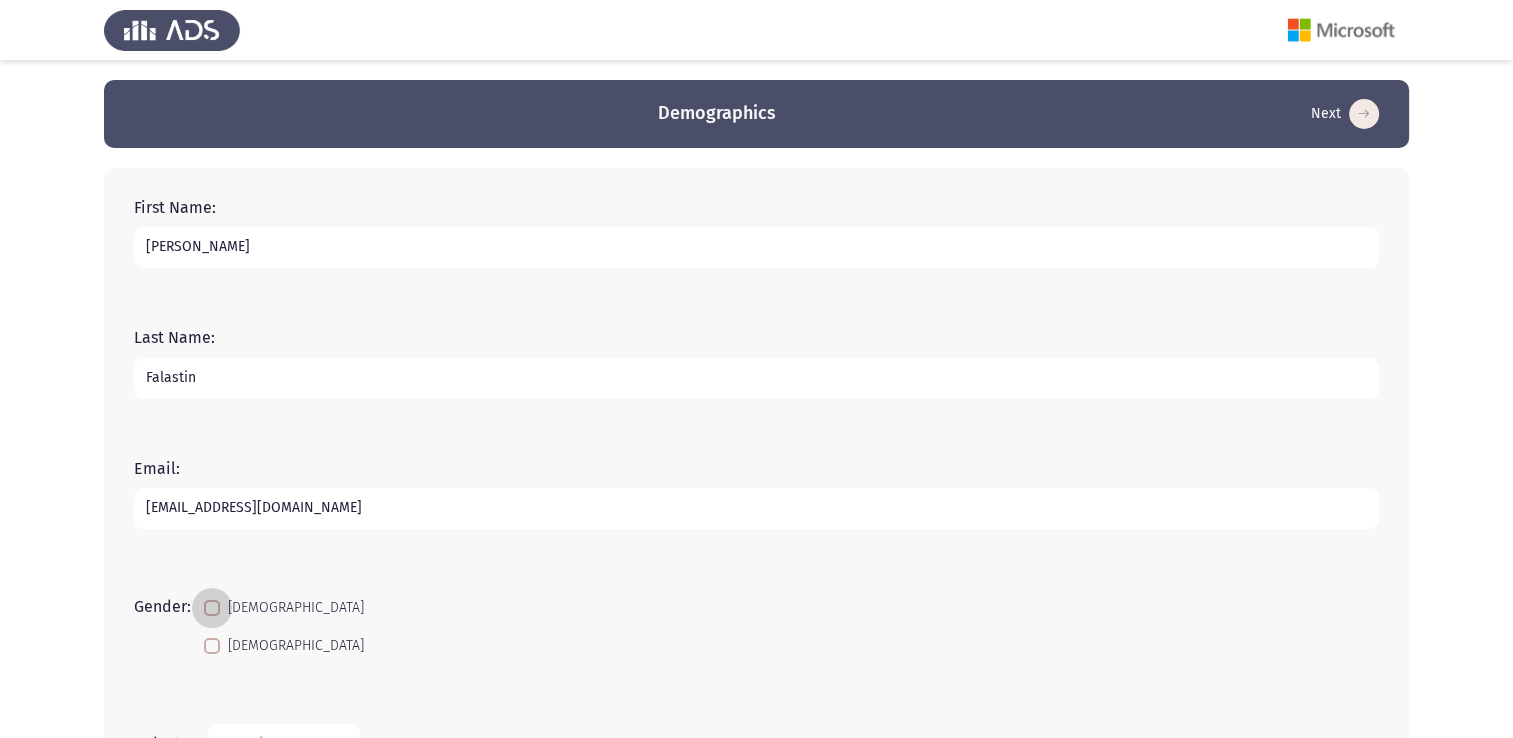 click on "[DEMOGRAPHIC_DATA]" at bounding box center [284, 608] 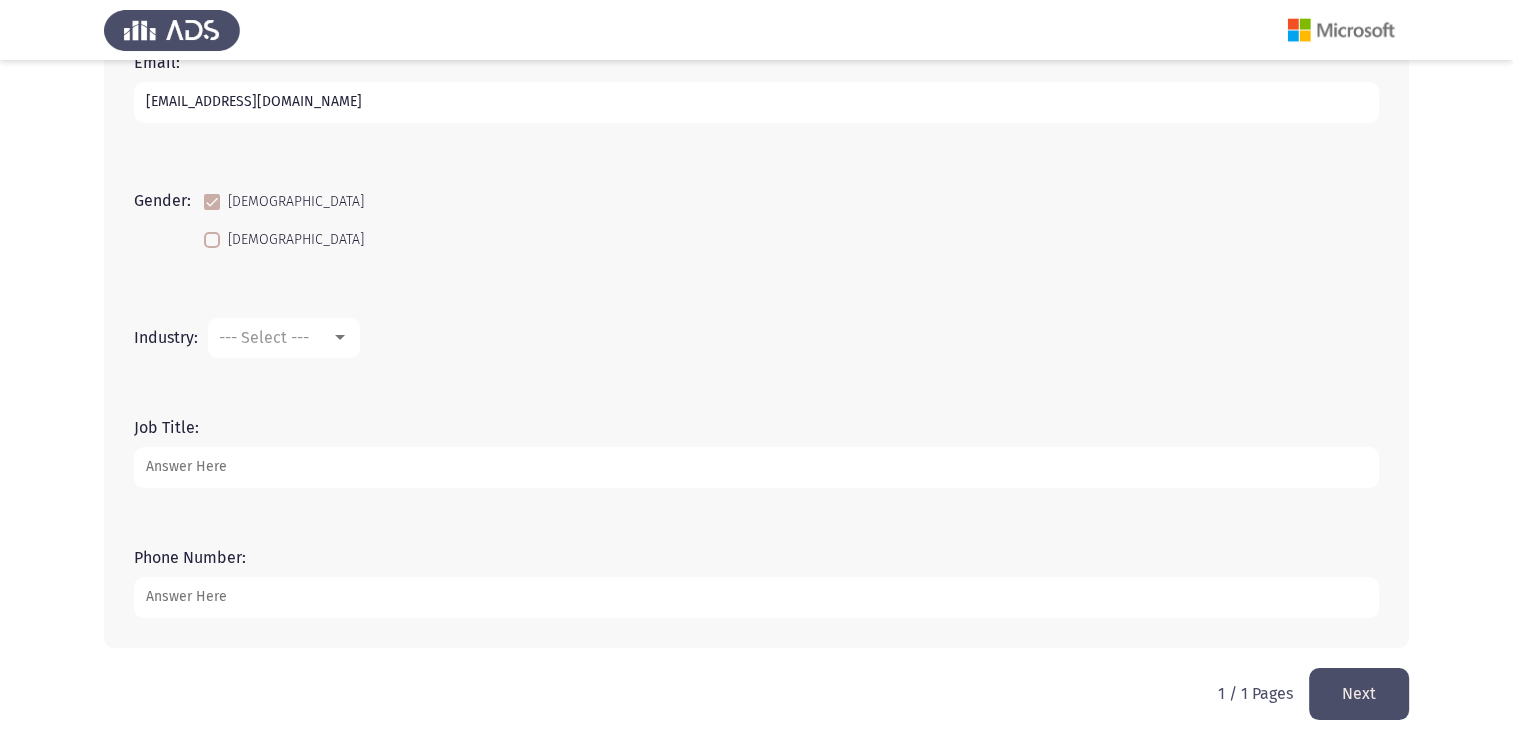 scroll, scrollTop: 415, scrollLeft: 0, axis: vertical 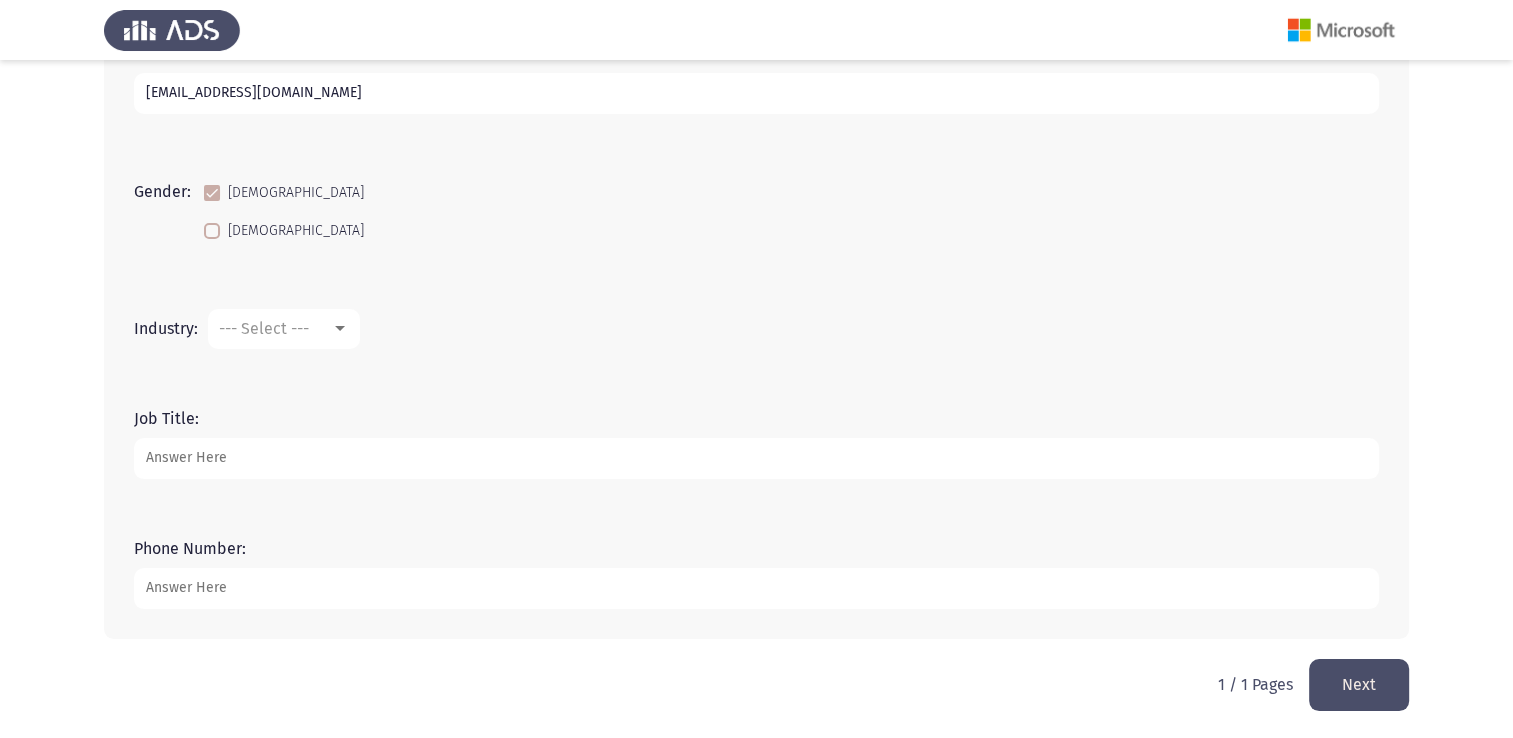 click on "--- Select ---" at bounding box center [264, 328] 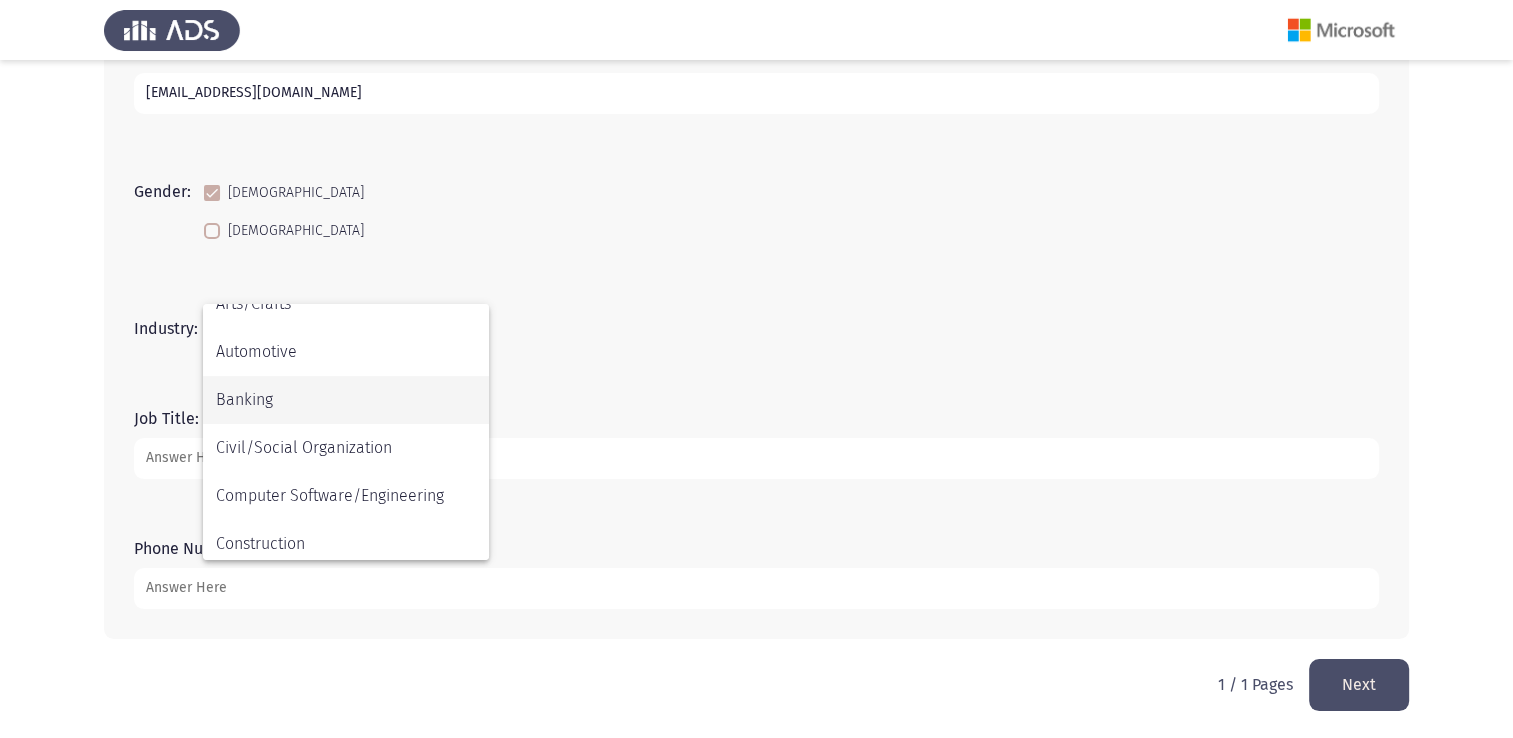 scroll, scrollTop: 272, scrollLeft: 0, axis: vertical 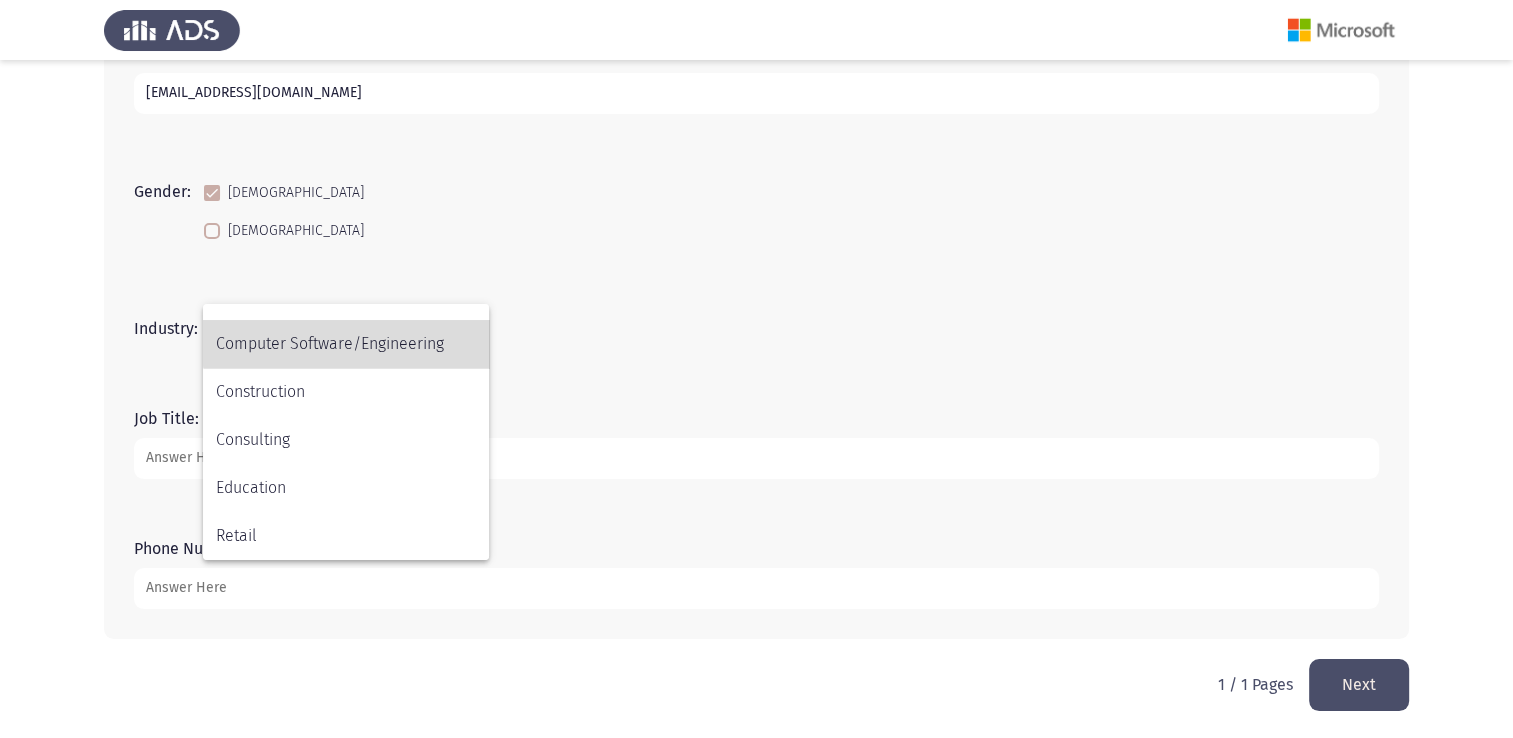 click on "Computer Software/Engineering" at bounding box center (346, 344) 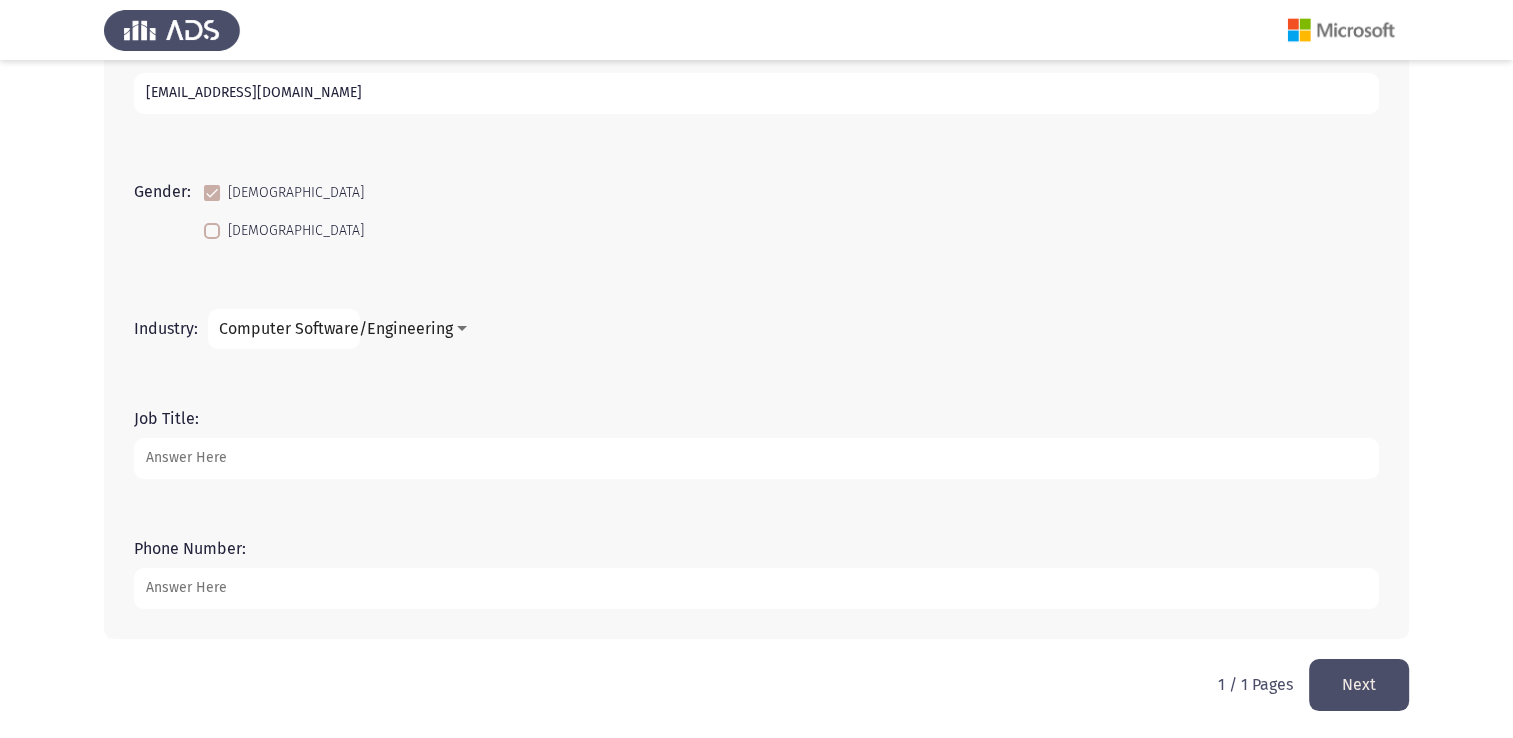 click on "Job Title:" at bounding box center [756, 458] 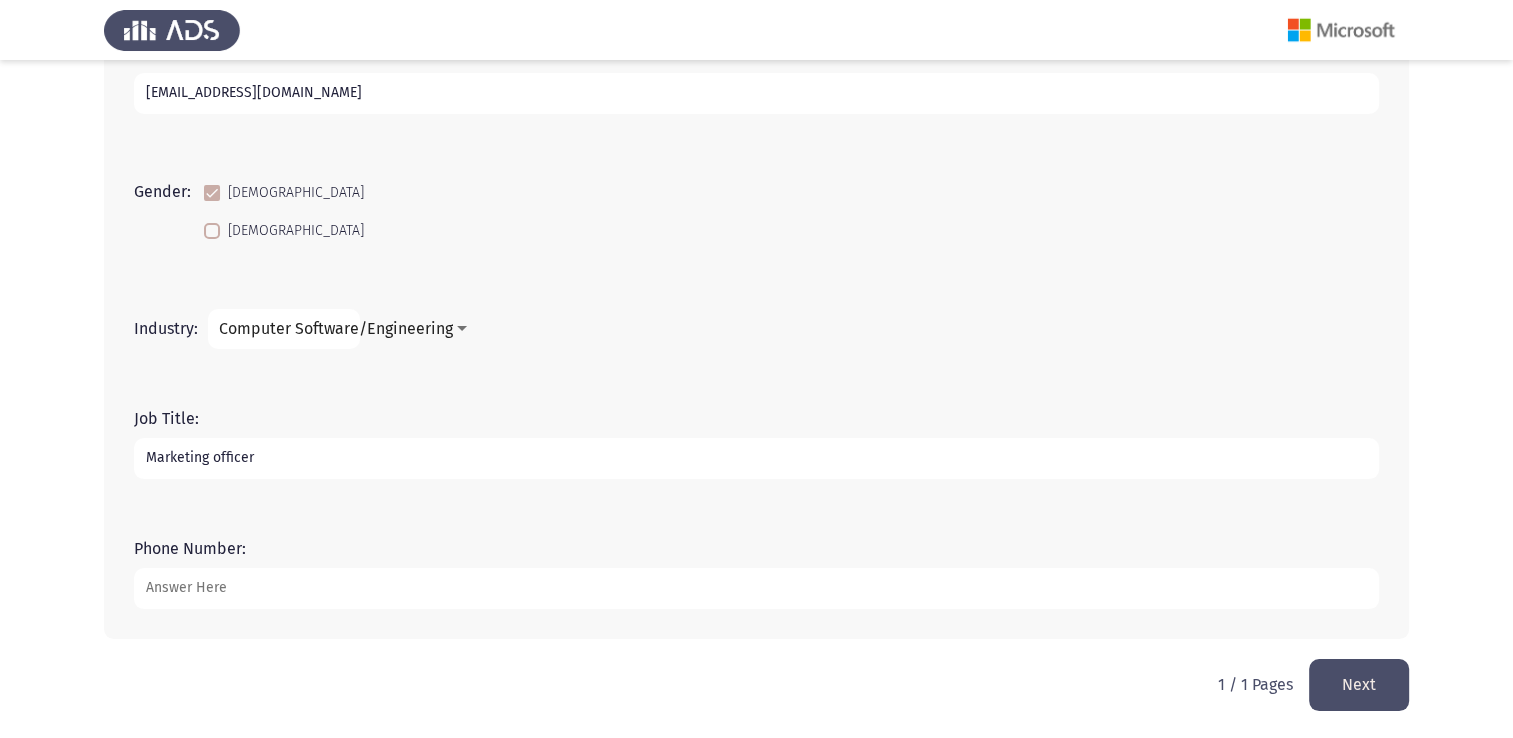 type on "Marketing officer" 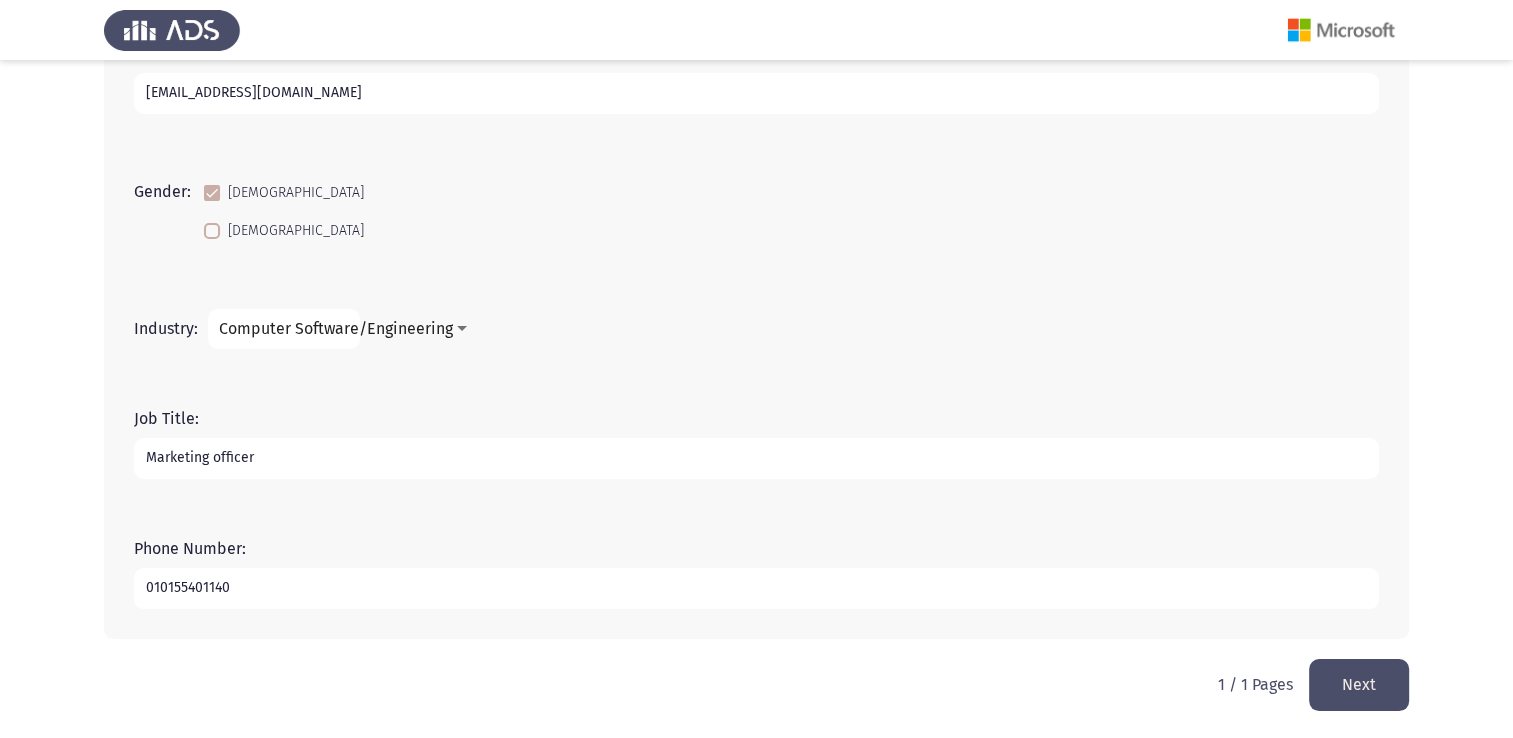 type on "010155401140" 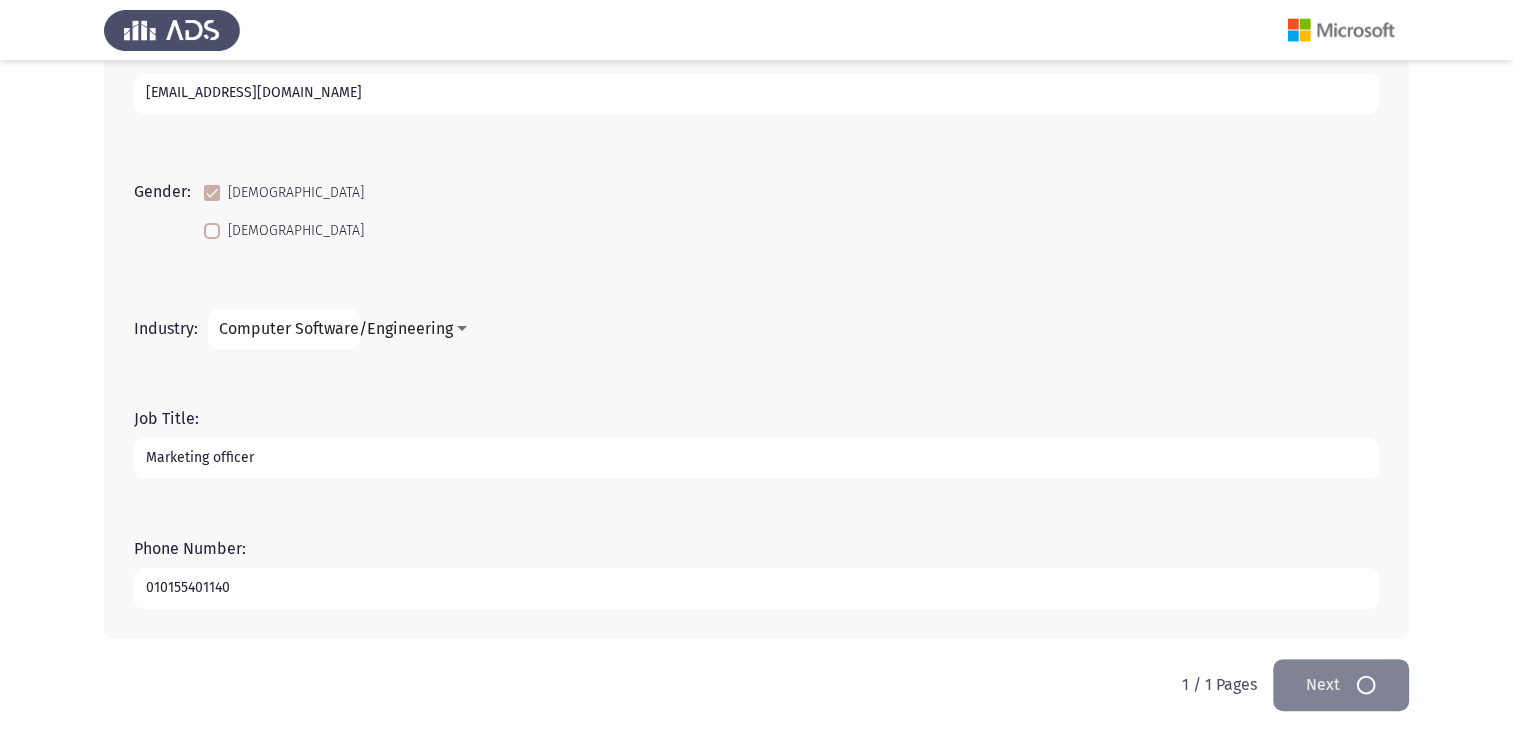 scroll, scrollTop: 0, scrollLeft: 0, axis: both 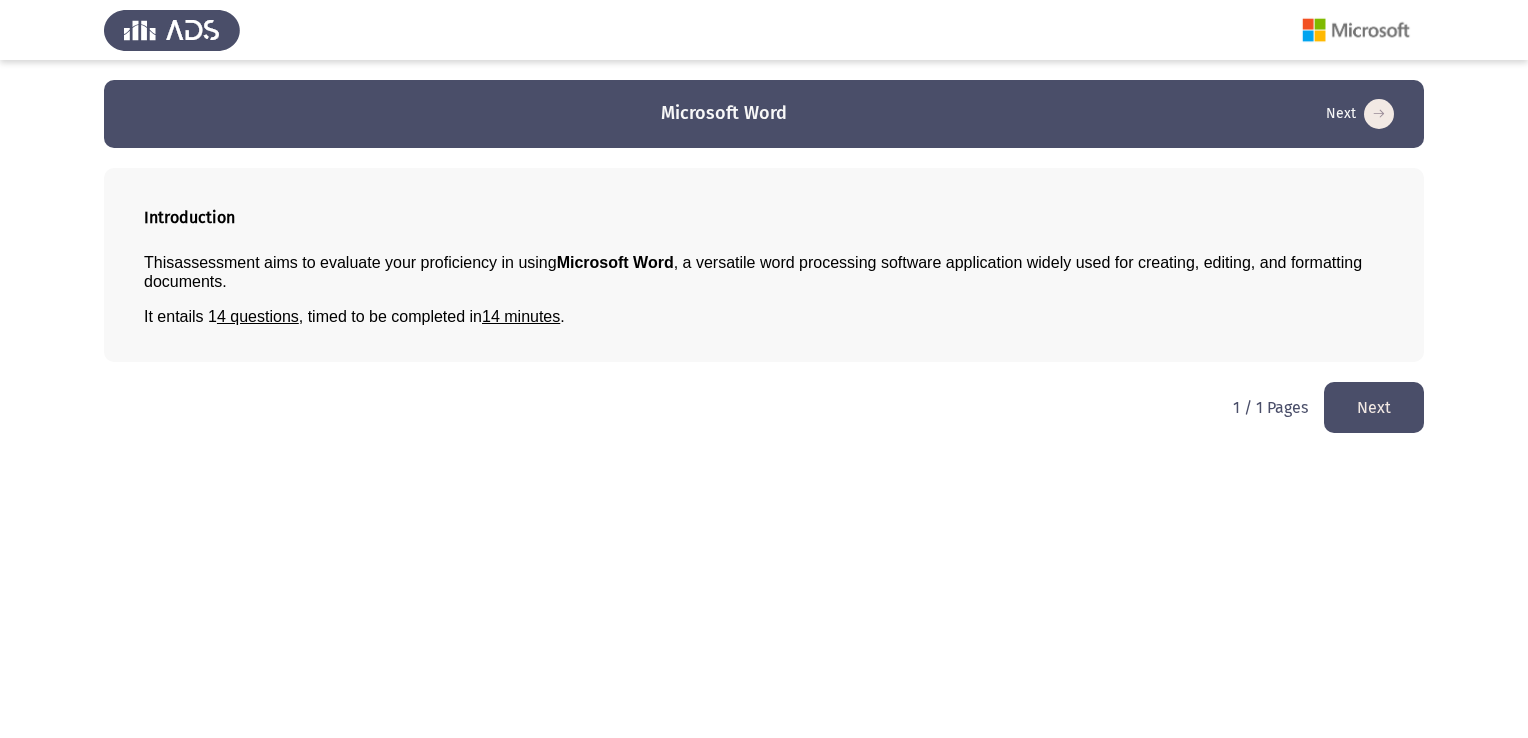 click on "Next" 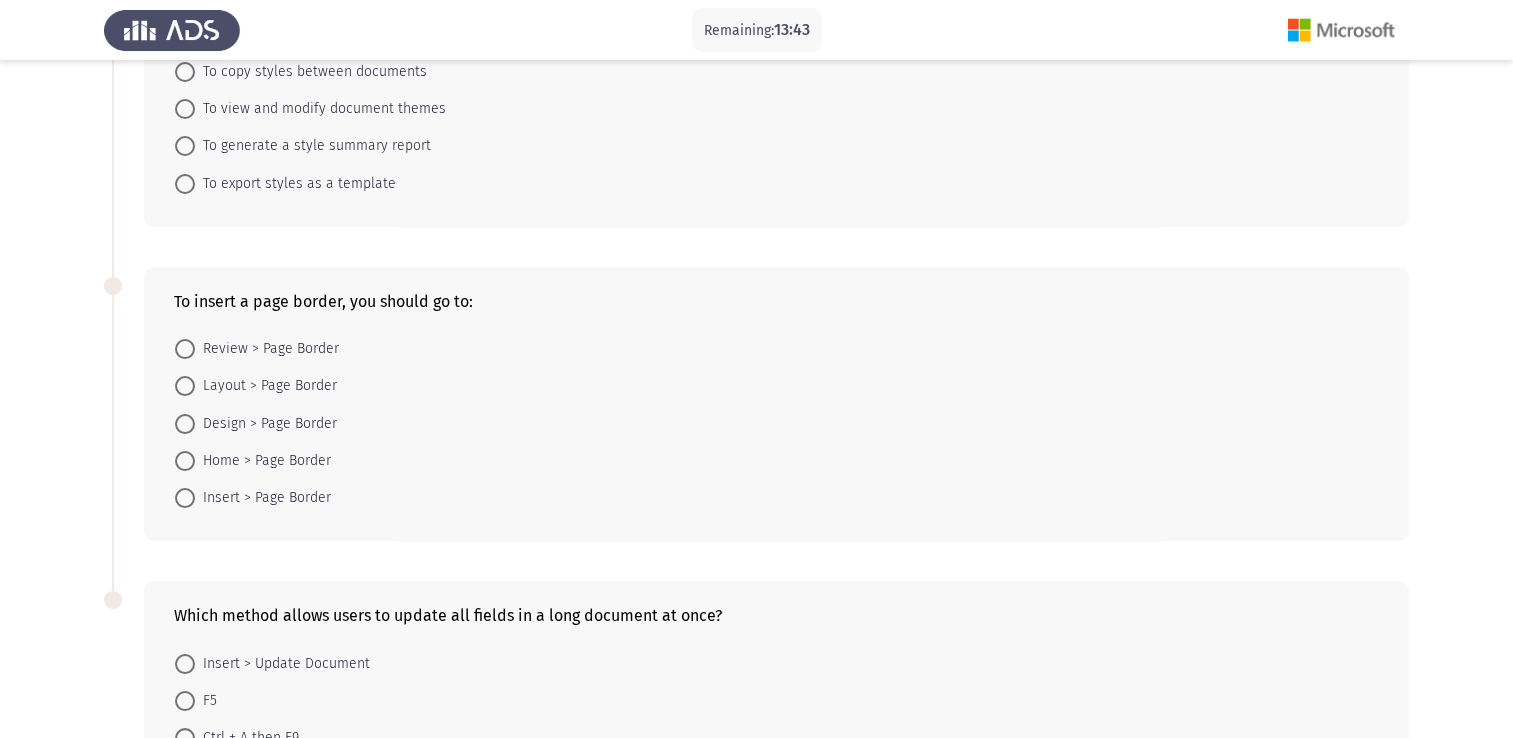 scroll, scrollTop: 218, scrollLeft: 0, axis: vertical 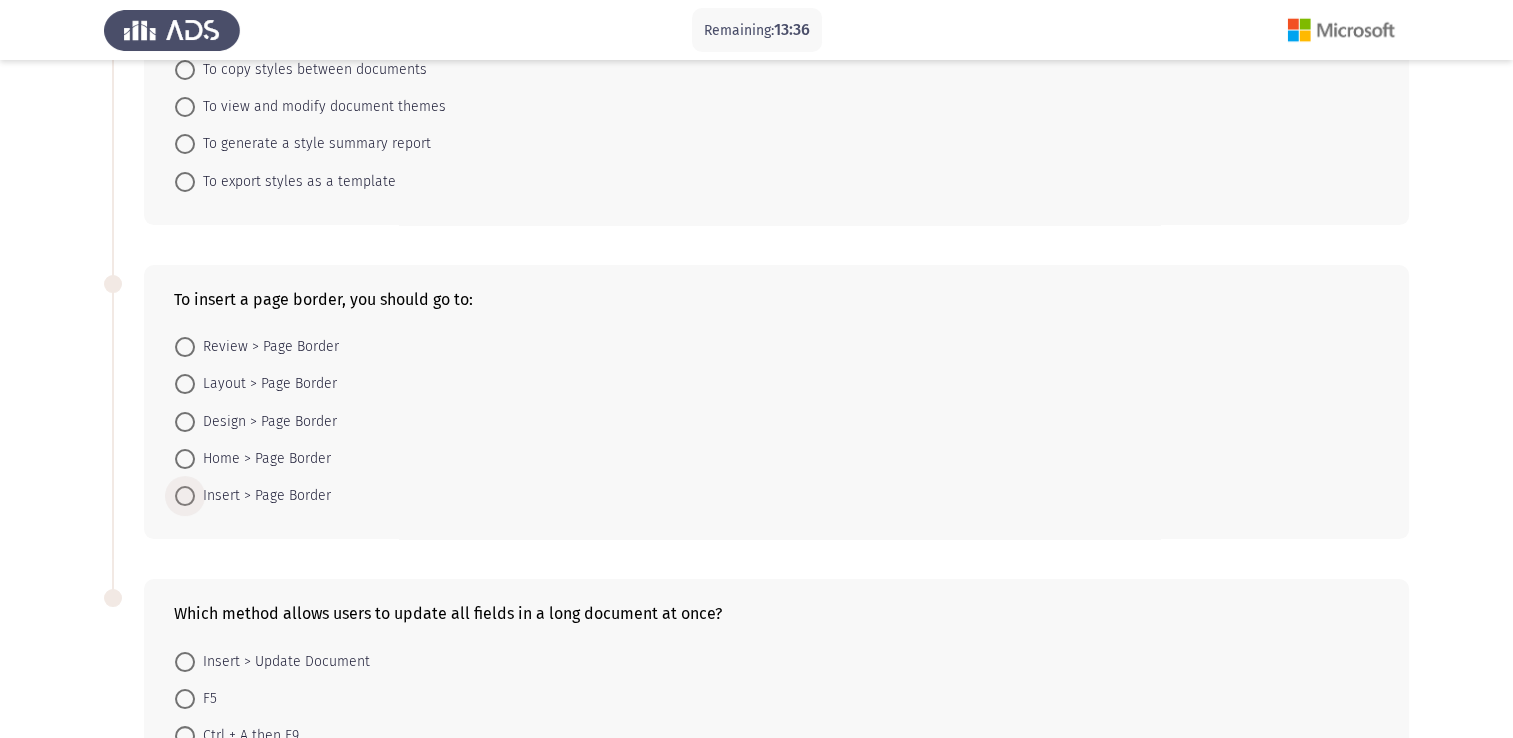 click at bounding box center [185, 496] 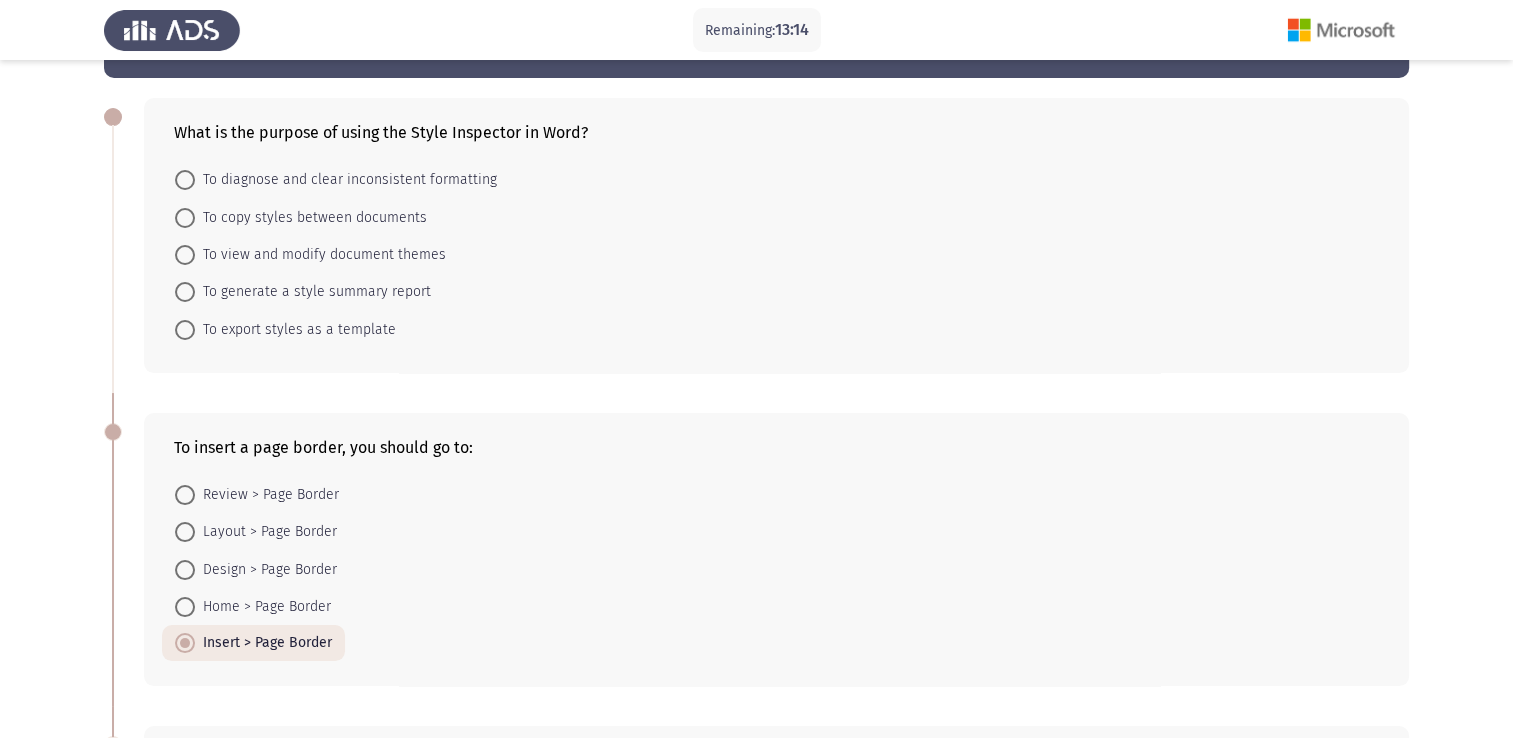 scroll, scrollTop: 0, scrollLeft: 0, axis: both 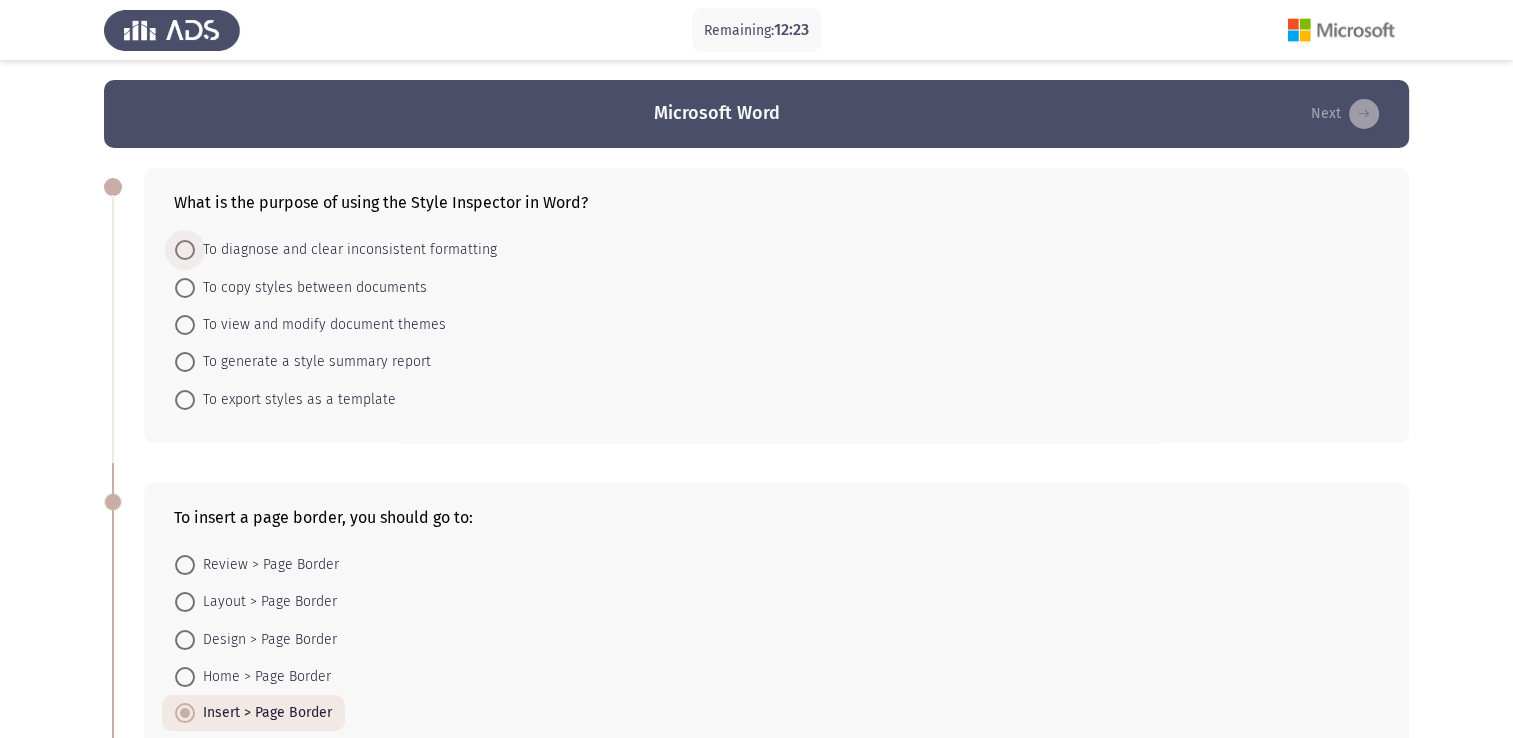 click at bounding box center [185, 250] 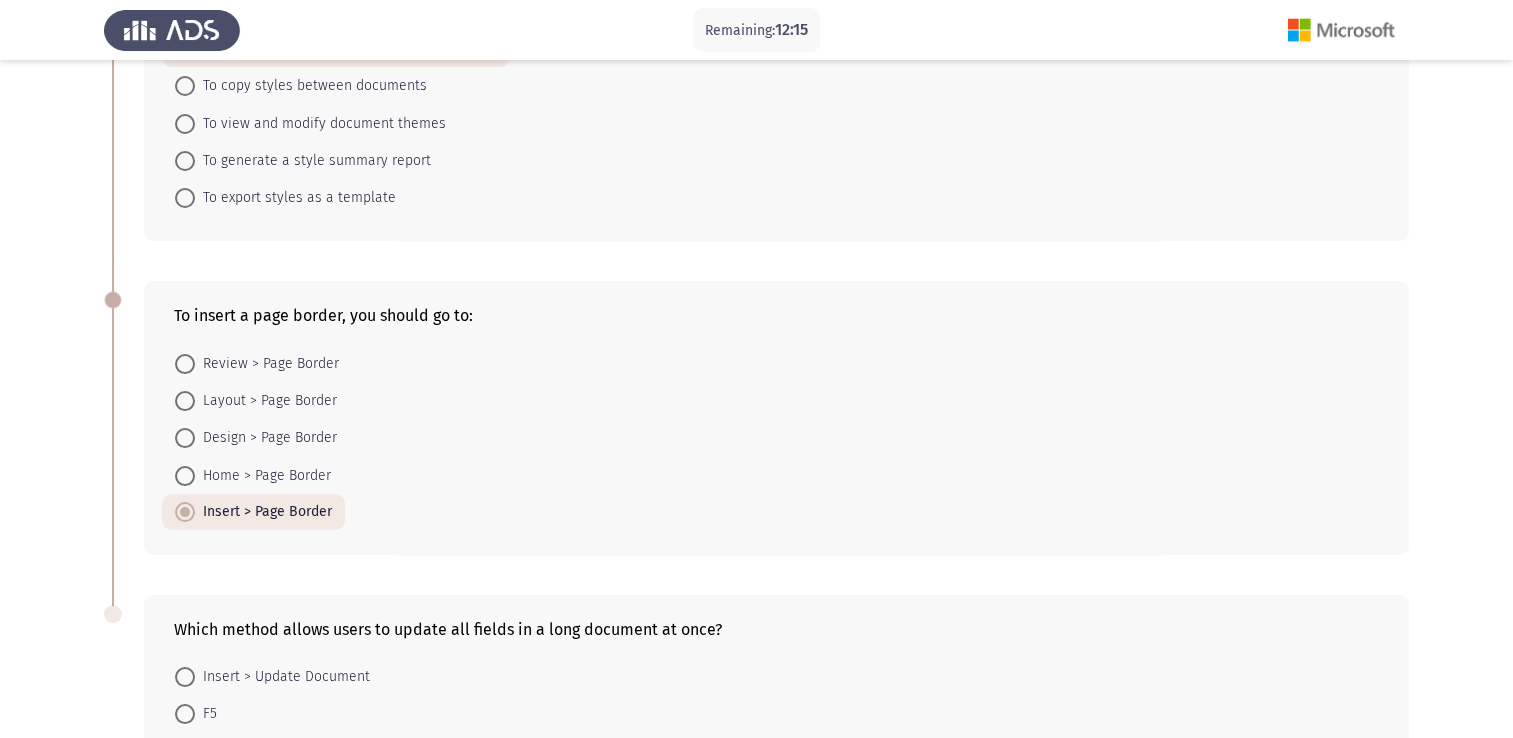 scroll, scrollTop: 334, scrollLeft: 0, axis: vertical 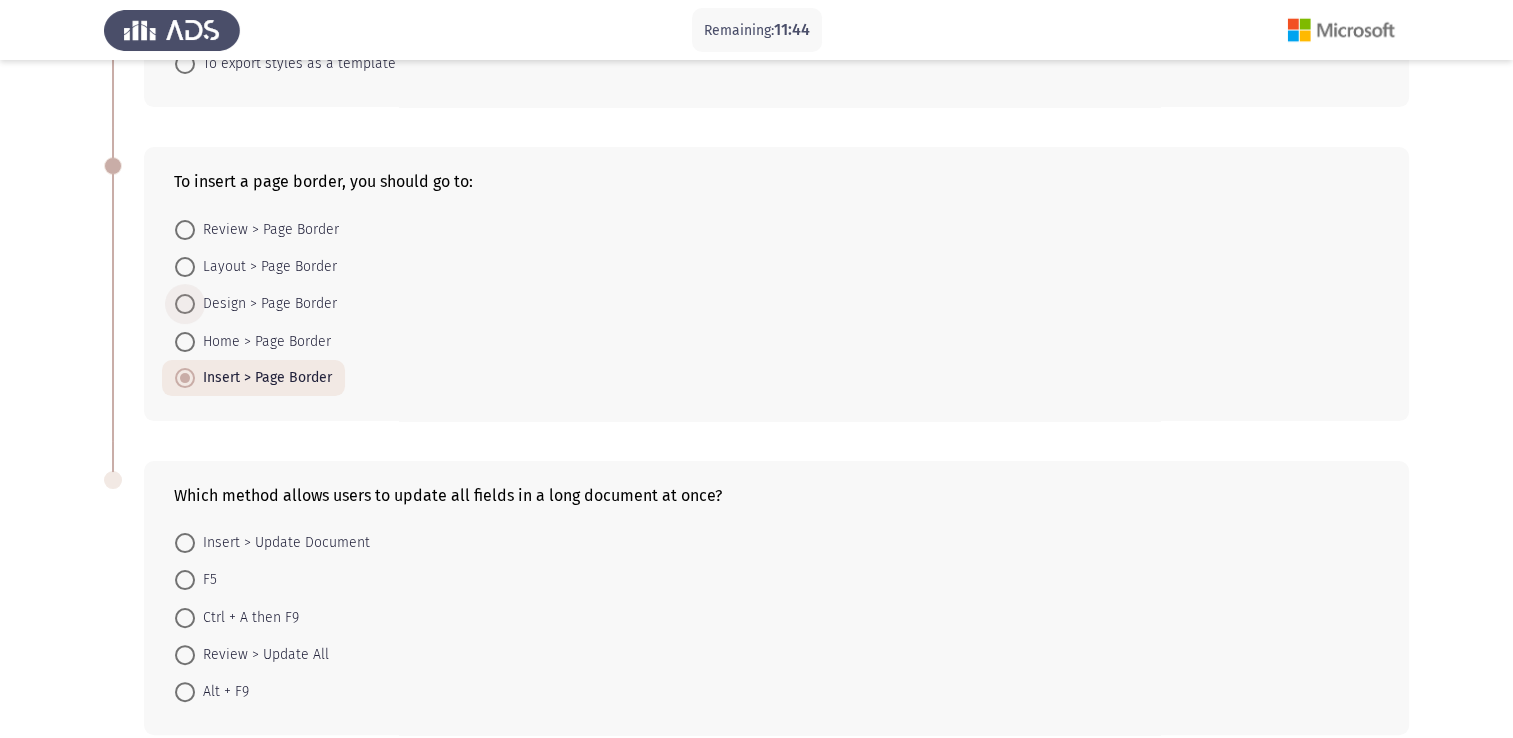 click on "Design > Page Border" at bounding box center [256, 304] 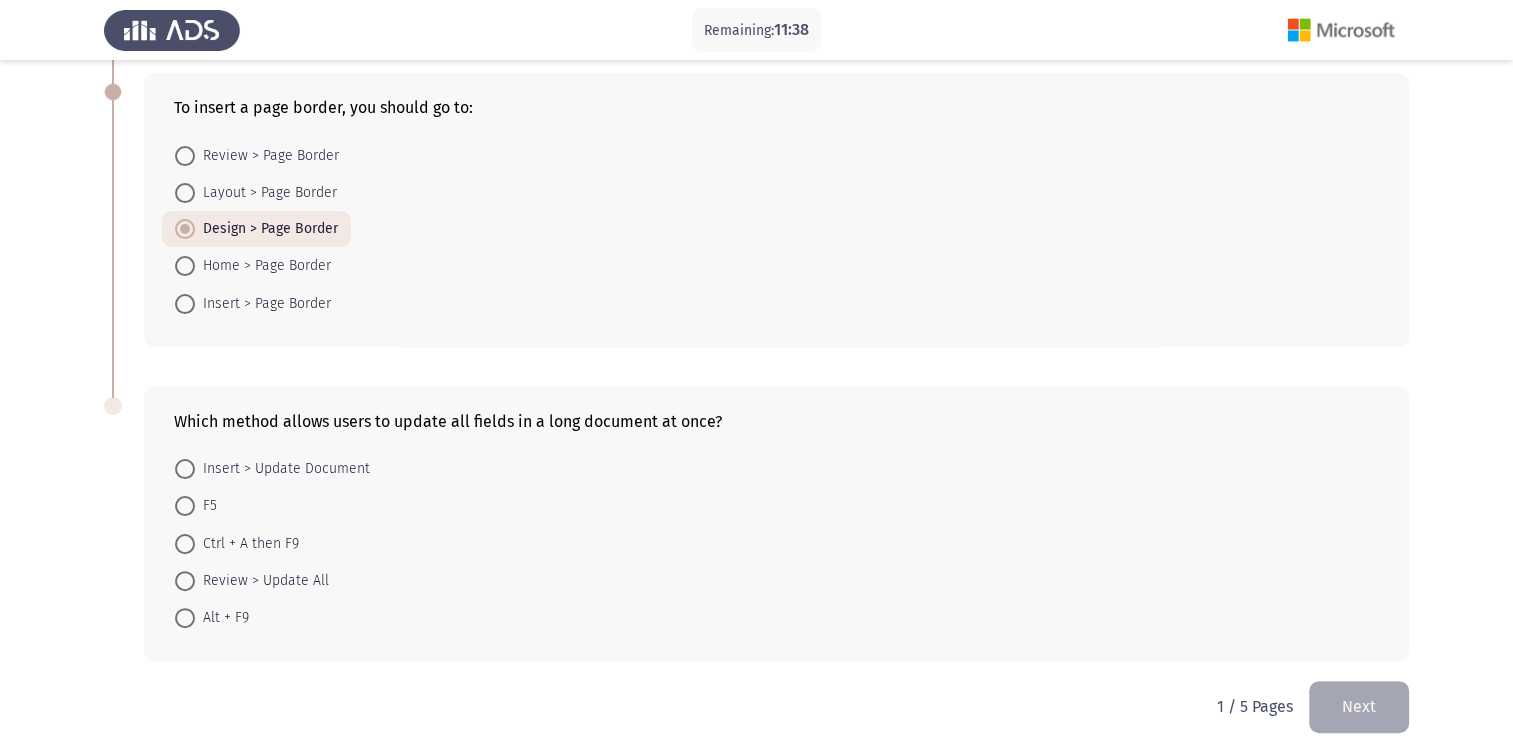 scroll, scrollTop: 429, scrollLeft: 0, axis: vertical 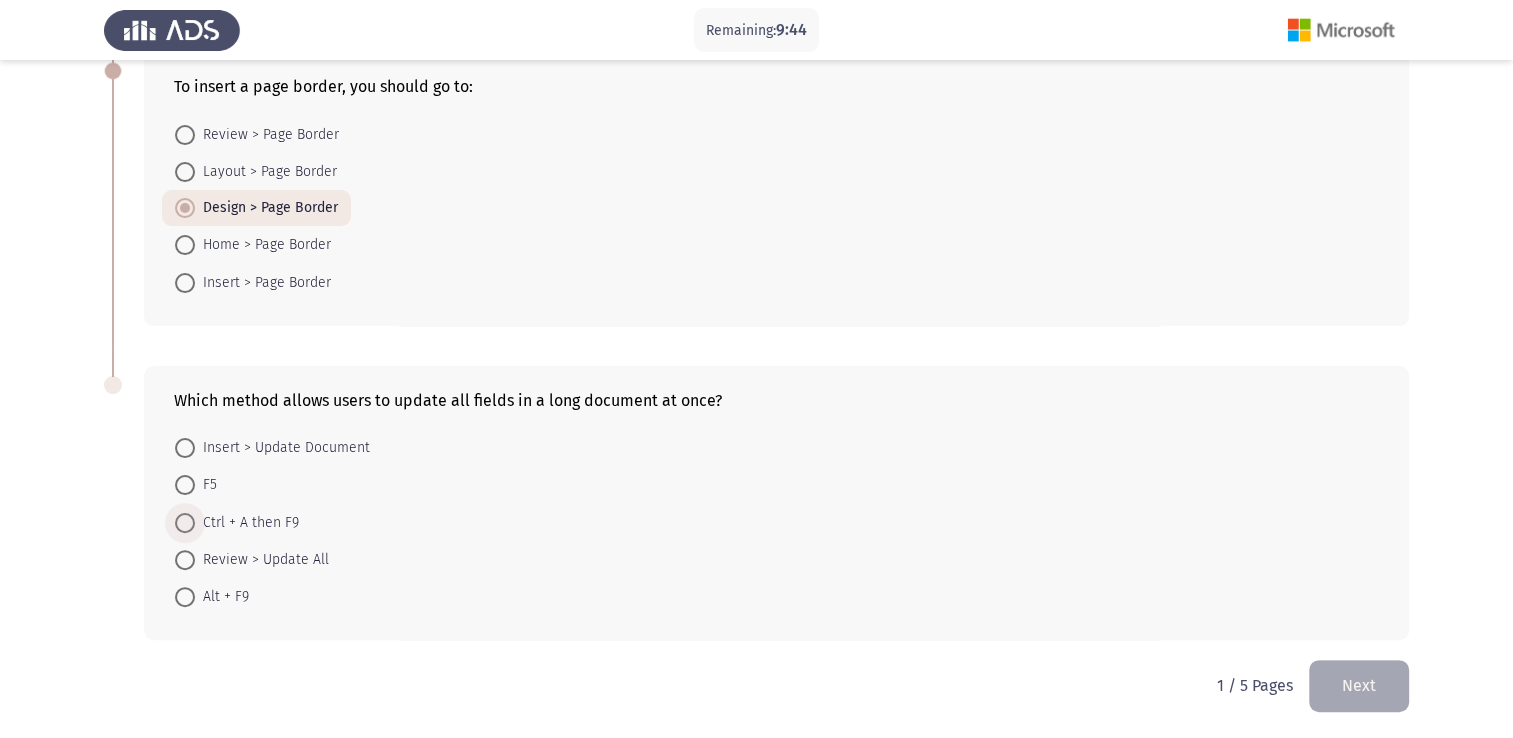 click at bounding box center (185, 523) 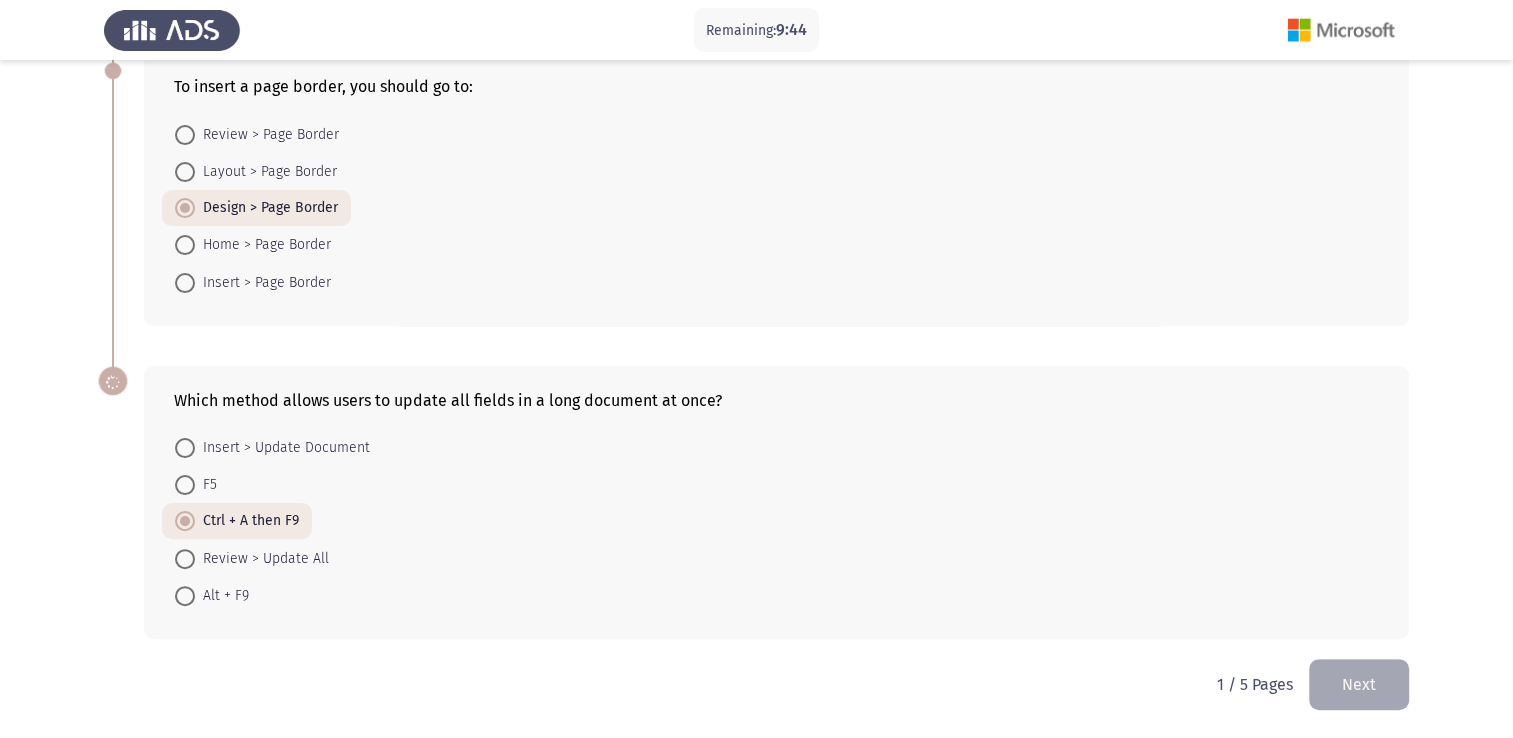 scroll, scrollTop: 428, scrollLeft: 0, axis: vertical 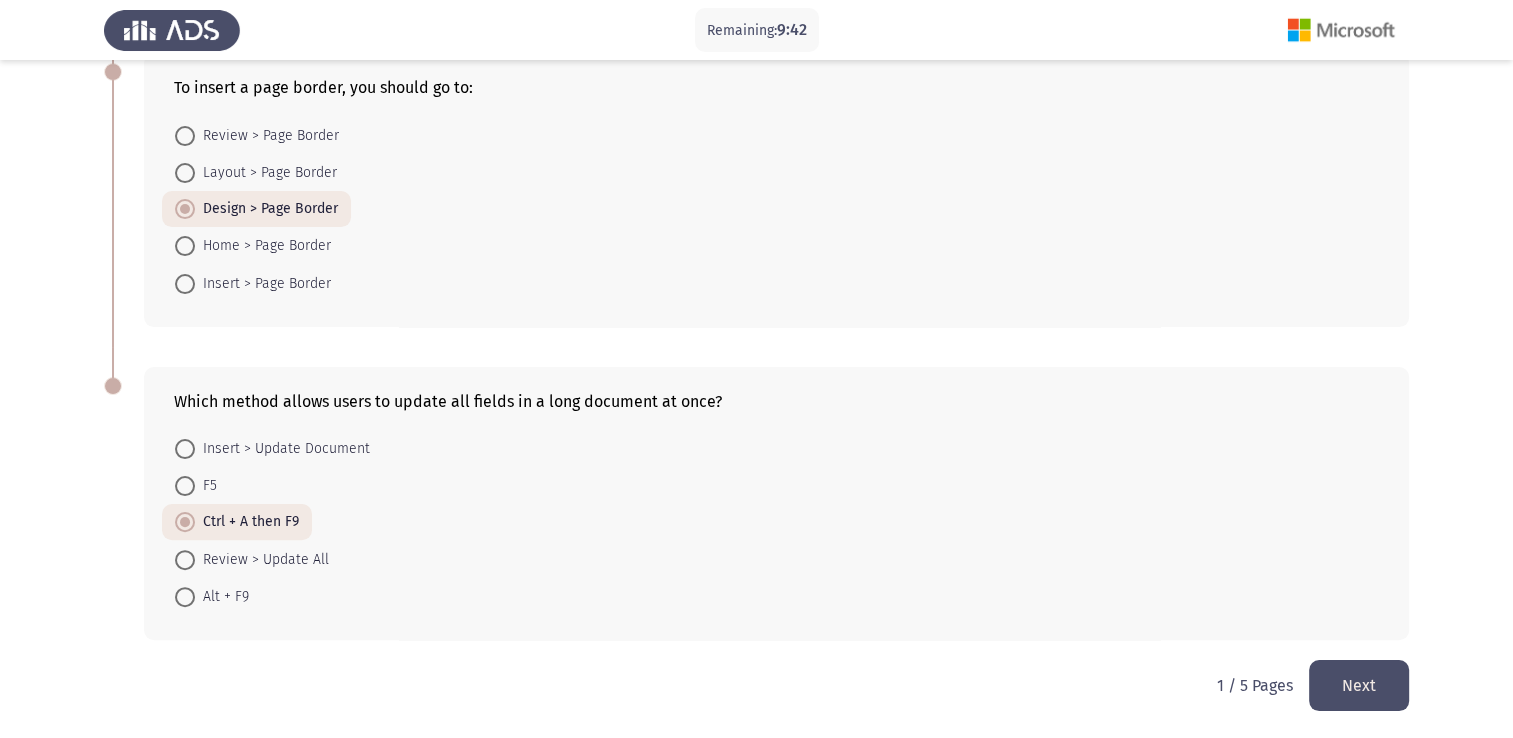 click on "Next" 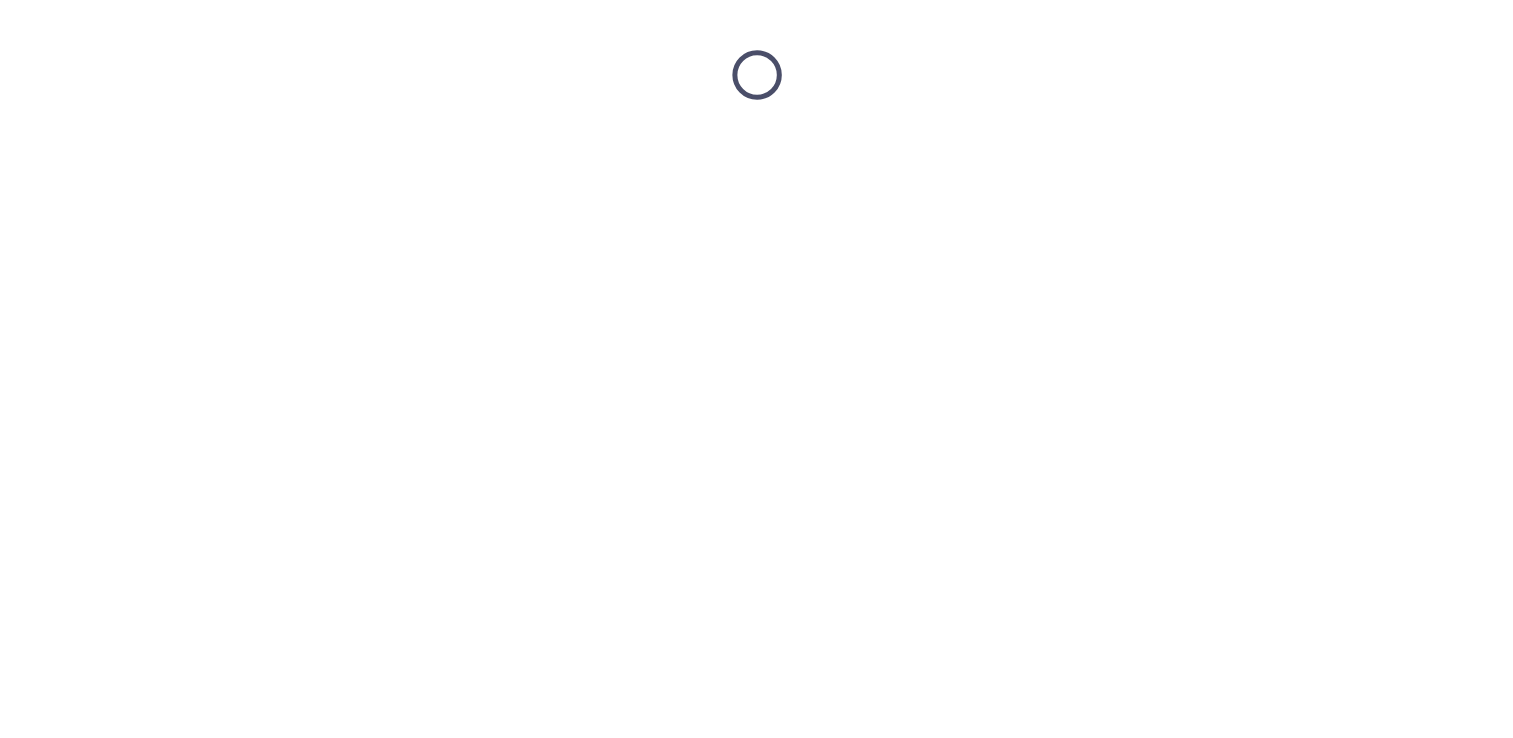 scroll, scrollTop: 0, scrollLeft: 0, axis: both 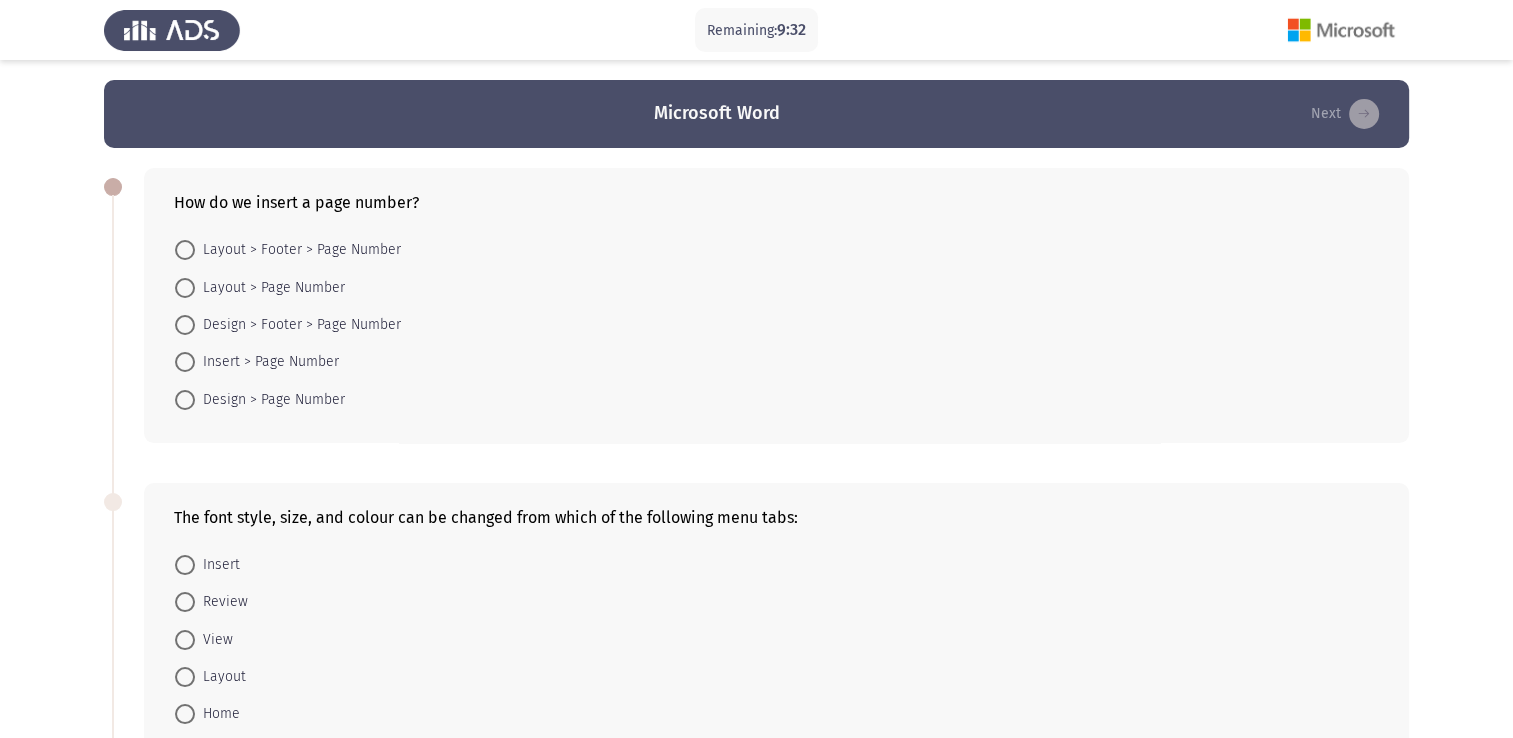 click on "Layout > Footer > Page Number" at bounding box center (298, 250) 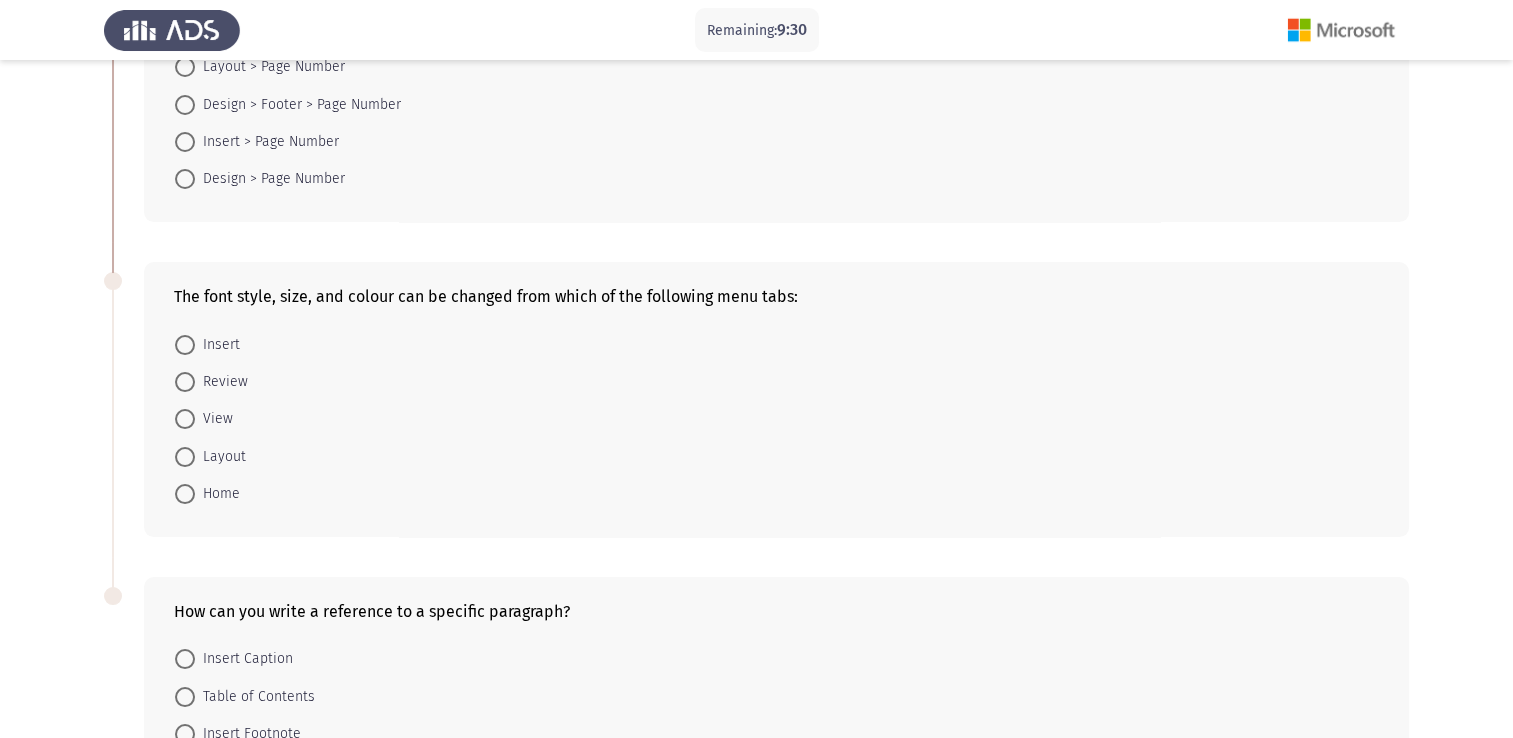 scroll, scrollTop: 220, scrollLeft: 0, axis: vertical 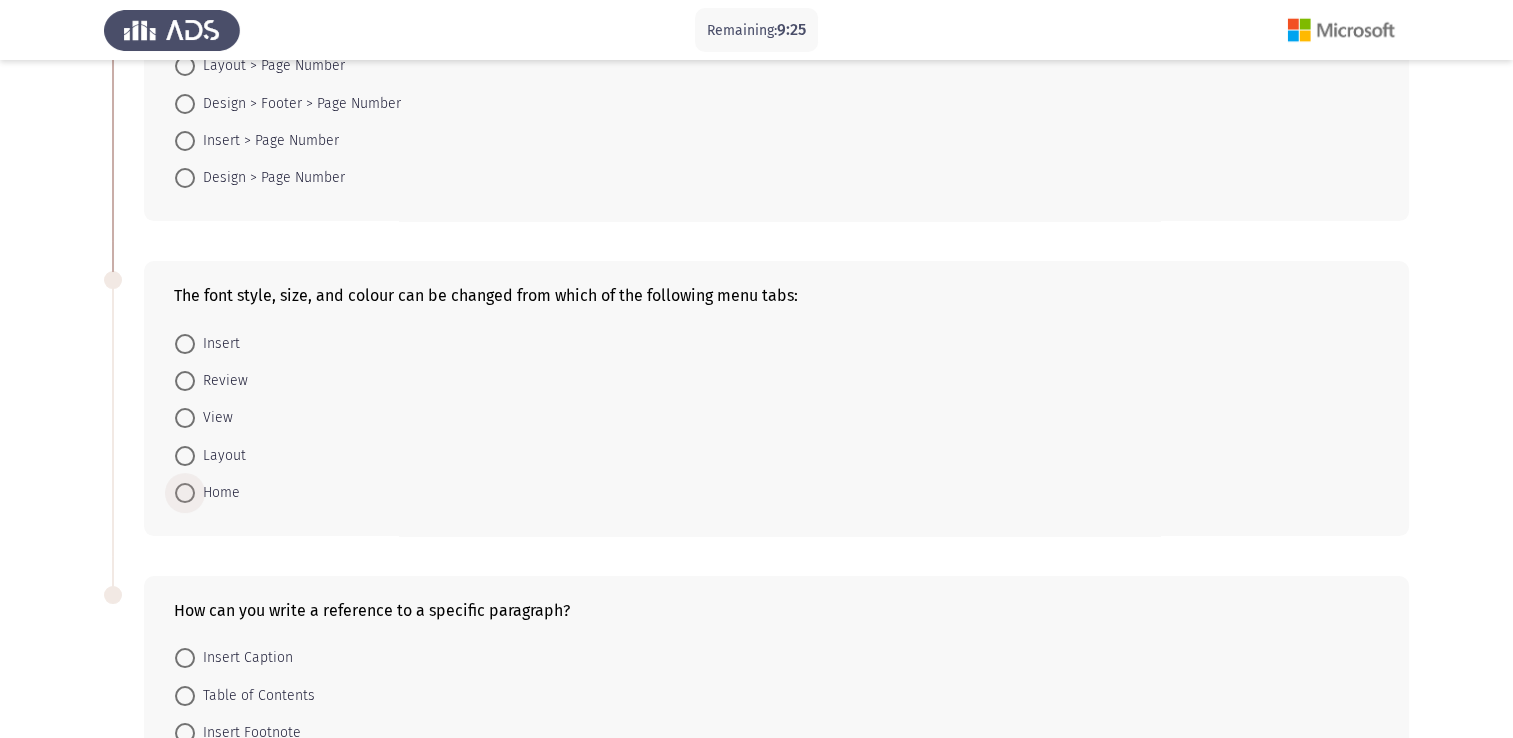 click on "Home" at bounding box center (217, 493) 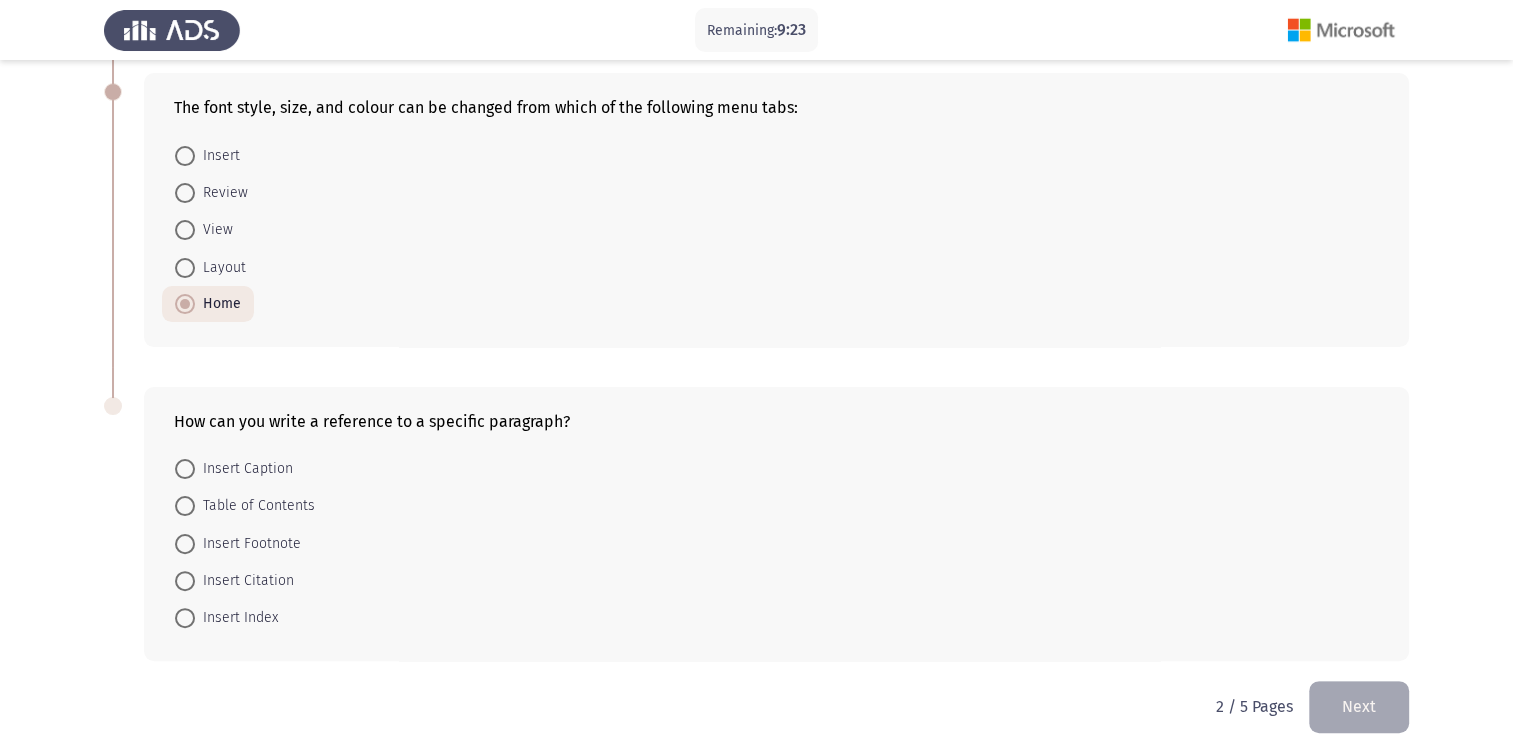 scroll, scrollTop: 412, scrollLeft: 0, axis: vertical 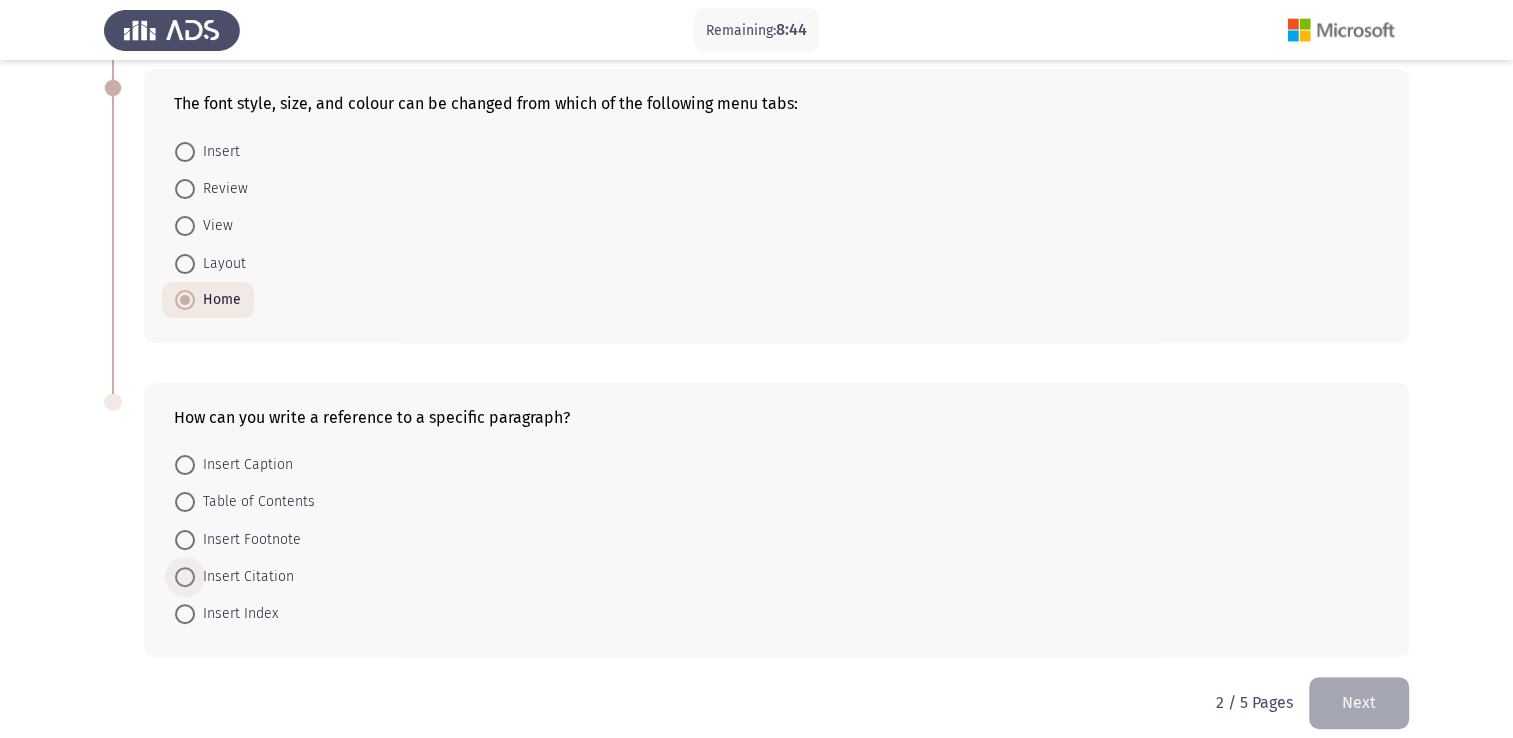 click at bounding box center [185, 577] 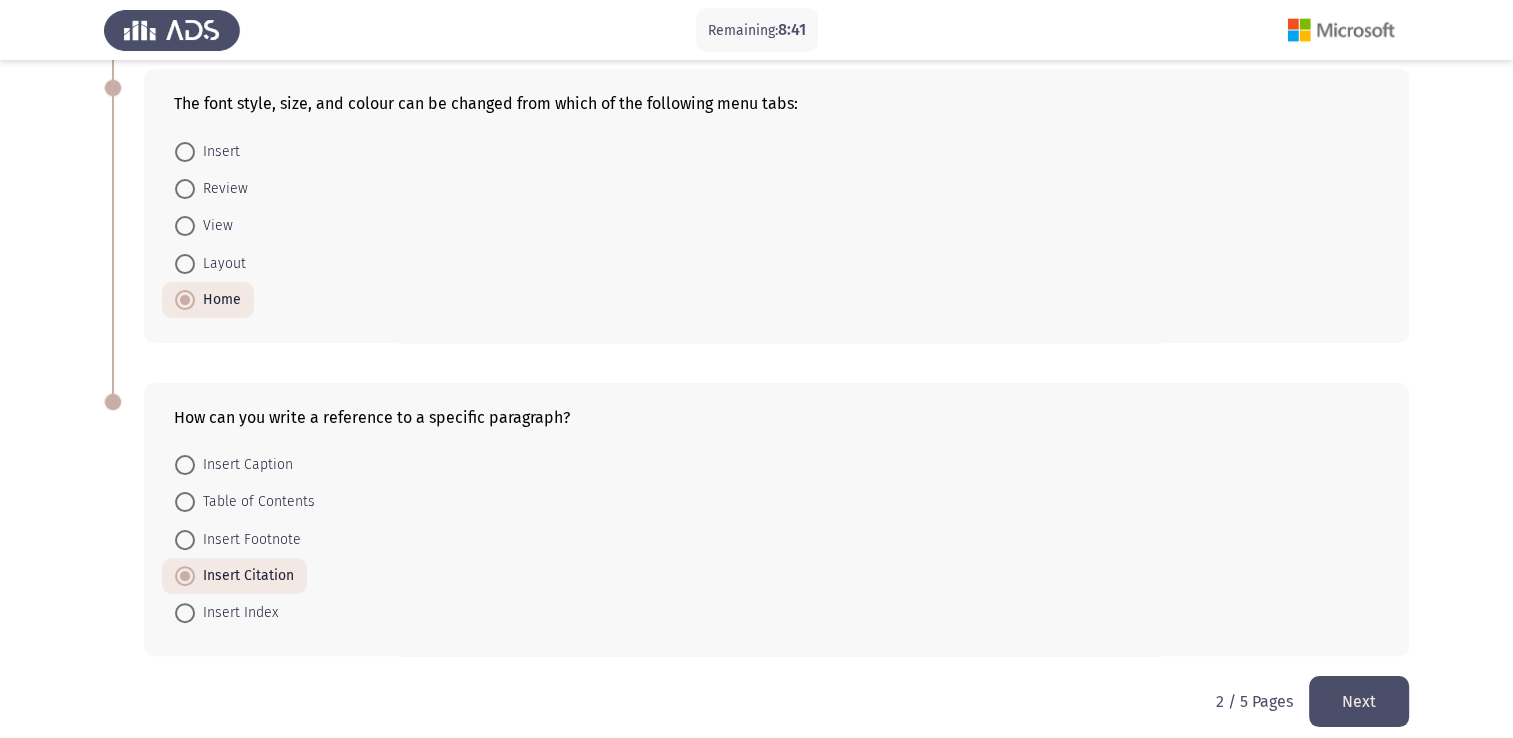 click on "Next" 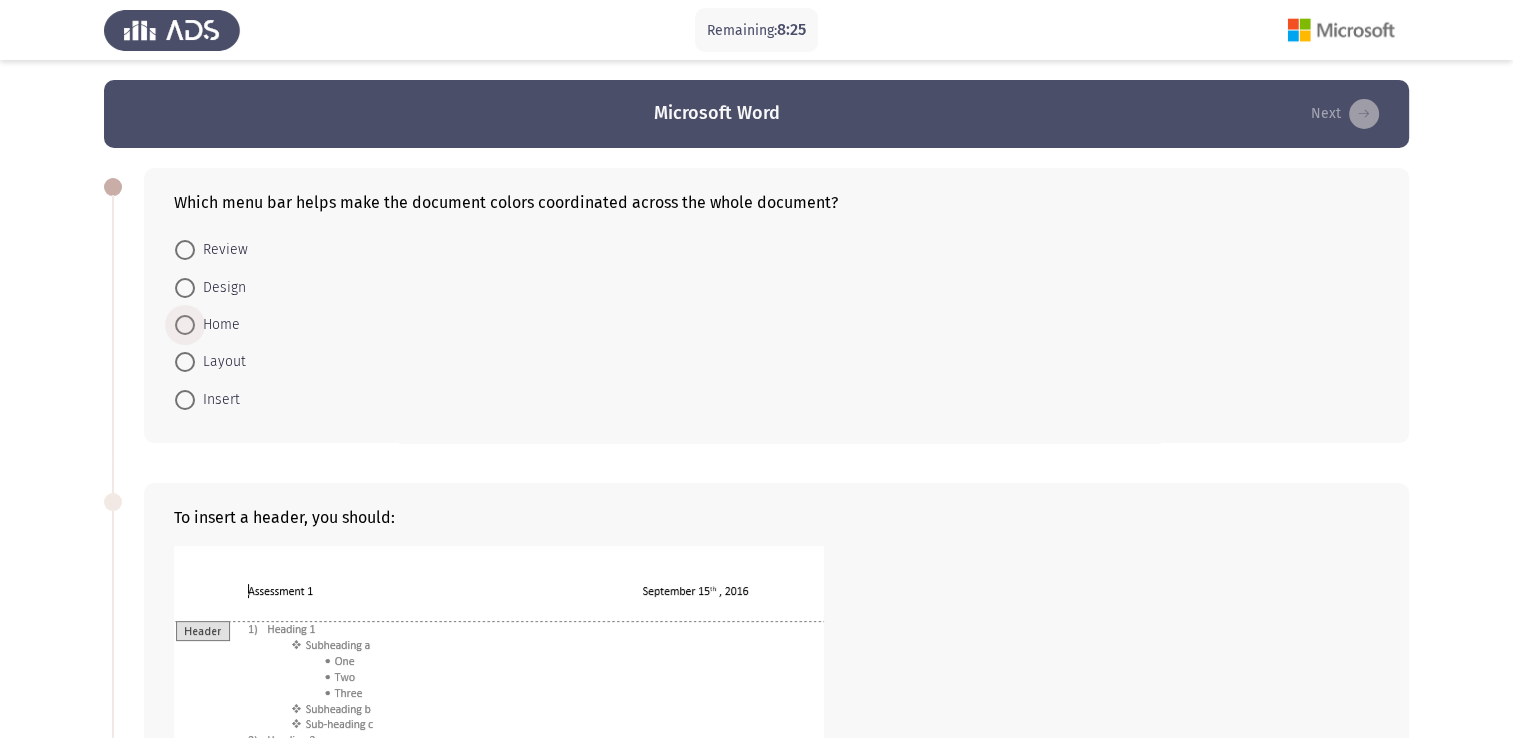 click on "Home" at bounding box center (217, 325) 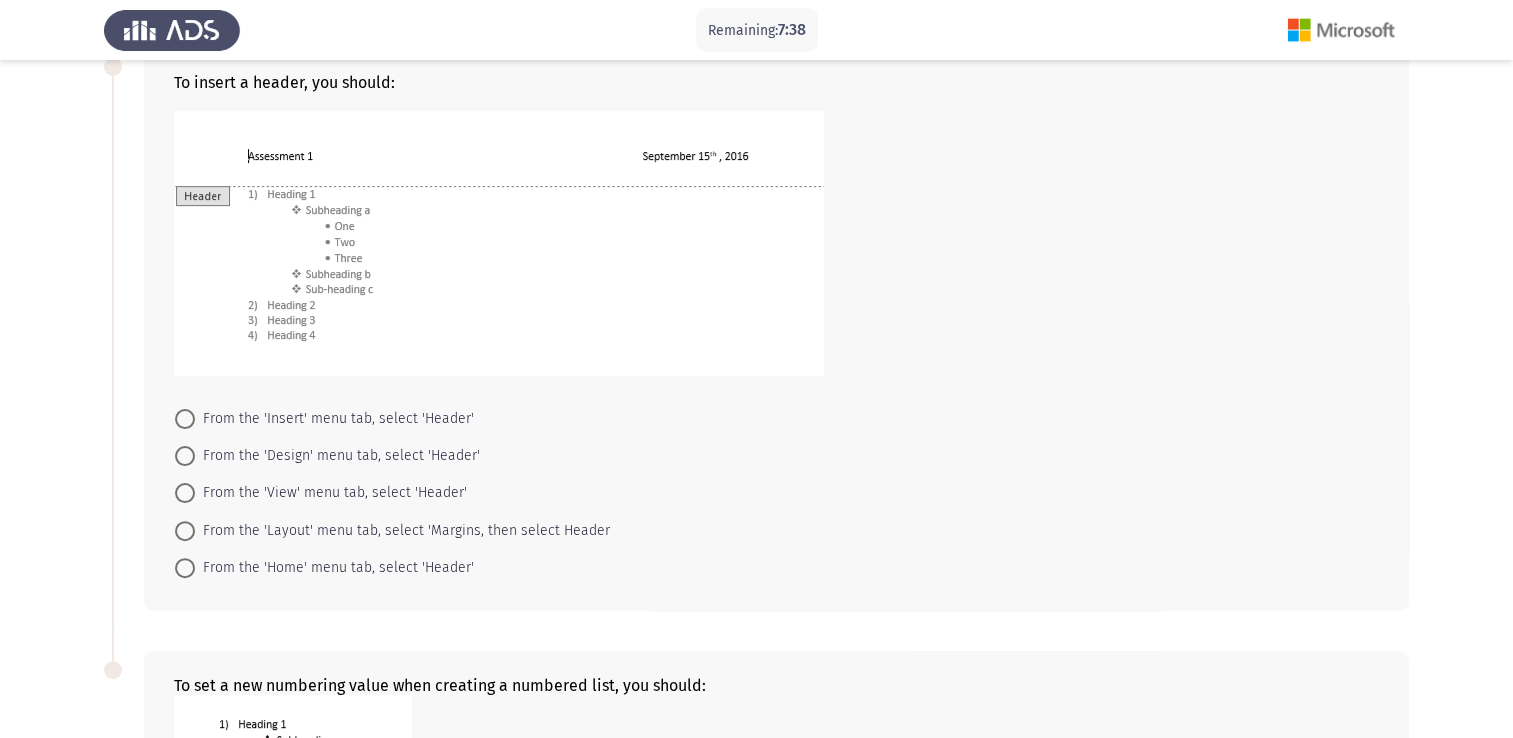 scroll, scrollTop: 434, scrollLeft: 0, axis: vertical 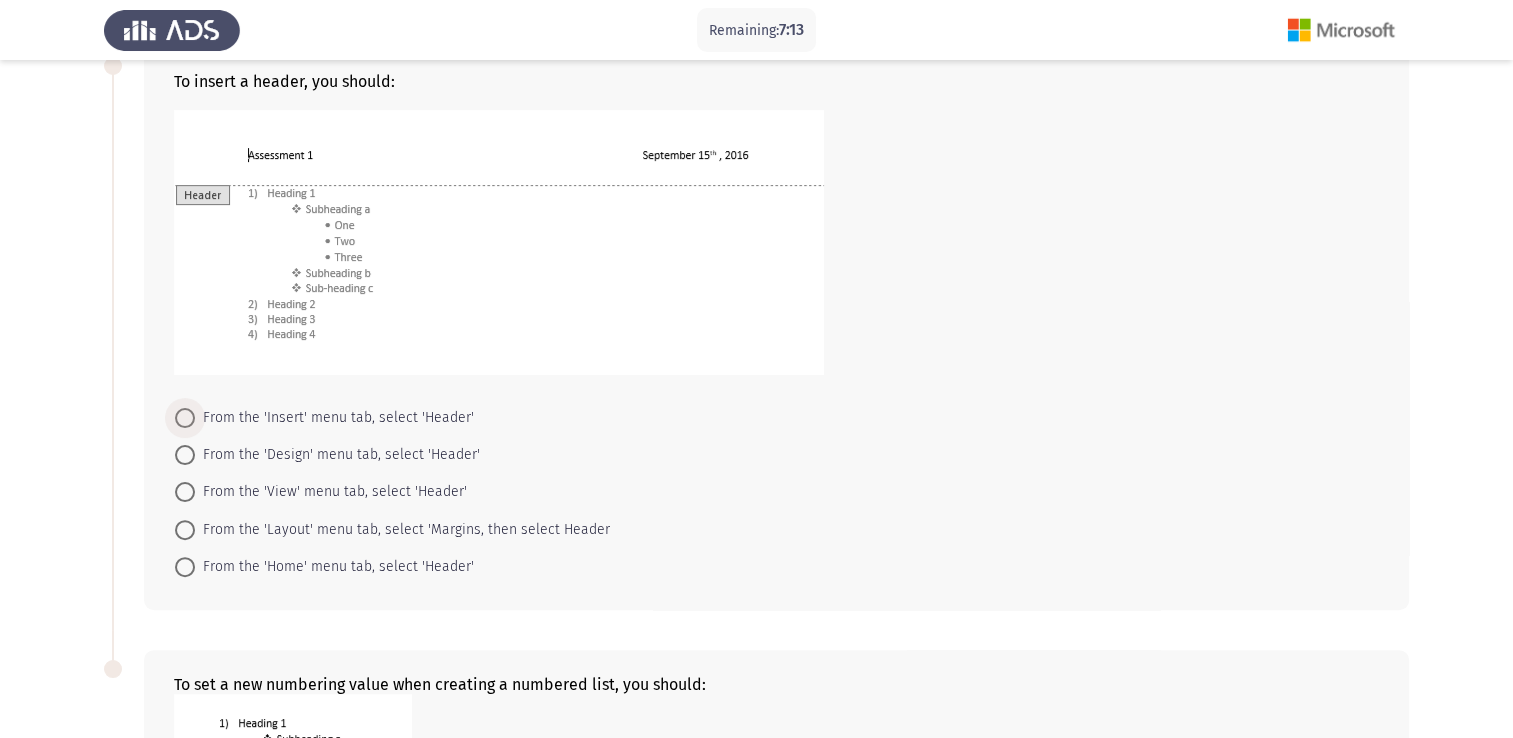 click on "From the 'Insert' menu tab, select 'Header'" at bounding box center (324, 418) 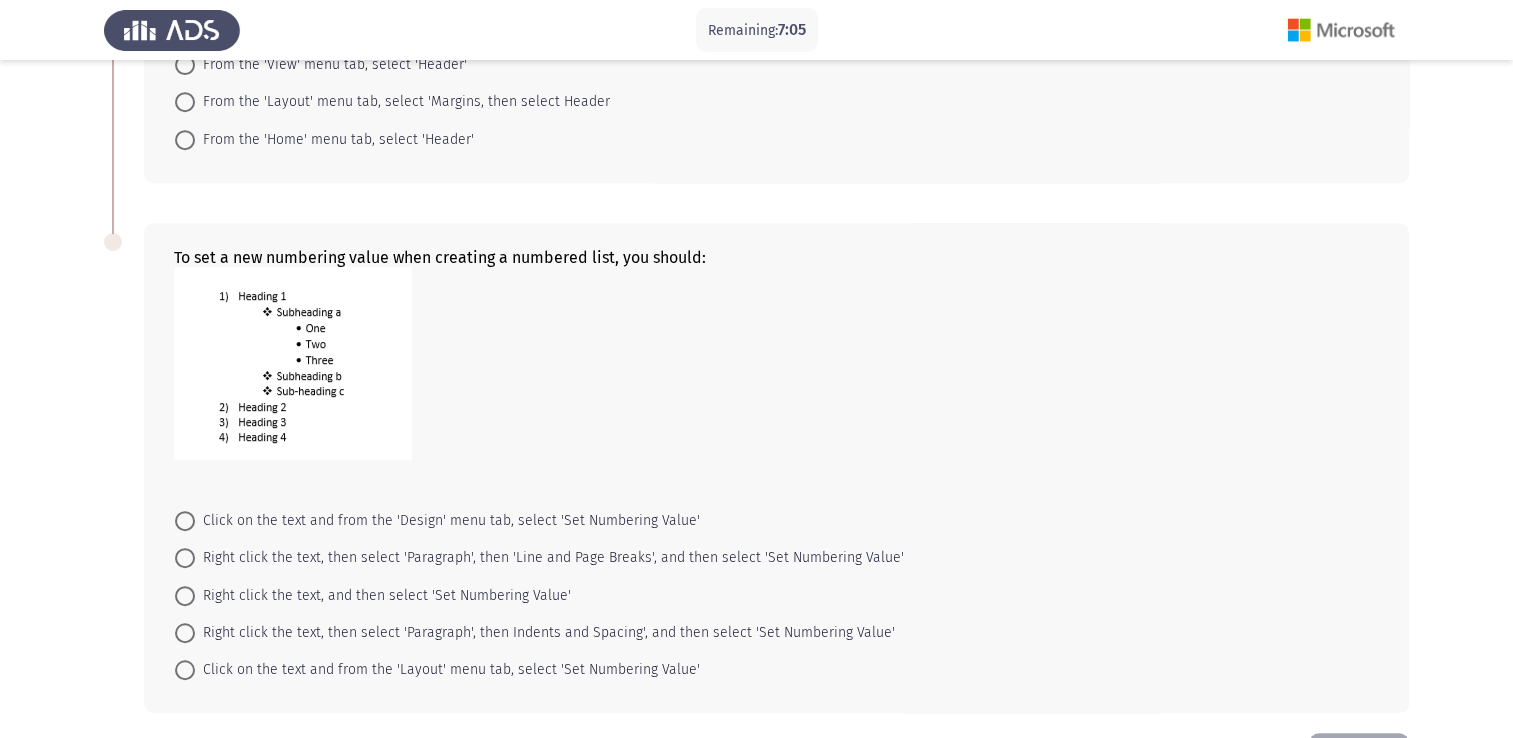 scroll, scrollTop: 915, scrollLeft: 0, axis: vertical 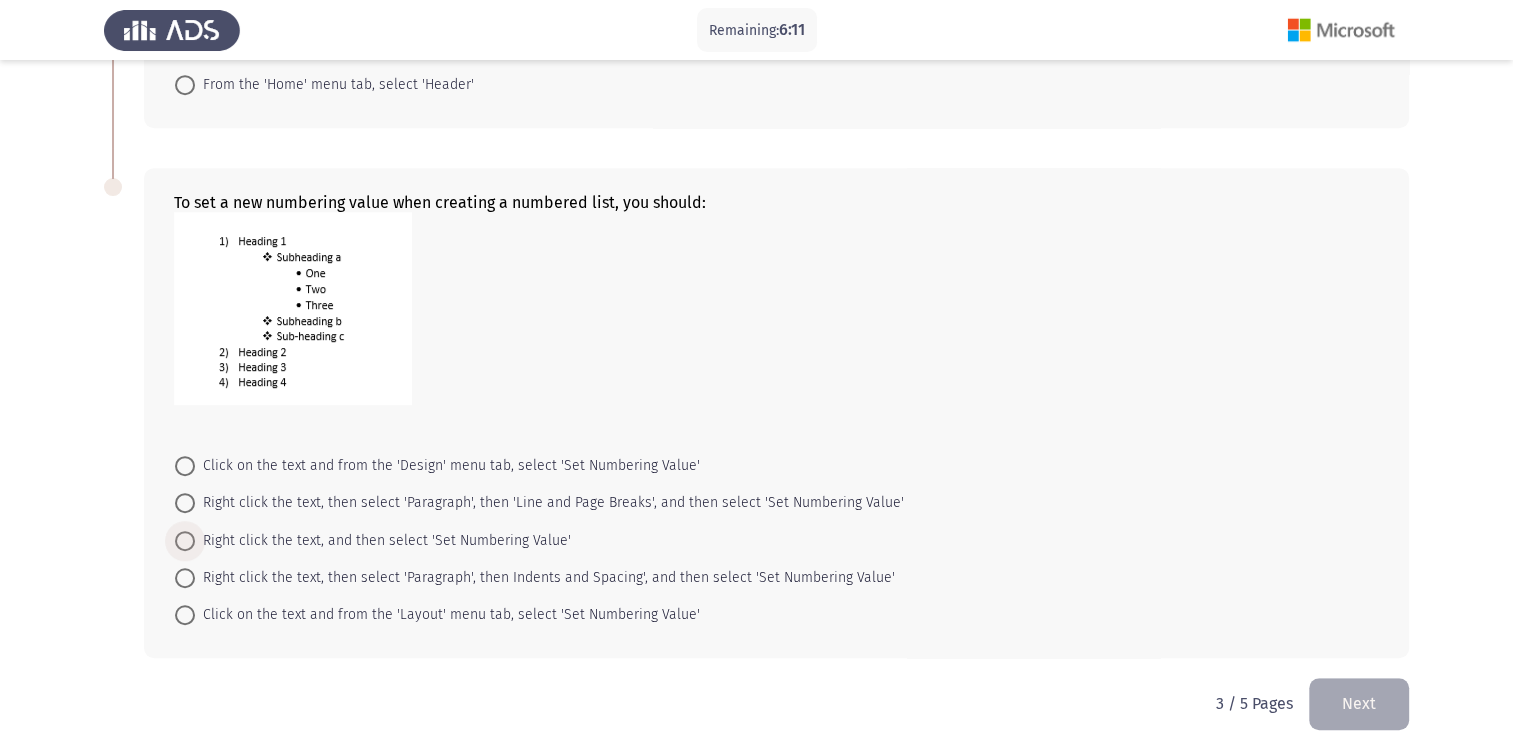 drag, startPoint x: 180, startPoint y: 542, endPoint x: 452, endPoint y: 370, distance: 321.81982 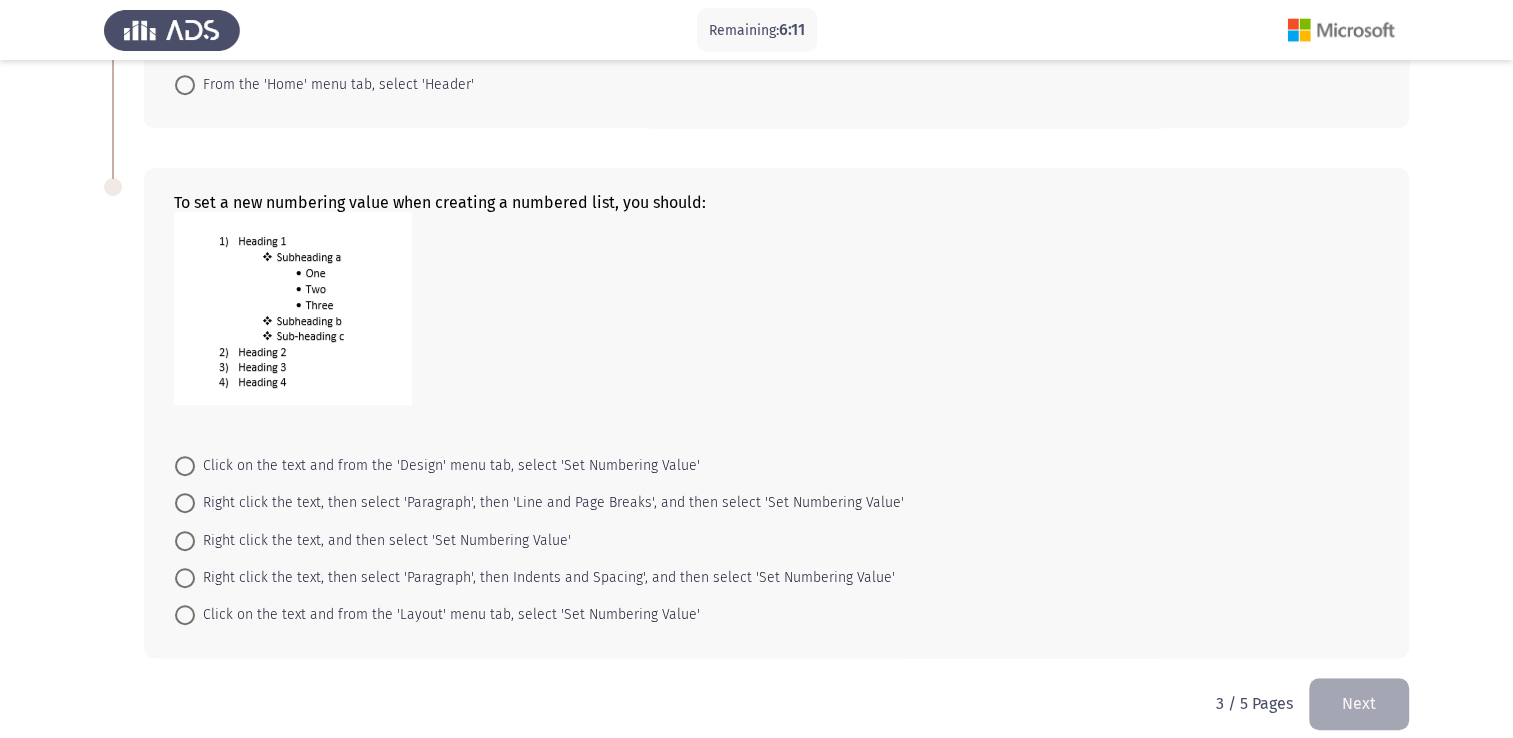 scroll, scrollTop: 933, scrollLeft: 0, axis: vertical 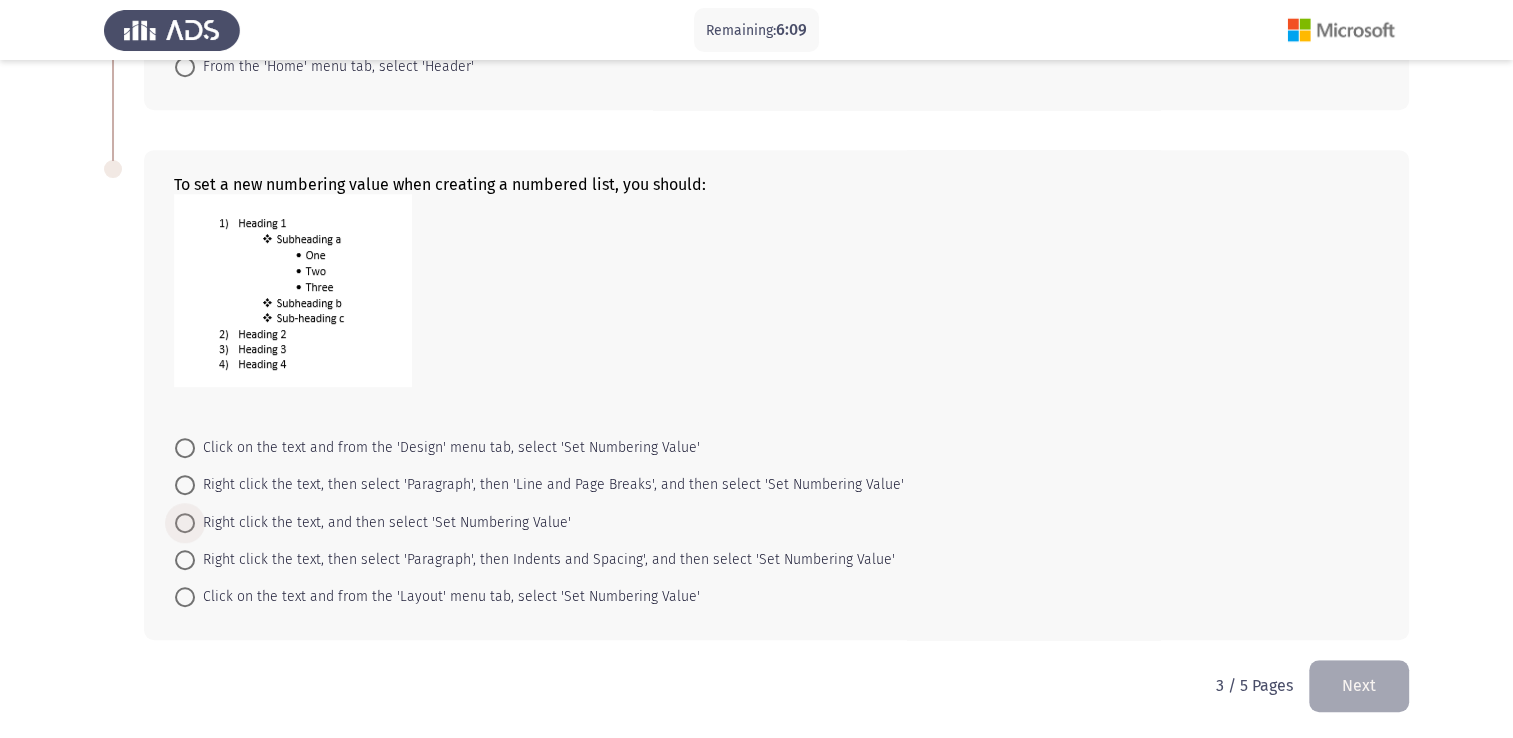 click at bounding box center (185, 523) 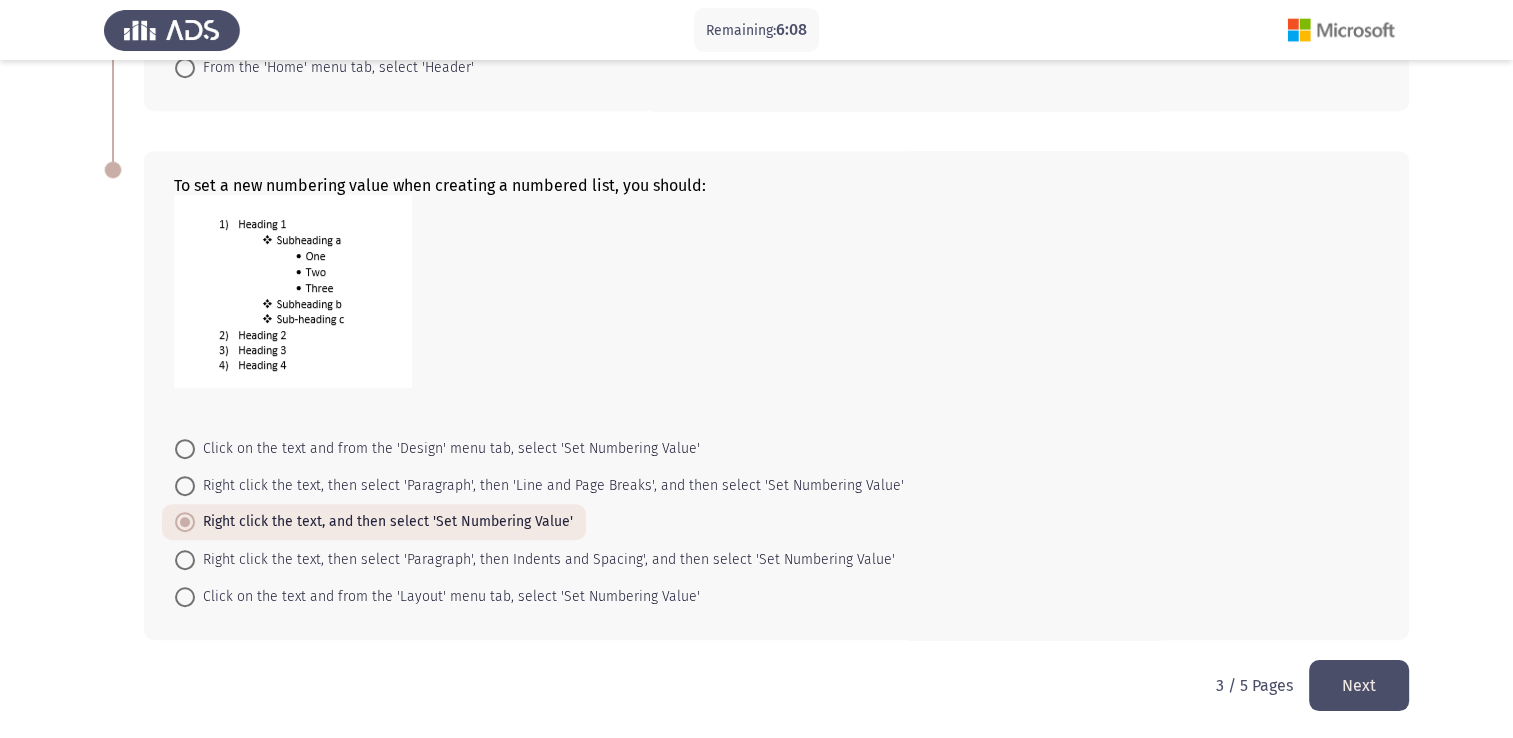 click on "Next" 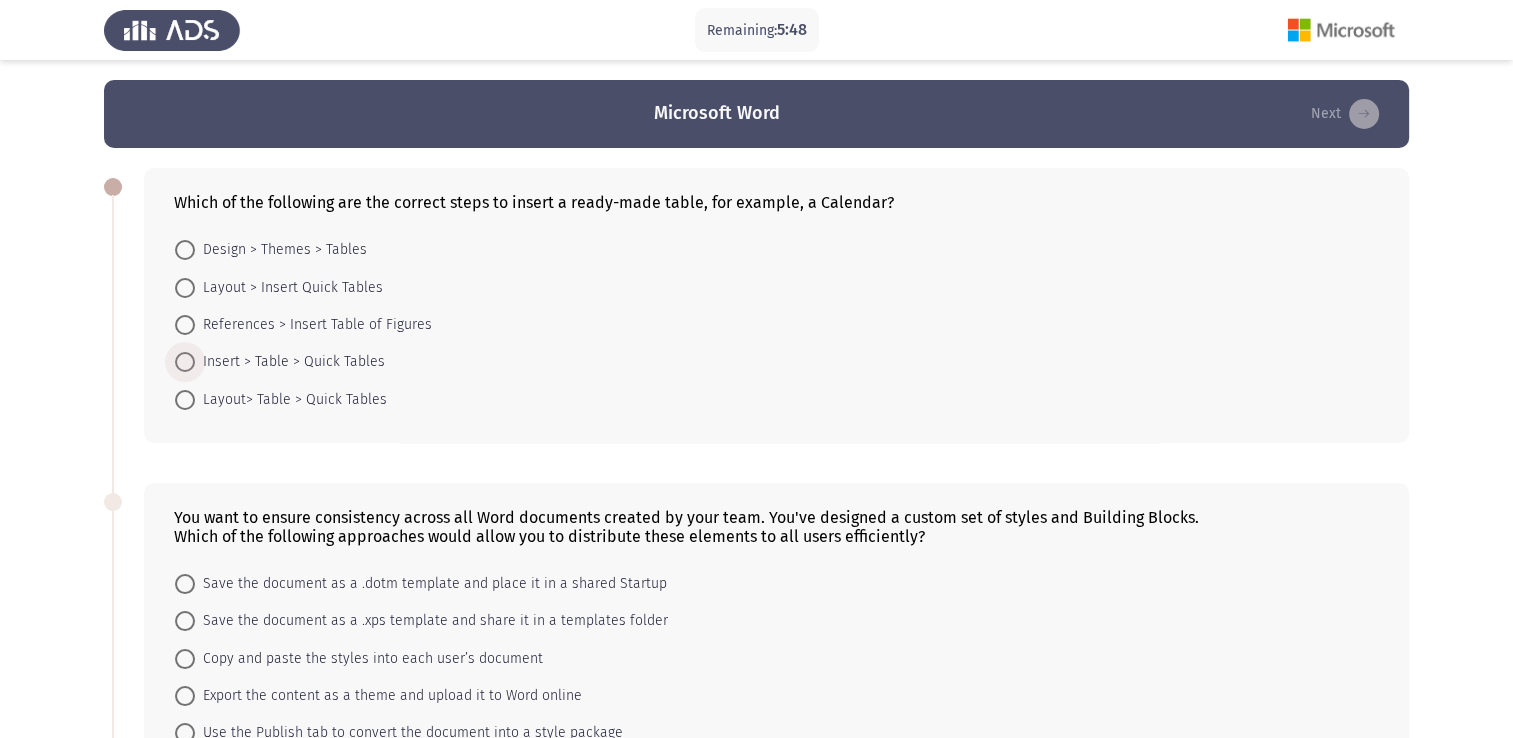 click on "Insert > Table > Quick Tables" at bounding box center (290, 362) 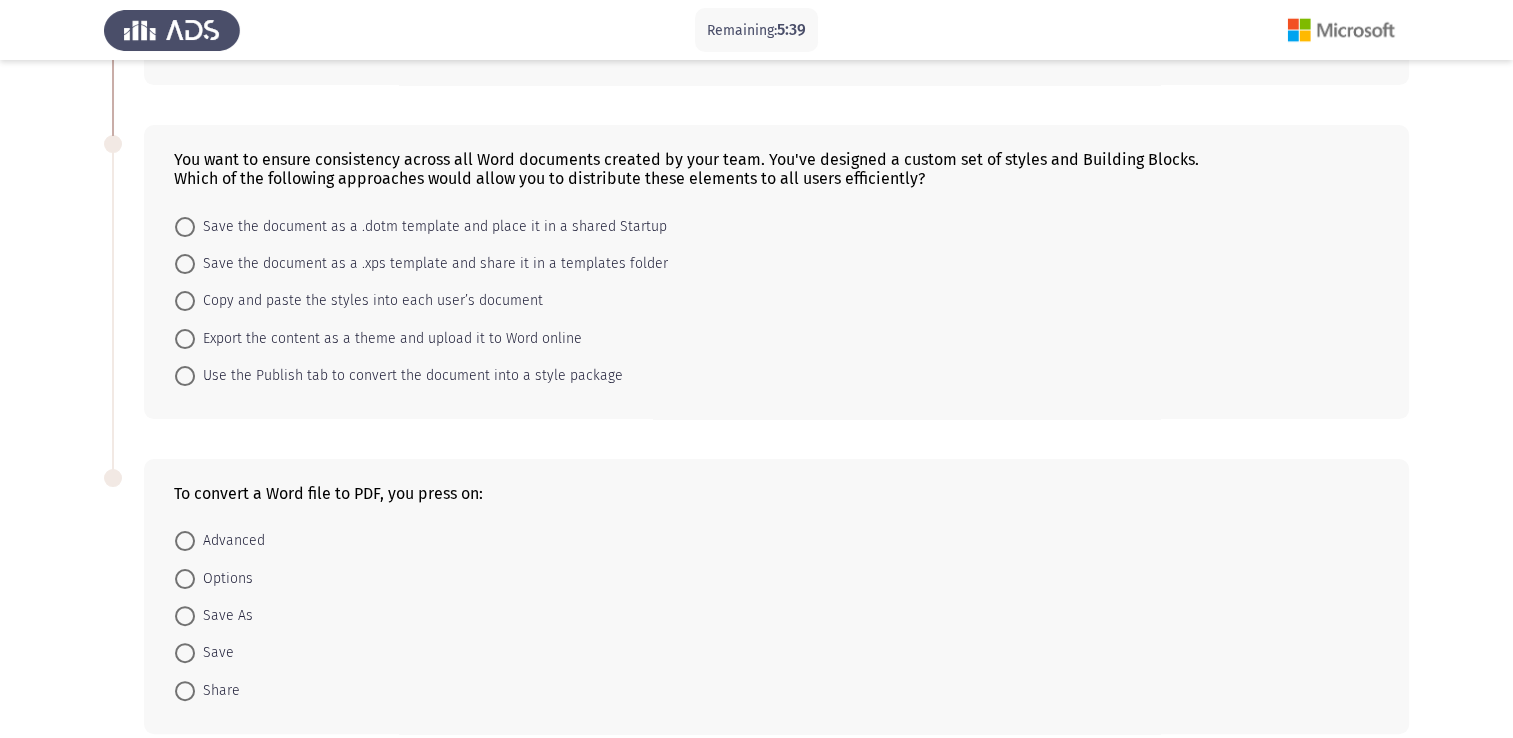 scroll, scrollTop: 358, scrollLeft: 0, axis: vertical 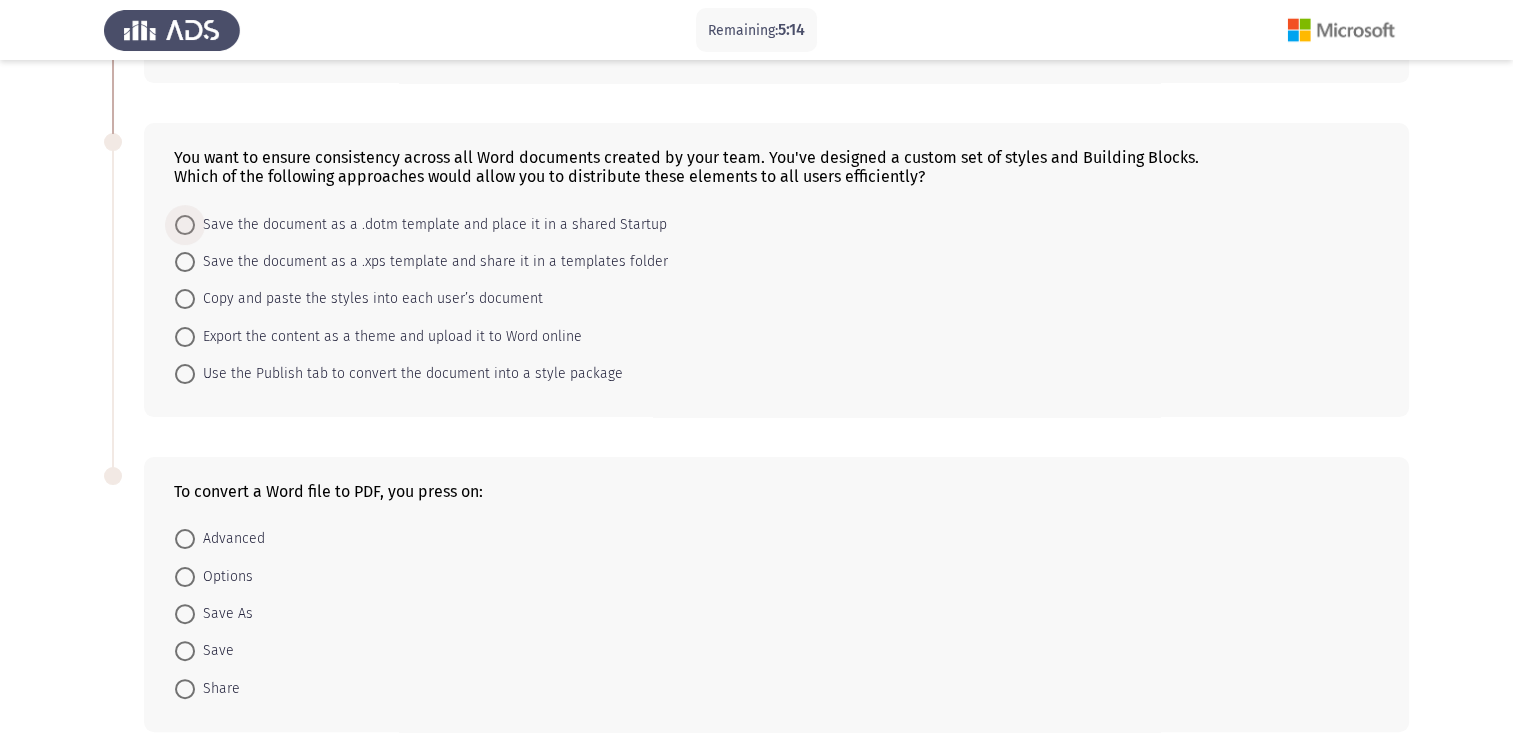 click on "Save the document as a .dotm template and place it in a shared Startup" at bounding box center [431, 225] 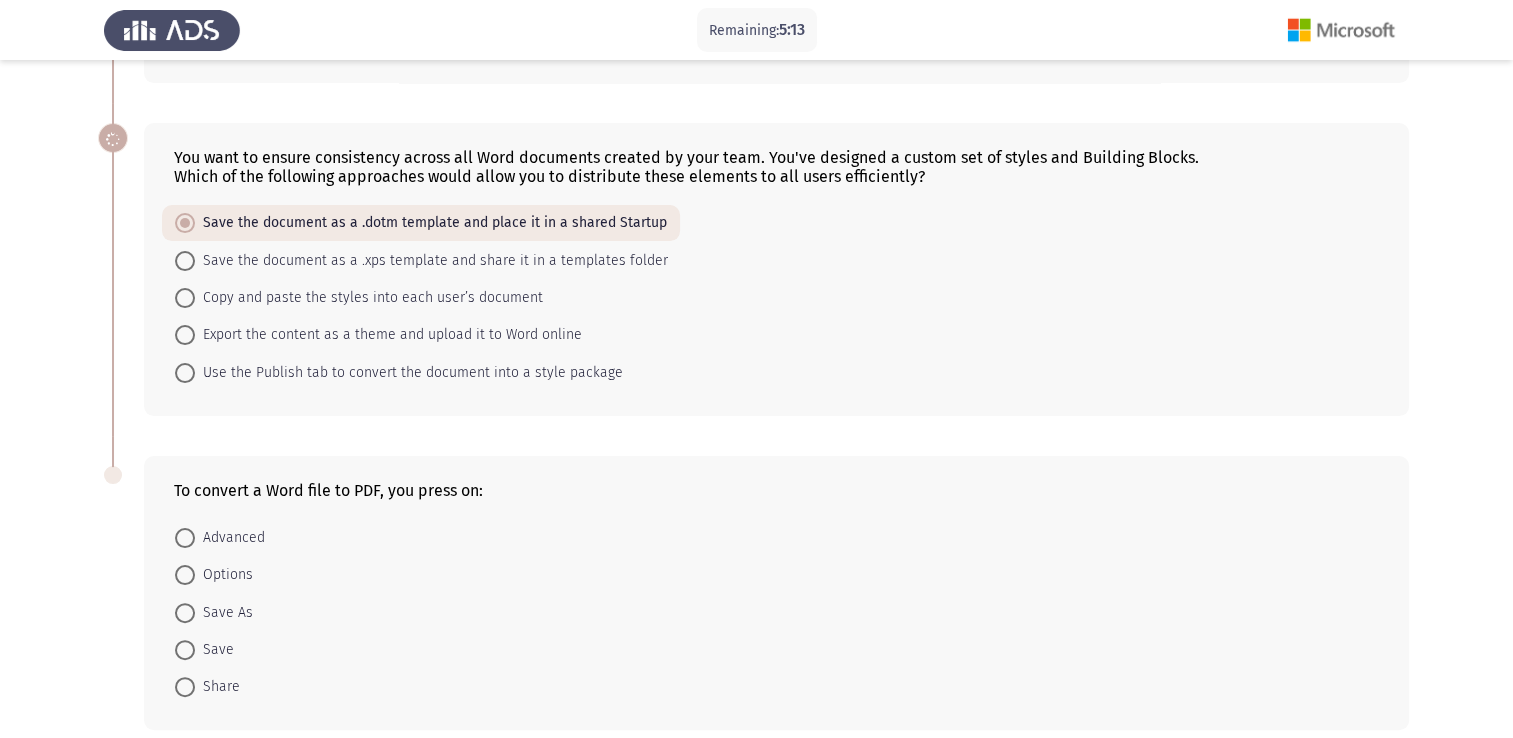 scroll, scrollTop: 448, scrollLeft: 0, axis: vertical 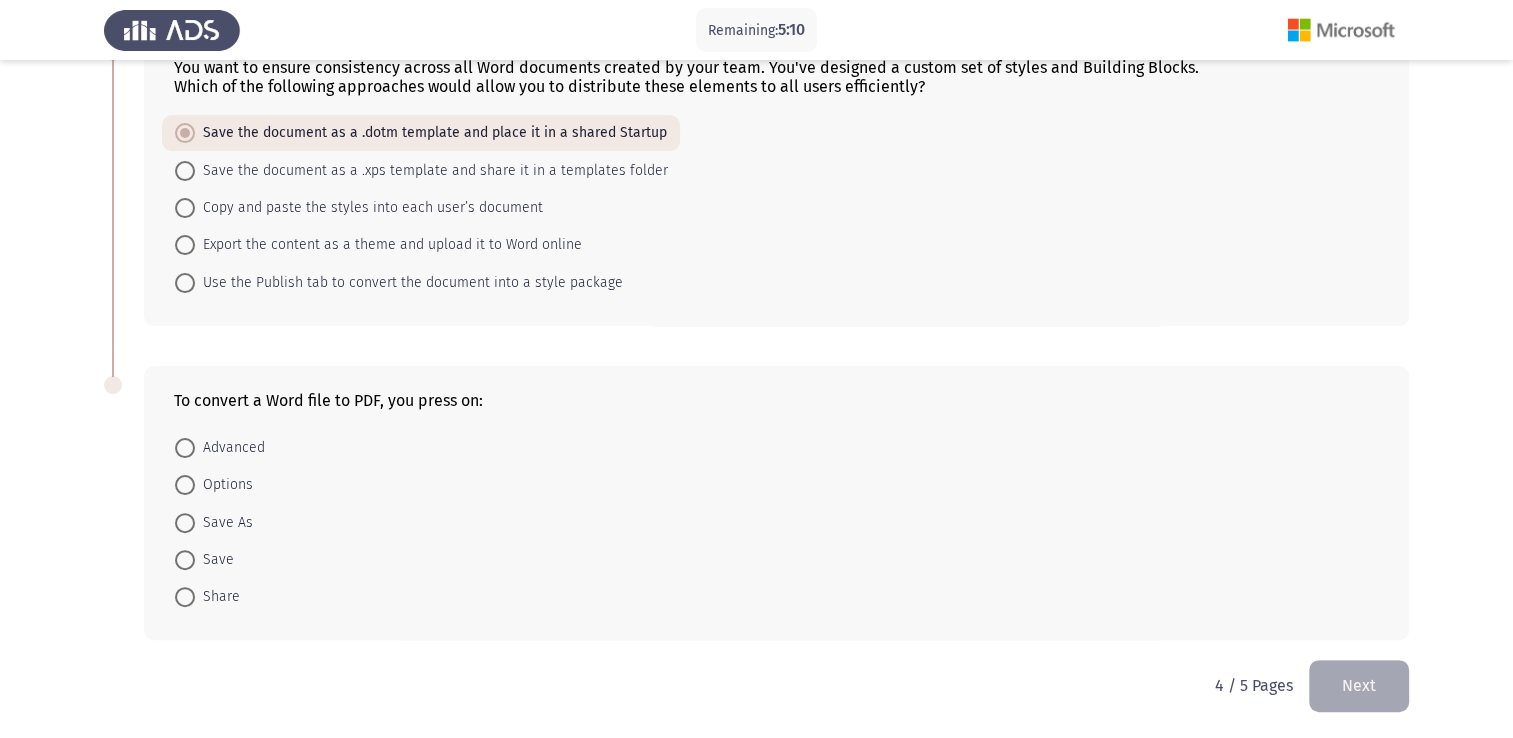 click on "Save As" at bounding box center [214, 521] 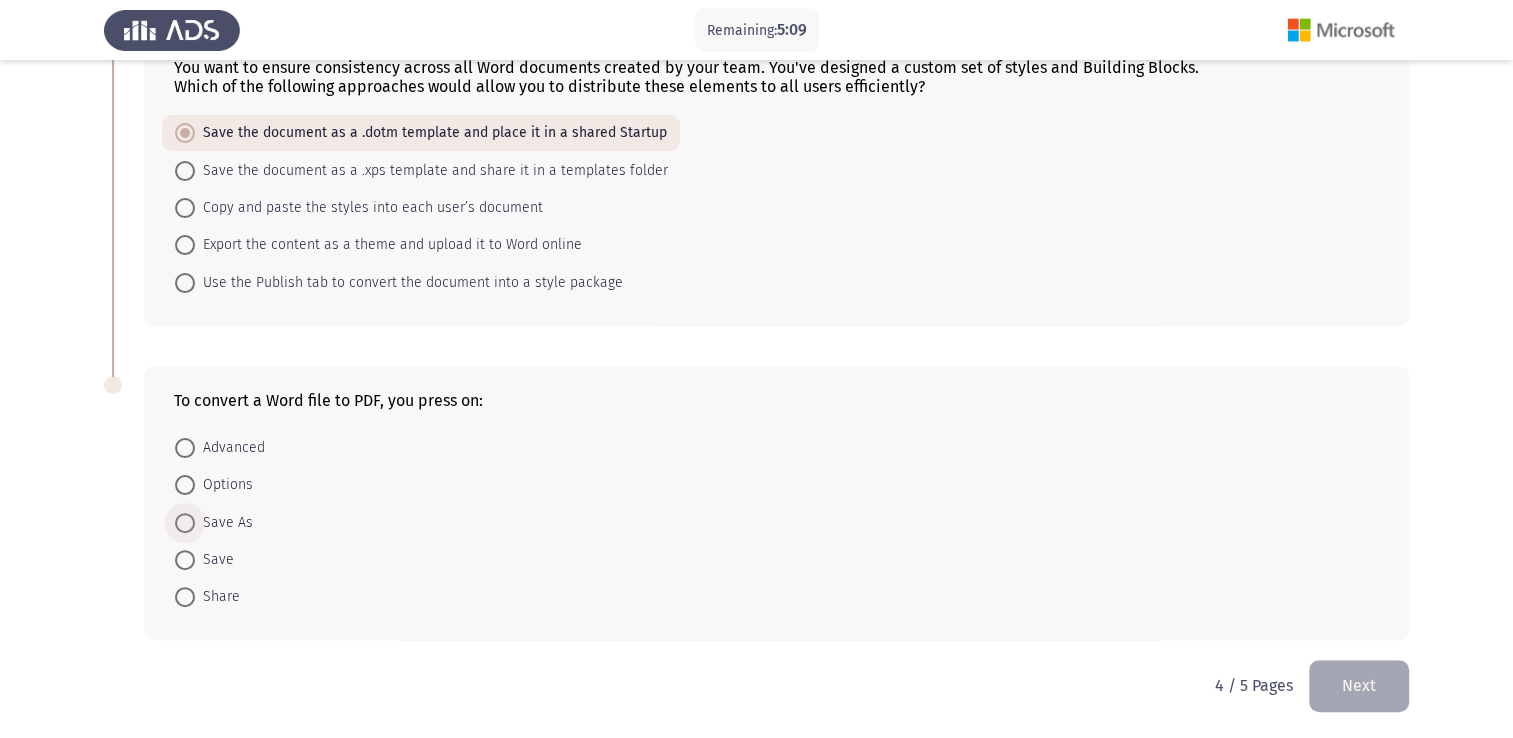click on "Save As" at bounding box center (224, 523) 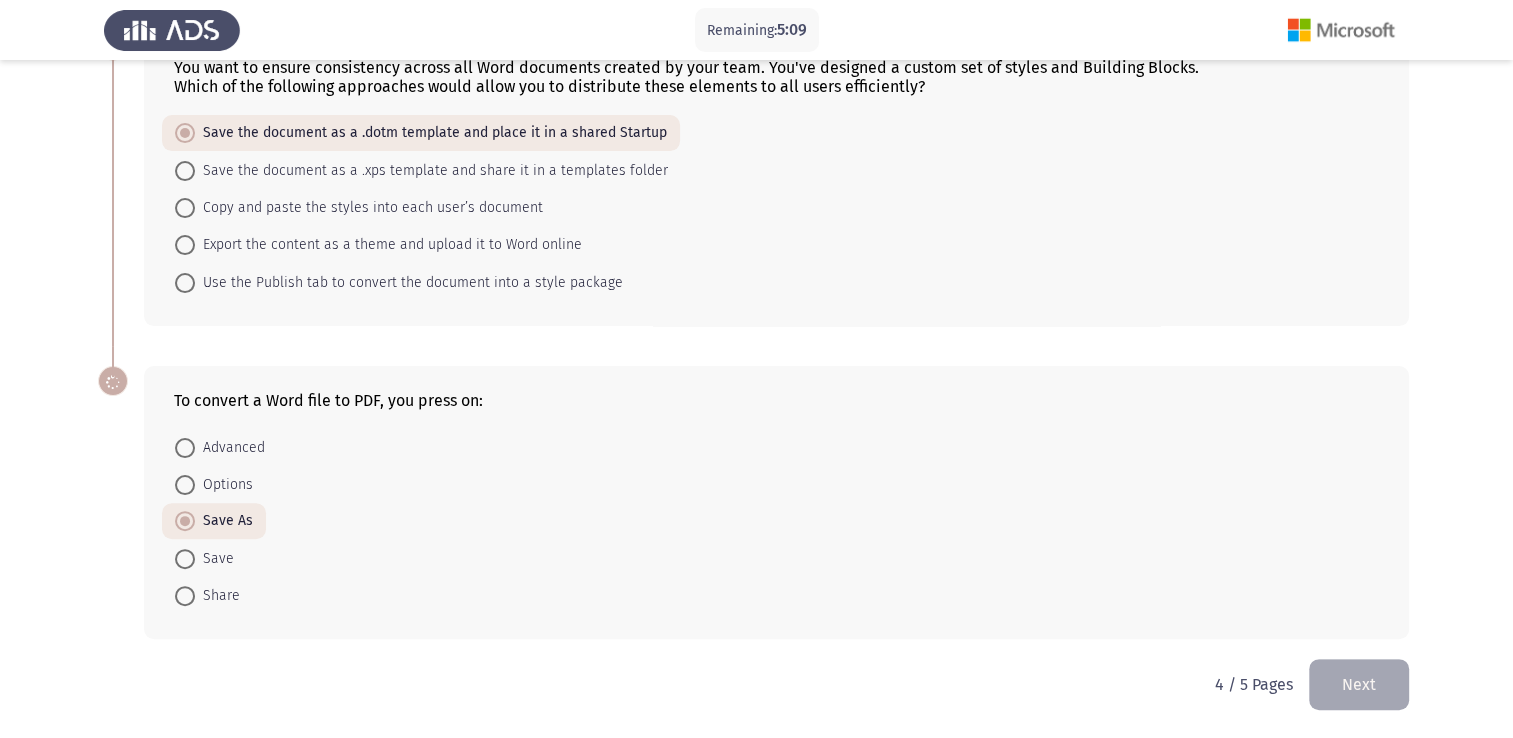 scroll, scrollTop: 448, scrollLeft: 0, axis: vertical 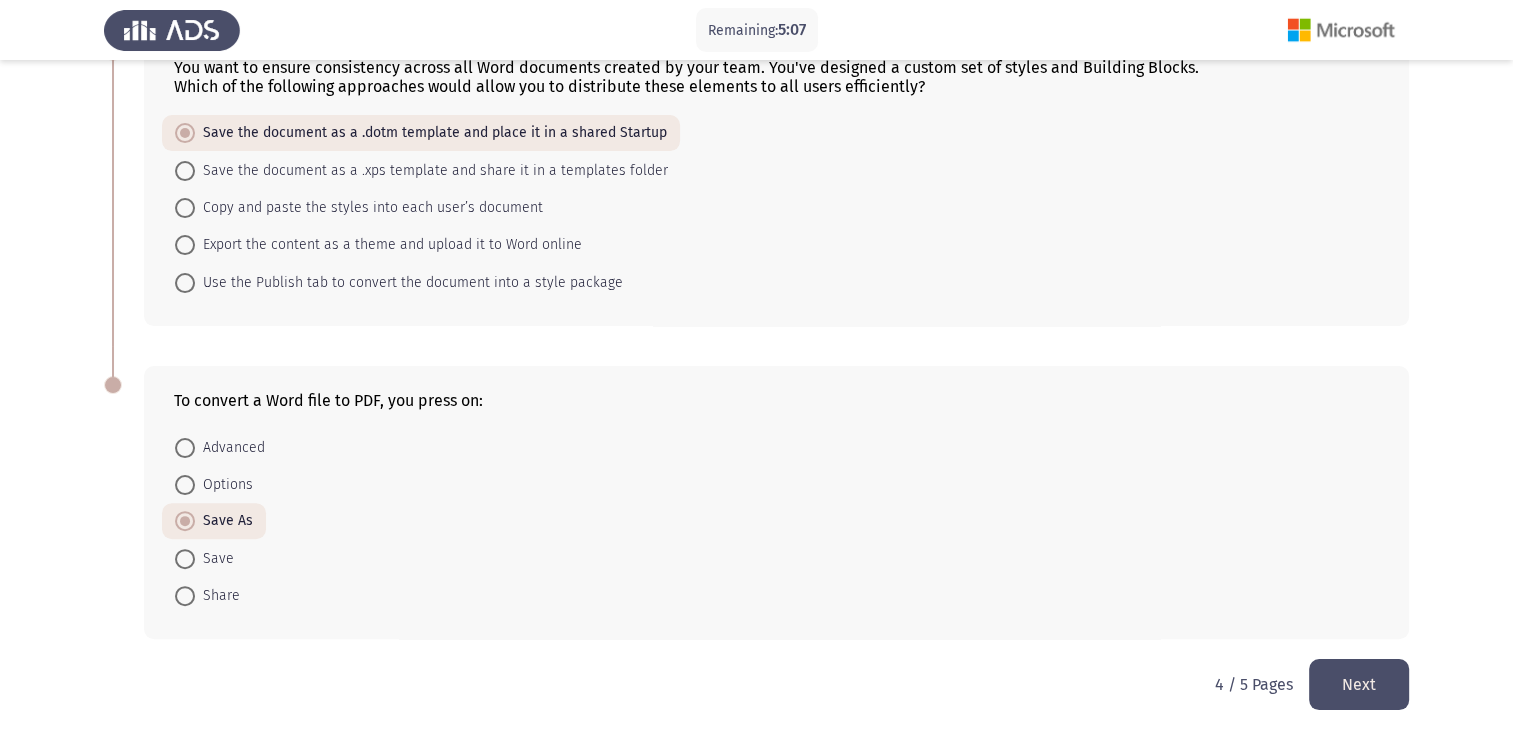 click on "Next" 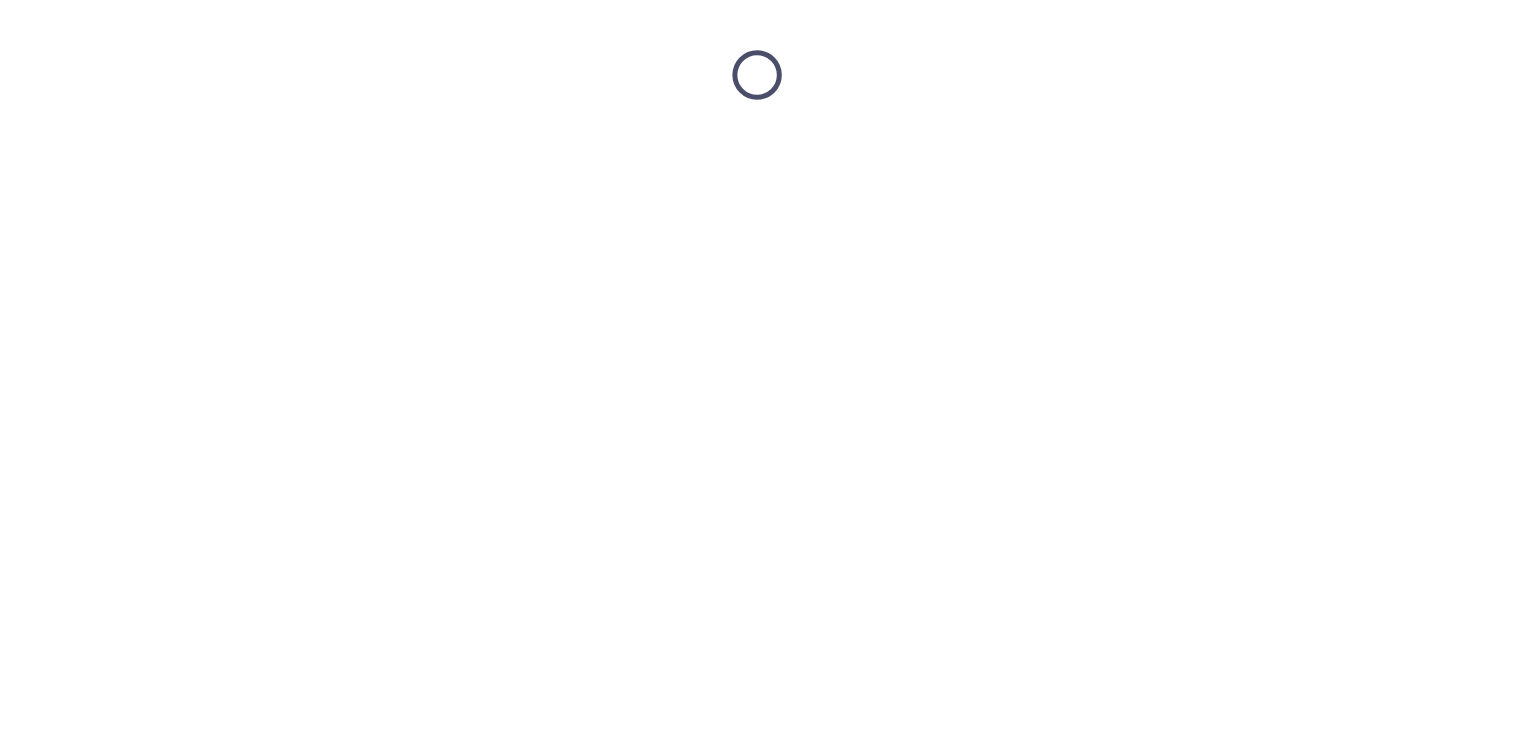 scroll, scrollTop: 0, scrollLeft: 0, axis: both 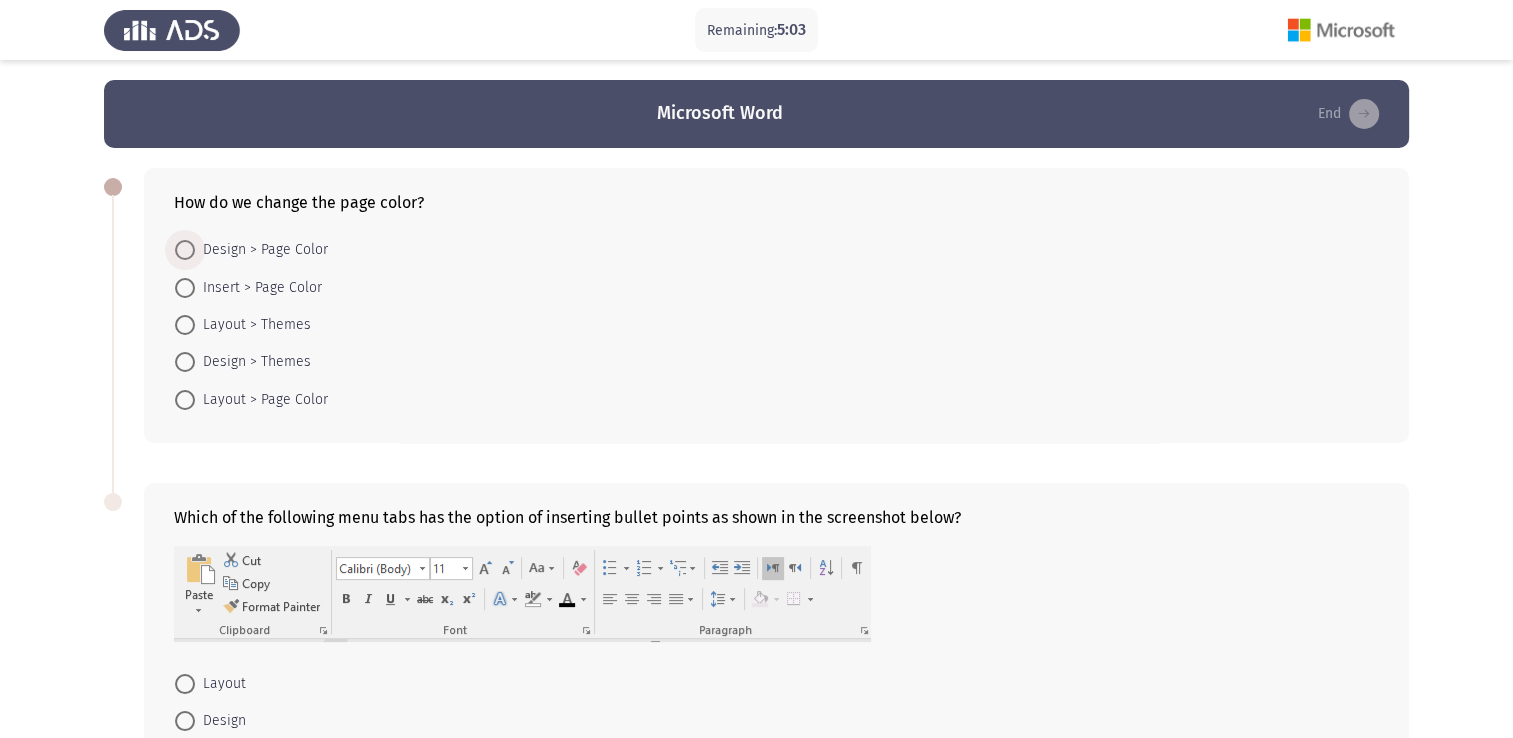 click at bounding box center (185, 250) 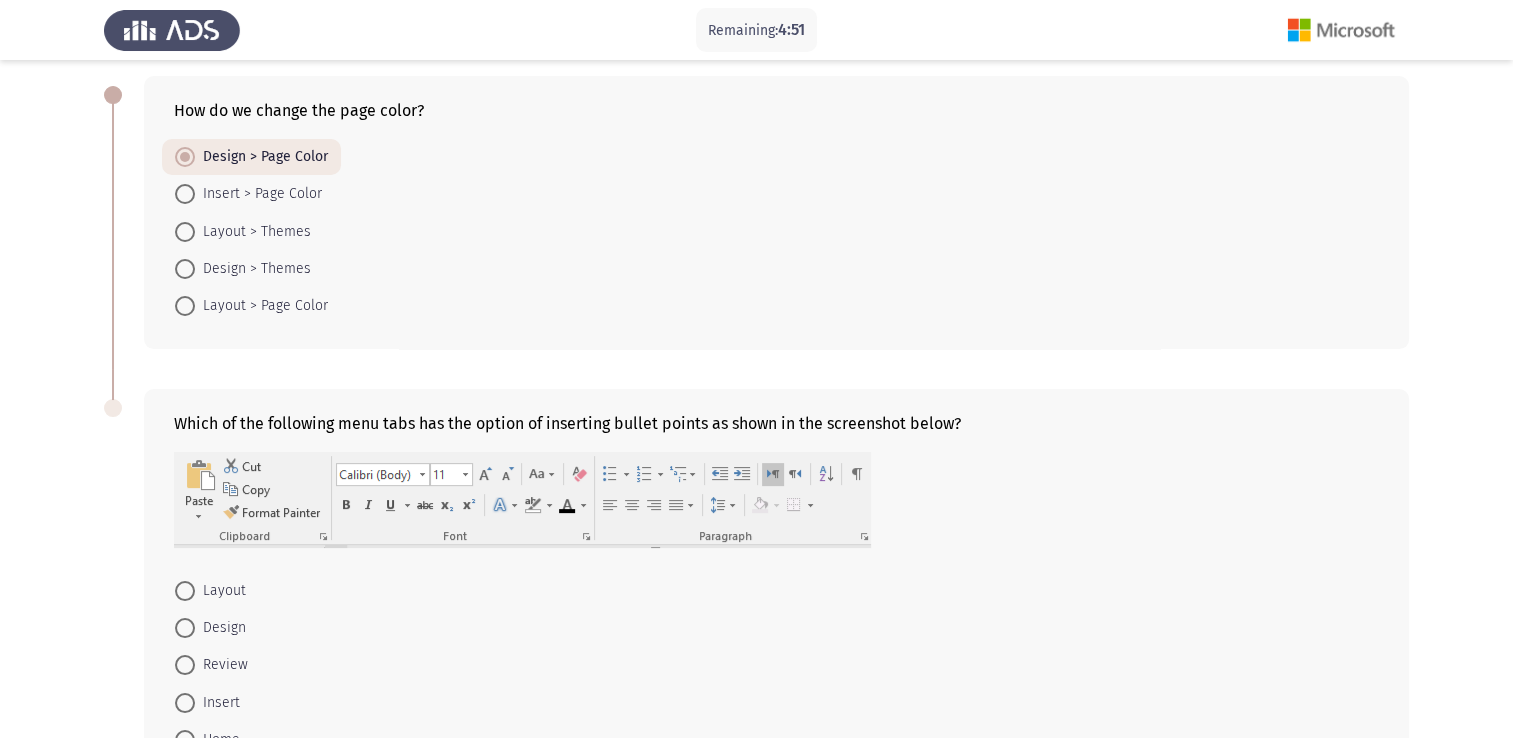 scroll, scrollTop: 236, scrollLeft: 0, axis: vertical 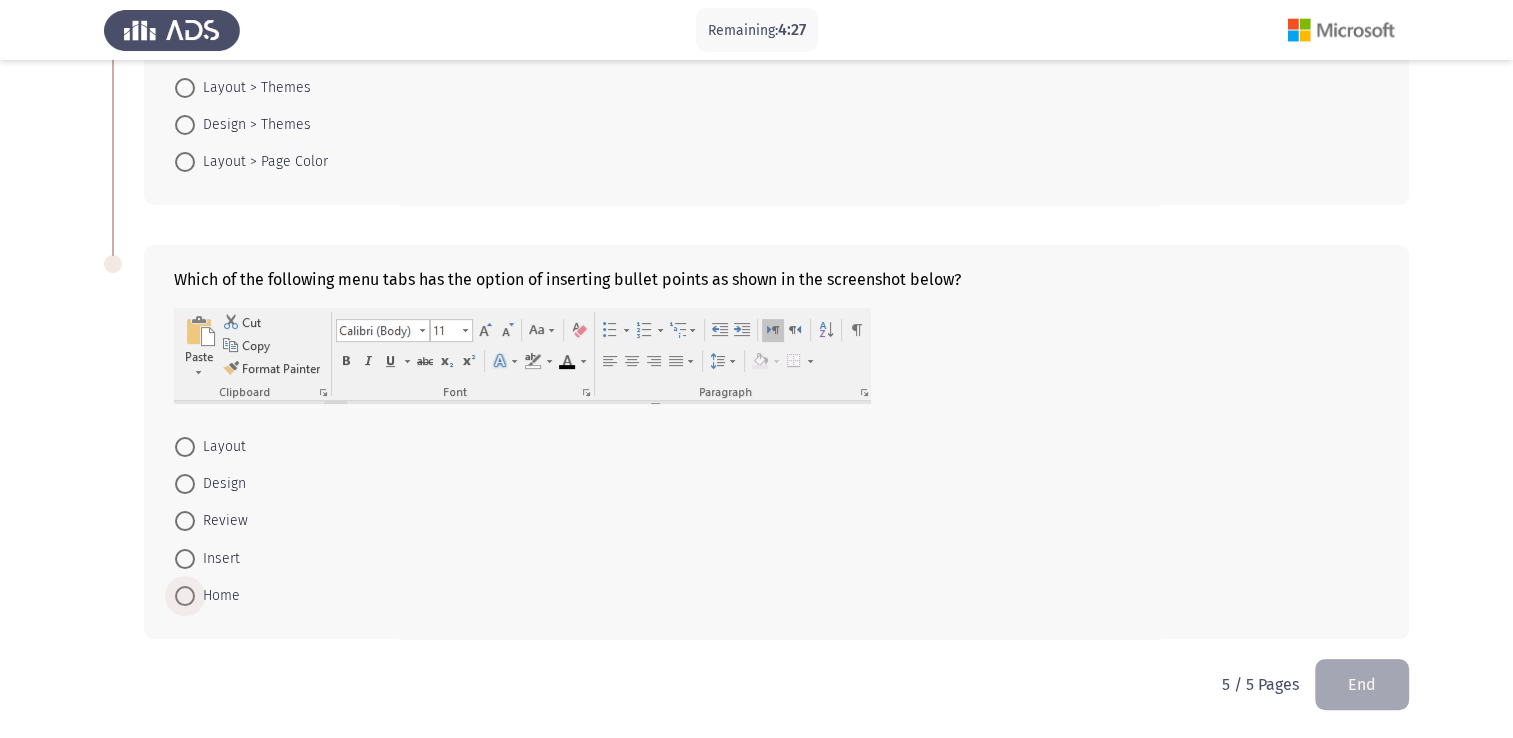 click on "Home" at bounding box center (217, 596) 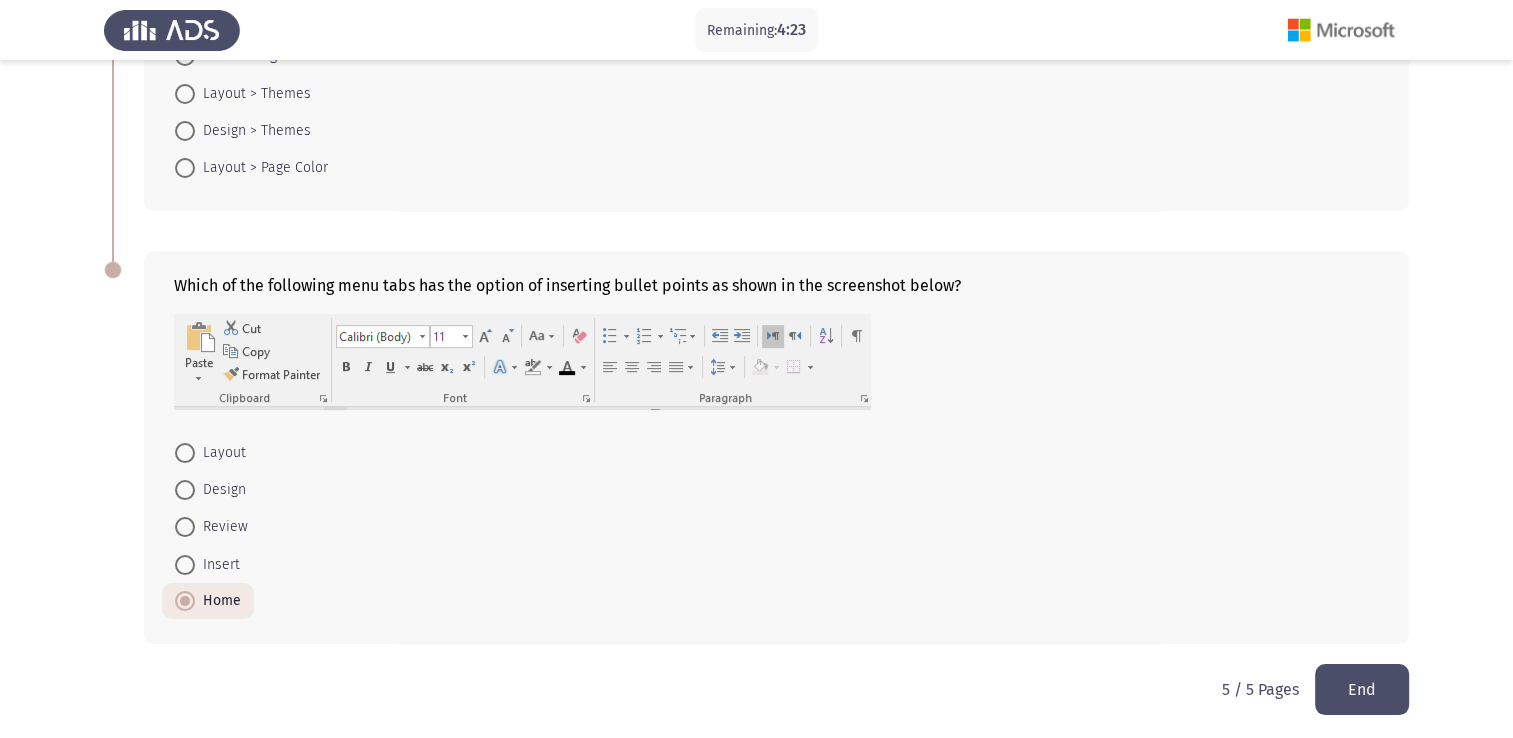 scroll, scrollTop: 234, scrollLeft: 0, axis: vertical 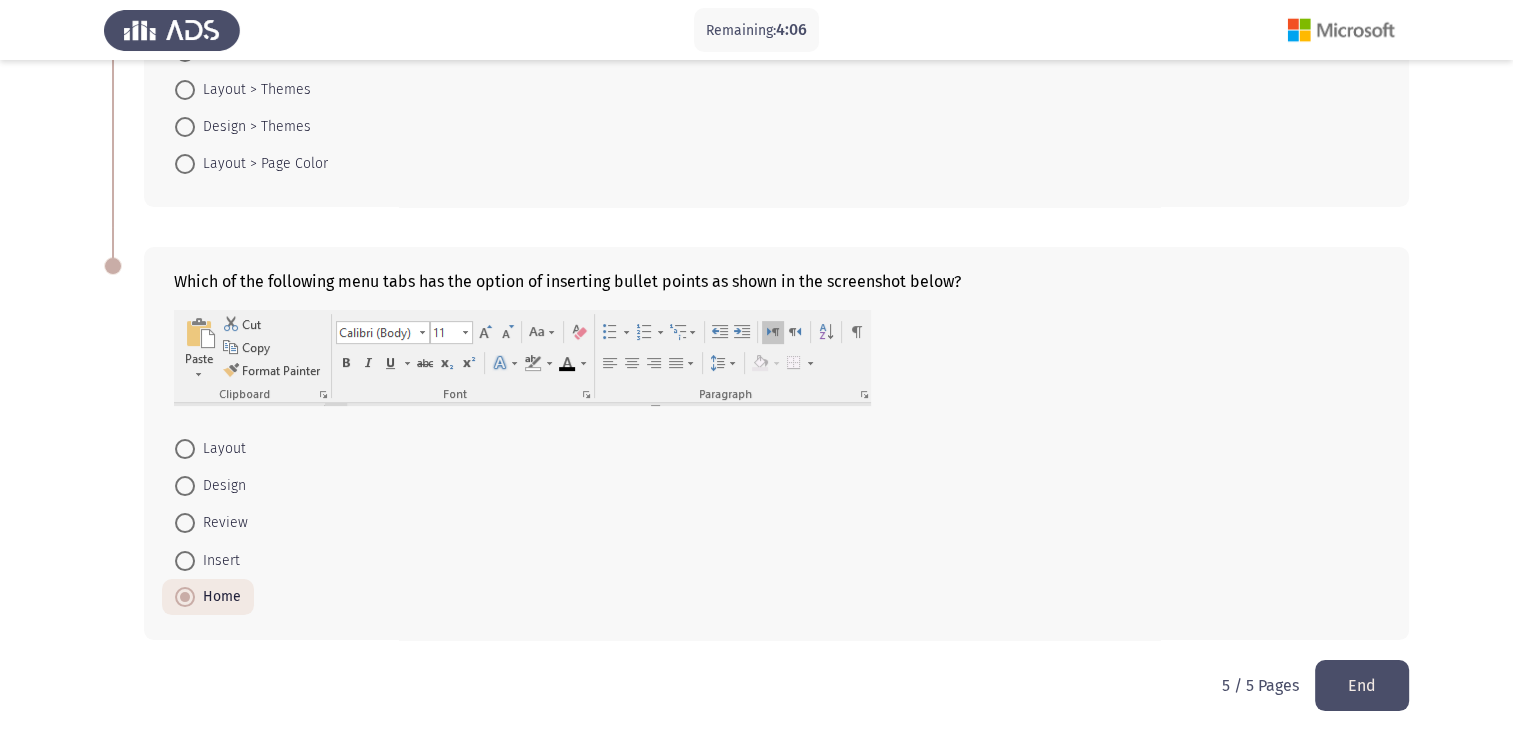click on "End" 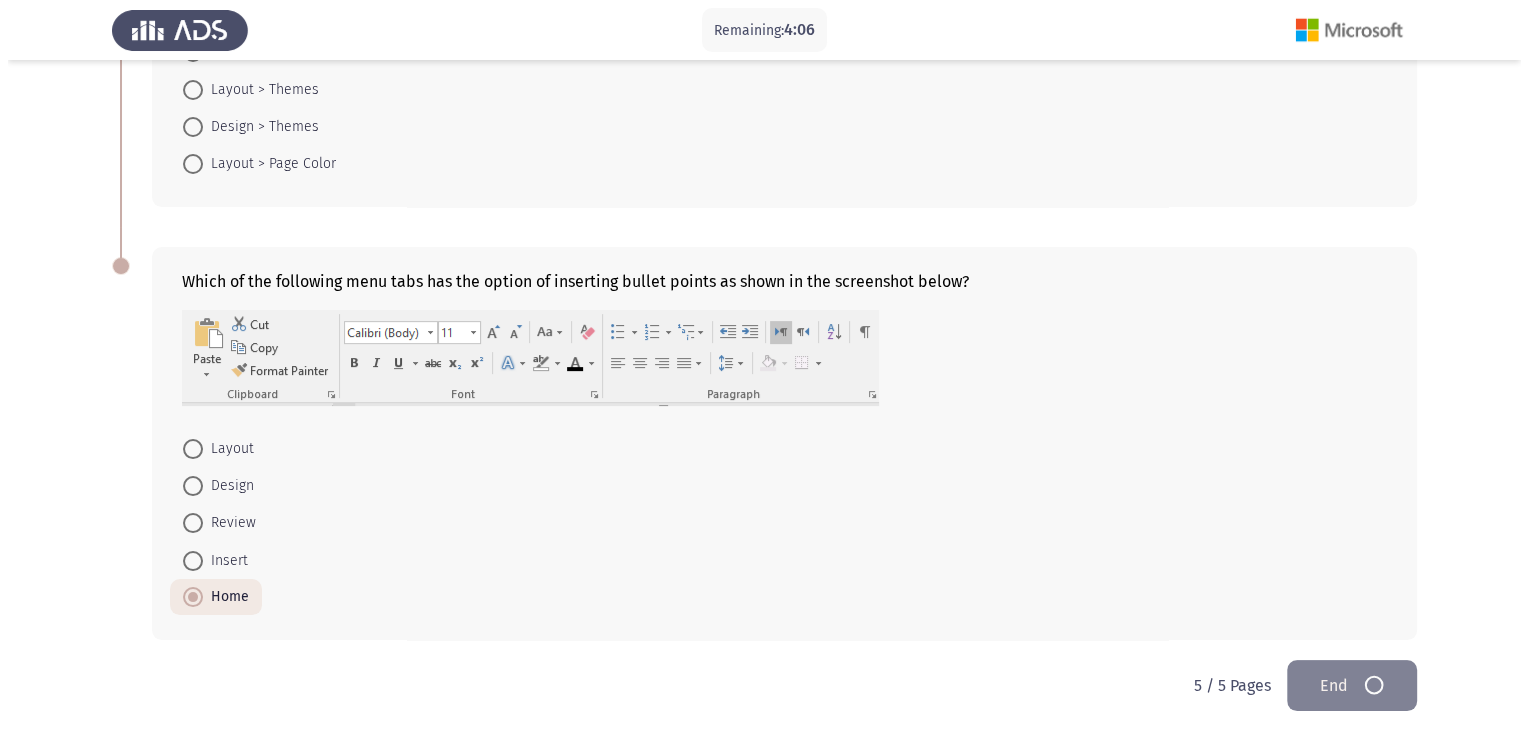 scroll, scrollTop: 0, scrollLeft: 0, axis: both 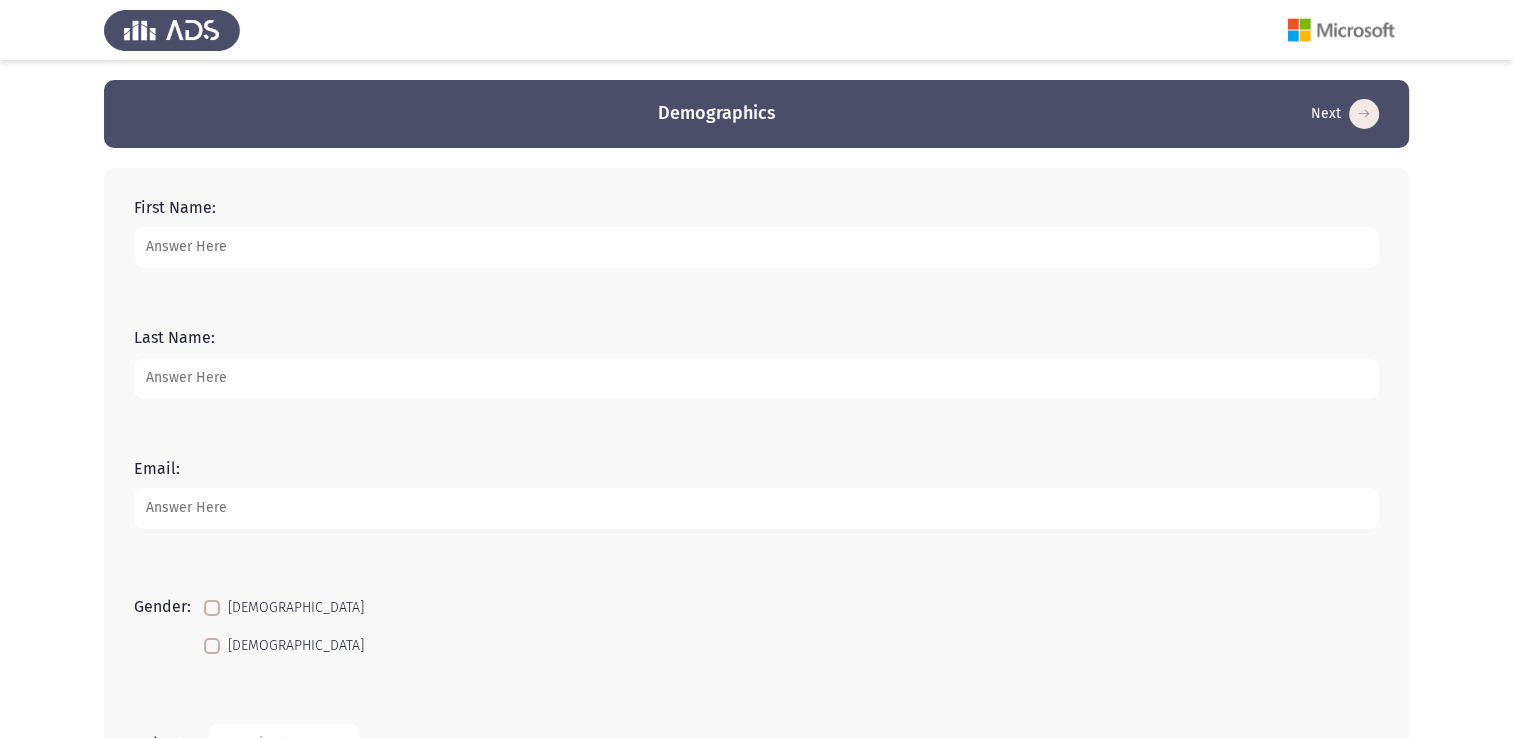click on "First Name:" at bounding box center (756, 247) 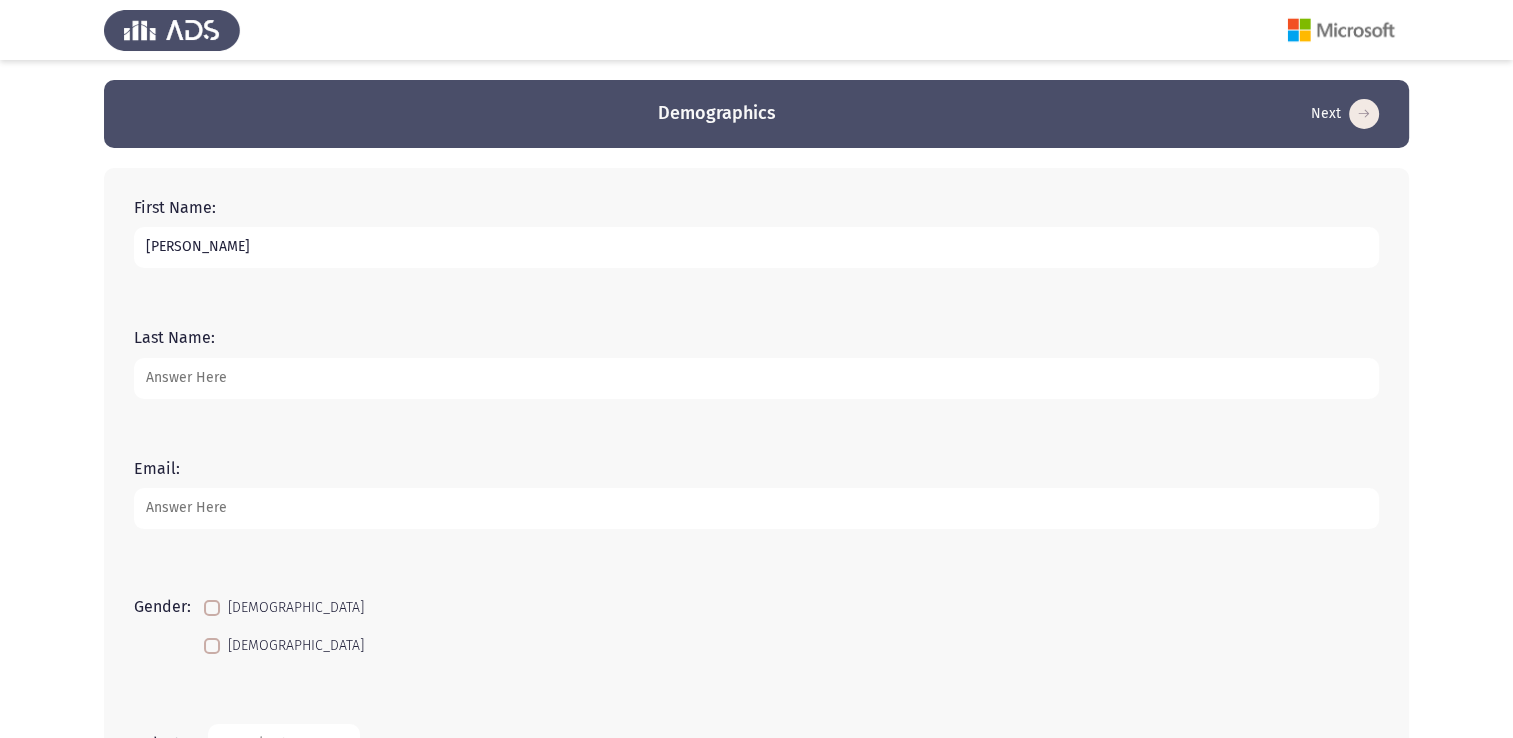 type on "[PERSON_NAME]" 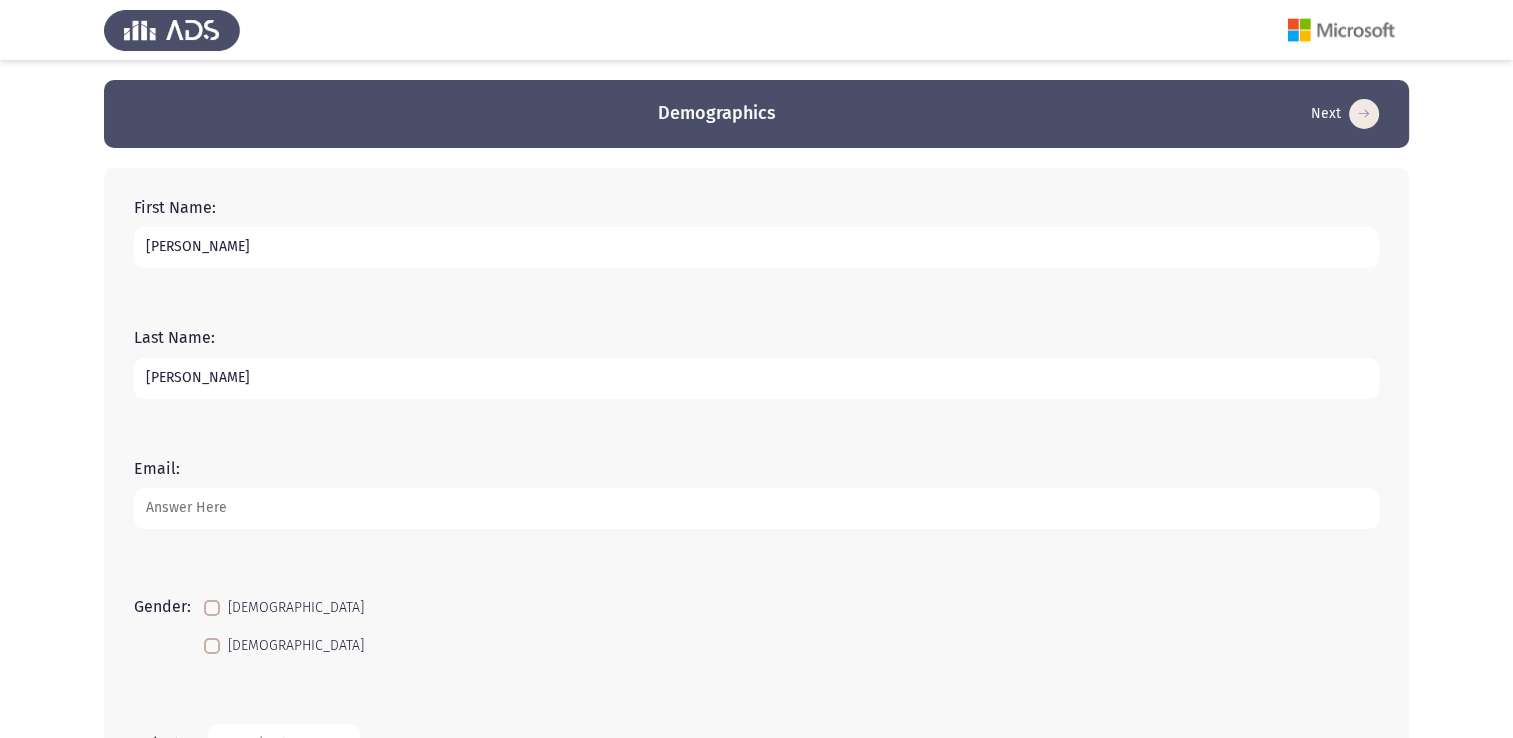 type on "[PERSON_NAME]" 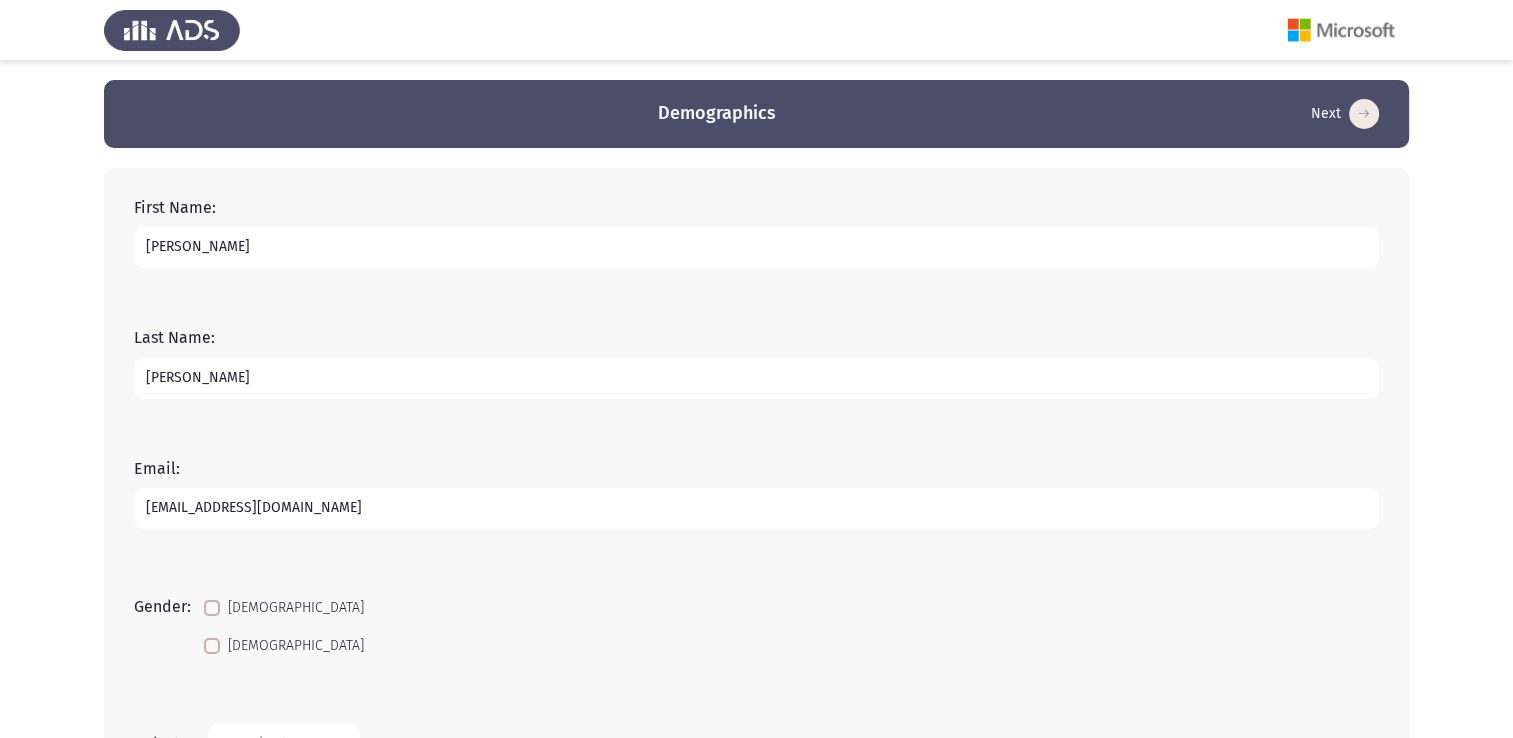 type on "[EMAIL_ADDRESS][DOMAIN_NAME]" 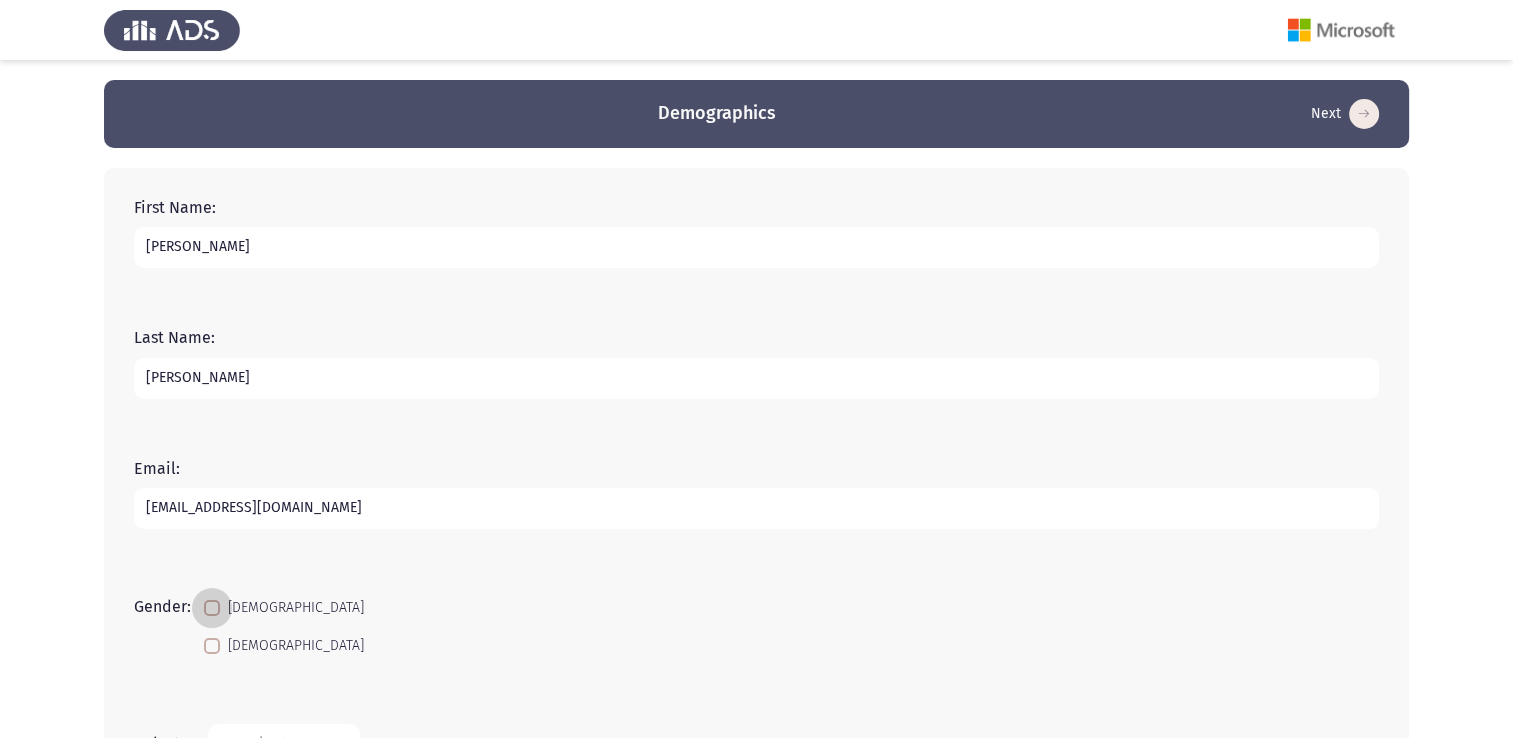 click on "[DEMOGRAPHIC_DATA]" at bounding box center [284, 608] 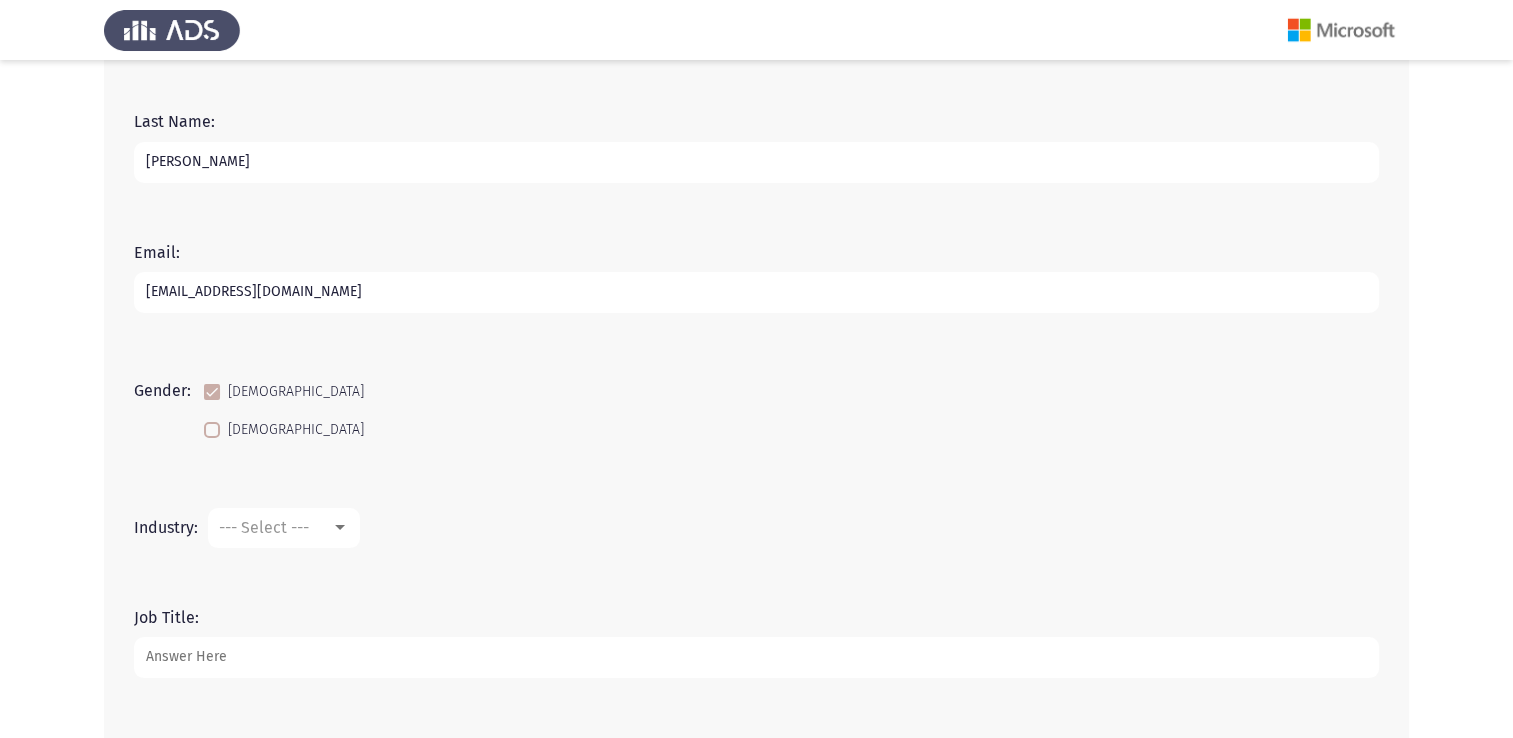 scroll, scrollTop: 232, scrollLeft: 0, axis: vertical 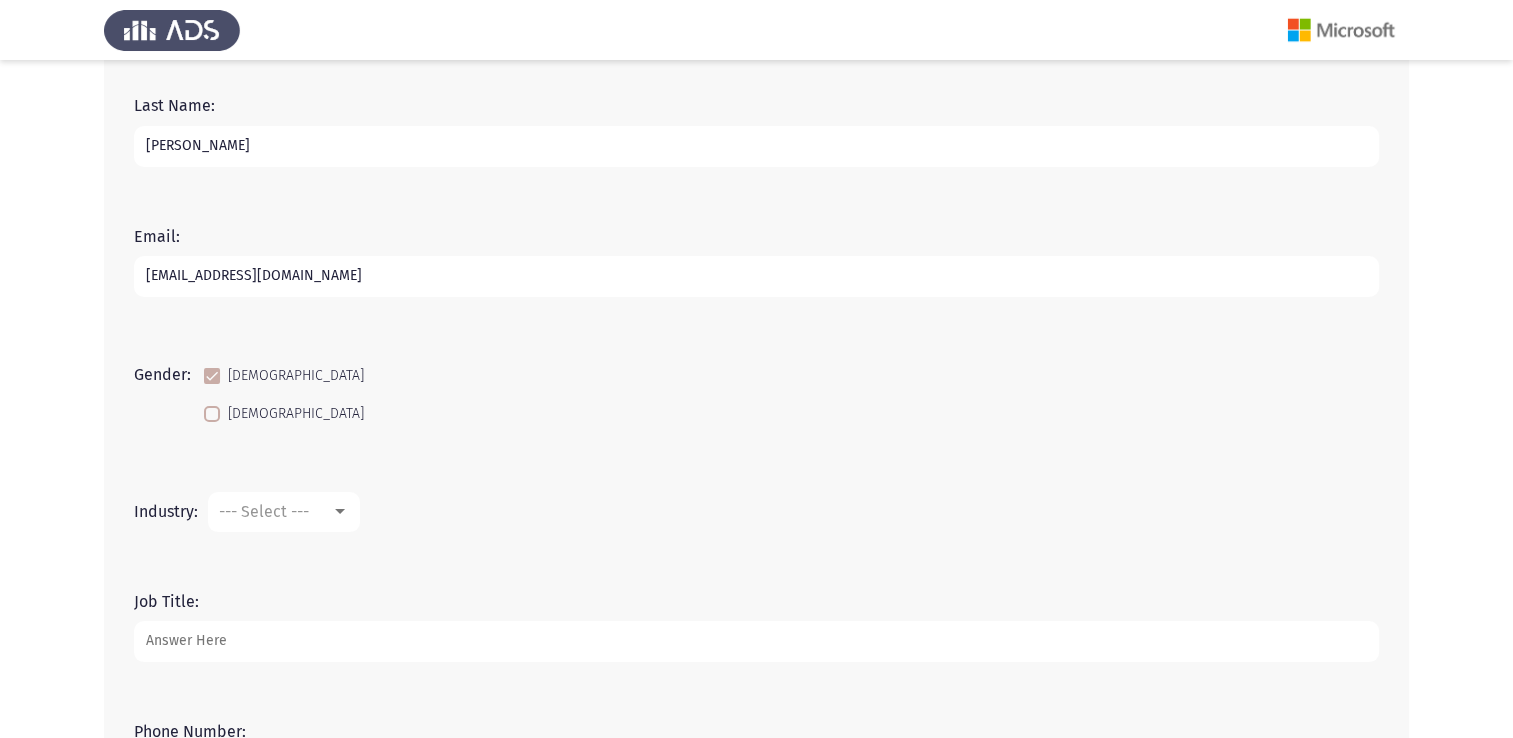 click on "--- Select ---" at bounding box center [284, 512] 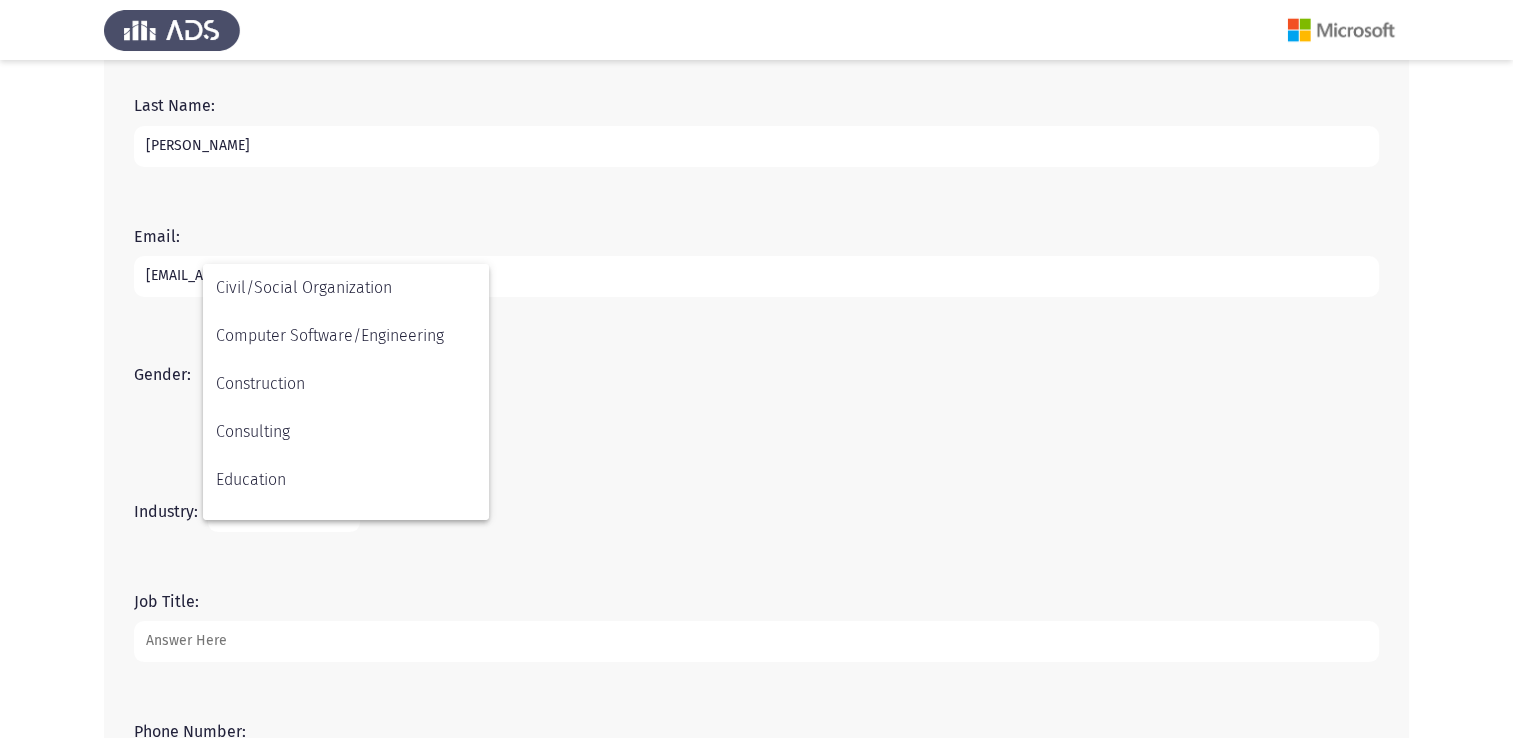 scroll, scrollTop: 272, scrollLeft: 0, axis: vertical 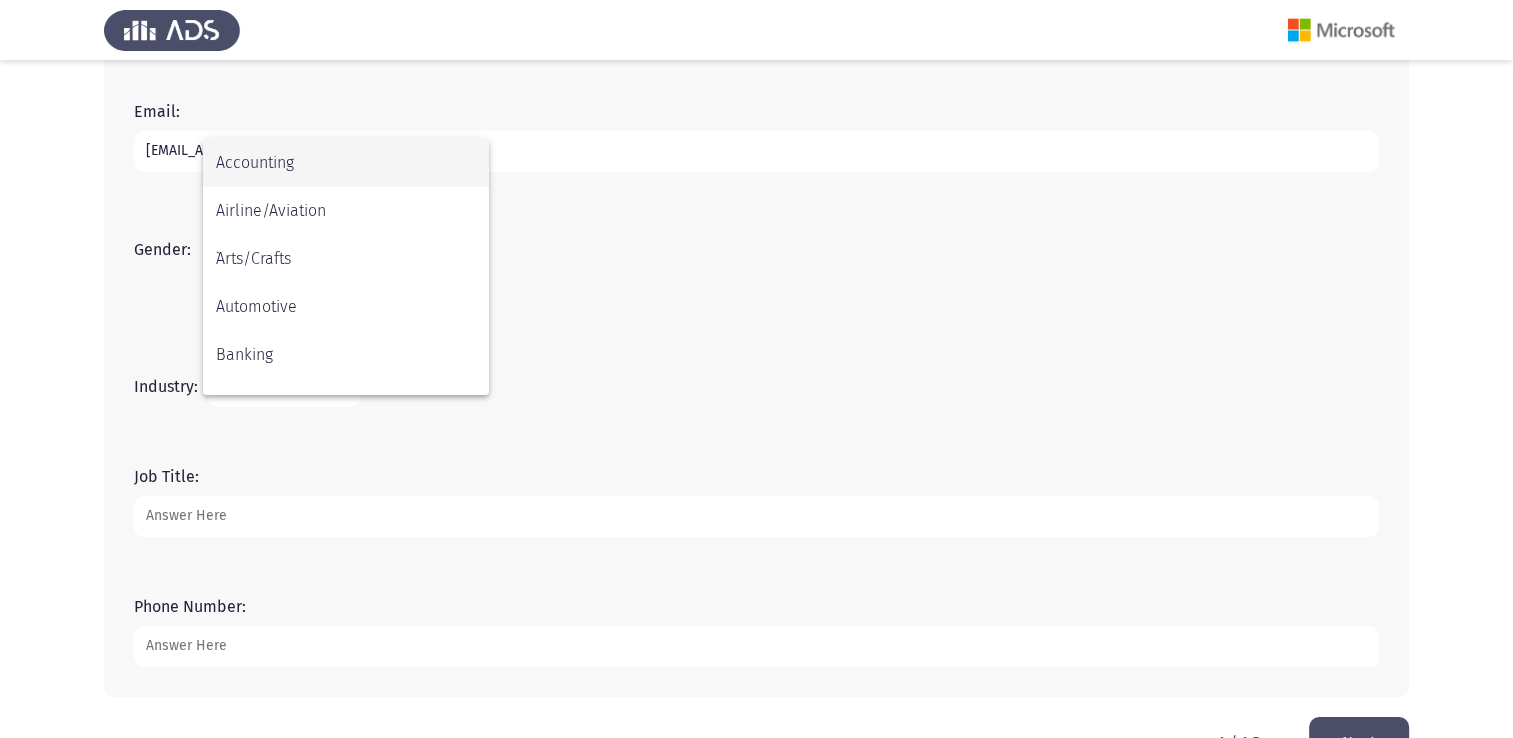 click at bounding box center [756, 369] 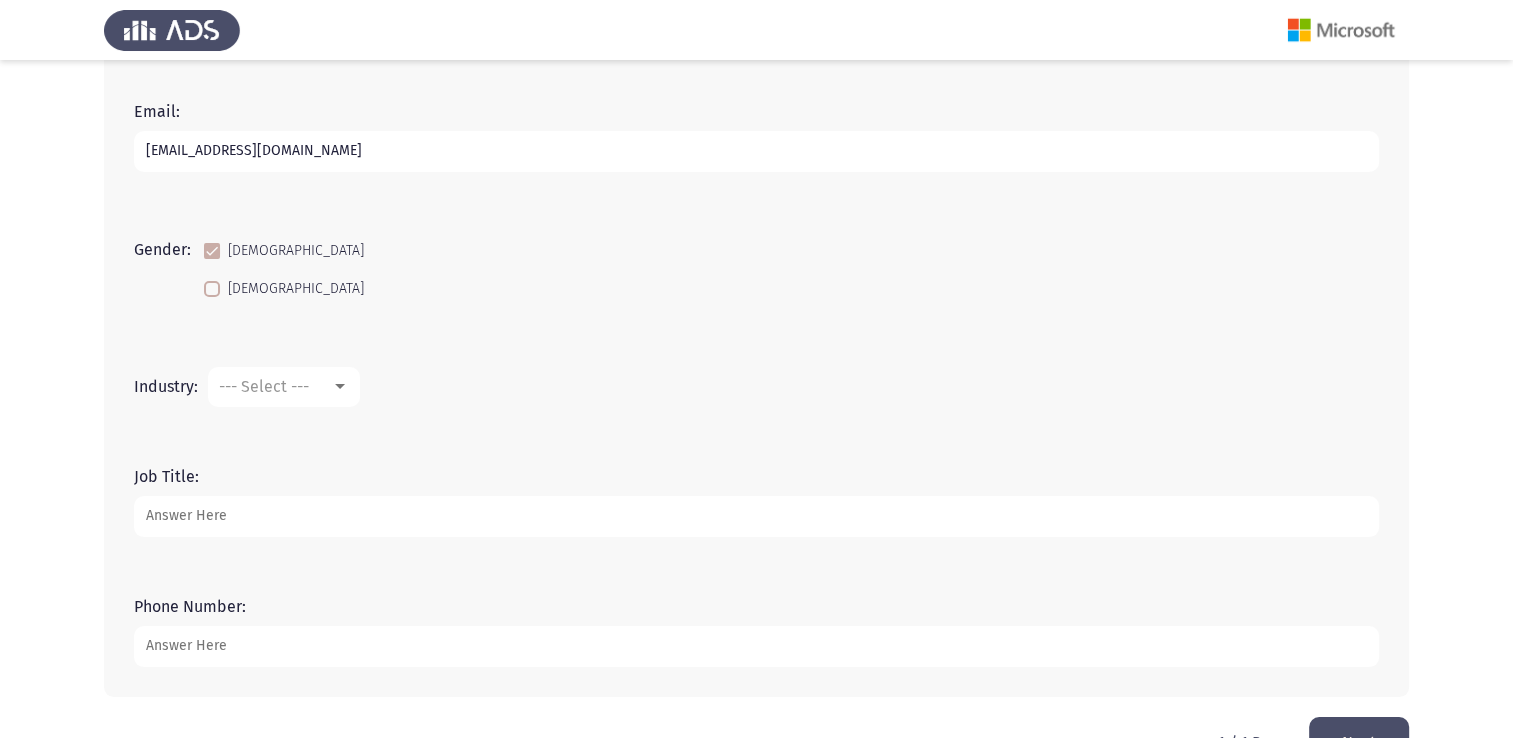 click on "--- Select ---" at bounding box center (284, 387) 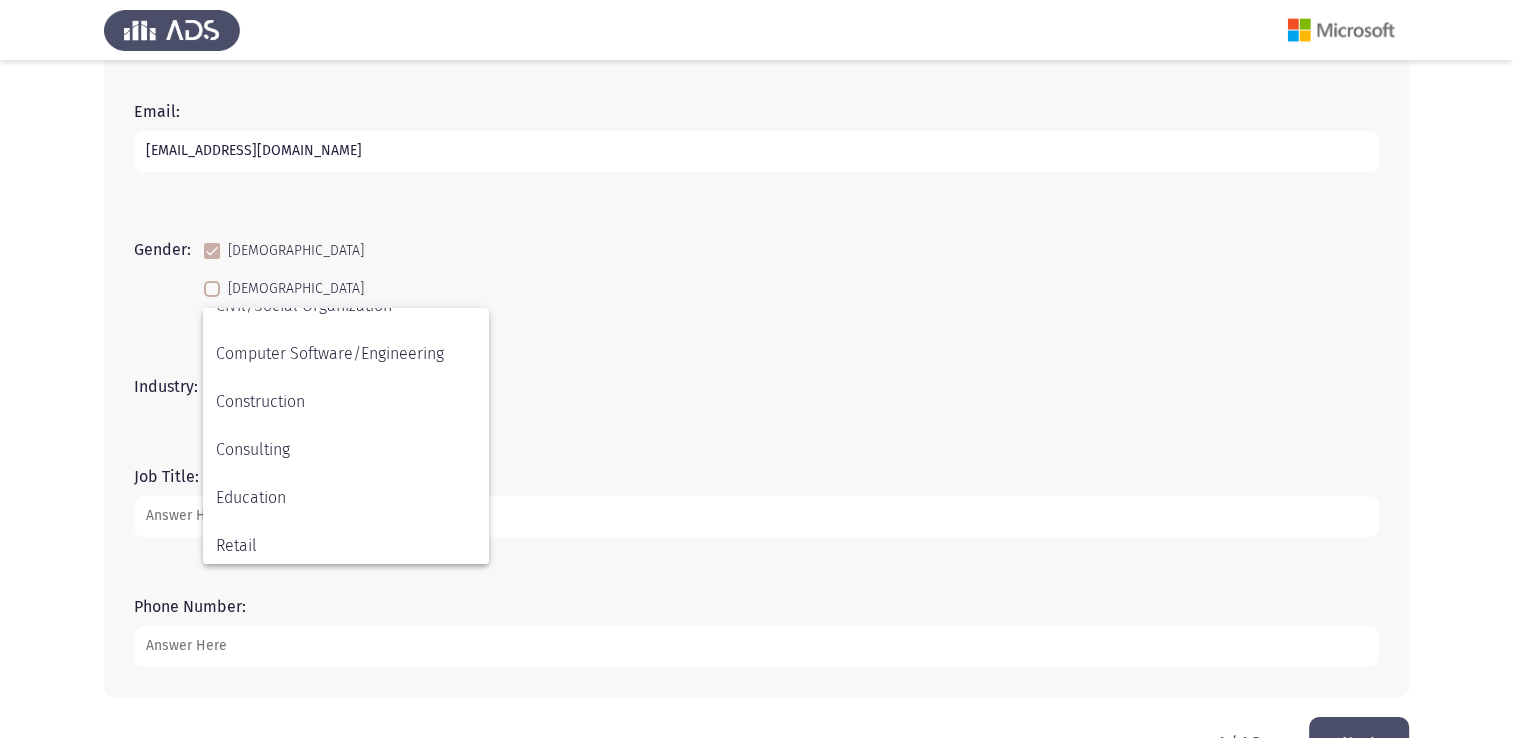 scroll, scrollTop: 272, scrollLeft: 0, axis: vertical 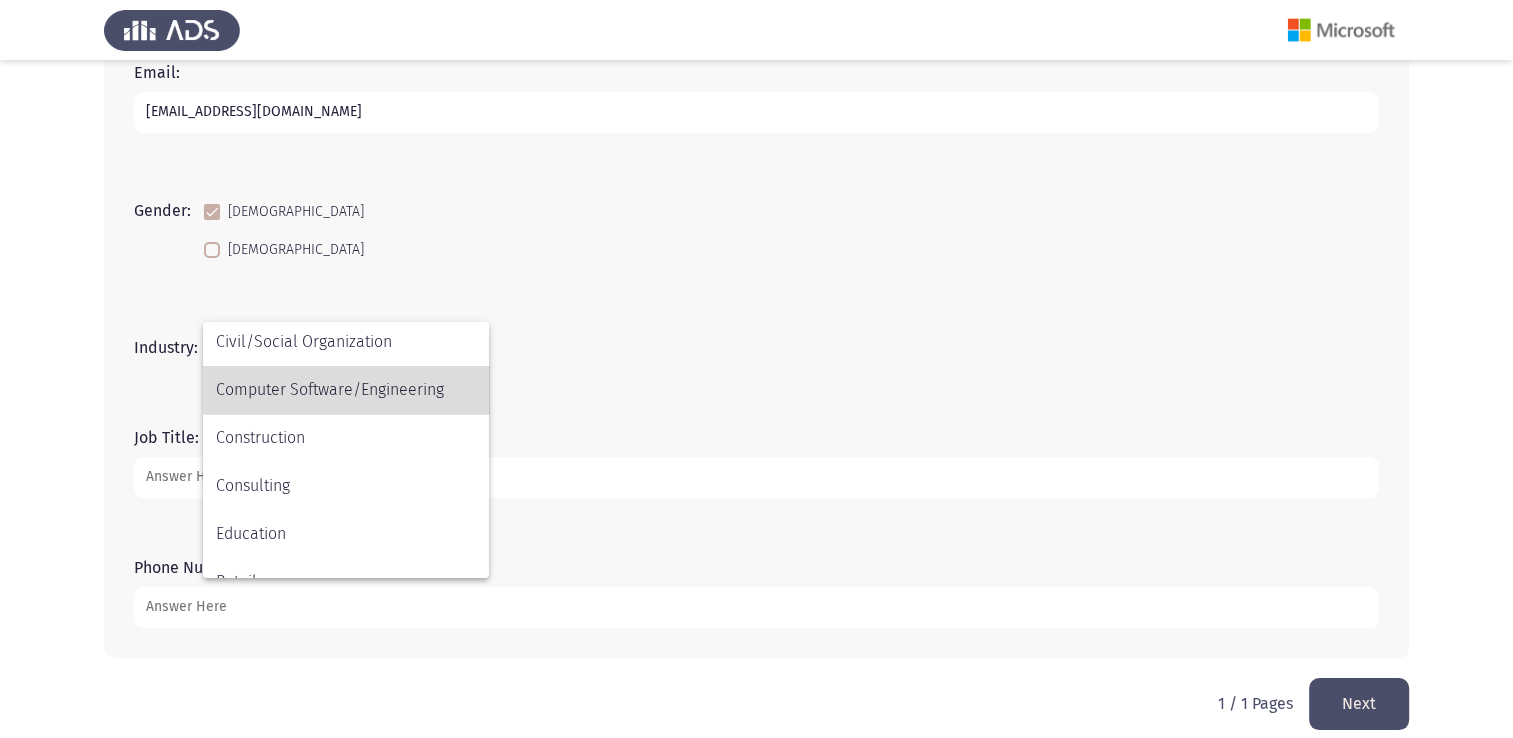 click on "Computer Software/Engineering" at bounding box center (346, 390) 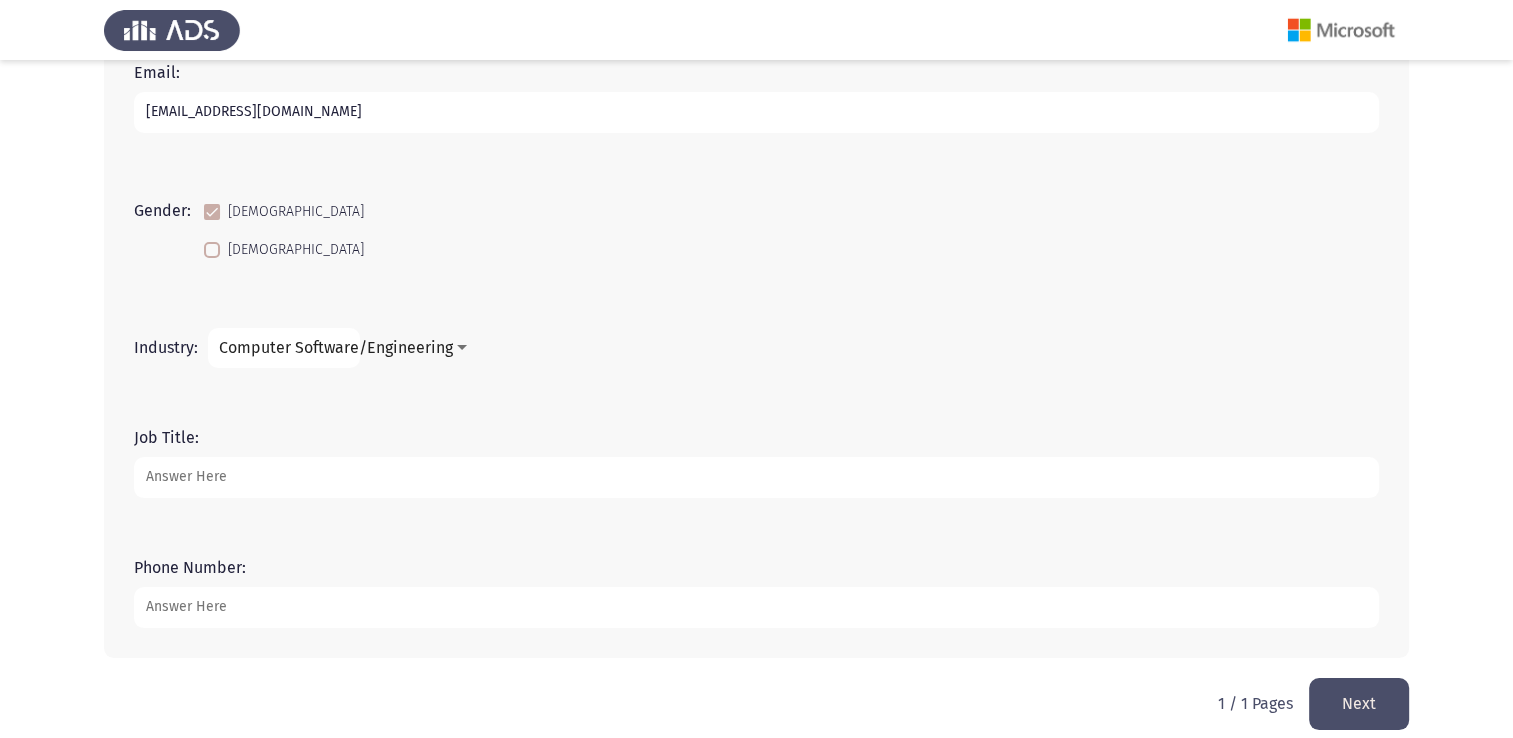 click on "Job Title:" at bounding box center [756, 477] 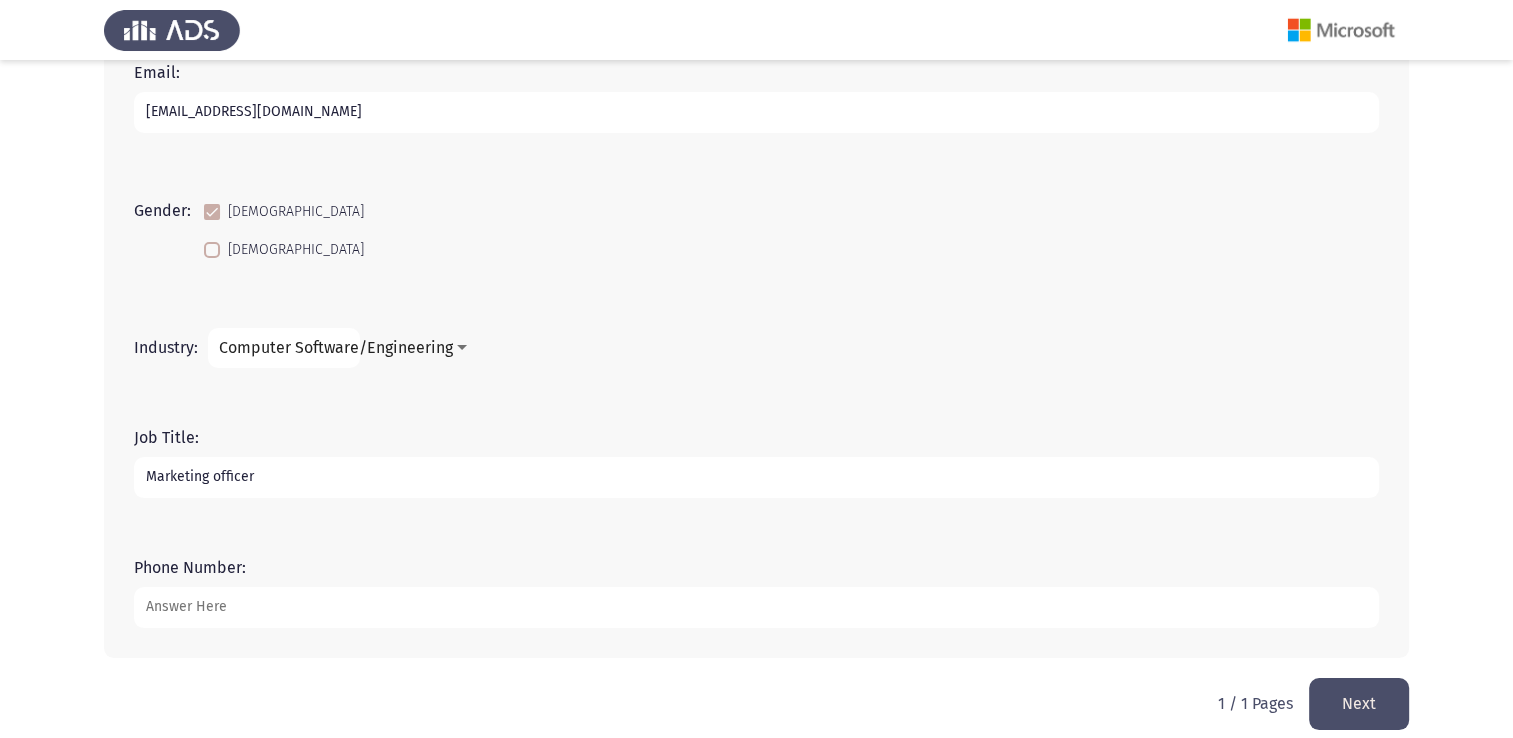 type on "Marketing officer" 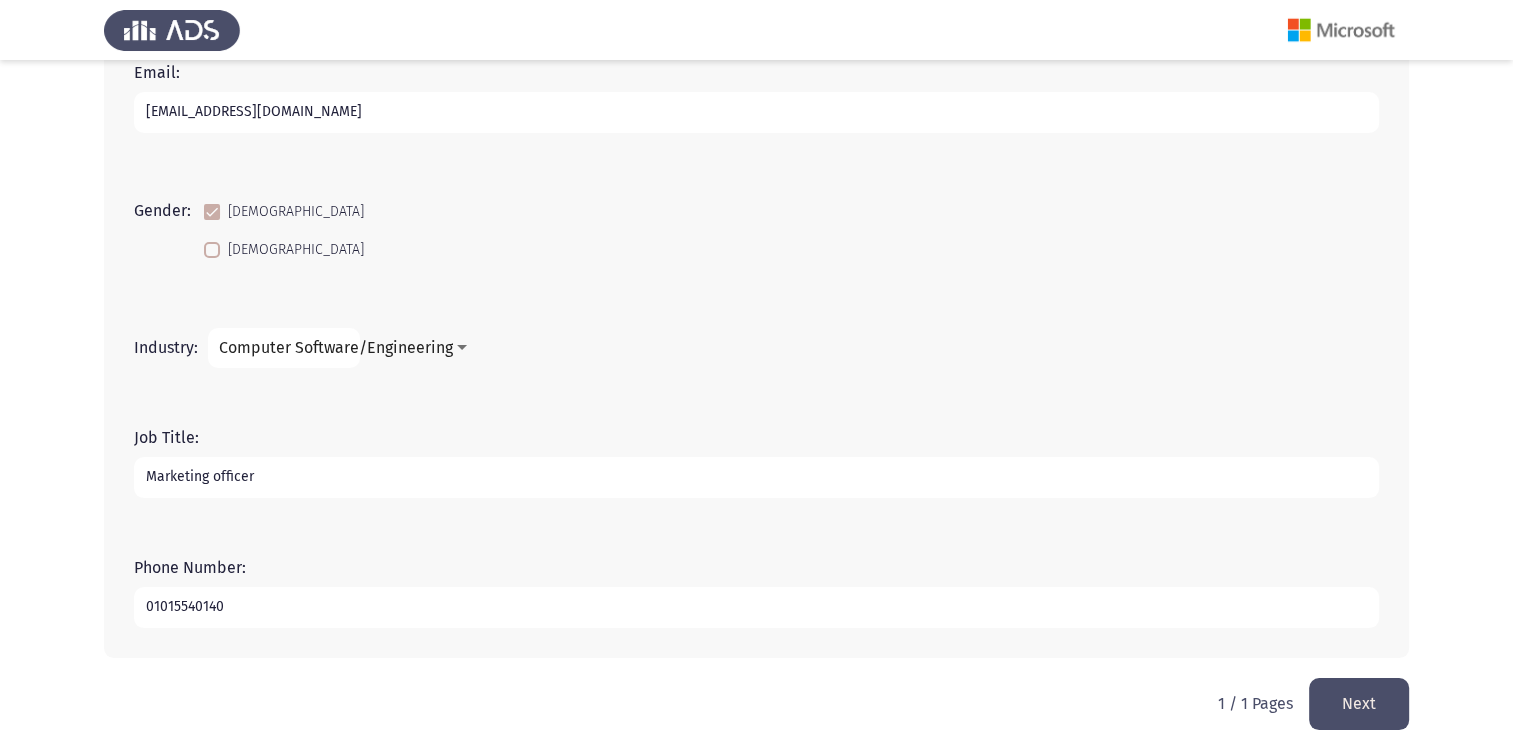 scroll, scrollTop: 415, scrollLeft: 0, axis: vertical 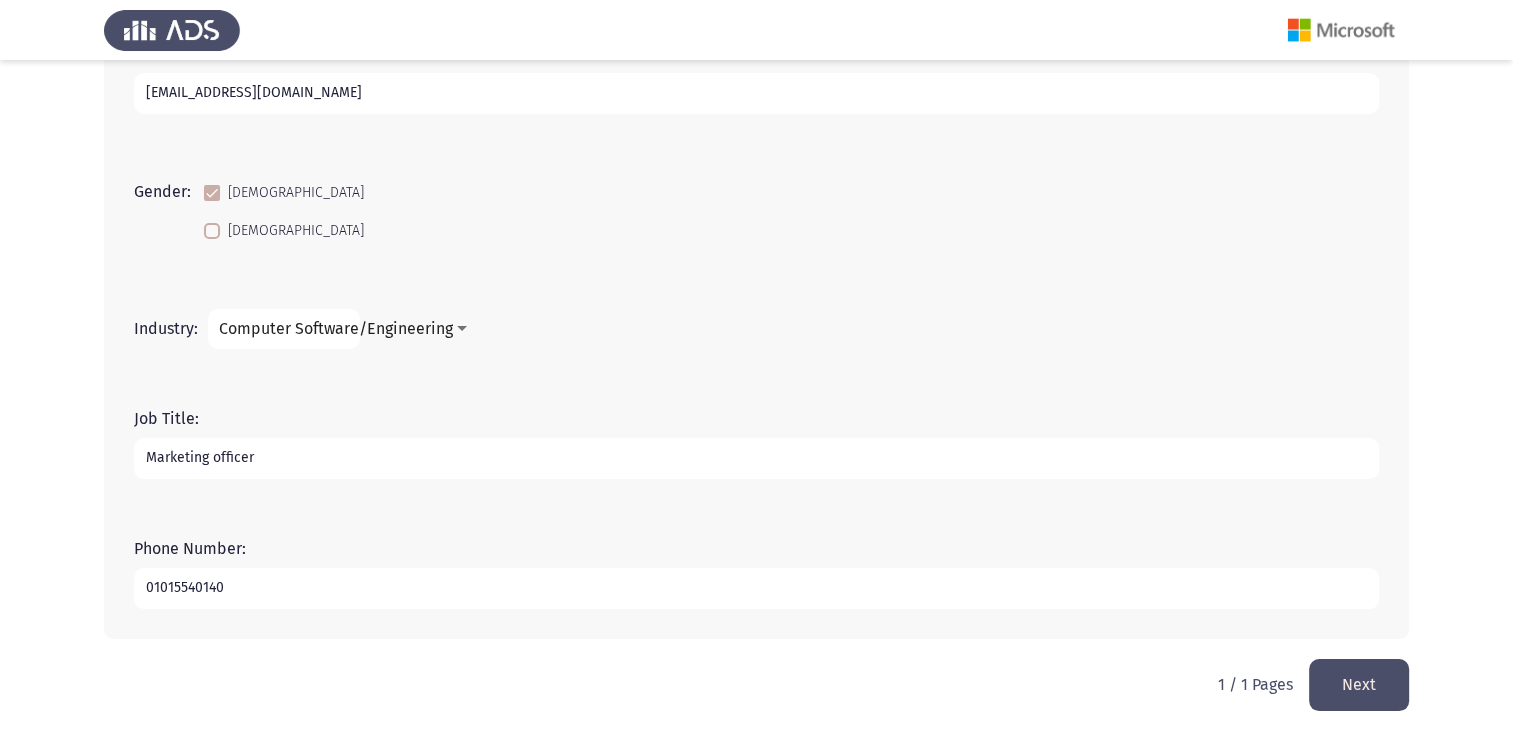 type on "01015540140" 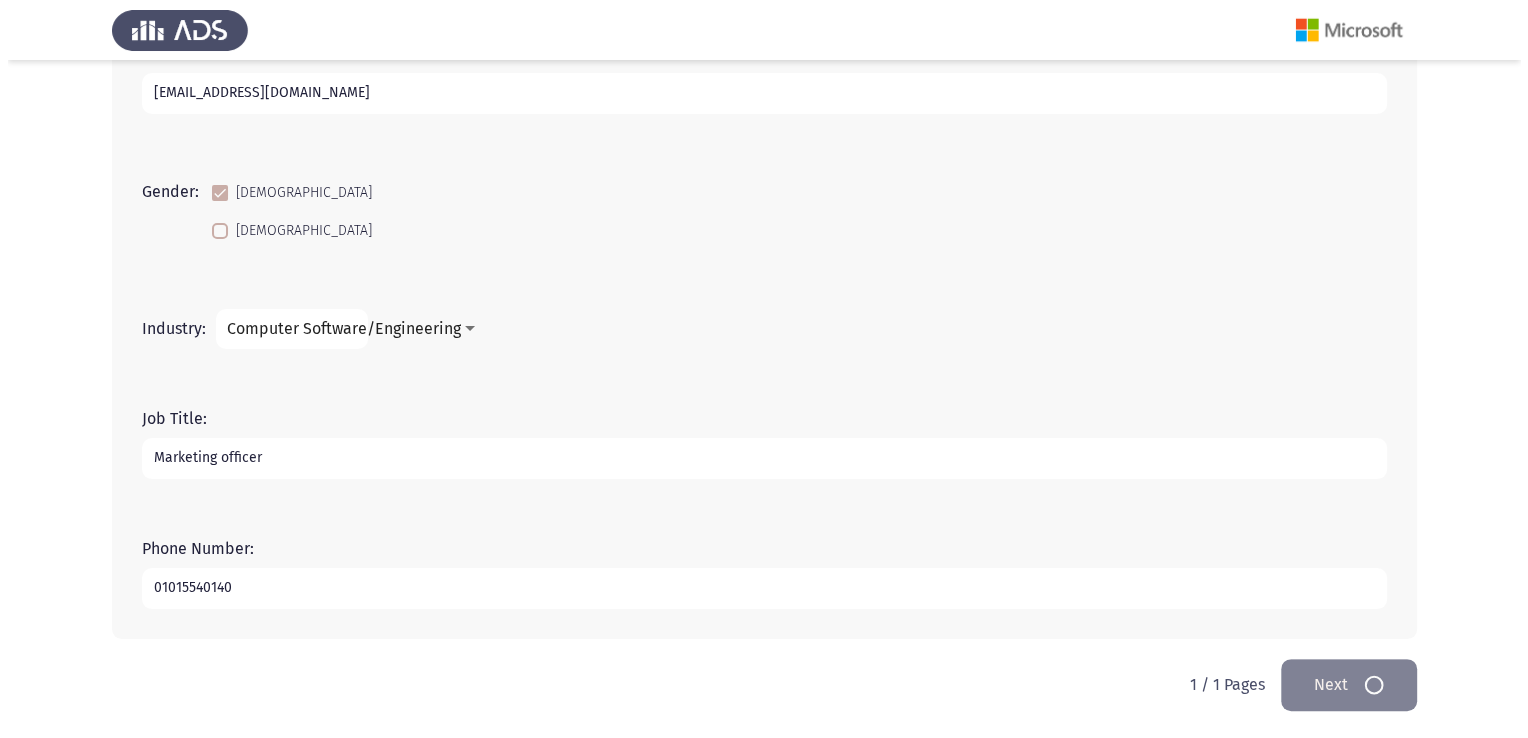 scroll, scrollTop: 0, scrollLeft: 0, axis: both 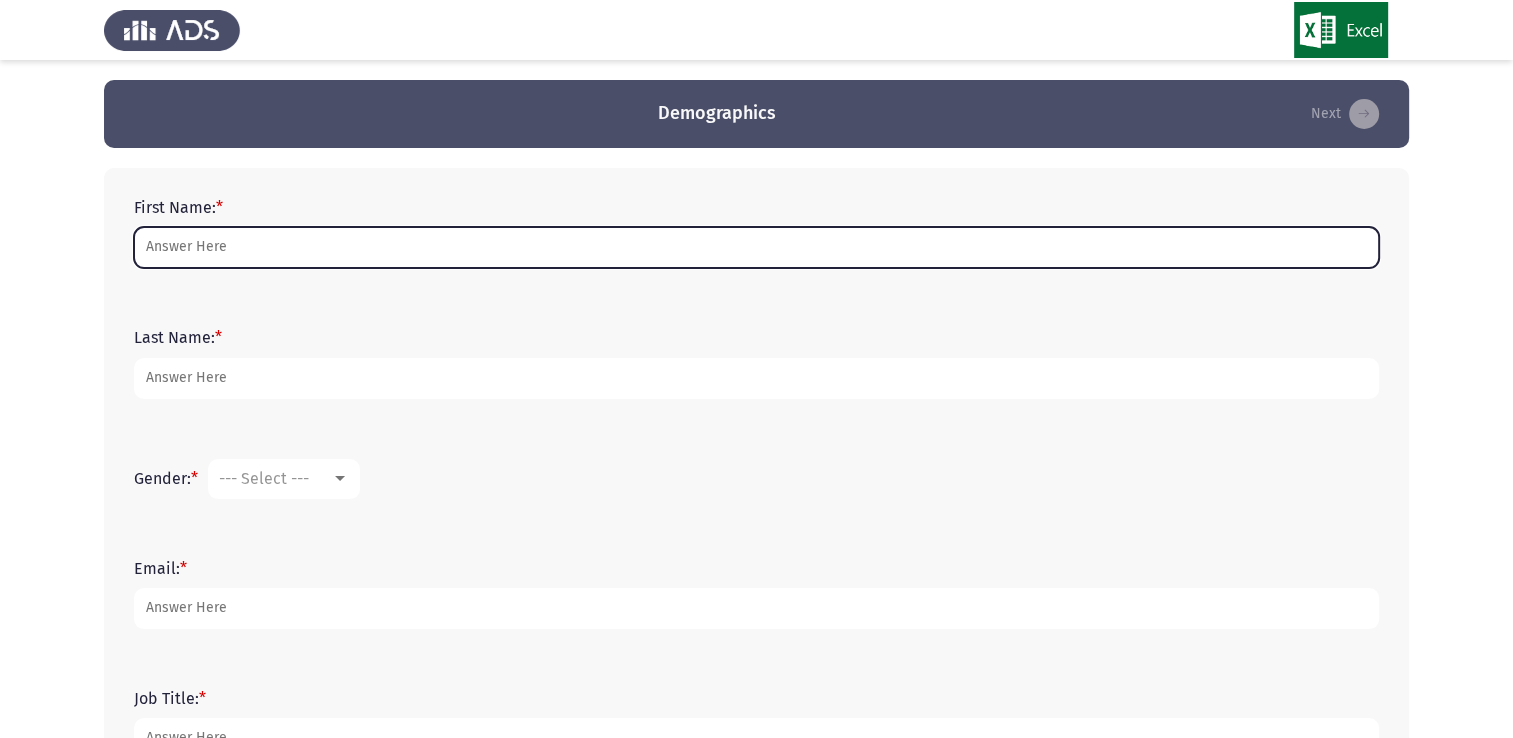 click on "First Name:   *" at bounding box center (756, 247) 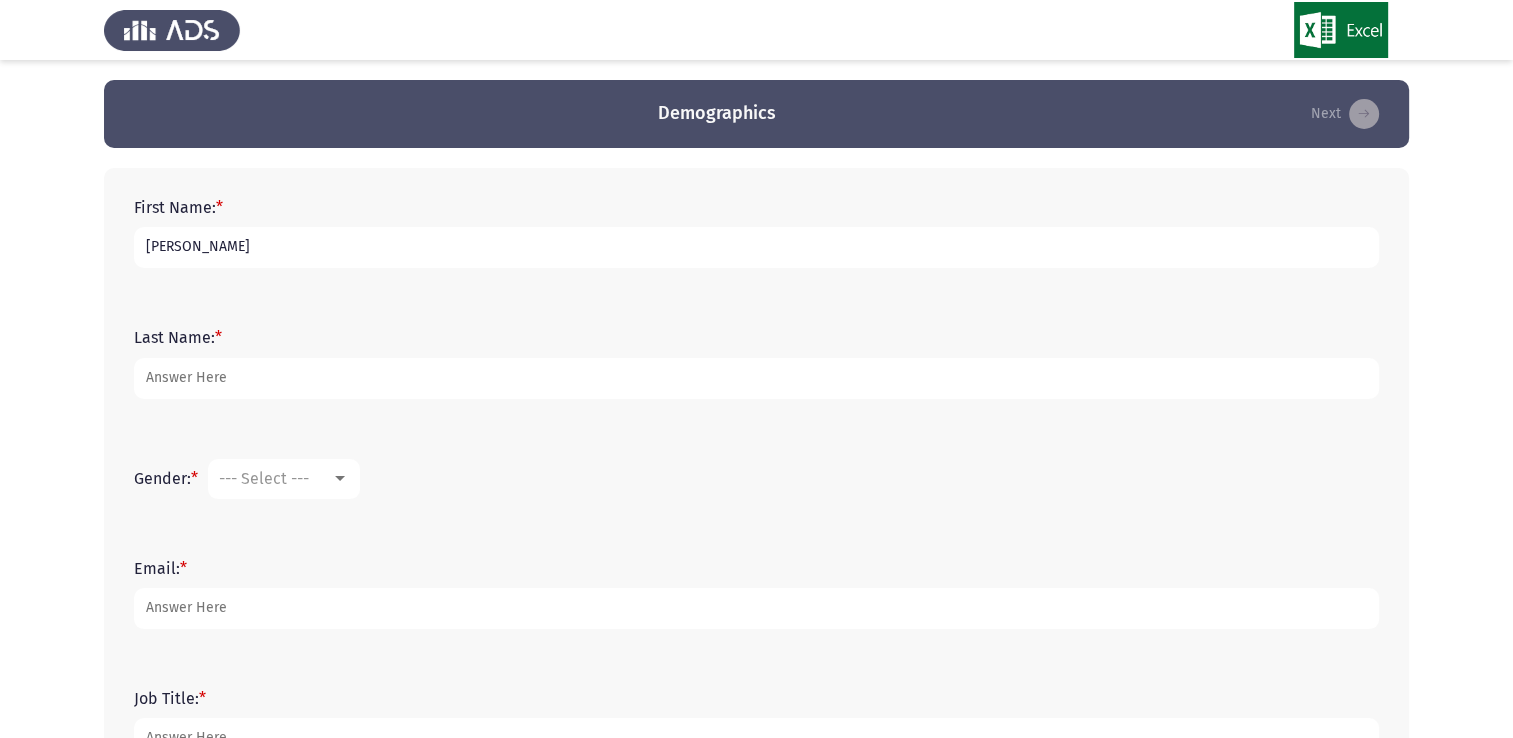 type on "[PERSON_NAME]" 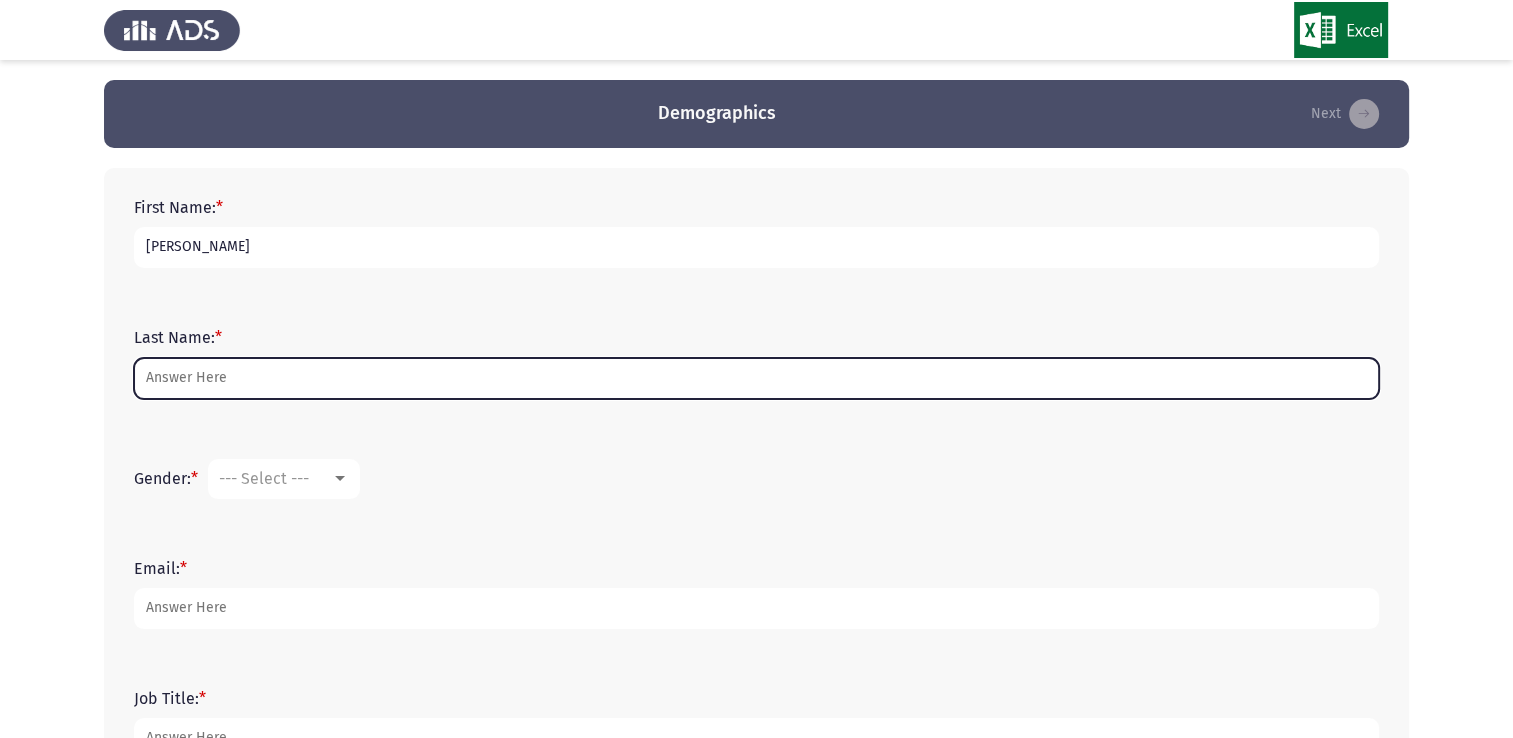 click on "Last Name:   *" at bounding box center [756, 378] 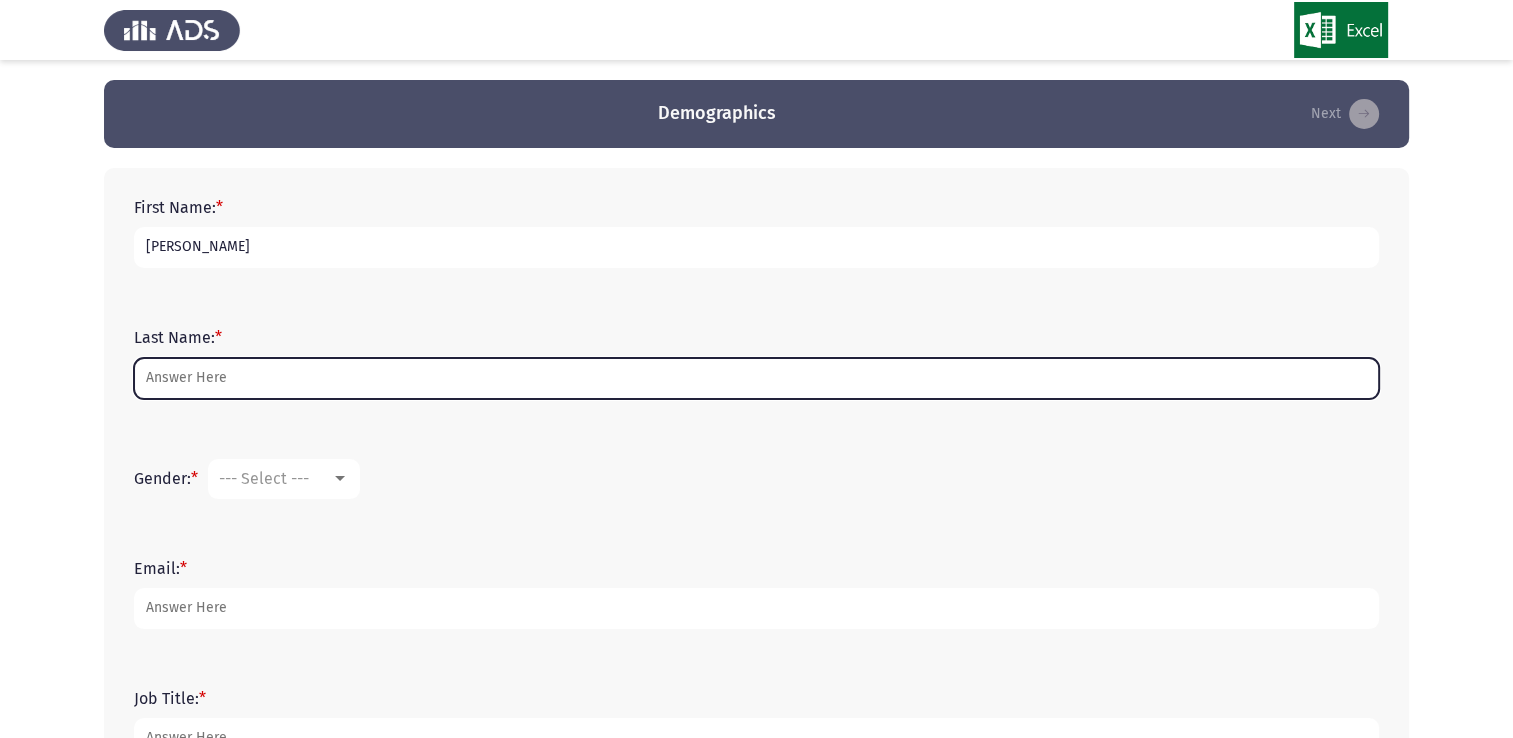 type on "S" 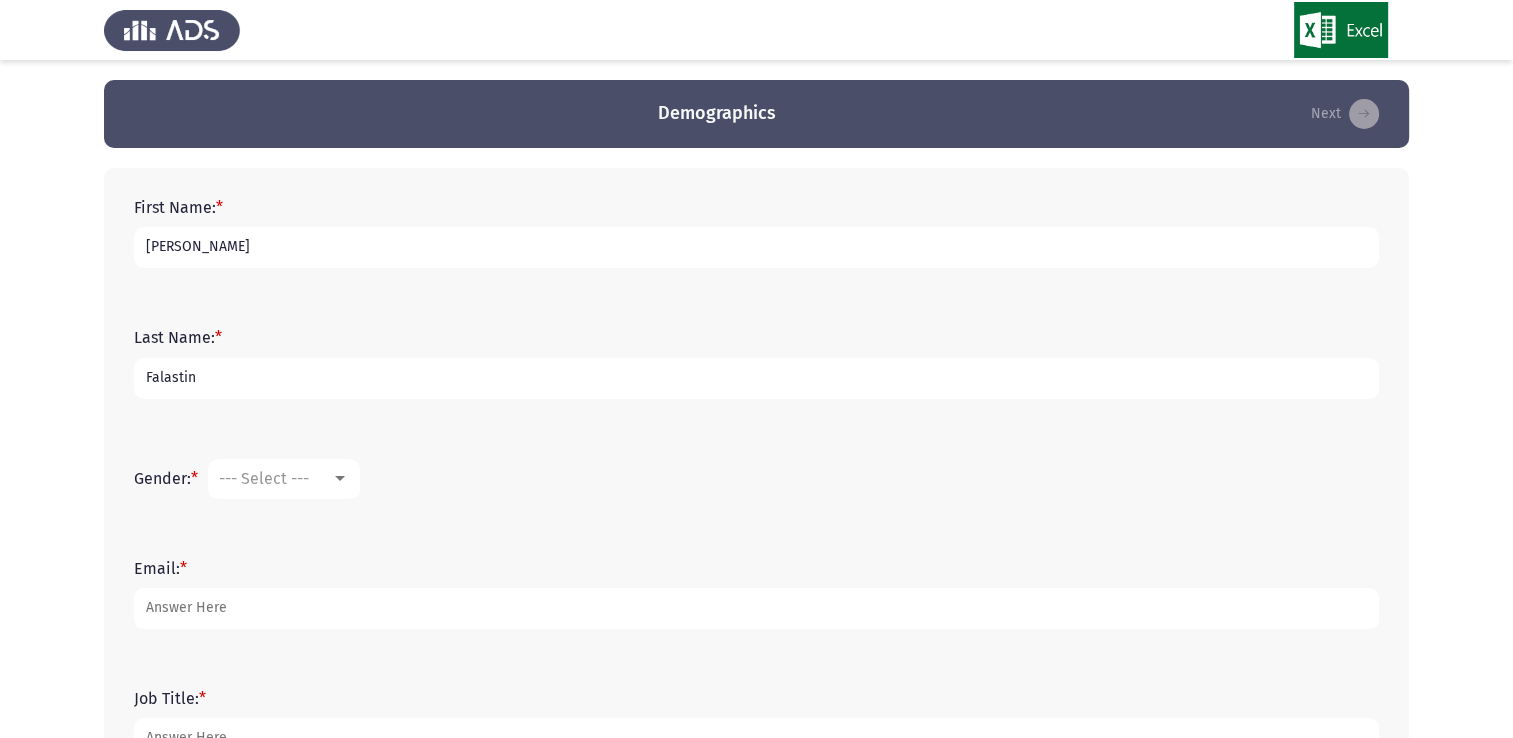 type on "Falastin" 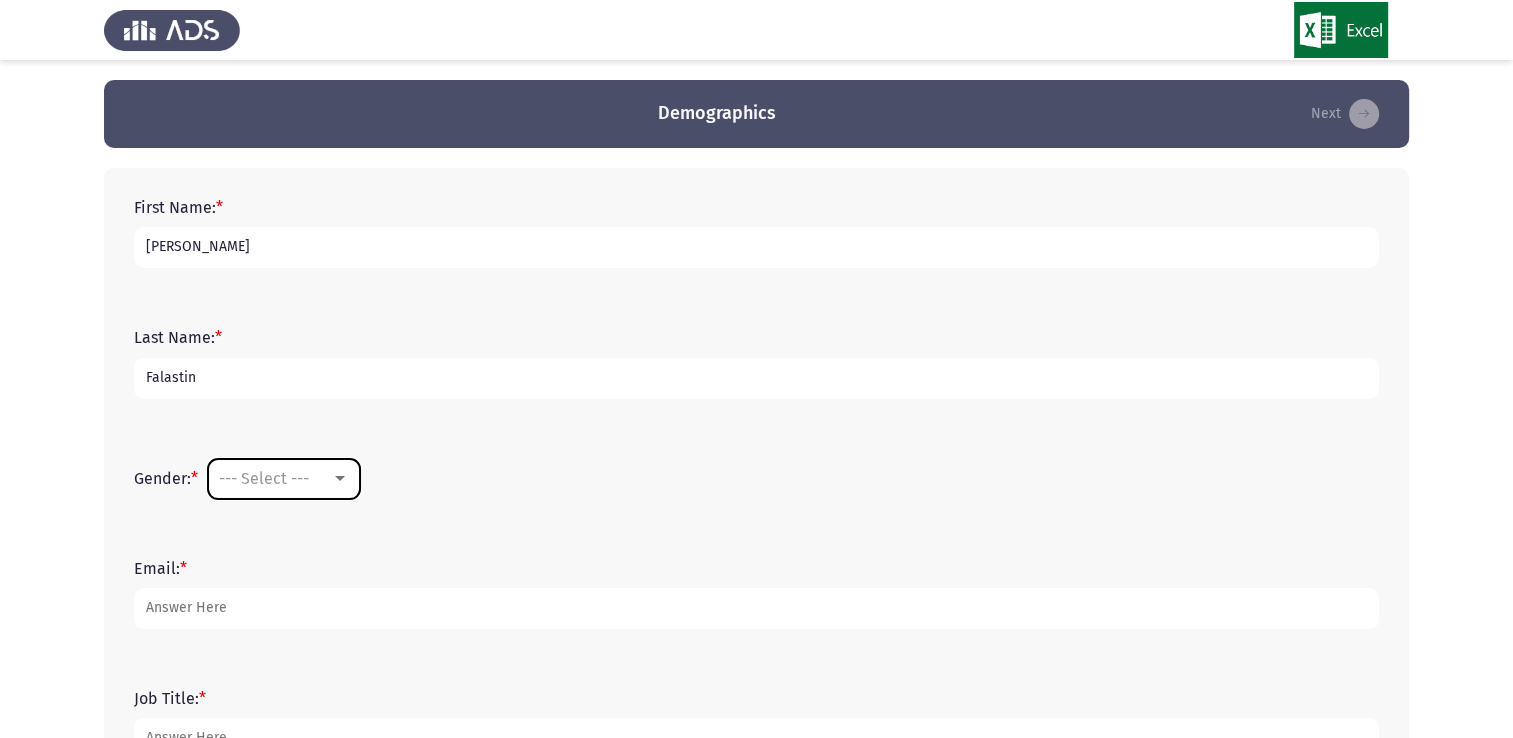 click on "--- Select ---" at bounding box center (264, 478) 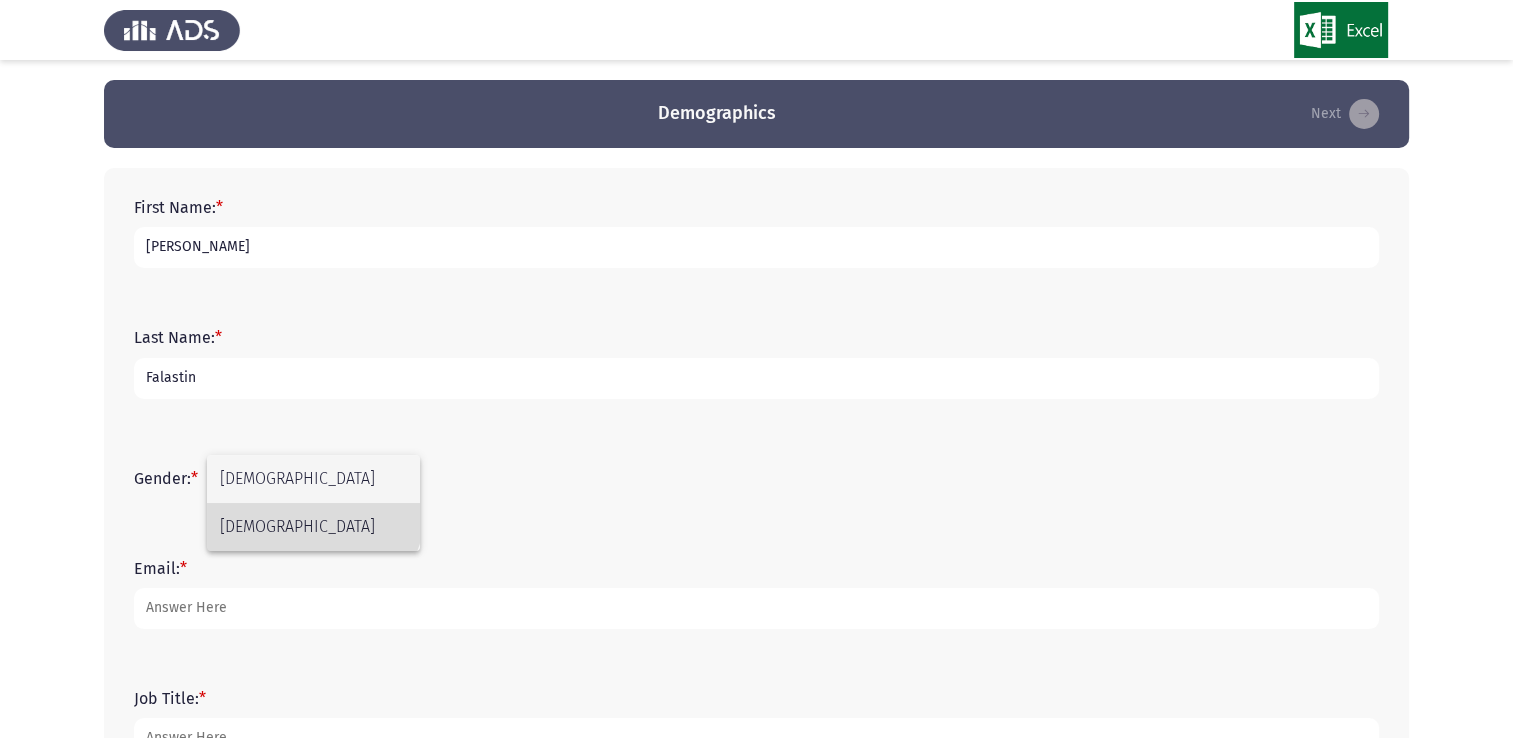 click on "[DEMOGRAPHIC_DATA]" at bounding box center [313, 527] 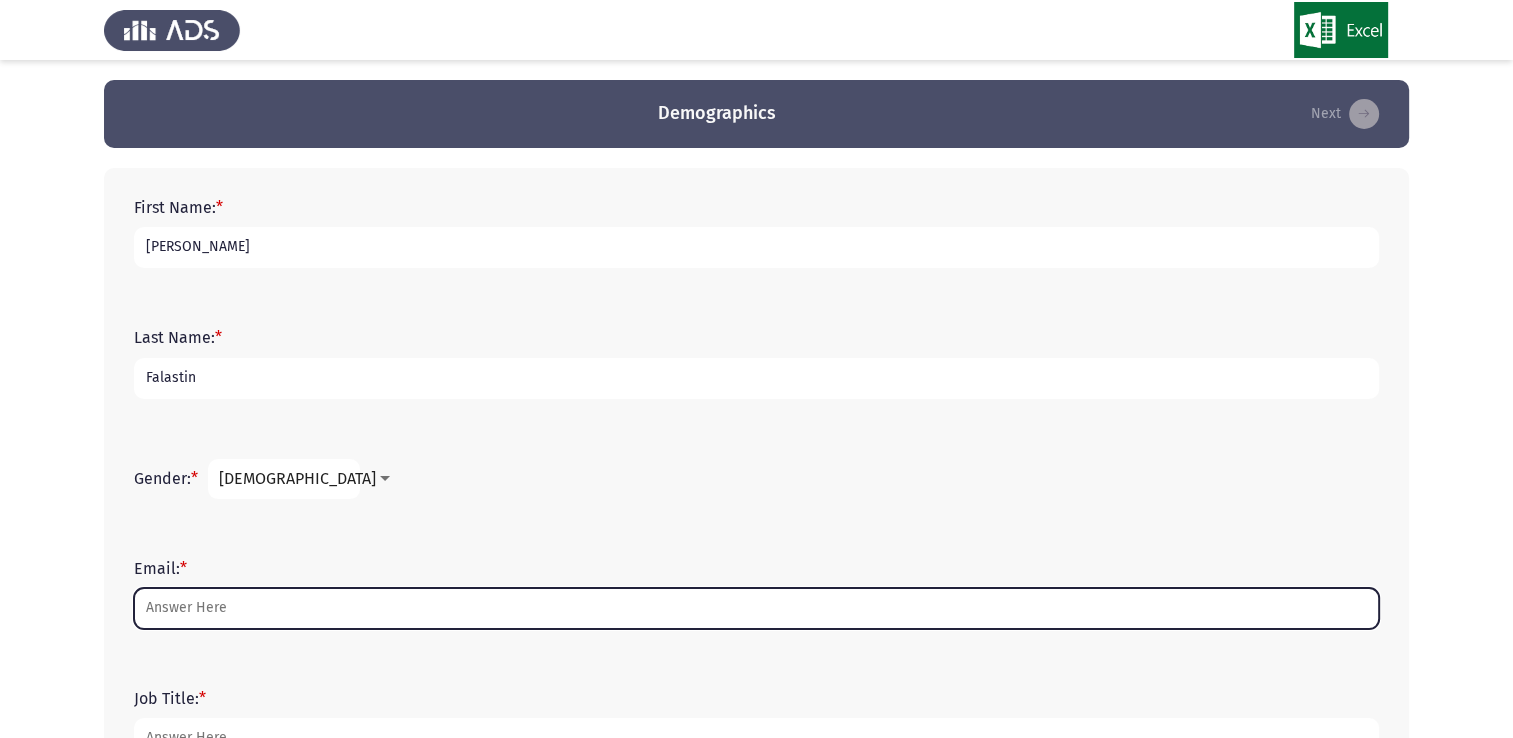 click on "Email:   *" at bounding box center [756, 608] 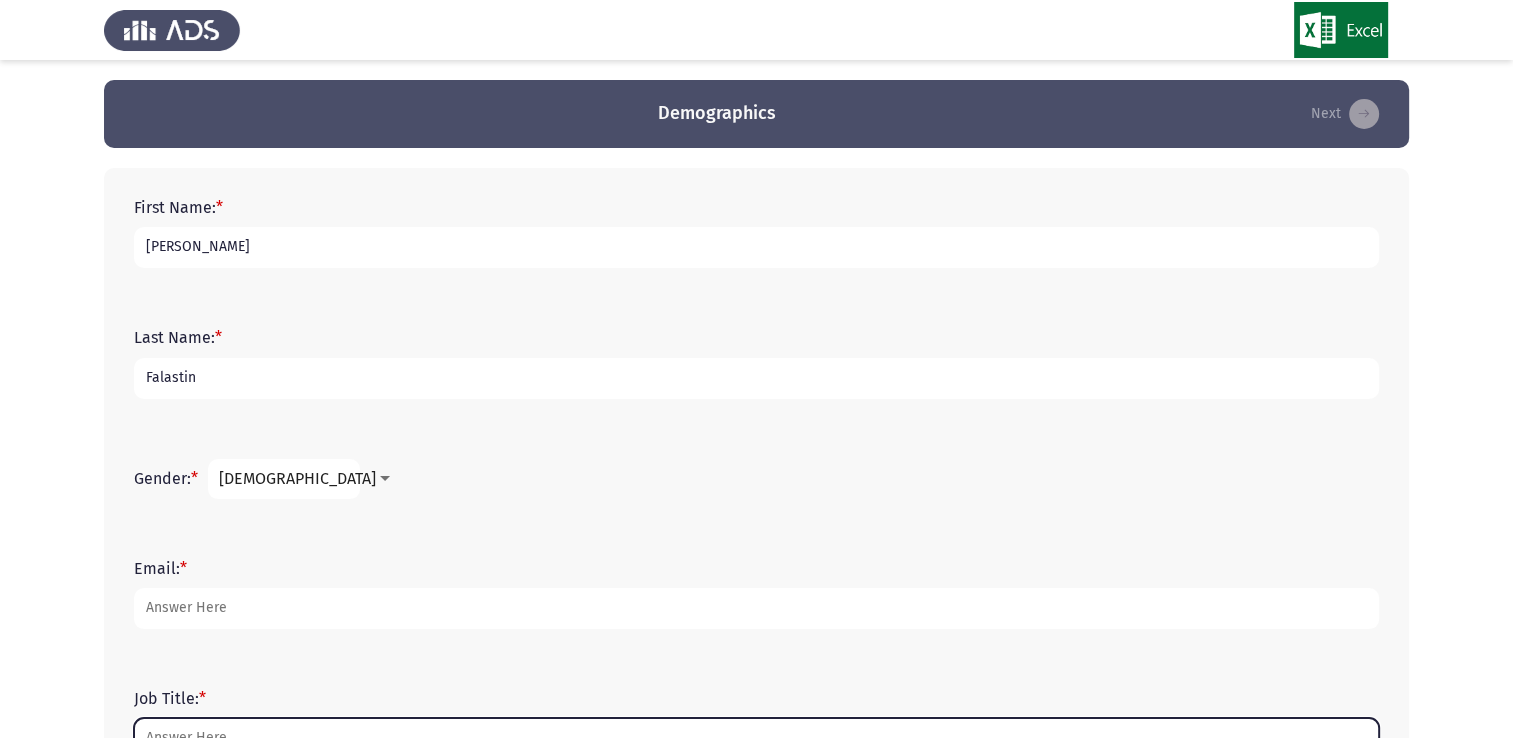 scroll, scrollTop: 20, scrollLeft: 0, axis: vertical 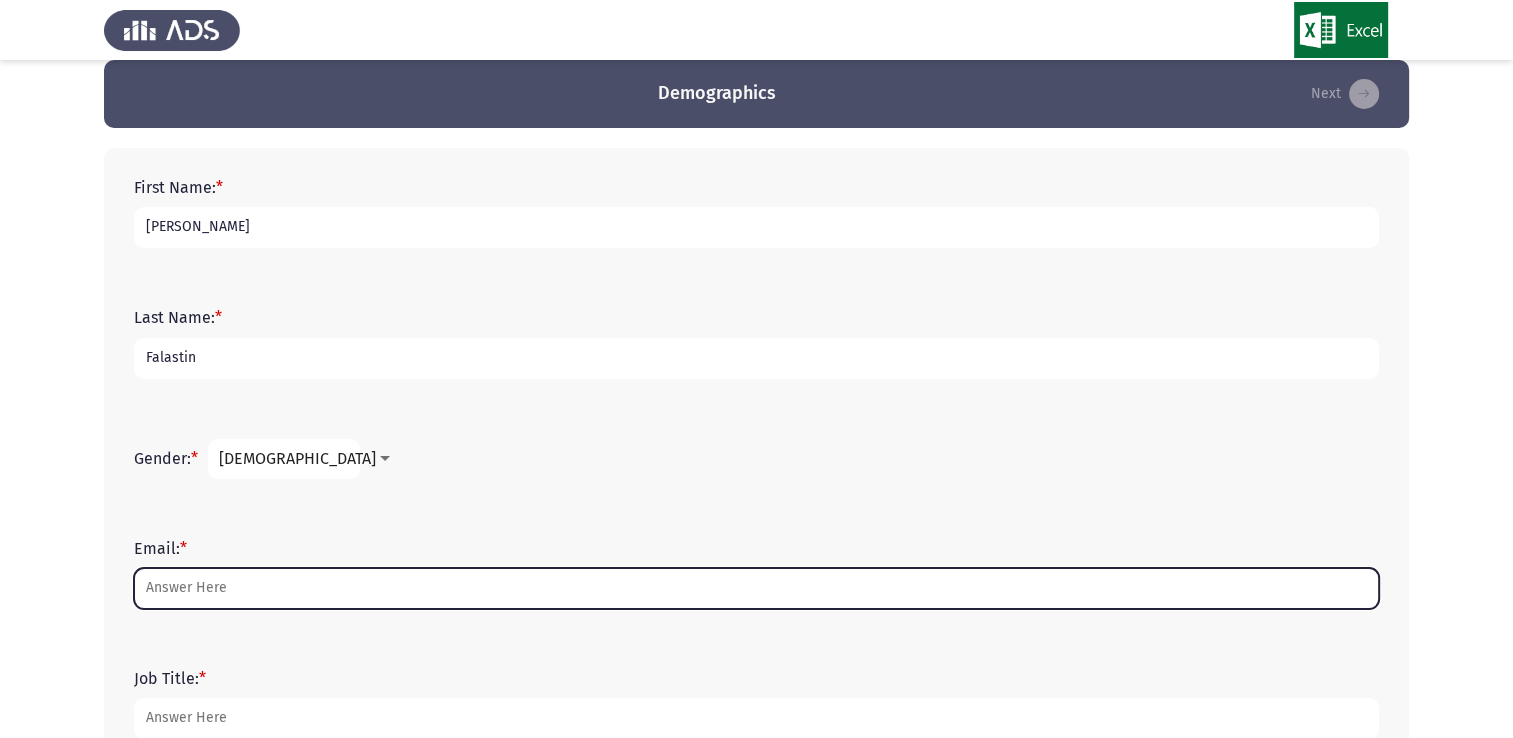 click on "Email:   *" at bounding box center [756, 588] 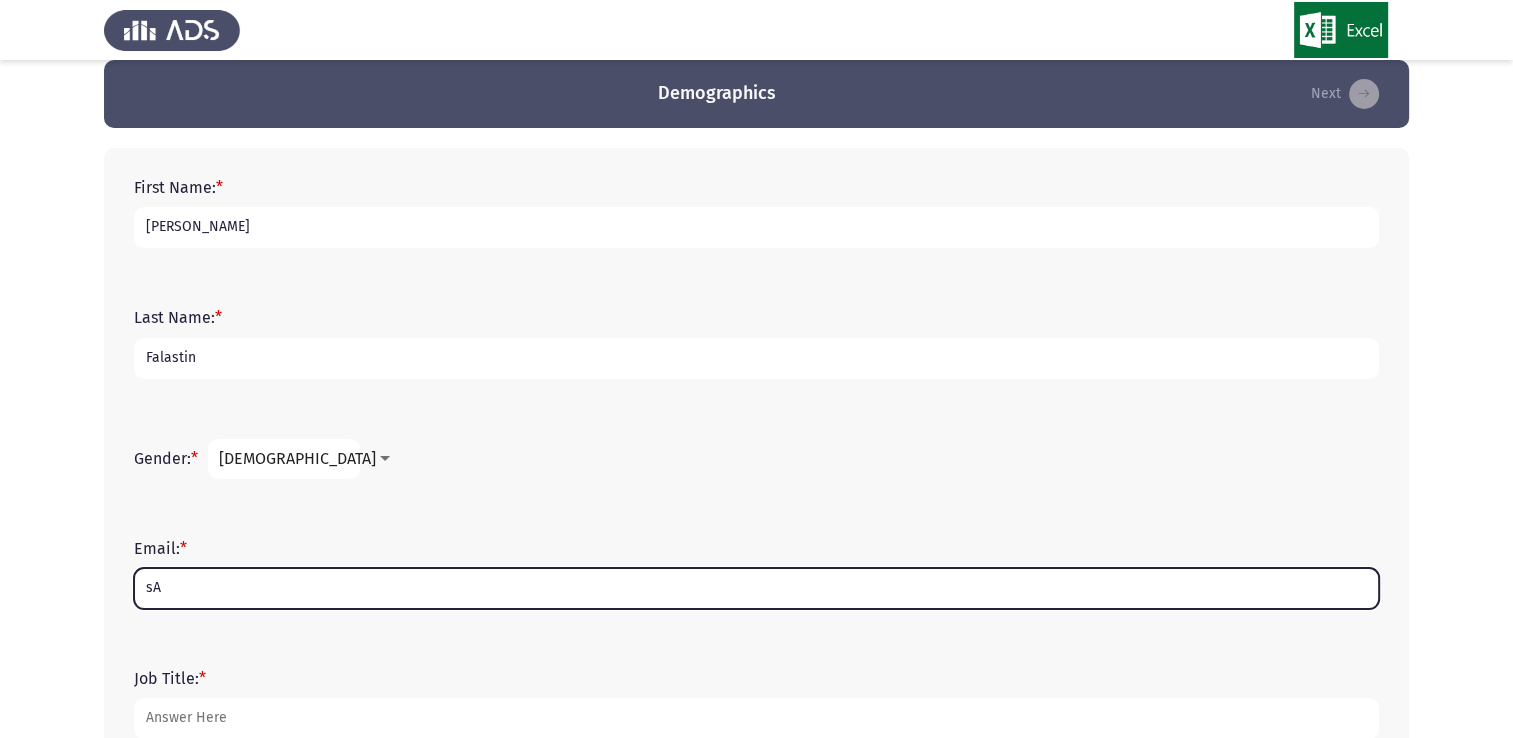 type on "s" 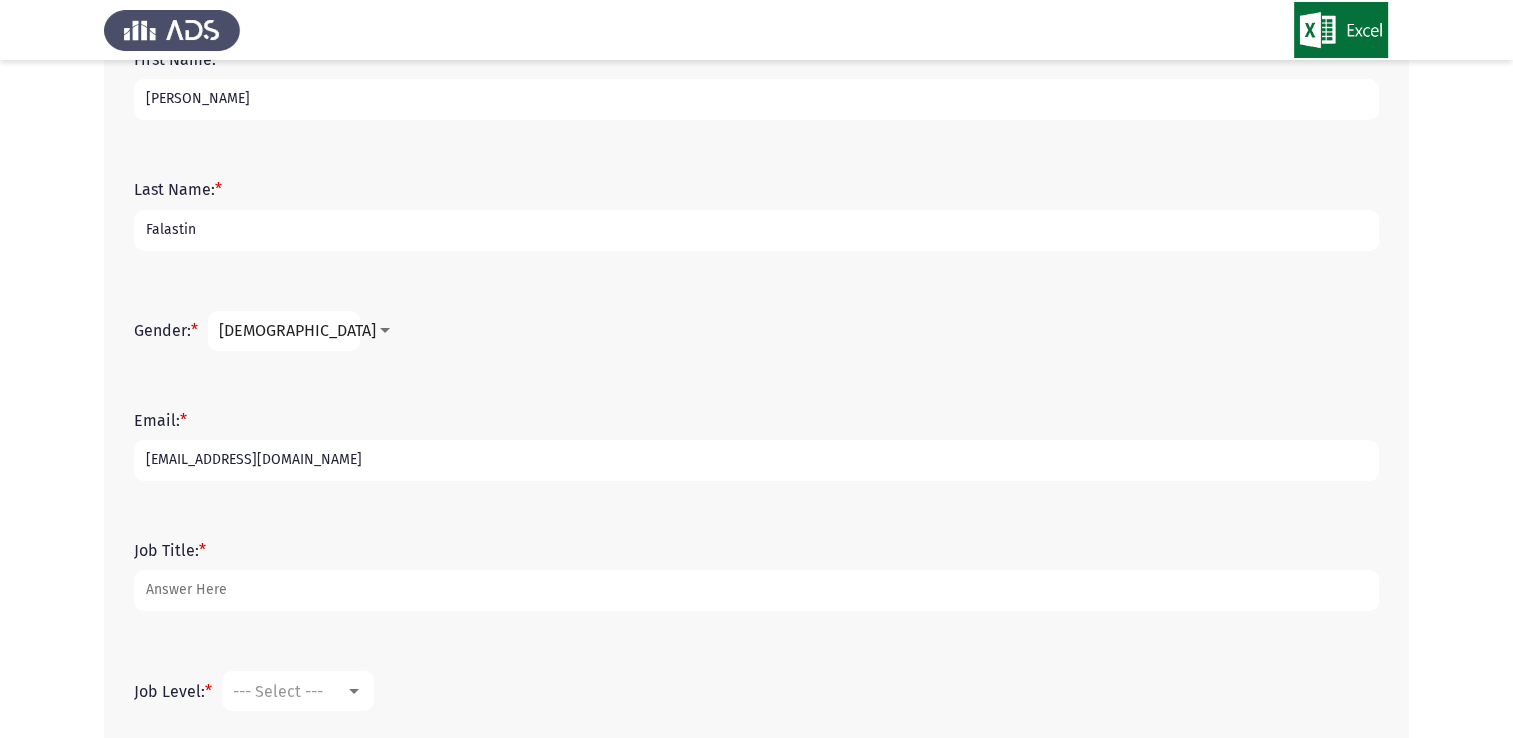 scroll, scrollTop: 161, scrollLeft: 0, axis: vertical 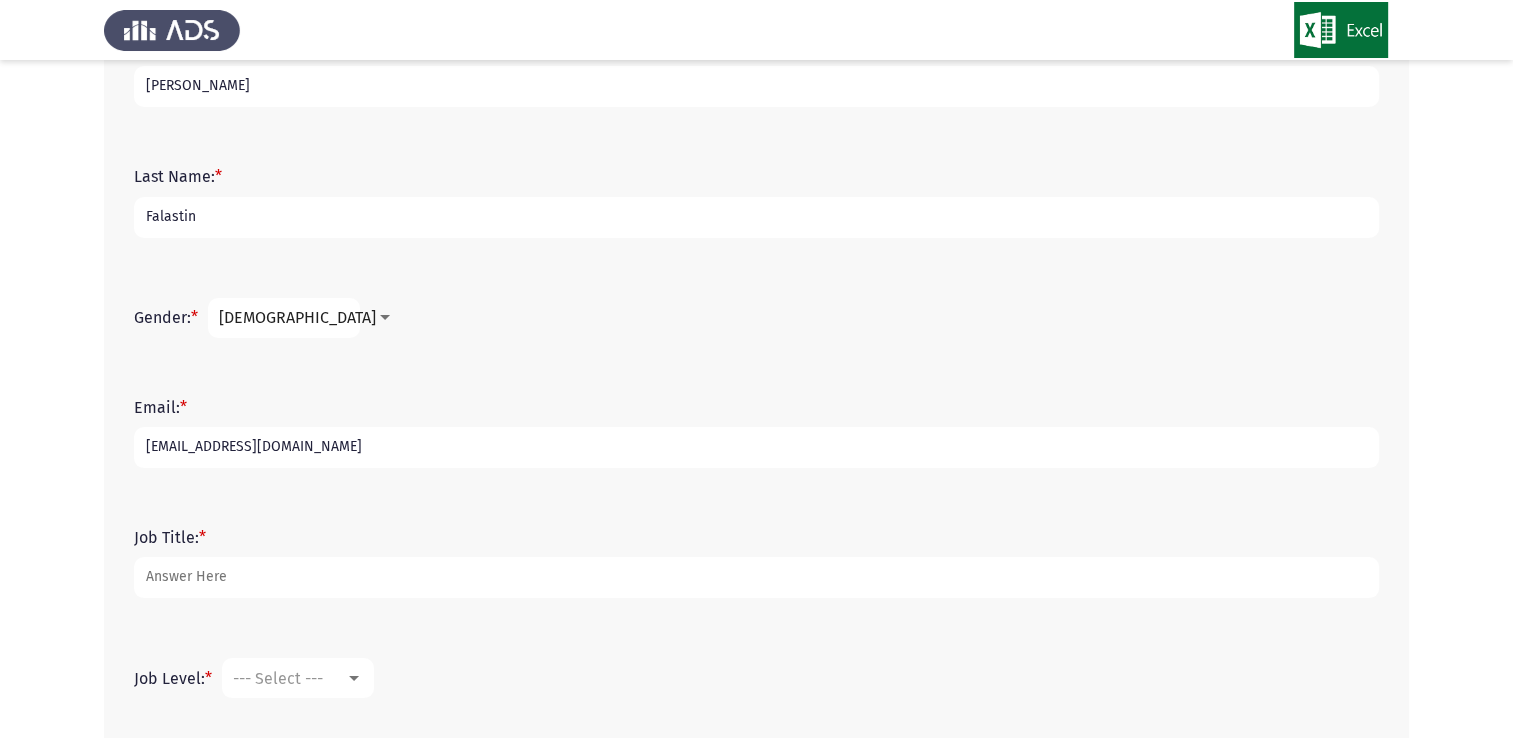 type on "[EMAIL_ADDRESS][DOMAIN_NAME]" 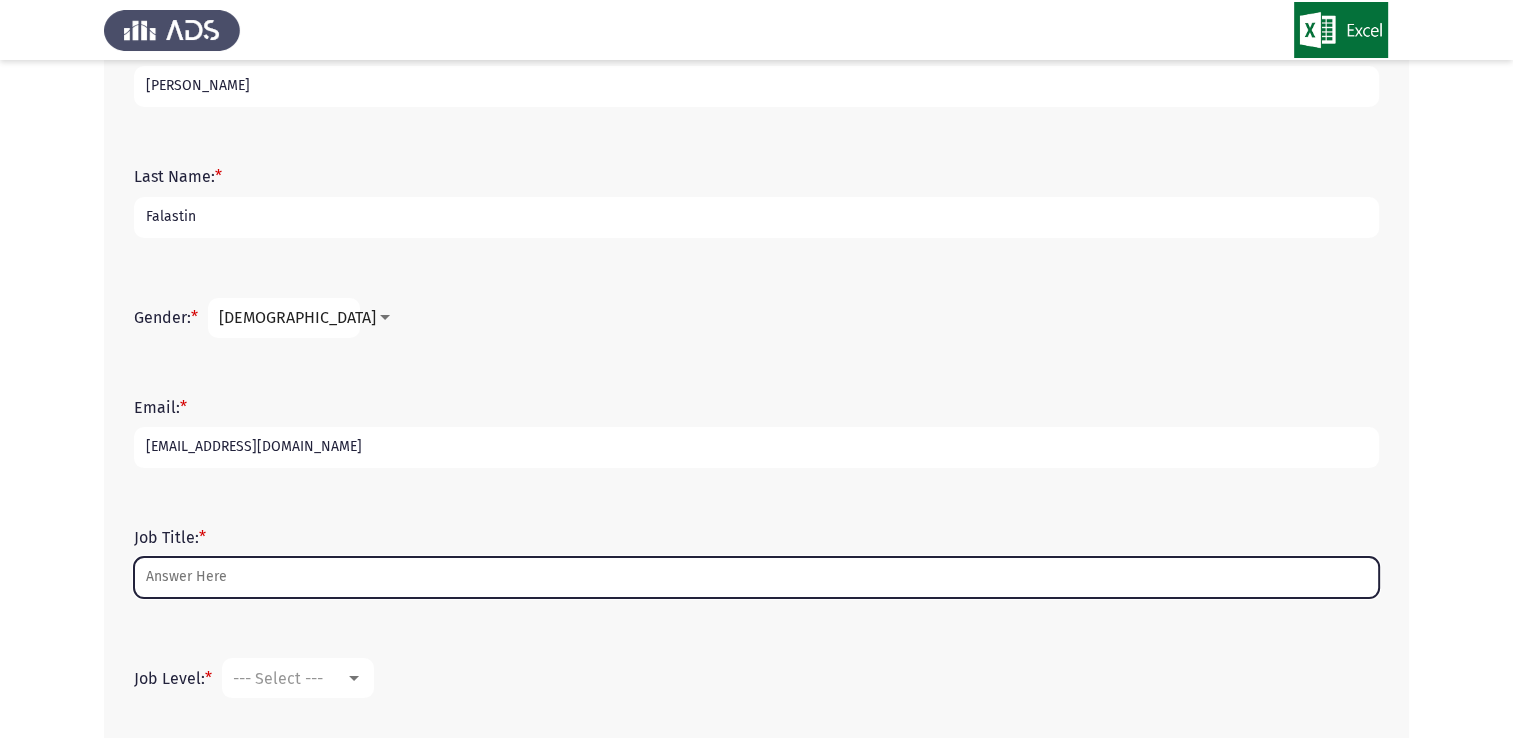 click on "Job Title:   *" at bounding box center (756, 577) 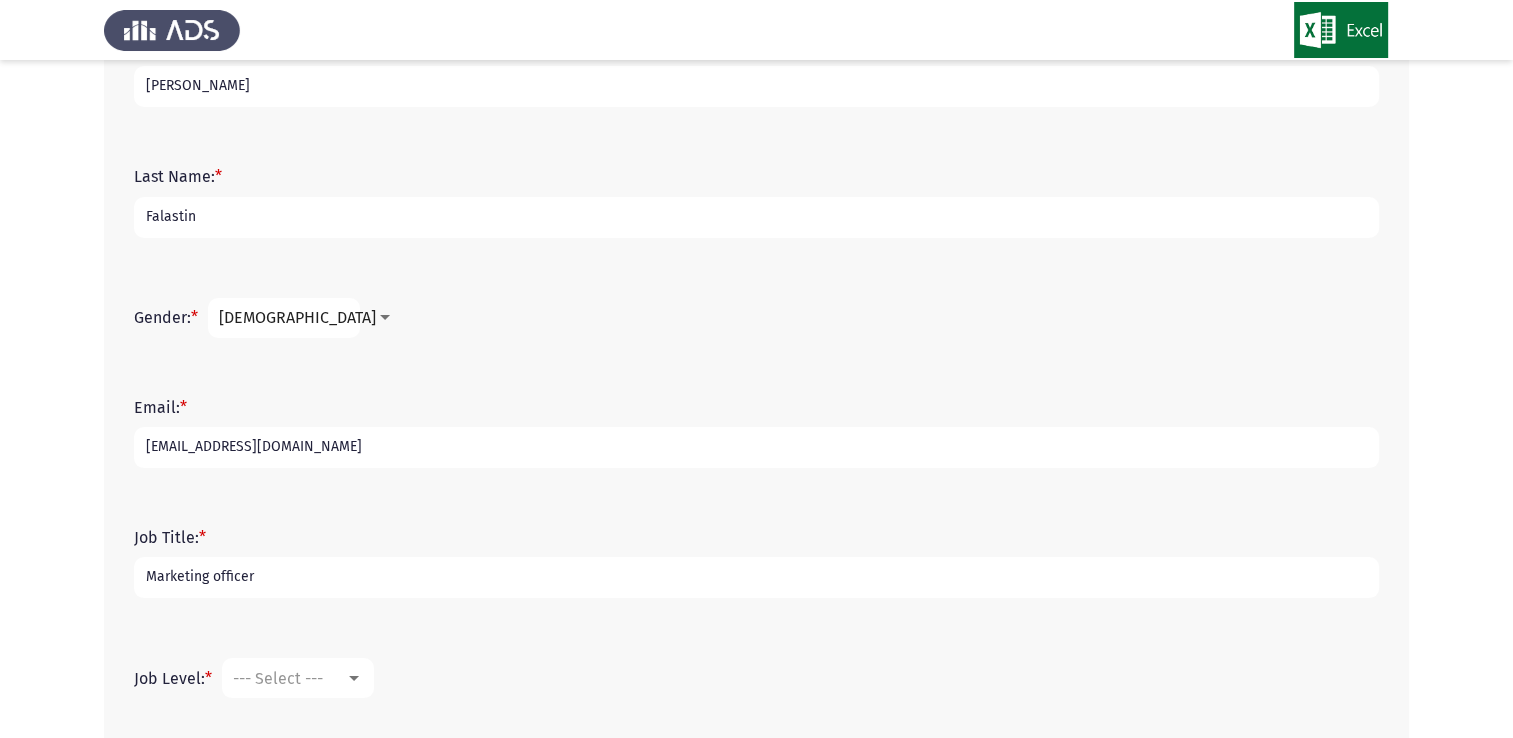 type on "Marketing officer" 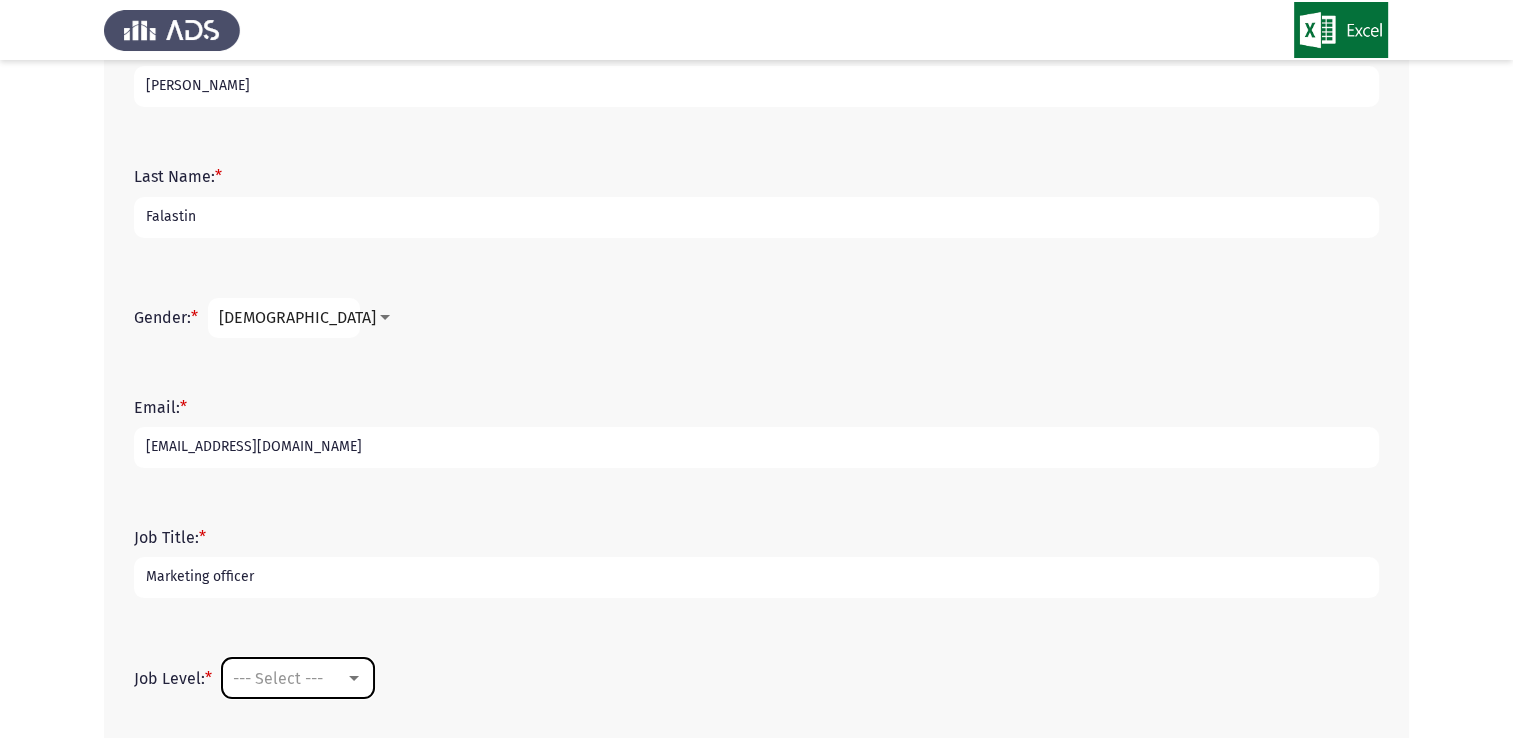 click on "--- Select ---" at bounding box center (278, 678) 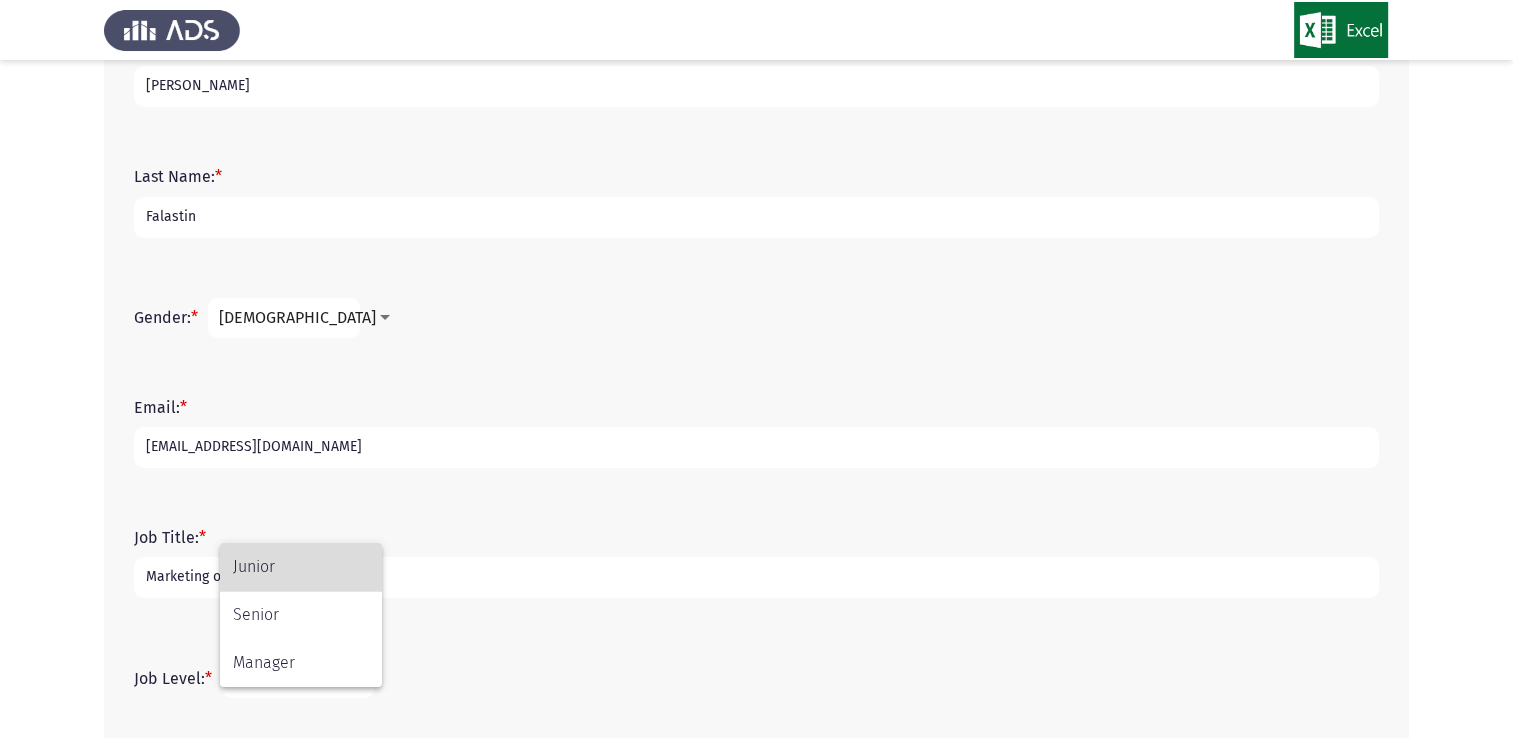click on "Junior" at bounding box center (301, 567) 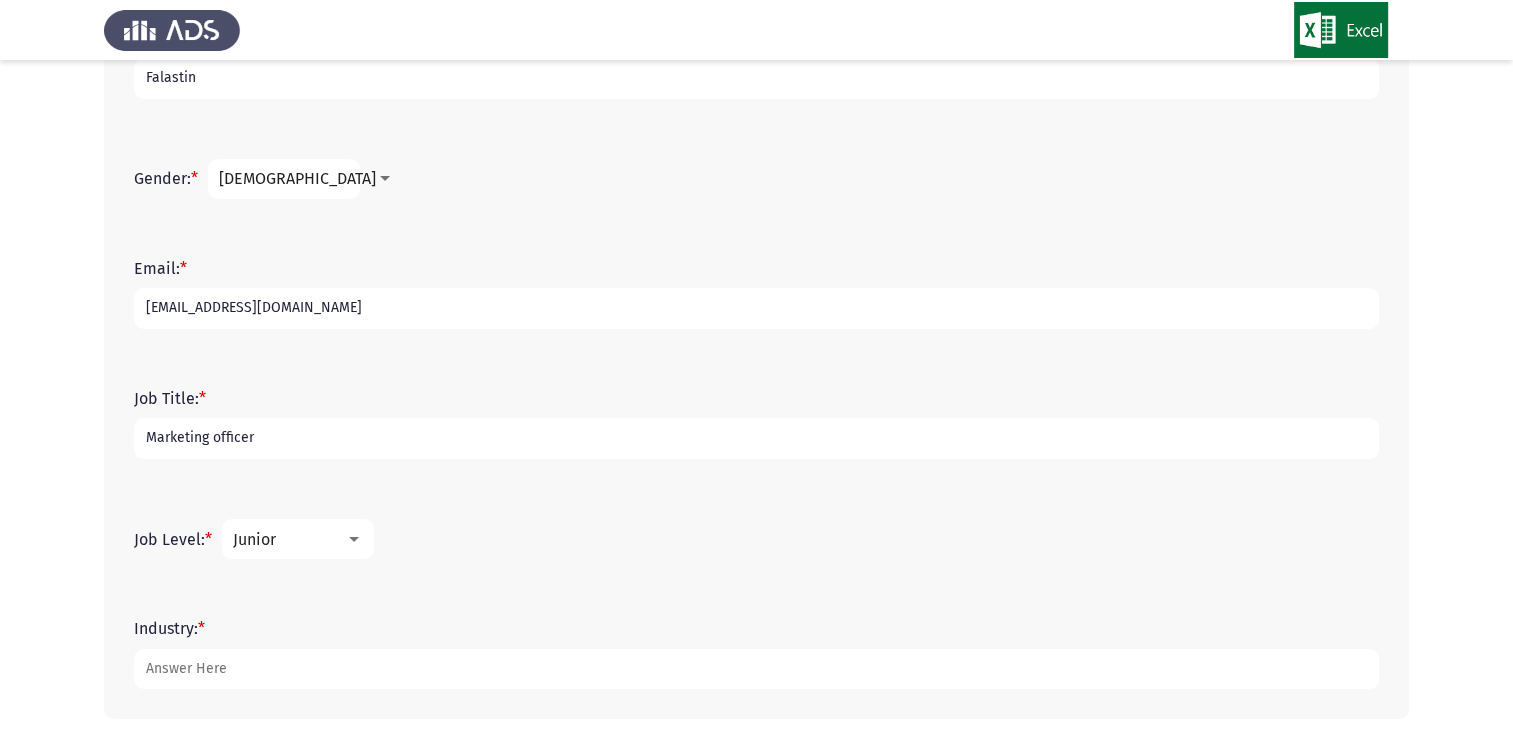 scroll, scrollTop: 316, scrollLeft: 0, axis: vertical 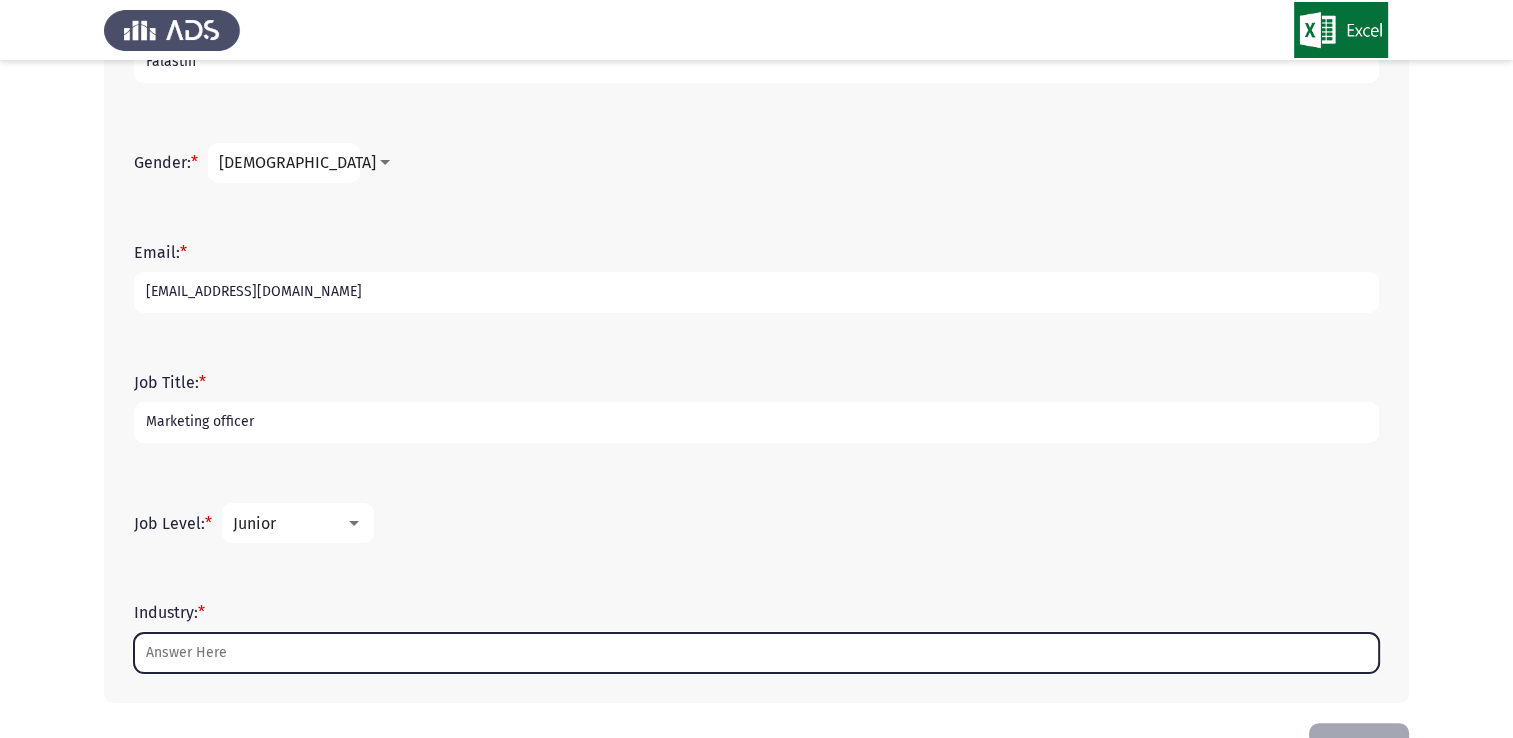 click on "Industry:   *" at bounding box center (756, 653) 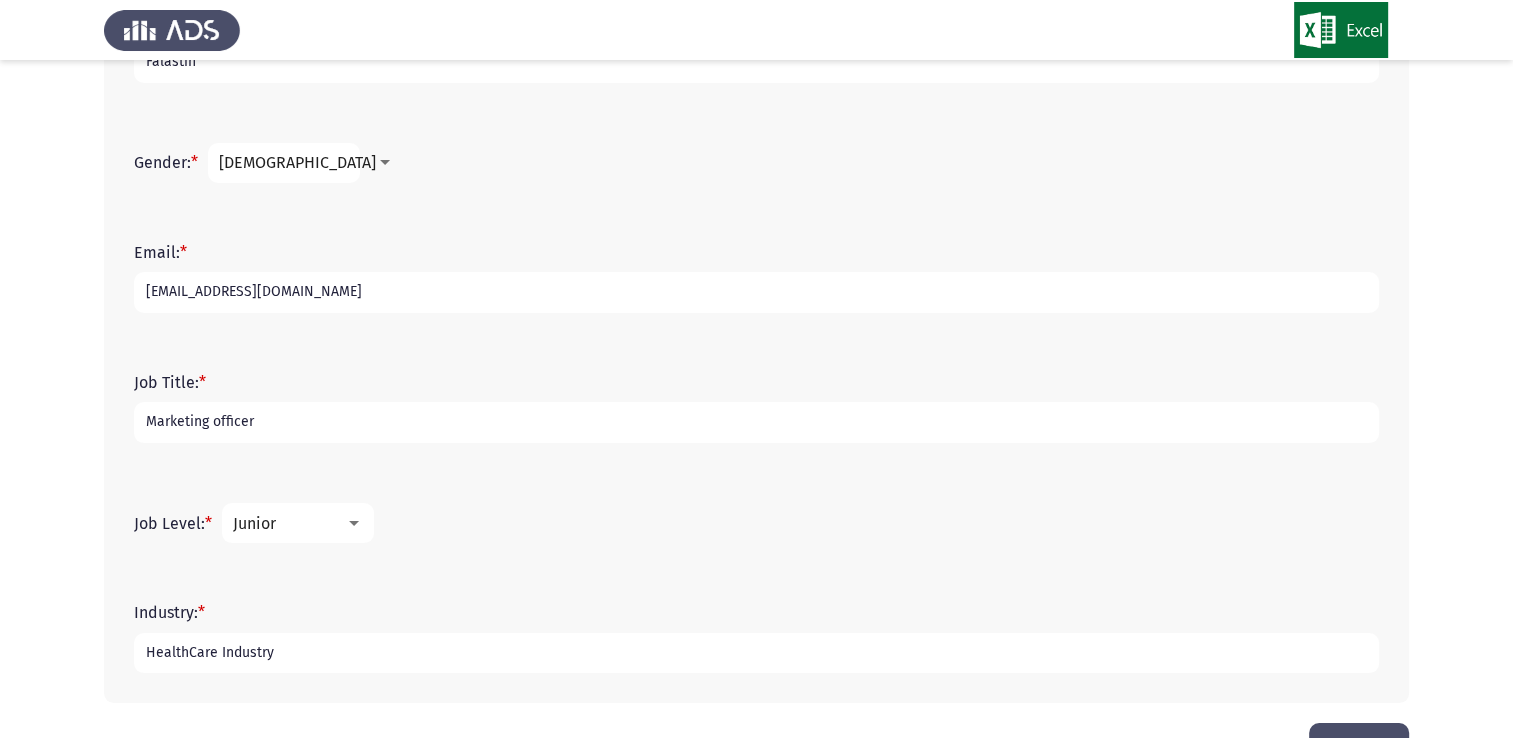 scroll, scrollTop: 380, scrollLeft: 0, axis: vertical 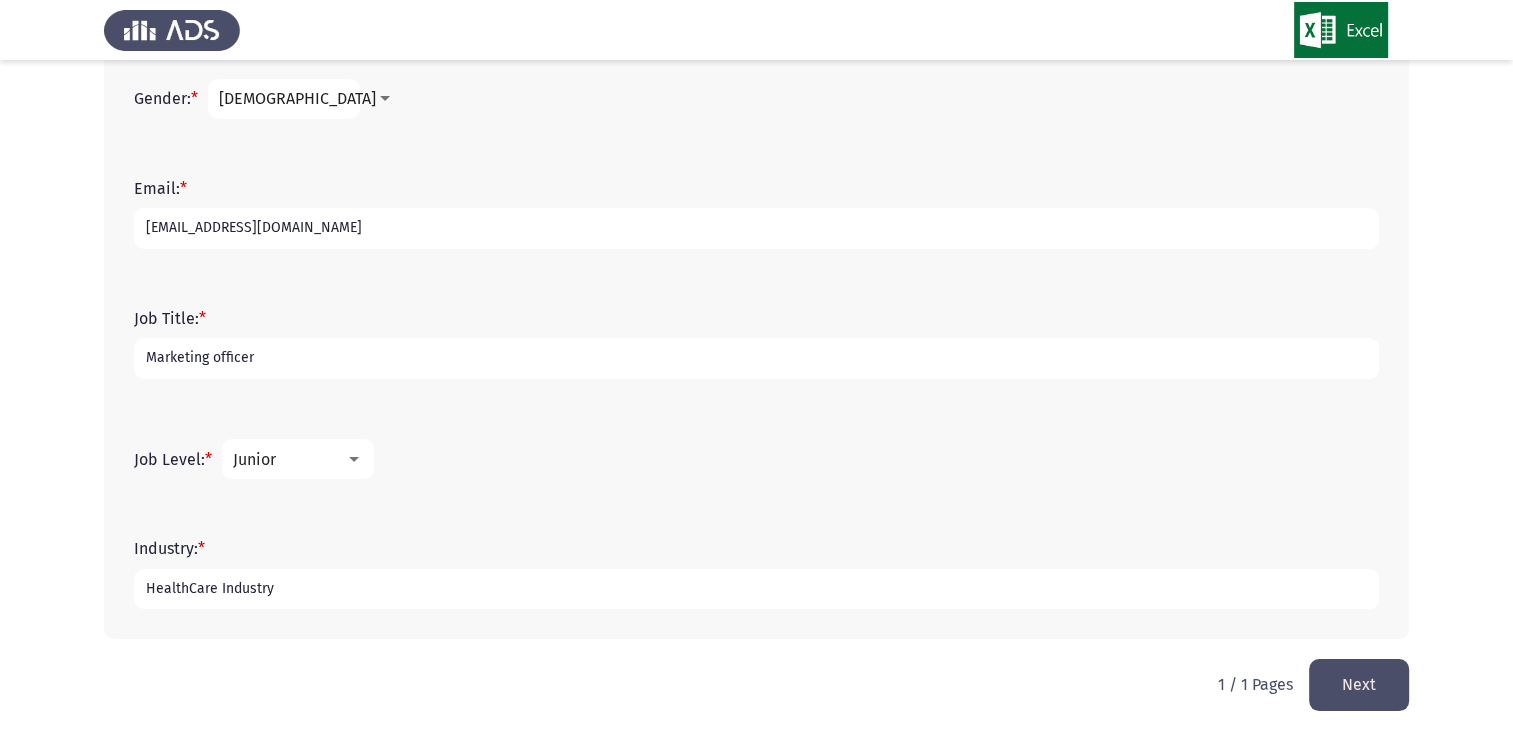 type on "HealthCare Industry" 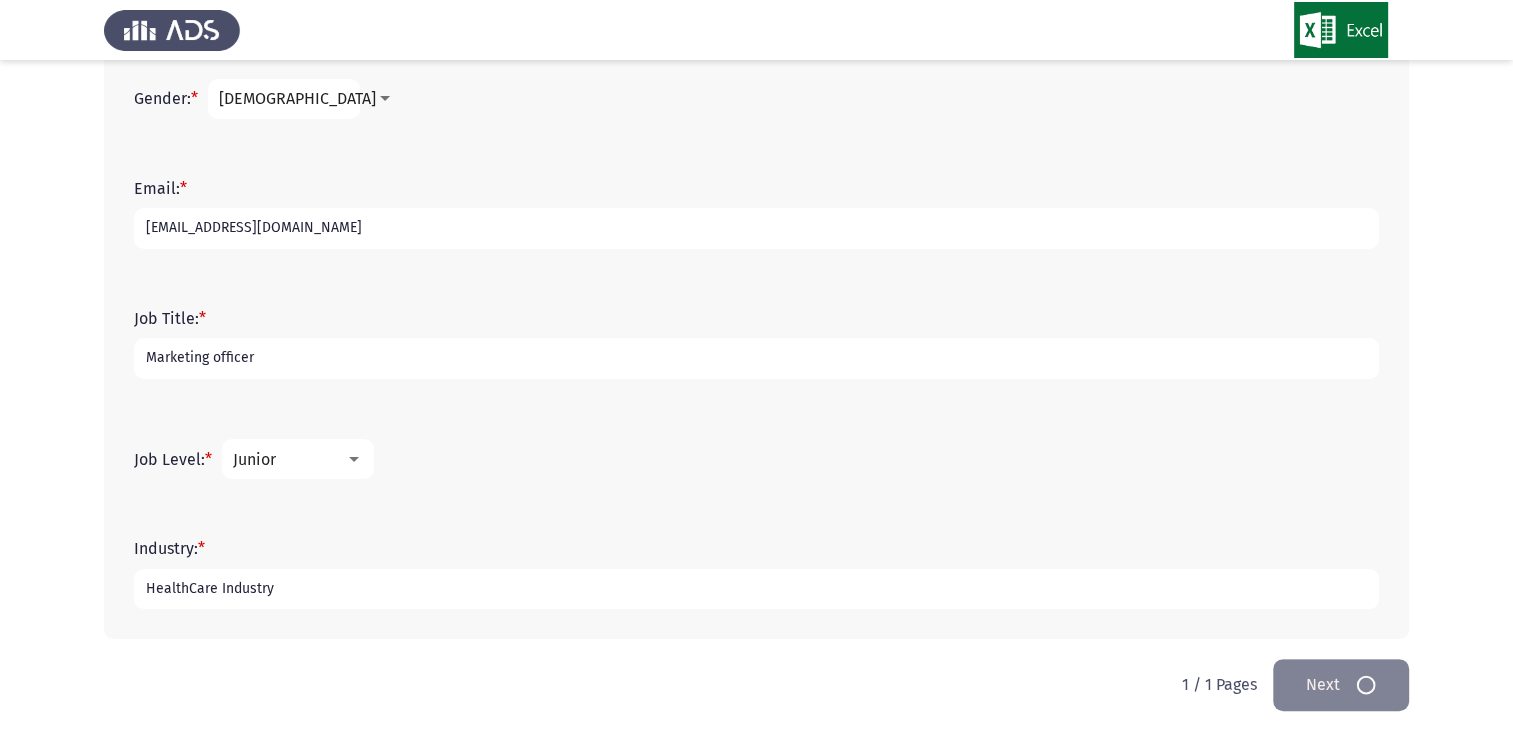 scroll, scrollTop: 0, scrollLeft: 0, axis: both 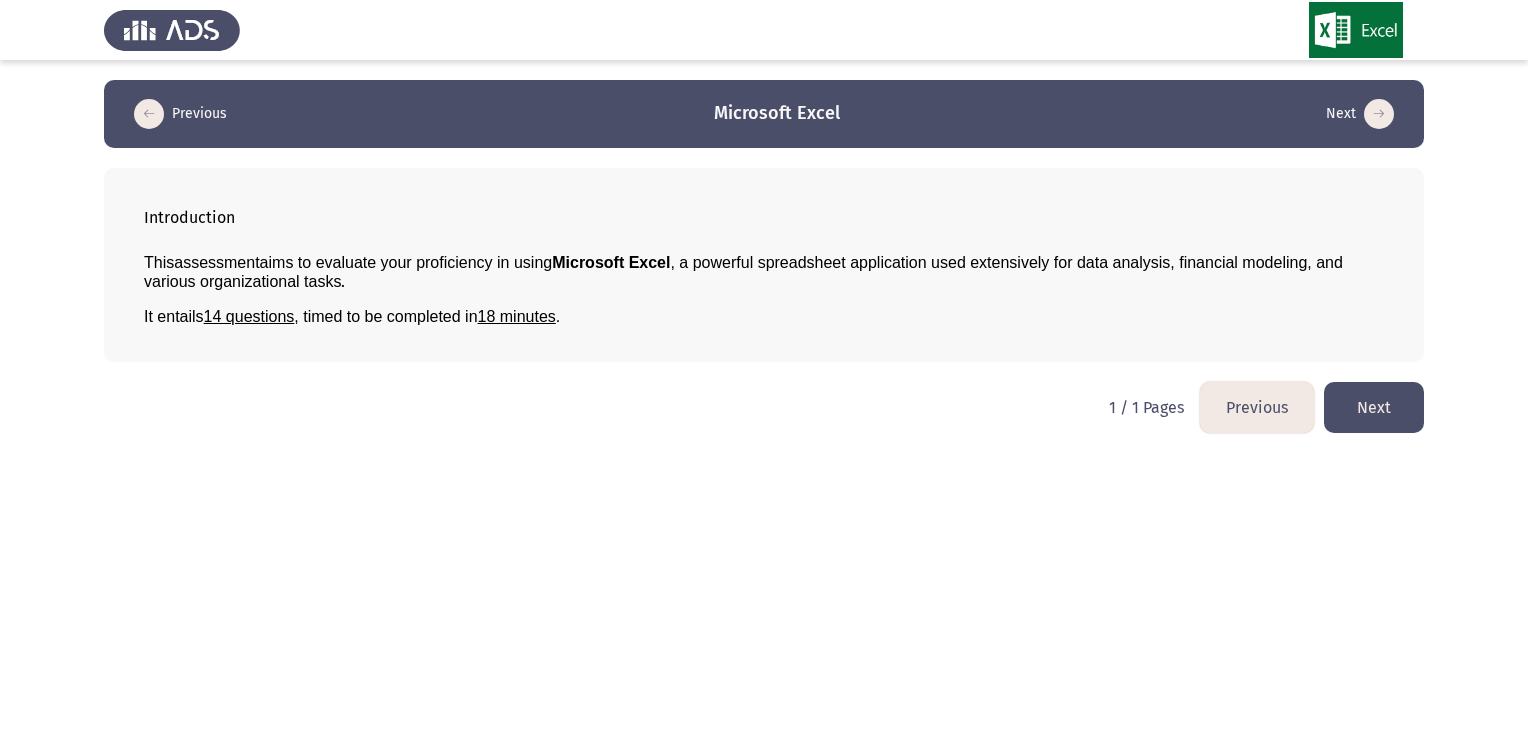 click on "Next" 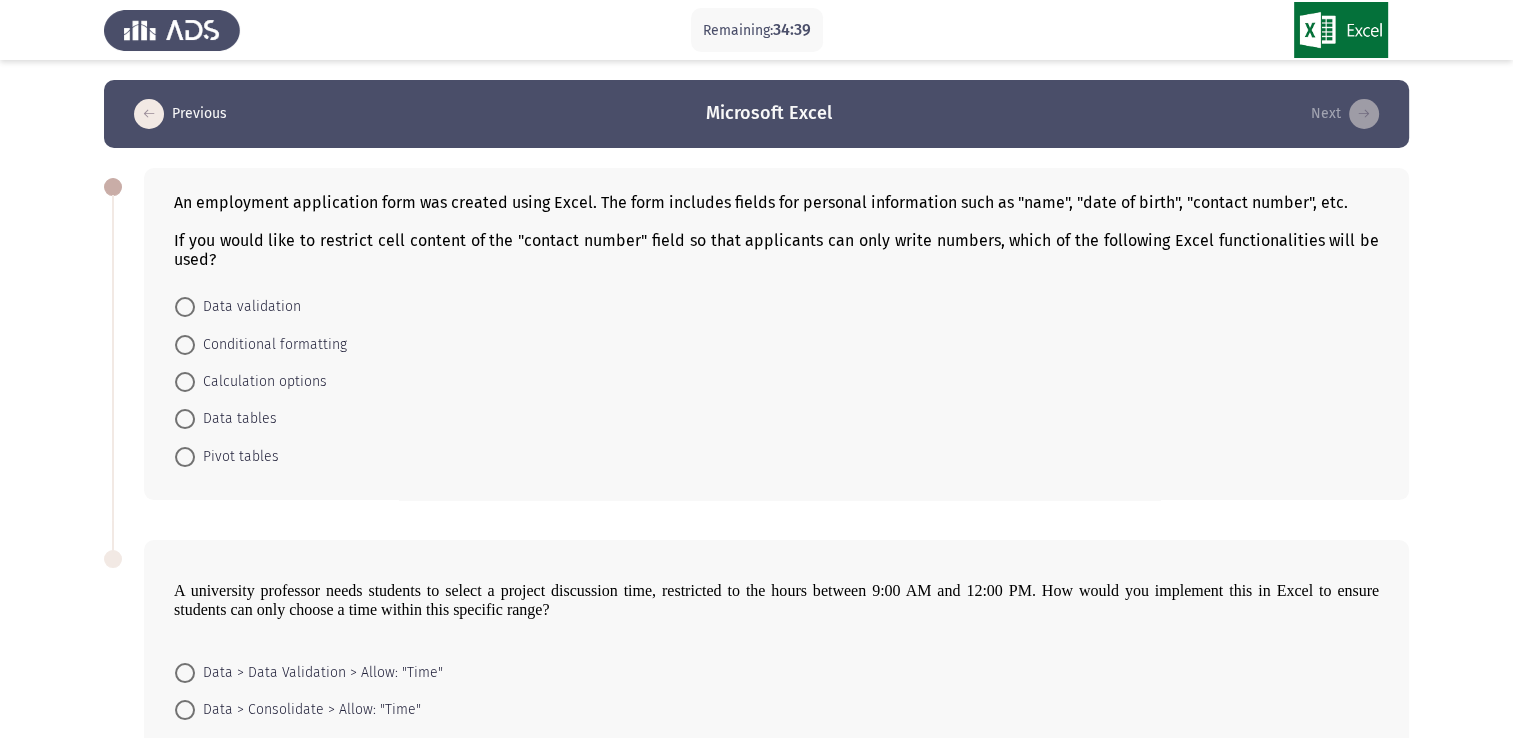 click on "Data validation     Conditional formatting     Calculation options     Data tables     Pivot tables" 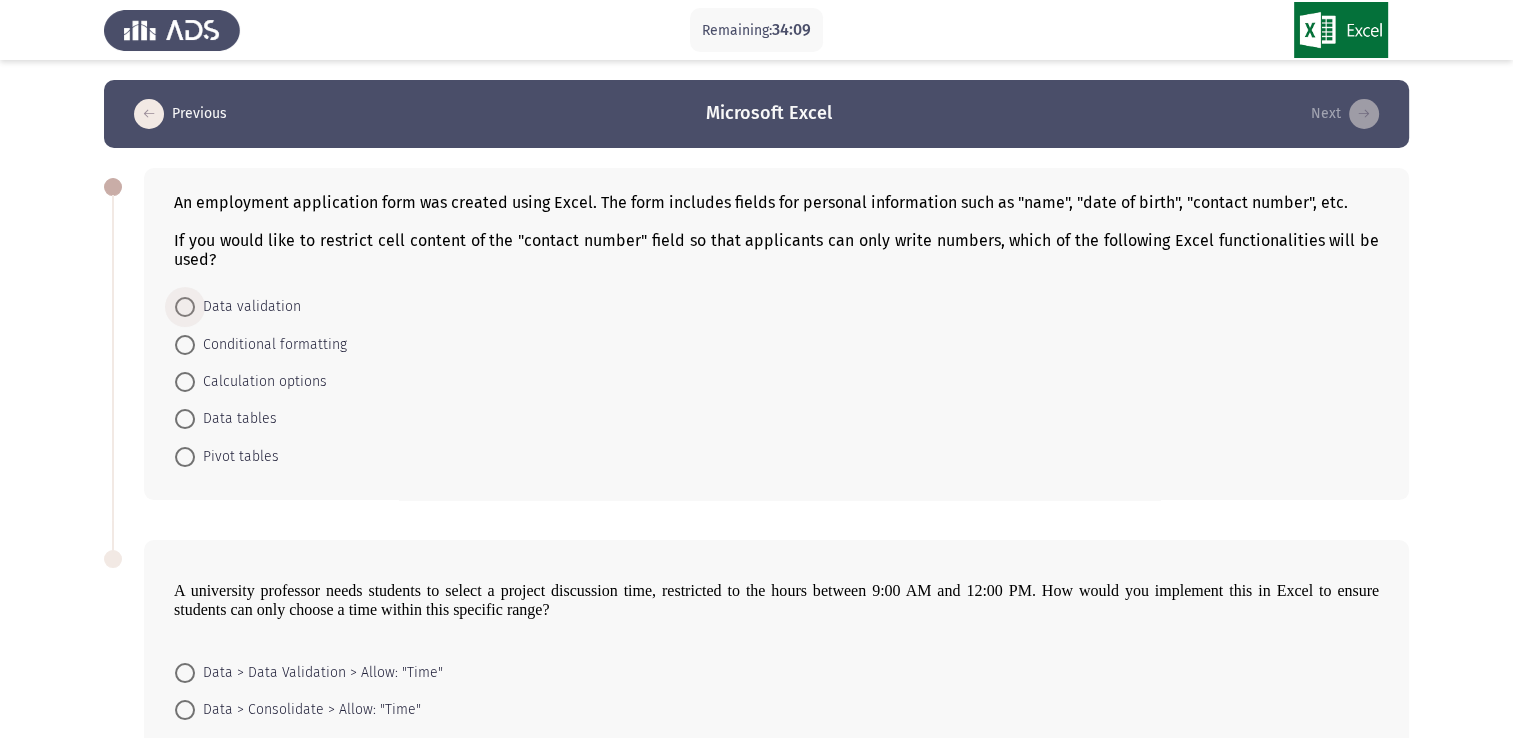 click at bounding box center (185, 307) 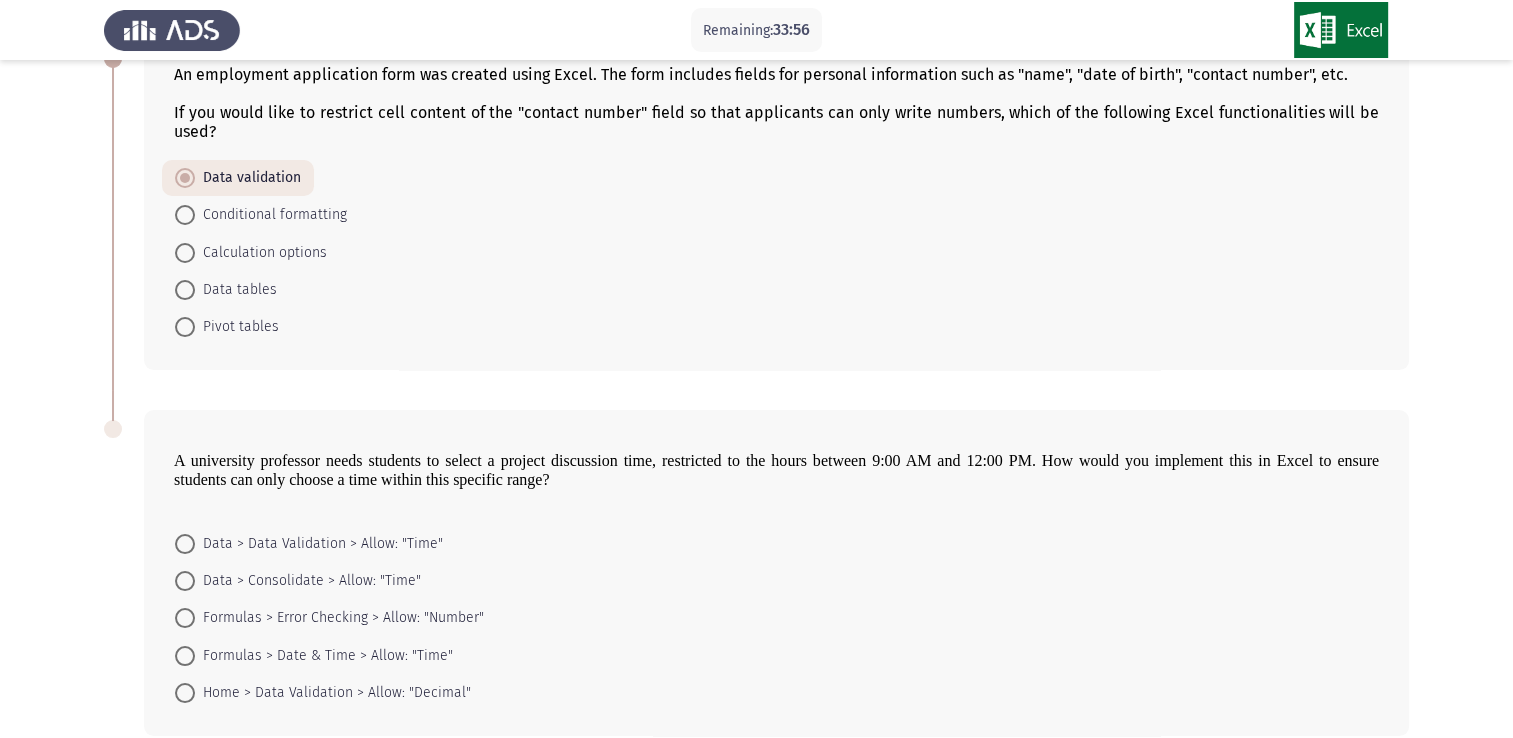 scroll, scrollTop: 136, scrollLeft: 0, axis: vertical 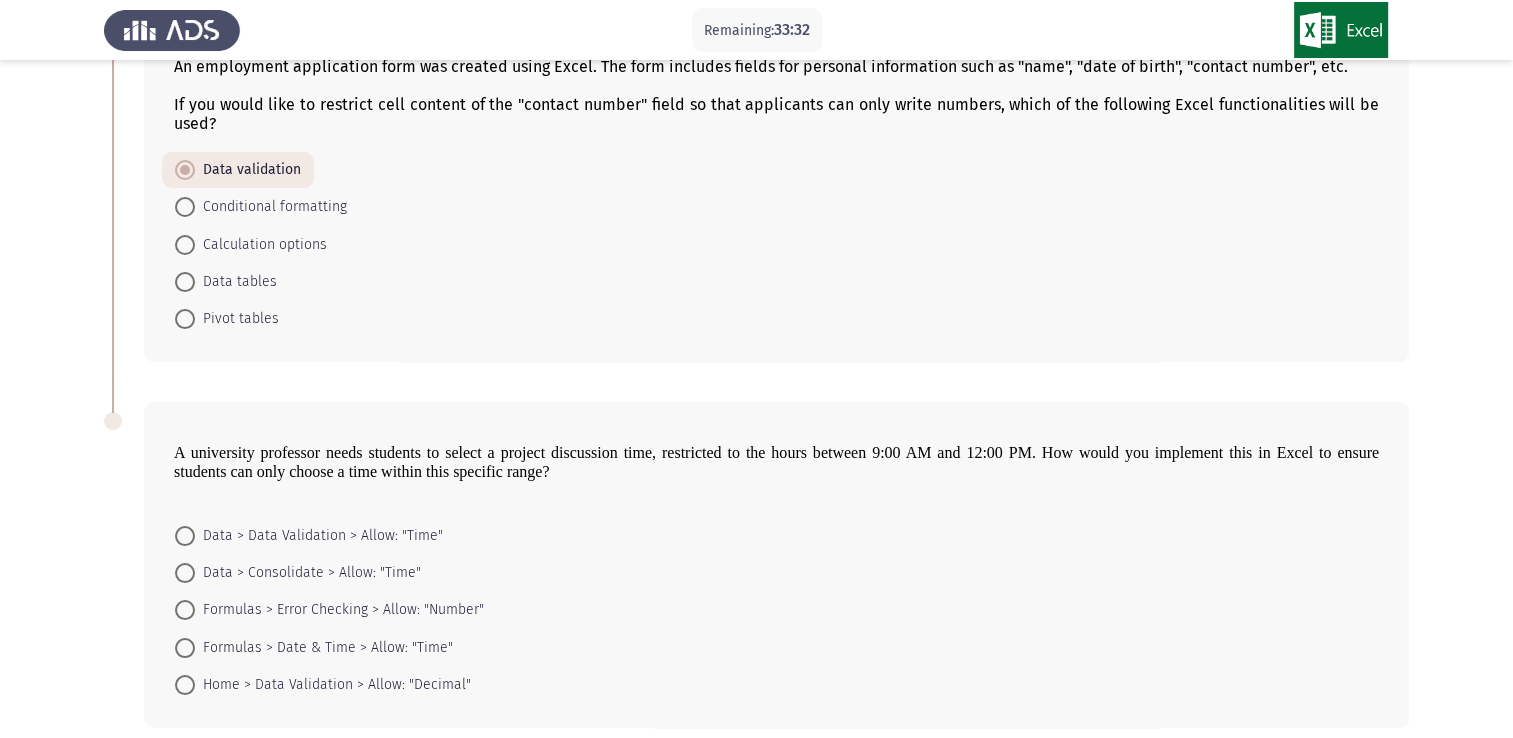 click on "A
university professor needs students to select a project discussion time,
restricted to the hours between 9:00 AM and 12:00 PM. How would you implement
this in Excel to ensure students can only choose a time within this specific
range?    Data > Data Validation > Allow: "Time"     Data > Consolidate > Allow: "Time"     Formulas > Error Checking > Allow: "Number"     Formulas > Date & Time > Allow: "Time"     Home > Data Validation > Allow: "Decimal"" 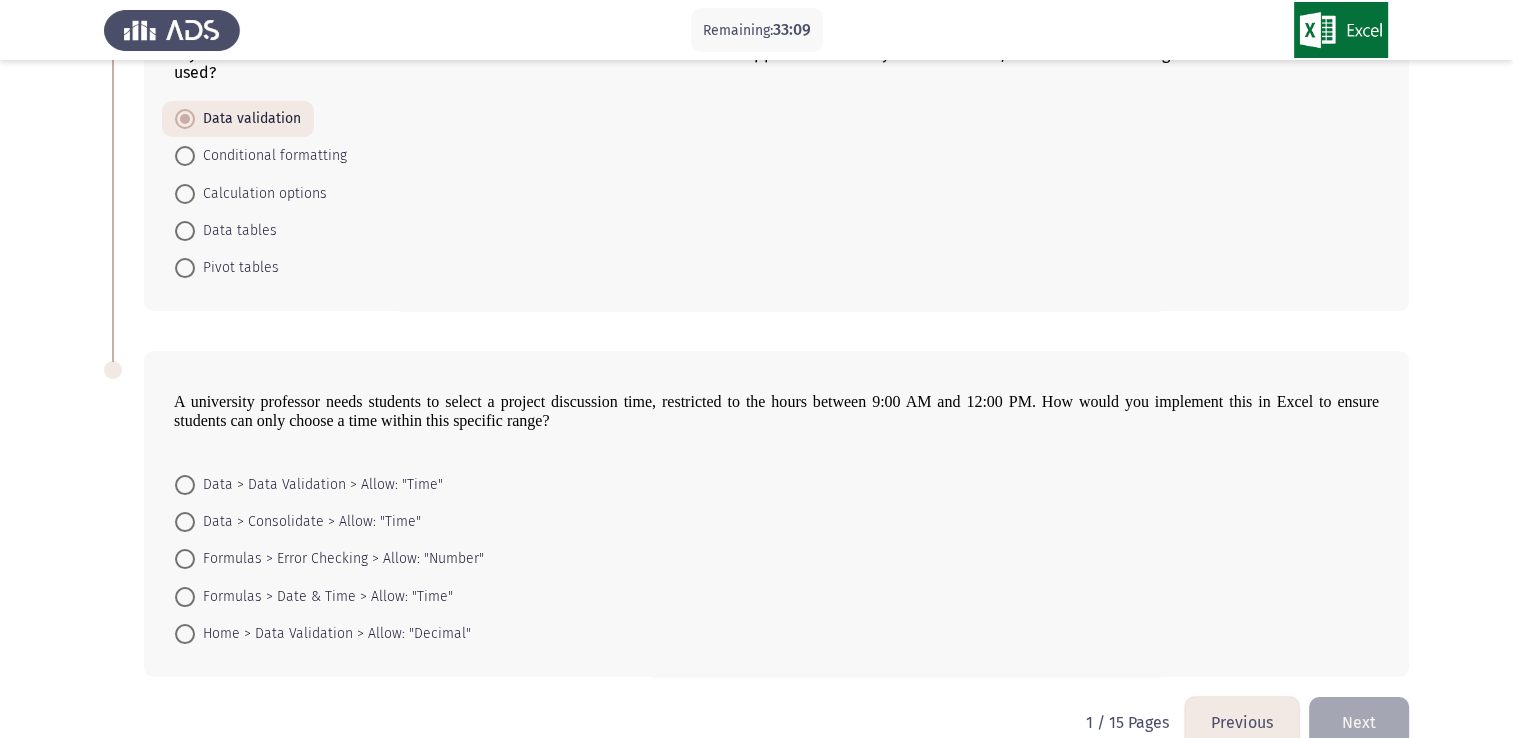 scroll, scrollTop: 225, scrollLeft: 0, axis: vertical 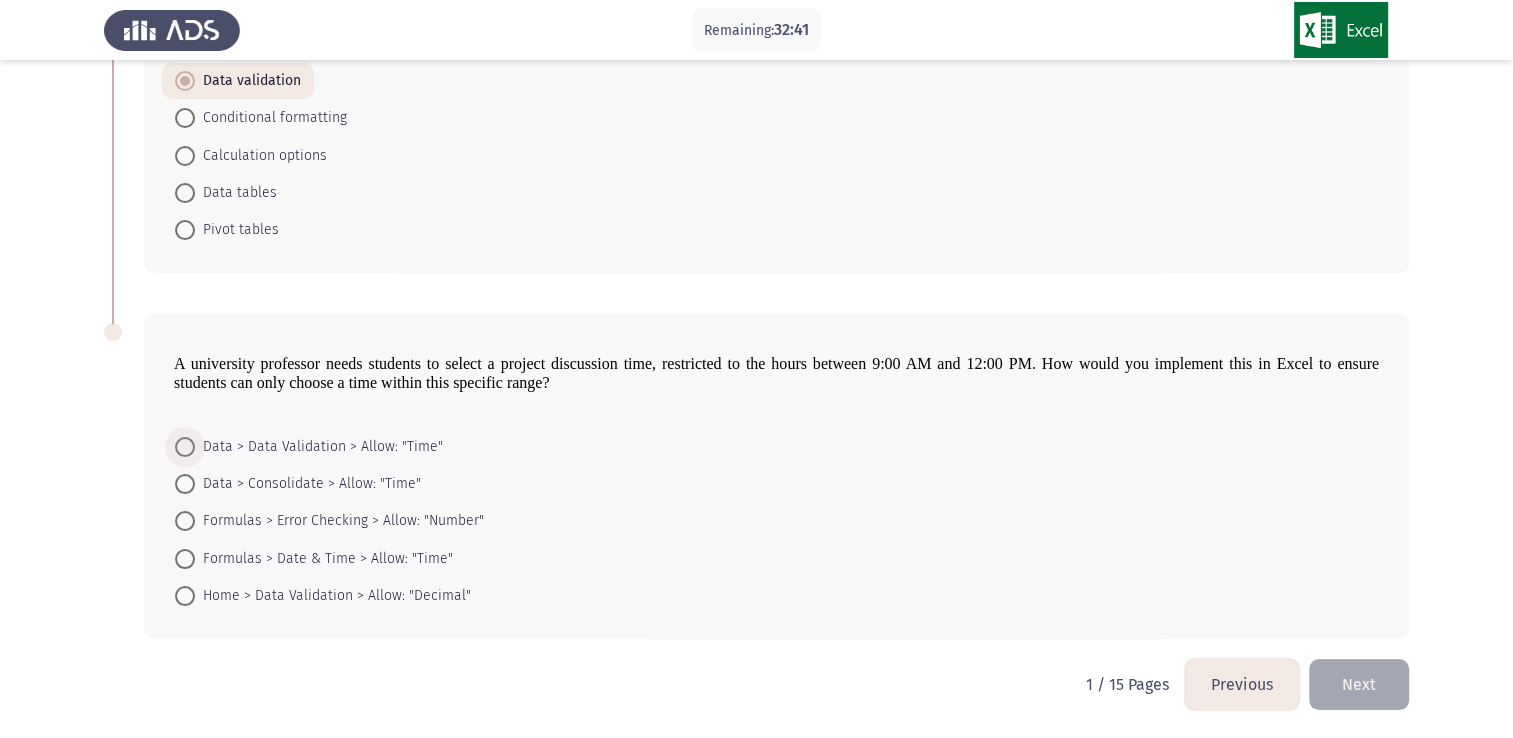 click on "Data > Data Validation > Allow: "Time"" at bounding box center [319, 447] 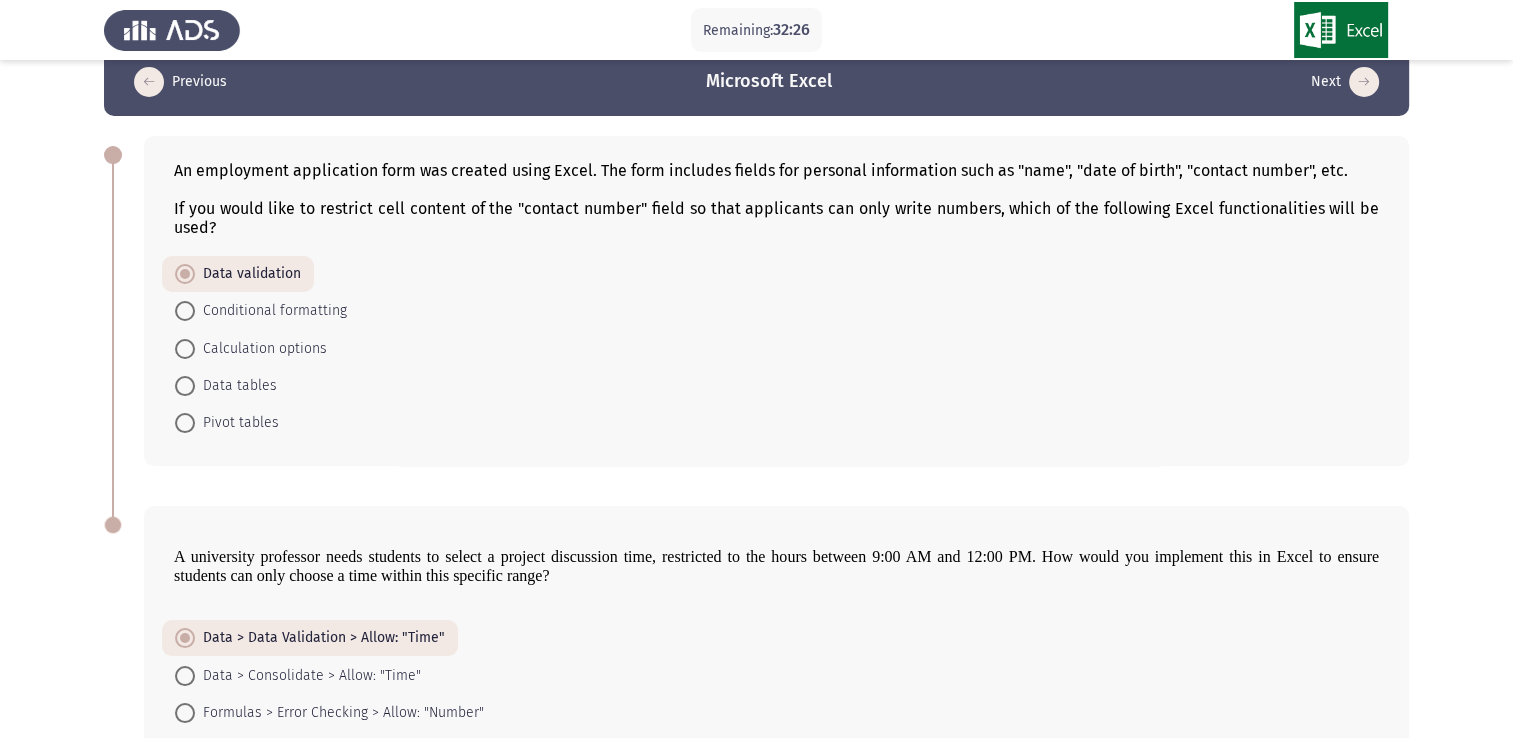 scroll, scrollTop: 0, scrollLeft: 0, axis: both 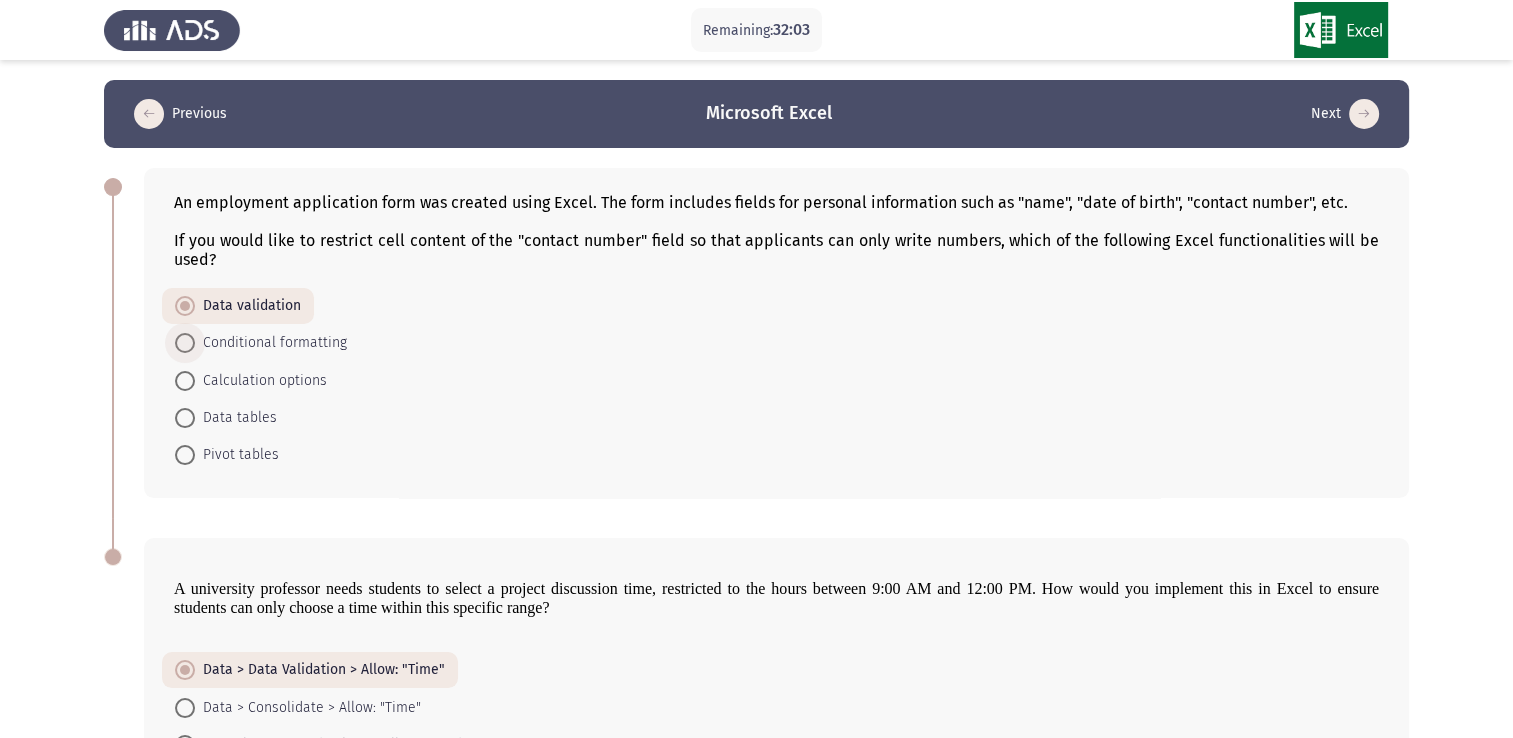 click on "Conditional formatting" at bounding box center (271, 343) 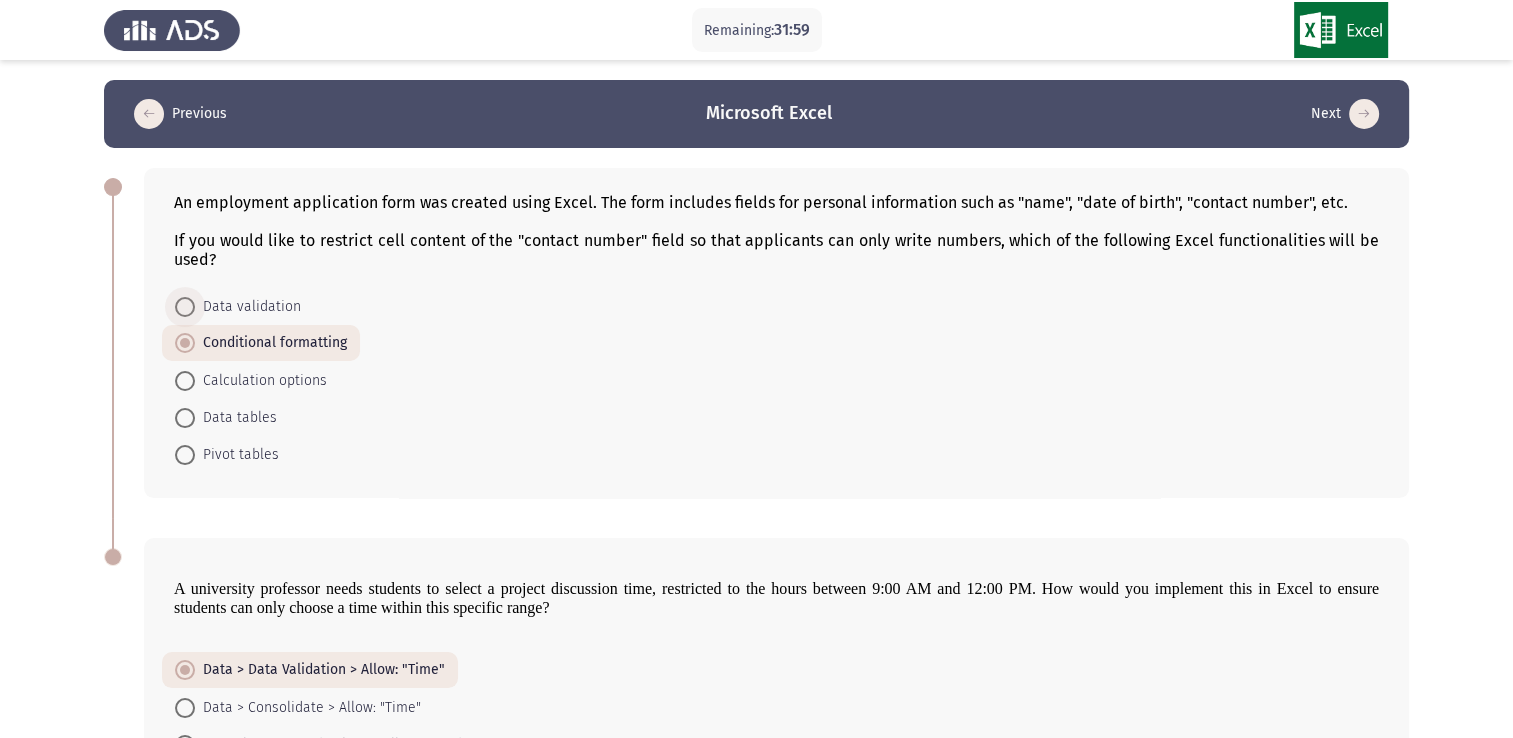 click on "Data validation" at bounding box center [248, 307] 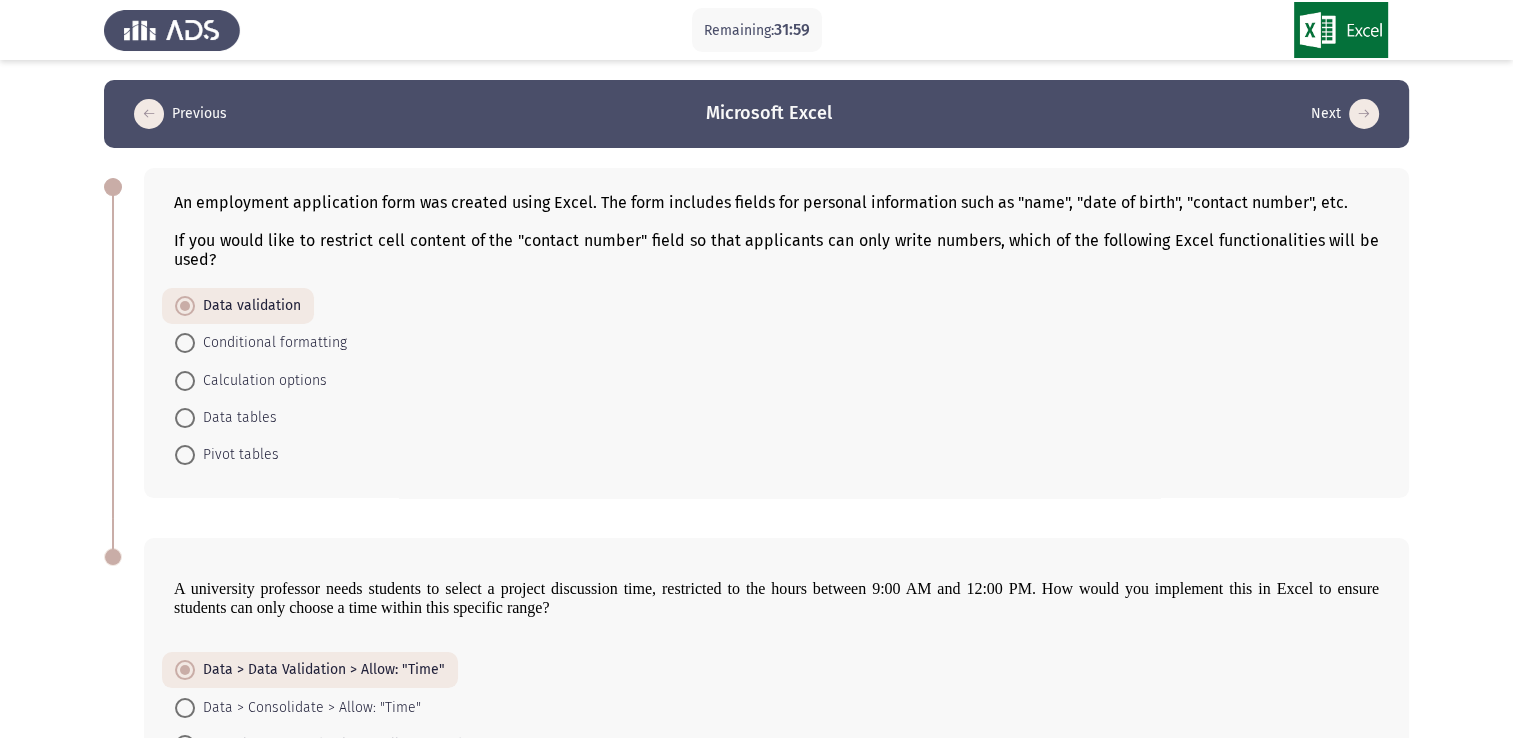 scroll, scrollTop: 224, scrollLeft: 0, axis: vertical 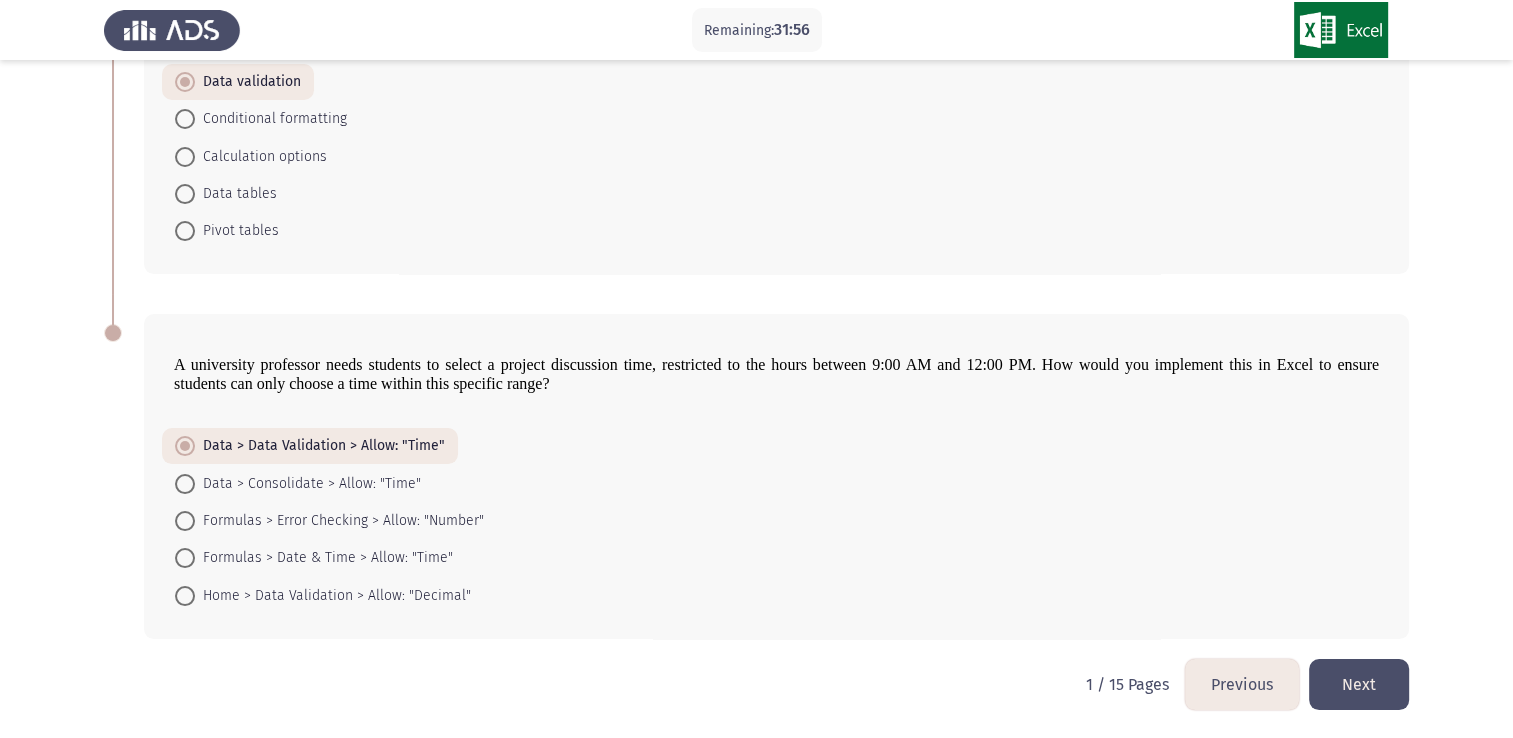 click on "Next" 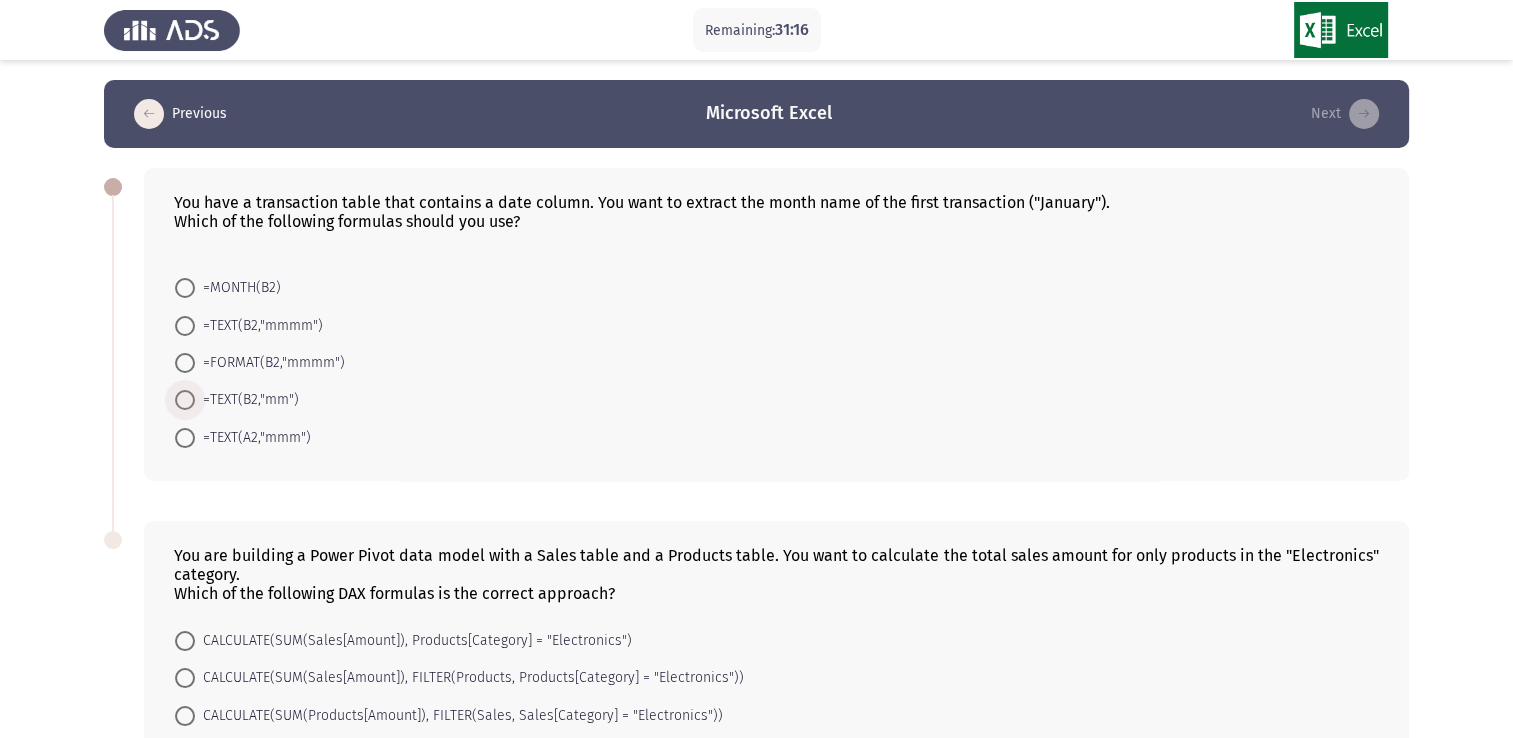 click on "=TEXT(B2,"mm")" at bounding box center (247, 400) 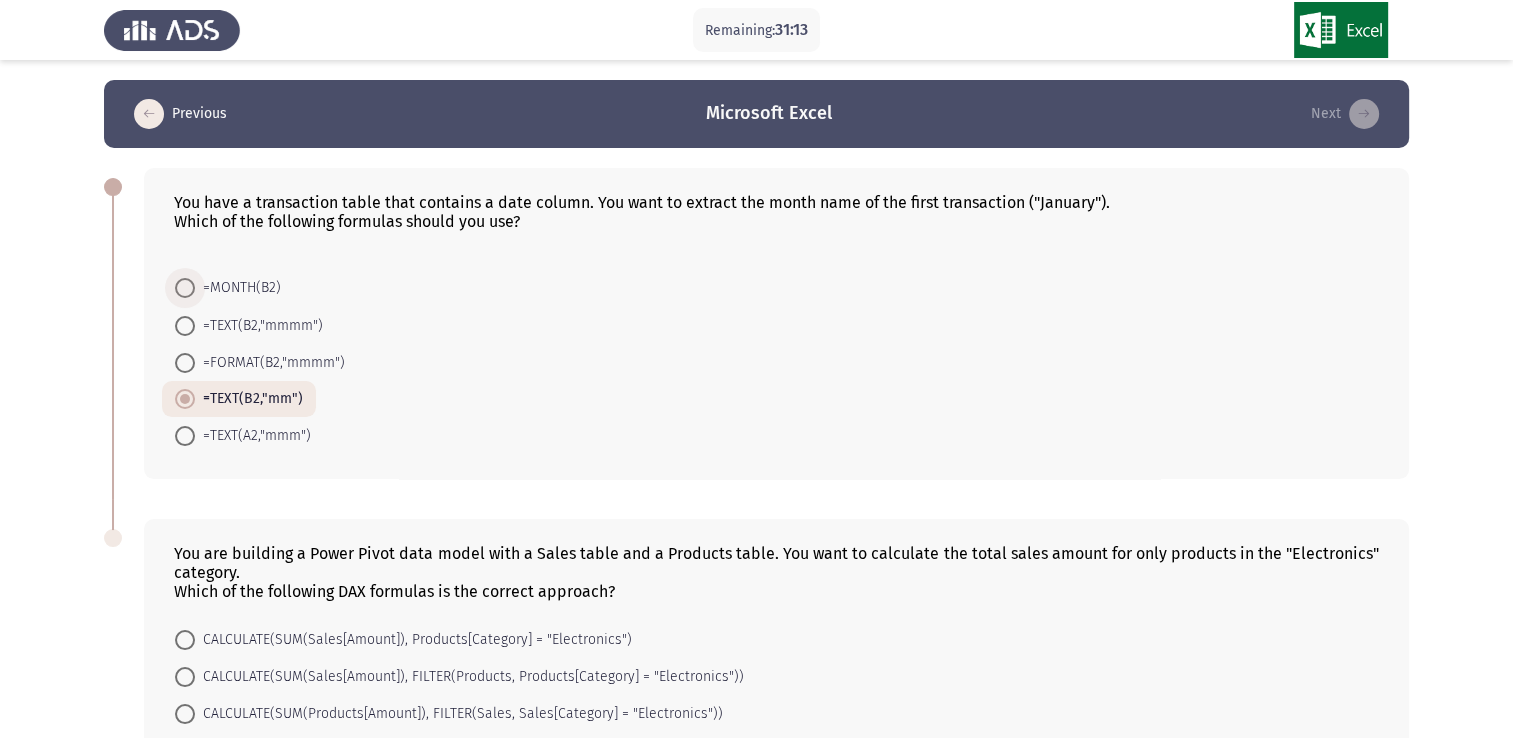 click on "=MONTH(B2)" at bounding box center [238, 288] 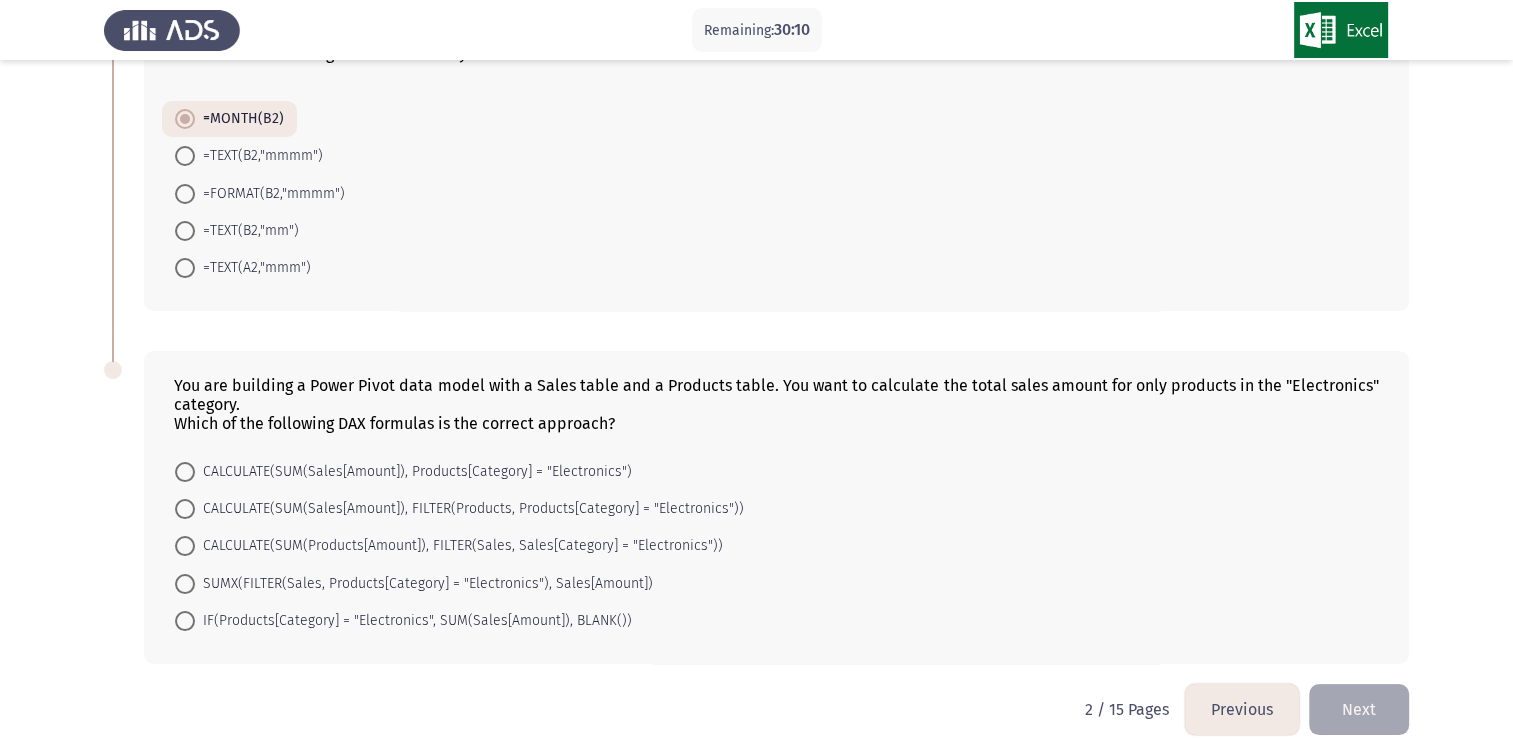 scroll, scrollTop: 193, scrollLeft: 0, axis: vertical 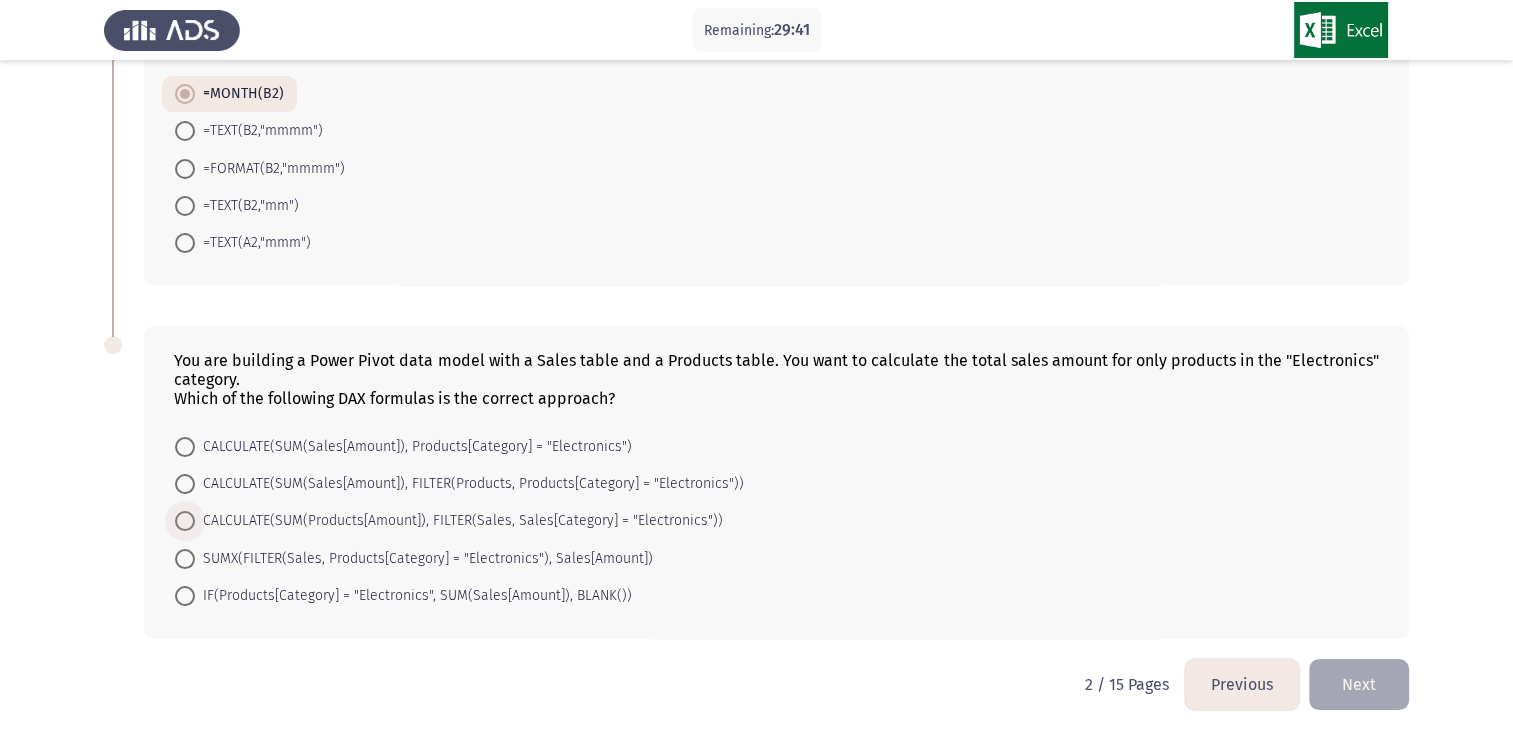 click on "CALCULATE(SUM(Products[Amount]), FILTER(Sales, Sales[Category] = "Electronics"))" at bounding box center (459, 521) 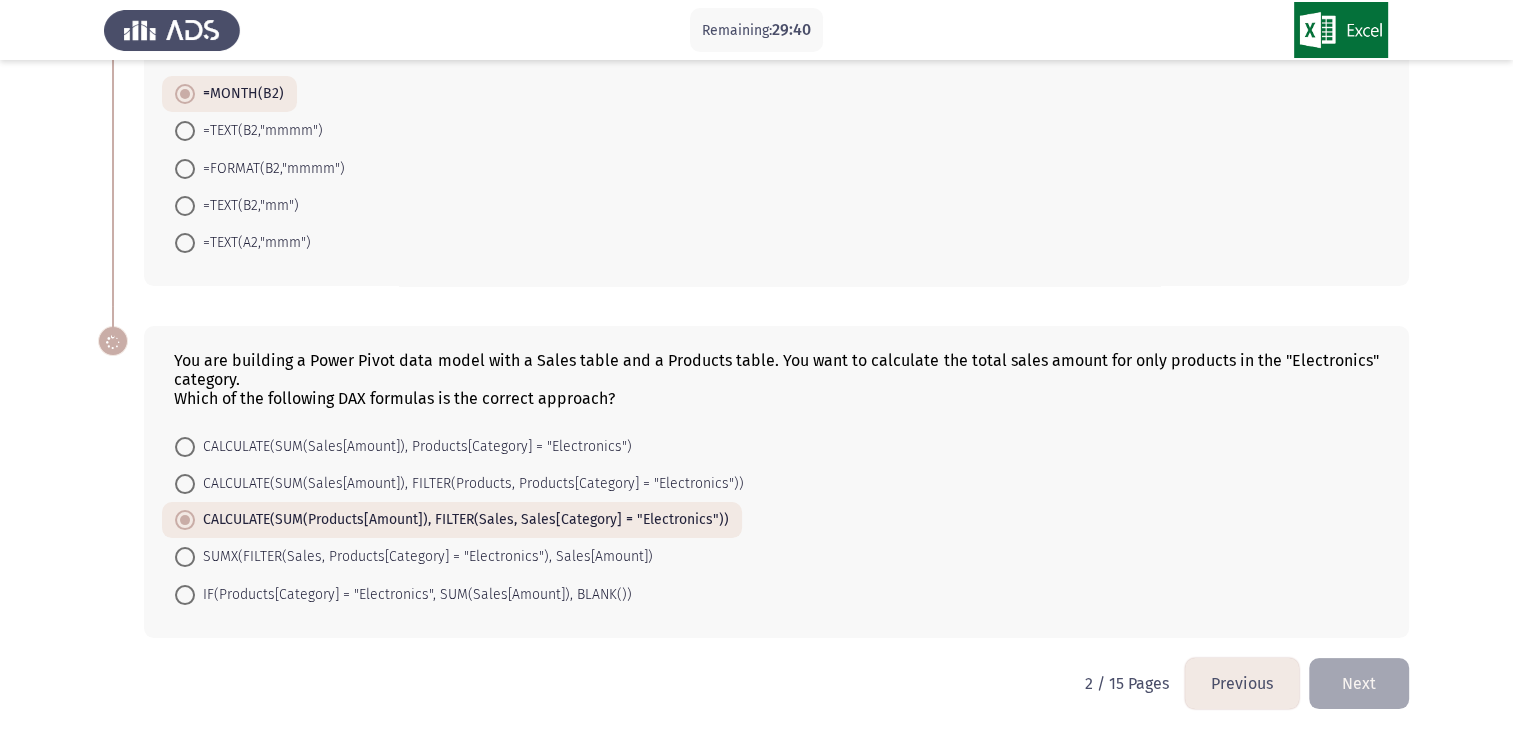 scroll, scrollTop: 192, scrollLeft: 0, axis: vertical 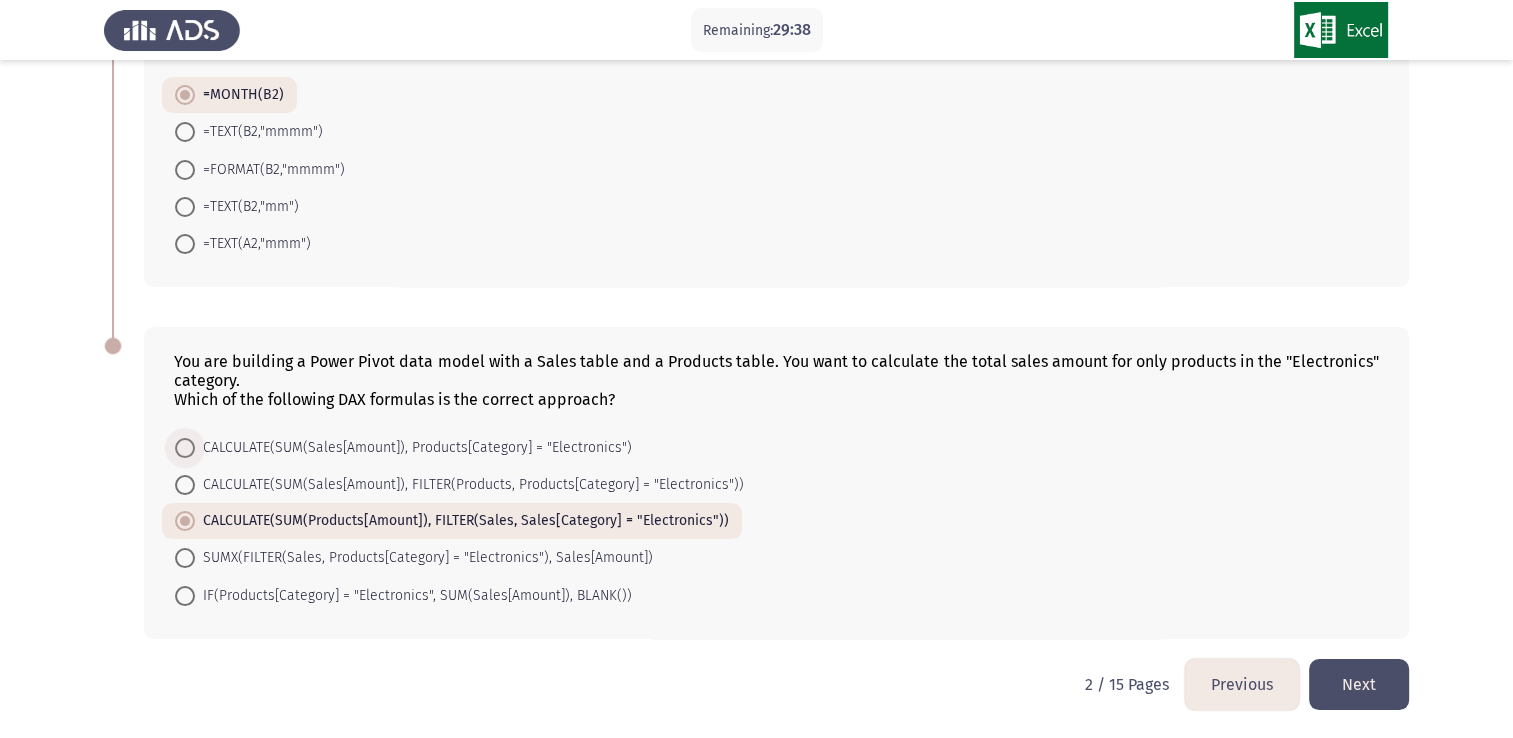 click at bounding box center [185, 448] 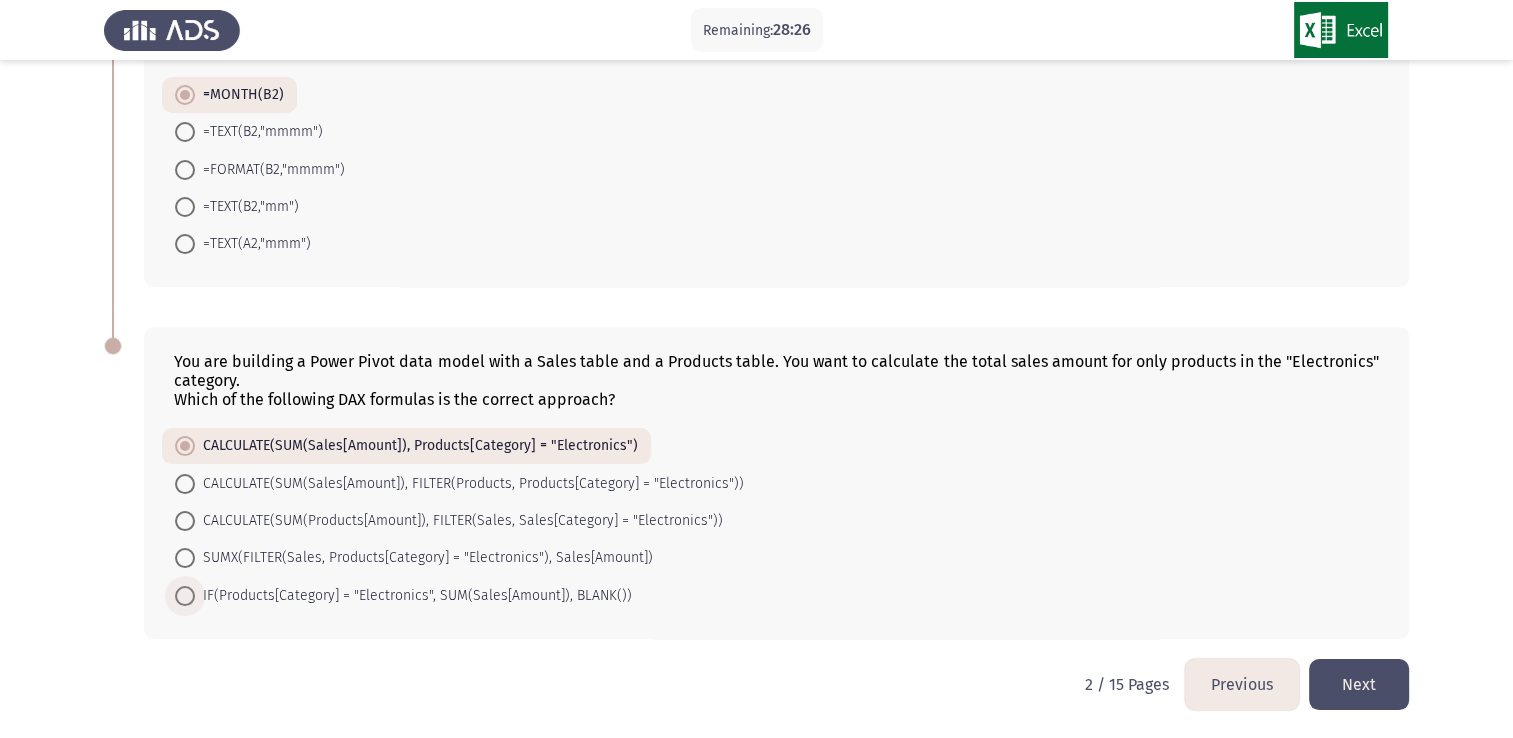 click on "IF(Products[Category] = "Electronics", SUM(Sales[Amount]), BLANK())" at bounding box center (413, 596) 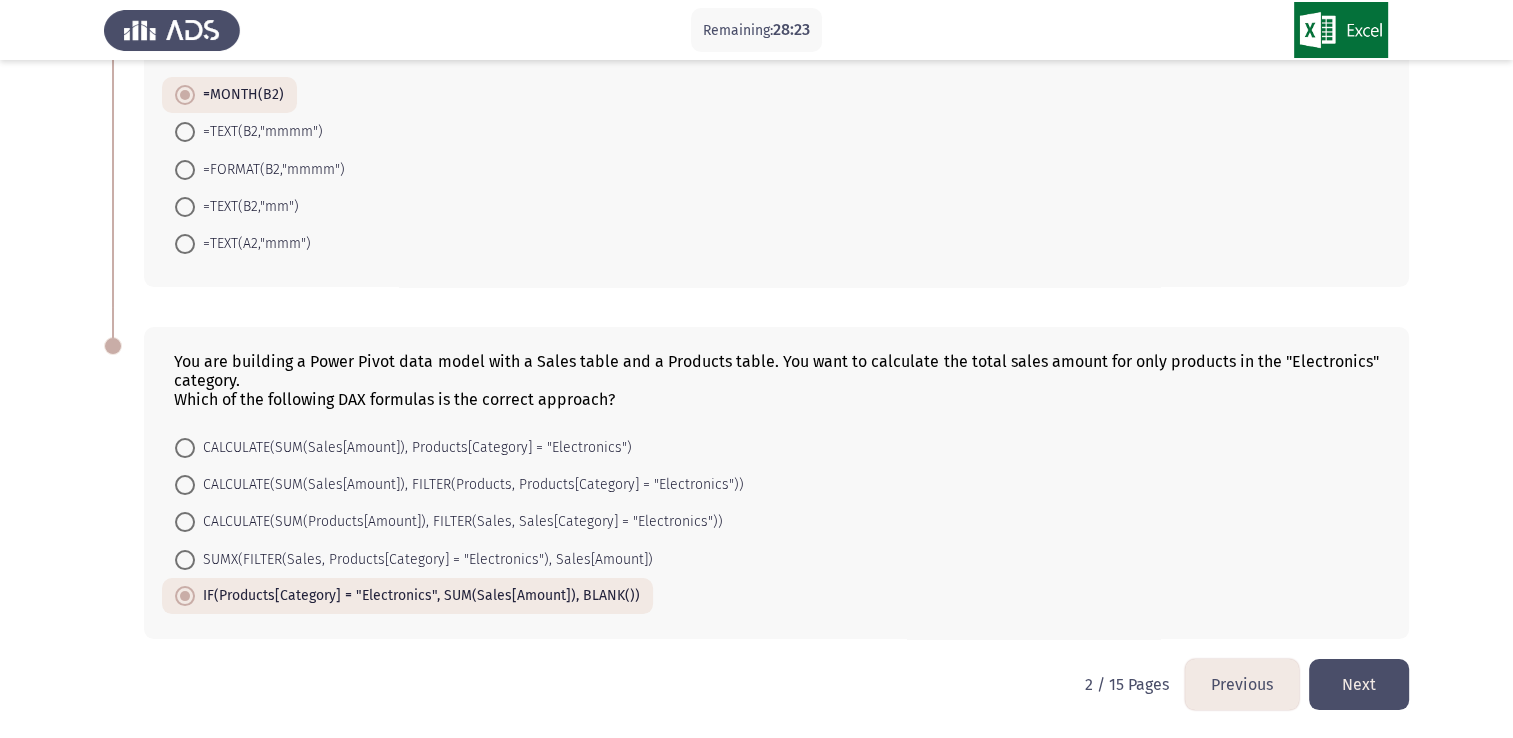 click on "Next" 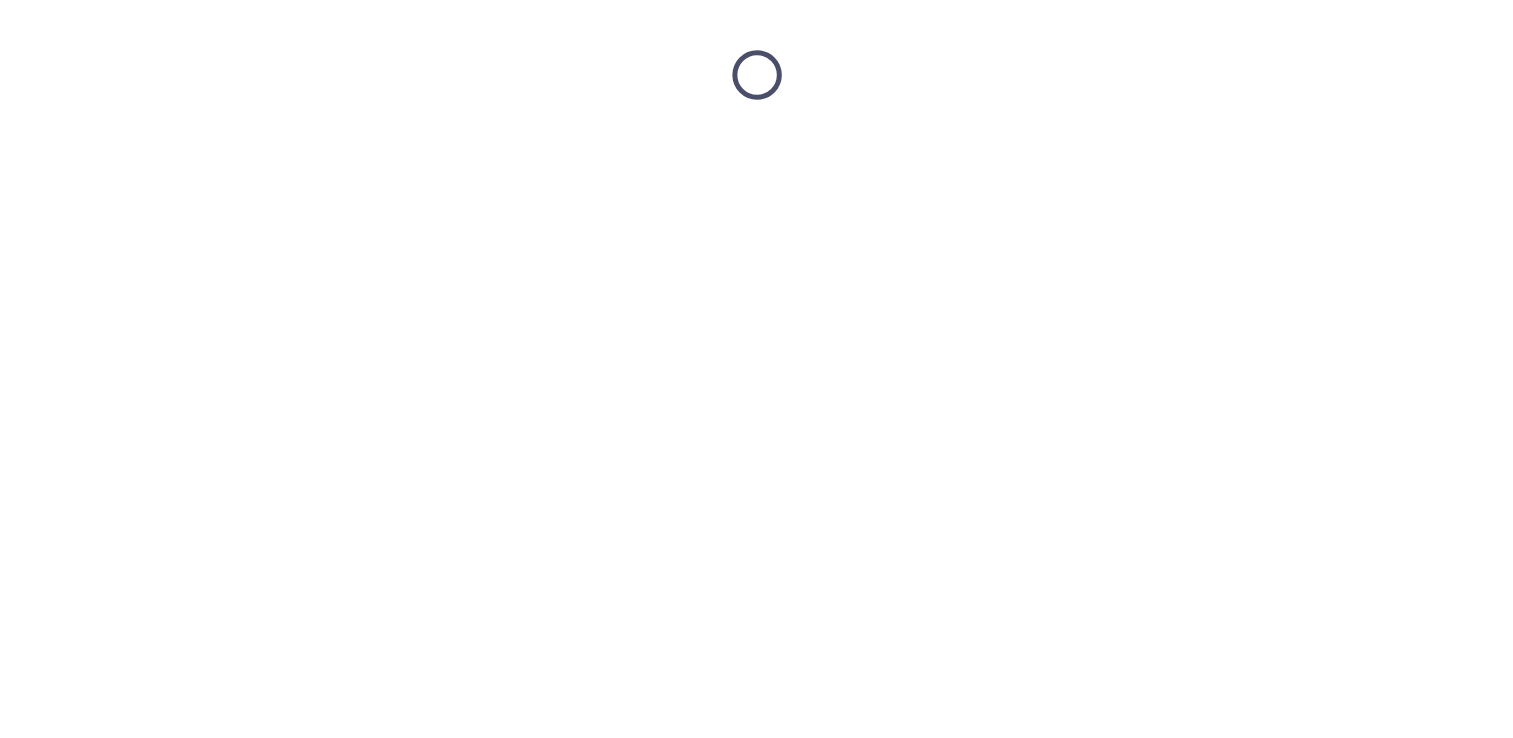 scroll, scrollTop: 0, scrollLeft: 0, axis: both 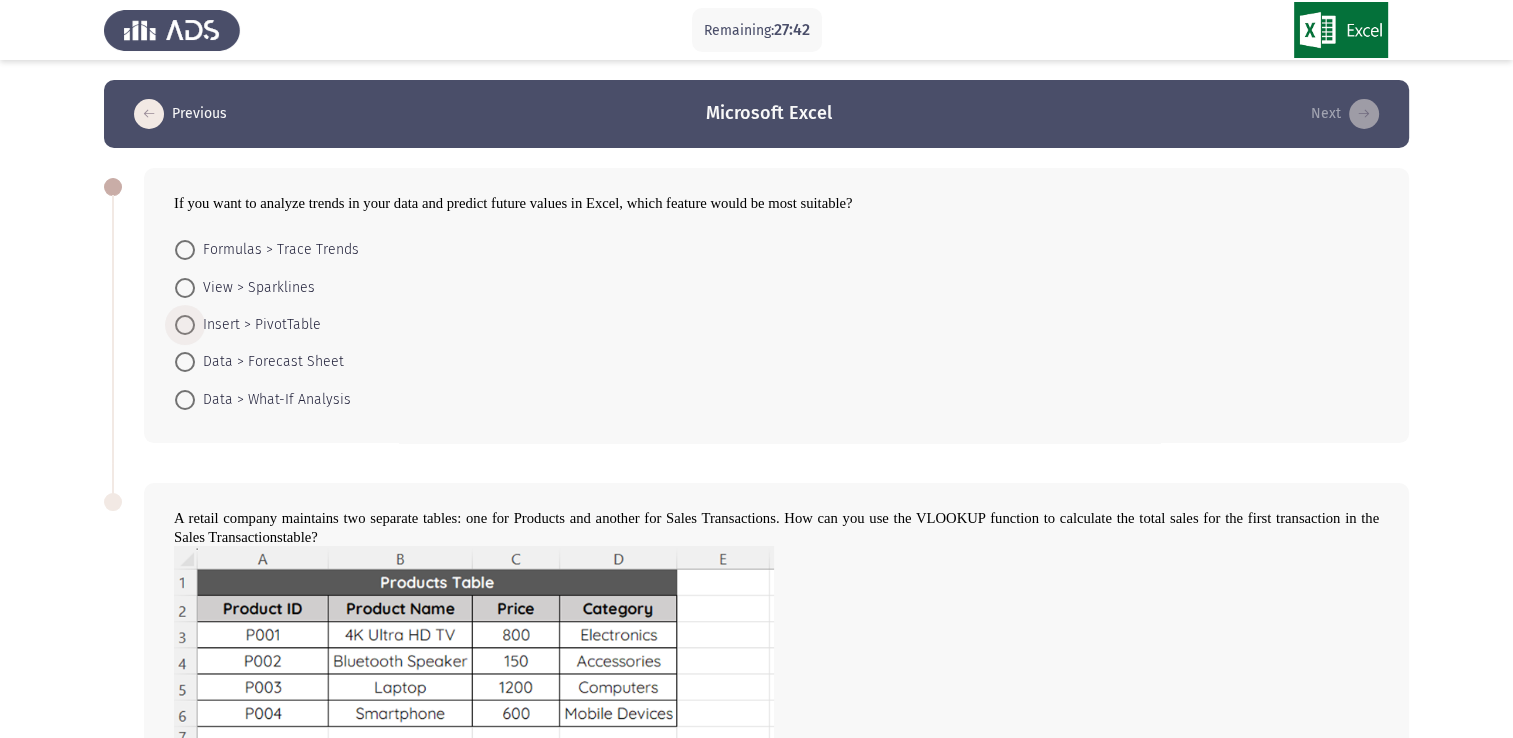 click at bounding box center (185, 325) 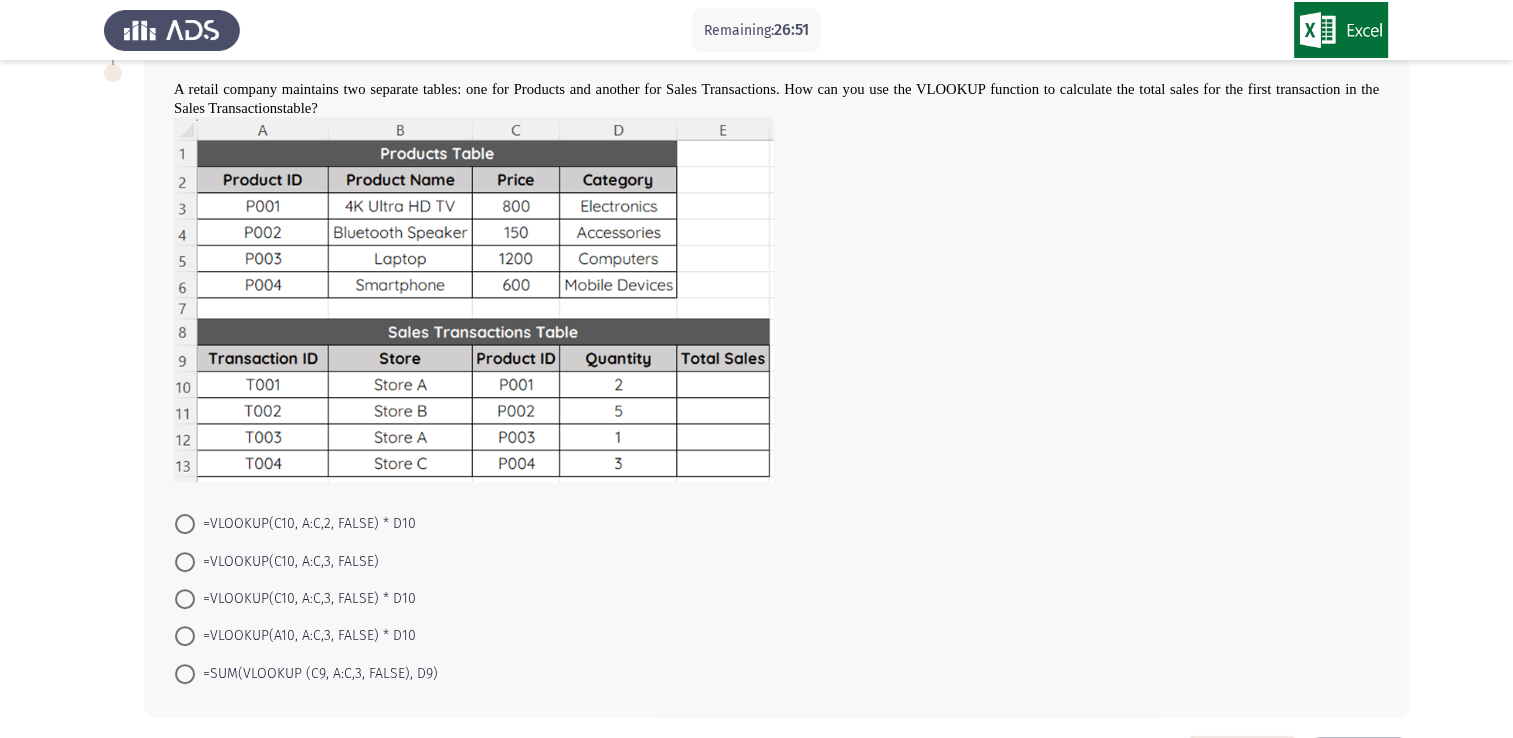scroll, scrollTop: 424, scrollLeft: 0, axis: vertical 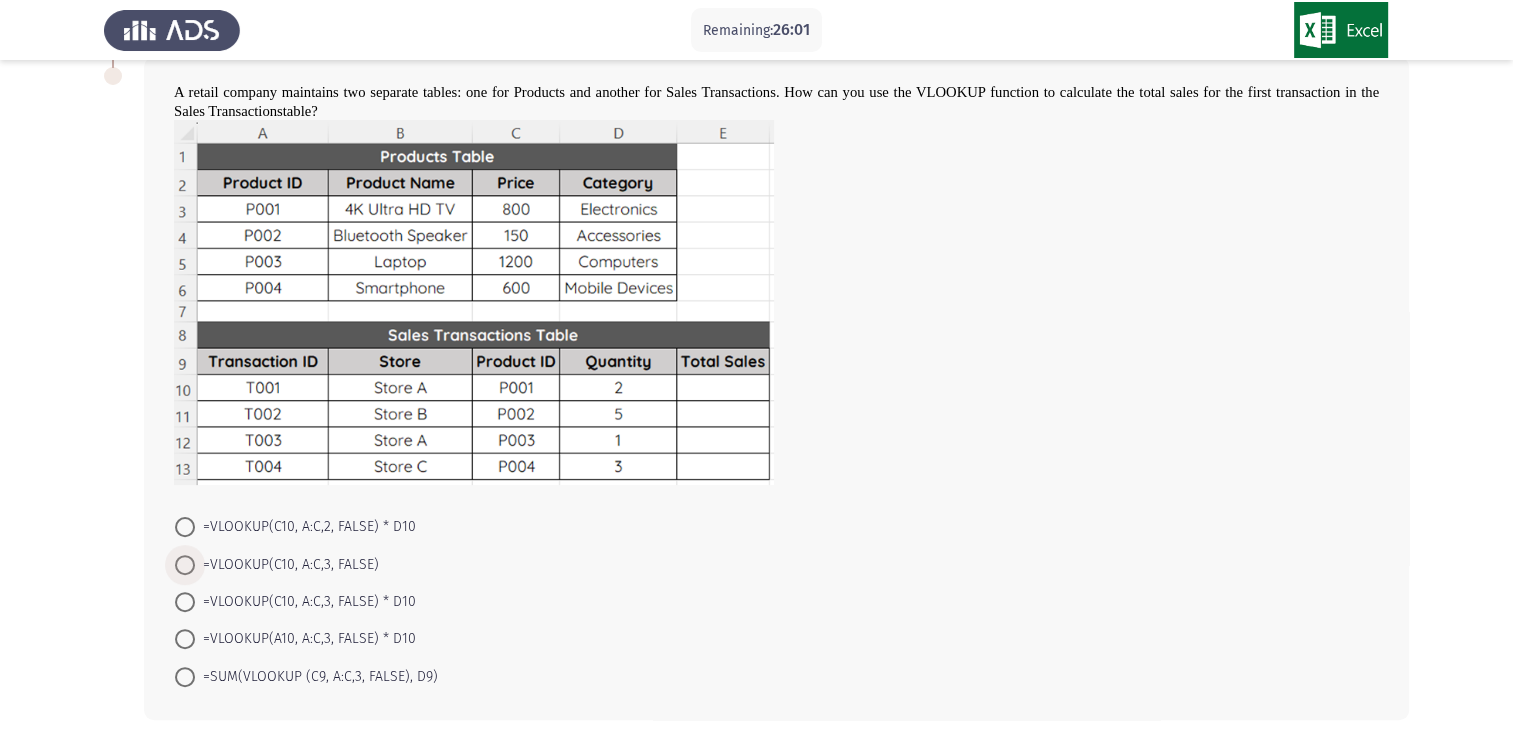 click at bounding box center (185, 565) 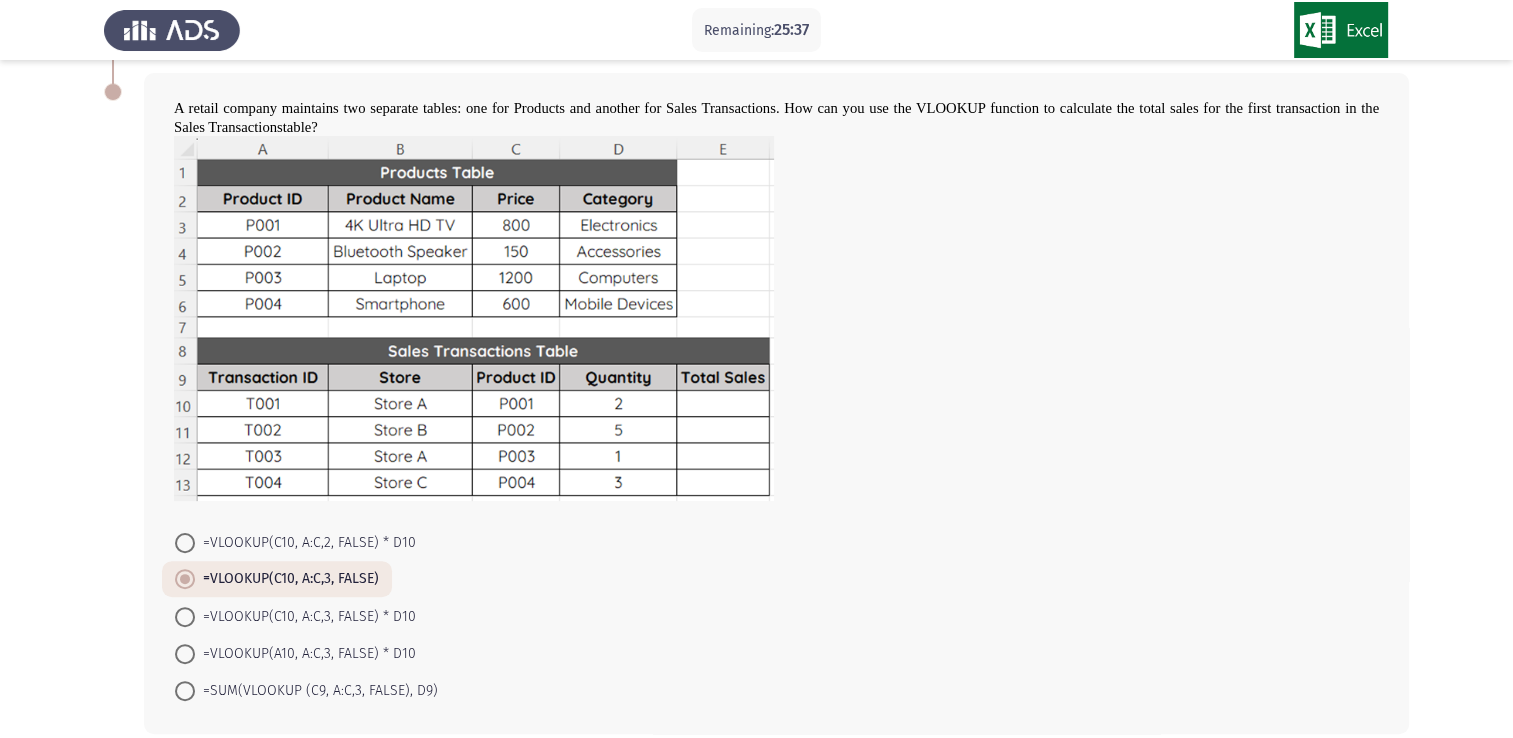 scroll, scrollTop: 412, scrollLeft: 0, axis: vertical 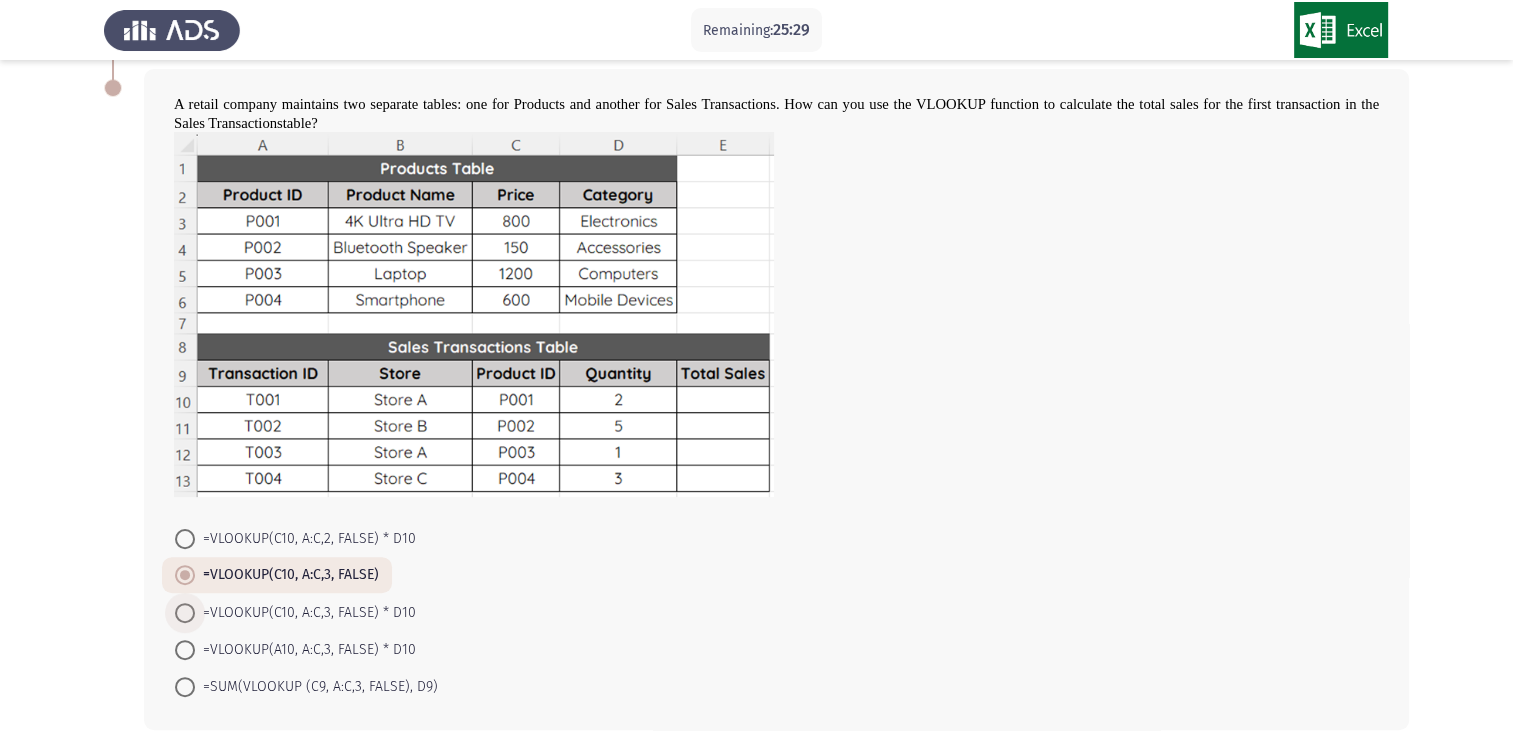 click at bounding box center [185, 613] 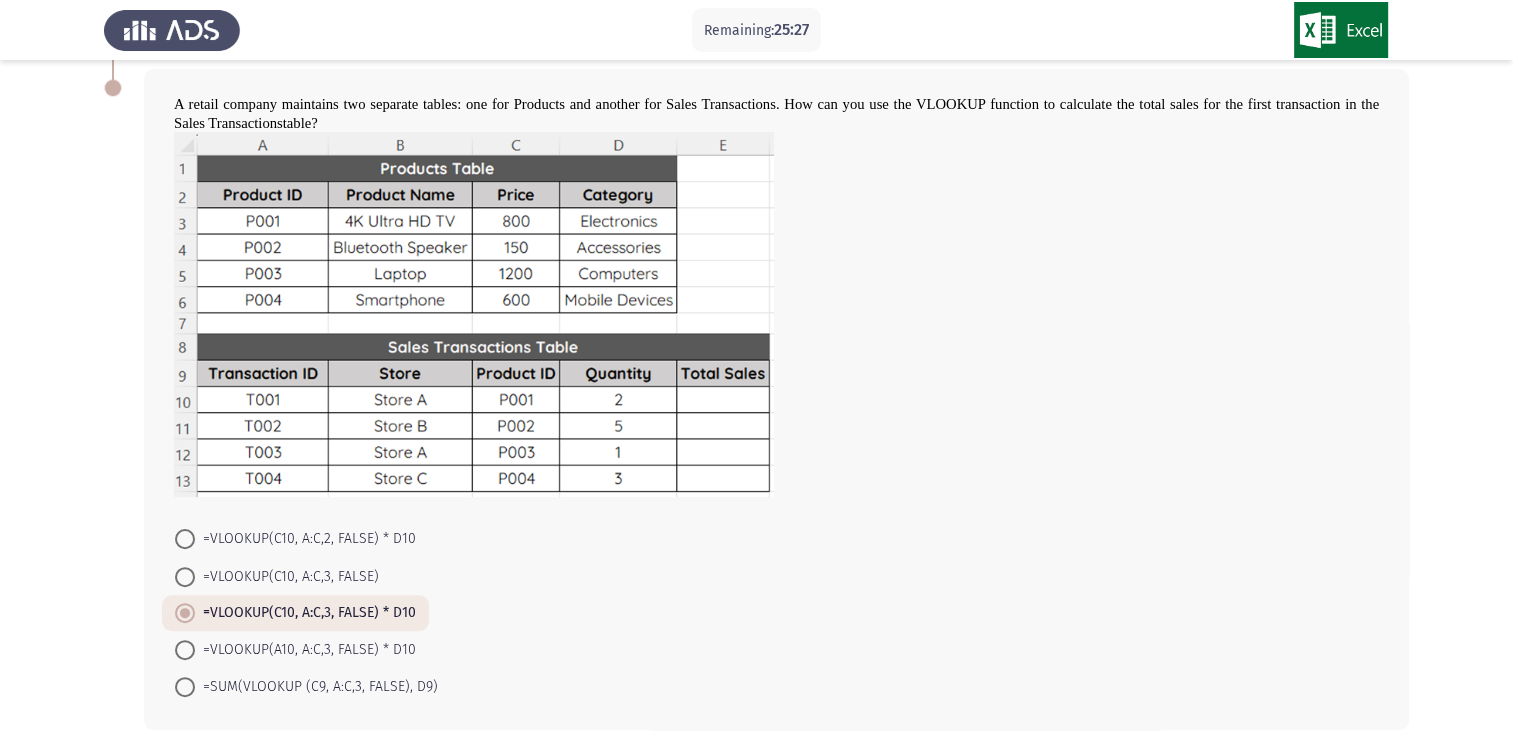 scroll, scrollTop: 503, scrollLeft: 0, axis: vertical 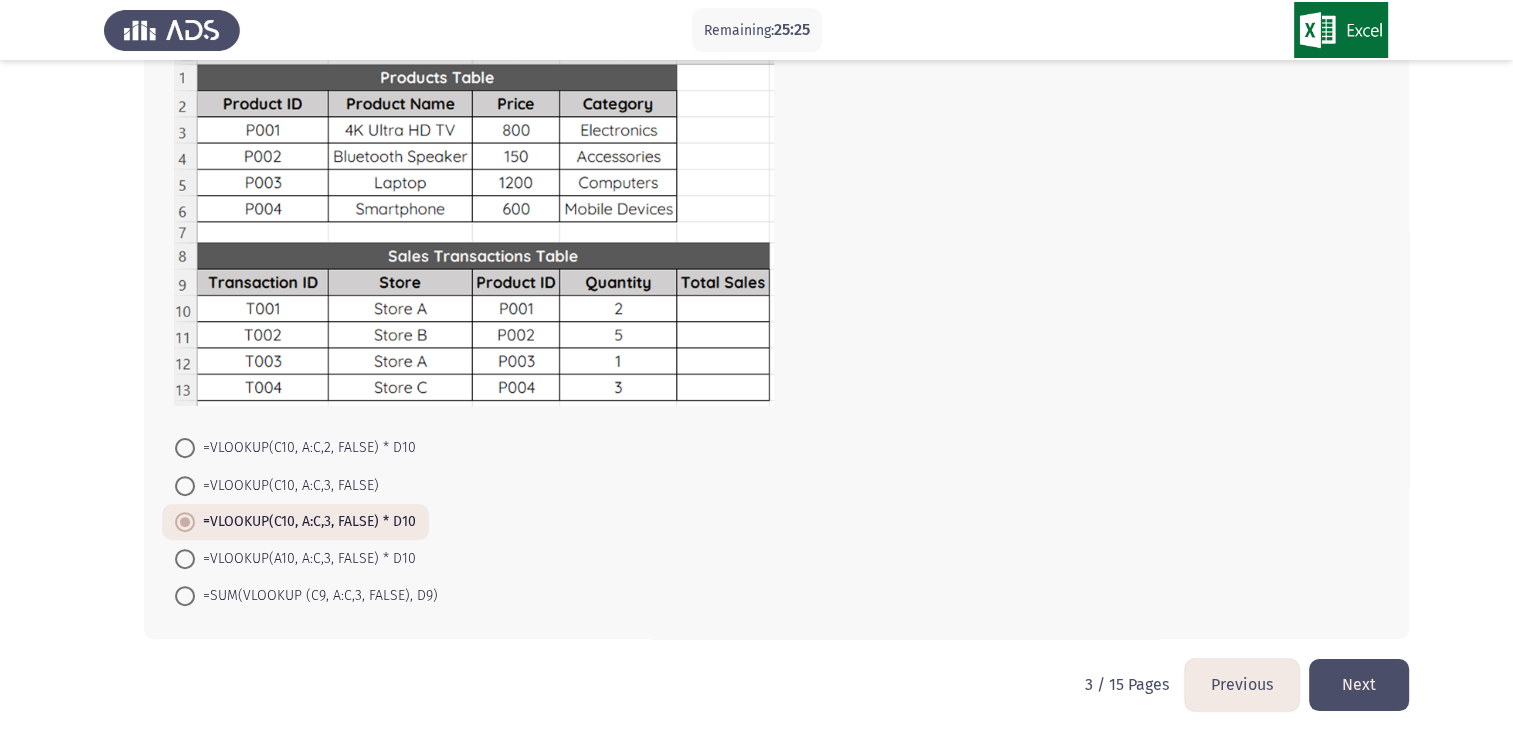 click on "Next" 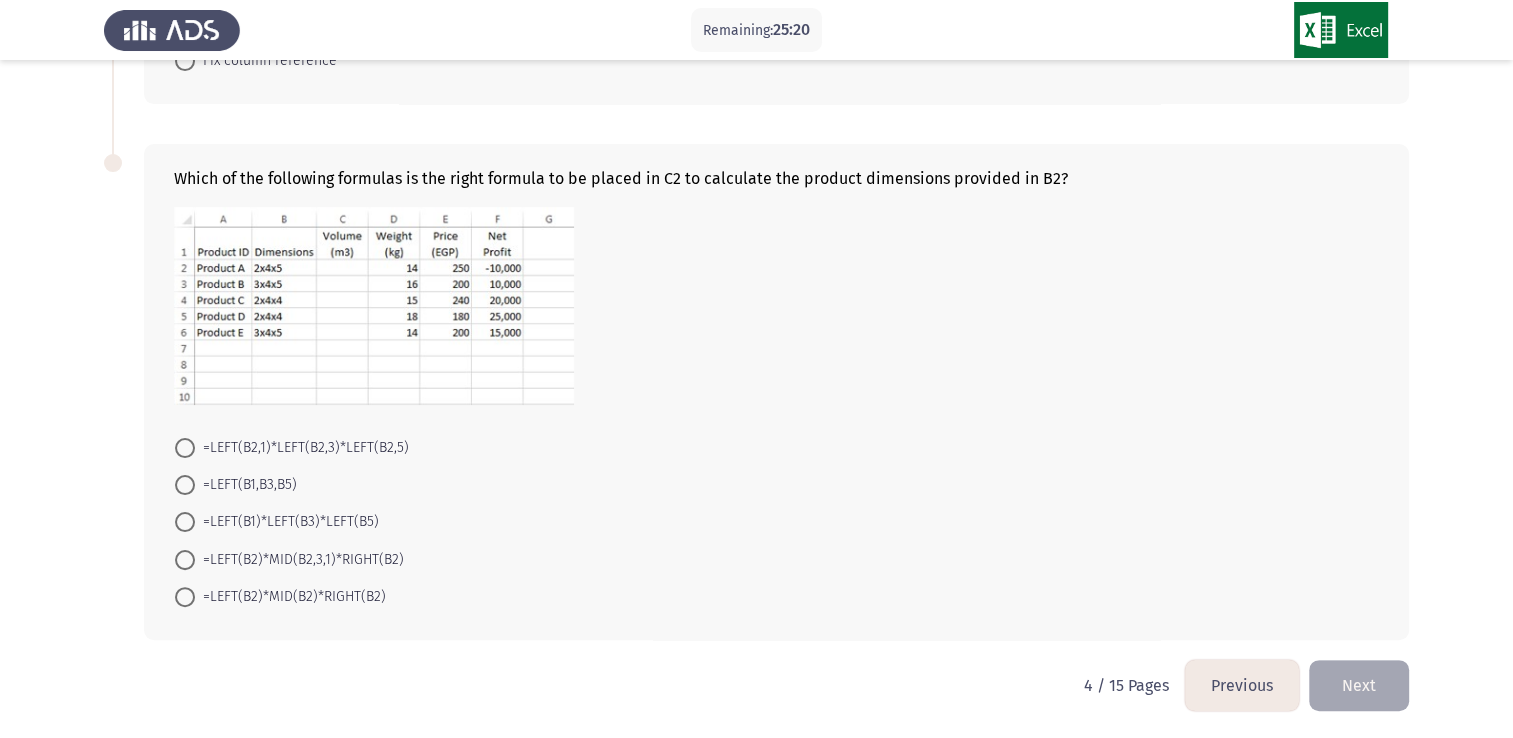 scroll, scrollTop: 0, scrollLeft: 0, axis: both 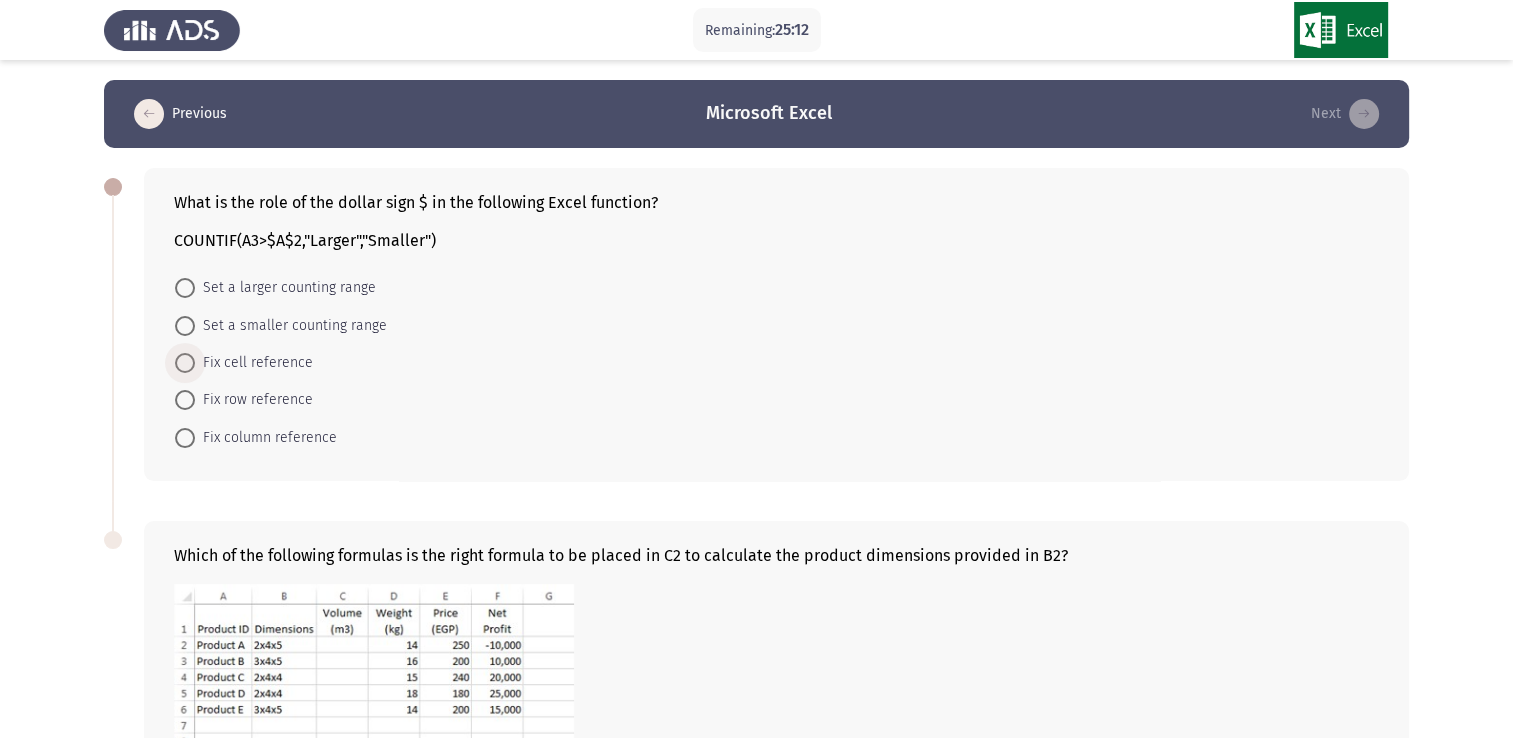 click at bounding box center [185, 363] 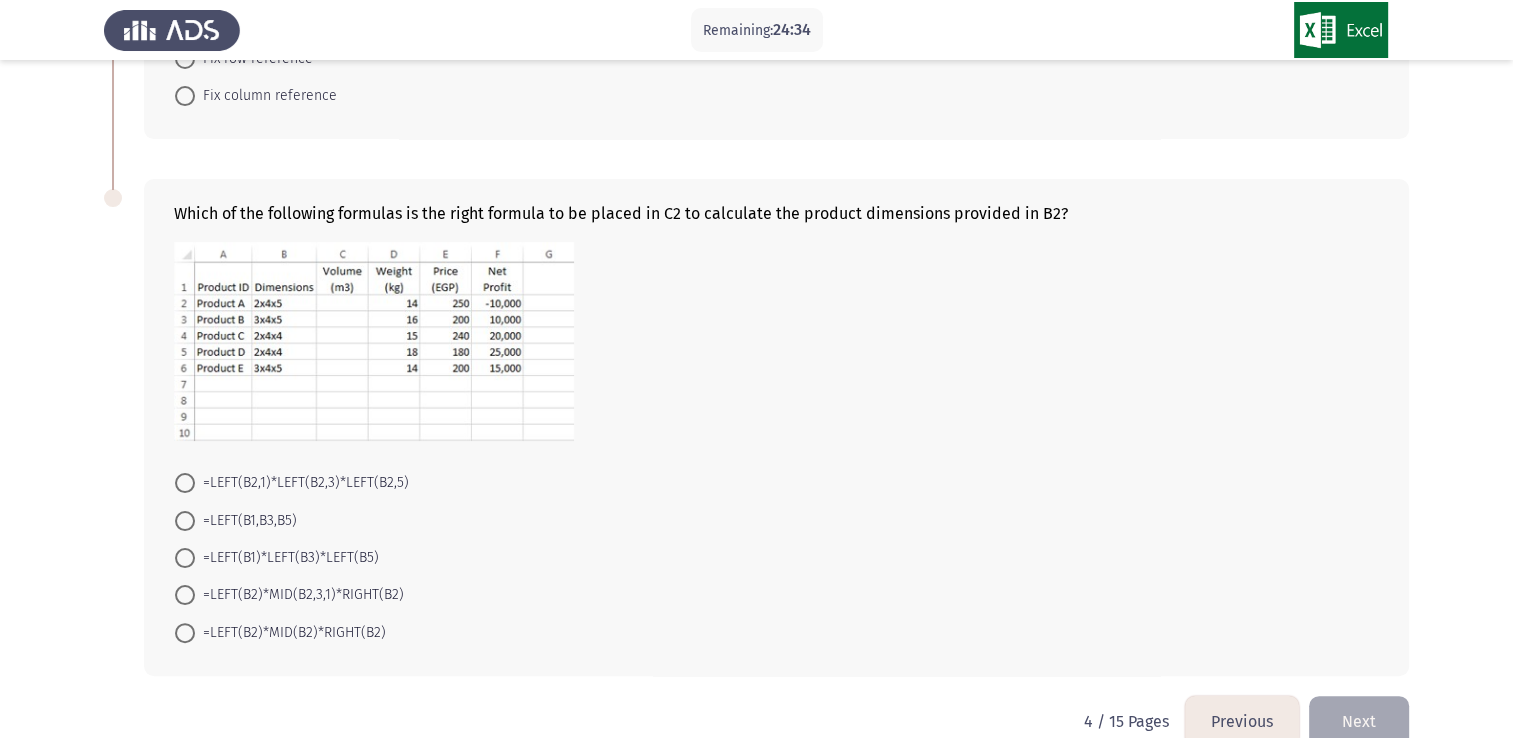 scroll, scrollTop: 339, scrollLeft: 0, axis: vertical 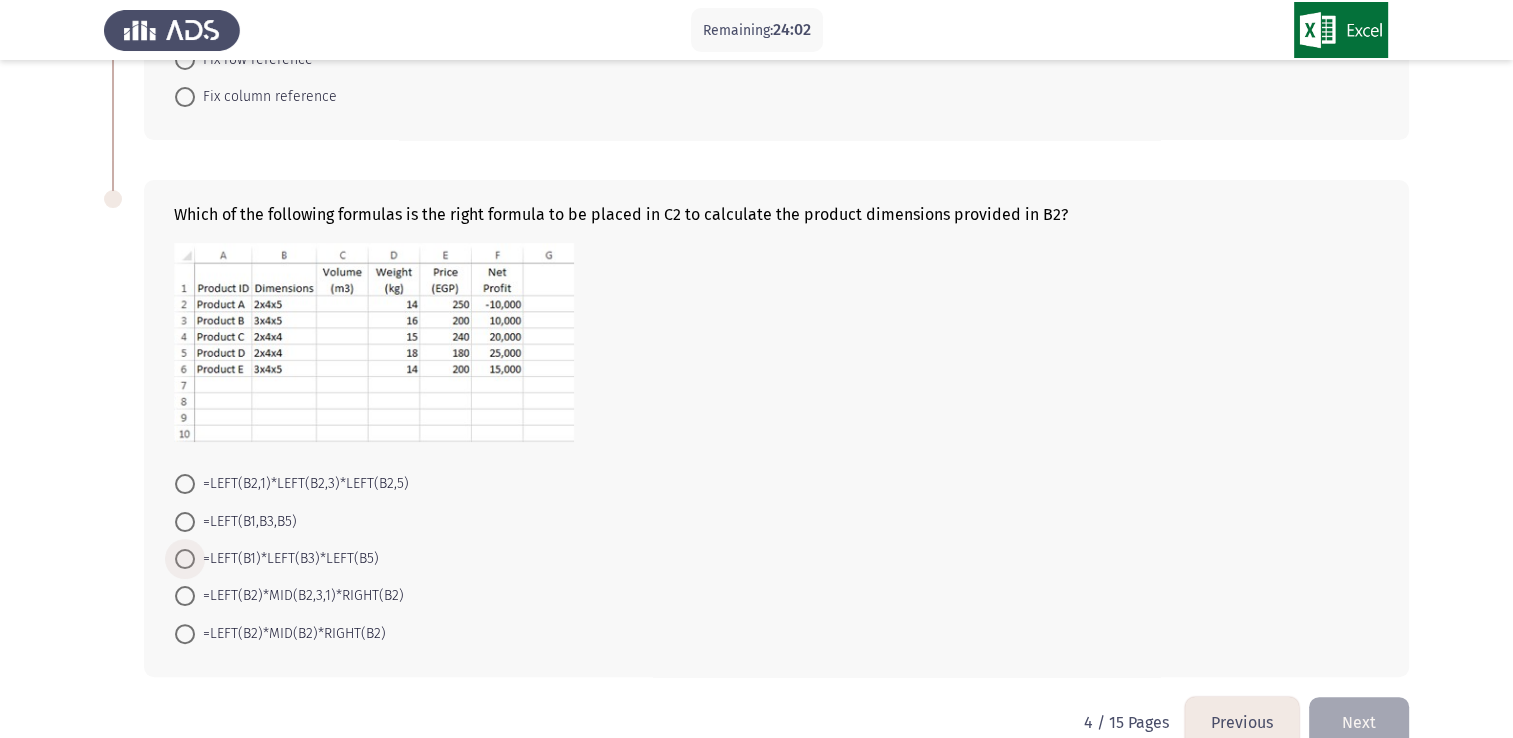 click at bounding box center [185, 559] 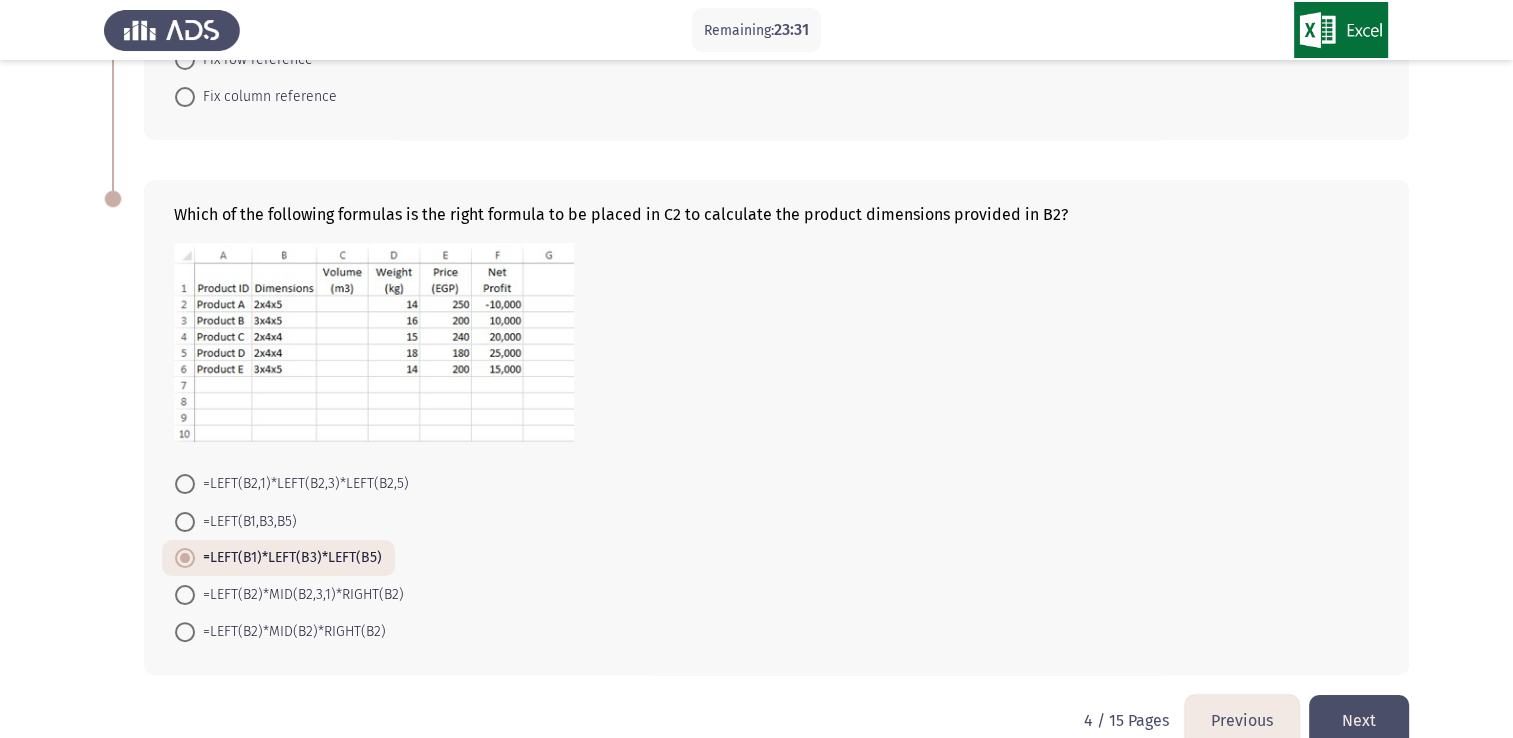 drag, startPoint x: 186, startPoint y: 474, endPoint x: 331, endPoint y: 430, distance: 151.52887 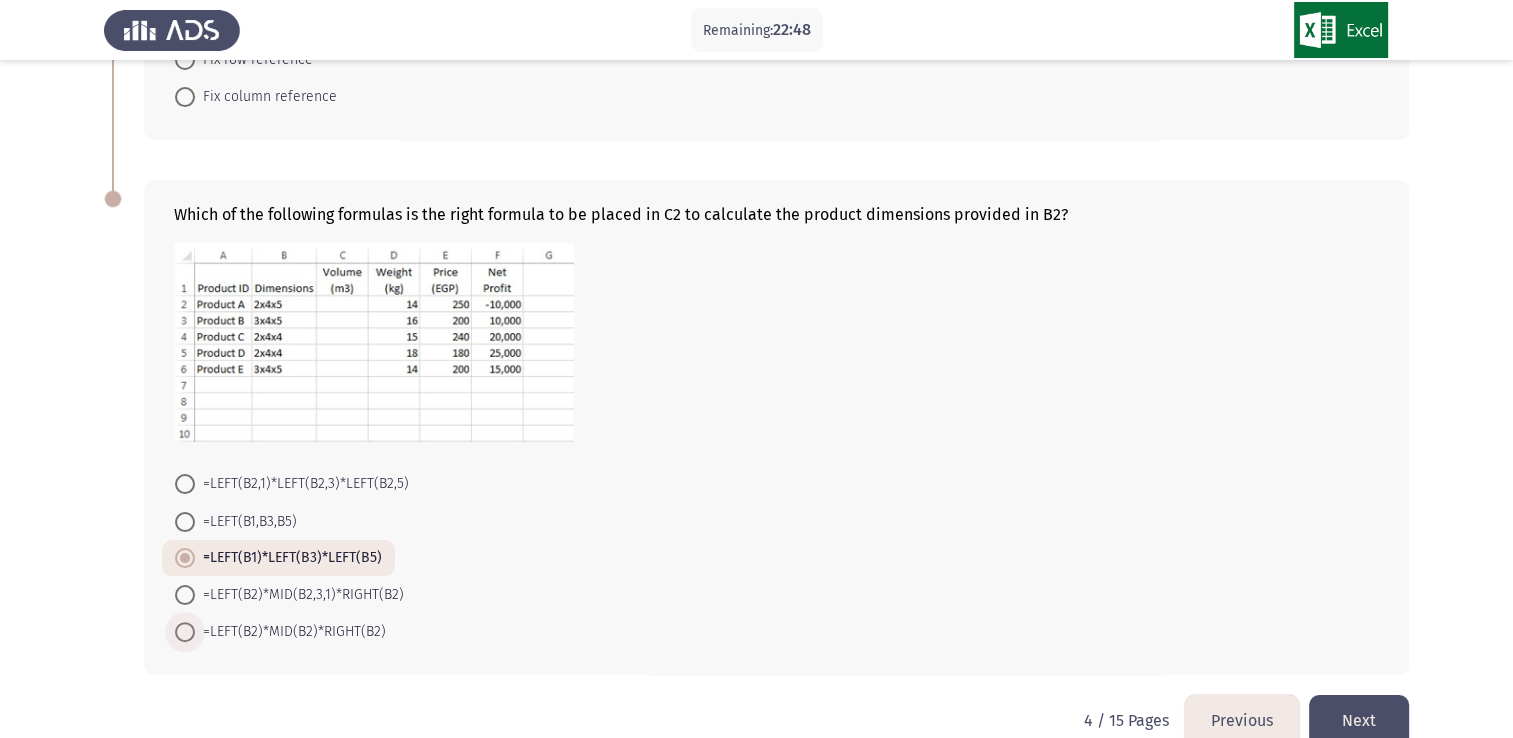 click at bounding box center [185, 632] 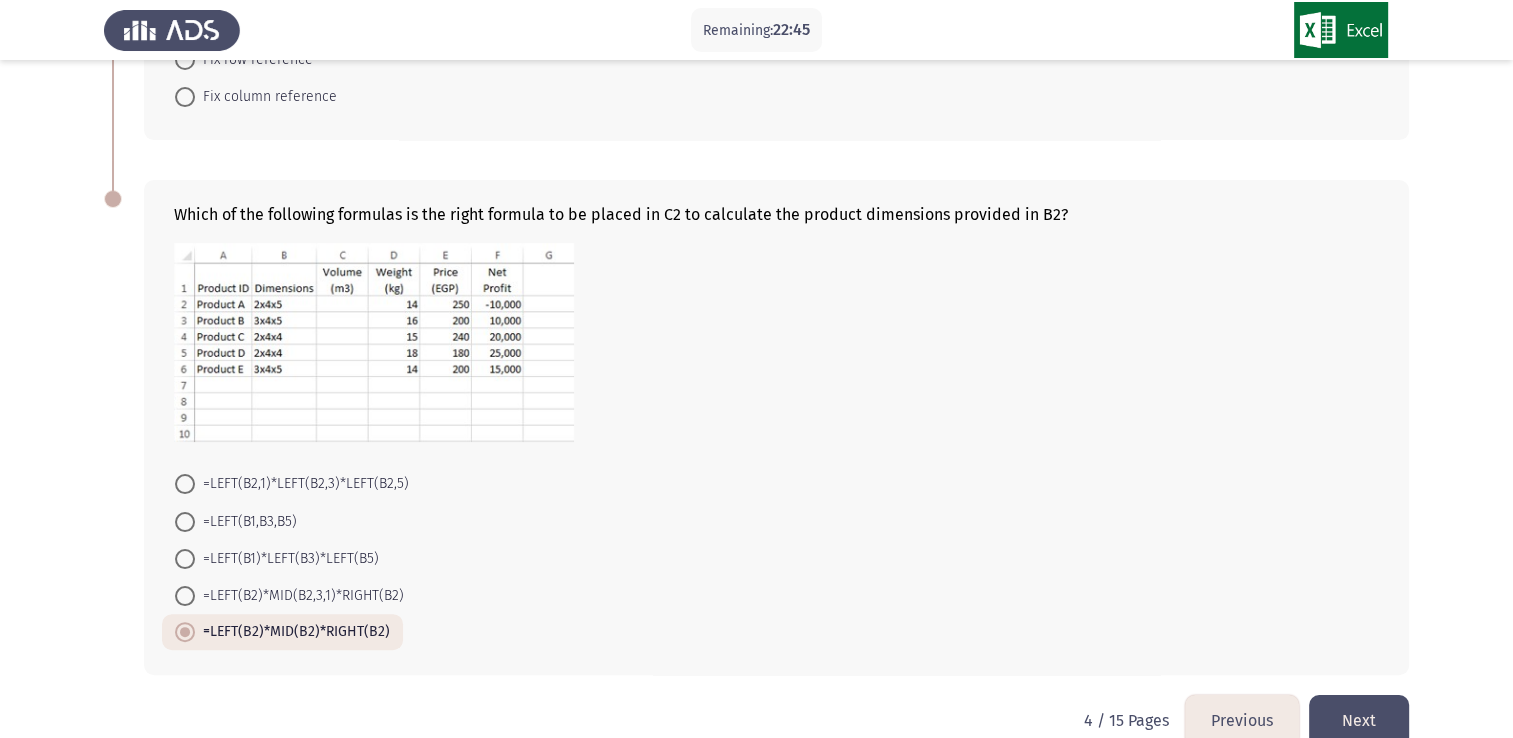 click on "Next" 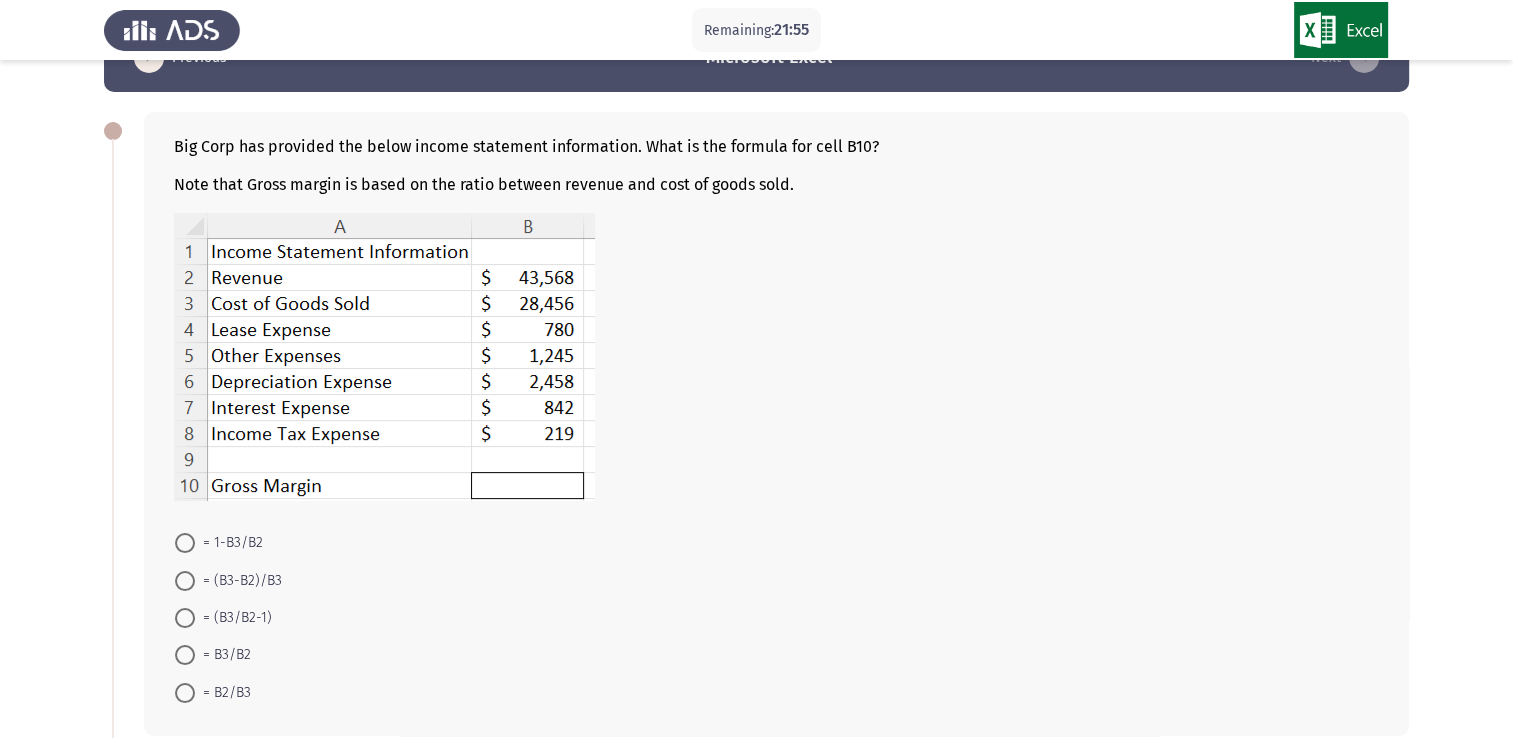 scroll, scrollTop: 126, scrollLeft: 0, axis: vertical 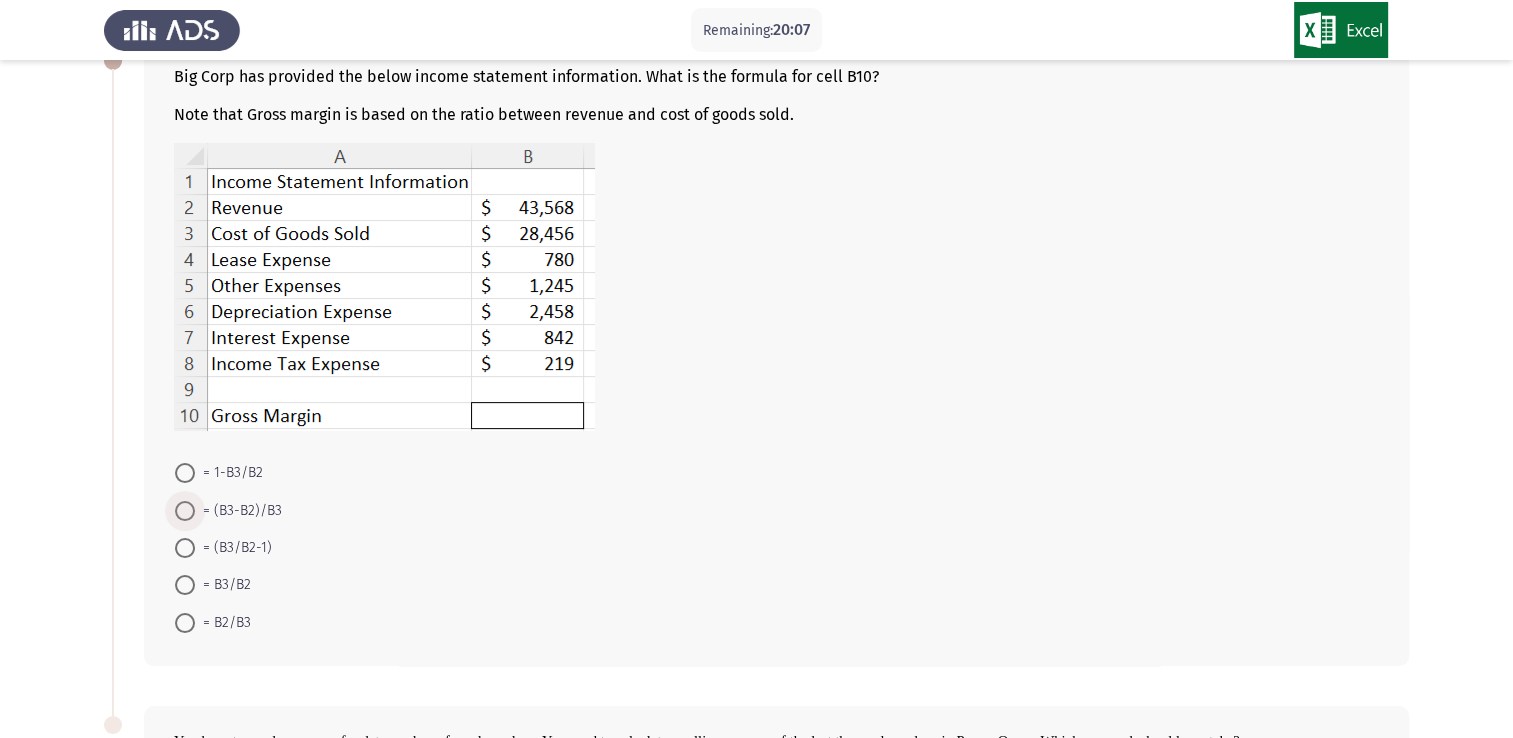 click on "= (B3-B2)/B3" at bounding box center (238, 511) 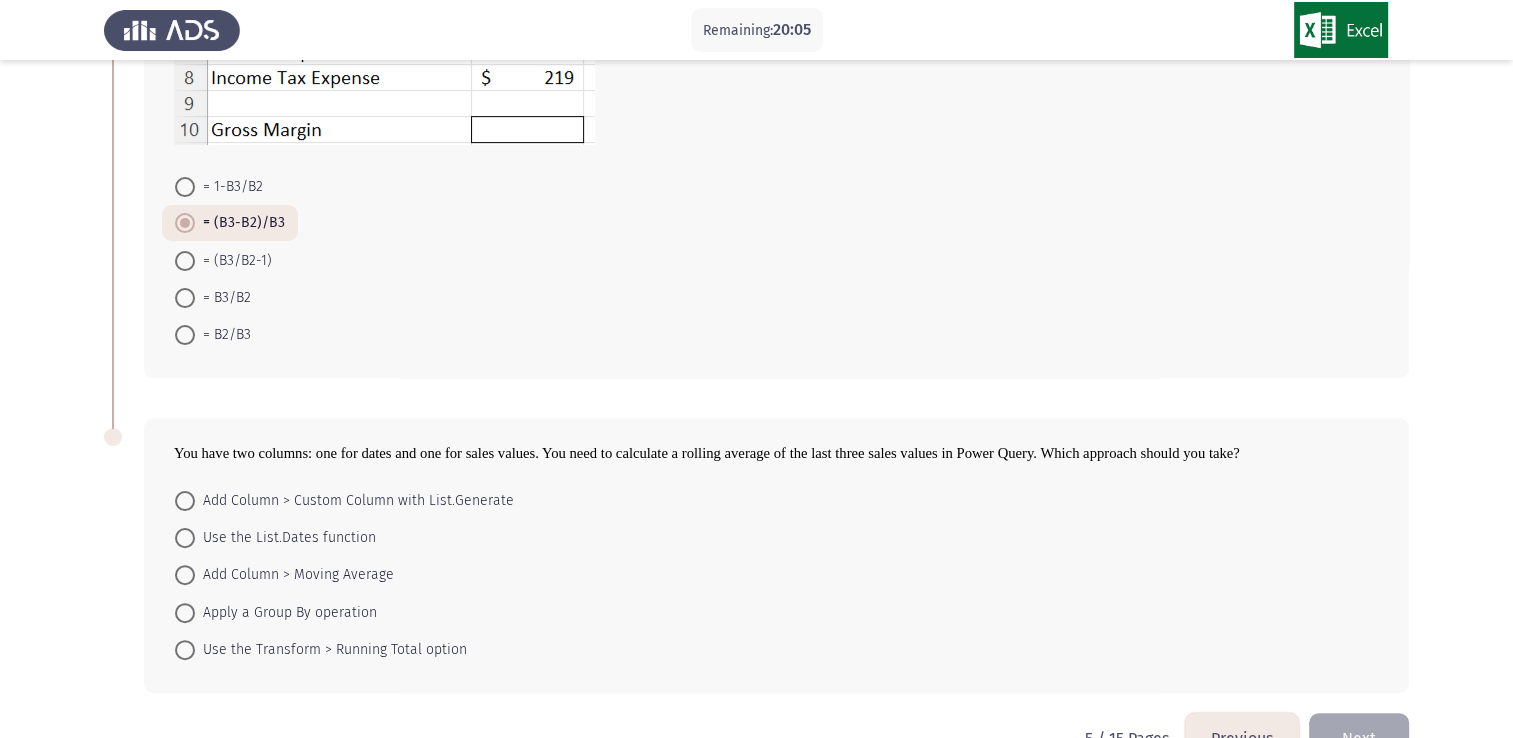 scroll, scrollTop: 415, scrollLeft: 0, axis: vertical 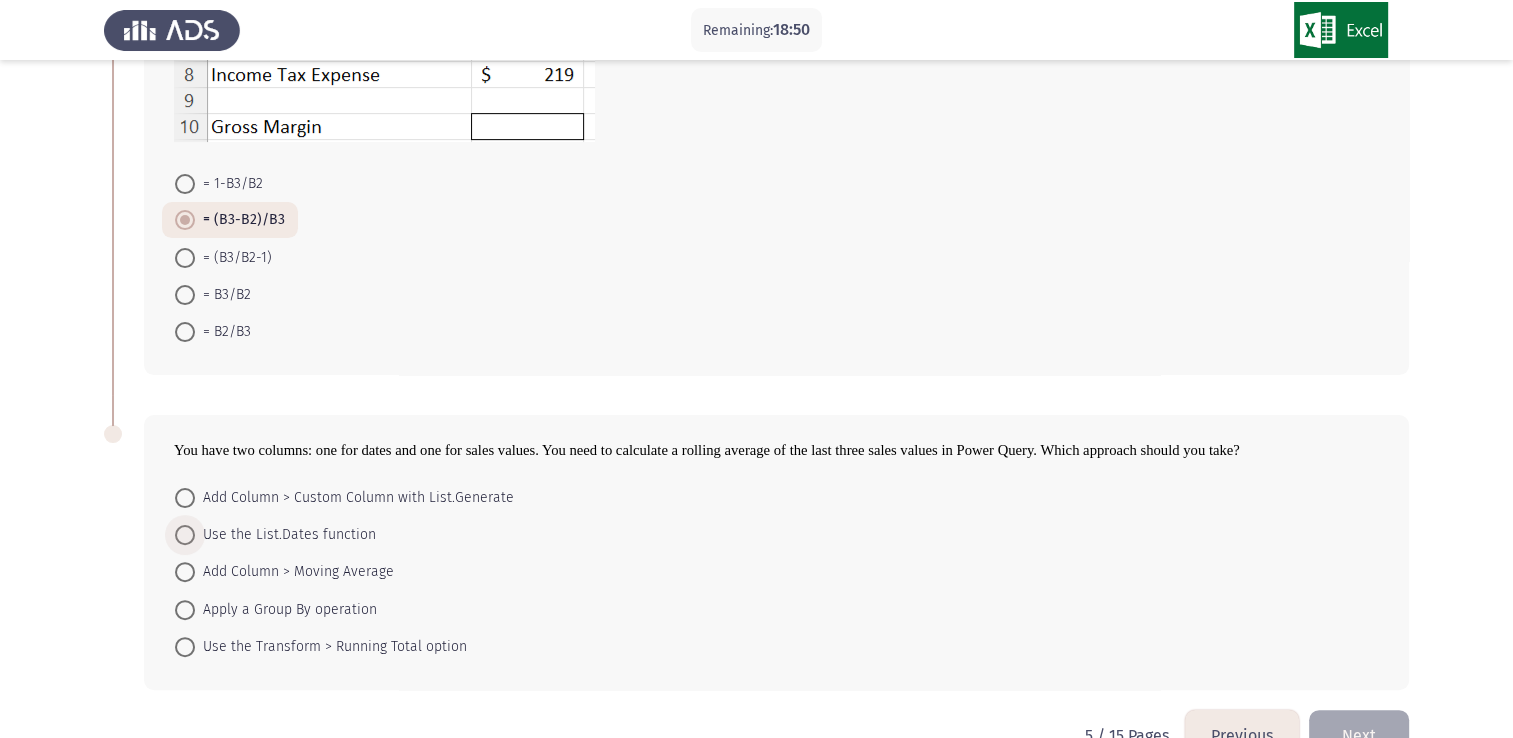 click on "Use the List.Dates function" at bounding box center (285, 535) 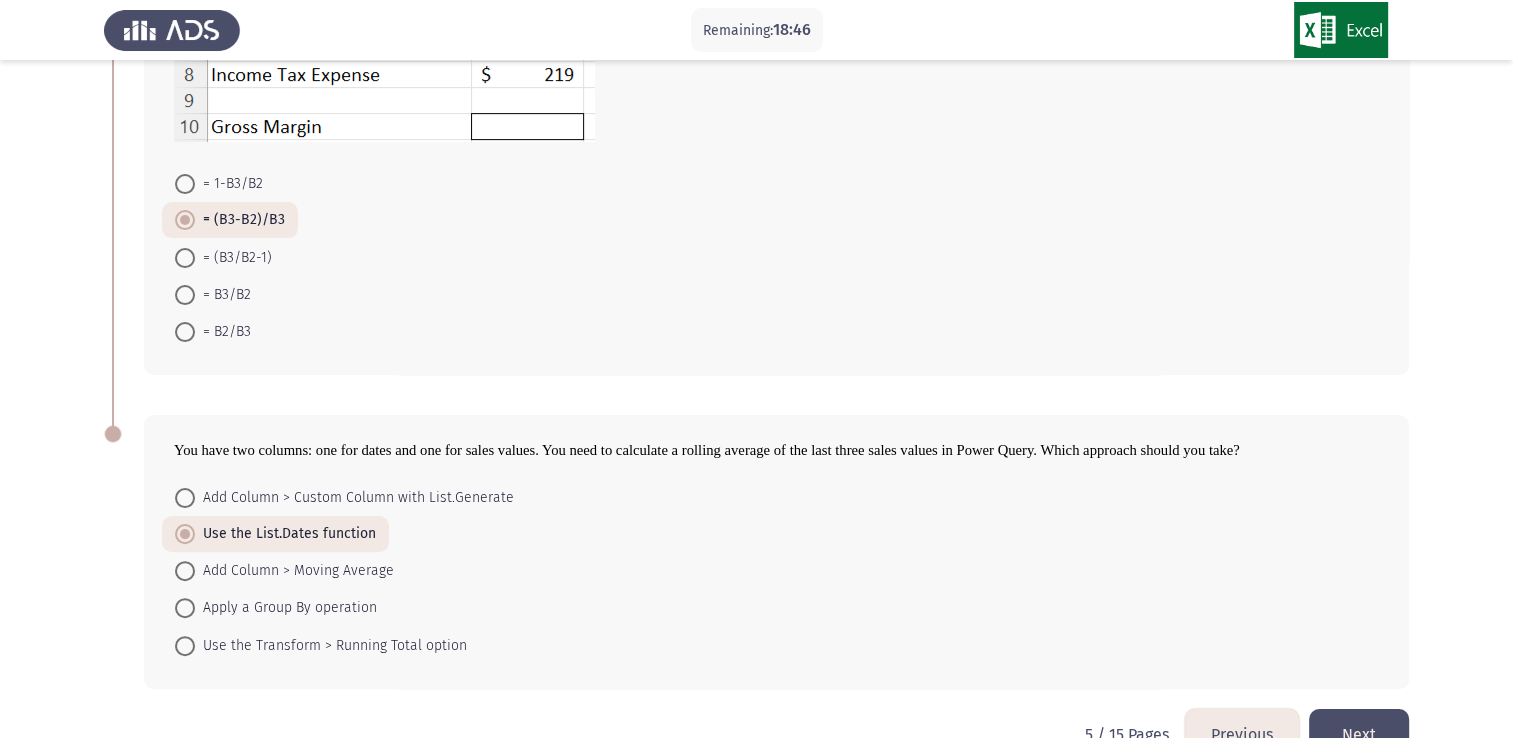 click on "Next" 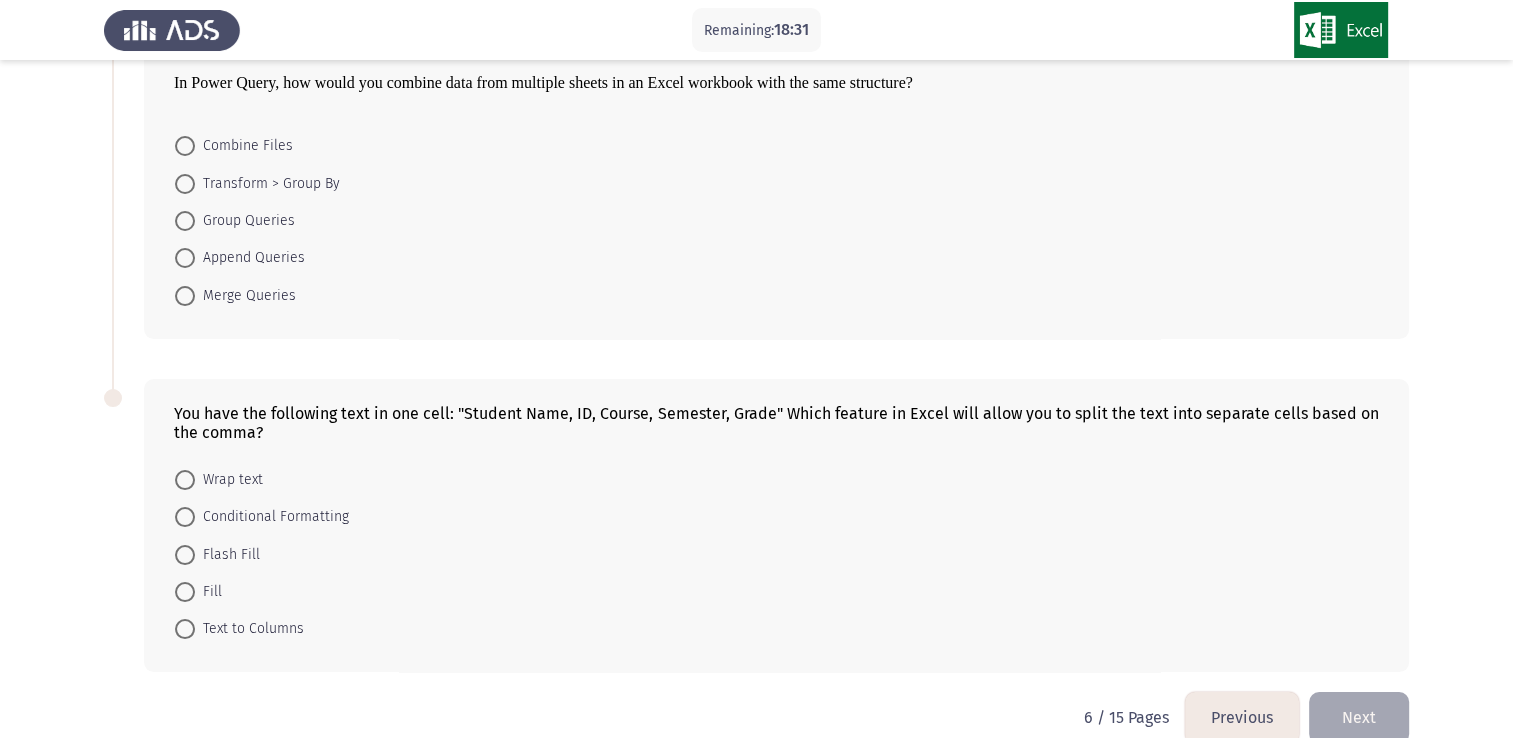 scroll, scrollTop: 168, scrollLeft: 0, axis: vertical 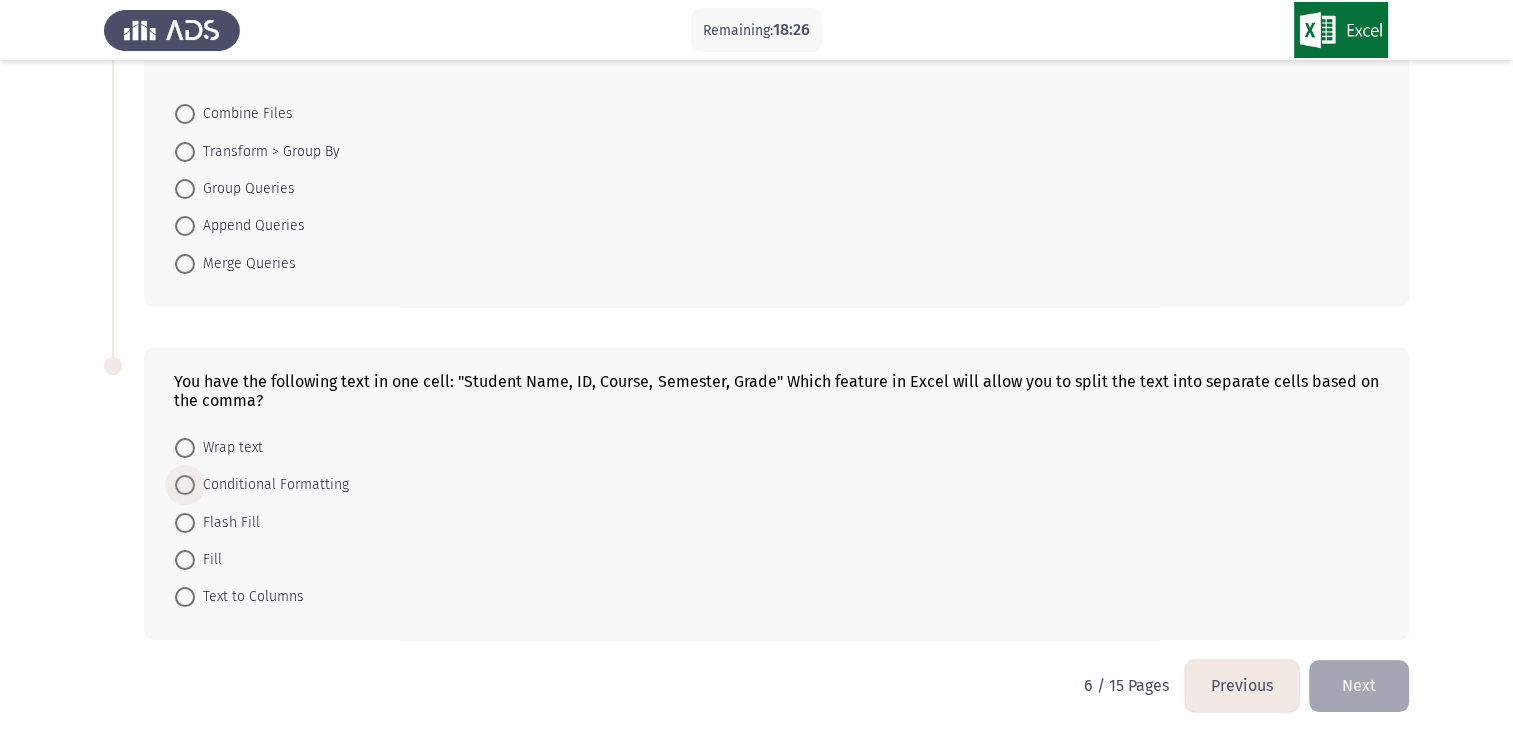 click at bounding box center [185, 485] 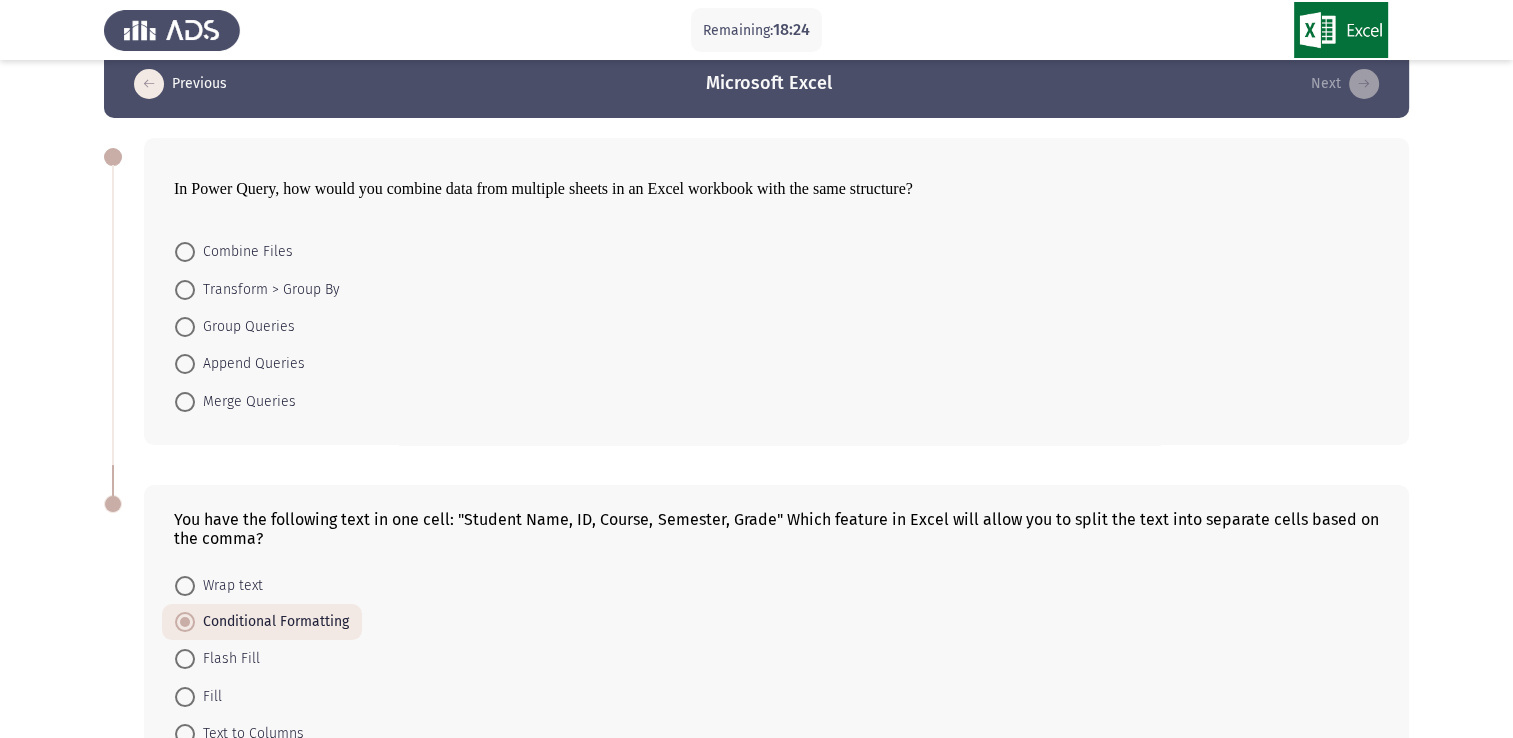 scroll, scrollTop: 0, scrollLeft: 0, axis: both 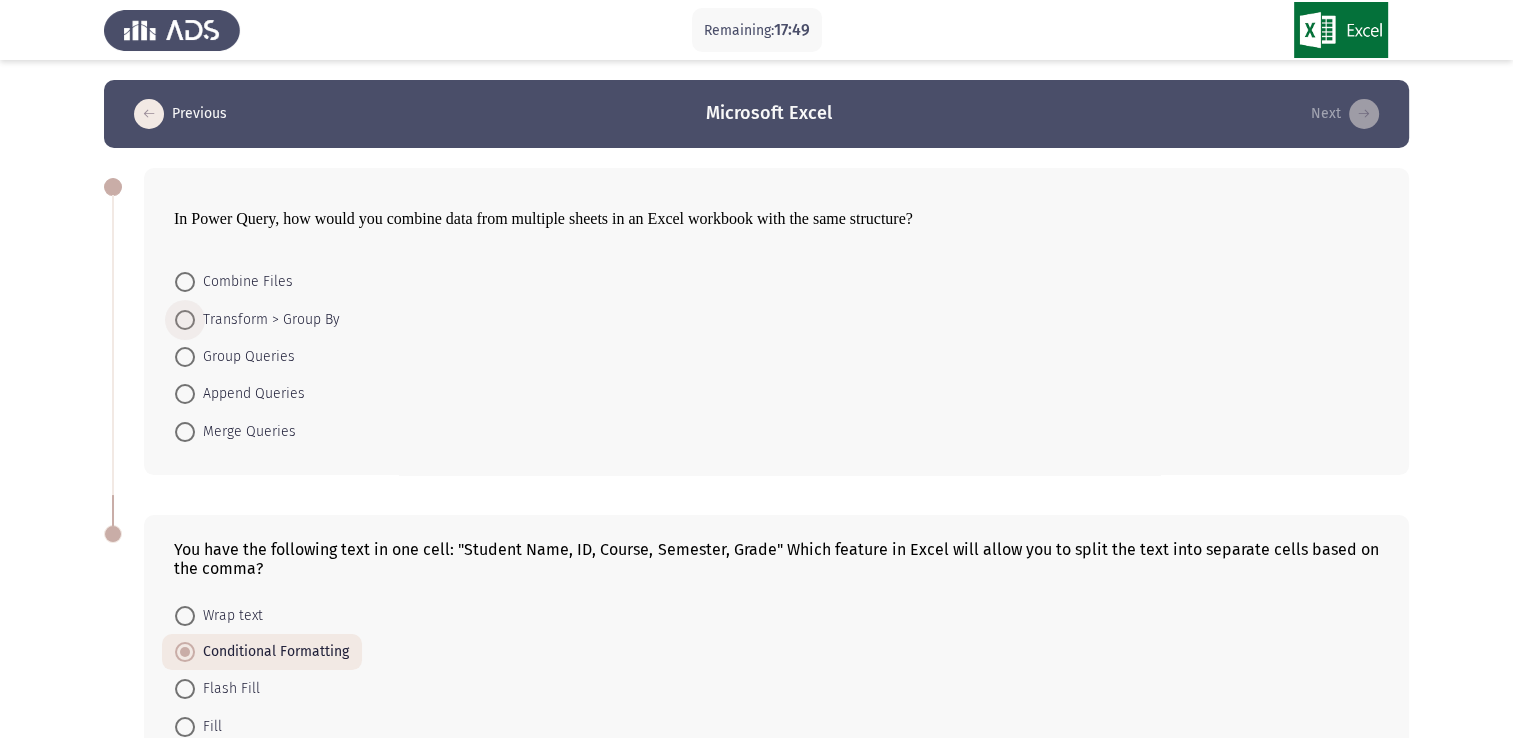 click at bounding box center (185, 320) 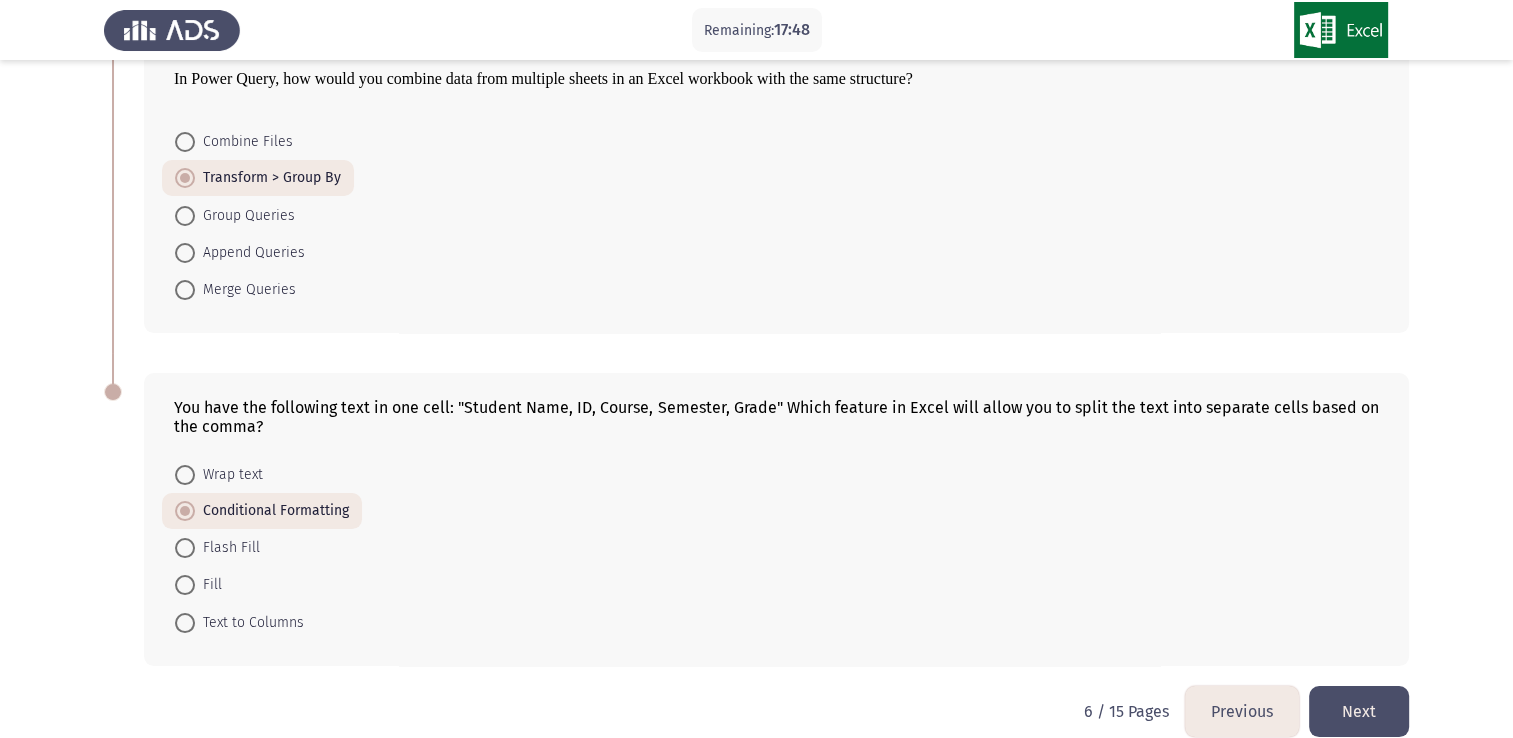 scroll, scrollTop: 166, scrollLeft: 0, axis: vertical 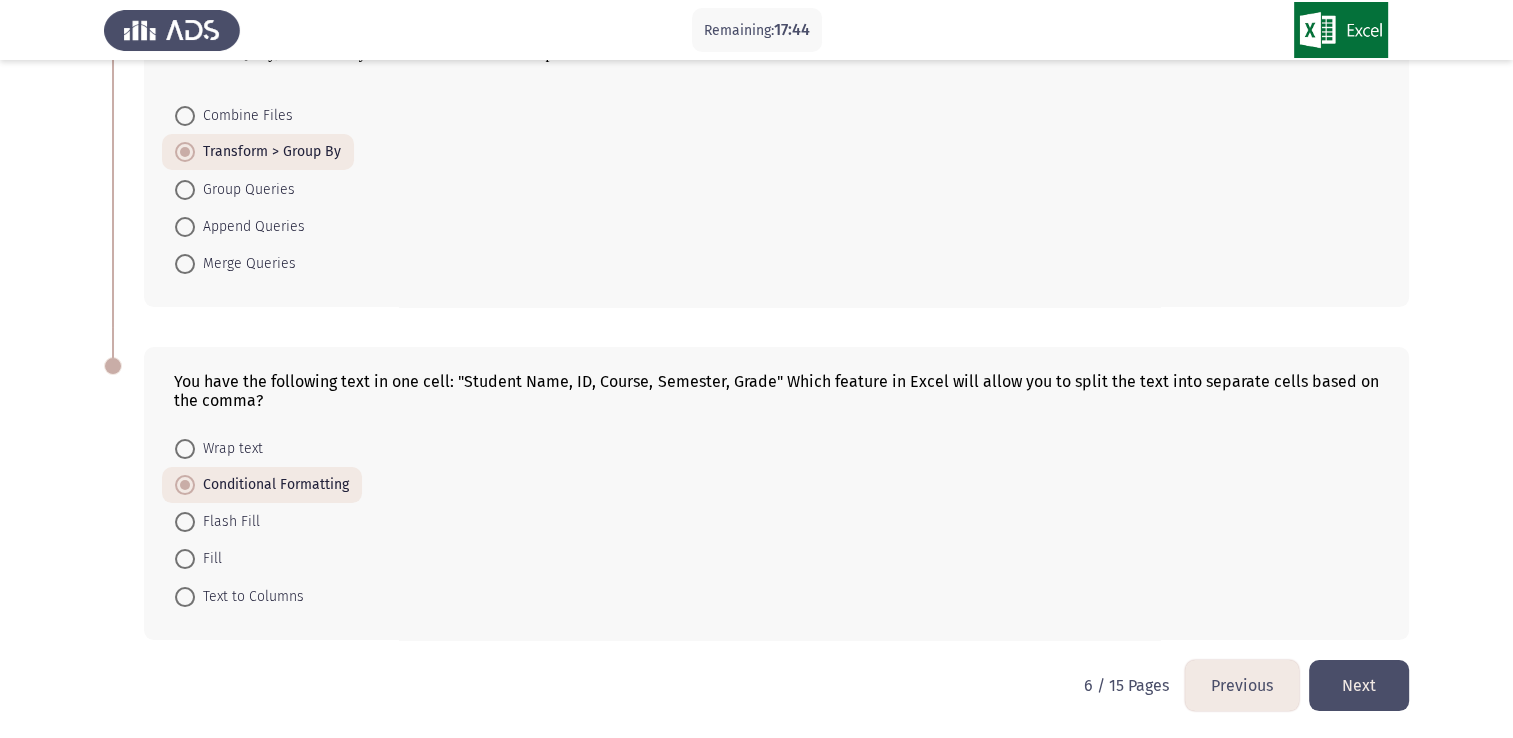 click on "Next" 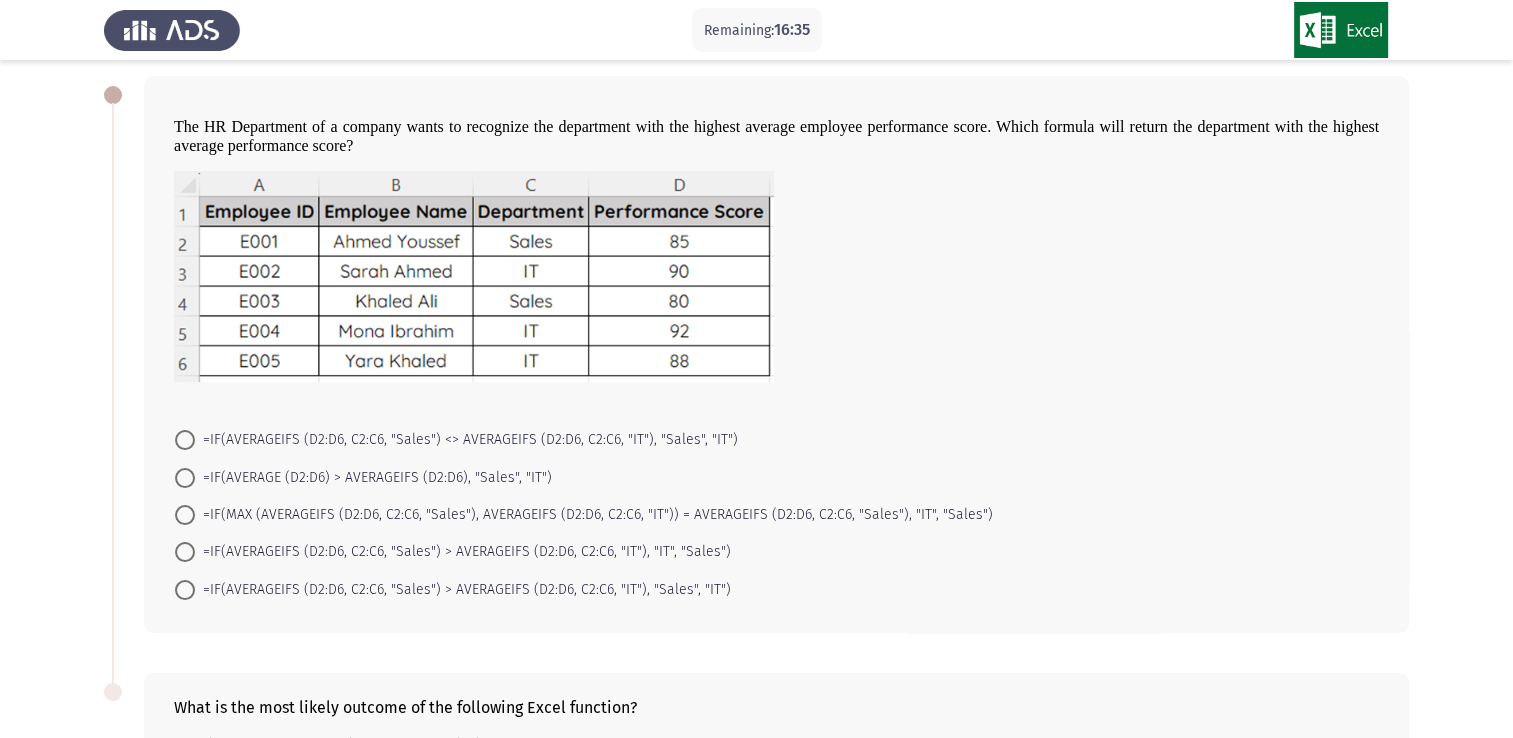 scroll, scrollTop: 96, scrollLeft: 0, axis: vertical 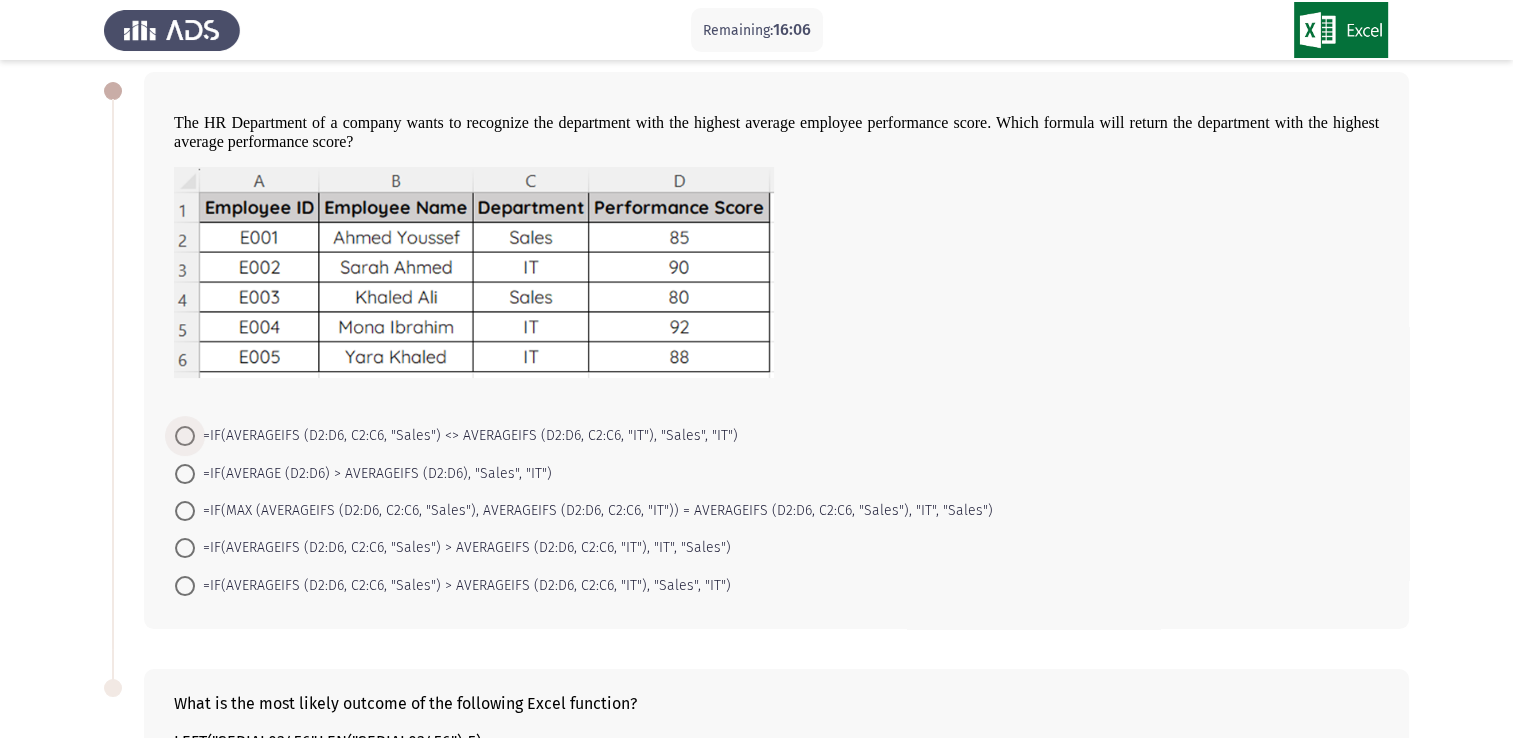 click on "=IF(AVERAGEIFS (D2:D6, C2:C6, "Sales") <> AVERAGEIFS (D2:D6, C2:C6, "IT"), "Sales", "IT")" at bounding box center (466, 436) 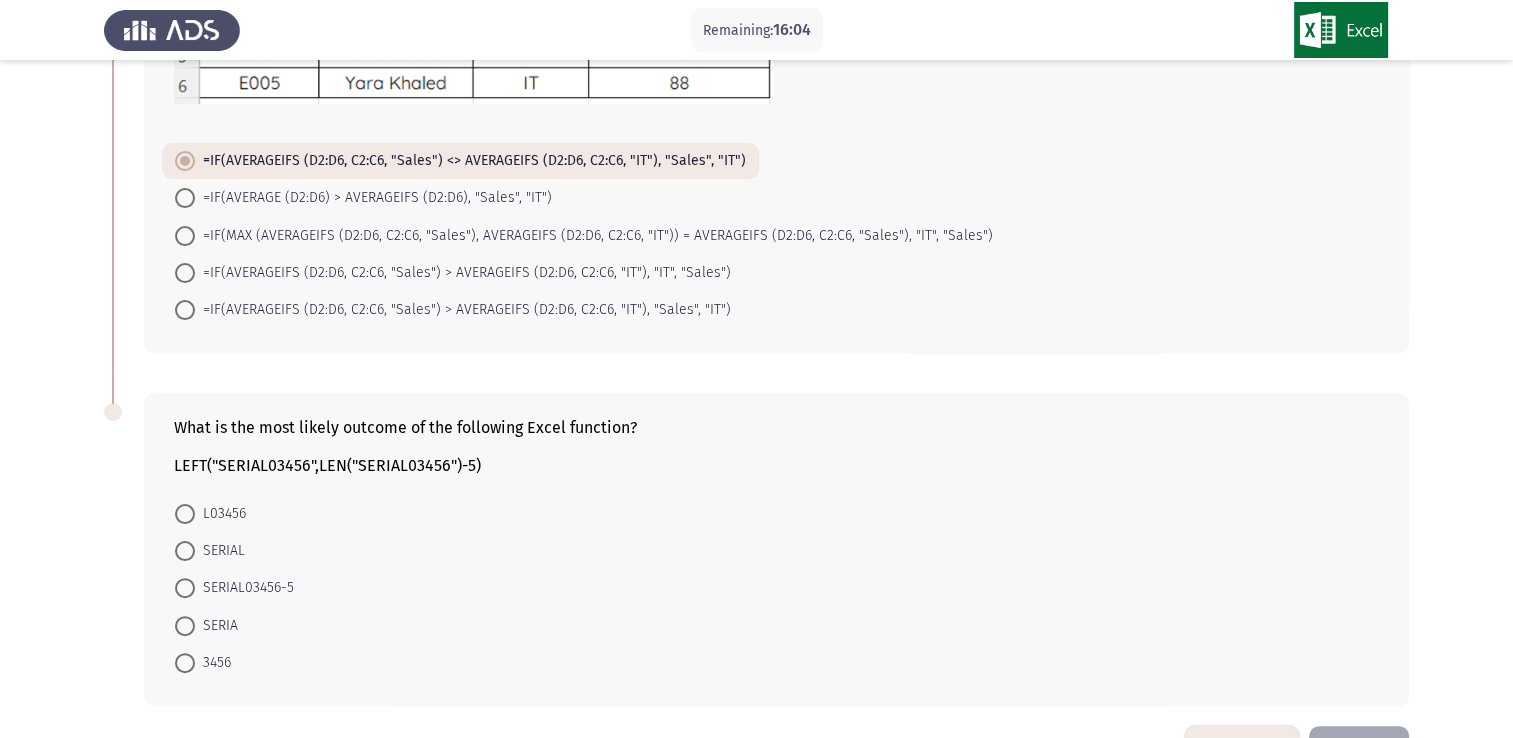 scroll, scrollTop: 436, scrollLeft: 0, axis: vertical 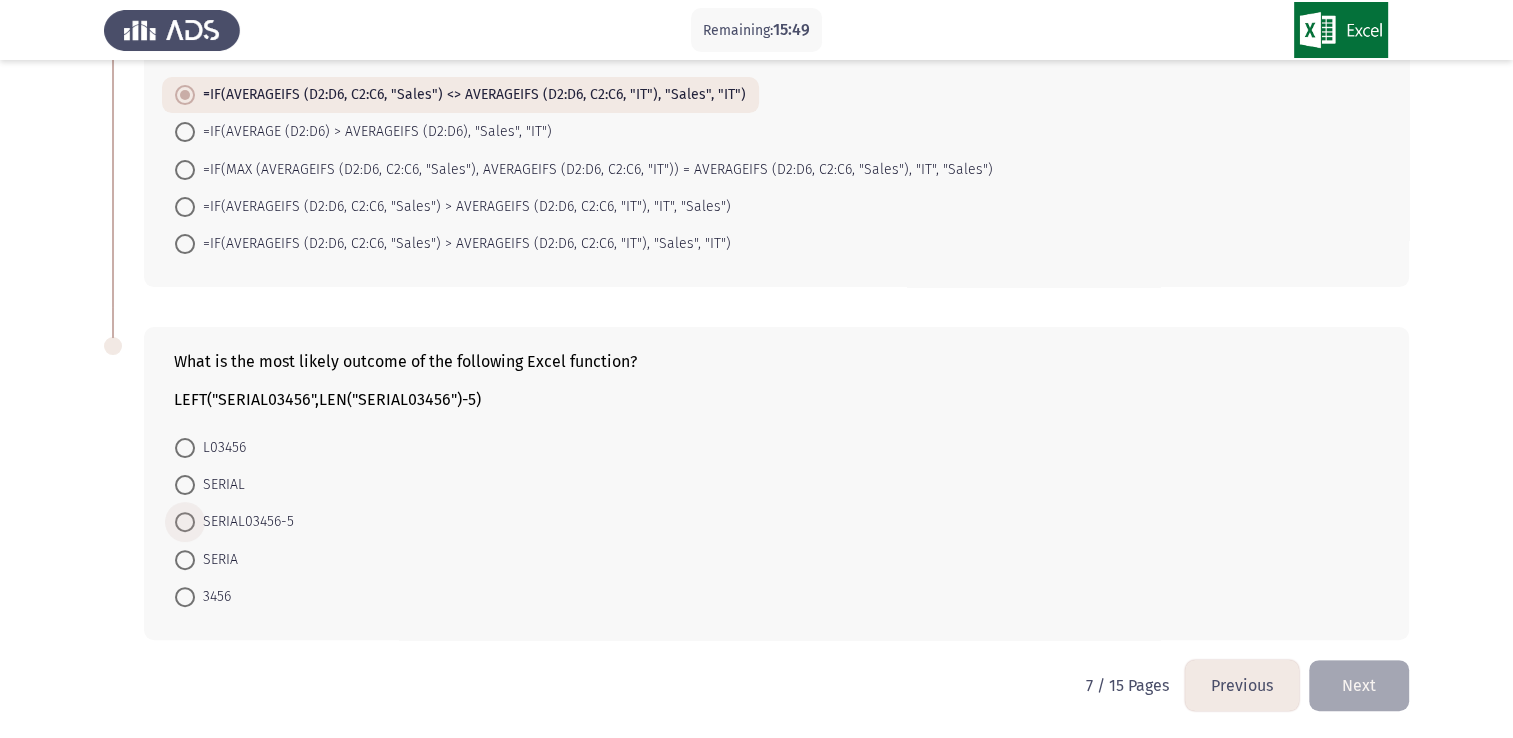 click at bounding box center [185, 522] 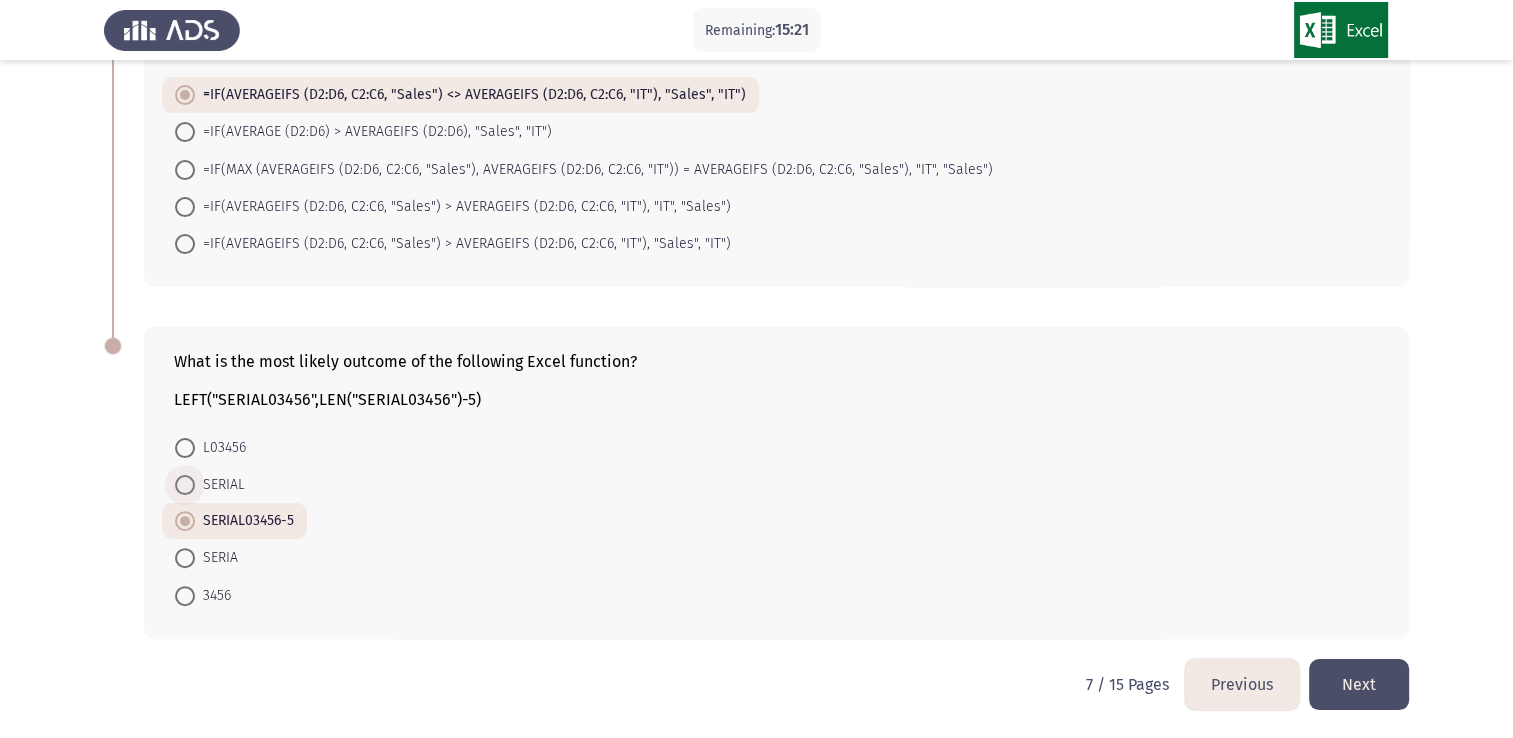 click at bounding box center [185, 485] 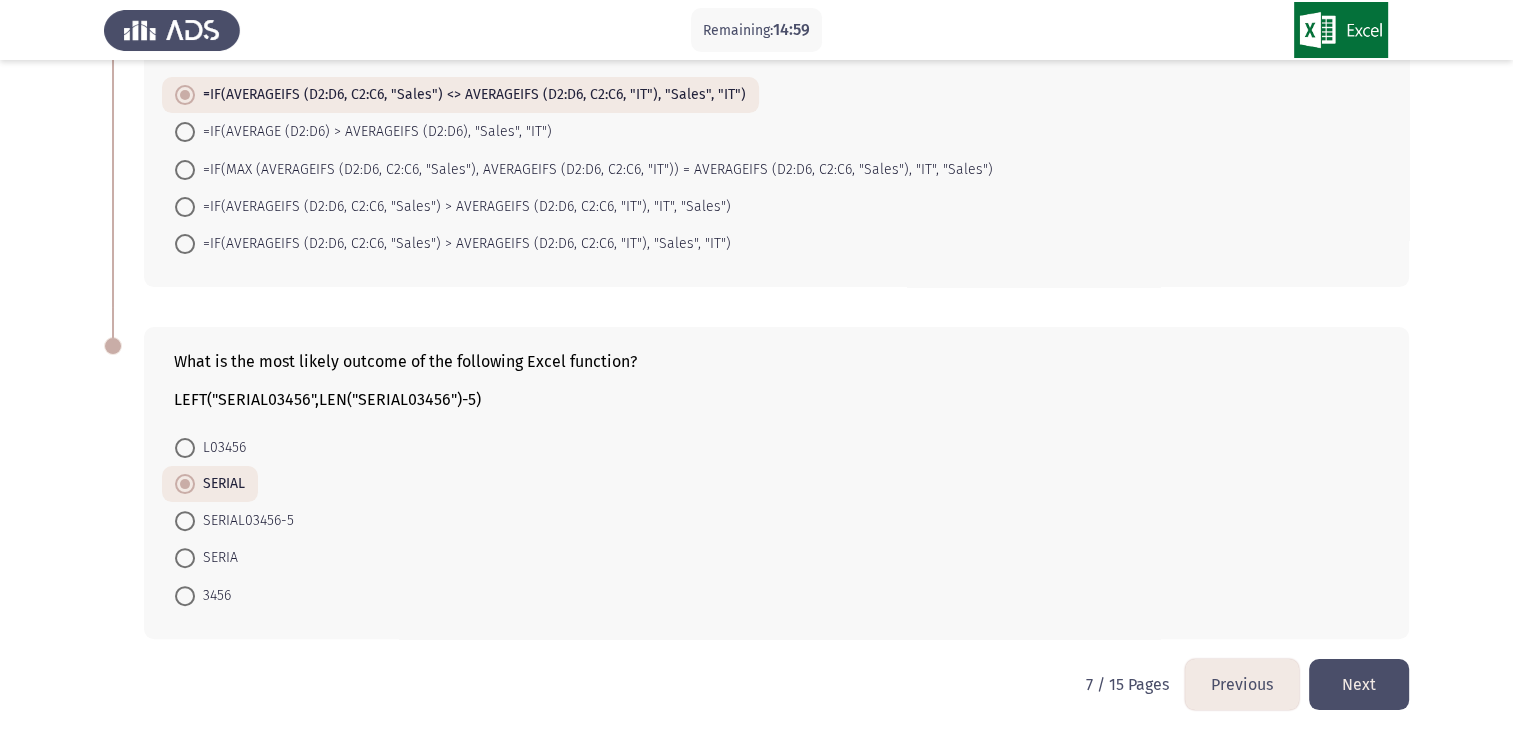 click on "What is the most likely outcome of the following Excel function?  LEFT("SERIAL03456",LEN("SERIAL03456")-5)    L03456     SERIAL     SERIAL03456-5     SERIA     3456" 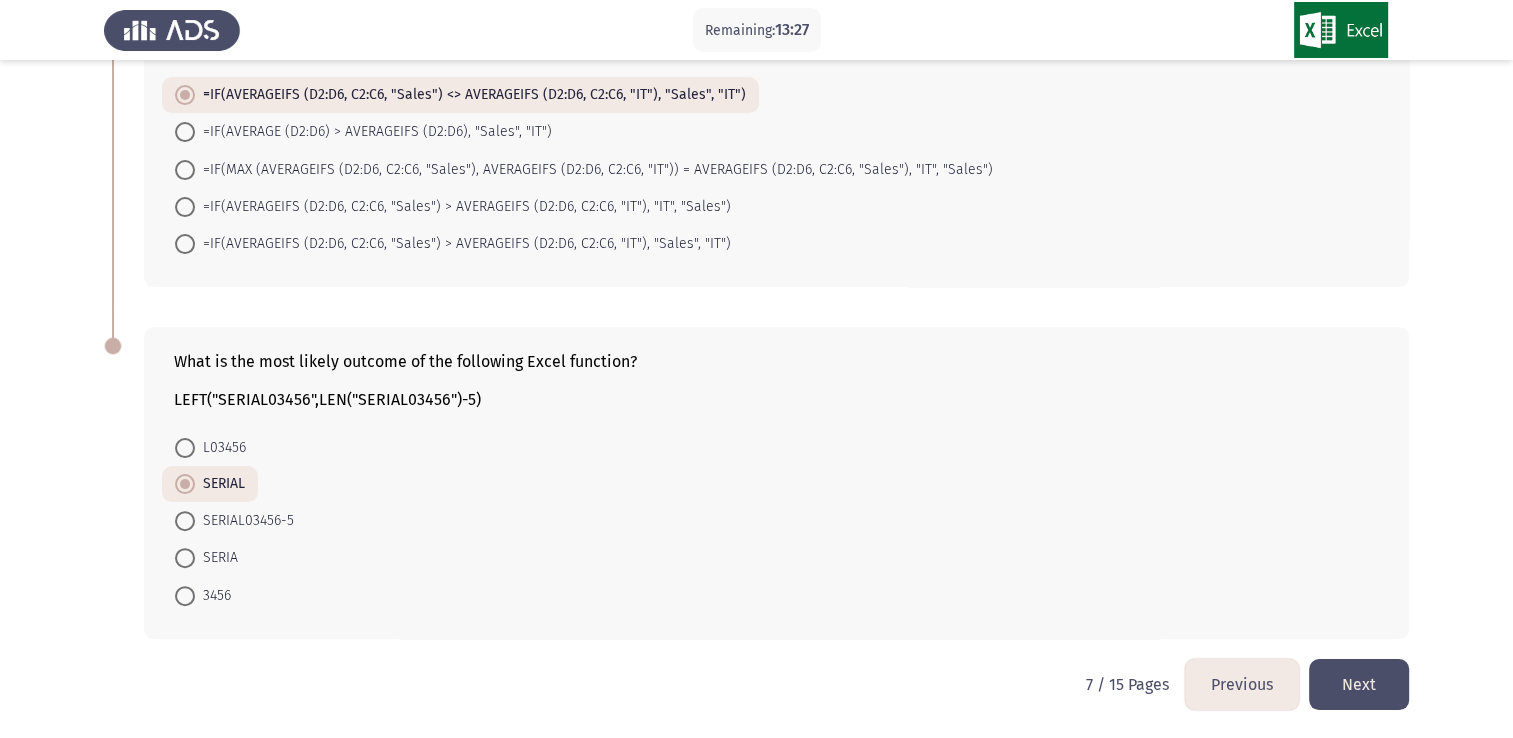 click on "Next" 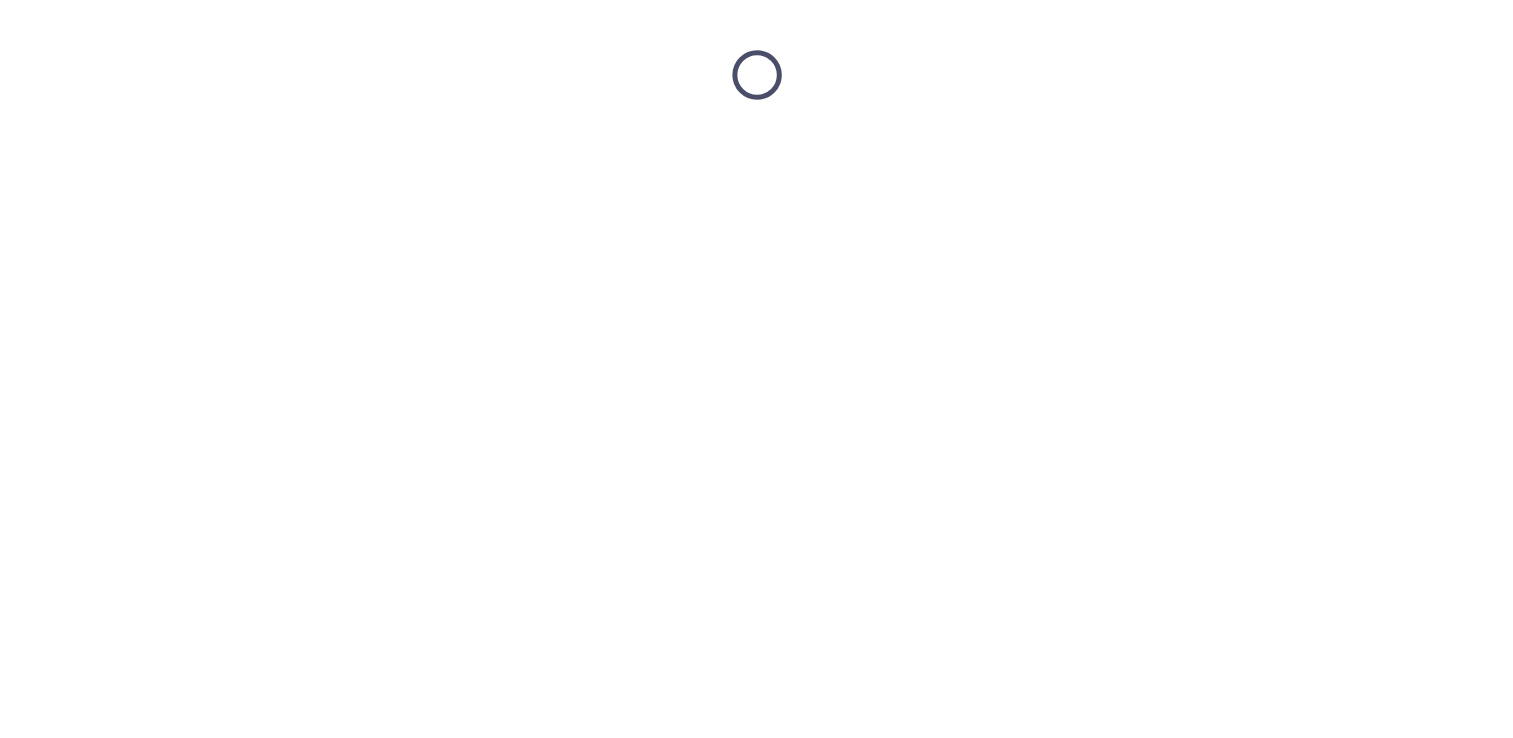 scroll, scrollTop: 0, scrollLeft: 0, axis: both 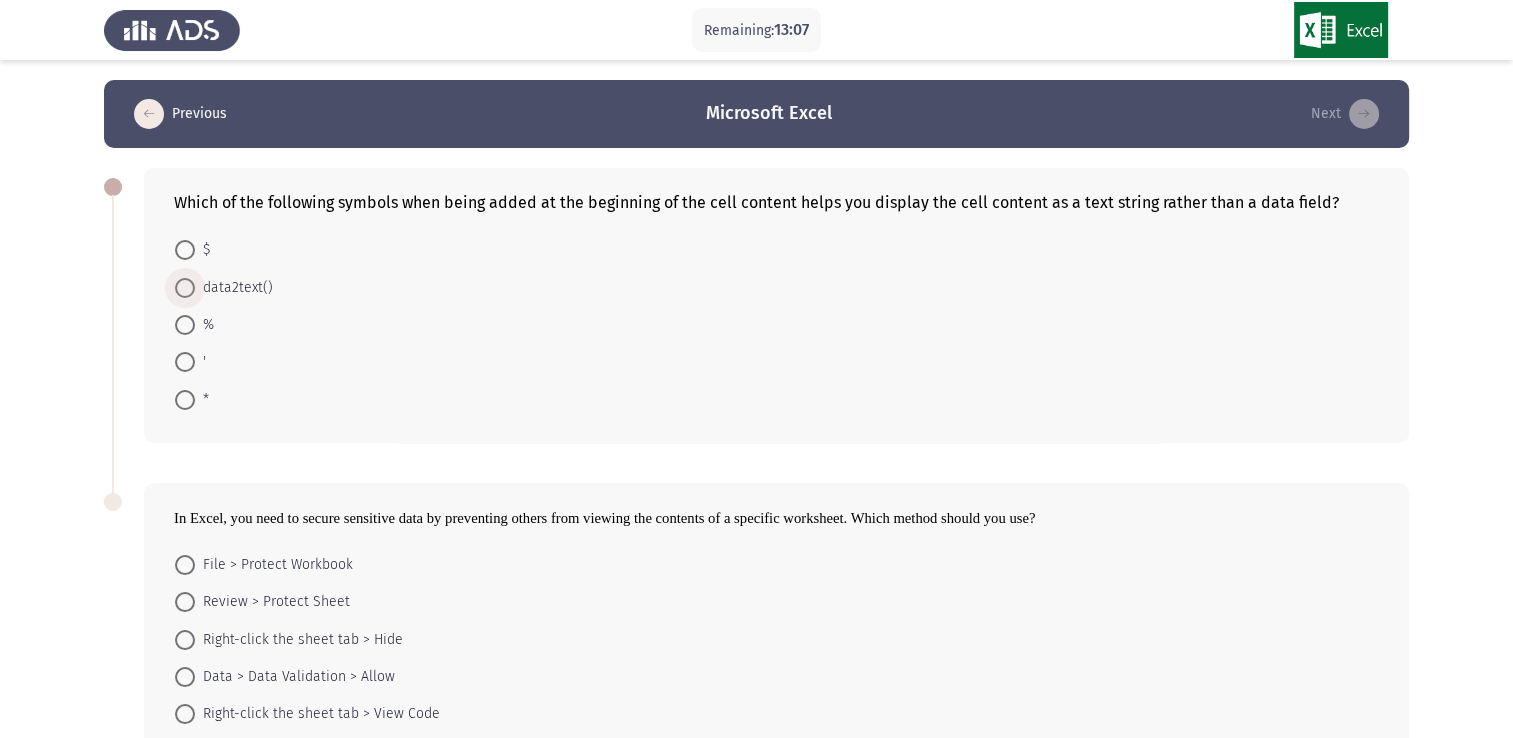 click at bounding box center [185, 288] 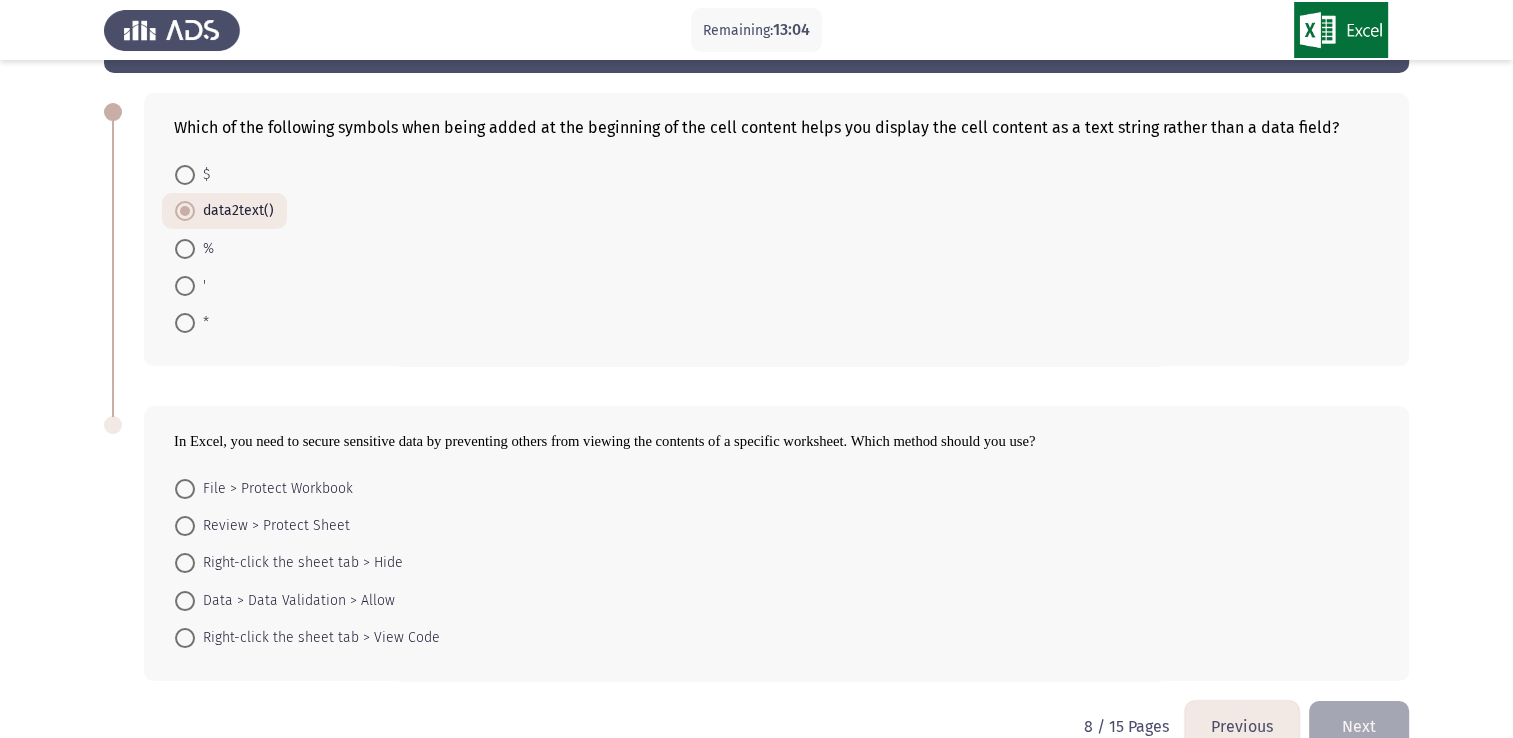 scroll, scrollTop: 116, scrollLeft: 0, axis: vertical 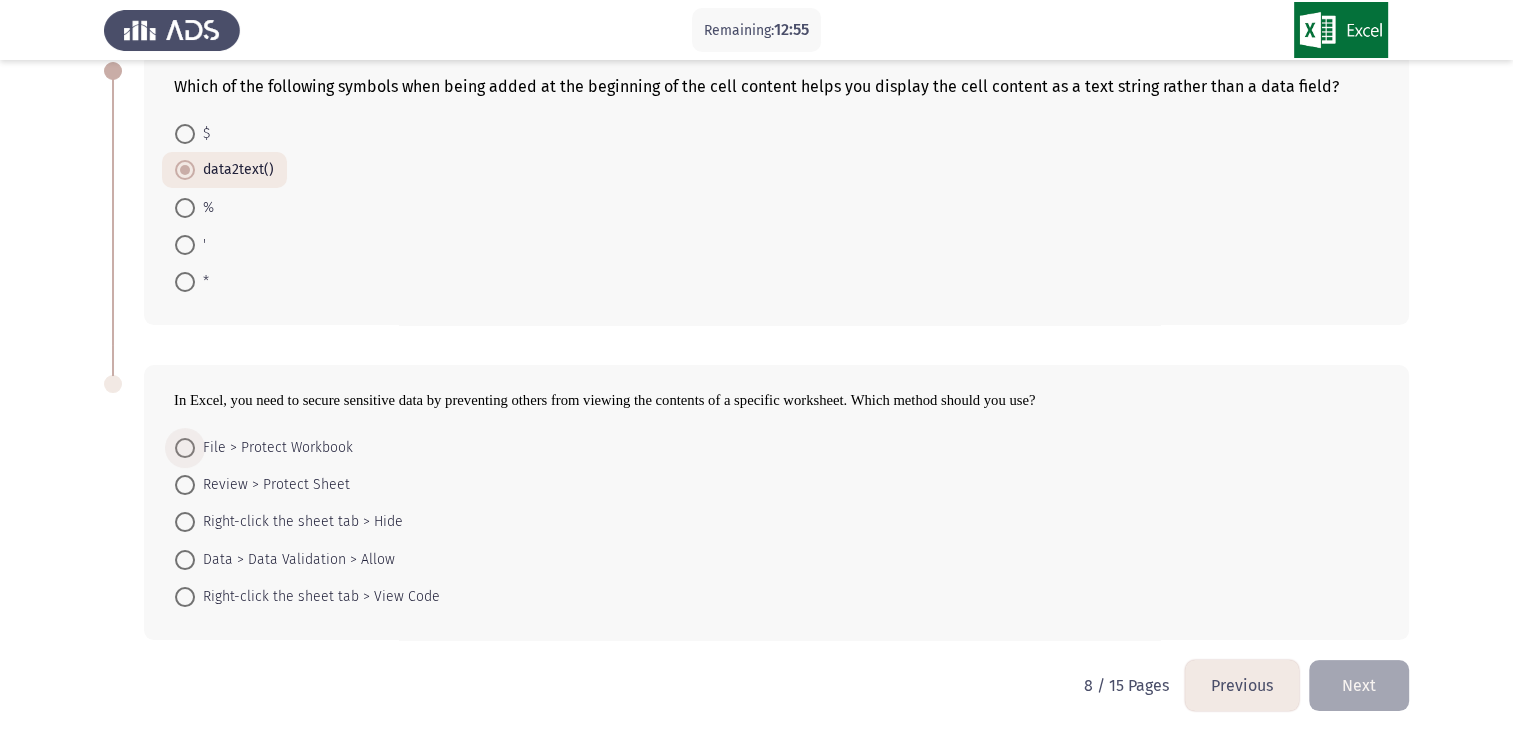 click at bounding box center [185, 448] 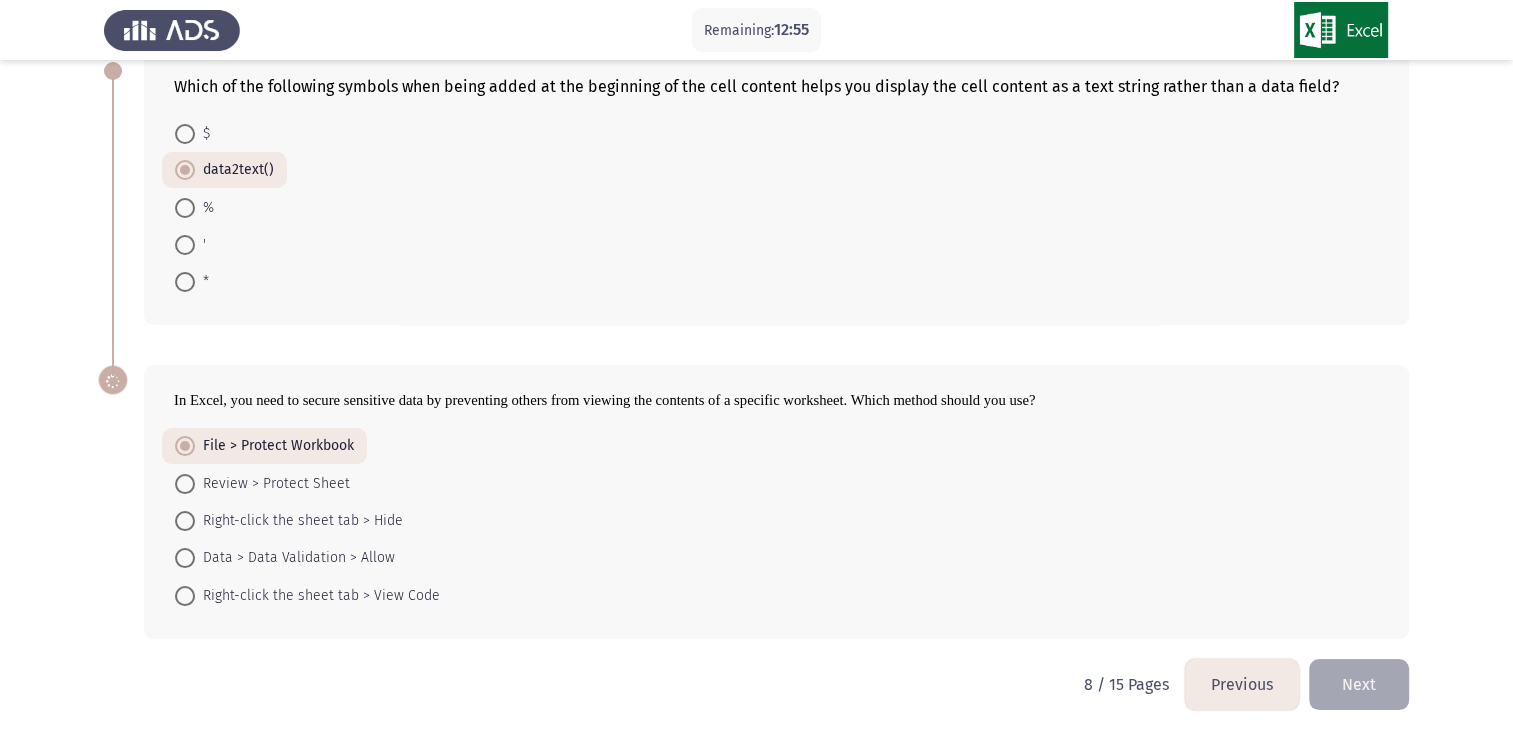 scroll, scrollTop: 115, scrollLeft: 0, axis: vertical 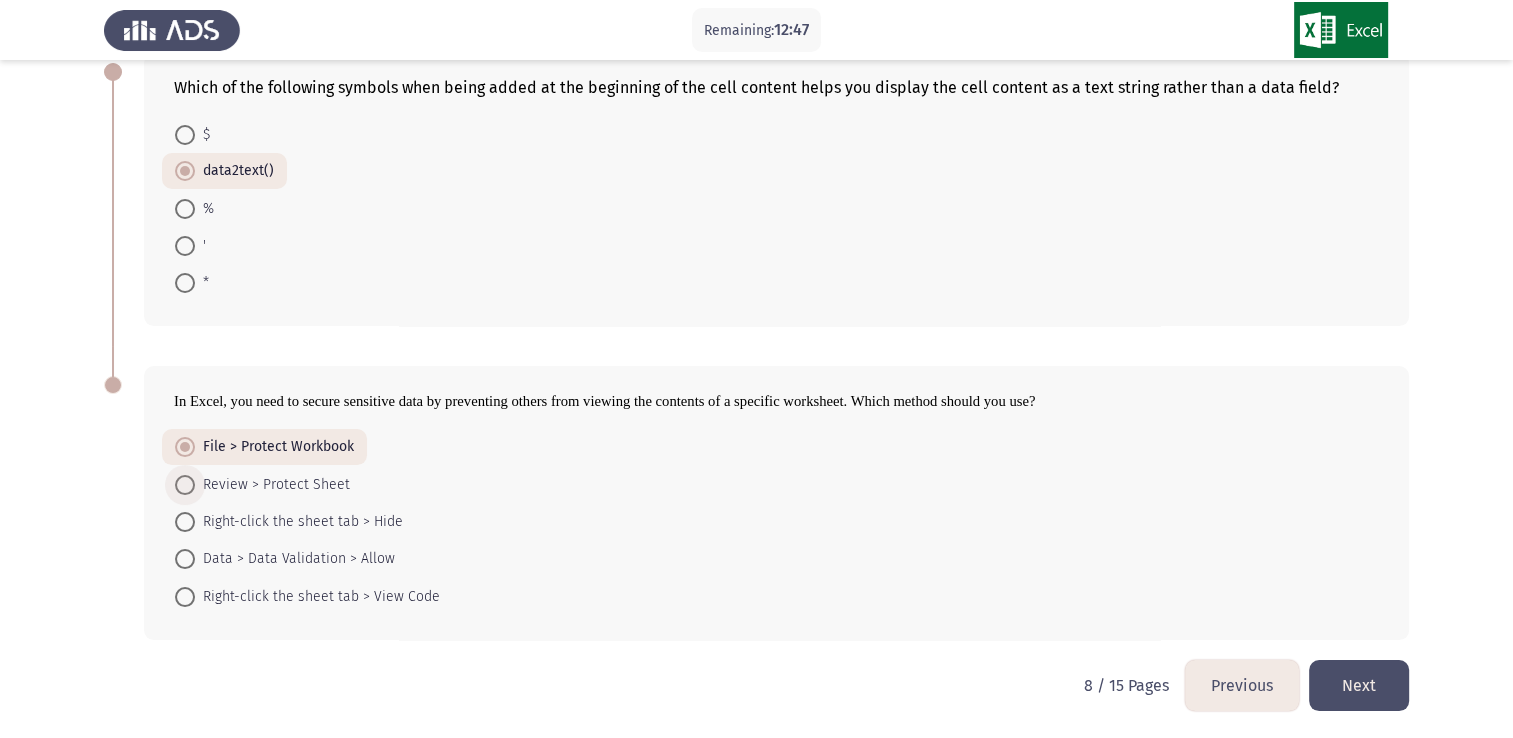 click at bounding box center (185, 485) 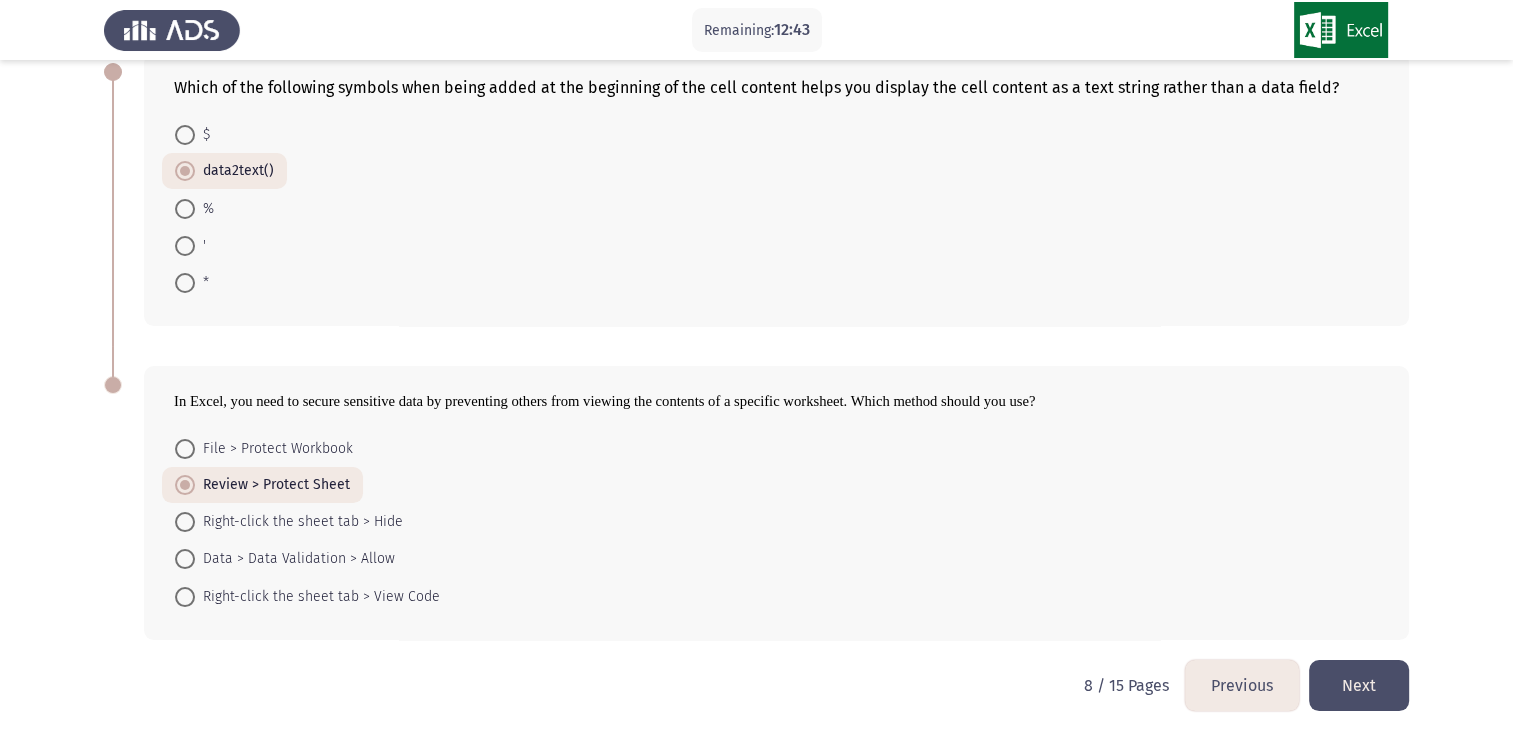click on "File > Protect Workbook     Review > Protect Sheet     Right-click the sheet tab > Hide     Data > Data Validation > Allow     Right-click the sheet tab > View Code" 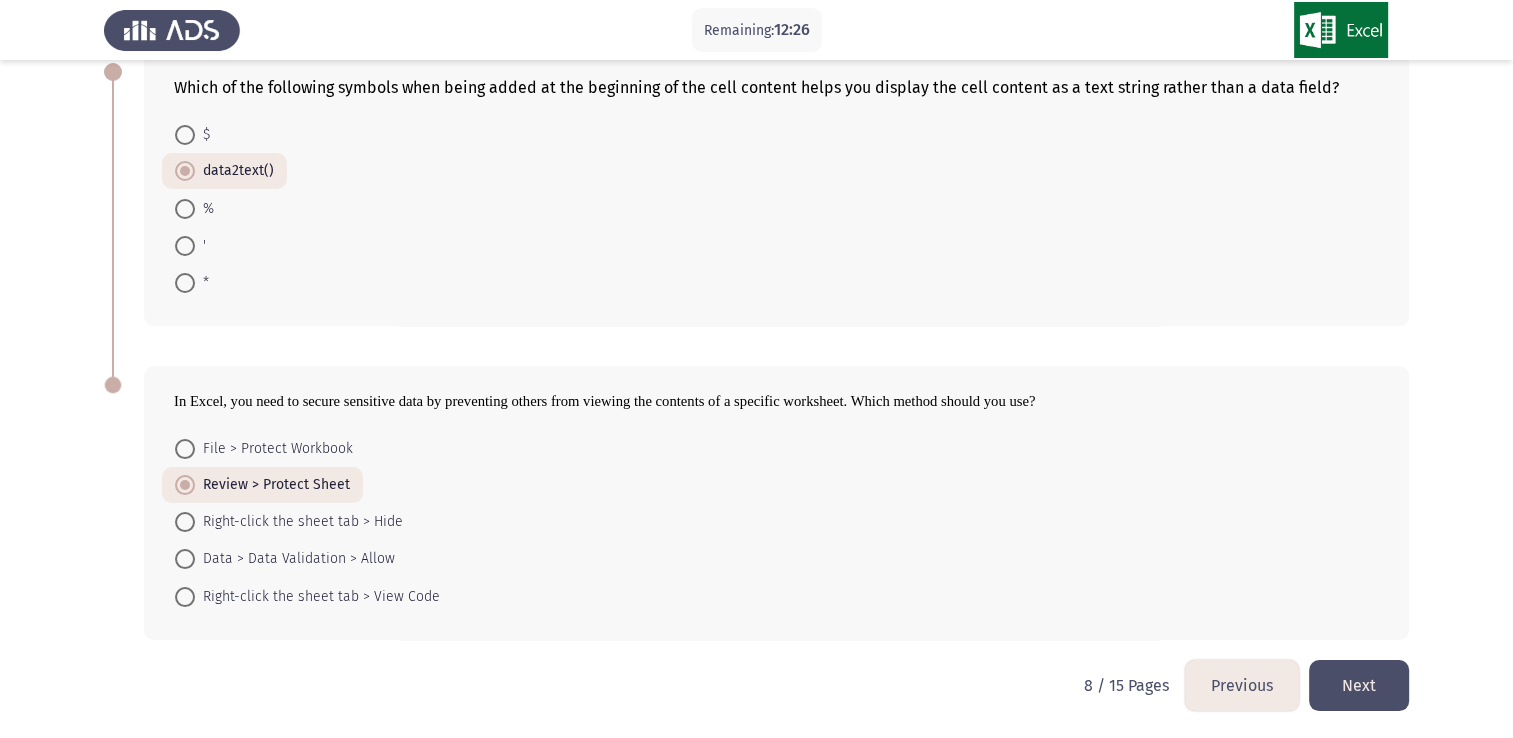 click on "Next" 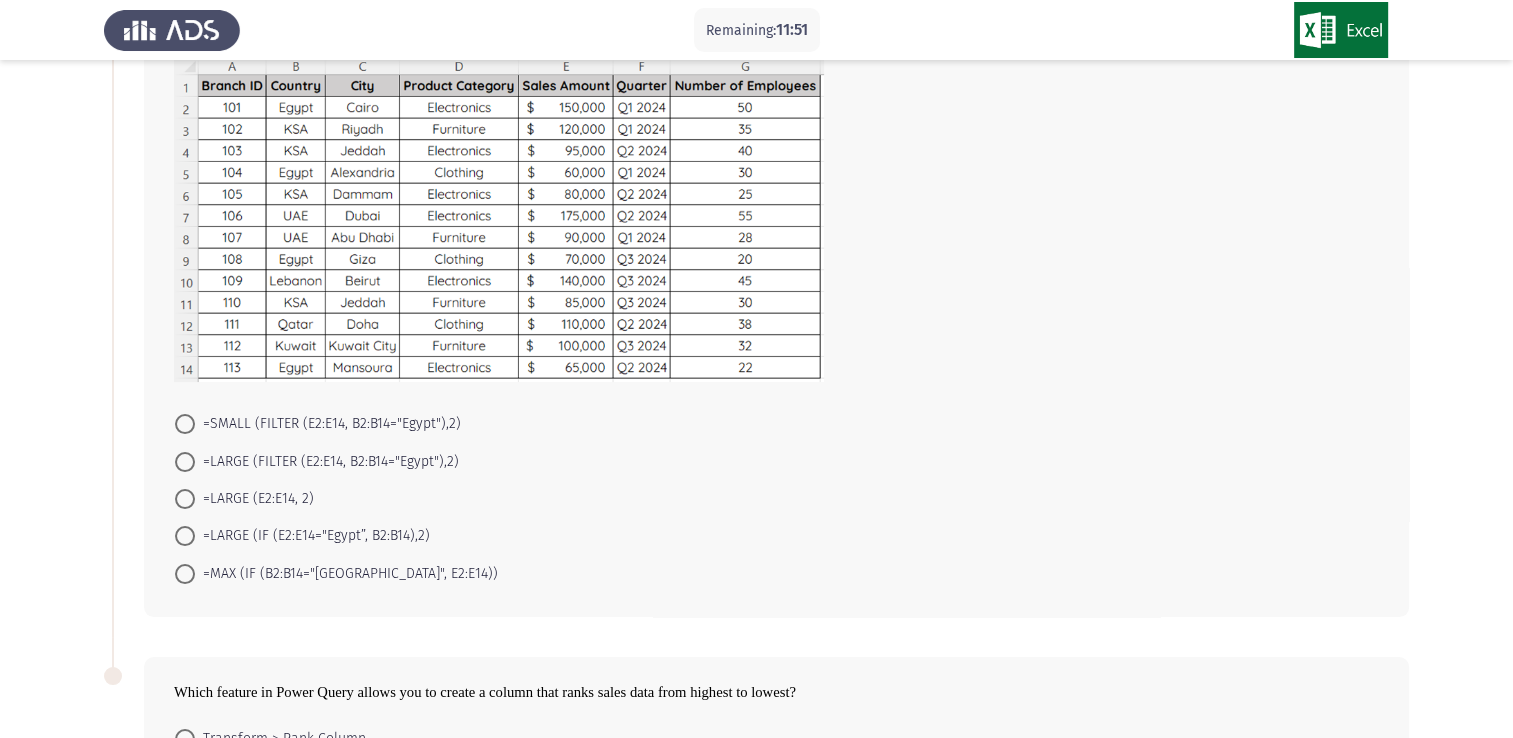 scroll, scrollTop: 156, scrollLeft: 0, axis: vertical 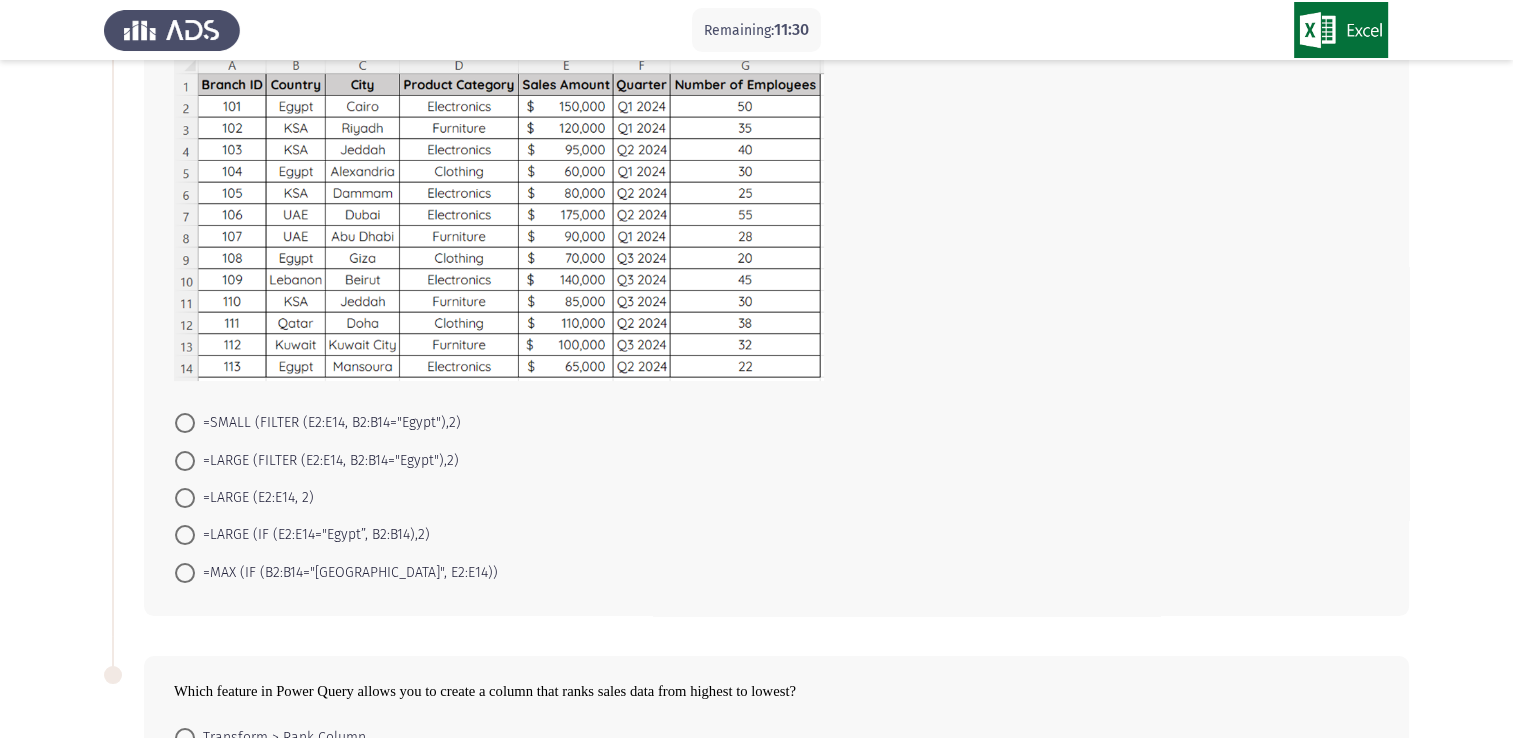 click at bounding box center [185, 461] 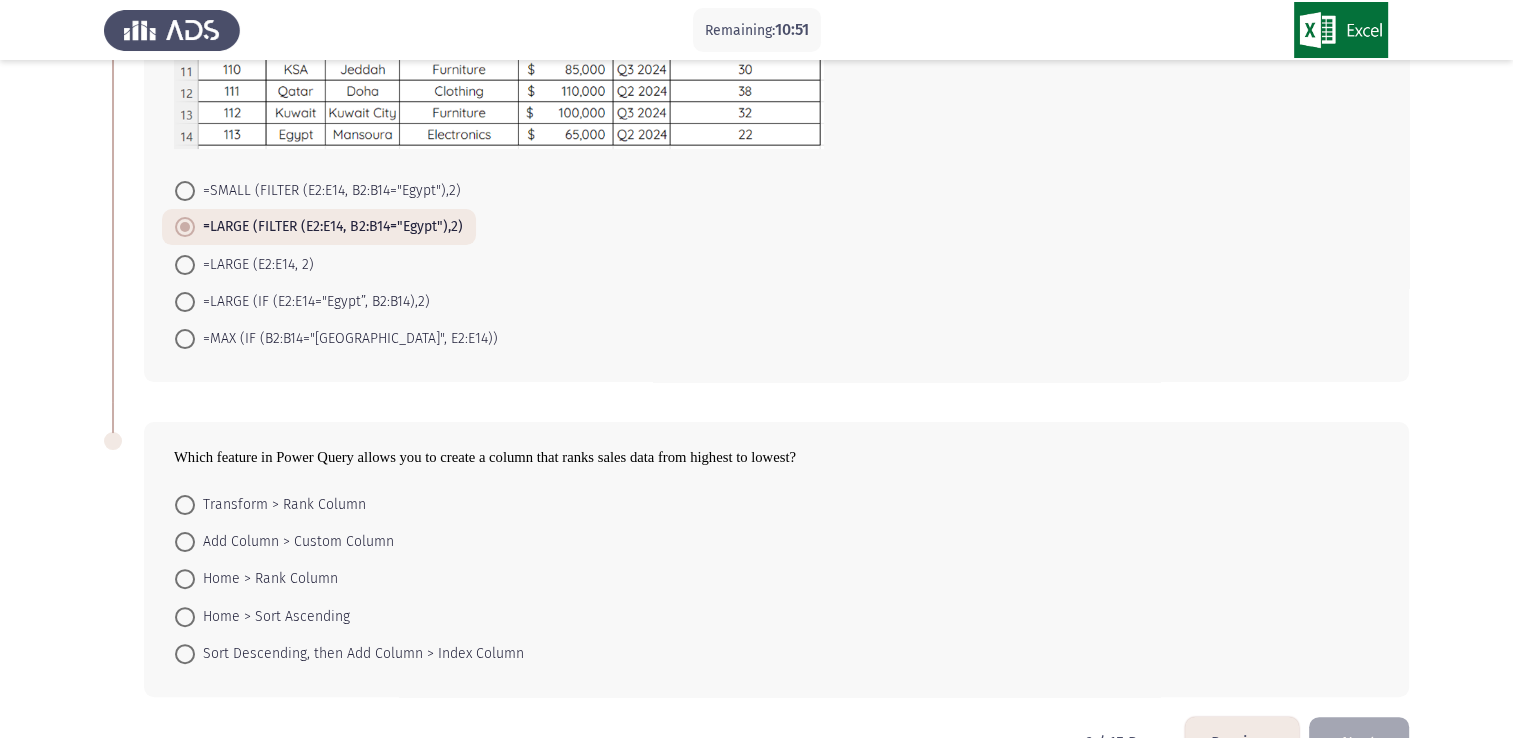 scroll, scrollTop: 416, scrollLeft: 0, axis: vertical 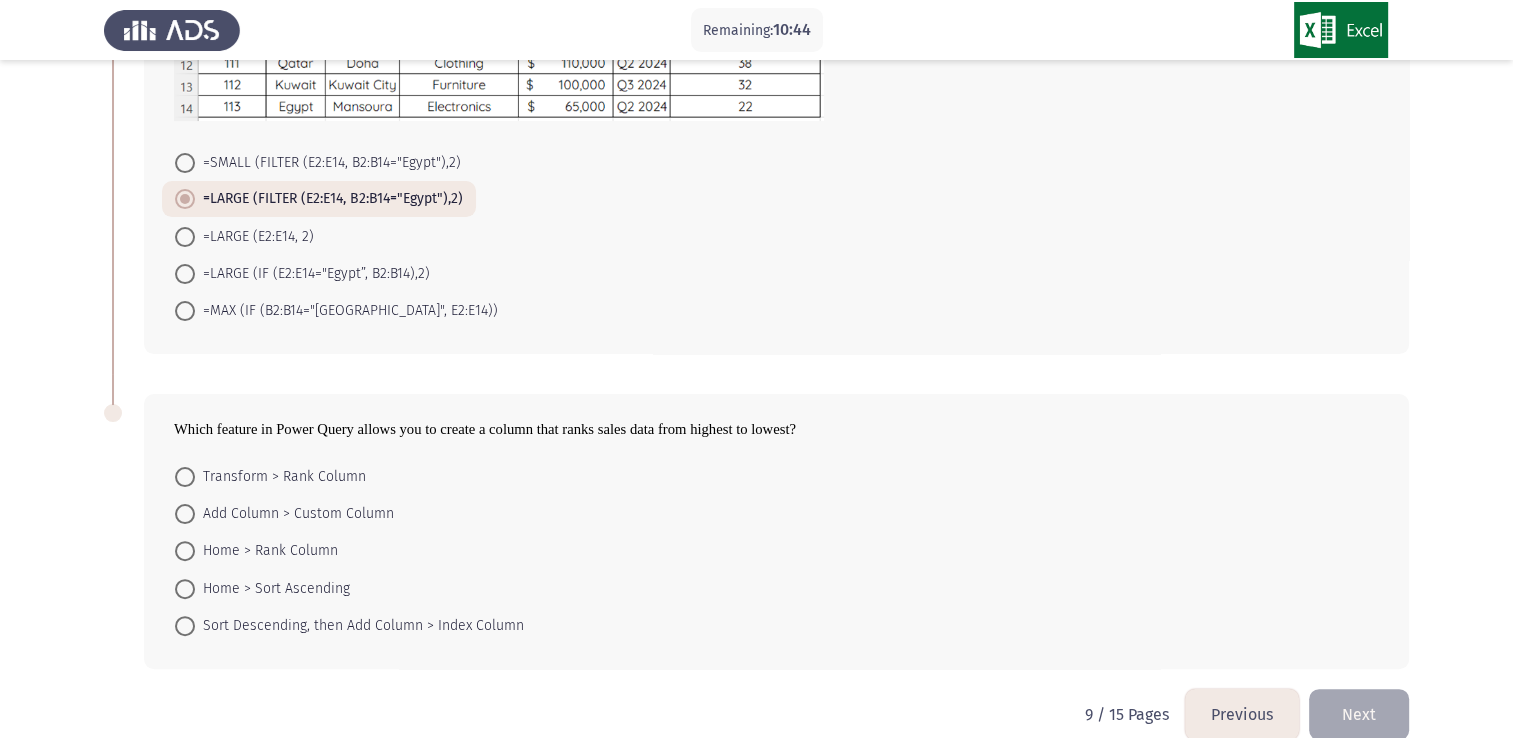 click on "Transform > Rank Column     Add Column > Custom Column     Home > Rank Column     Home > Sort Ascending     Sort Descending, then Add Column > Index Column" 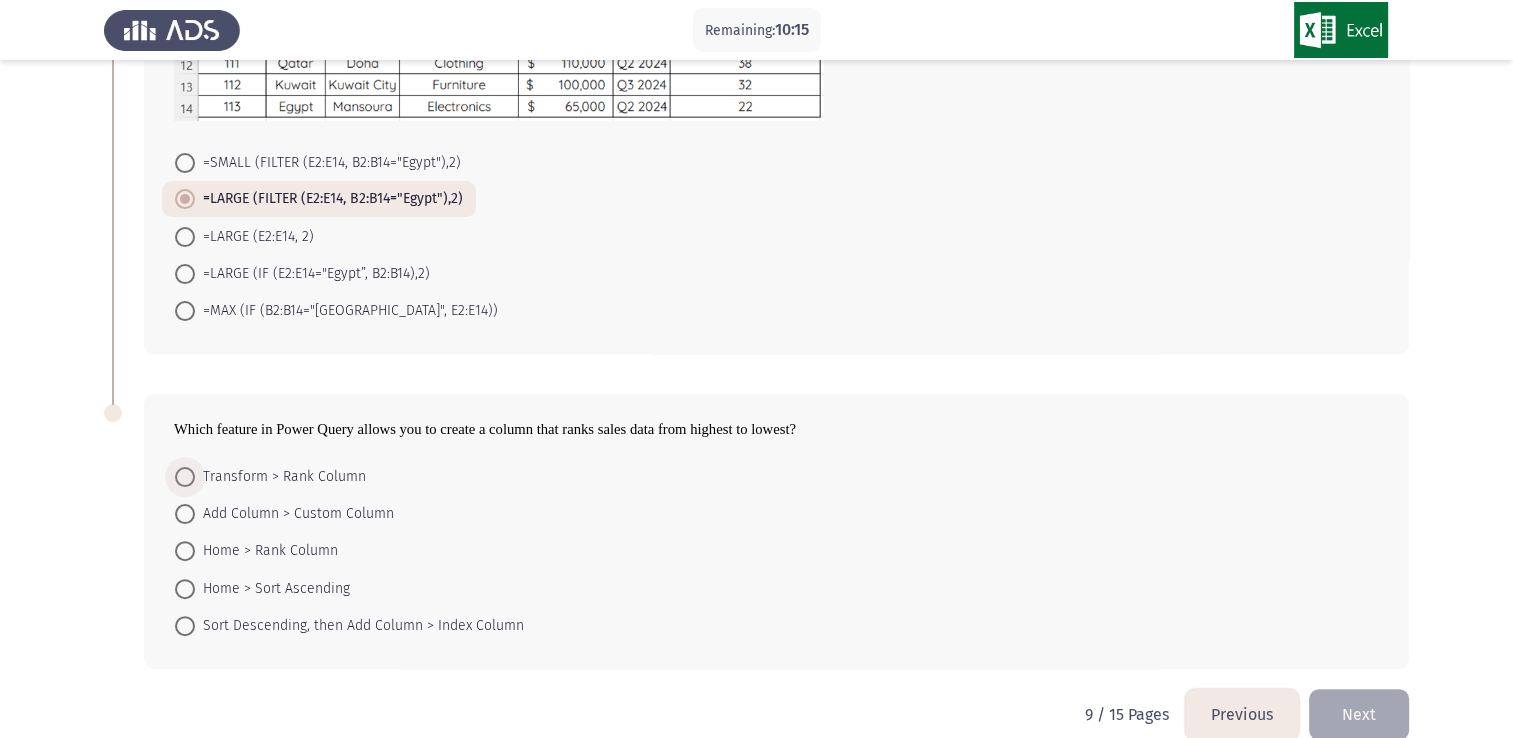 click at bounding box center (185, 477) 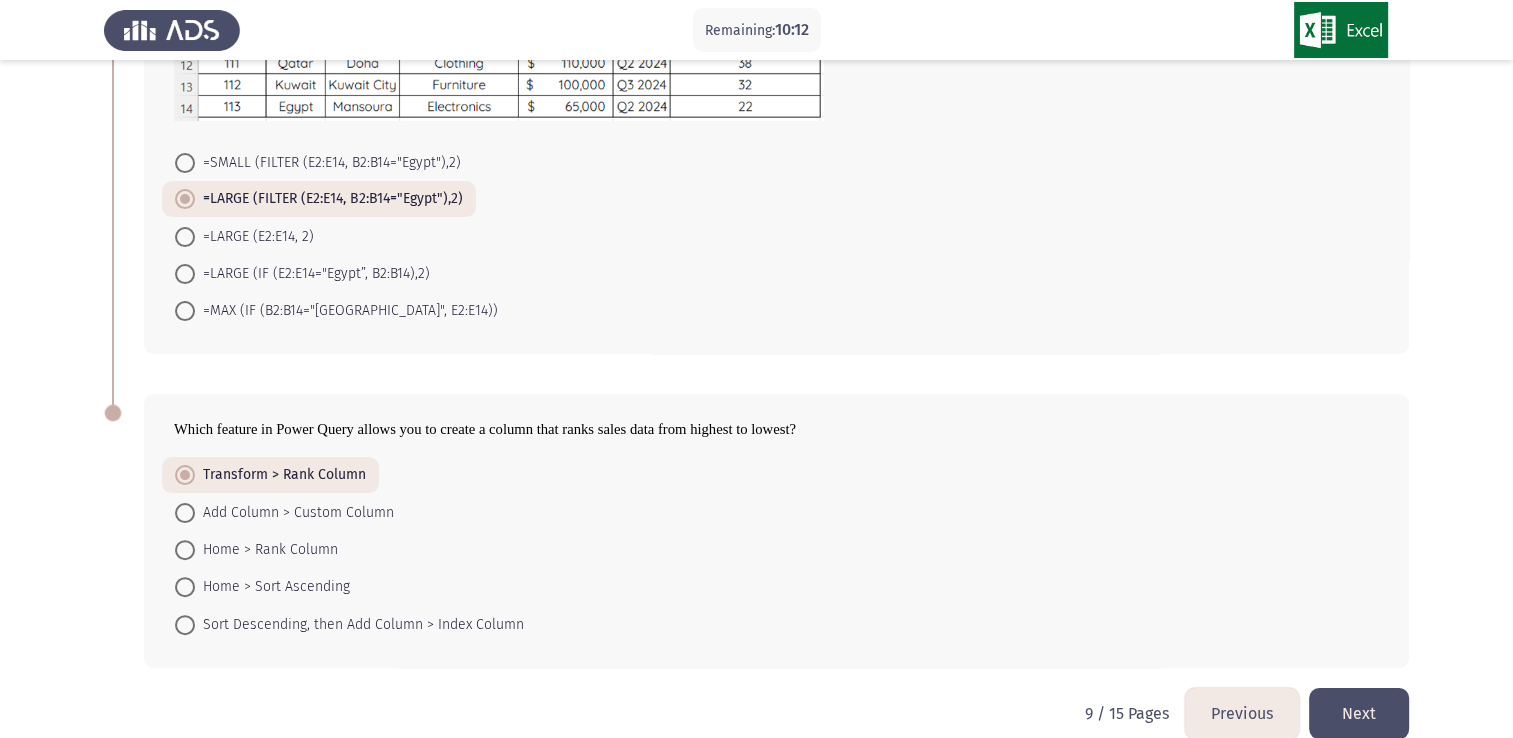 click on "Next" 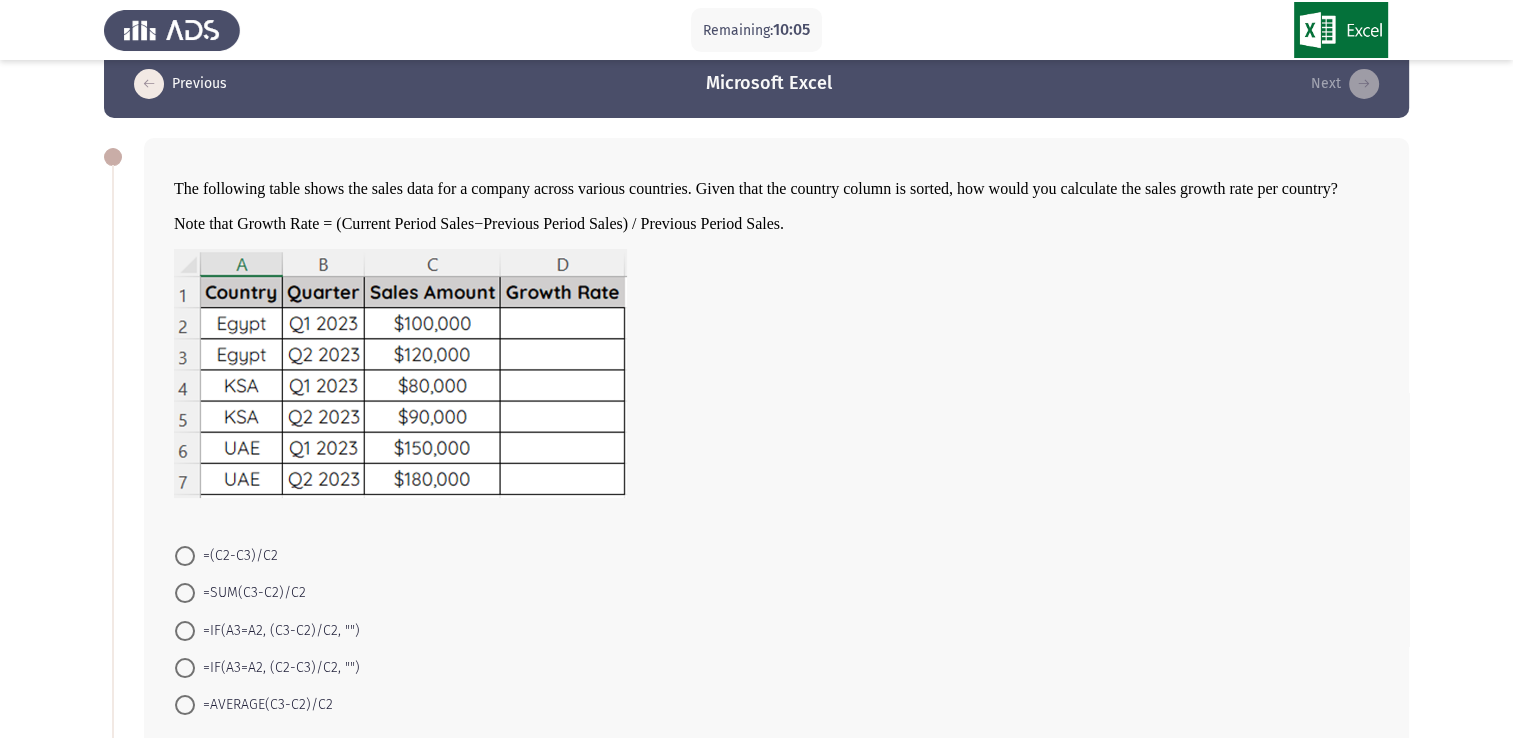 scroll, scrollTop: 119, scrollLeft: 0, axis: vertical 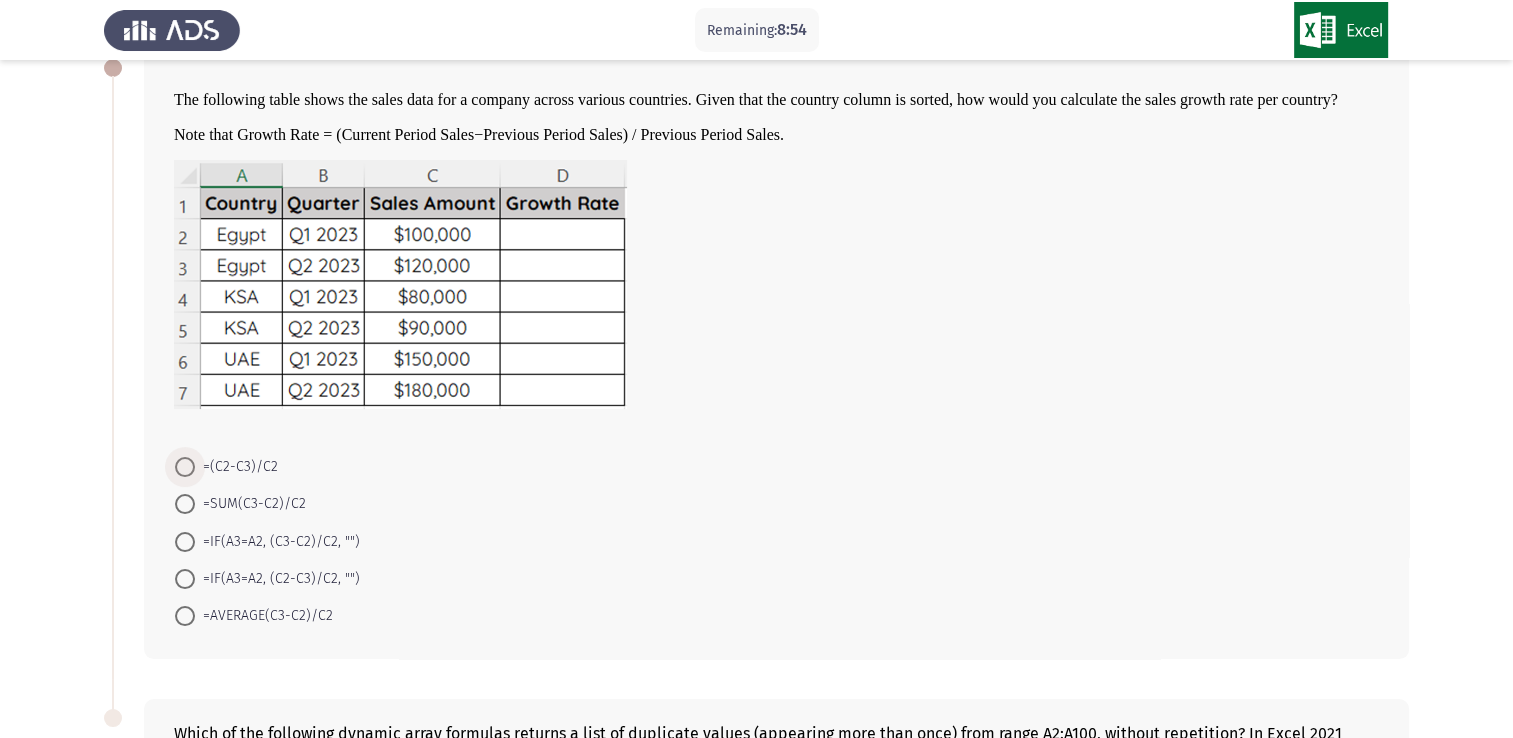 click at bounding box center [185, 467] 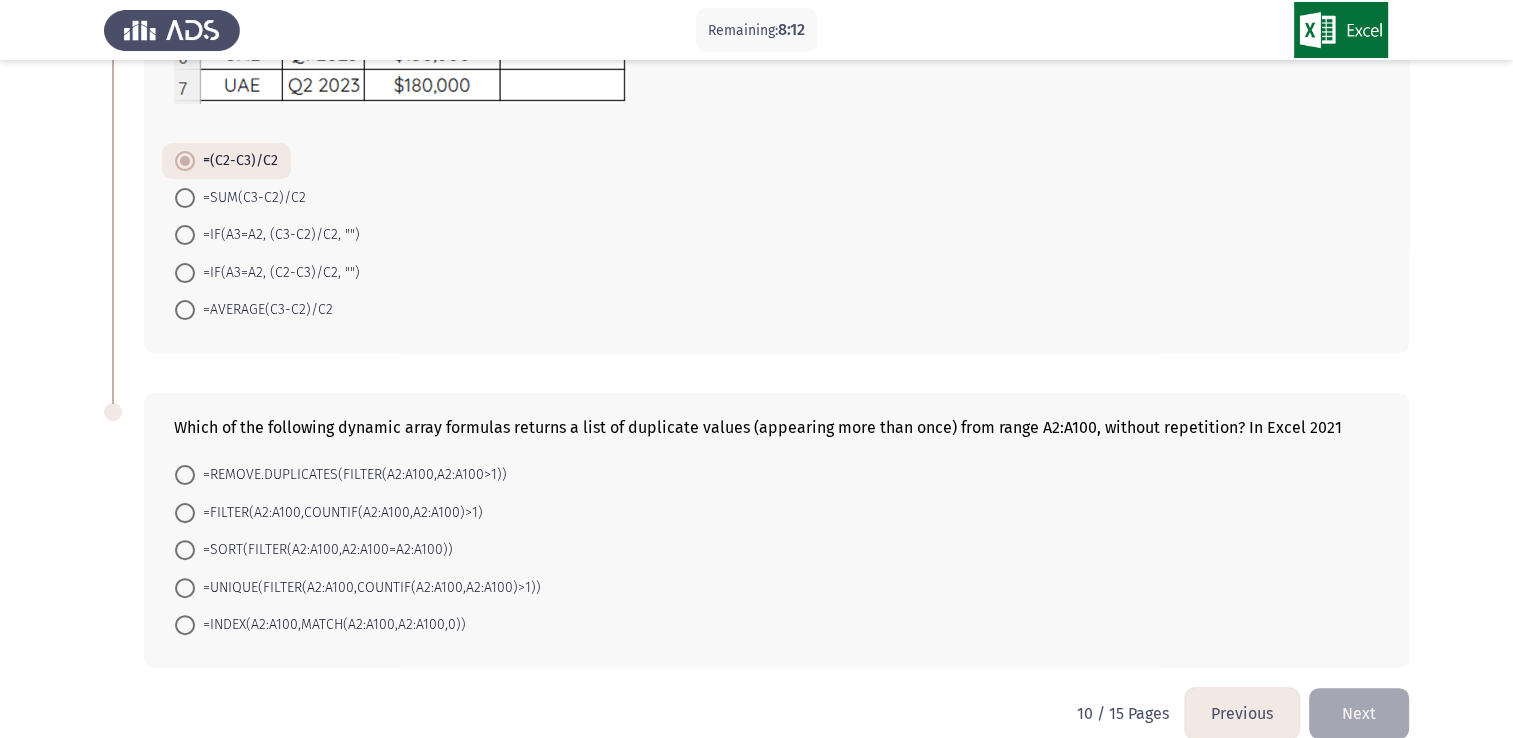 scroll, scrollTop: 452, scrollLeft: 0, axis: vertical 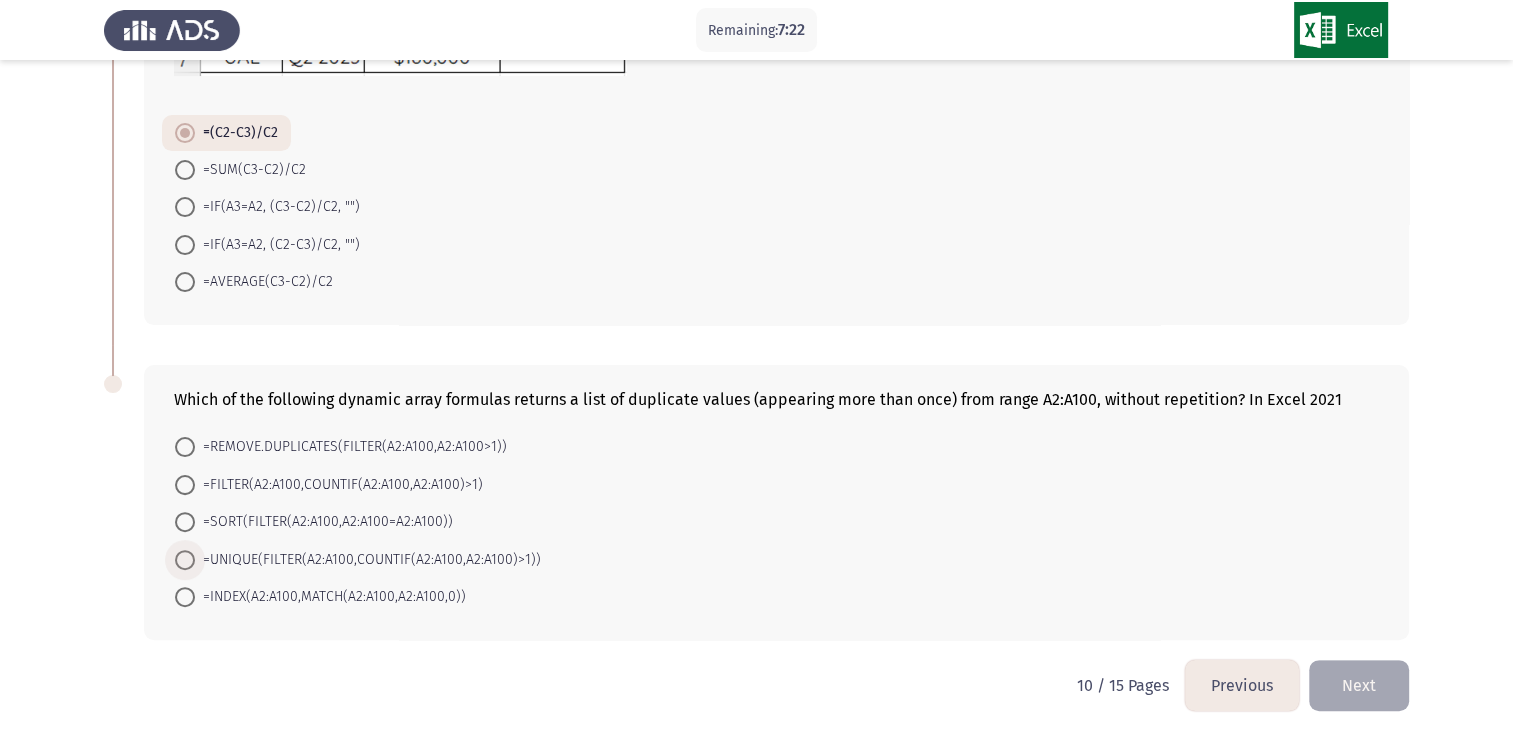 click on "=UNIQUE(FILTER(A2:A100,COUNTIF(A2:A100,A2:A100)>1))" at bounding box center (368, 560) 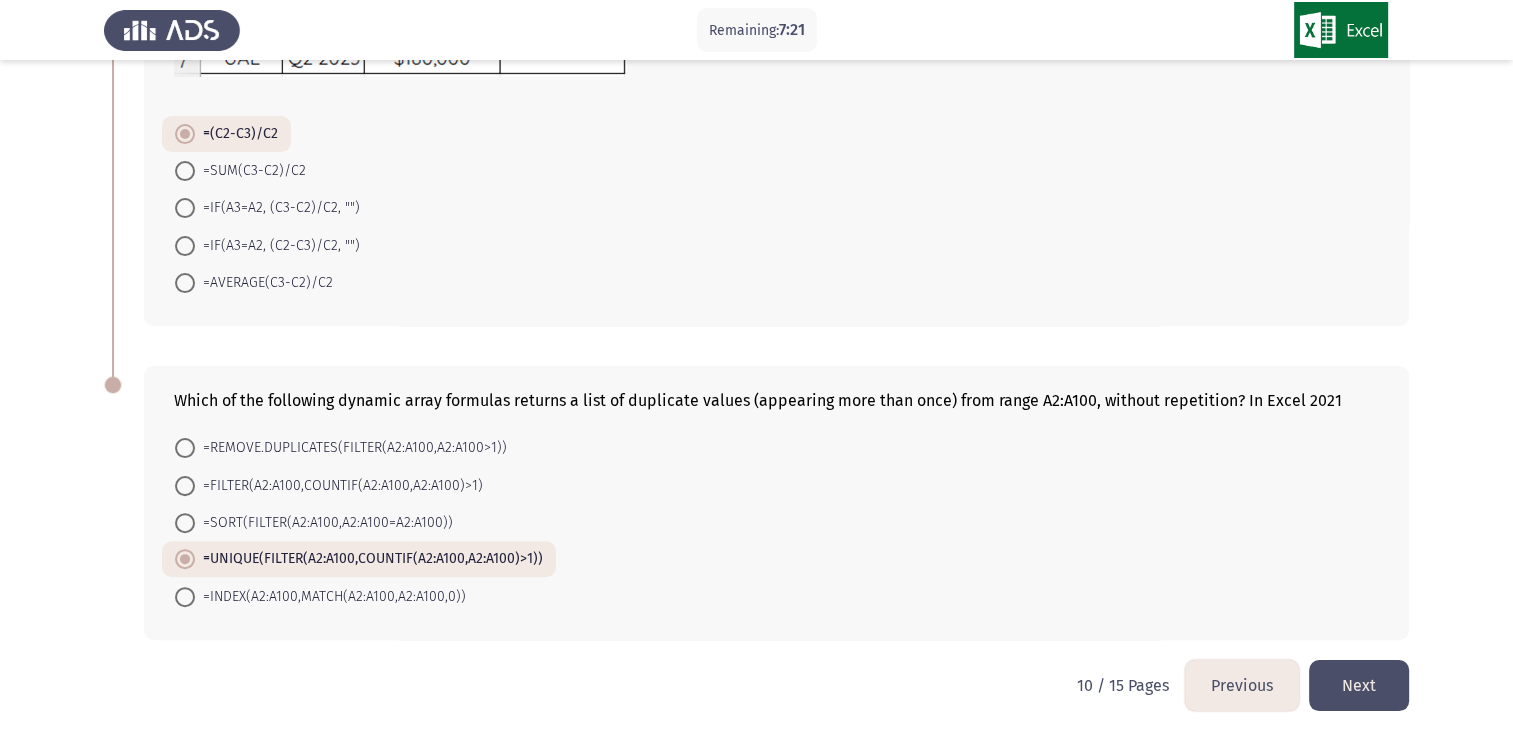 click on "Next" 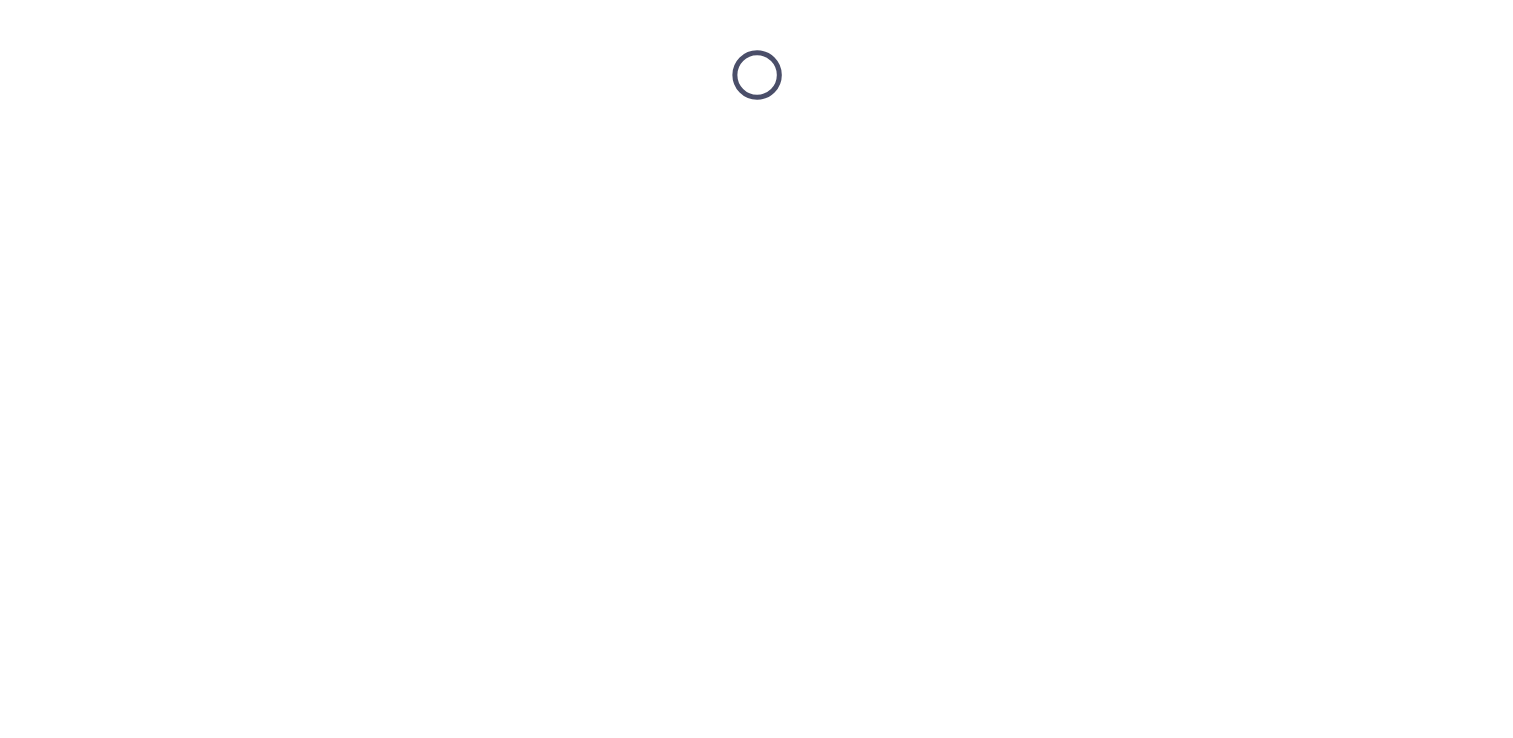 scroll, scrollTop: 0, scrollLeft: 0, axis: both 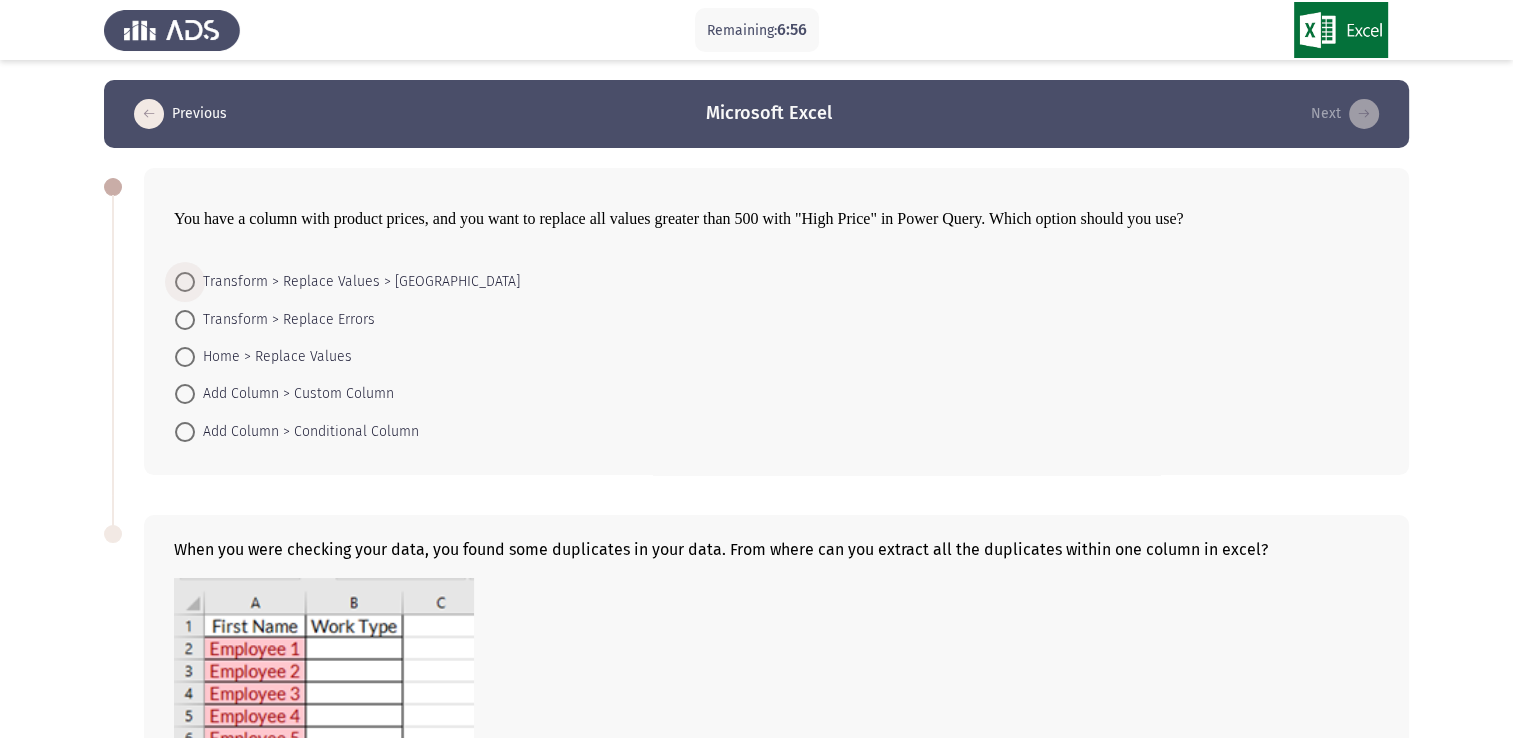 click at bounding box center [185, 282] 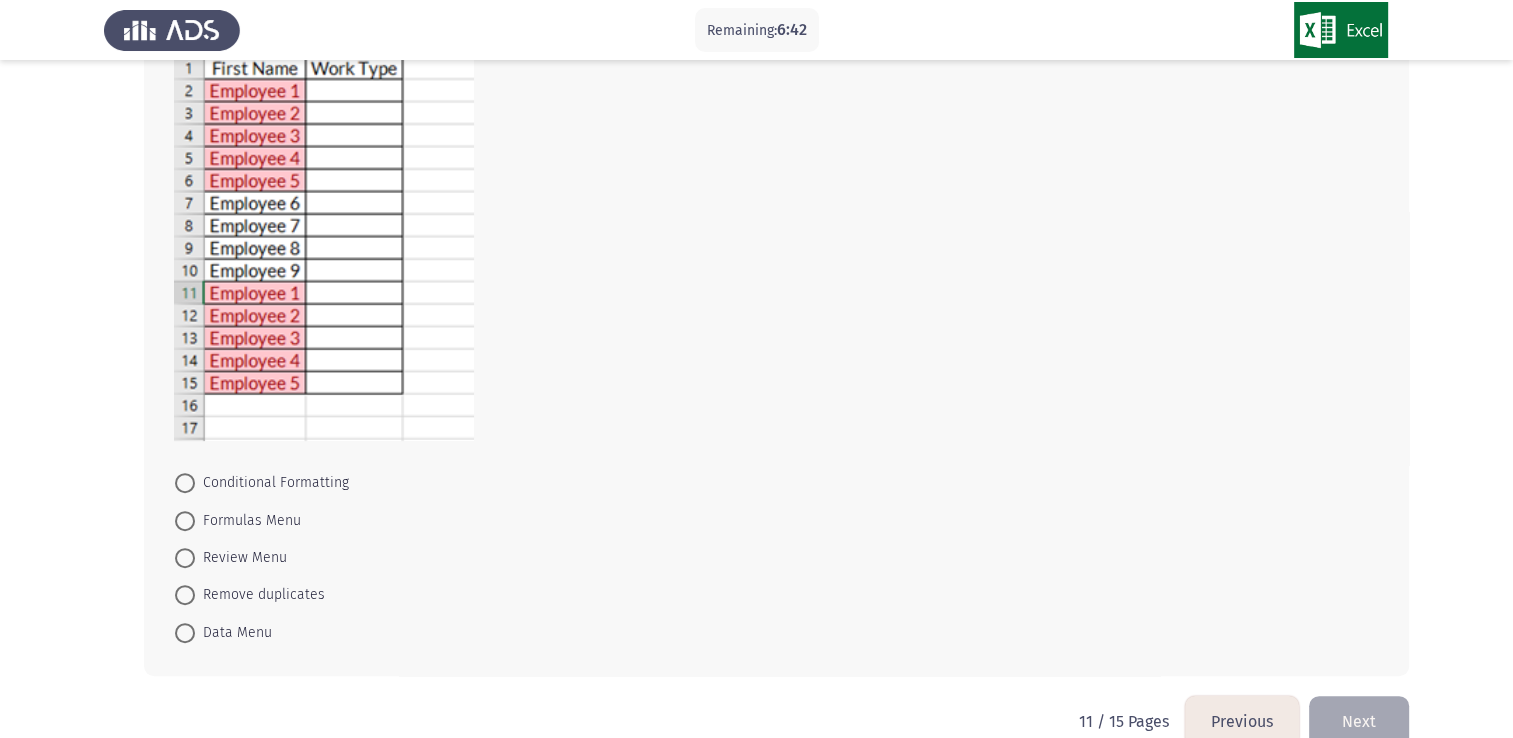 scroll, scrollTop: 559, scrollLeft: 0, axis: vertical 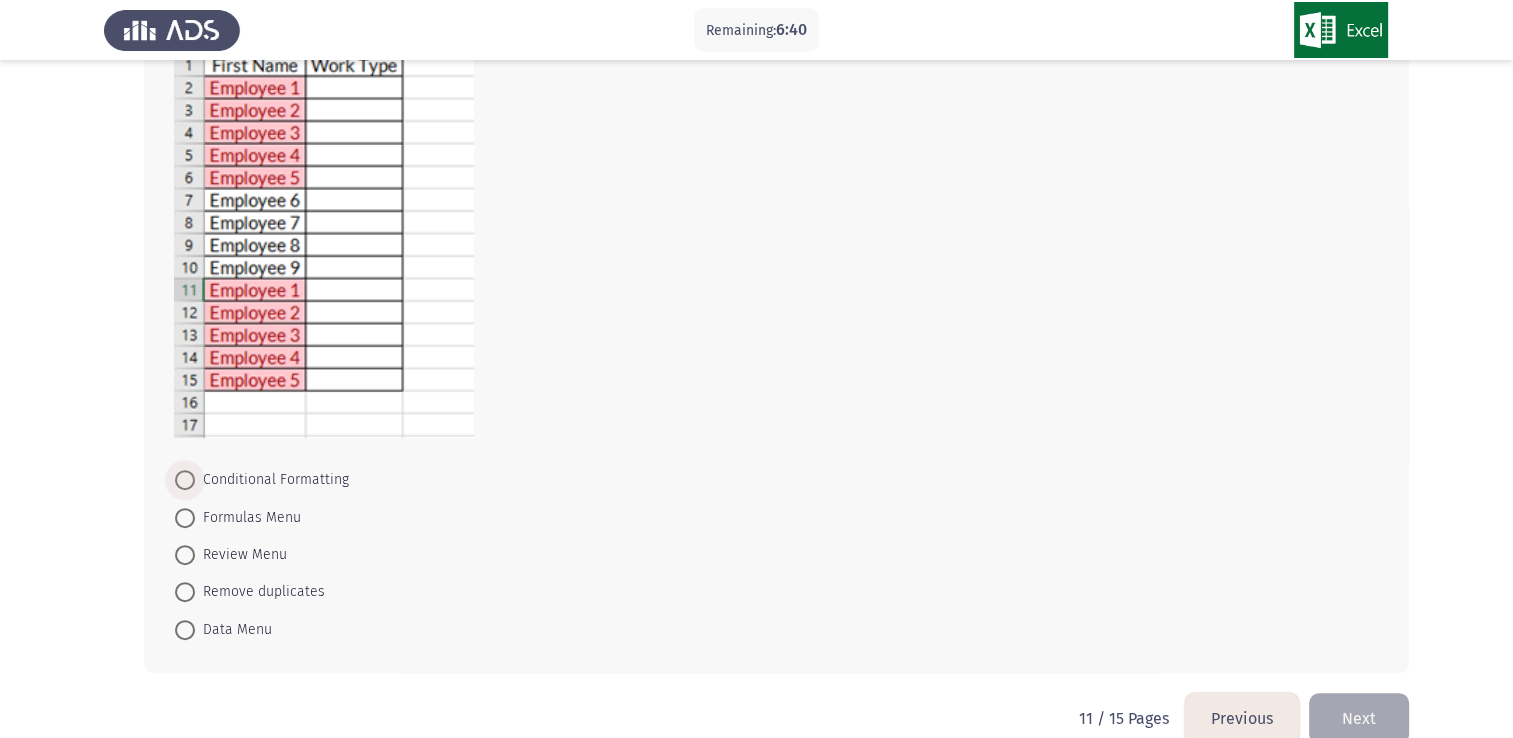 click at bounding box center (185, 480) 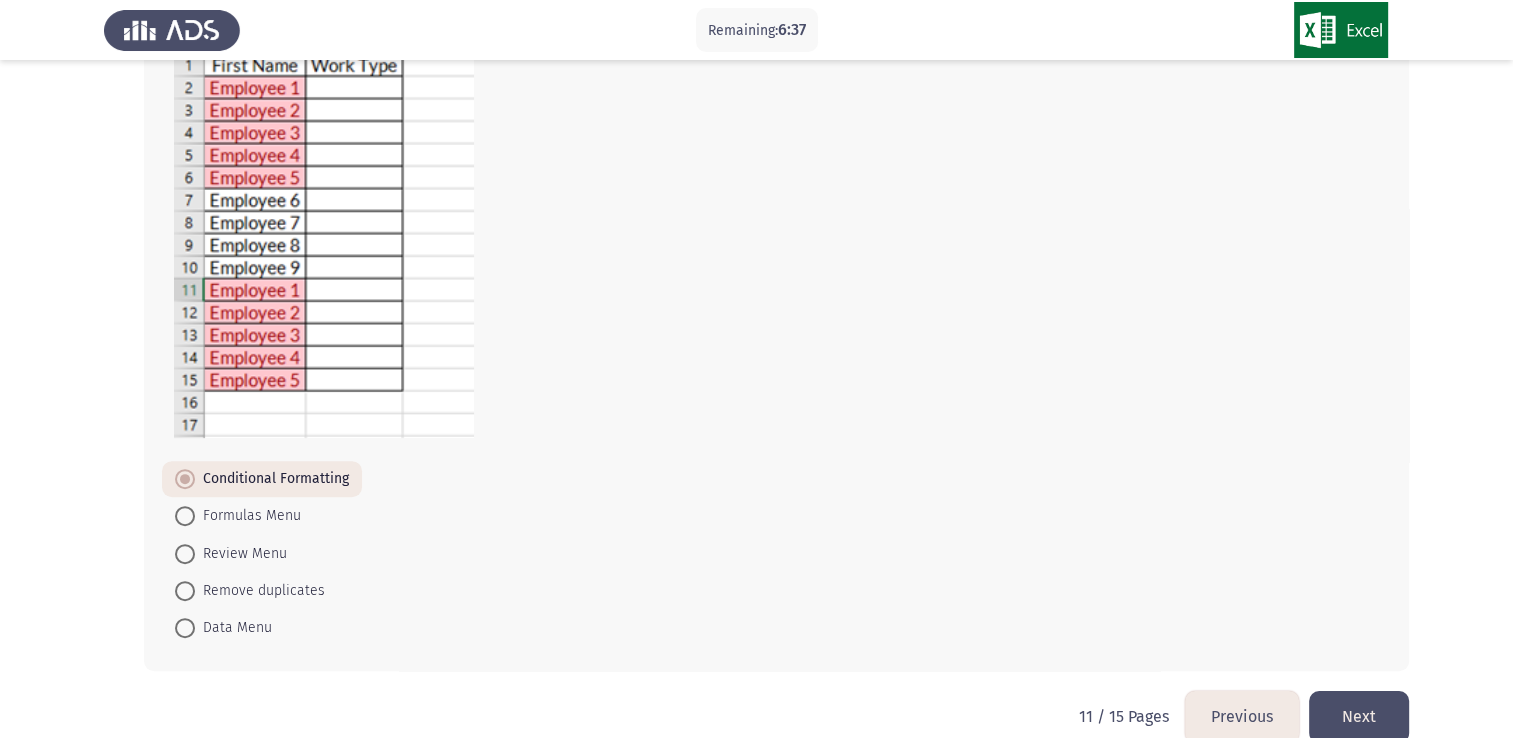 click on "Next" 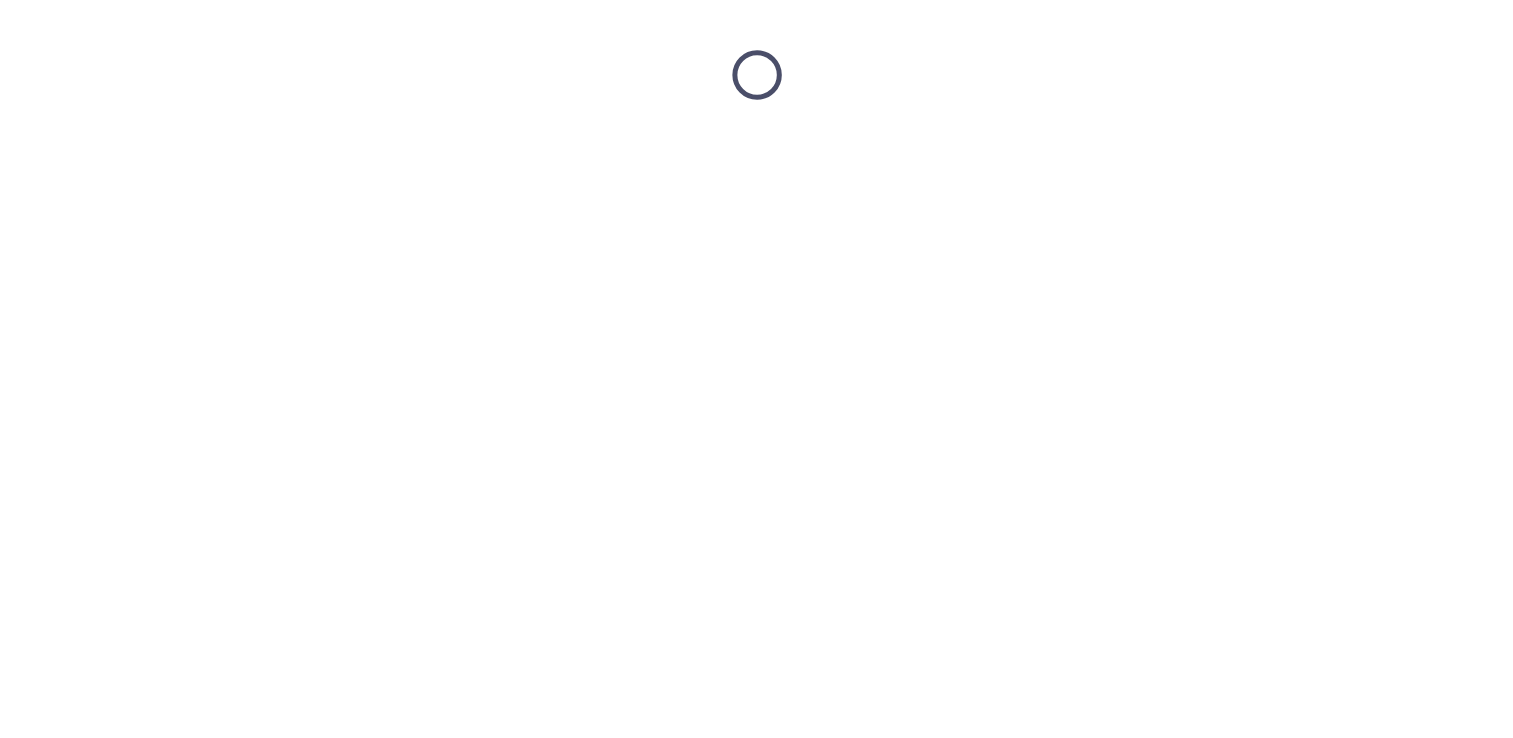 scroll, scrollTop: 0, scrollLeft: 0, axis: both 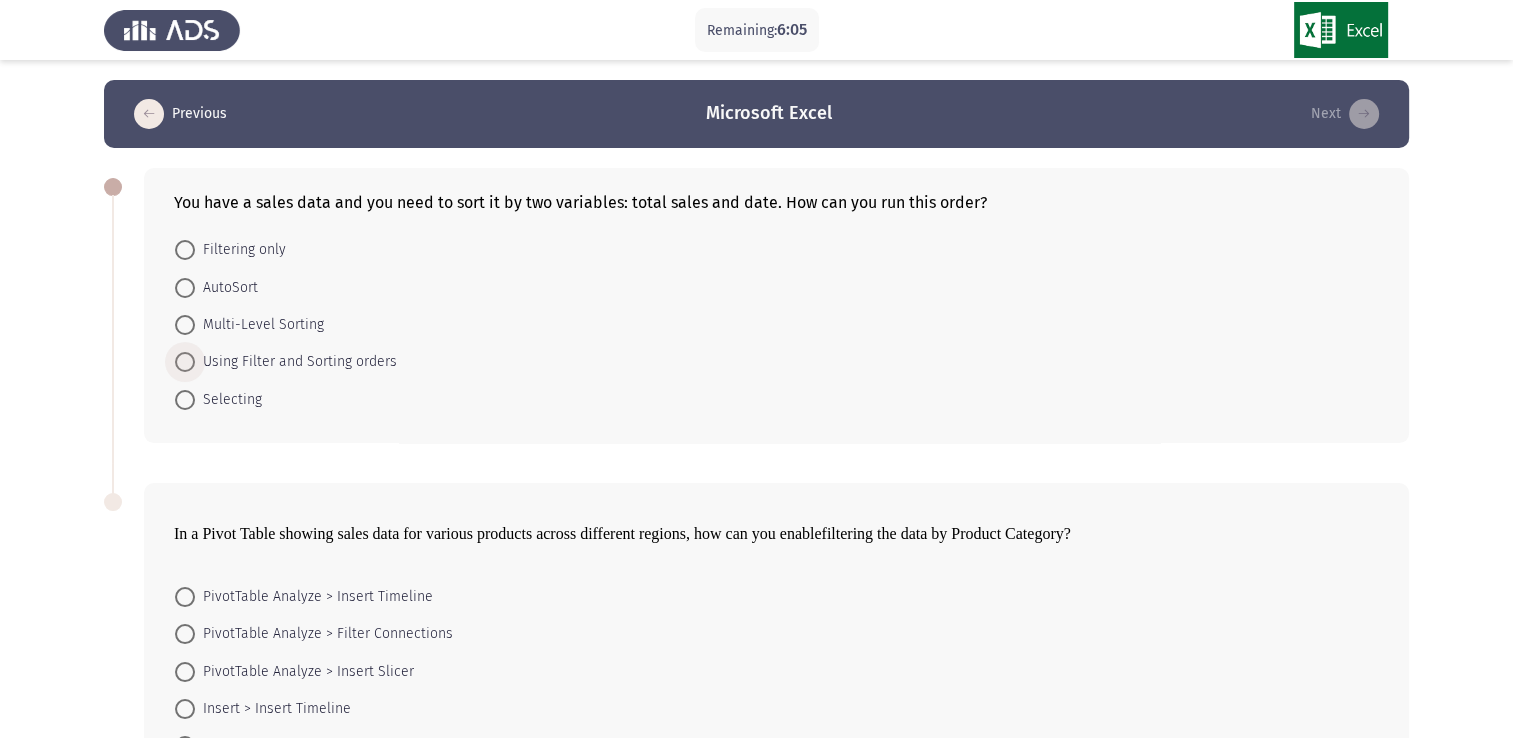 click on "Using Filter and Sorting orders" at bounding box center (296, 362) 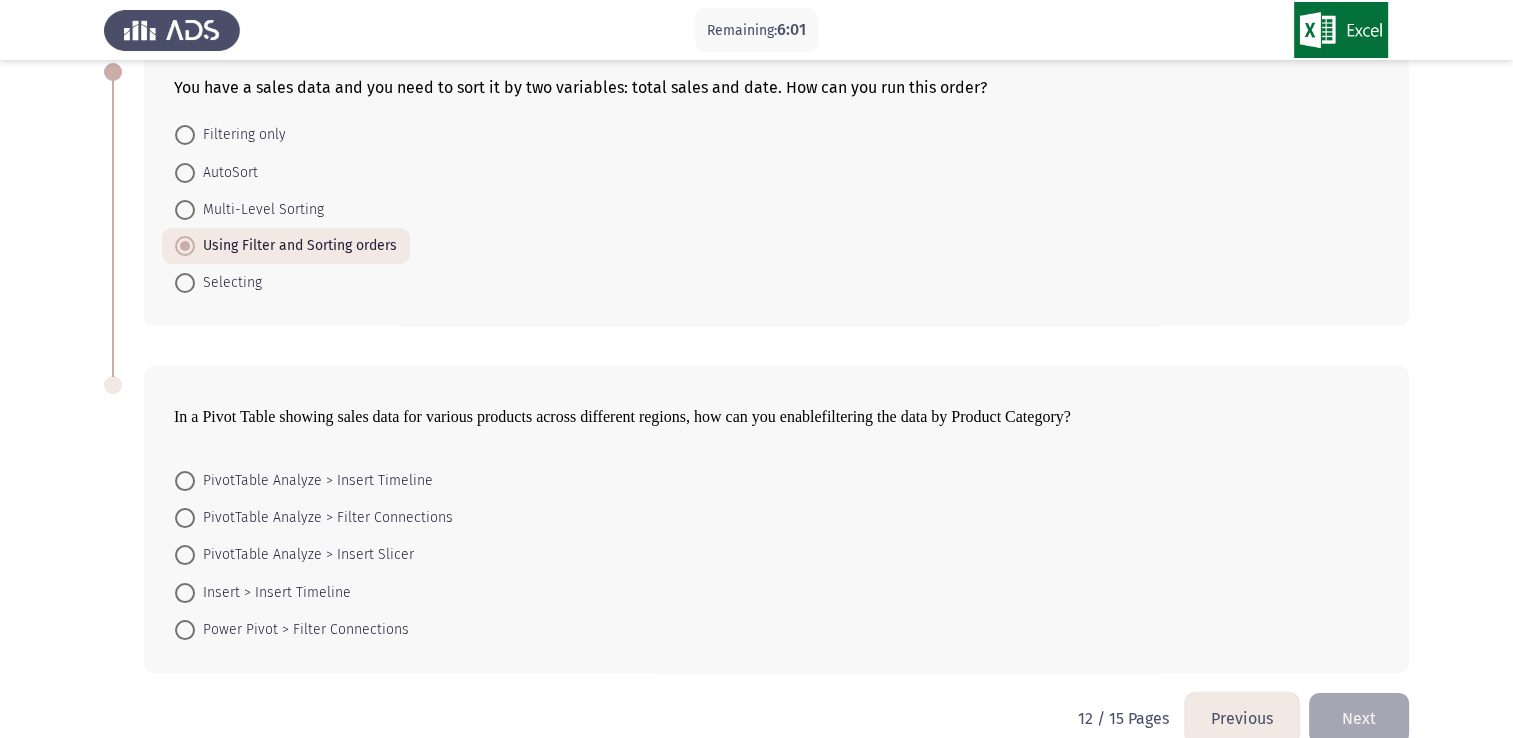 scroll, scrollTop: 148, scrollLeft: 0, axis: vertical 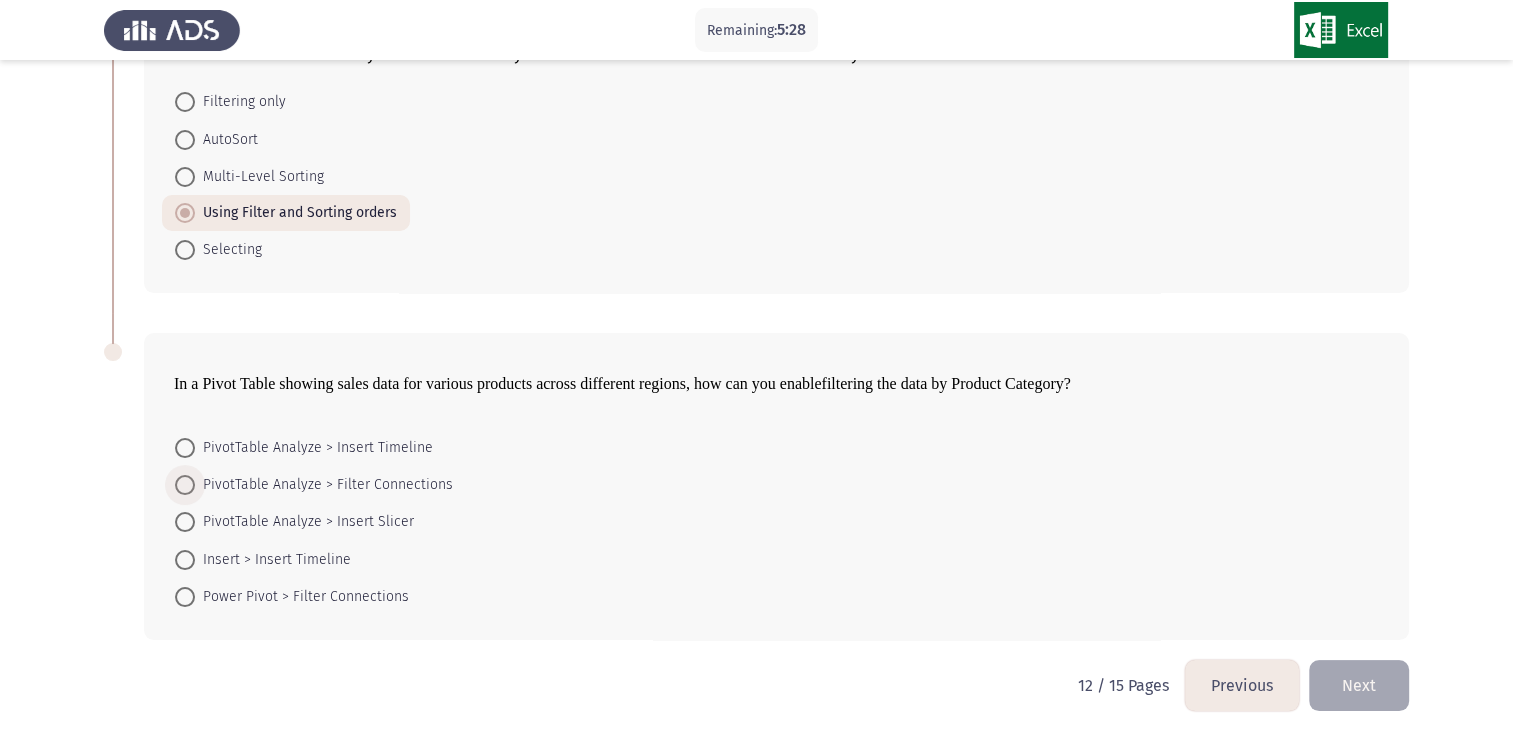 click at bounding box center (185, 485) 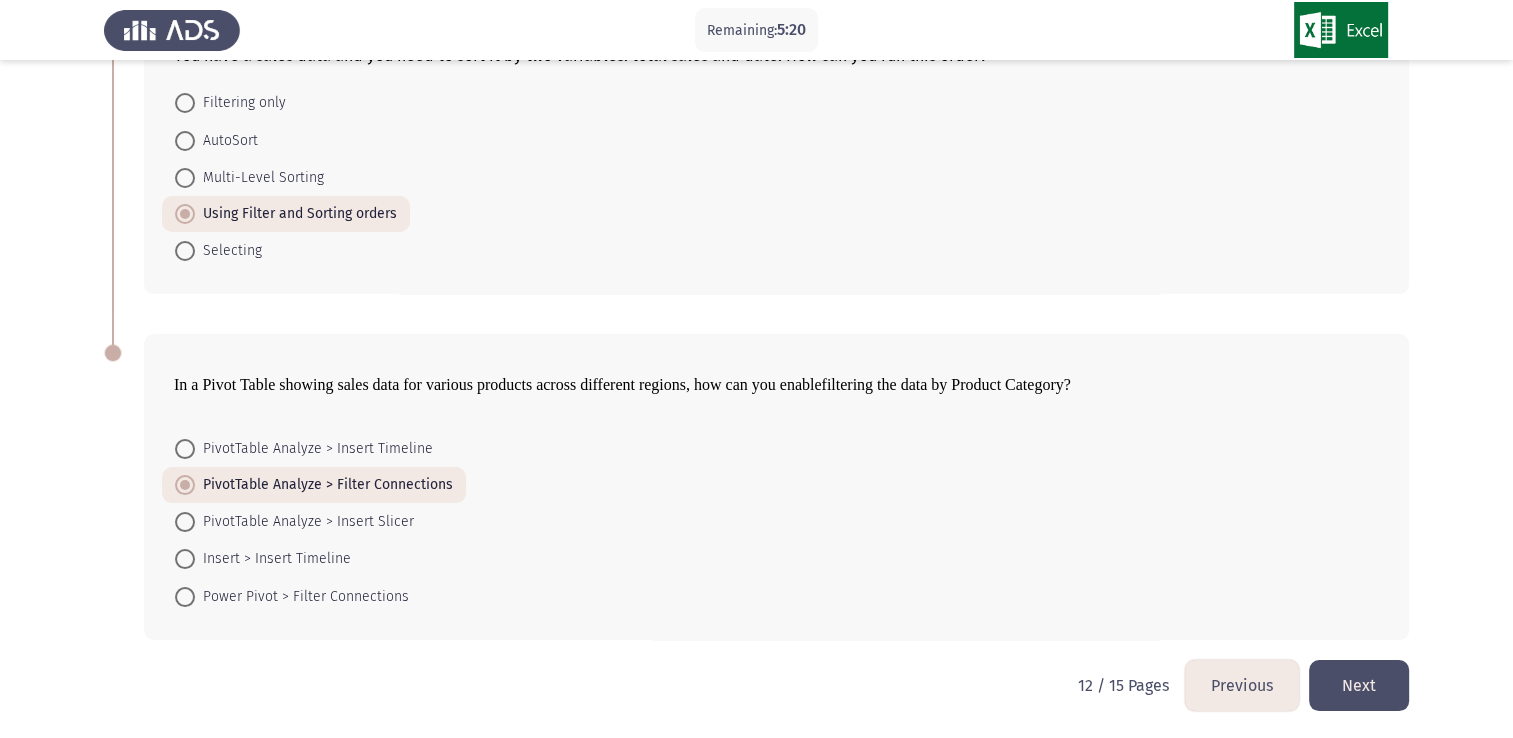 click on "Next" 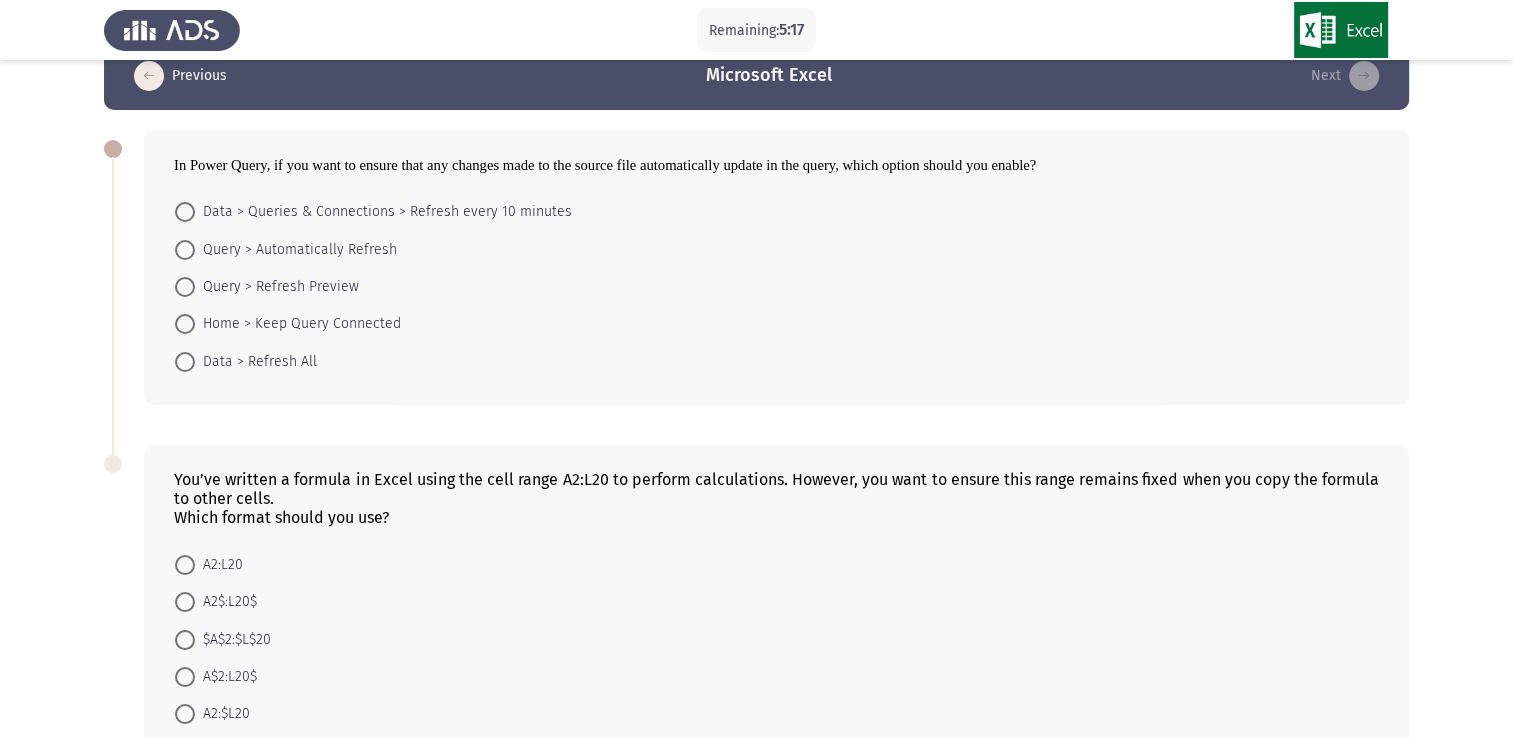 scroll, scrollTop: 42, scrollLeft: 0, axis: vertical 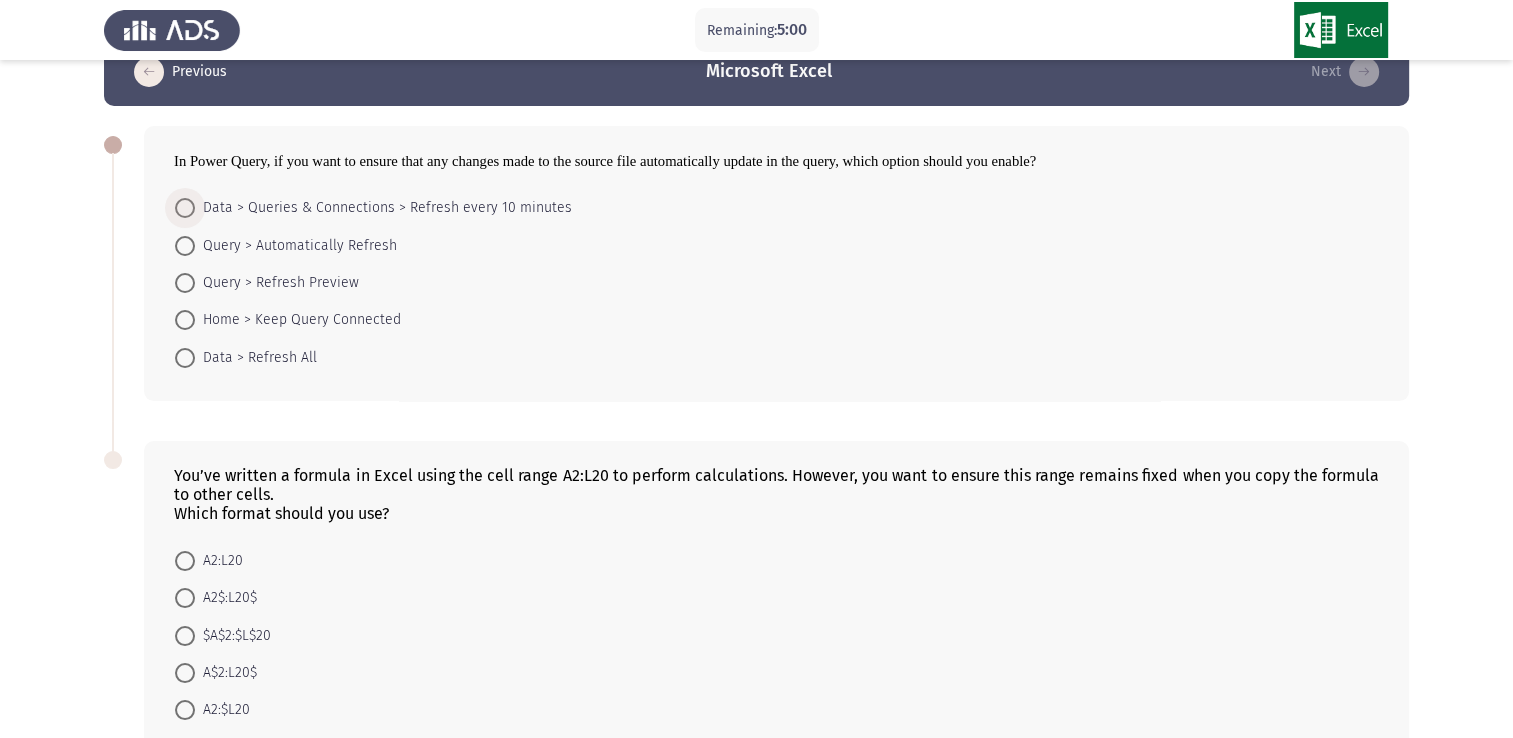 click at bounding box center (185, 208) 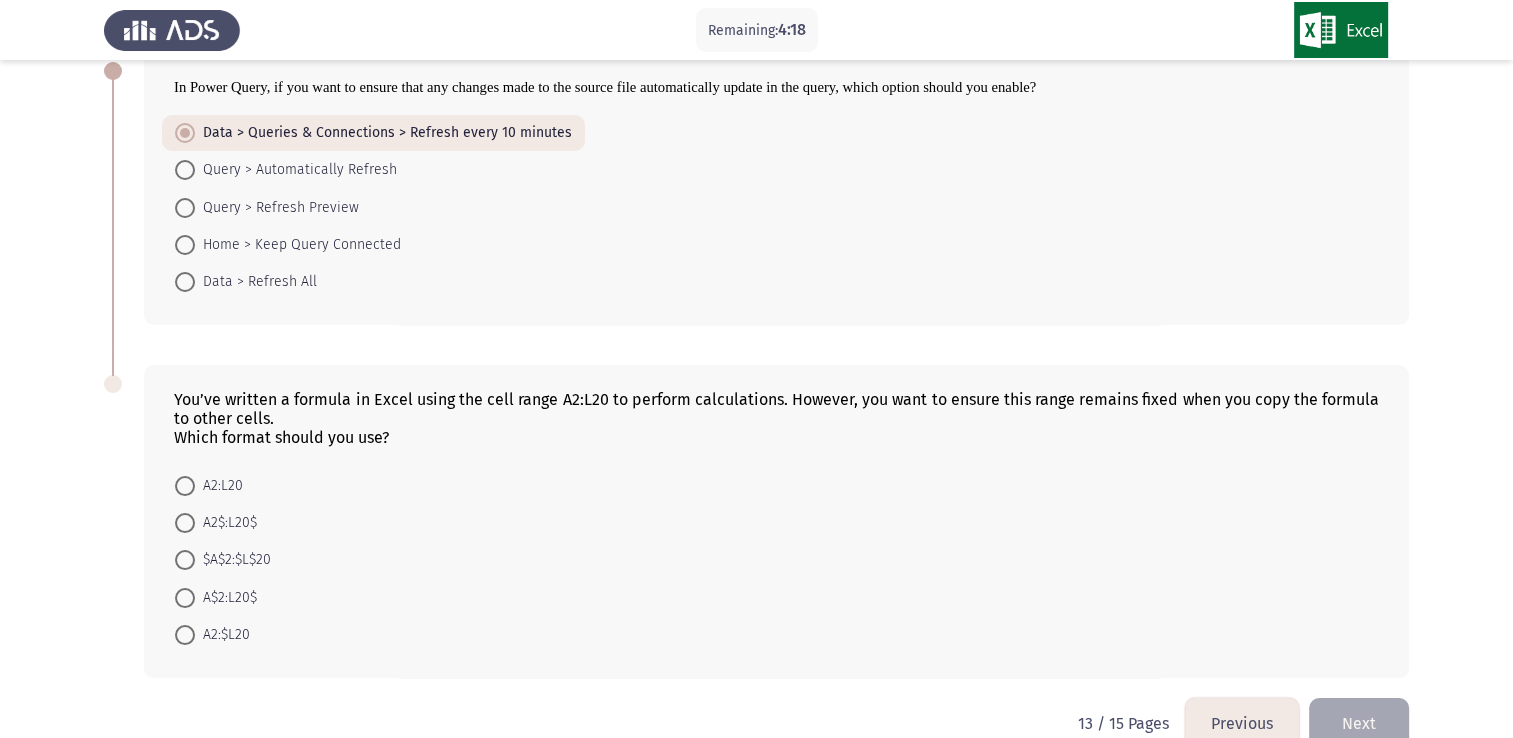 scroll, scrollTop: 0, scrollLeft: 0, axis: both 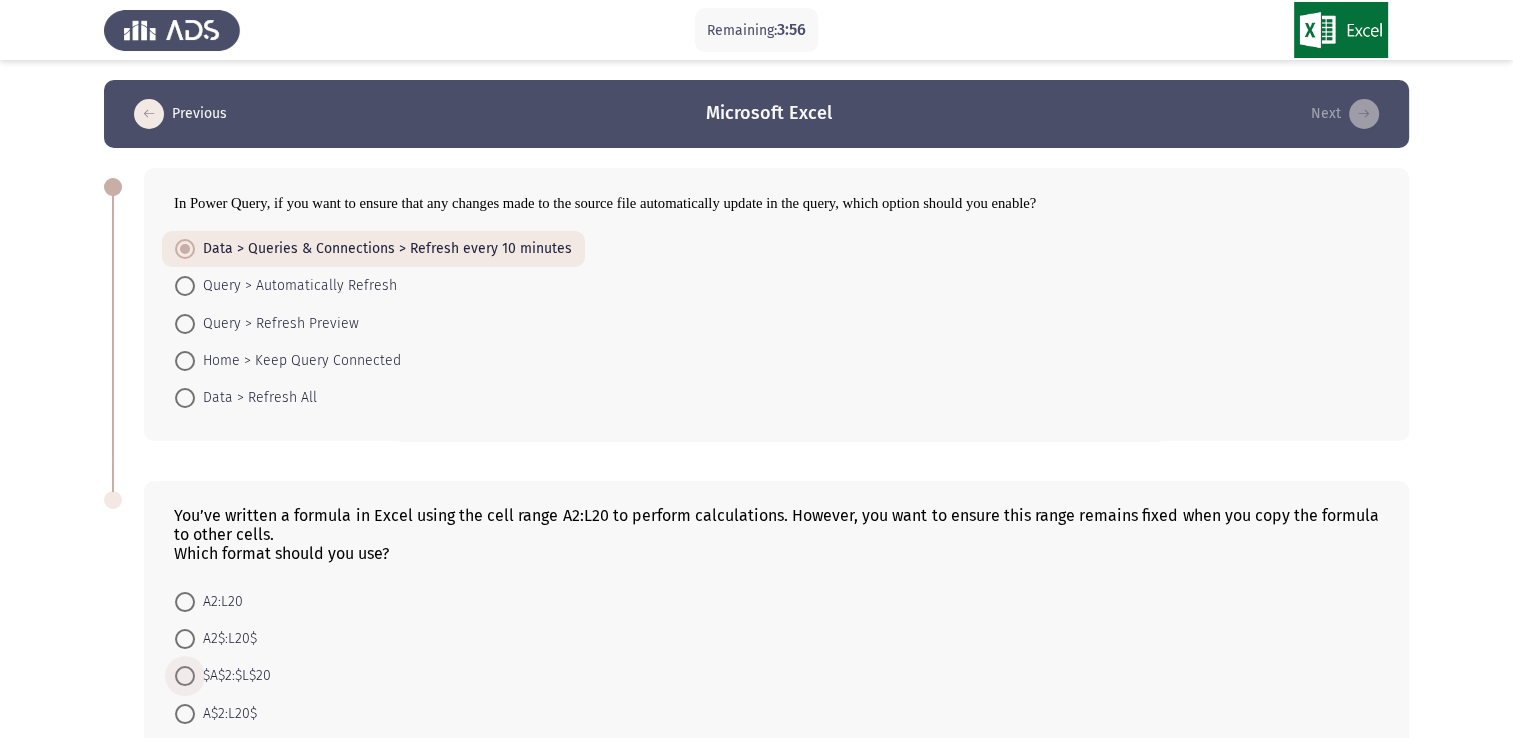 click at bounding box center [185, 676] 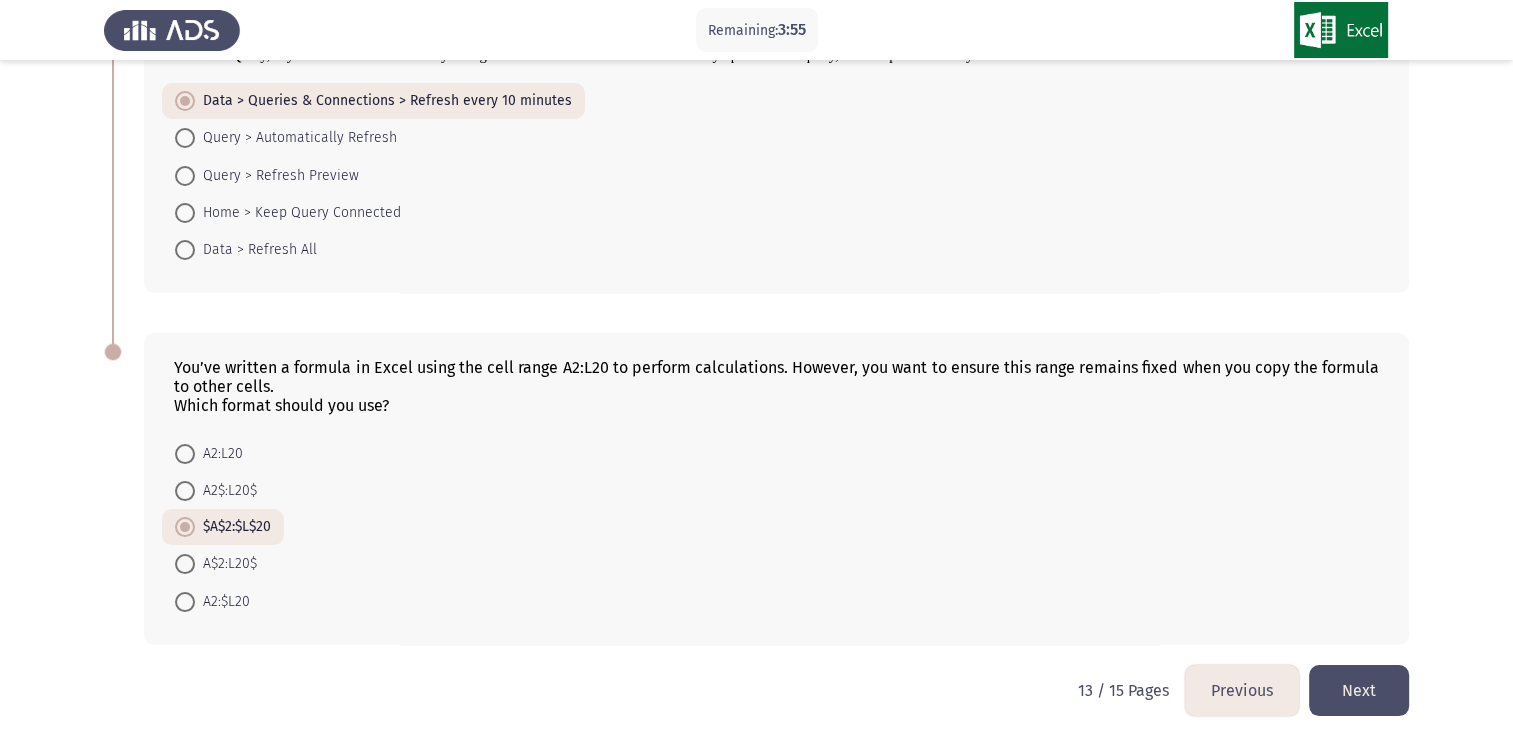 scroll, scrollTop: 153, scrollLeft: 0, axis: vertical 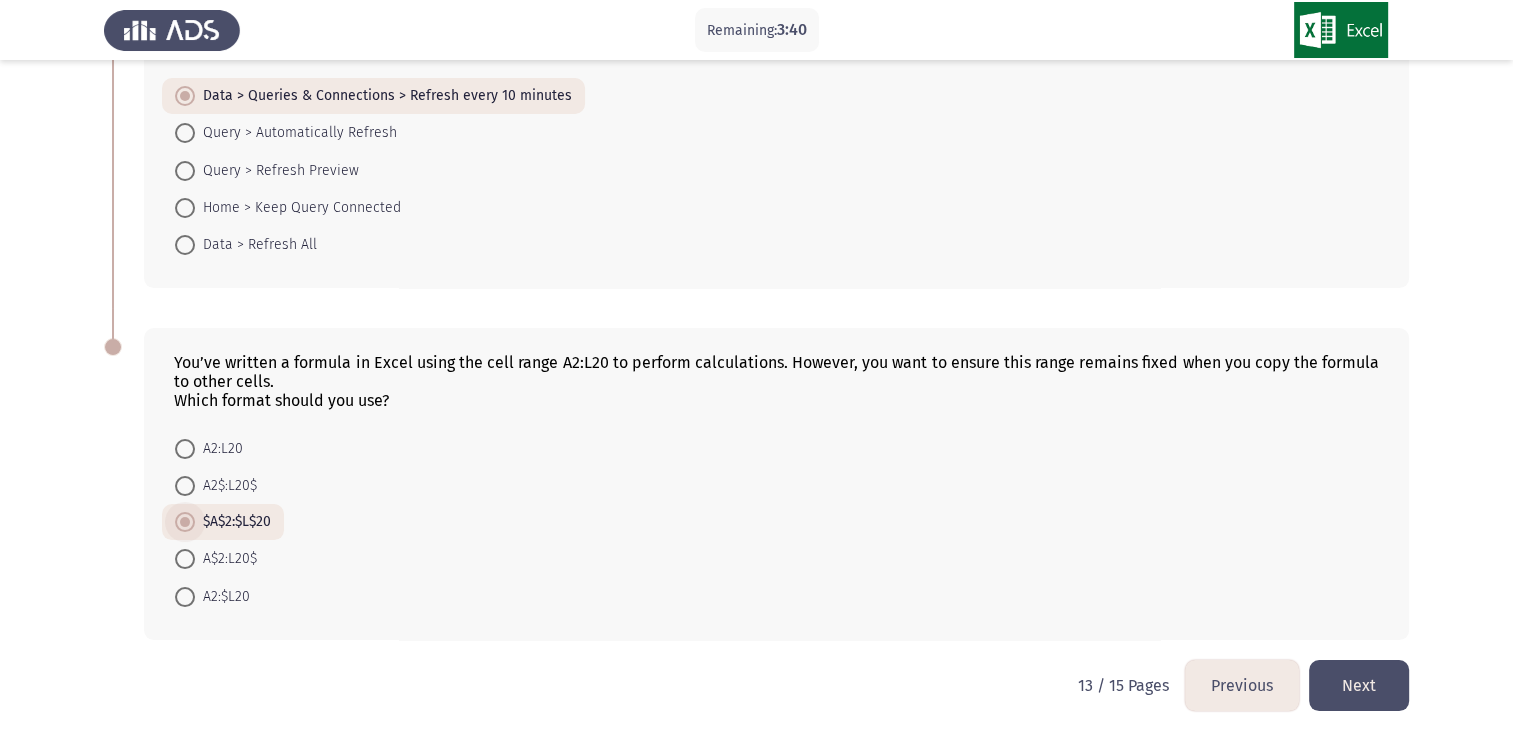 click at bounding box center [185, 522] 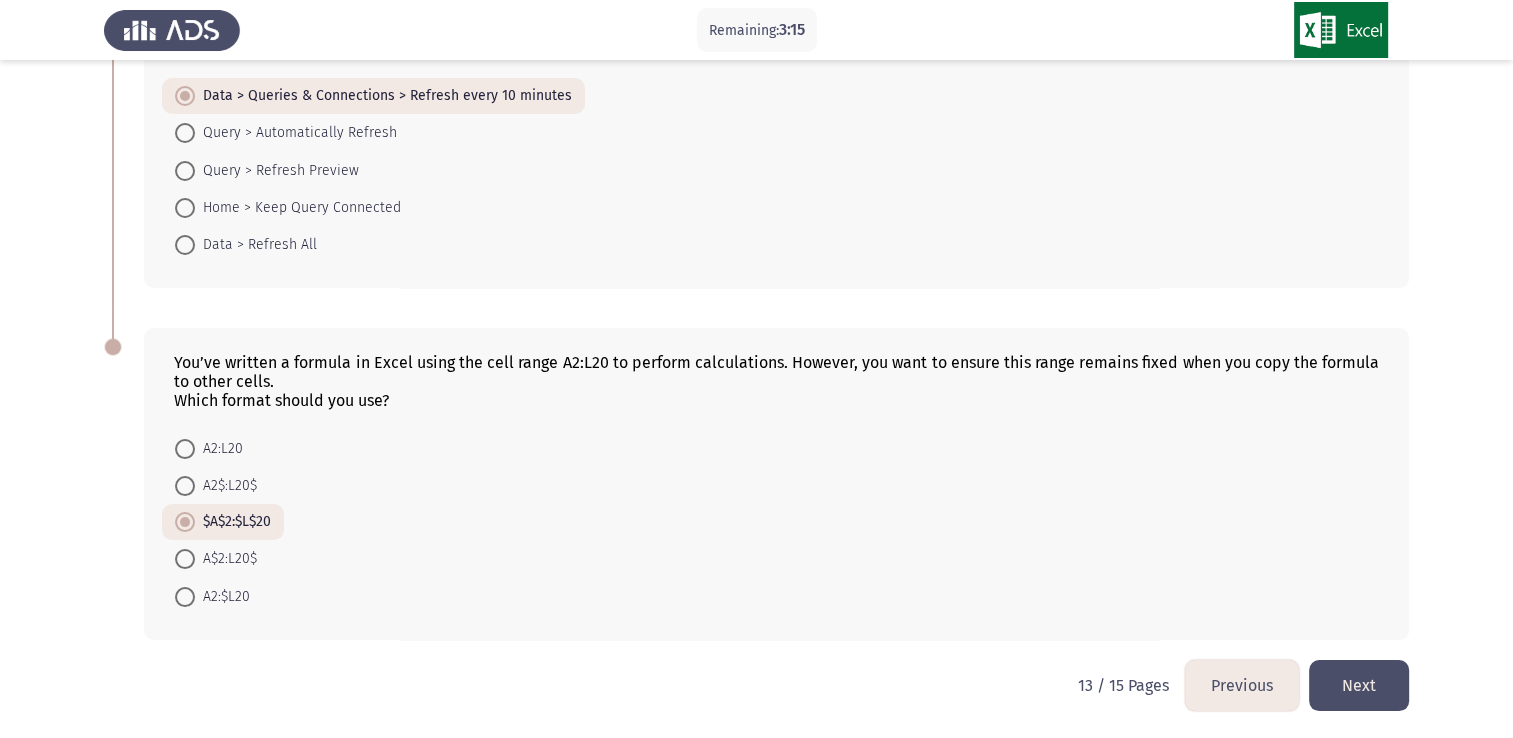 click on "Next" 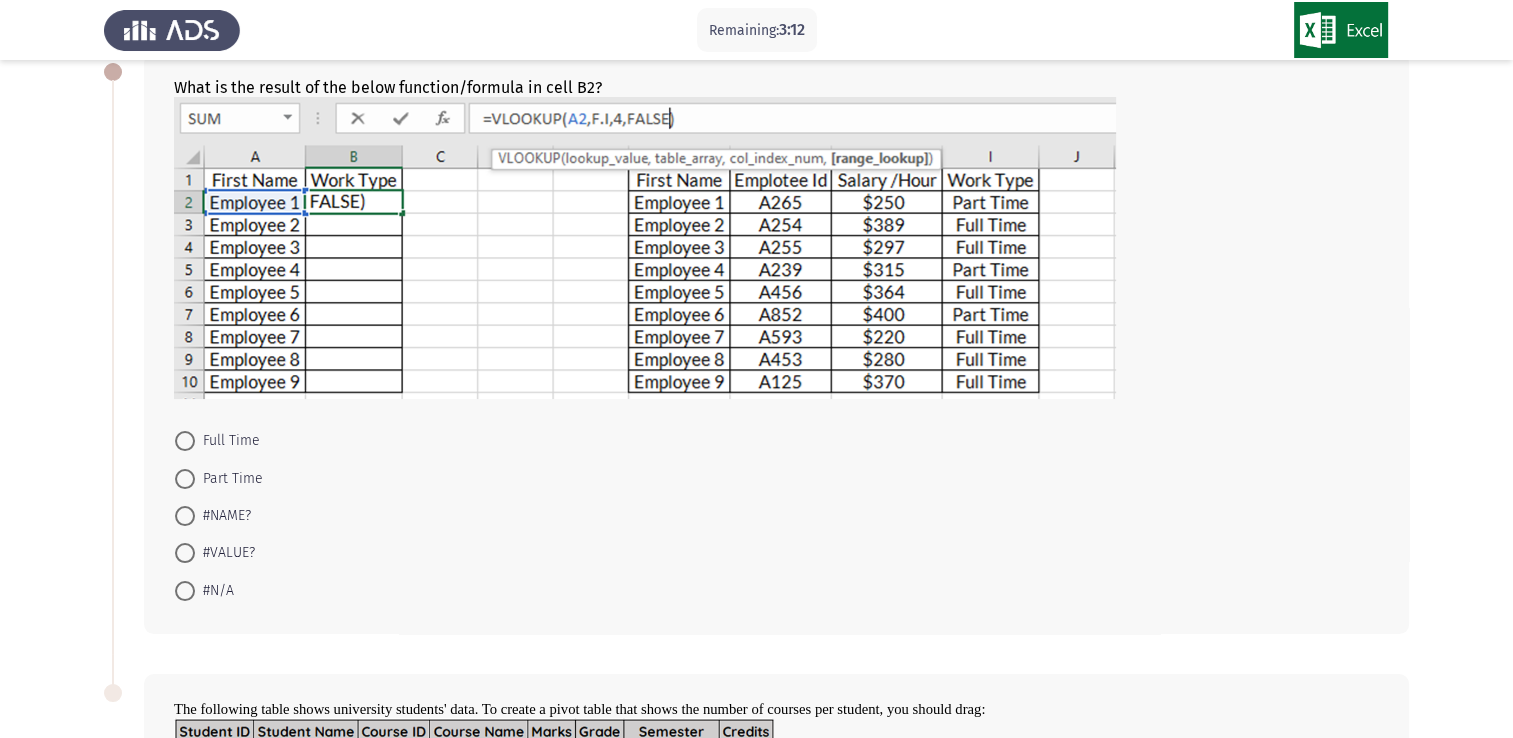 scroll, scrollTop: 116, scrollLeft: 0, axis: vertical 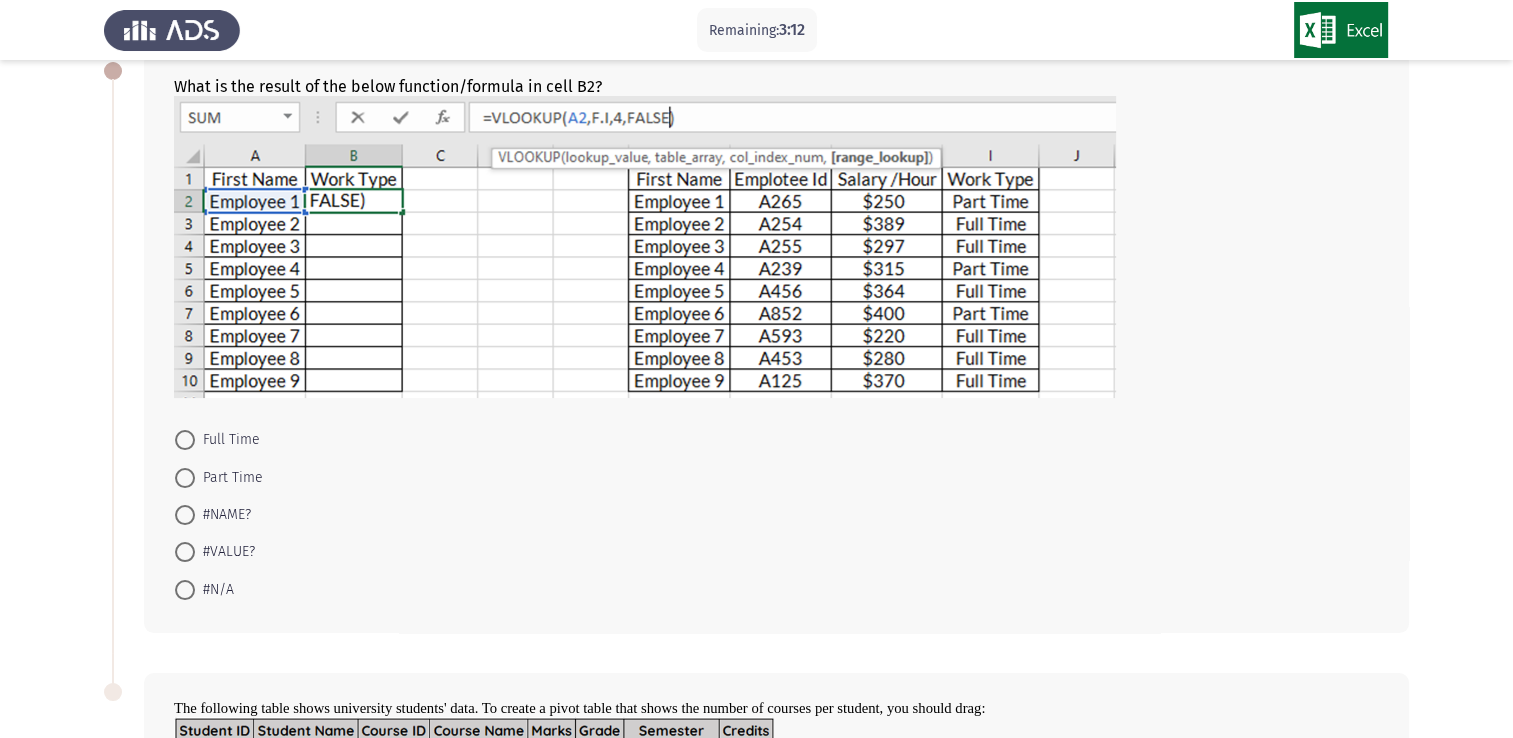 click 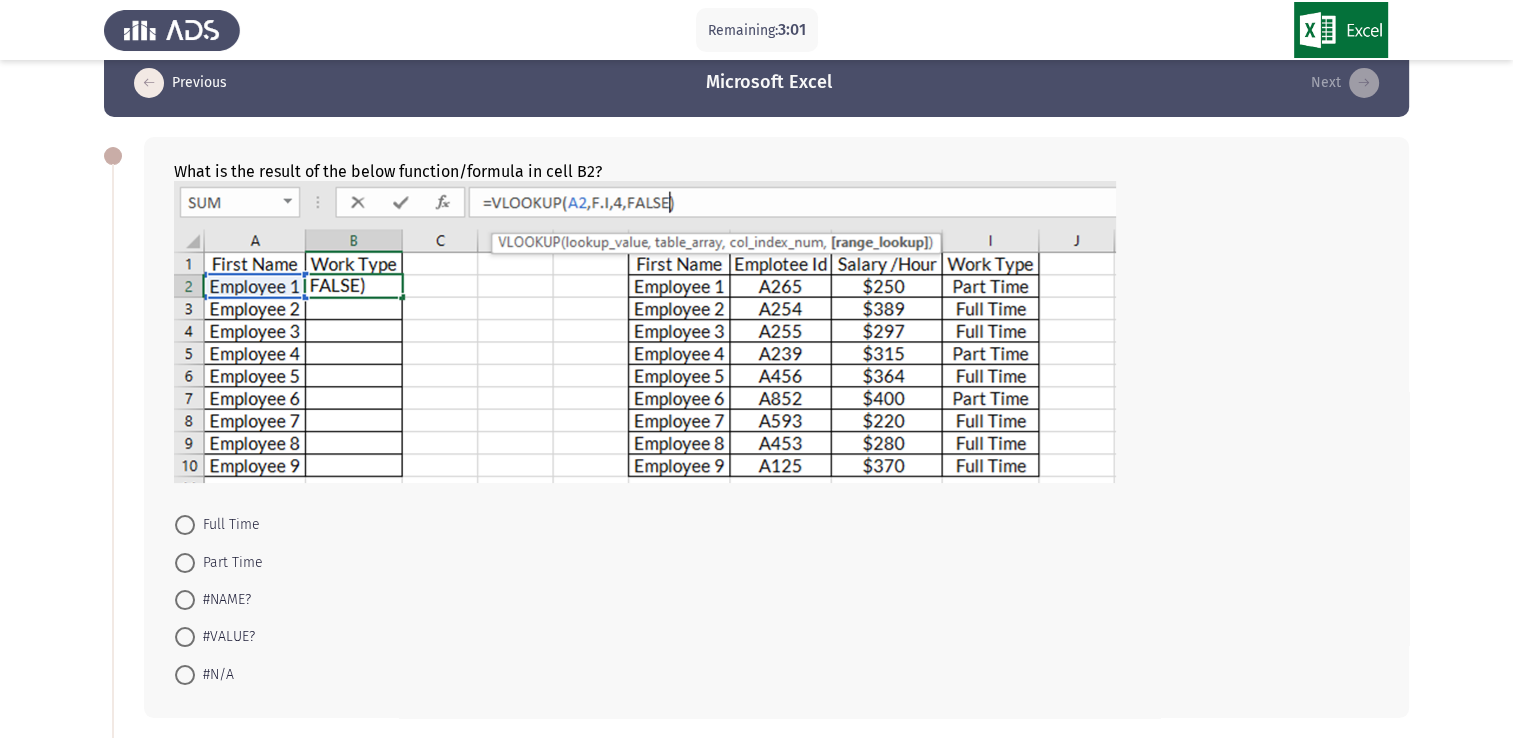 scroll, scrollTop: 30, scrollLeft: 0, axis: vertical 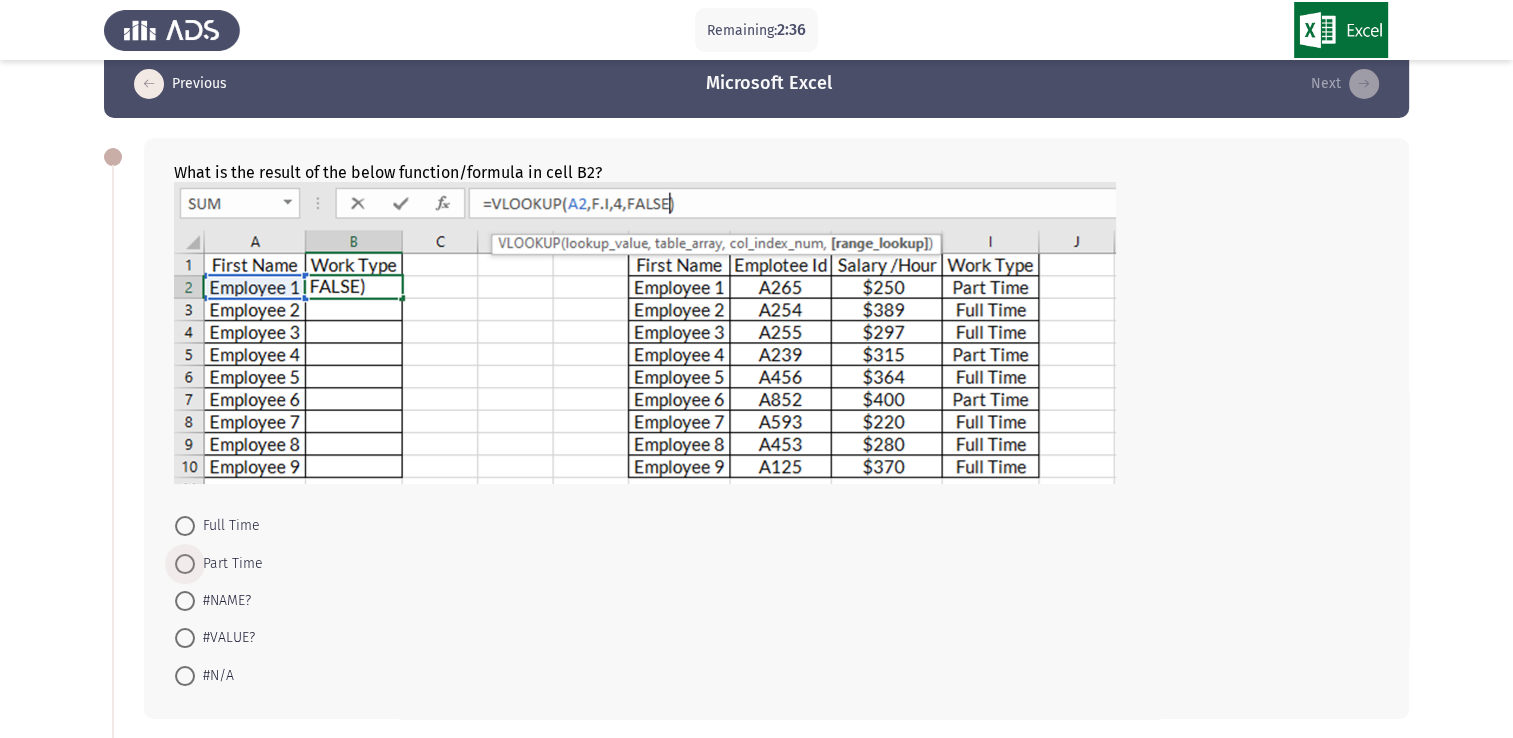 click at bounding box center (185, 564) 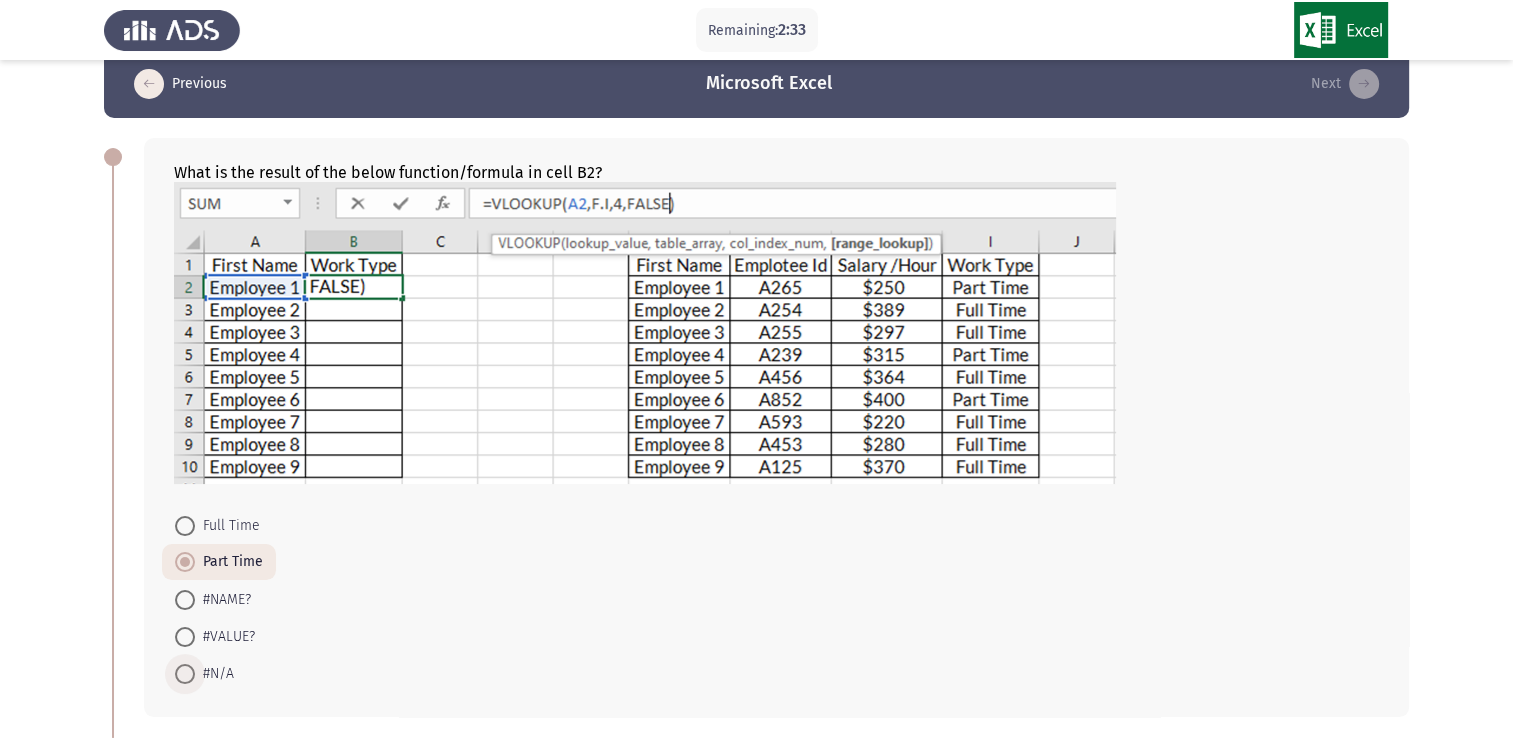 click at bounding box center [185, 674] 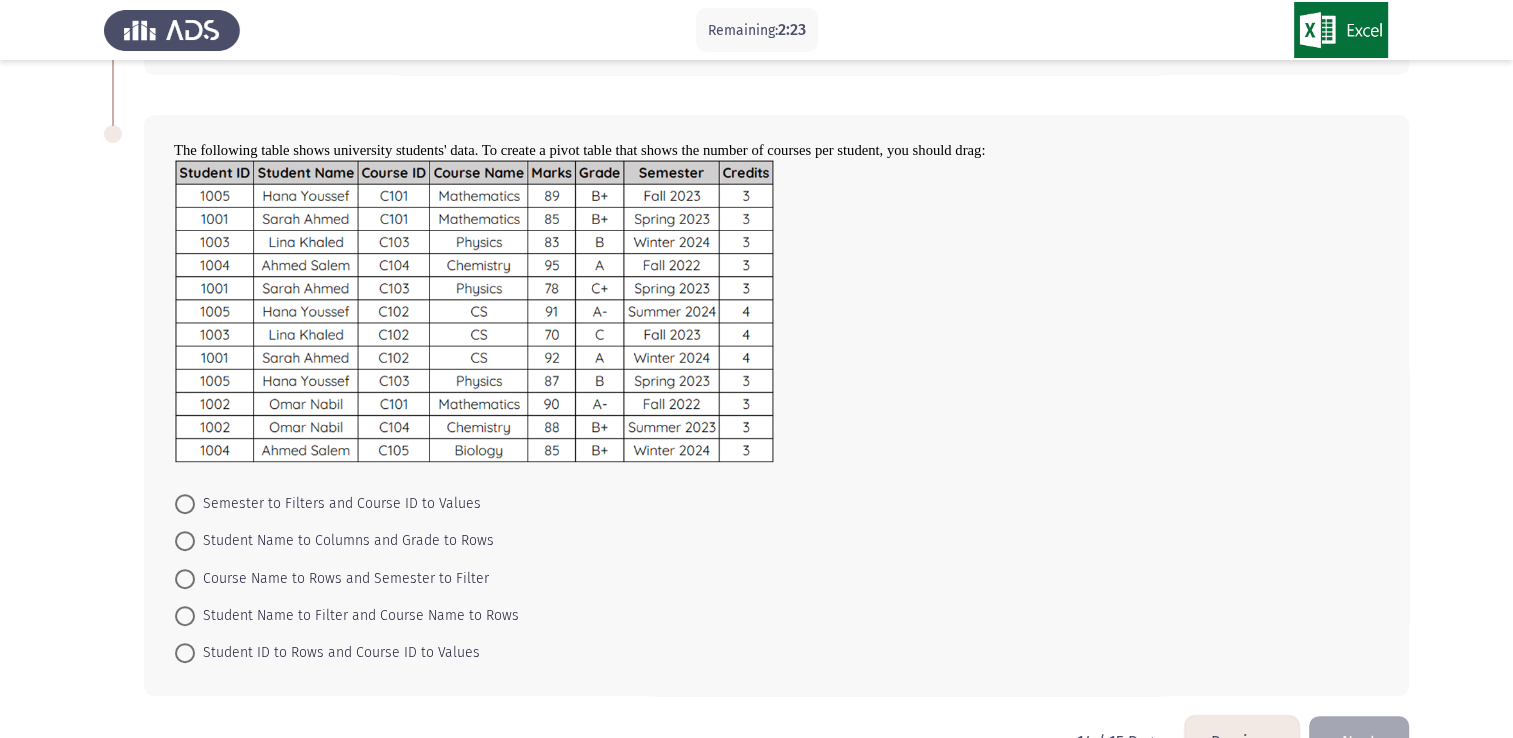 scroll, scrollTop: 669, scrollLeft: 0, axis: vertical 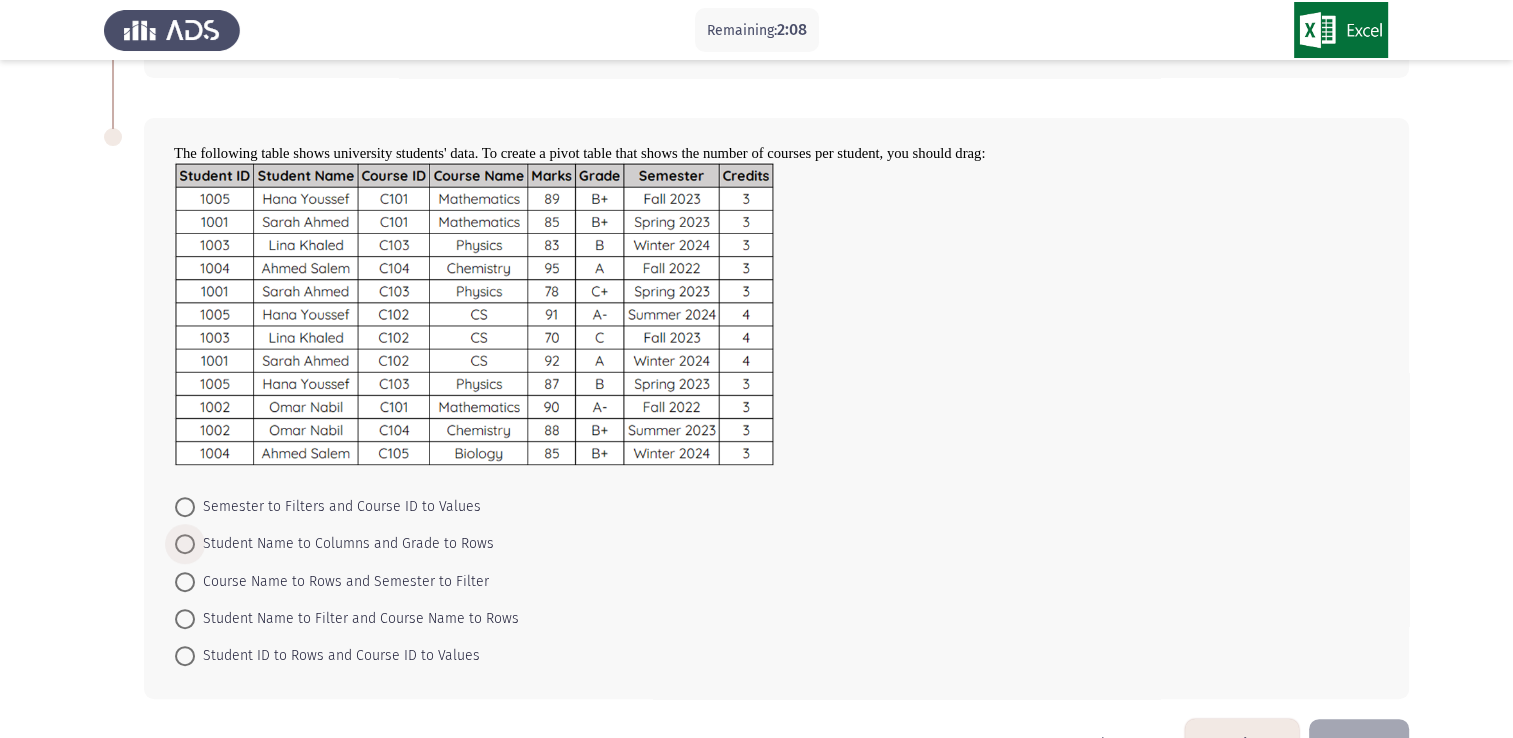 click on "Student Name to Columns and Grade to Rows" at bounding box center (344, 544) 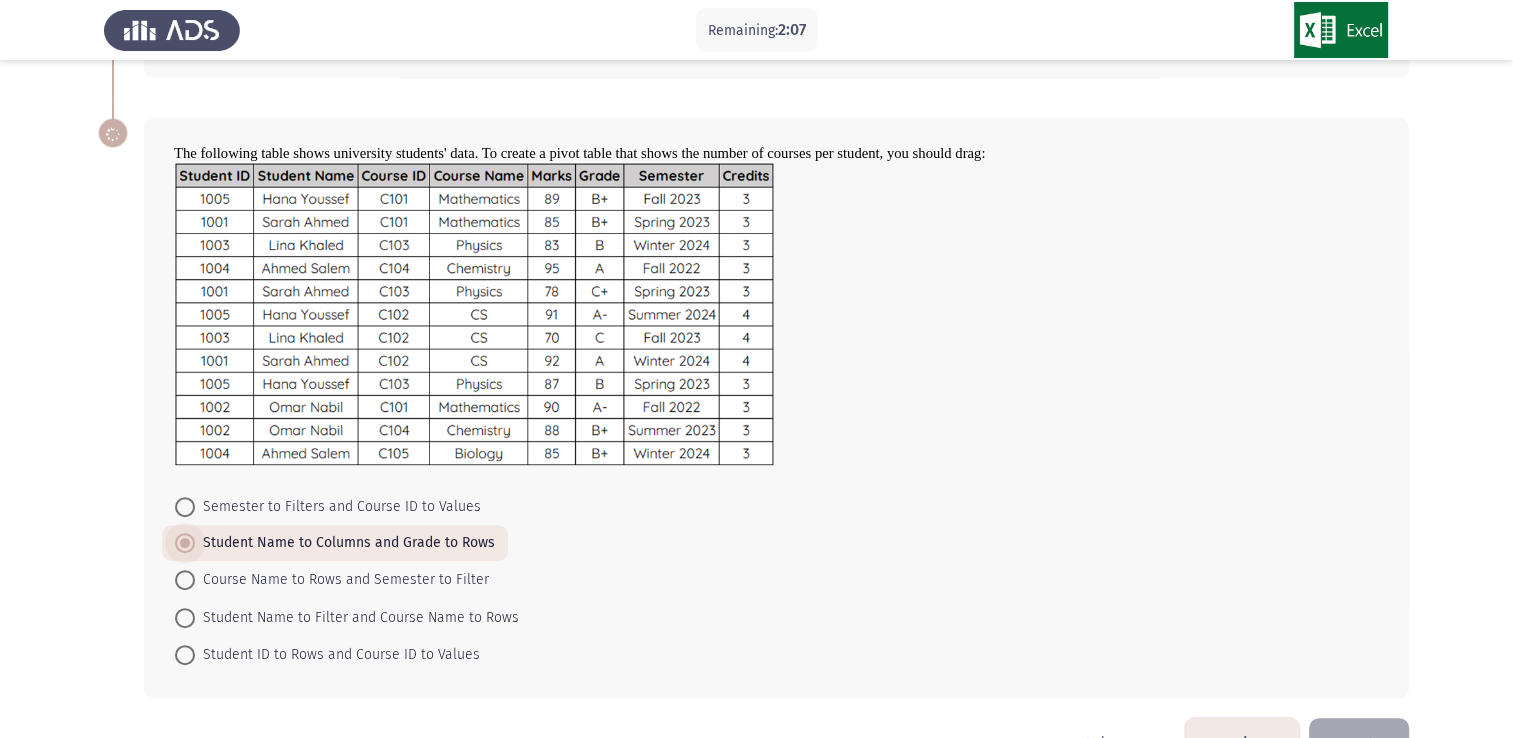 click on "Student Name to Columns and Grade to Rows" at bounding box center [345, 543] 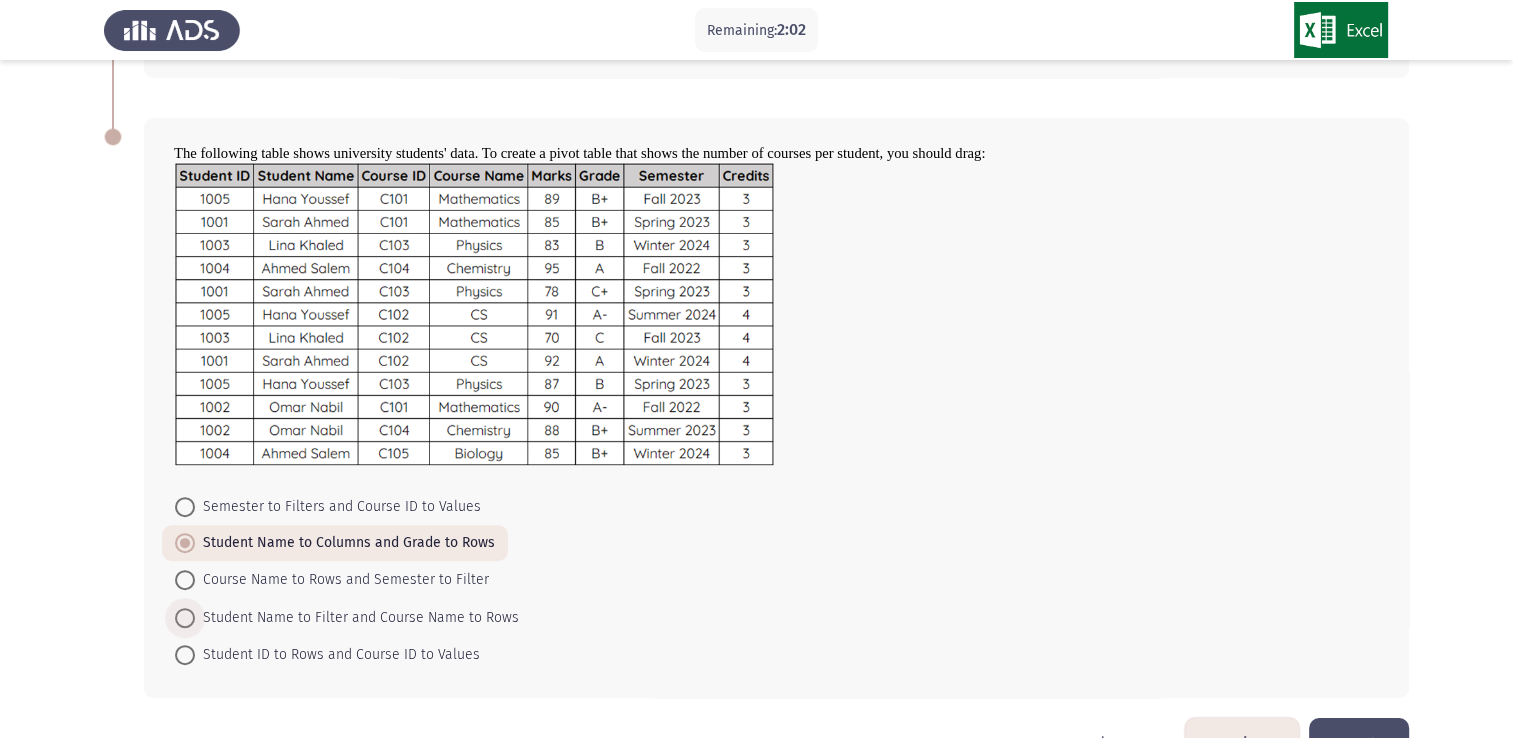 click at bounding box center (185, 618) 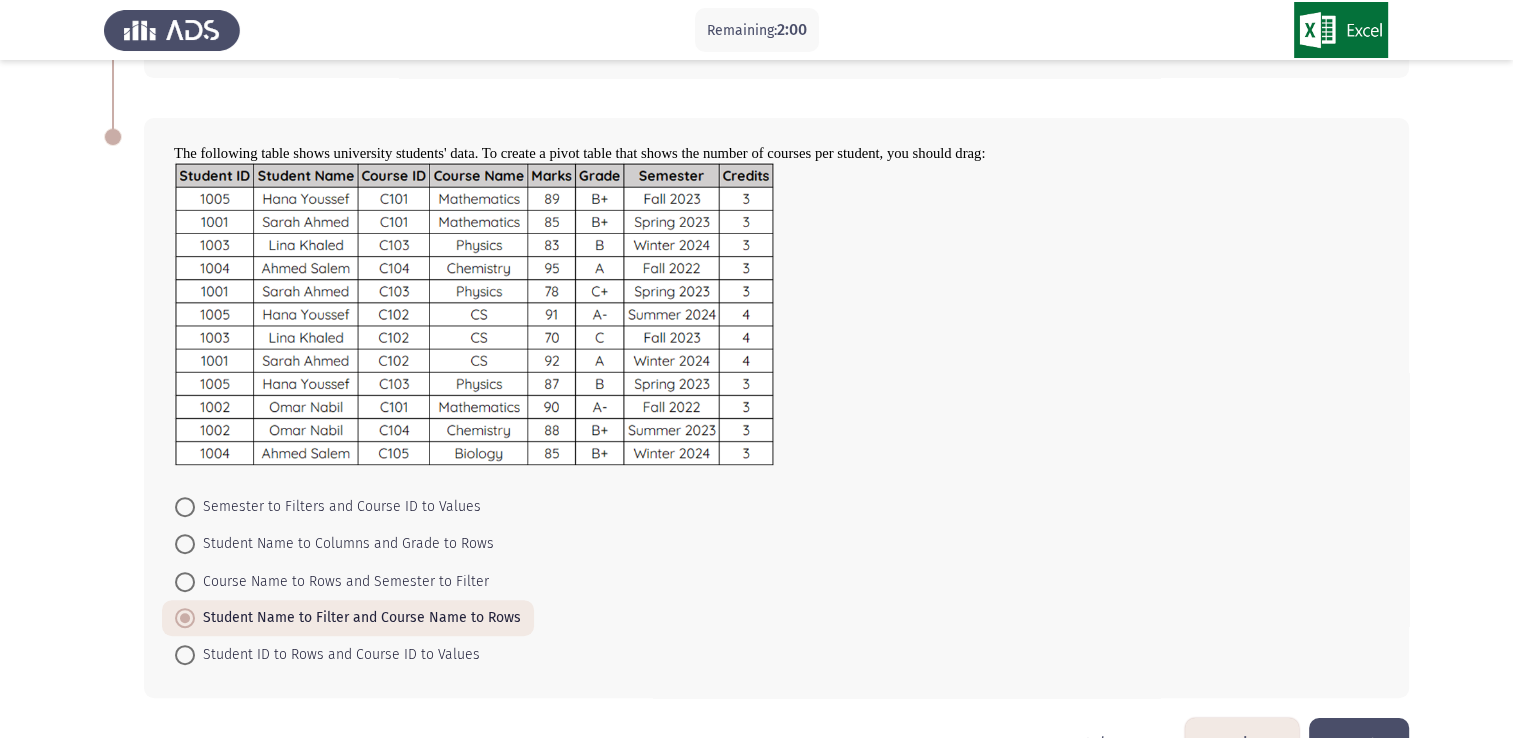 scroll, scrollTop: 728, scrollLeft: 0, axis: vertical 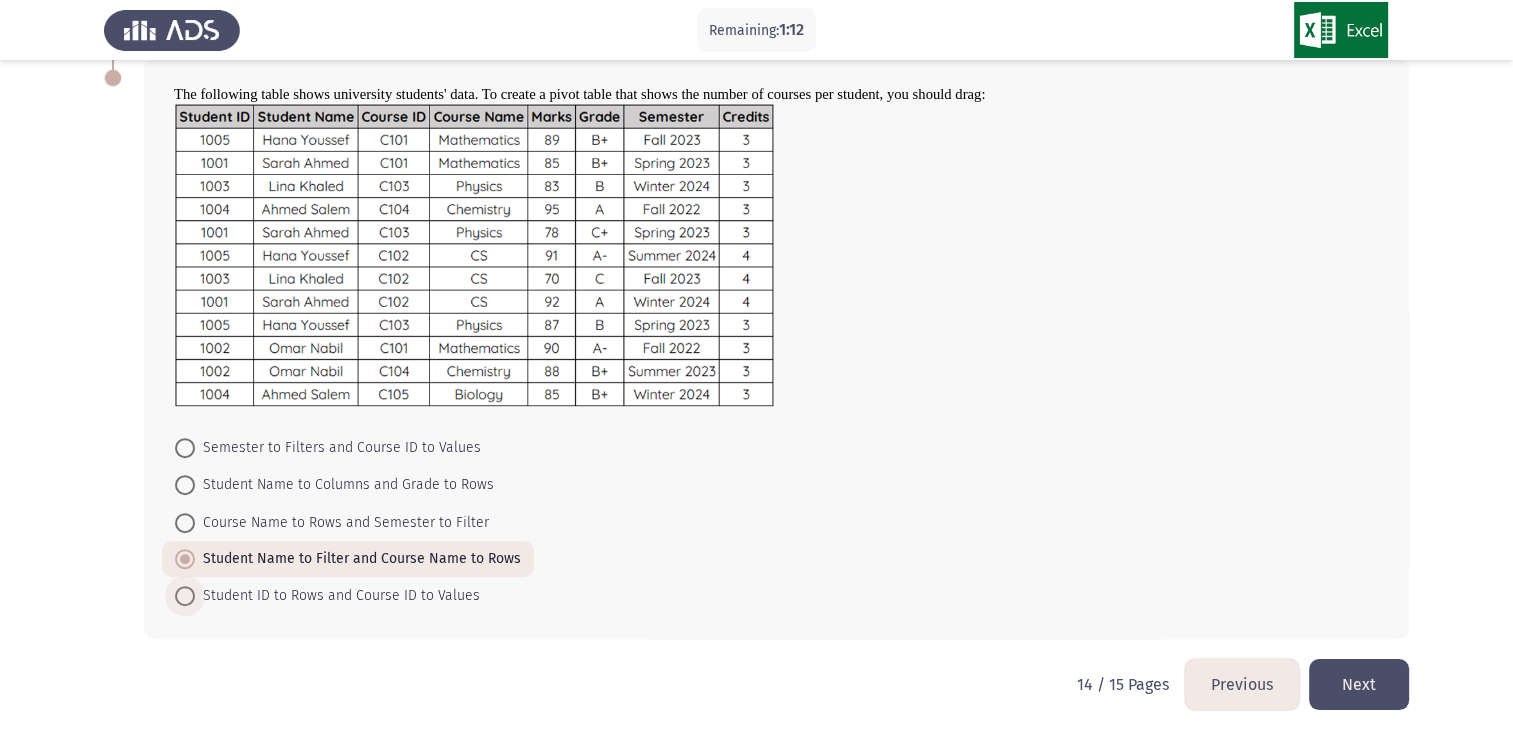 click at bounding box center (185, 596) 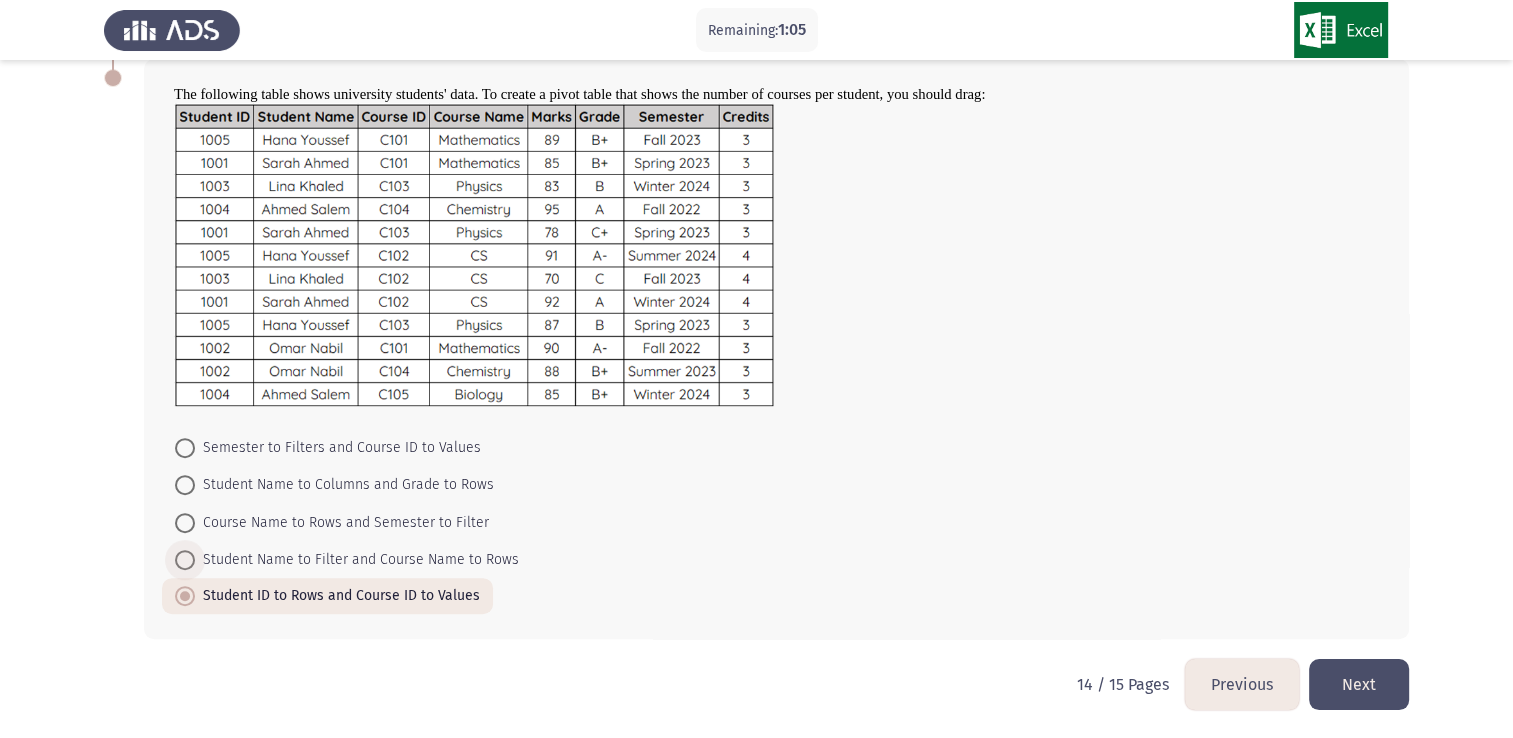 click at bounding box center (185, 560) 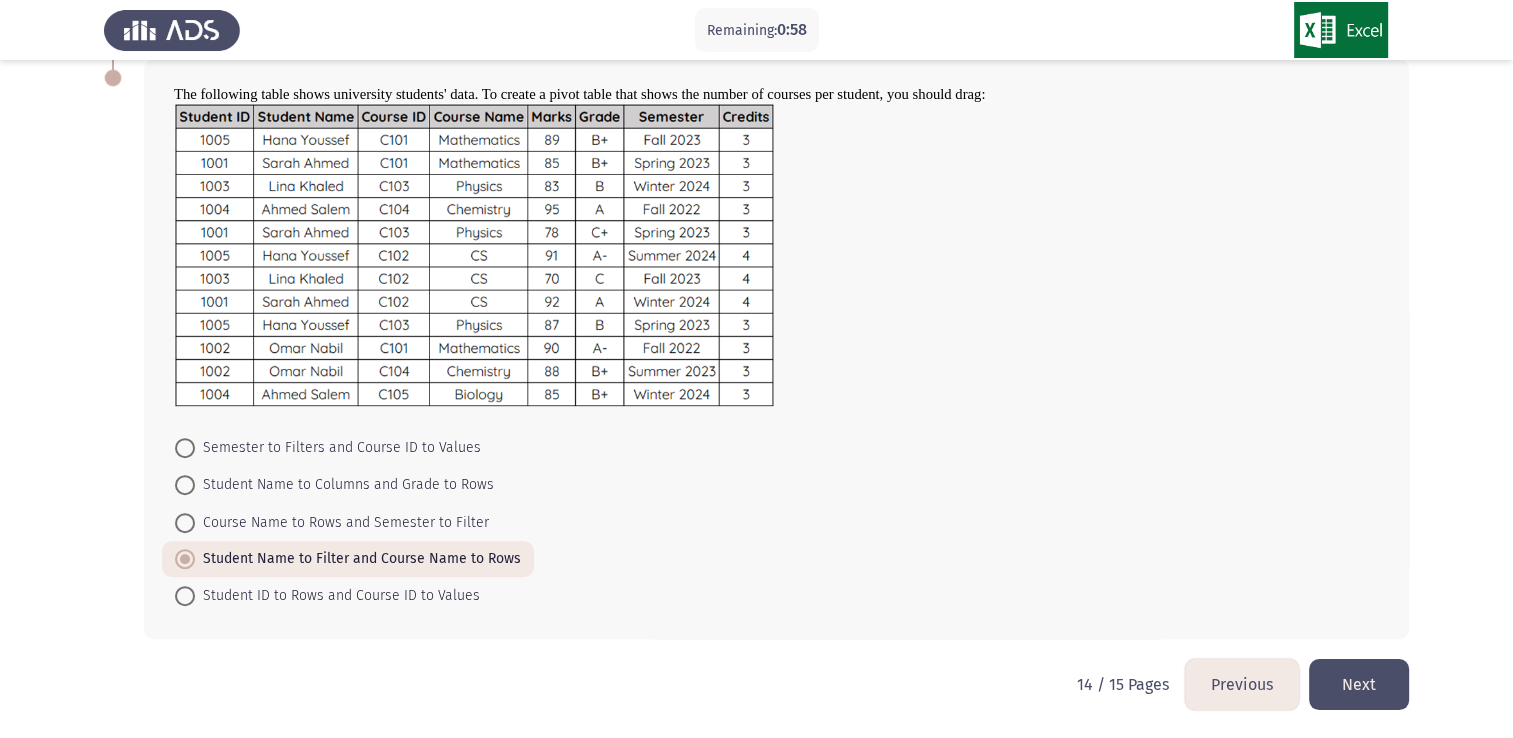 click on "Next" 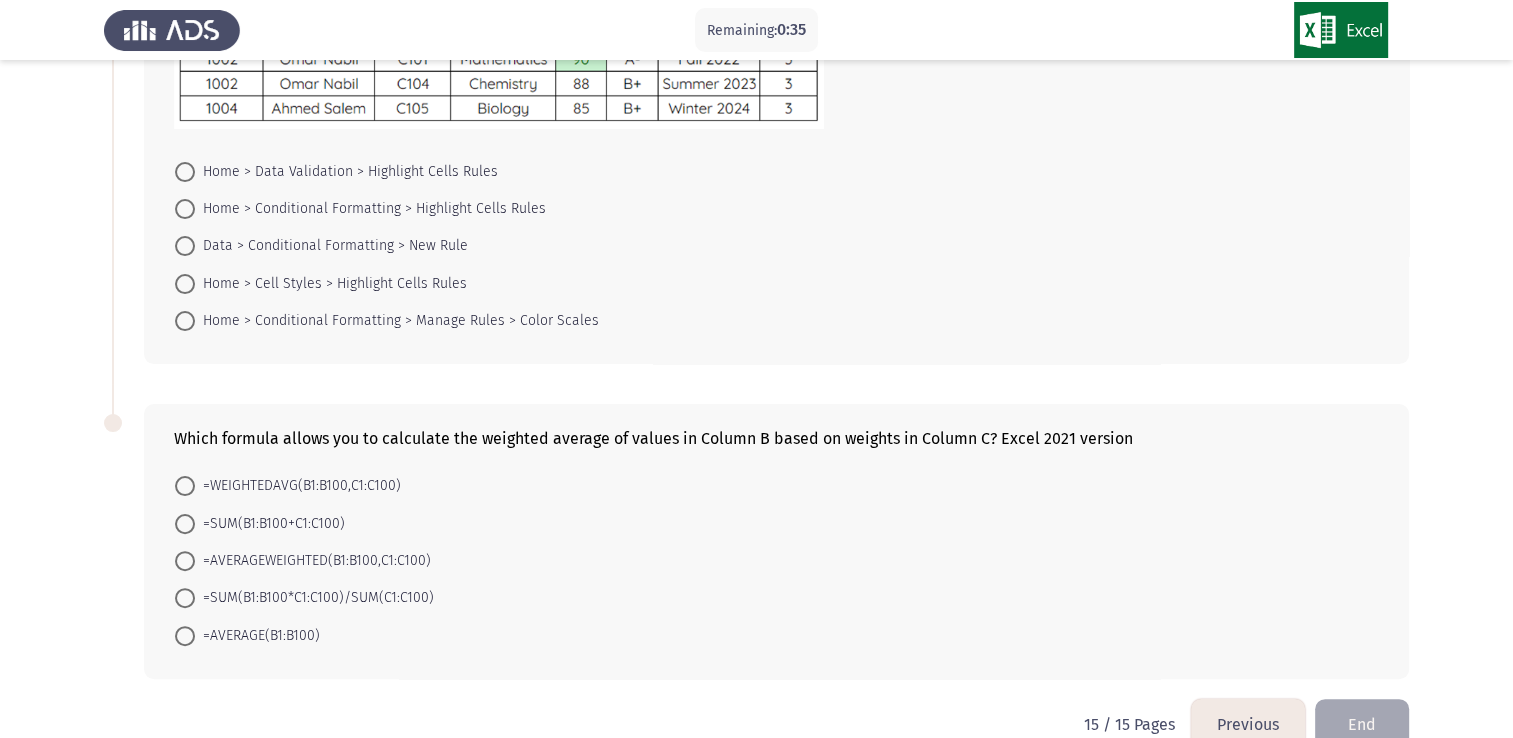 scroll, scrollTop: 421, scrollLeft: 0, axis: vertical 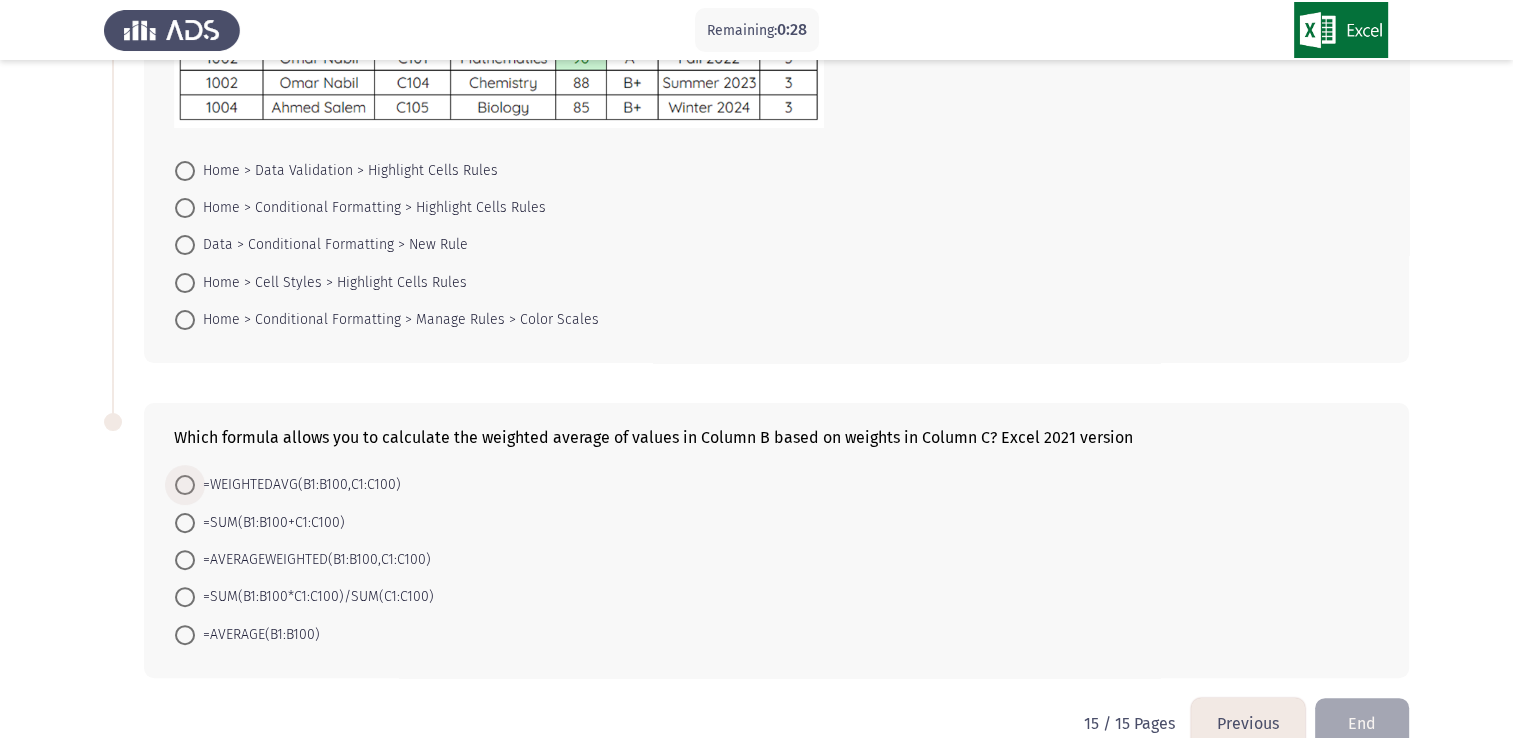 click at bounding box center (185, 485) 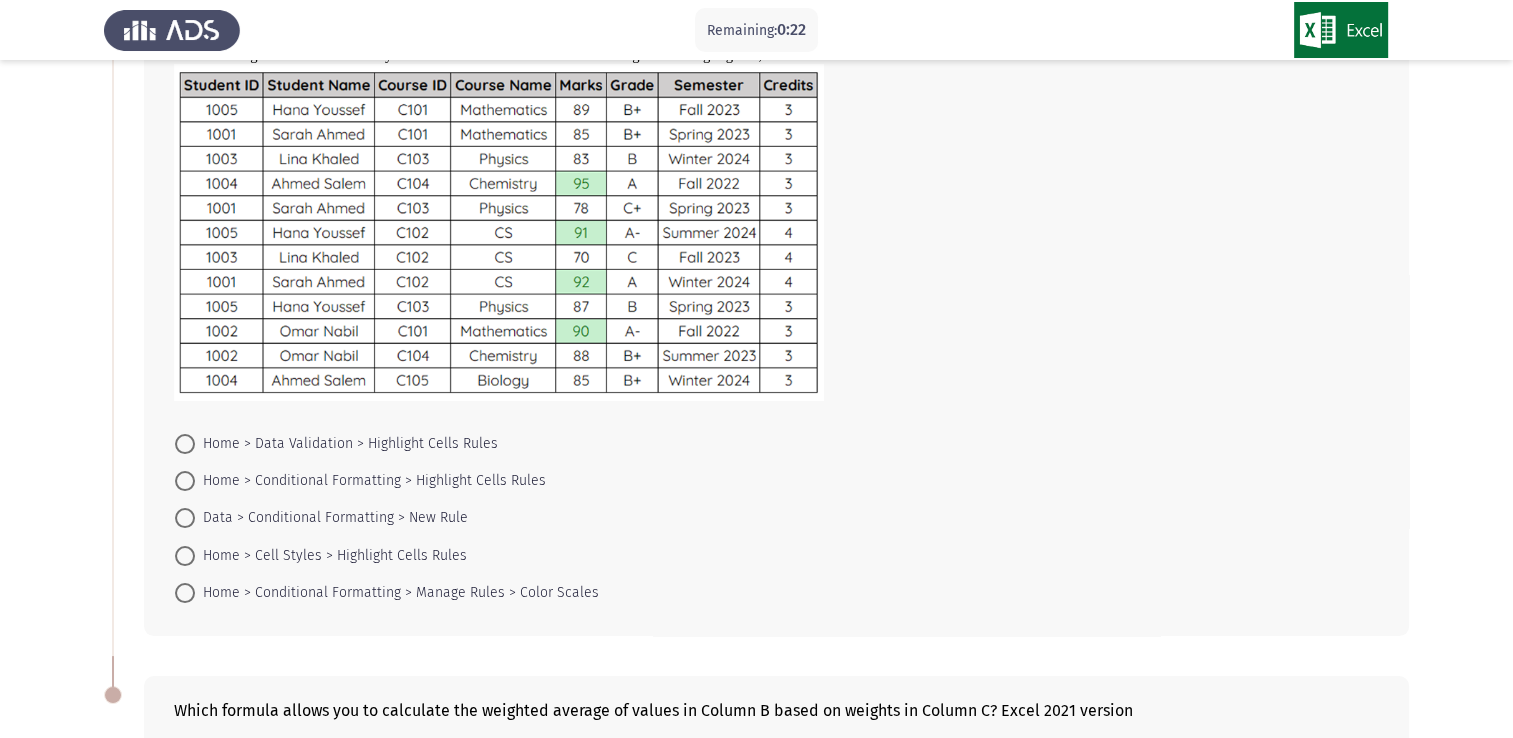 scroll, scrollTop: 89, scrollLeft: 0, axis: vertical 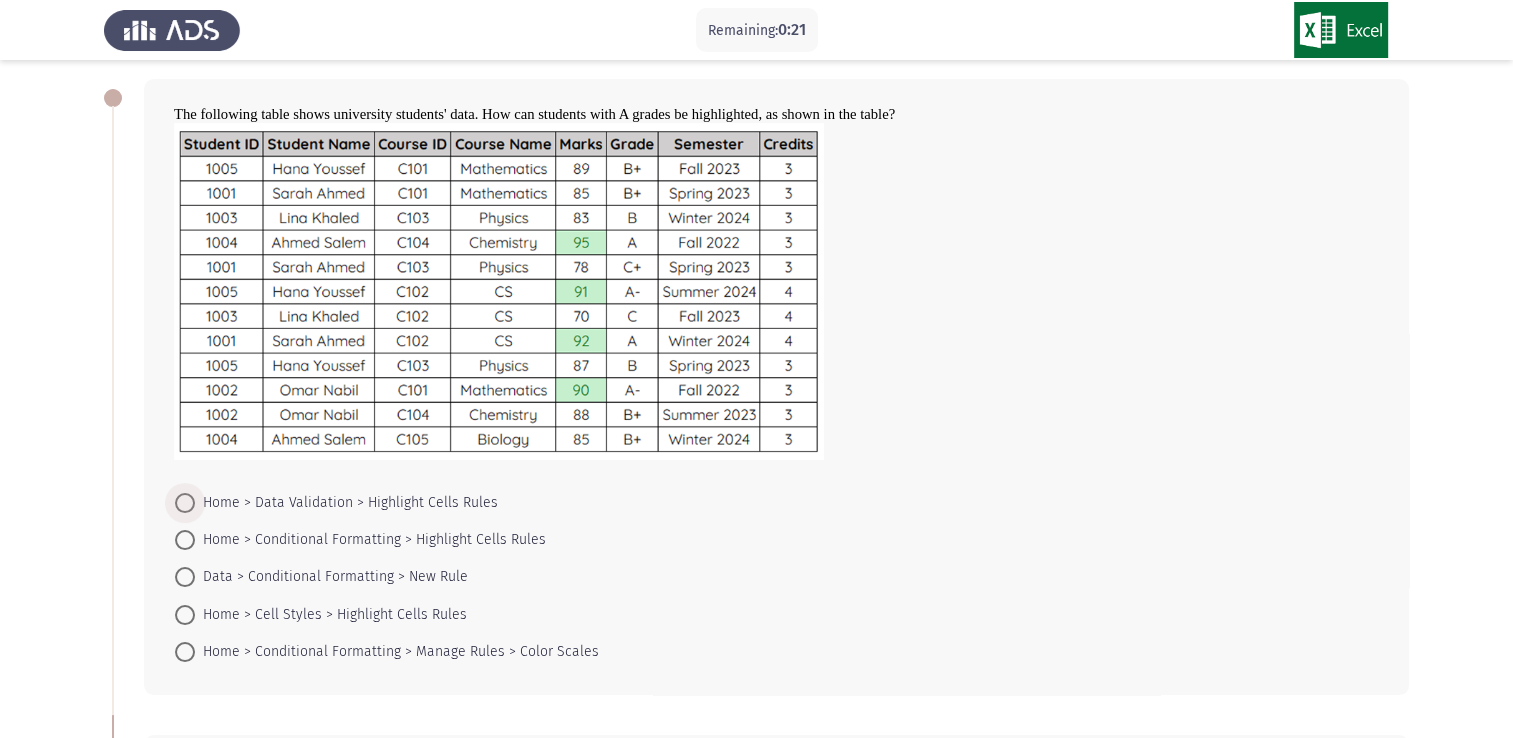 click at bounding box center (185, 503) 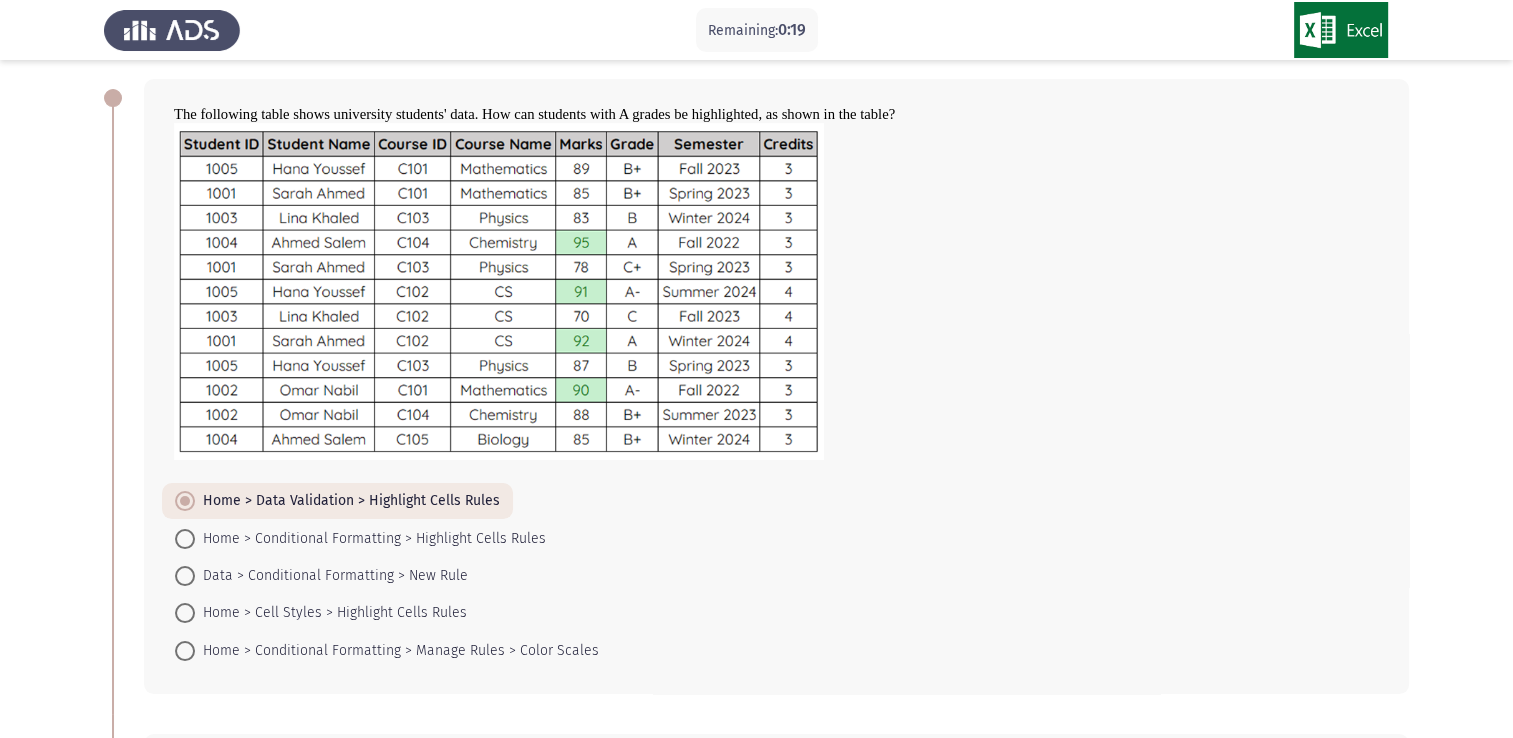 scroll, scrollTop: 61, scrollLeft: 0, axis: vertical 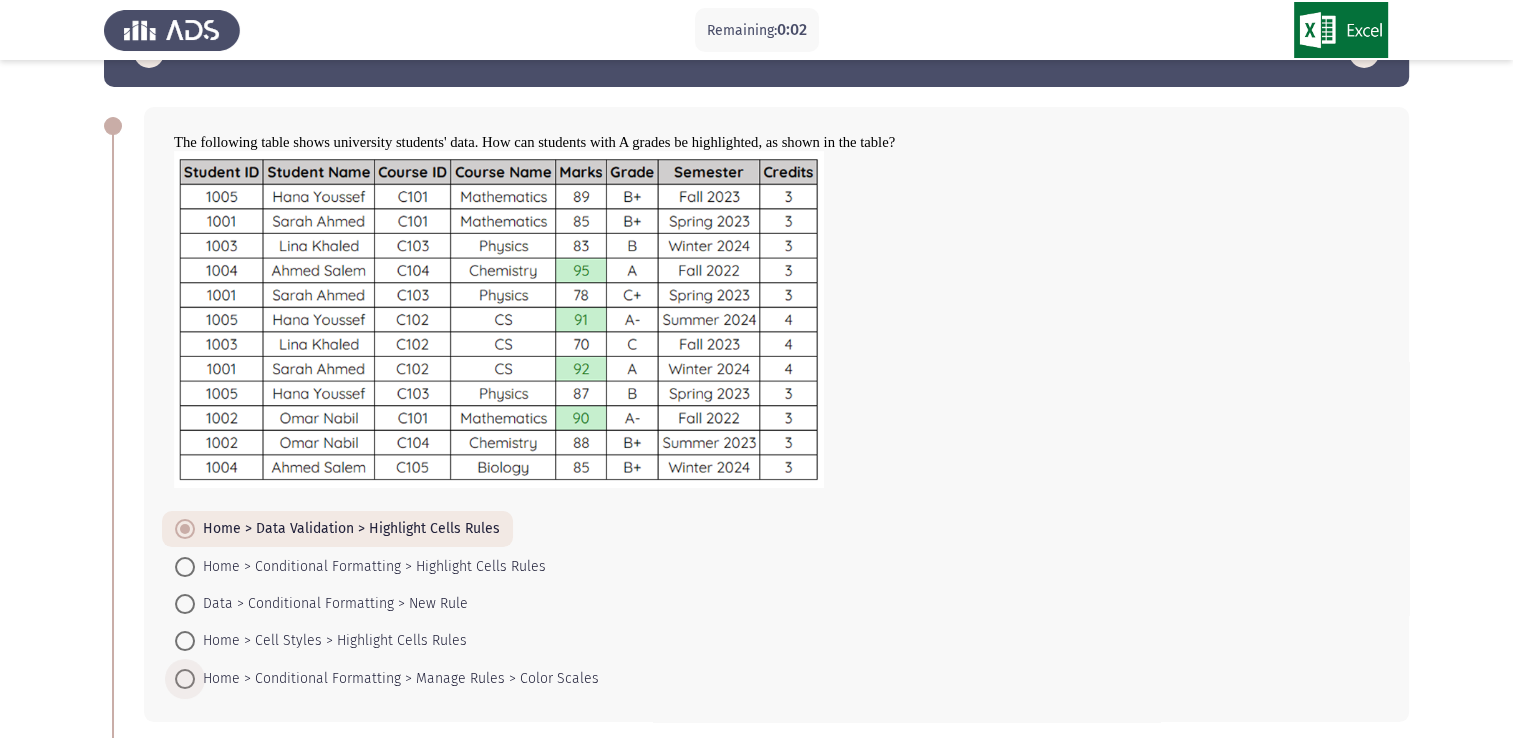 click at bounding box center (185, 679) 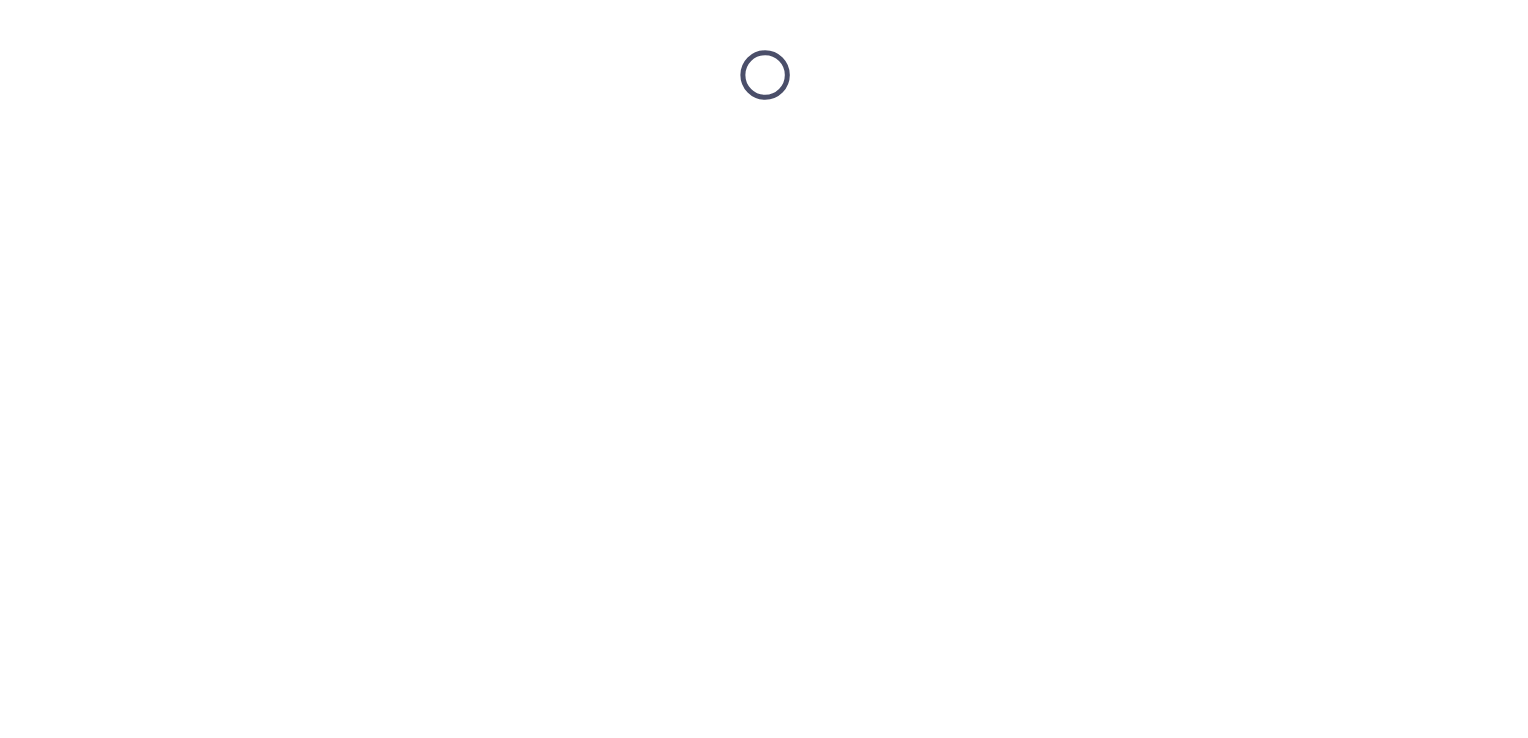 scroll, scrollTop: 0, scrollLeft: 0, axis: both 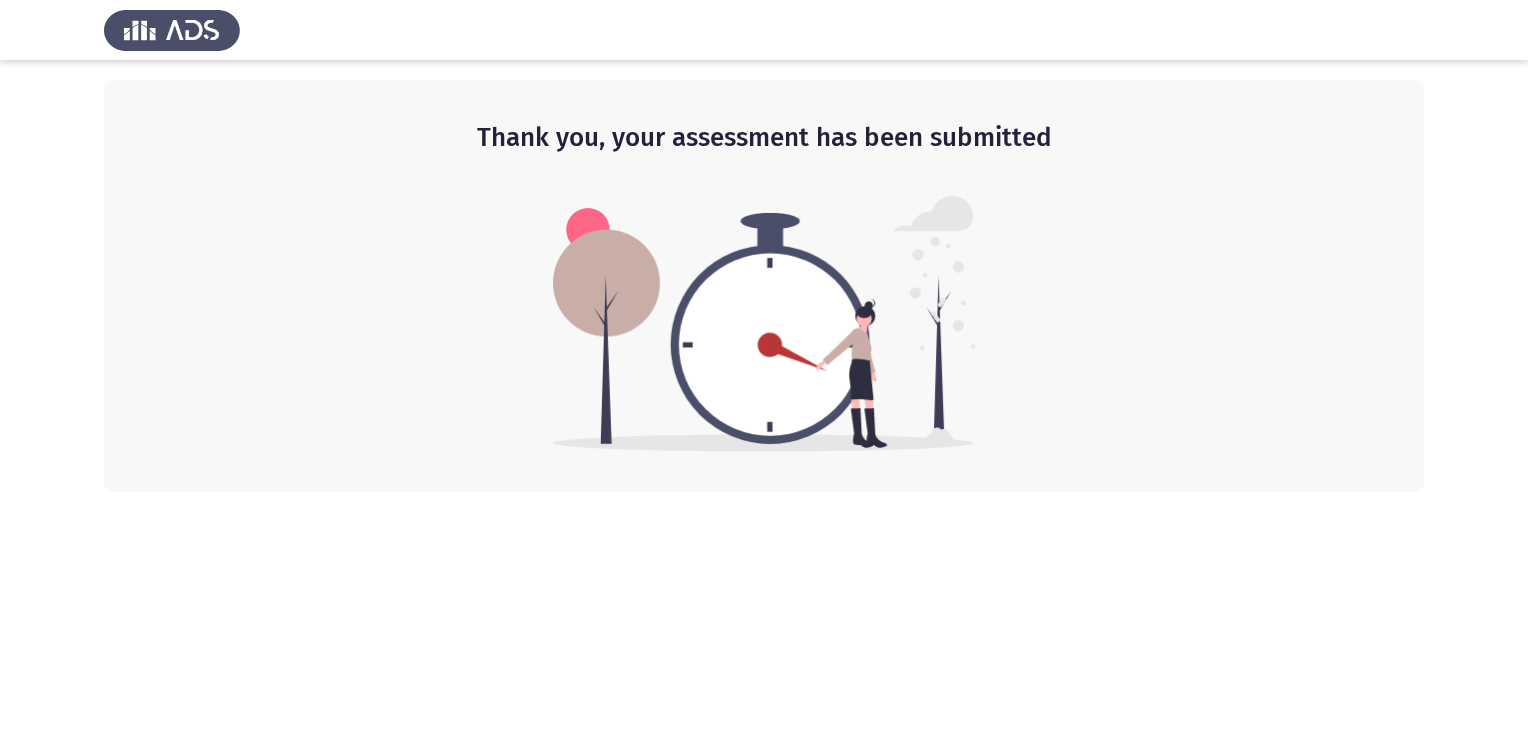 click on "Thank you, your assessment has been submitted" at bounding box center (764, 246) 